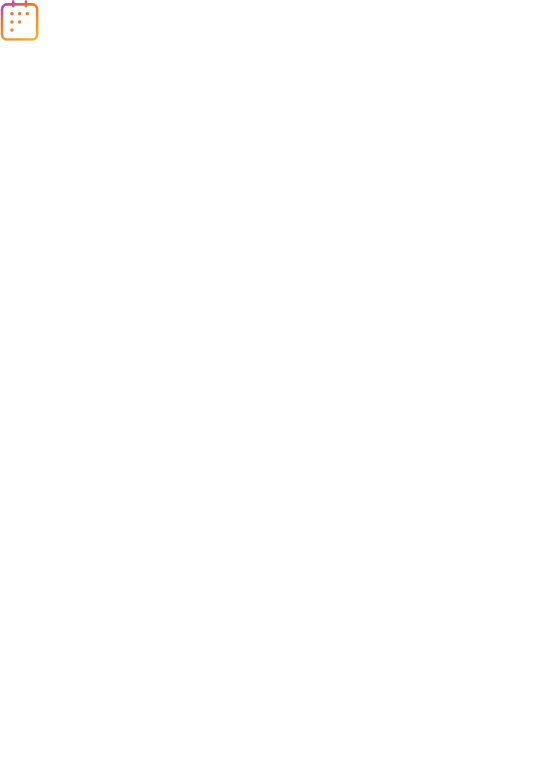 scroll, scrollTop: 0, scrollLeft: 0, axis: both 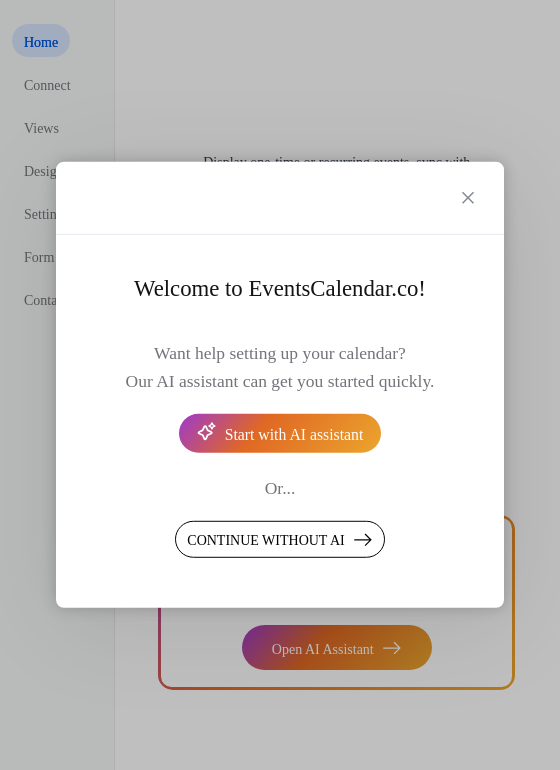 click on "Continue without AI" at bounding box center [265, 541] 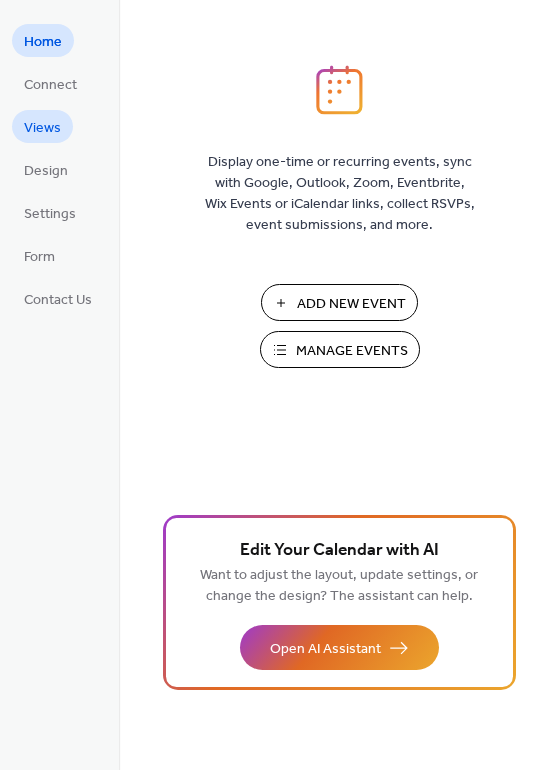 click on "Views" at bounding box center [42, 126] 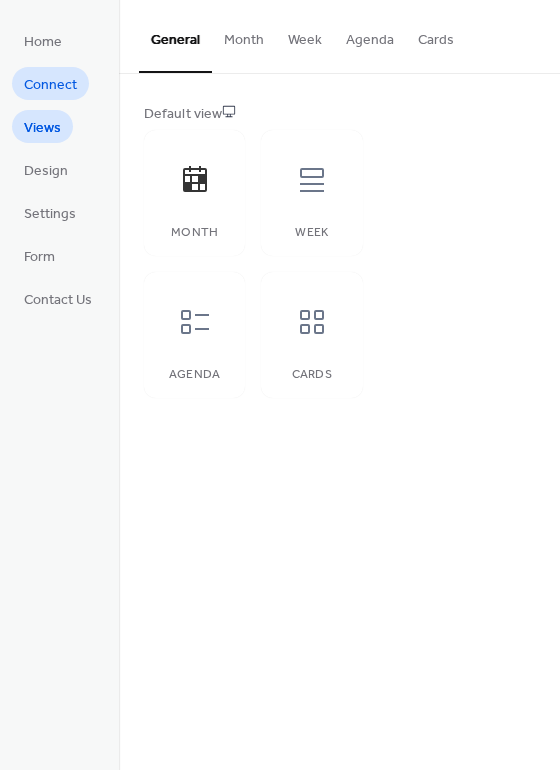 click on "Connect" at bounding box center (50, 85) 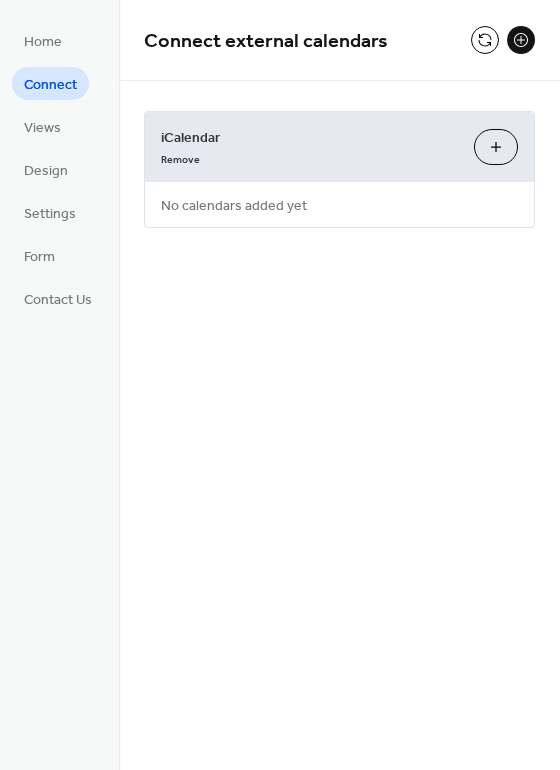 click on "Add iCalendar" at bounding box center (496, 147) 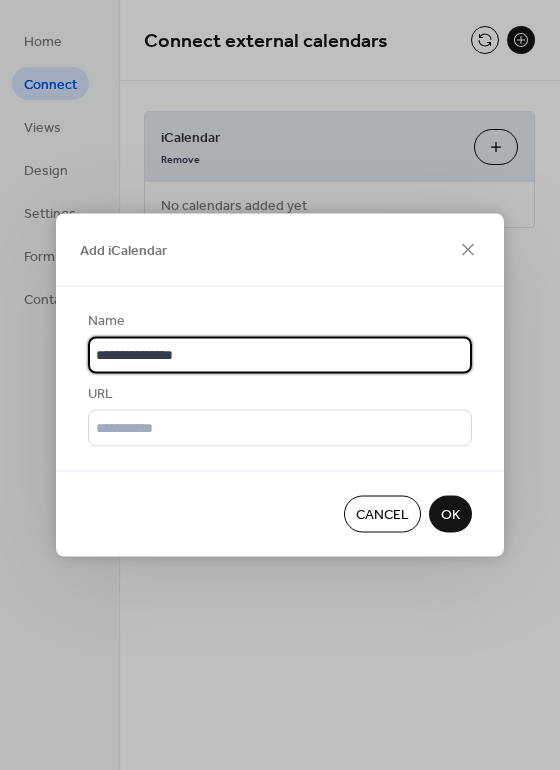 type on "**********" 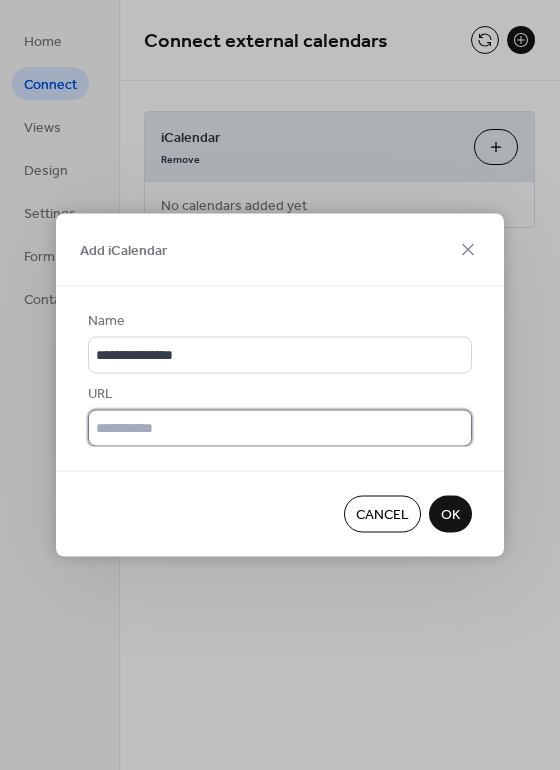 click at bounding box center [280, 428] 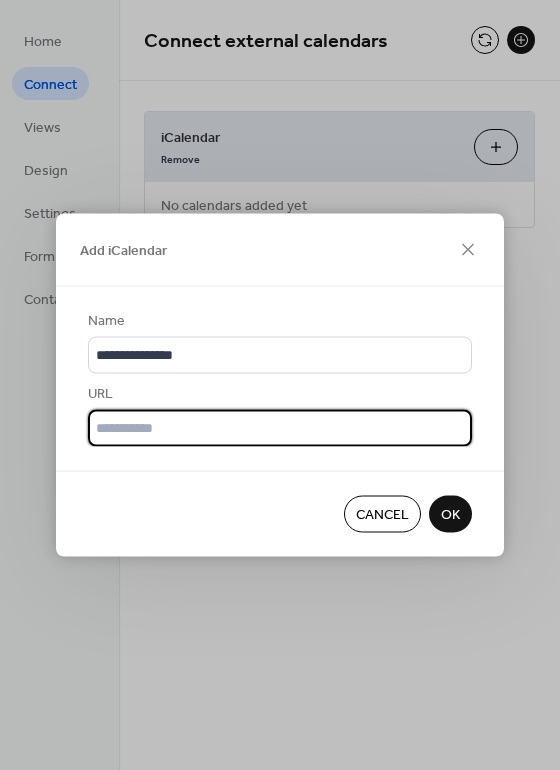 paste on "**********" 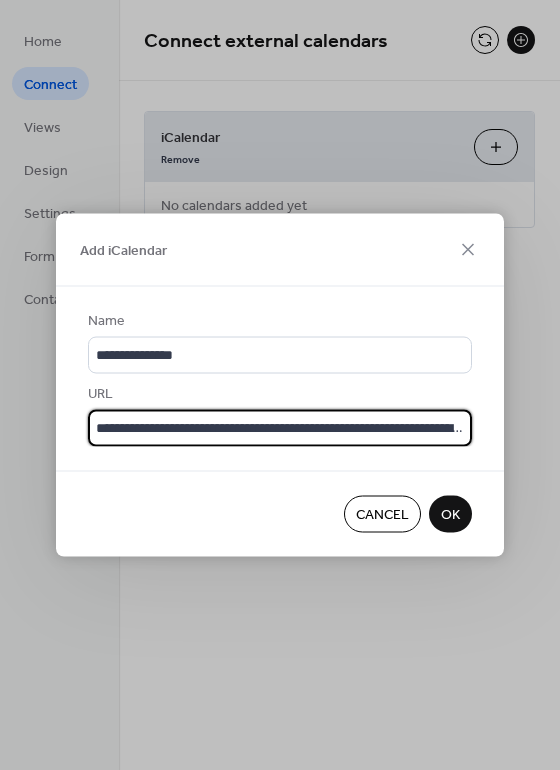 scroll, scrollTop: 0, scrollLeft: 936, axis: horizontal 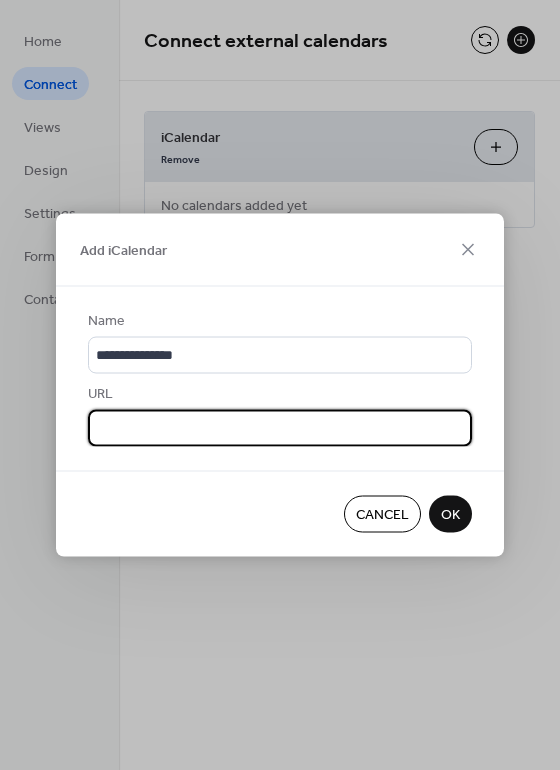 type on "**********" 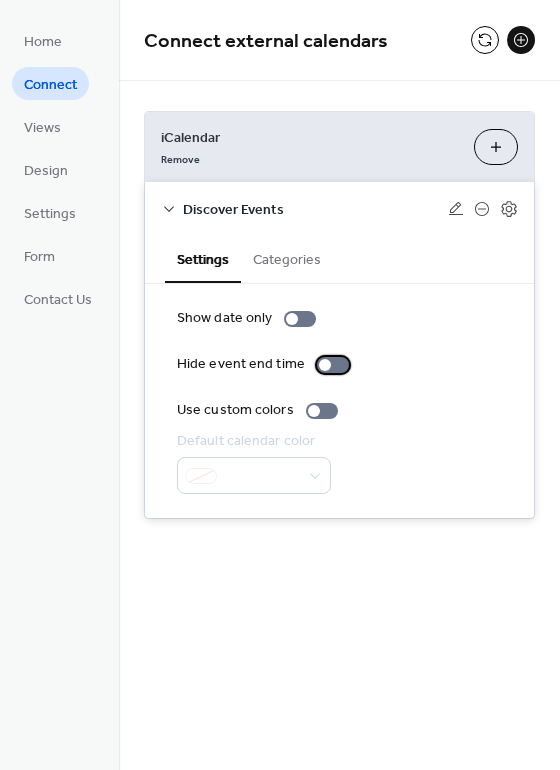 click at bounding box center [325, 365] 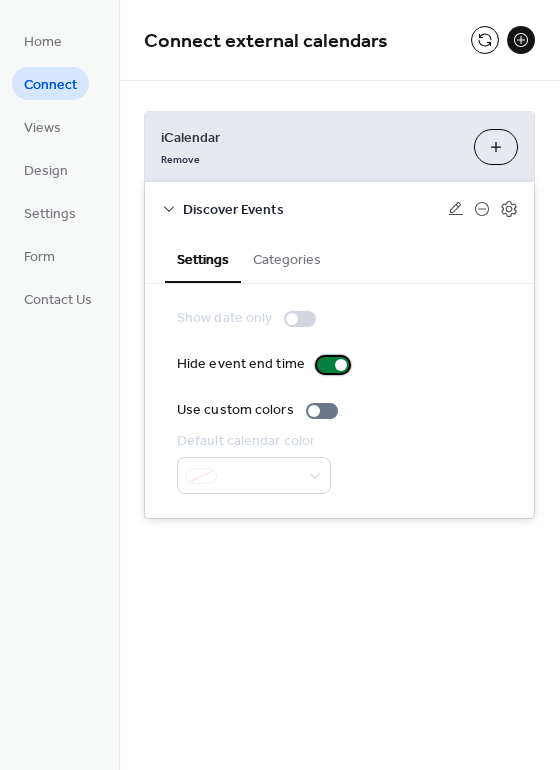 click at bounding box center [333, 365] 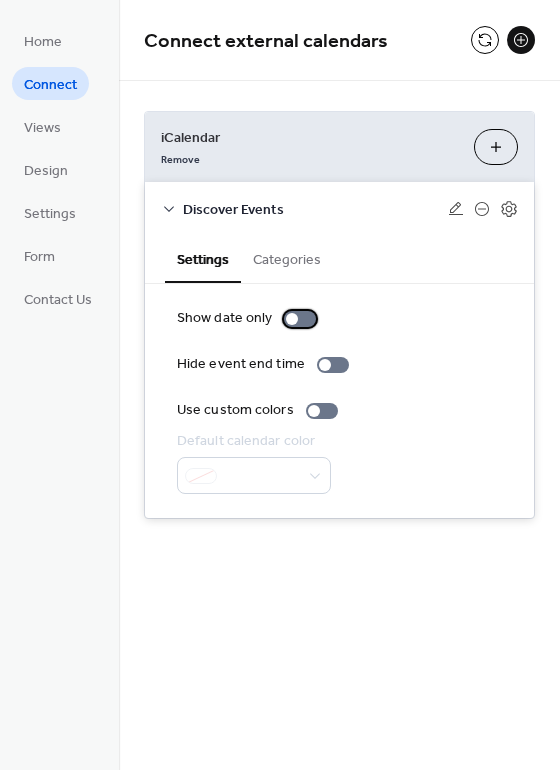 click at bounding box center (300, 319) 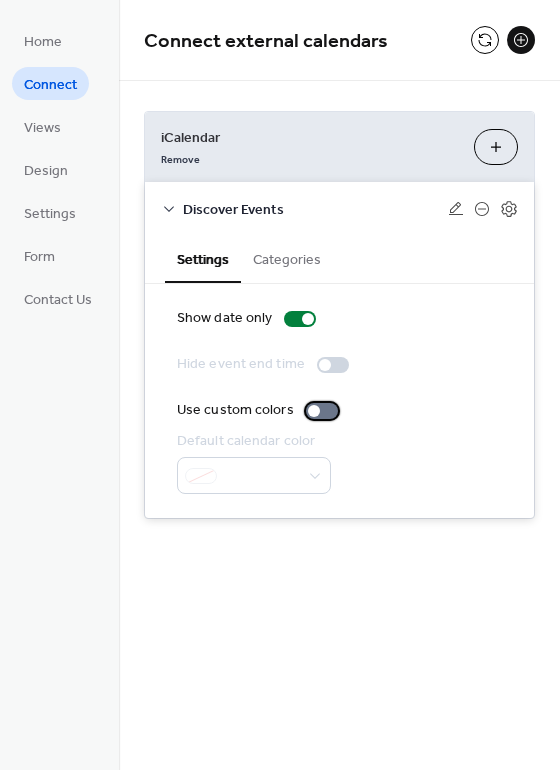 click at bounding box center [314, 411] 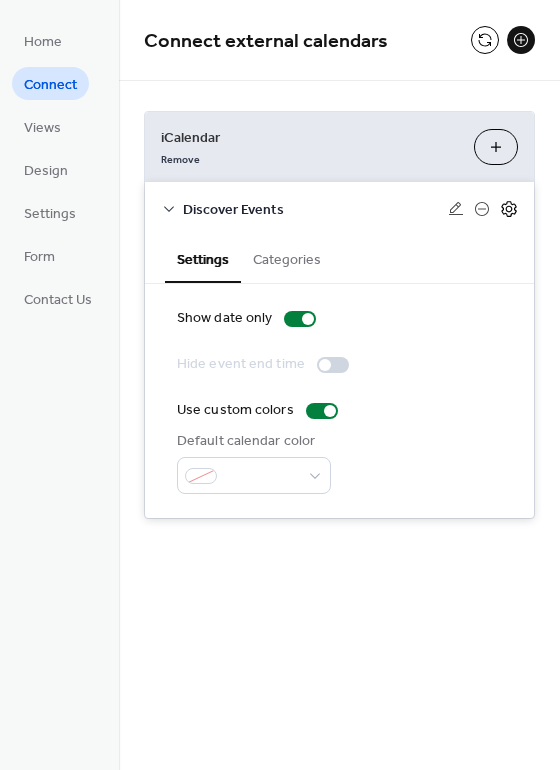 click 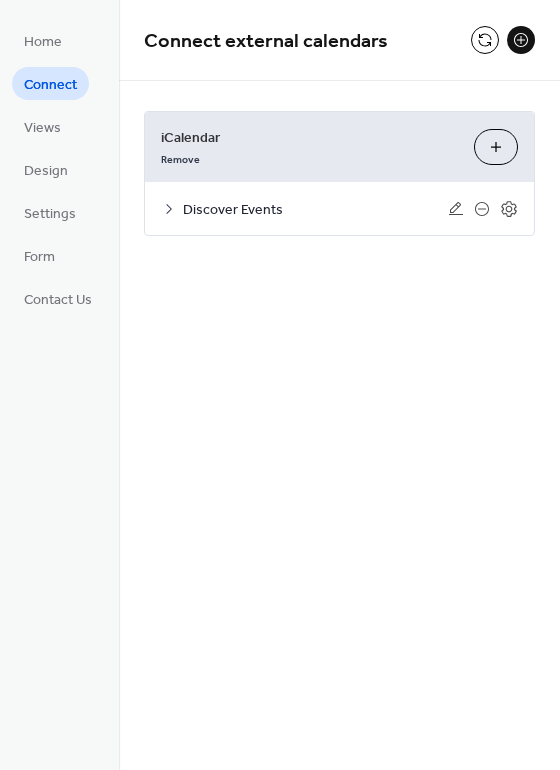 click on "Connect" at bounding box center (50, 85) 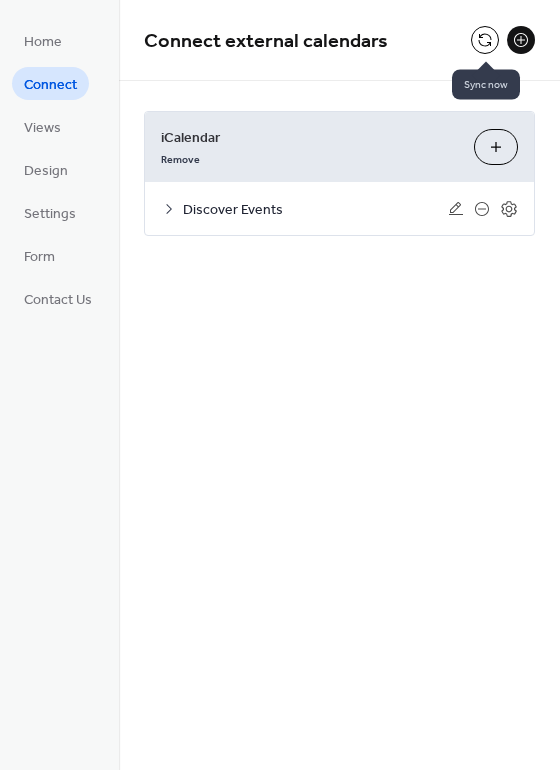click at bounding box center [485, 40] 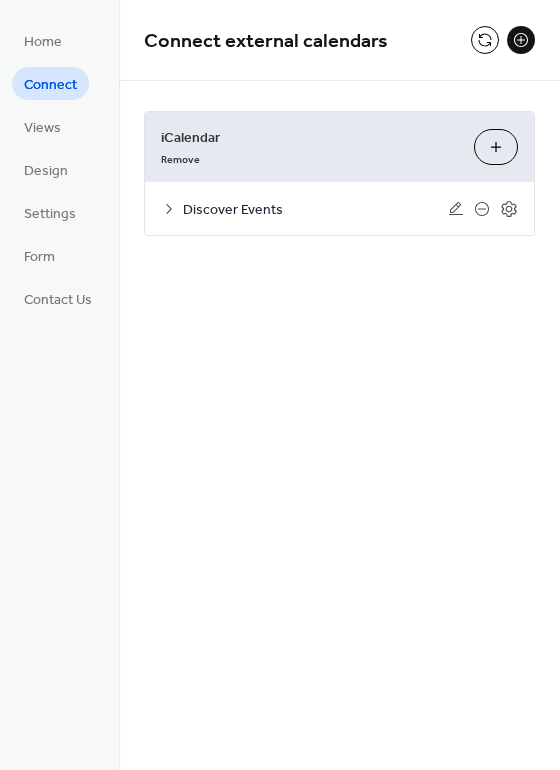 click at bounding box center (521, 40) 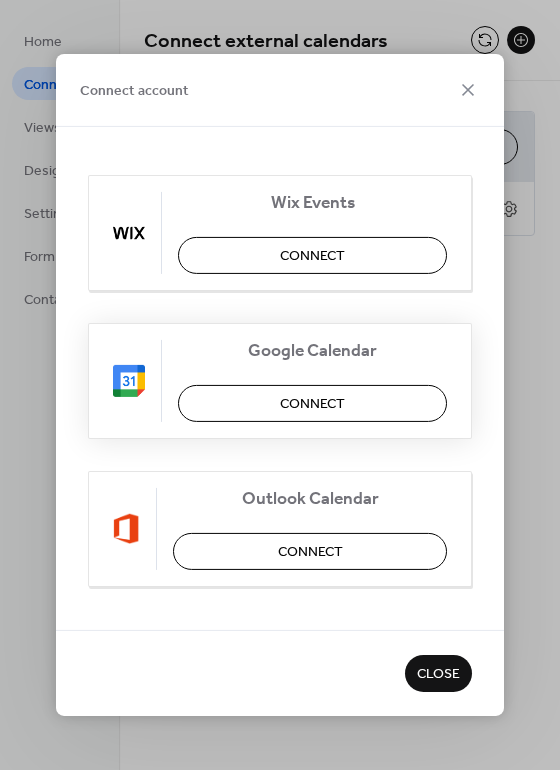 click on "Connect" at bounding box center (312, 404) 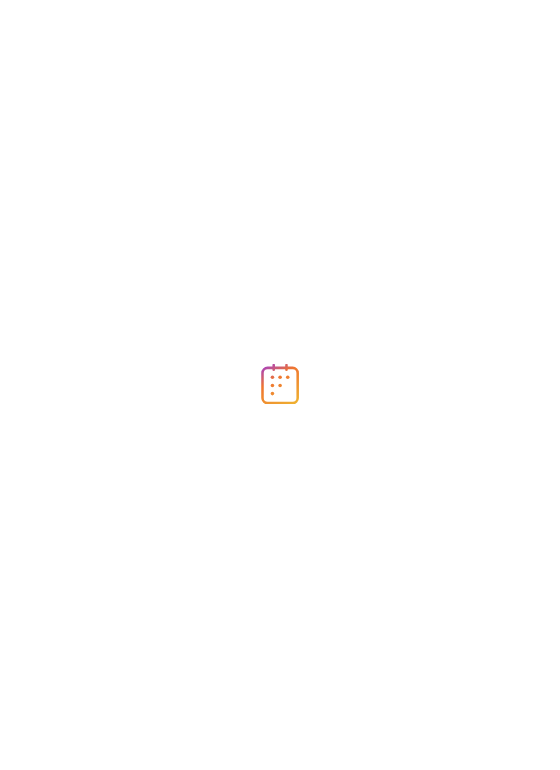 scroll, scrollTop: 0, scrollLeft: 0, axis: both 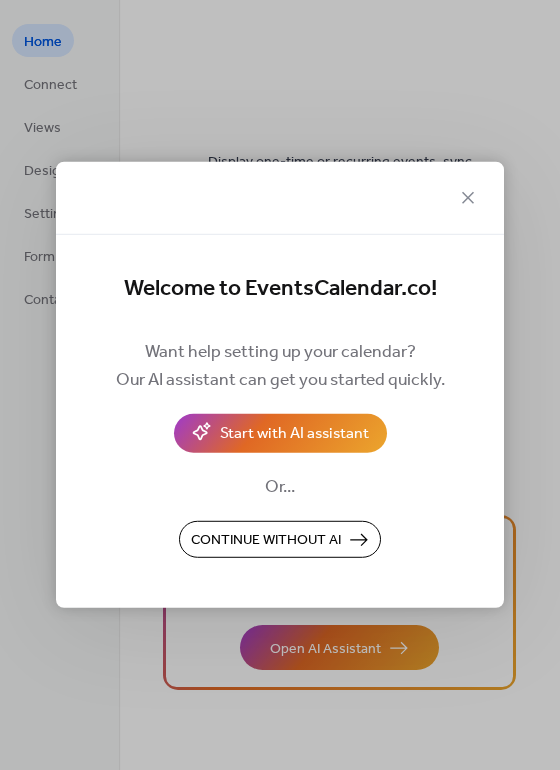 click on "Continue without AI" at bounding box center (266, 541) 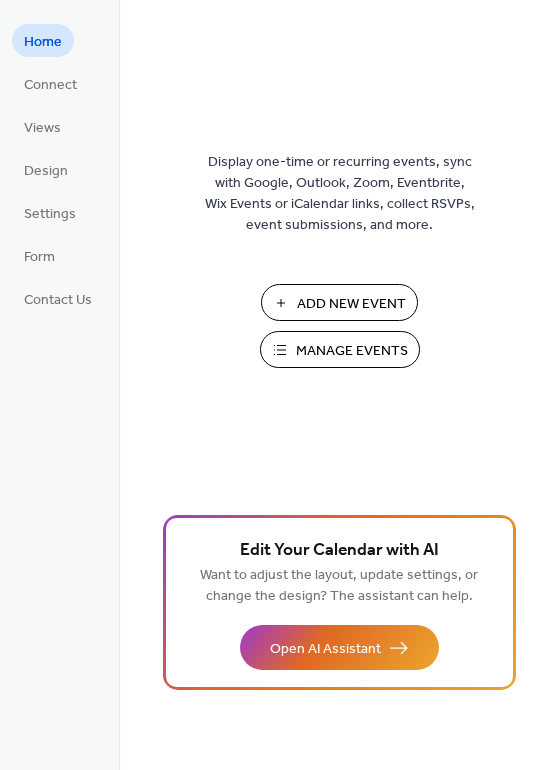 click on "Home Connect Views Design Settings Form Contact Us" at bounding box center [58, 169] 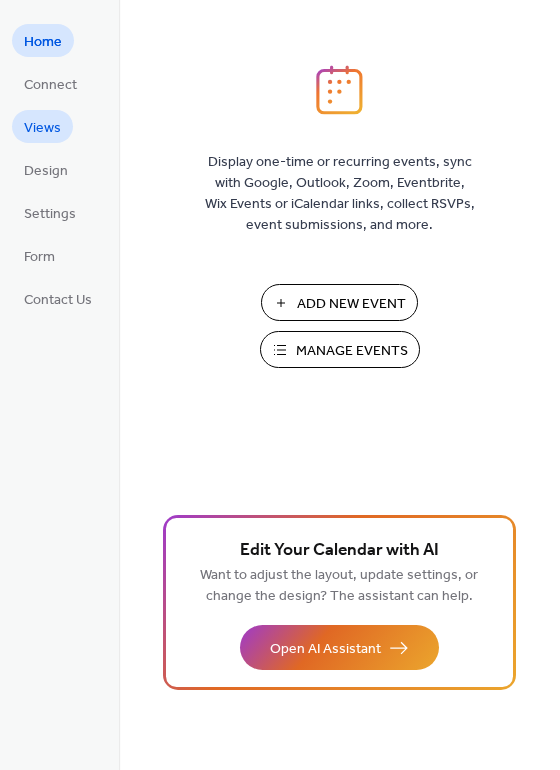 click on "Views" at bounding box center (42, 128) 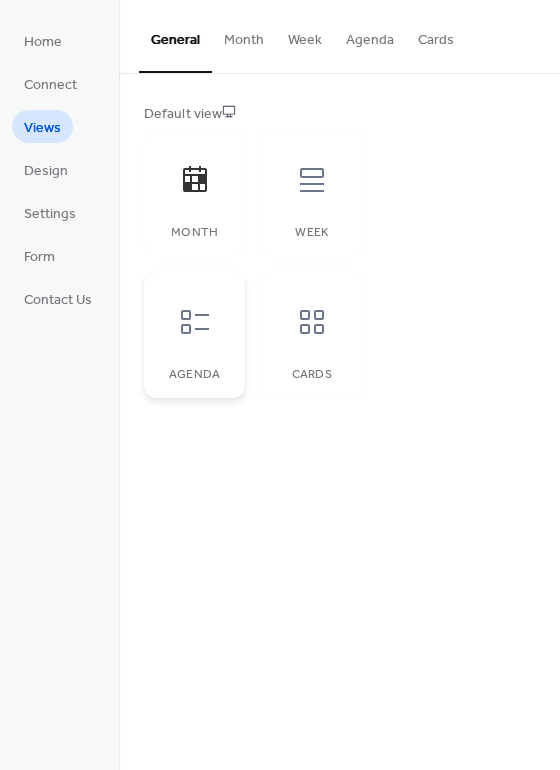click at bounding box center [195, 322] 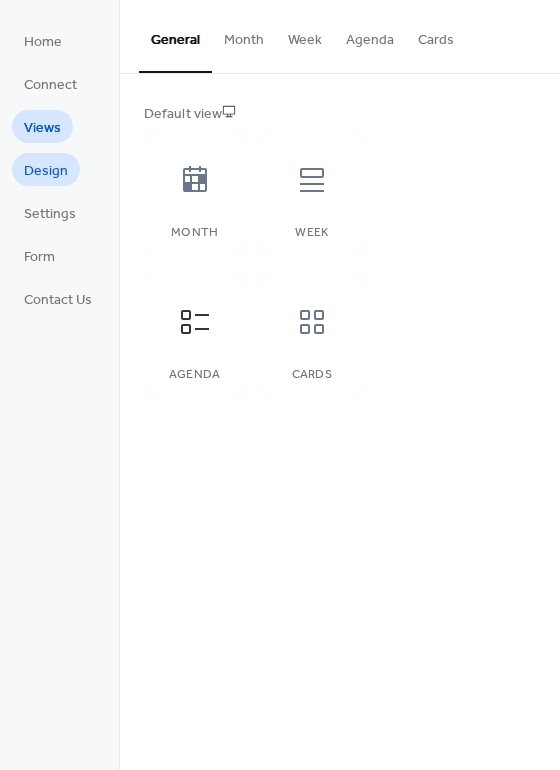 click on "Design" at bounding box center (46, 171) 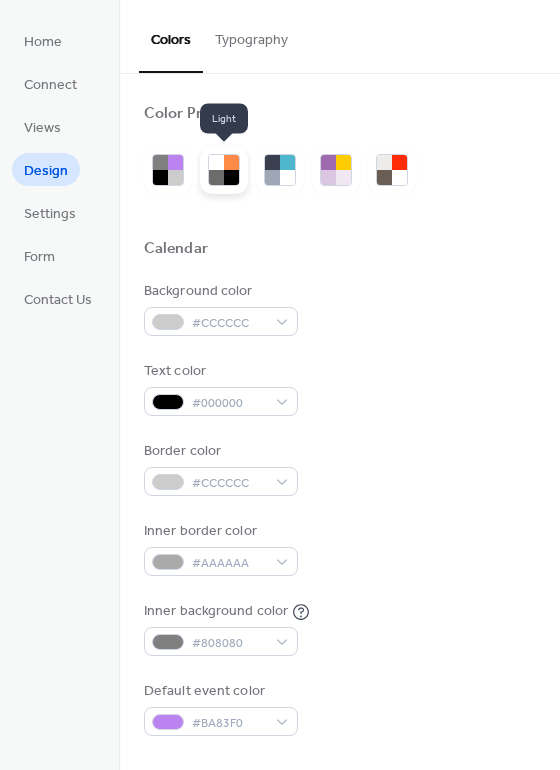click at bounding box center (216, 177) 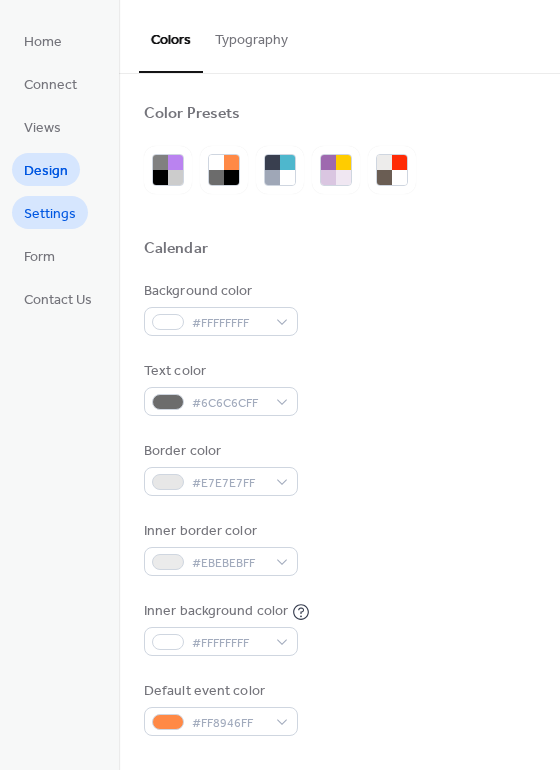 click on "Settings" at bounding box center [50, 214] 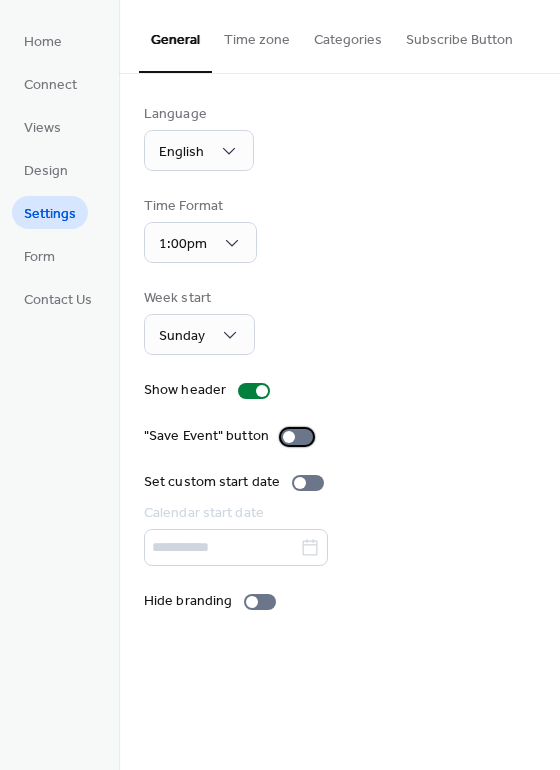 click at bounding box center [297, 437] 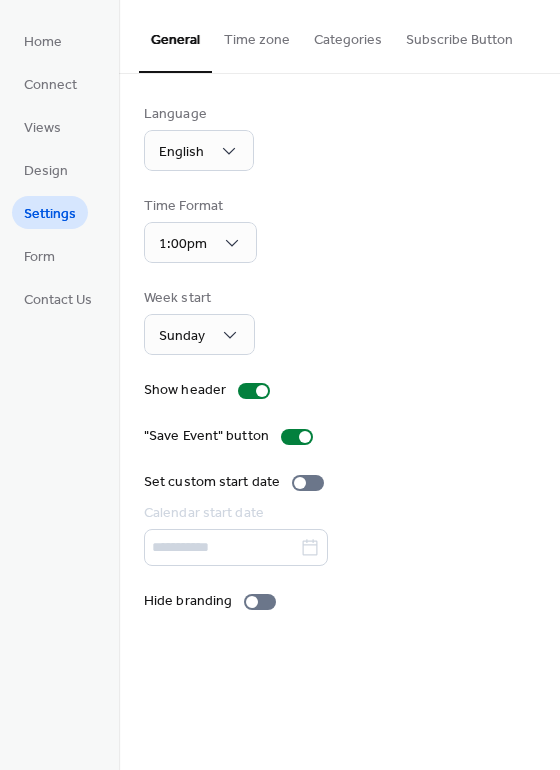 click on "Subscribe Button" at bounding box center [459, 35] 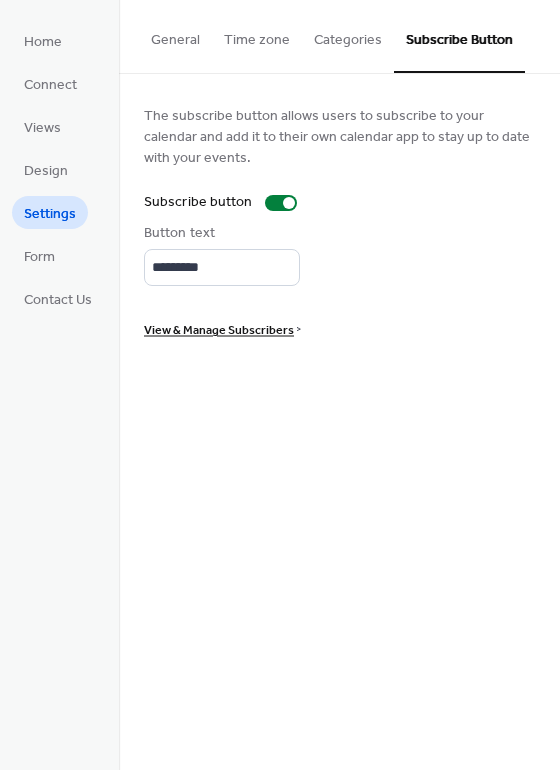 click on "Categories" at bounding box center [348, 35] 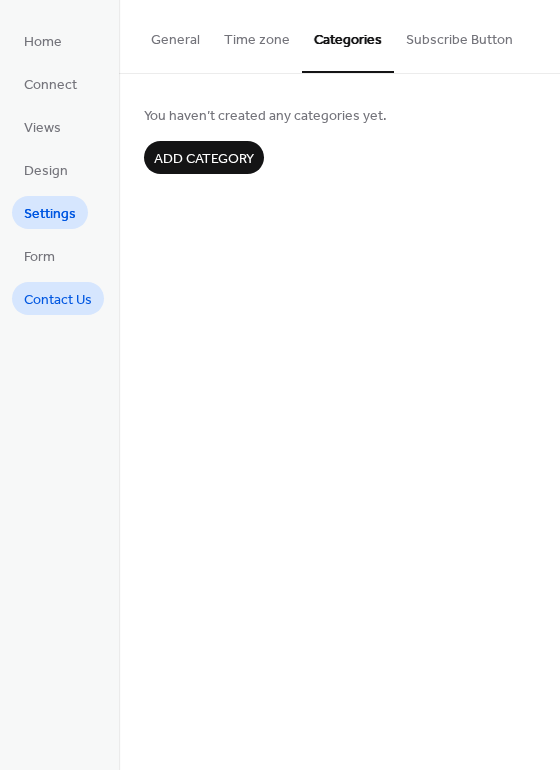 click on "Contact Us" at bounding box center [58, 300] 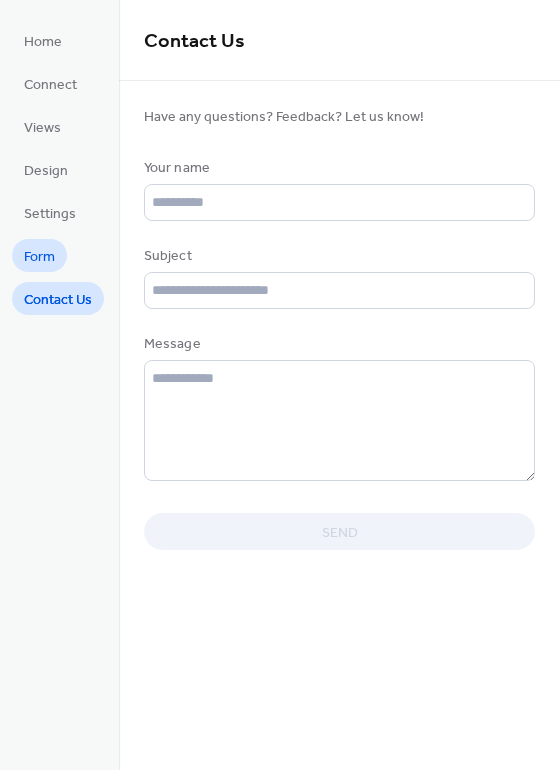click on "Form" at bounding box center [39, 255] 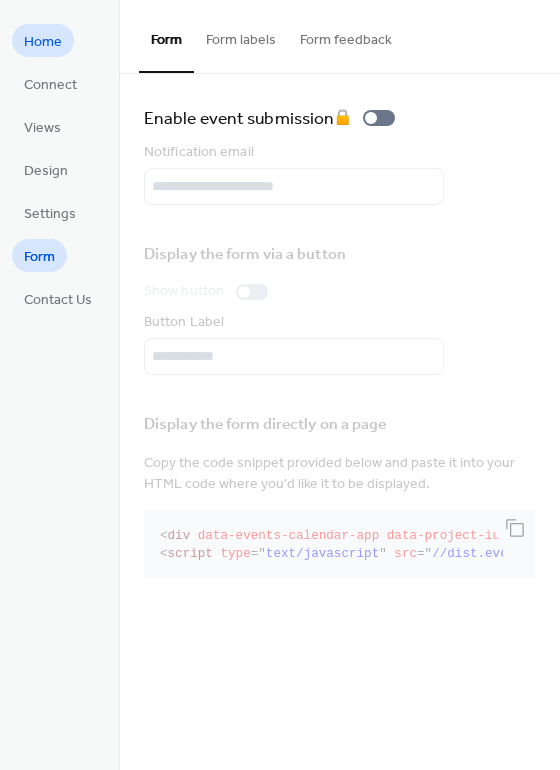 click on "Home" at bounding box center [43, 42] 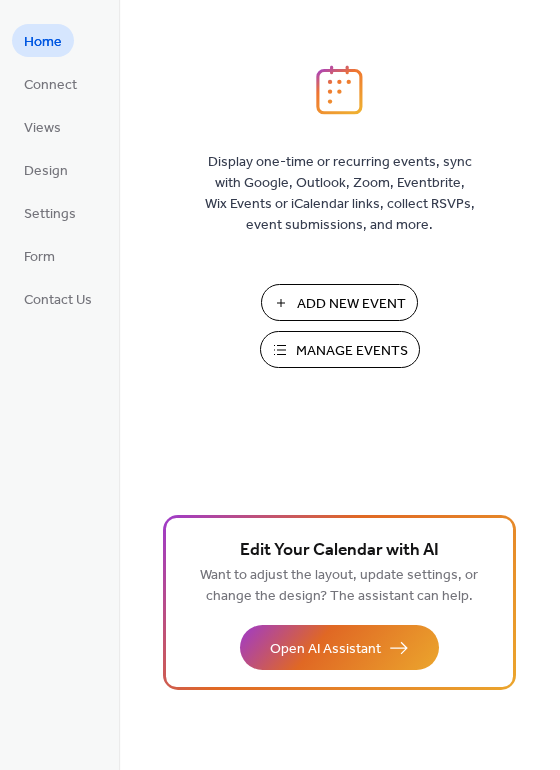 click on "Manage Events" at bounding box center [352, 351] 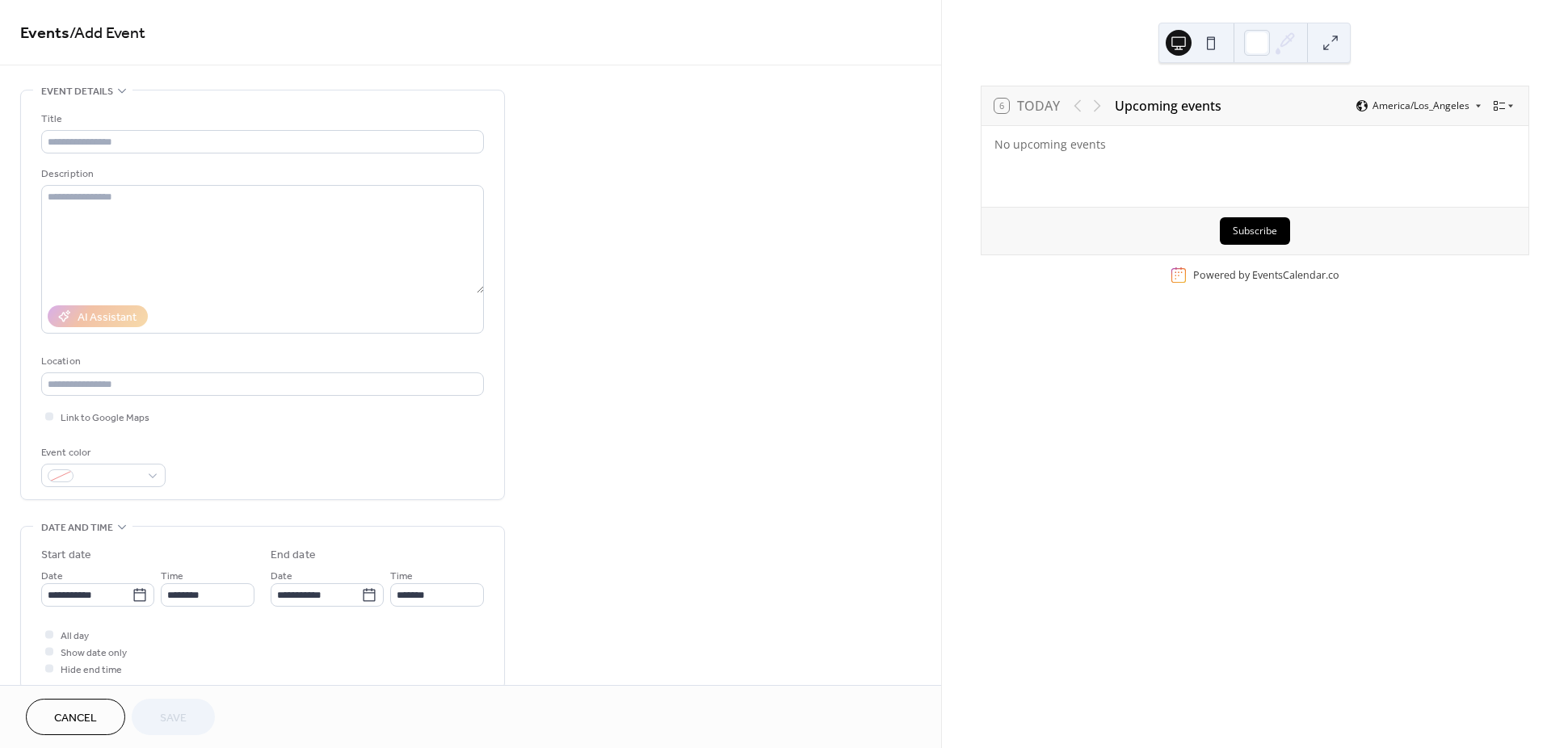 scroll, scrollTop: 0, scrollLeft: 0, axis: both 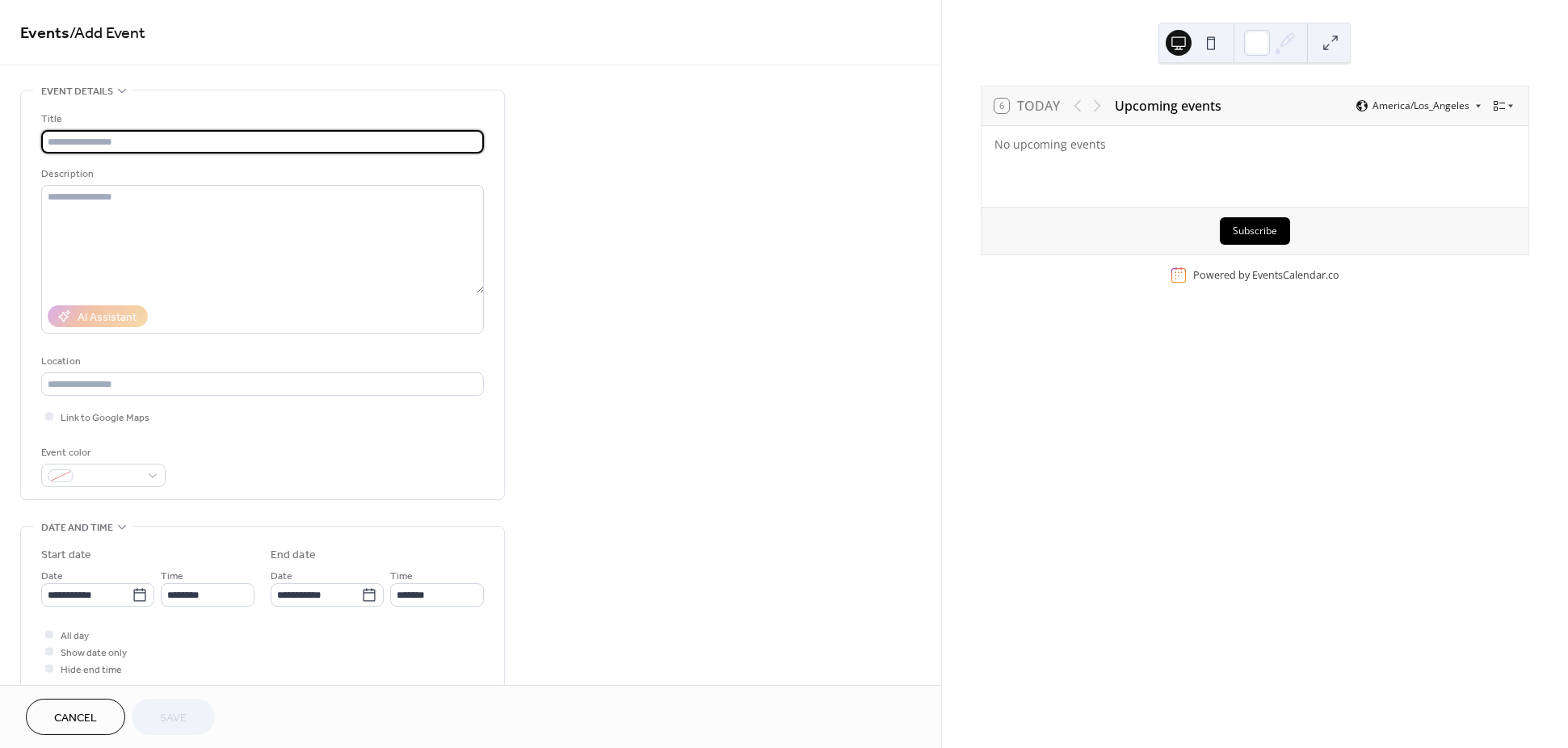 click at bounding box center [263, 141] 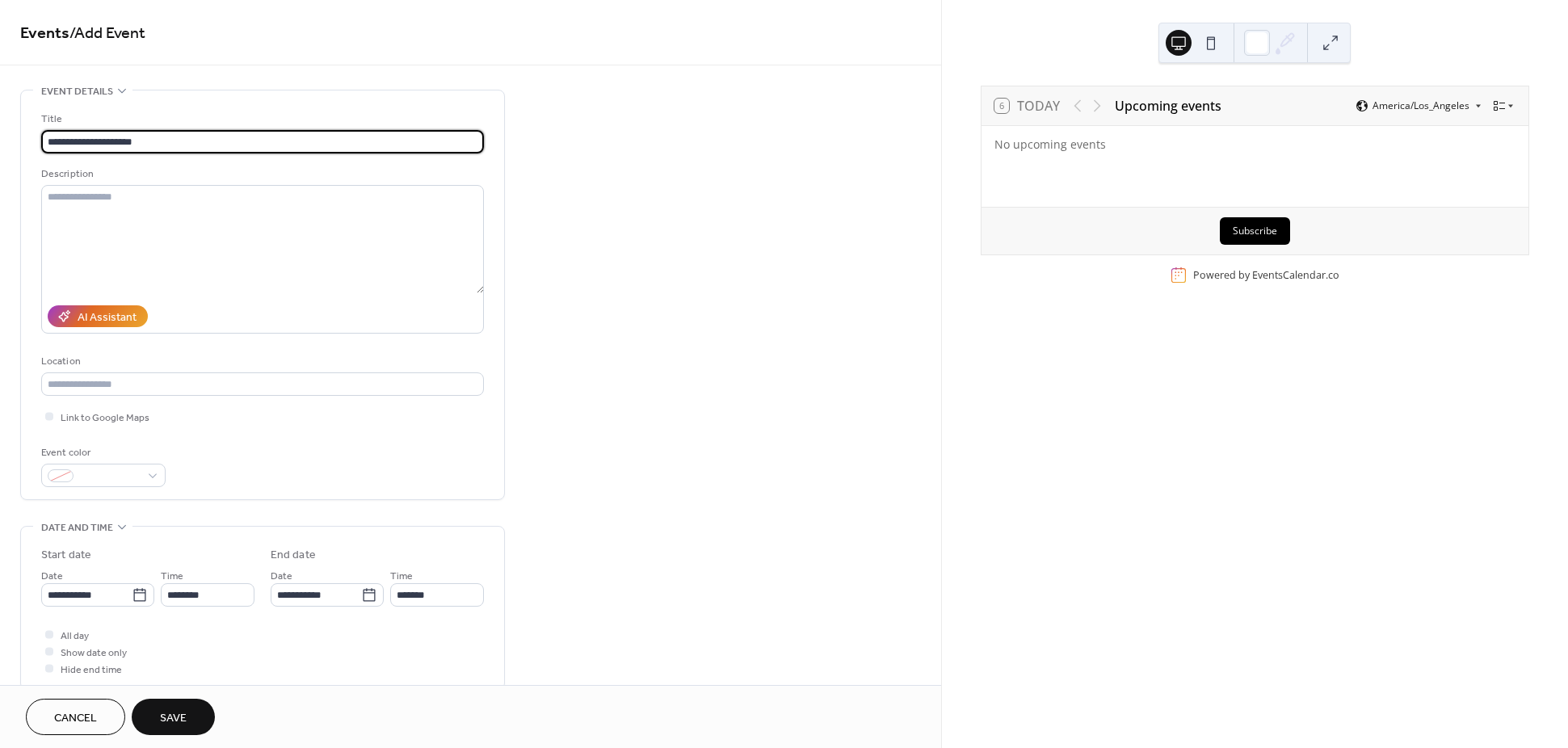 type on "**********" 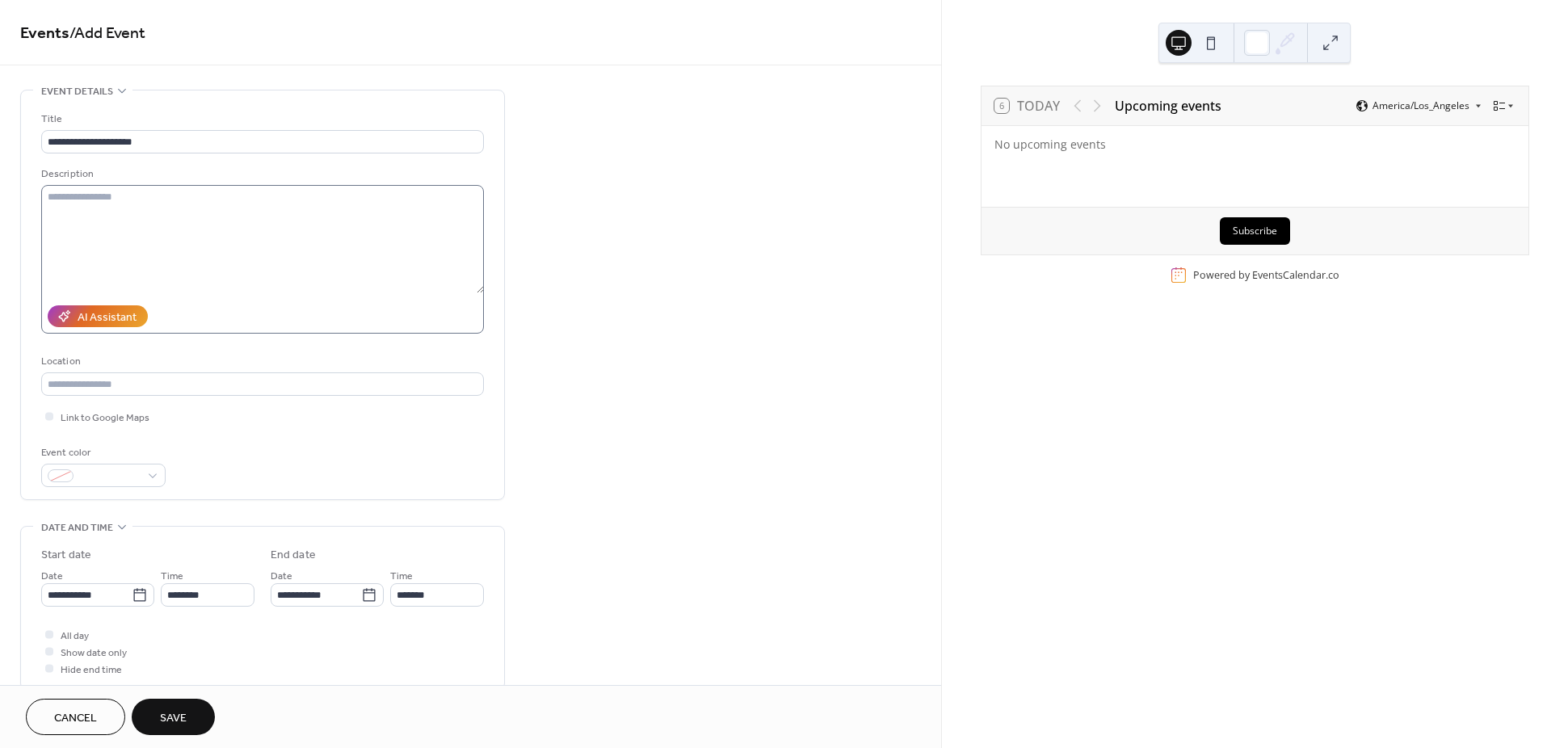 click at bounding box center (263, 239) 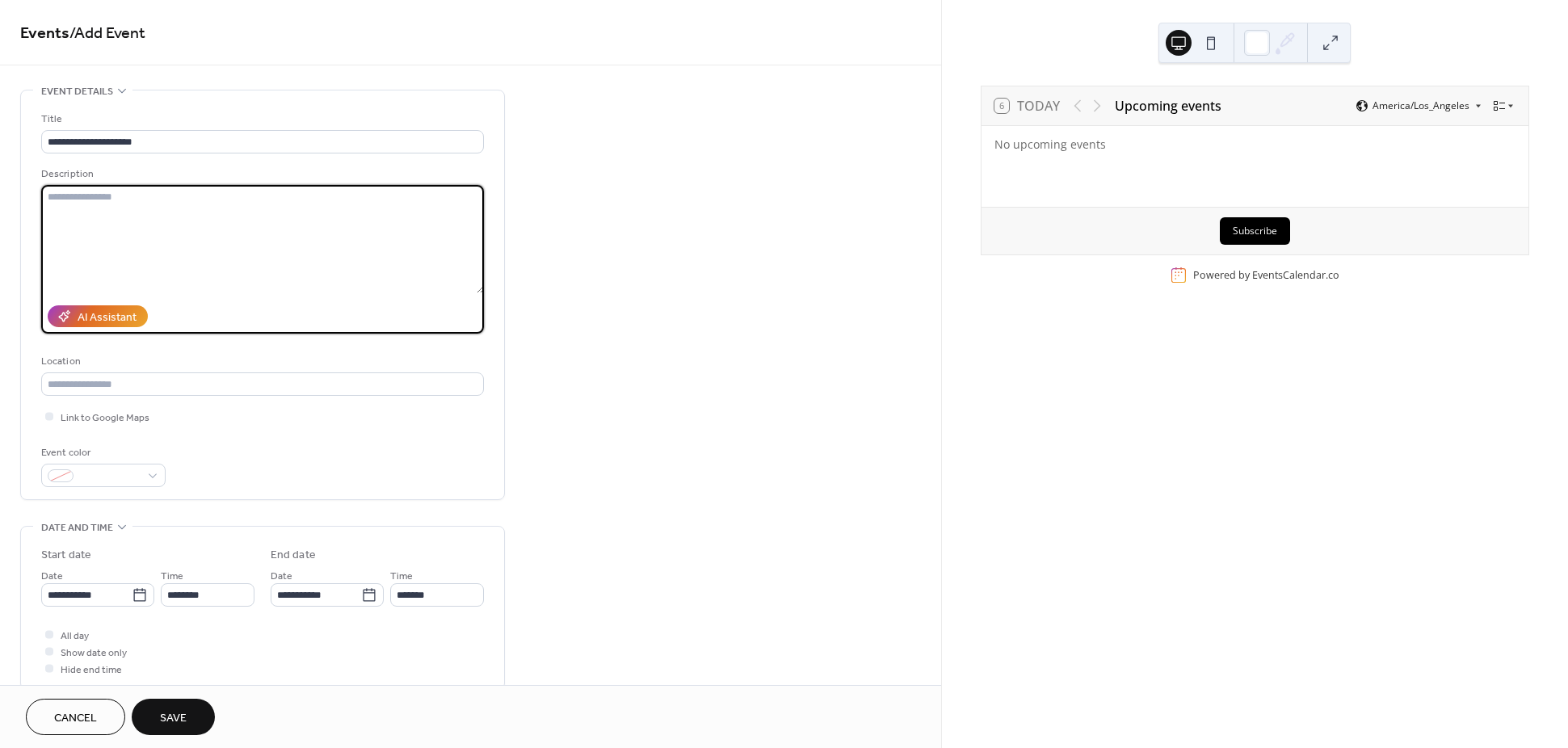 paste on "**********" 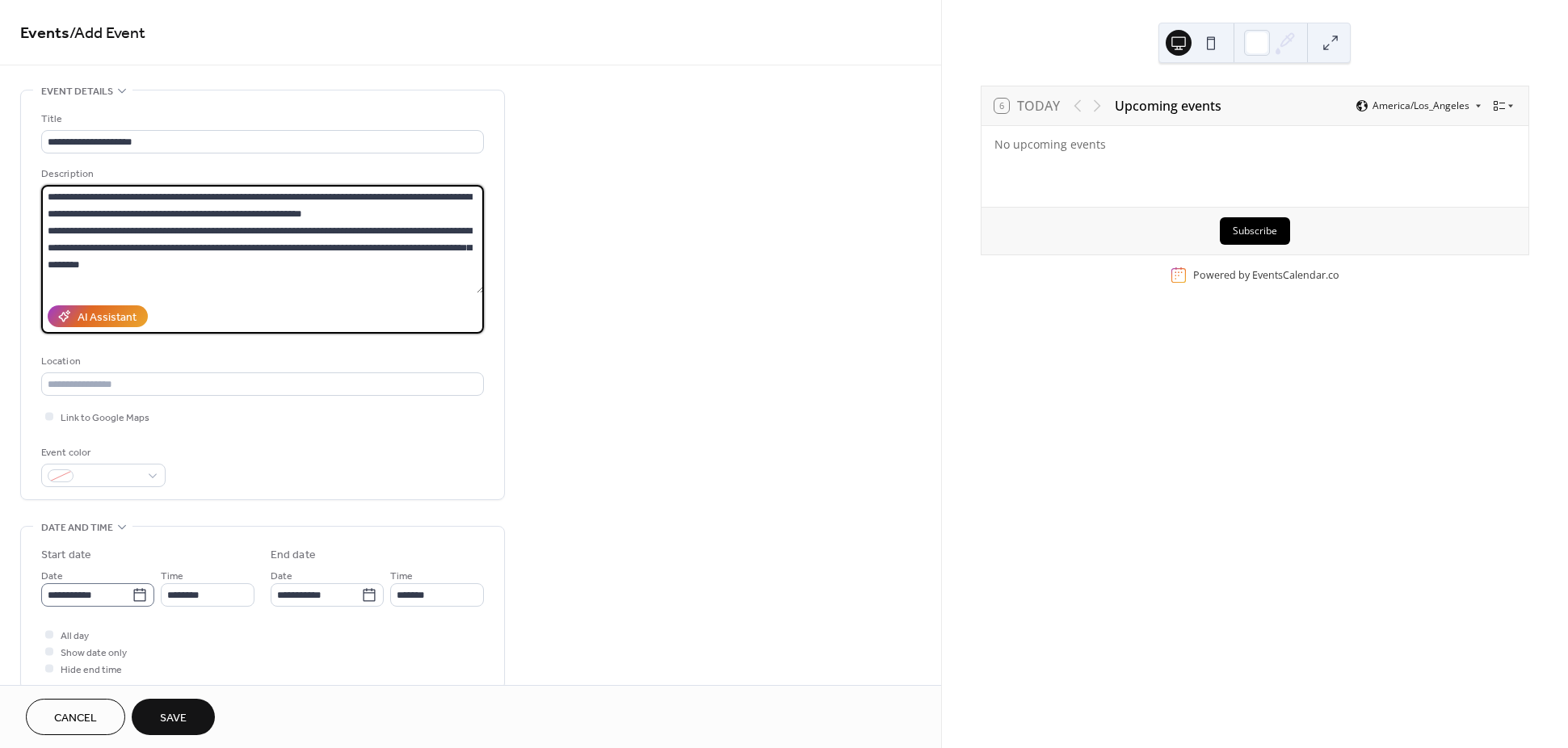 type on "**********" 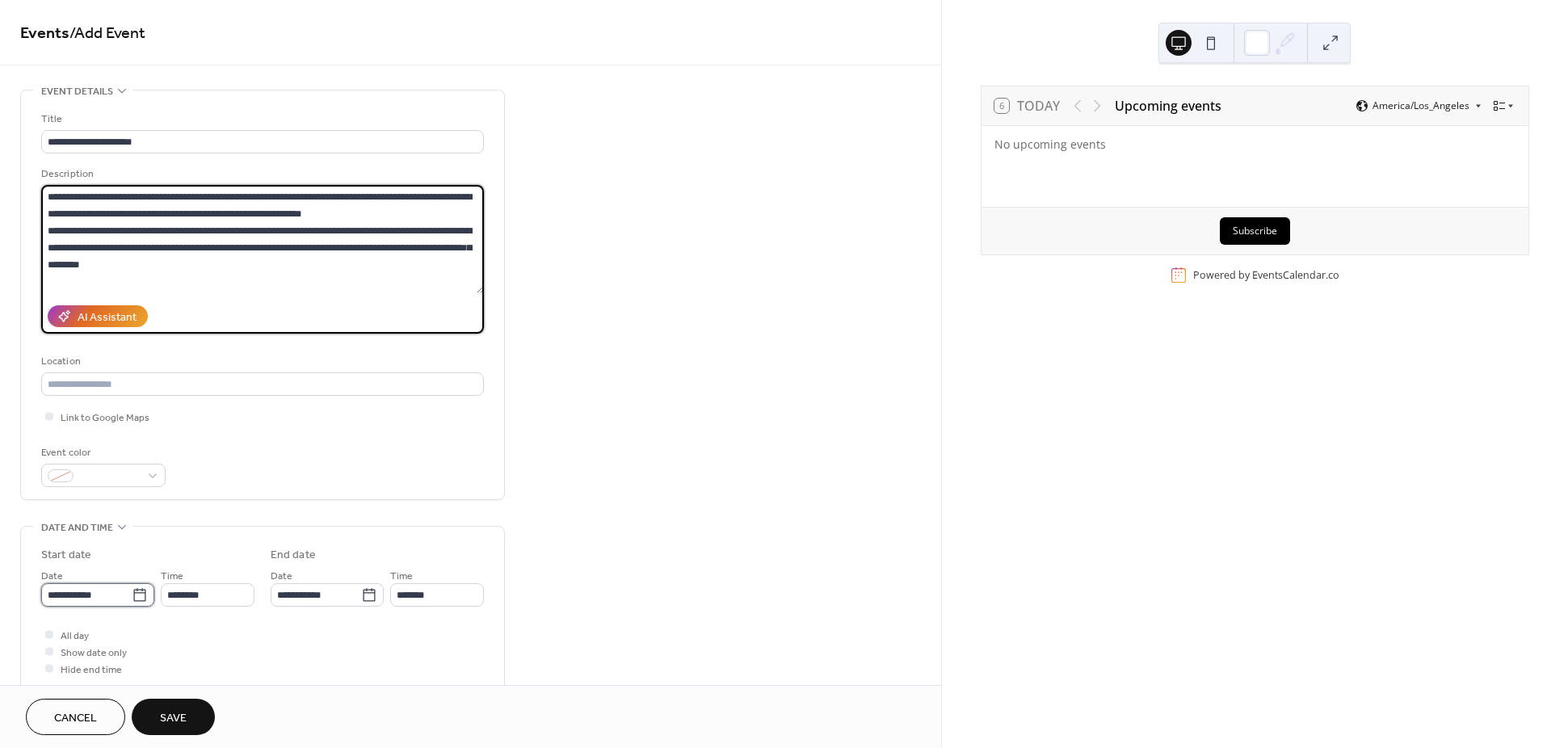 click on "**********" at bounding box center (86, 595) 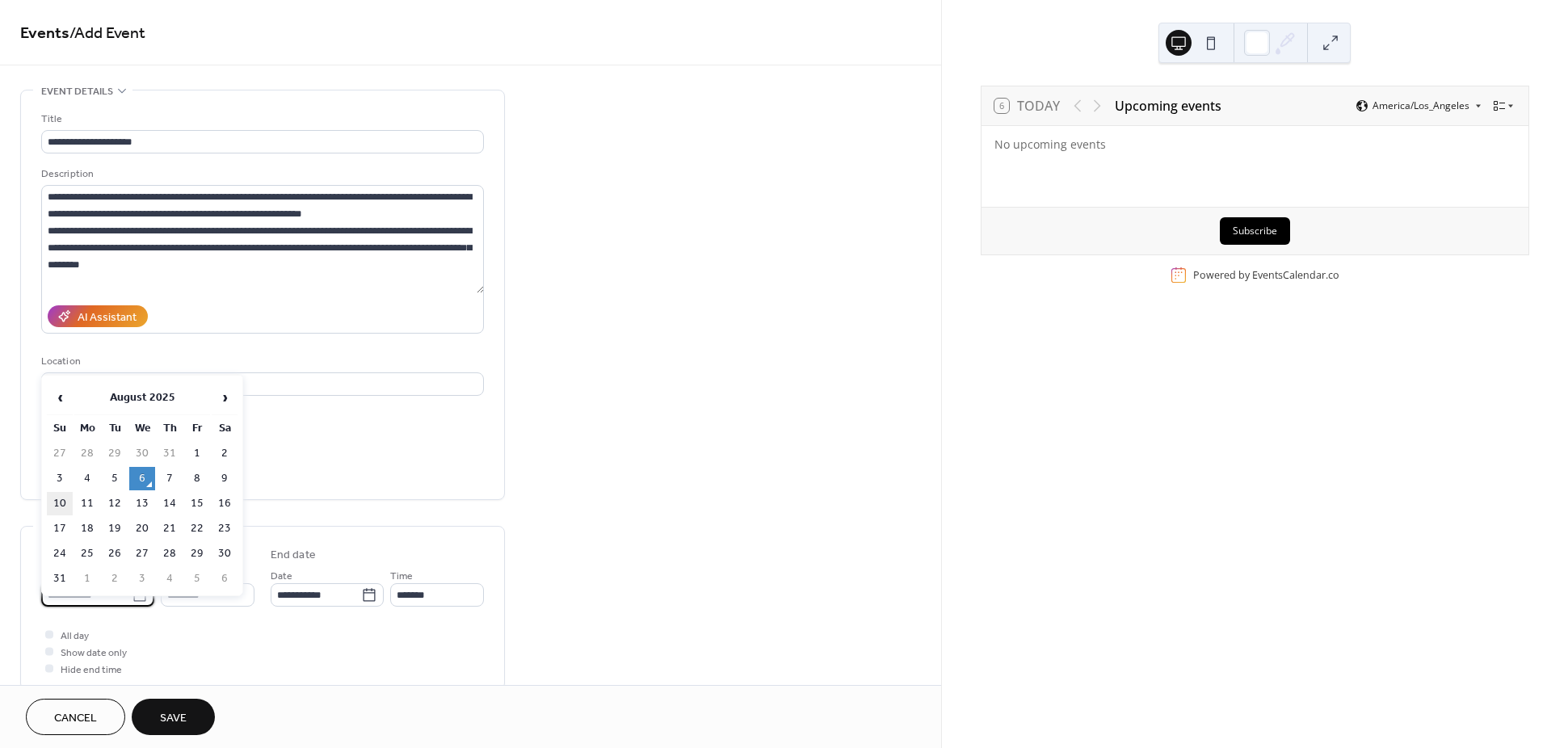 click on "10" at bounding box center (60, 503) 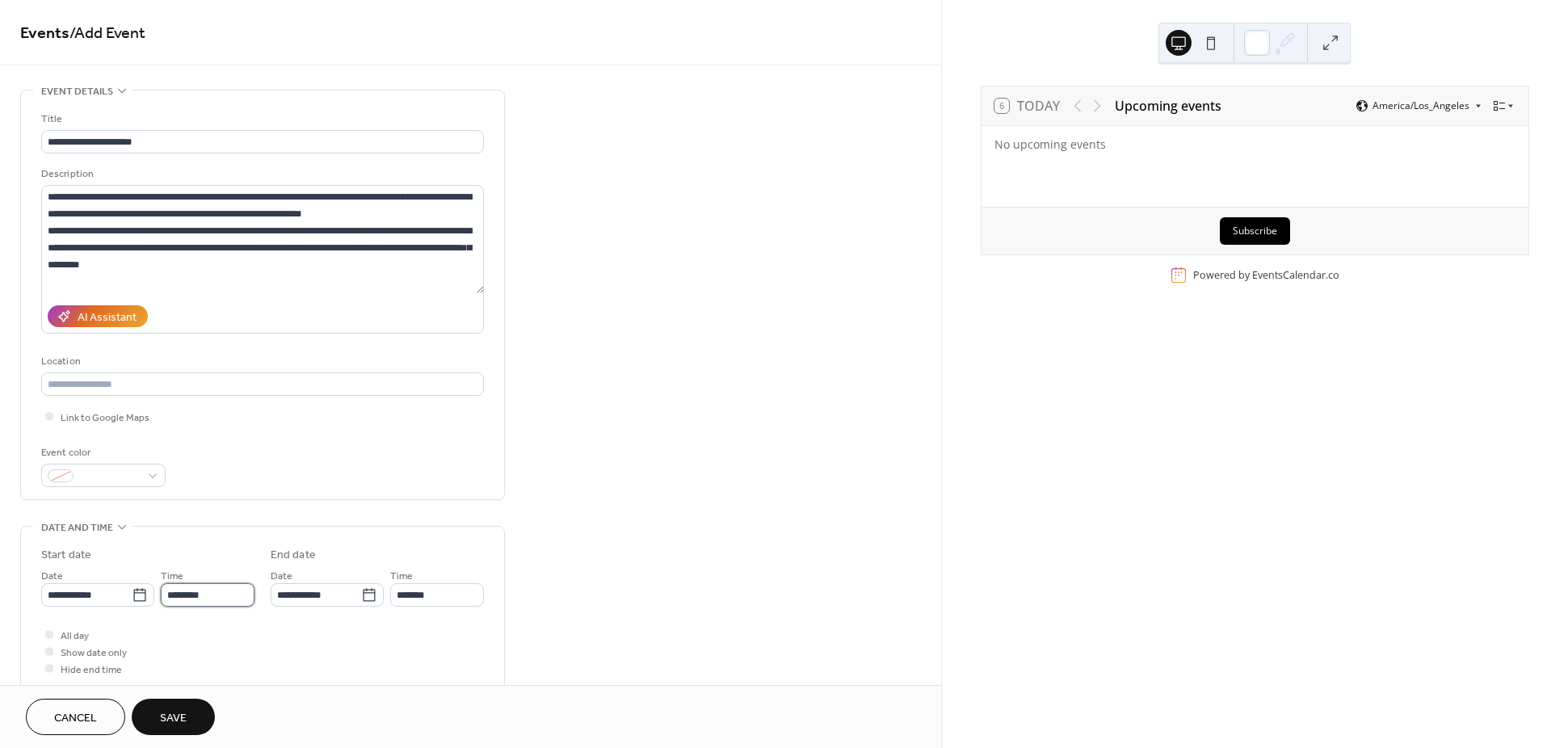 click on "********" at bounding box center (208, 595) 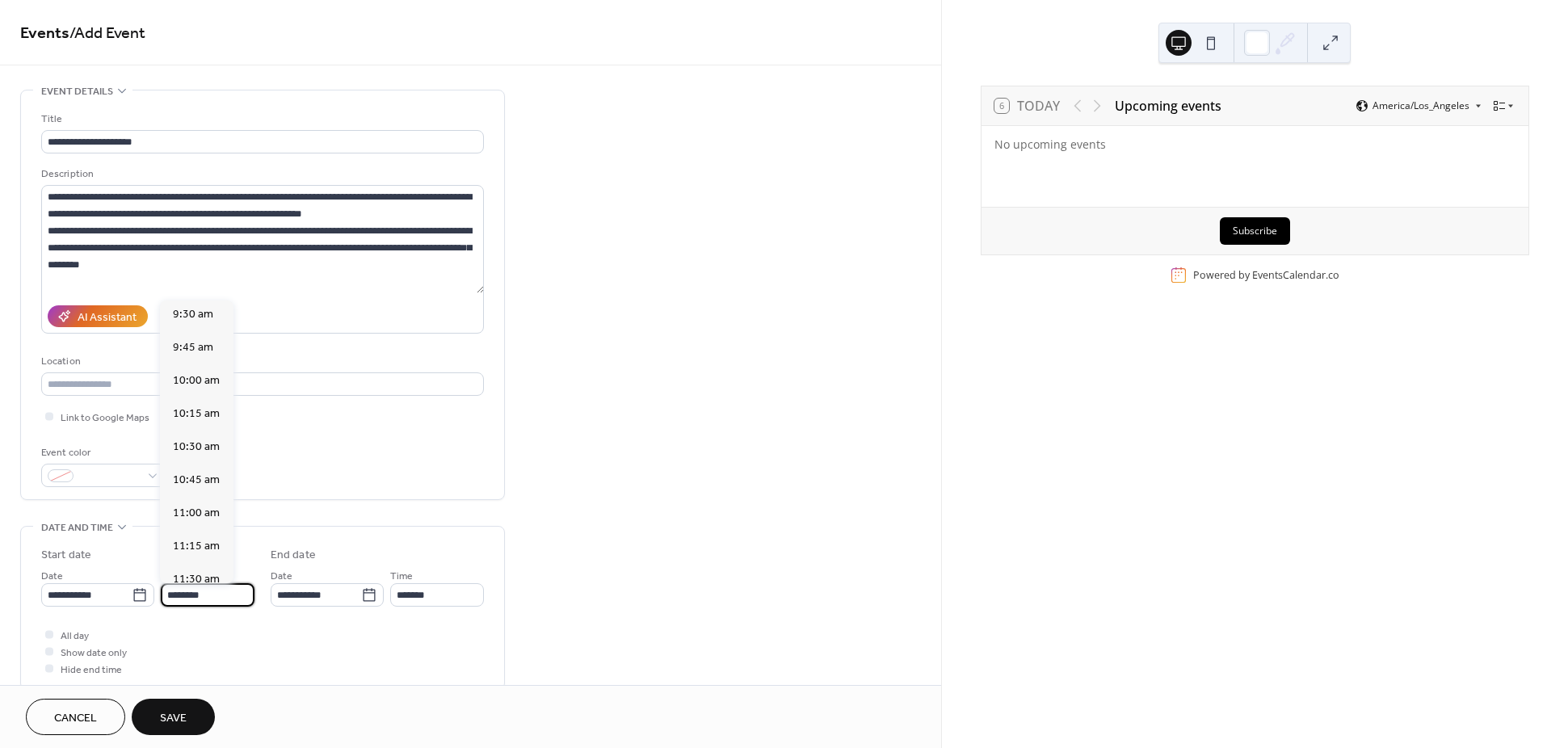 scroll, scrollTop: 1226, scrollLeft: 0, axis: vertical 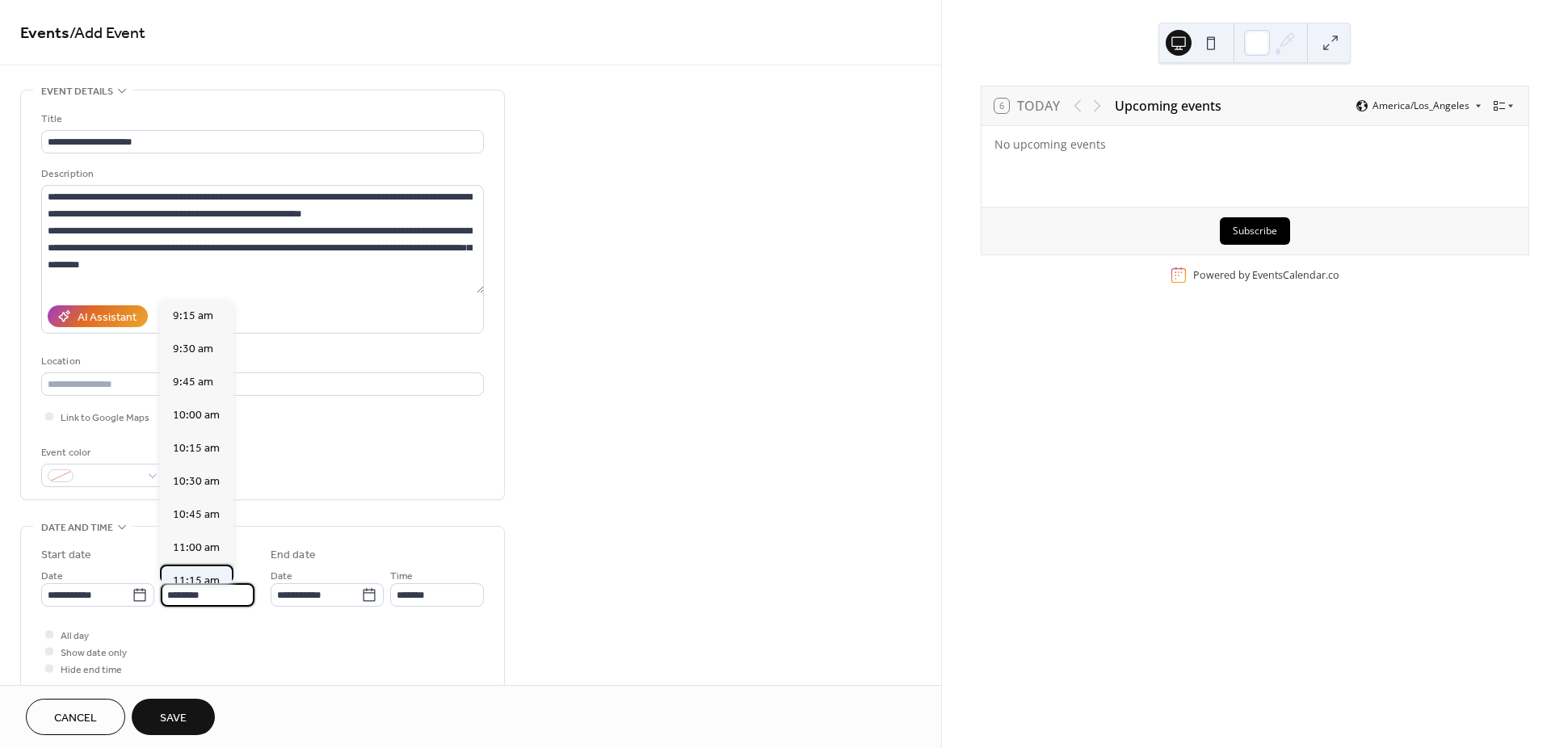click on "11:15 am" at bounding box center (196, 581) 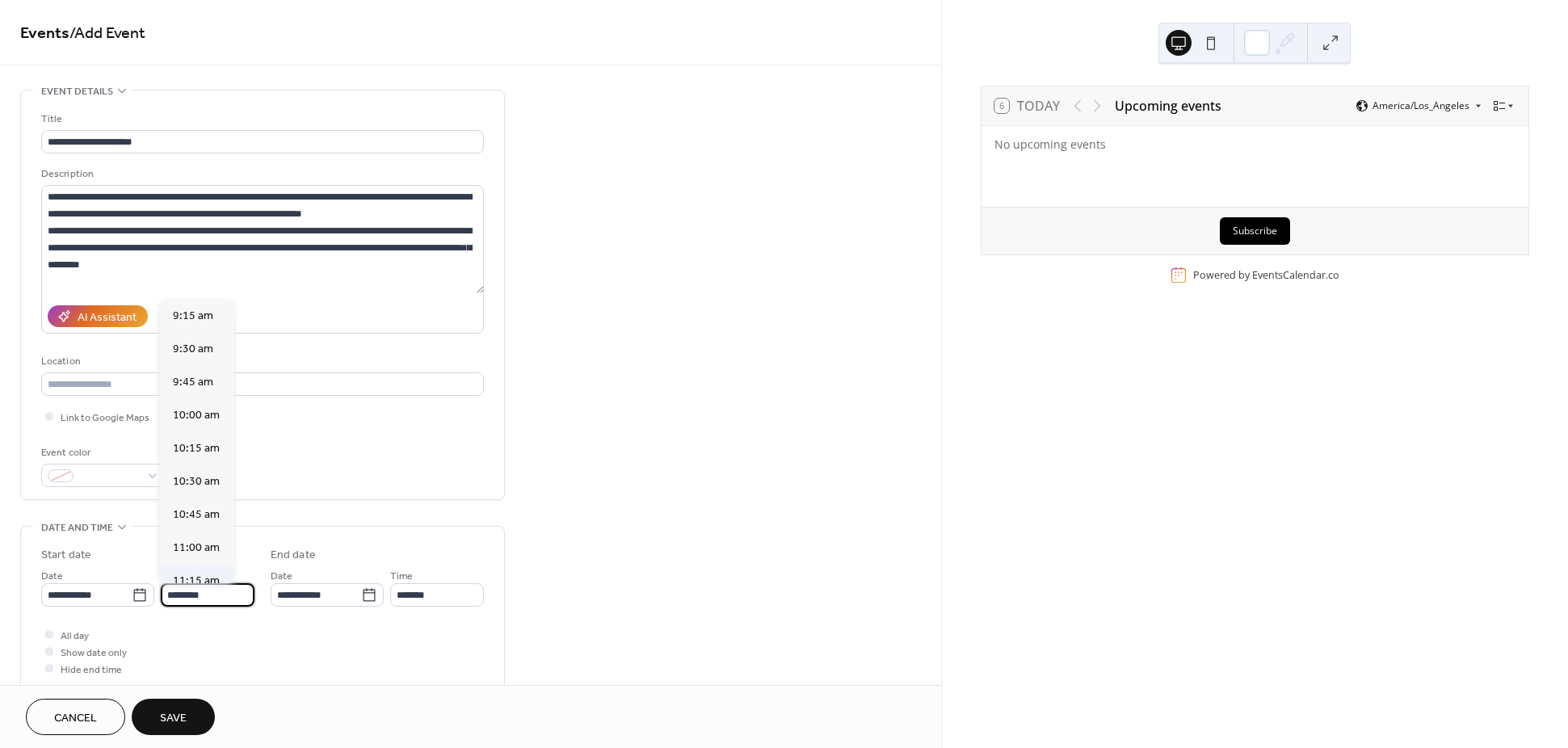 type on "********" 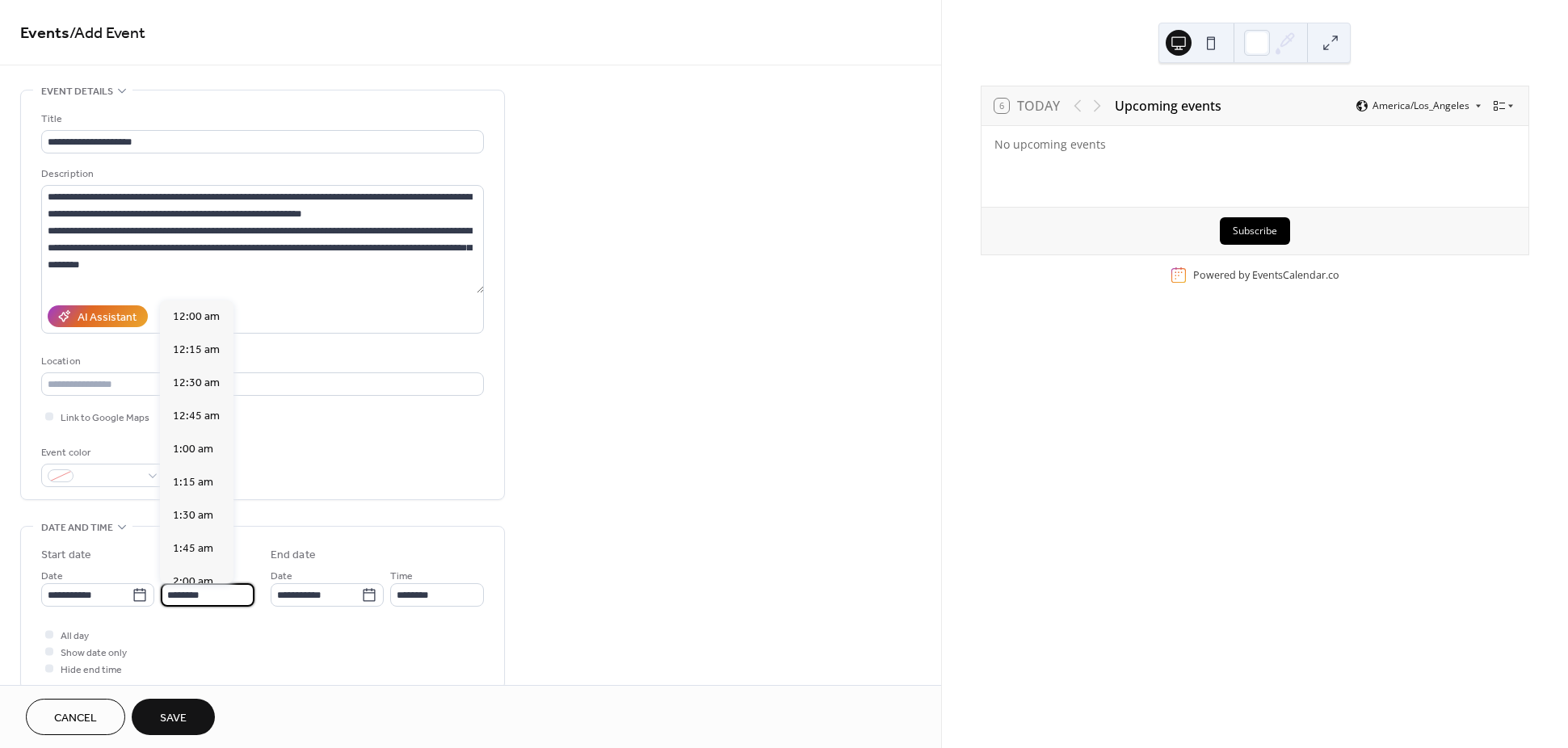 drag, startPoint x: 185, startPoint y: 596, endPoint x: 235, endPoint y: 592, distance: 50.159745 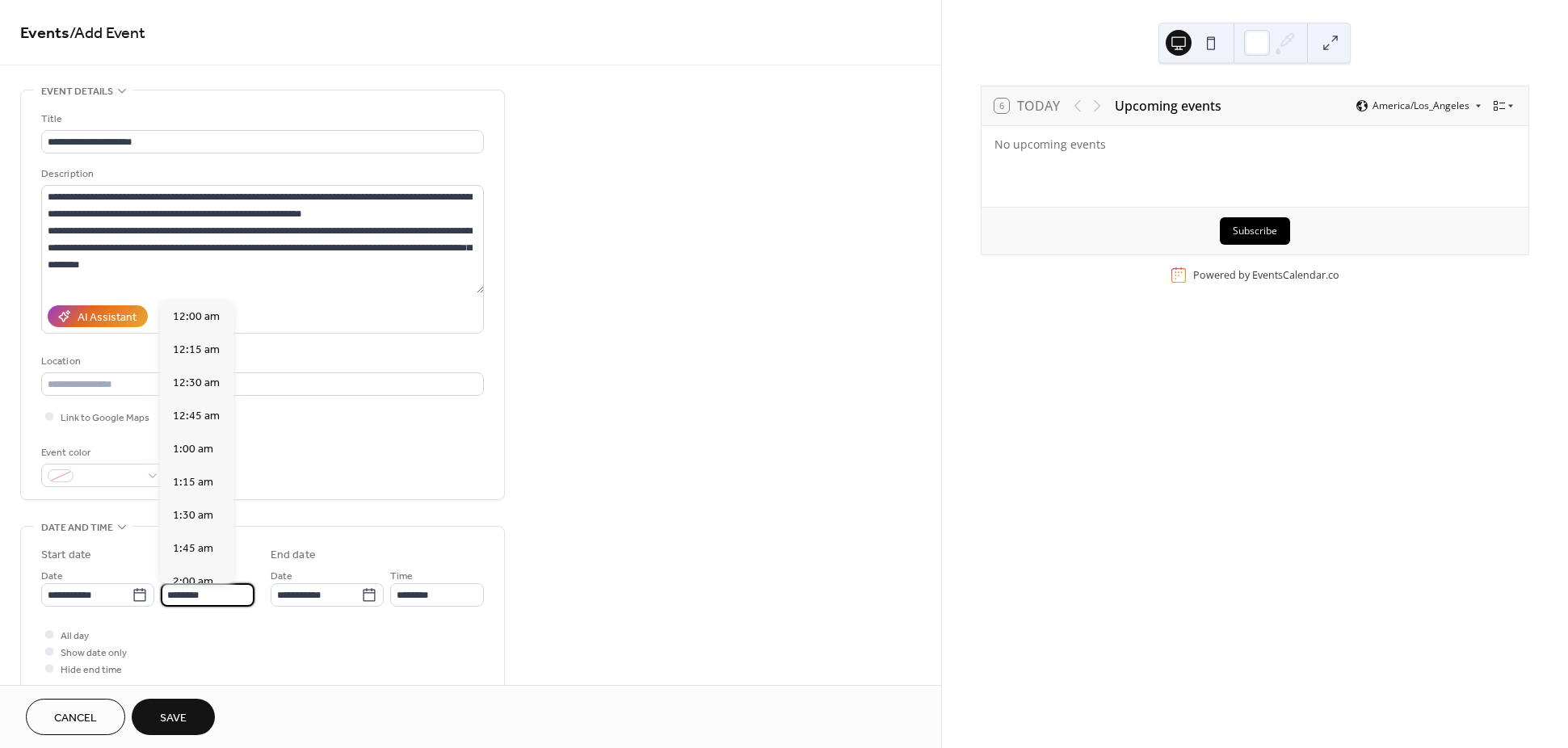 click on "********" at bounding box center [208, 595] 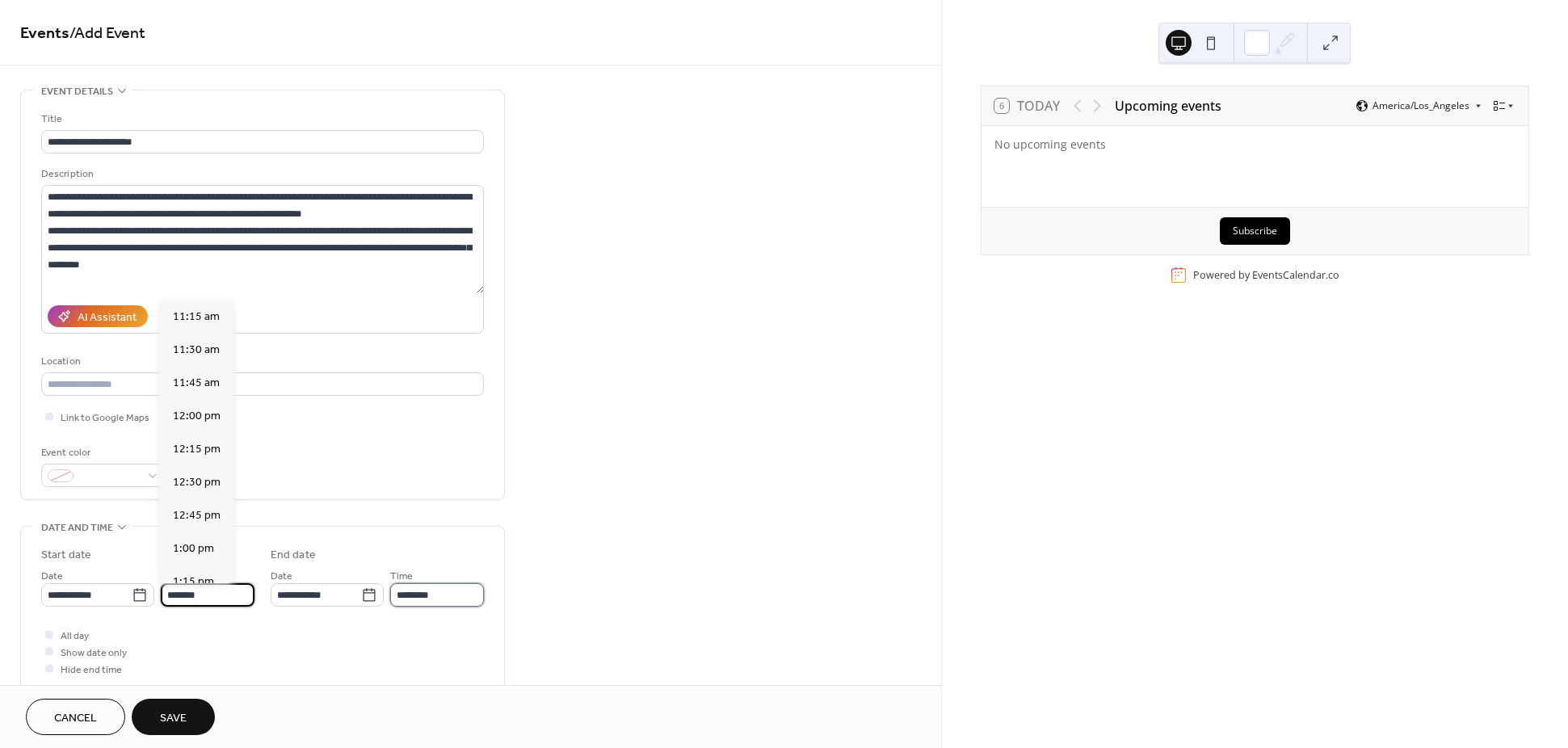 click on "********" at bounding box center (437, 595) 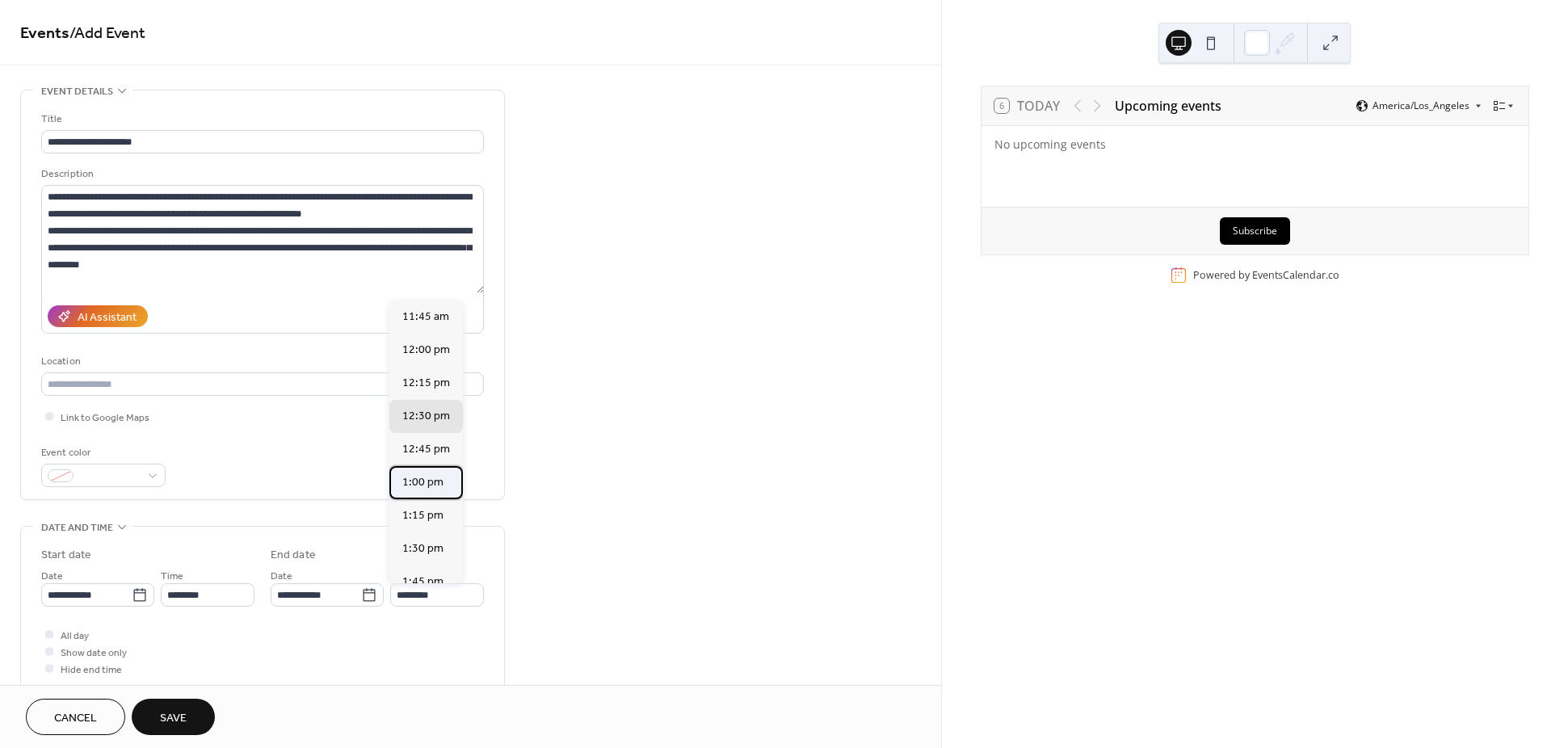 click on "1:00 pm" at bounding box center (422, 482) 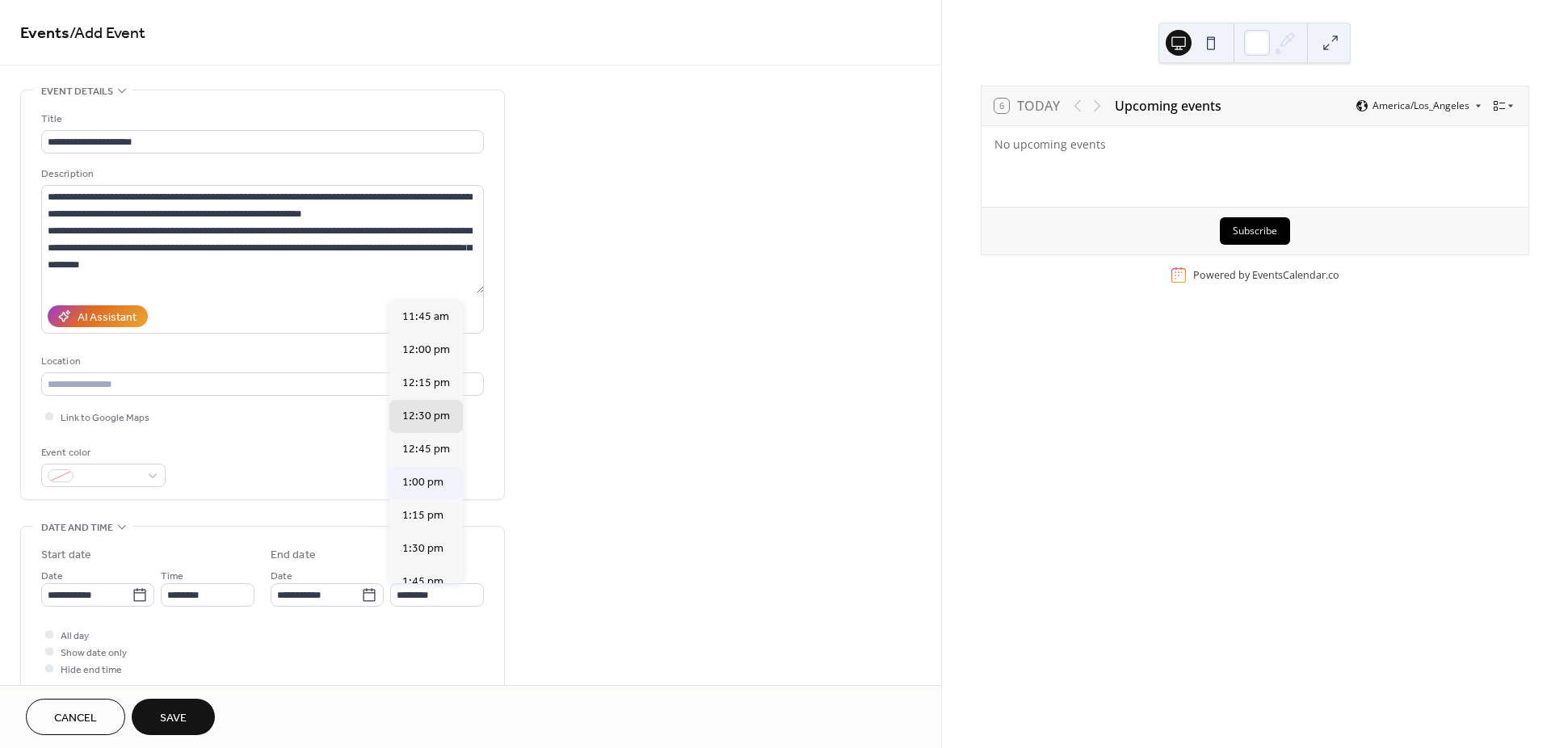 type on "*******" 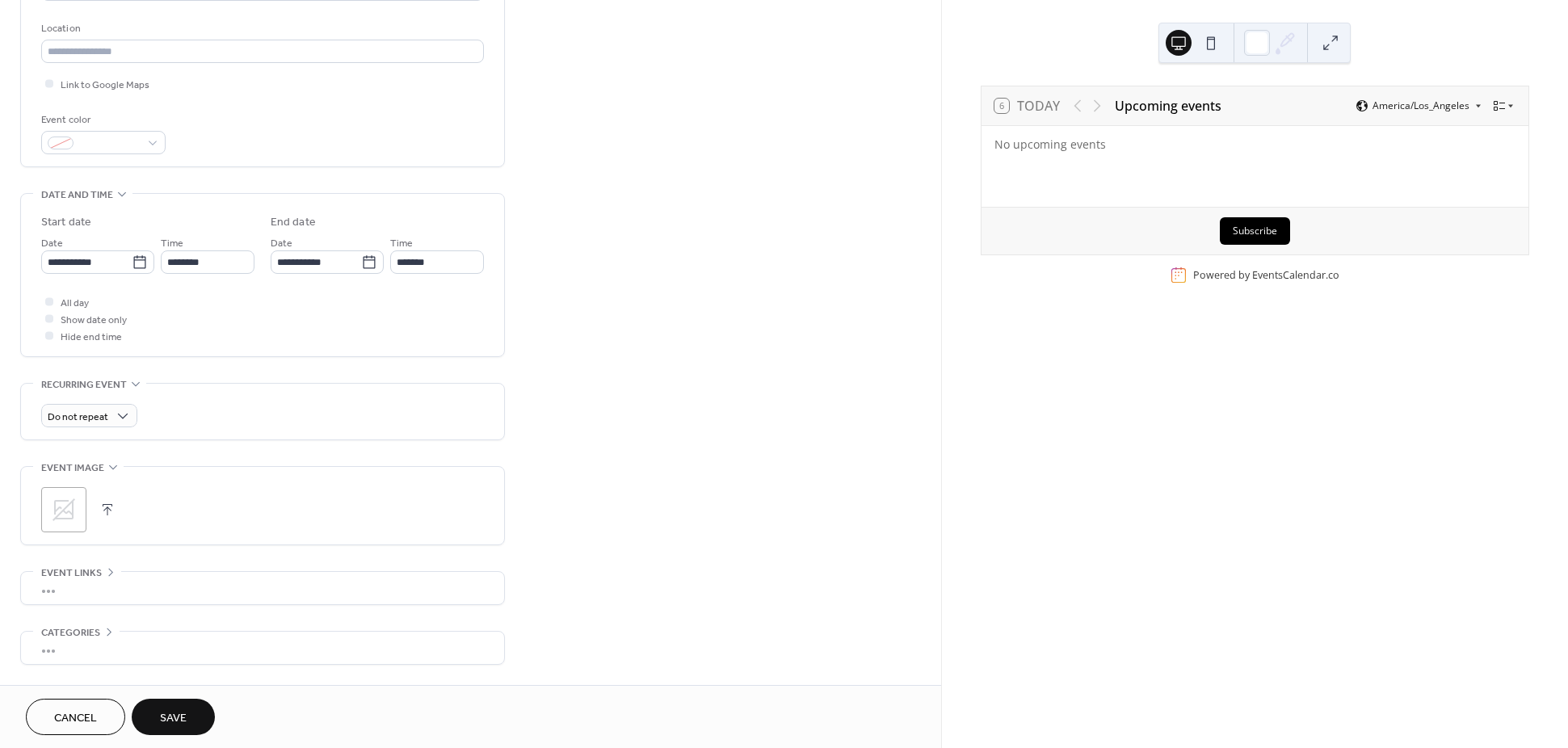scroll, scrollTop: 363, scrollLeft: 0, axis: vertical 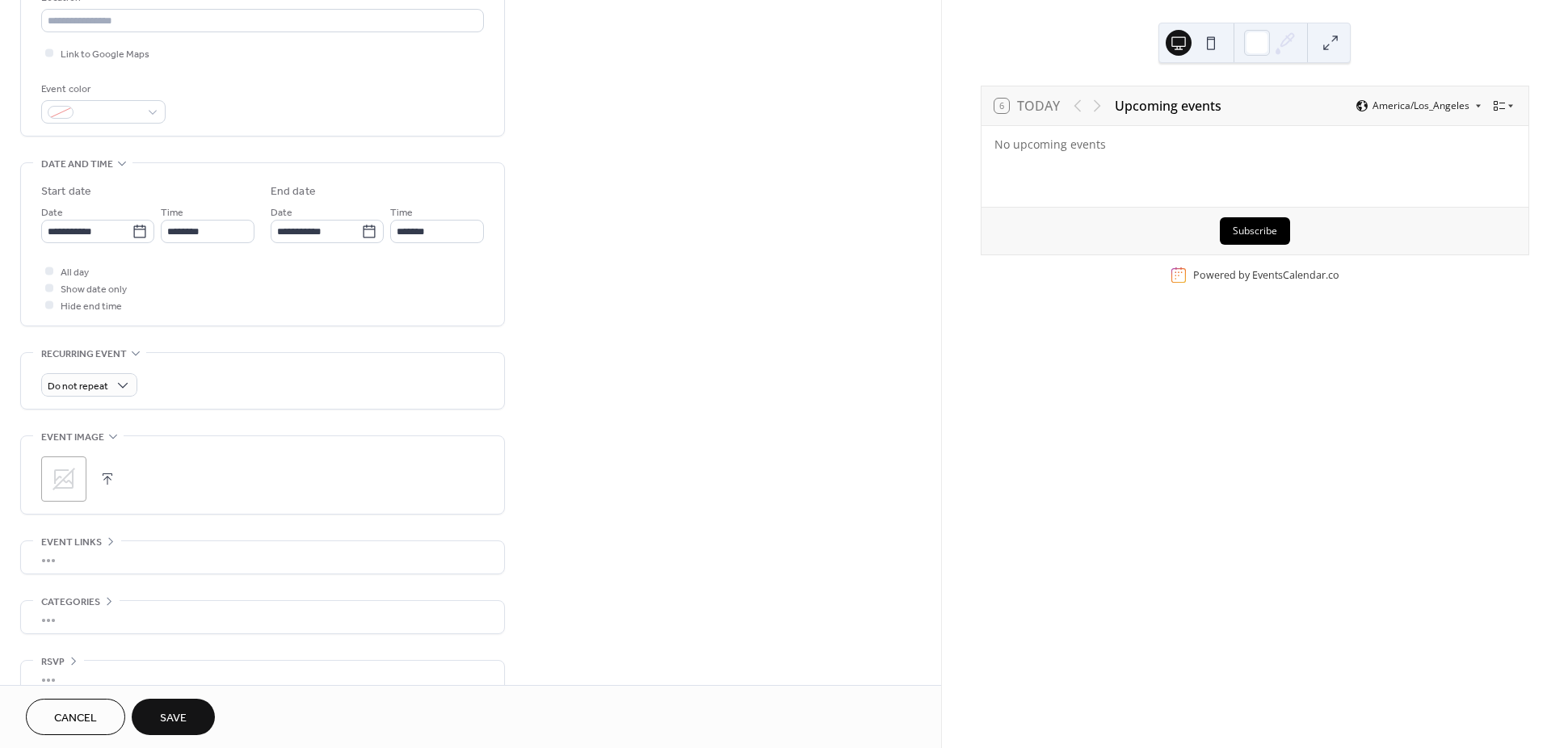 click at bounding box center [107, 479] 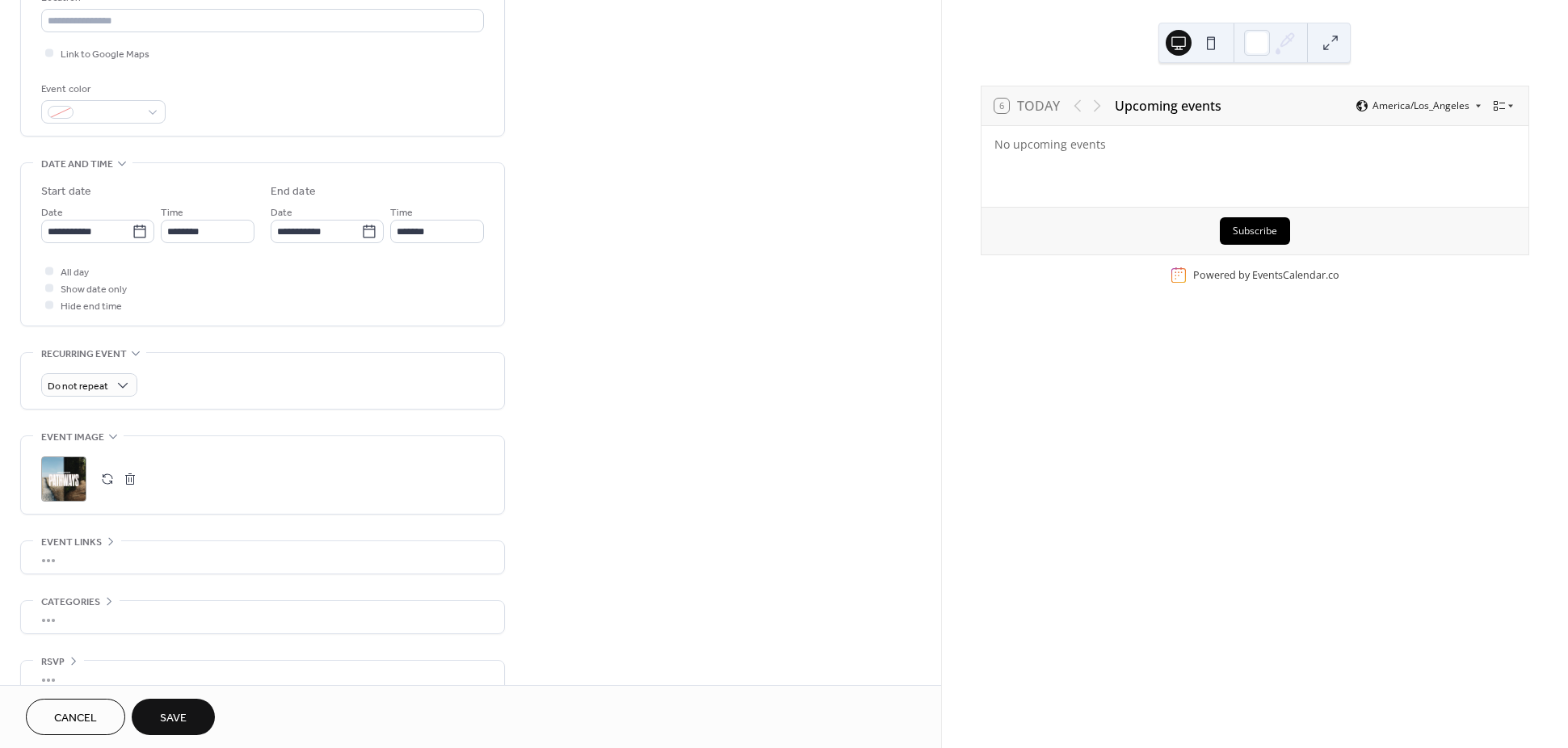 scroll, scrollTop: 389, scrollLeft: 0, axis: vertical 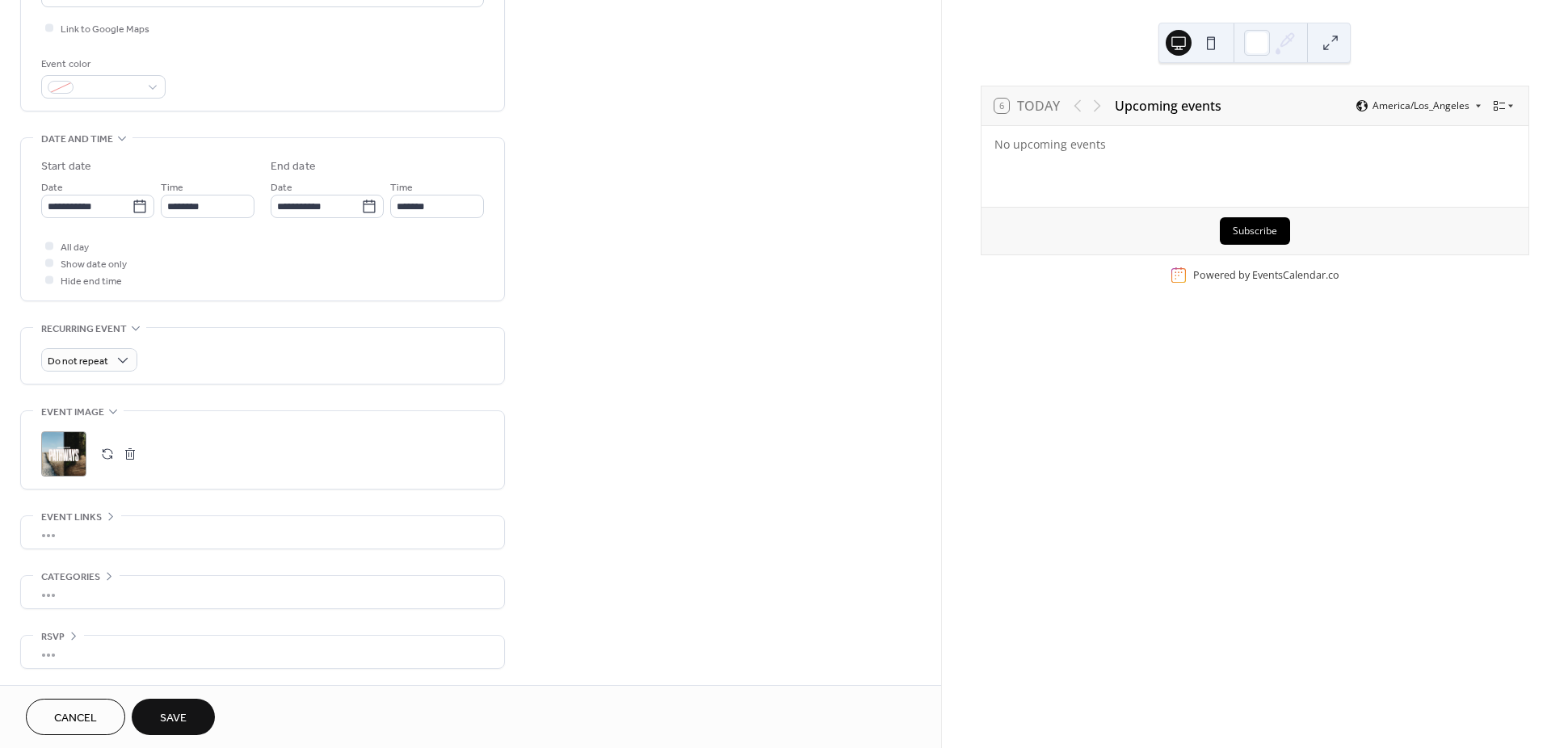 click on "•••" at bounding box center [263, 652] 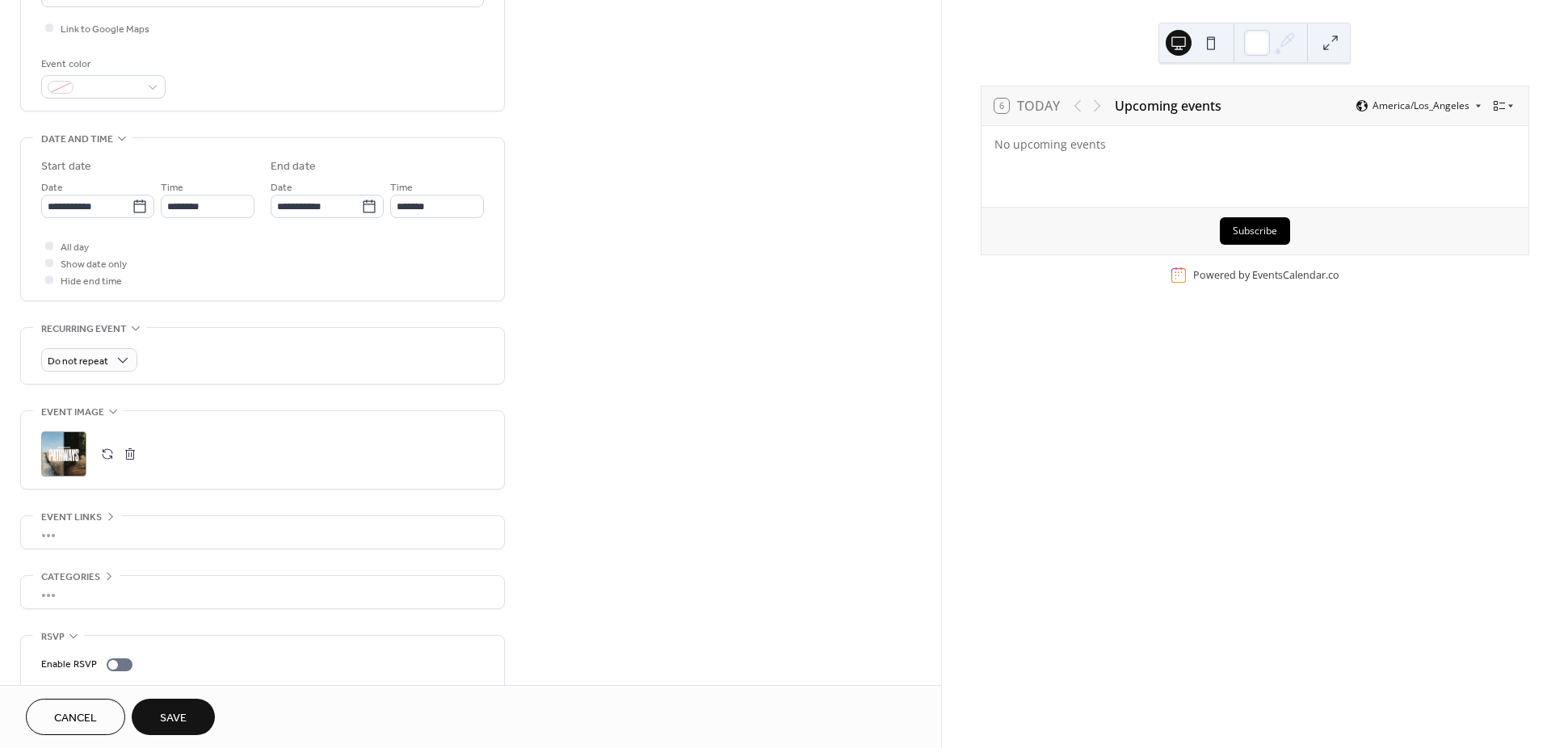 scroll, scrollTop: 389, scrollLeft: 0, axis: vertical 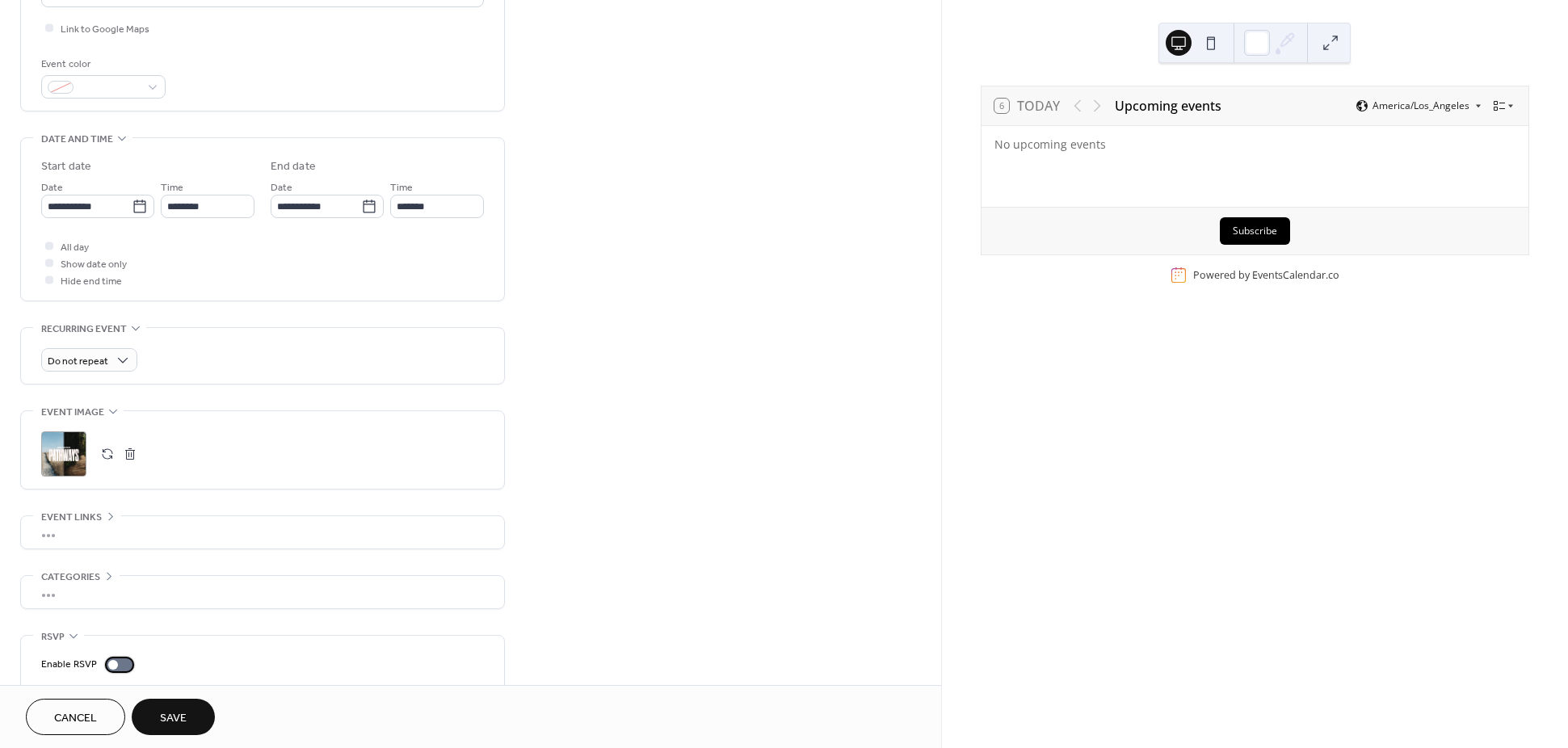 click at bounding box center (120, 665) 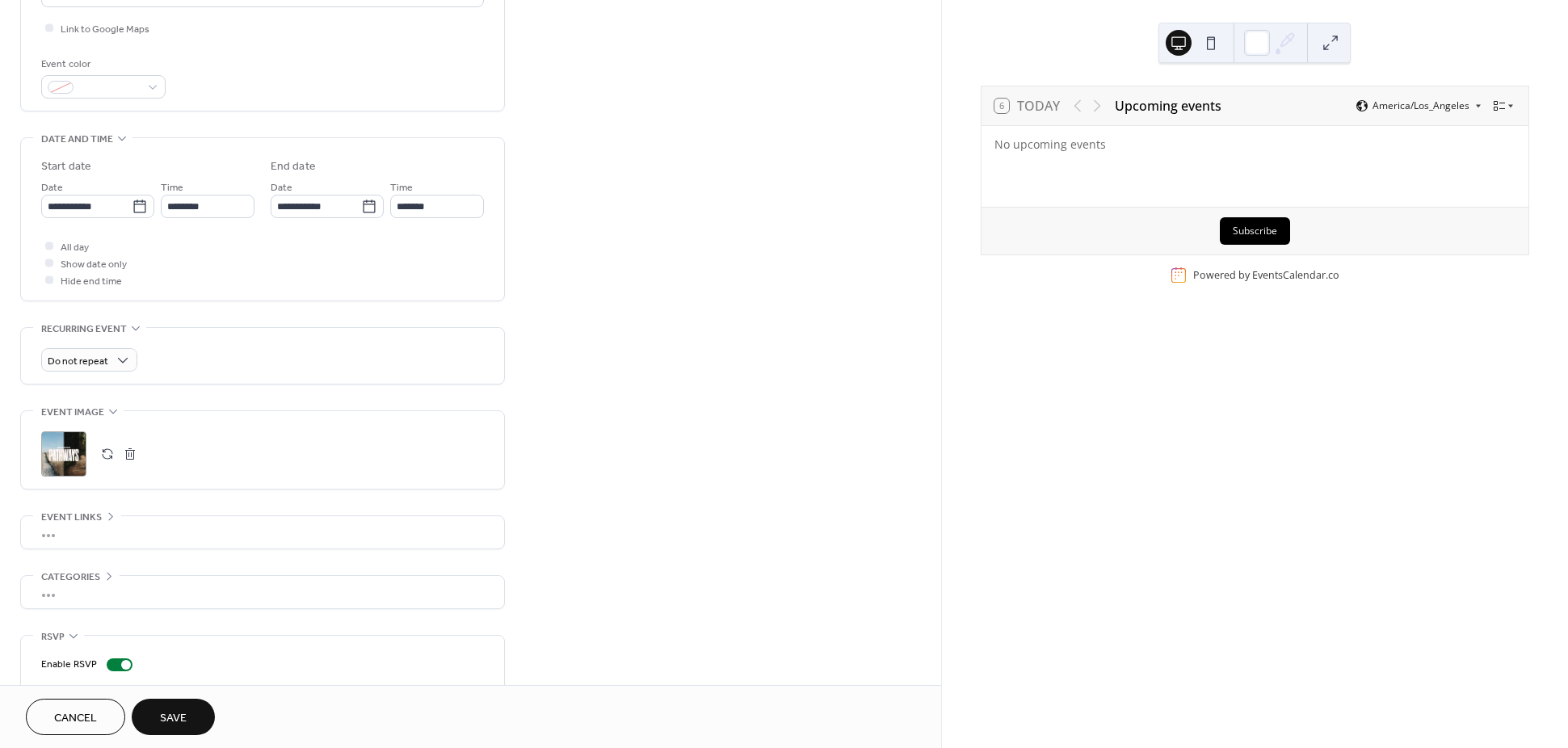 click on "•••" at bounding box center (263, 592) 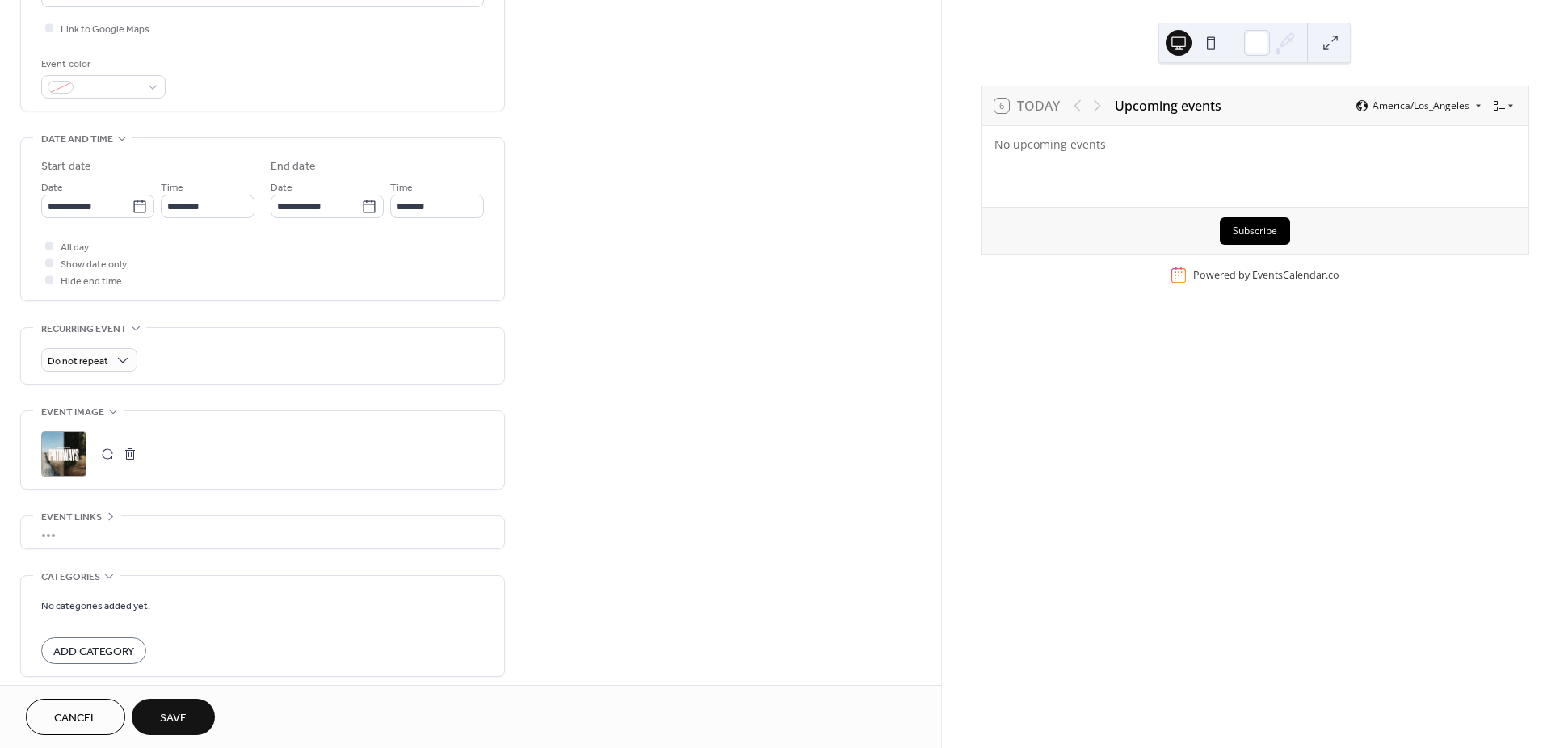 click on "Add Category" at bounding box center [94, 652] 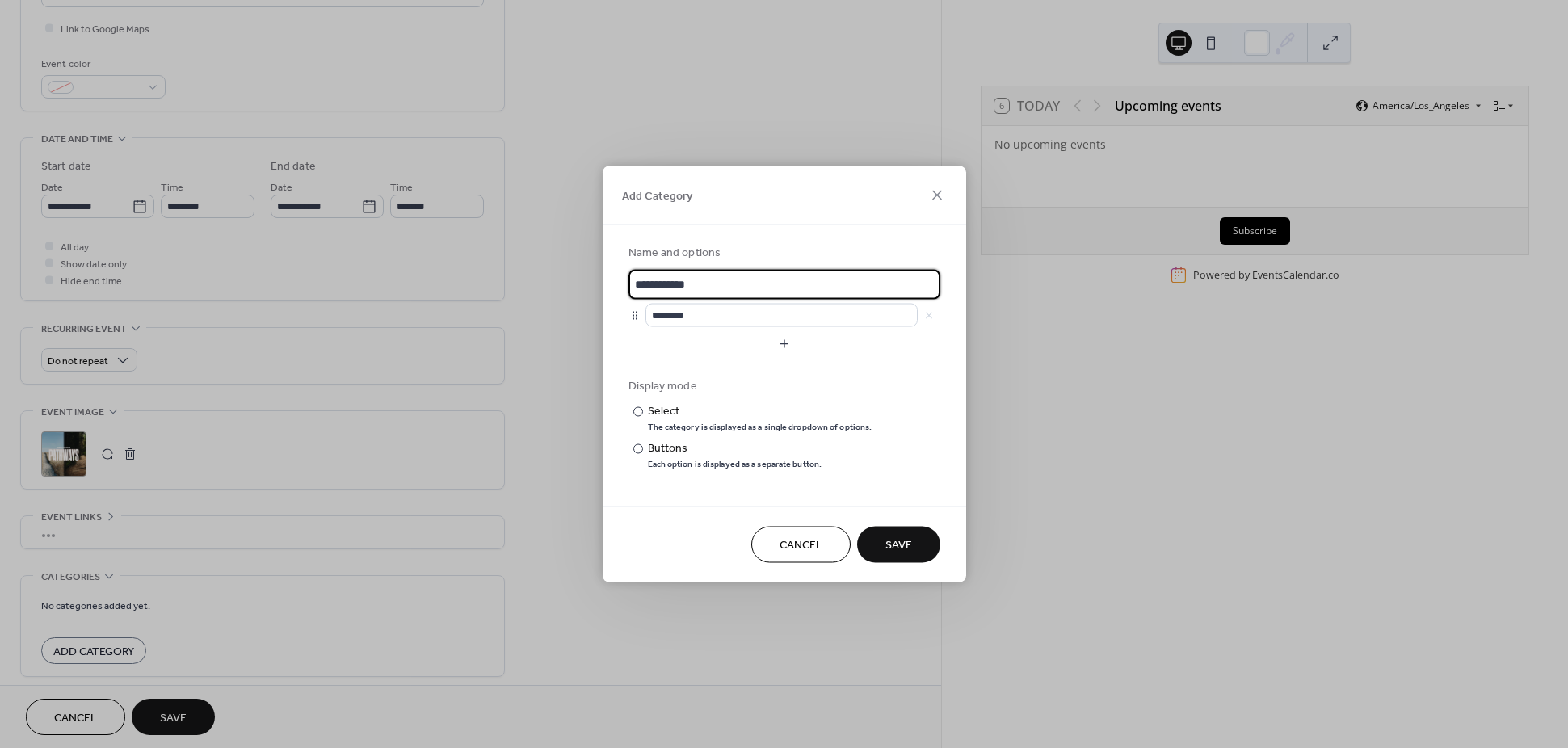 drag, startPoint x: 711, startPoint y: 284, endPoint x: 625, endPoint y: 284, distance: 86 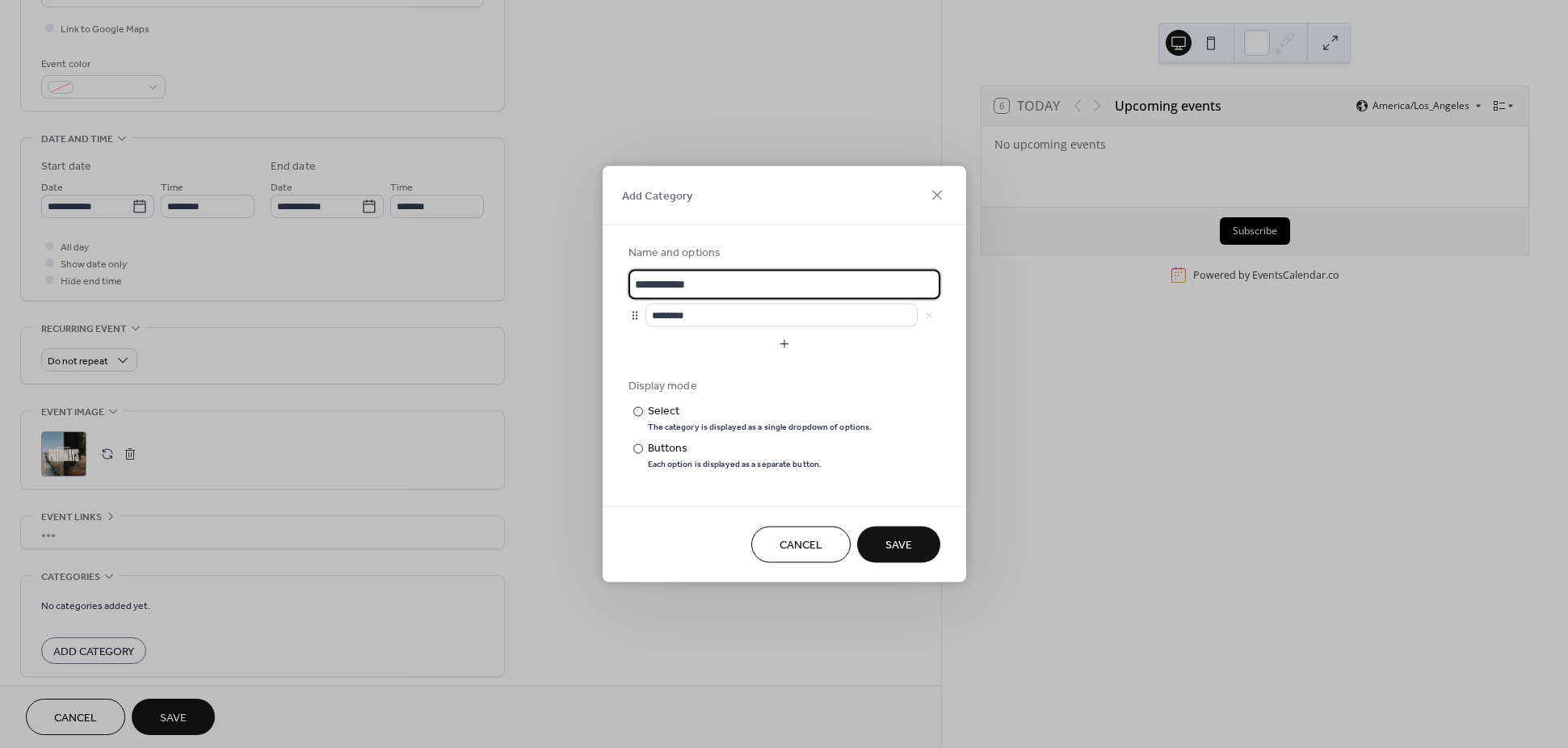 click on "**********" at bounding box center (784, 356) 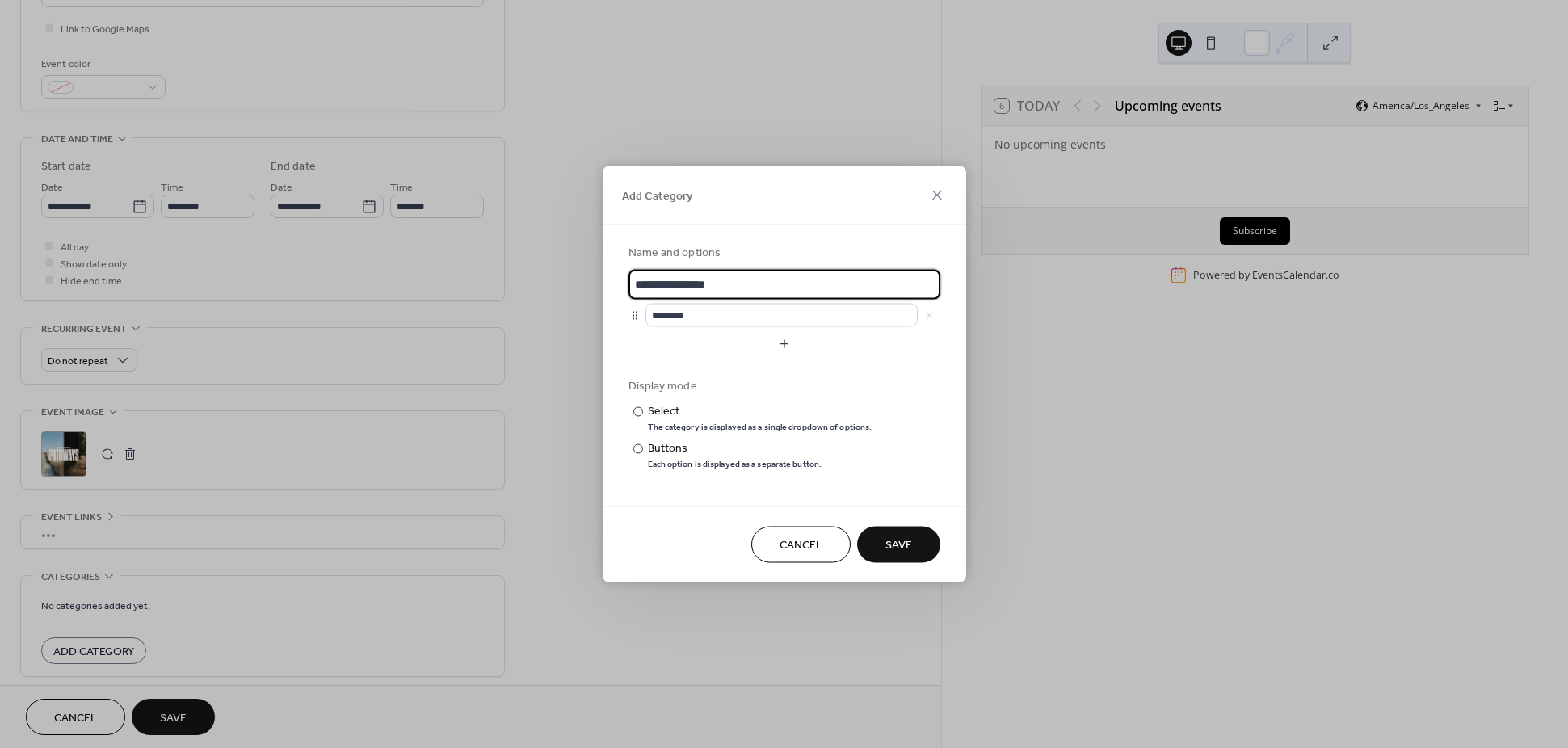 type on "**********" 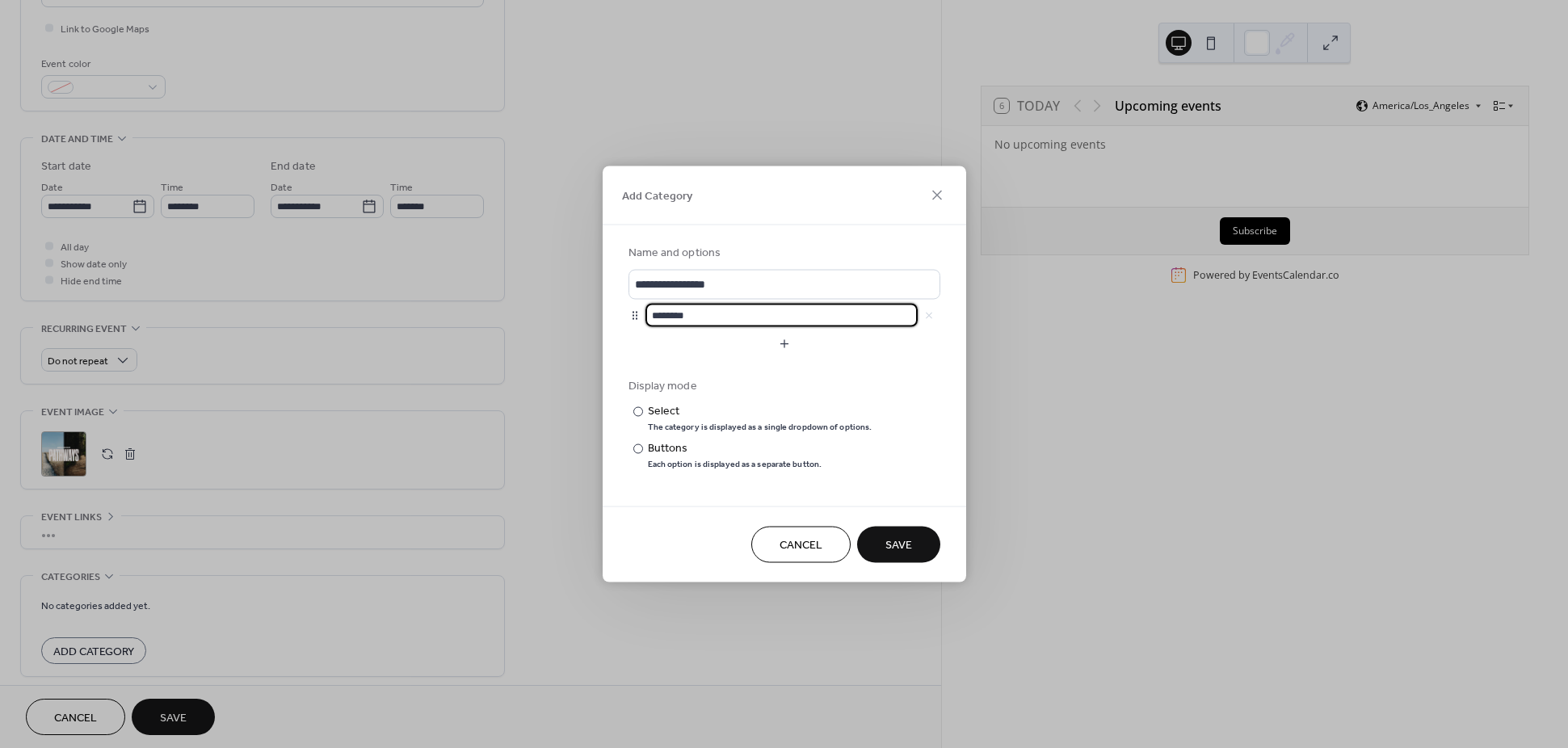 click on "********" at bounding box center [781, 315] 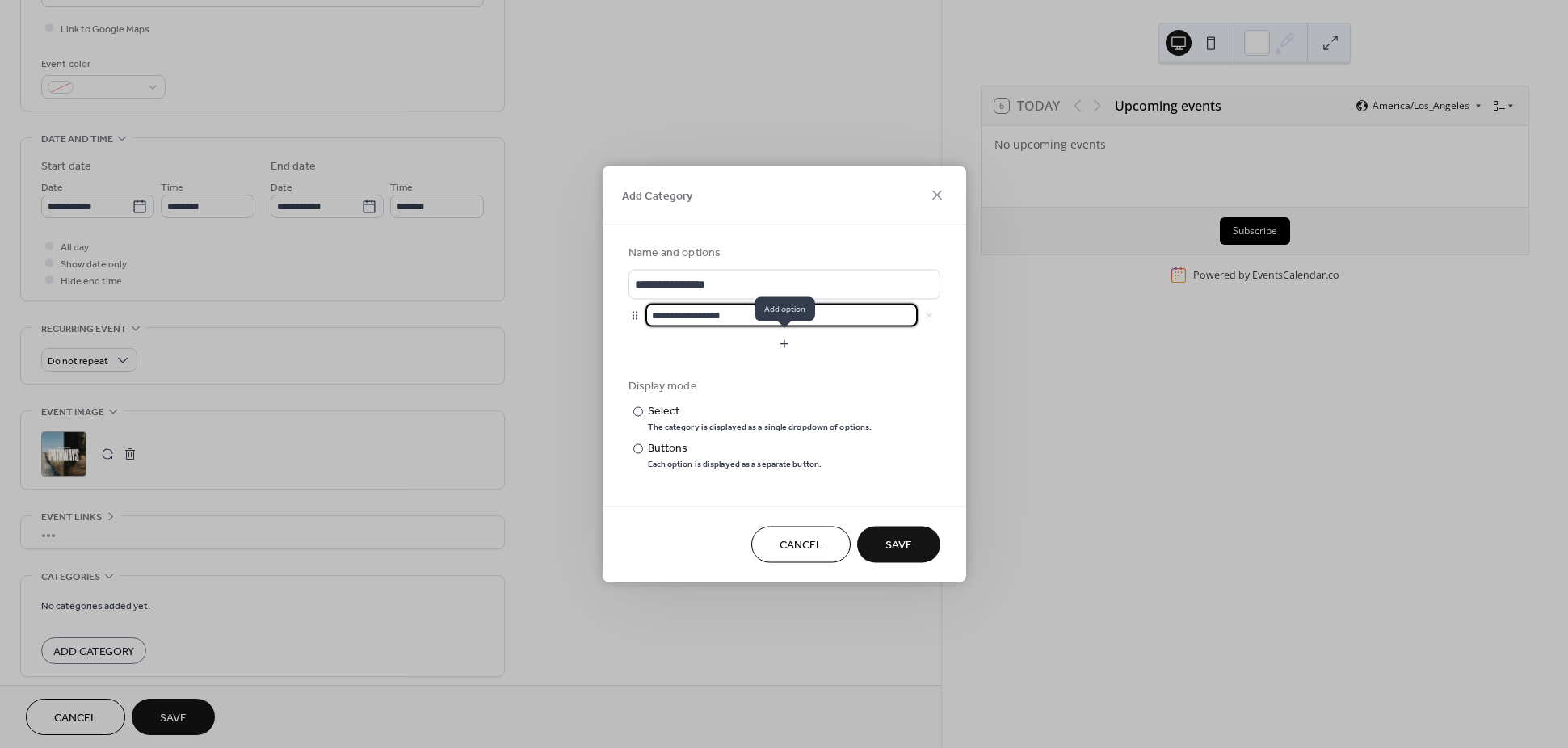 type on "**********" 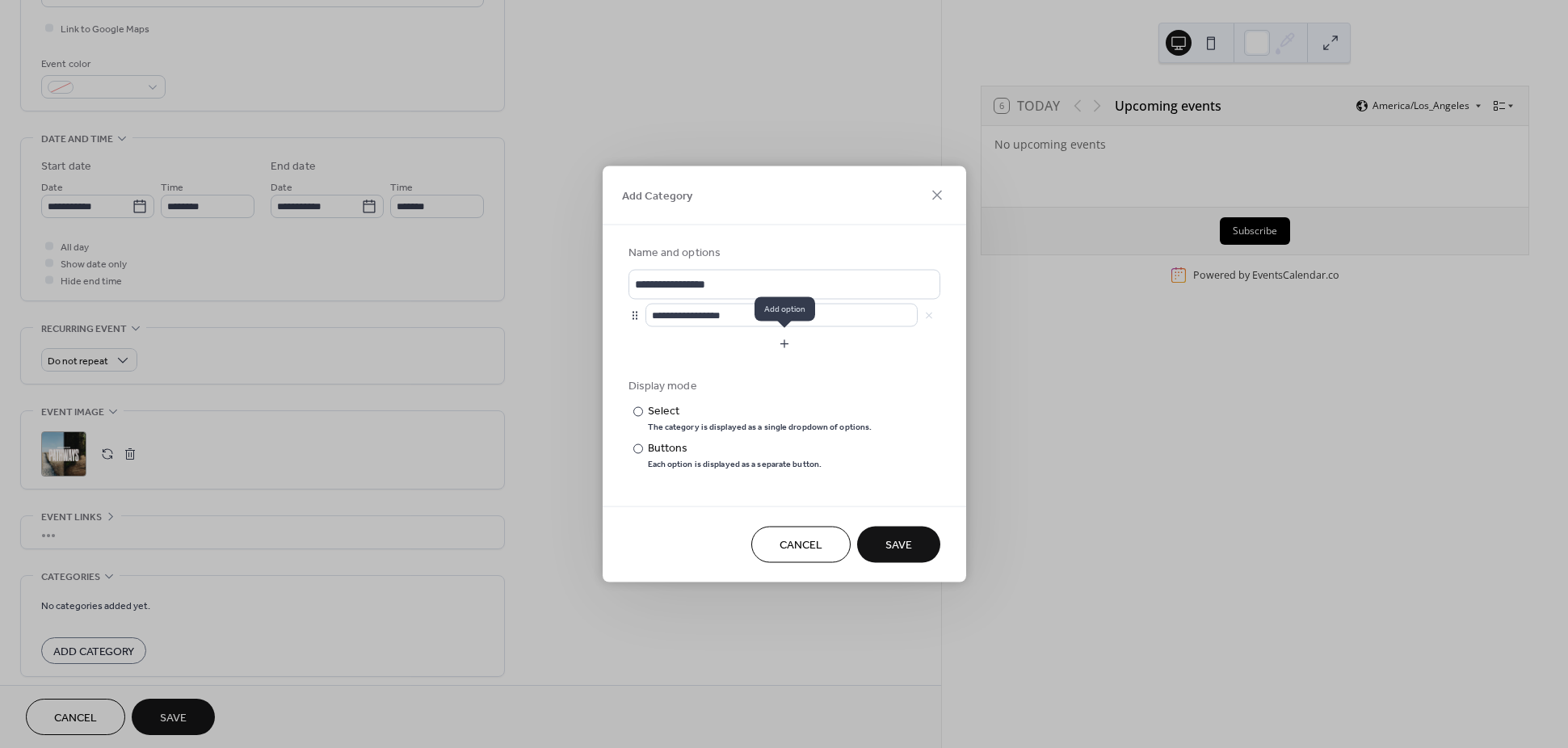 click at bounding box center [784, 344] 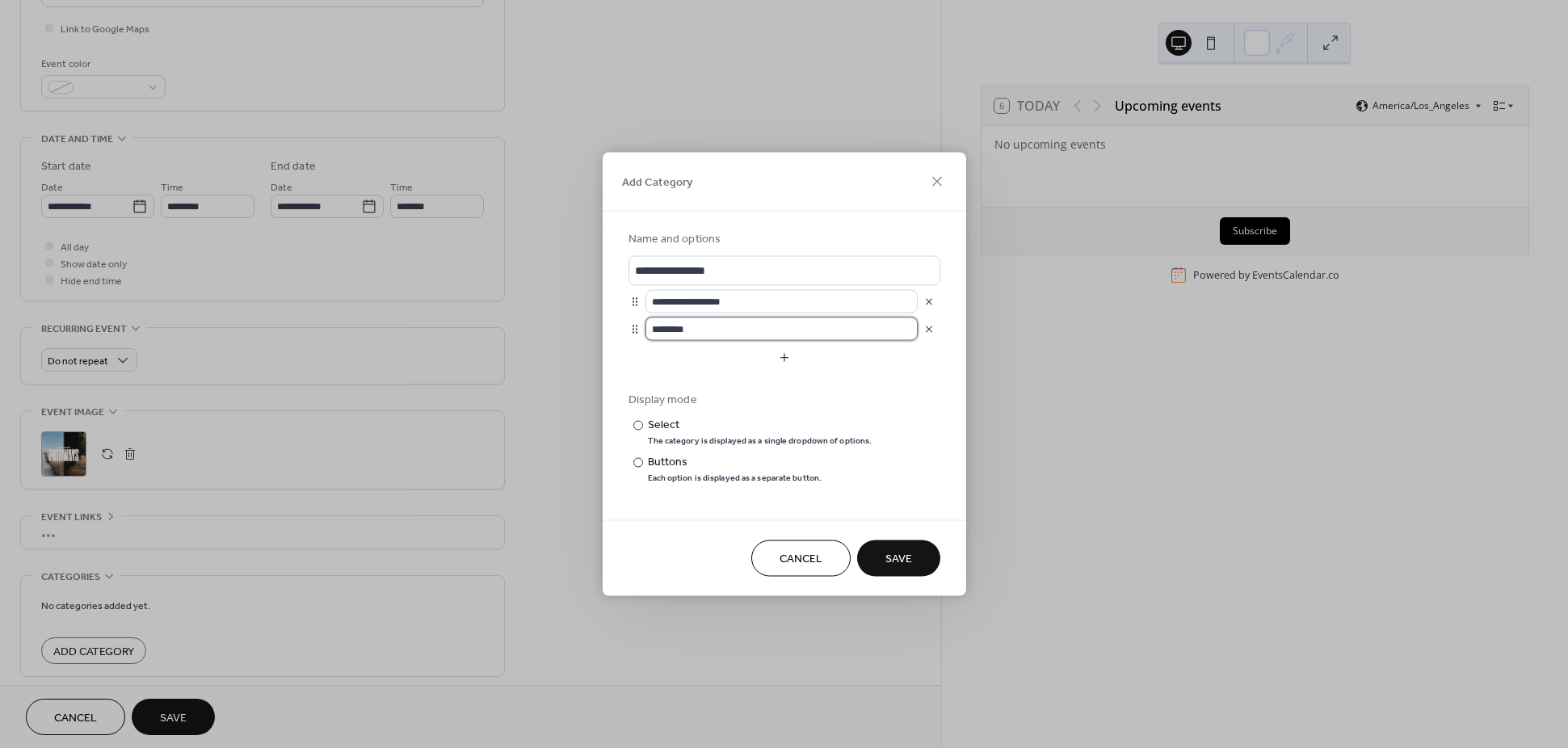 click on "********" at bounding box center [781, 329] 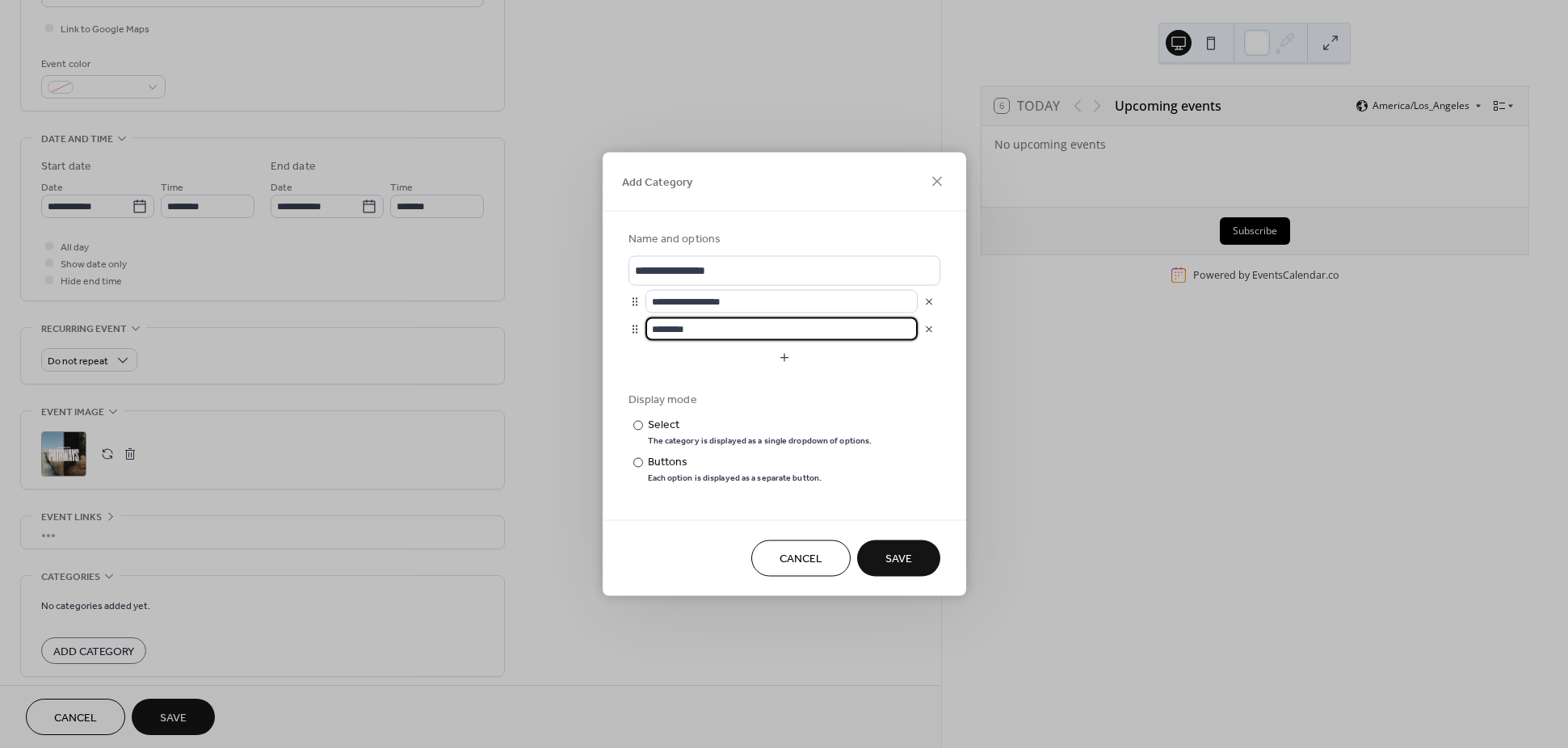 drag, startPoint x: 713, startPoint y: 327, endPoint x: 627, endPoint y: 323, distance: 86.09297 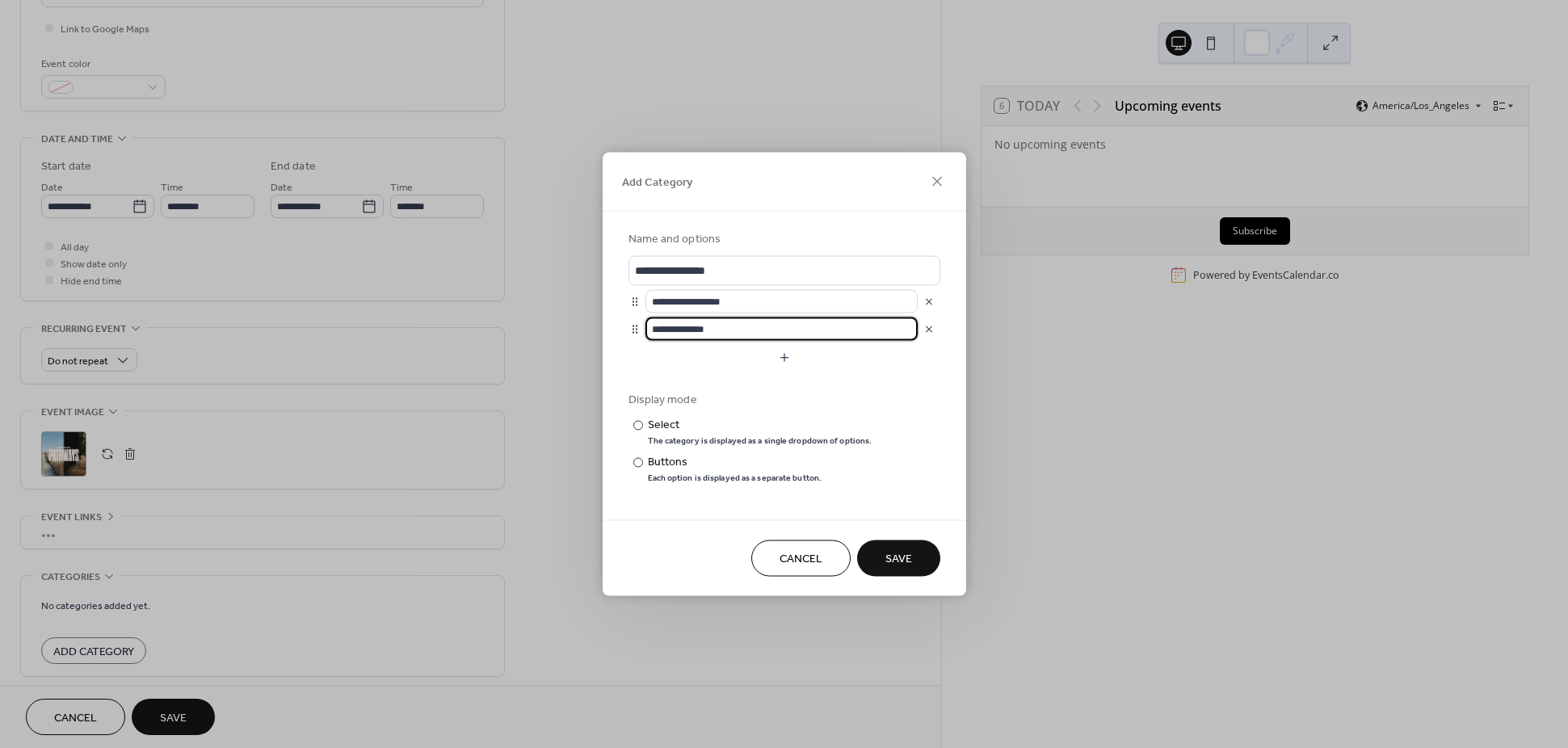 type on "**********" 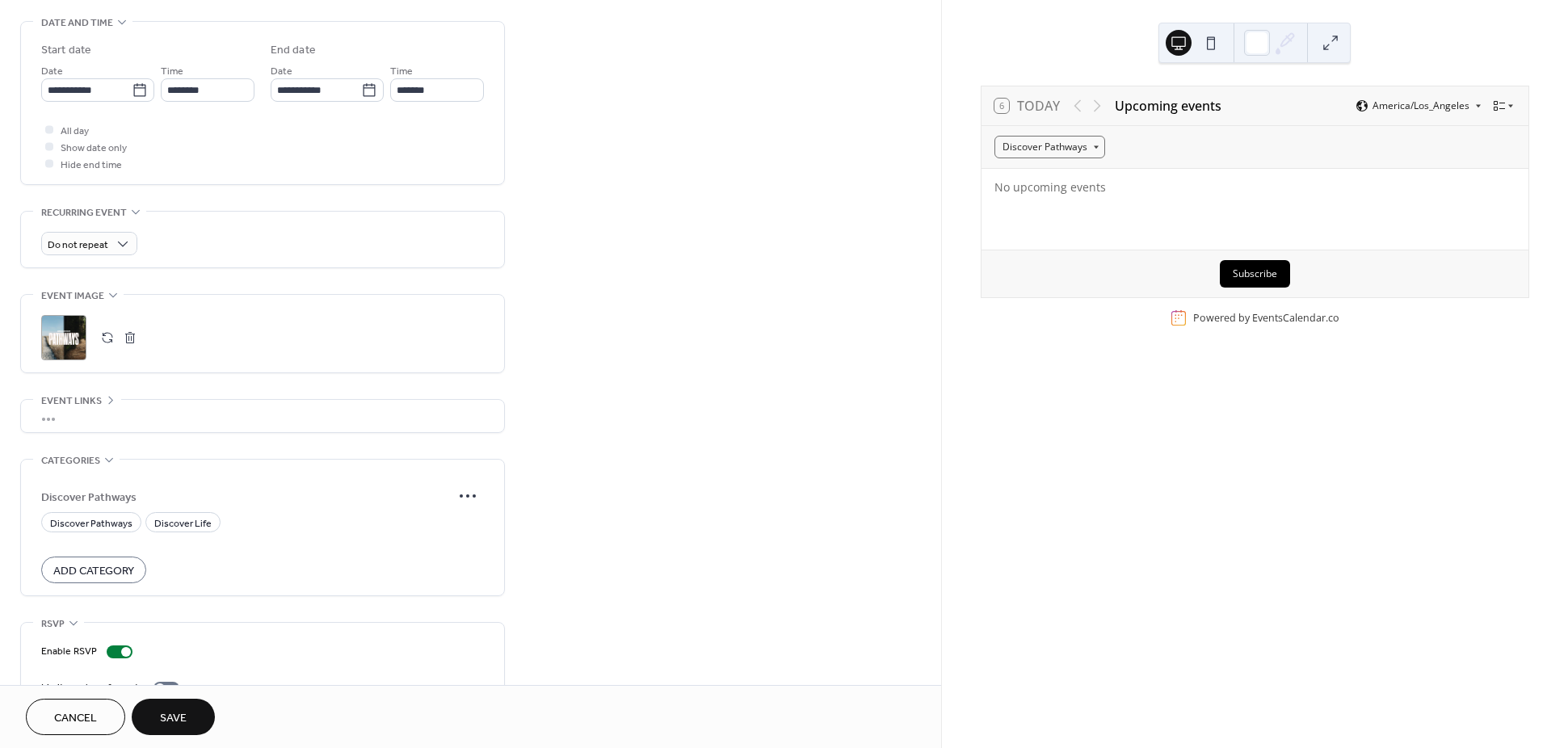 scroll, scrollTop: 565, scrollLeft: 0, axis: vertical 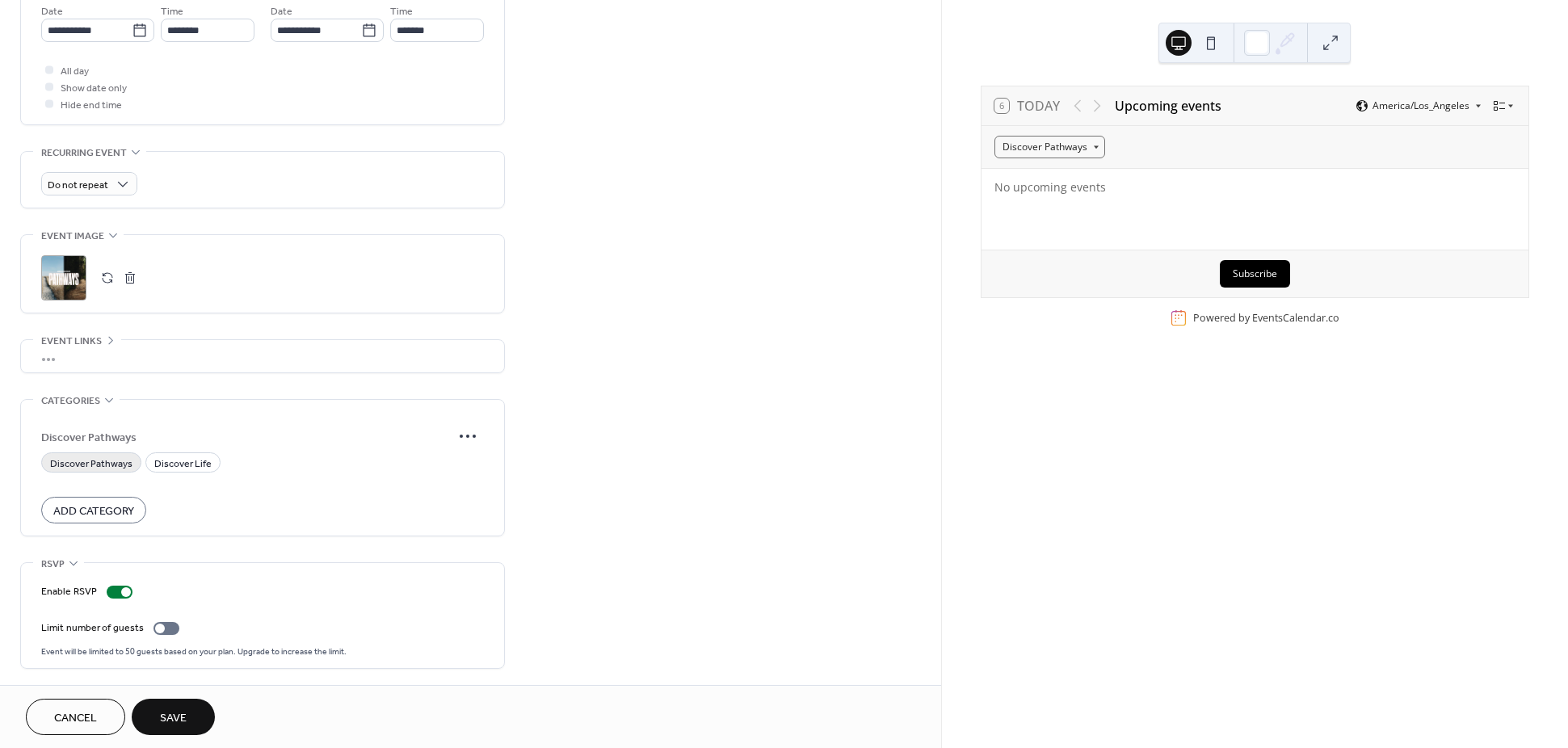 click on "Discover Pathways" at bounding box center (91, 464) 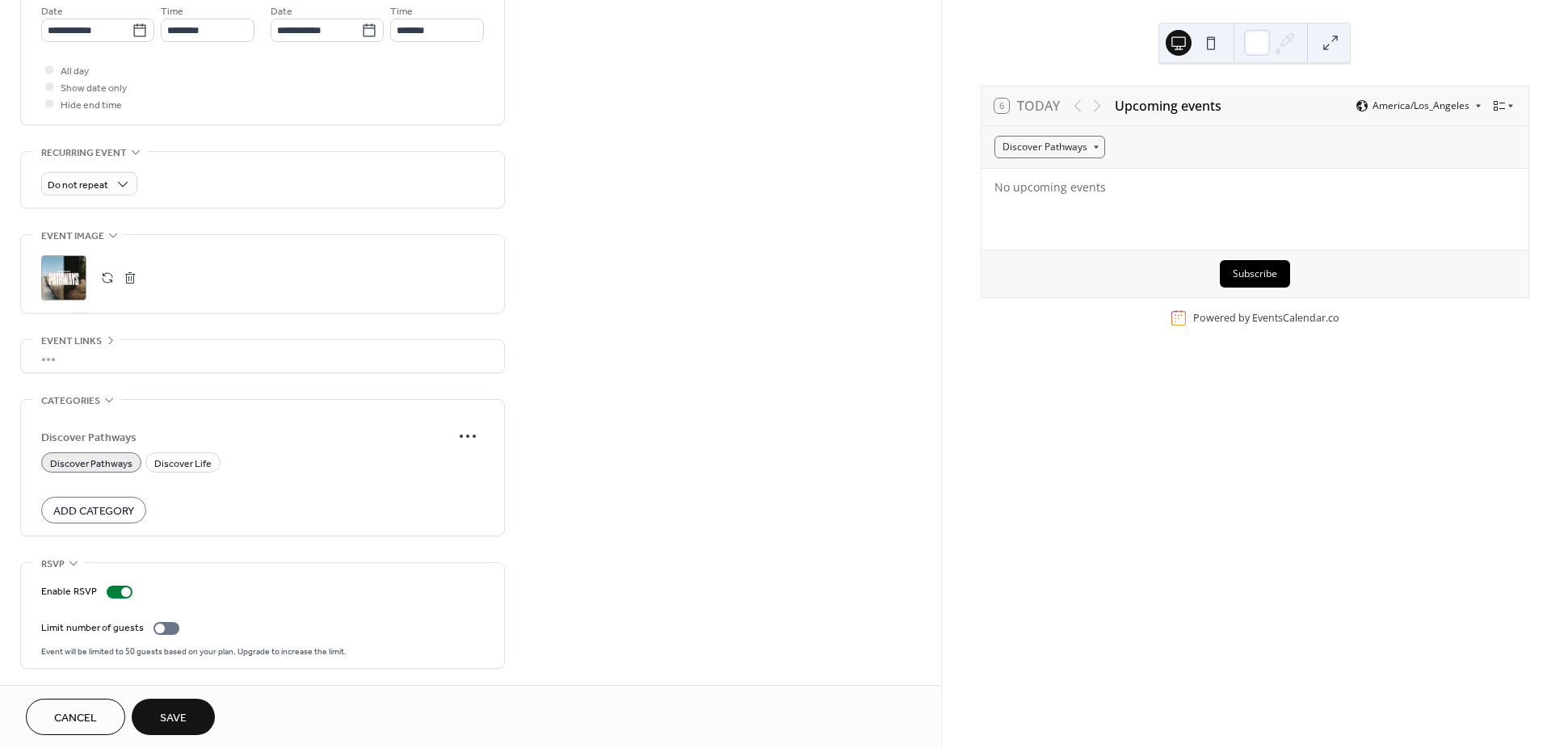 click on "Save" at bounding box center (173, 718) 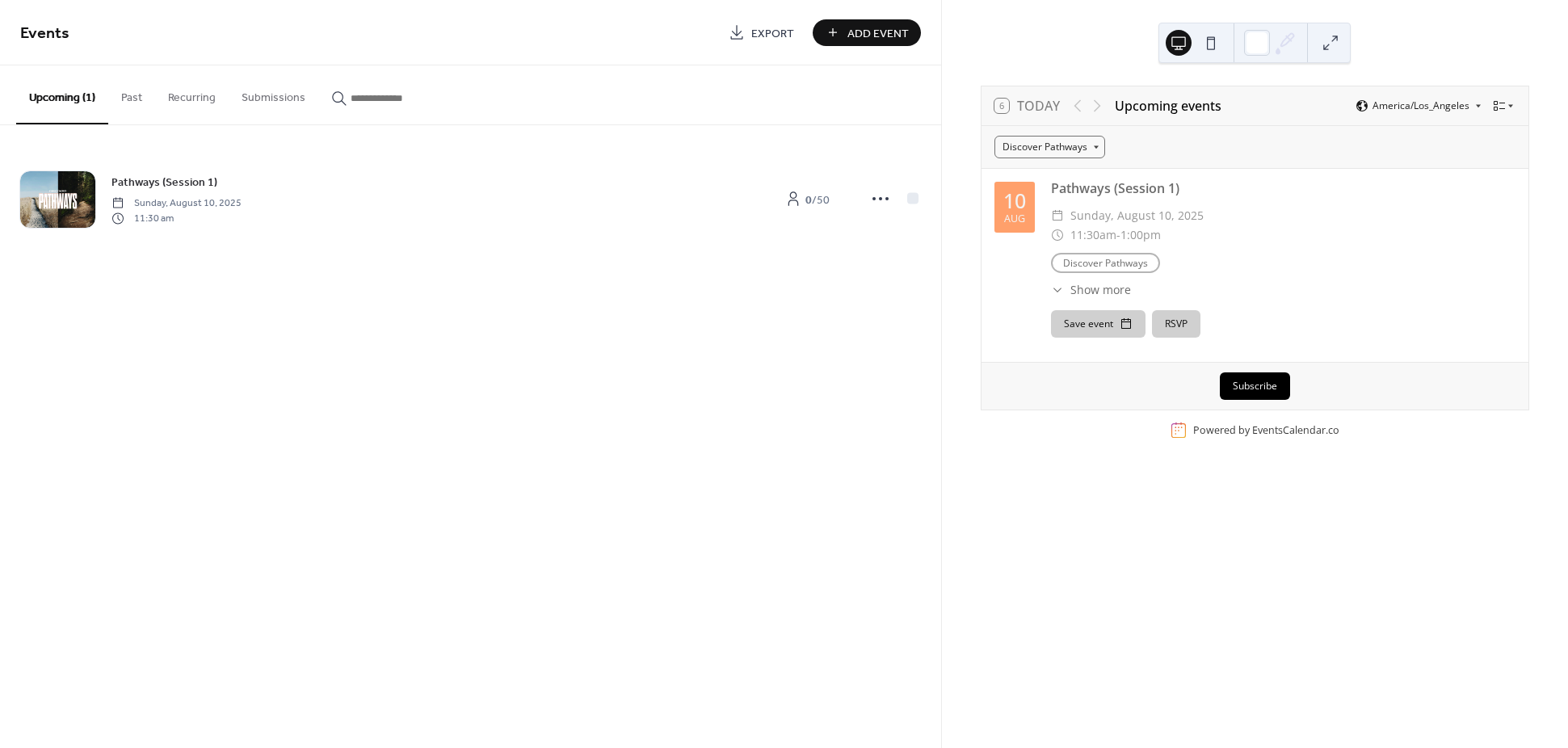 click on "Show more" at bounding box center [1100, 289] 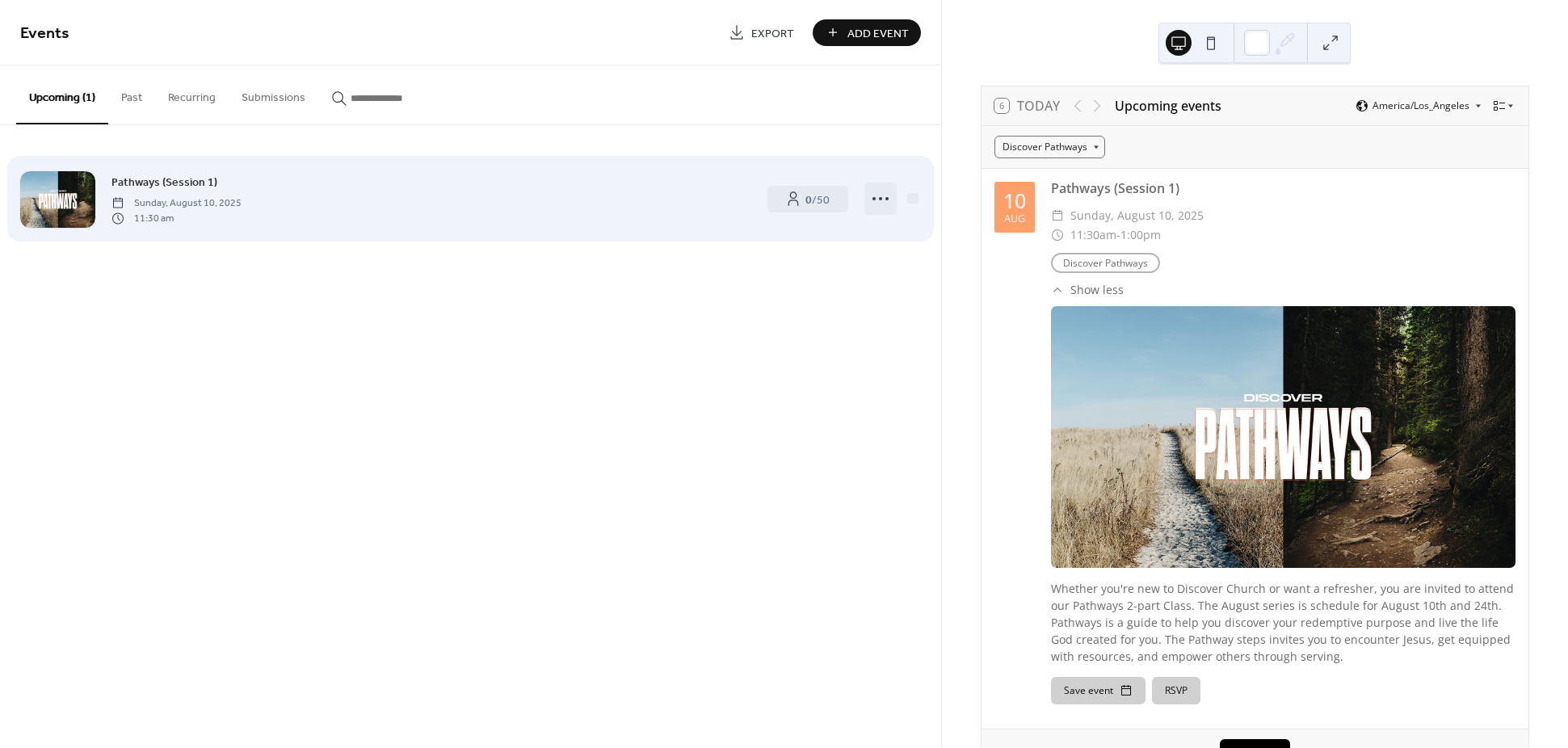 click 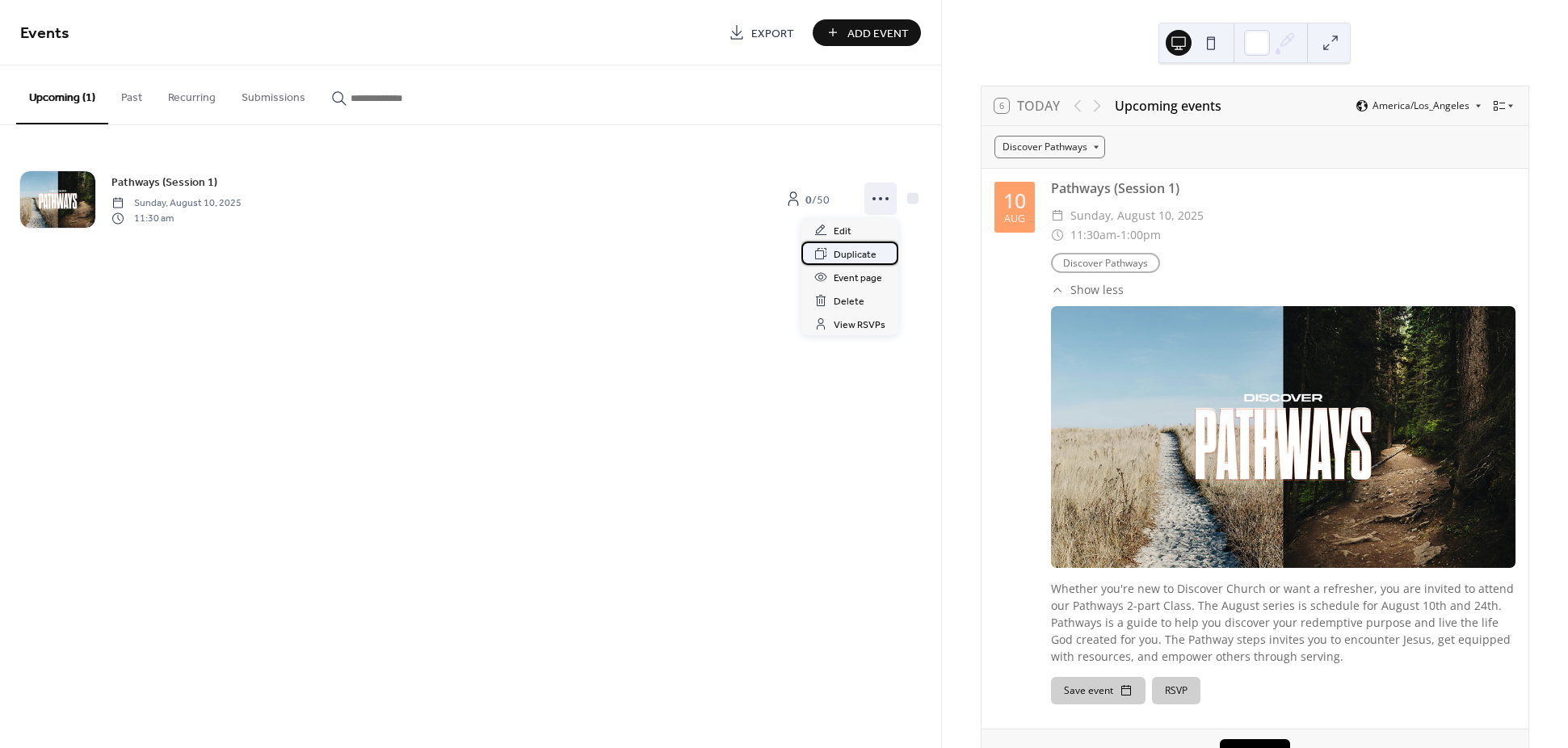 click on "Duplicate" at bounding box center [855, 254] 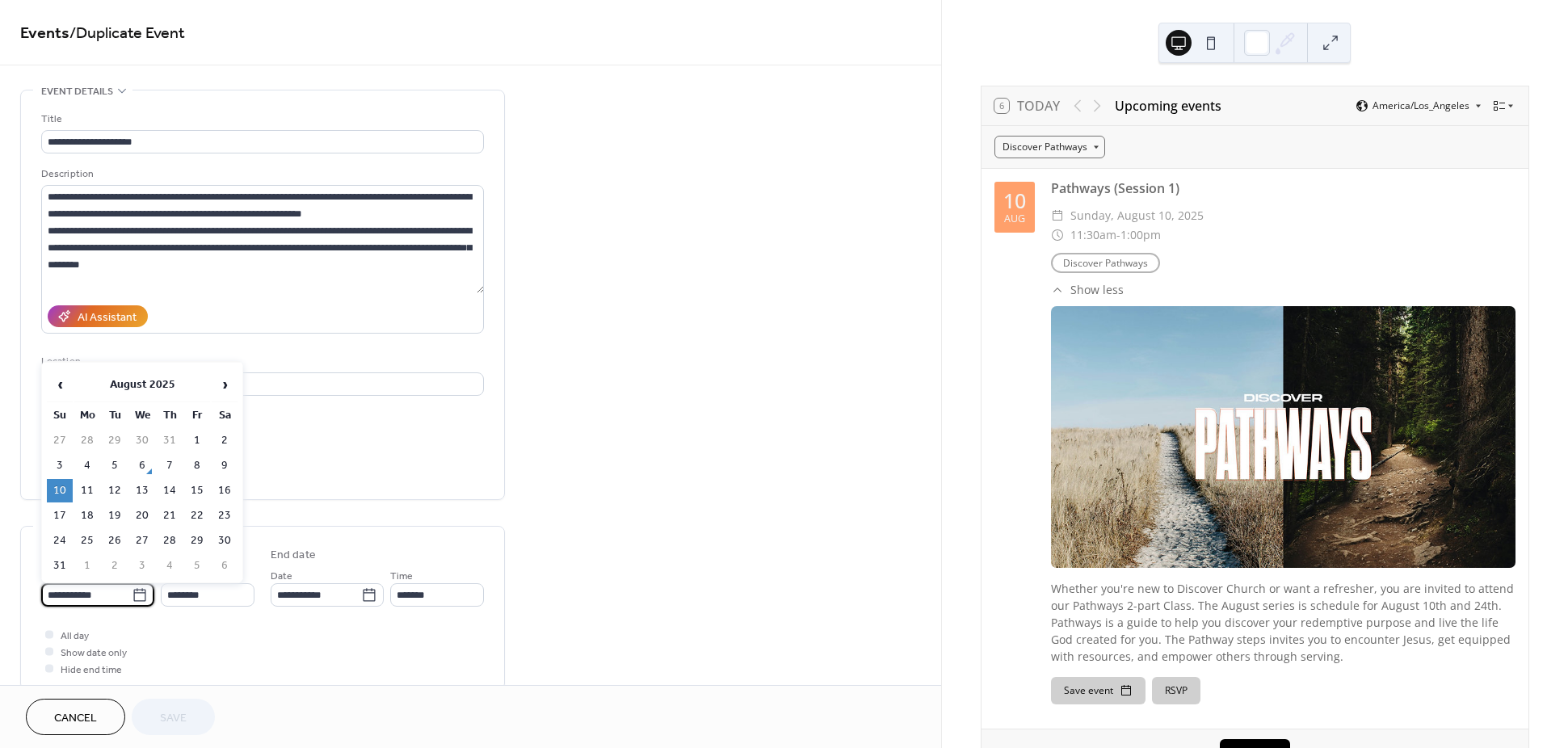 click on "**********" at bounding box center [86, 595] 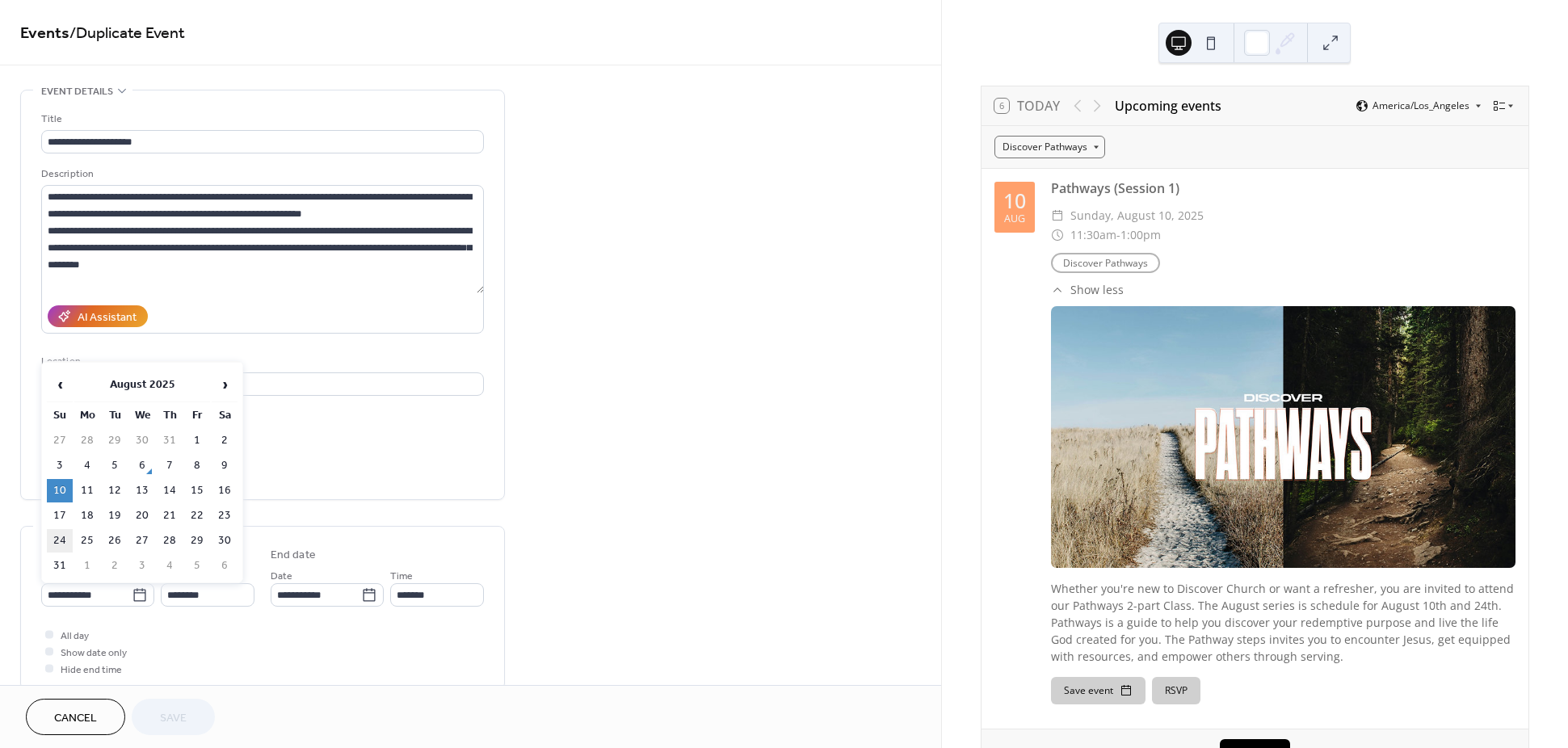 click on "24" at bounding box center (60, 540) 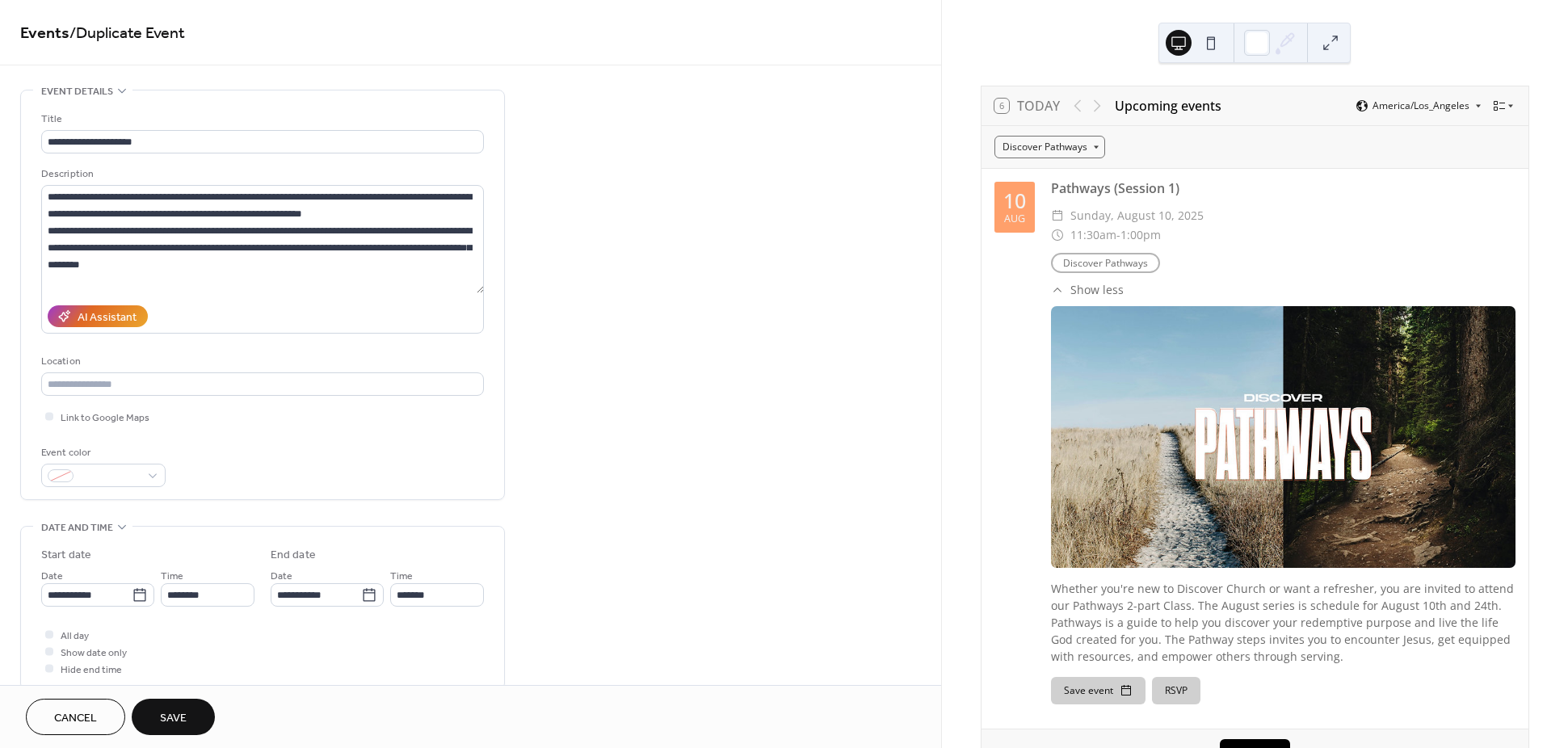 click on "Save" at bounding box center [173, 718] 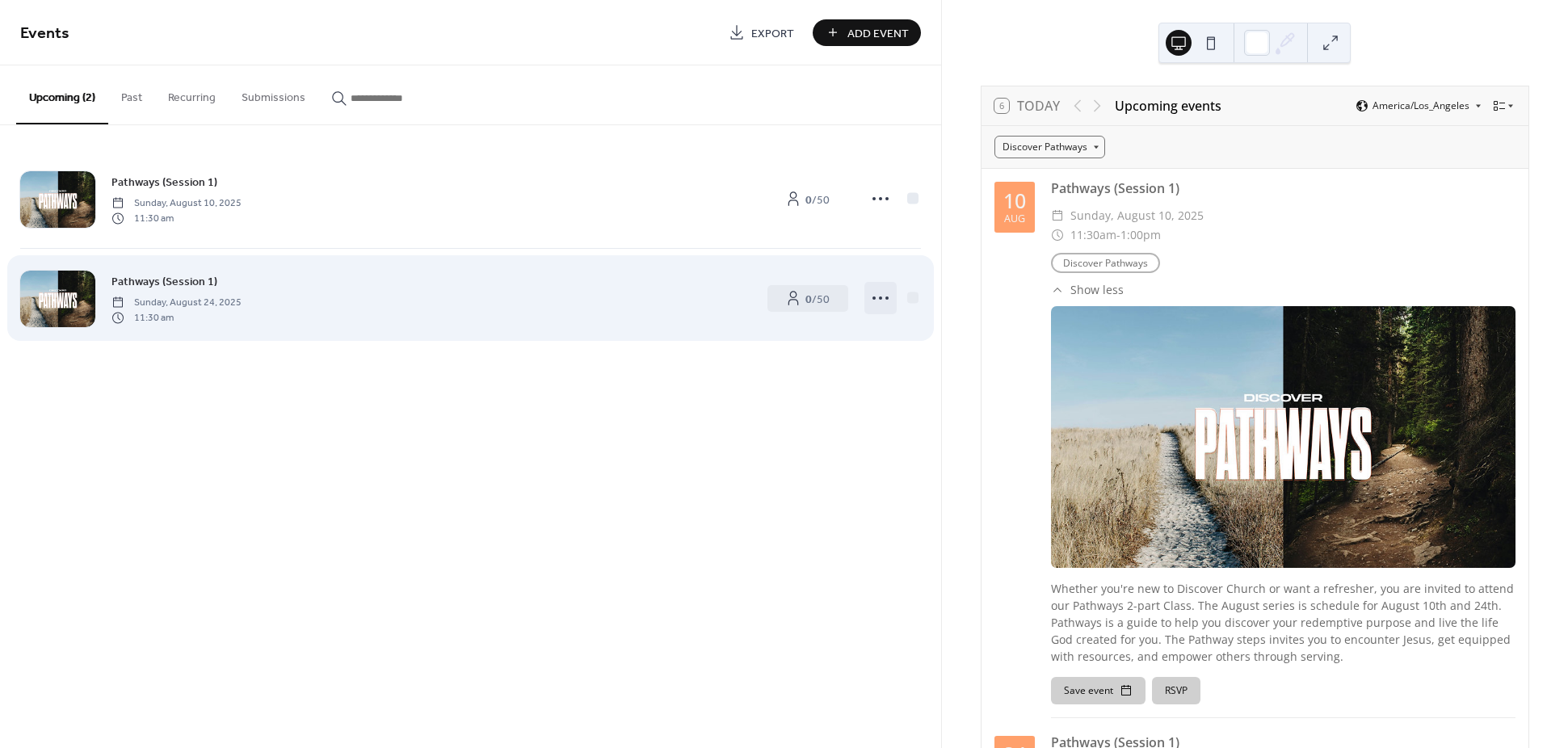 click 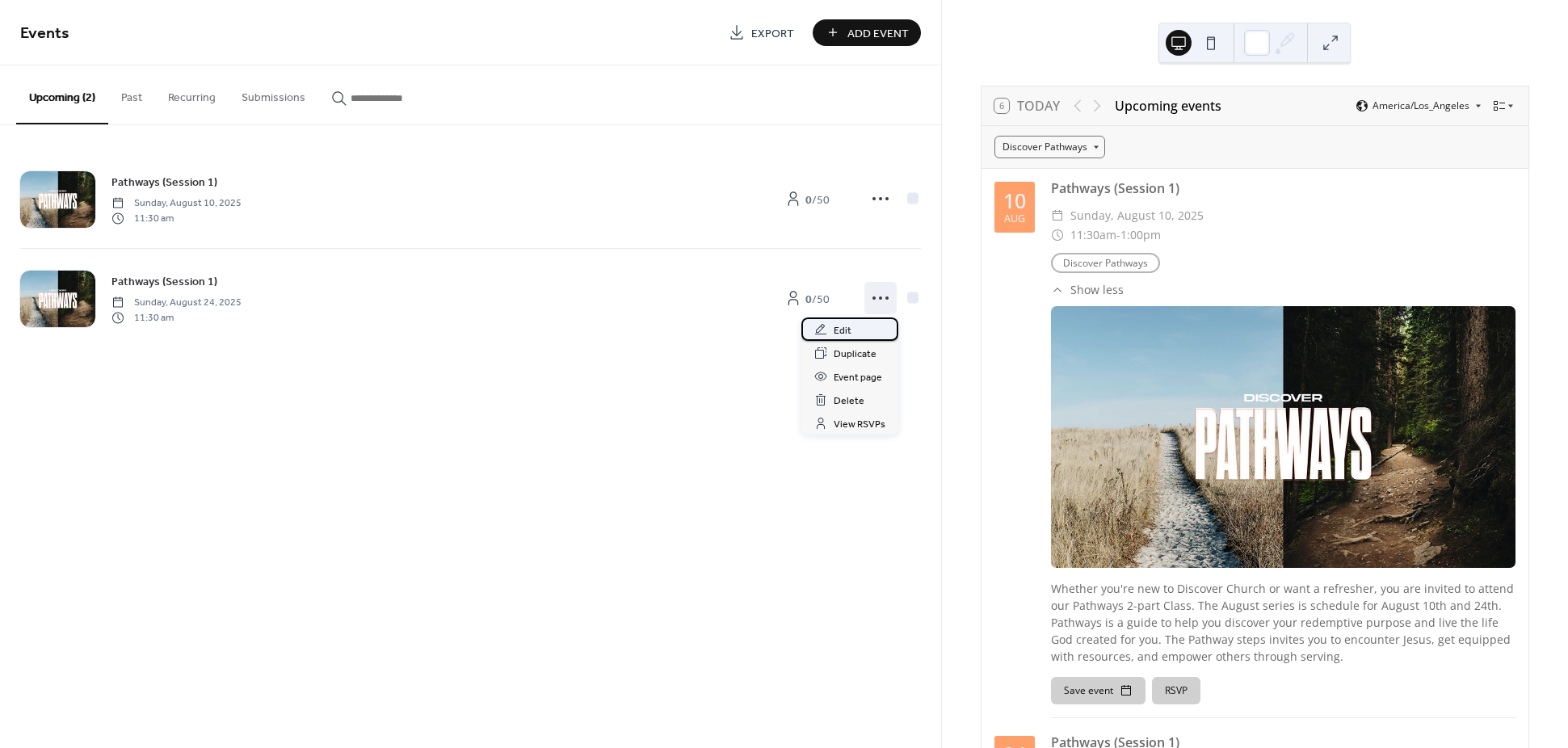 click on "Edit" at bounding box center [850, 329] 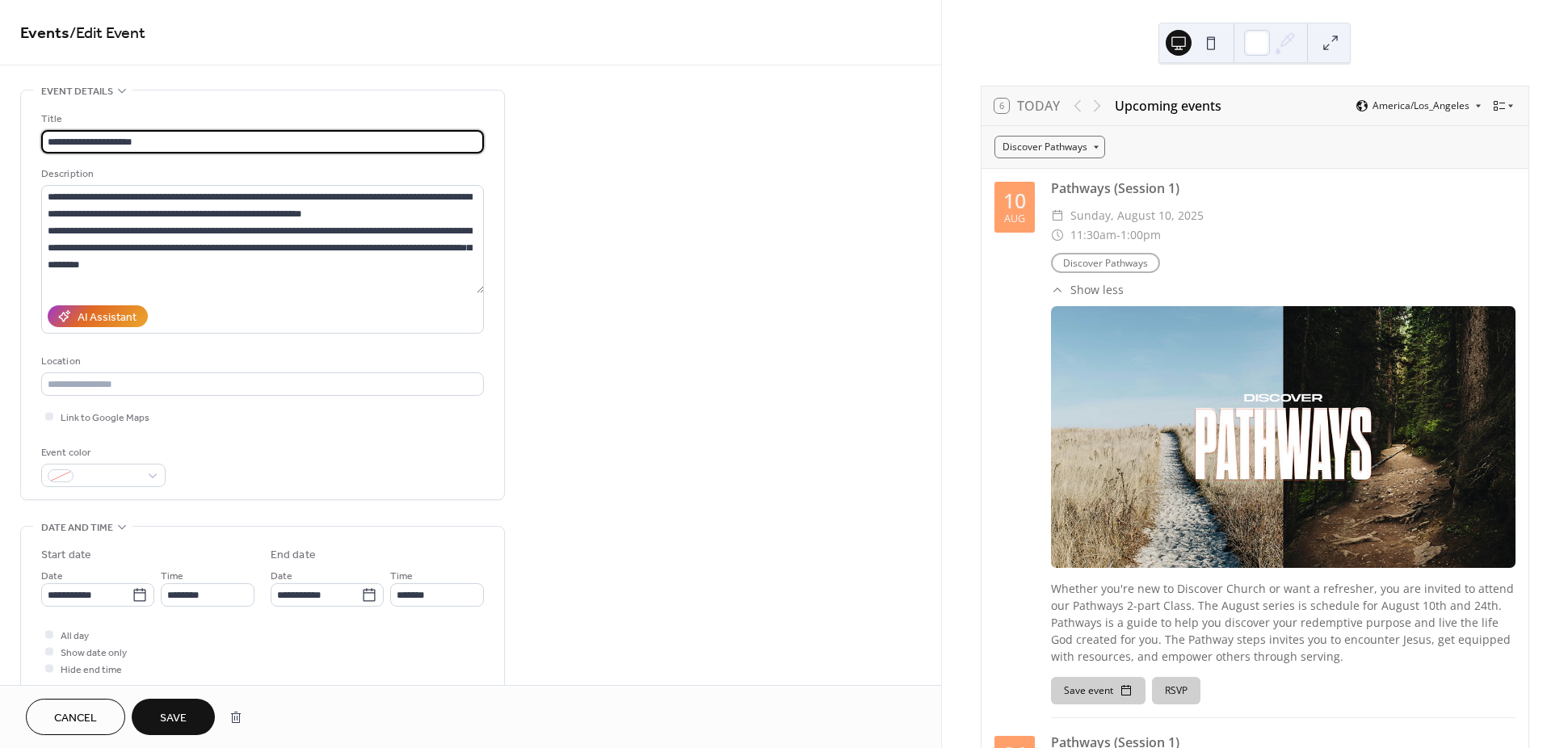 type on "**********" 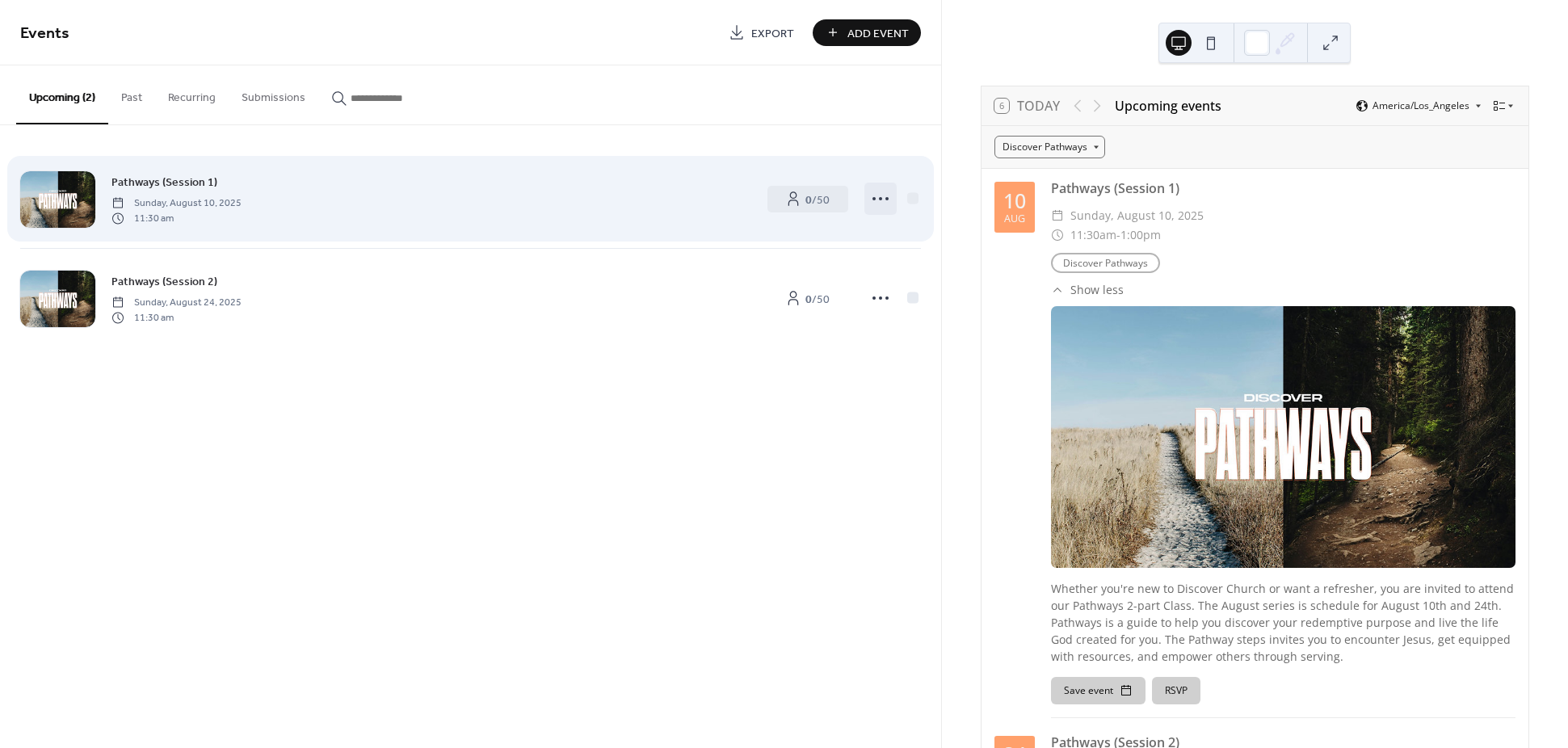 click 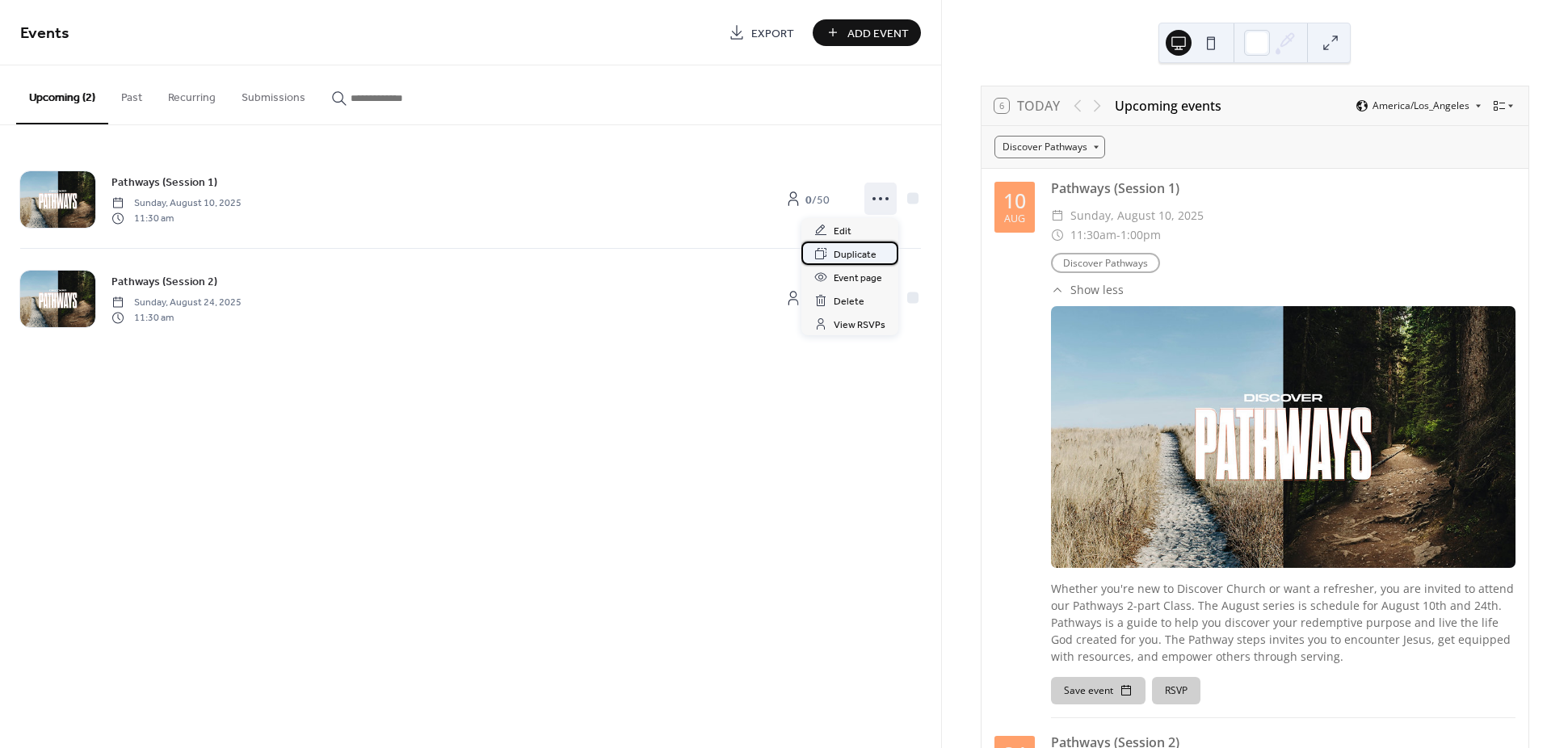 click on "Duplicate" at bounding box center [855, 254] 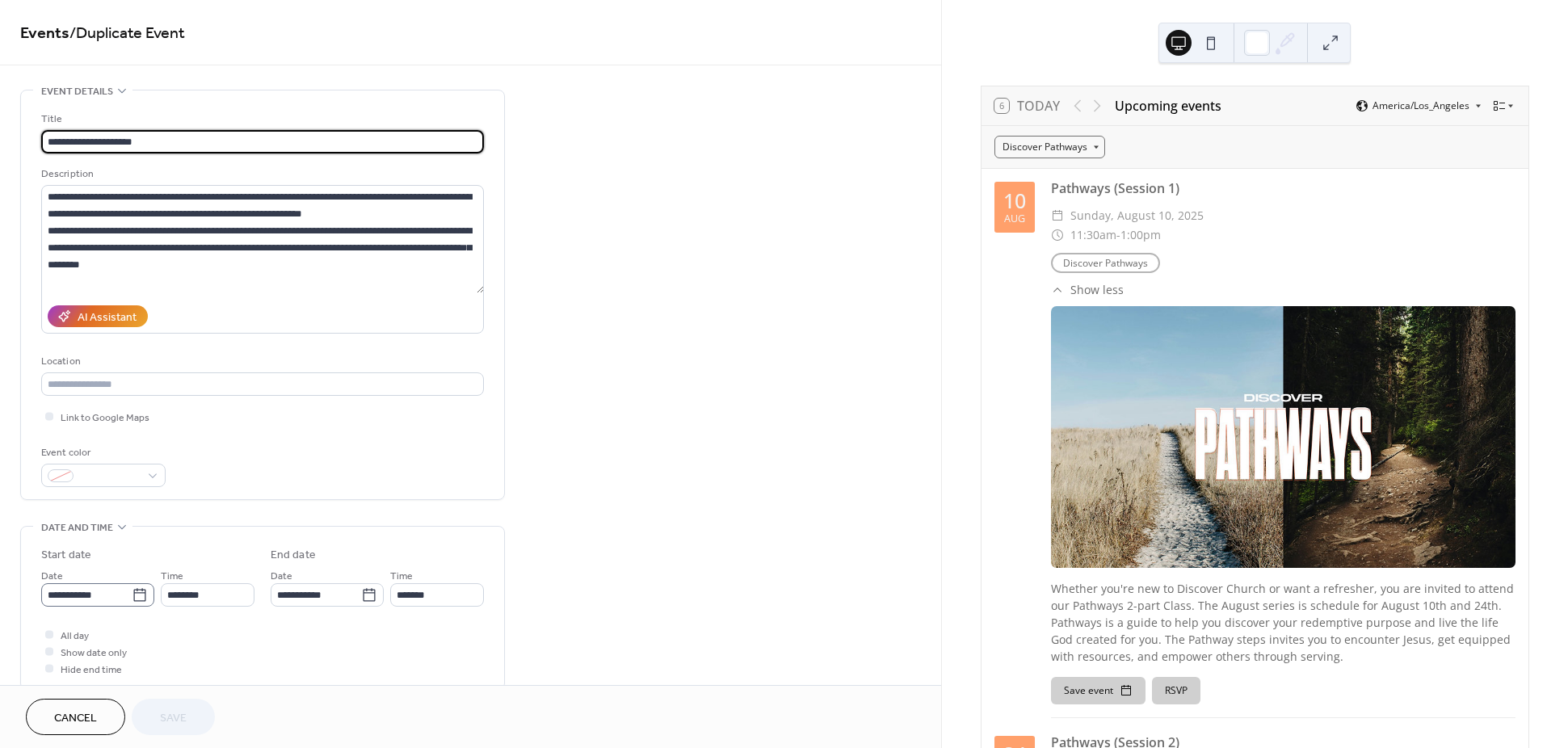 click 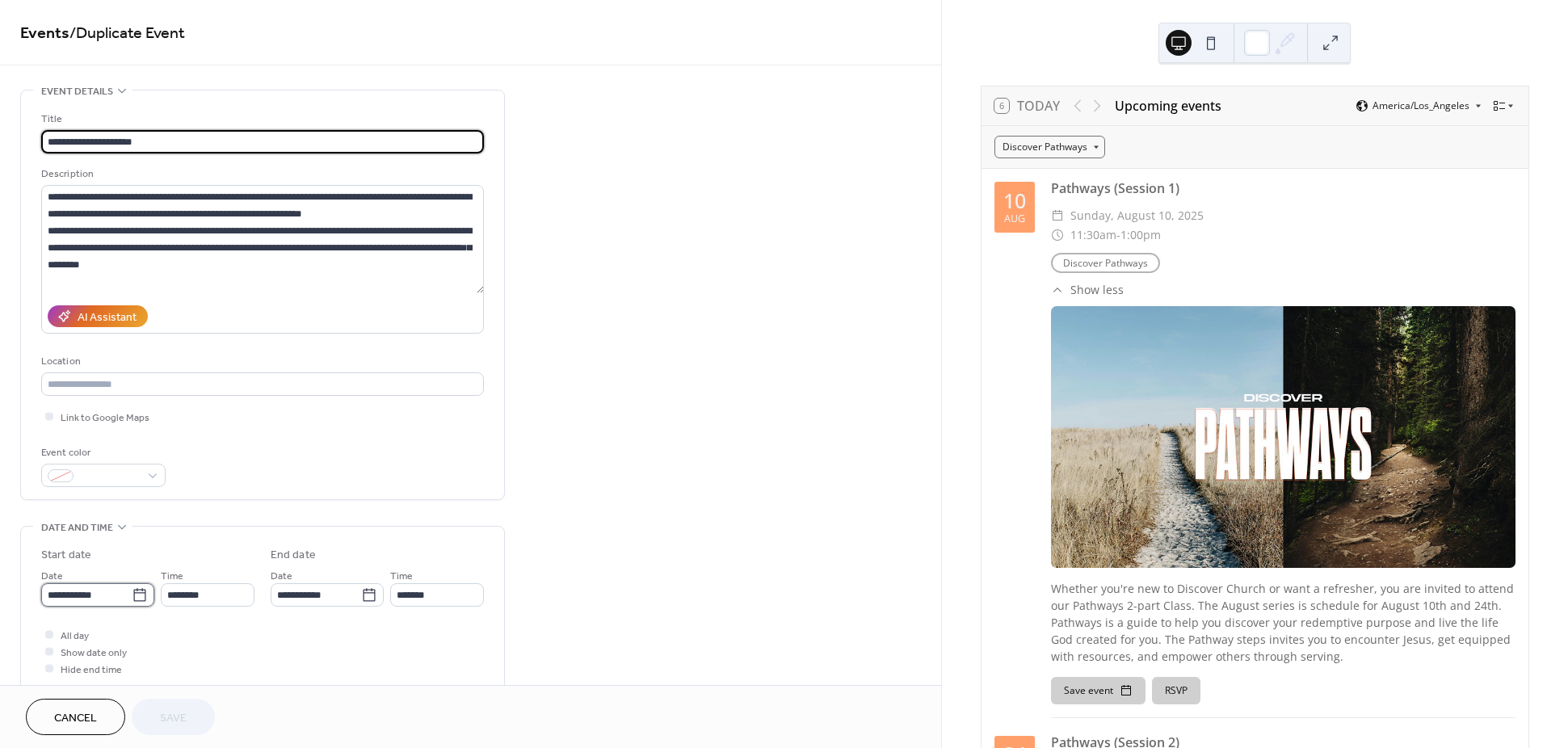 click on "**********" at bounding box center [86, 595] 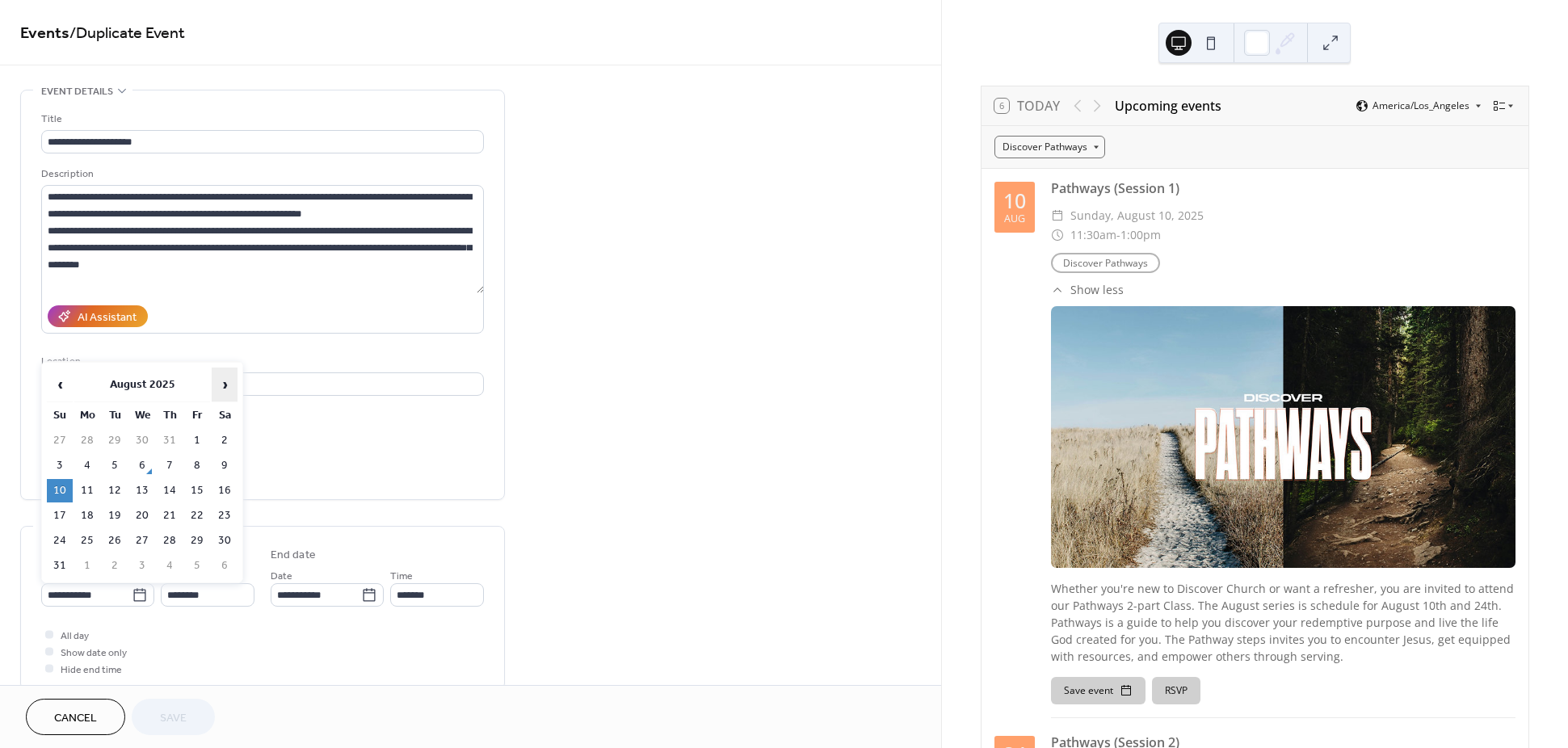 click on "›" at bounding box center [225, 385] 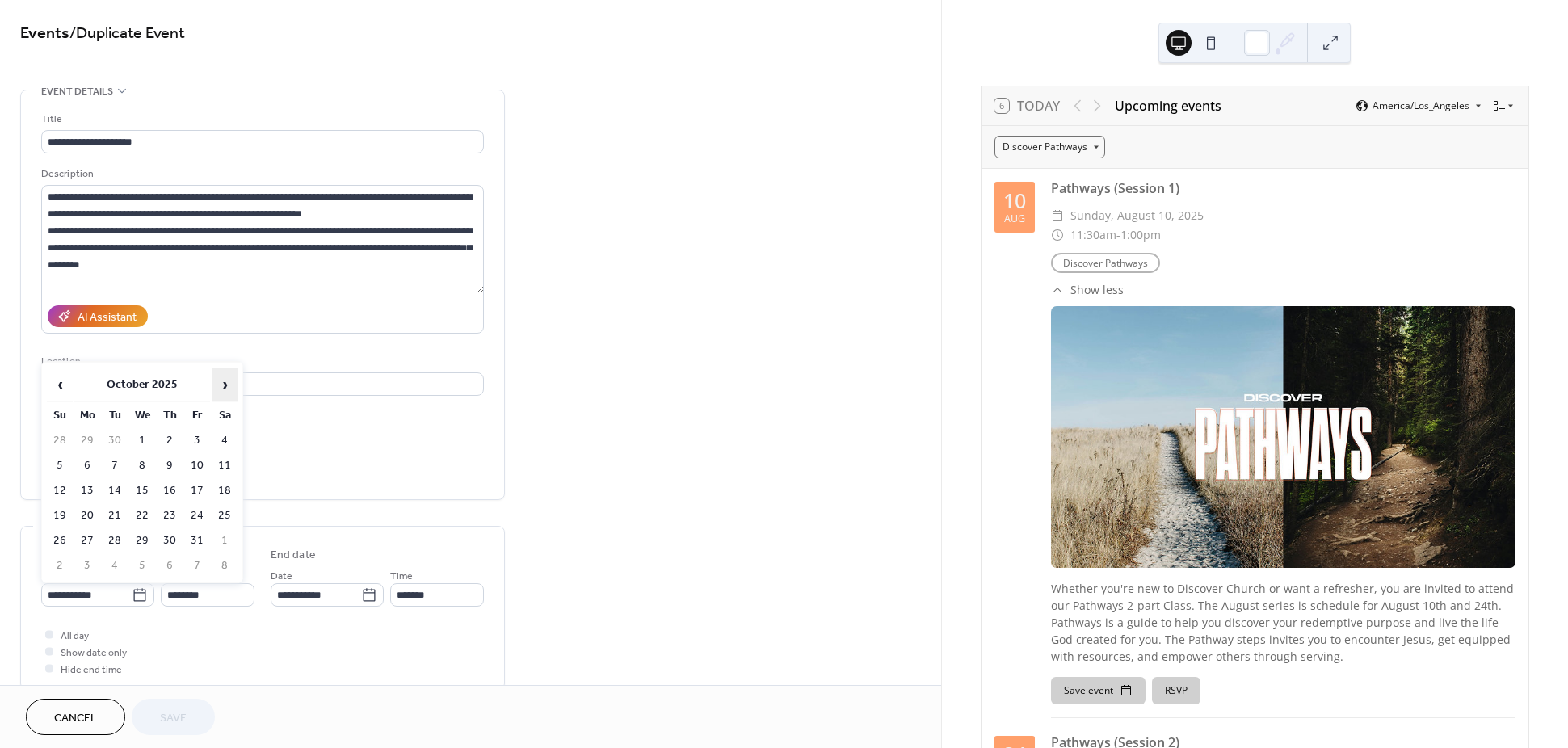 click on "›" at bounding box center (225, 385) 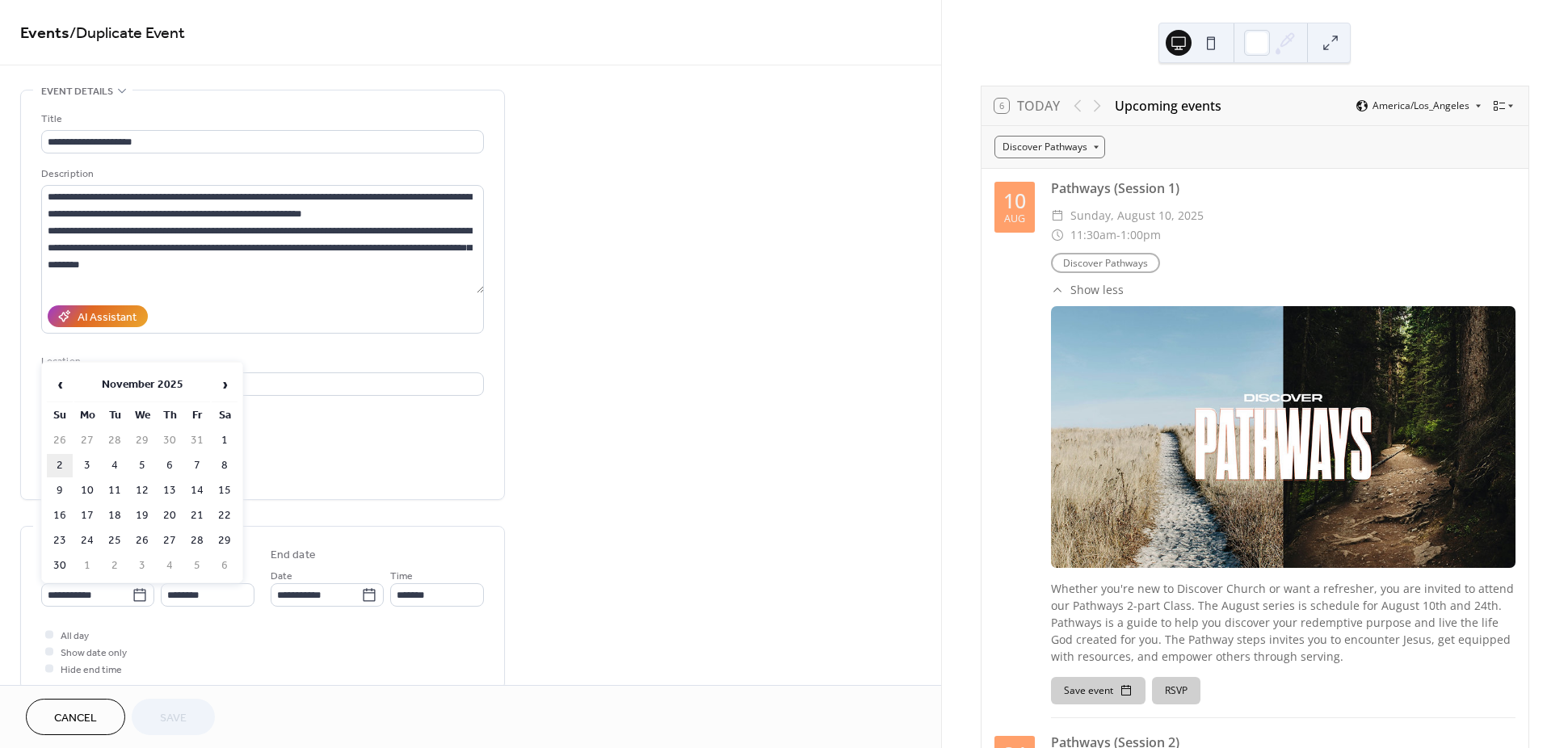 click on "2" at bounding box center [60, 465] 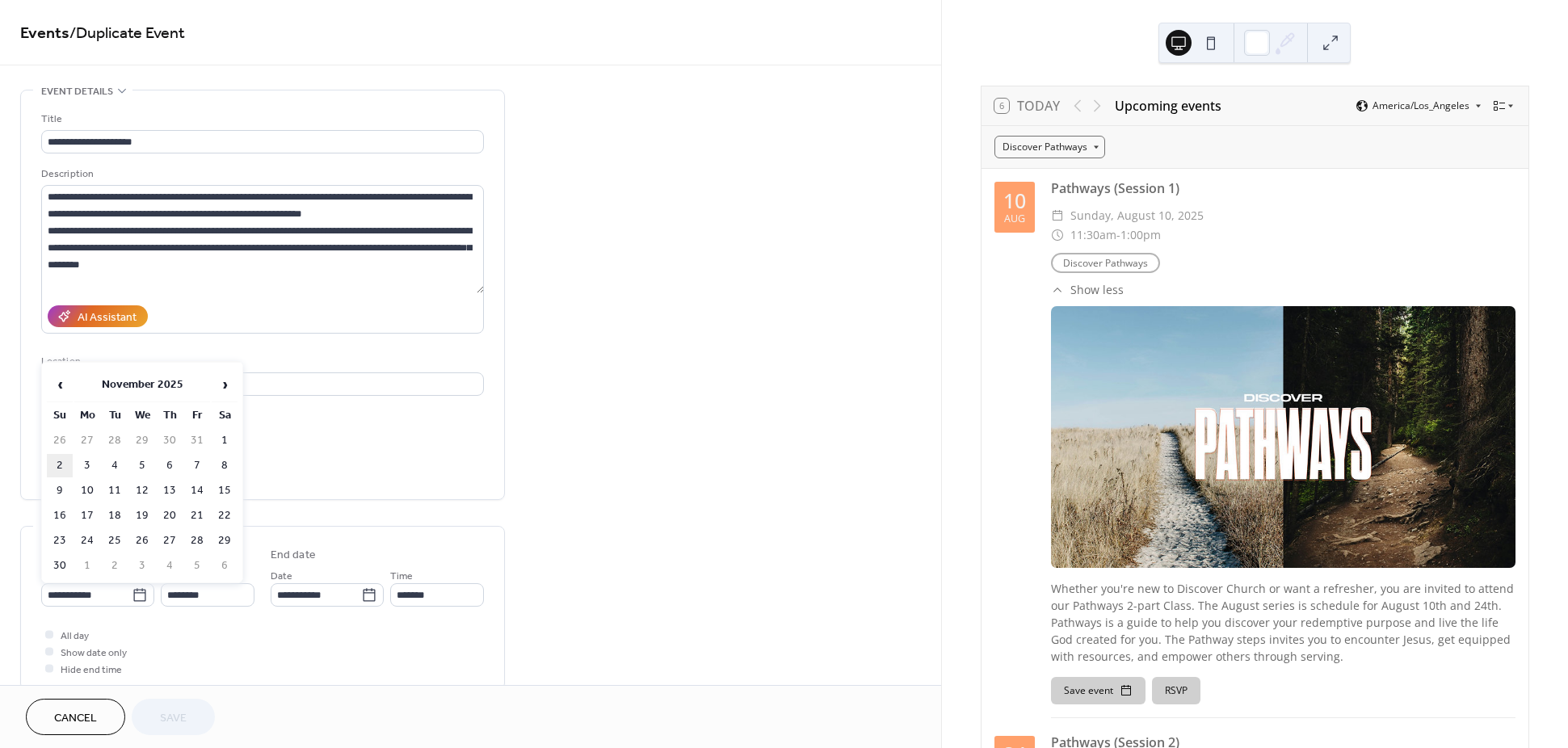 type on "**********" 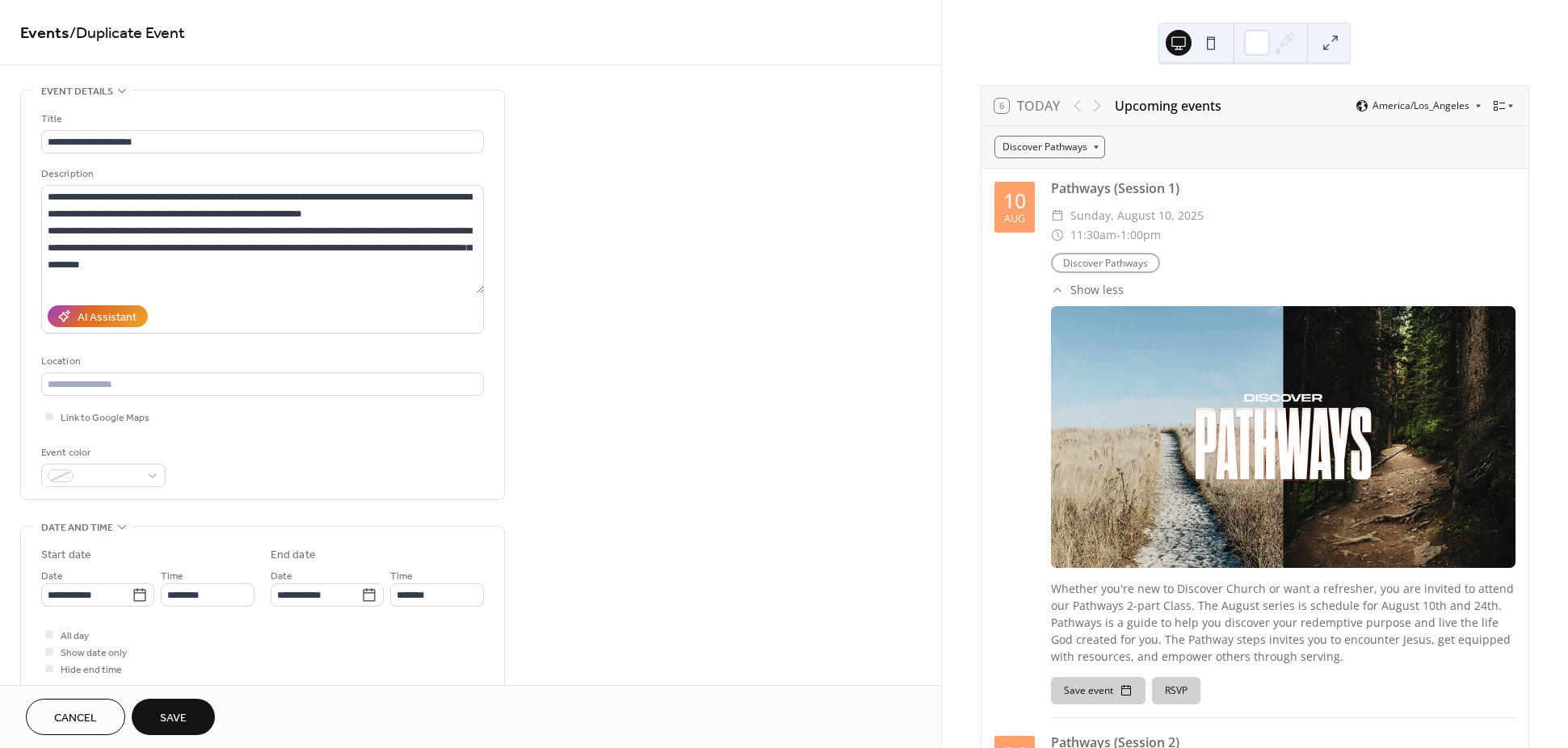 click on "Save" at bounding box center (173, 718) 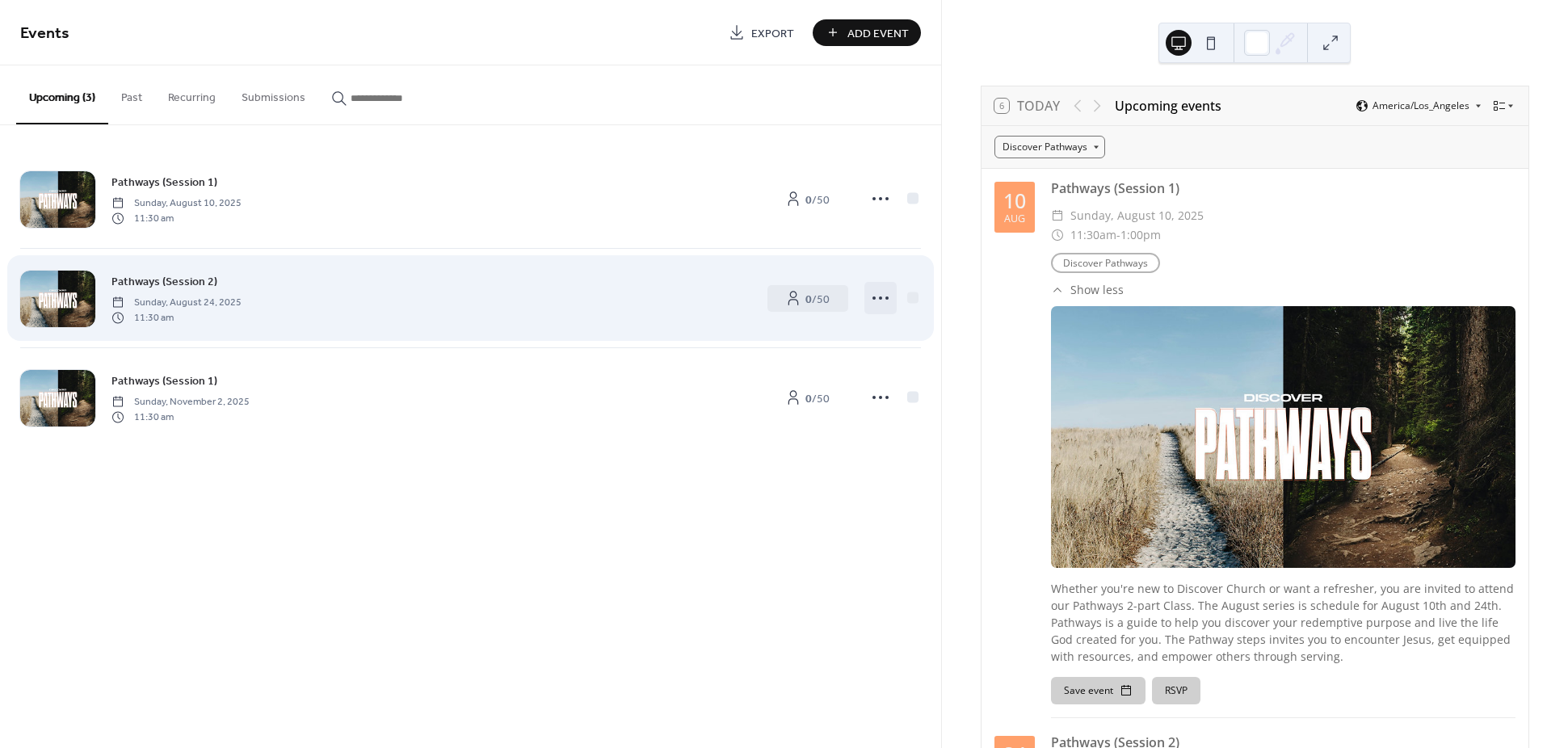 click 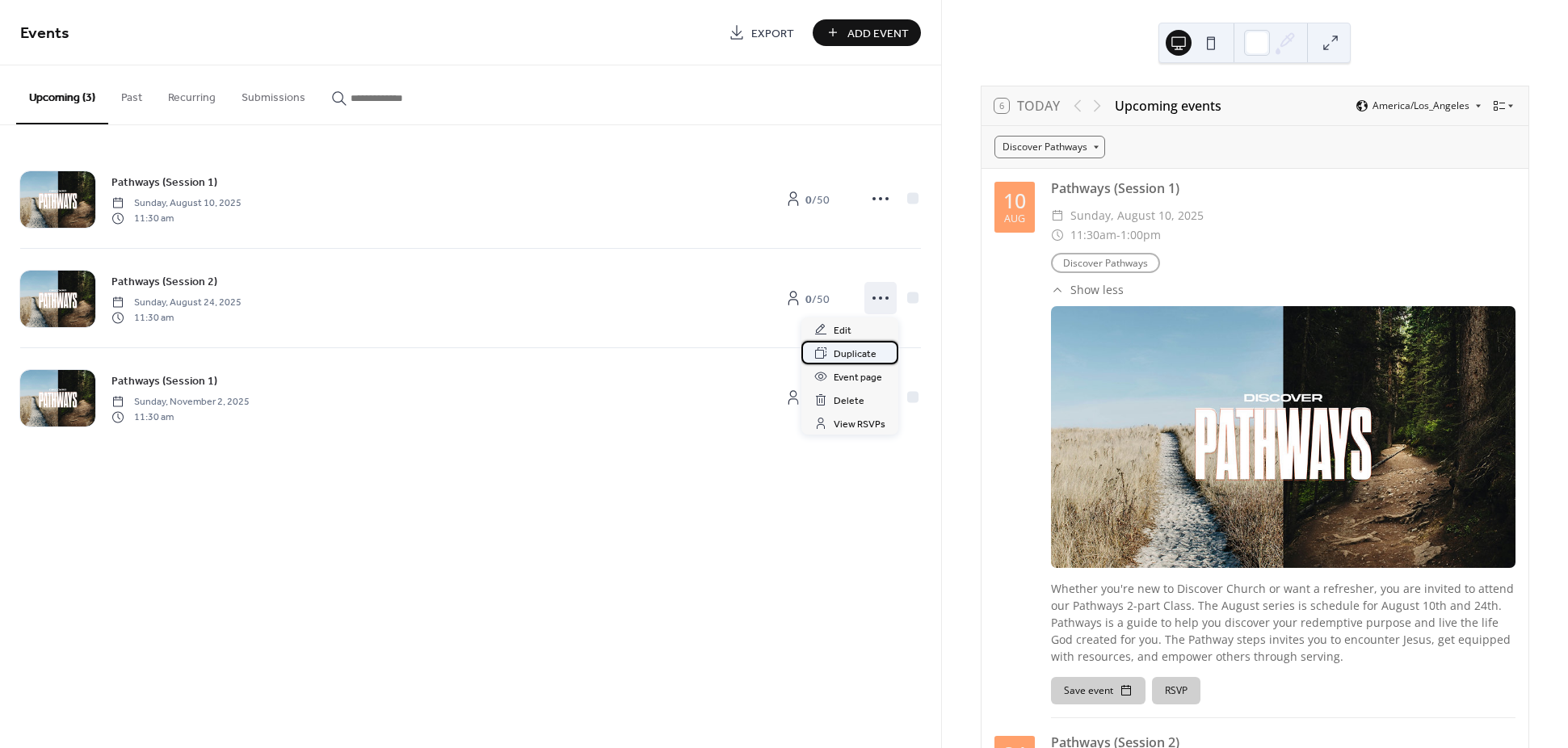 click on "Duplicate" at bounding box center [855, 354] 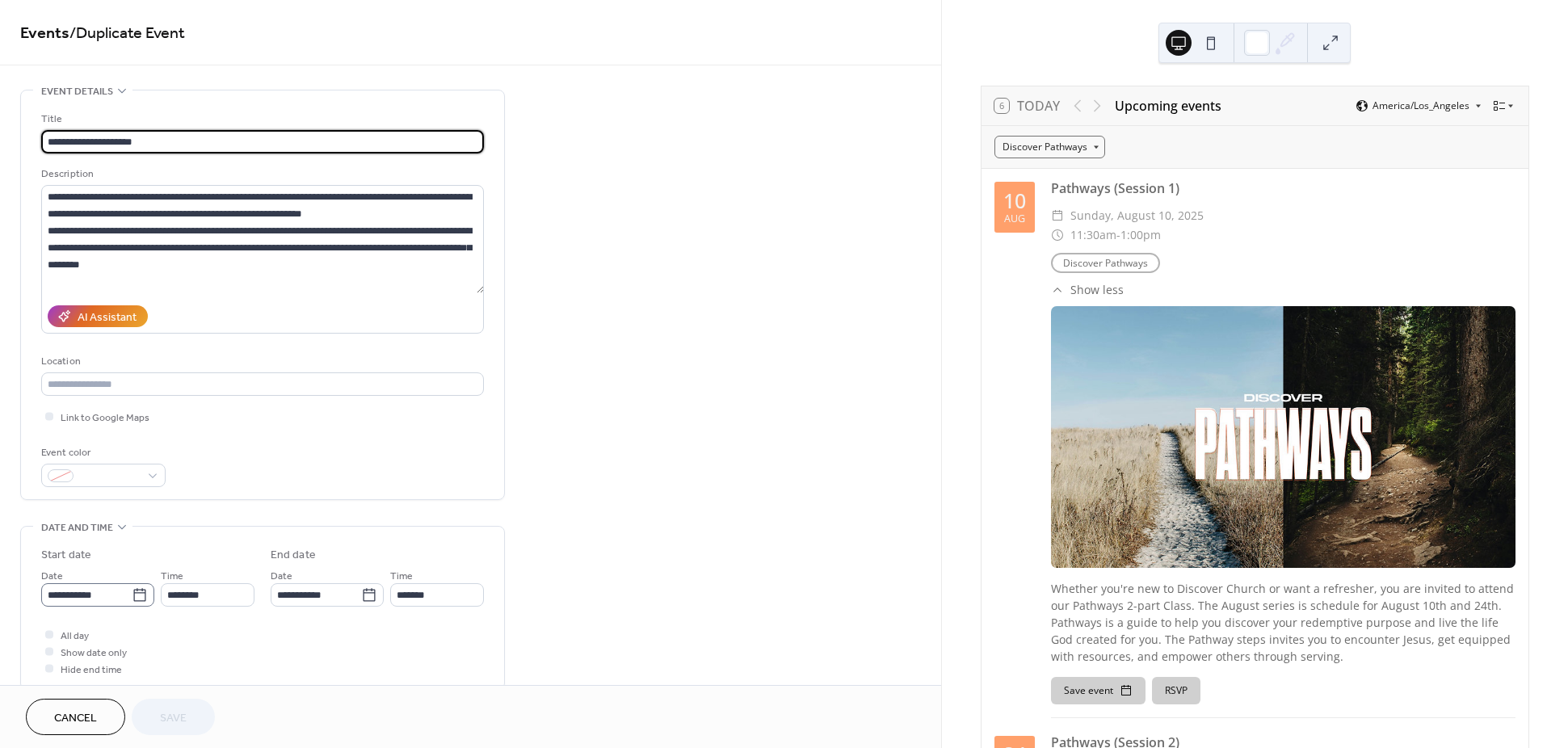 click 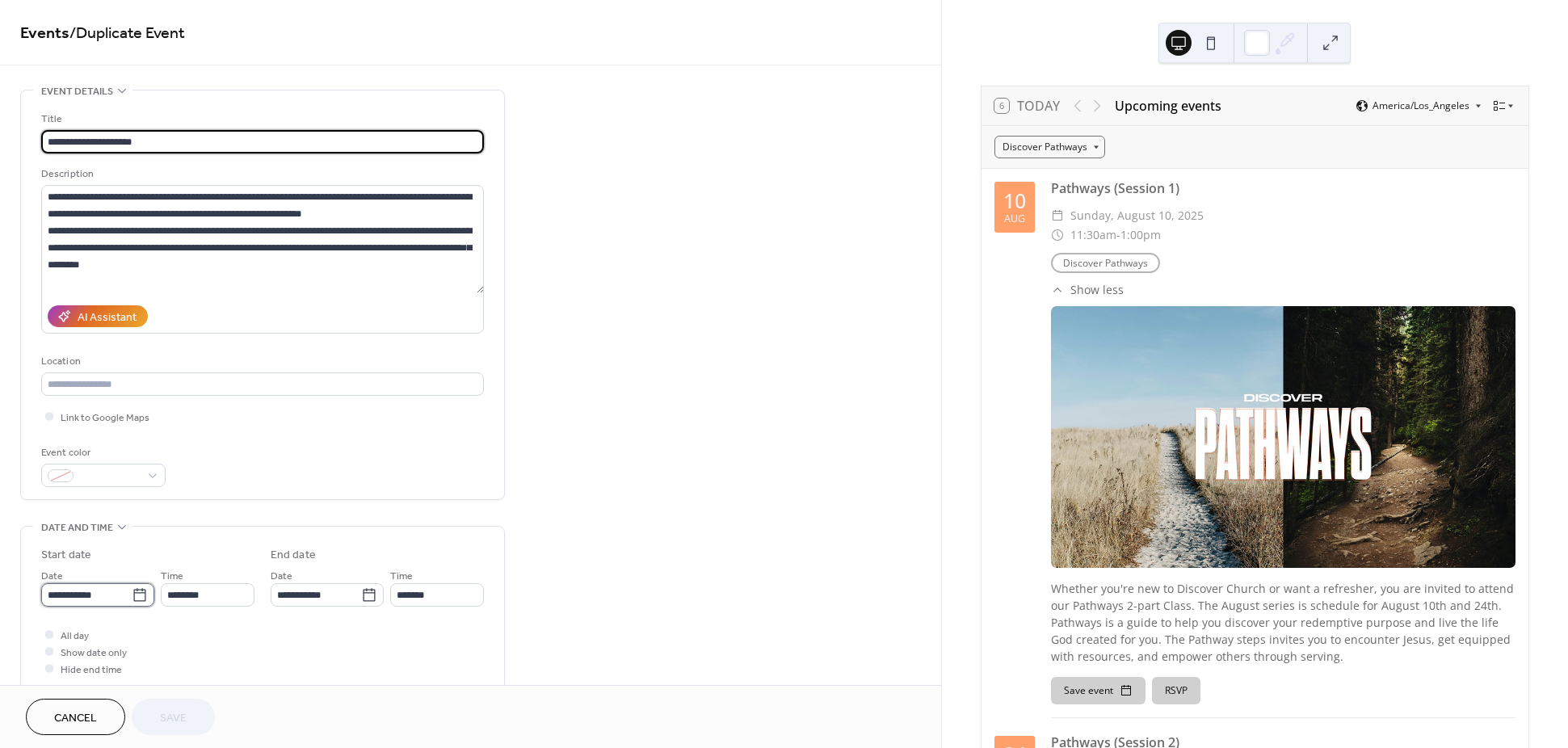 click on "**********" at bounding box center [86, 595] 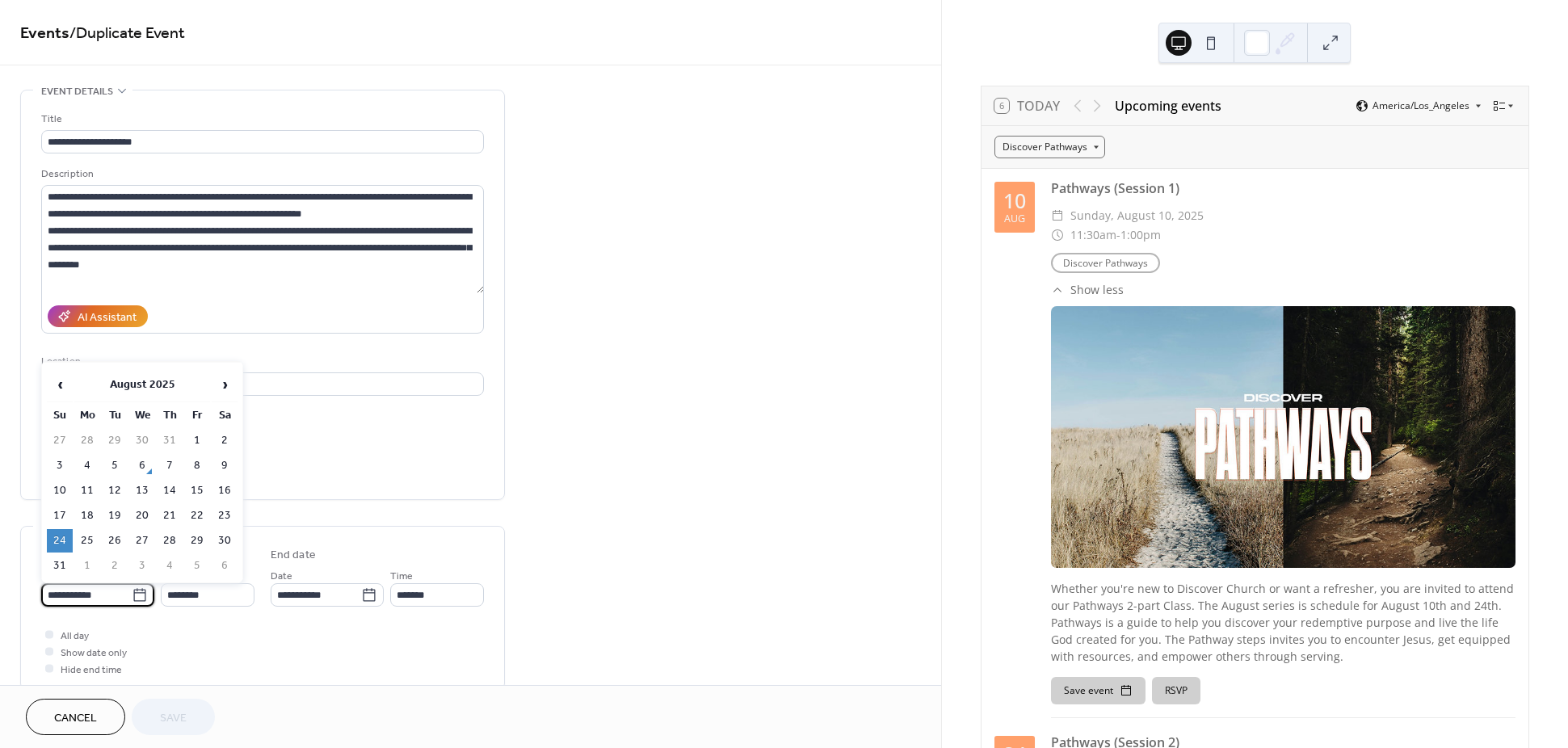 click 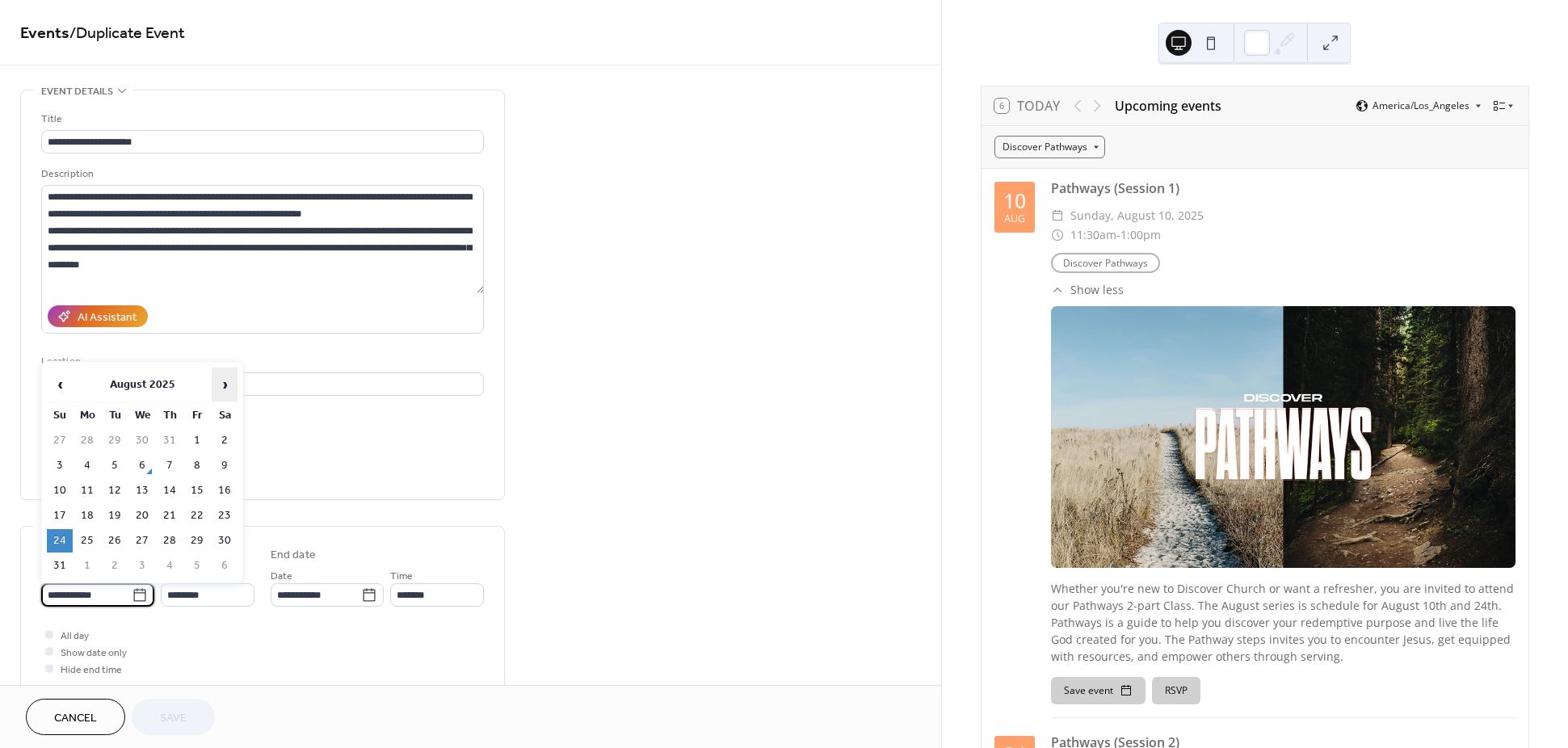 click on "›" at bounding box center [225, 385] 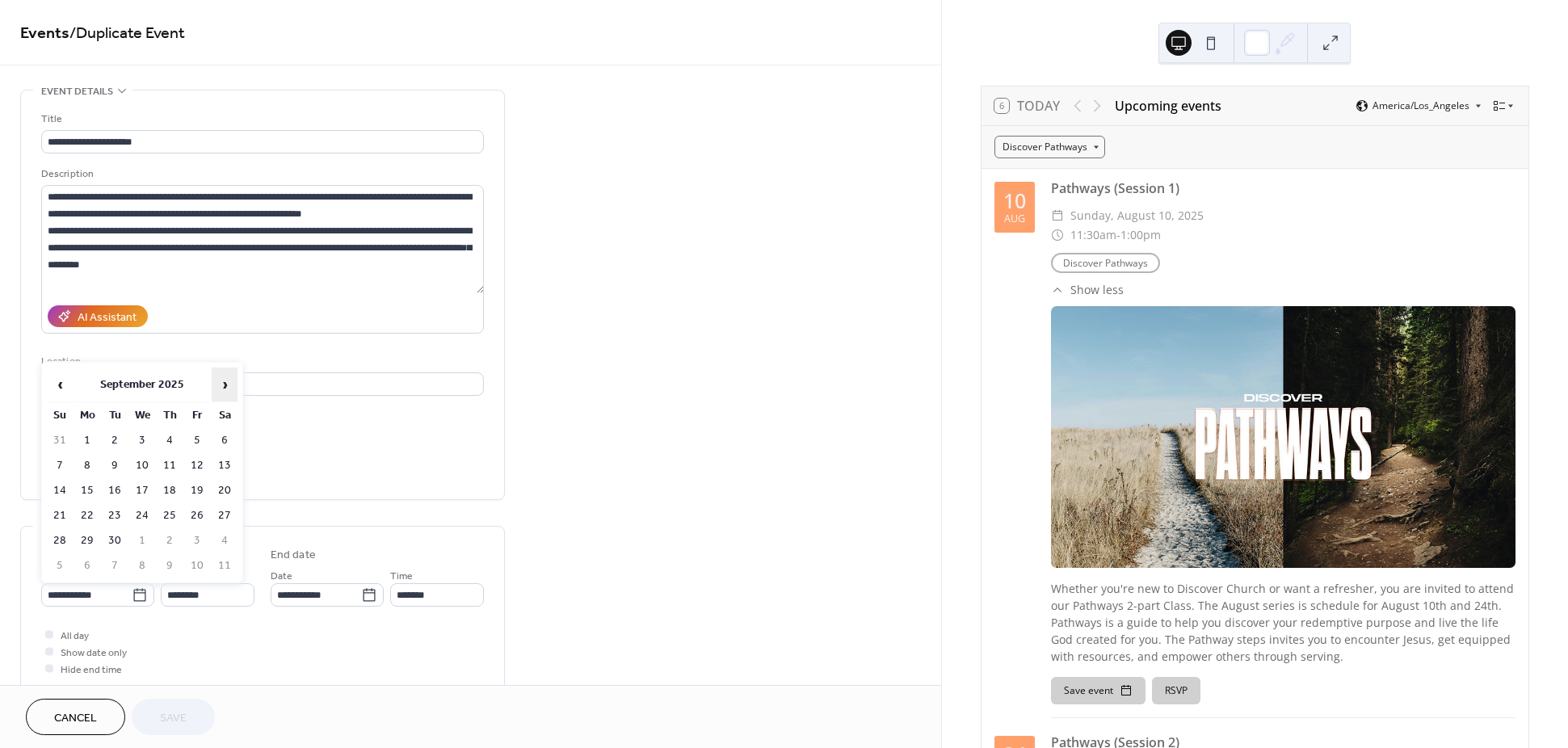 click on "›" at bounding box center [225, 385] 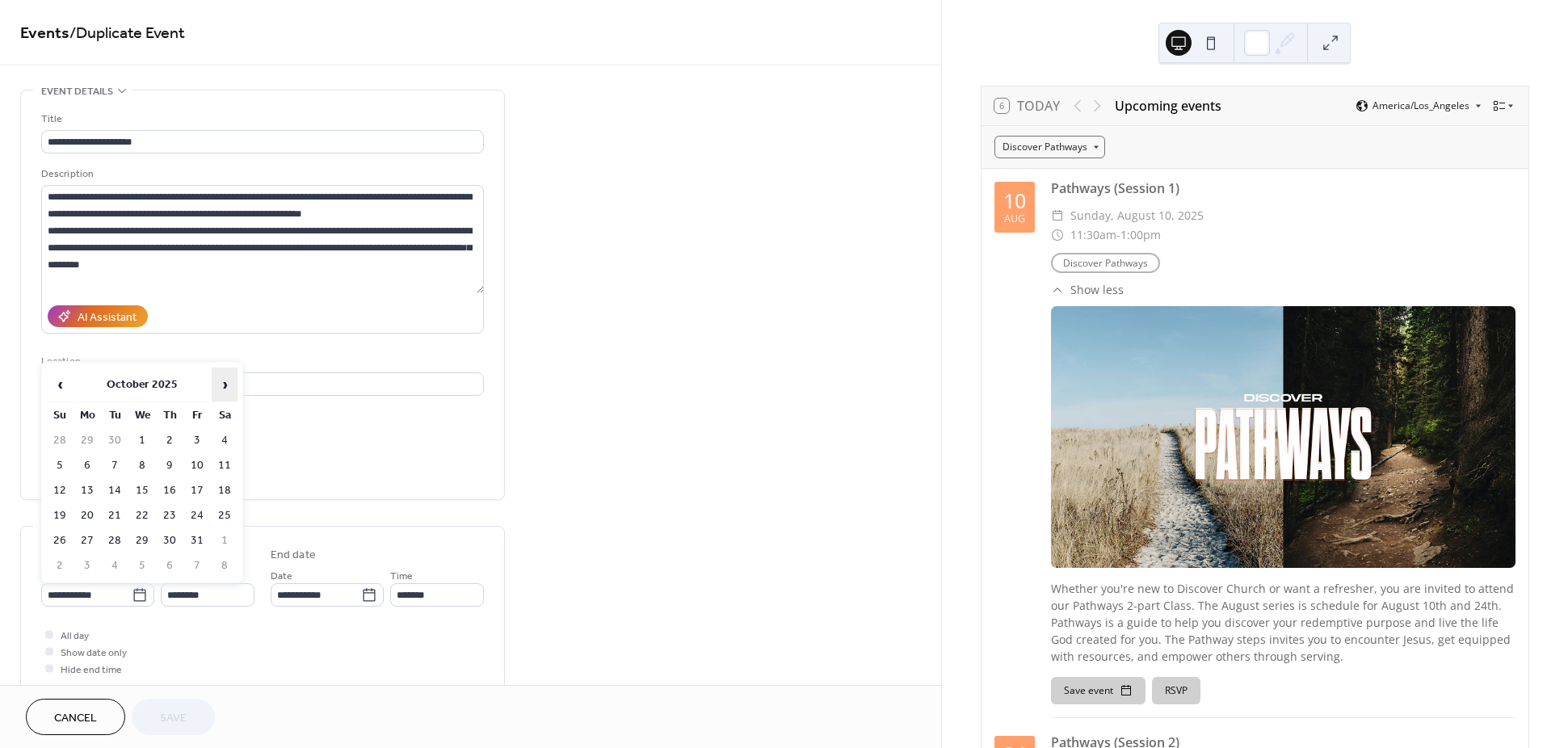 click on "›" at bounding box center (225, 385) 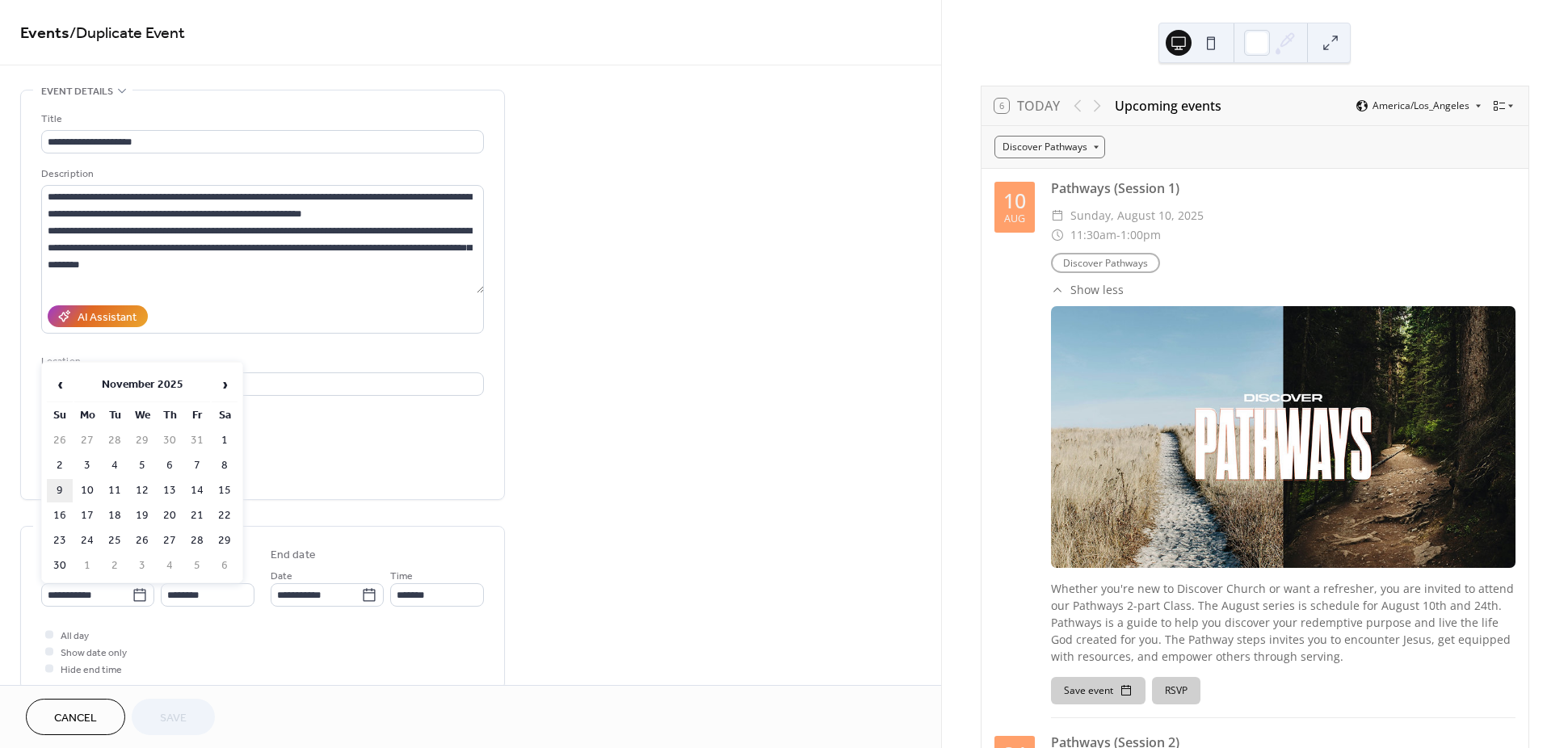 click on "9" at bounding box center [60, 490] 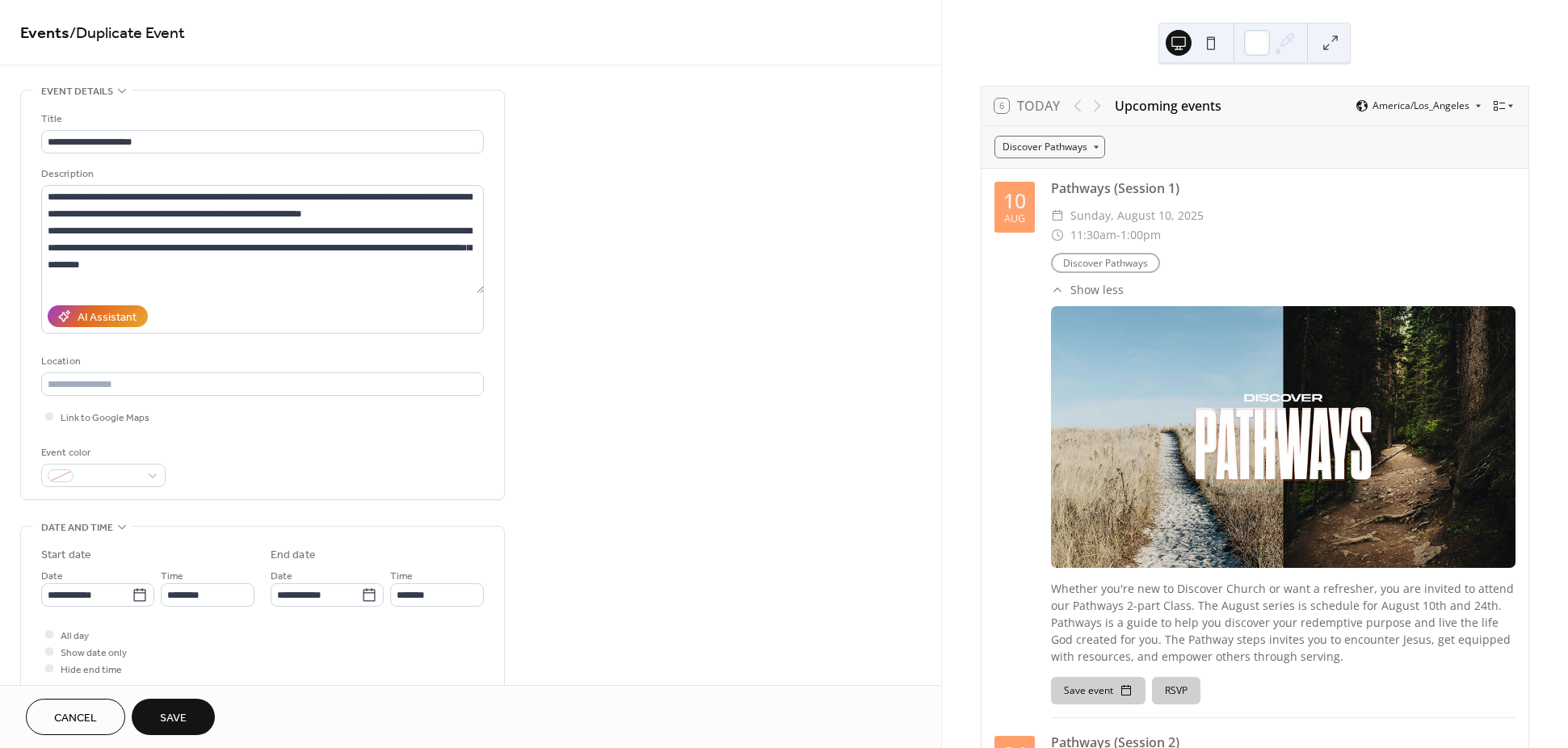 click on "Save" at bounding box center (173, 718) 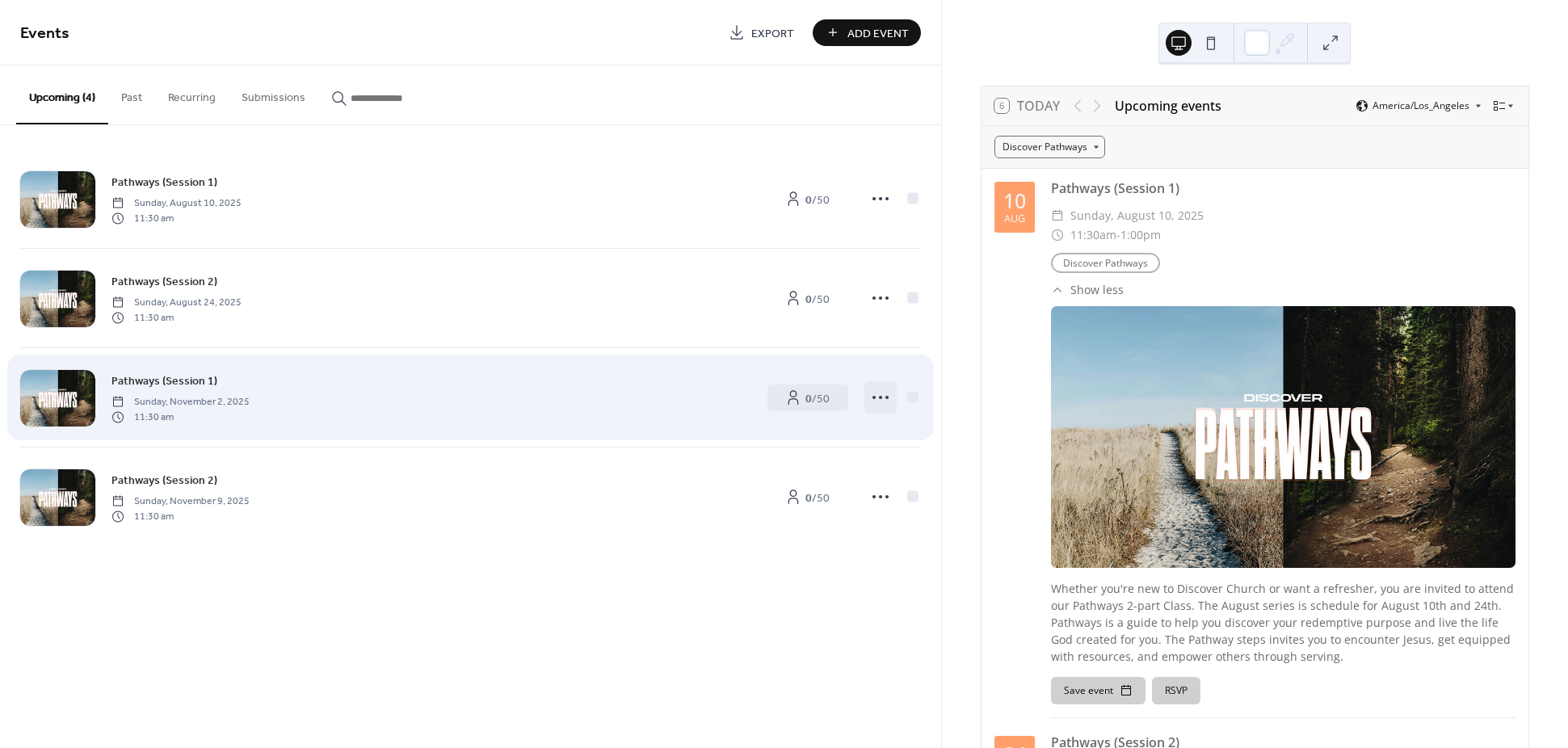 click 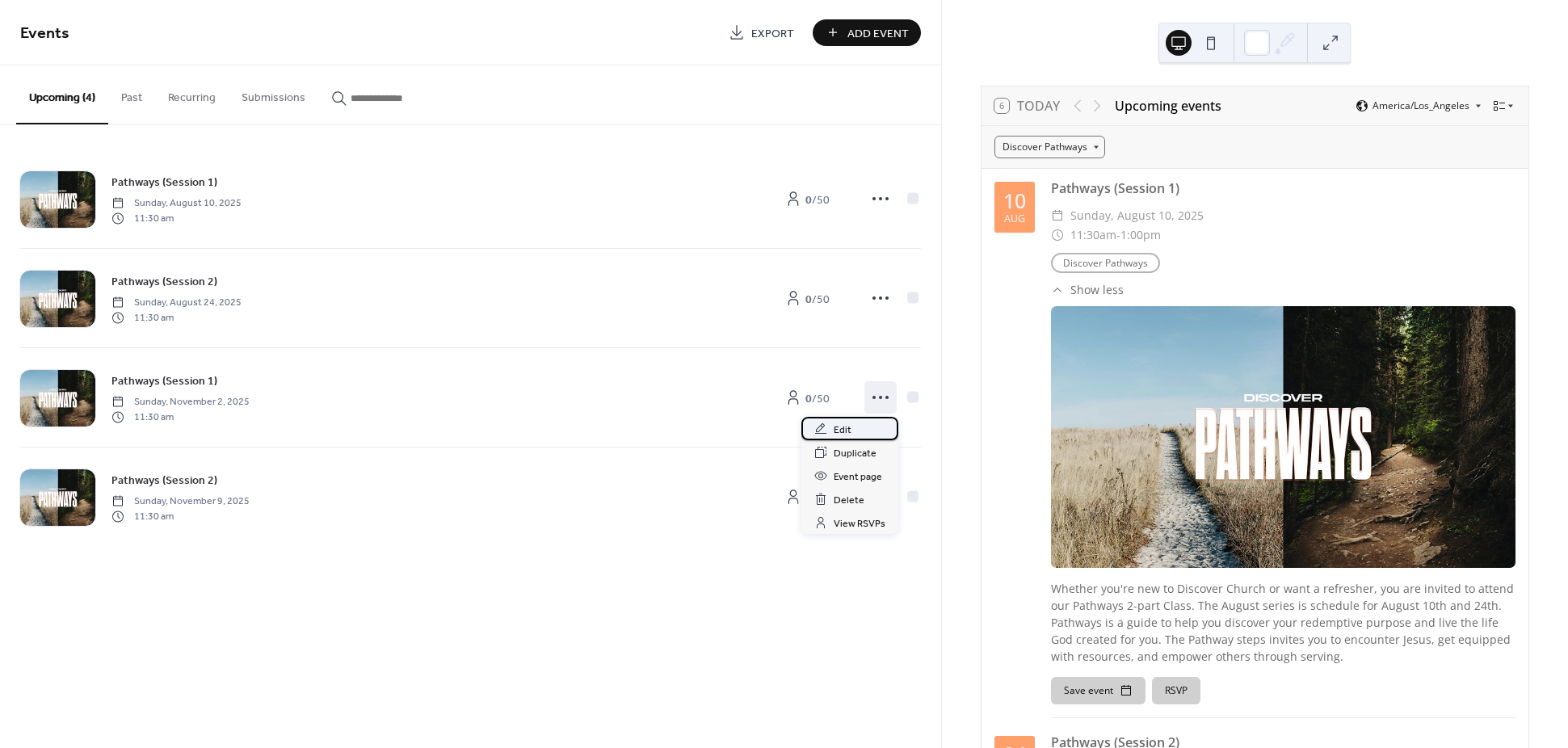 click on "Edit" at bounding box center (843, 430) 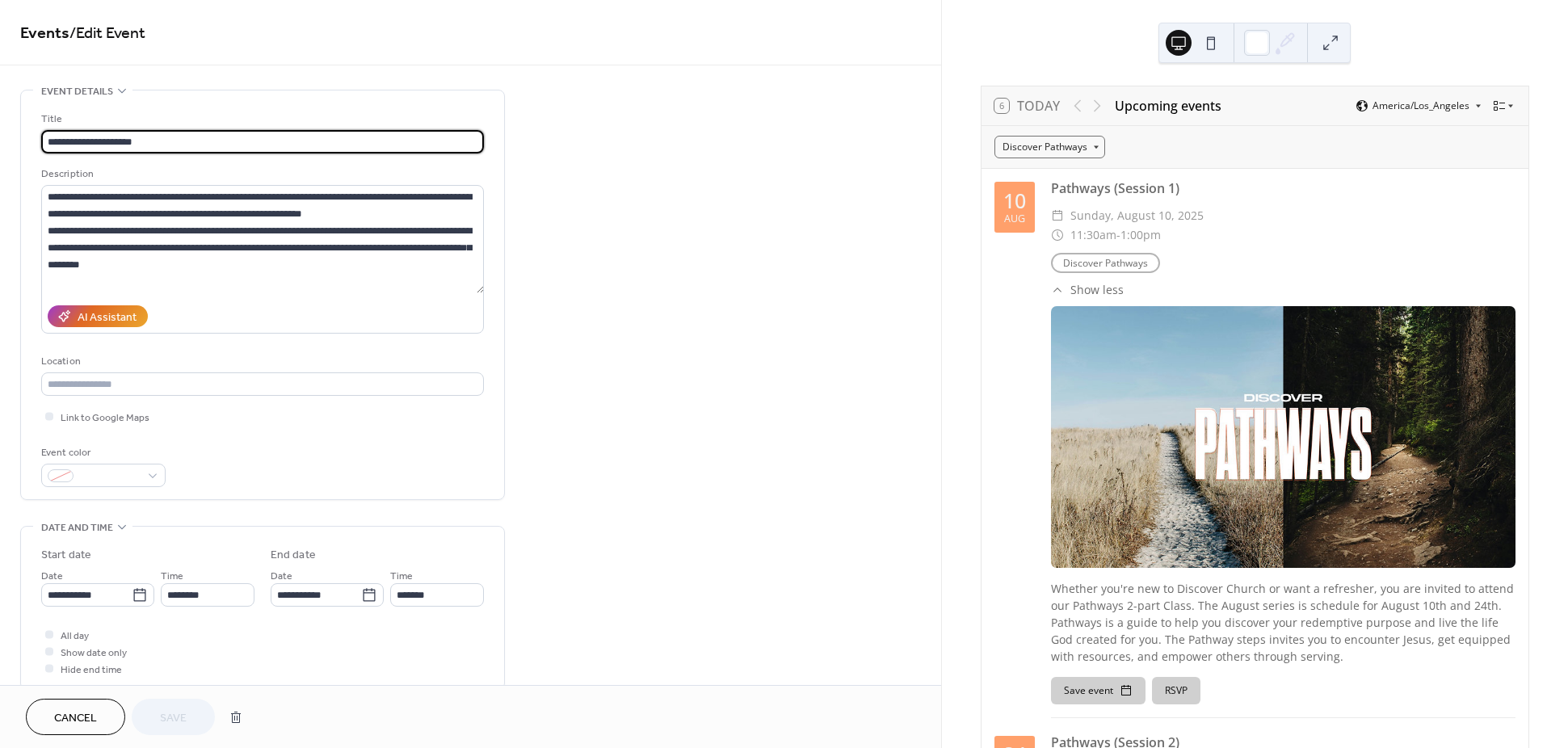 scroll, scrollTop: 363, scrollLeft: 0, axis: vertical 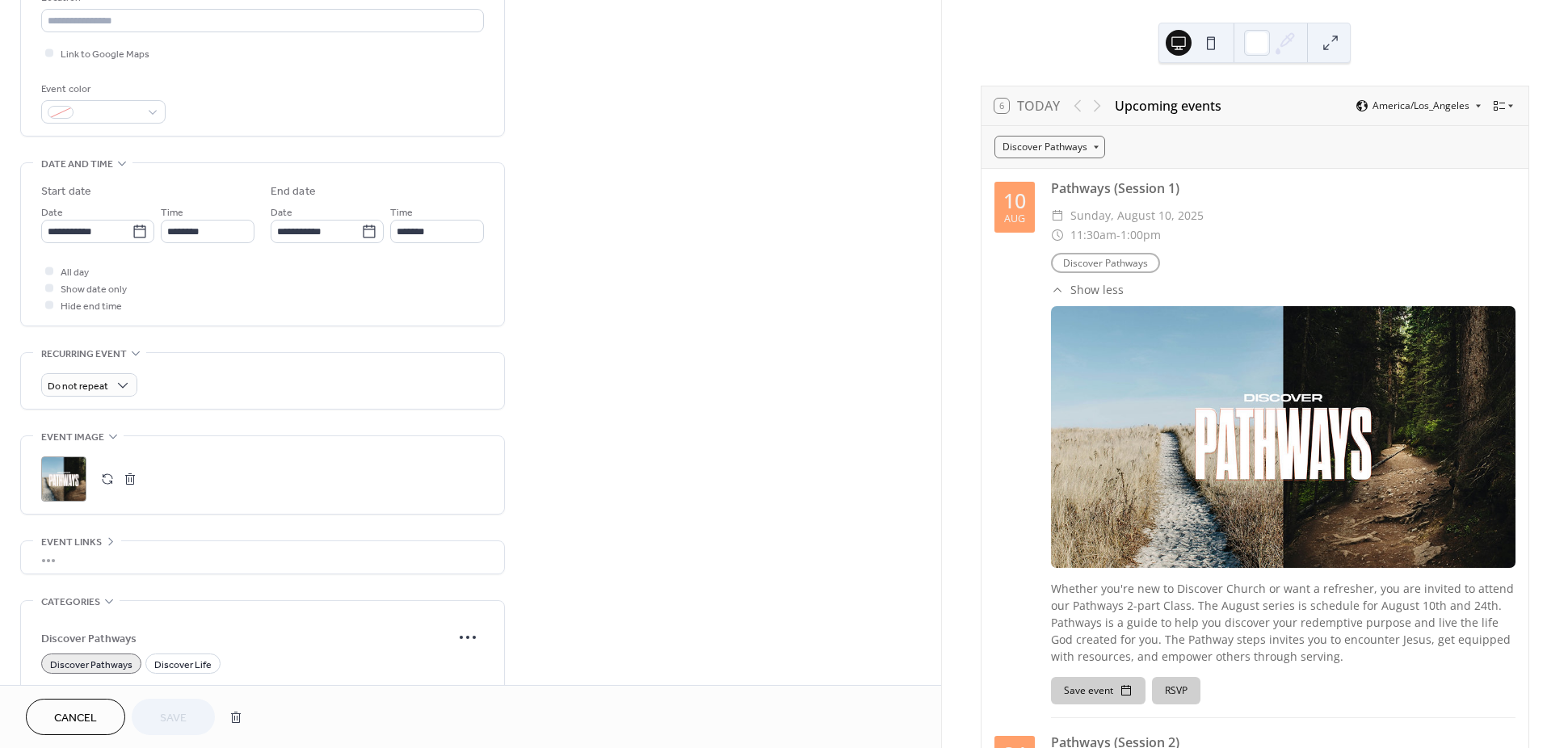 click on "Cancel" at bounding box center [75, 718] 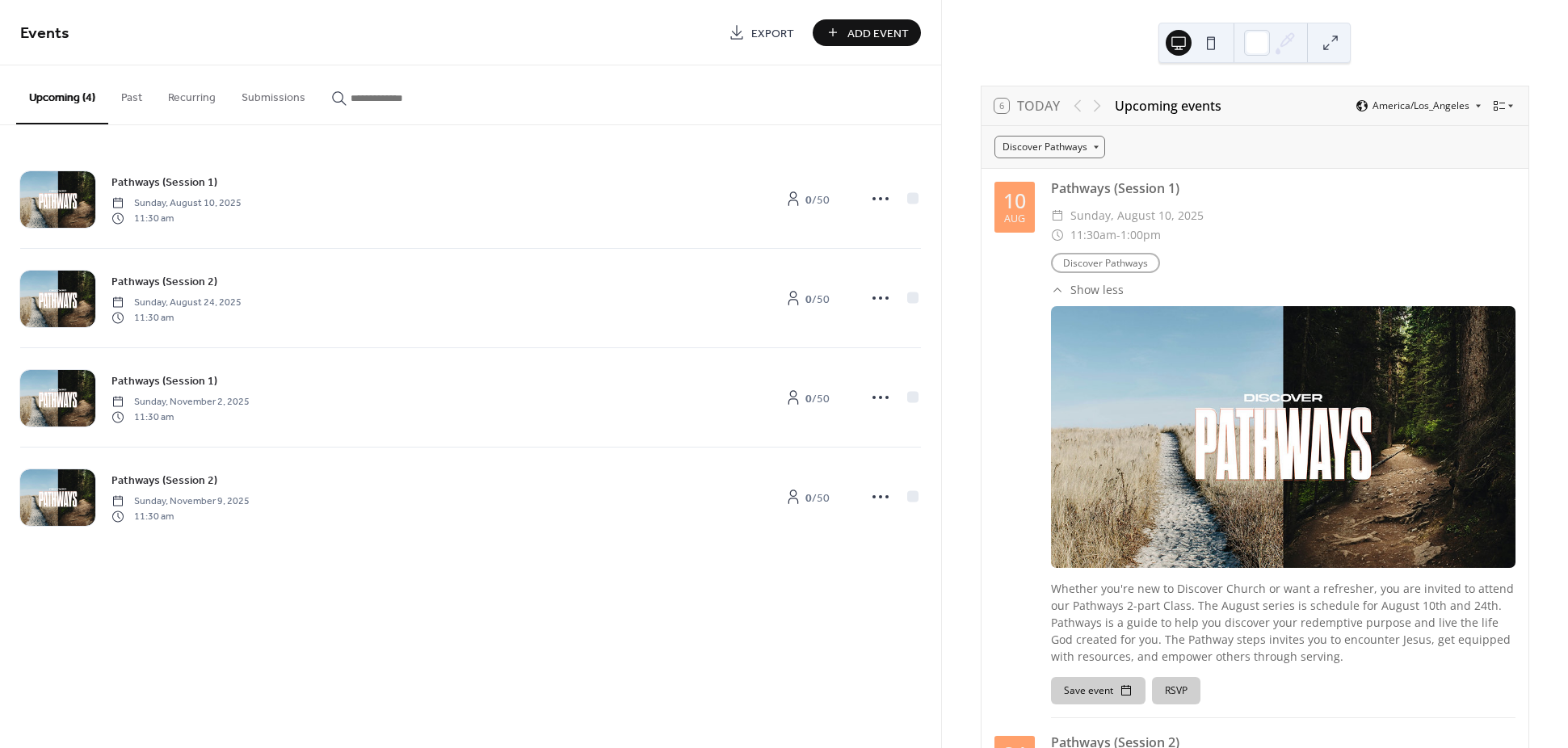click on "Recurring" at bounding box center (191, 94) 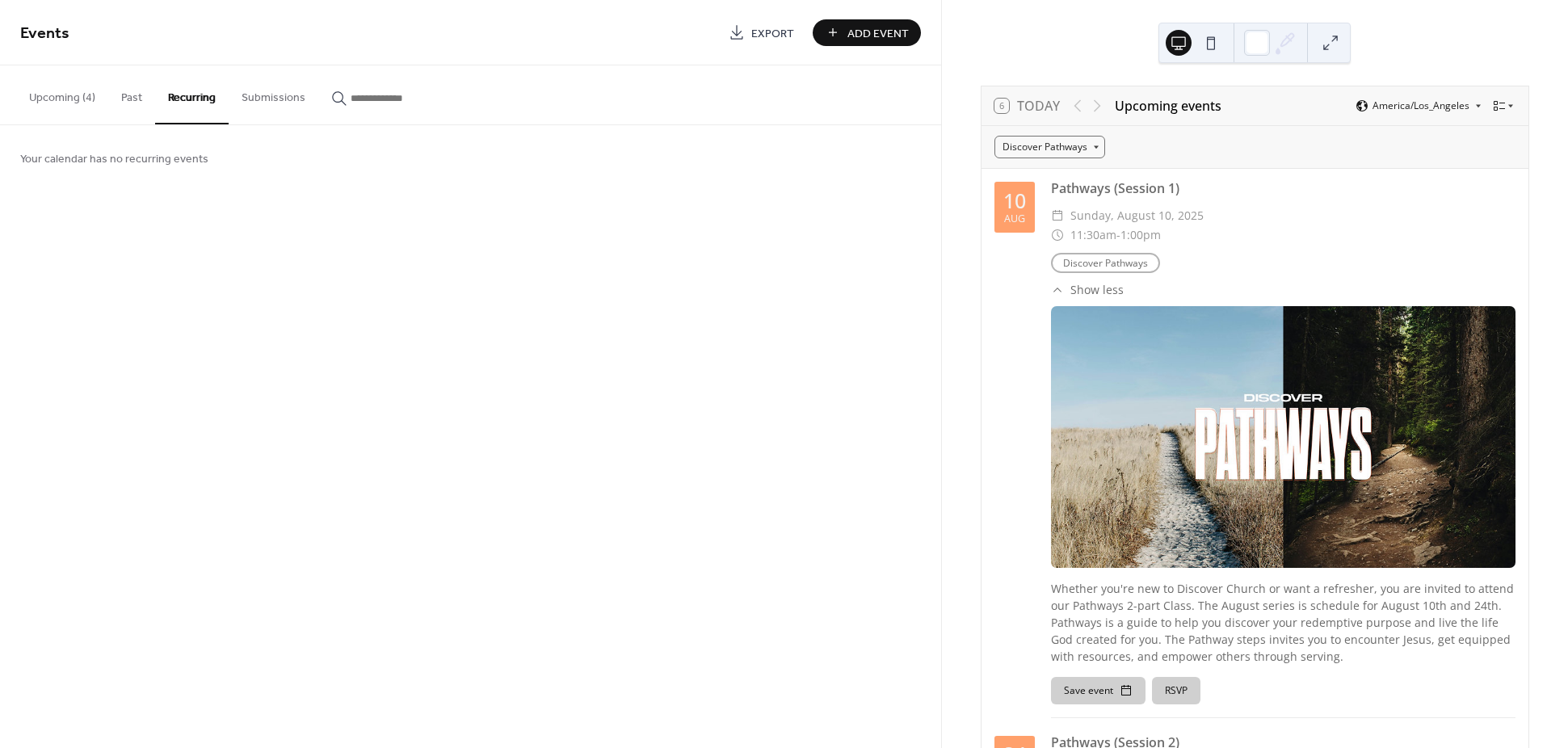 click on "Add Event" at bounding box center (878, 33) 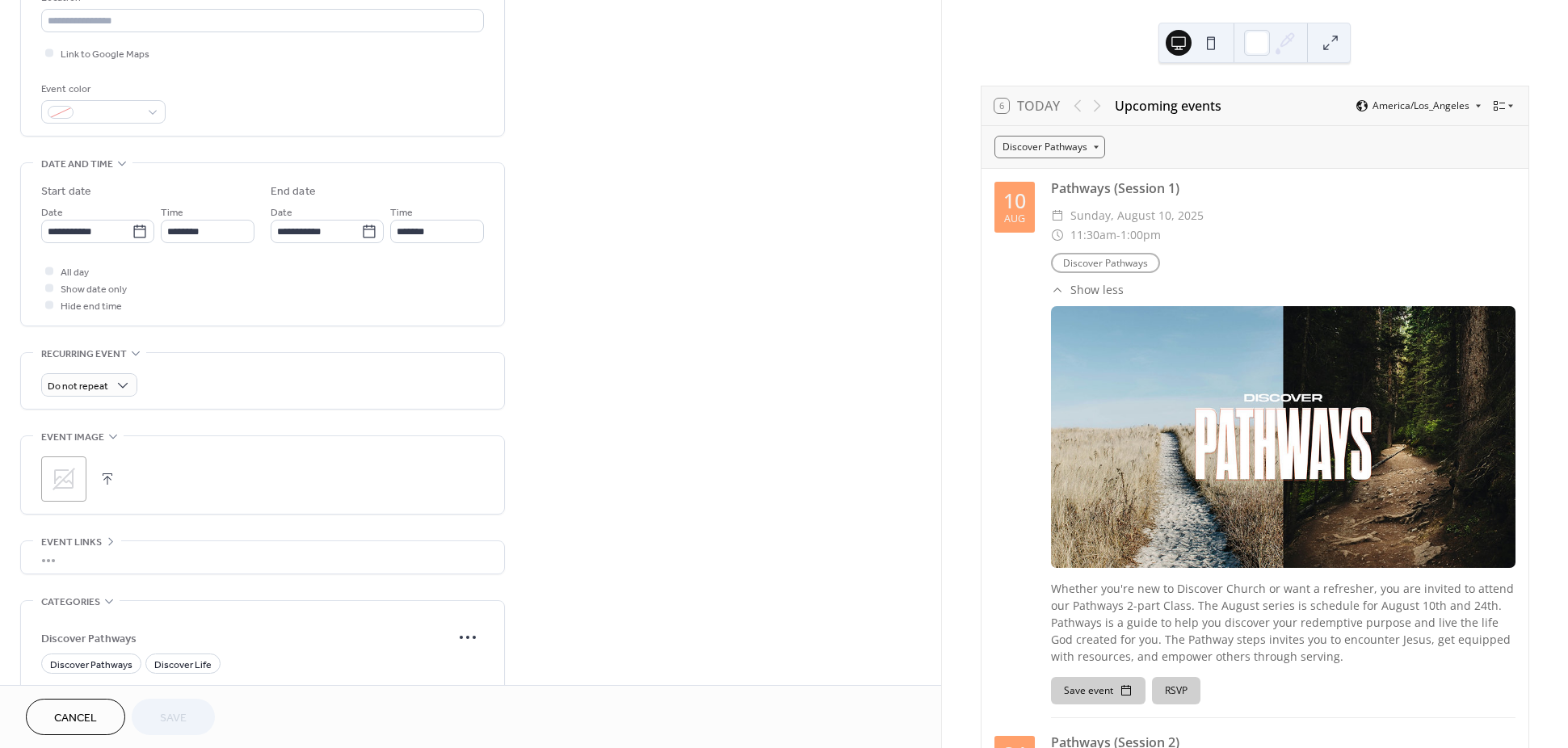 scroll, scrollTop: 545, scrollLeft: 0, axis: vertical 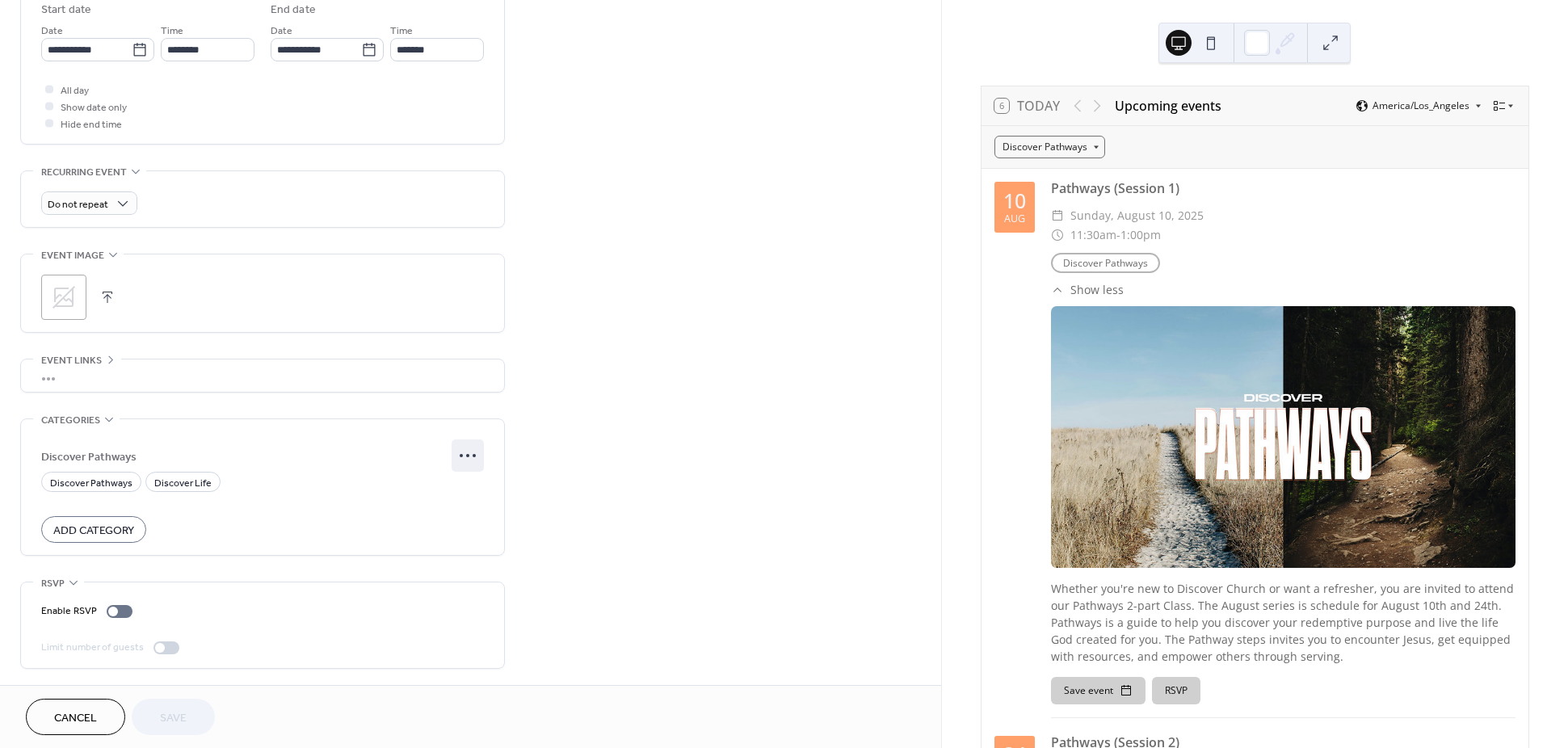 click 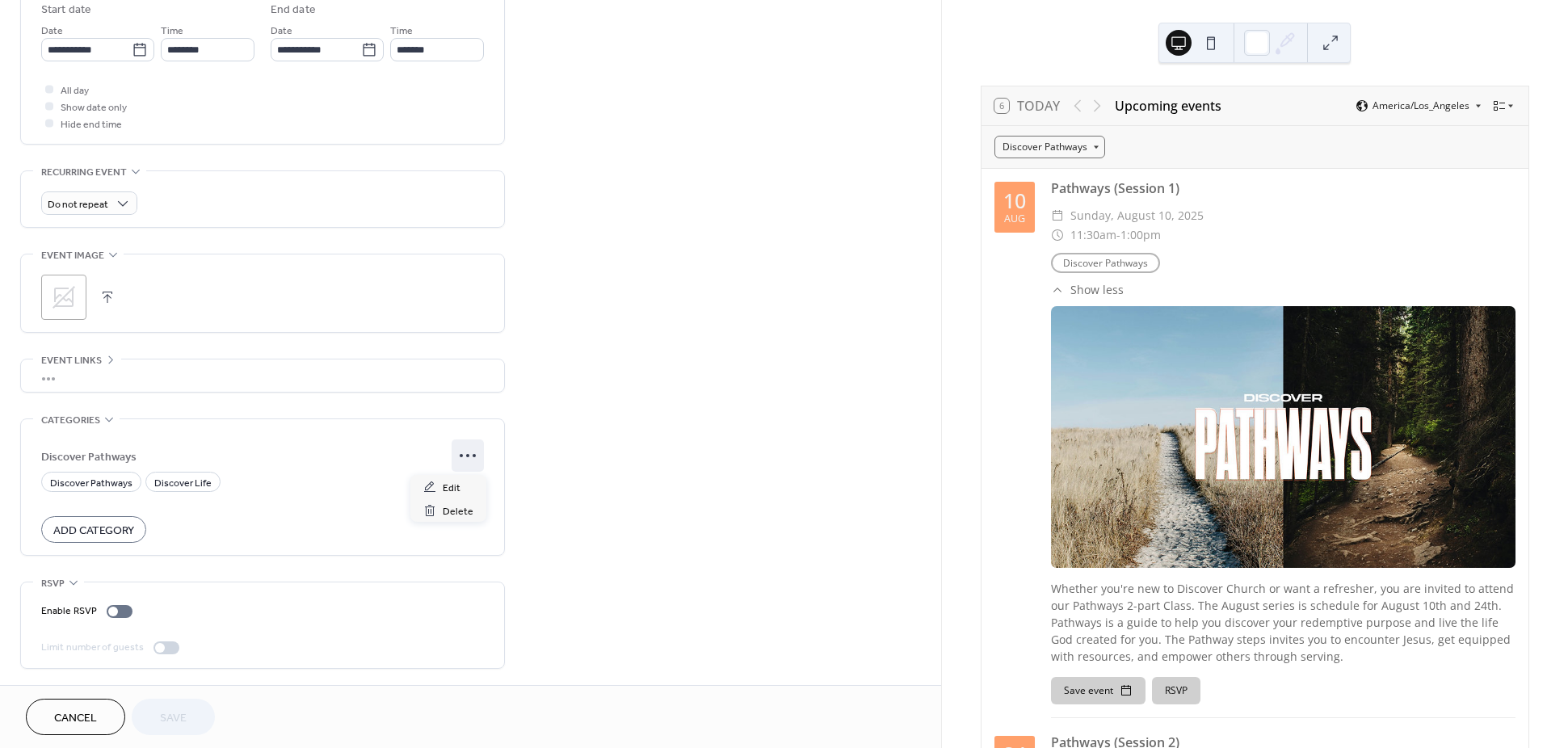 click on "**********" at bounding box center [470, 115] 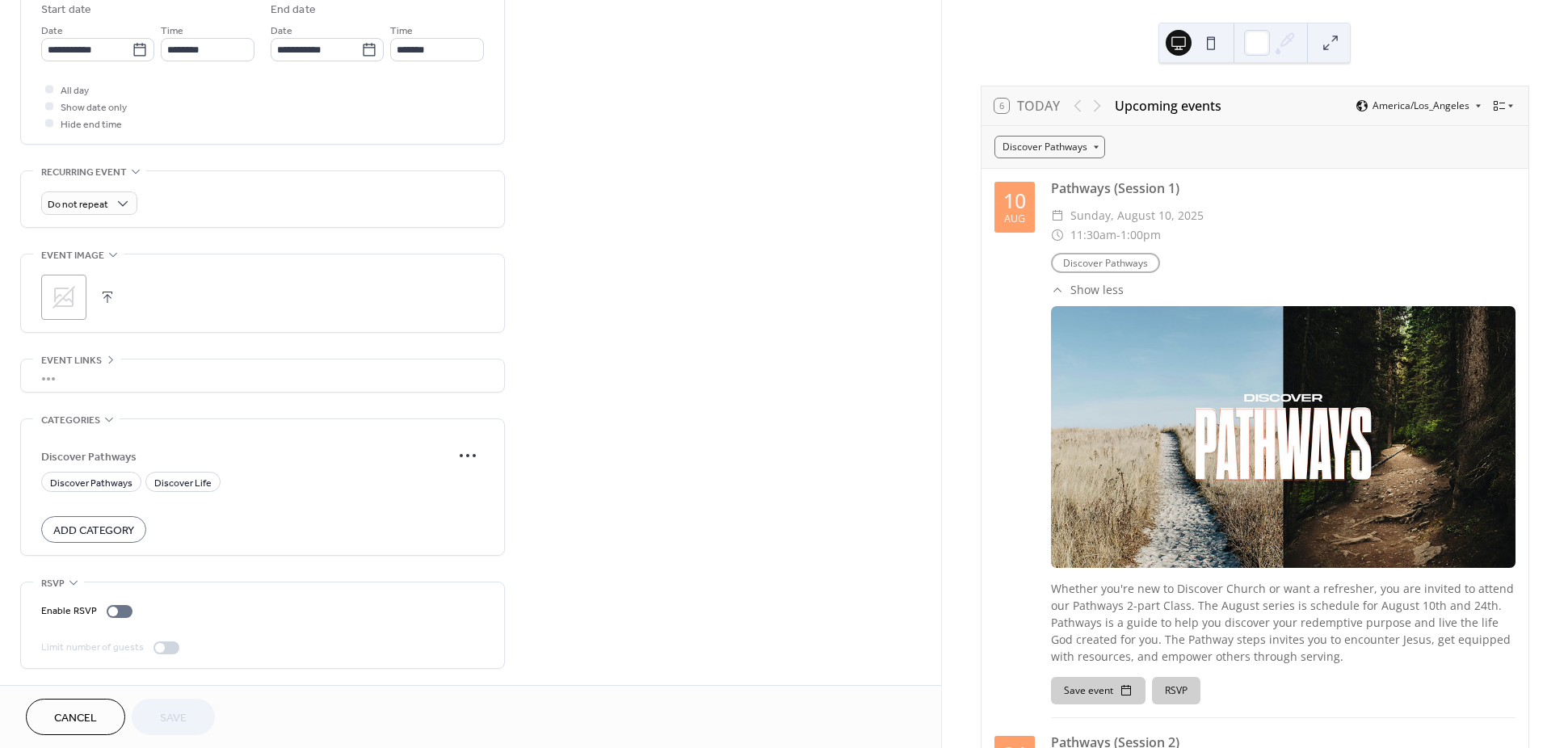 click on "Cancel" at bounding box center [75, 718] 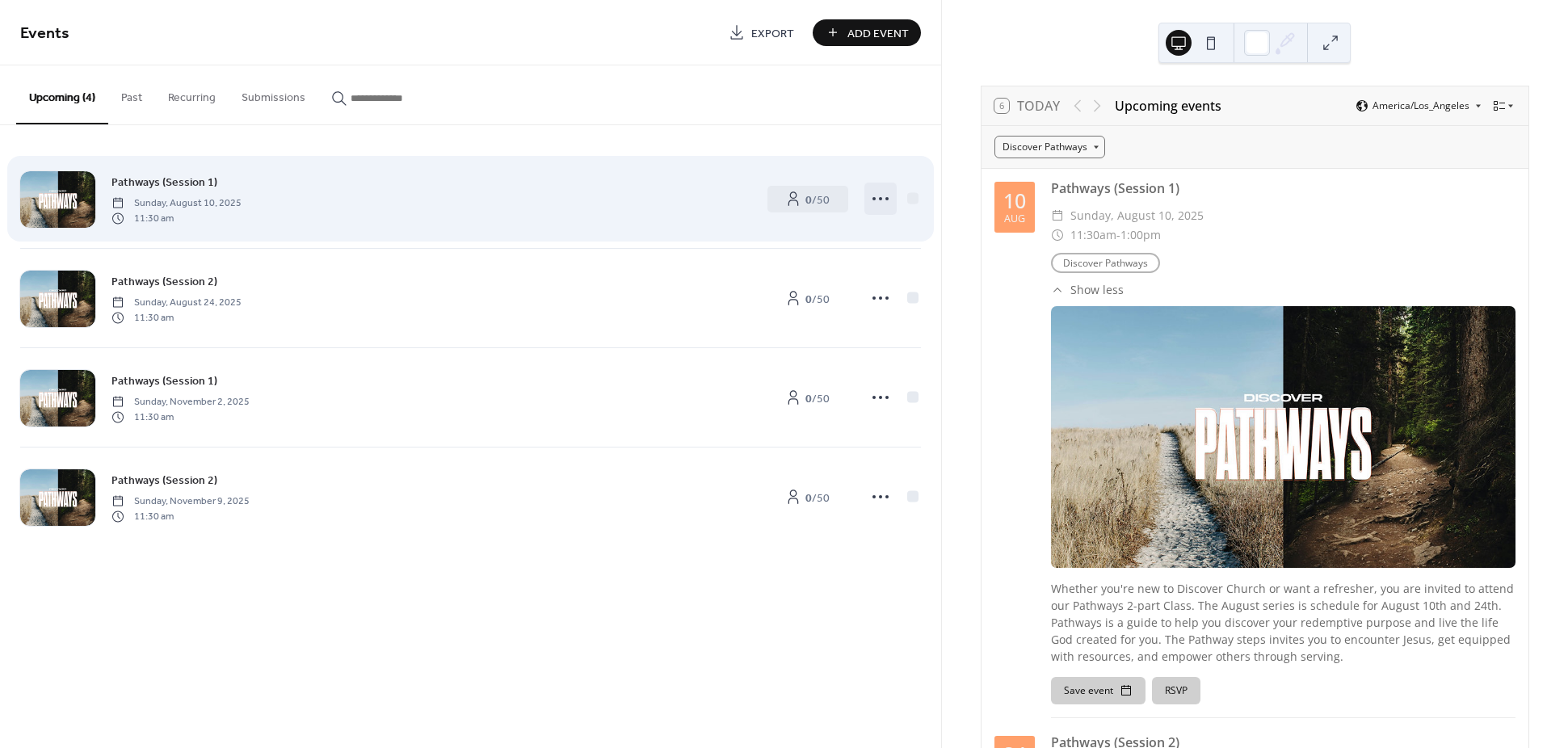 click 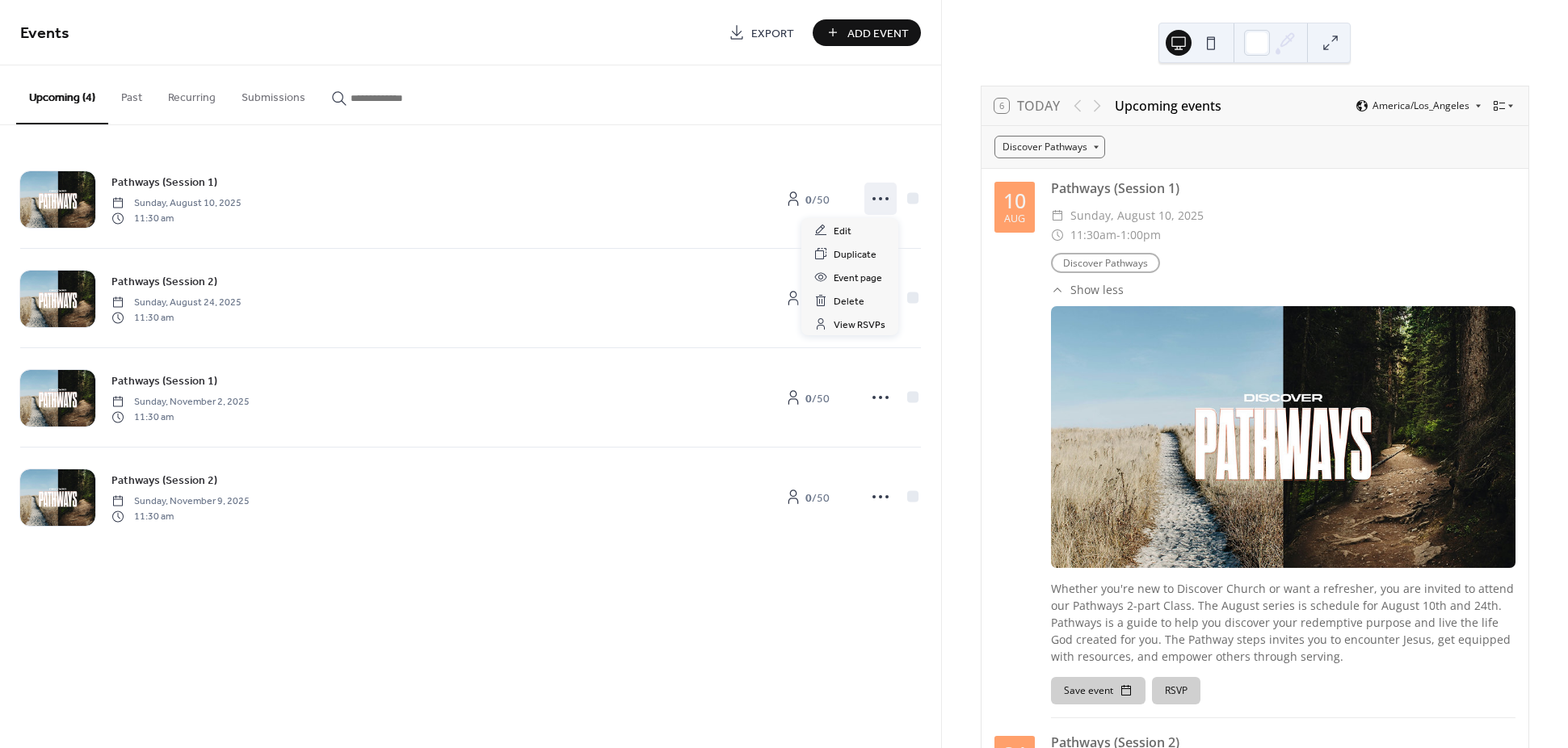 click on "Events Export Add Event Upcoming (4) Past Recurring Submissions  Pathways (Session 1) Sunday, August 10, 2025 11:30 am 0  /  50  Pathways (Session 2) Sunday, August 24, 2025 11:30 am 0  /  50  Pathways (Session 1) Sunday, November 2, 2025 11:30 am 0  /  50  Pathways (Session 2) Sunday, November 9, 2025 11:30 am 0  /  50 Cancel" at bounding box center [470, 374] 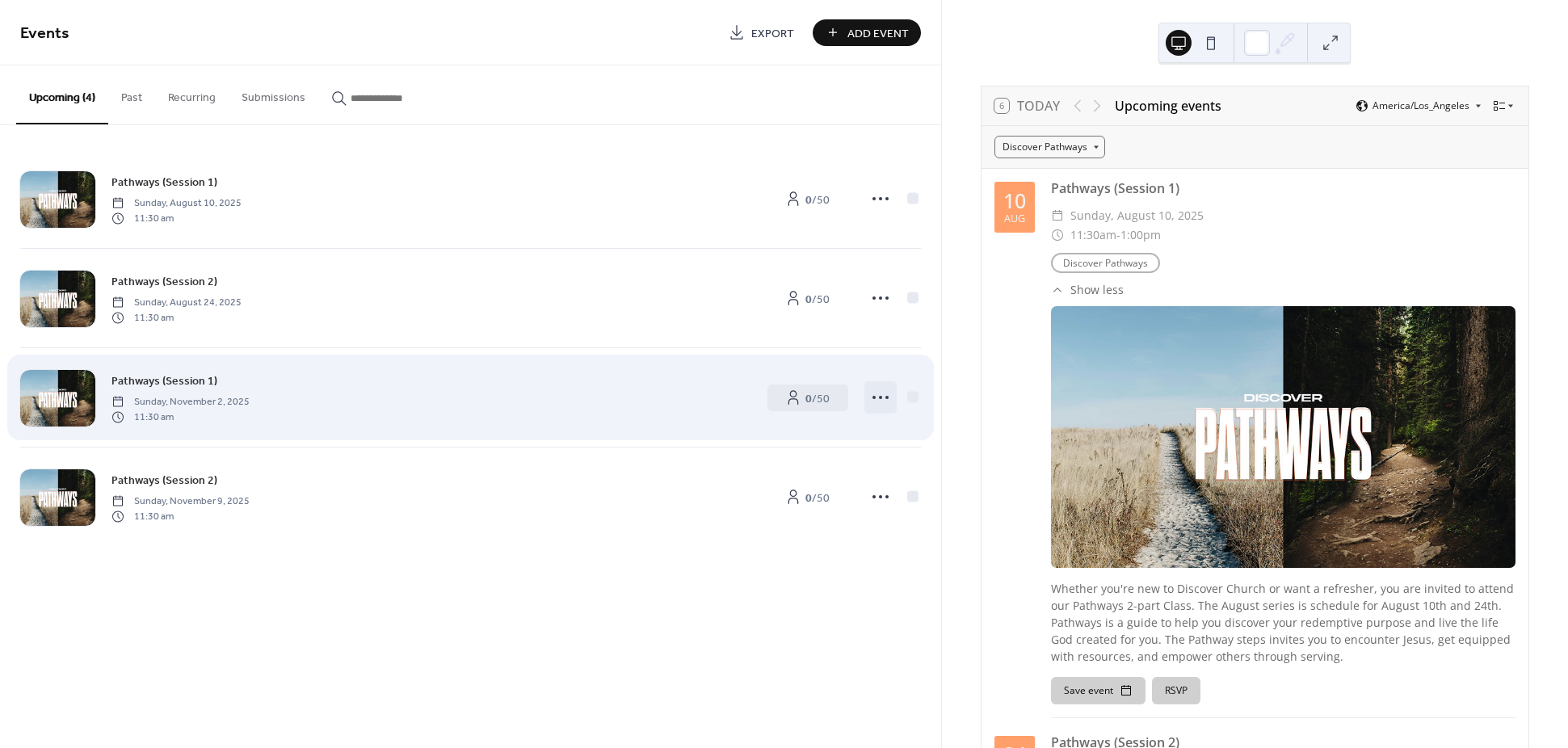 click 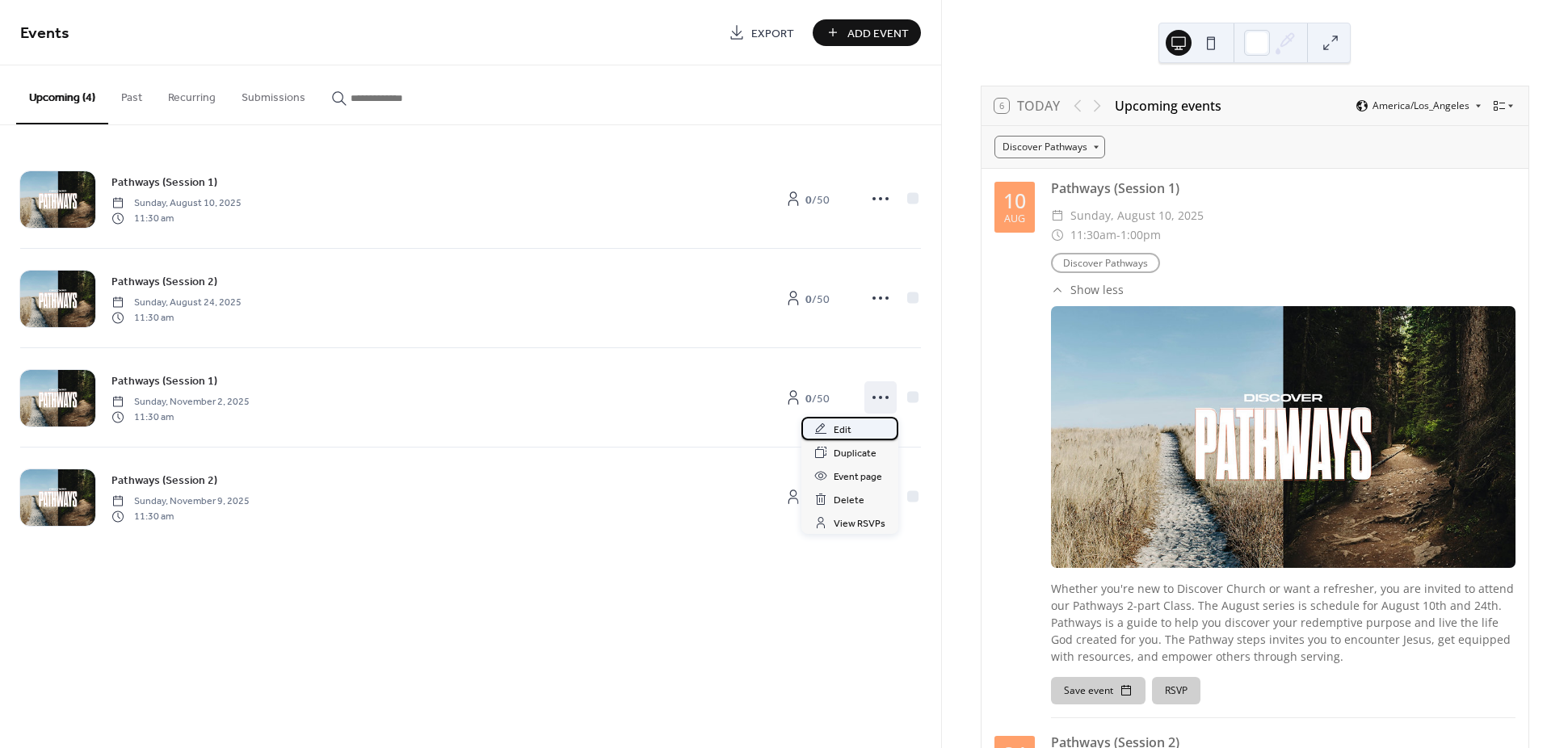 click on "Edit" at bounding box center [850, 428] 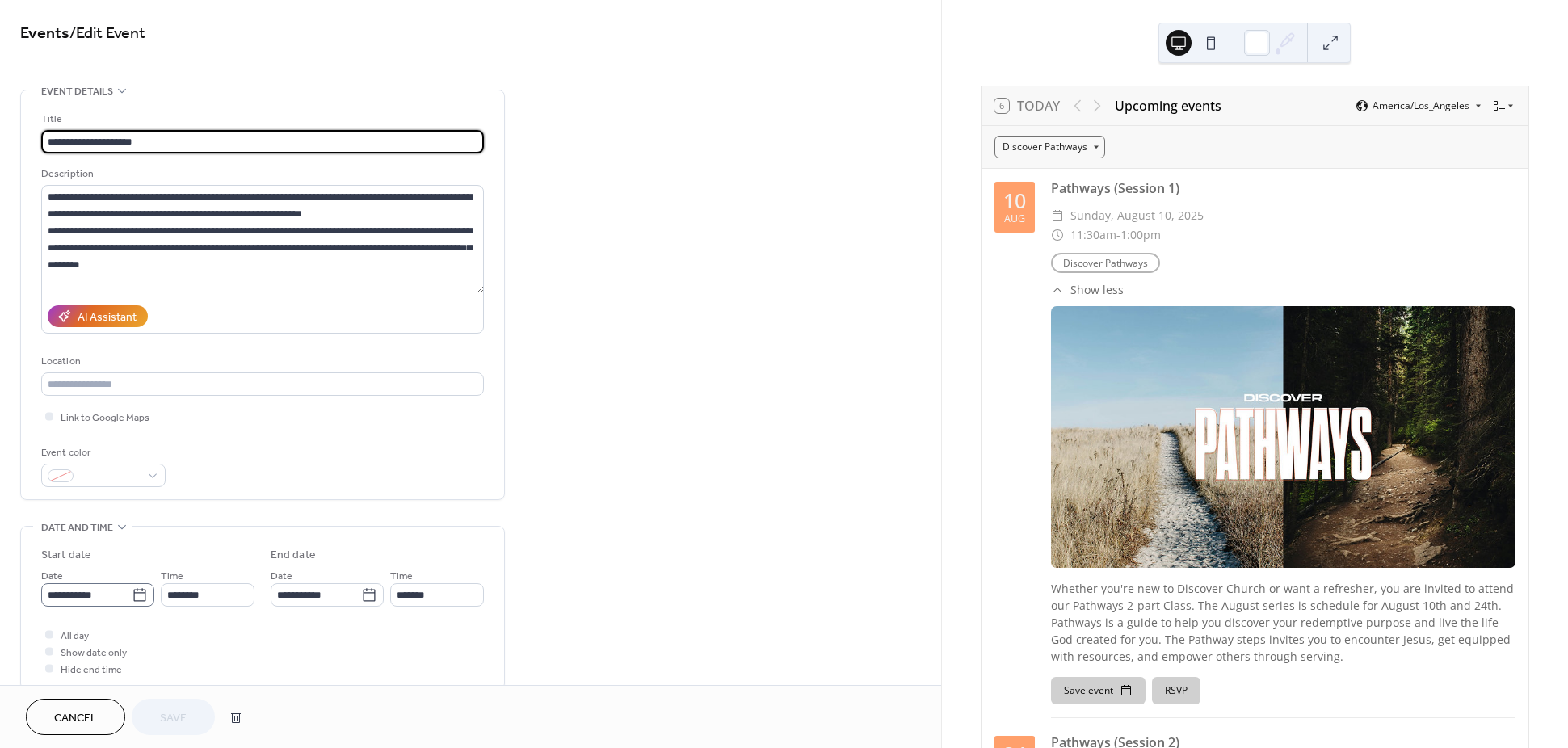 click 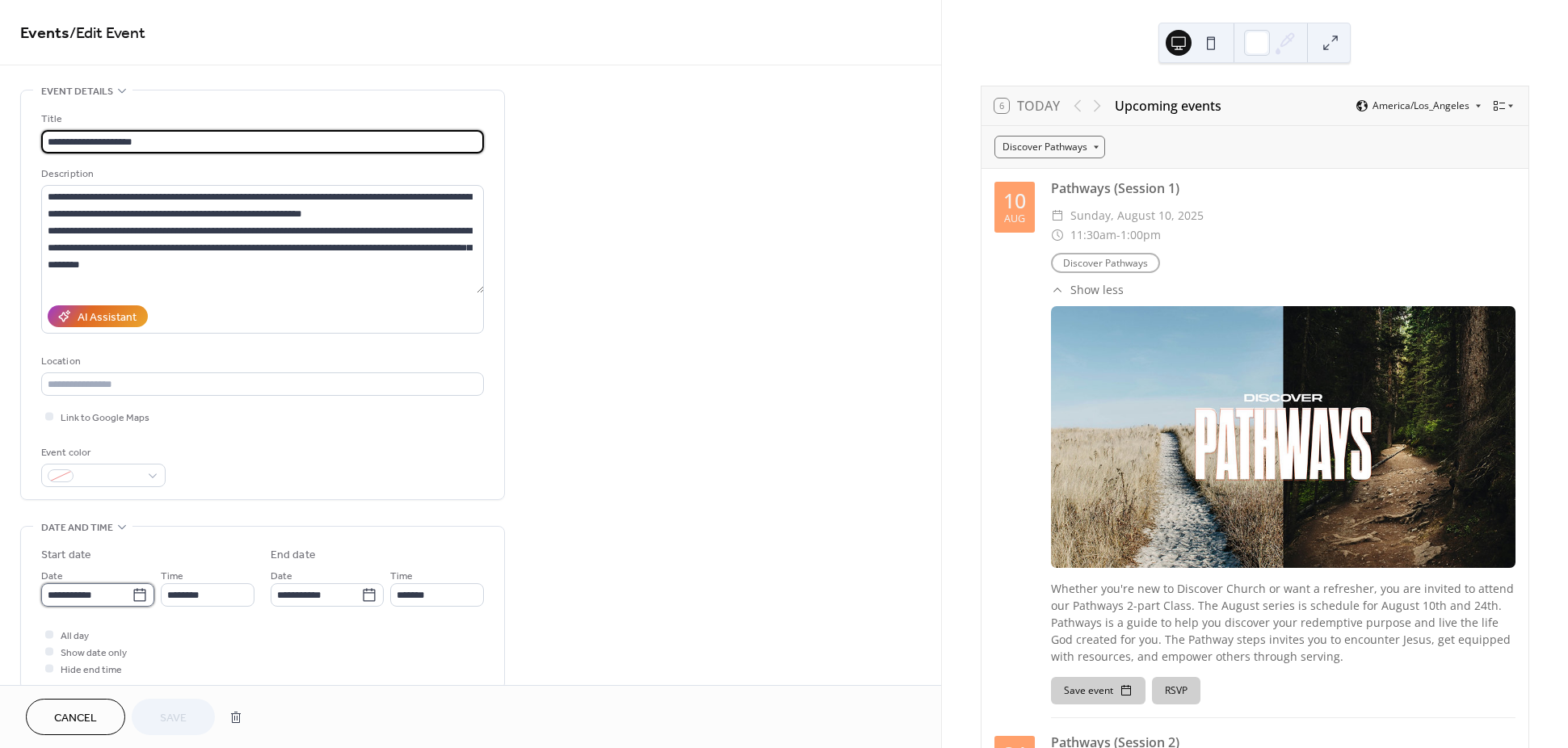 click on "**********" at bounding box center (86, 595) 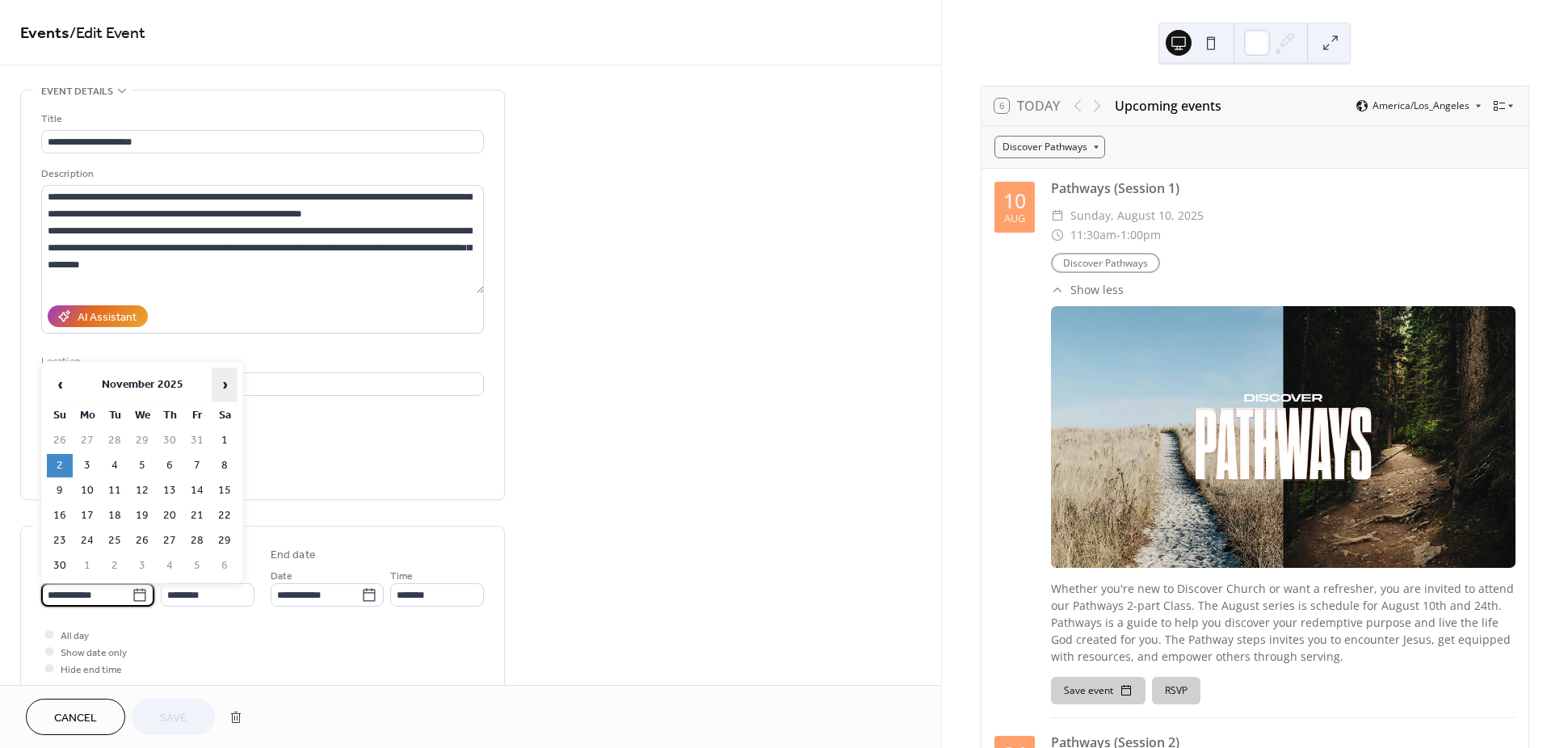 click on "›" at bounding box center (225, 385) 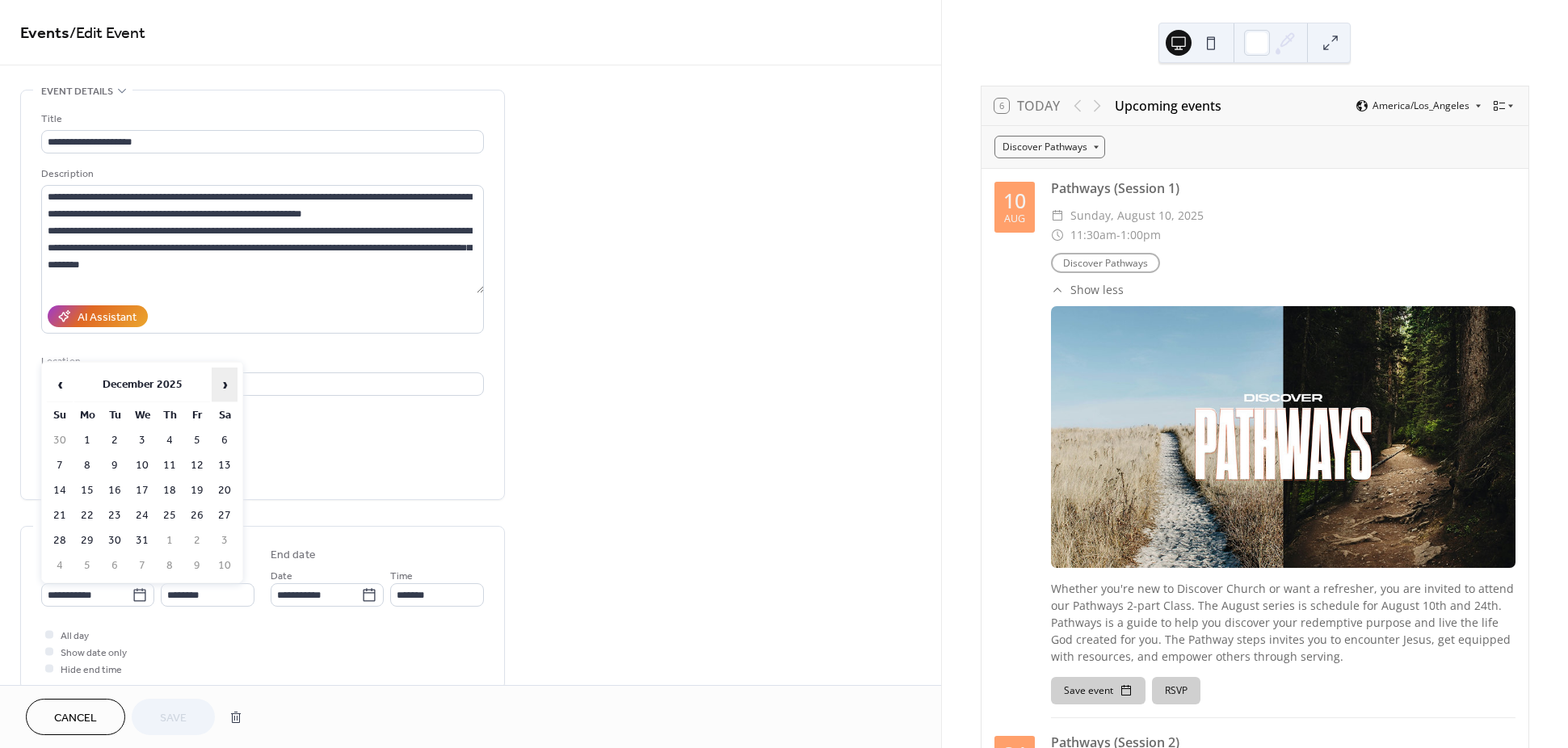 click on "›" at bounding box center (225, 385) 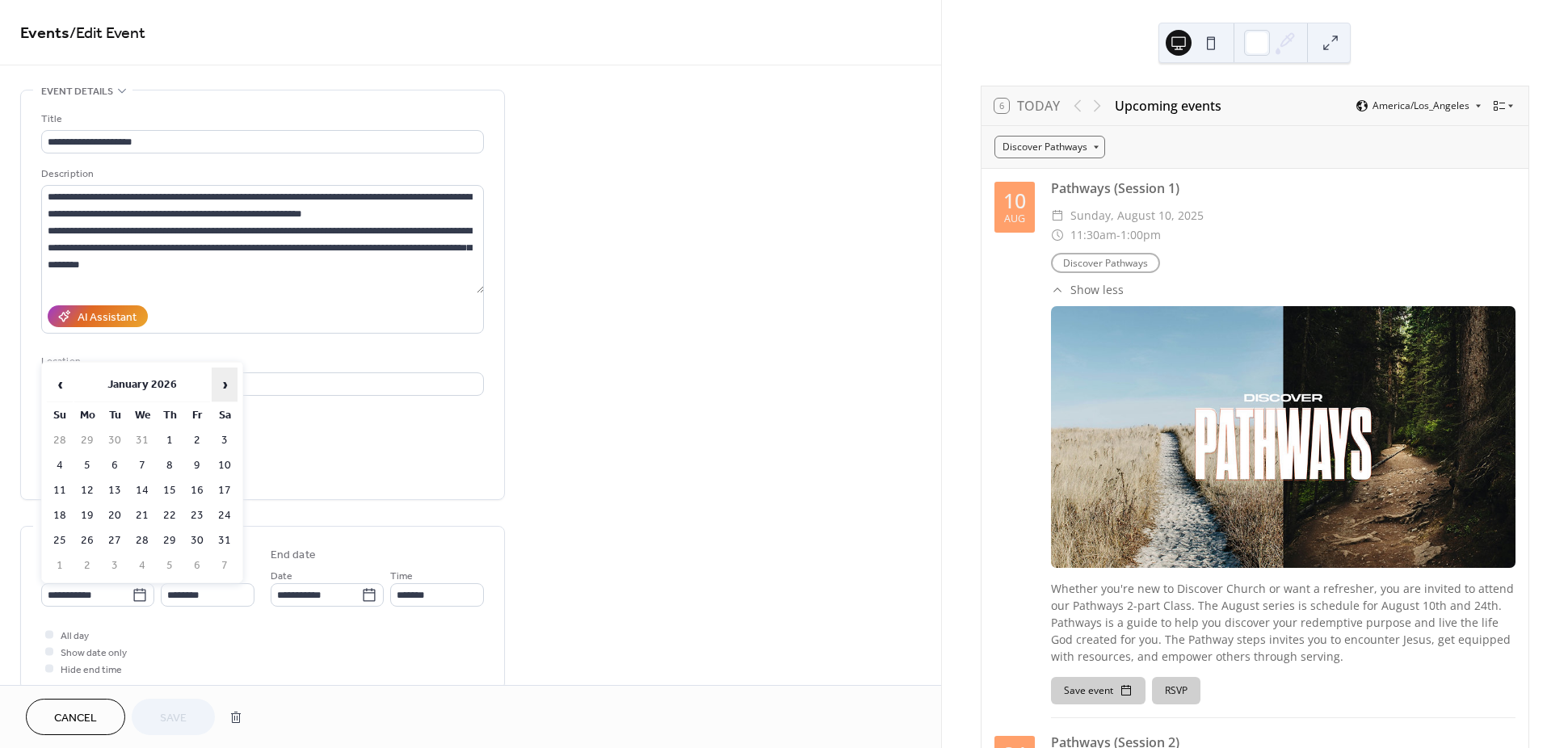 click on "›" at bounding box center (225, 385) 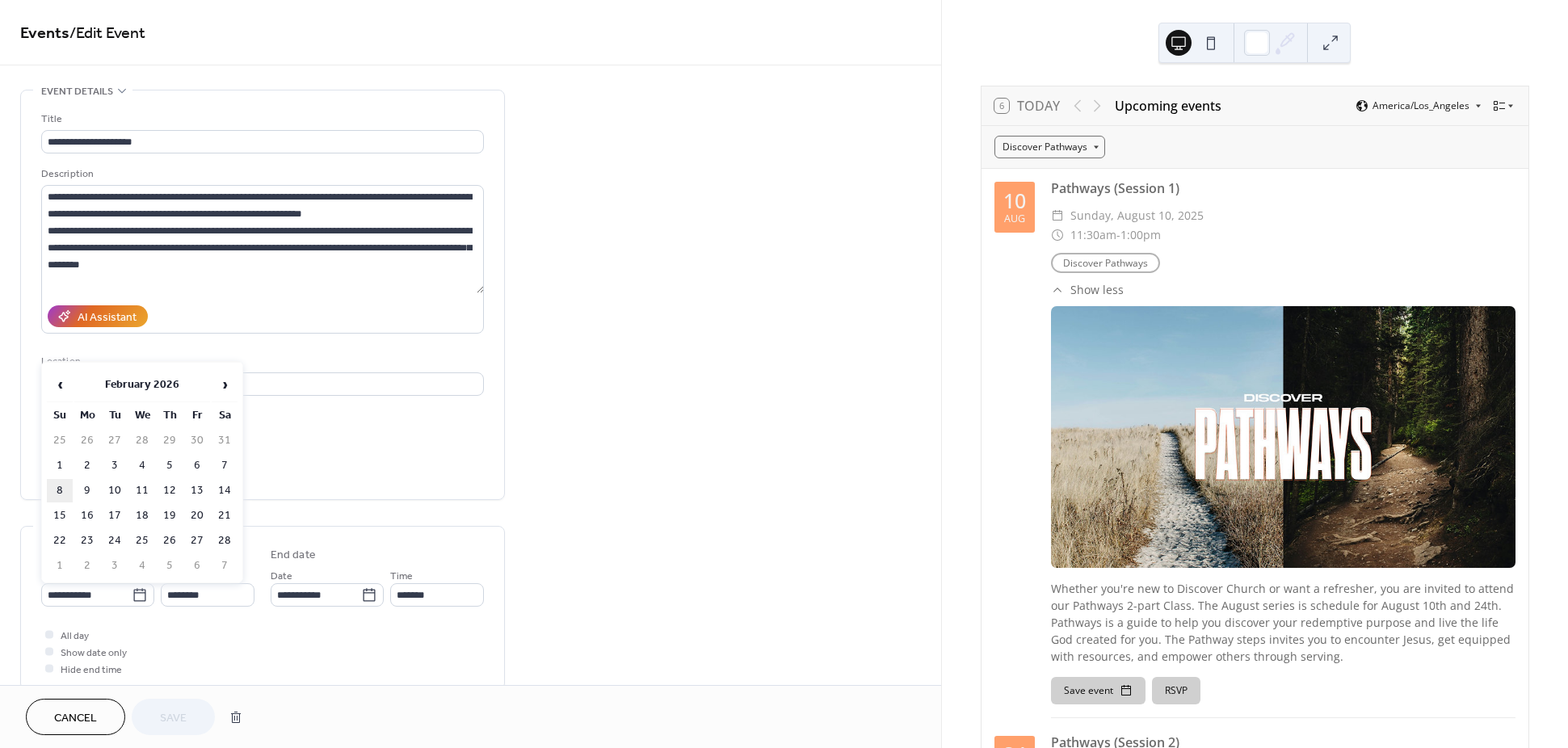 click on "8" at bounding box center (60, 490) 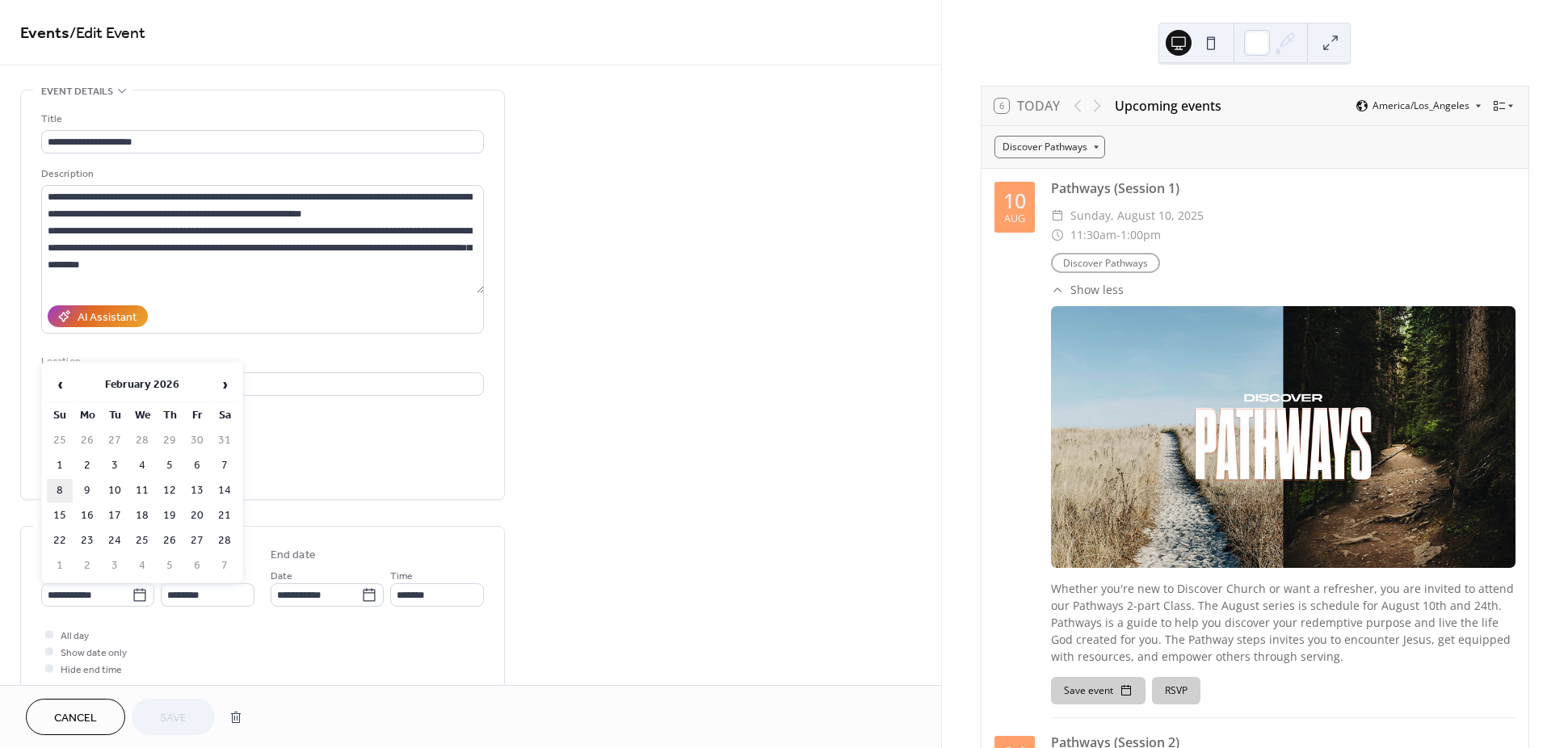 type on "**********" 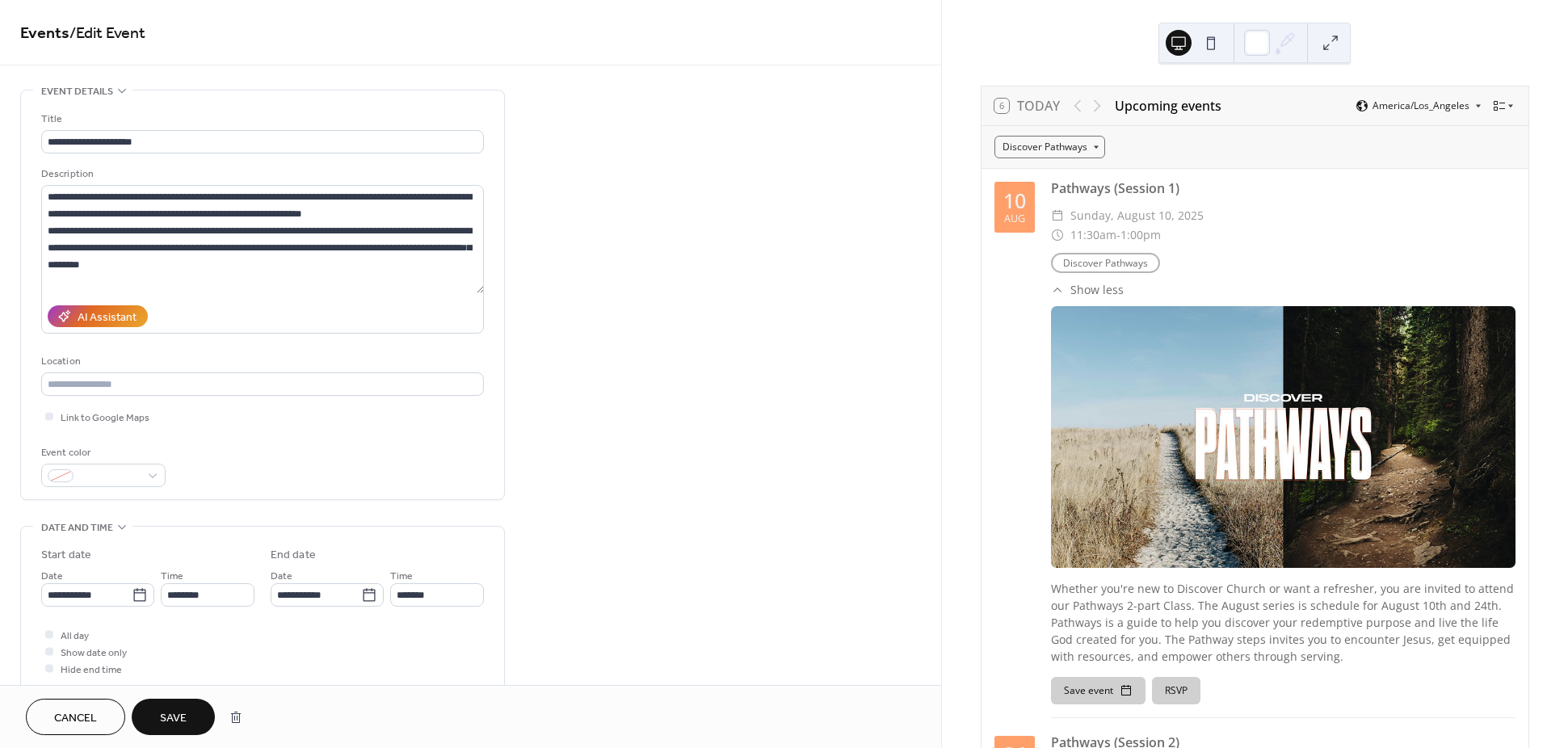 click on "Save" at bounding box center [173, 718] 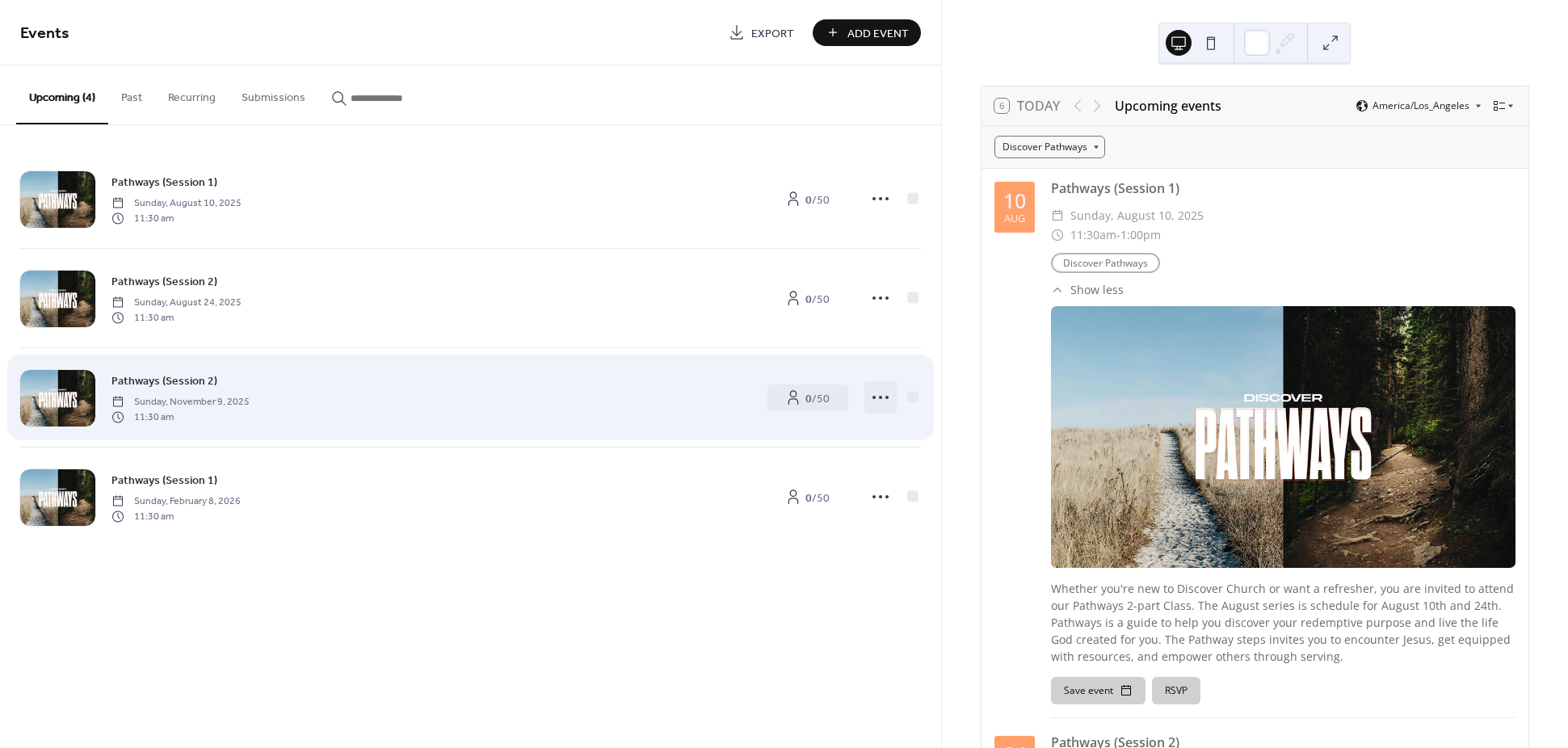 click 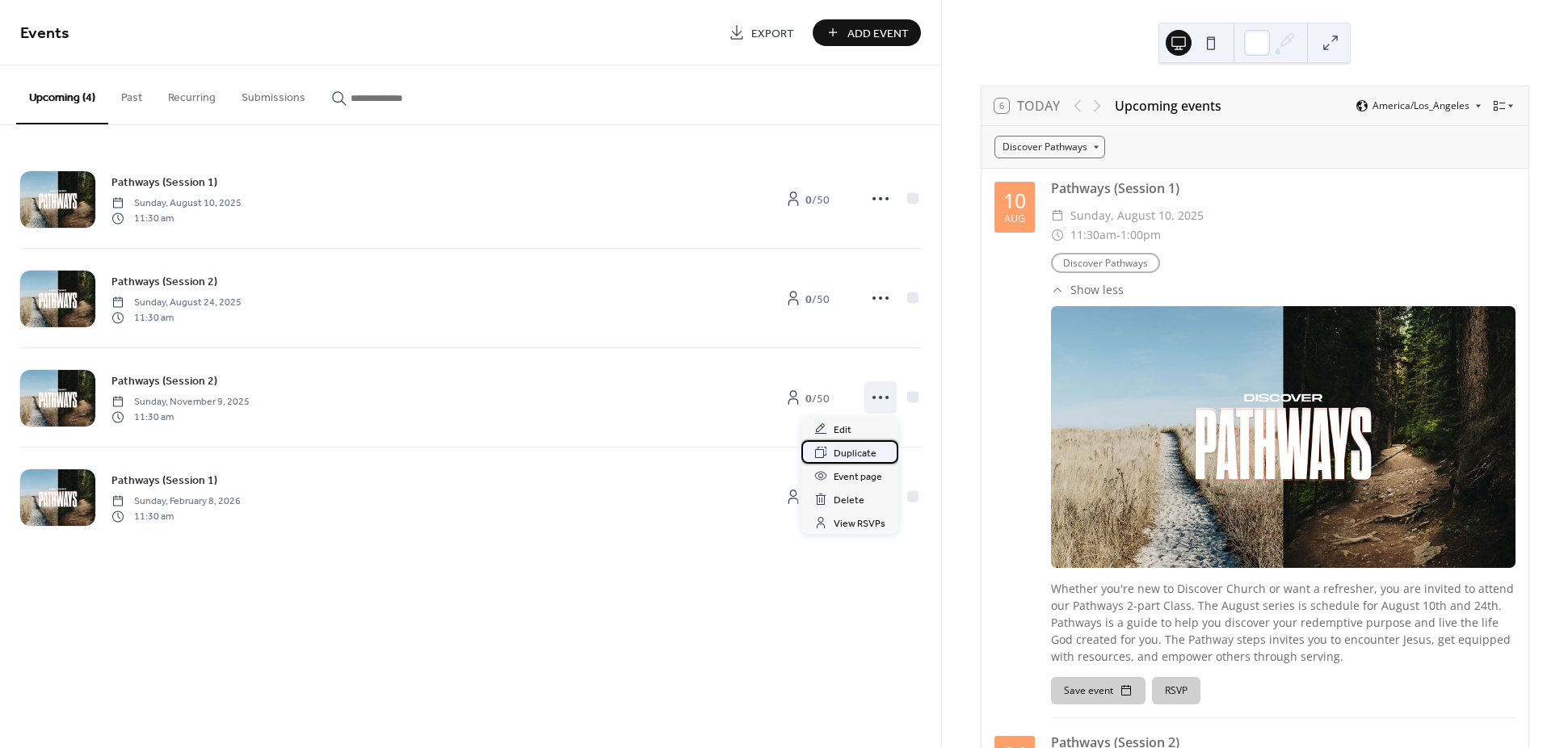 click on "Duplicate" at bounding box center (855, 453) 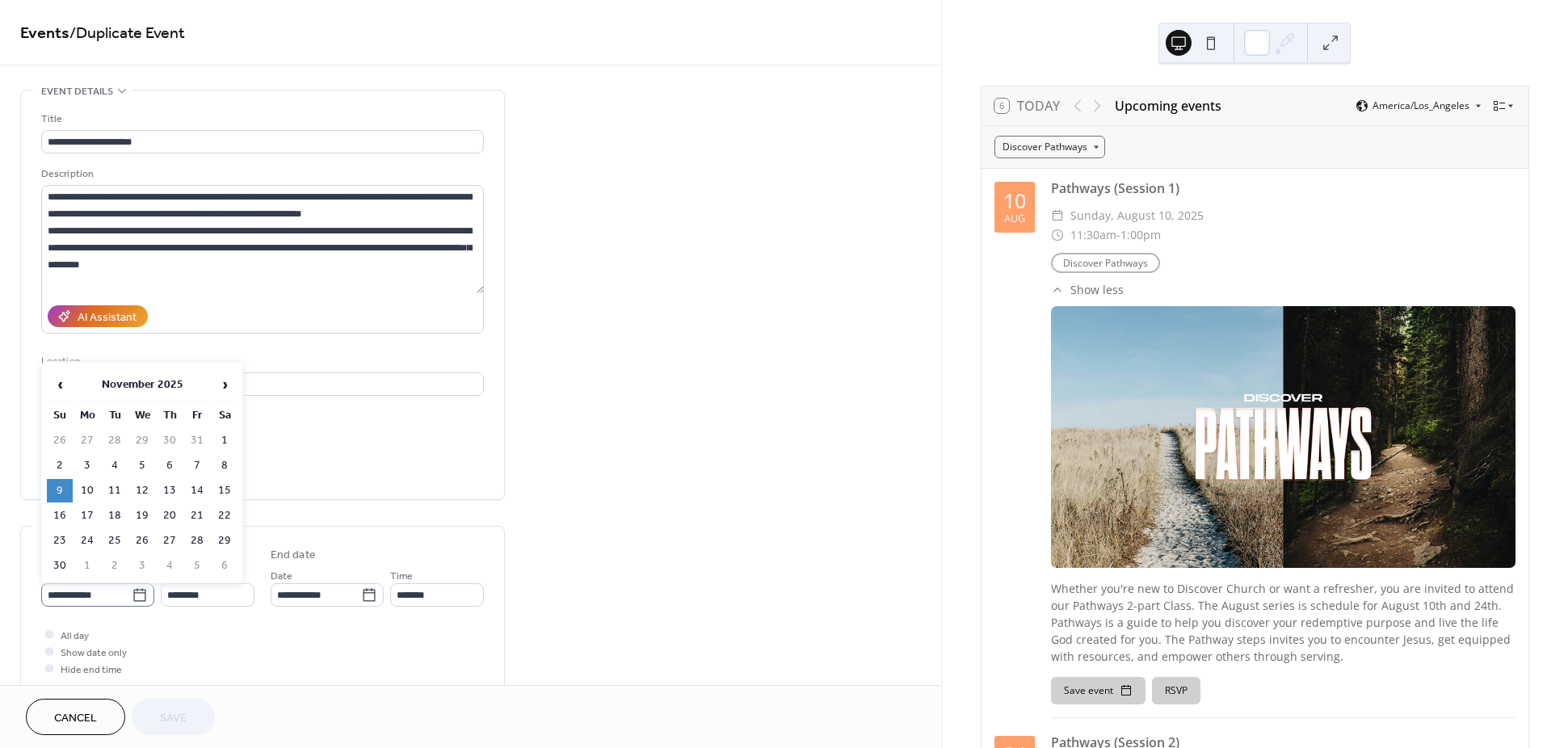 click 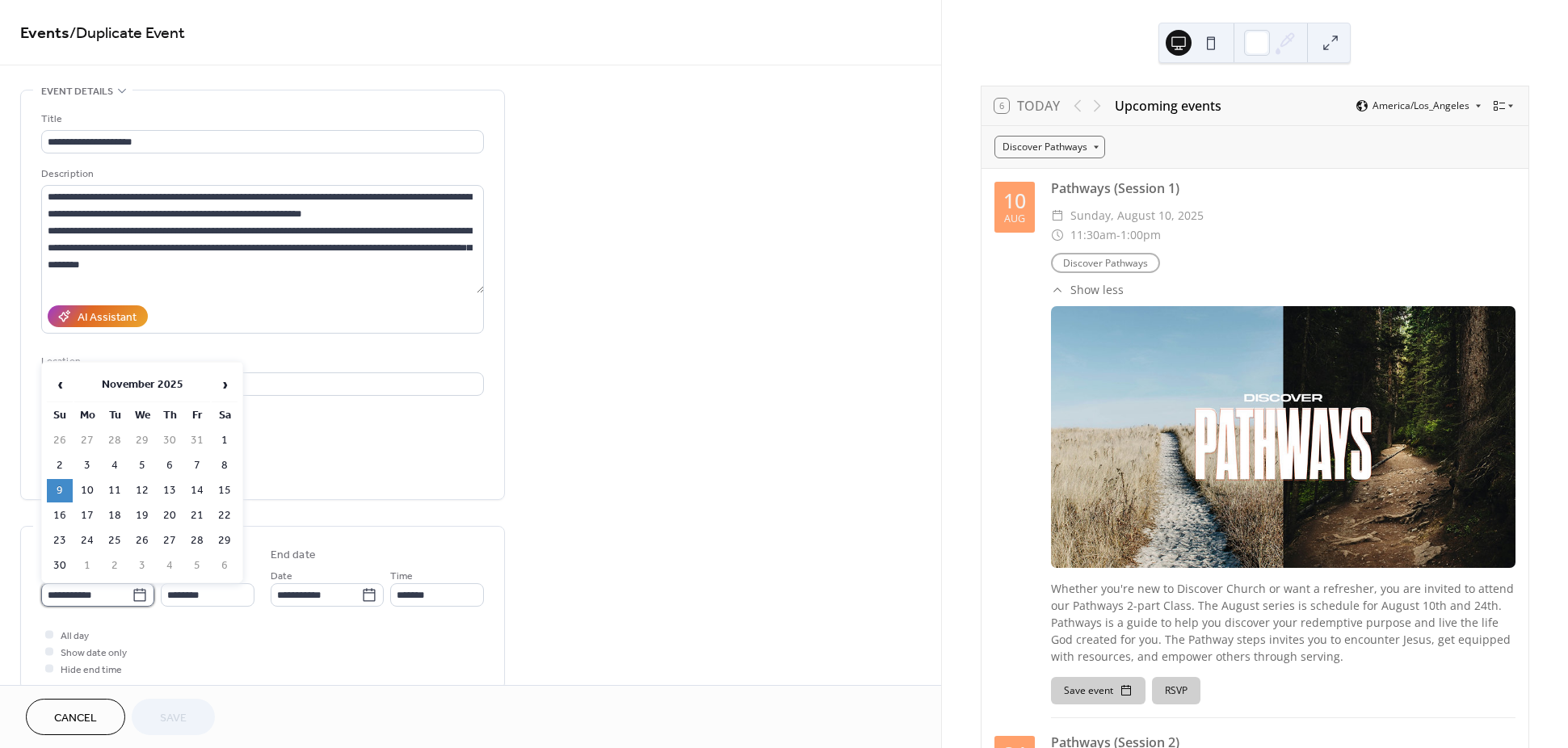 click on "**********" at bounding box center [86, 595] 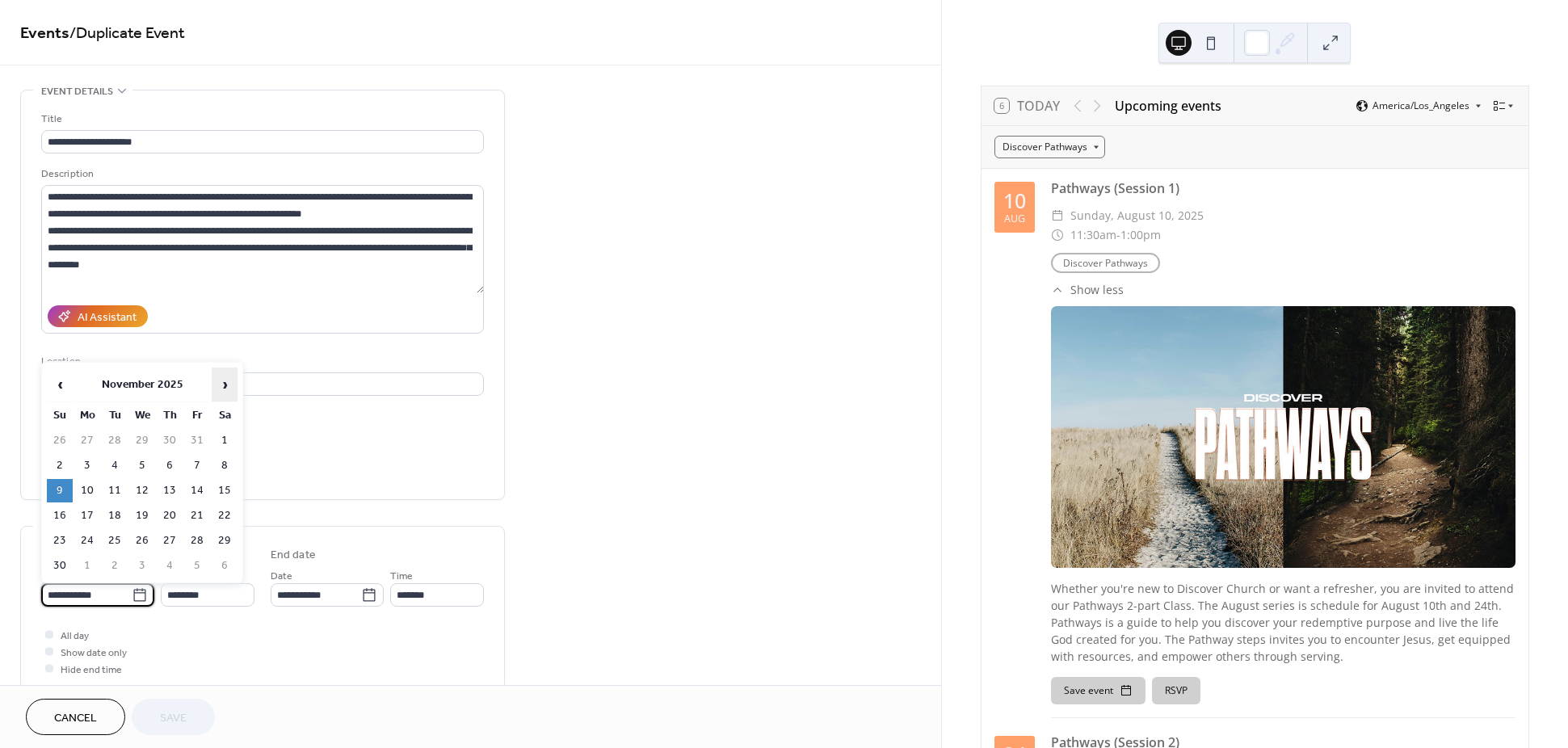 click on "›" at bounding box center [225, 385] 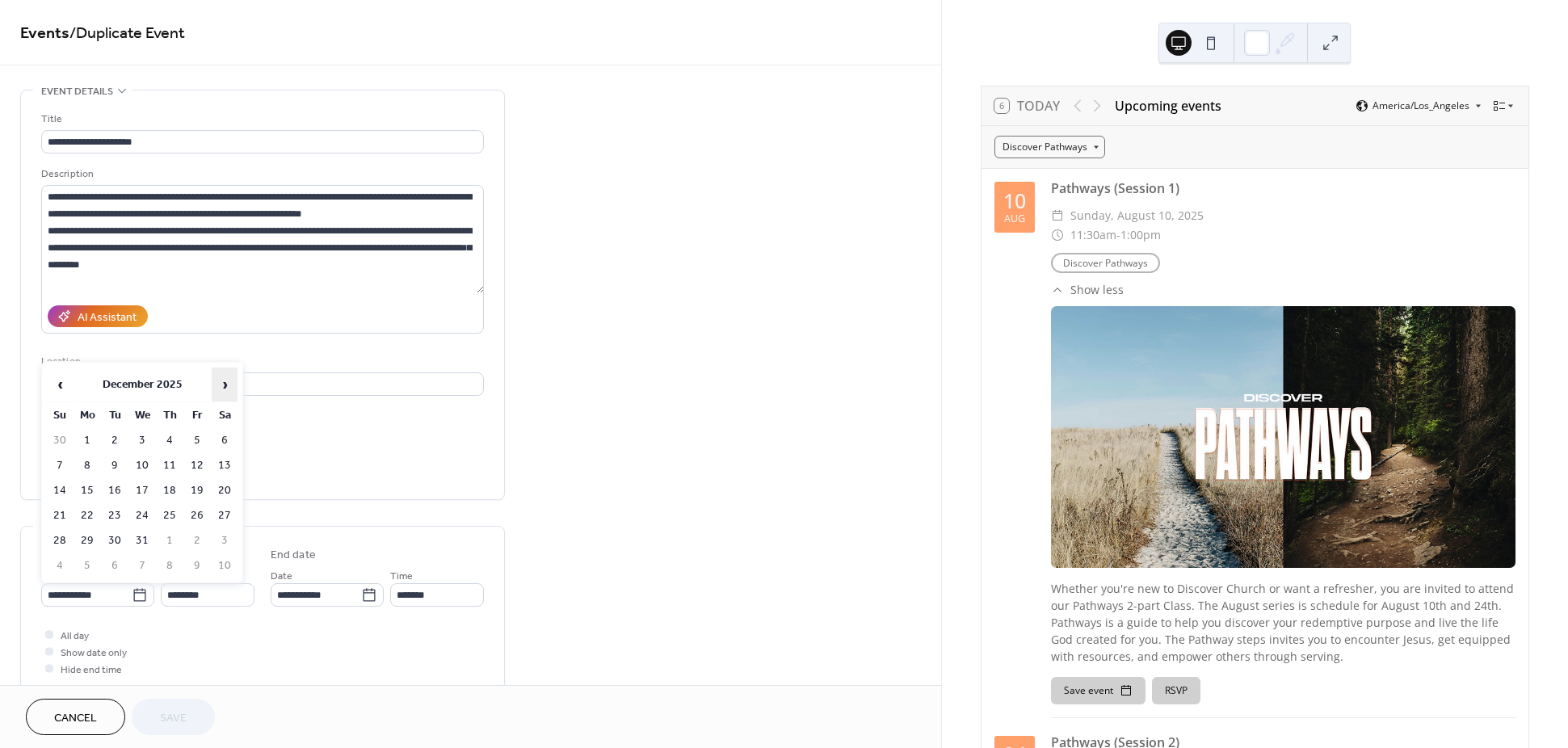click on "›" at bounding box center (225, 385) 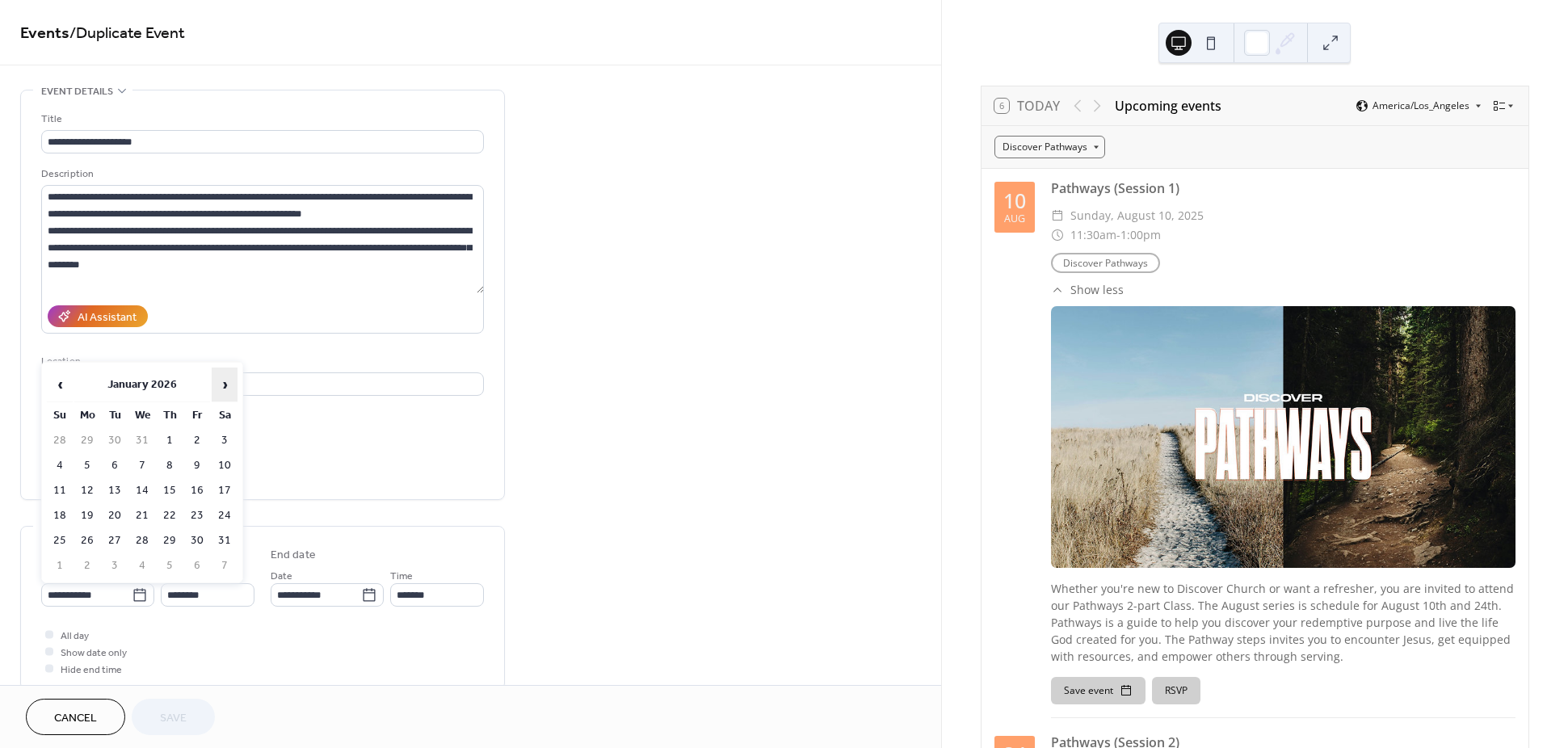 click on "›" at bounding box center (225, 385) 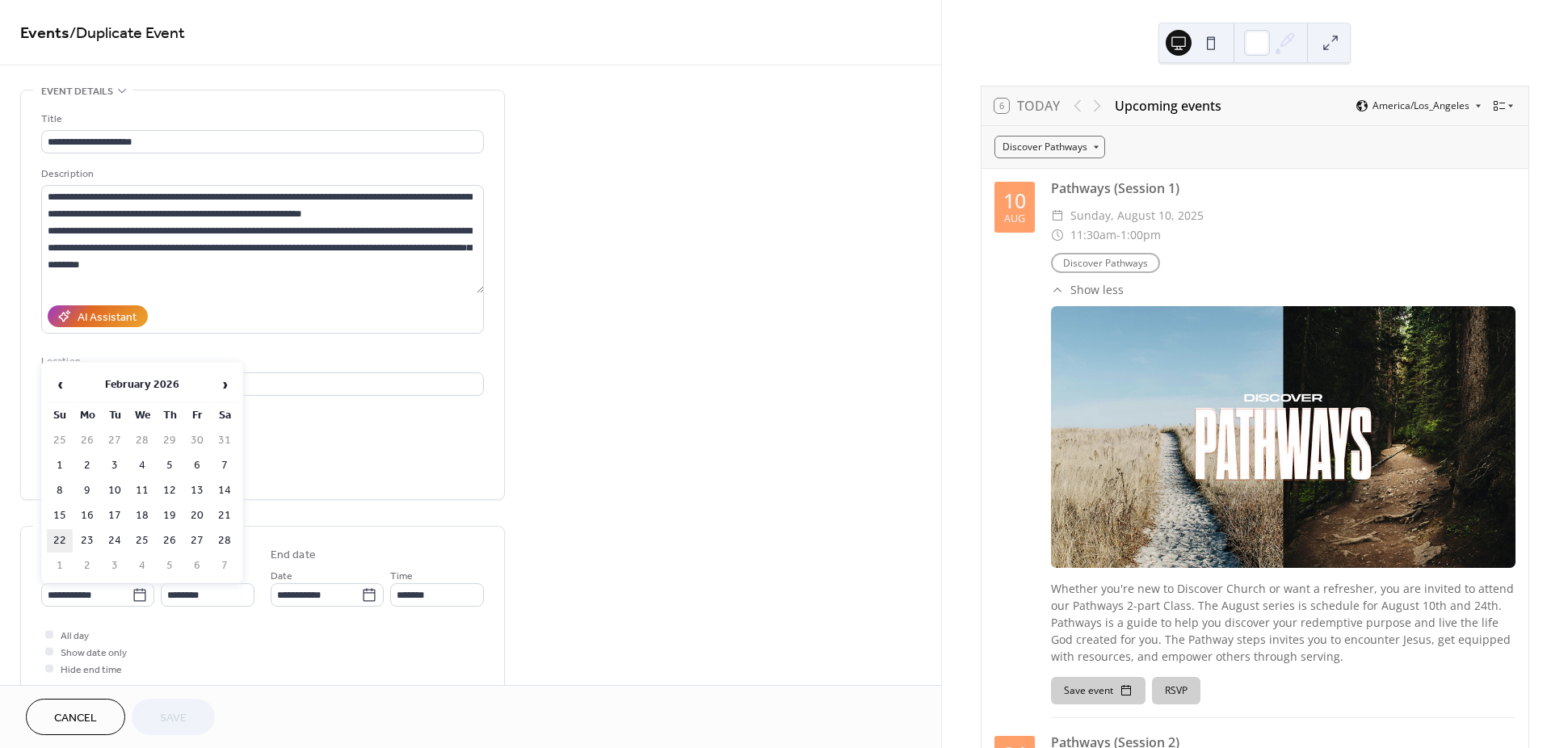 click on "22" at bounding box center [60, 540] 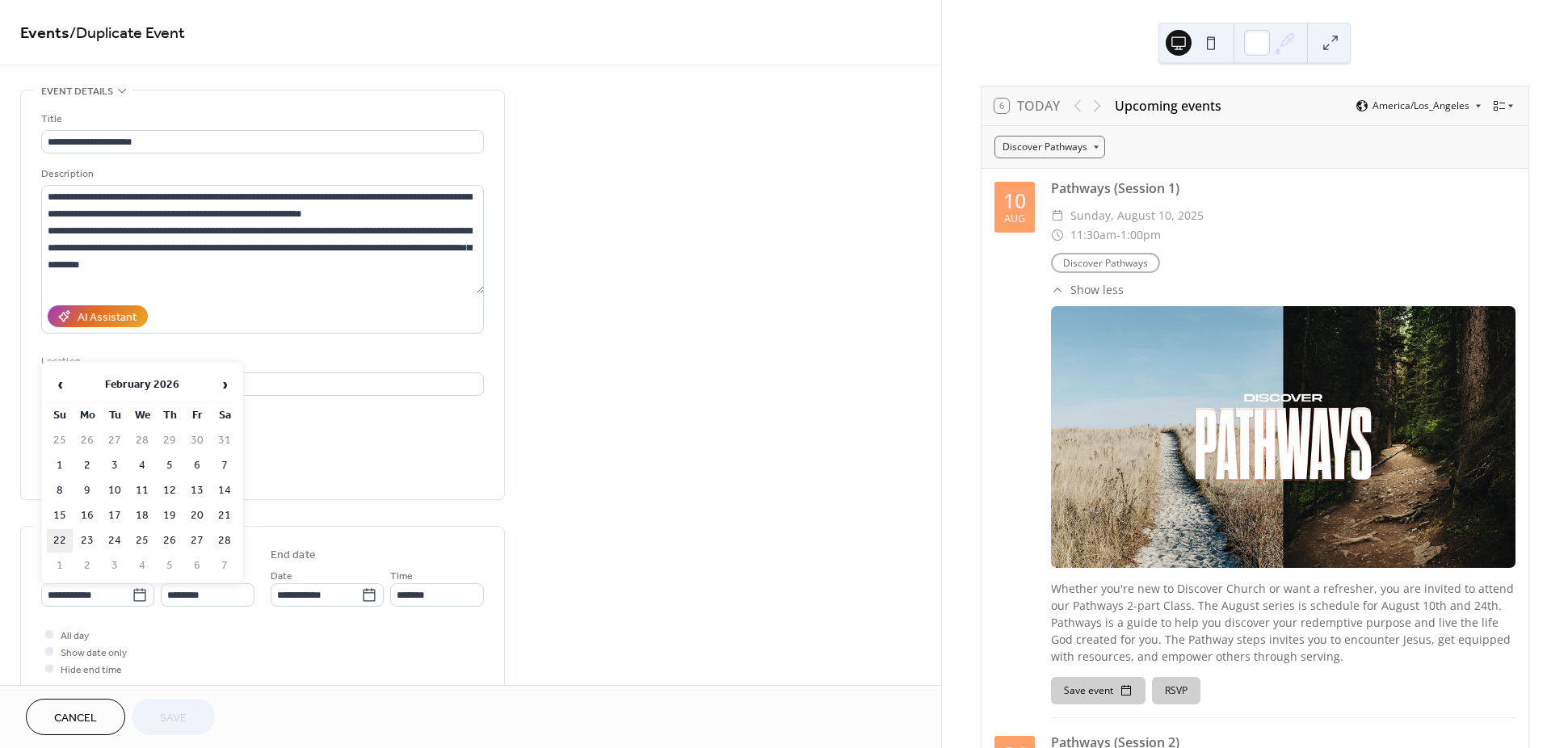 type on "**********" 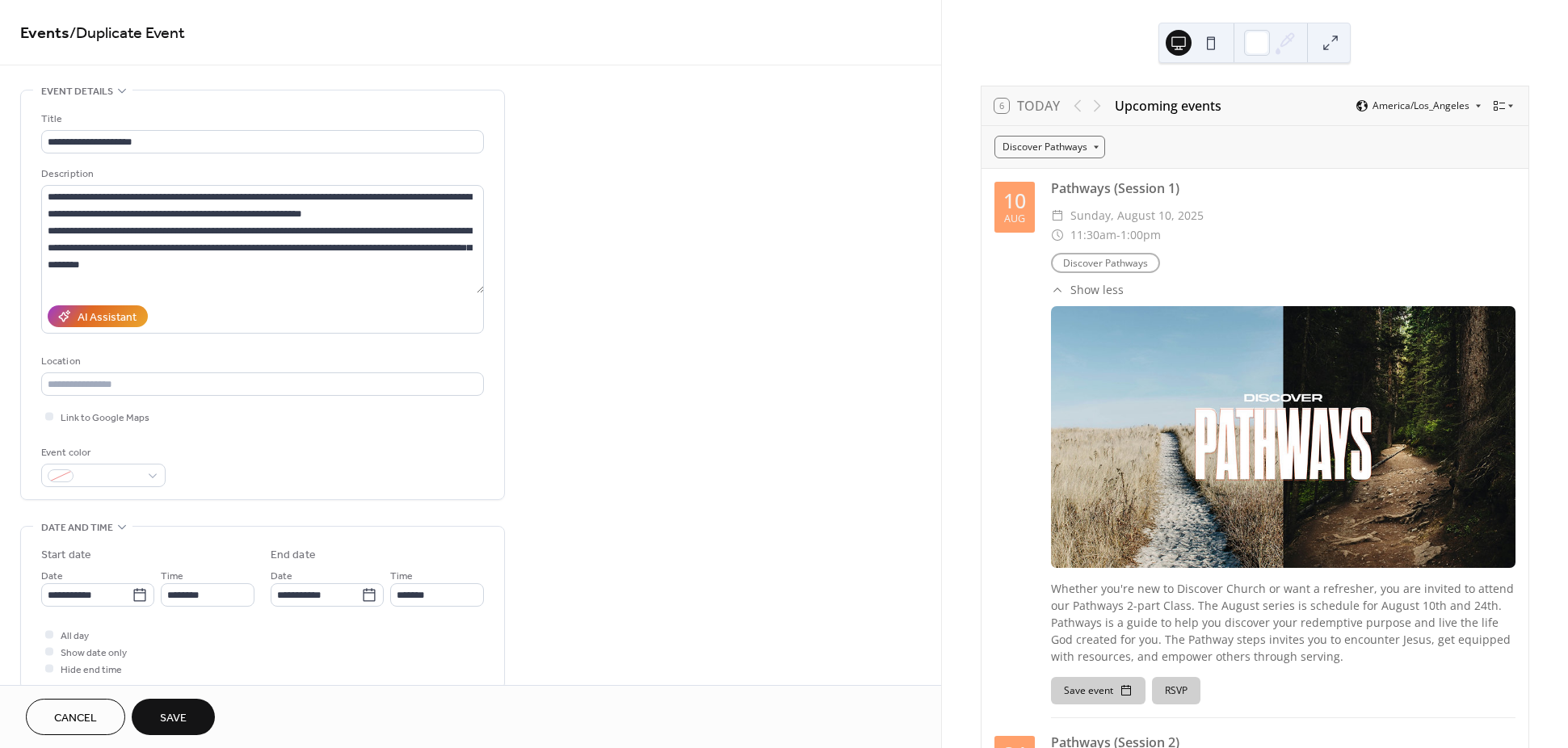 click on "Save" at bounding box center (173, 718) 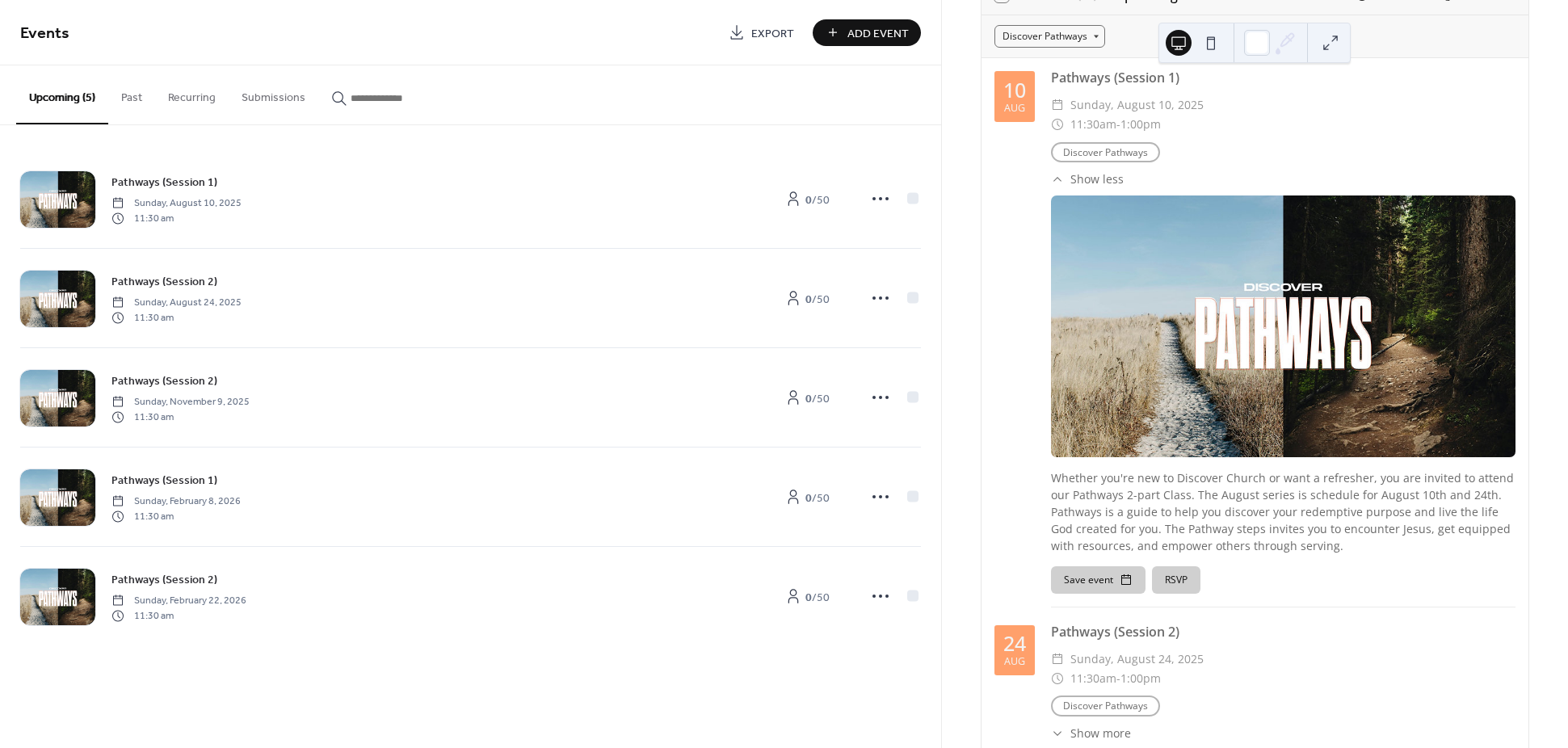 scroll, scrollTop: 0, scrollLeft: 0, axis: both 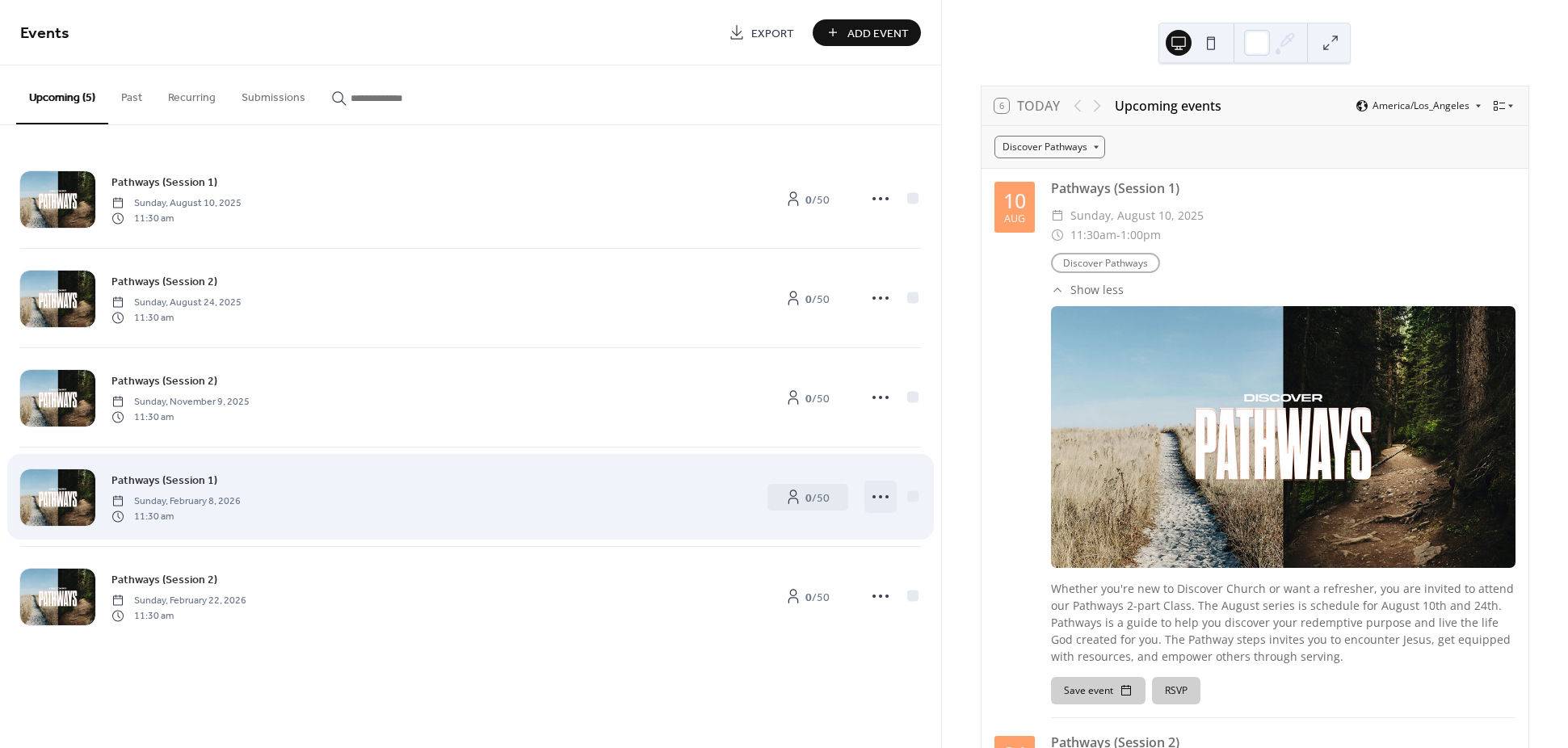 click 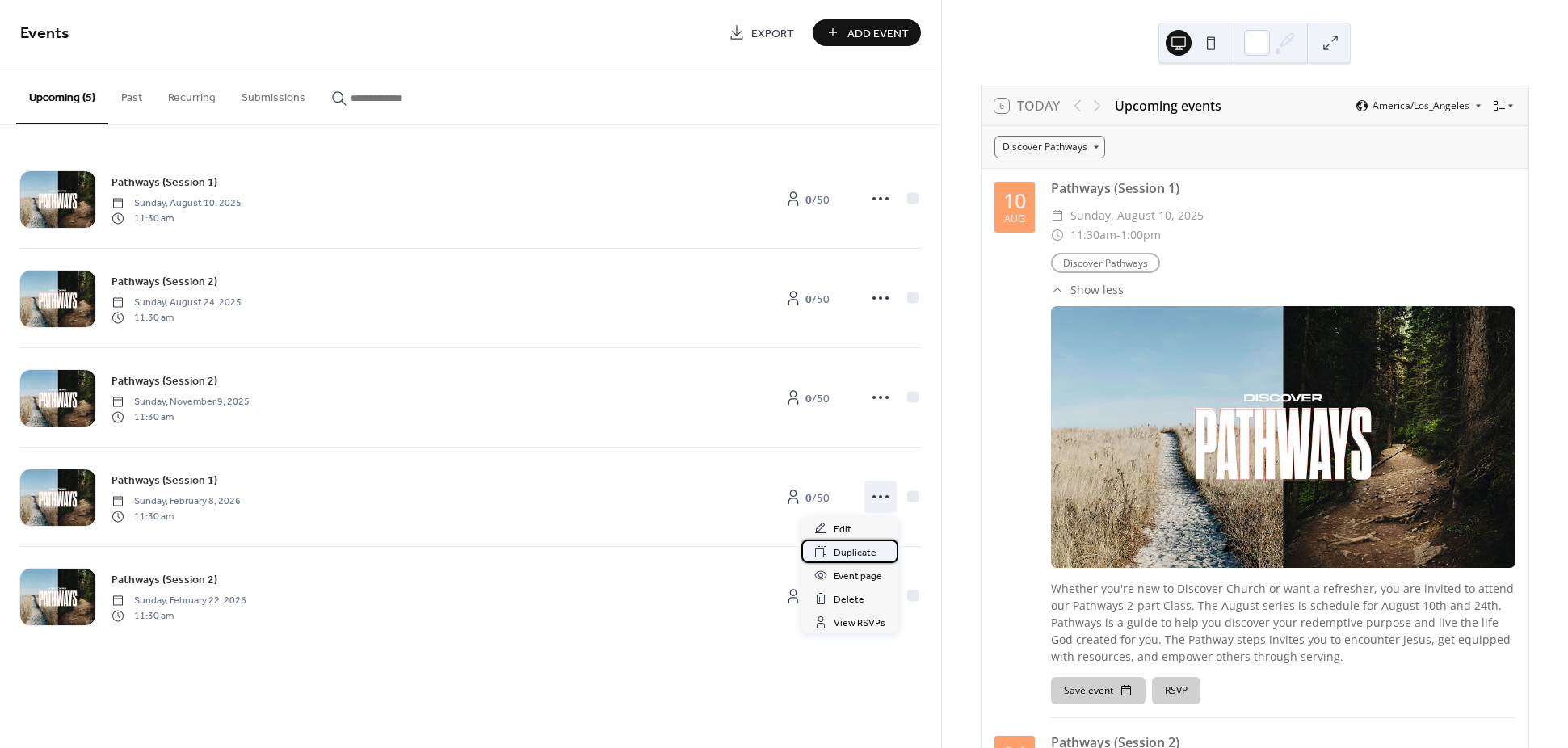 click on "Duplicate" at bounding box center (855, 553) 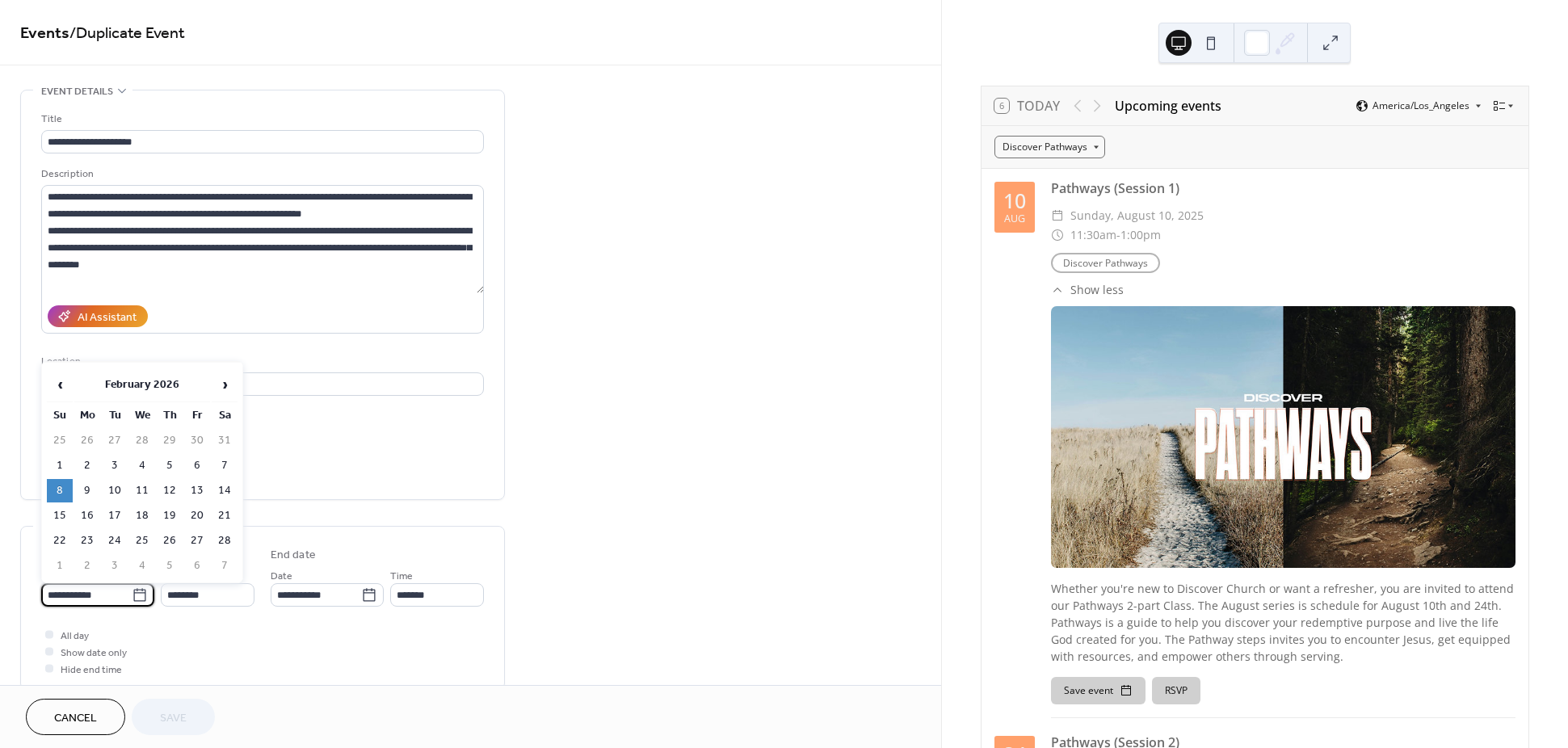 click on "**********" at bounding box center (86, 595) 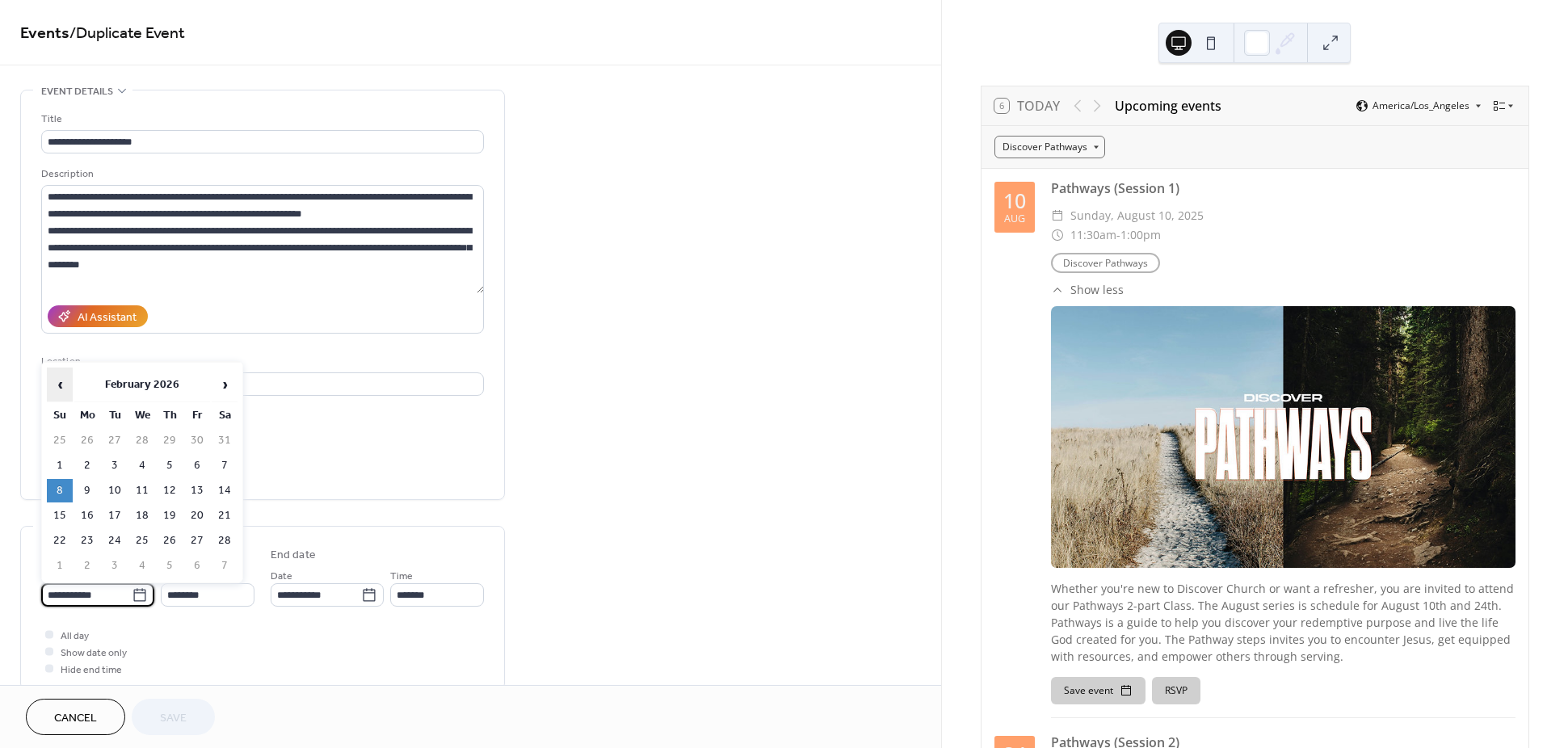 click on "‹" at bounding box center [60, 385] 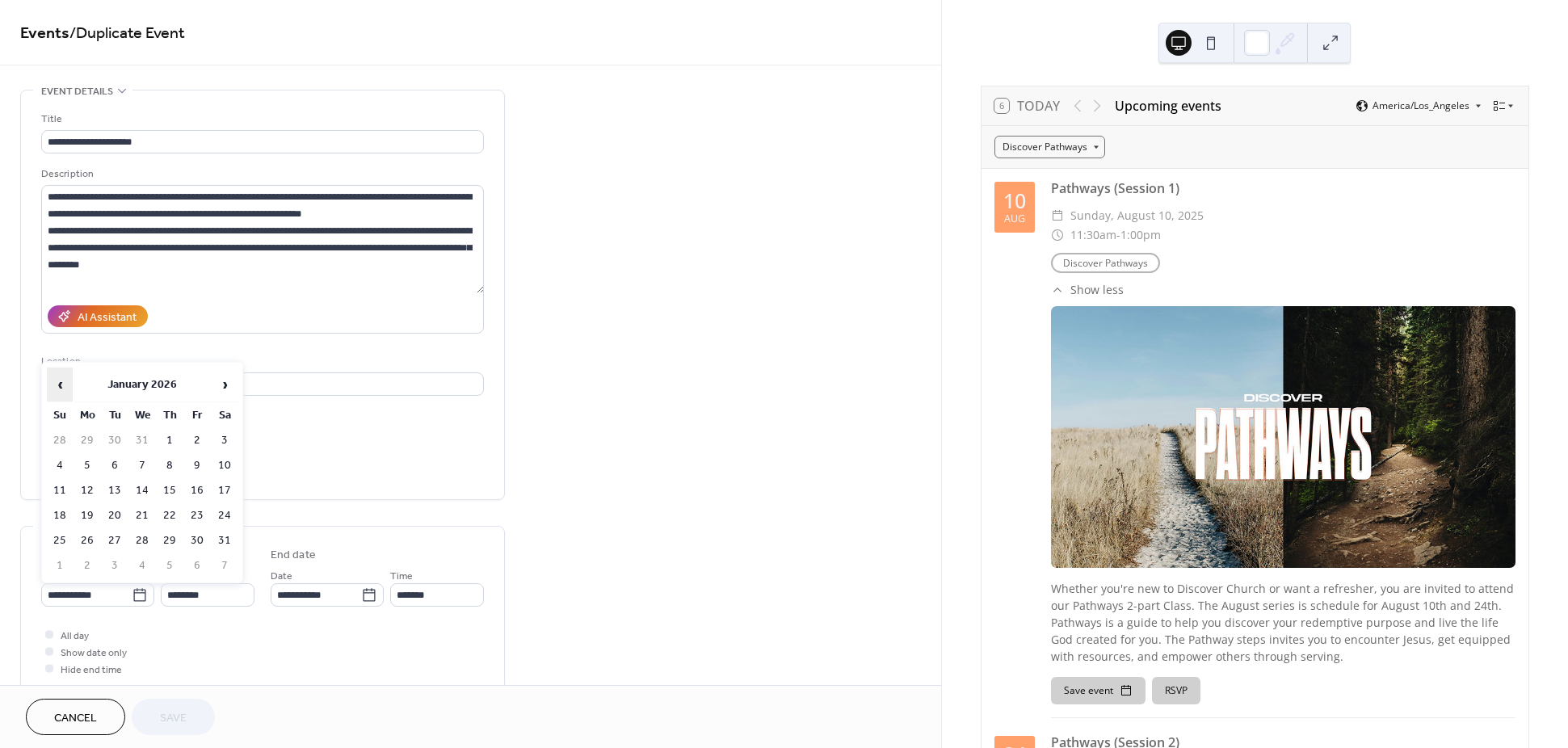 click on "‹" at bounding box center (60, 385) 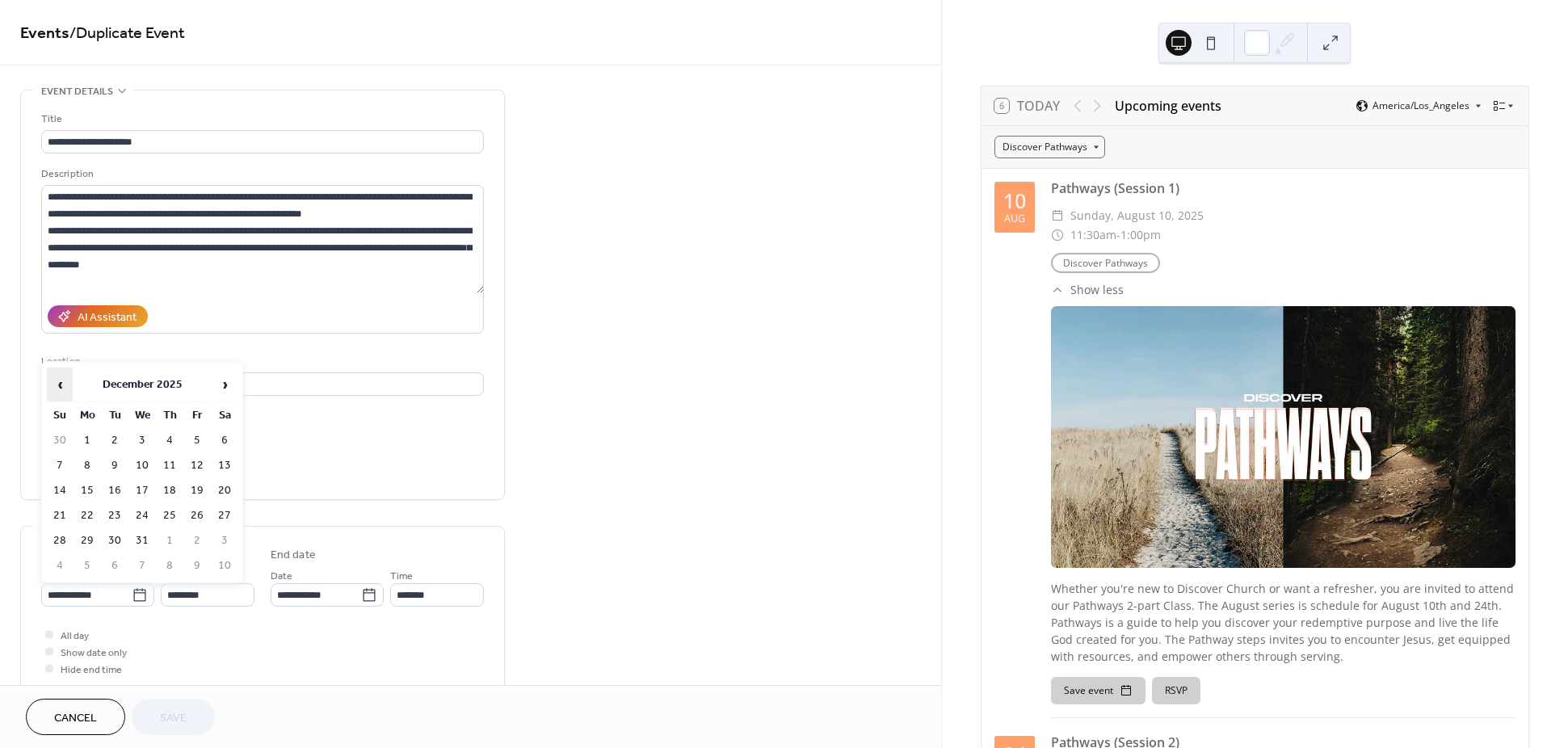 click on "‹" at bounding box center (60, 385) 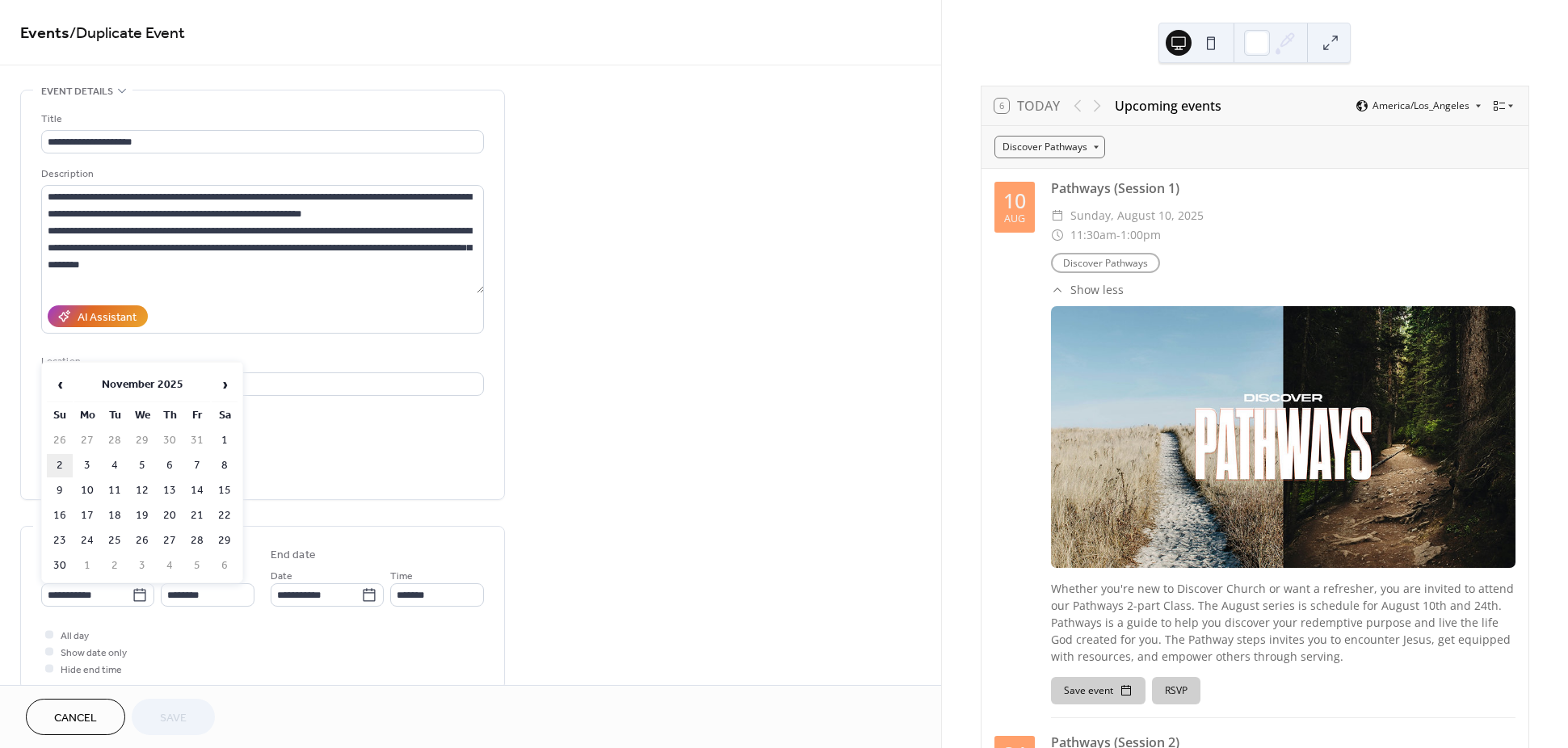 click on "2" at bounding box center (60, 465) 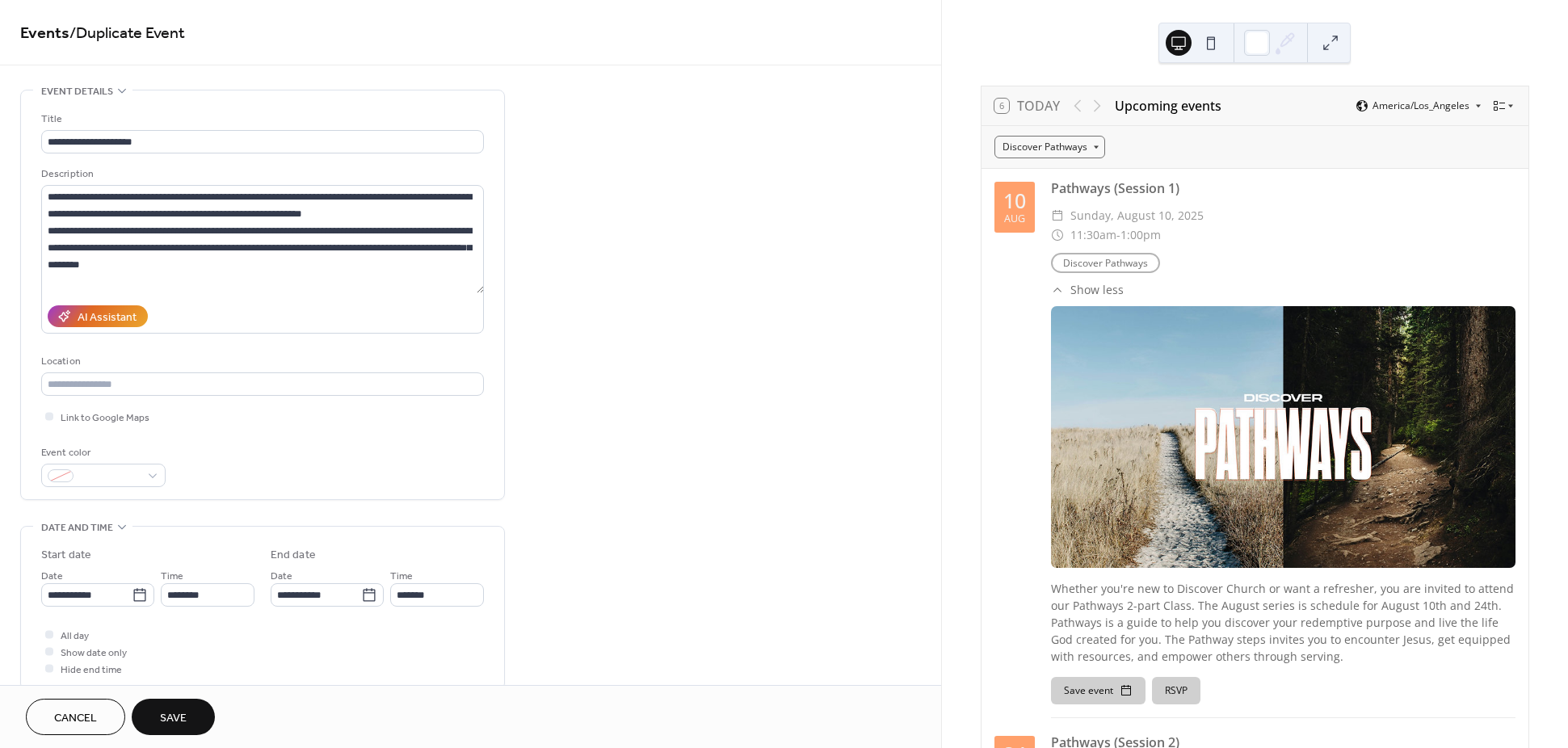 click on "Save" at bounding box center (173, 718) 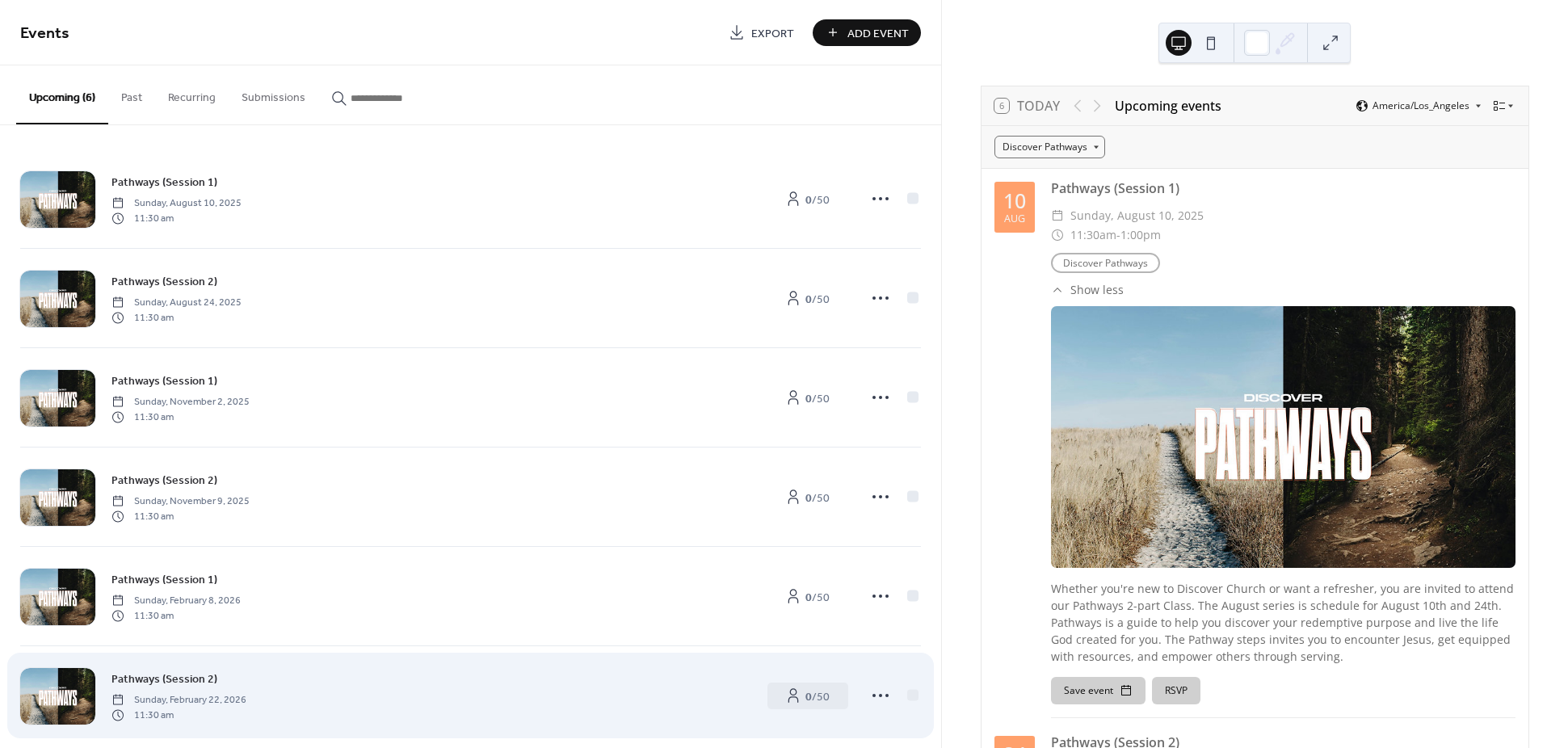 scroll, scrollTop: 21, scrollLeft: 0, axis: vertical 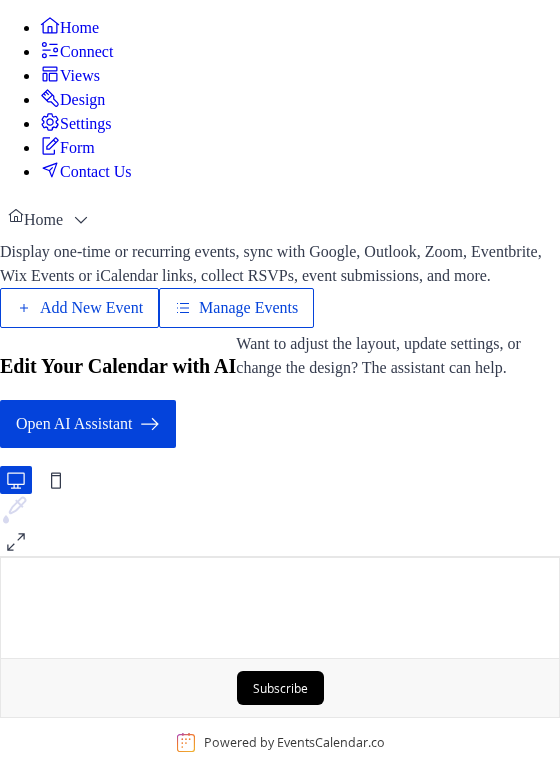 click on "Connect" at bounding box center [86, 52] 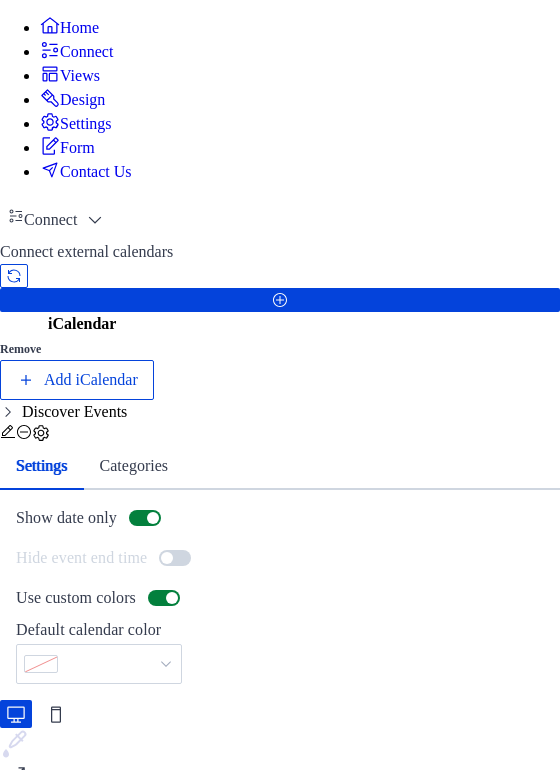 click on "Views" at bounding box center (80, 76) 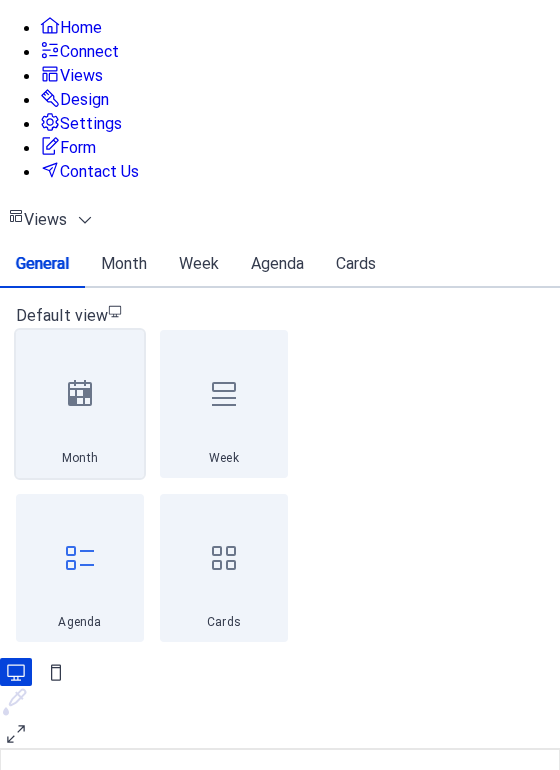 click 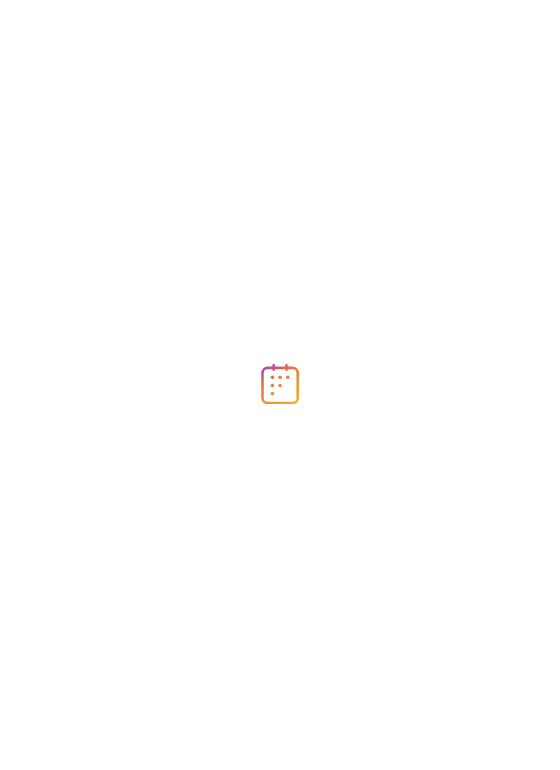 scroll, scrollTop: 0, scrollLeft: 0, axis: both 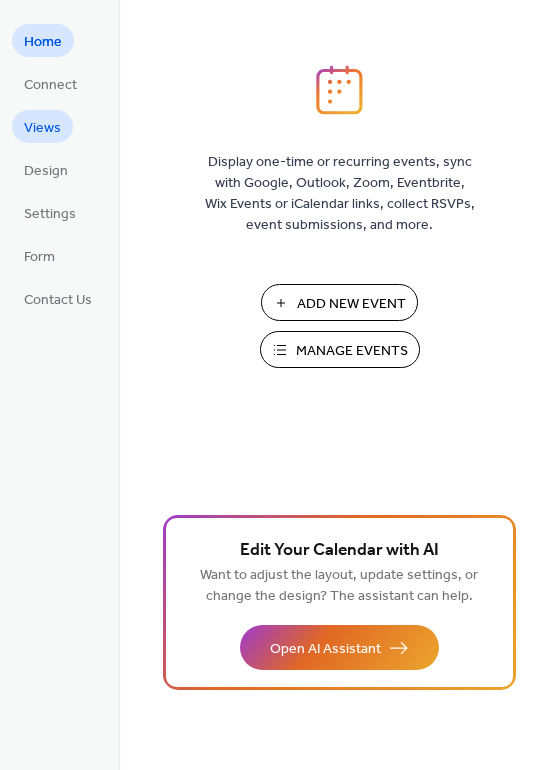 click on "Views" at bounding box center (42, 128) 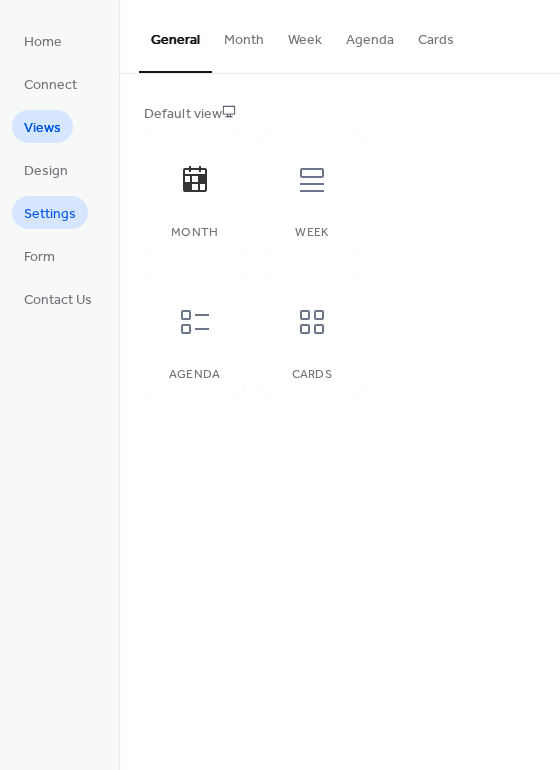 click on "Settings" at bounding box center (50, 214) 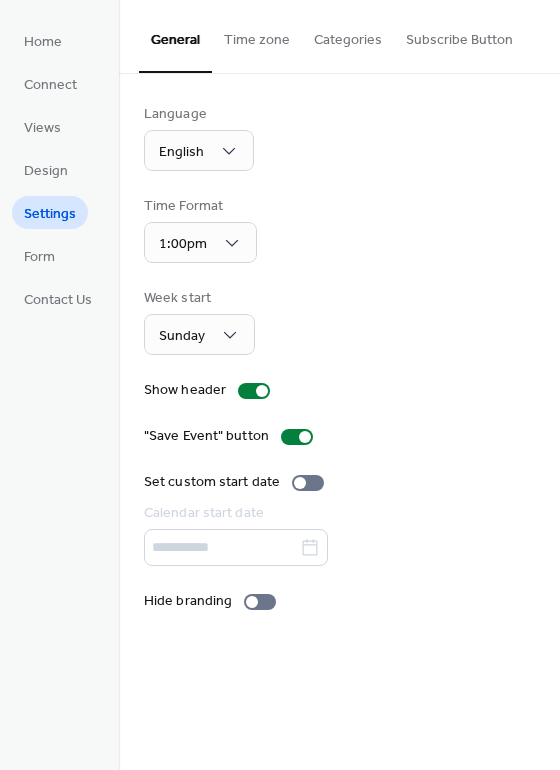 click on "Time zone" at bounding box center (257, 35) 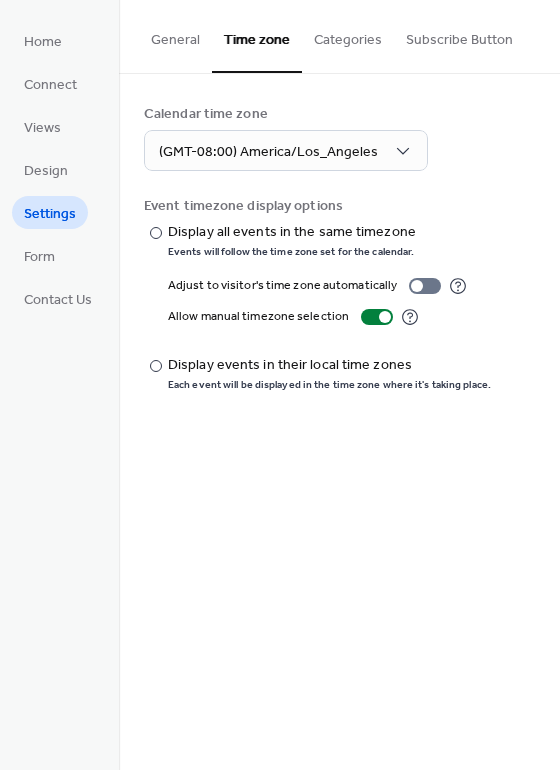 click on "Categories" at bounding box center [348, 35] 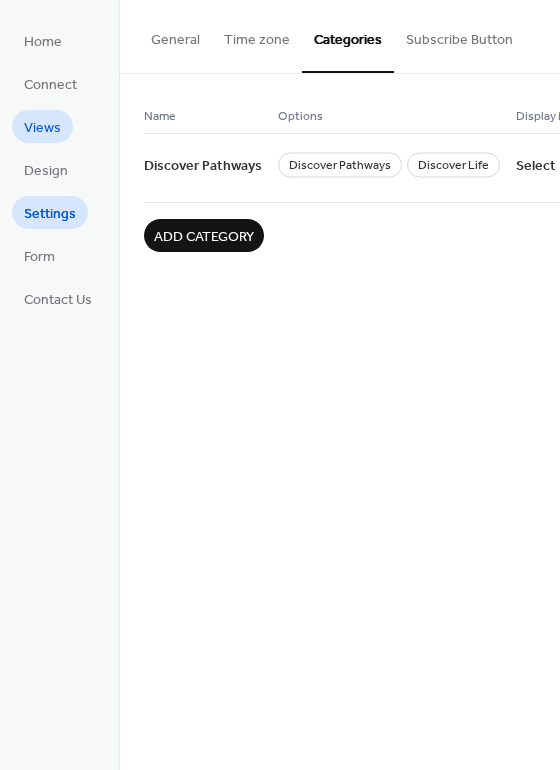 click on "Views" at bounding box center (42, 128) 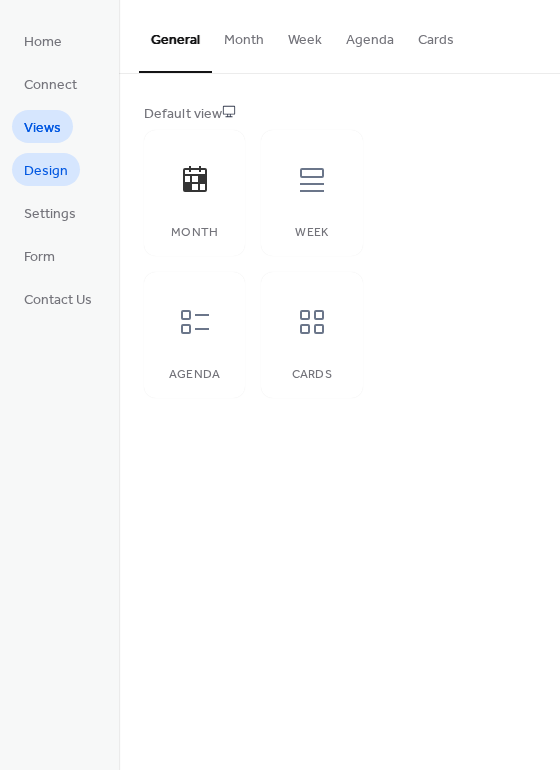 click on "Design" at bounding box center [46, 171] 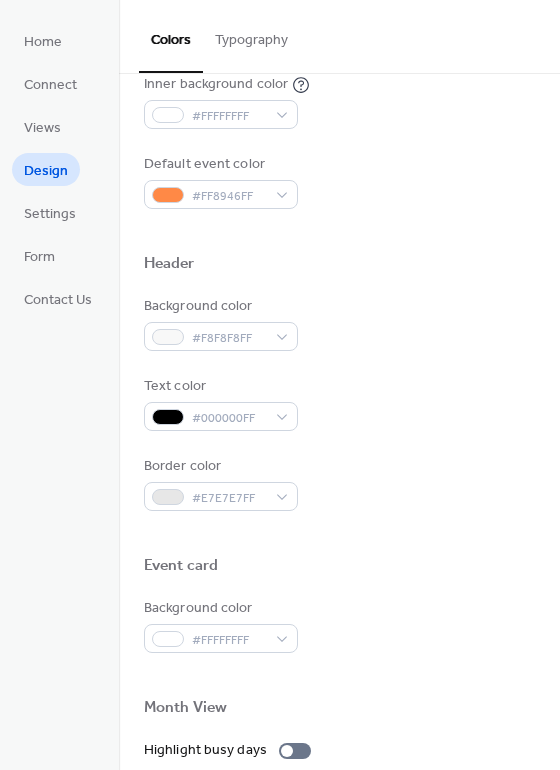 scroll, scrollTop: 856, scrollLeft: 0, axis: vertical 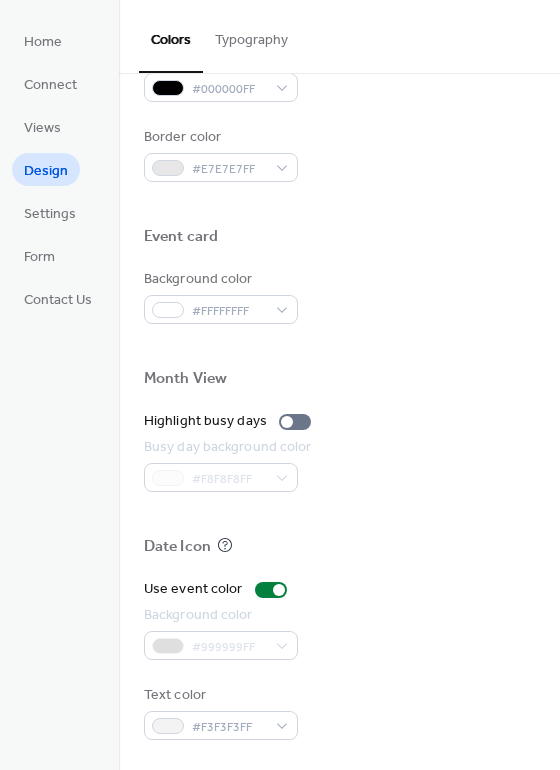 click on "Typography" at bounding box center (251, 35) 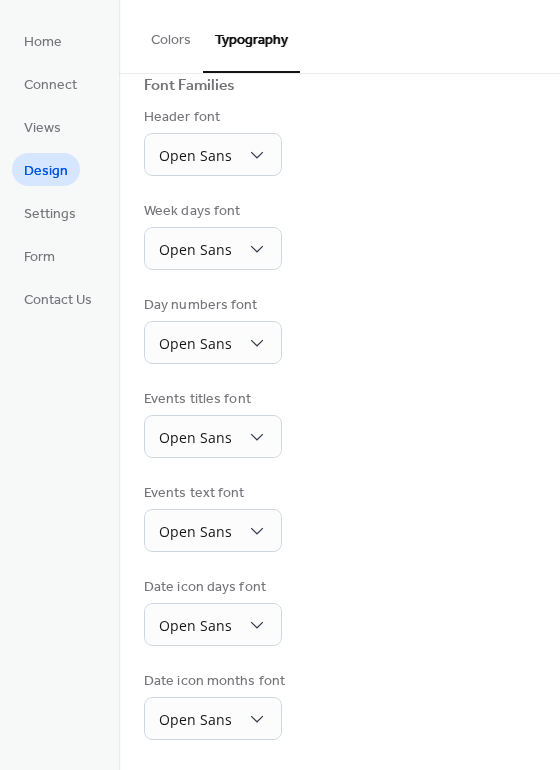 scroll, scrollTop: 146, scrollLeft: 0, axis: vertical 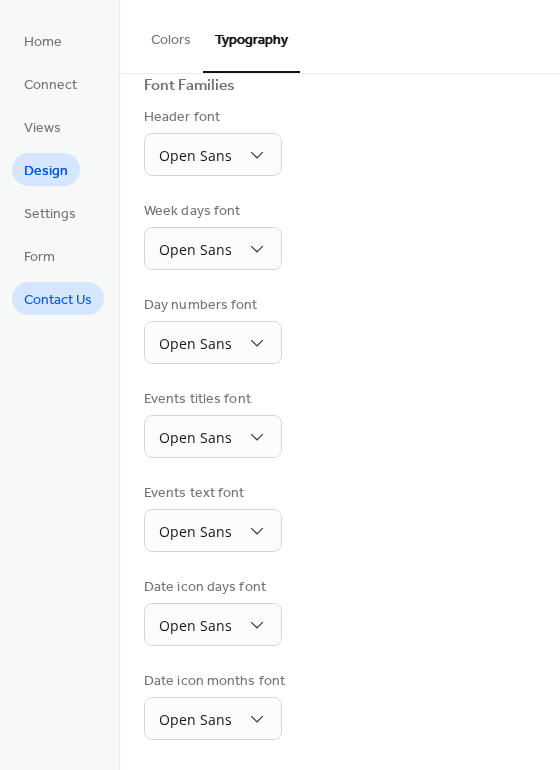 click on "Contact Us" at bounding box center [58, 300] 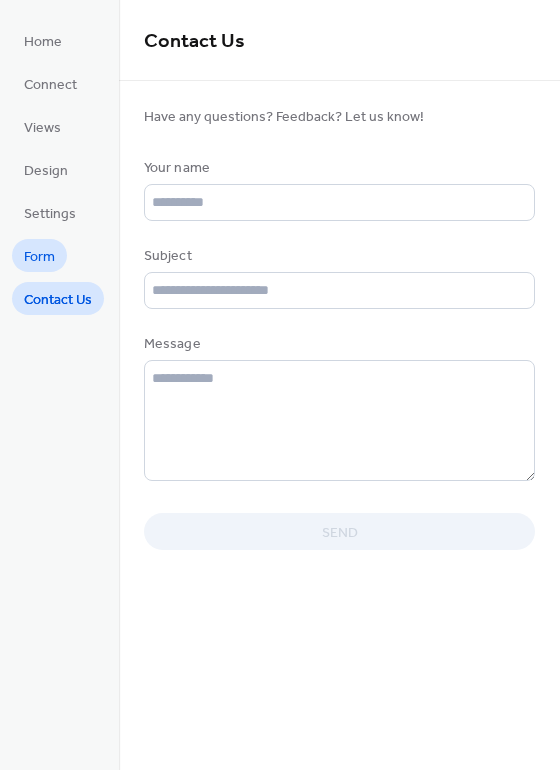 click on "Form" at bounding box center [39, 257] 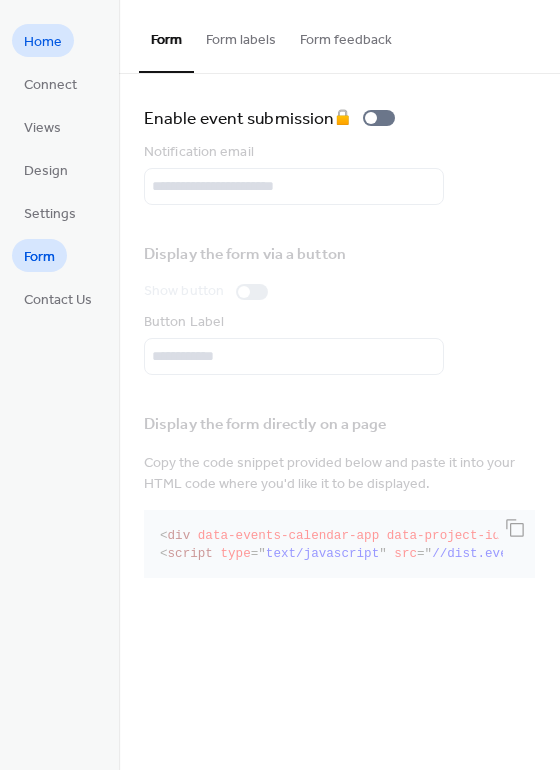 click on "Home" at bounding box center (43, 42) 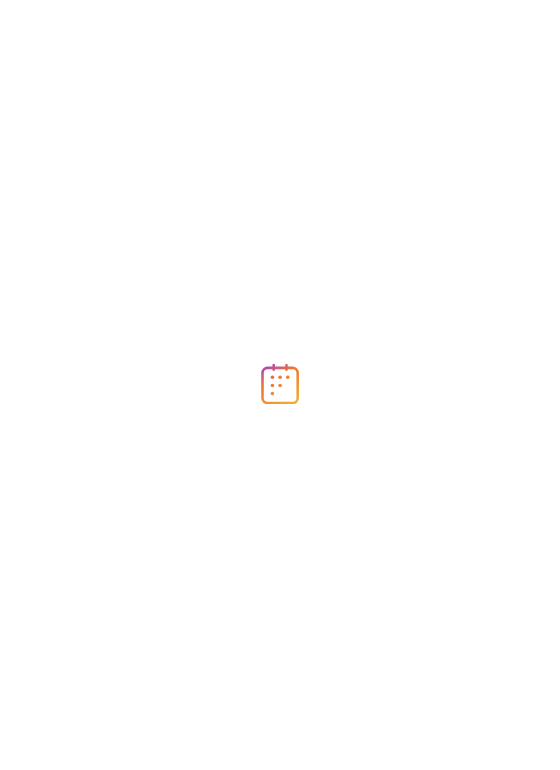 scroll, scrollTop: 0, scrollLeft: 0, axis: both 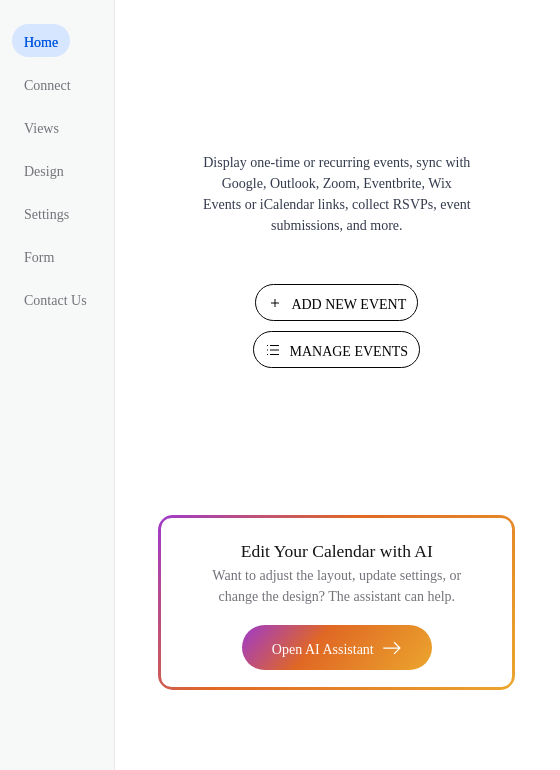 click on "Manage Events" at bounding box center [348, 351] 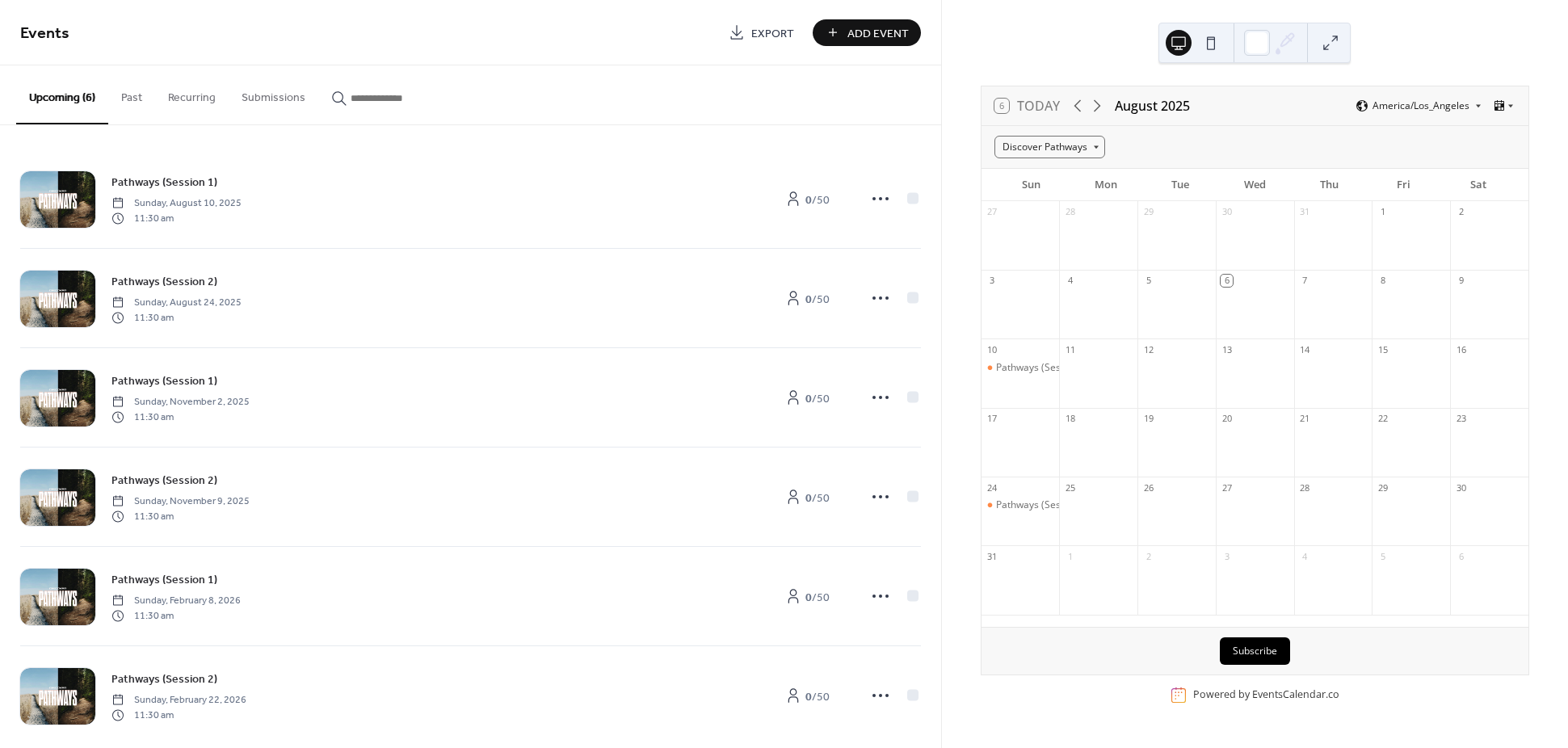 scroll, scrollTop: 0, scrollLeft: 0, axis: both 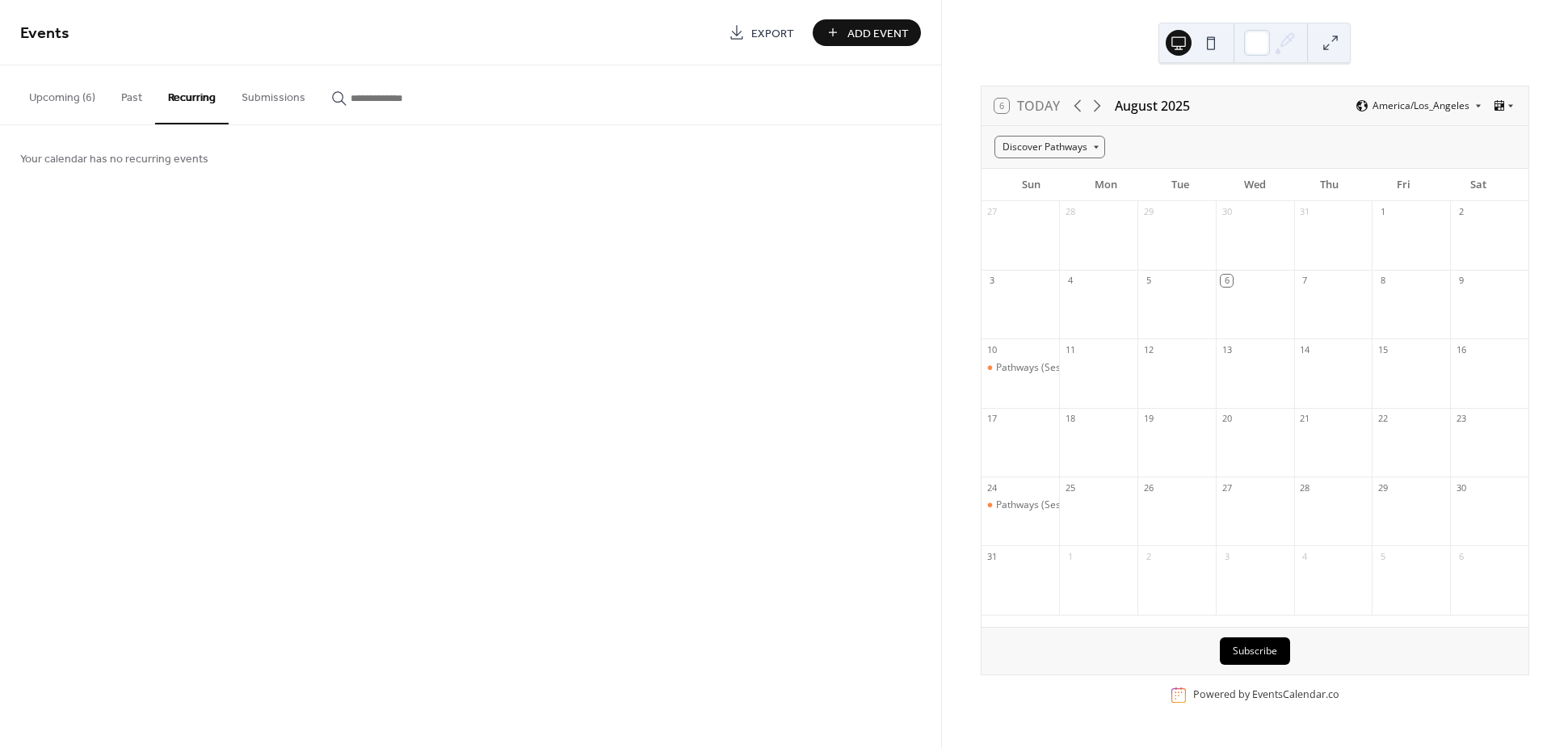 click on "Upcoming (6)" at bounding box center (62, 94) 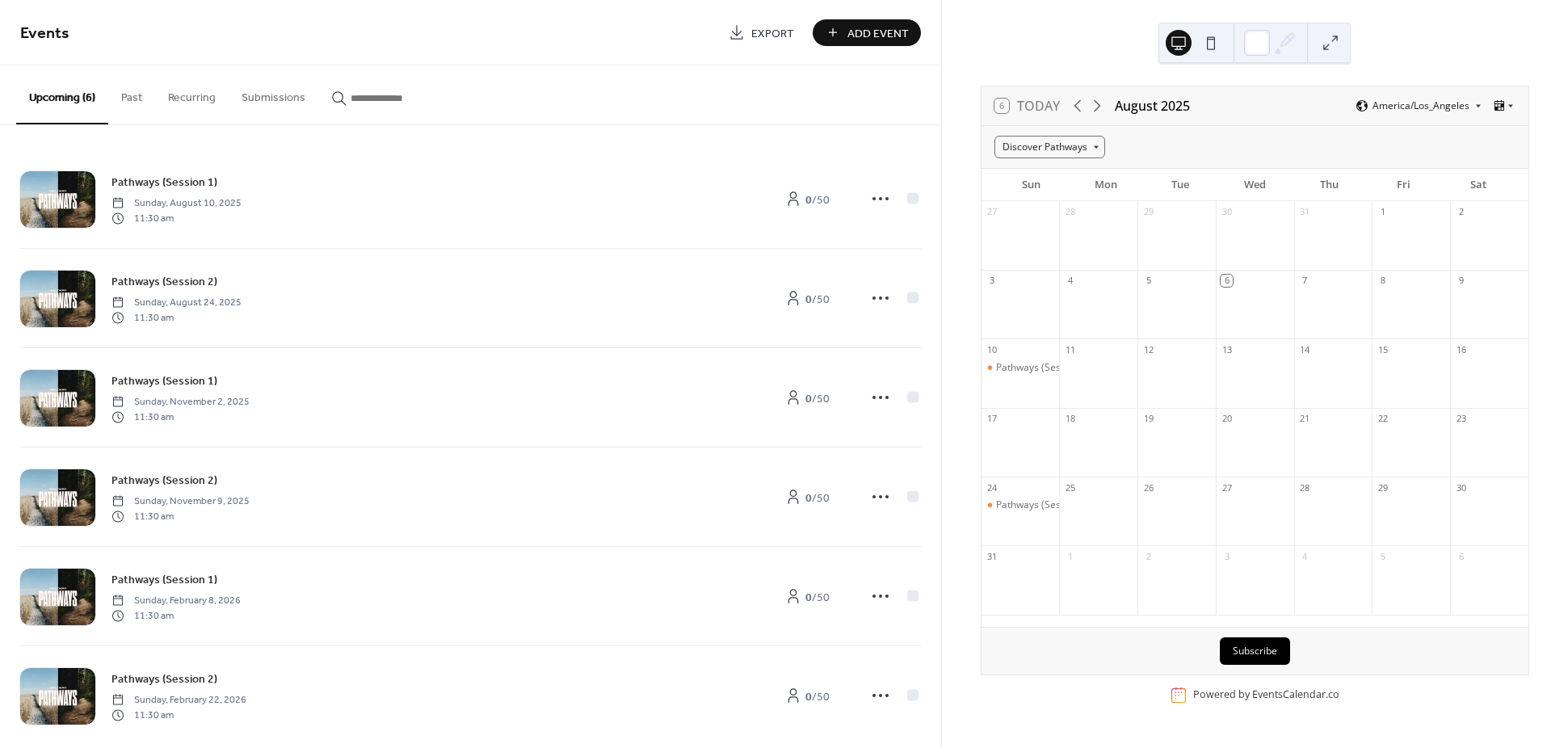 click on "Add Event" at bounding box center [878, 33] 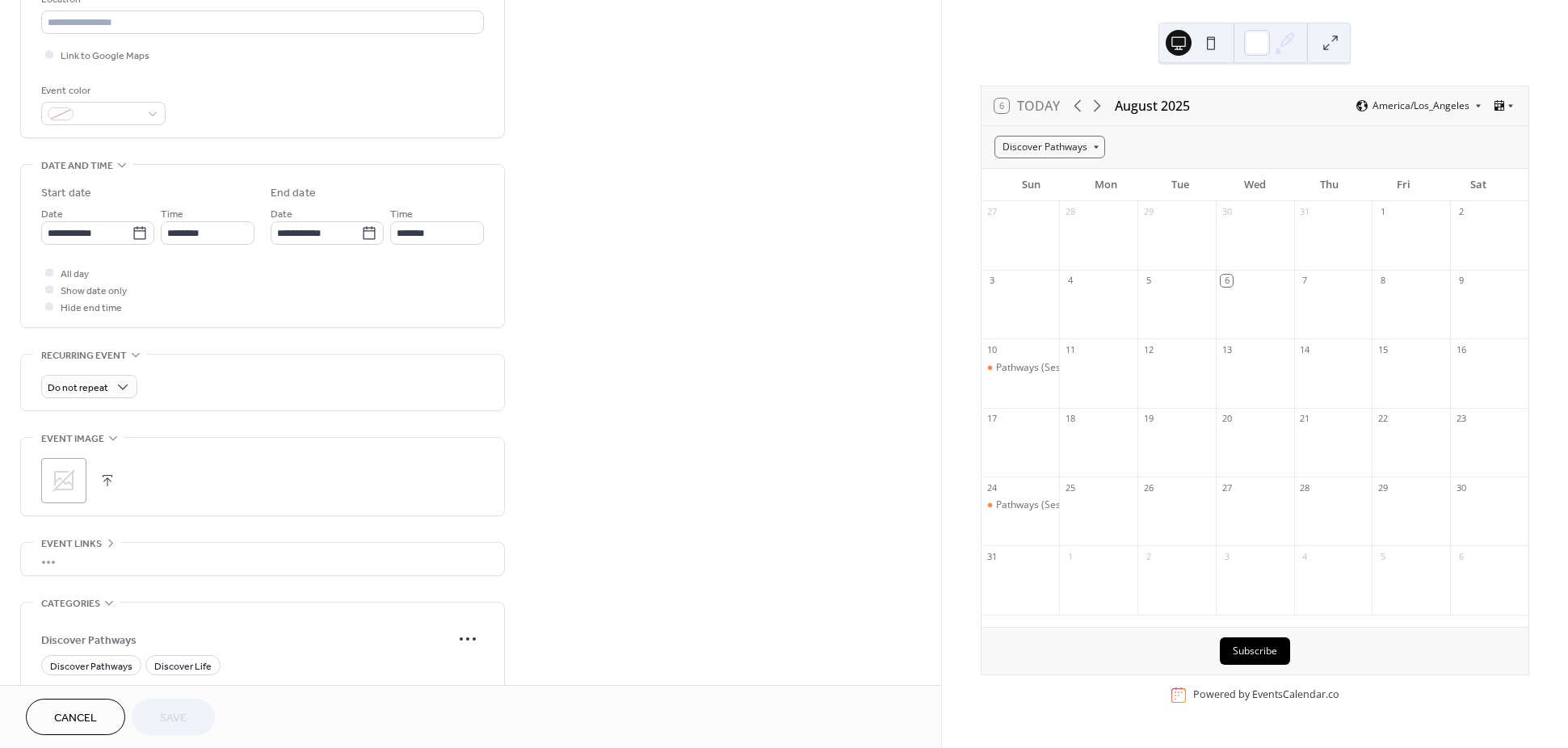 scroll, scrollTop: 363, scrollLeft: 0, axis: vertical 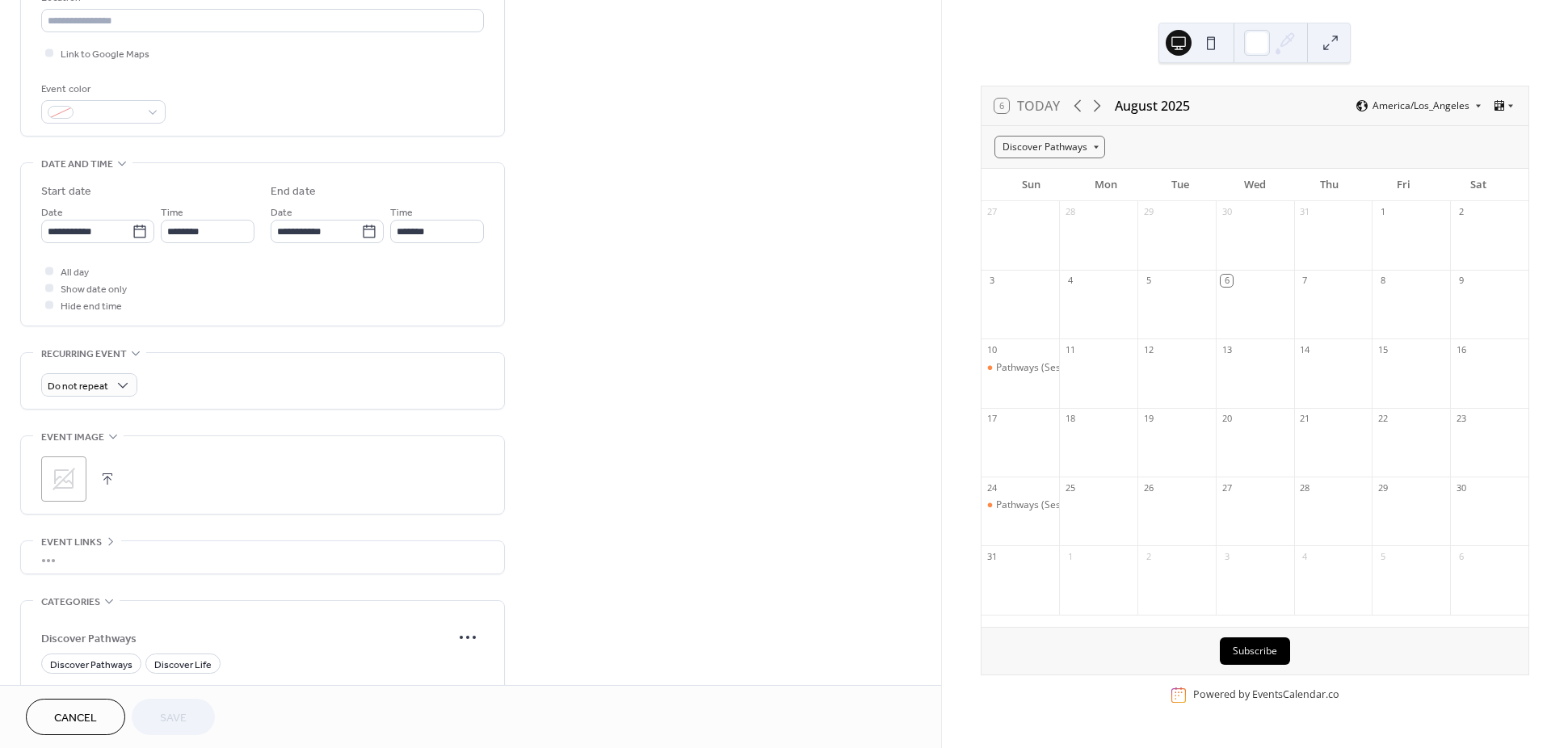 click on "•••" at bounding box center [263, 557] 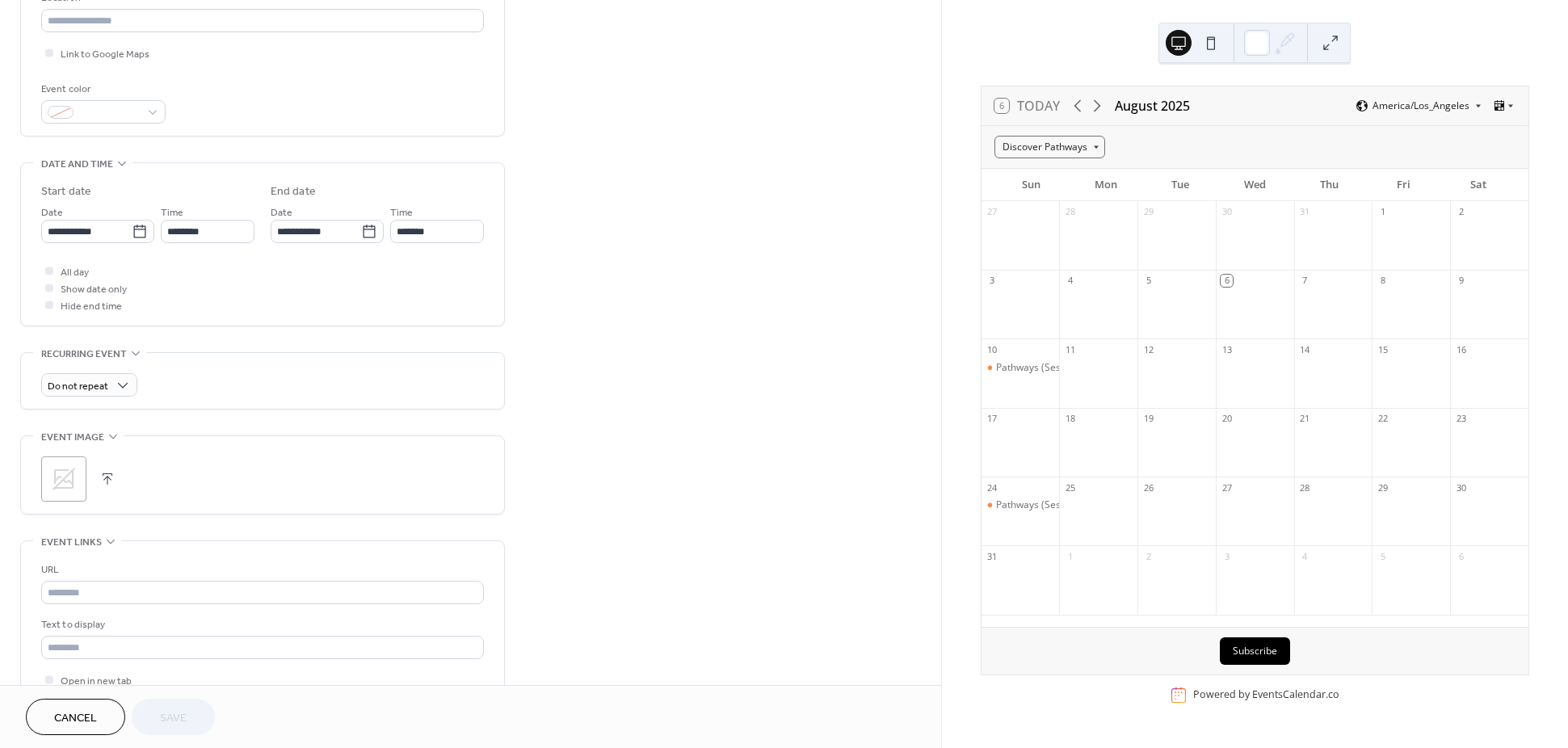 click on "URL Text to display Open in new tab" at bounding box center [263, 620] 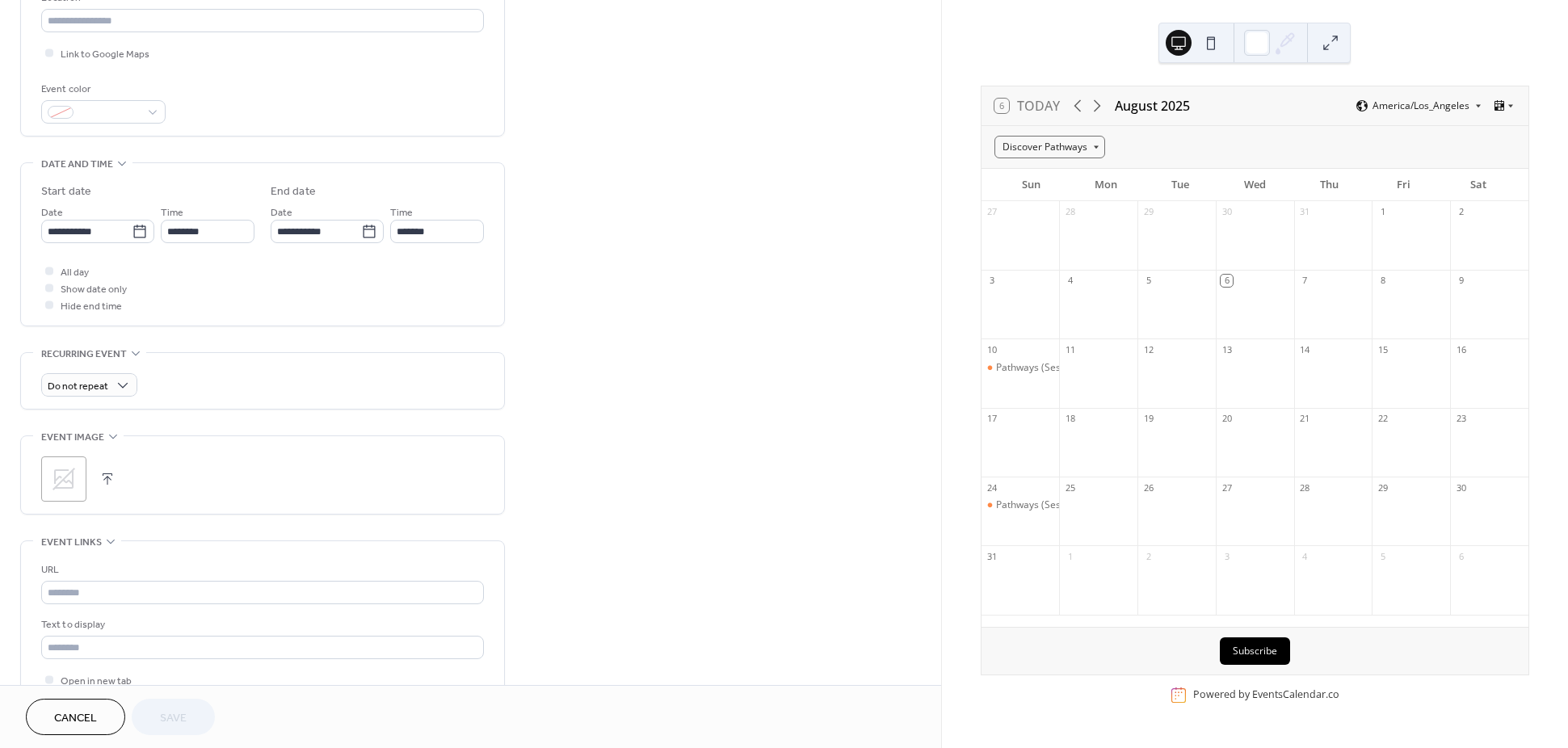 click on "Event links" at bounding box center (71, 542) 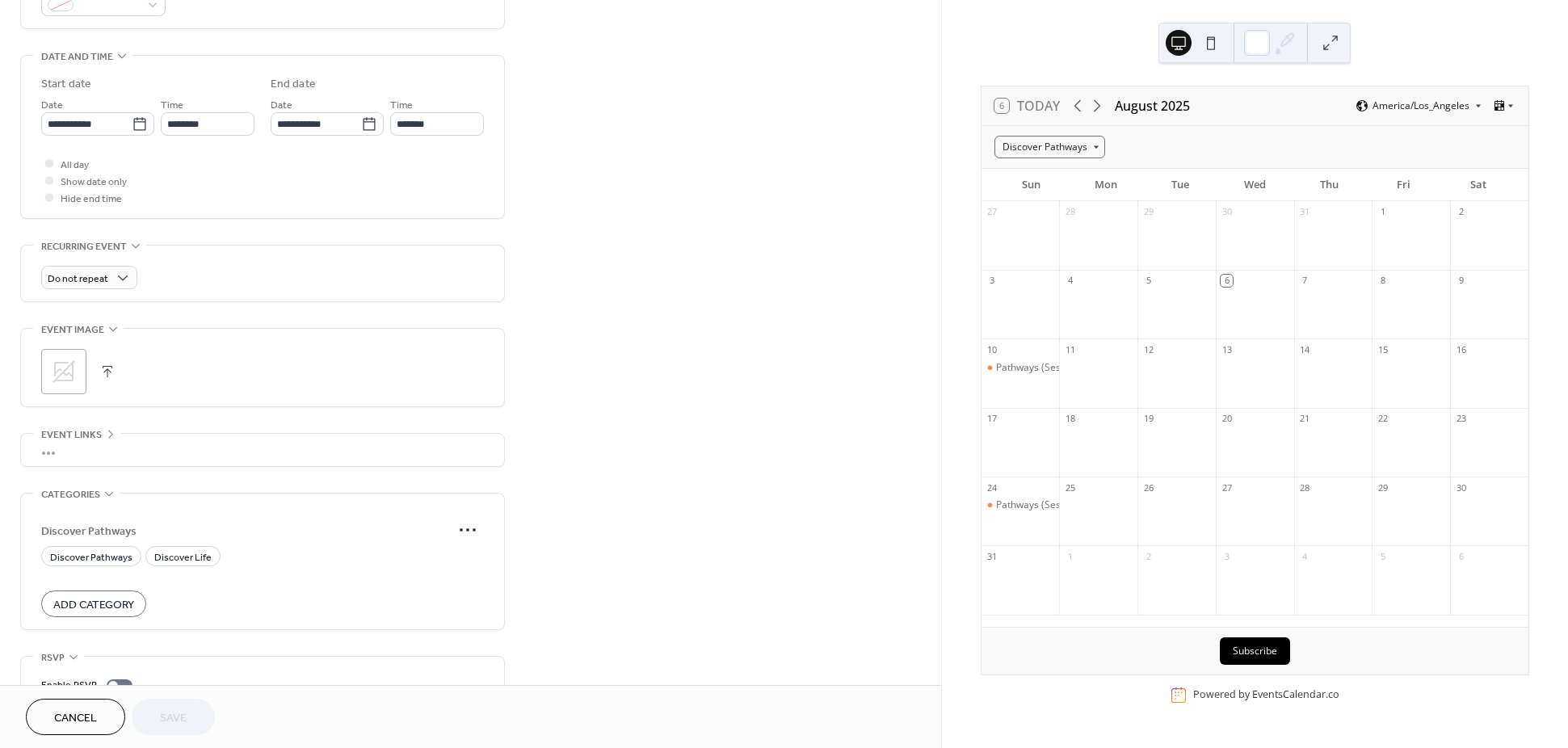 scroll, scrollTop: 545, scrollLeft: 0, axis: vertical 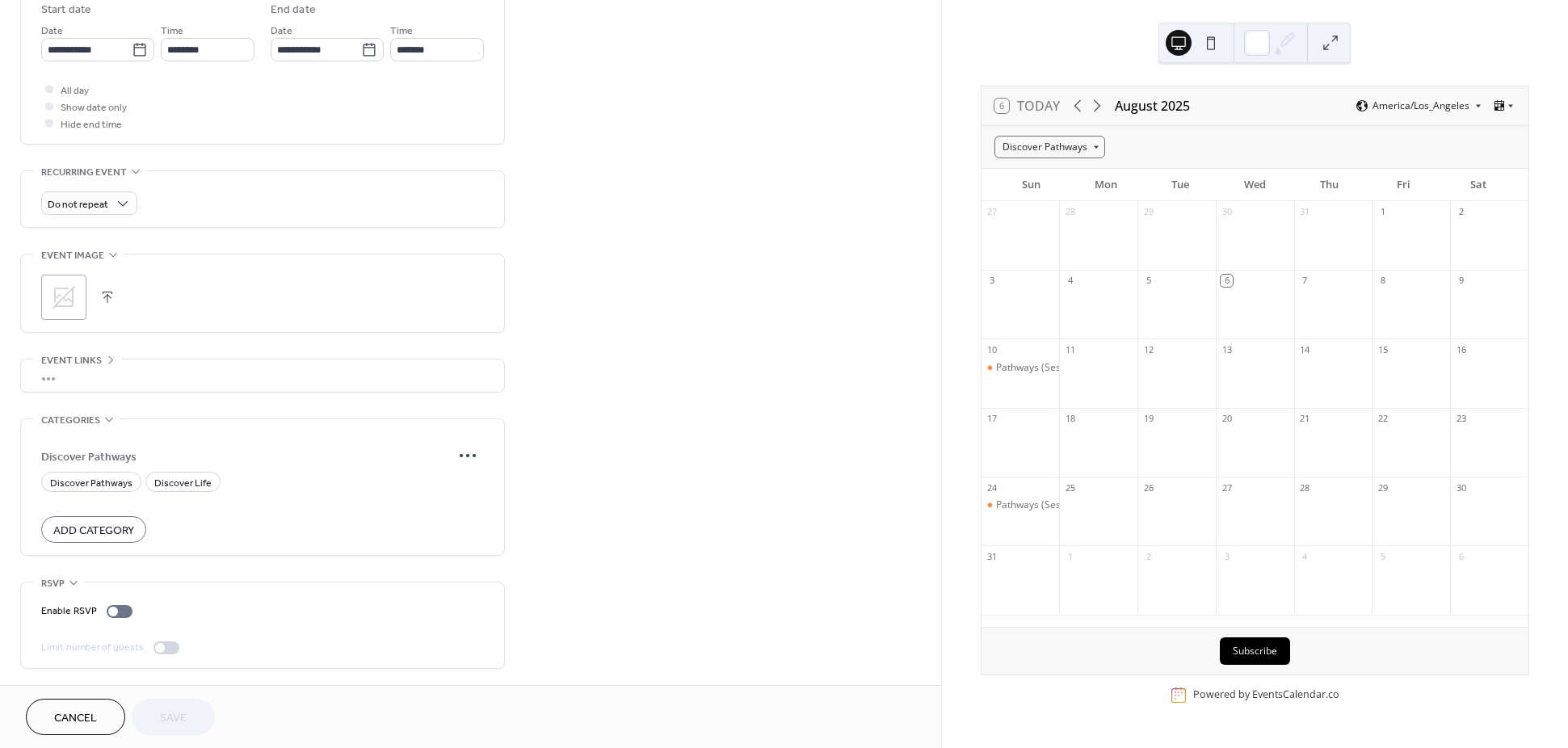 click on "Add Category" at bounding box center (94, 531) 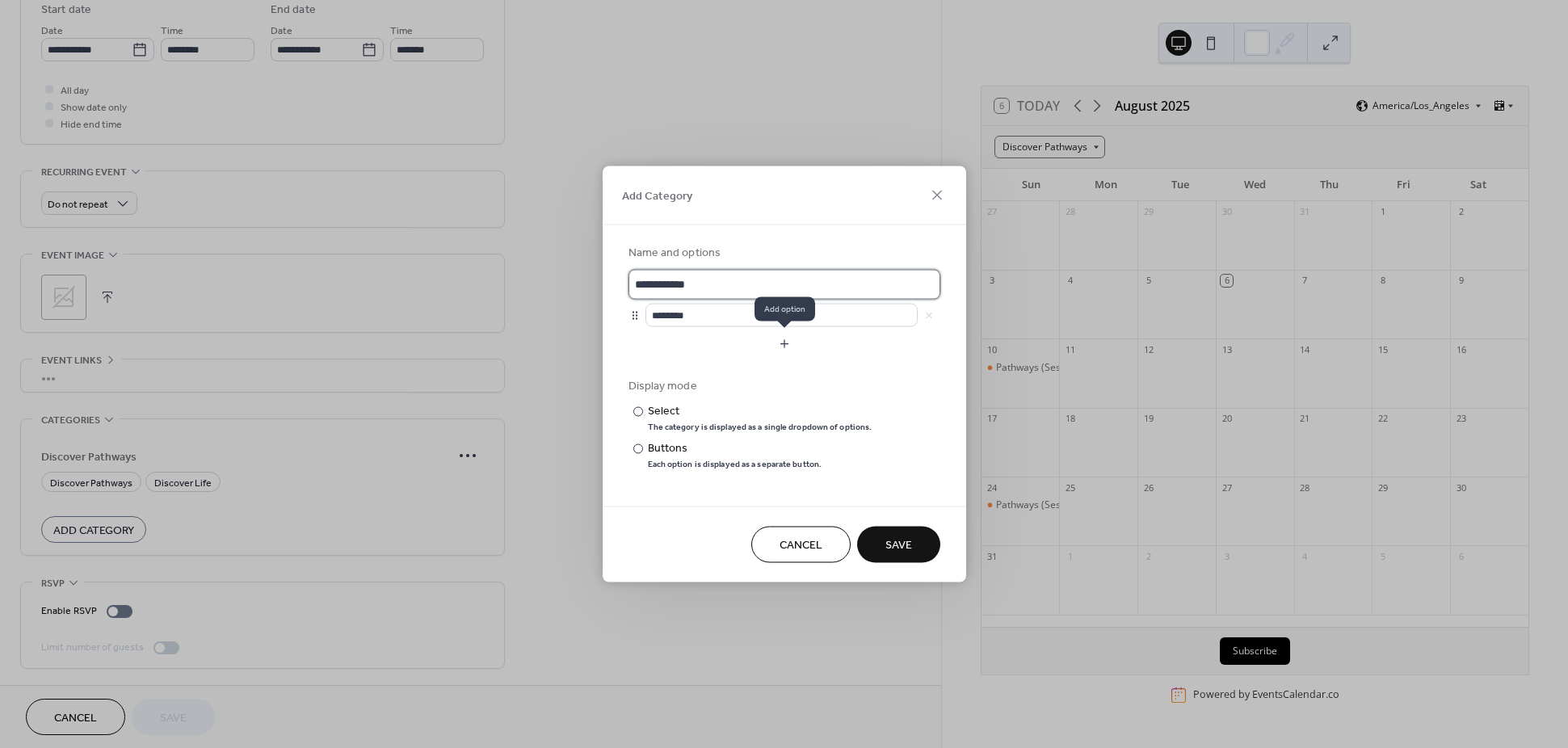 click on "**********" at bounding box center [784, 284] 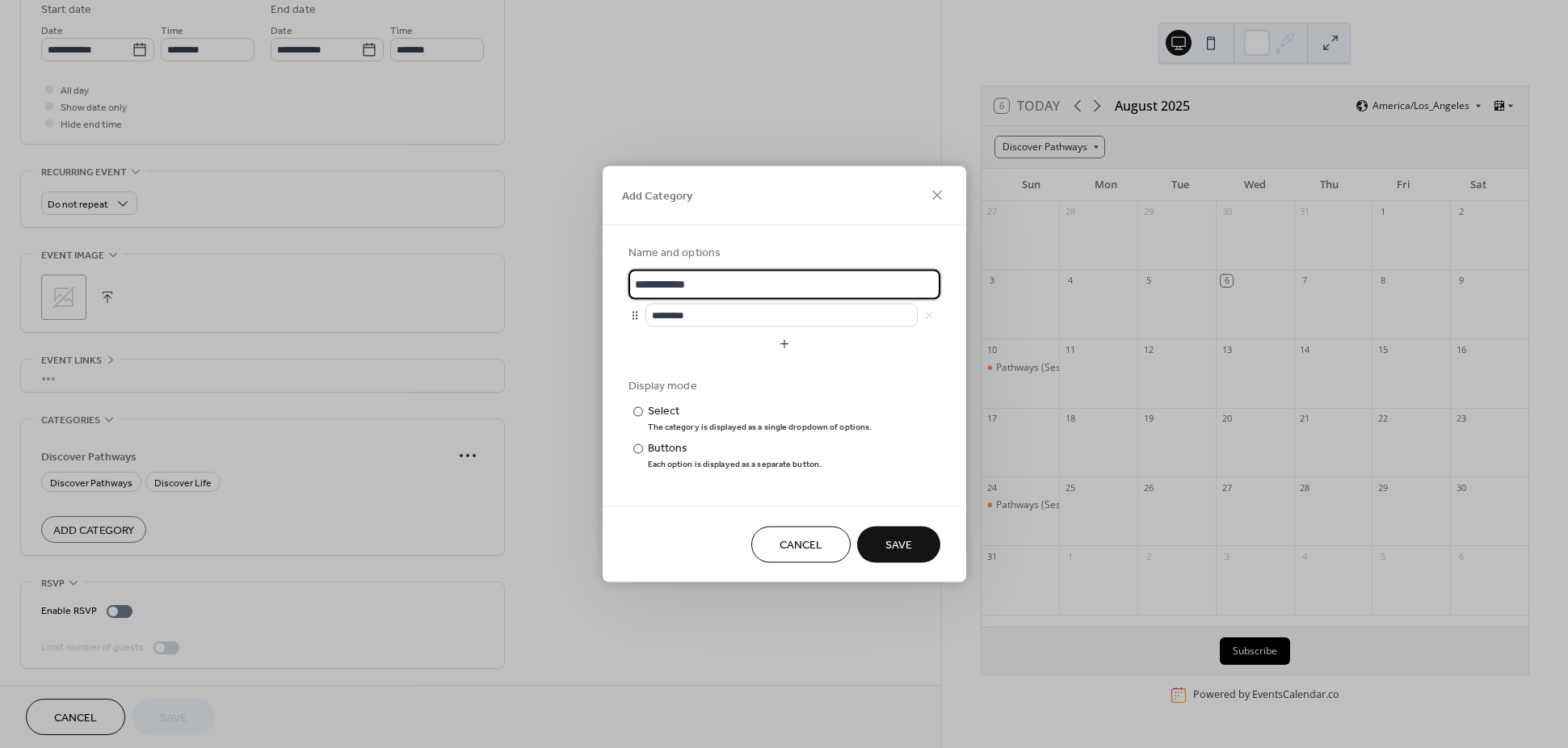 drag, startPoint x: 711, startPoint y: 280, endPoint x: 607, endPoint y: 280, distance: 104 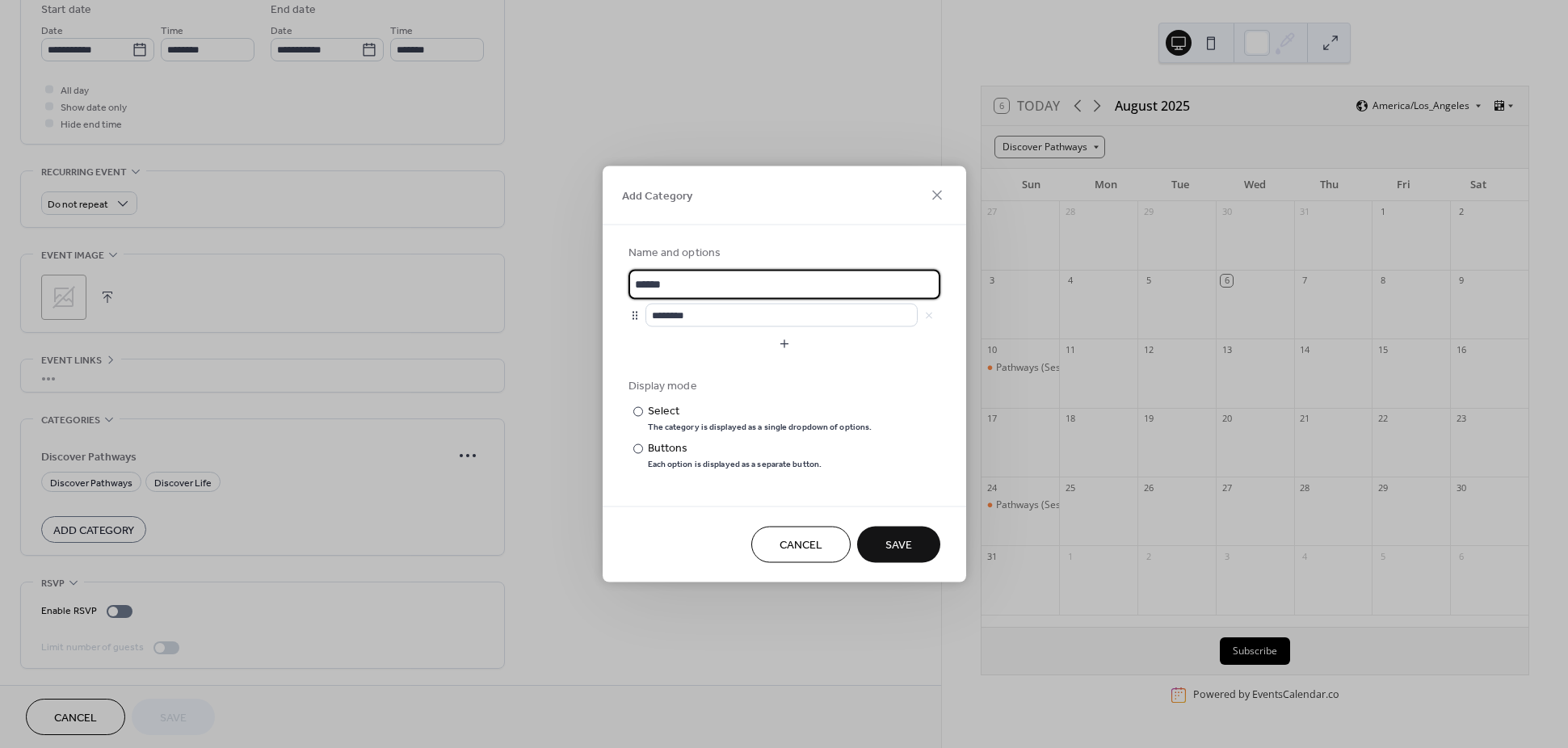click on "******" at bounding box center (784, 284) 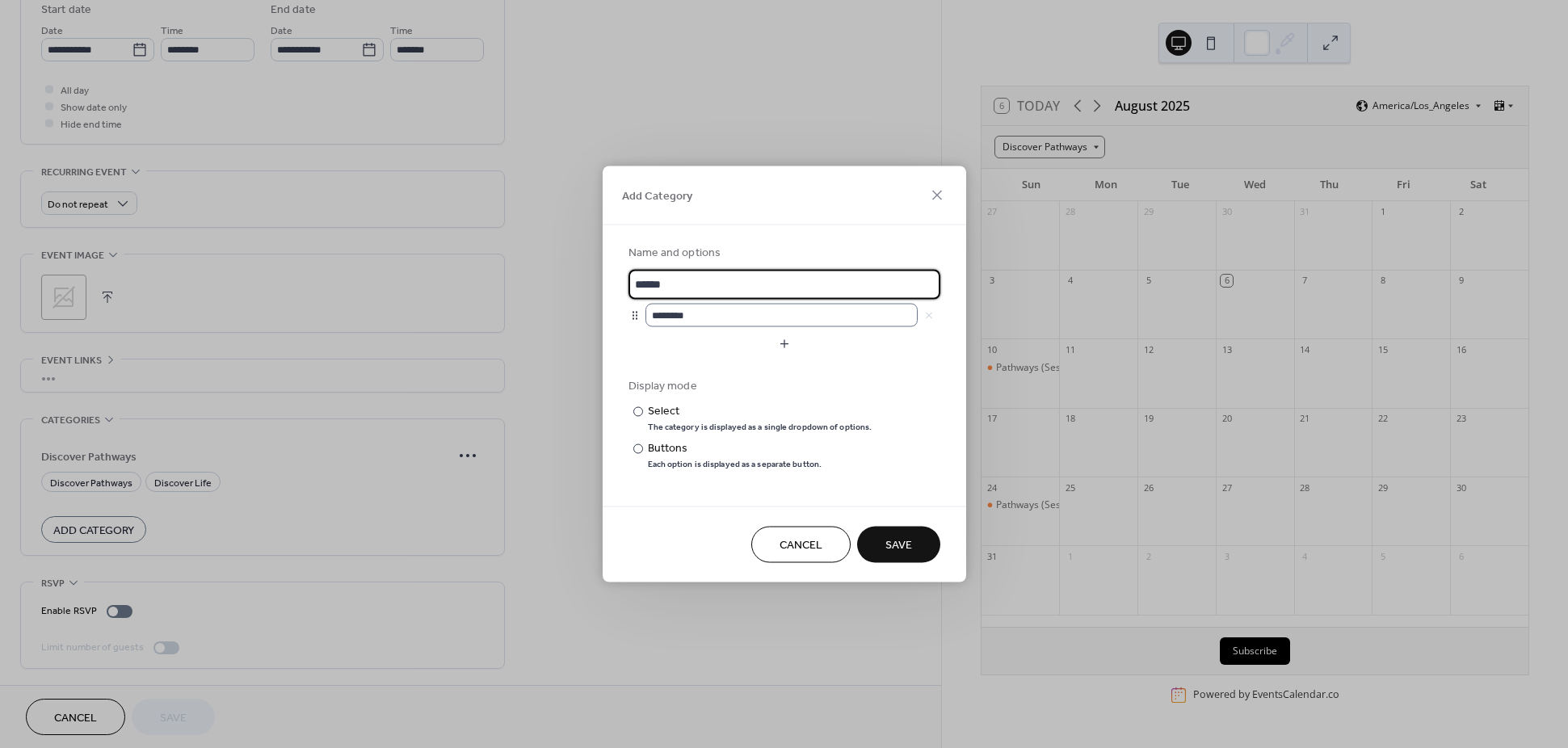 type on "******" 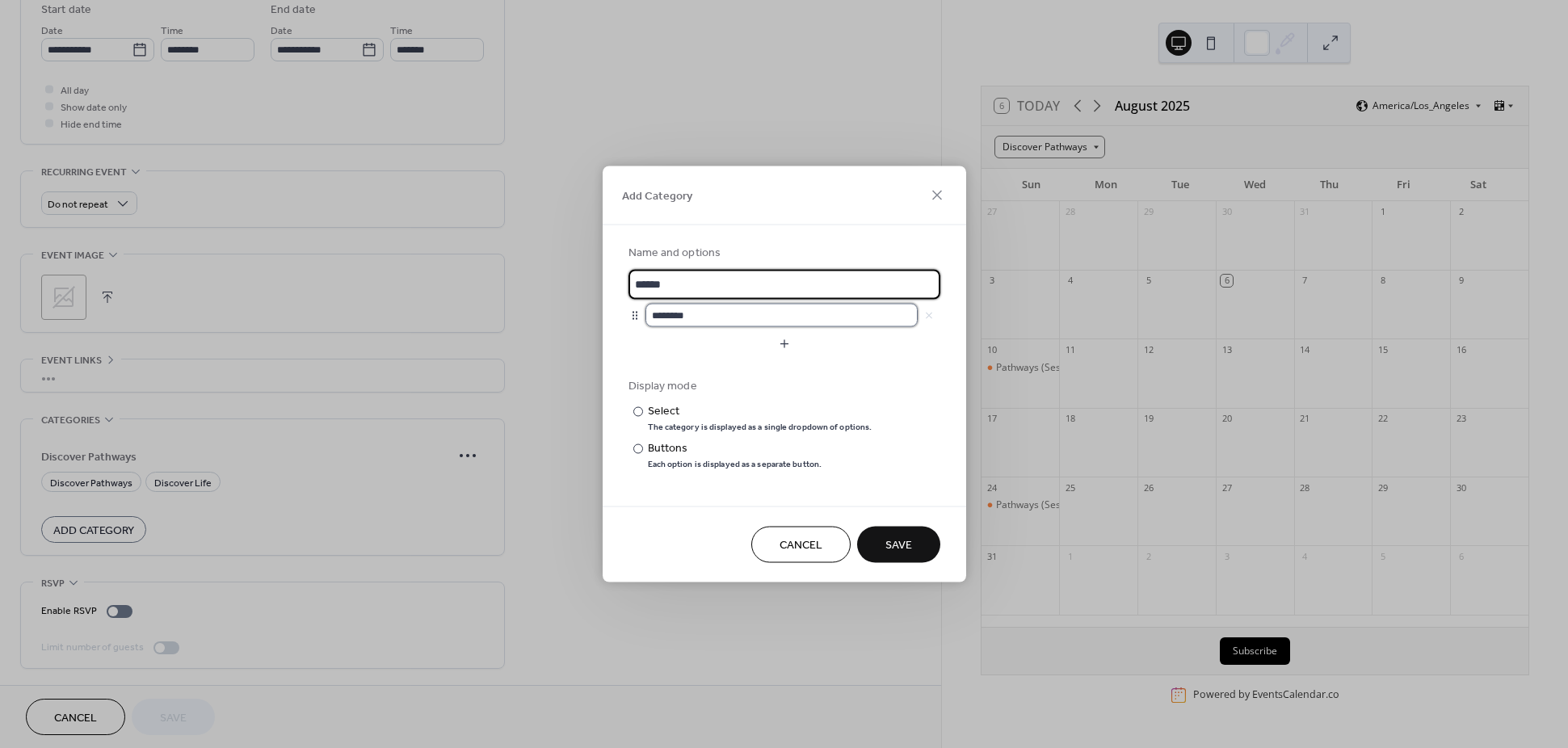 click on "********" at bounding box center (781, 315) 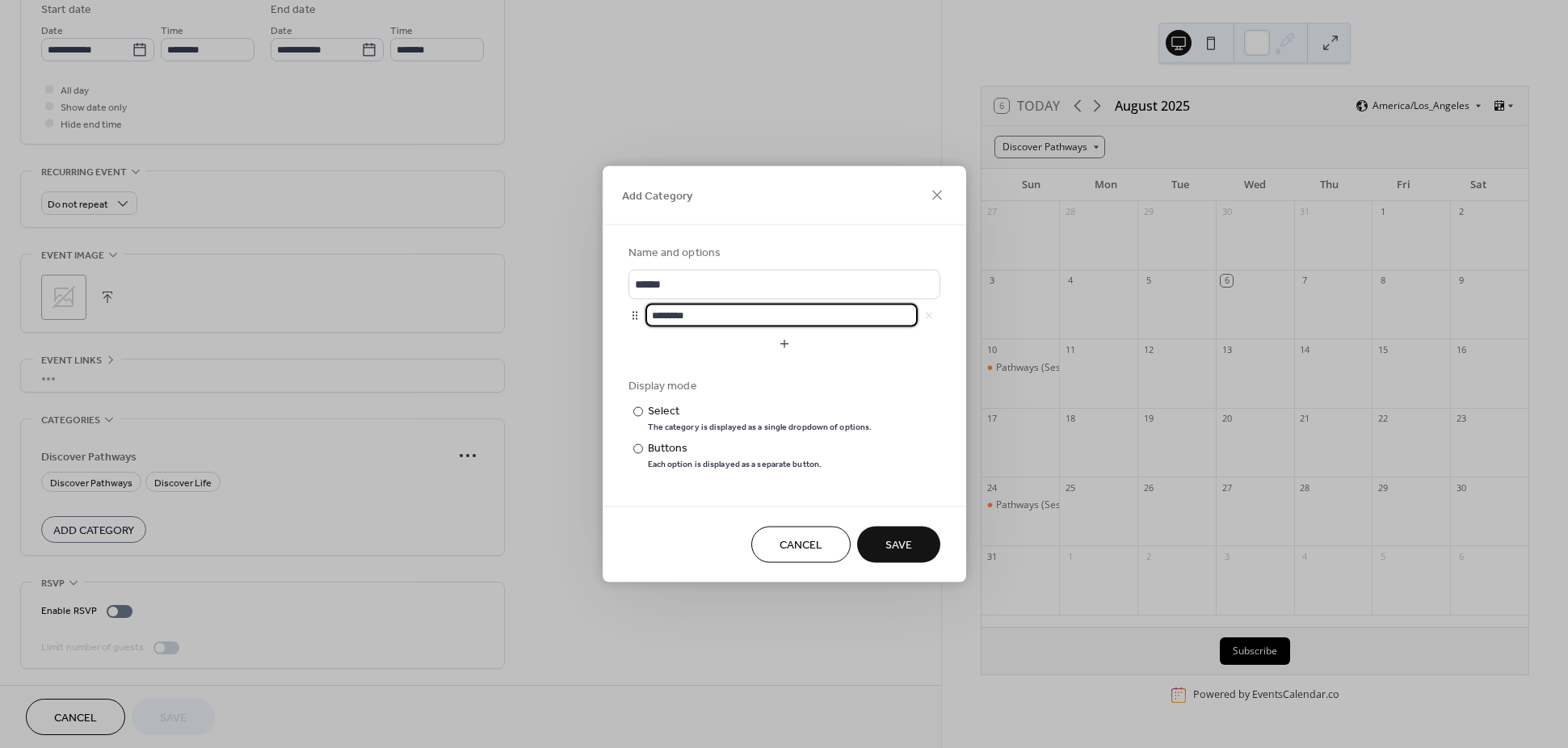 drag, startPoint x: 693, startPoint y: 313, endPoint x: 627, endPoint y: 301, distance: 67.082039 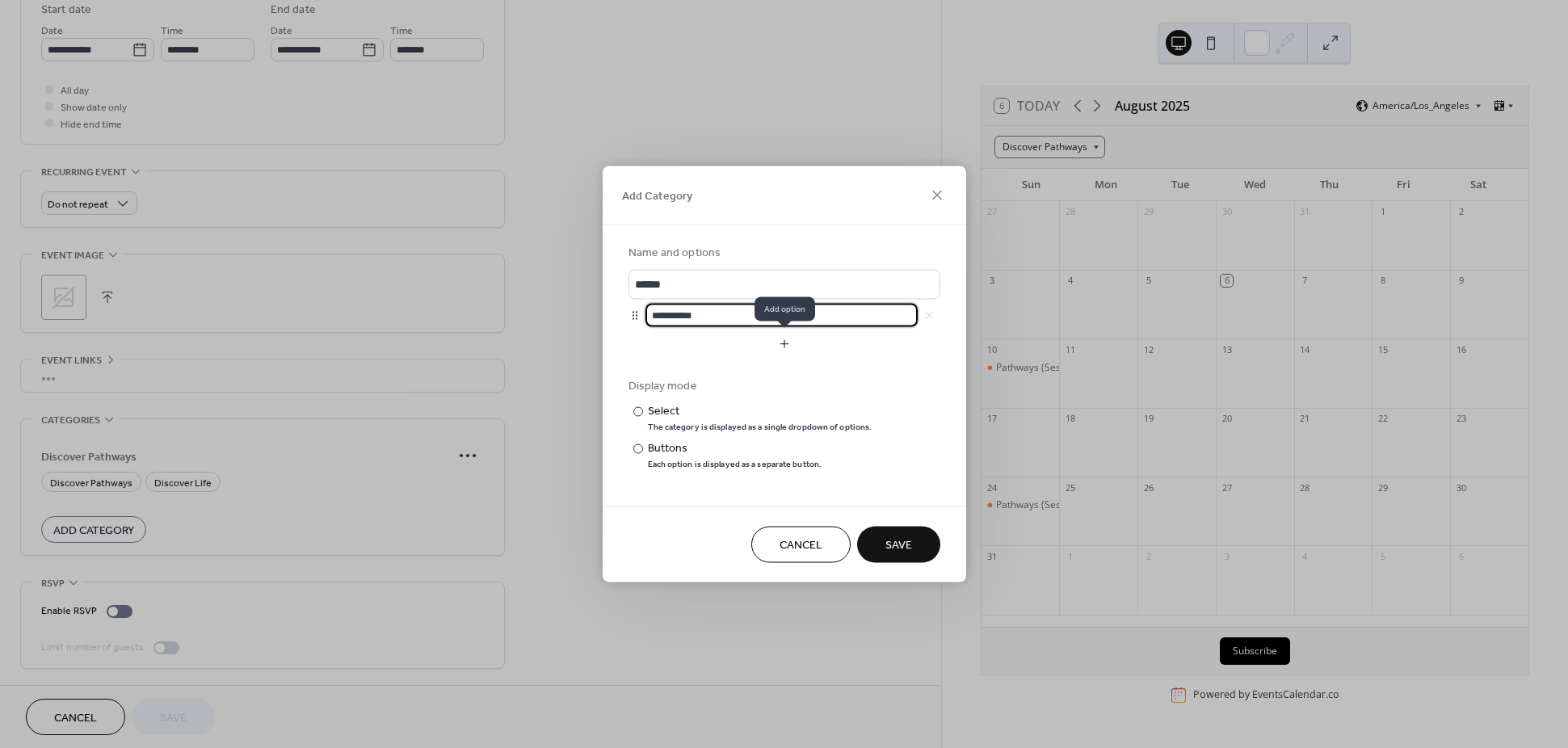 type on "**********" 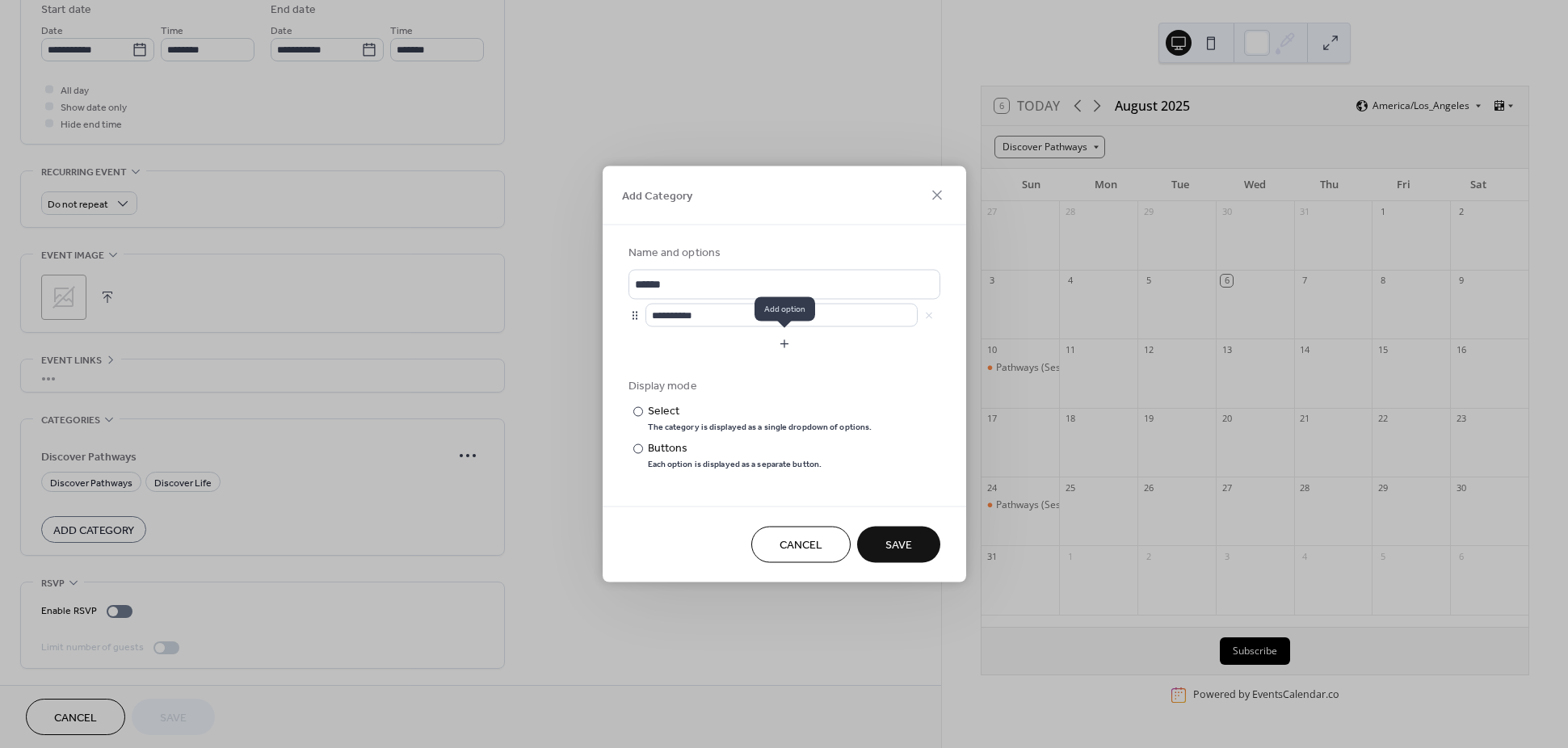 click at bounding box center (784, 344) 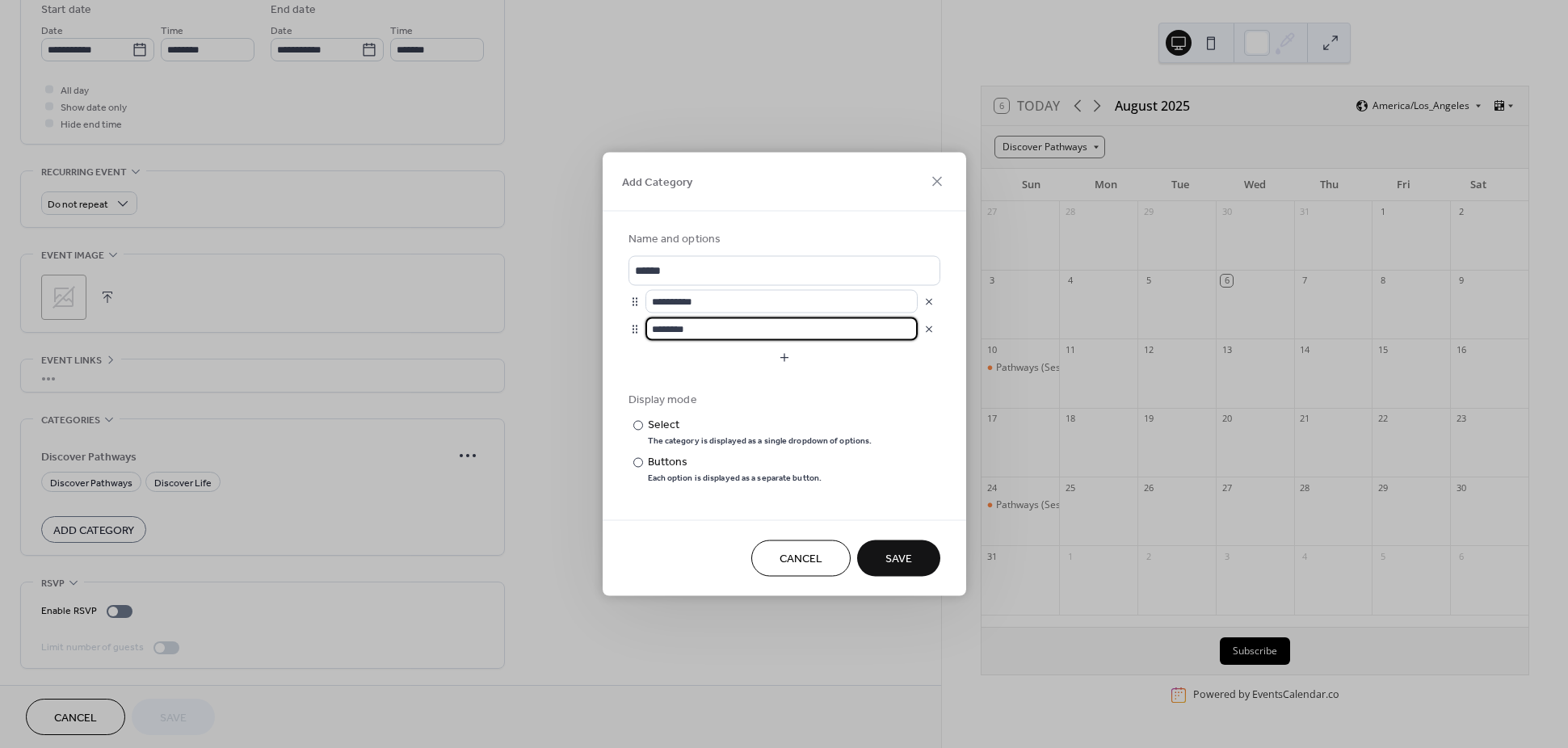 drag, startPoint x: 780, startPoint y: 337, endPoint x: 621, endPoint y: 320, distance: 159.9062 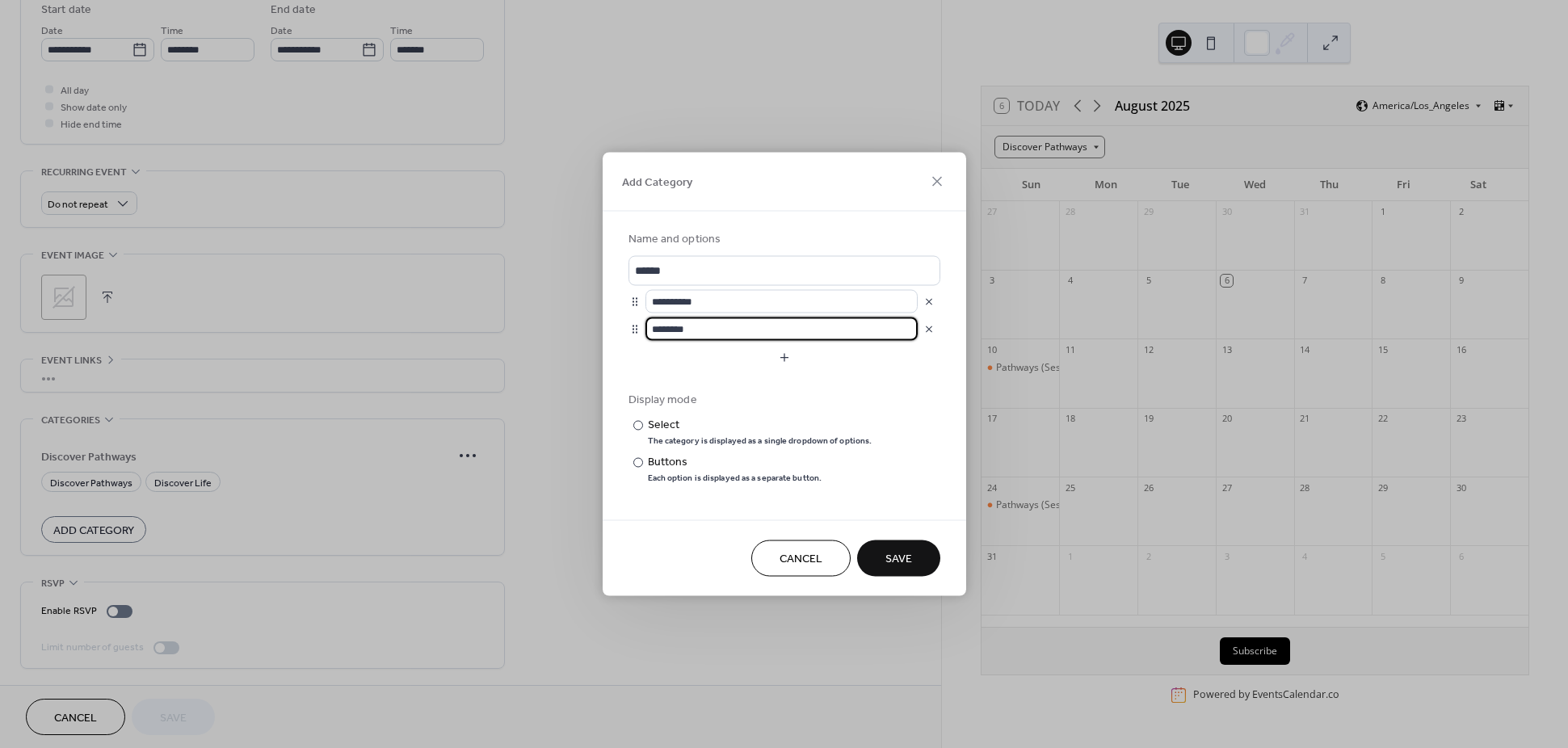 click on "**********" at bounding box center (784, 356) 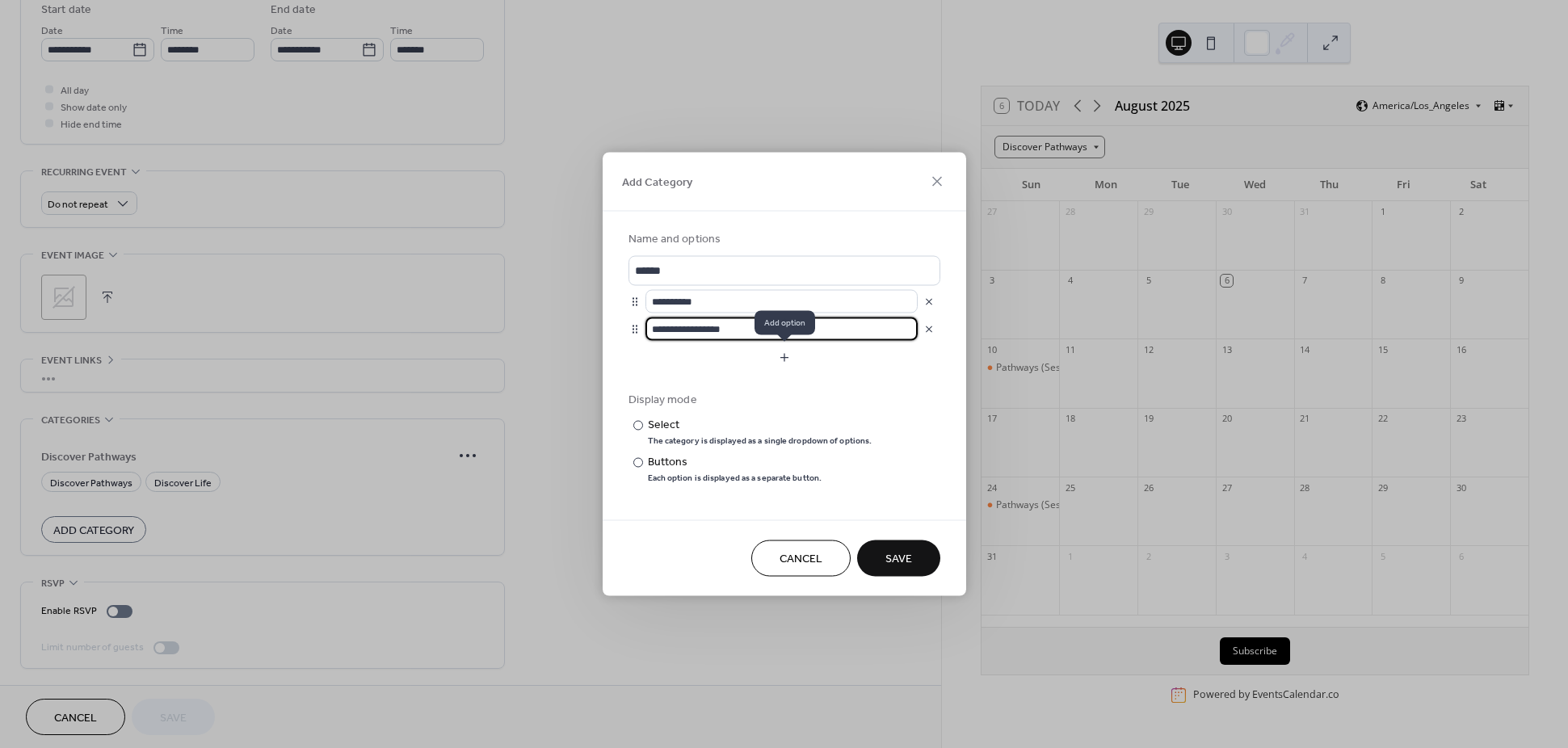 type on "**********" 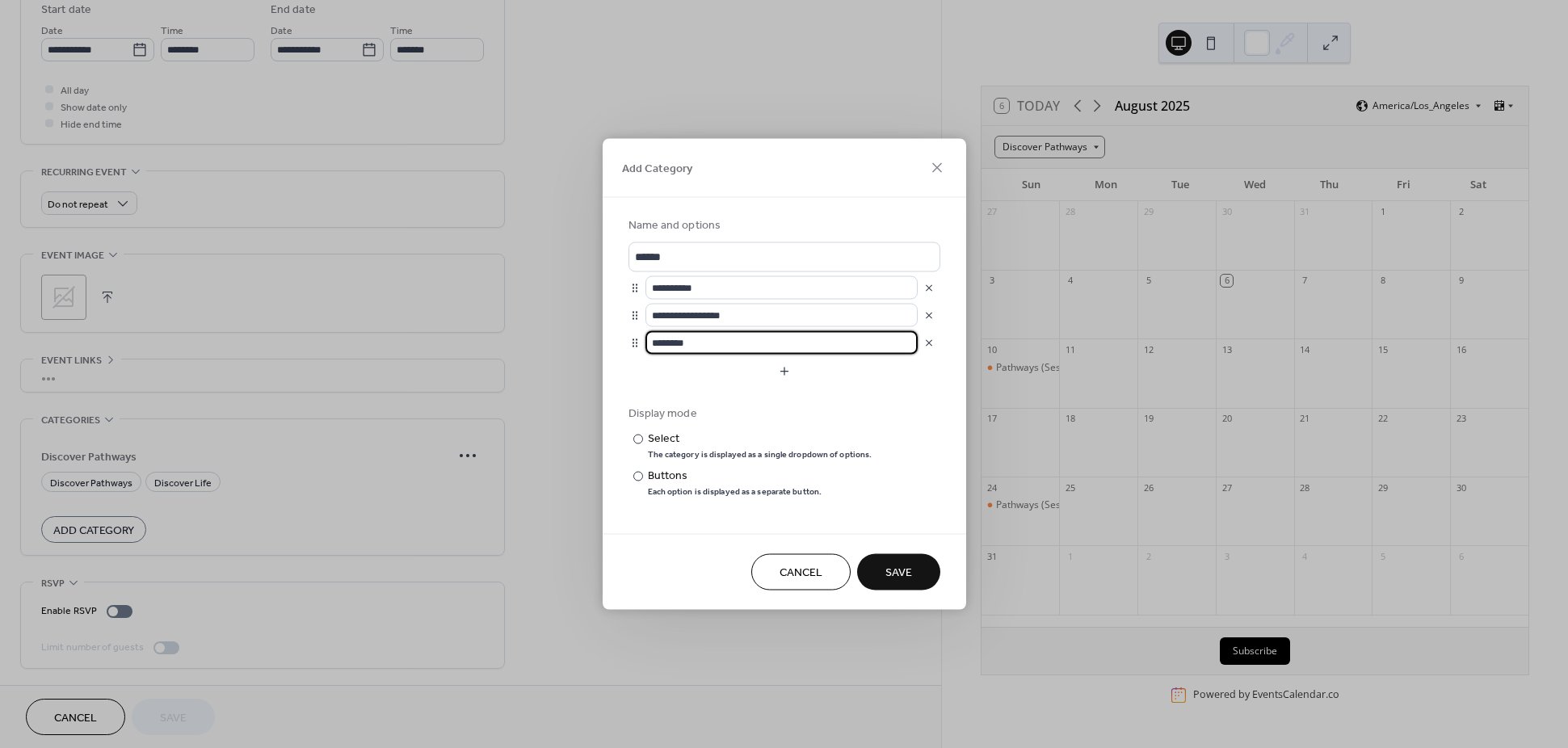 drag, startPoint x: 711, startPoint y: 340, endPoint x: 608, endPoint y: 332, distance: 103.31021 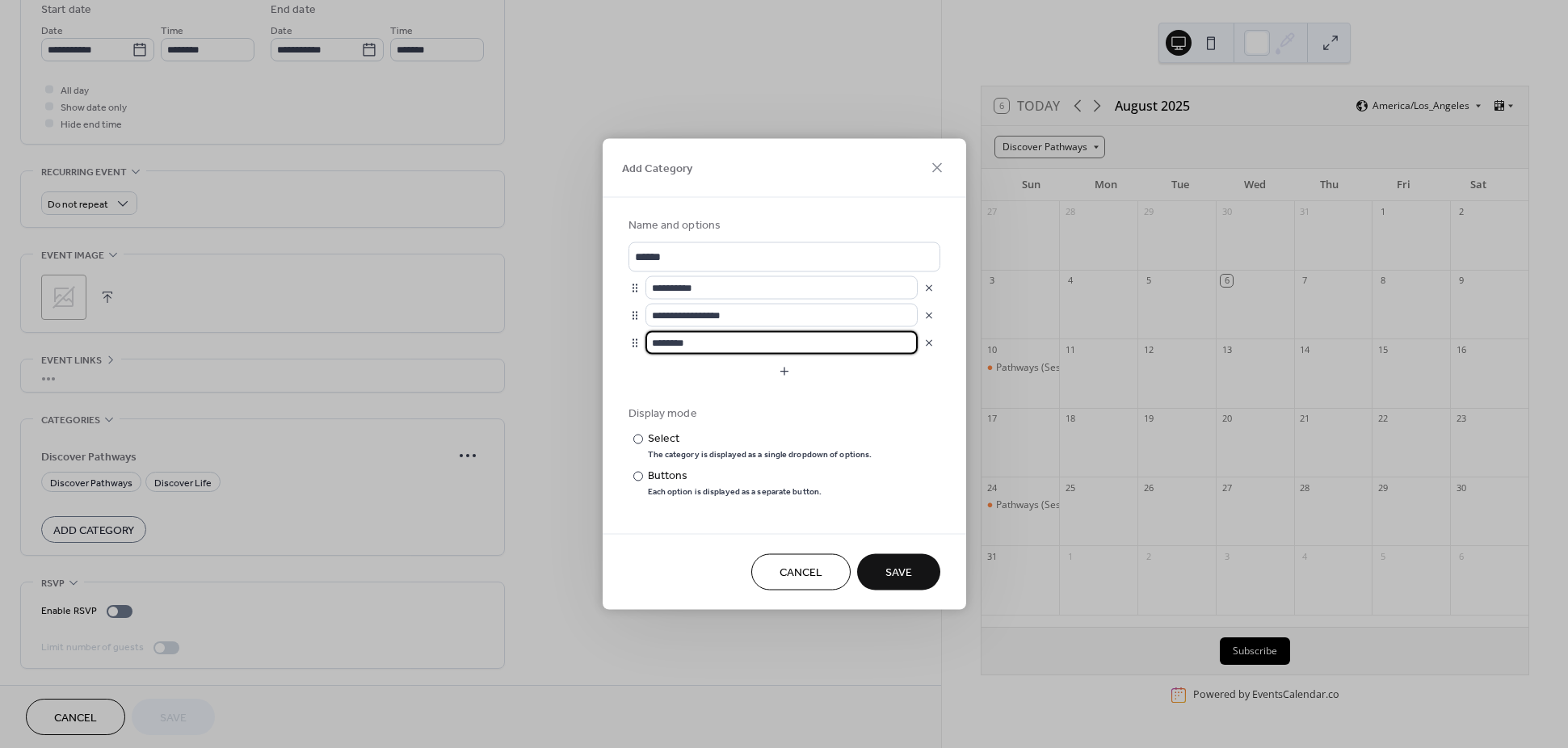 click on "**********" at bounding box center (784, 356) 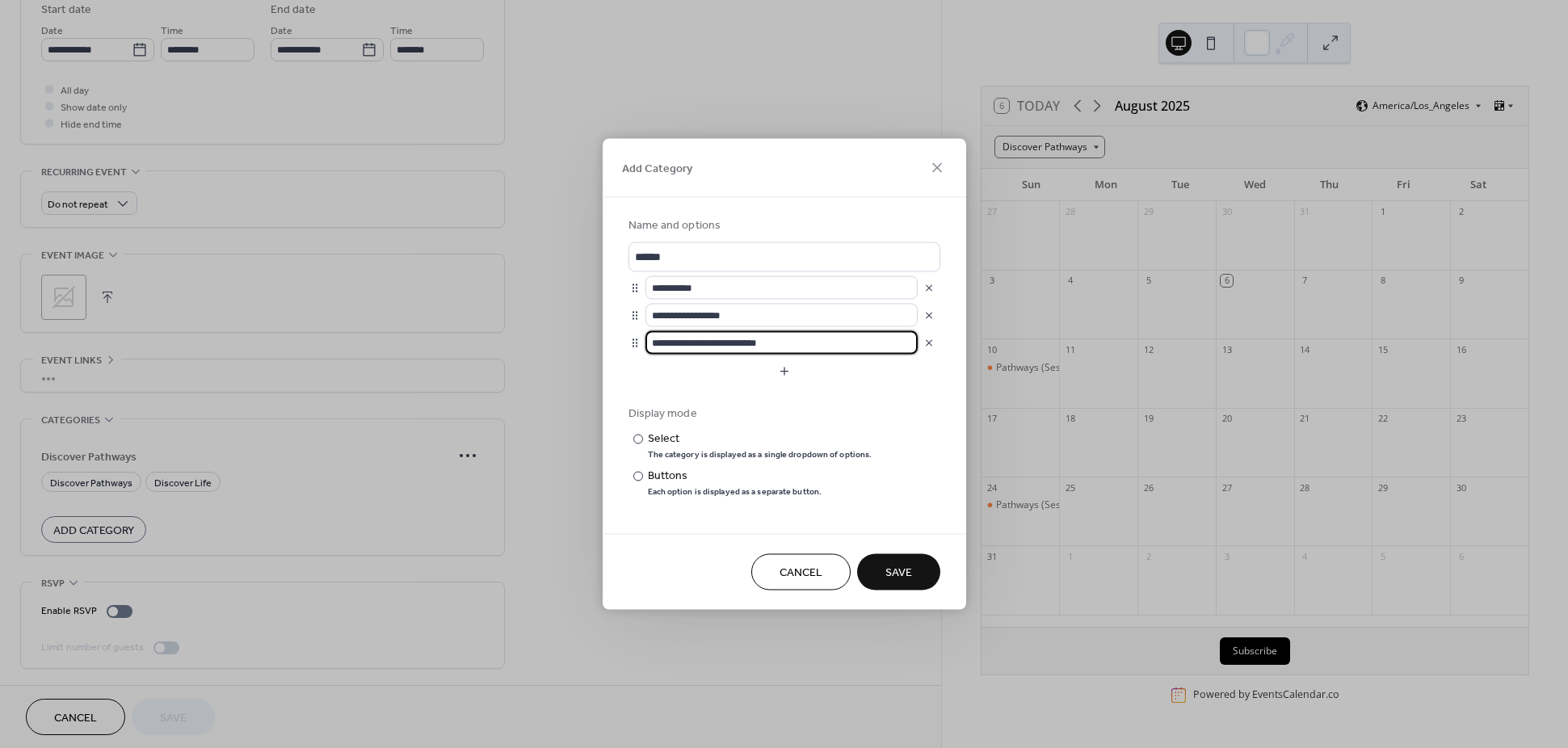 click on "**********" at bounding box center (781, 342) 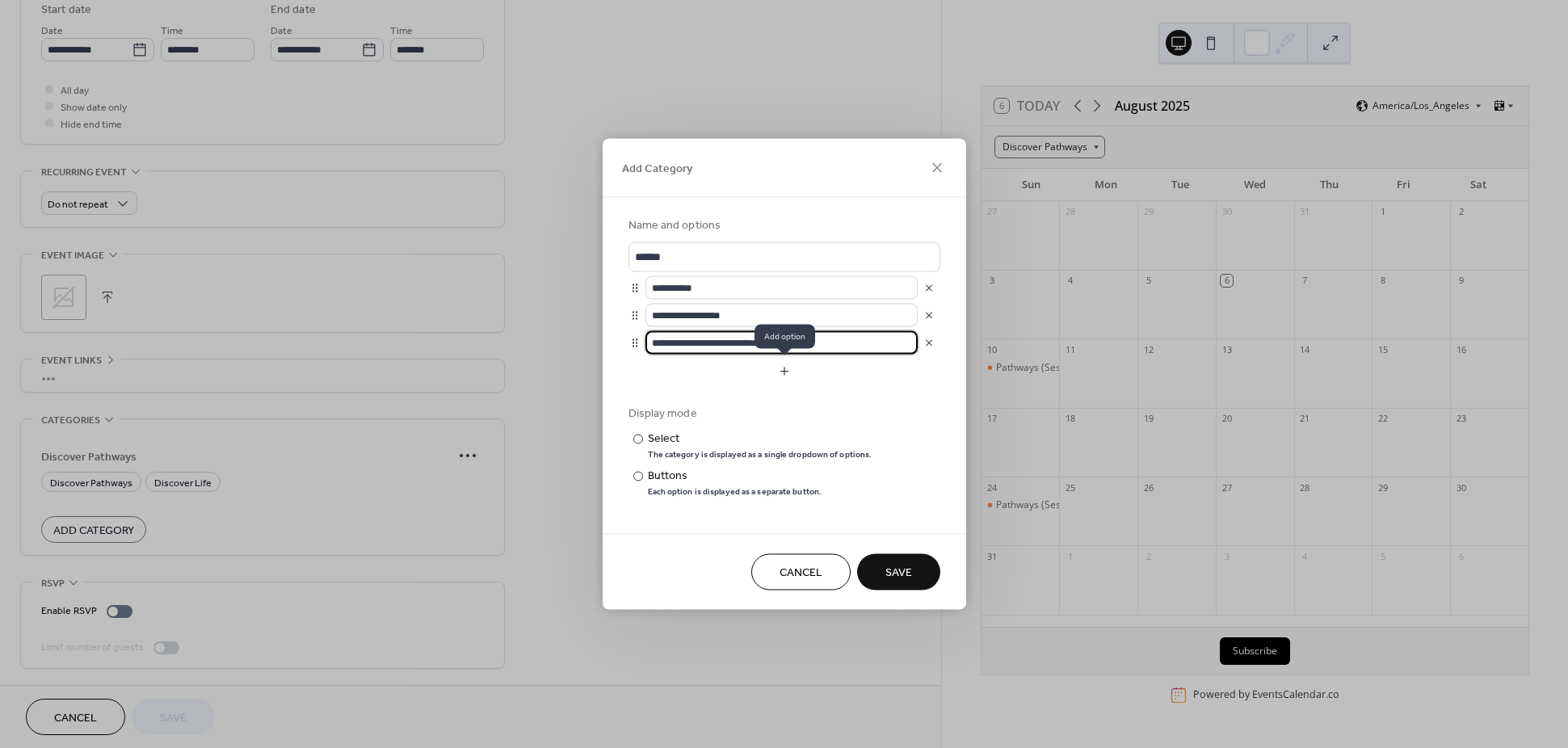 type on "**********" 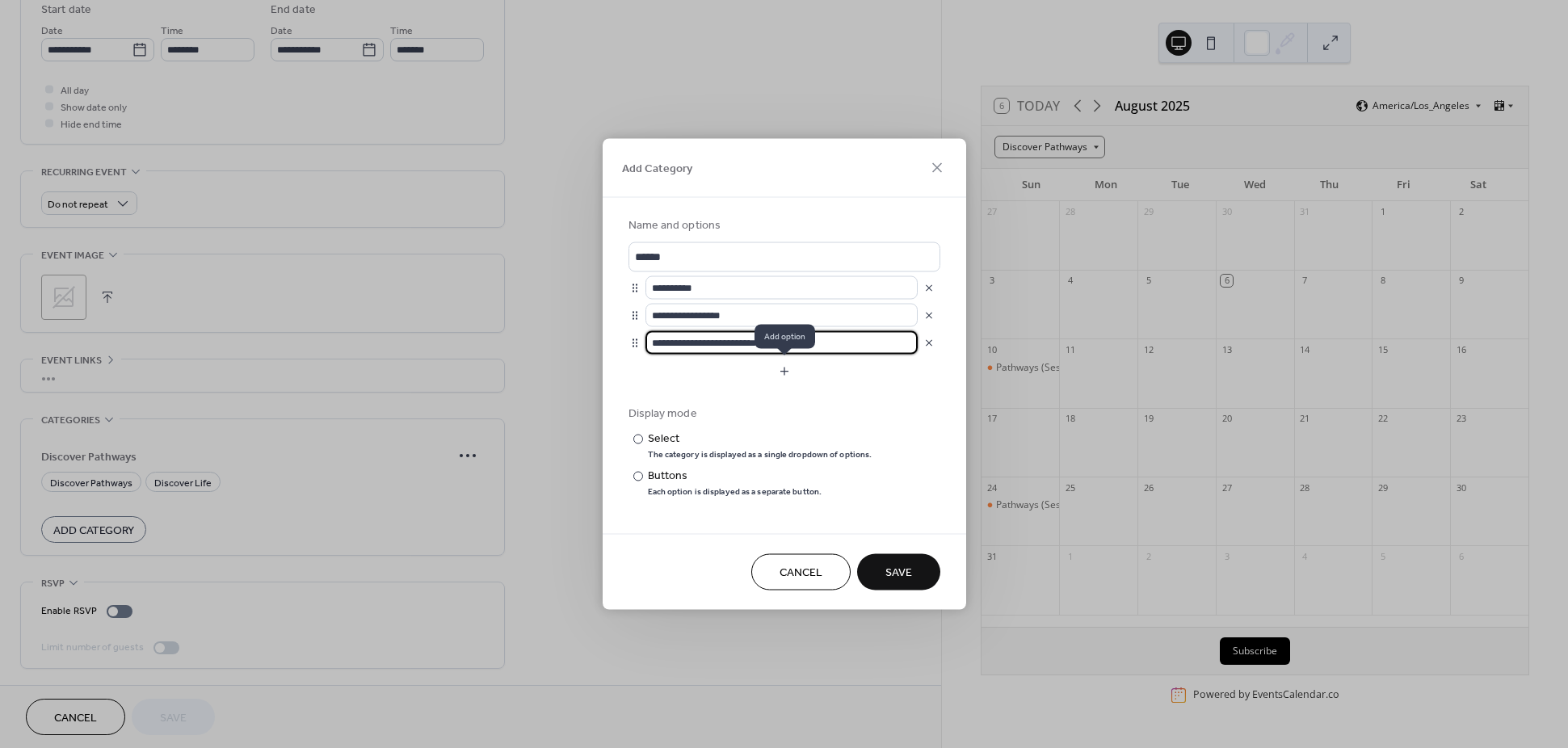 click at bounding box center [784, 372] 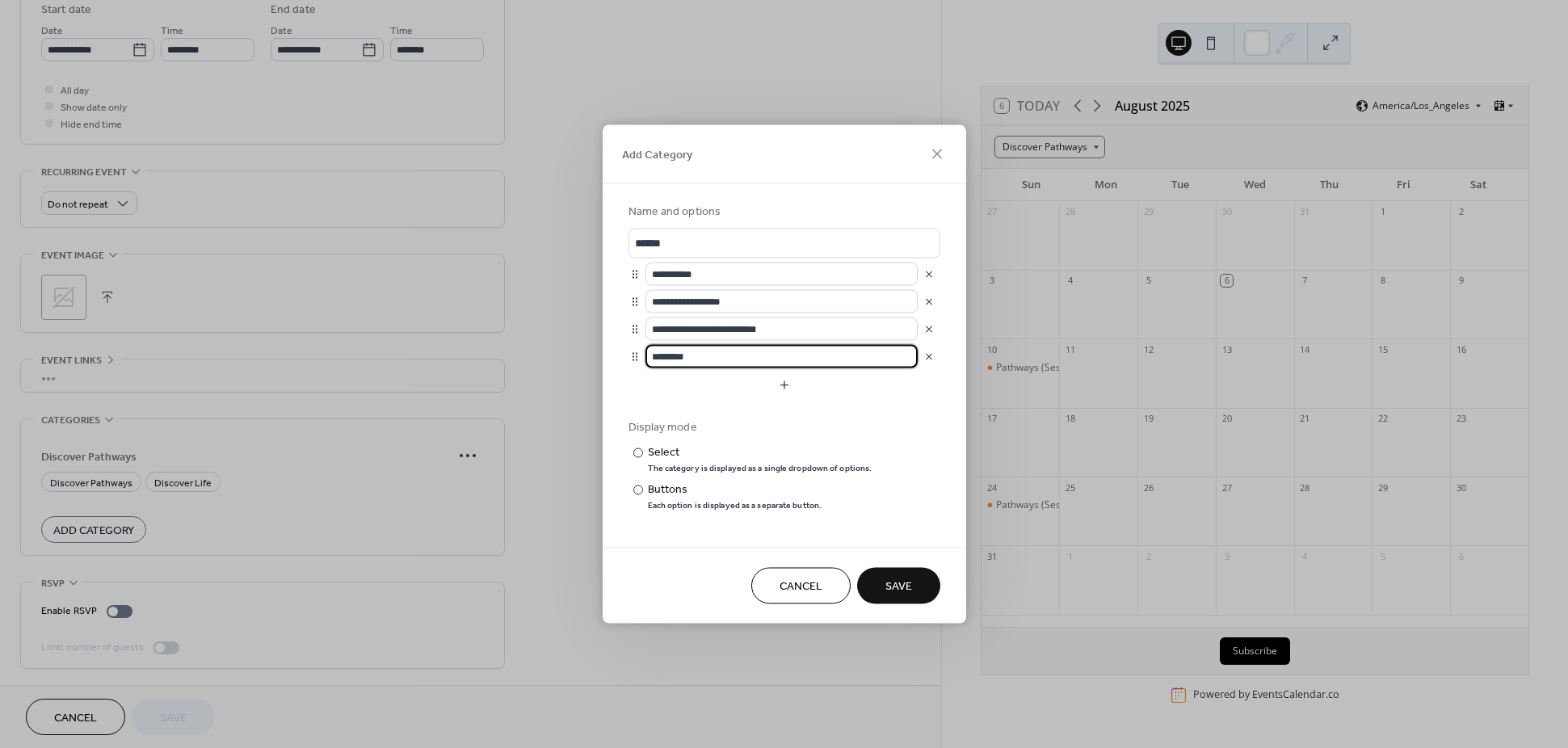 drag, startPoint x: 702, startPoint y: 352, endPoint x: 572, endPoint y: 354, distance: 130.01538 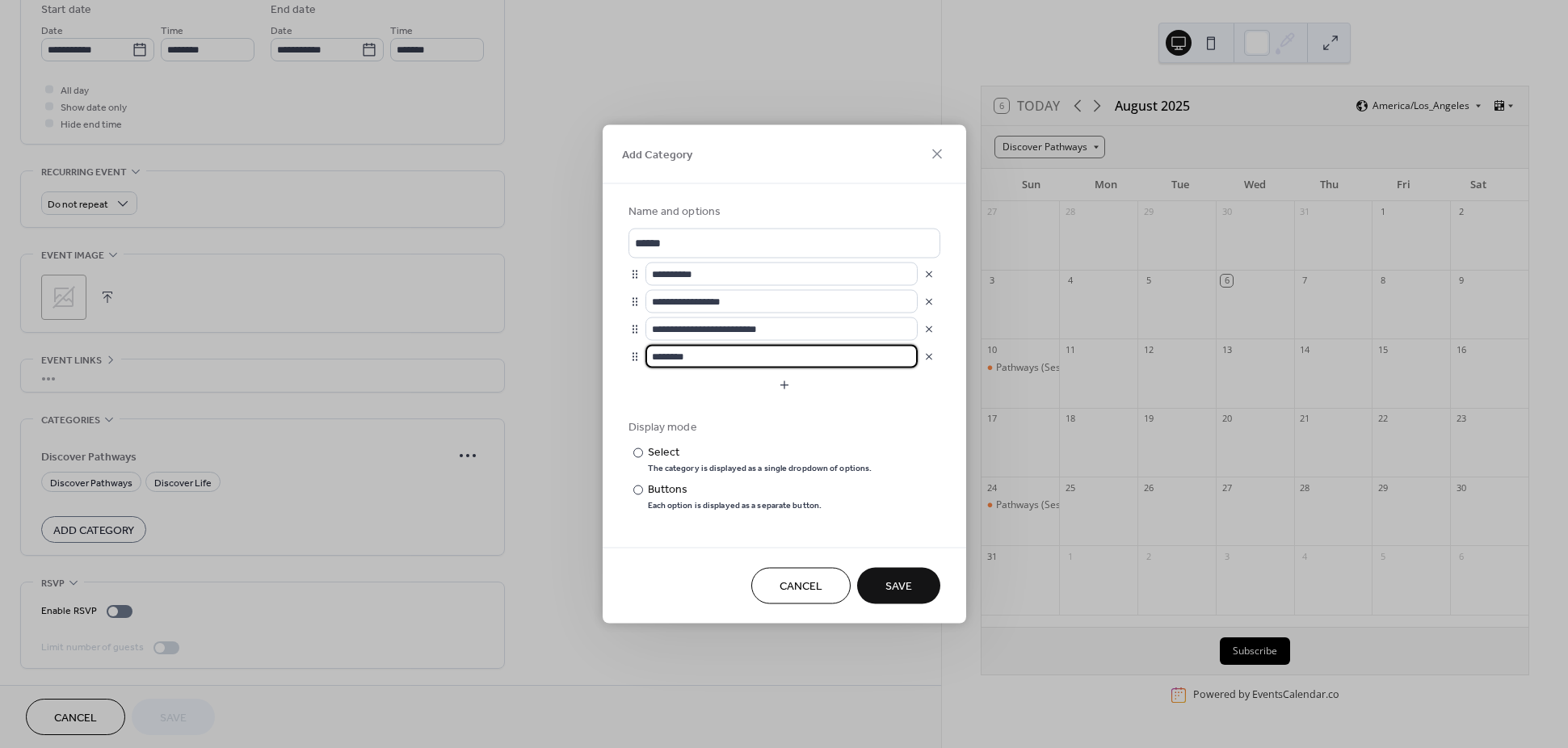 click on "**********" at bounding box center (784, 374) 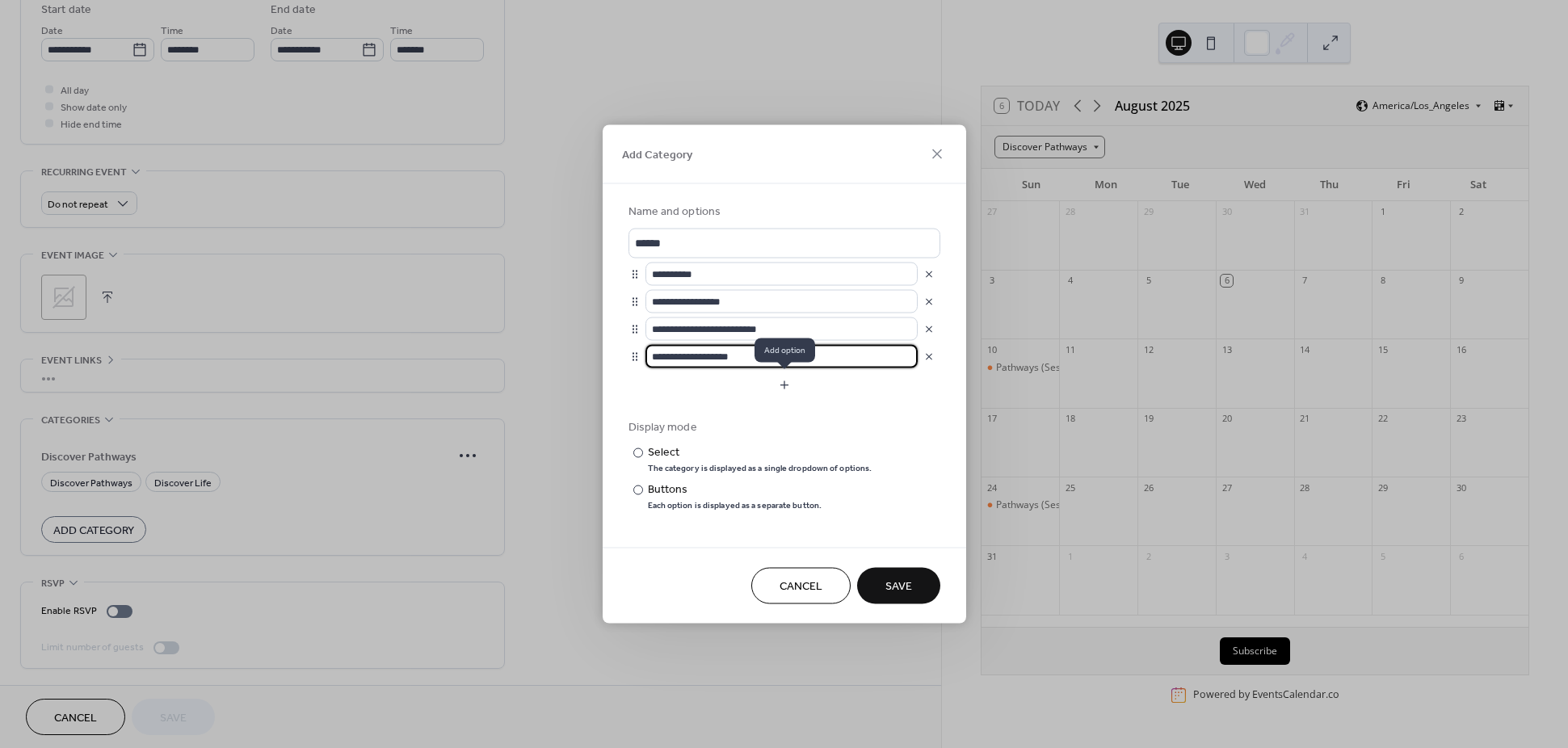 type on "**********" 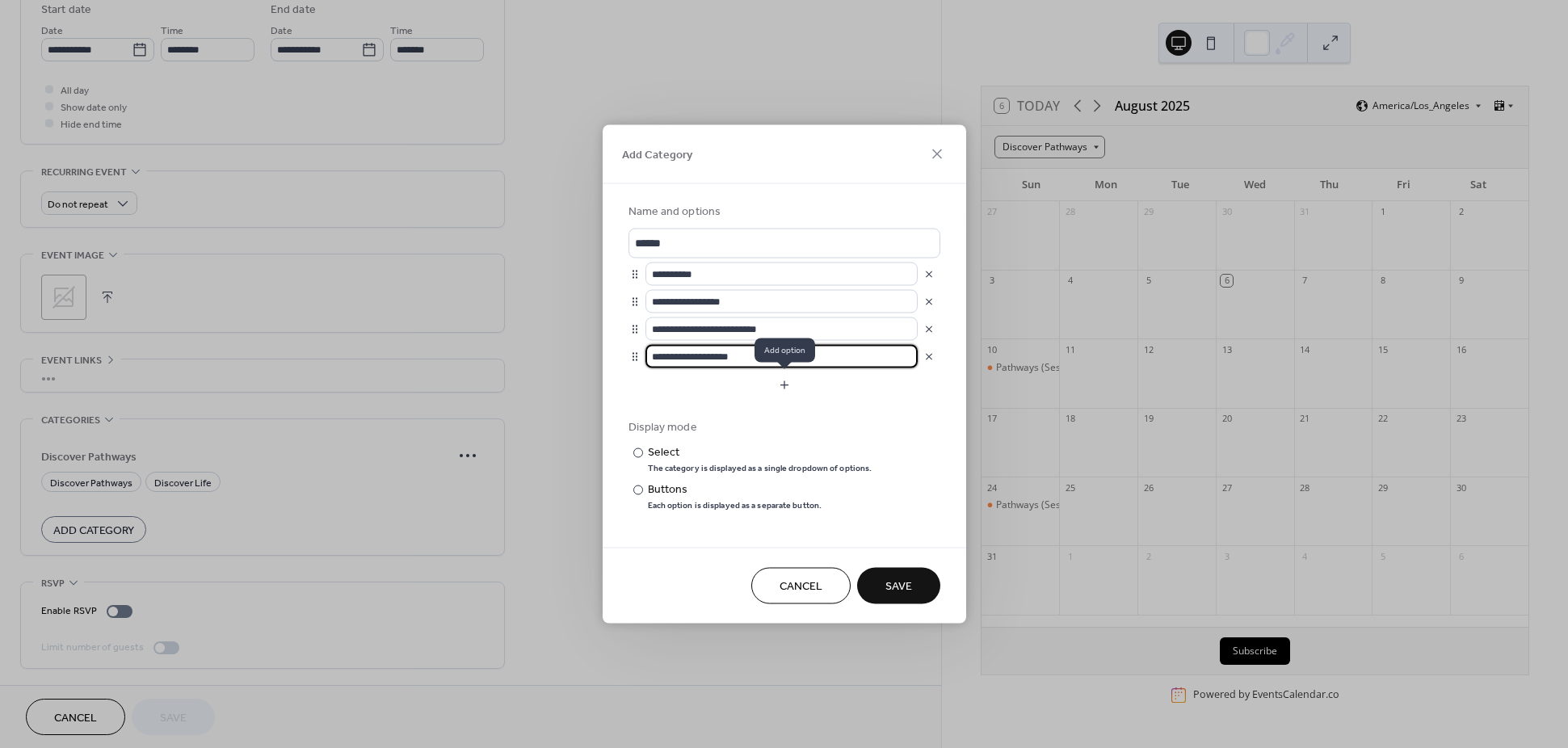 click at bounding box center (784, 385) 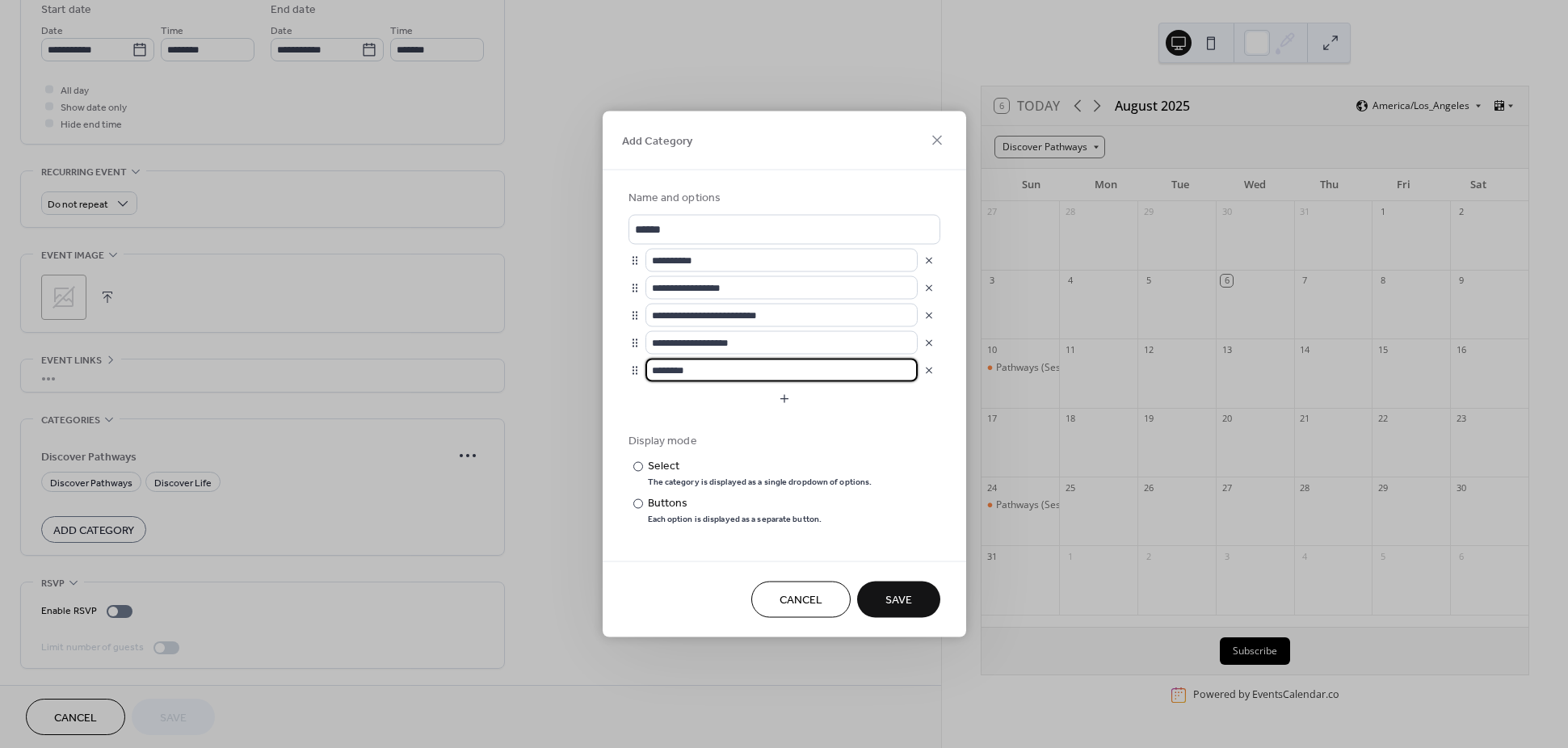 drag, startPoint x: 695, startPoint y: 367, endPoint x: 618, endPoint y: 366, distance: 77.006493 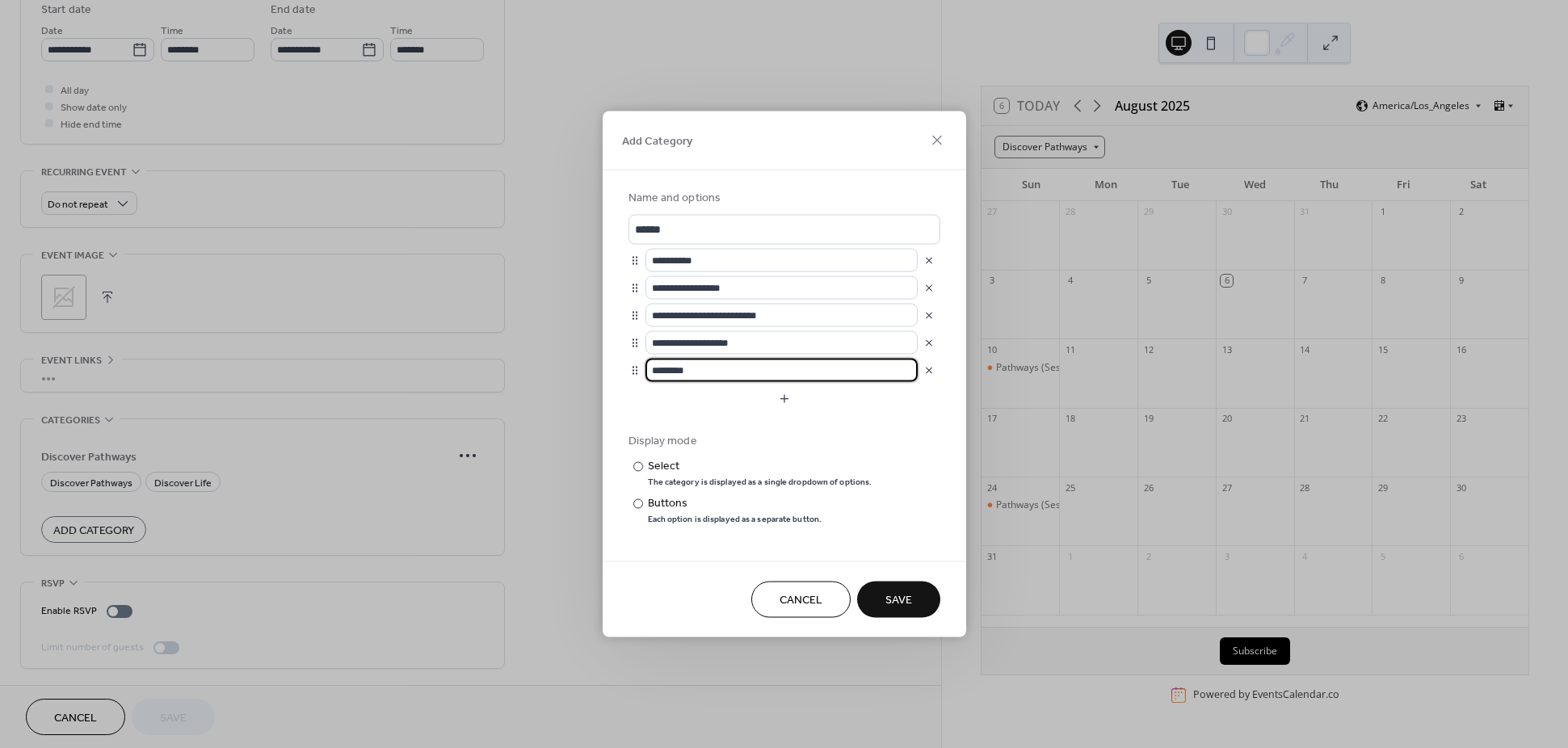 click on "**********" at bounding box center [784, 356] 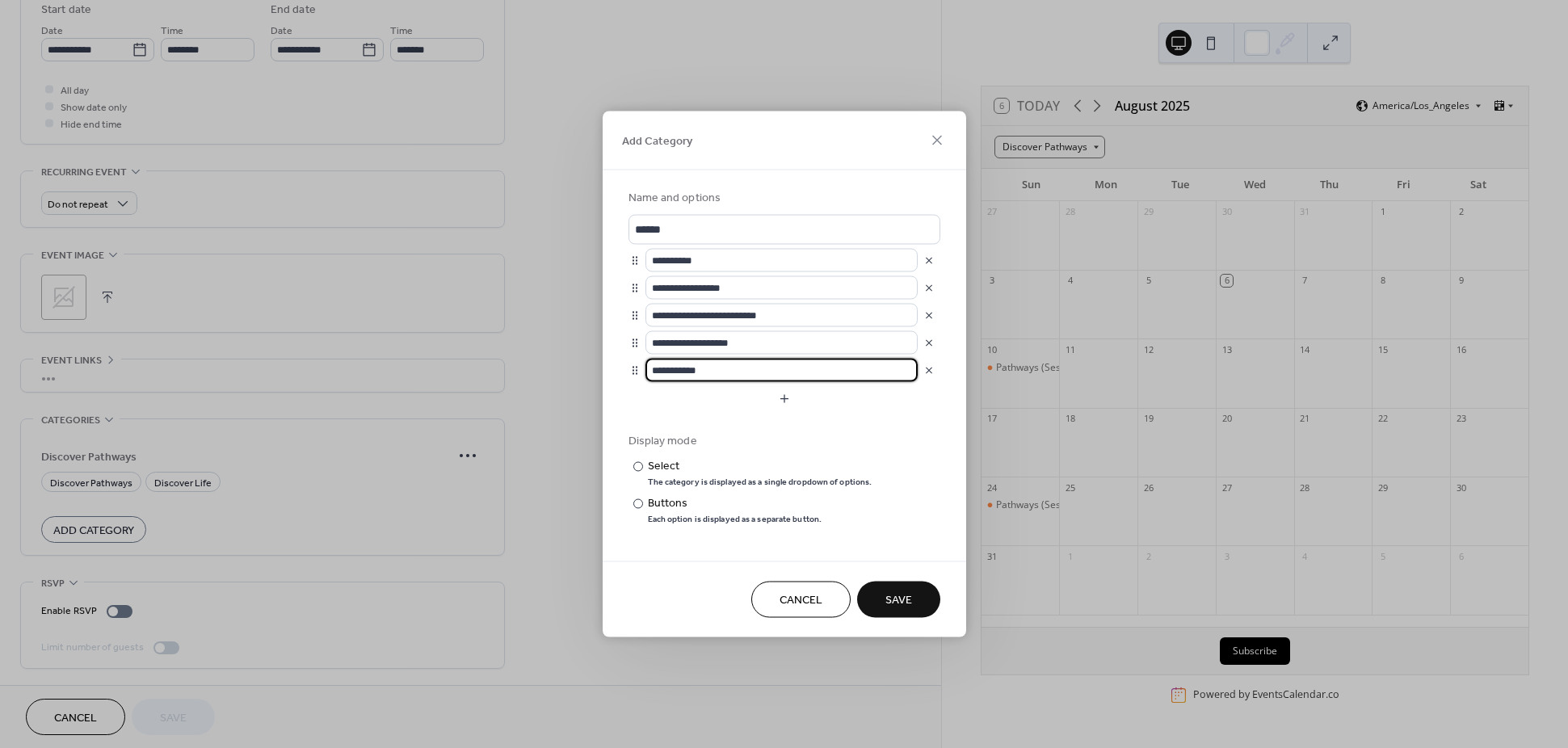 drag, startPoint x: 680, startPoint y: 368, endPoint x: 746, endPoint y: 372, distance: 66.1211 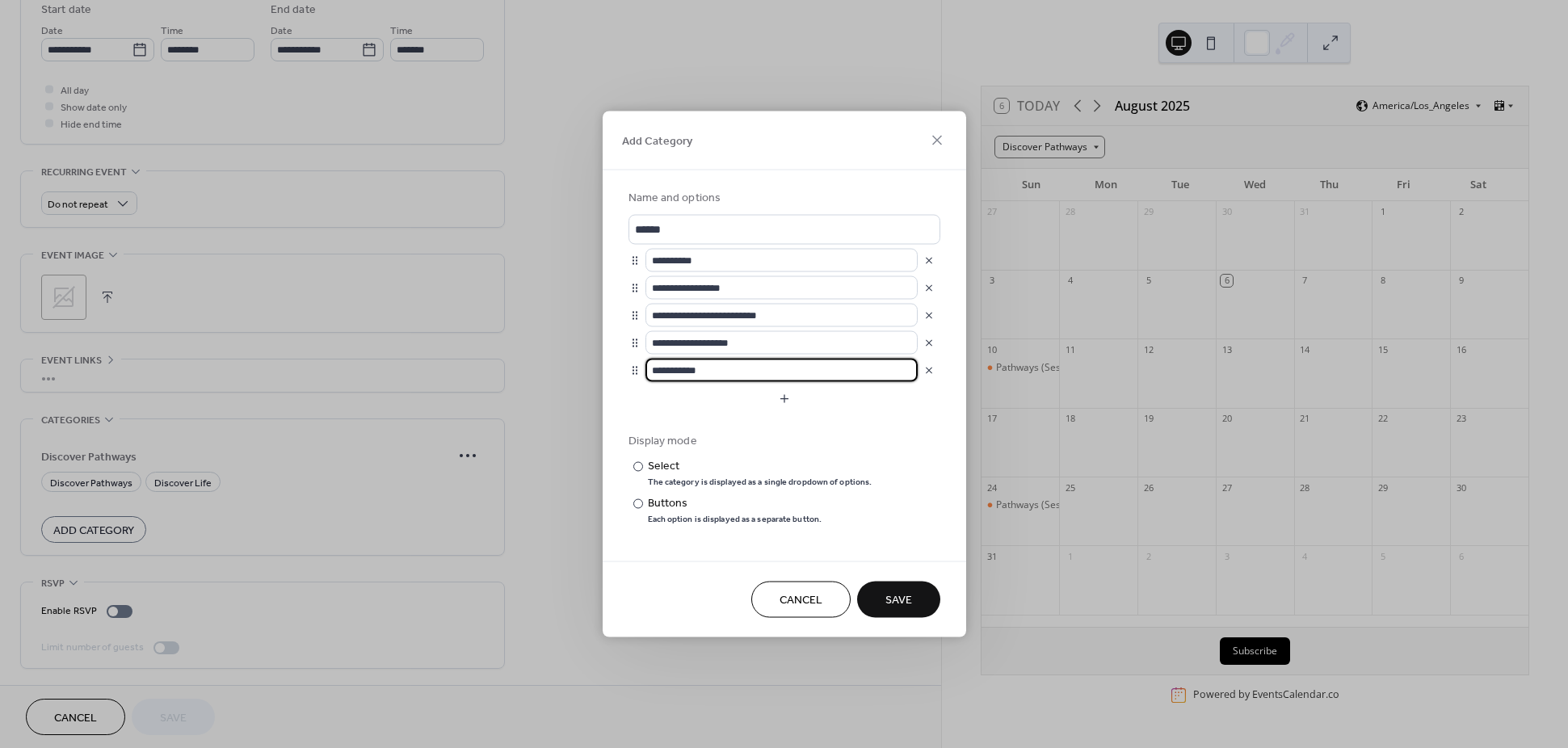 click on "**********" at bounding box center (781, 370) 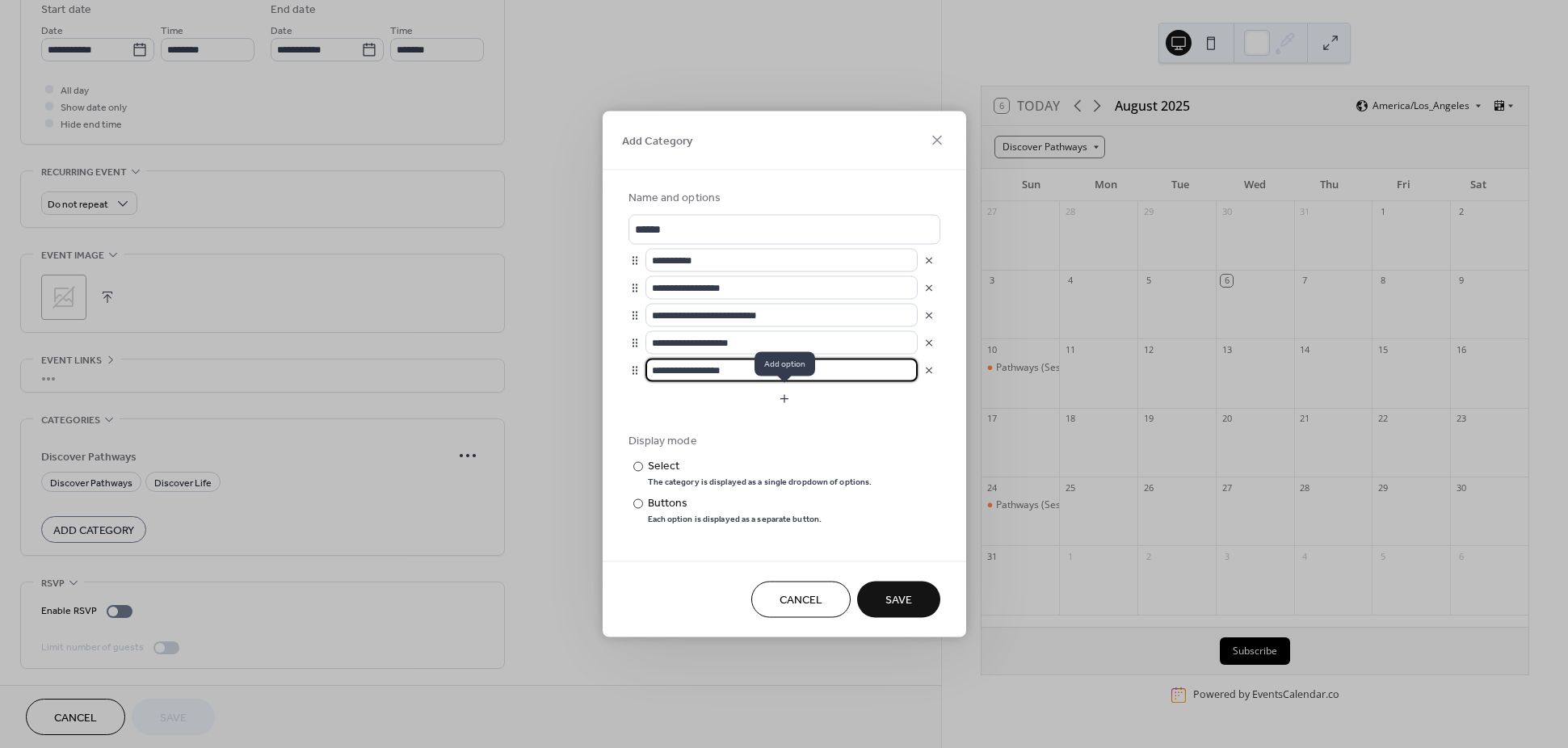 type on "**********" 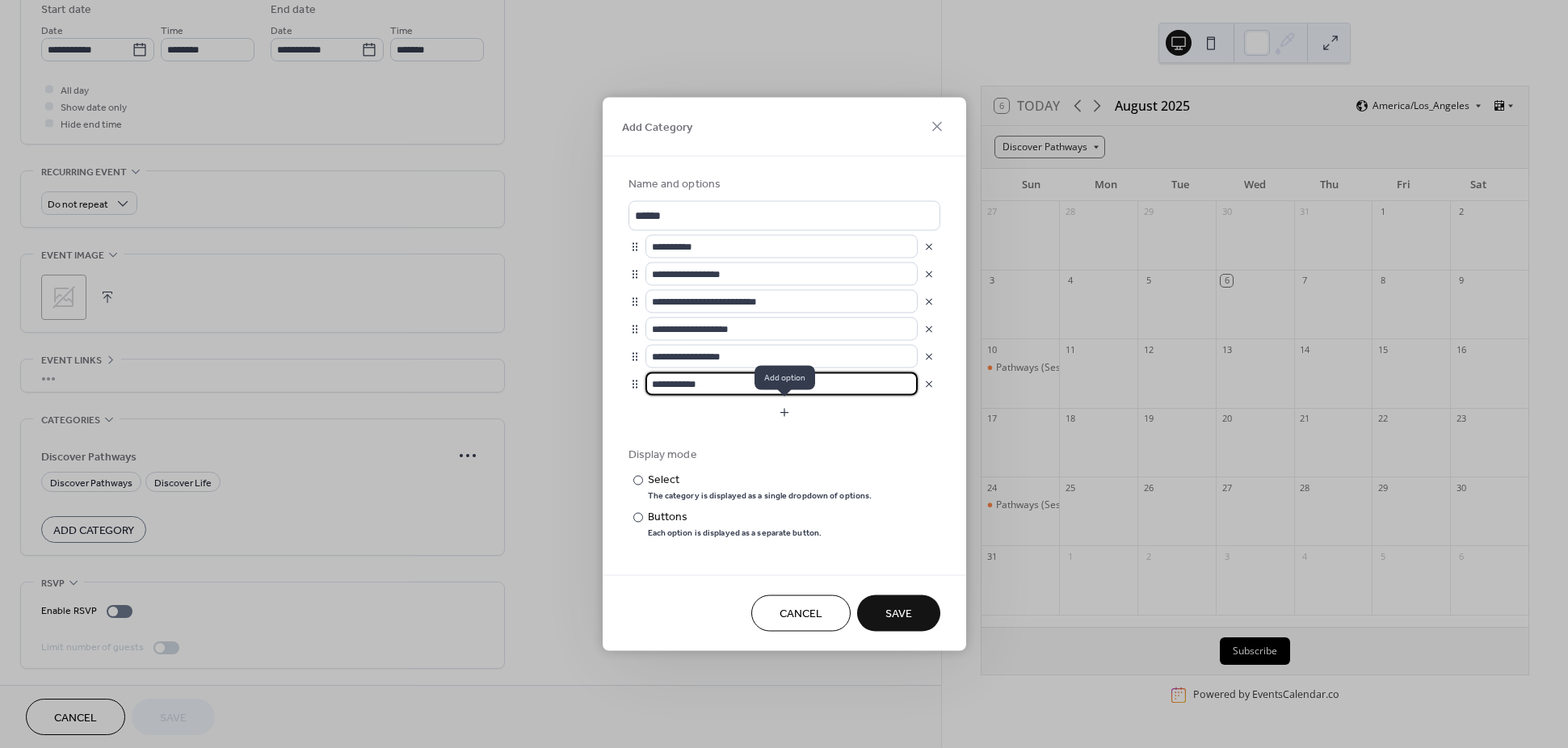 type on "**********" 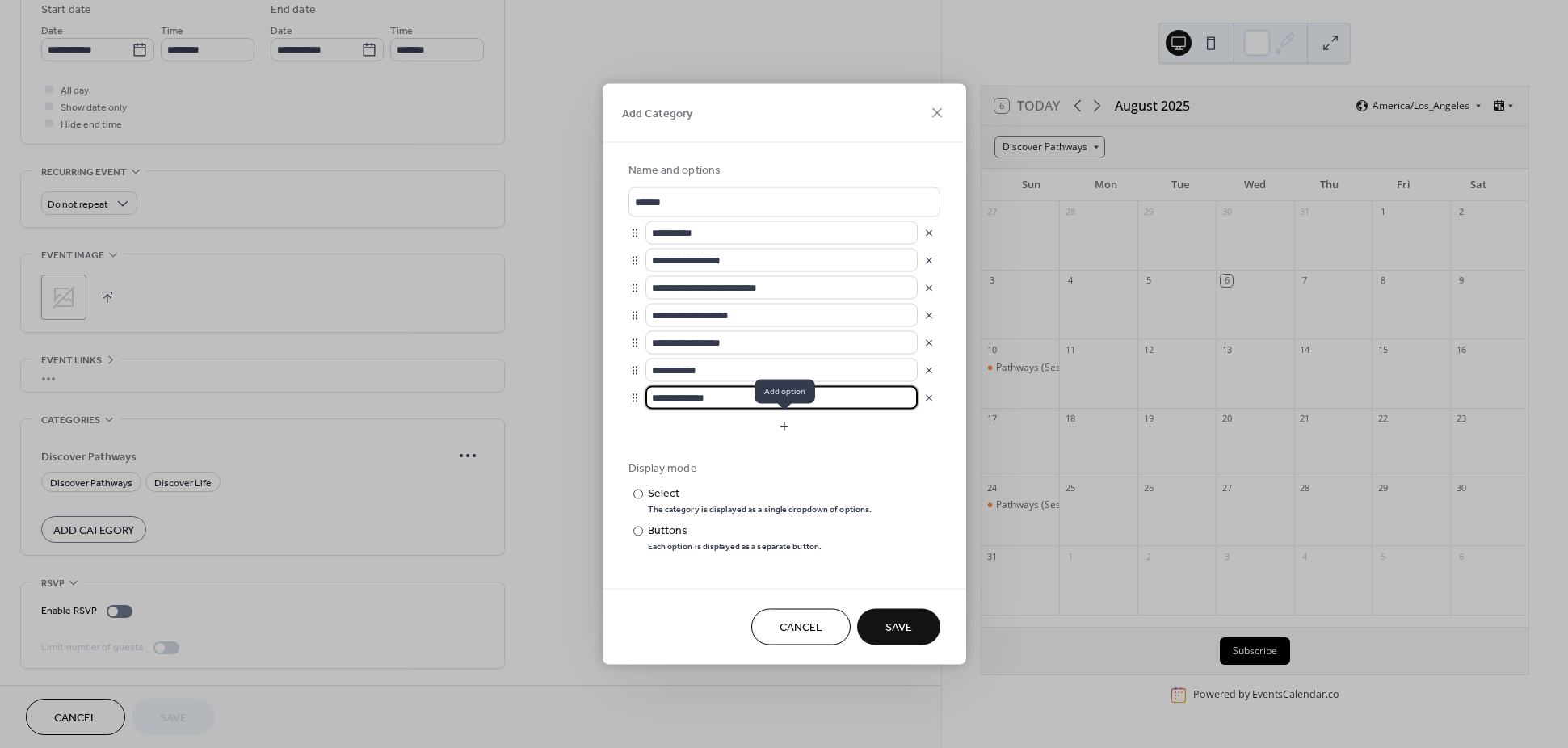 type on "**********" 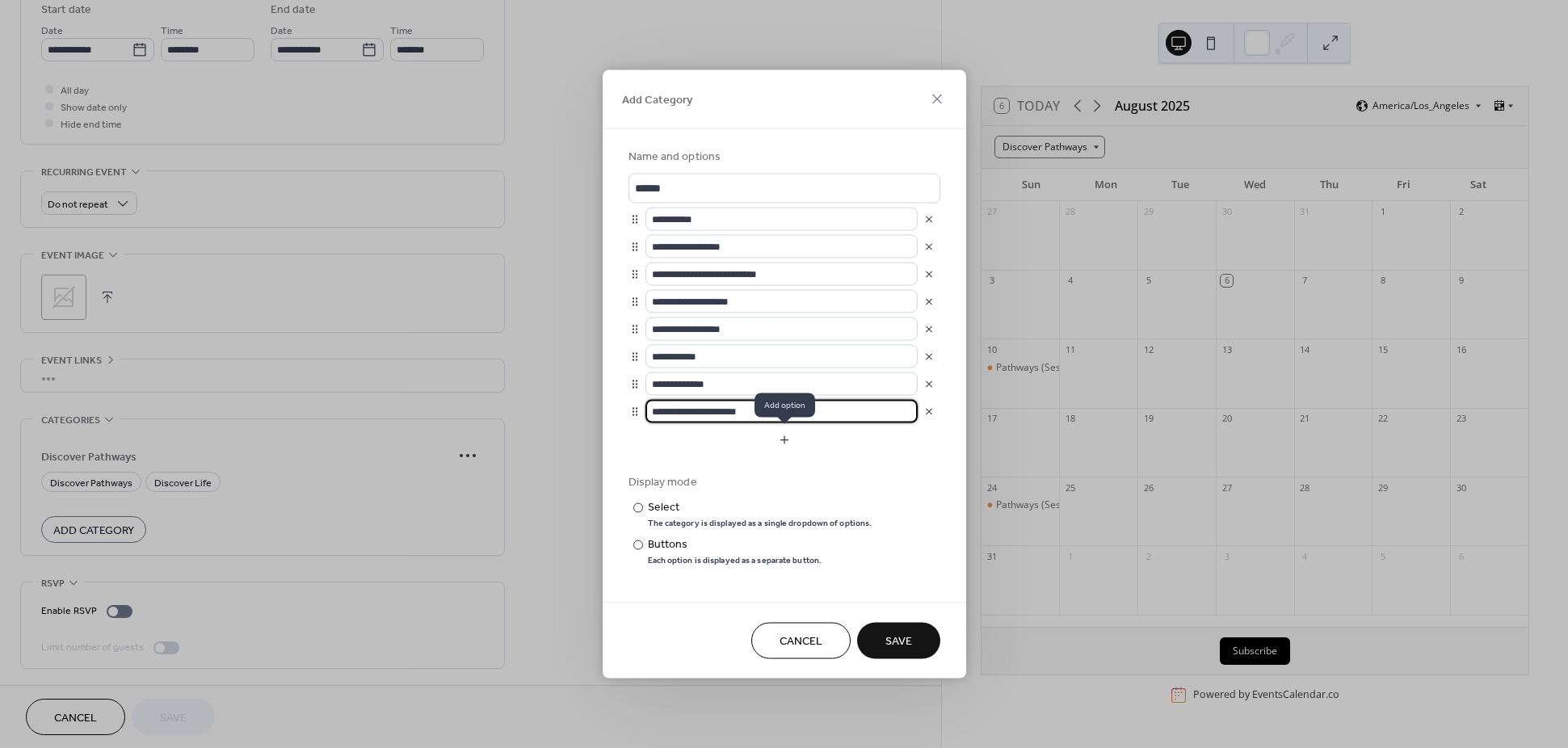 type on "**********" 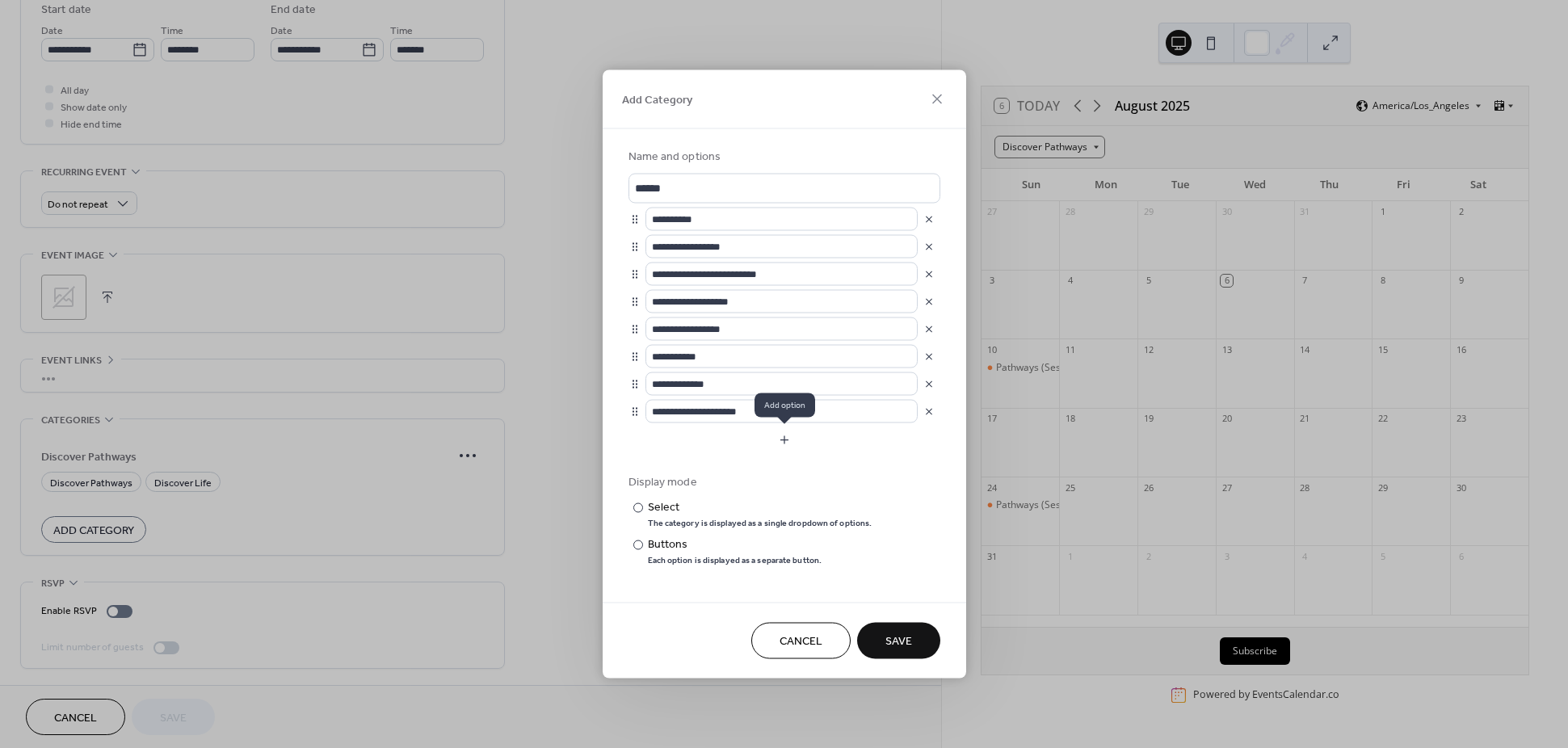 click at bounding box center (784, 440) 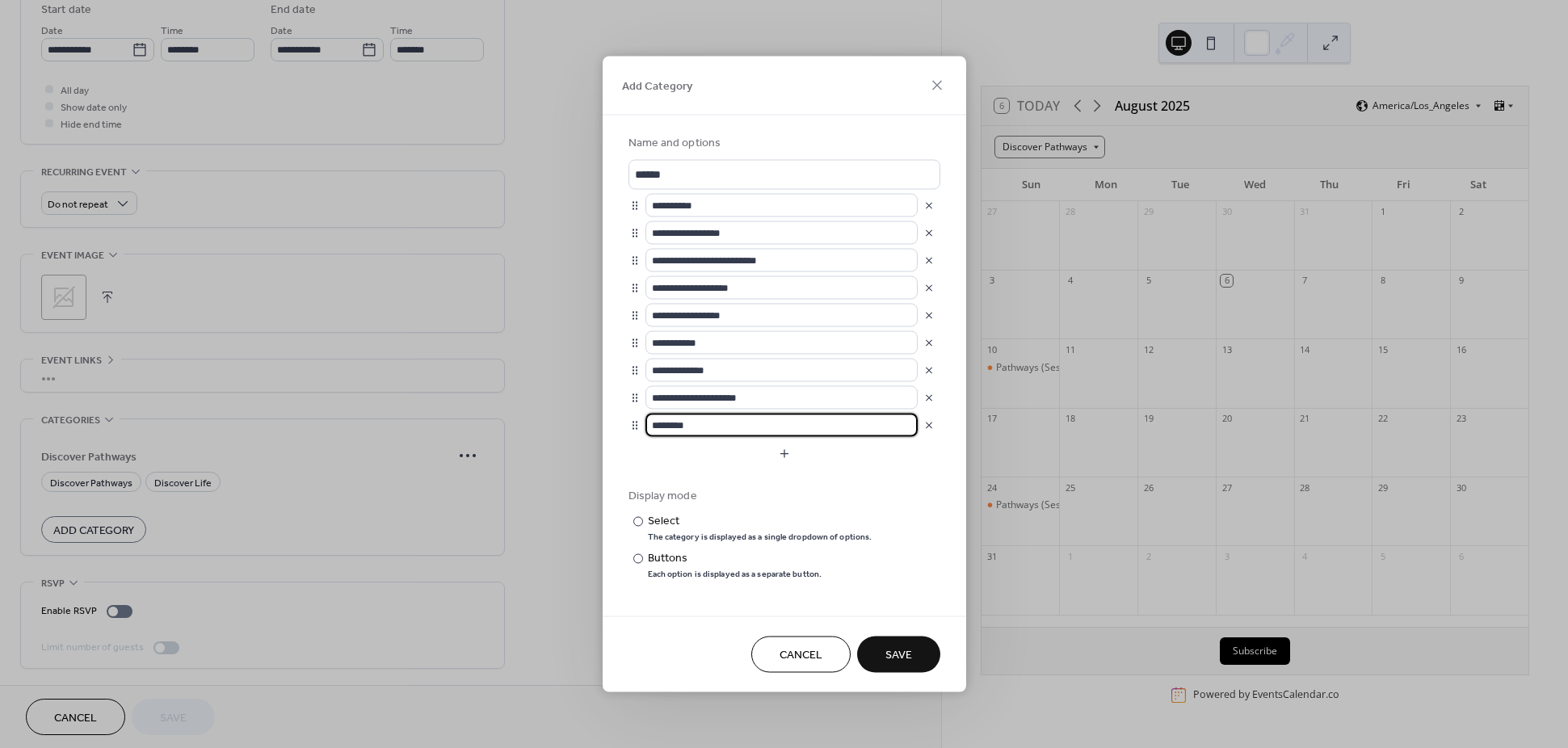 drag, startPoint x: 711, startPoint y: 425, endPoint x: 628, endPoint y: 421, distance: 83.09633 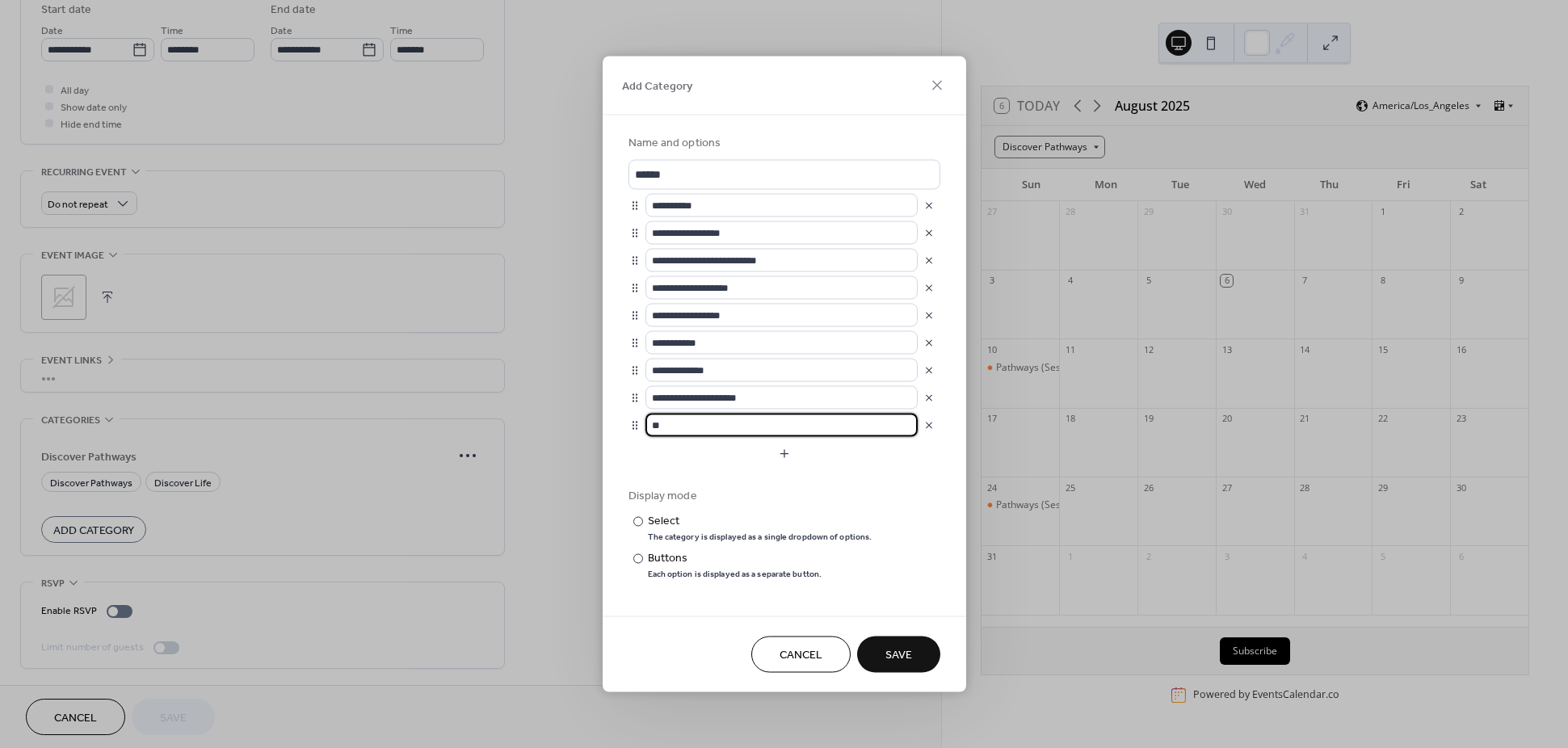 type on "*" 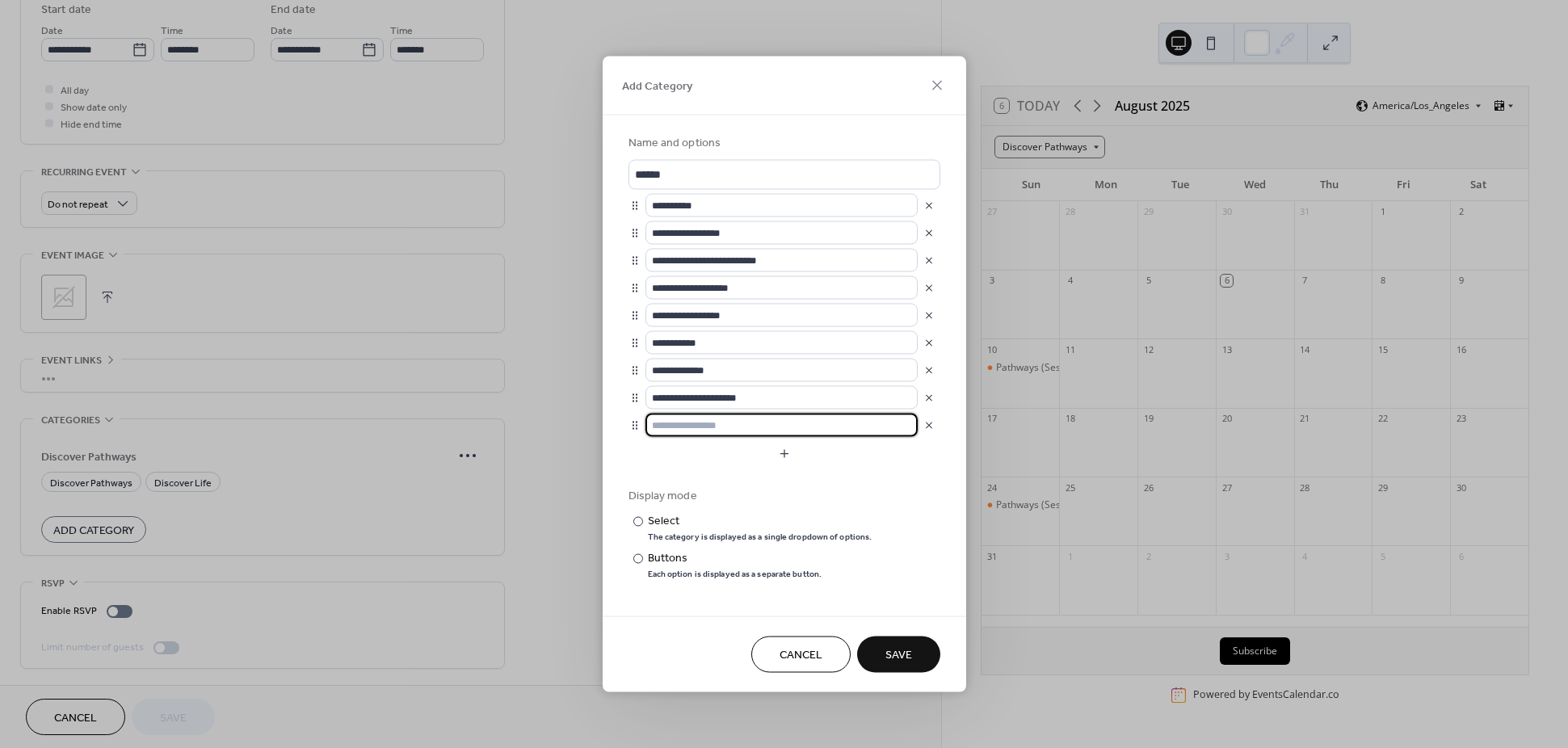type 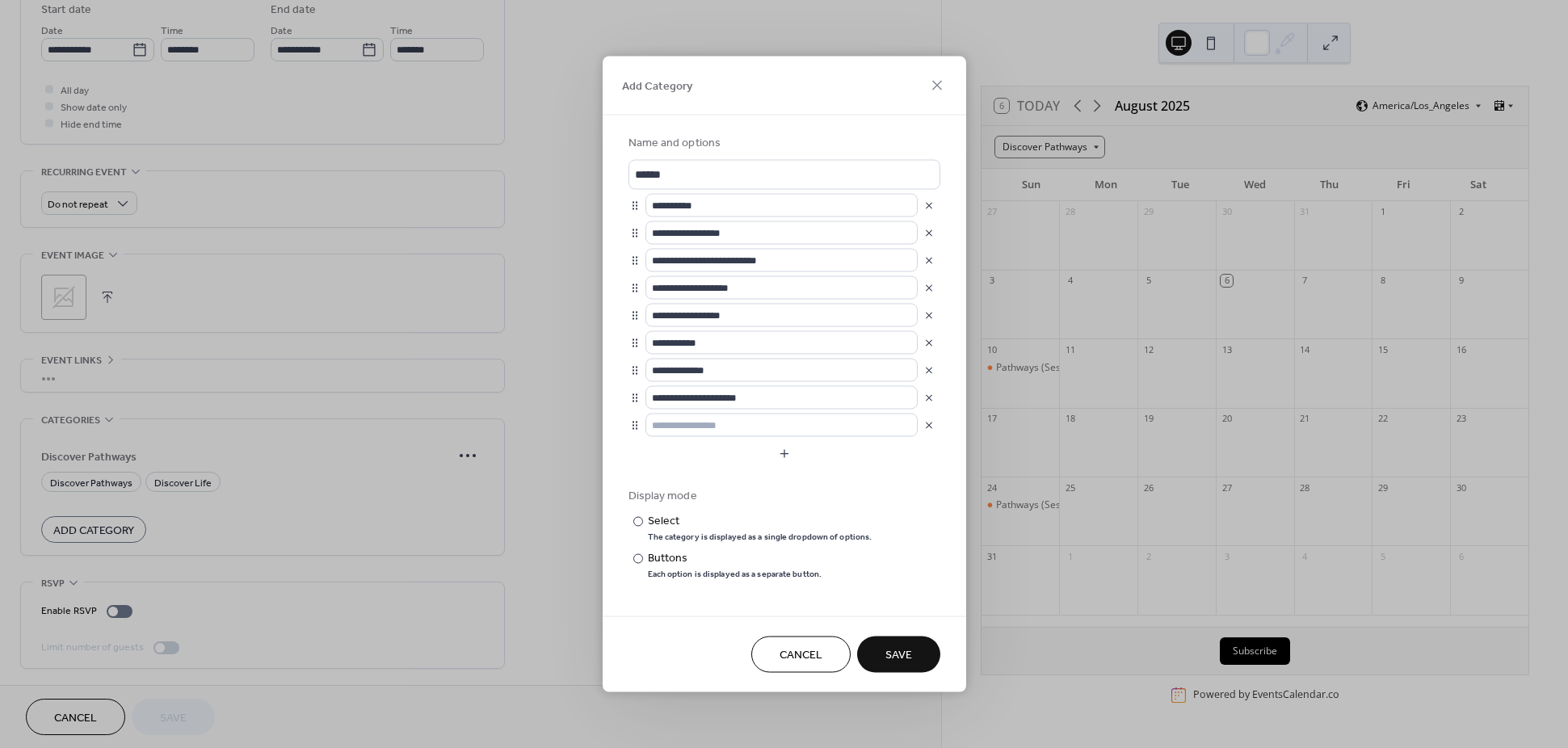 click at bounding box center (929, 425) 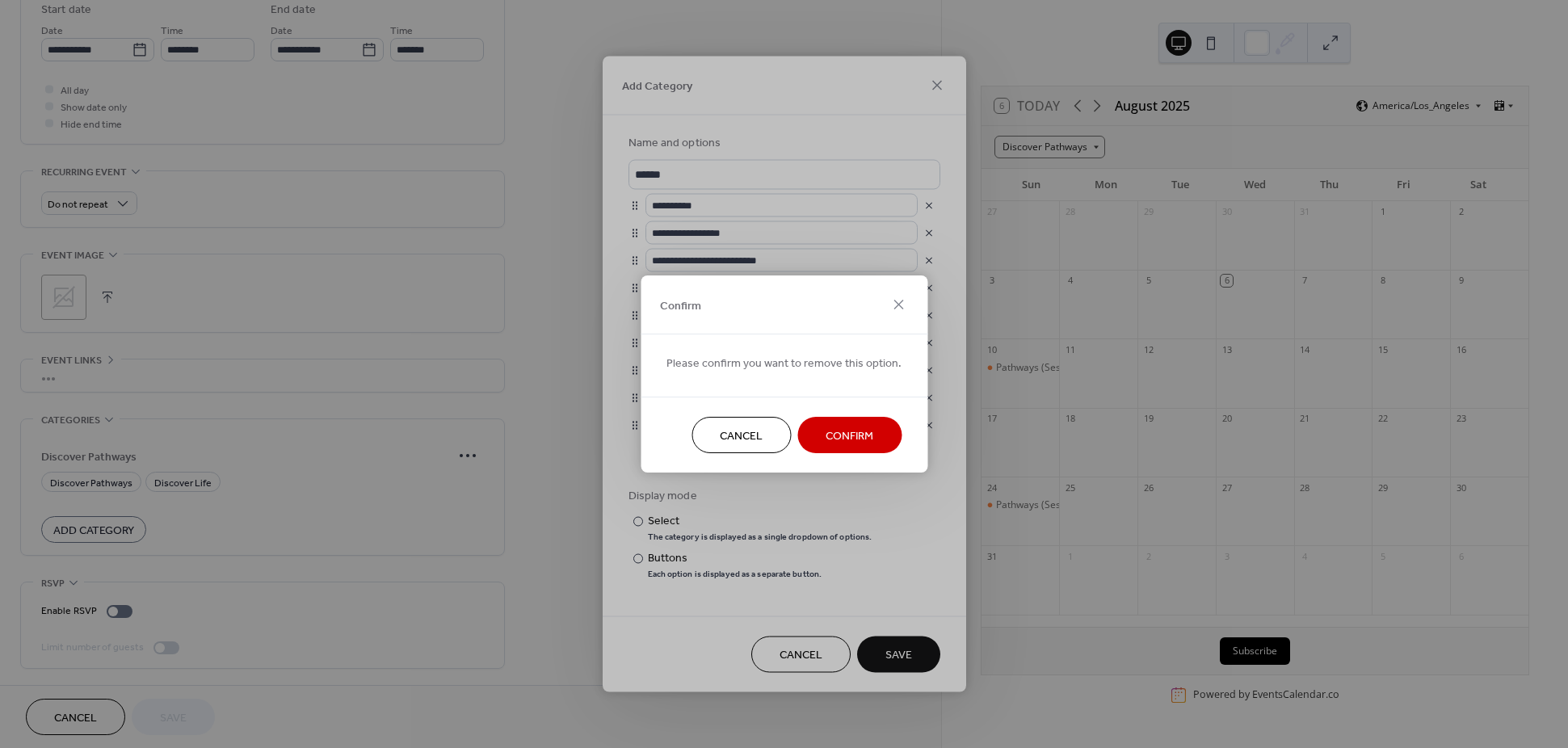 click on "Confirm" at bounding box center [849, 436] 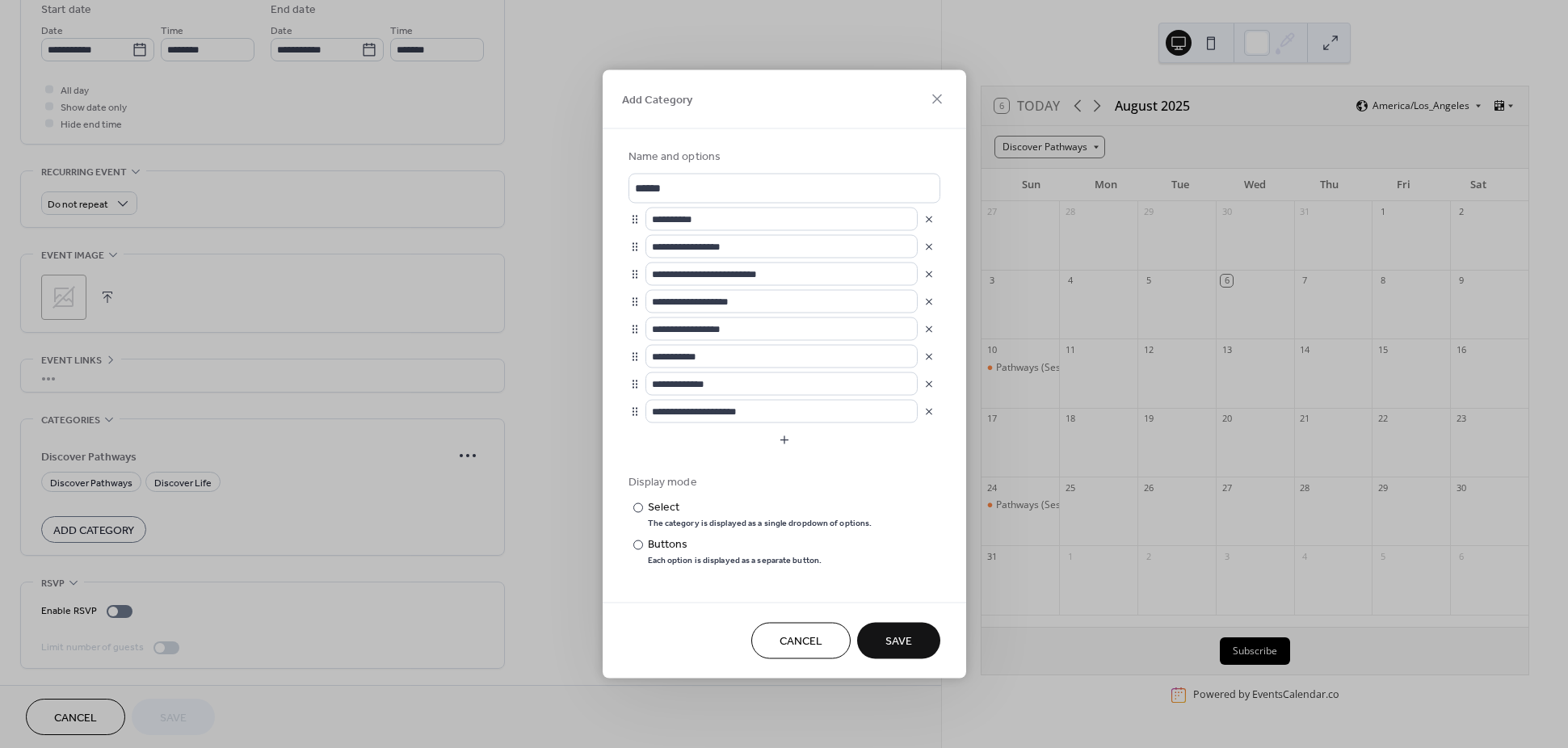 click on "Save" at bounding box center (898, 641) 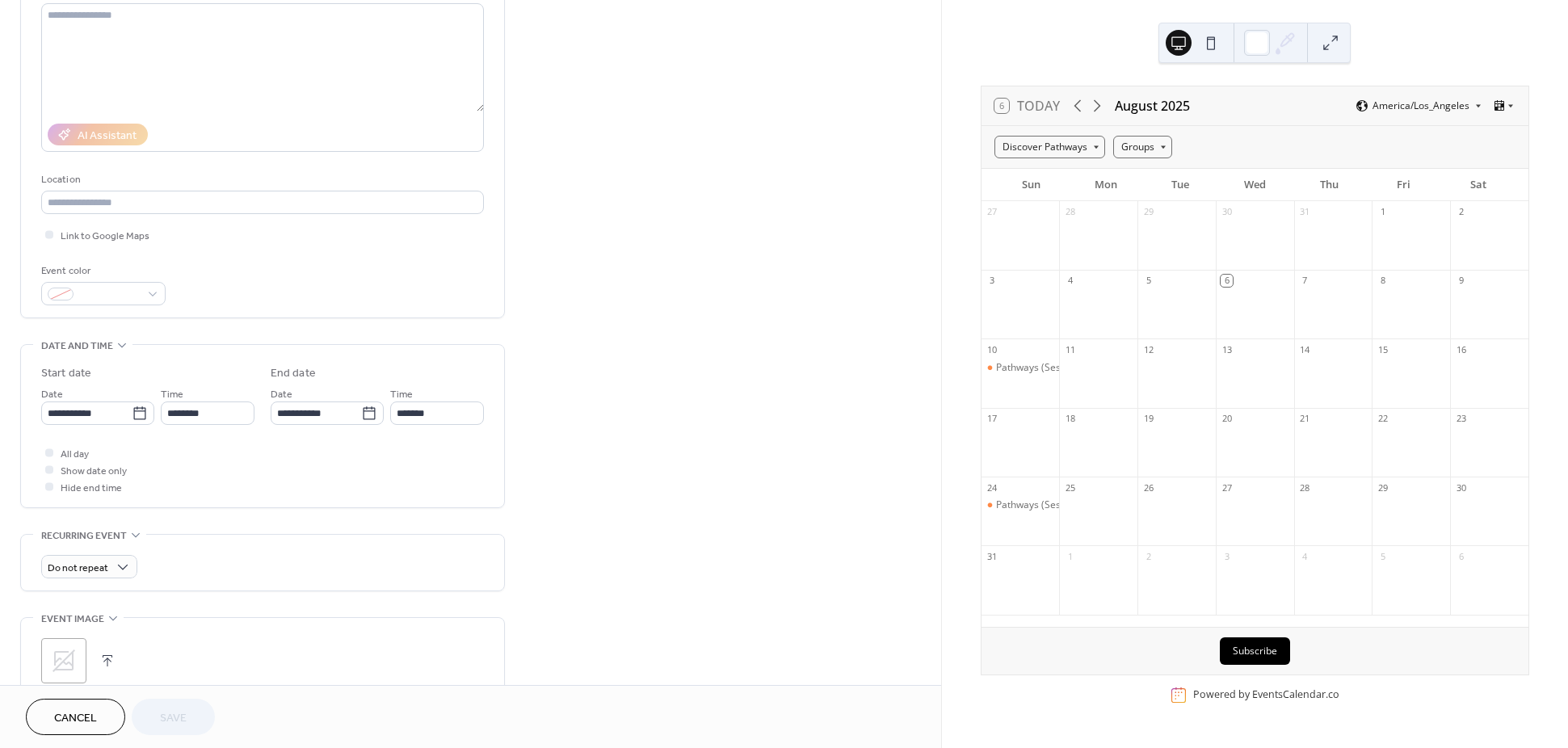 scroll, scrollTop: 0, scrollLeft: 0, axis: both 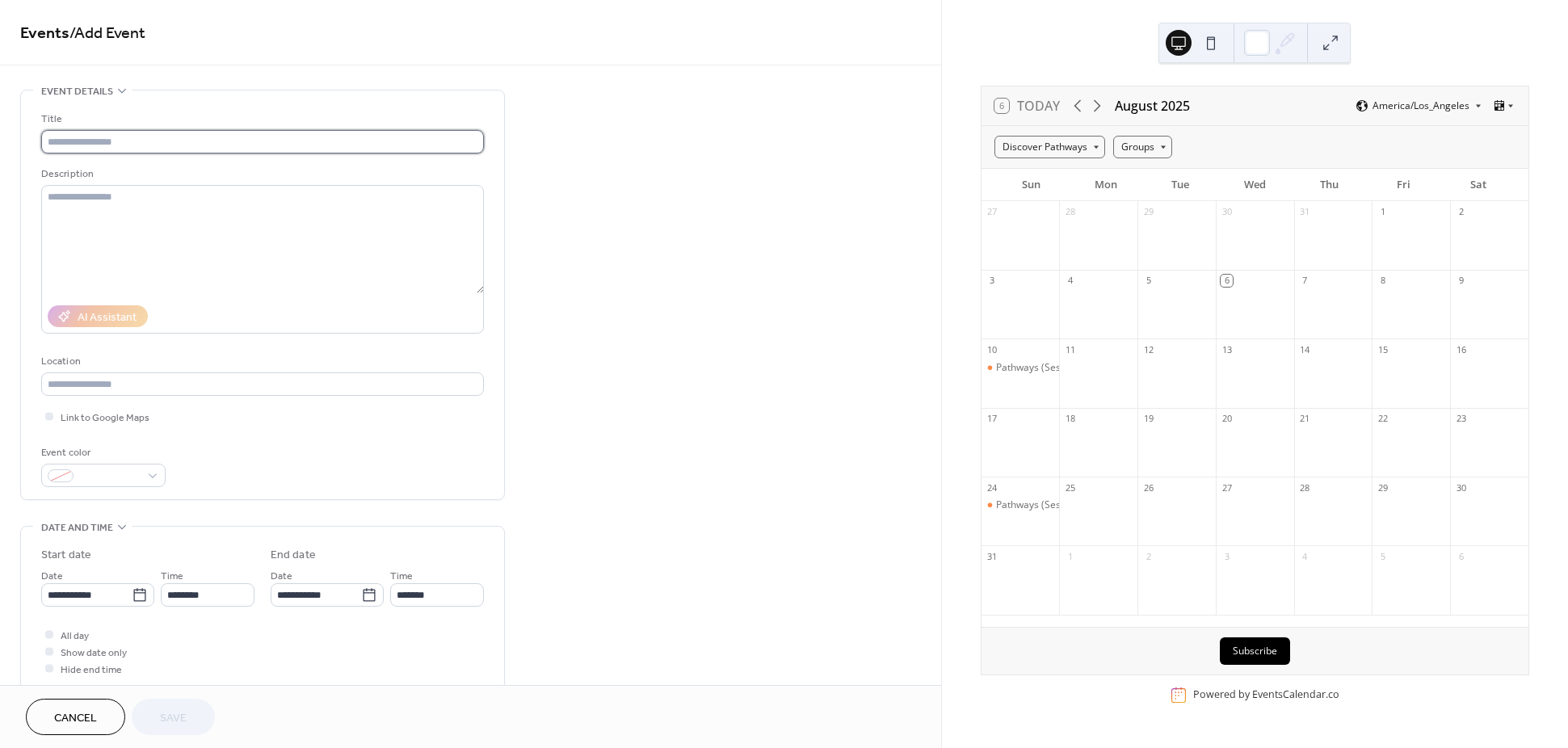 click at bounding box center [263, 141] 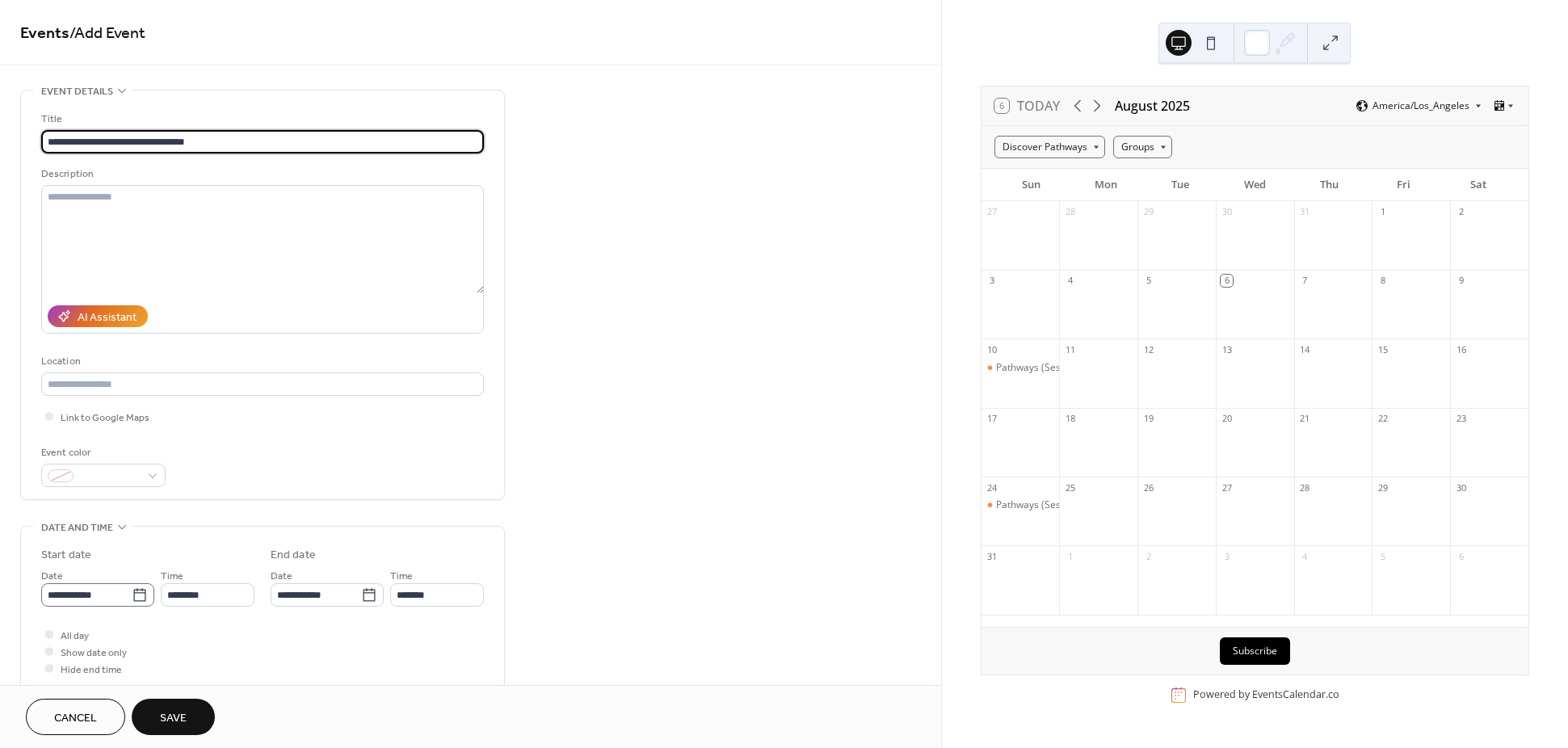 type on "**********" 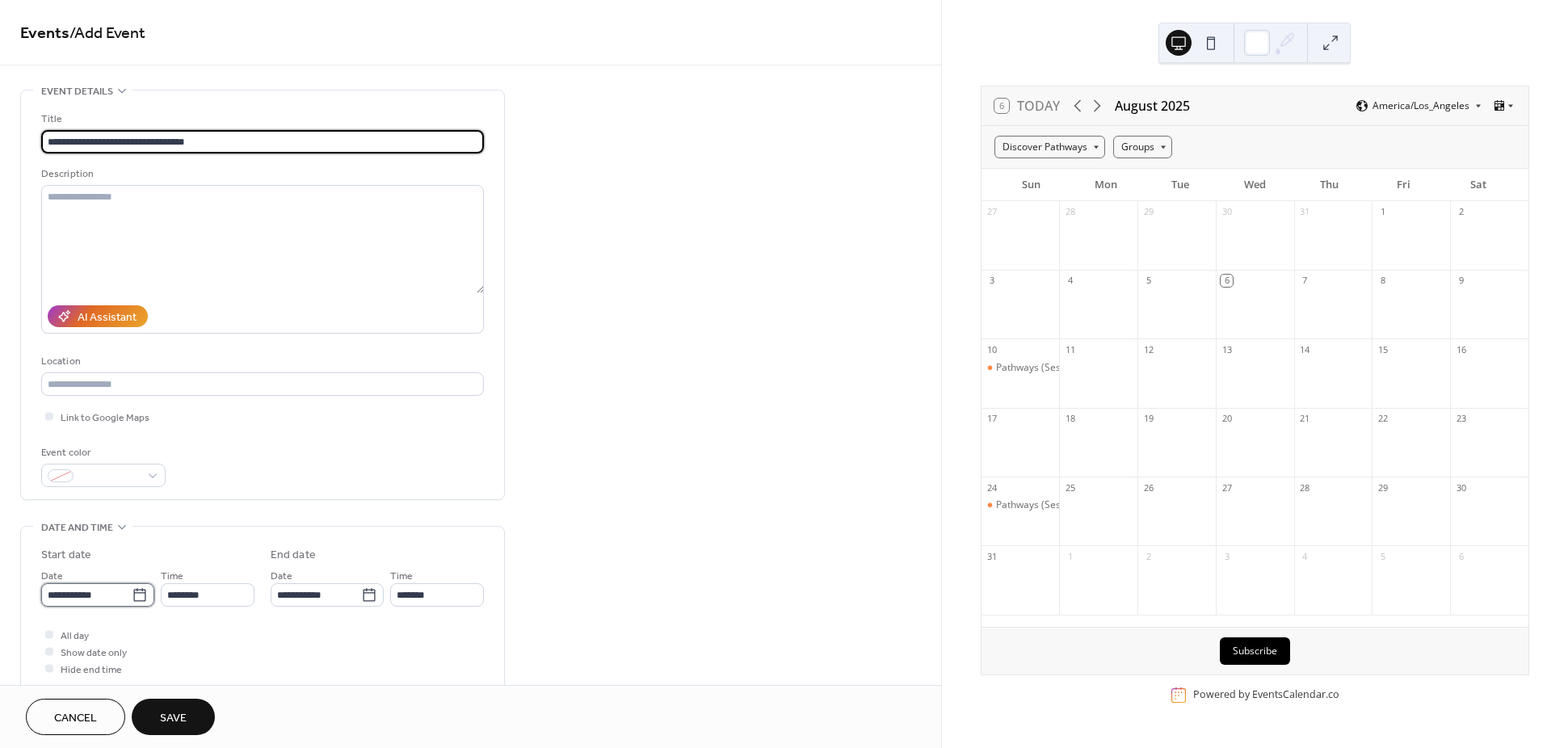 click on "**********" at bounding box center [86, 595] 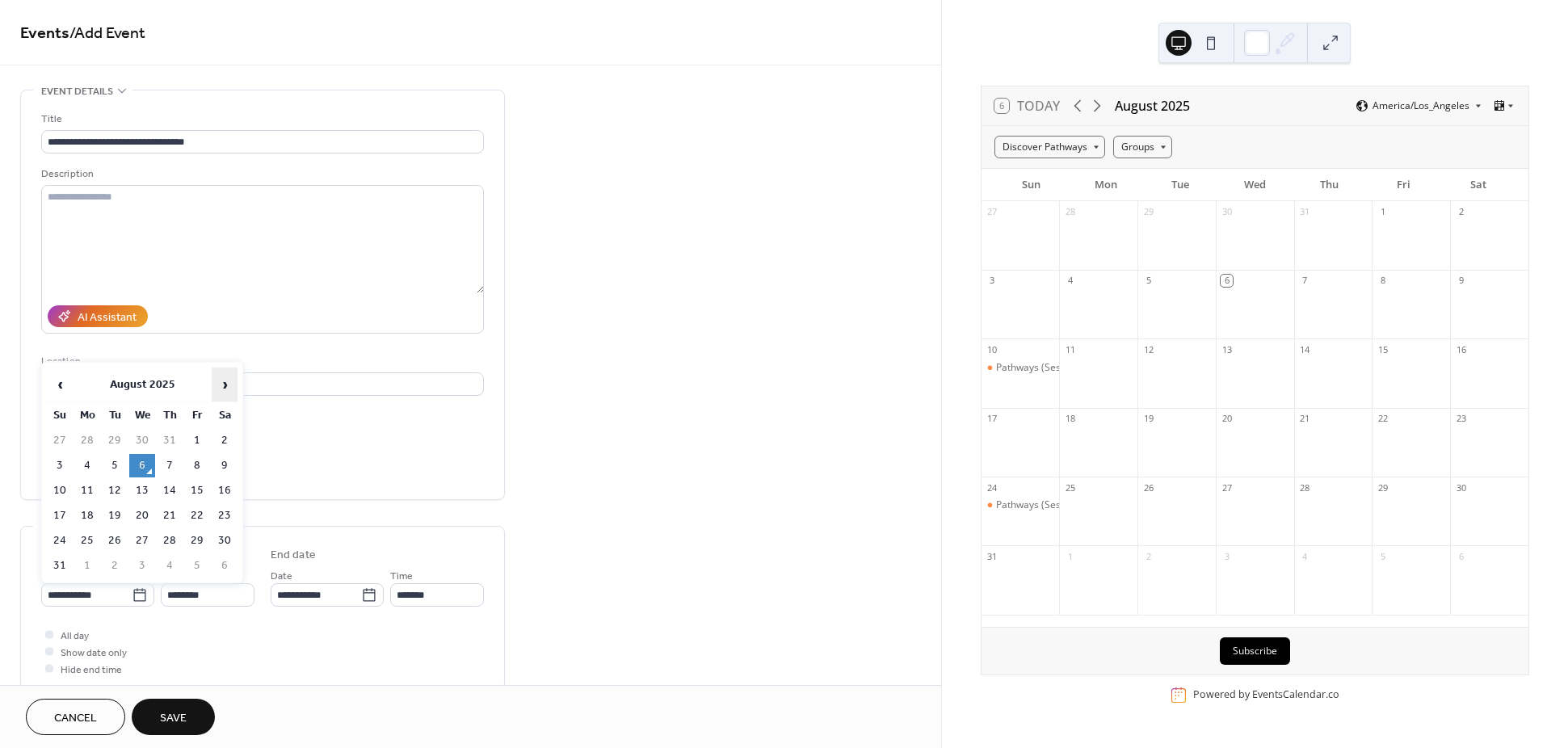 click on "›" at bounding box center (225, 385) 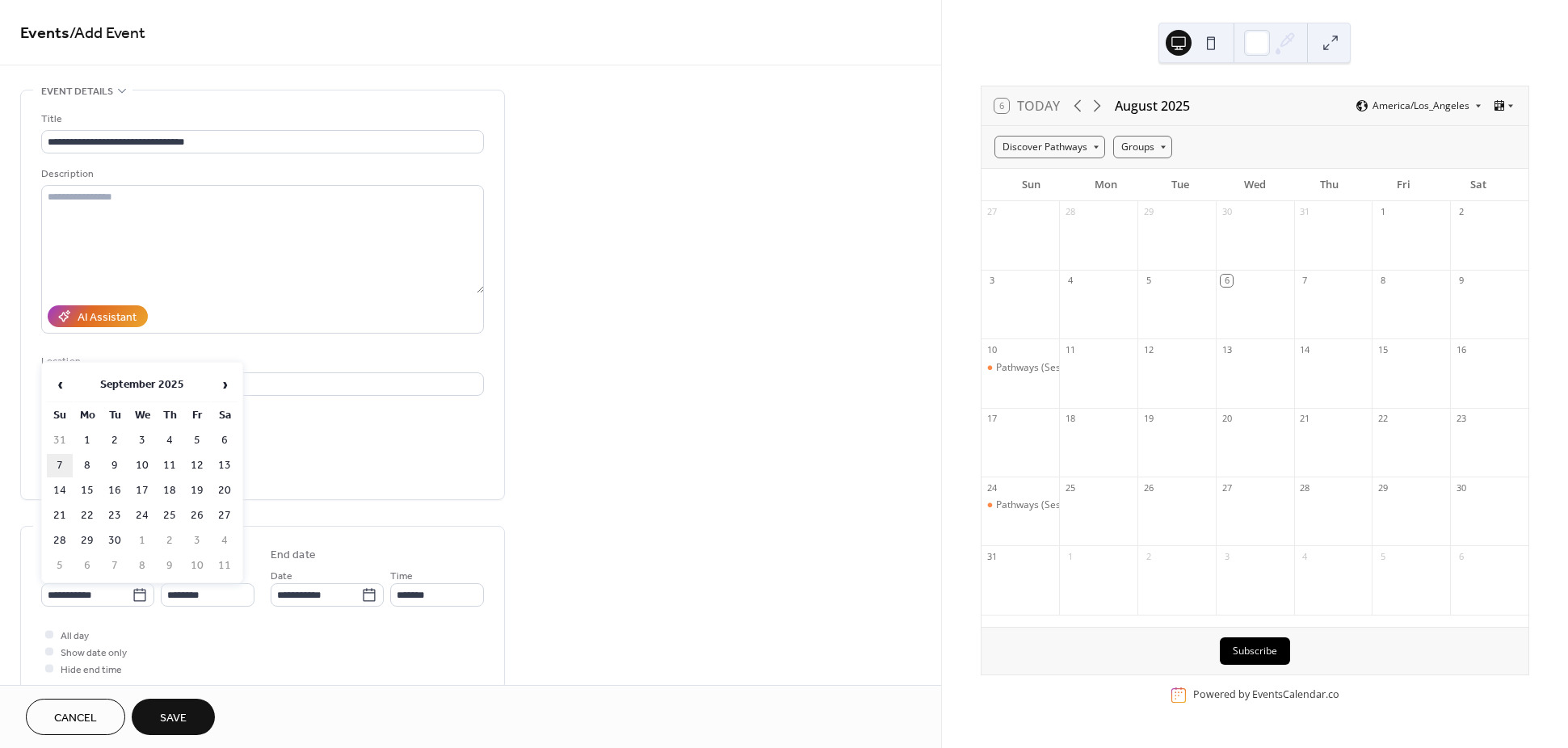 click on "7" at bounding box center [60, 465] 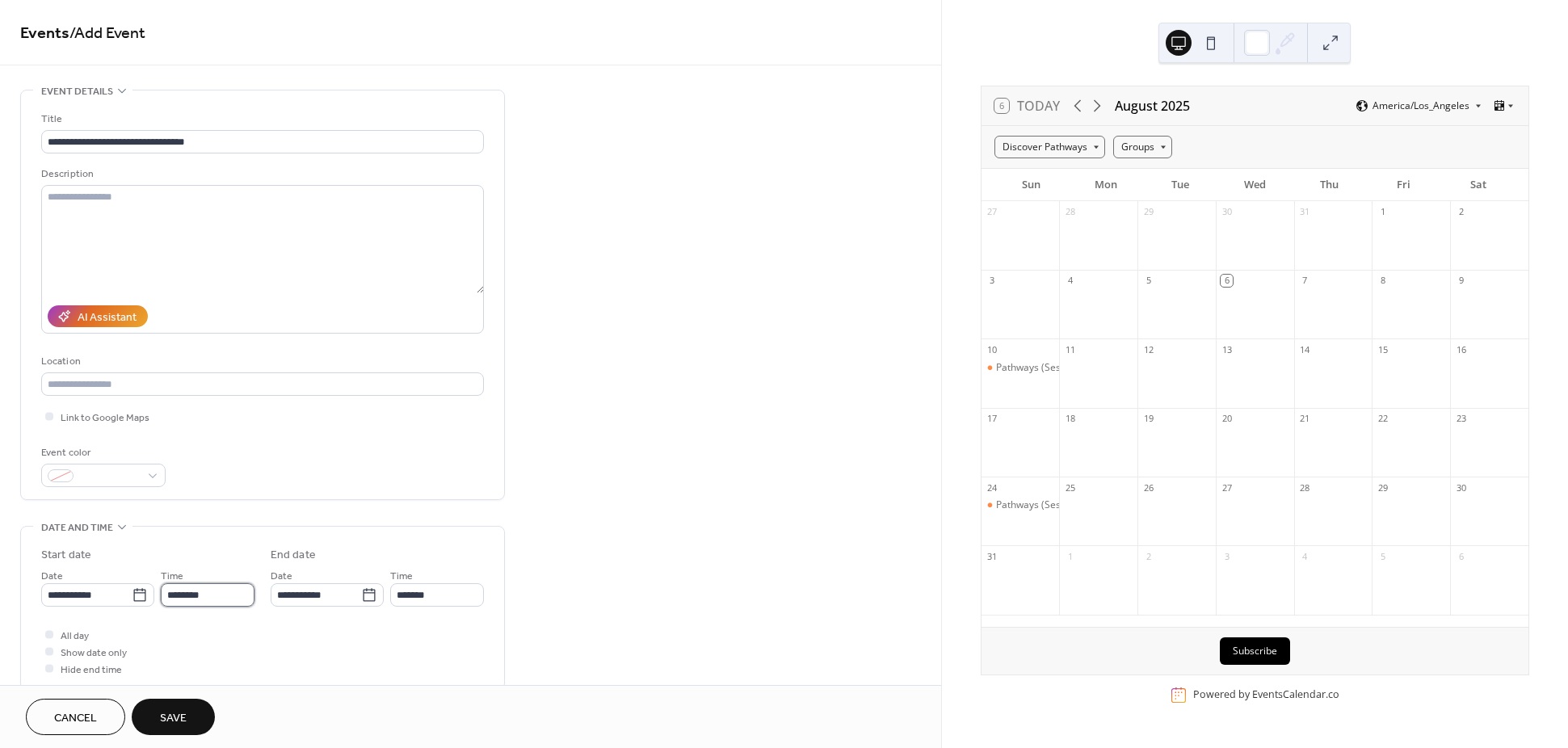 click on "********" at bounding box center [208, 595] 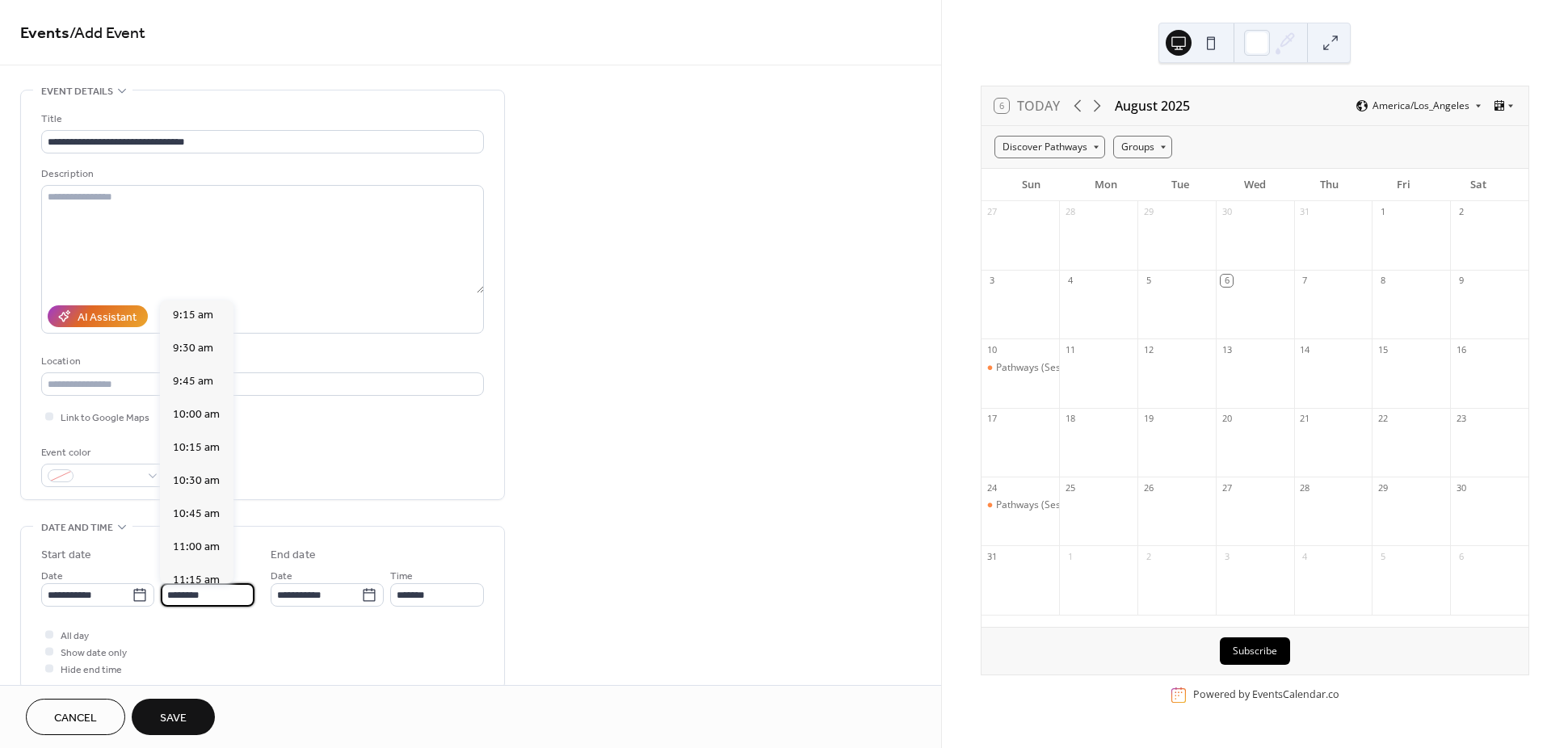 scroll, scrollTop: 1226, scrollLeft: 0, axis: vertical 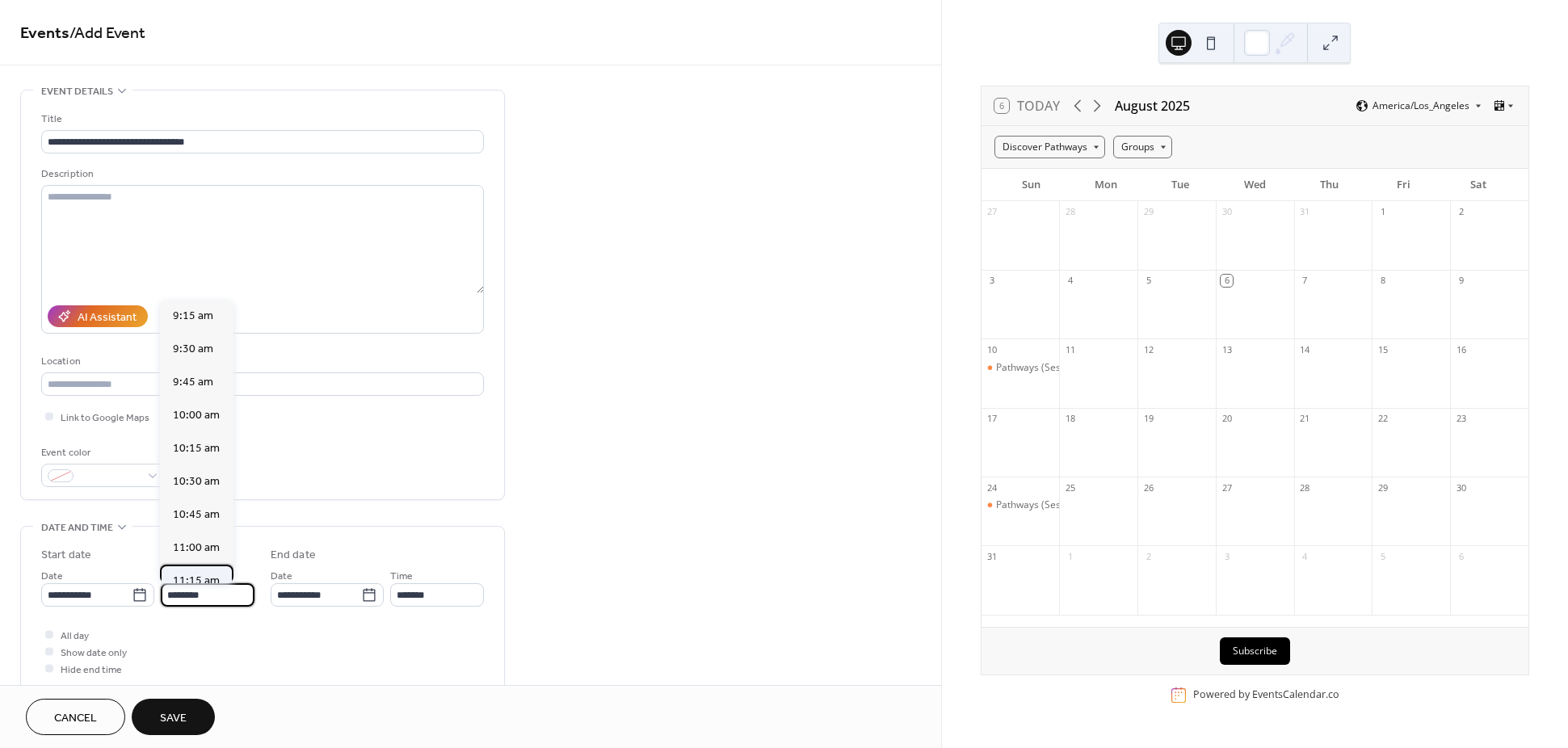click on "11:15 am" at bounding box center (196, 581) 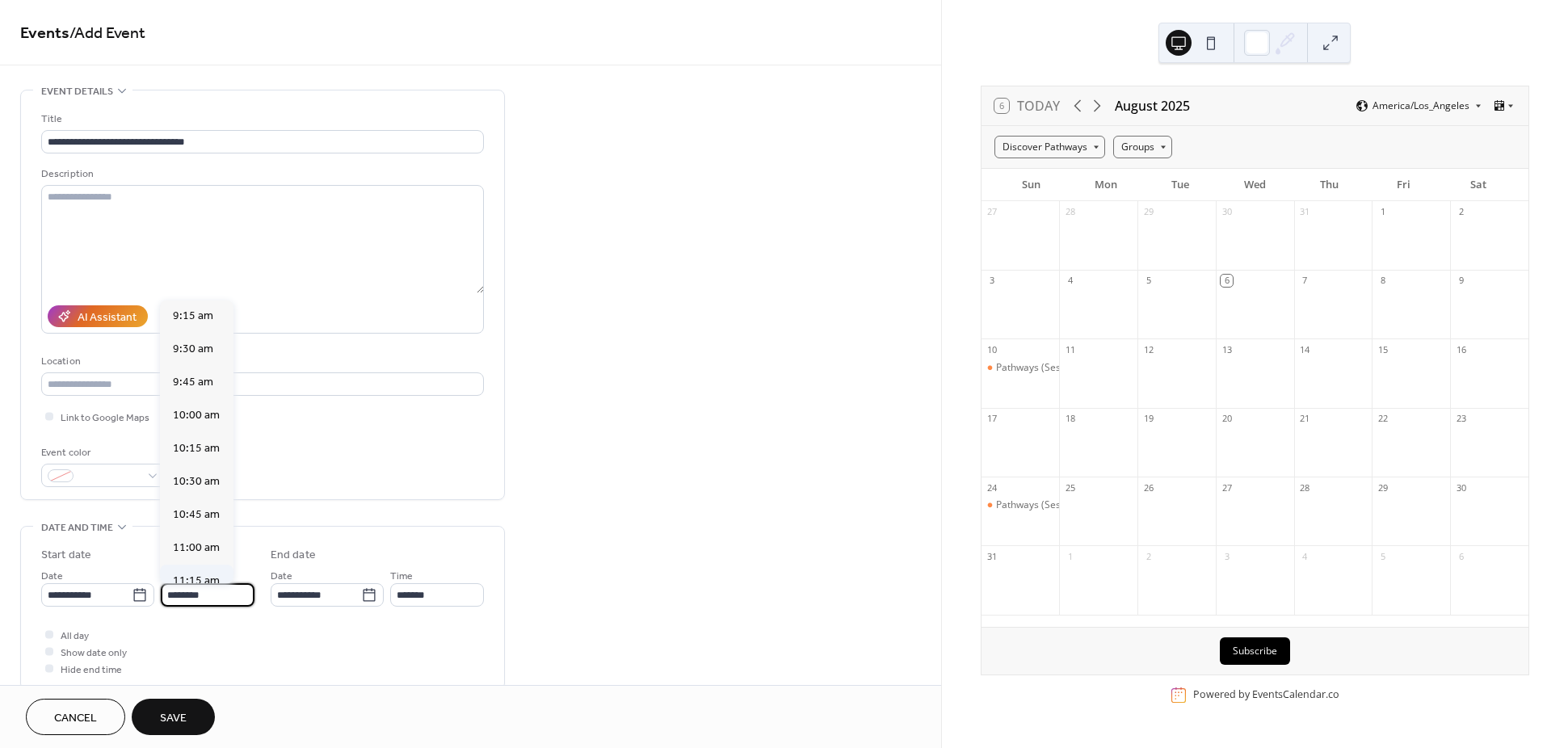 type on "********" 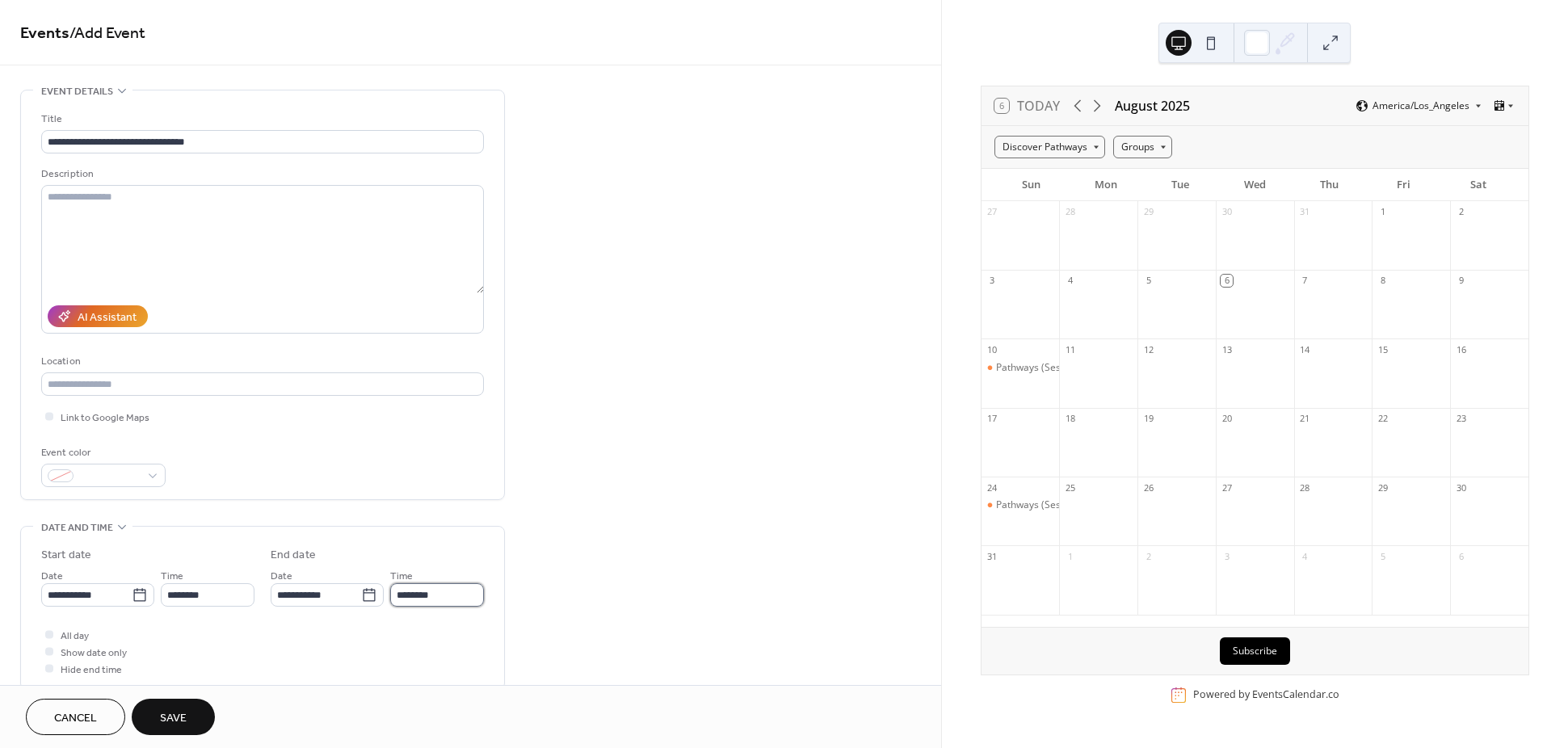 click on "********" at bounding box center (437, 595) 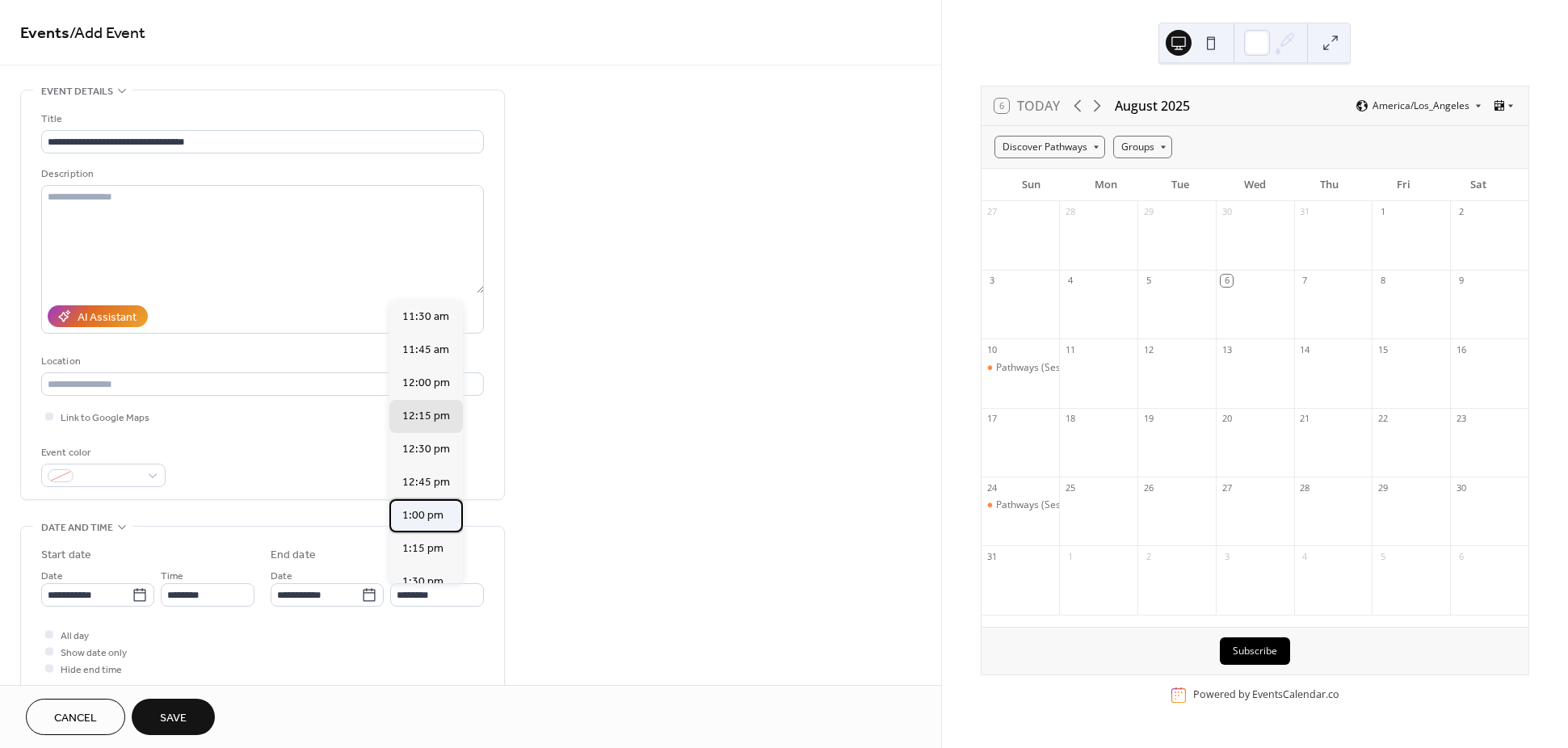 click on "1:00 pm" at bounding box center (422, 515) 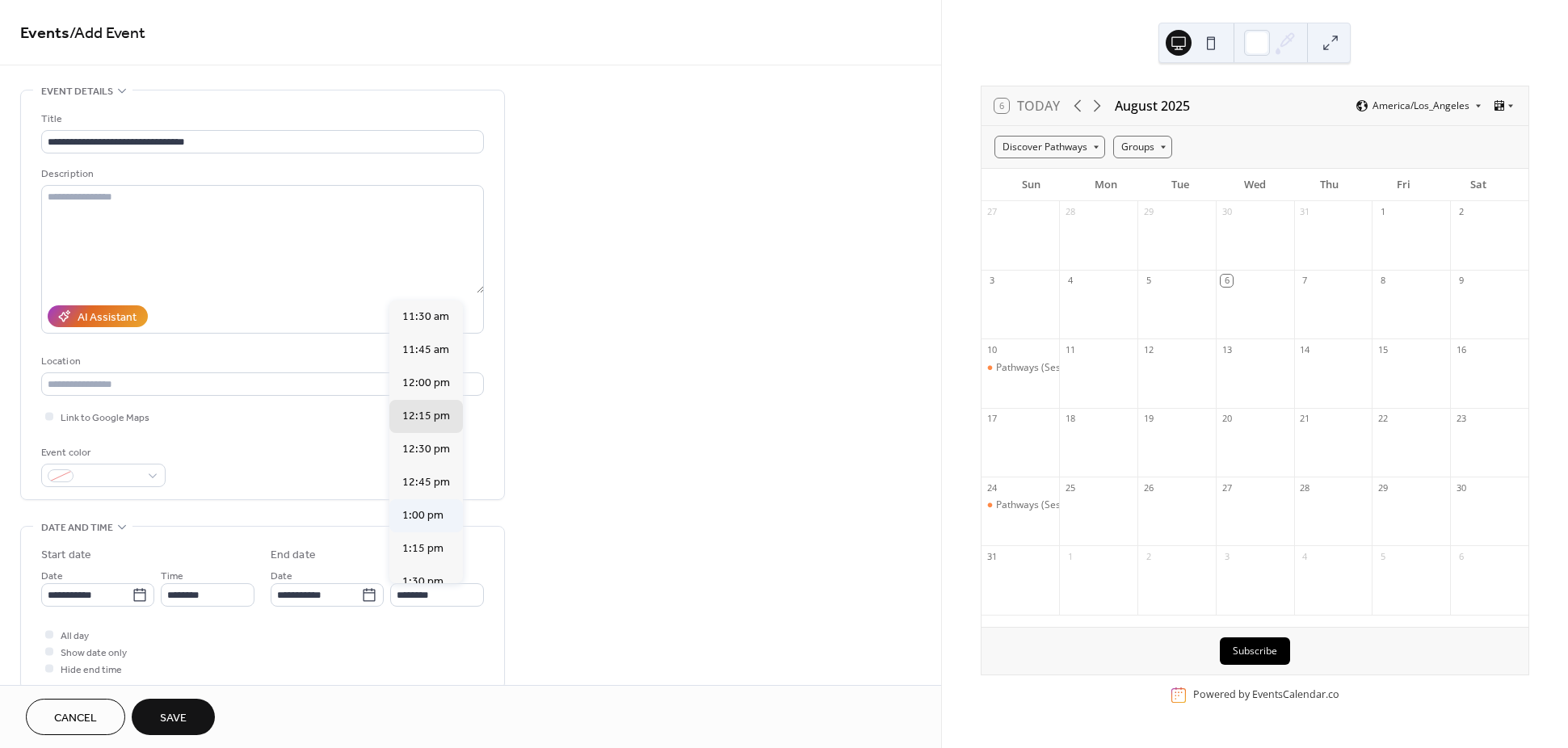 type on "*******" 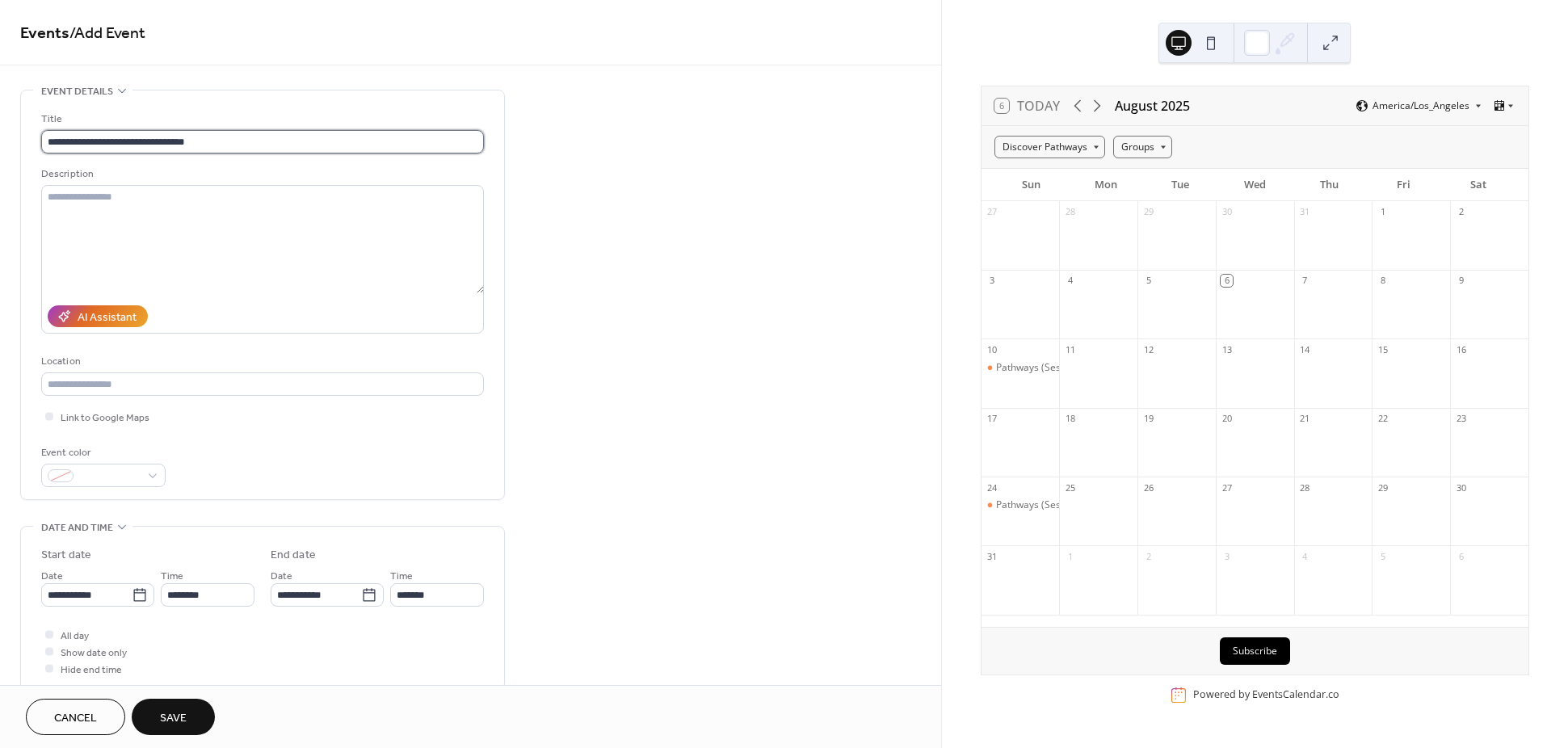 click on "**********" at bounding box center [263, 141] 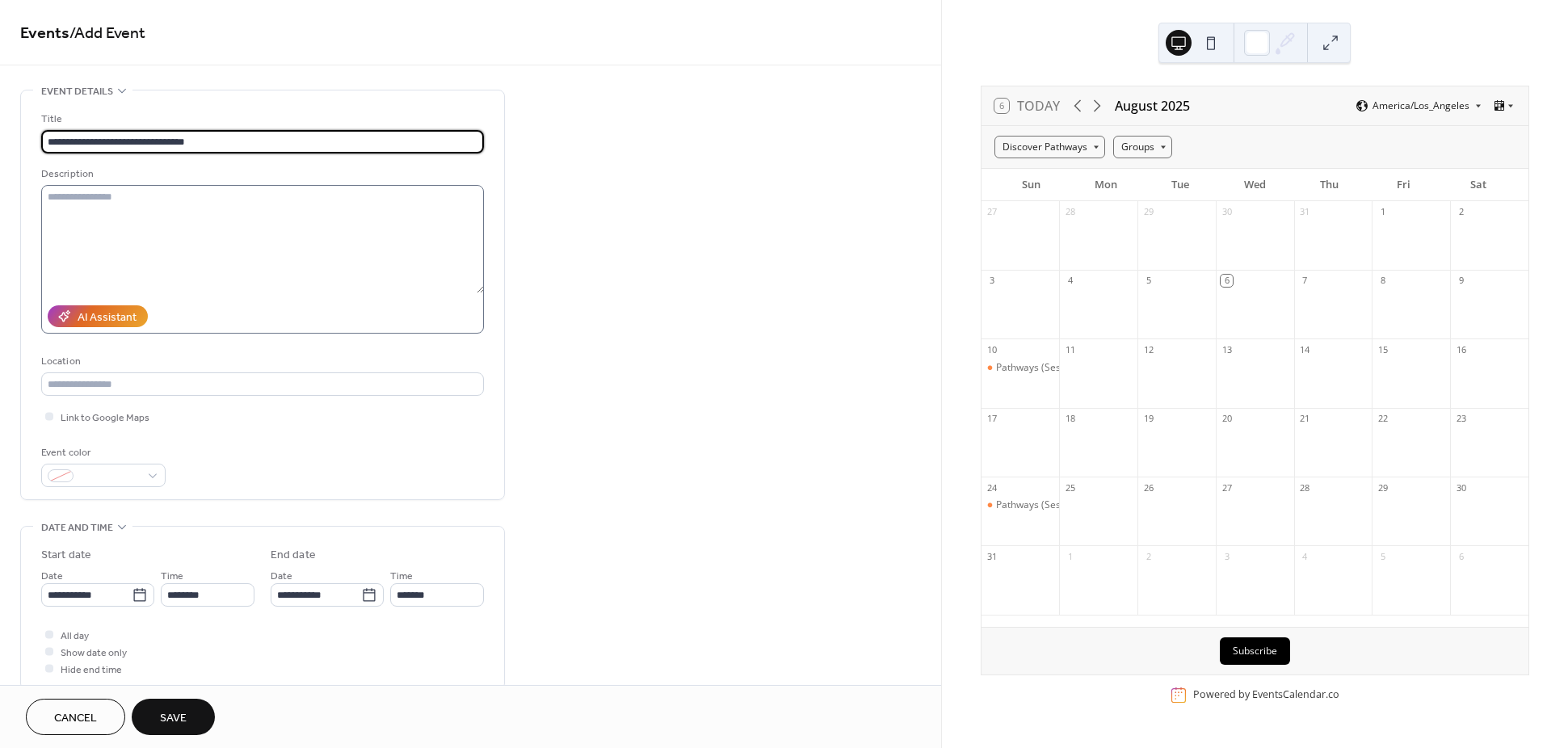 type on "**********" 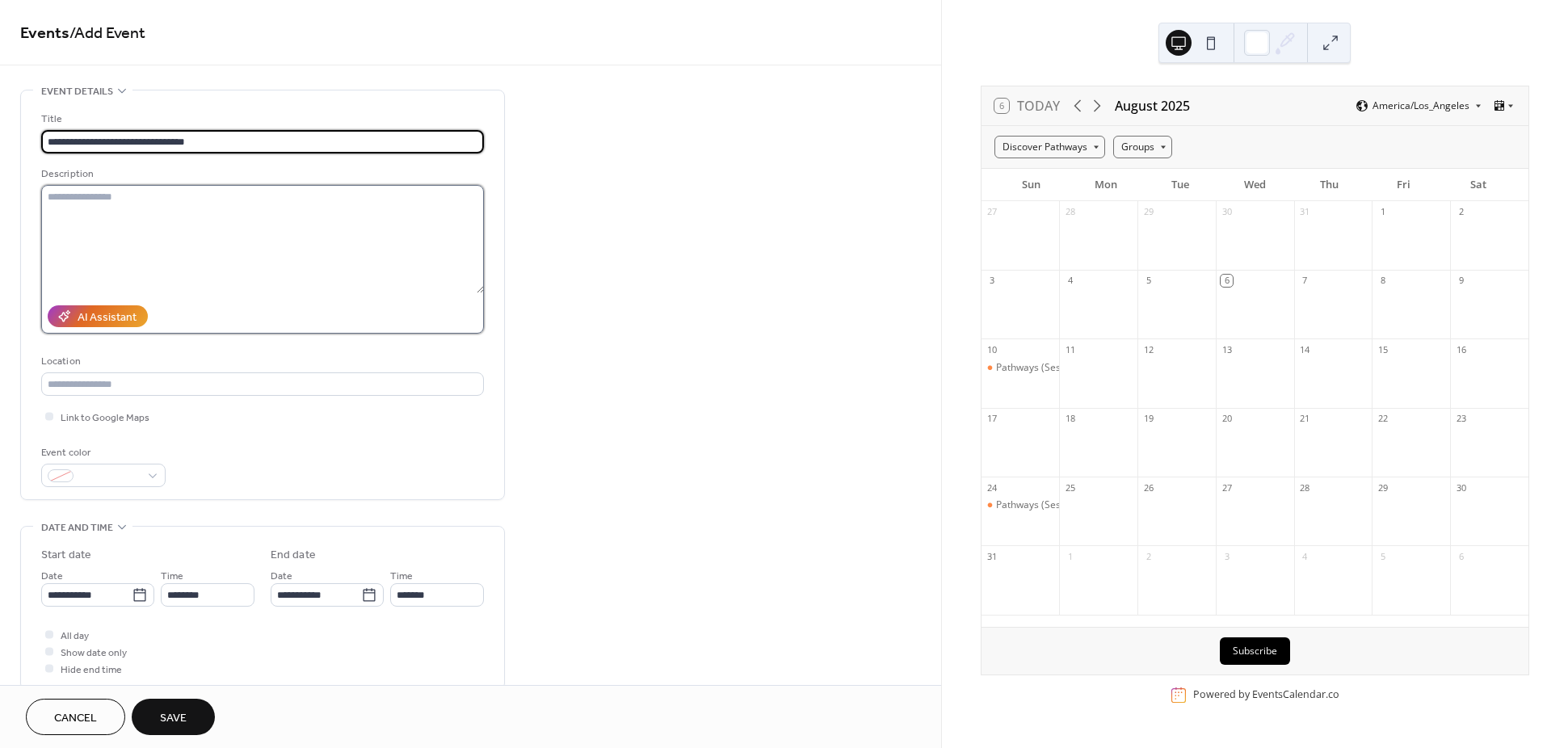 click at bounding box center (263, 239) 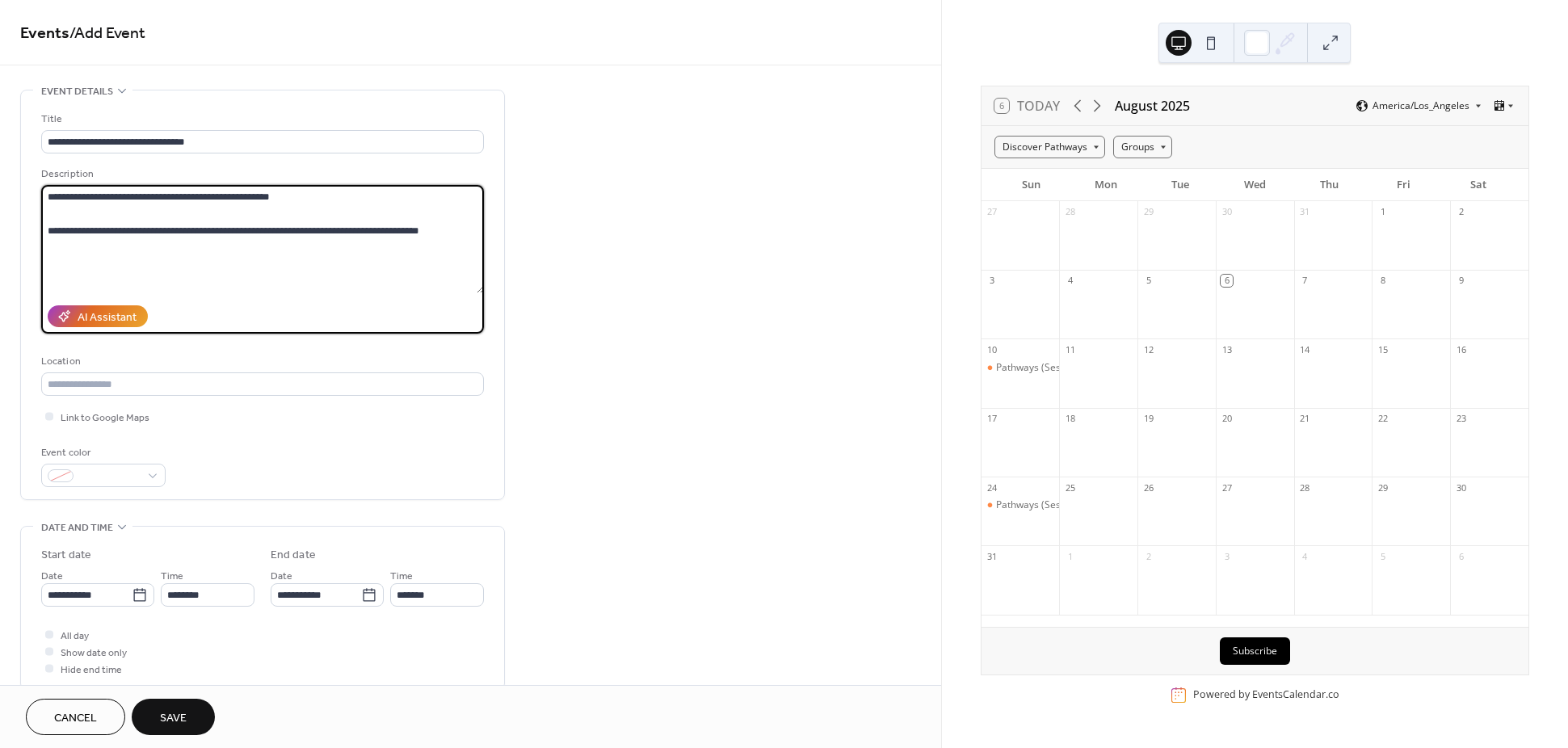 scroll, scrollTop: 363, scrollLeft: 0, axis: vertical 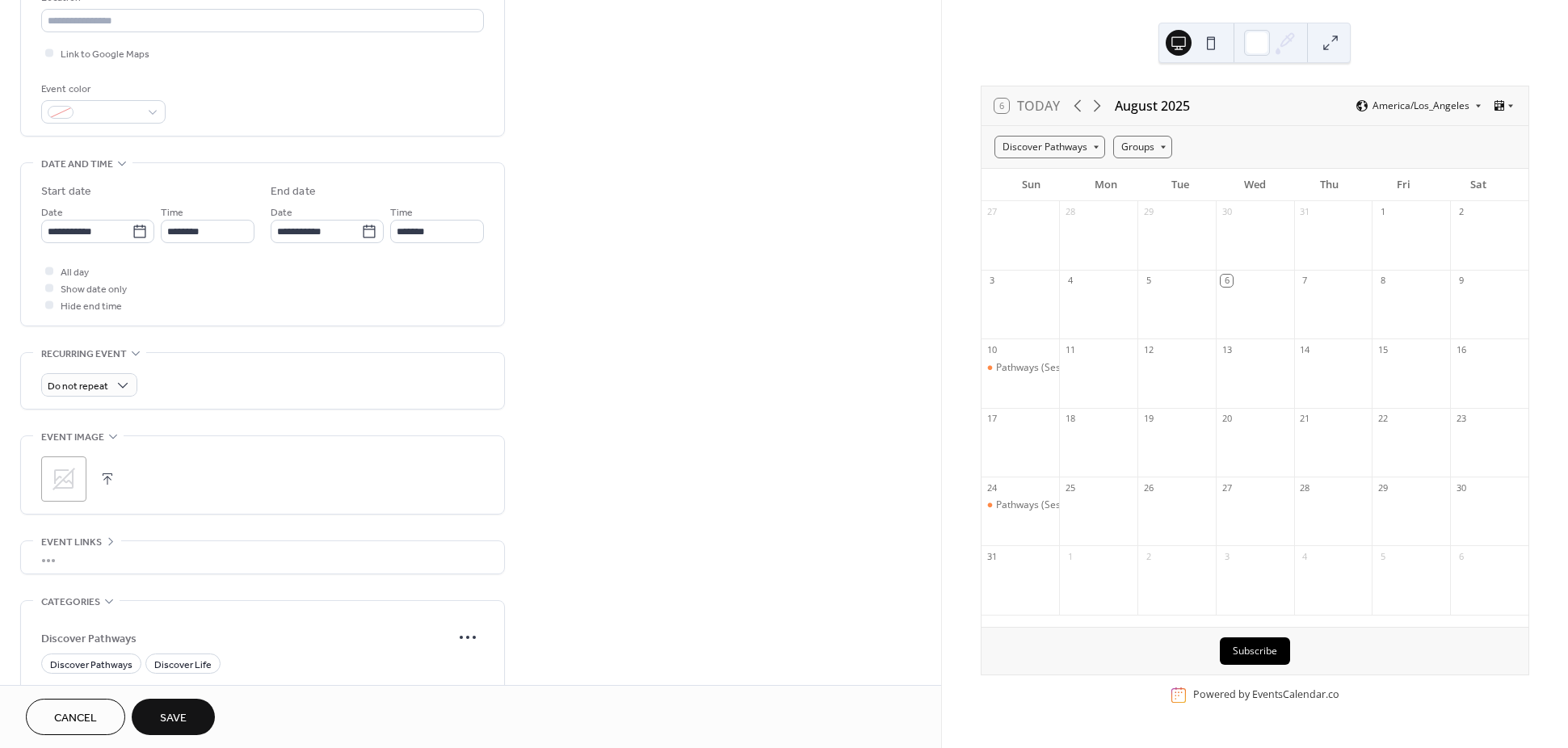 type on "**********" 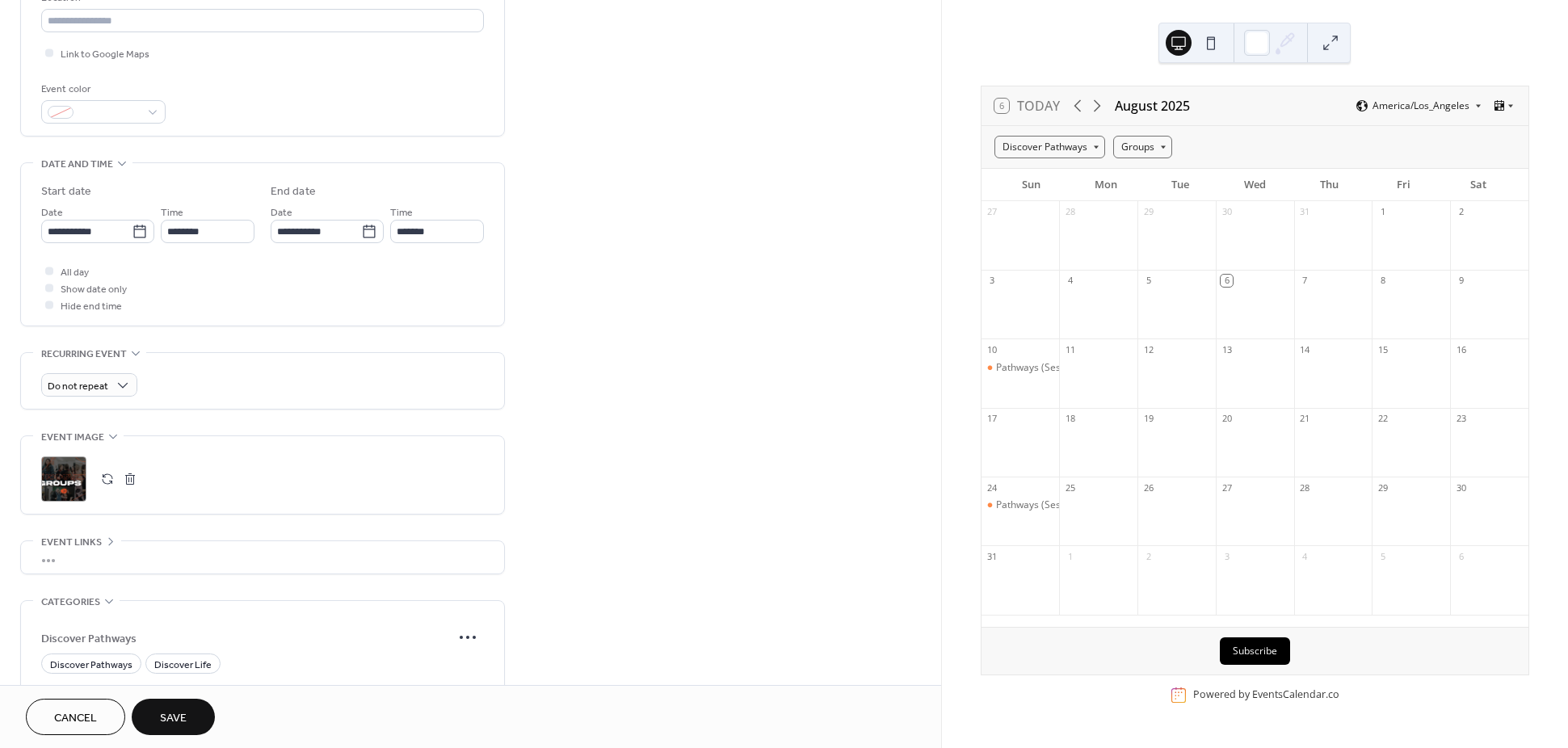 scroll, scrollTop: 636, scrollLeft: 0, axis: vertical 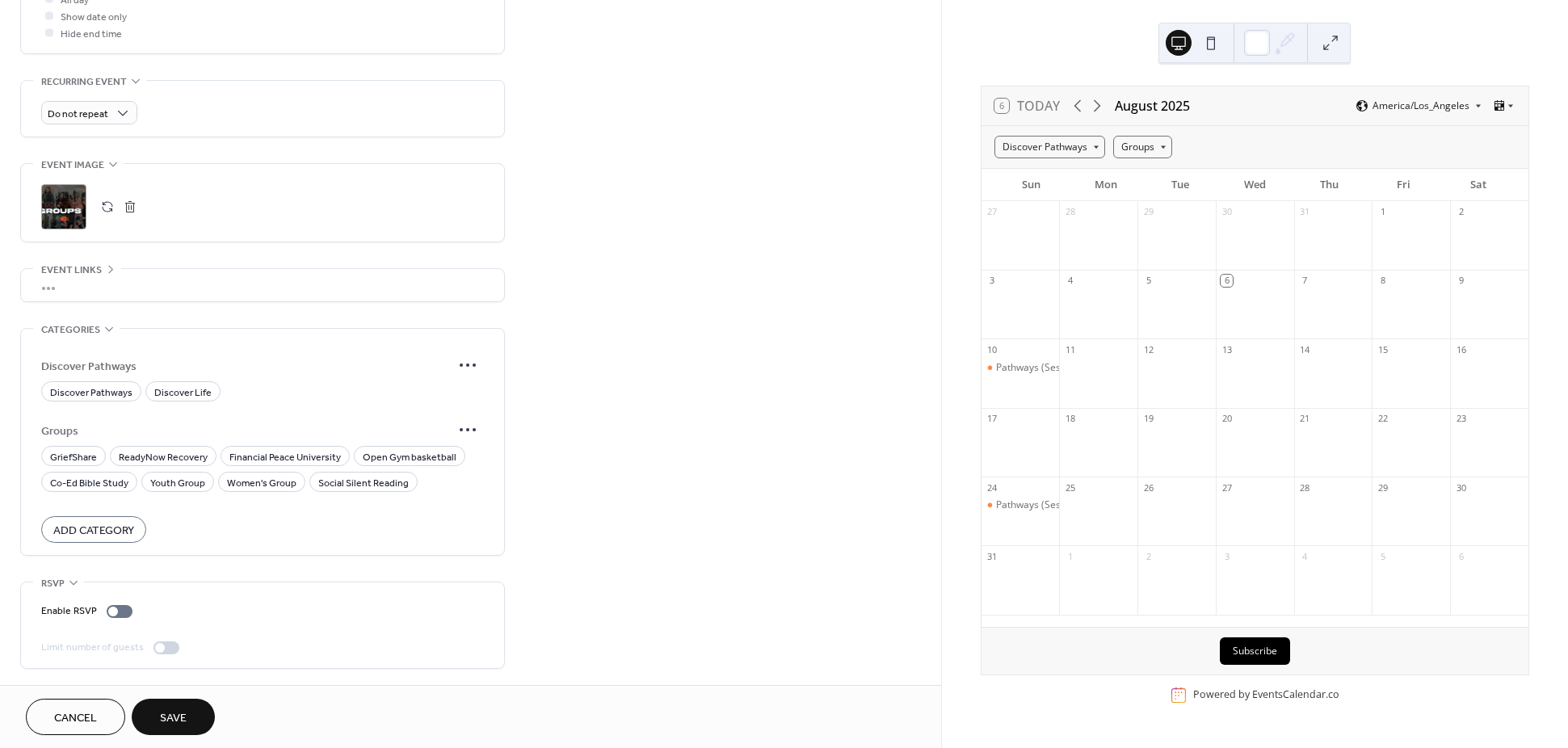click on "Add Category" at bounding box center [94, 531] 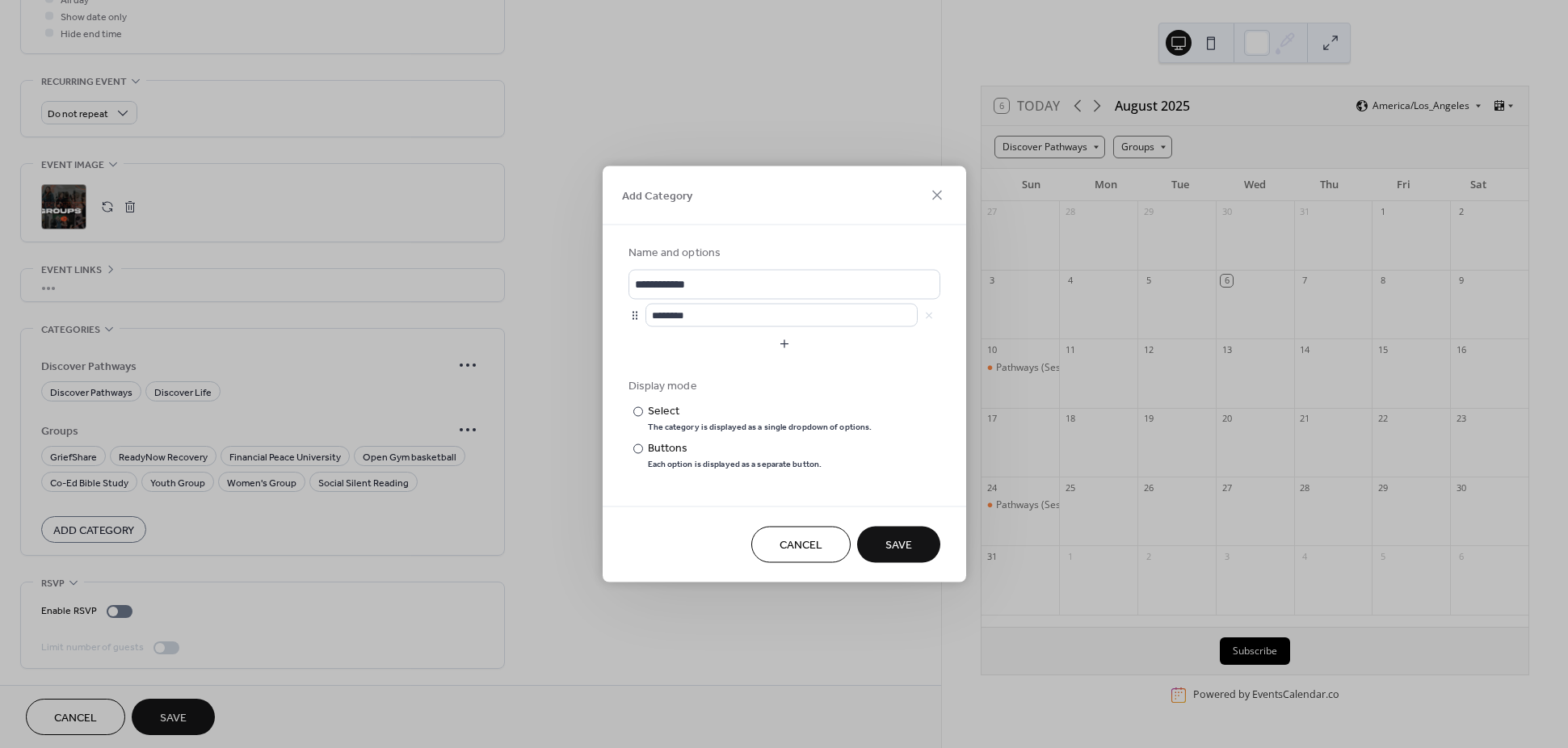 click on "**********" at bounding box center [784, 374] 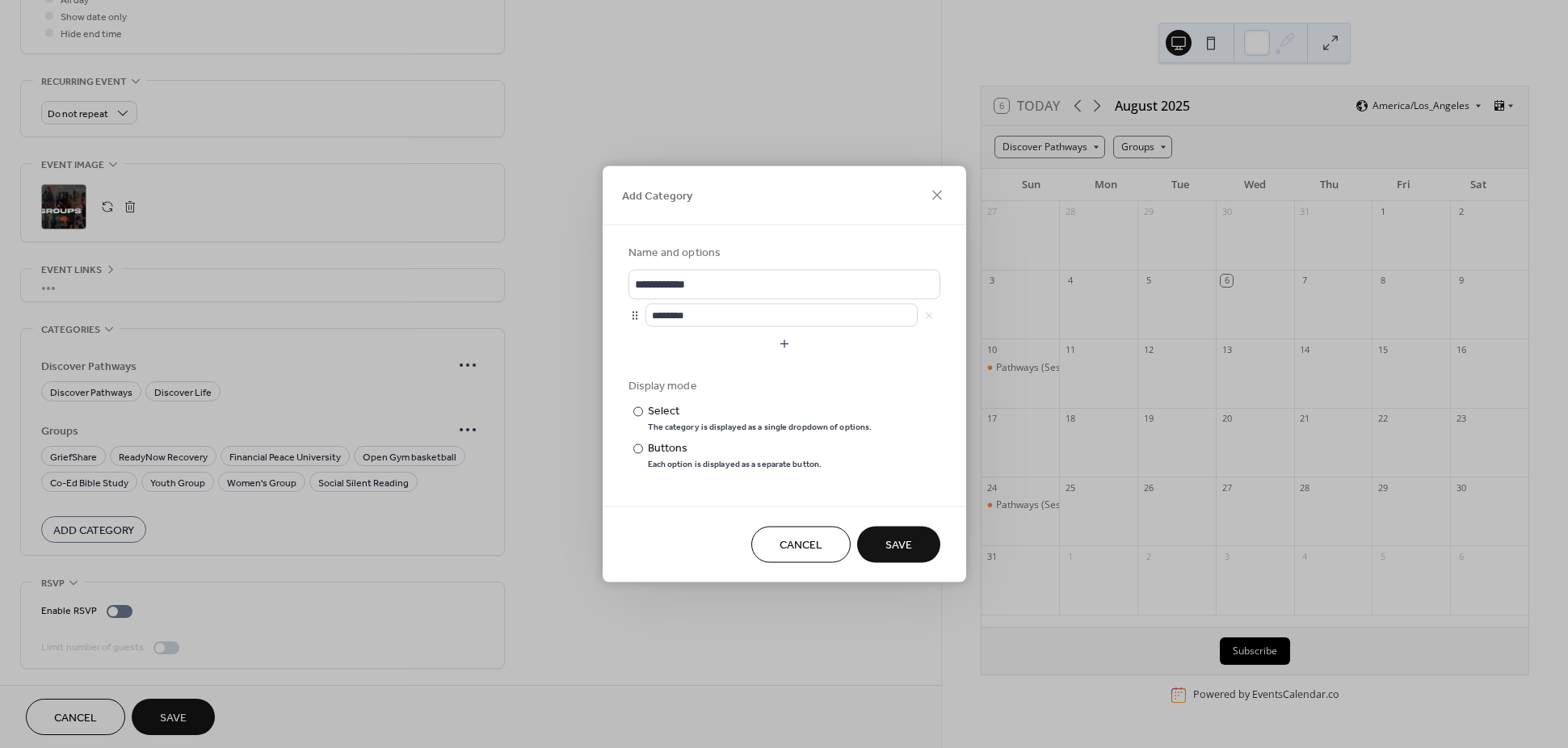 click on "**********" at bounding box center (784, 374) 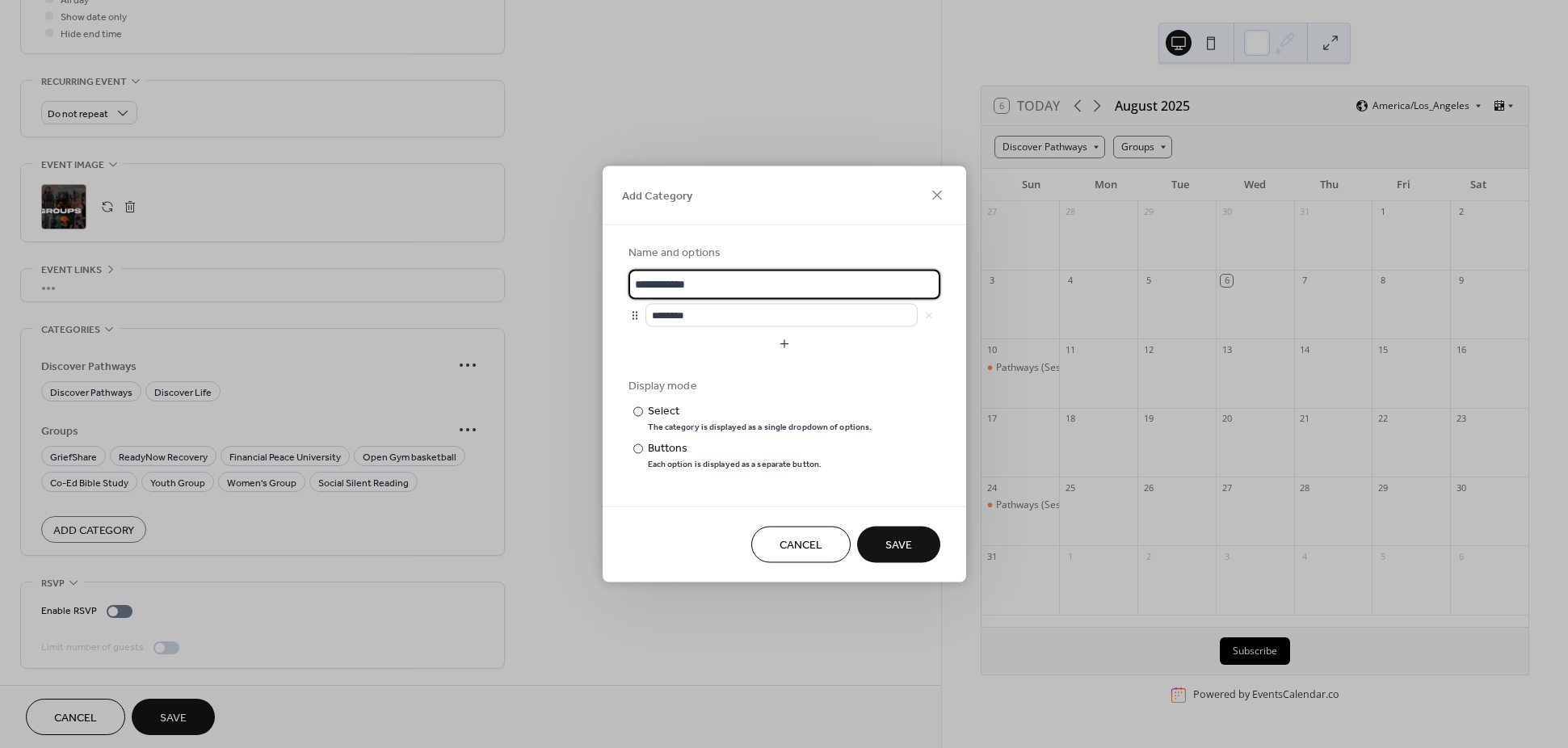 drag, startPoint x: 718, startPoint y: 289, endPoint x: 570, endPoint y: 267, distance: 149.6262 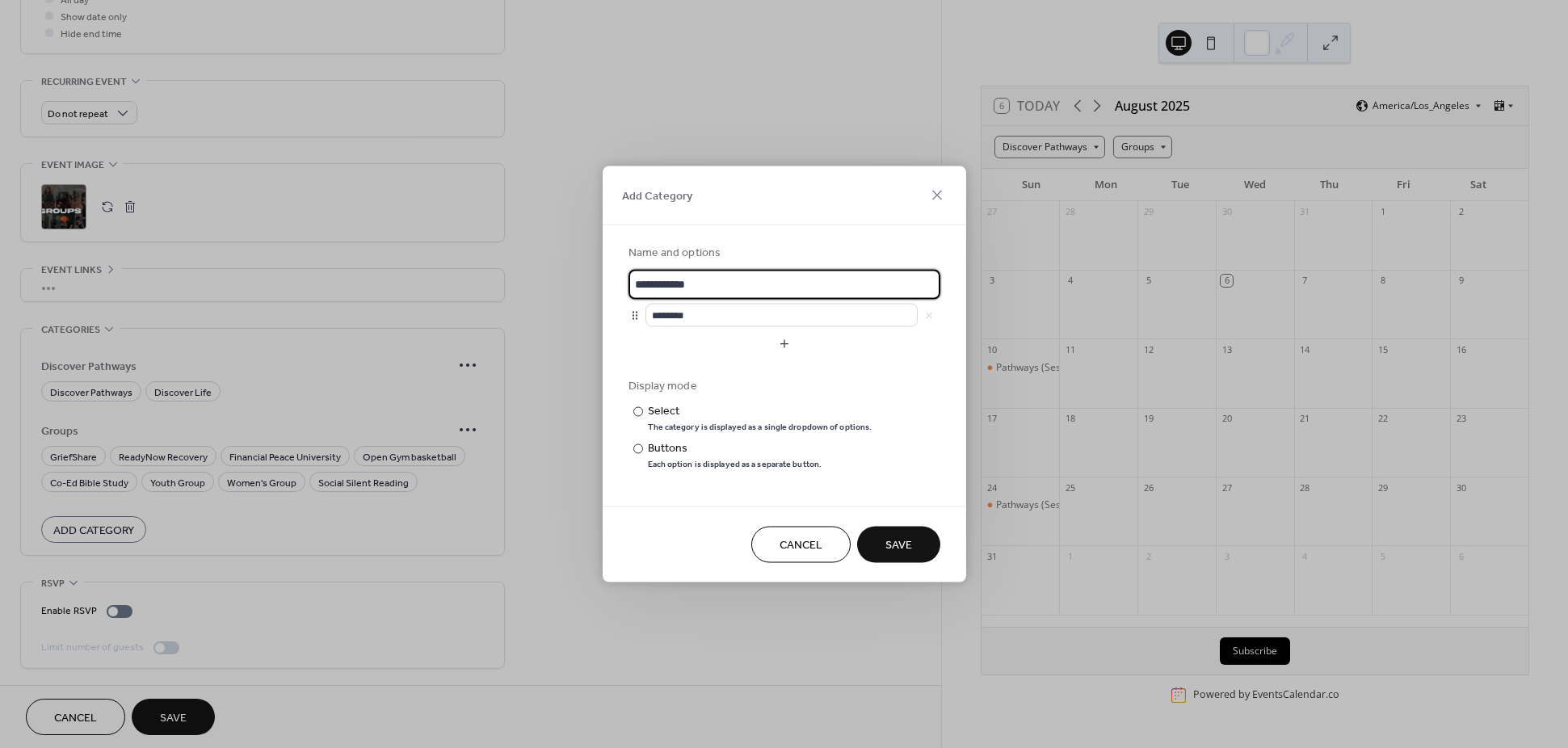 click on "**********" at bounding box center [784, 374] 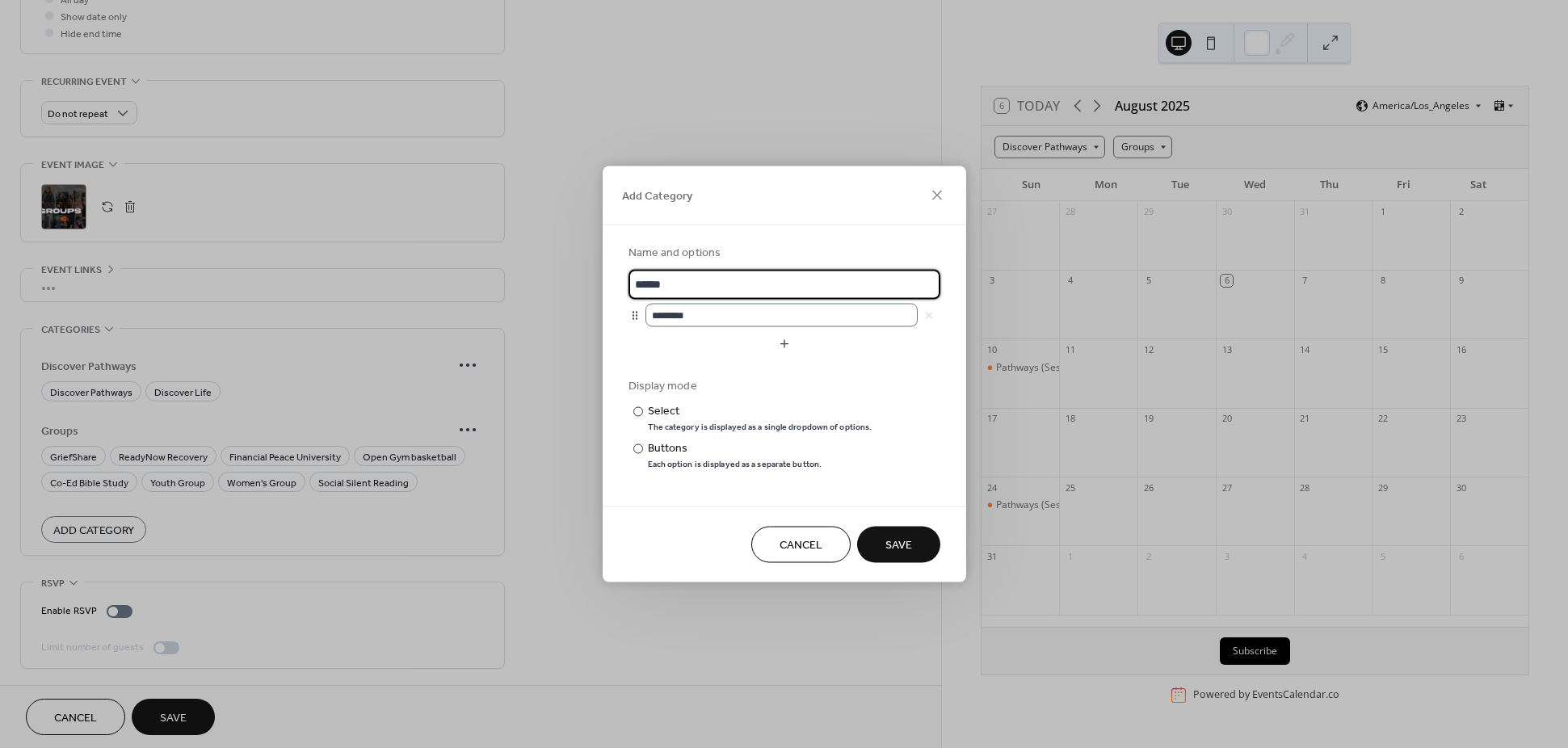 type on "******" 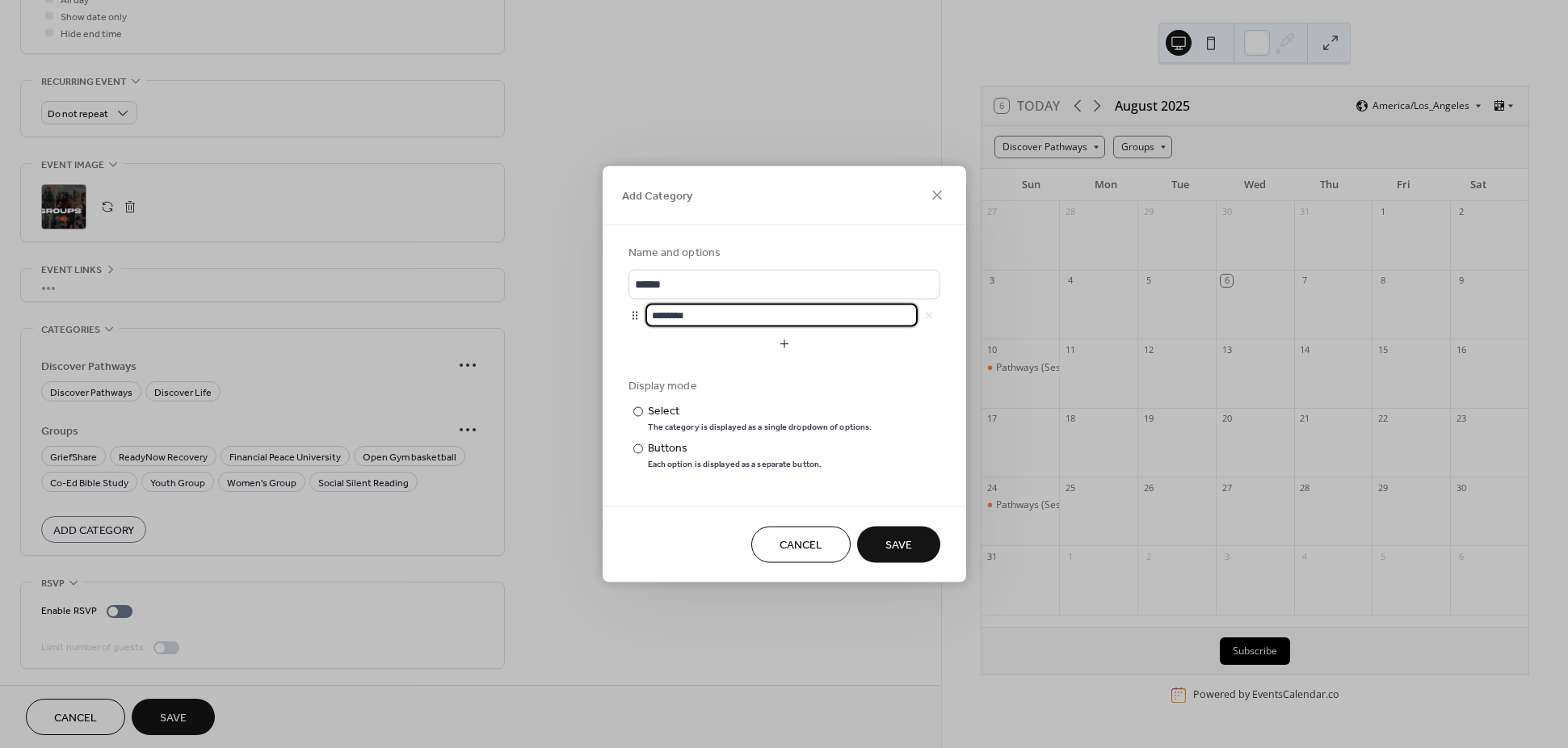 click on "********" at bounding box center (781, 315) 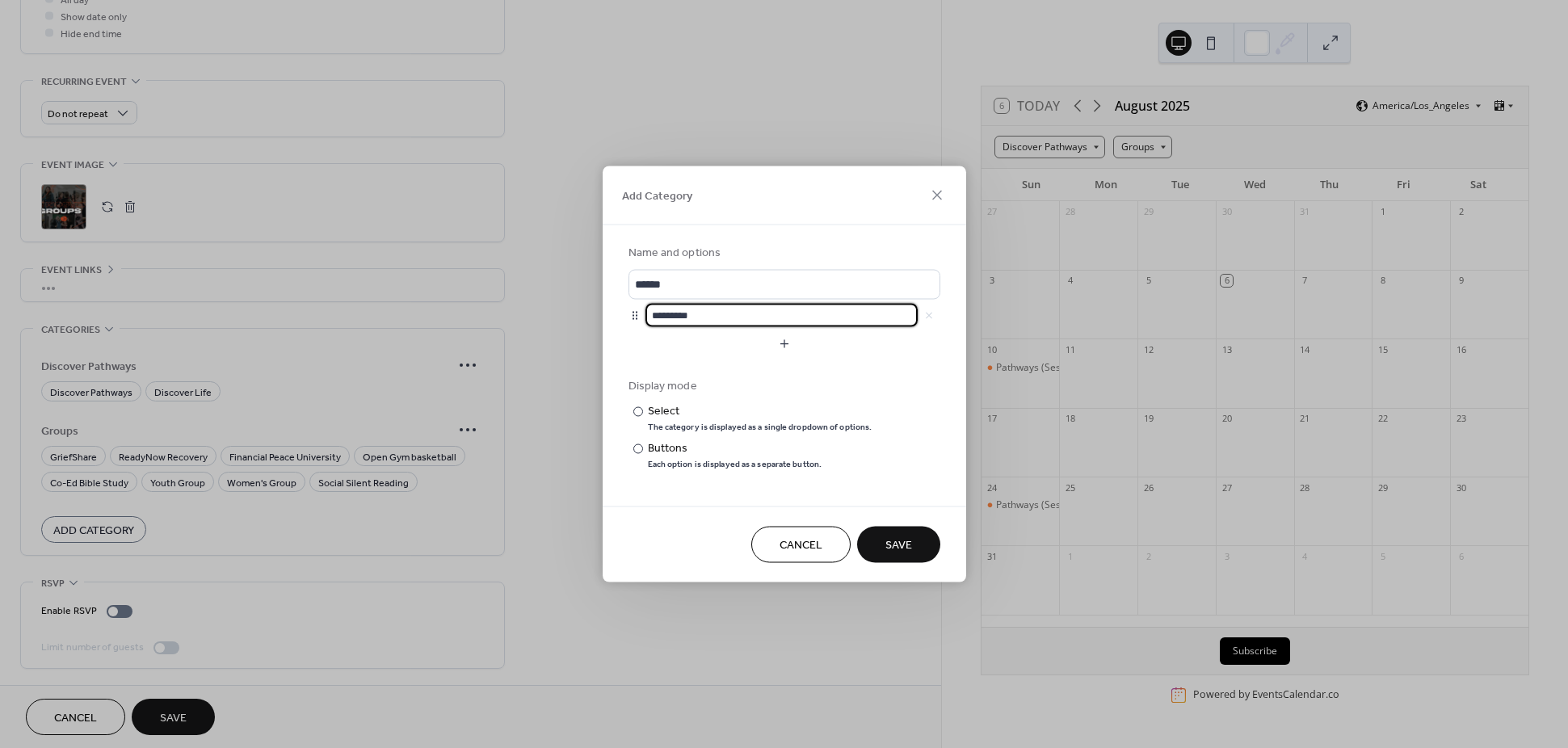drag, startPoint x: 699, startPoint y: 318, endPoint x: 608, endPoint y: 304, distance: 92.07063 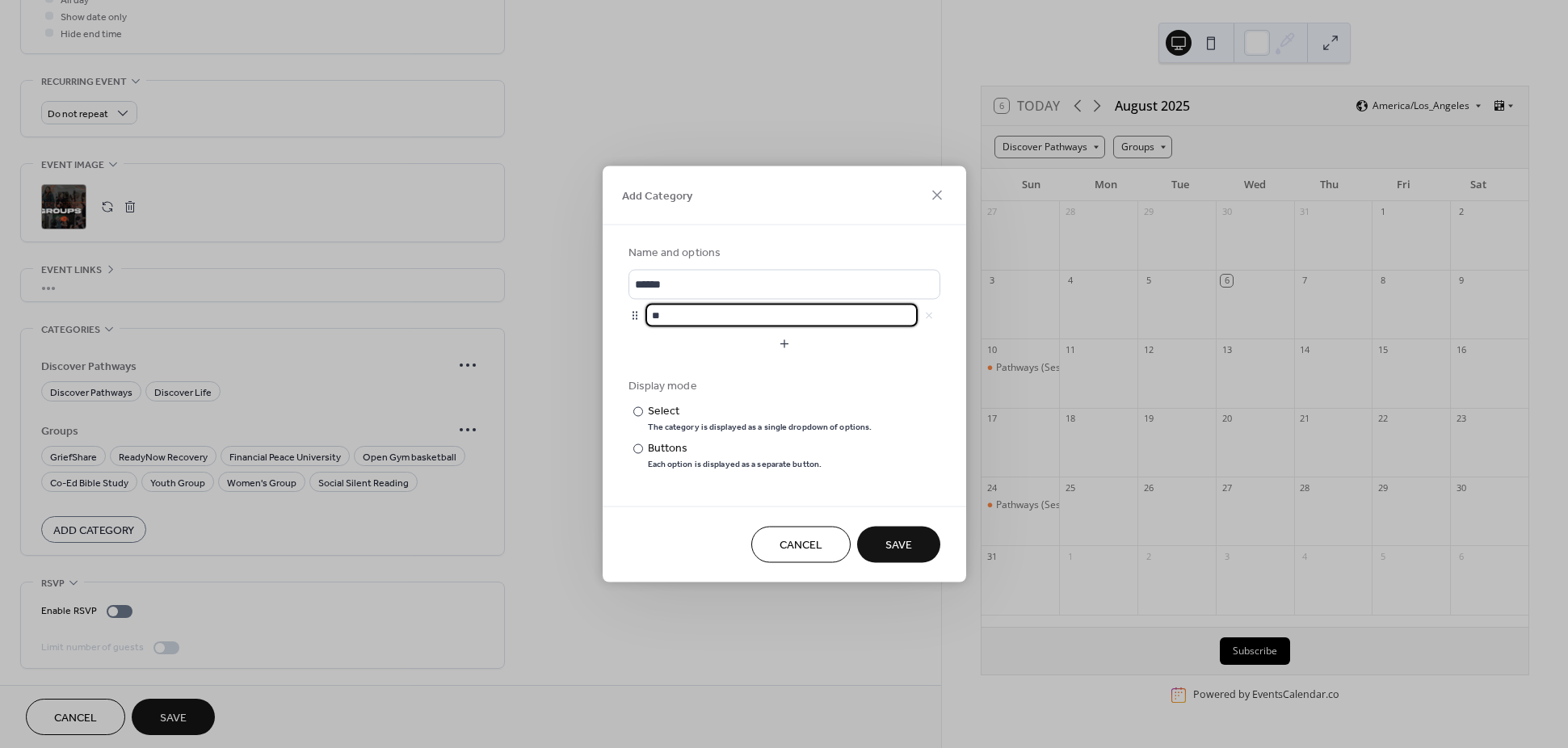 type on "*" 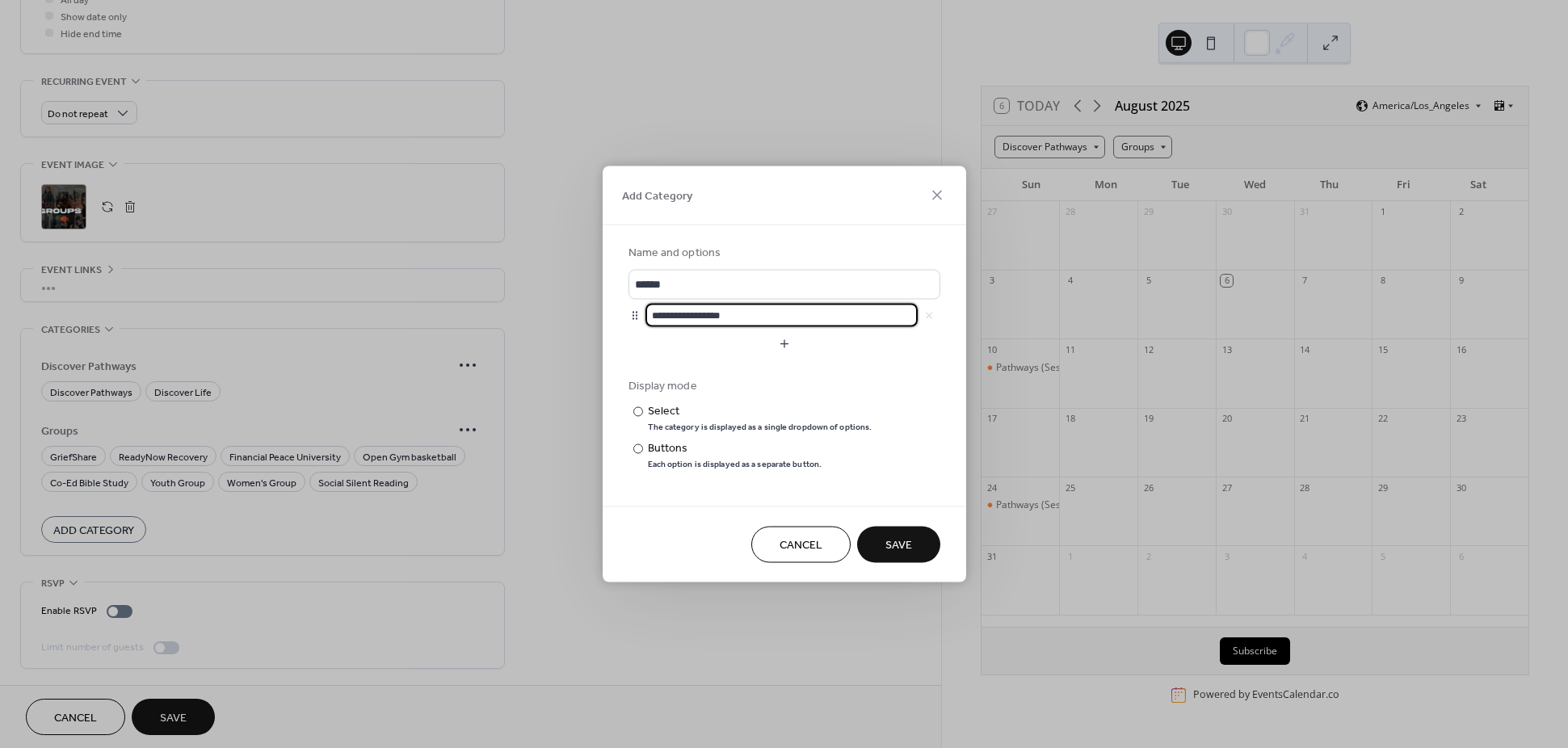 type on "**********" 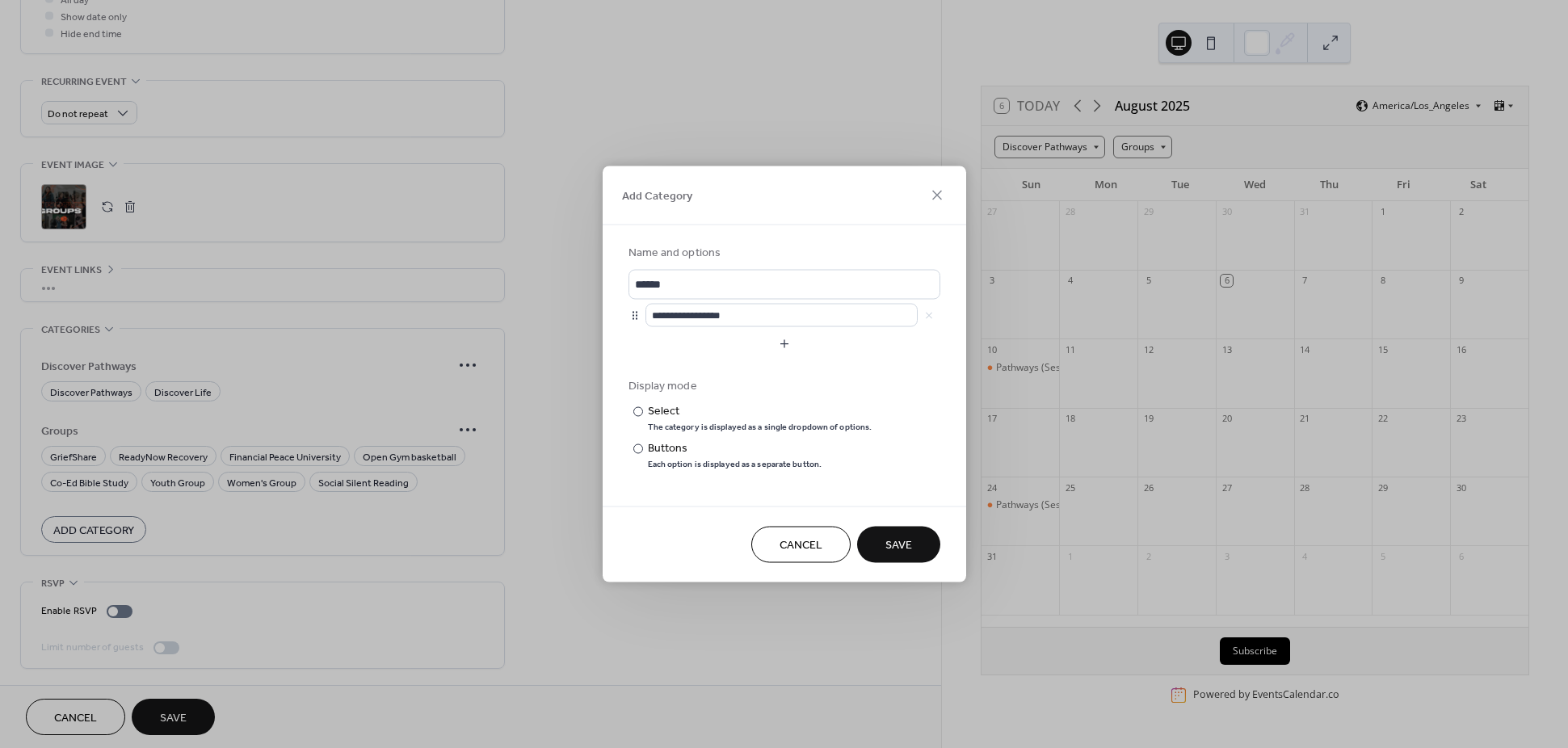 click on "Save" at bounding box center [898, 545] 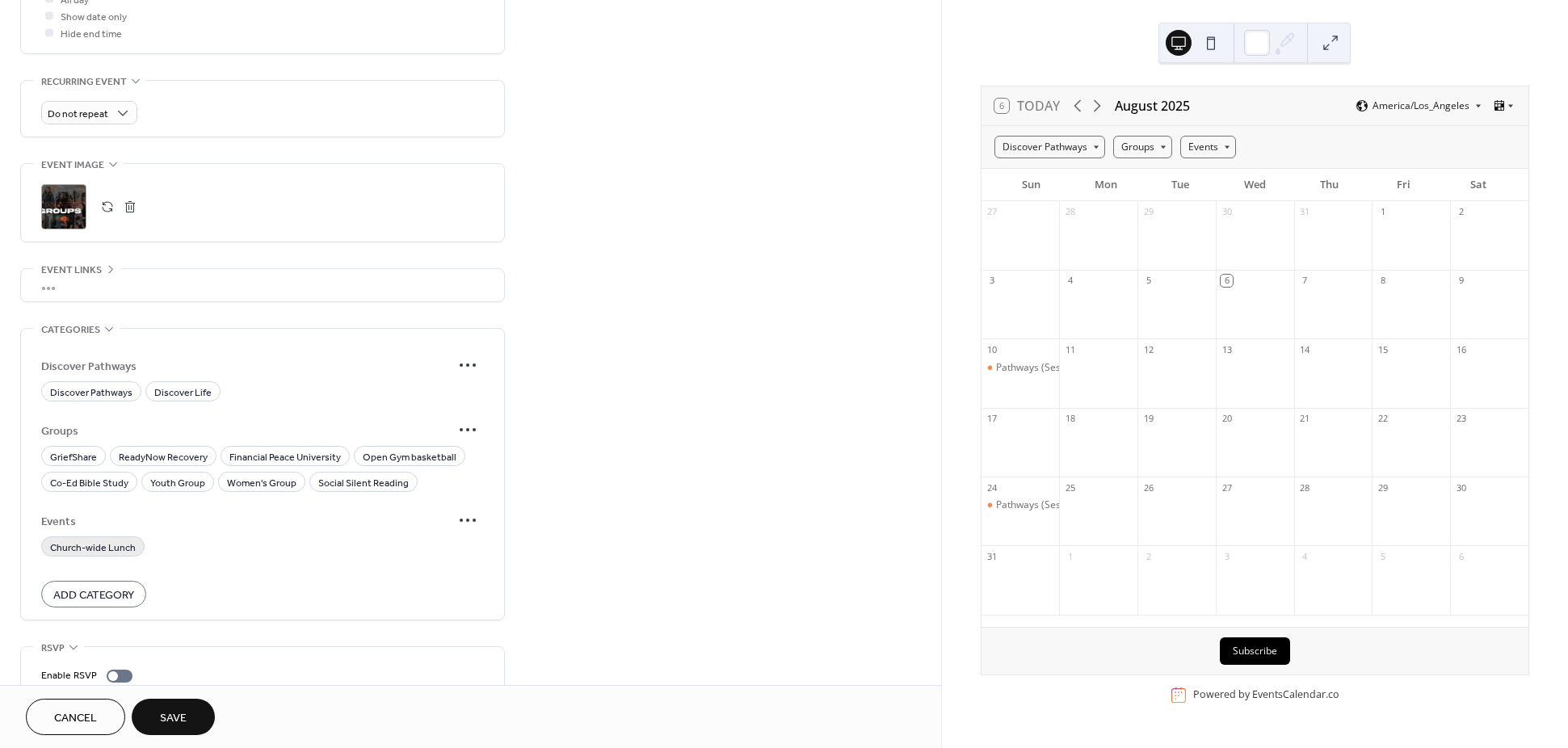 click on "Church-wide Lunch" at bounding box center [93, 548] 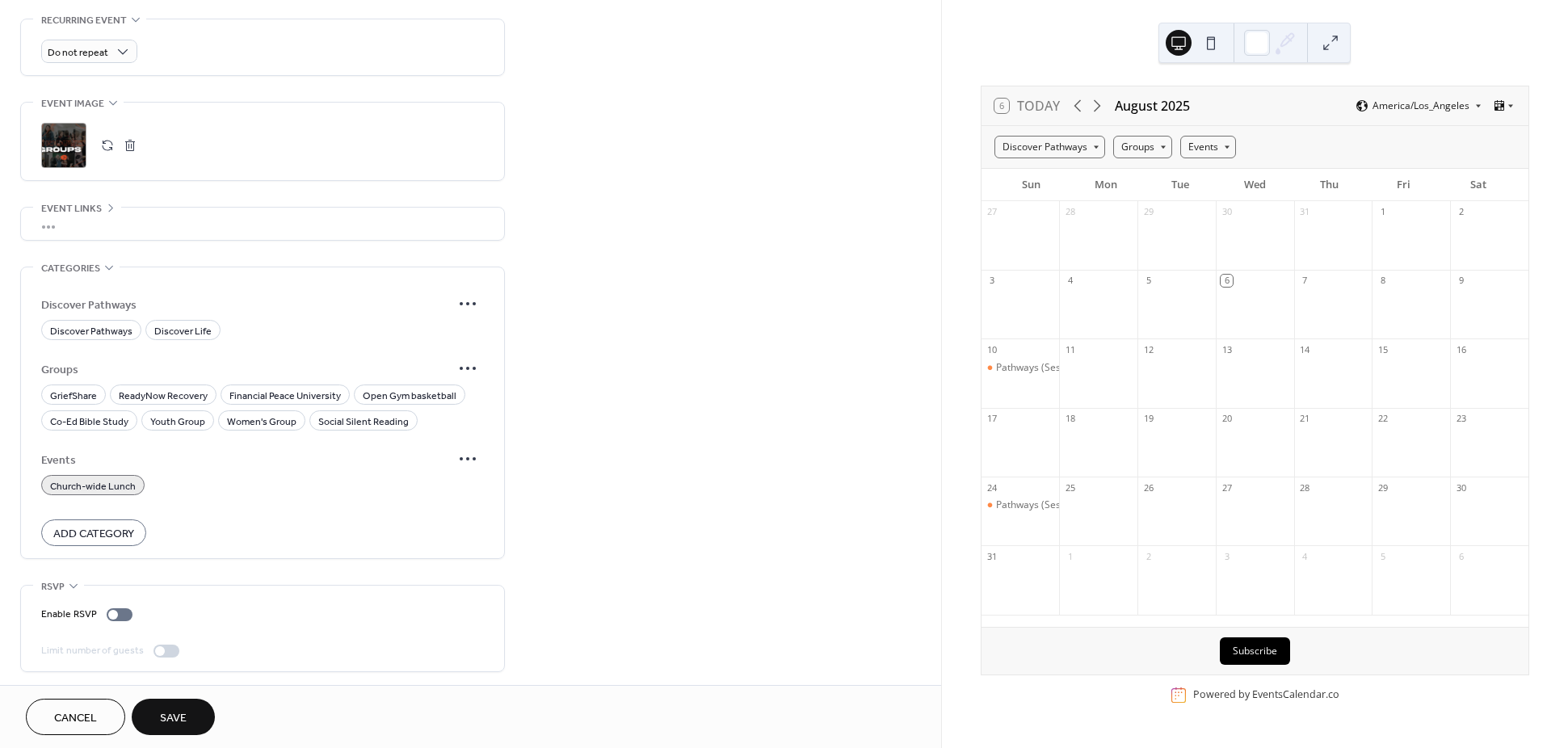 scroll, scrollTop: 700, scrollLeft: 0, axis: vertical 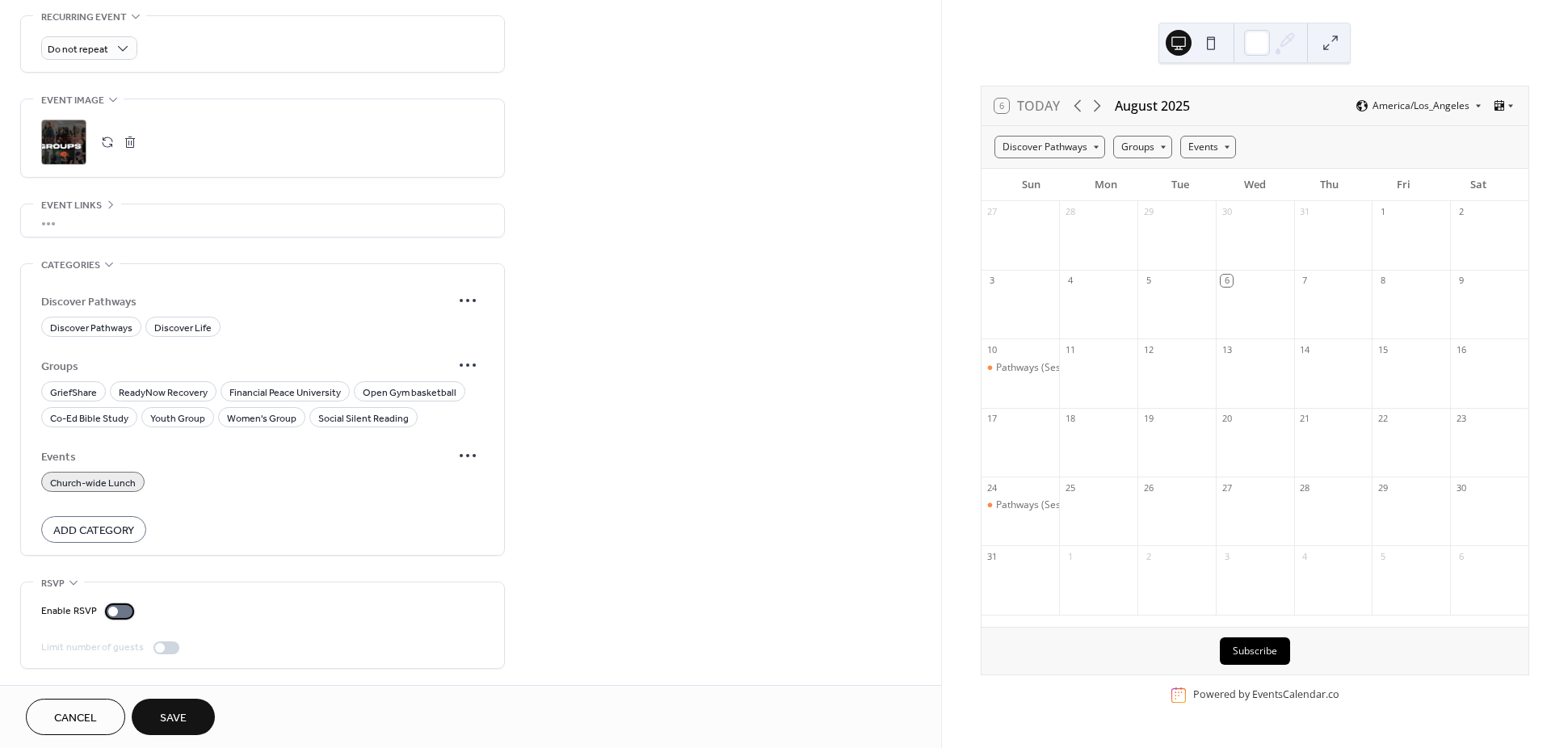 click at bounding box center (113, 611) 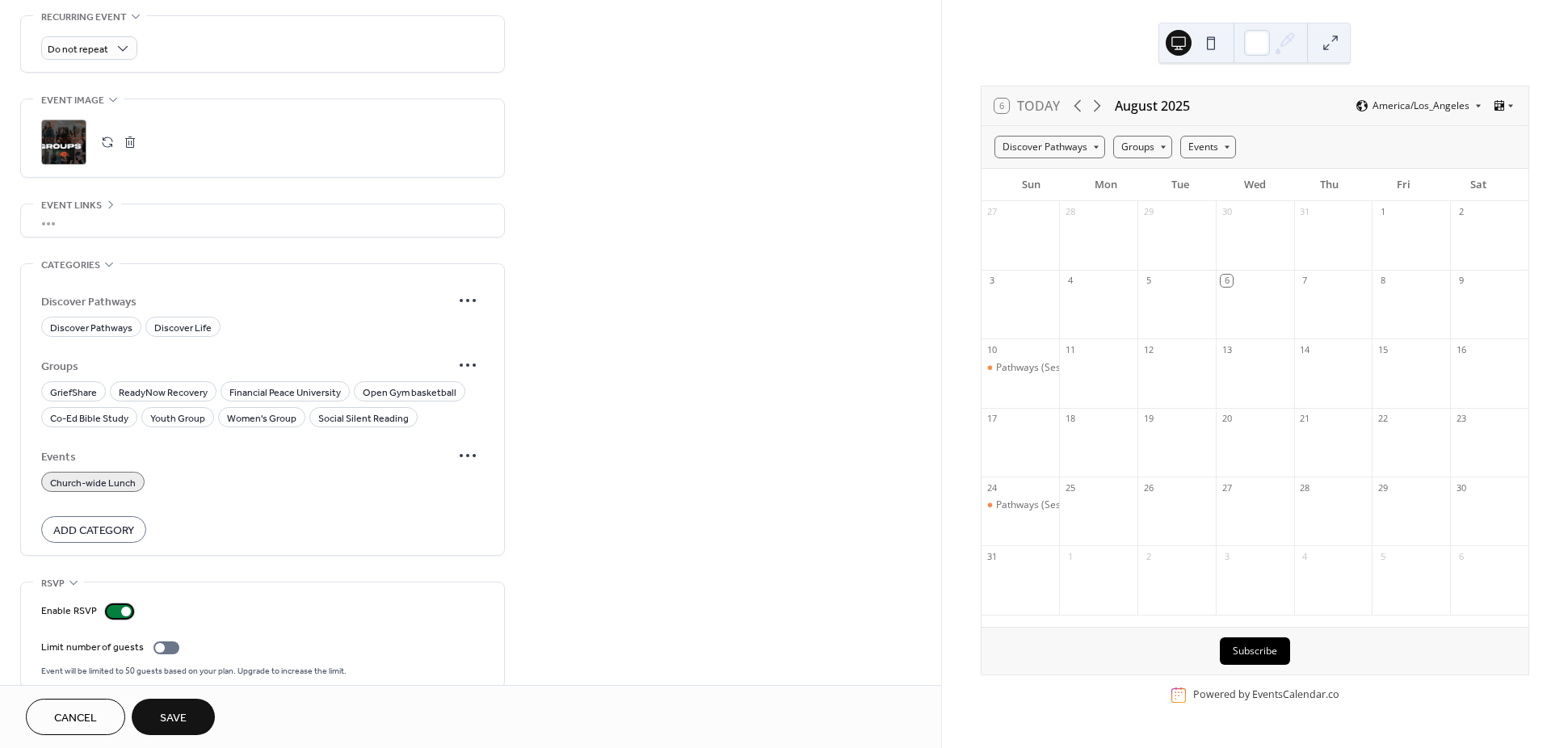 scroll, scrollTop: 720, scrollLeft: 0, axis: vertical 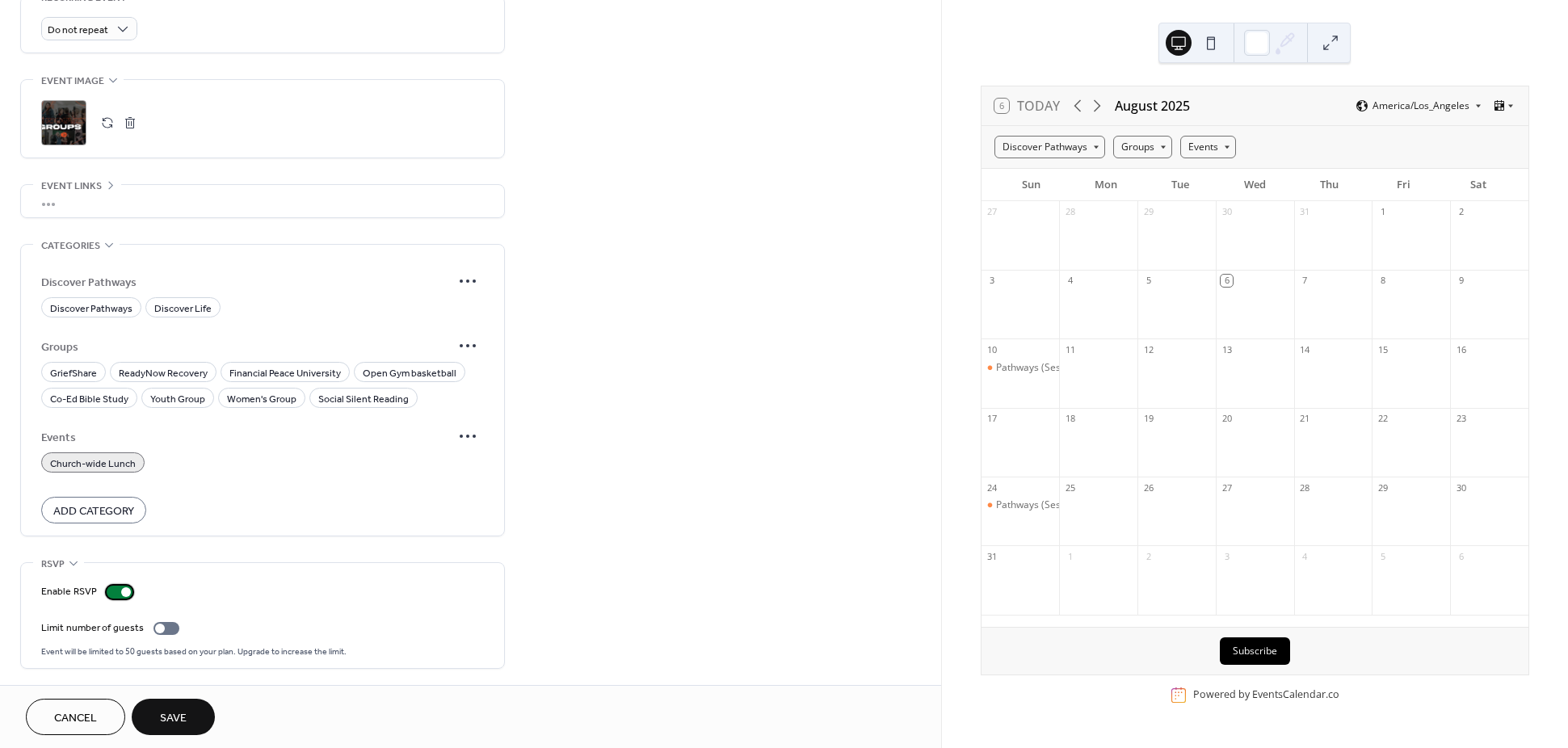 click at bounding box center (120, 592) 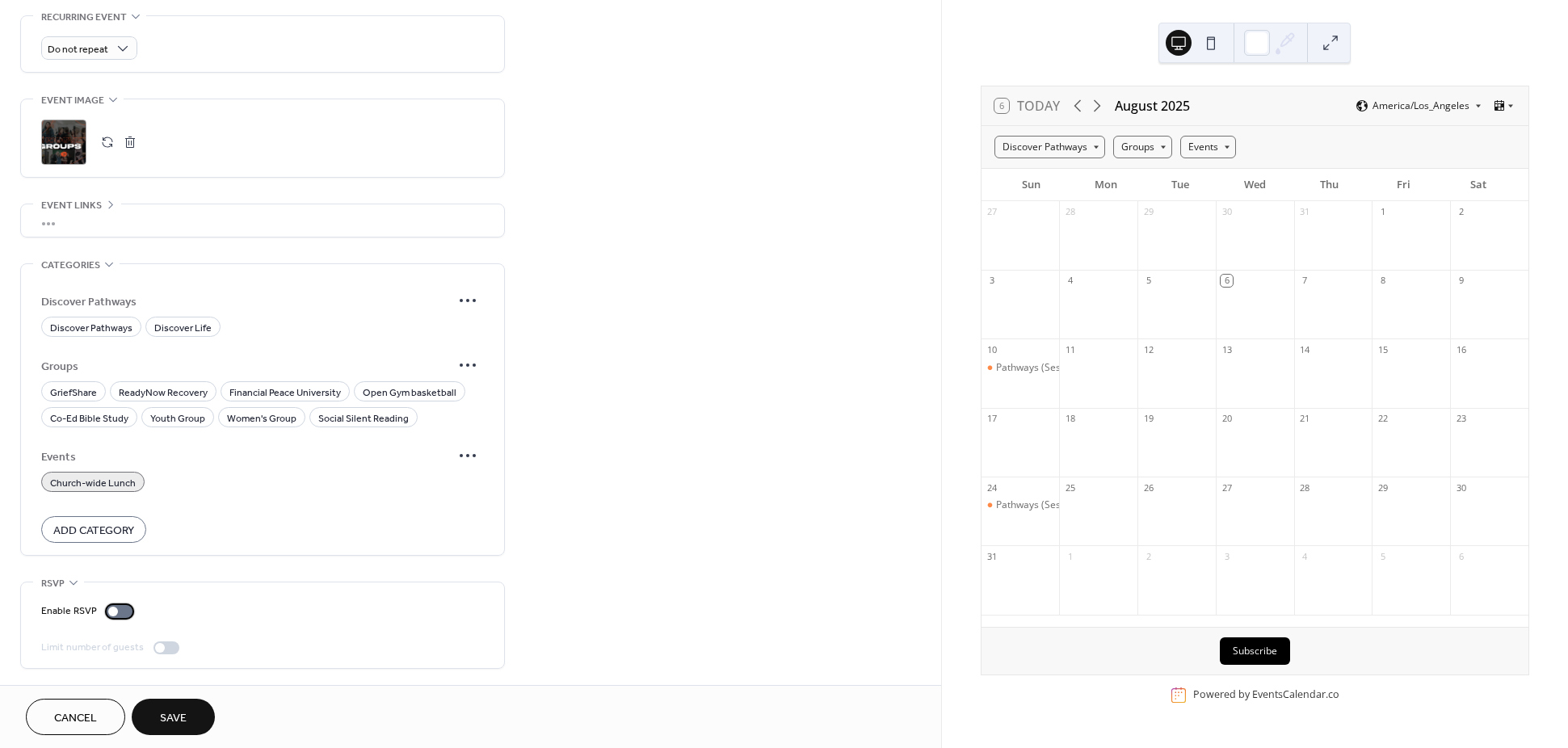 scroll, scrollTop: 700, scrollLeft: 0, axis: vertical 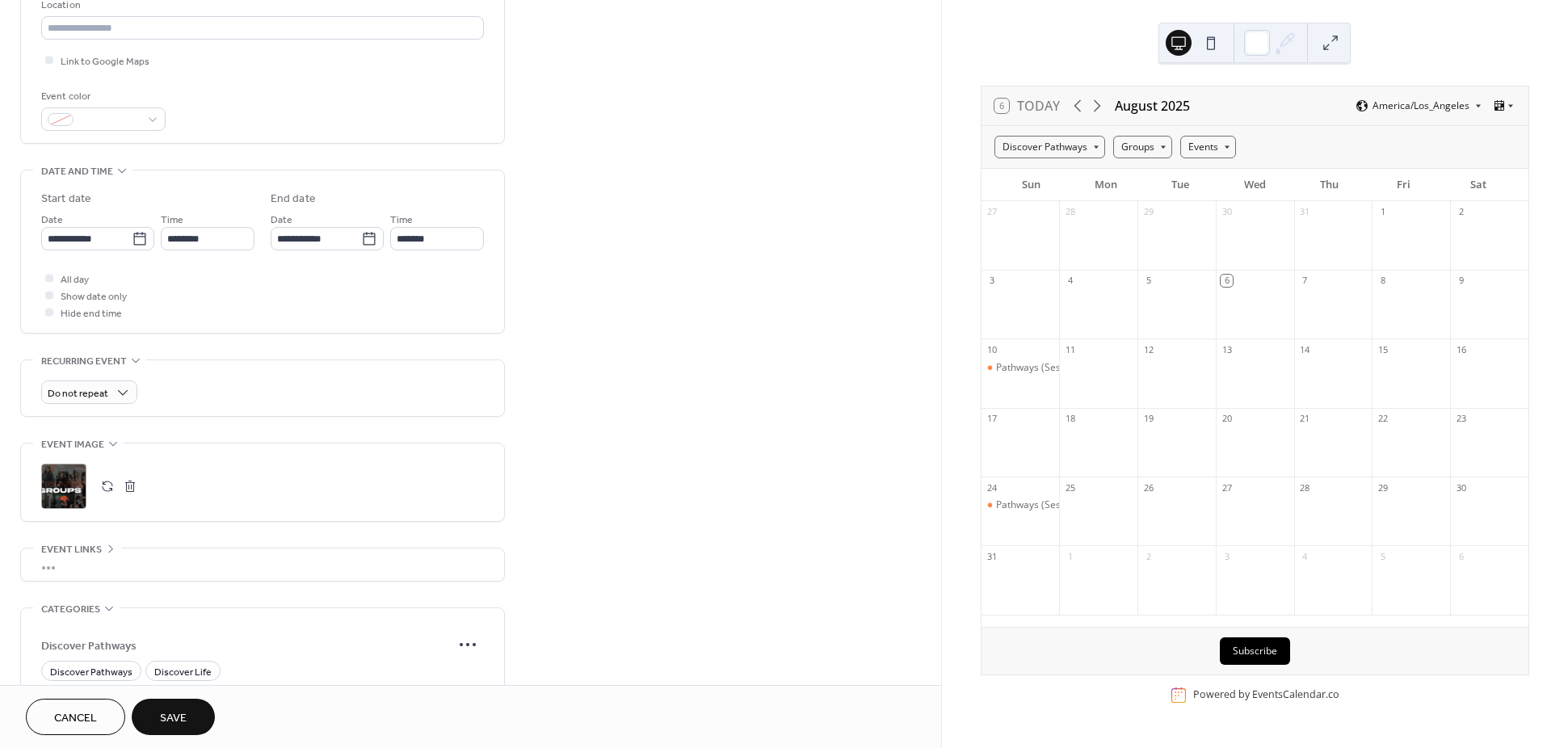 click on "Save" at bounding box center (173, 718) 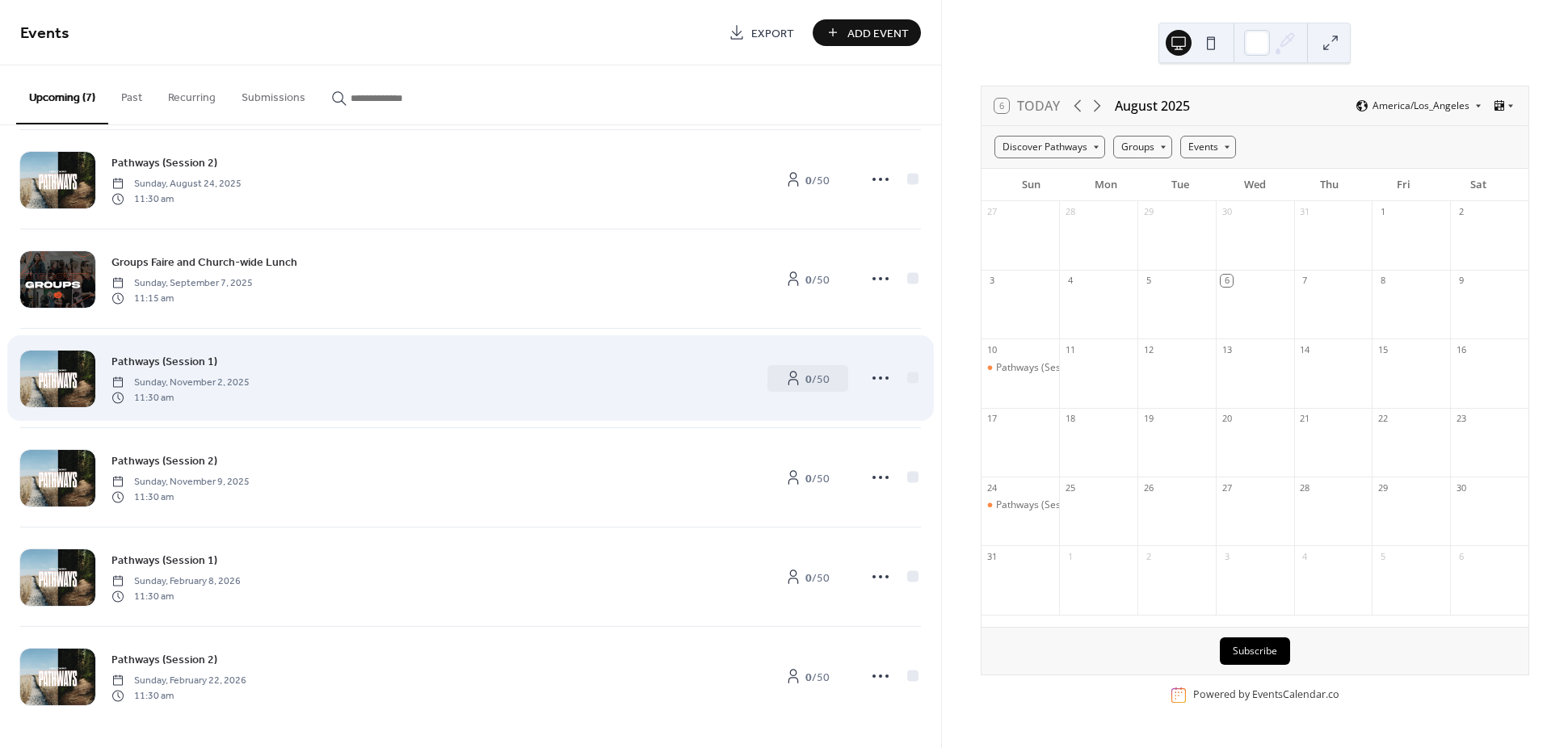 scroll, scrollTop: 120, scrollLeft: 0, axis: vertical 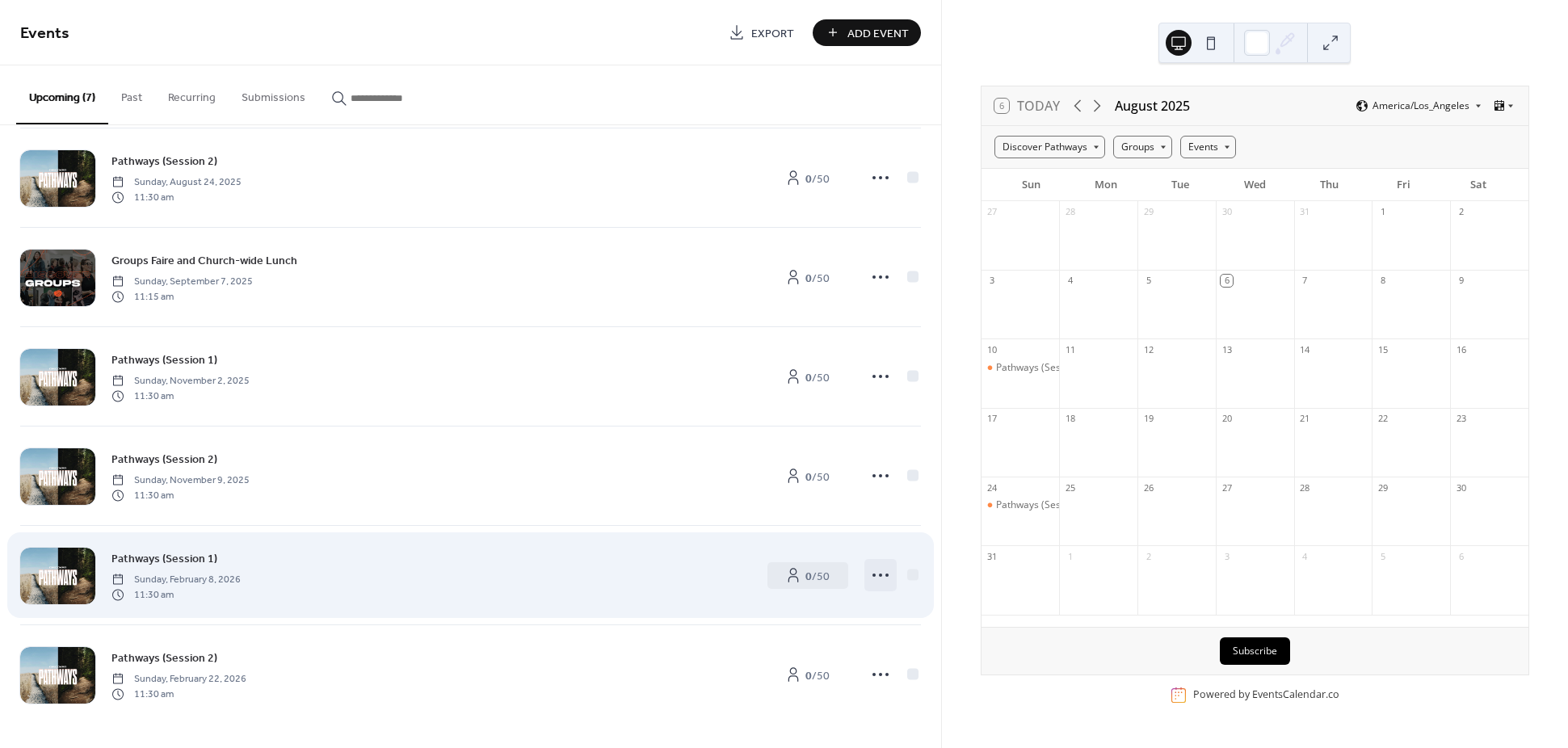 click 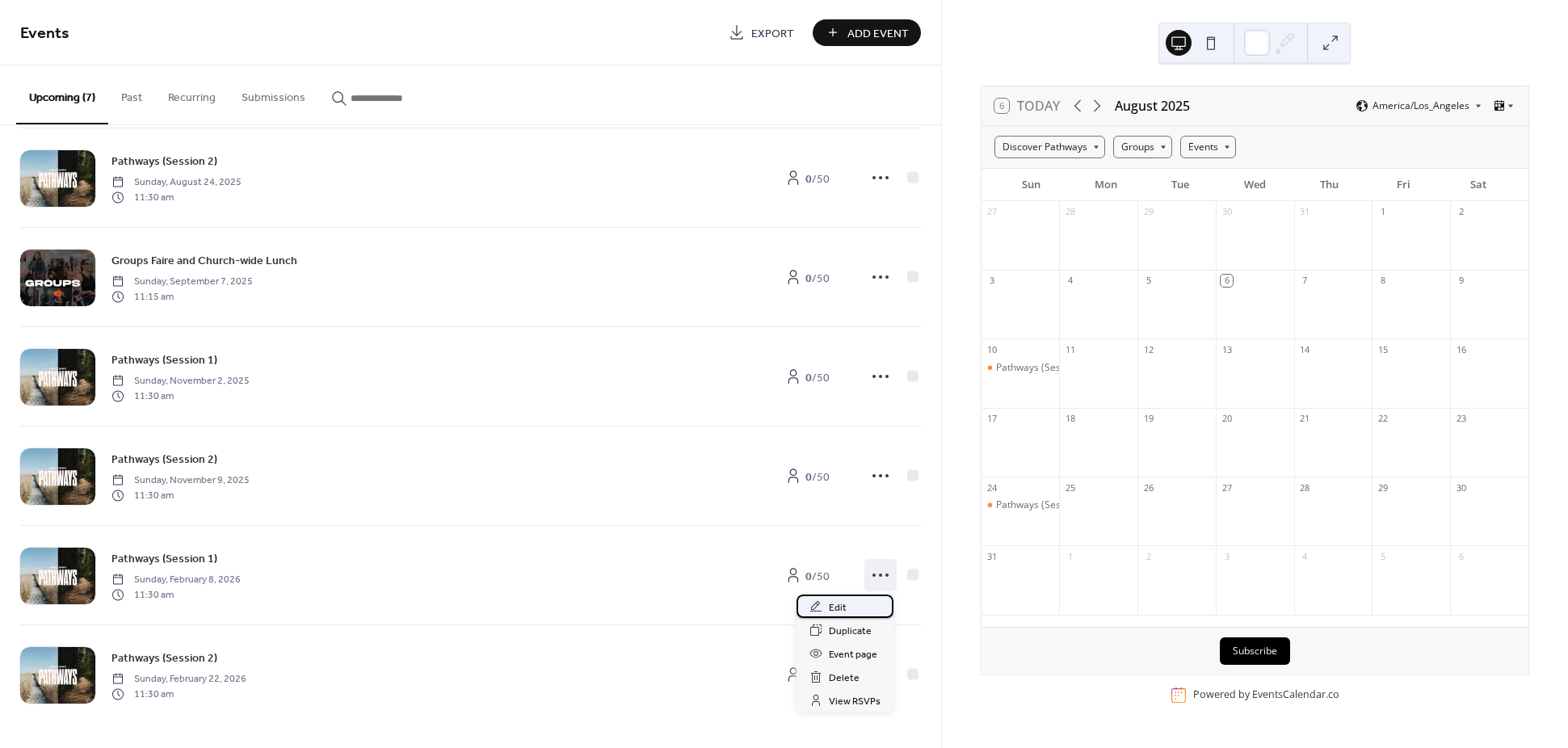 click on "Edit" at bounding box center [838, 607] 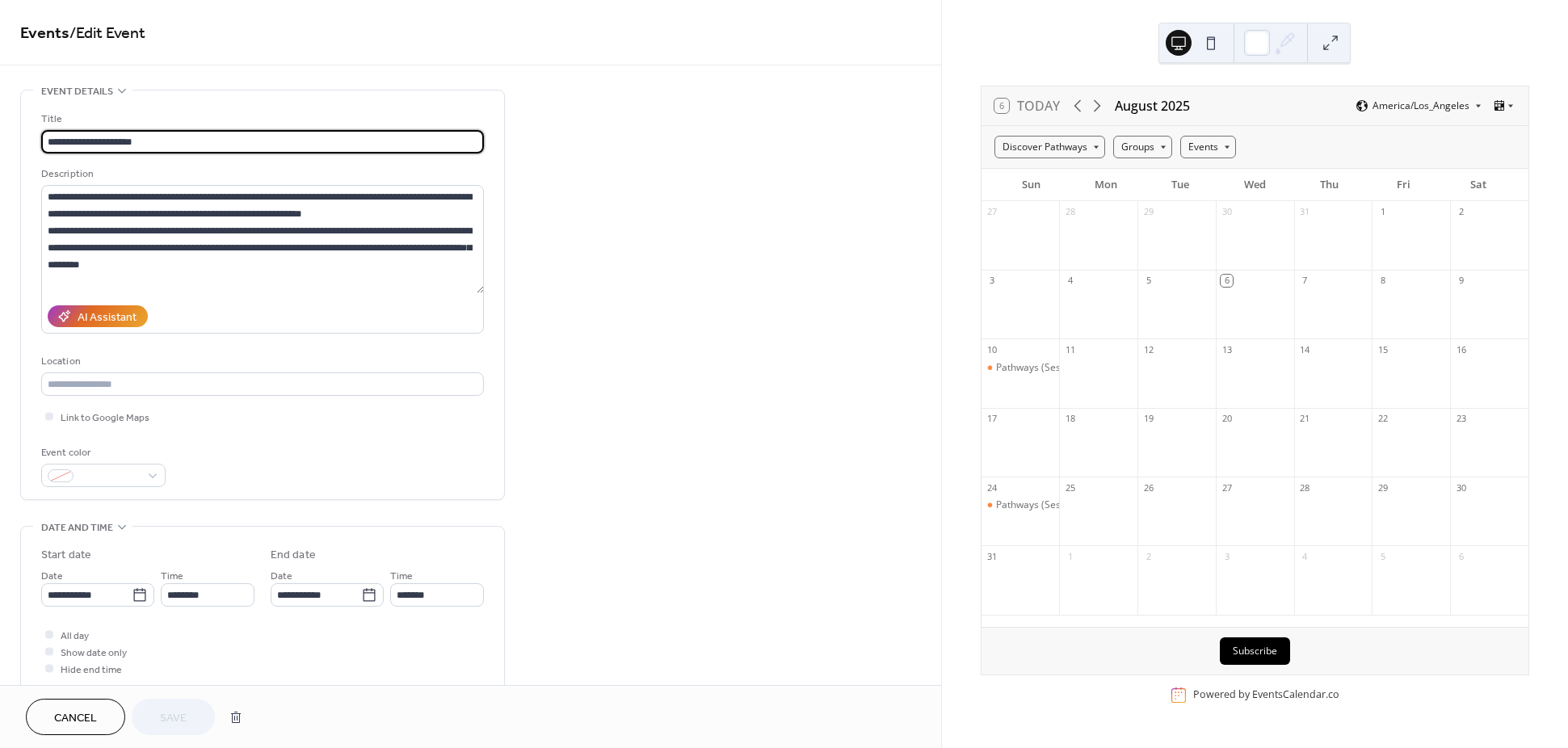 scroll, scrollTop: 363, scrollLeft: 0, axis: vertical 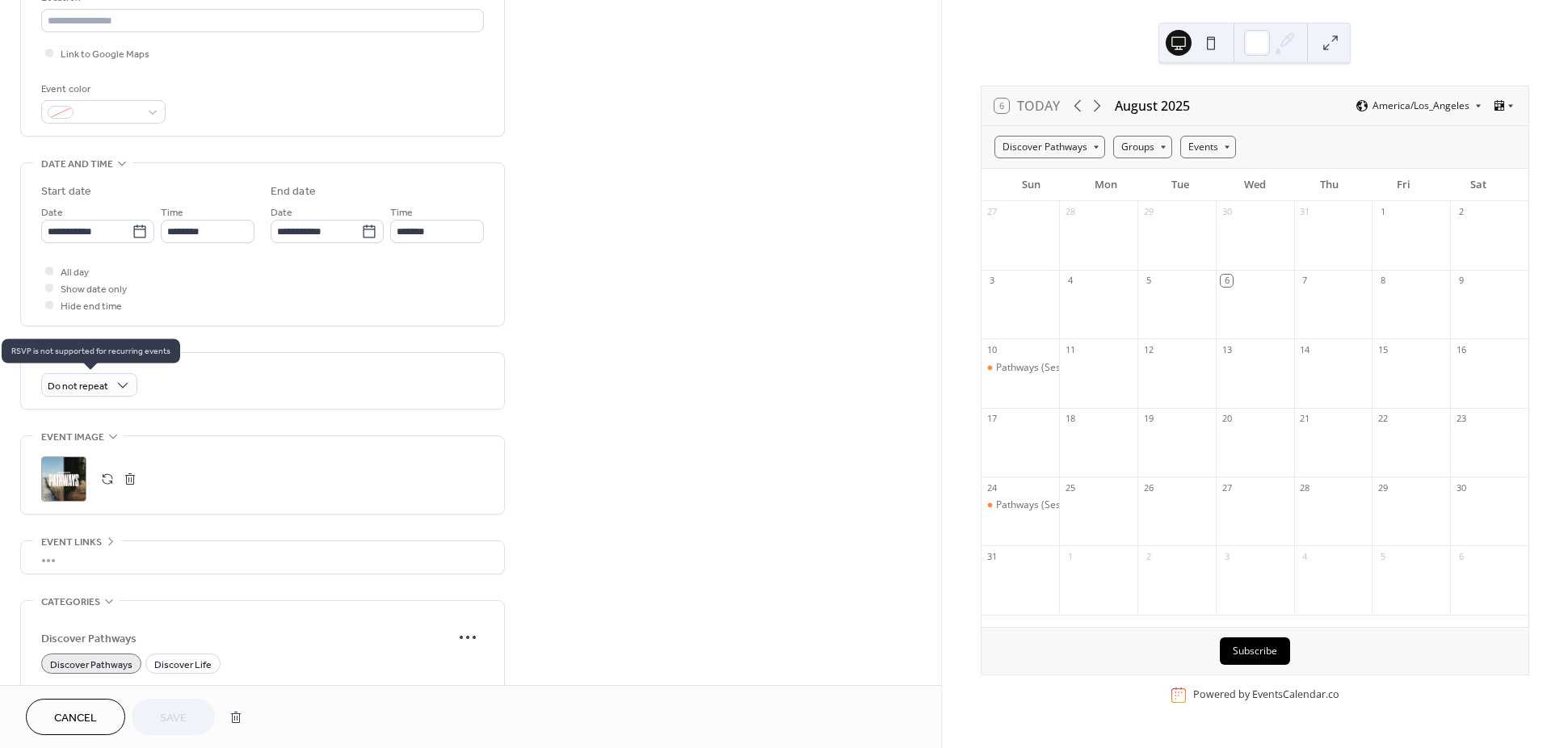 click on "Do not repeat" at bounding box center (89, 385) 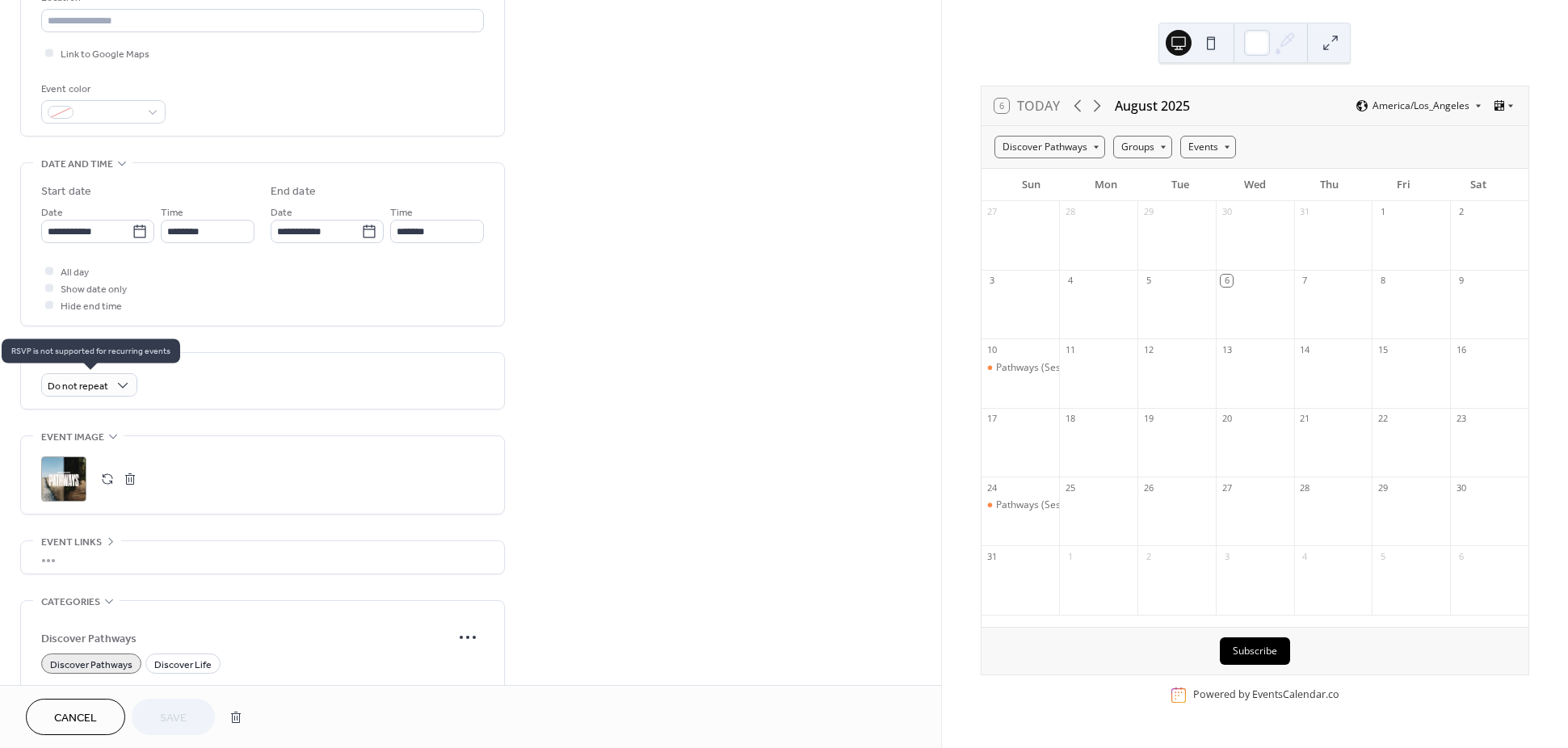 click on "Do not repeat" at bounding box center [89, 385] 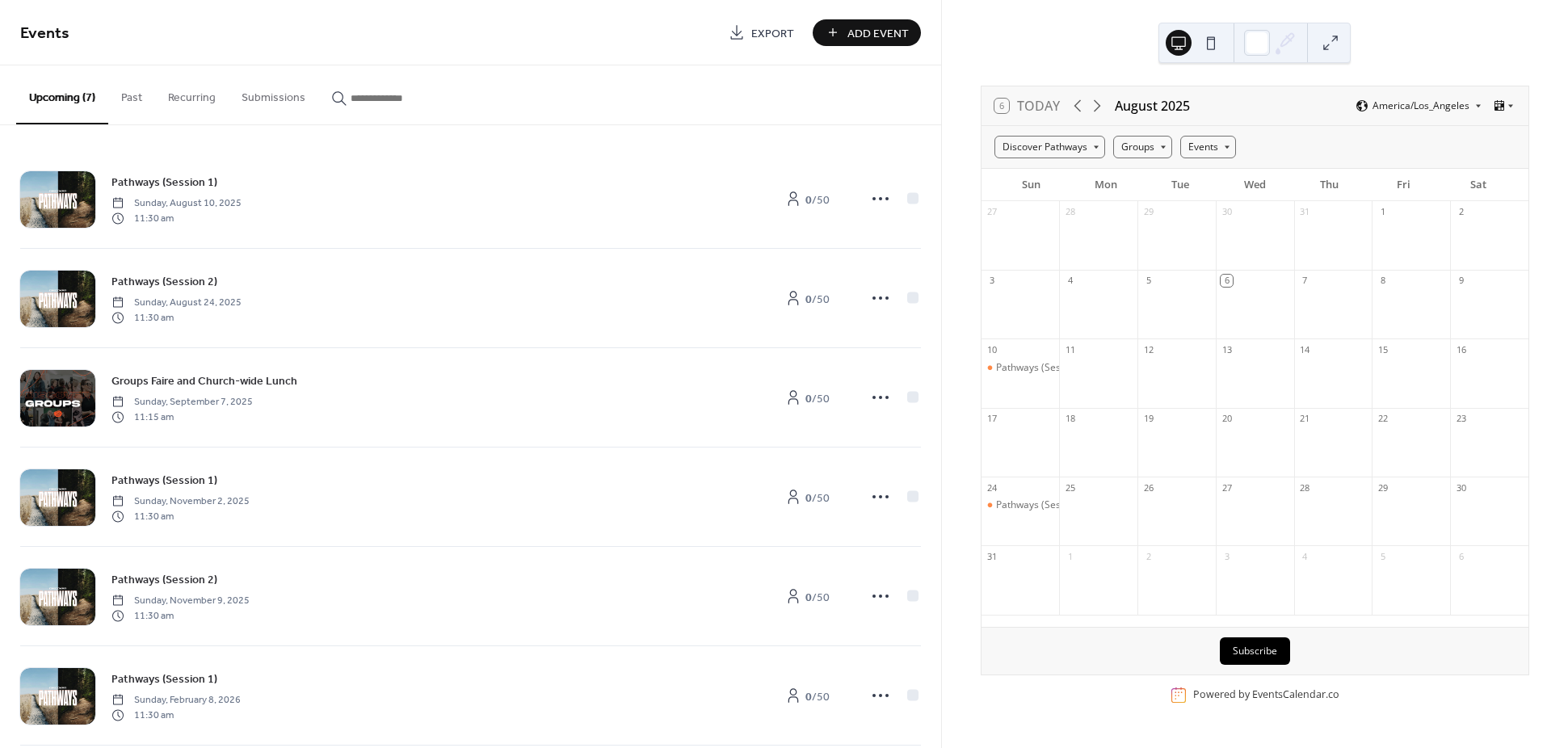 scroll, scrollTop: 0, scrollLeft: 0, axis: both 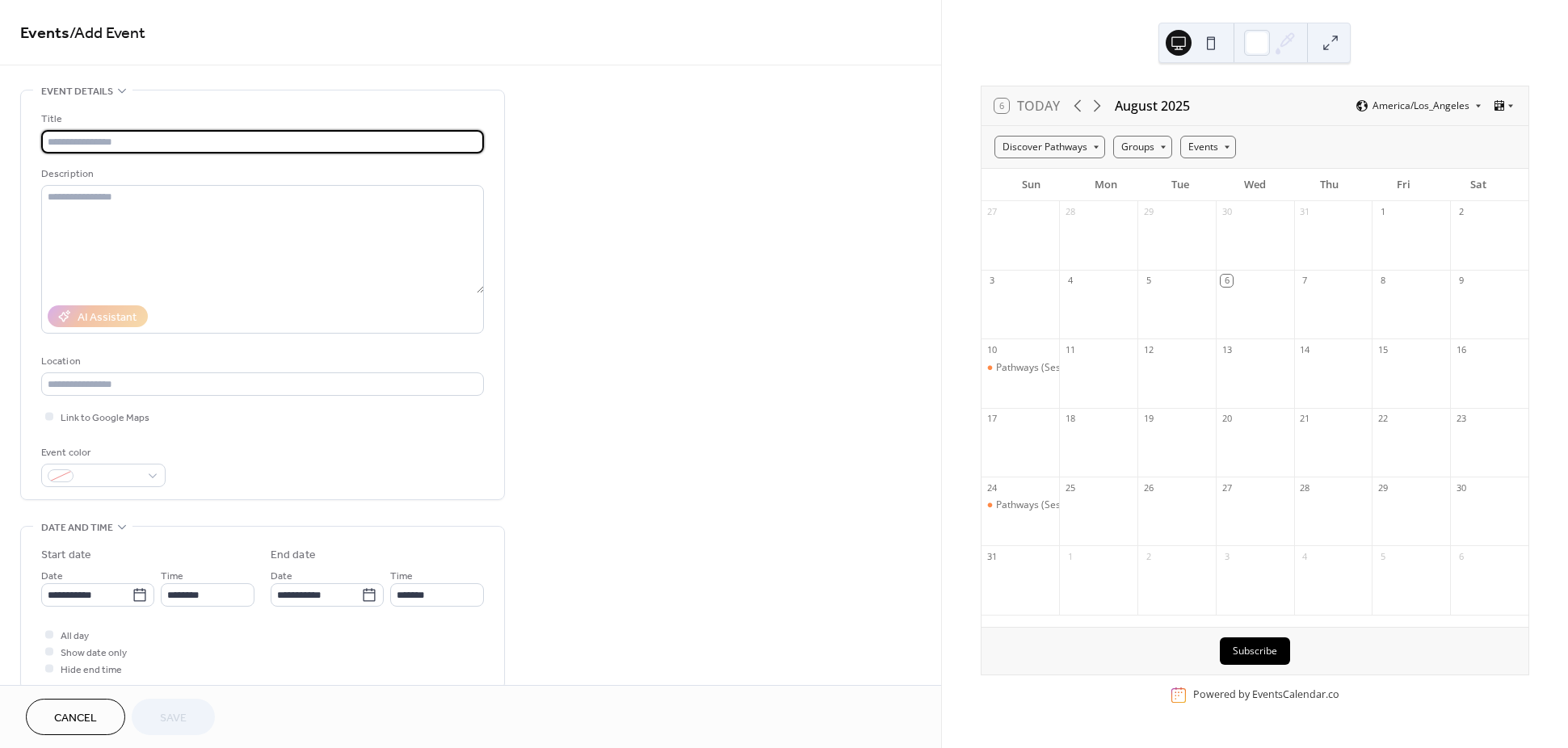 click at bounding box center [263, 141] 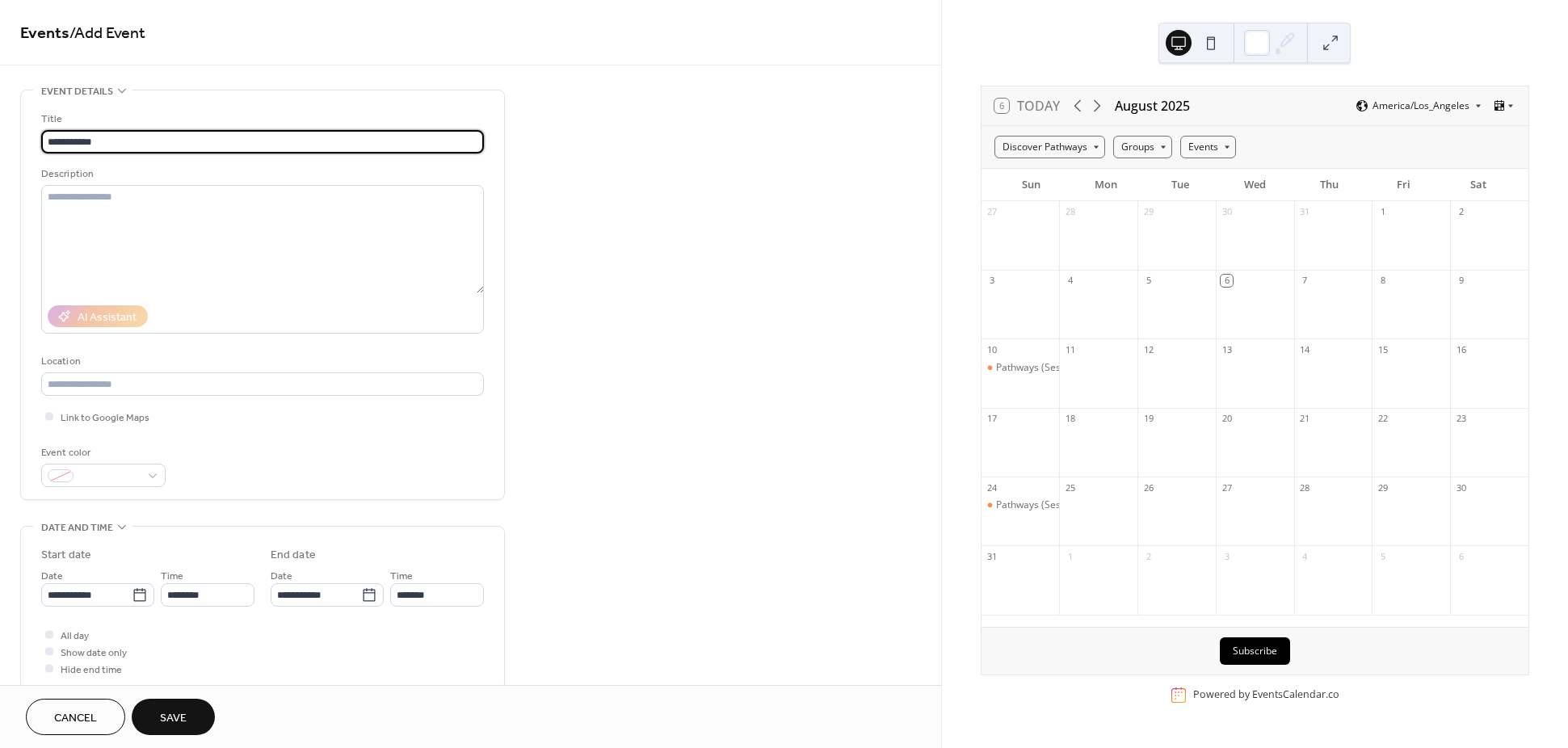 scroll, scrollTop: 363, scrollLeft: 0, axis: vertical 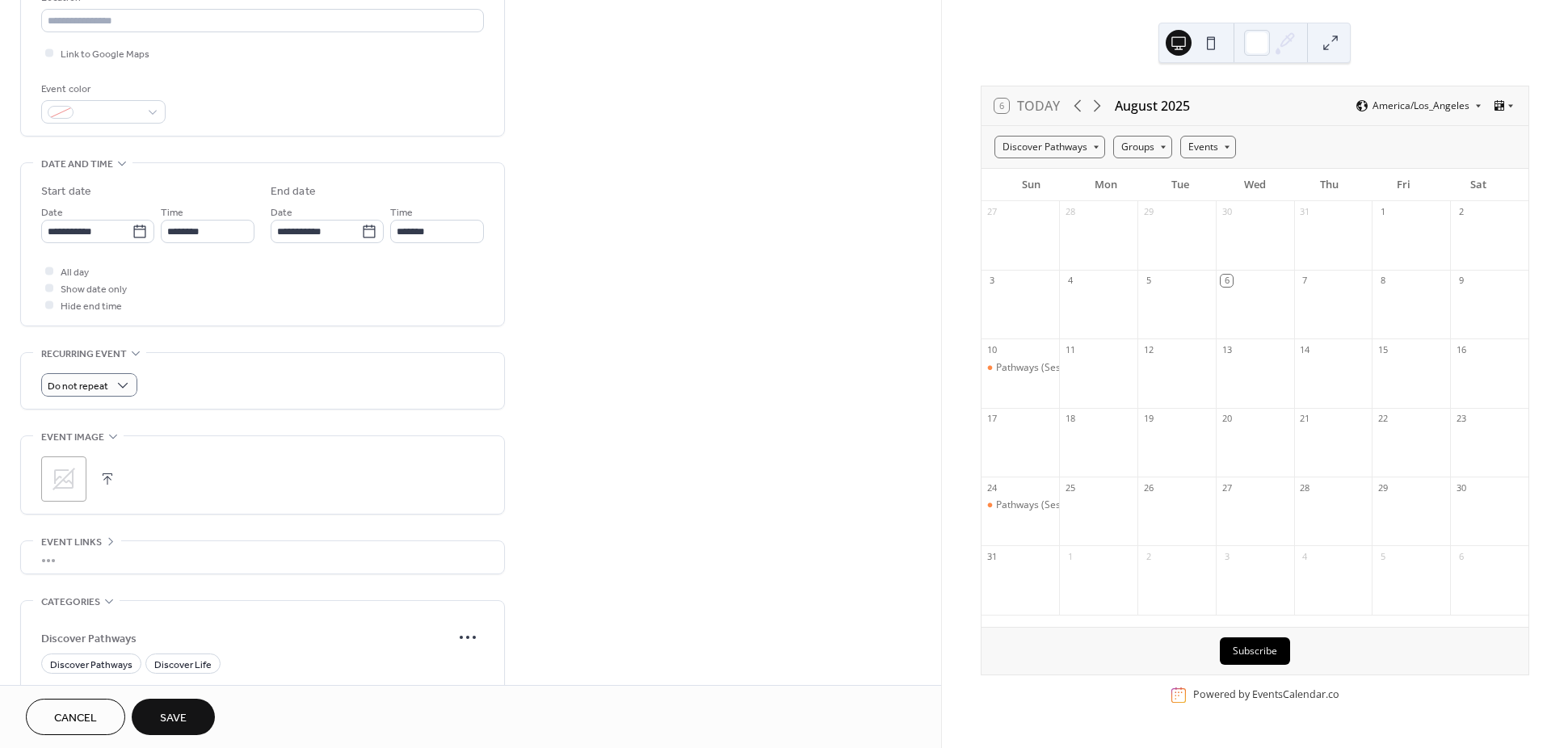 type on "**********" 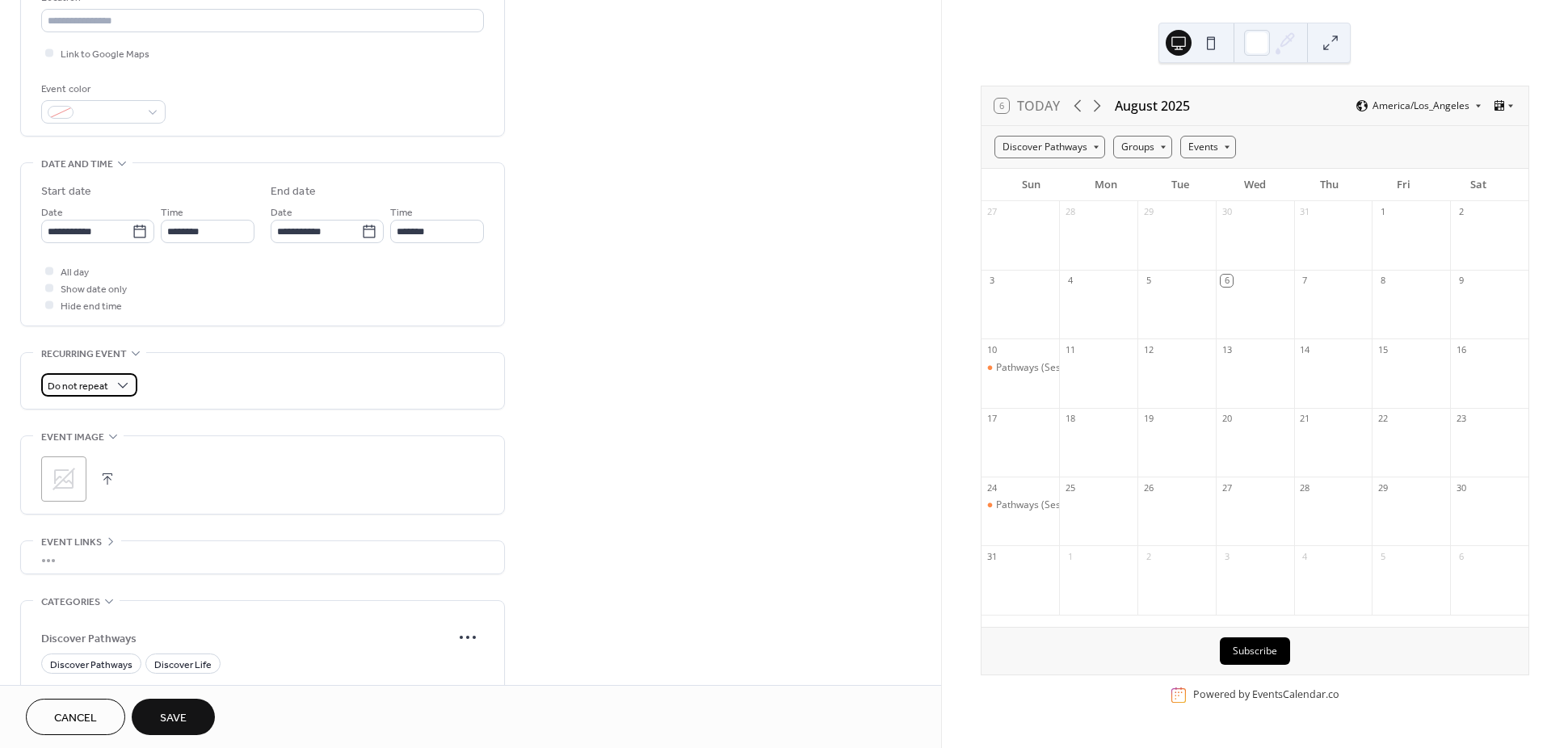 click on "Do not repeat" at bounding box center [78, 386] 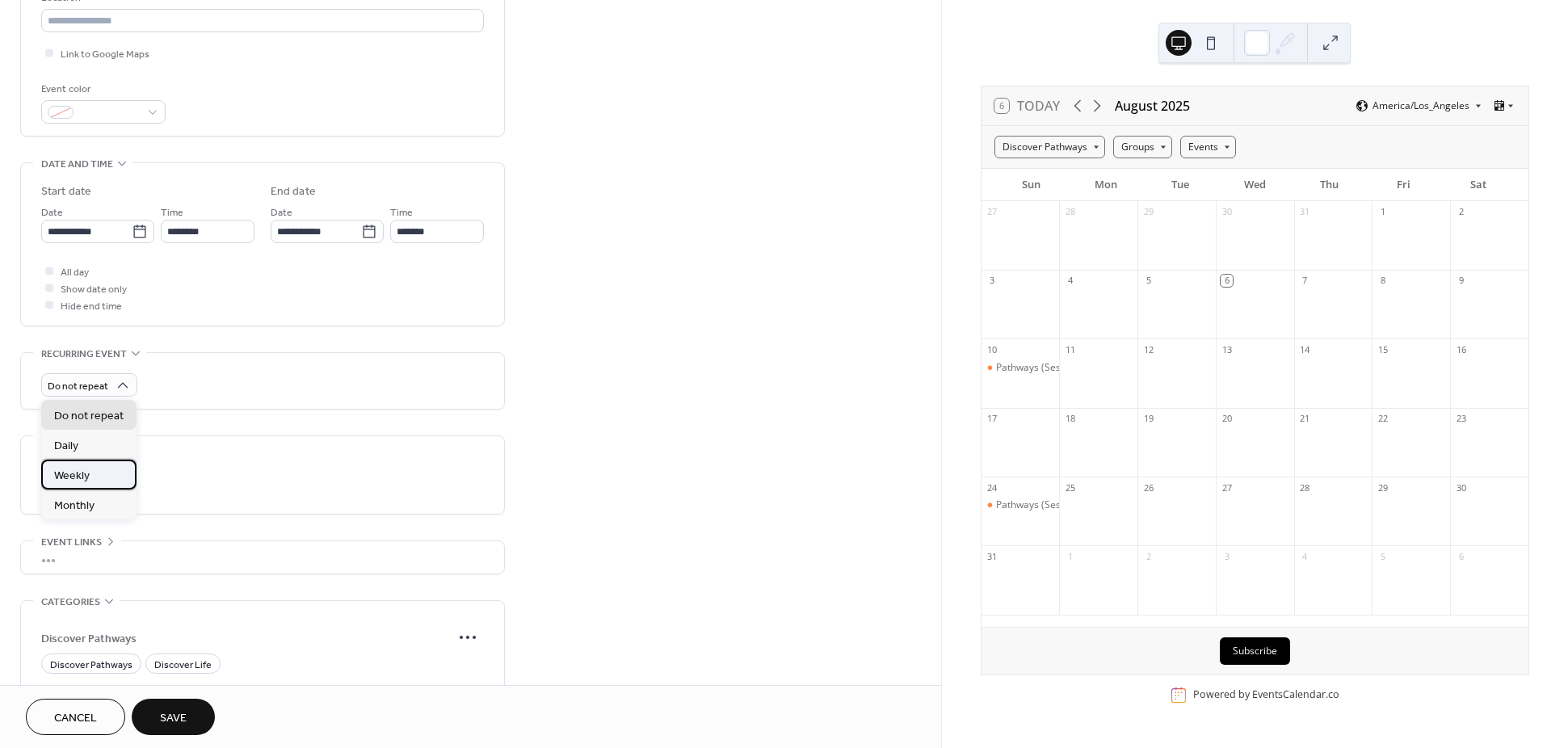 click on "Weekly" at bounding box center (89, 474) 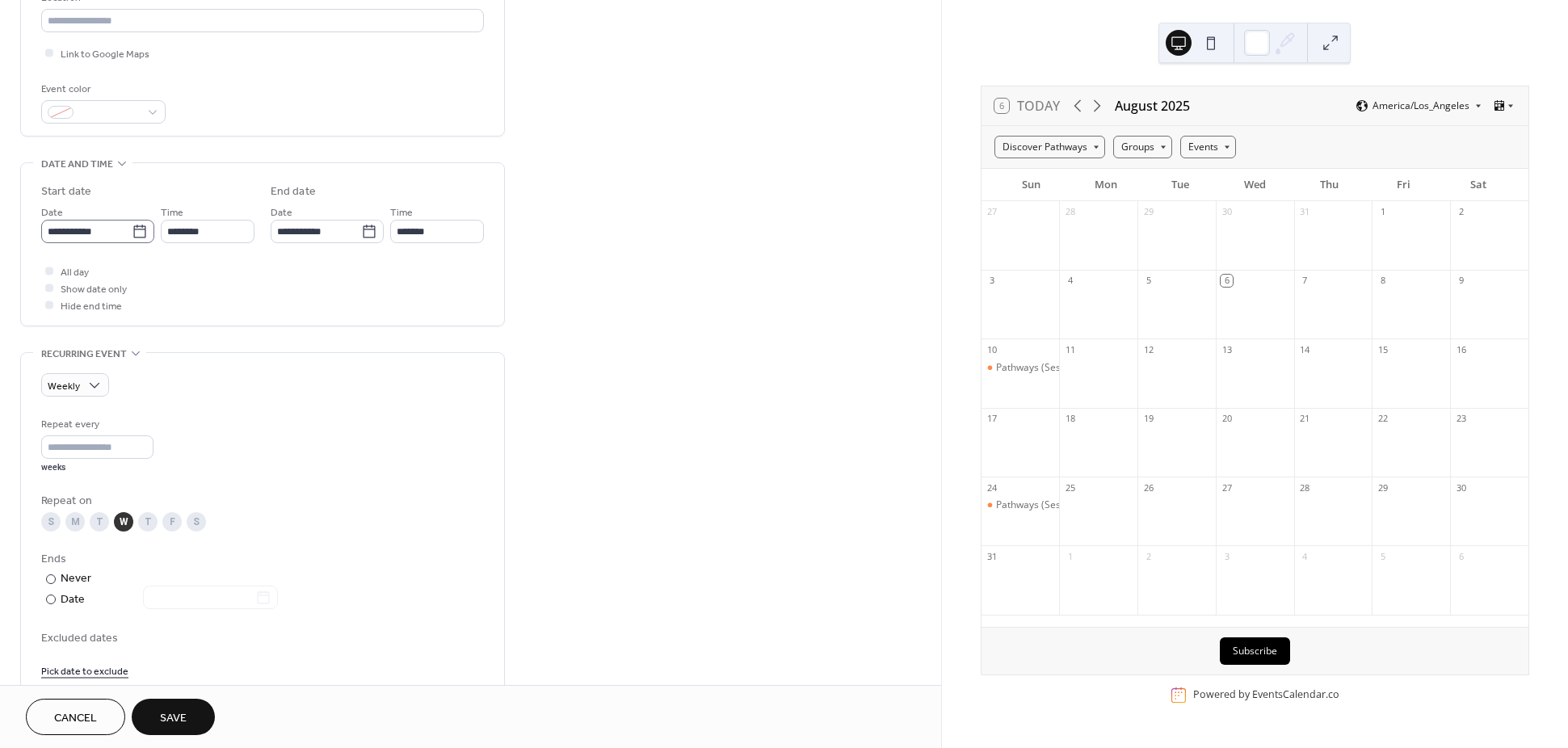 click 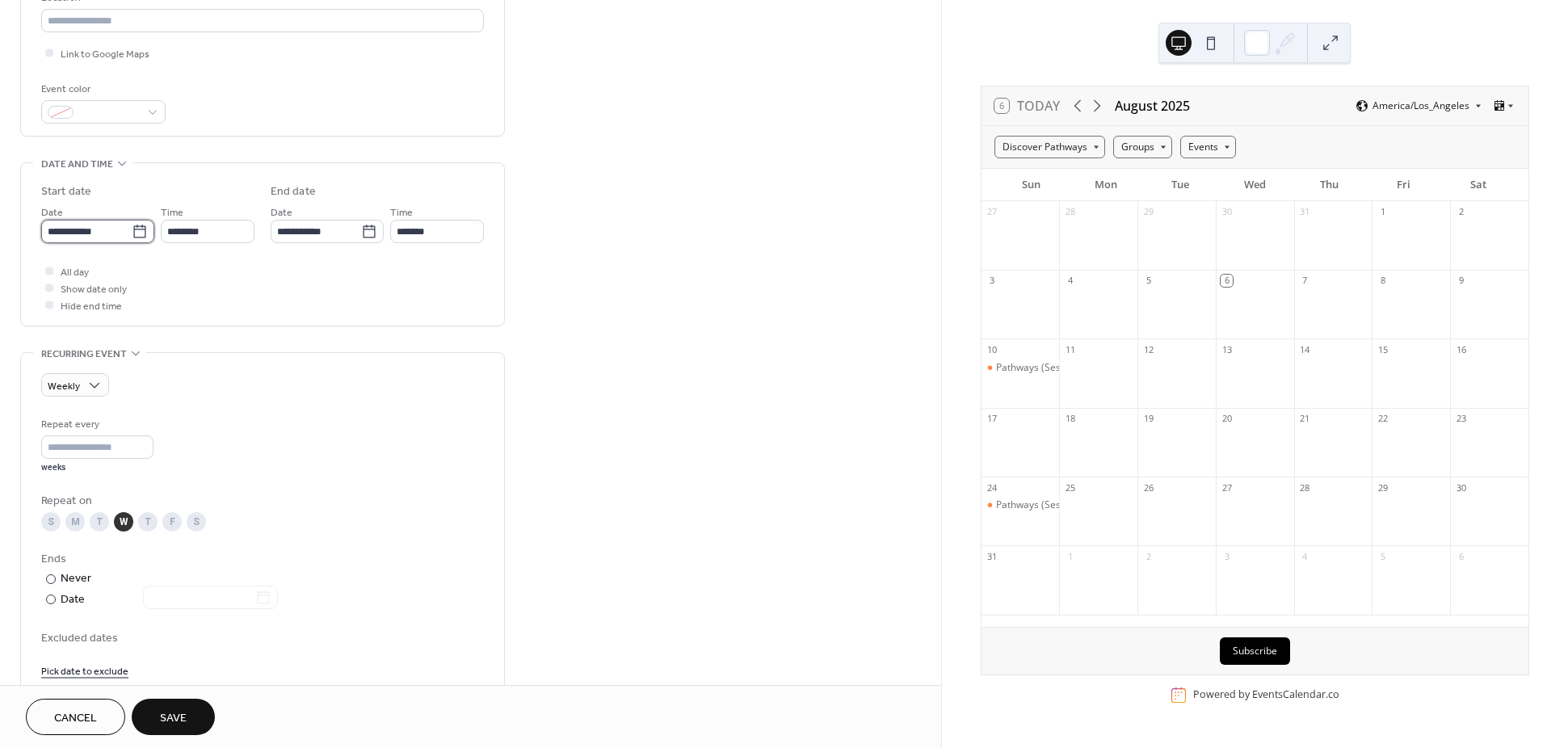 click on "**********" at bounding box center (86, 231) 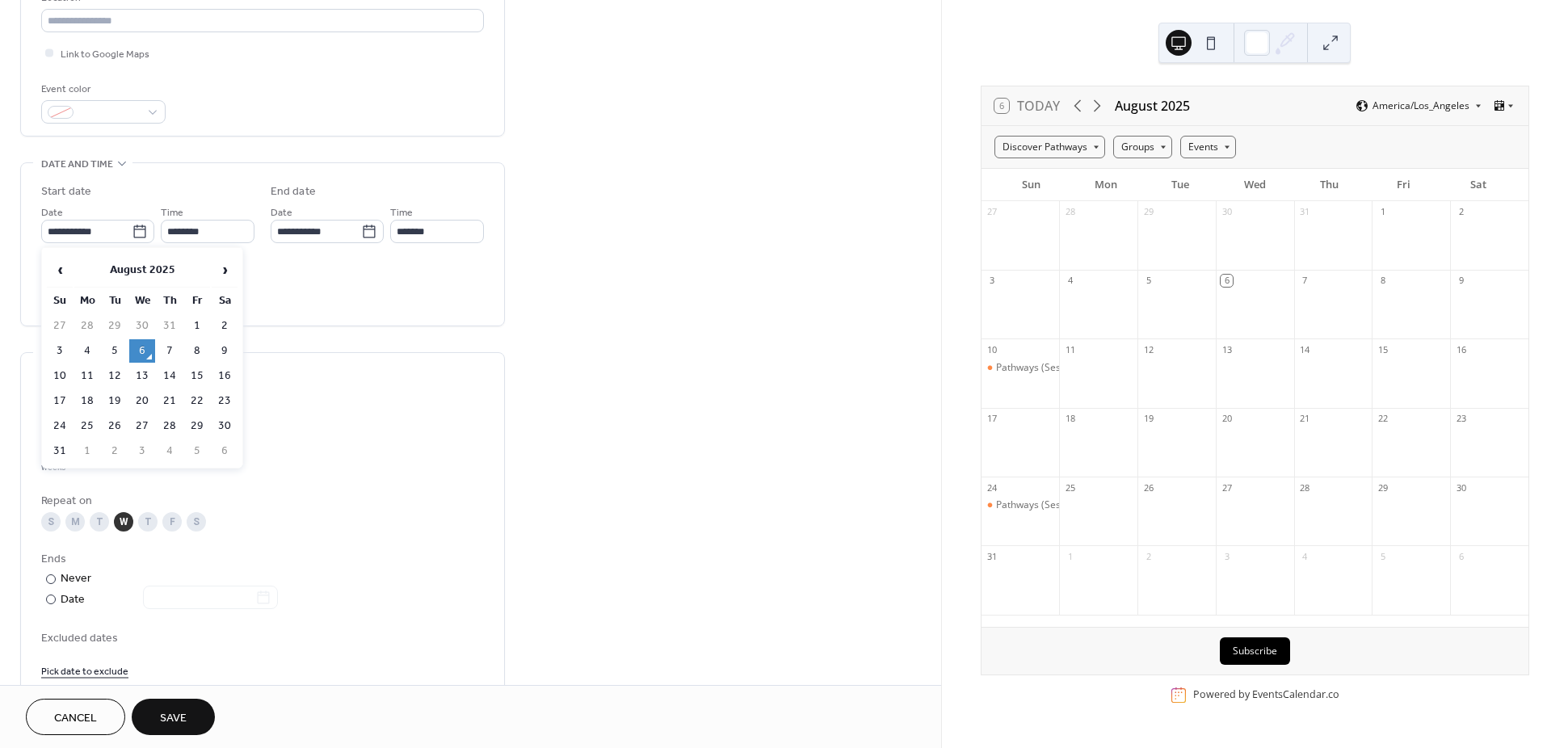 click on "6" at bounding box center (142, 351) 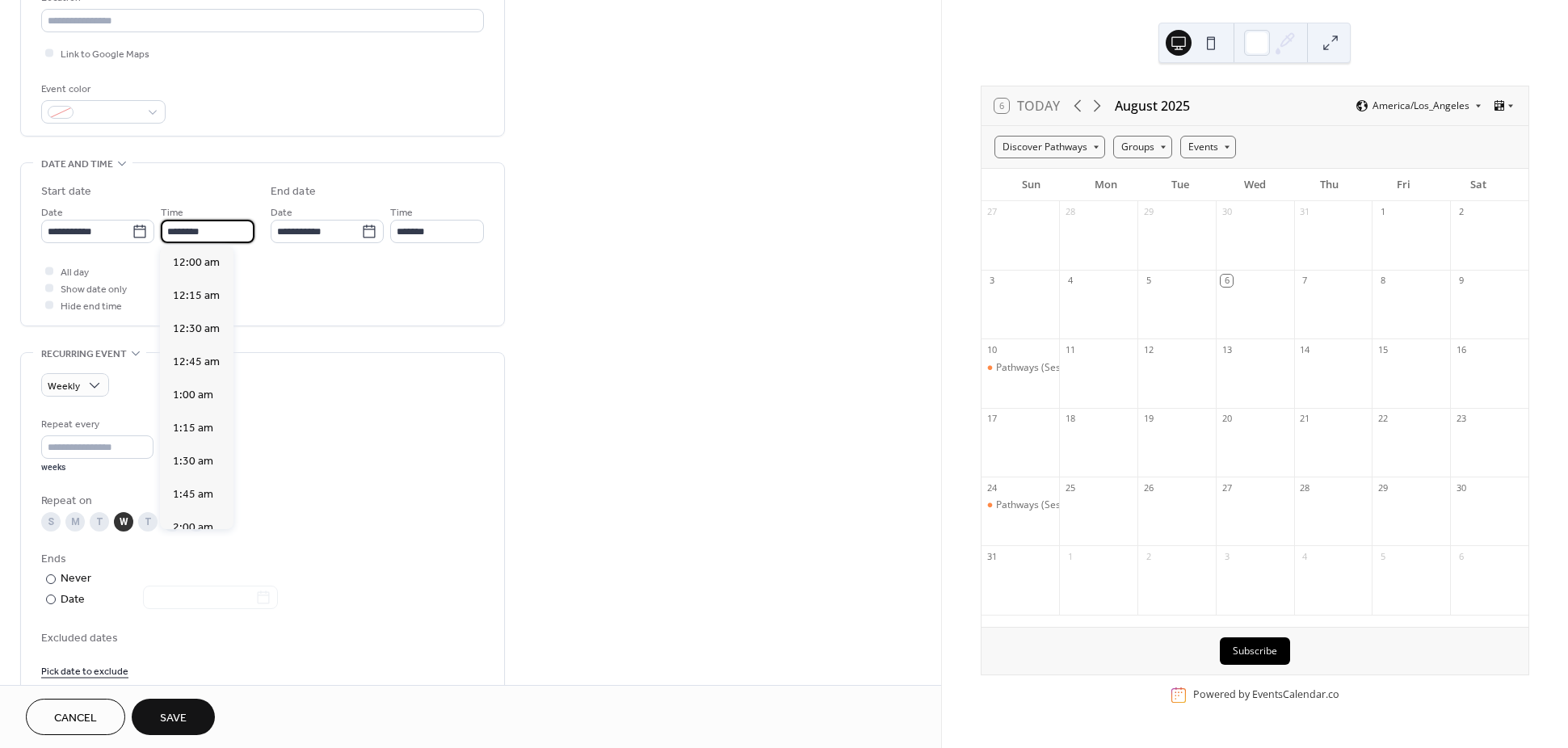 click on "********" at bounding box center (208, 231) 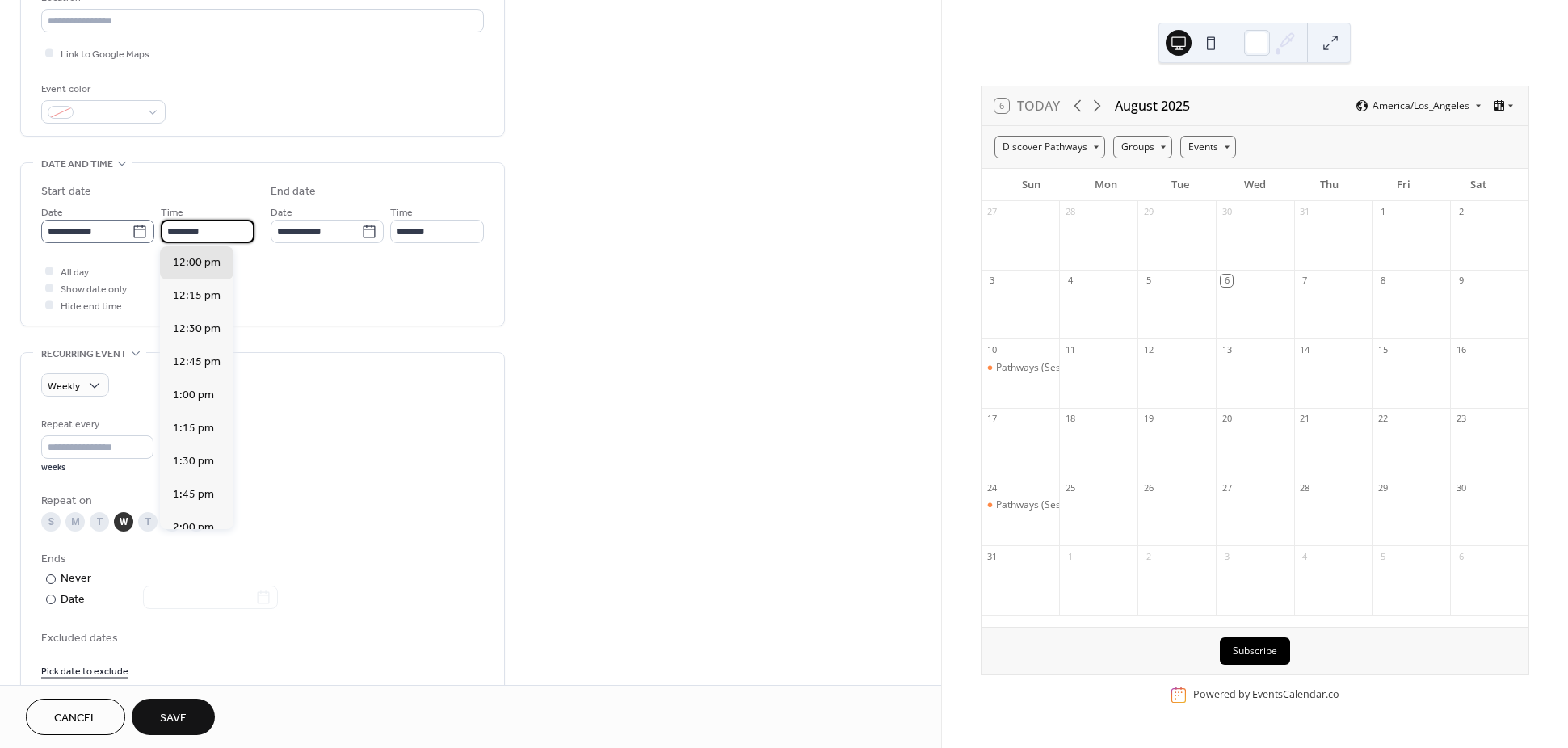 drag, startPoint x: 178, startPoint y: 227, endPoint x: 142, endPoint y: 228, distance: 36.013886 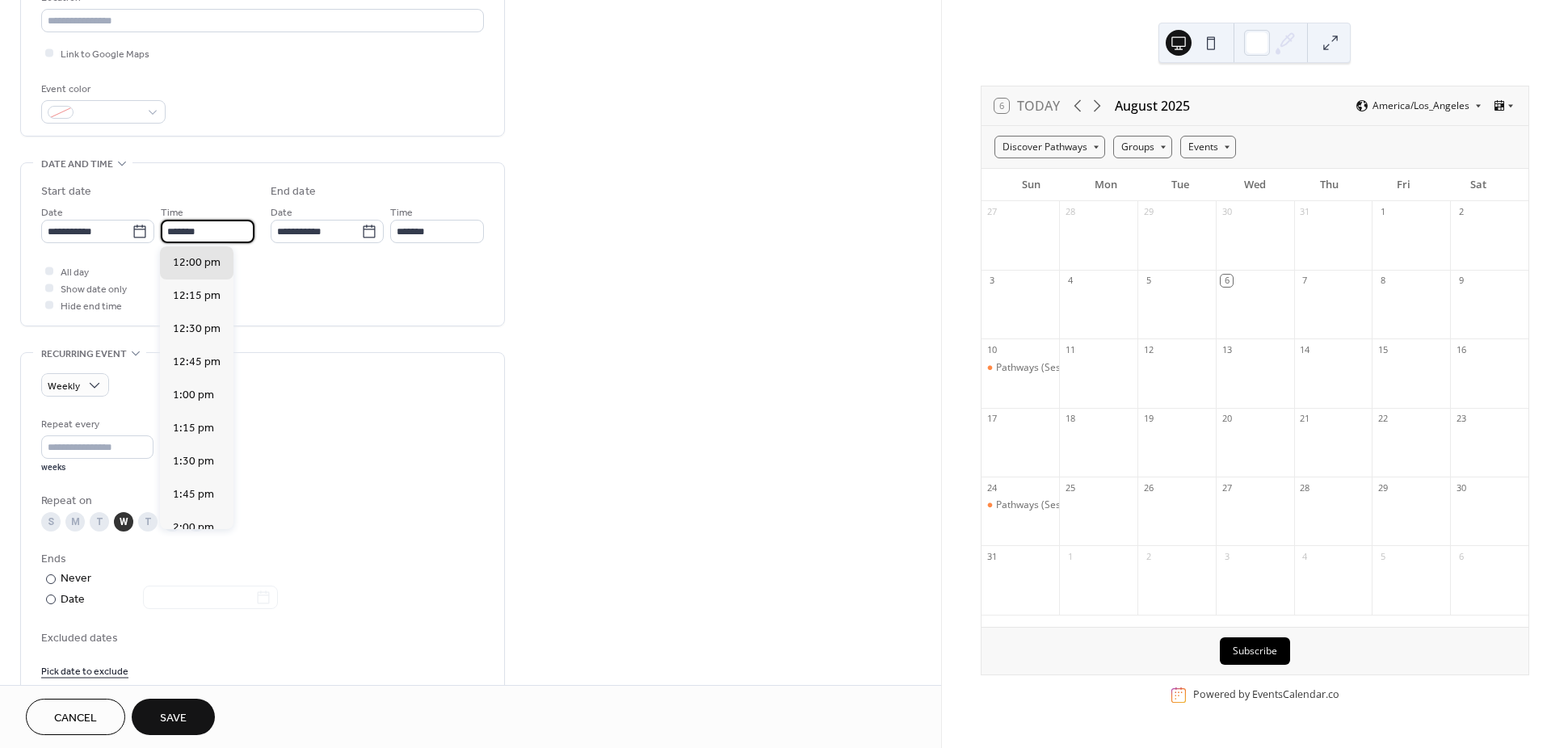 scroll, scrollTop: 2517, scrollLeft: 0, axis: vertical 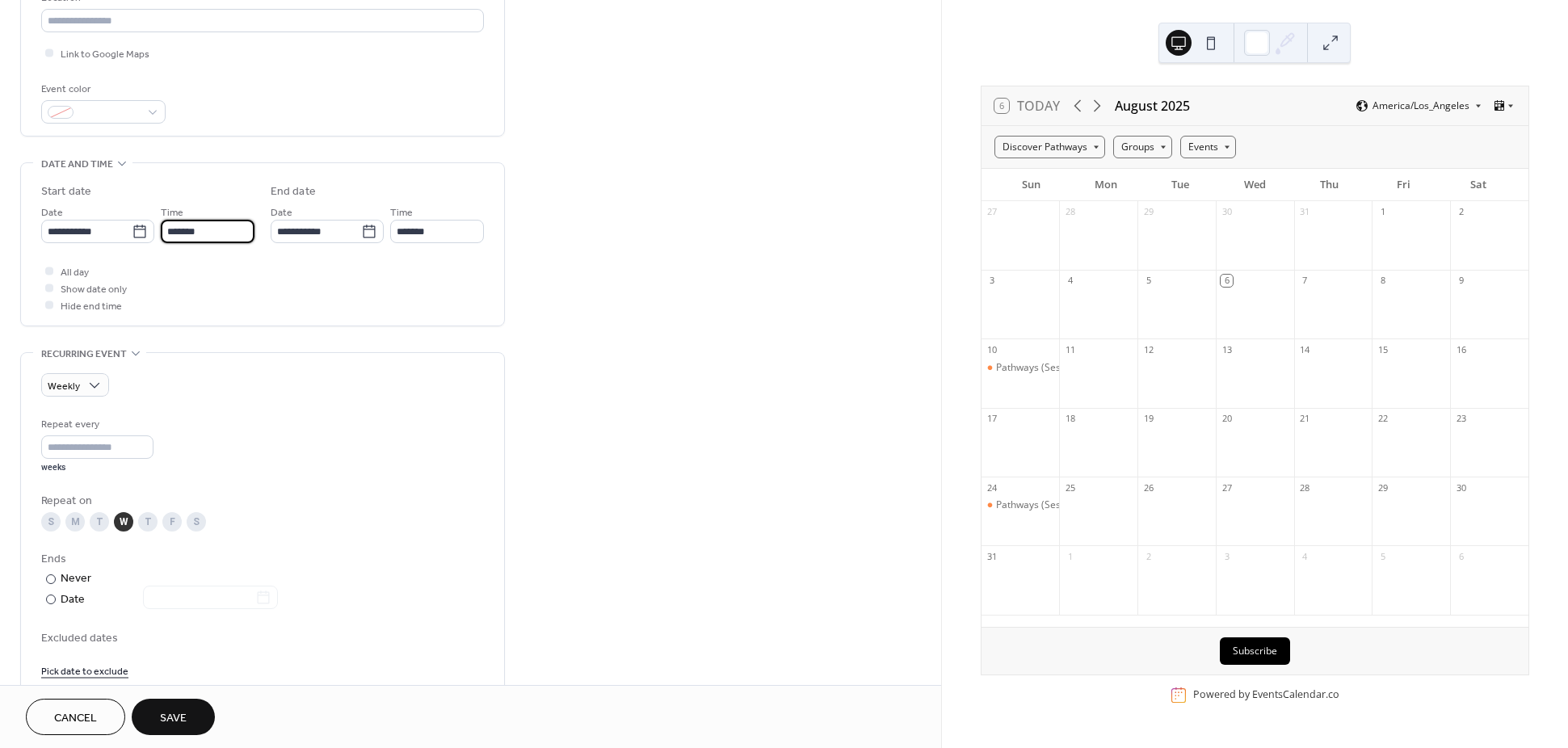 type on "*******" 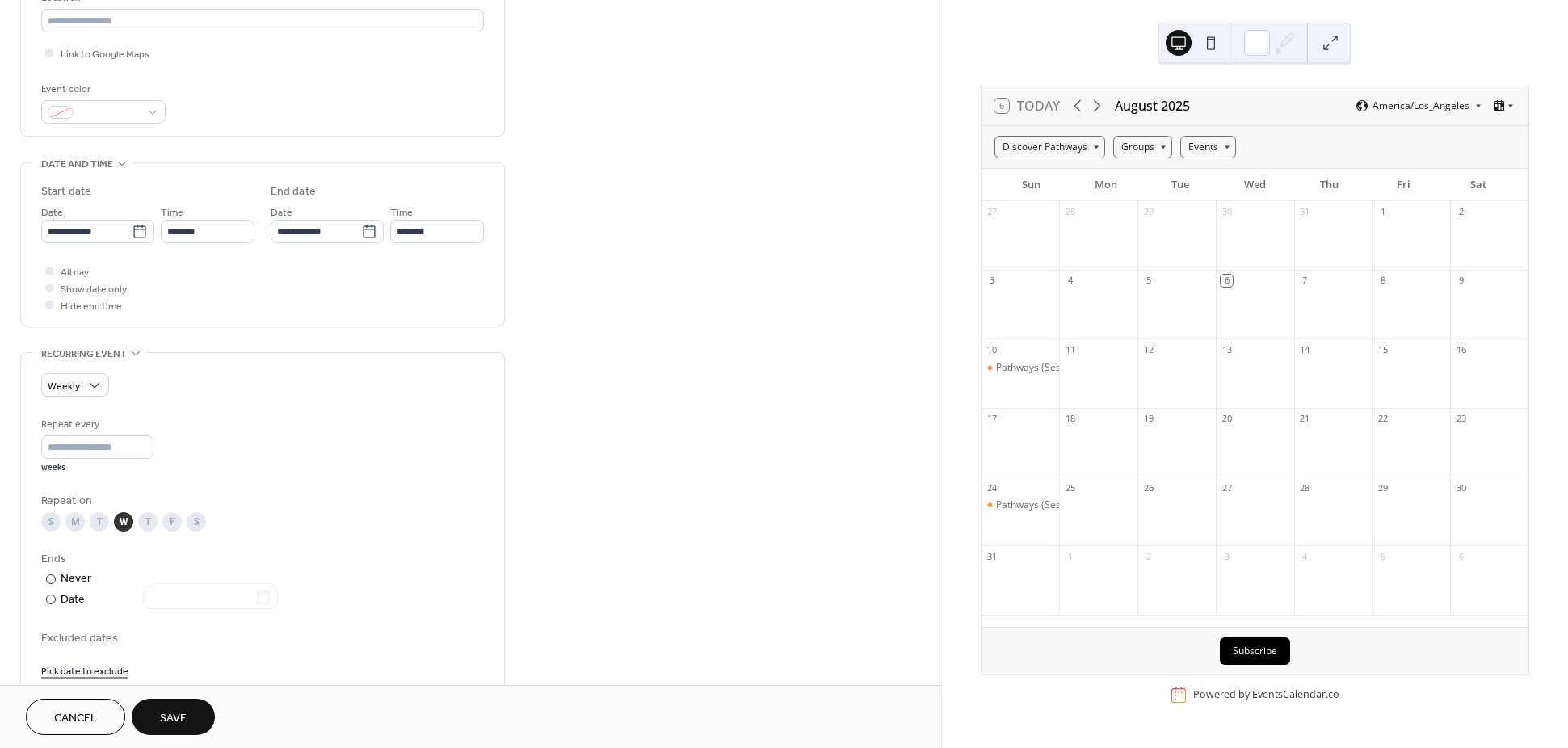 click on "Pick date to exclude" at bounding box center (85, 670) 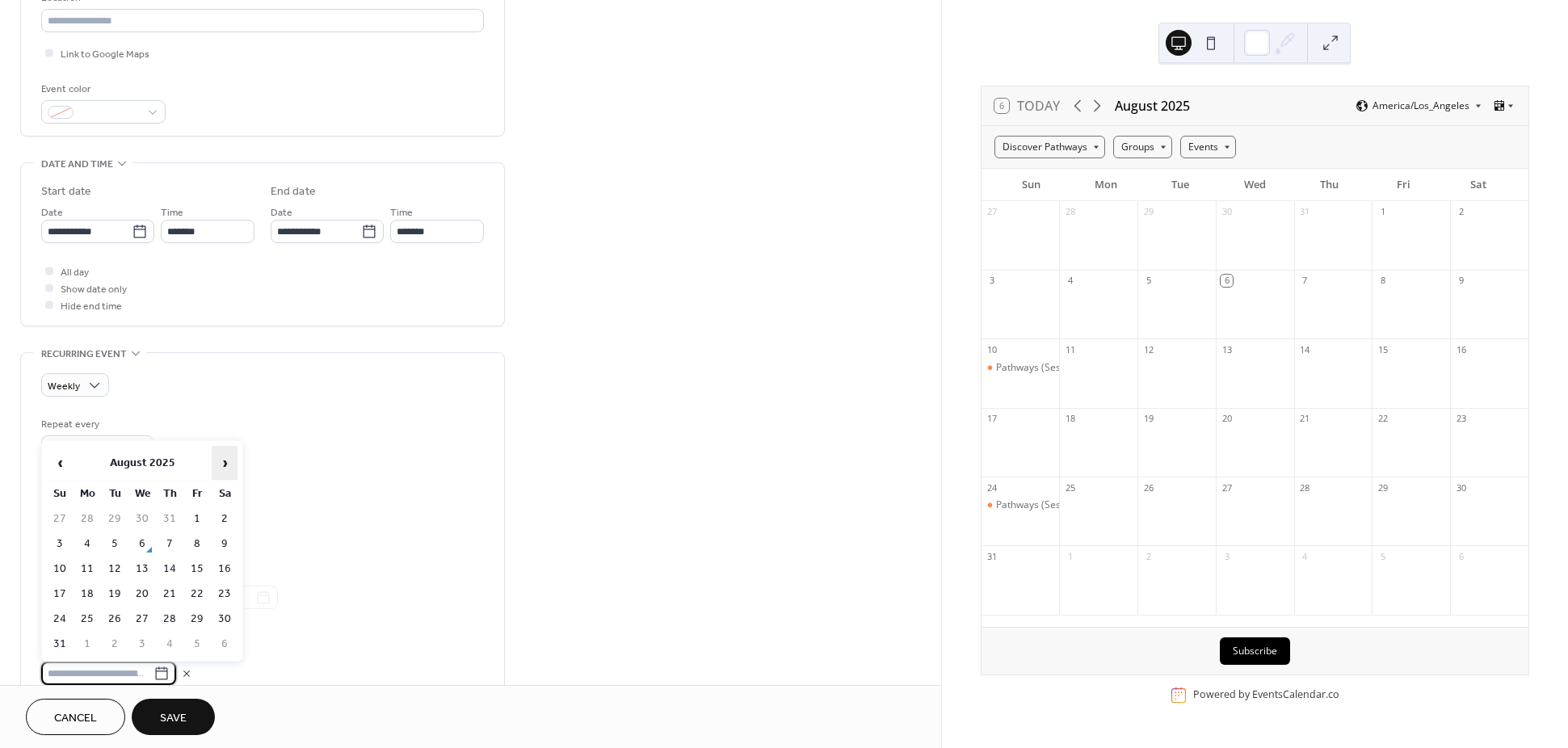 click on "›" at bounding box center [225, 463] 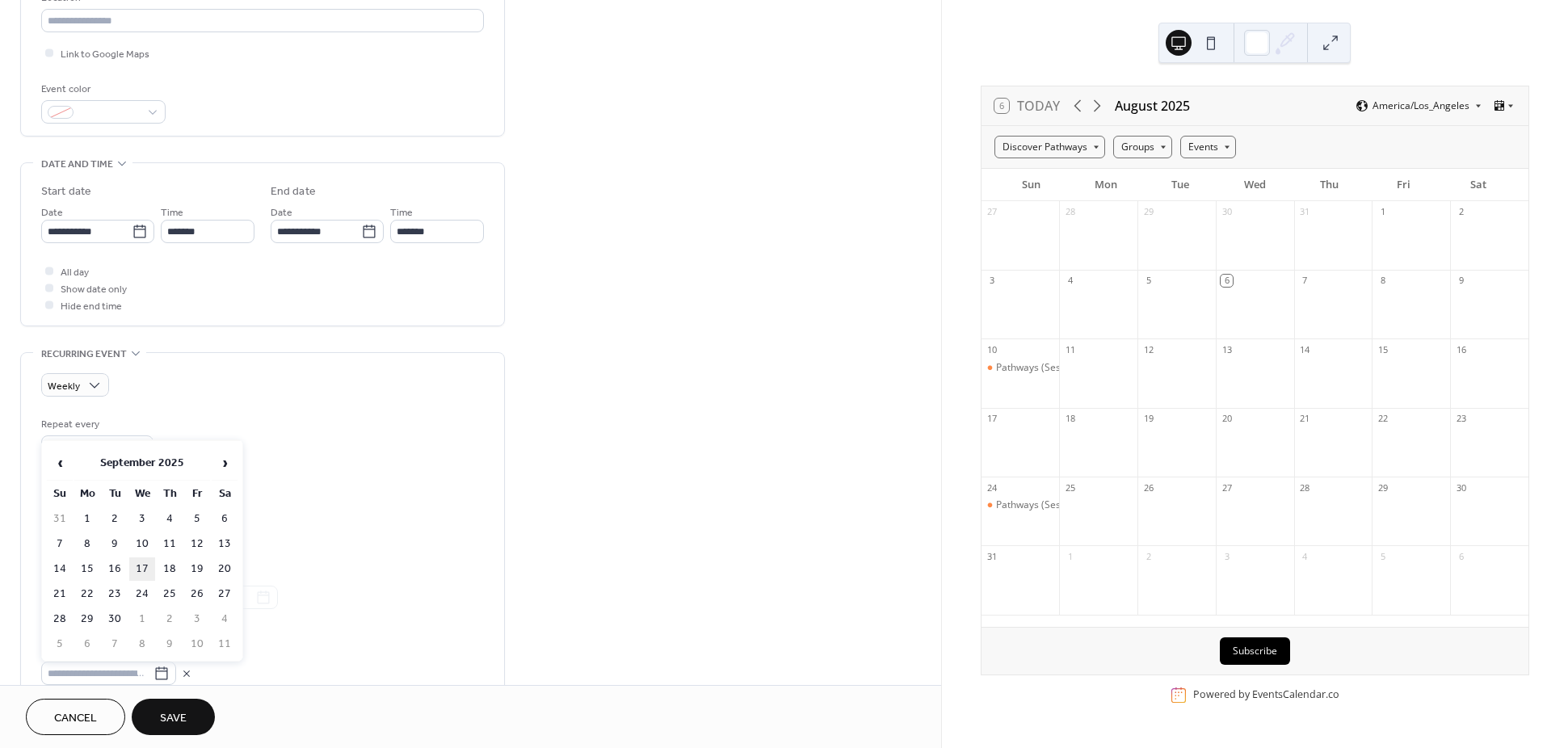 click on "17" at bounding box center (142, 569) 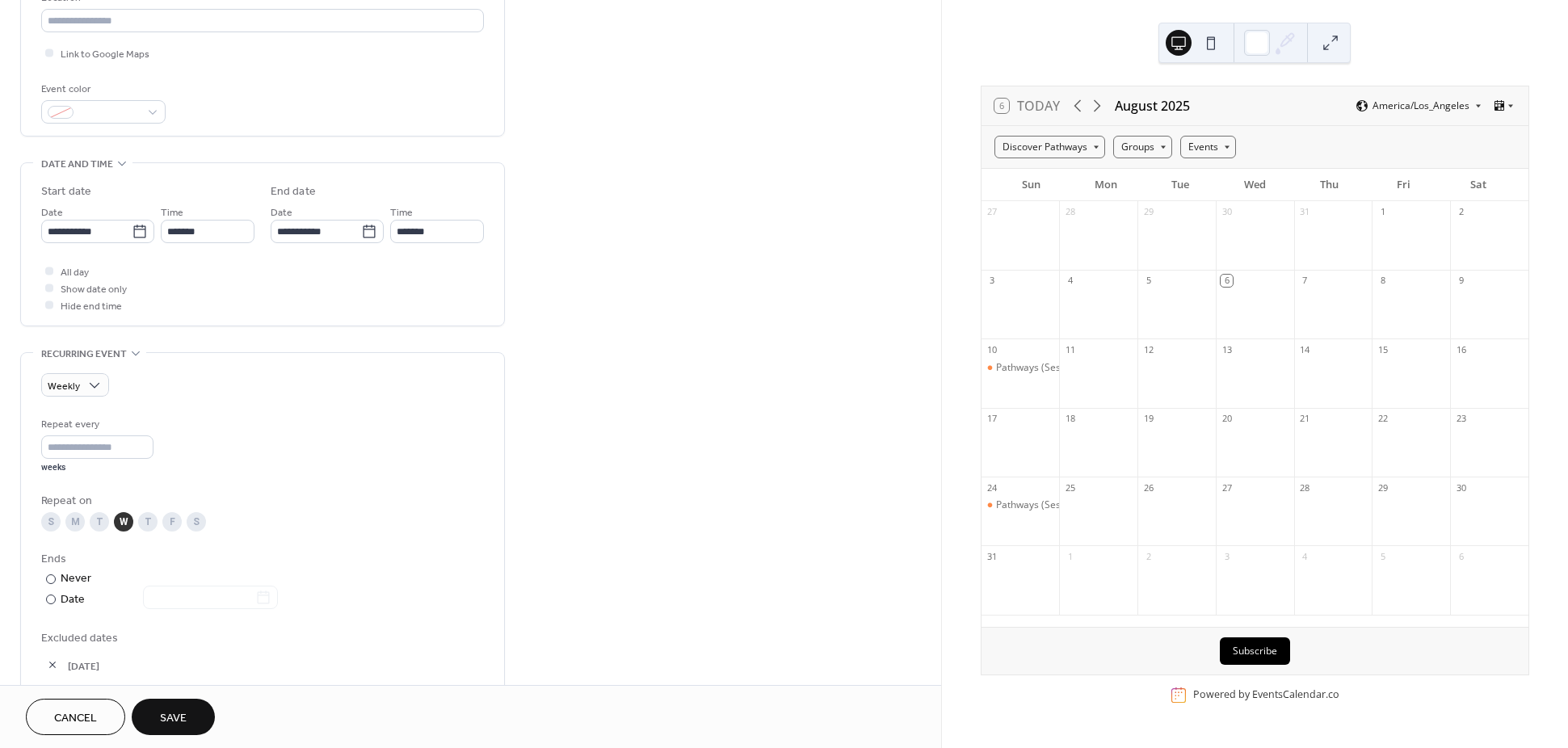 scroll, scrollTop: 727, scrollLeft: 0, axis: vertical 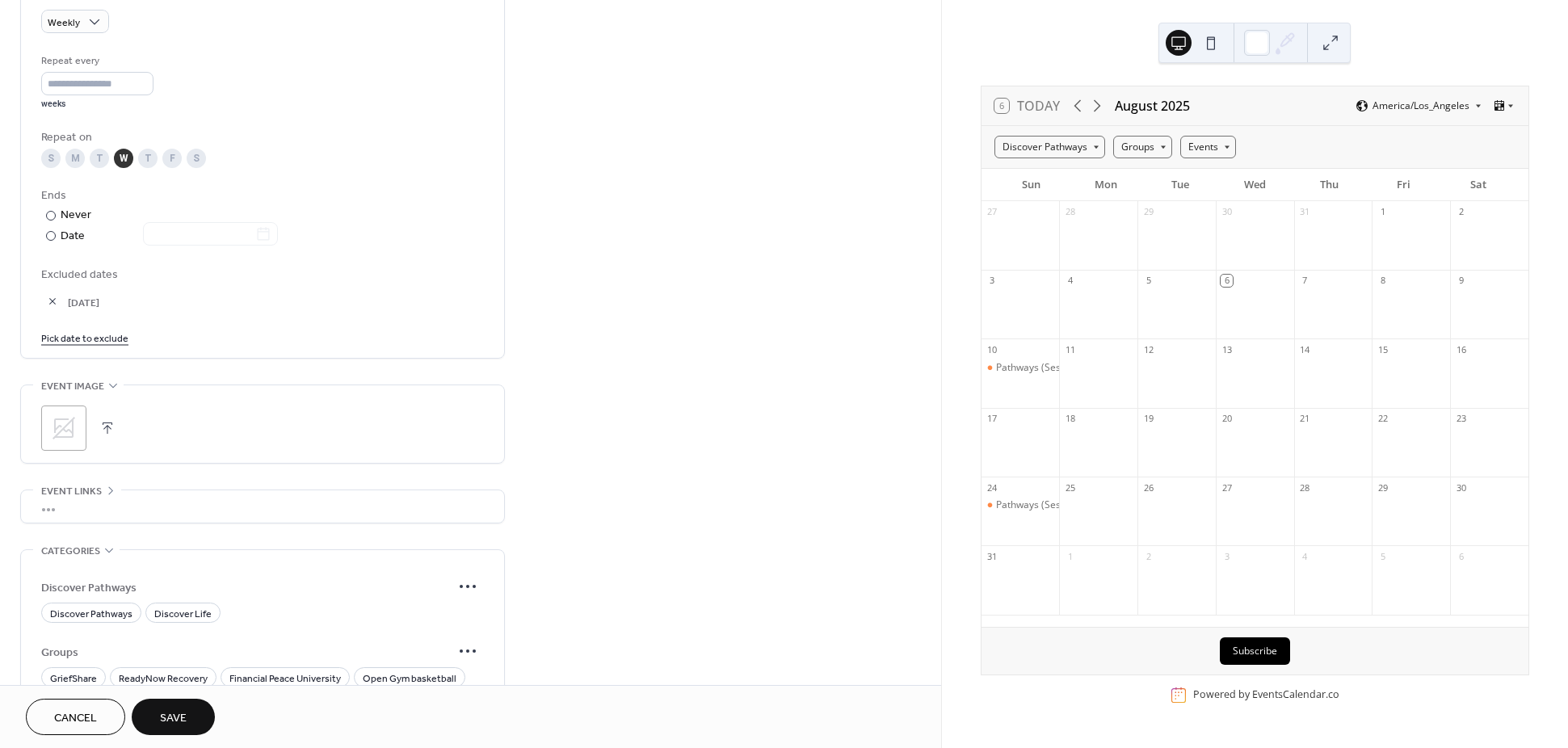 click on "Pick date to exclude" at bounding box center (85, 337) 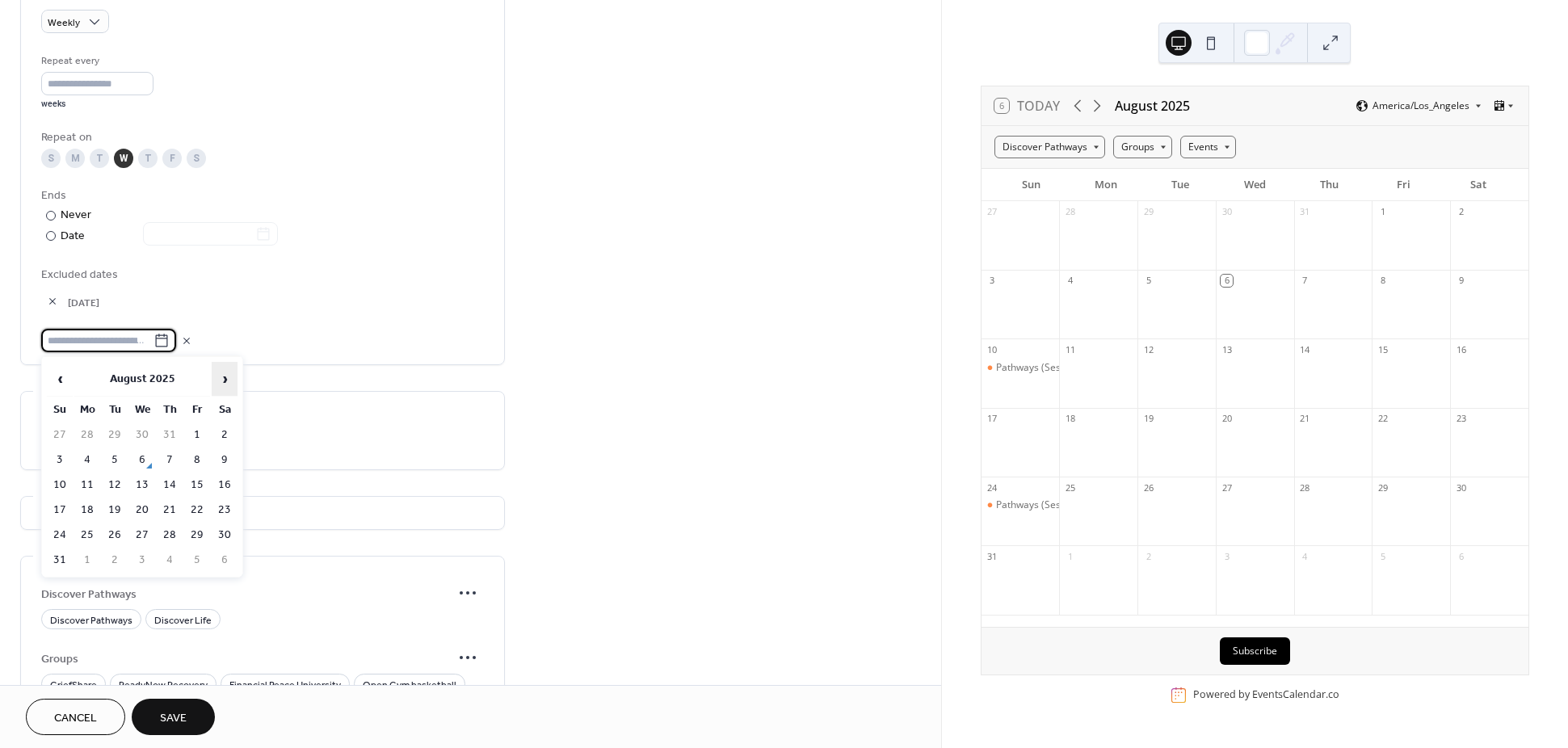 click on "›" at bounding box center [225, 379] 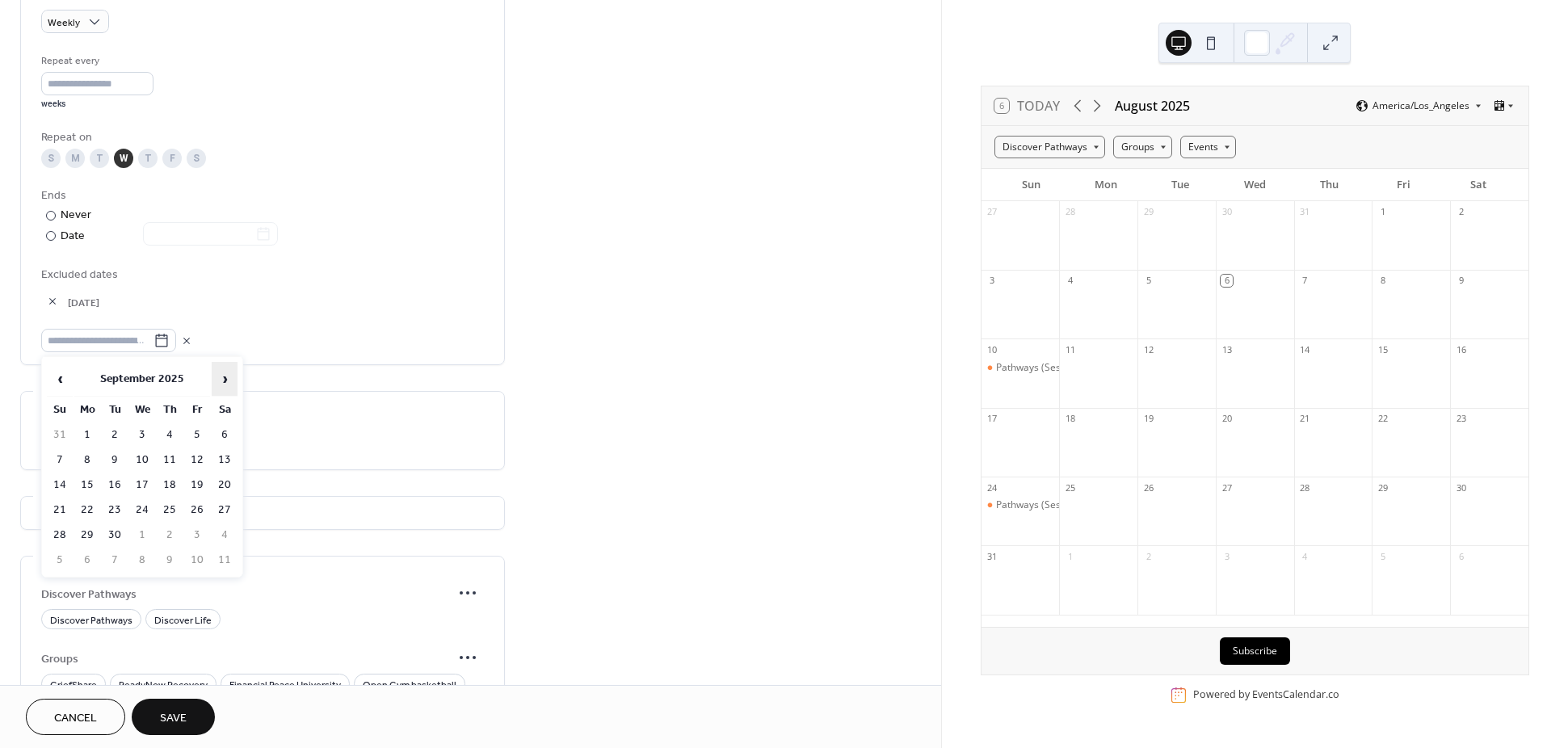 click on "›" at bounding box center [225, 379] 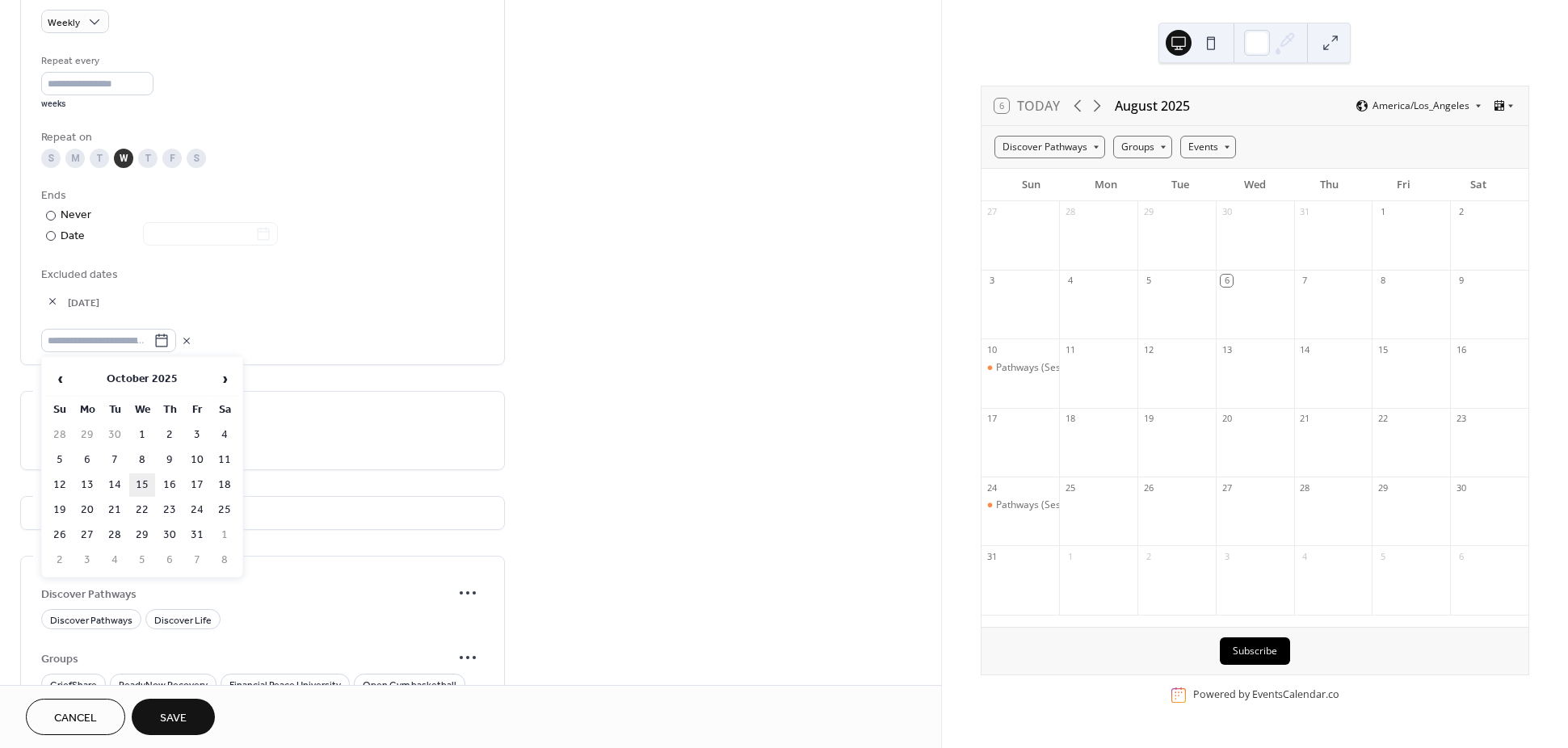 click on "15" at bounding box center (142, 485) 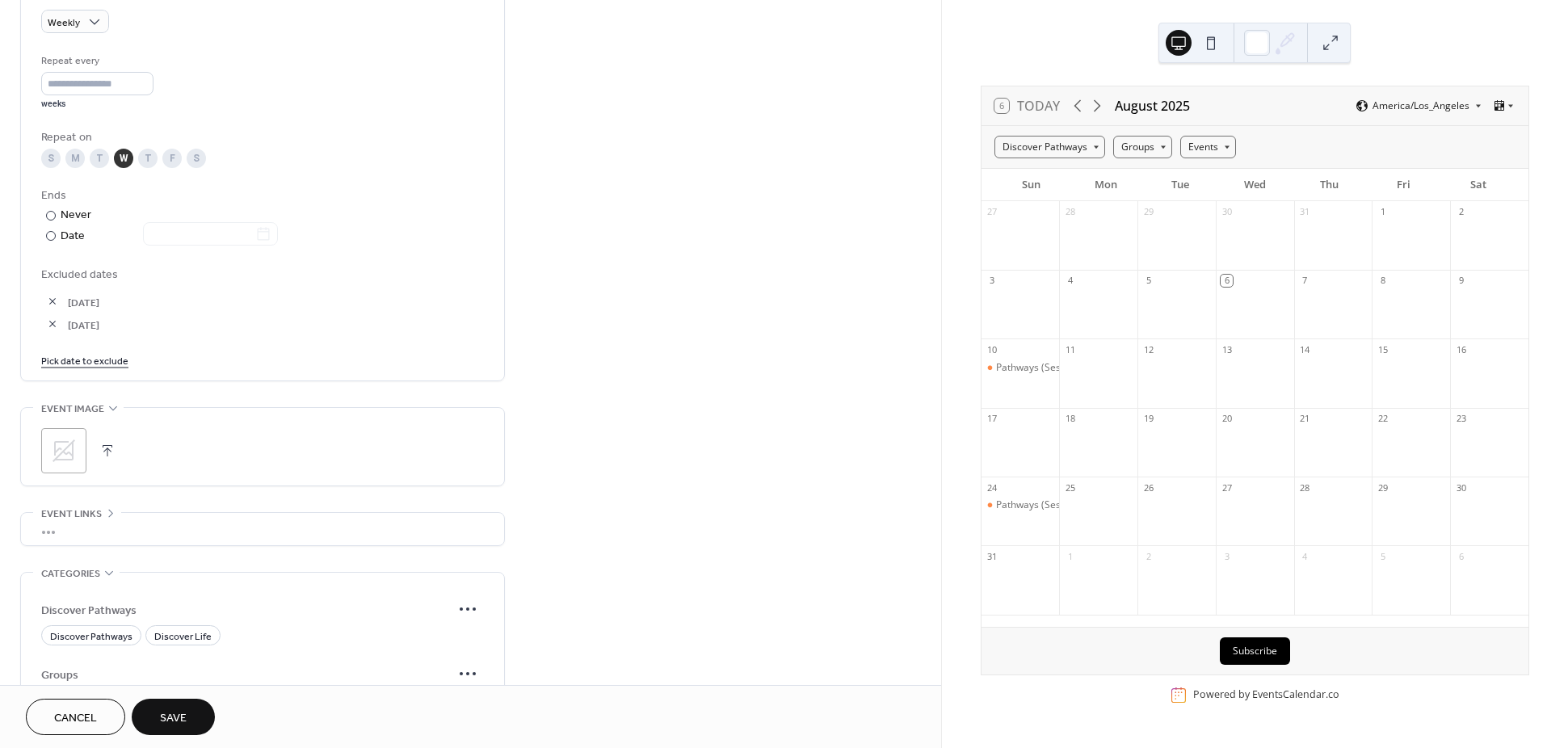 scroll, scrollTop: 1036, scrollLeft: 0, axis: vertical 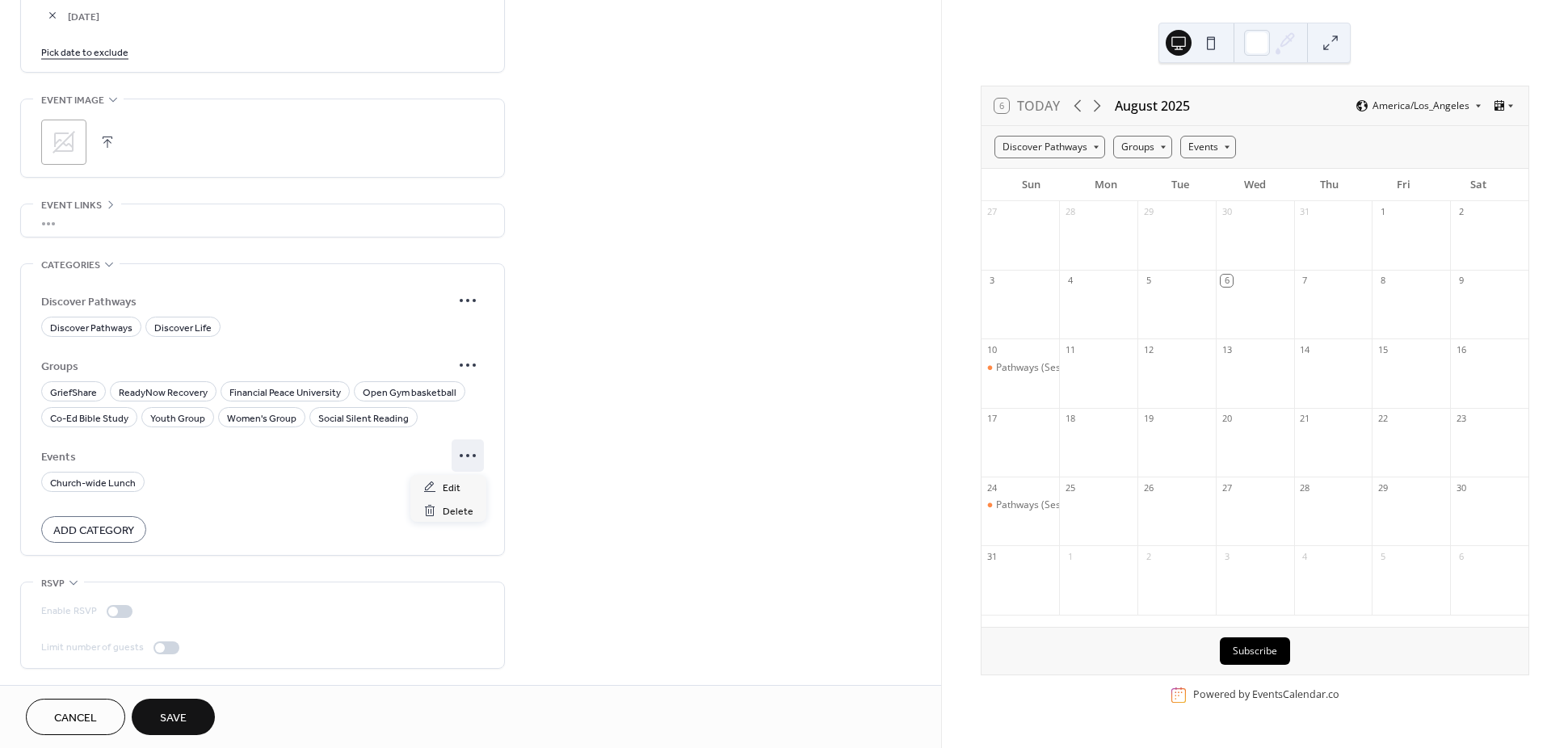 click 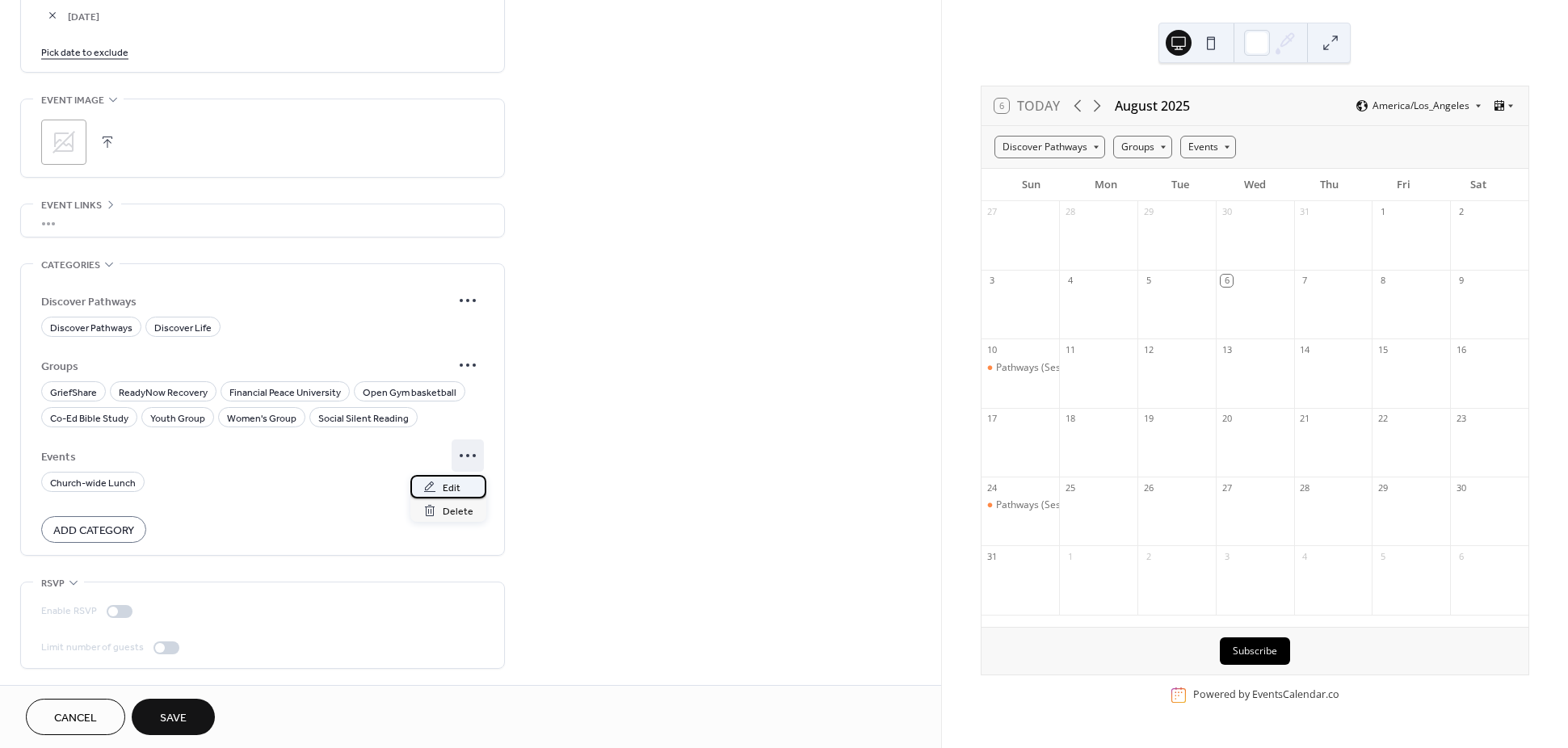 click on "Edit" at bounding box center [452, 488] 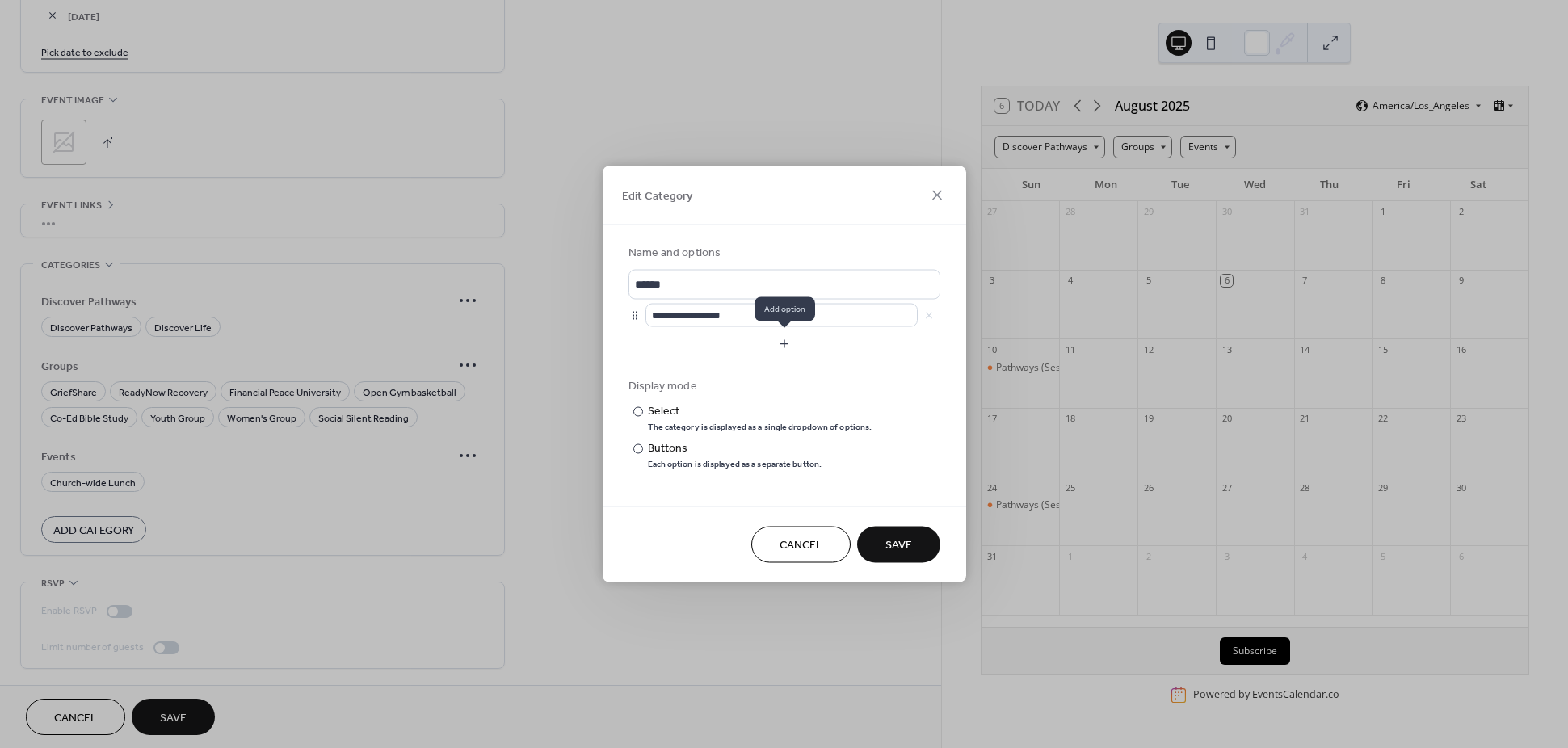 click at bounding box center (784, 344) 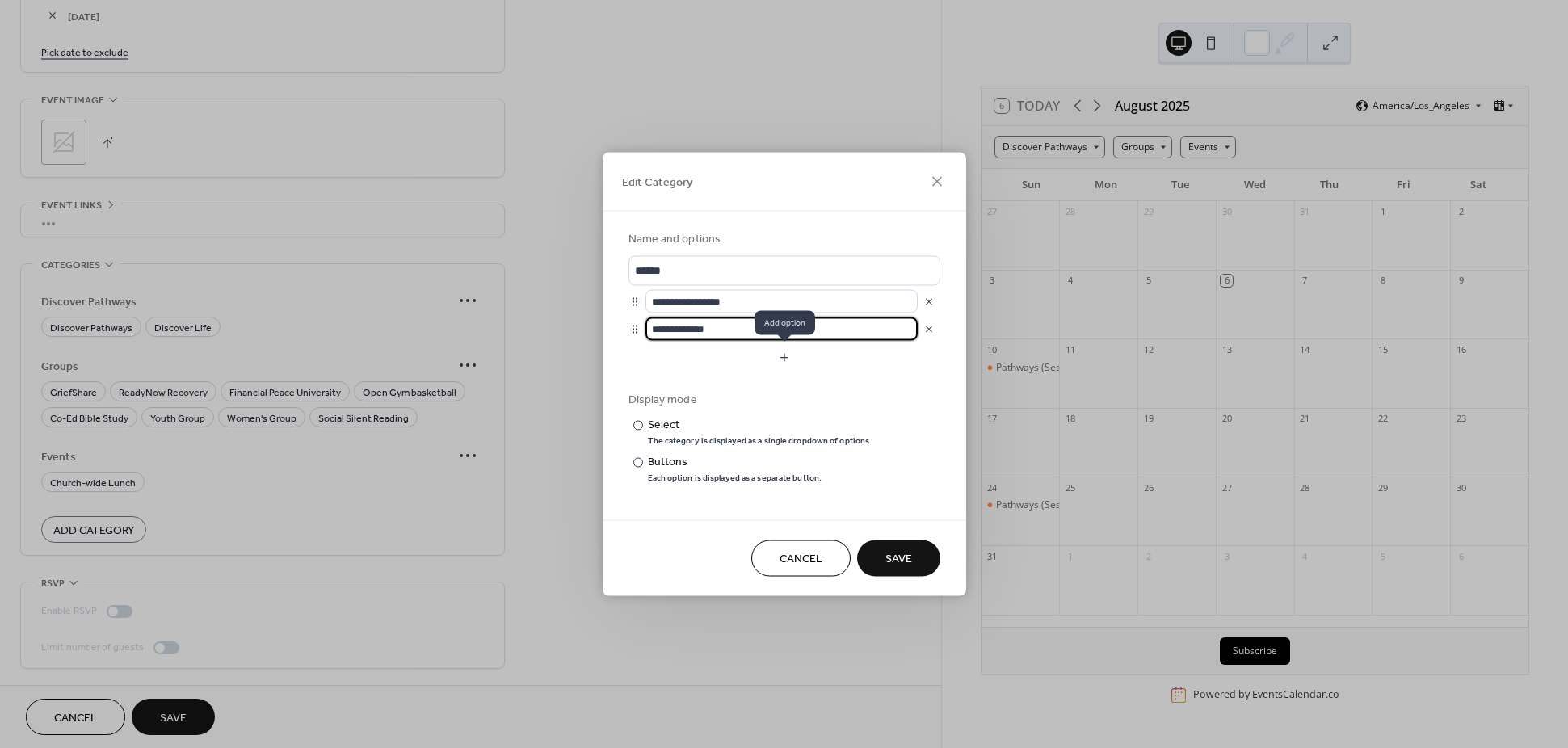 type on "**********" 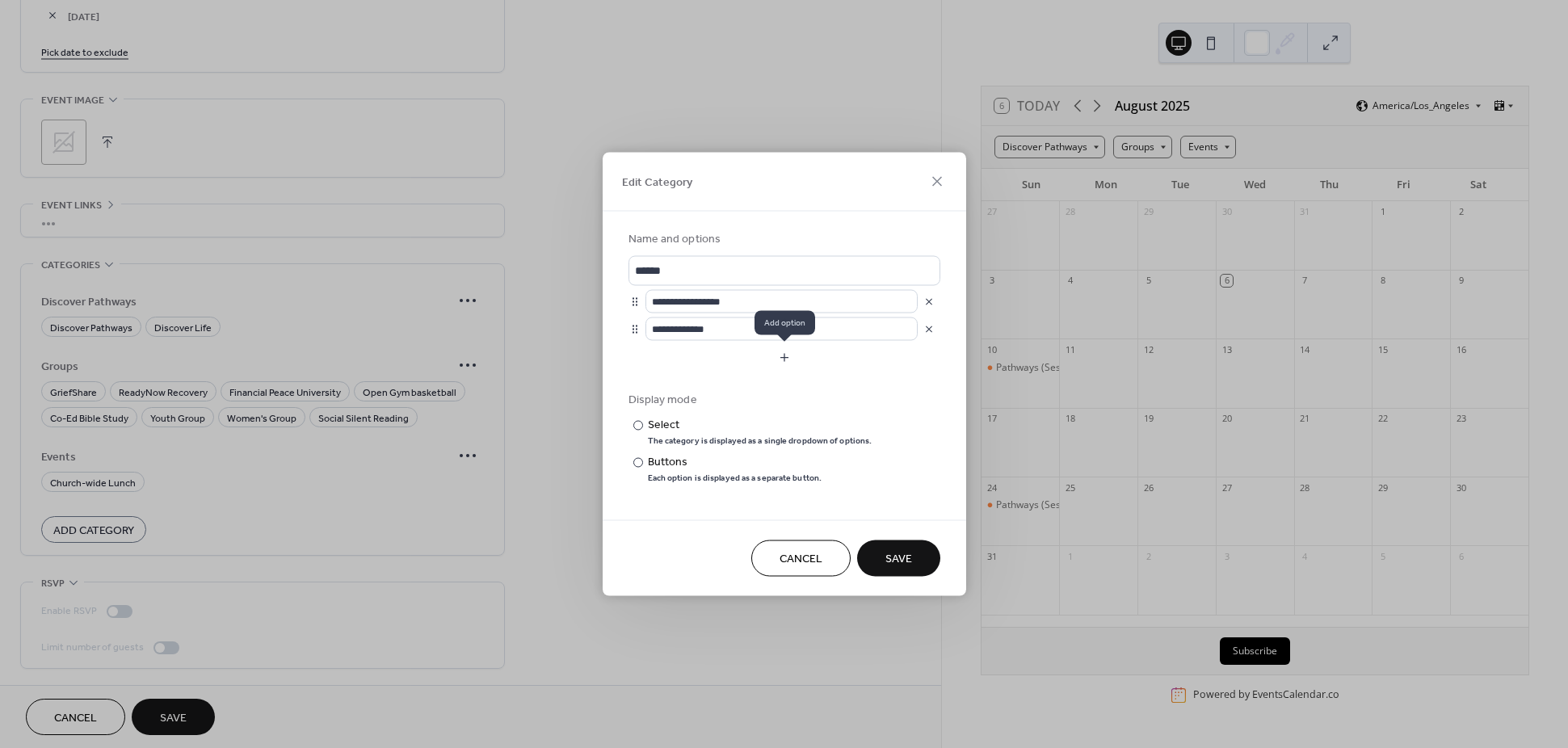 click at bounding box center (784, 358) 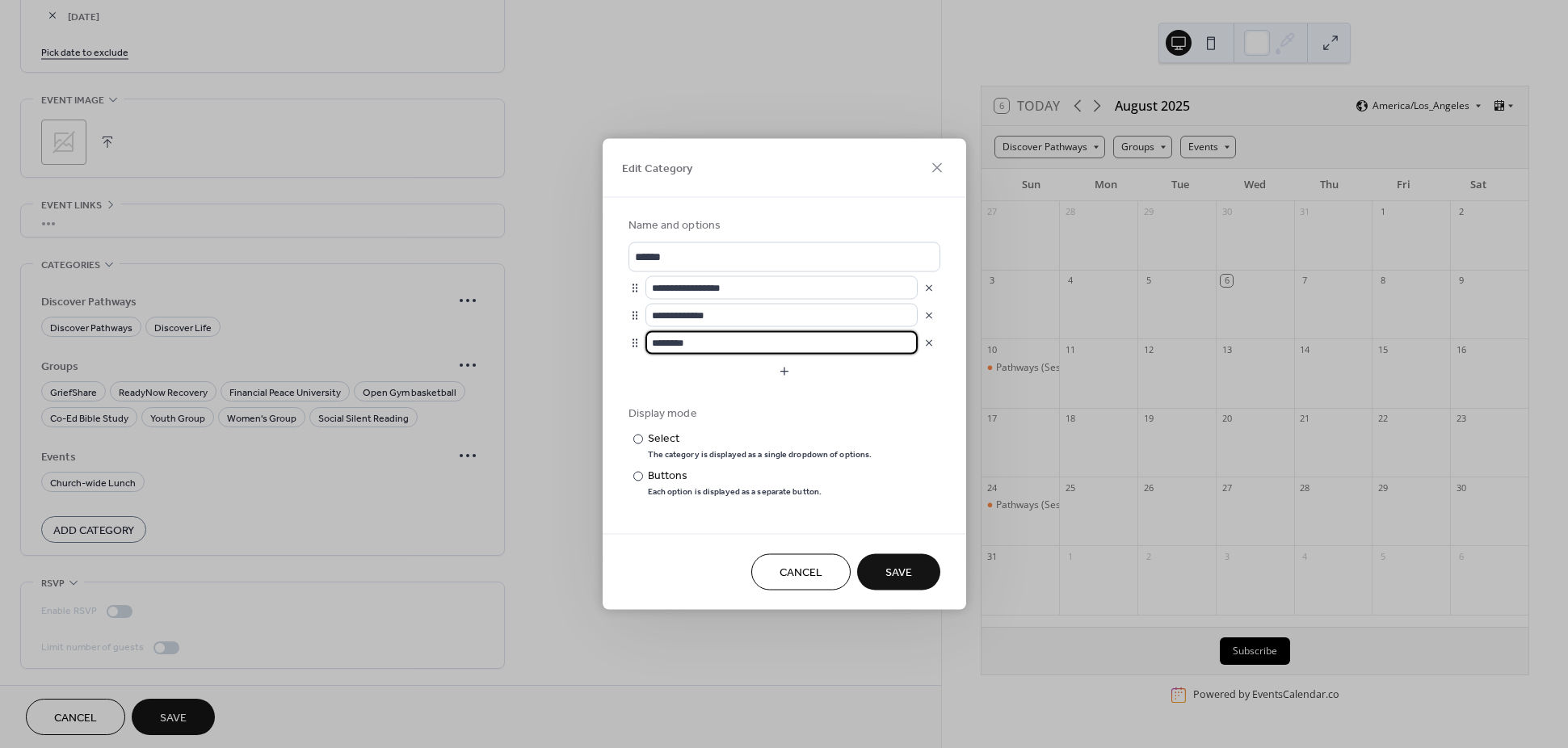 drag, startPoint x: 692, startPoint y: 339, endPoint x: 582, endPoint y: 337, distance: 110.01818 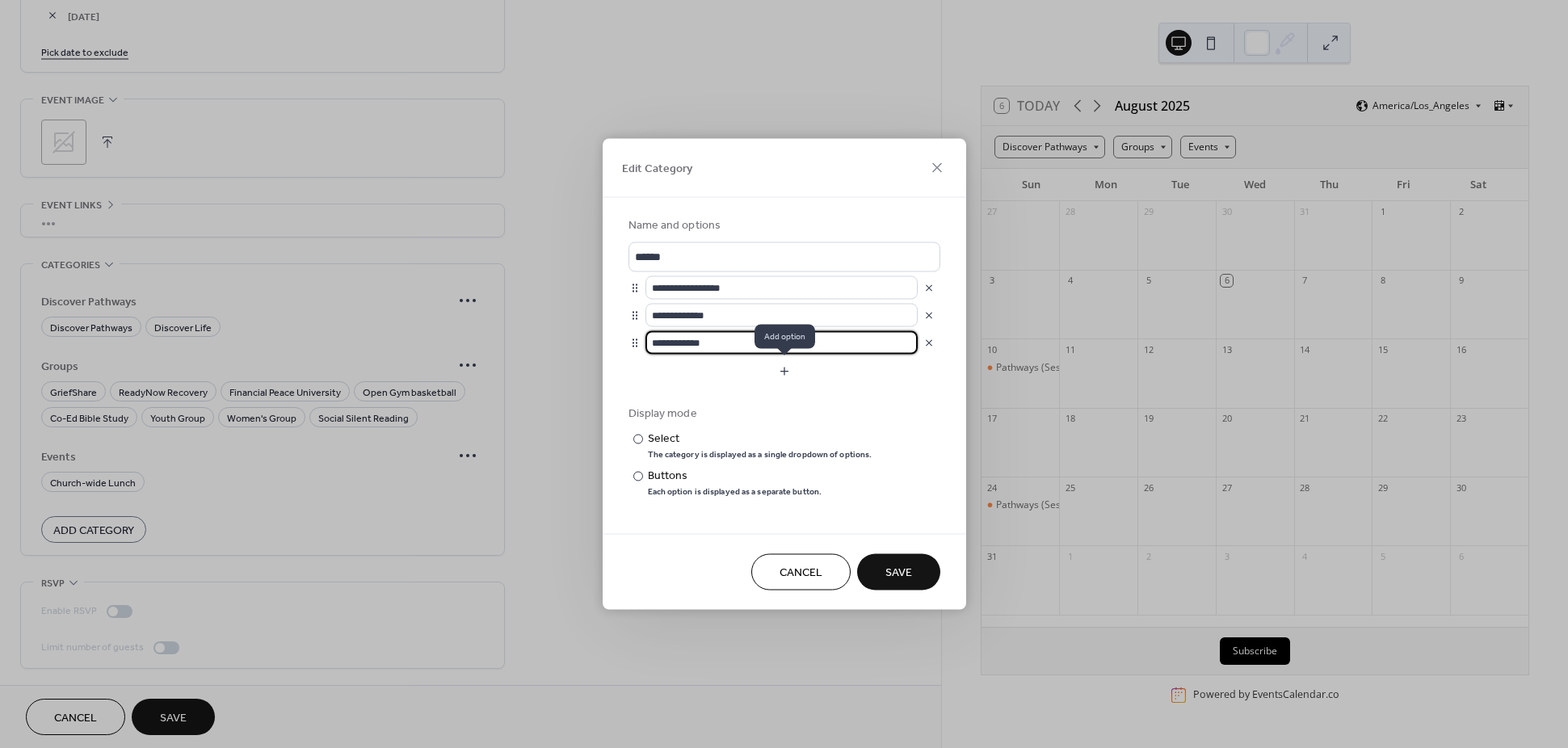 type on "**********" 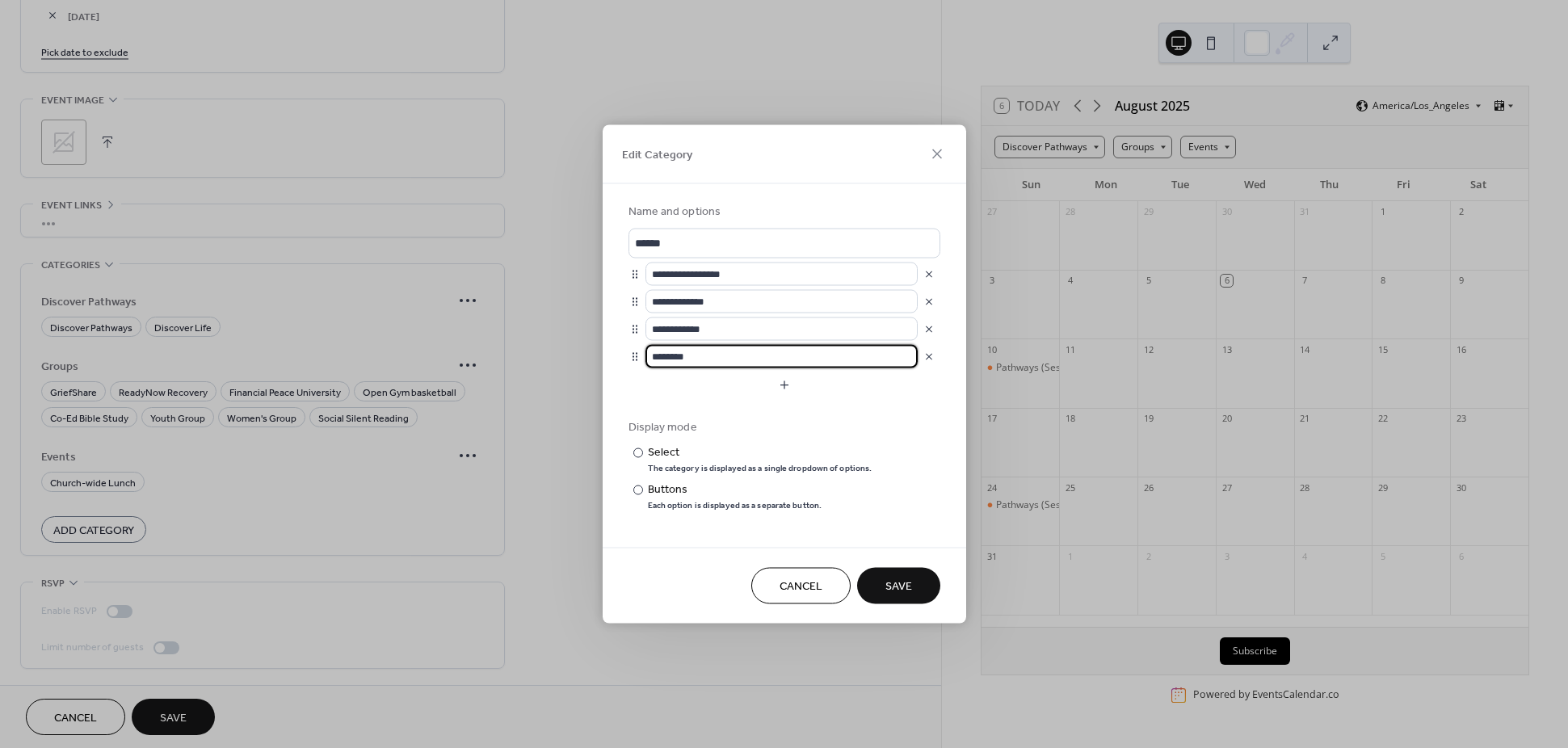 drag, startPoint x: 721, startPoint y: 355, endPoint x: 607, endPoint y: 342, distance: 114.73883 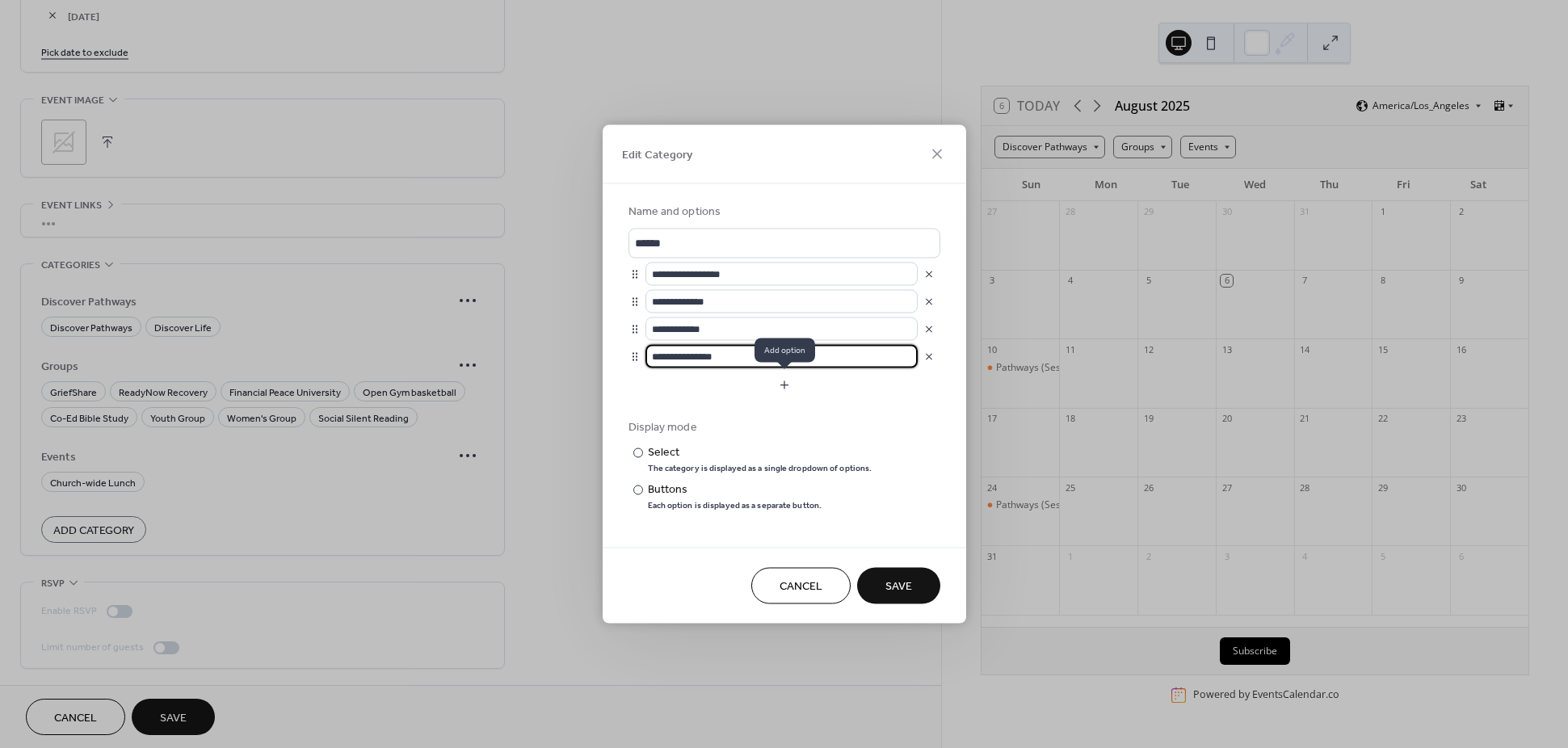 type on "**********" 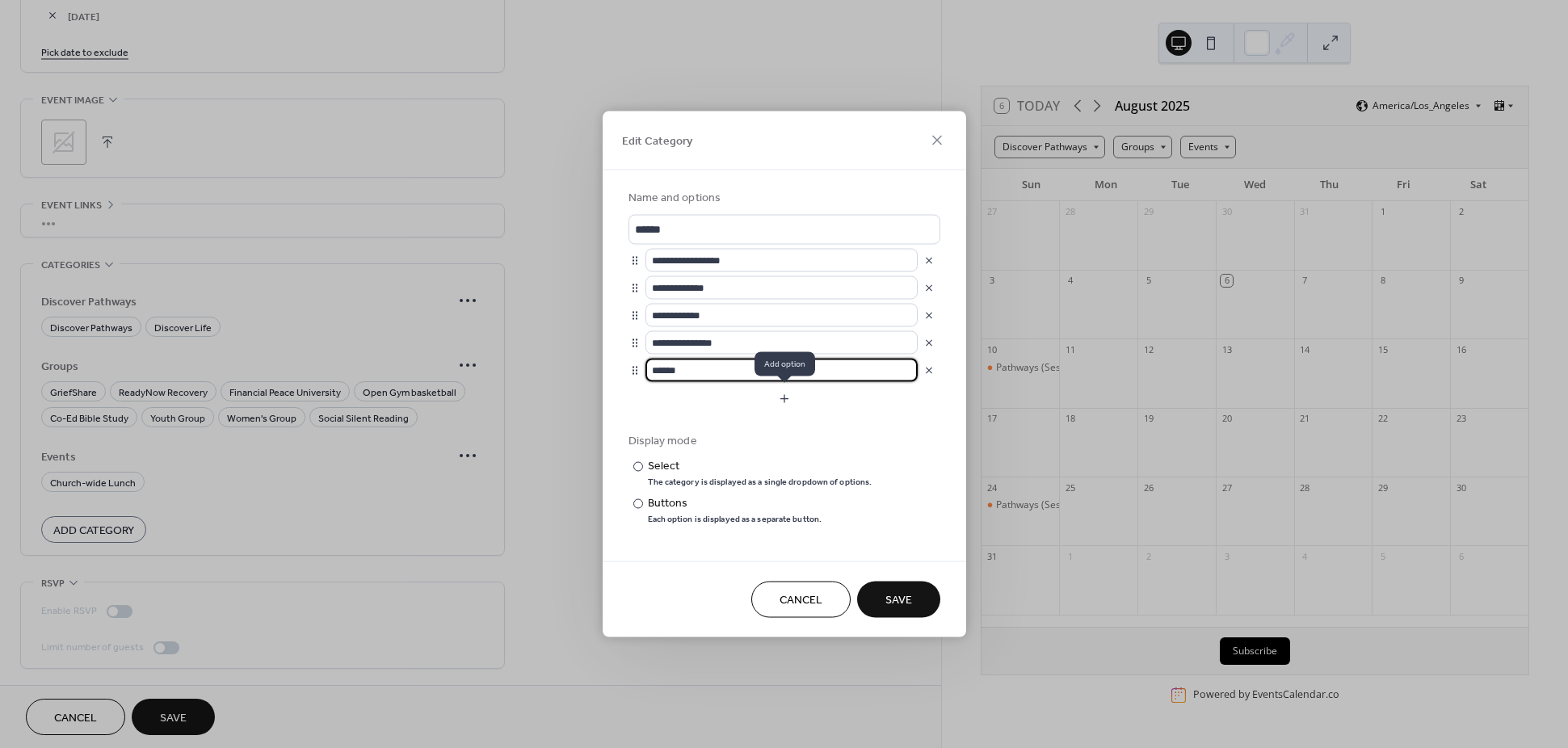 type on "******" 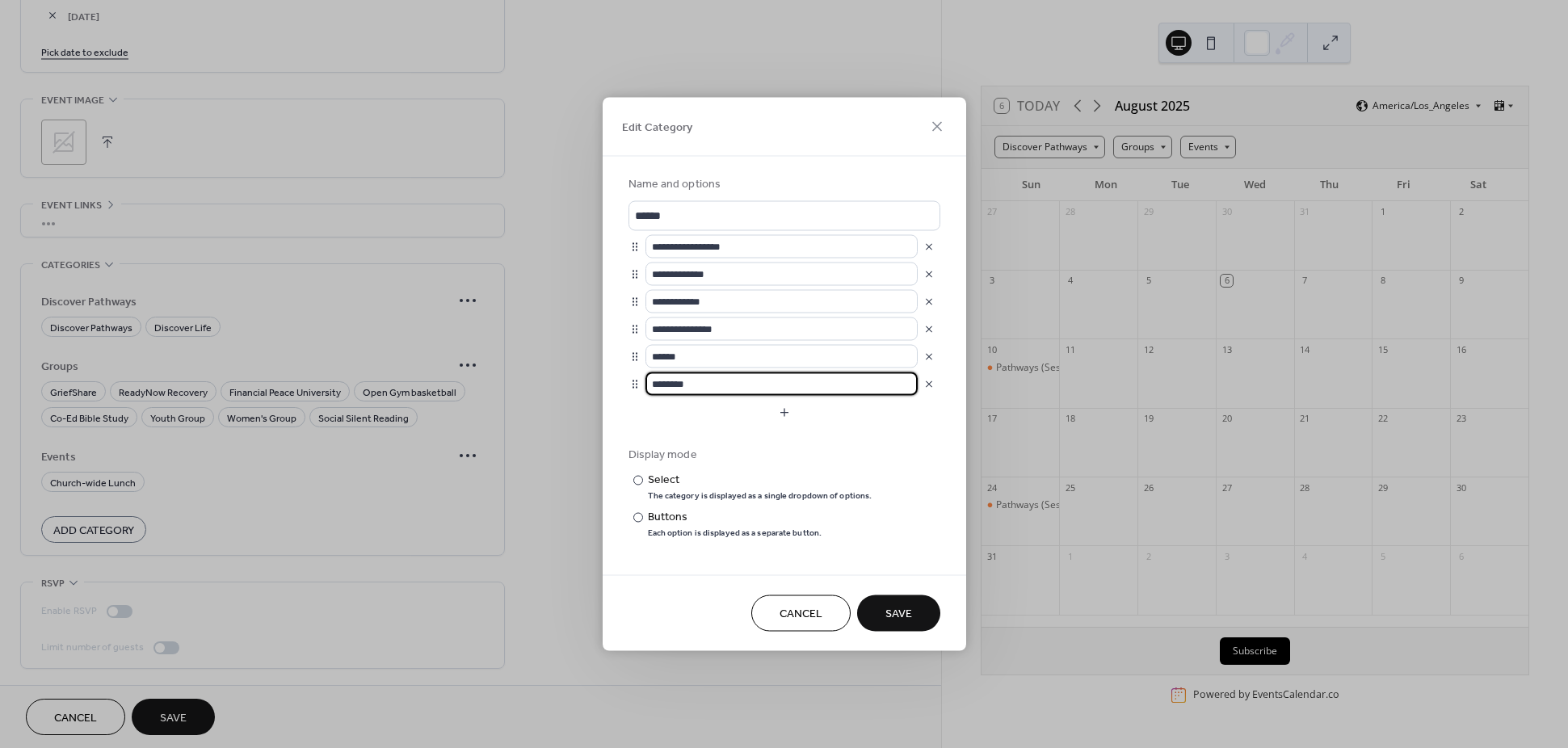drag, startPoint x: 702, startPoint y: 383, endPoint x: 618, endPoint y: 385, distance: 84.023806 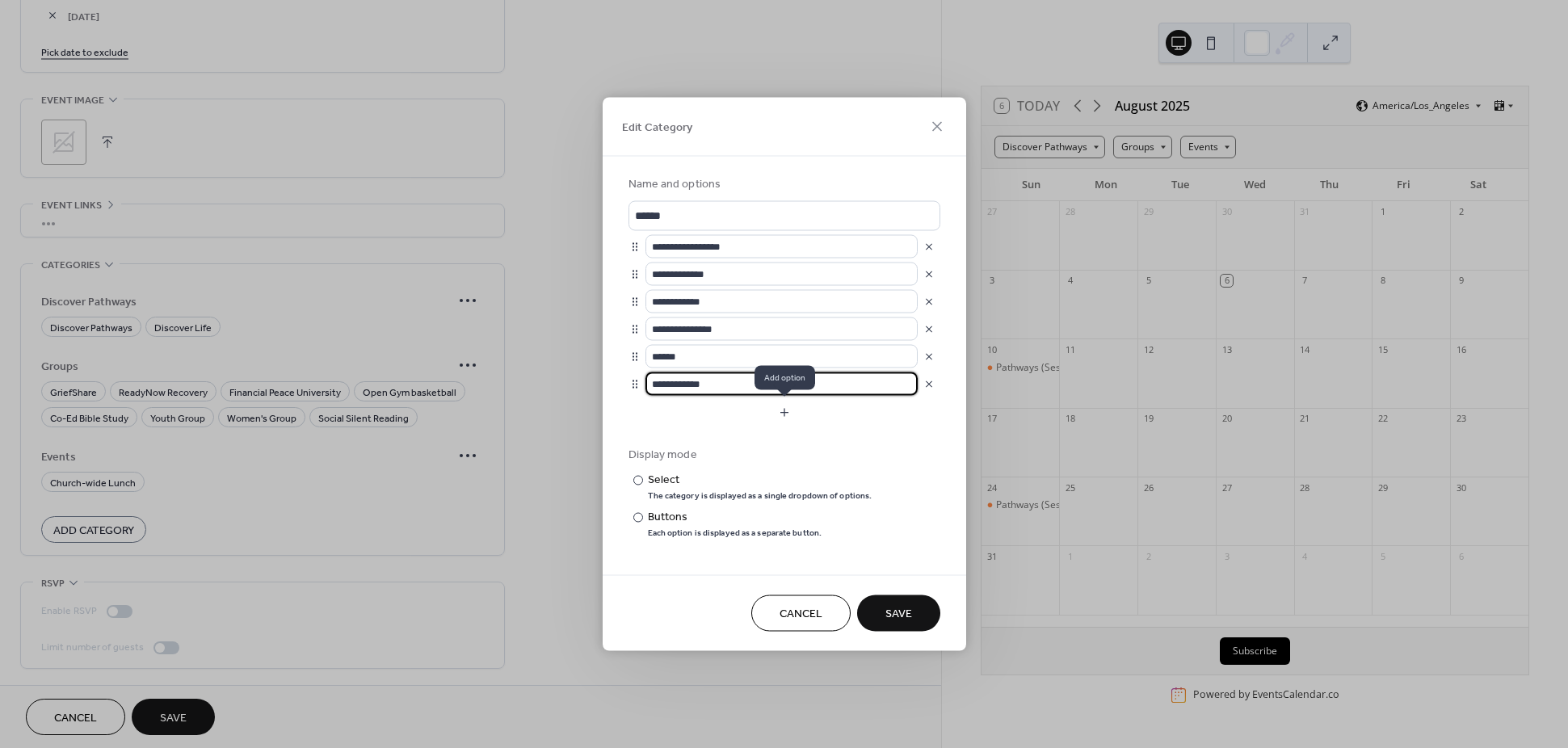 type on "**********" 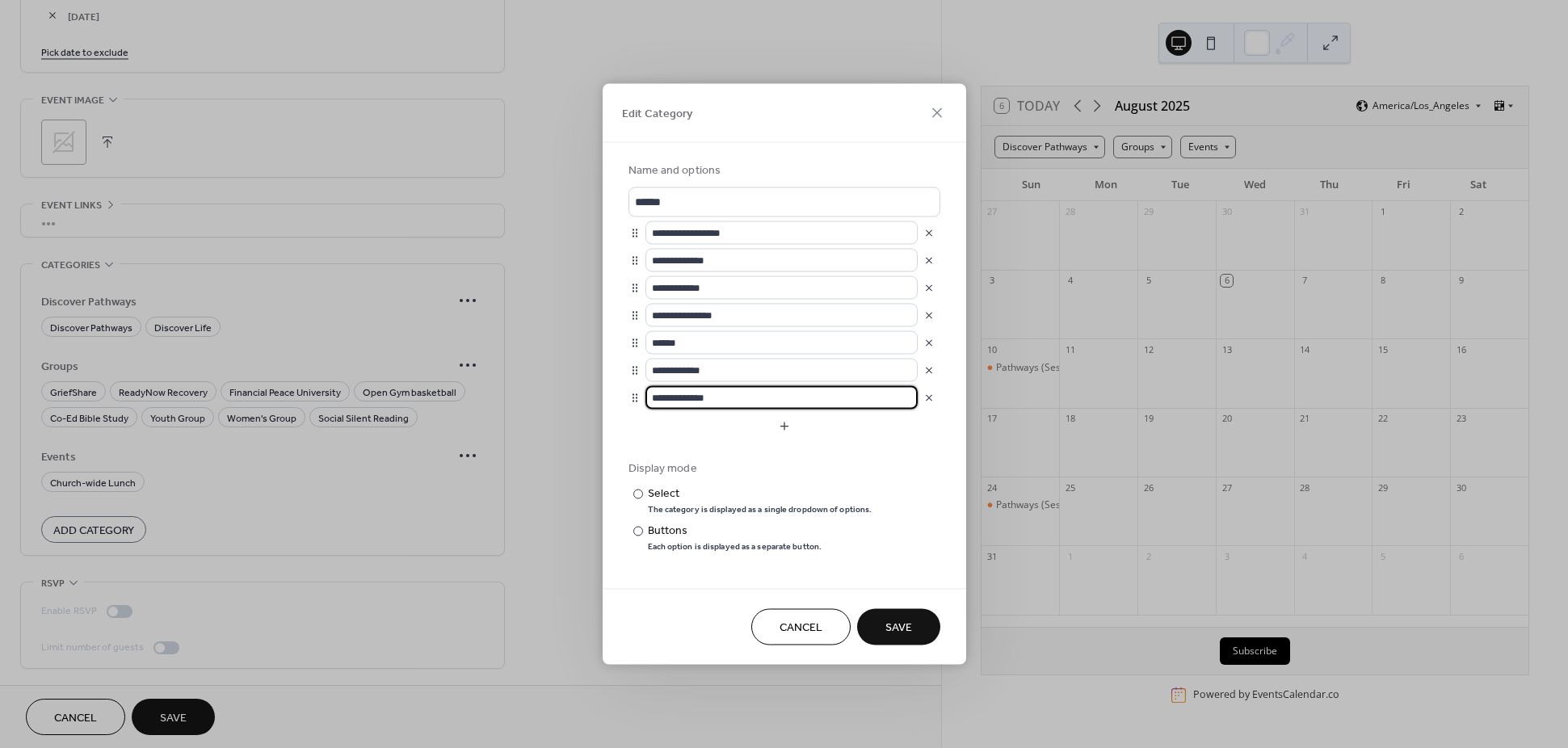 type on "**********" 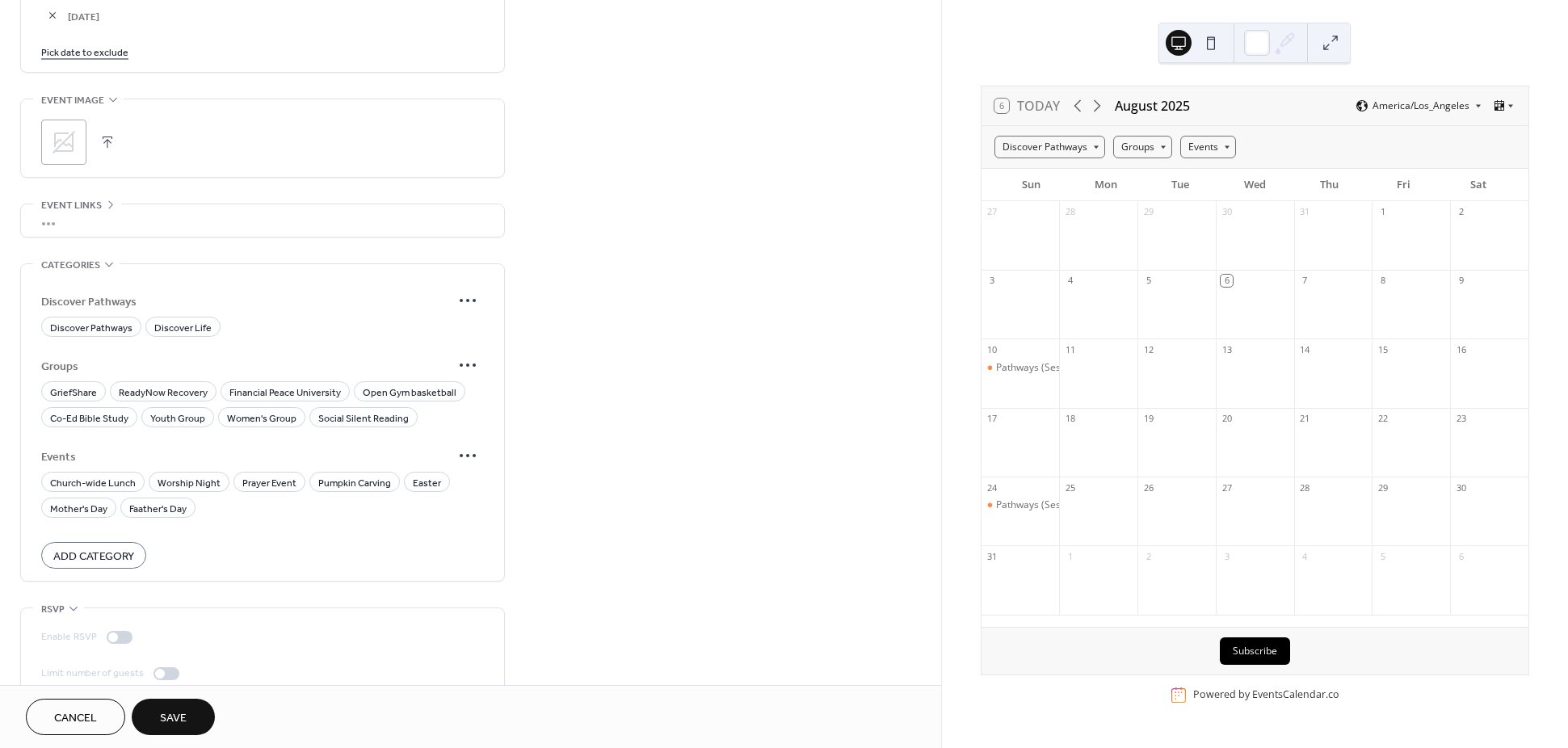 click at bounding box center [107, 142] 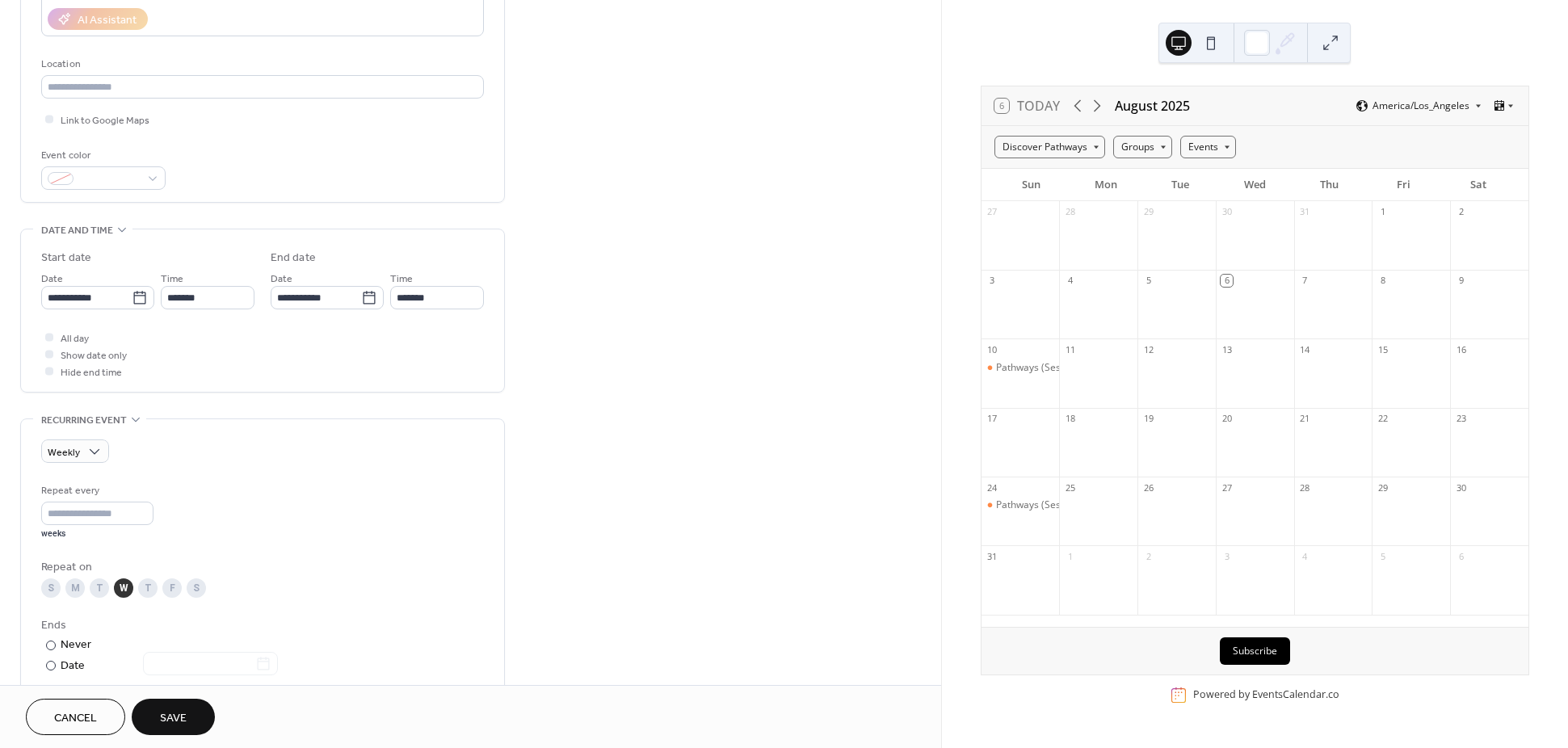 scroll, scrollTop: 0, scrollLeft: 0, axis: both 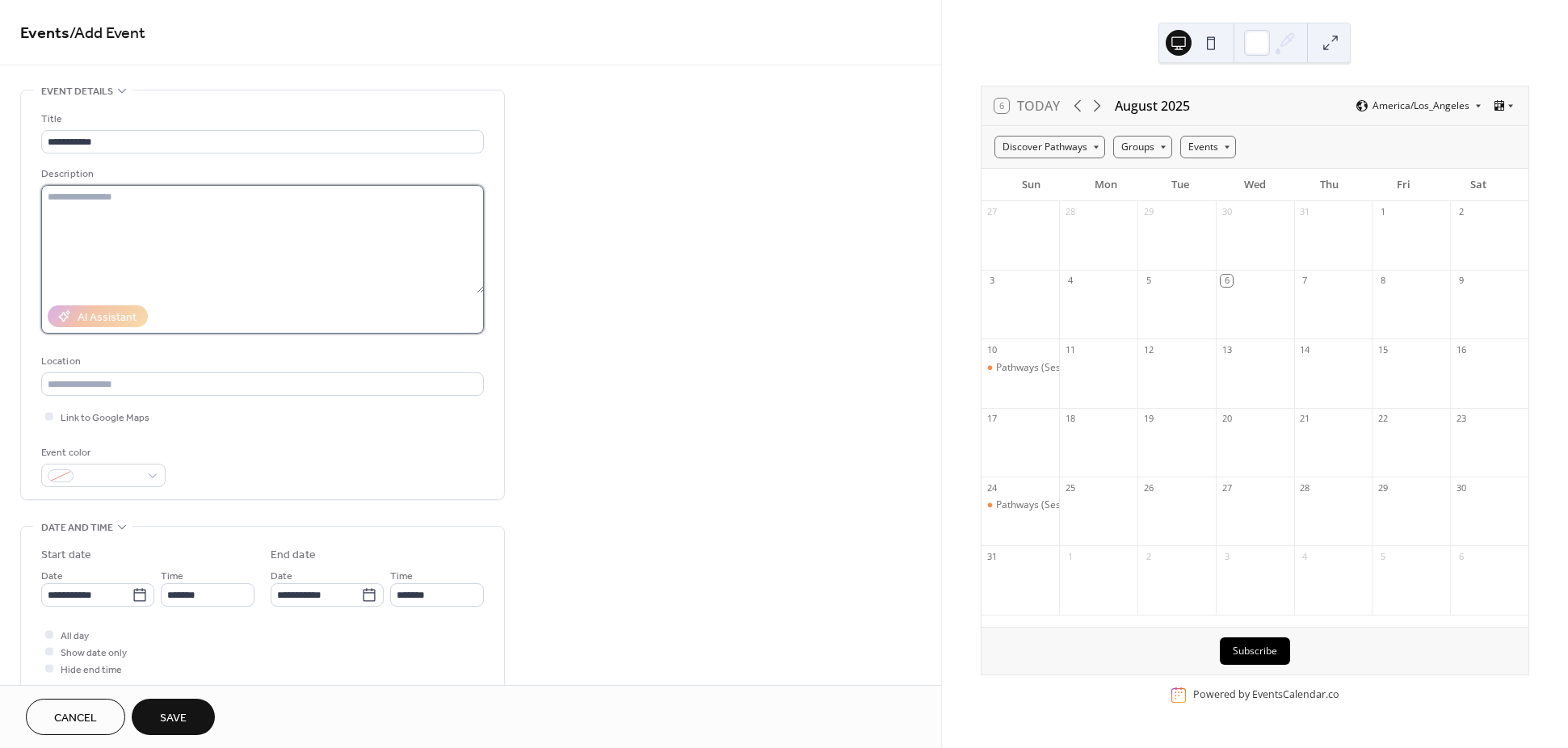 click at bounding box center (263, 239) 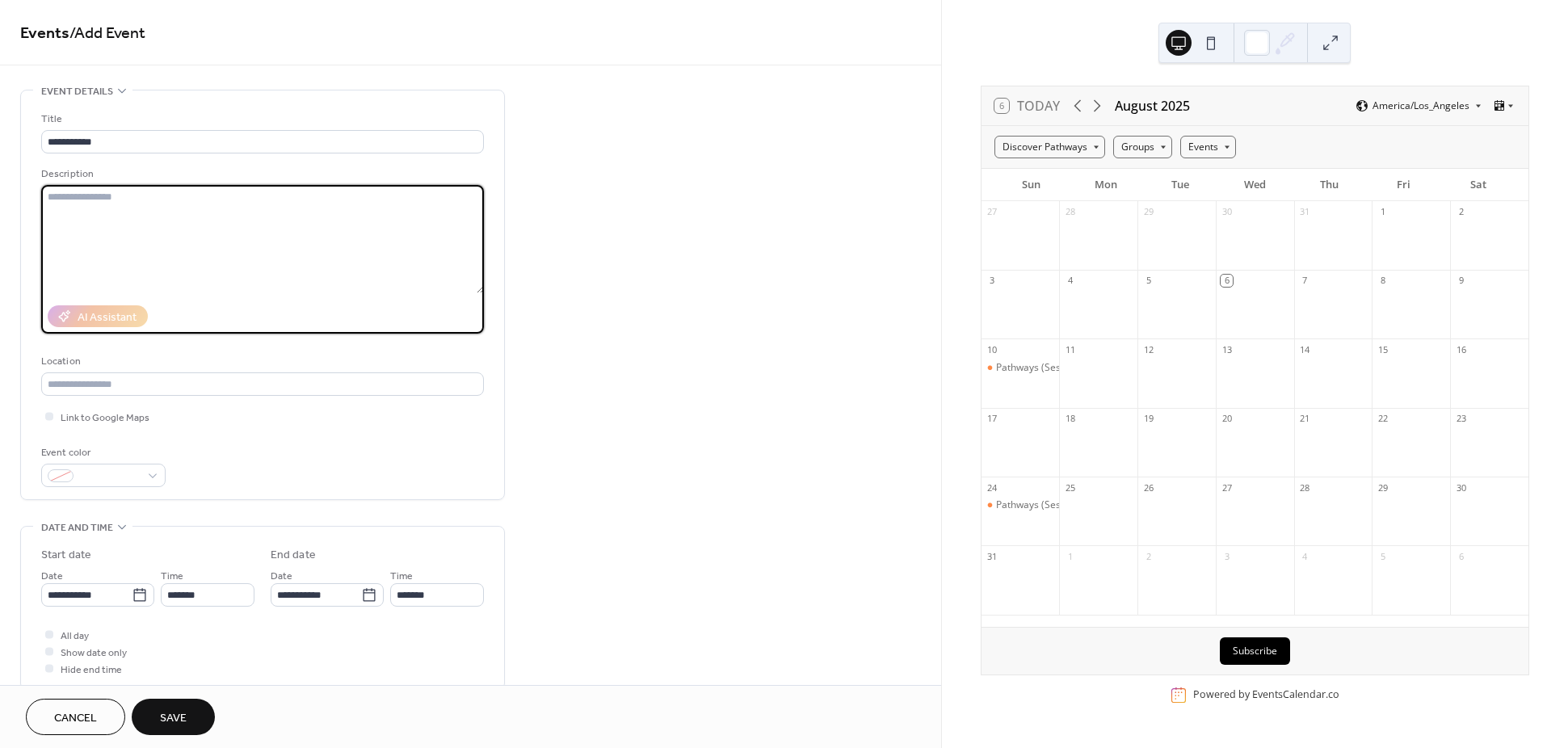 paste on "**********" 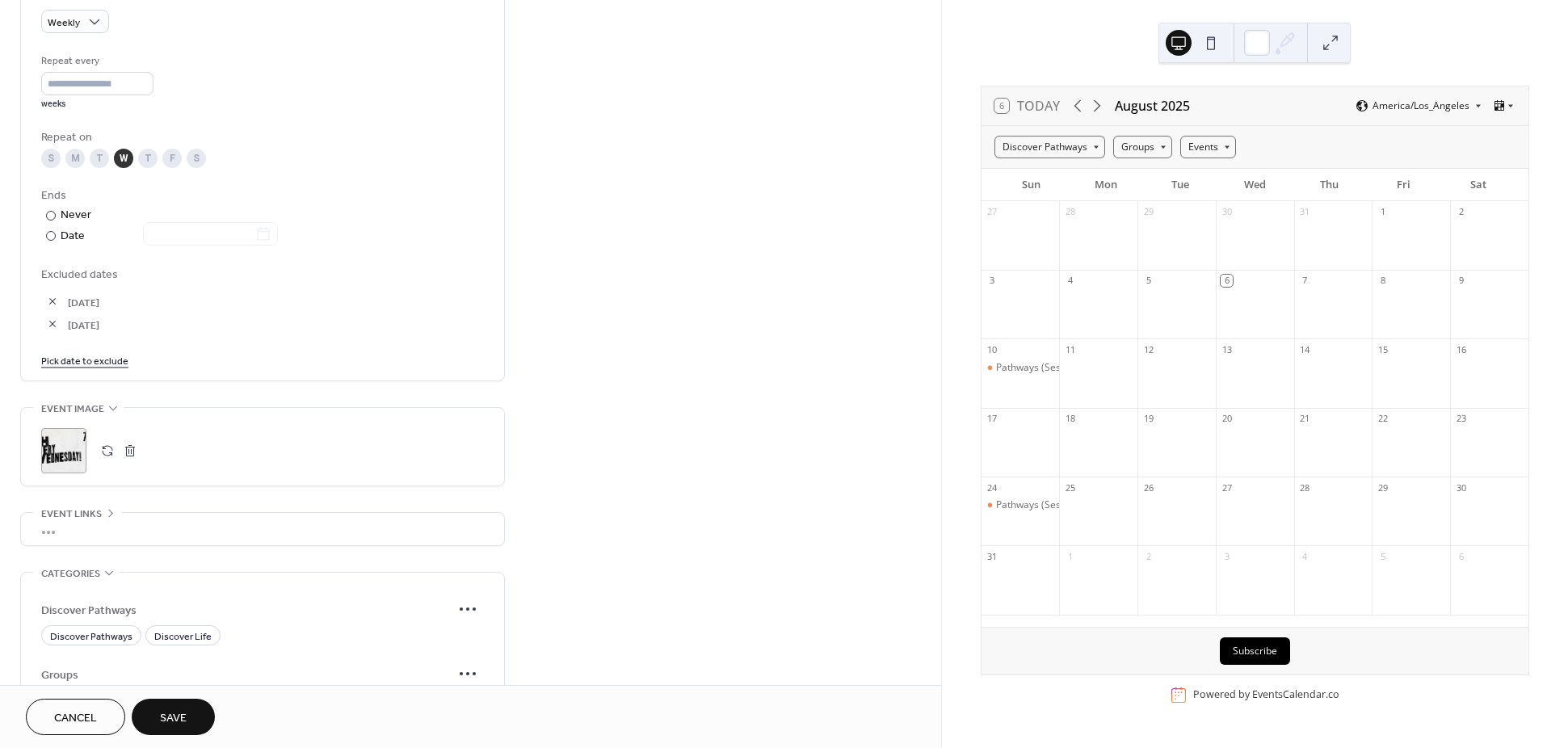 scroll, scrollTop: 1061, scrollLeft: 0, axis: vertical 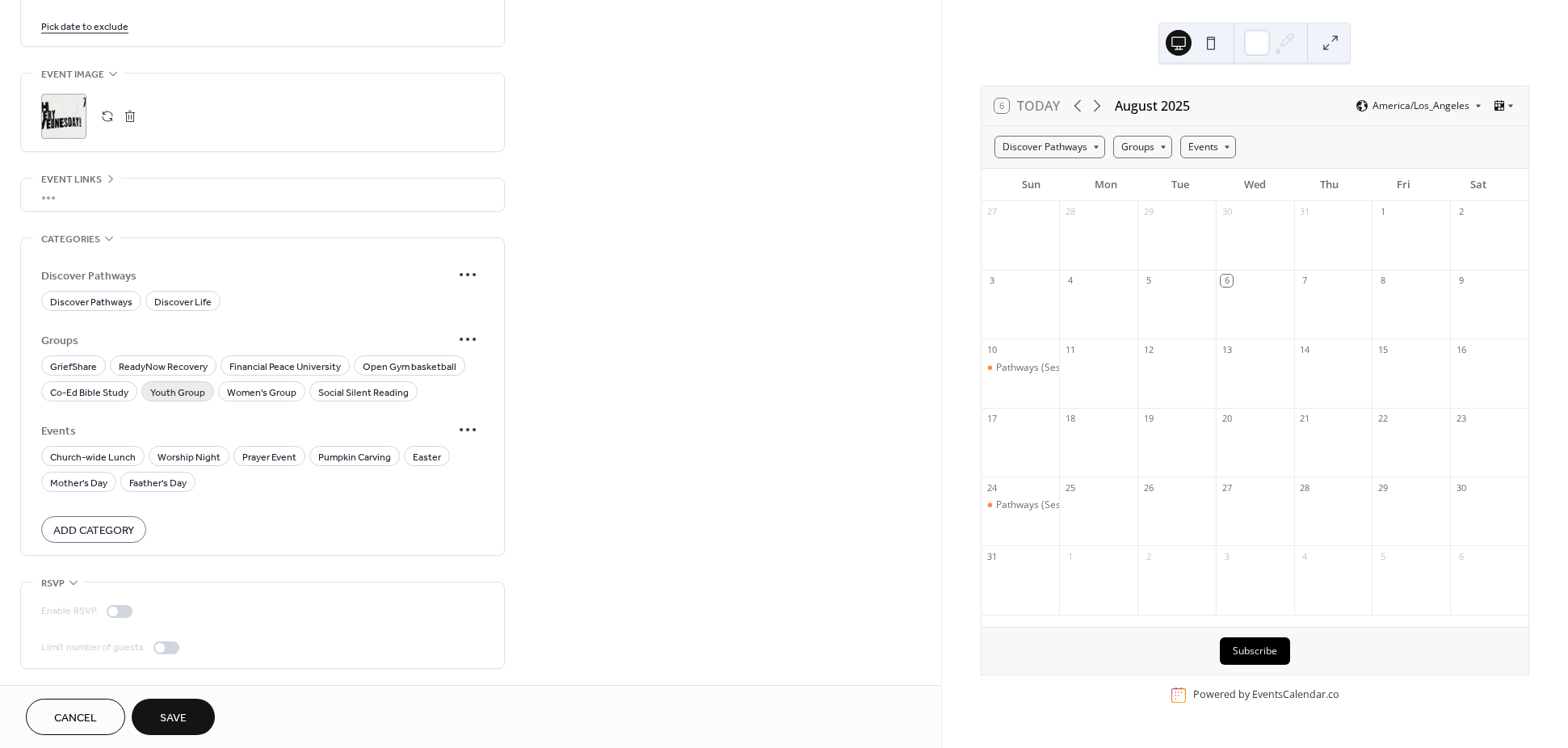 type on "**********" 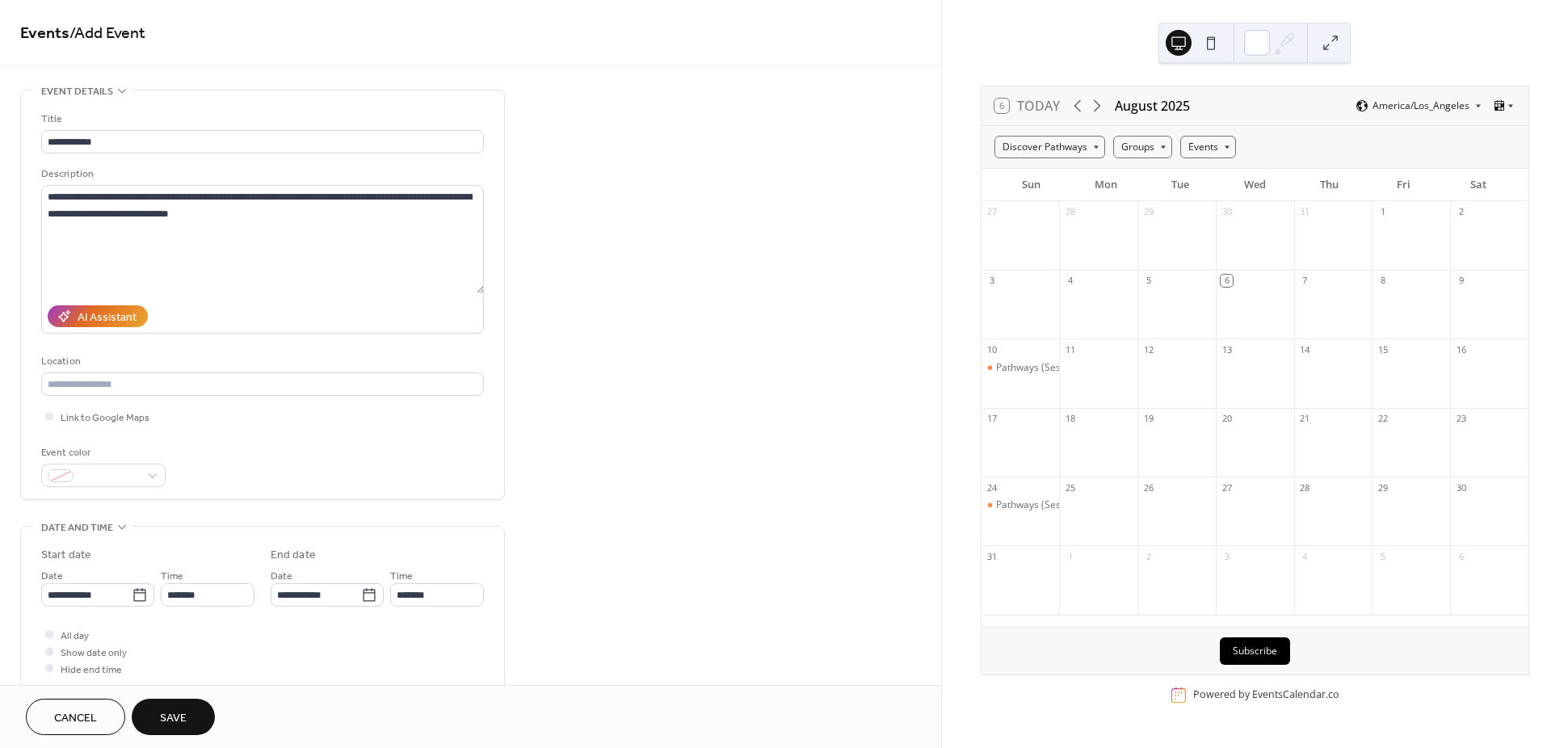 scroll, scrollTop: 1061, scrollLeft: 0, axis: vertical 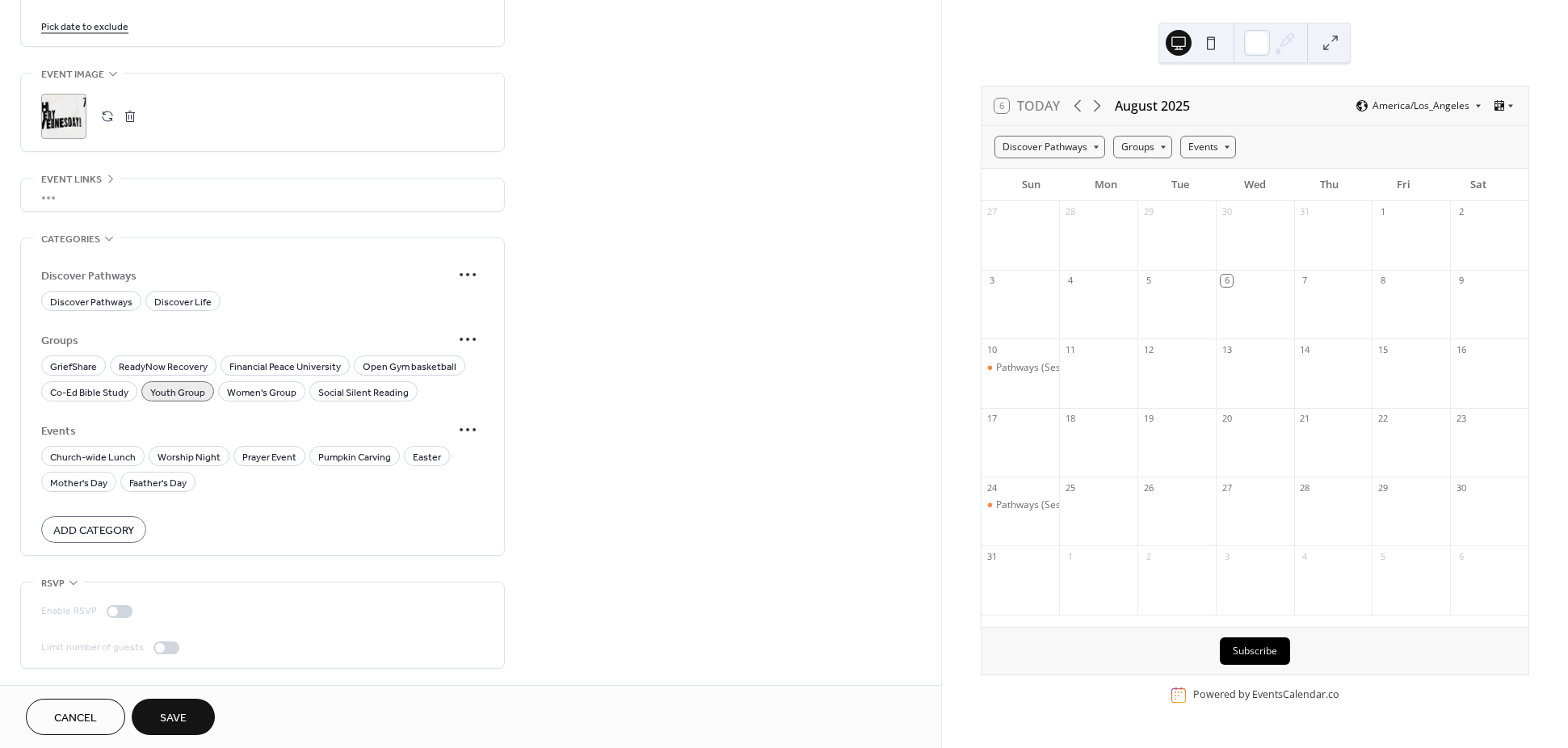 click on "Save" at bounding box center [173, 718] 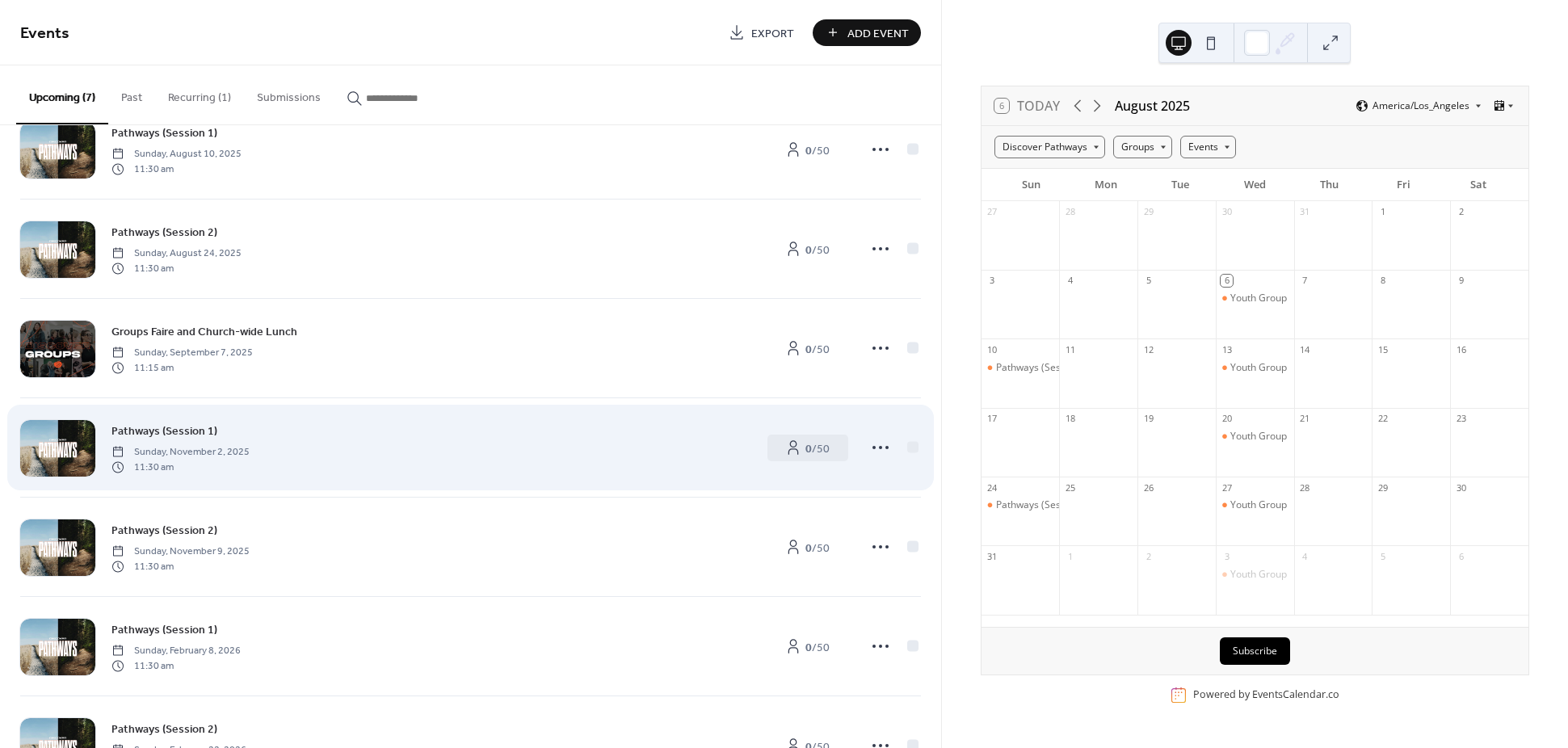 scroll, scrollTop: 0, scrollLeft: 0, axis: both 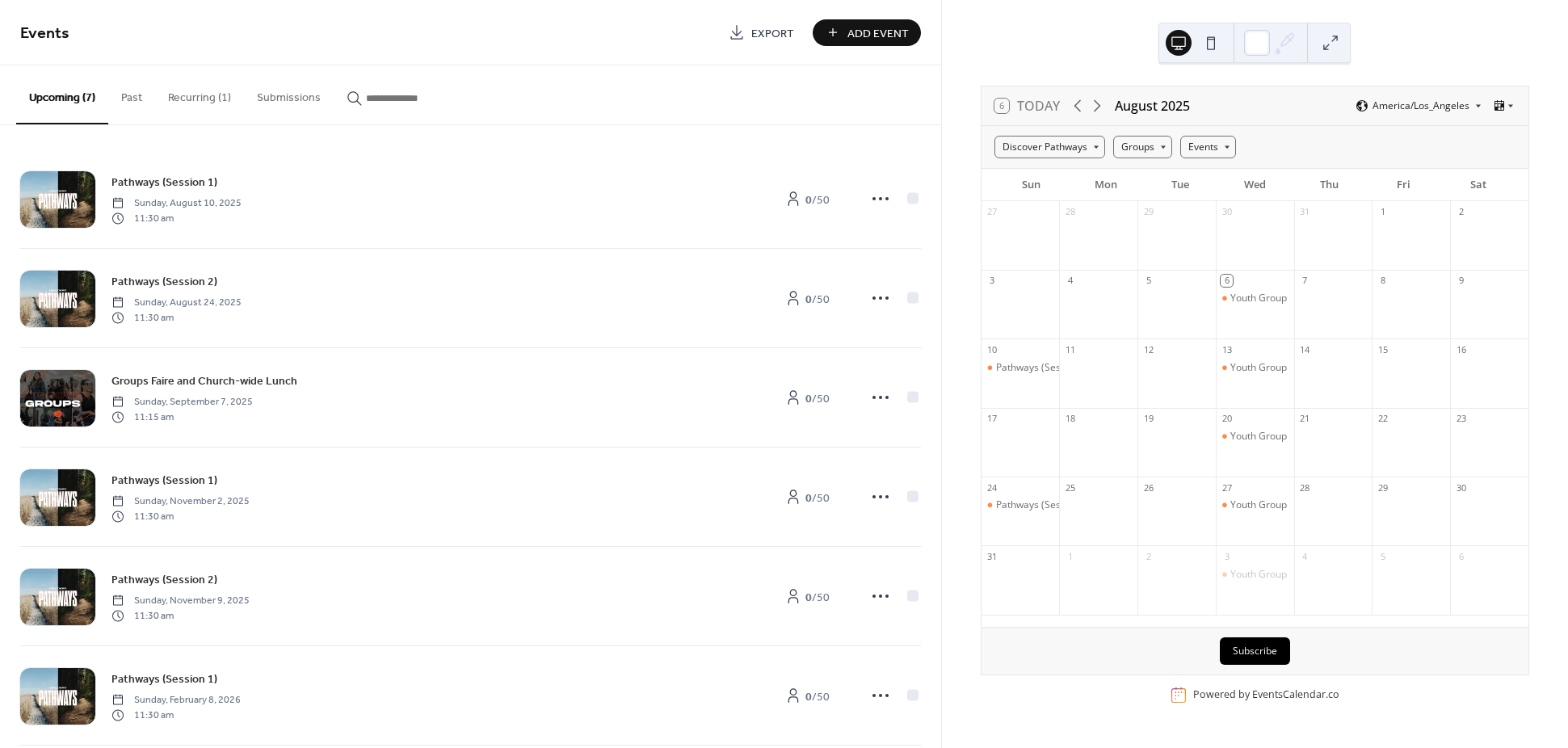 click on "Recurring (1)" at bounding box center (200, 94) 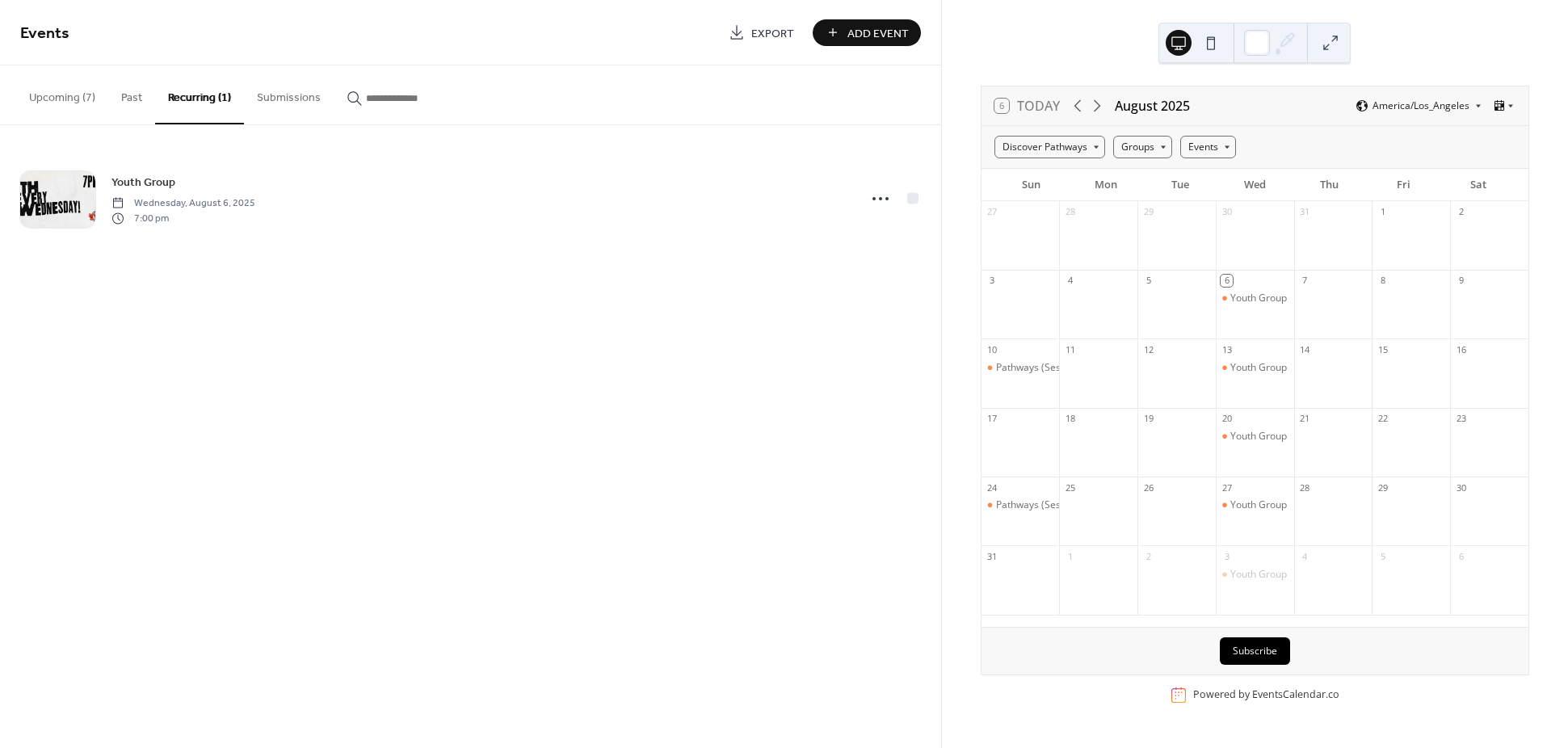 click on "Upcoming (7)" at bounding box center (62, 94) 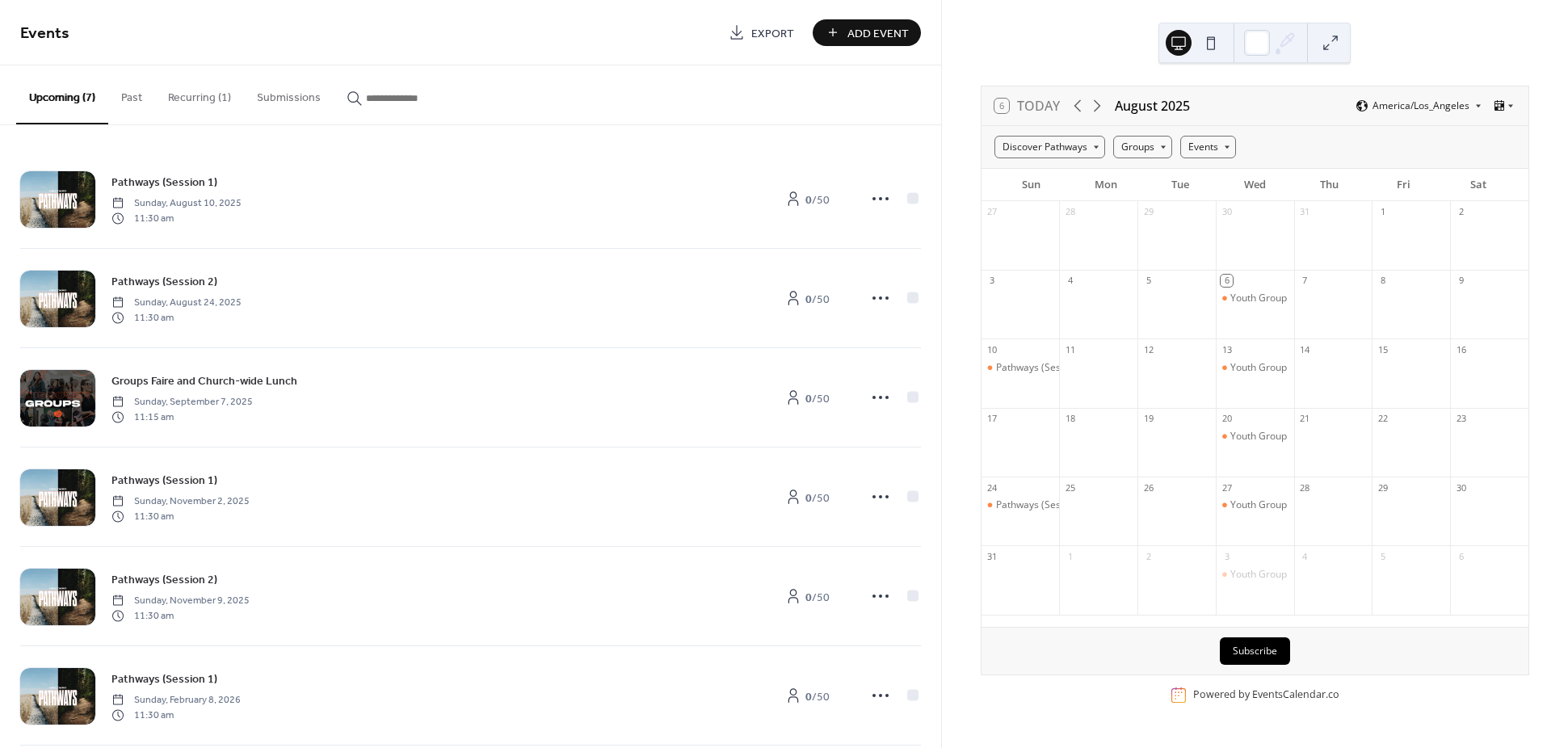 click on "Add Event" at bounding box center [878, 33] 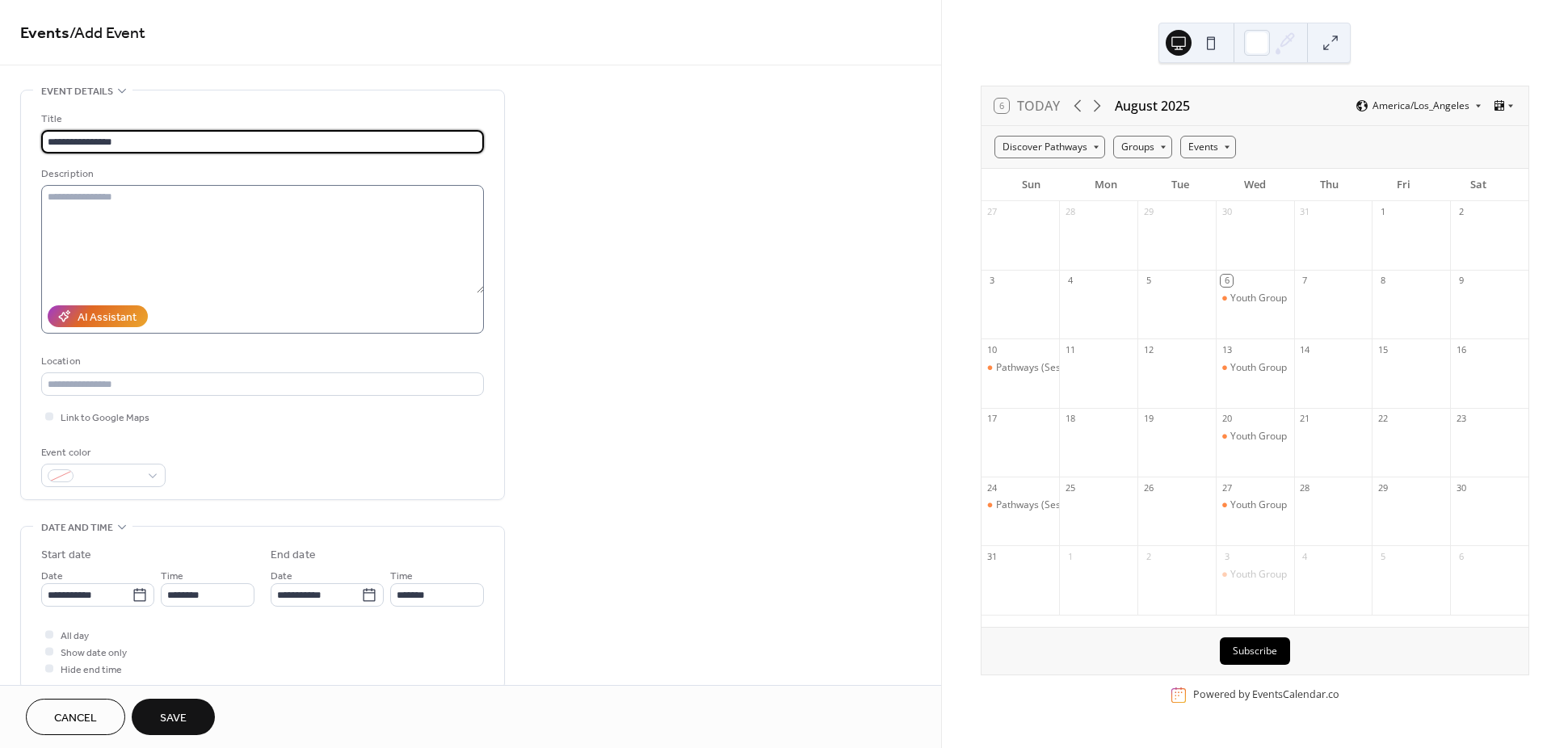 type on "**********" 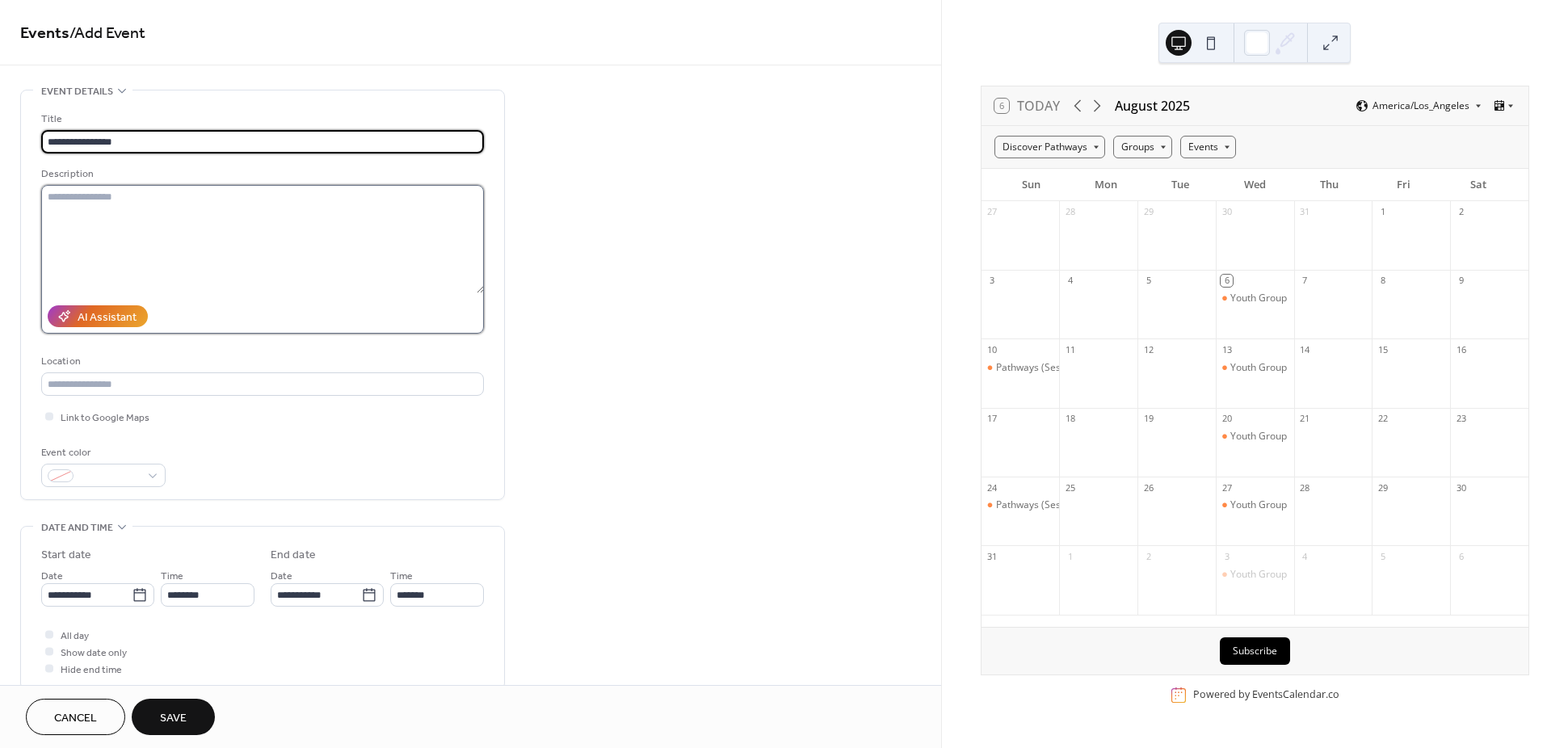 click at bounding box center (263, 239) 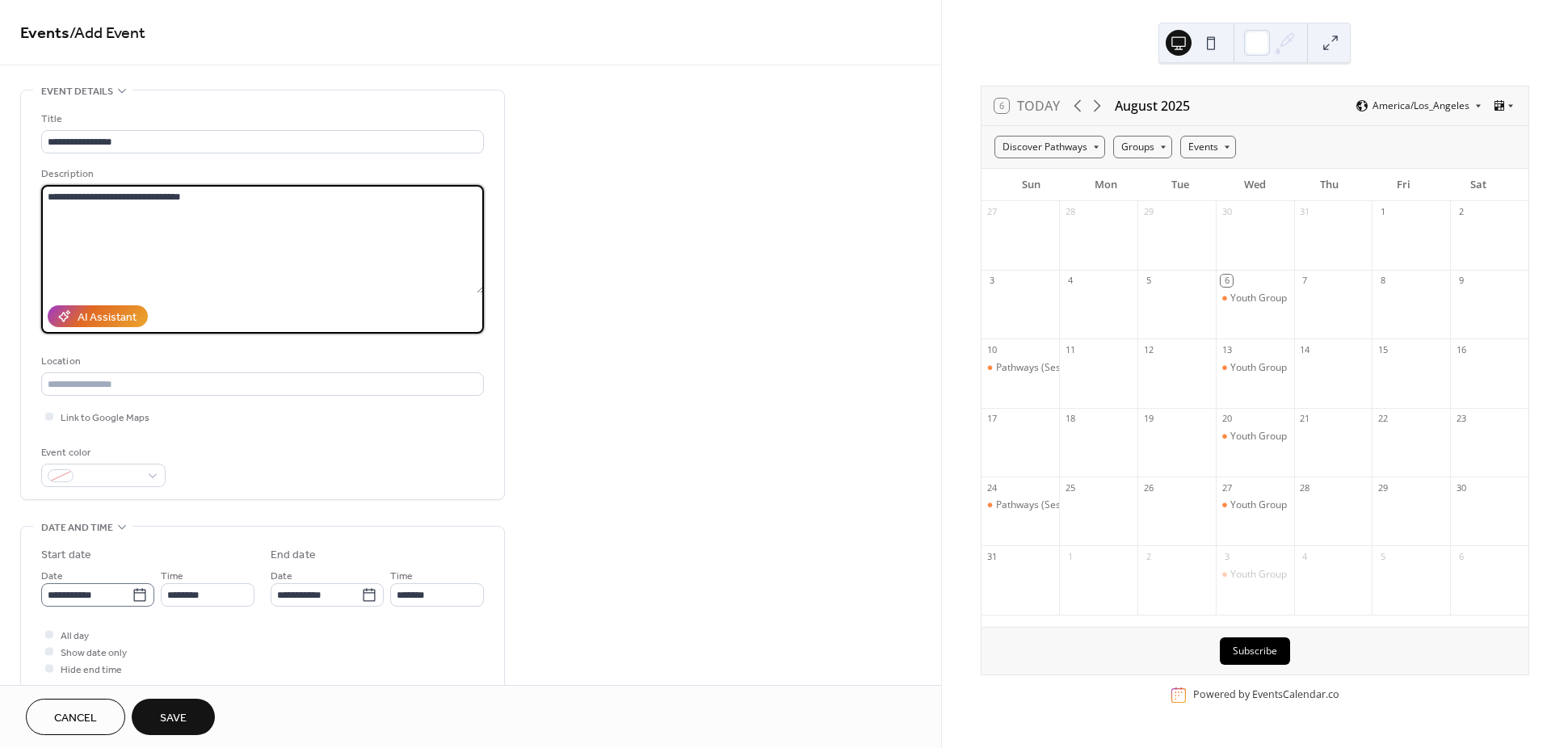 type on "**********" 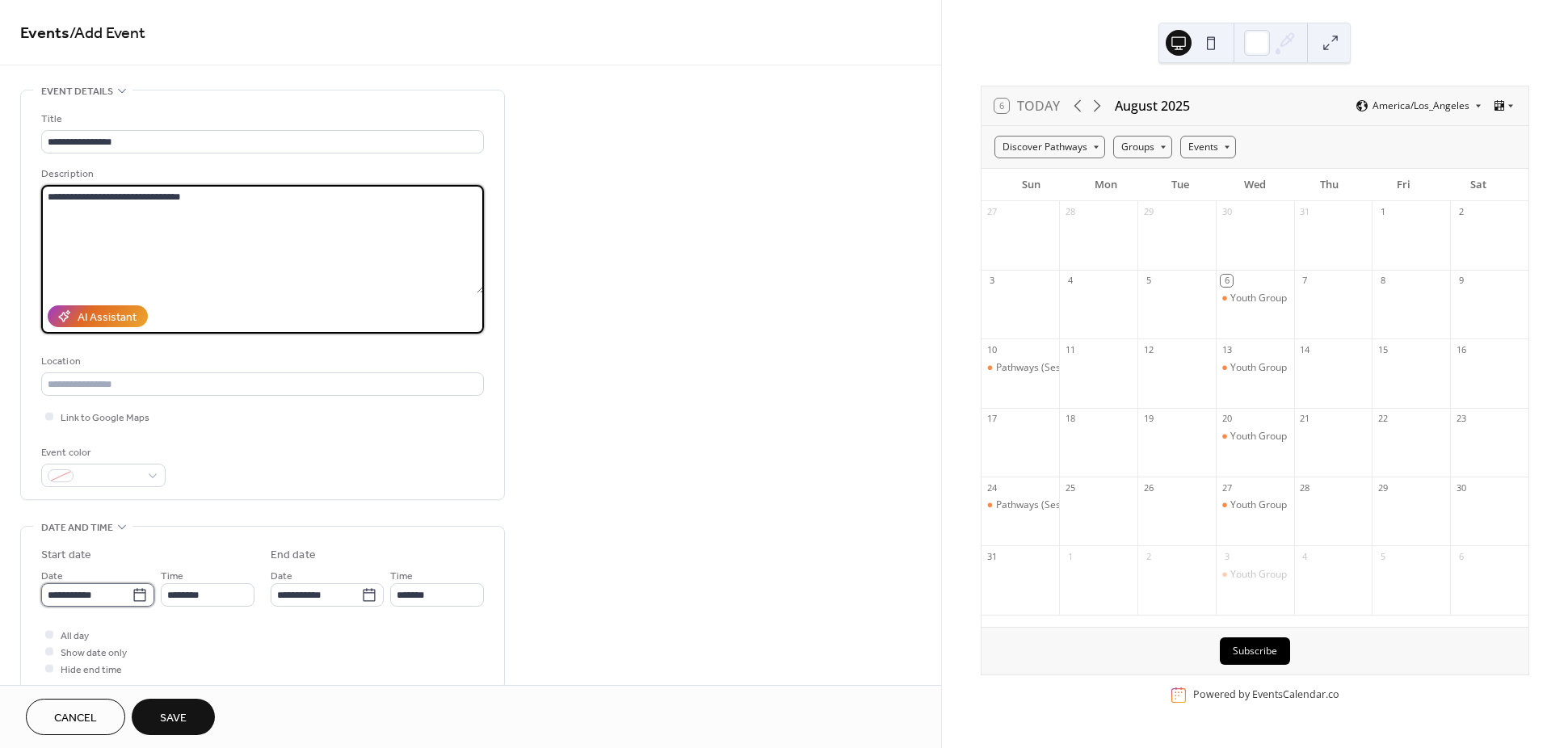 click on "**********" at bounding box center [86, 595] 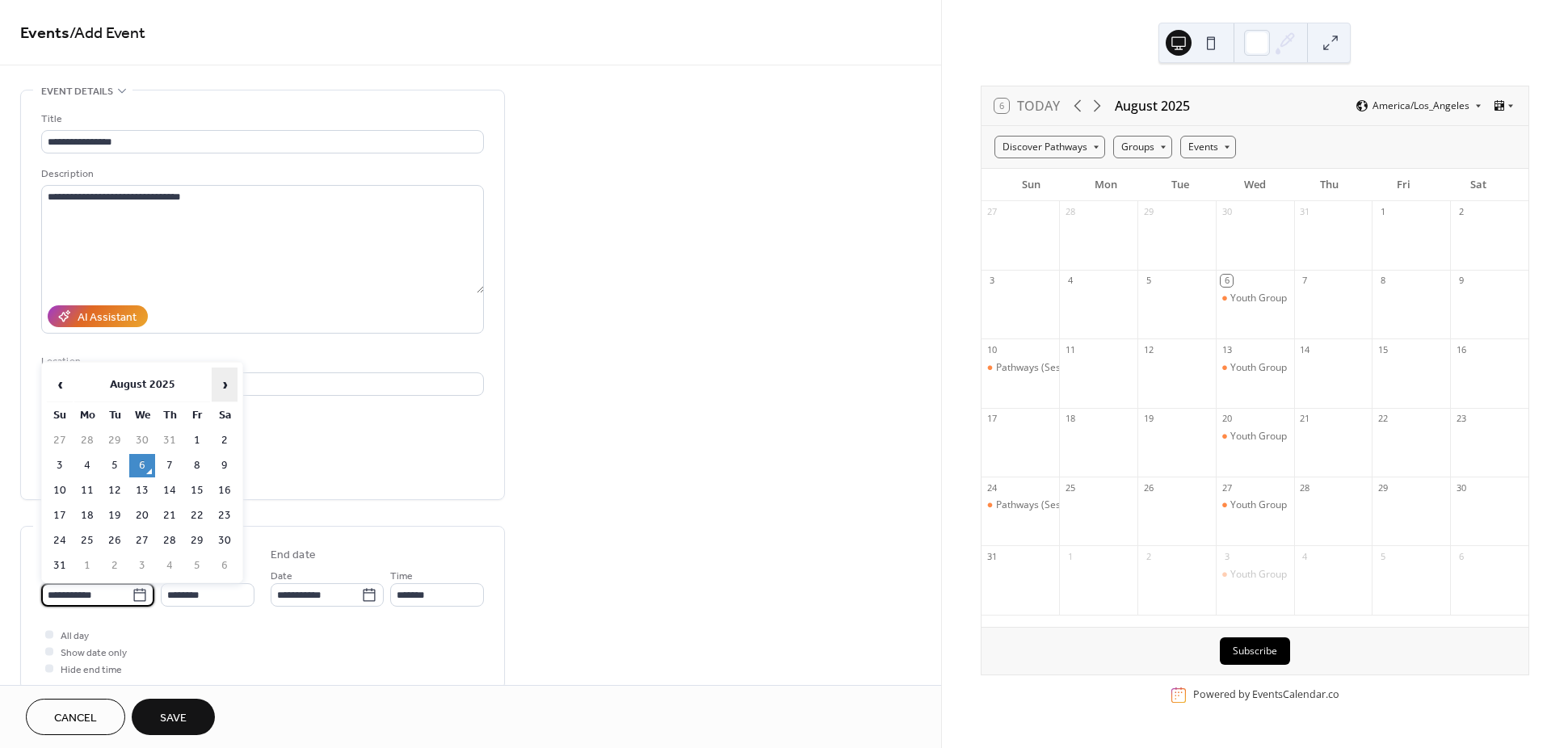 click on "›" at bounding box center [225, 385] 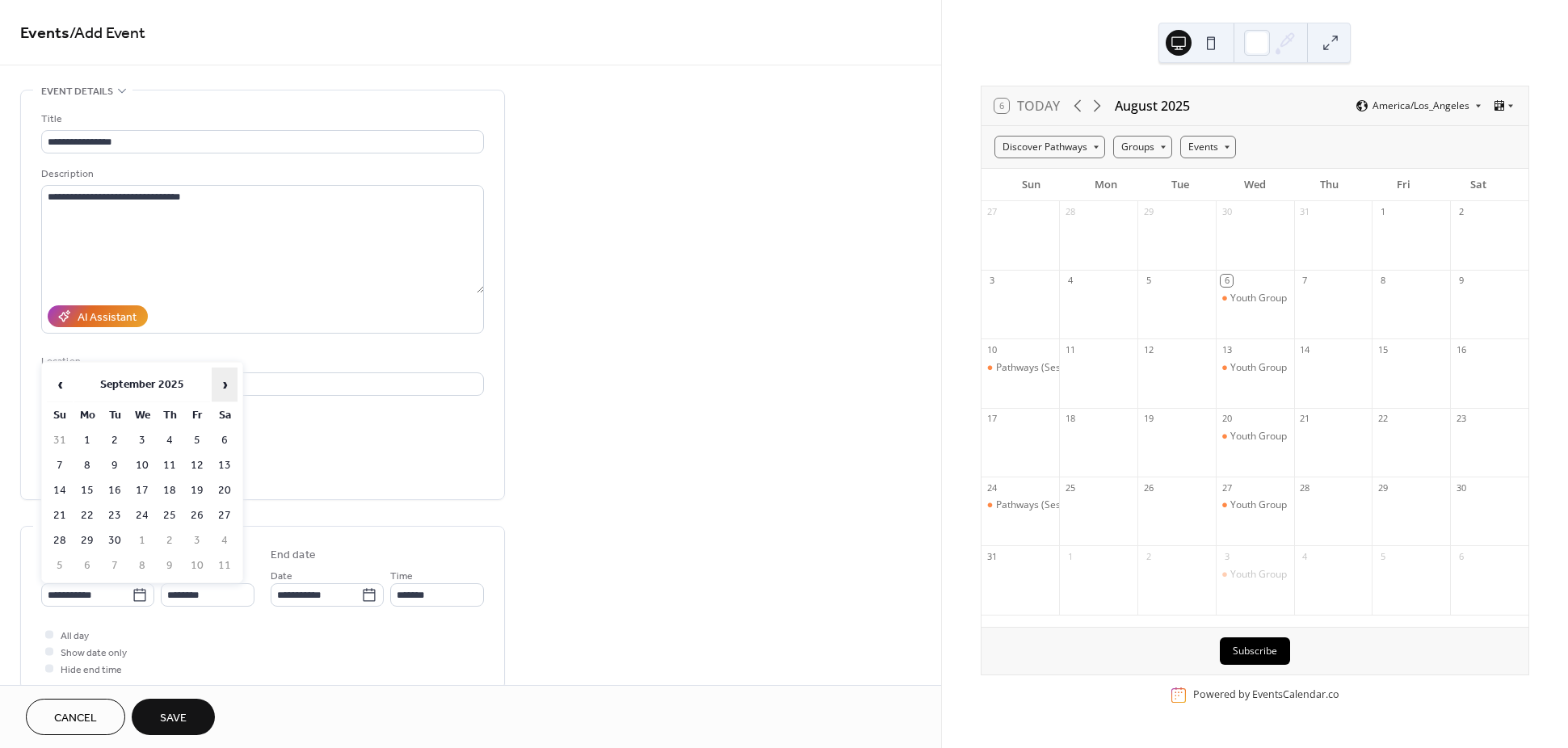 click on "›" at bounding box center (225, 385) 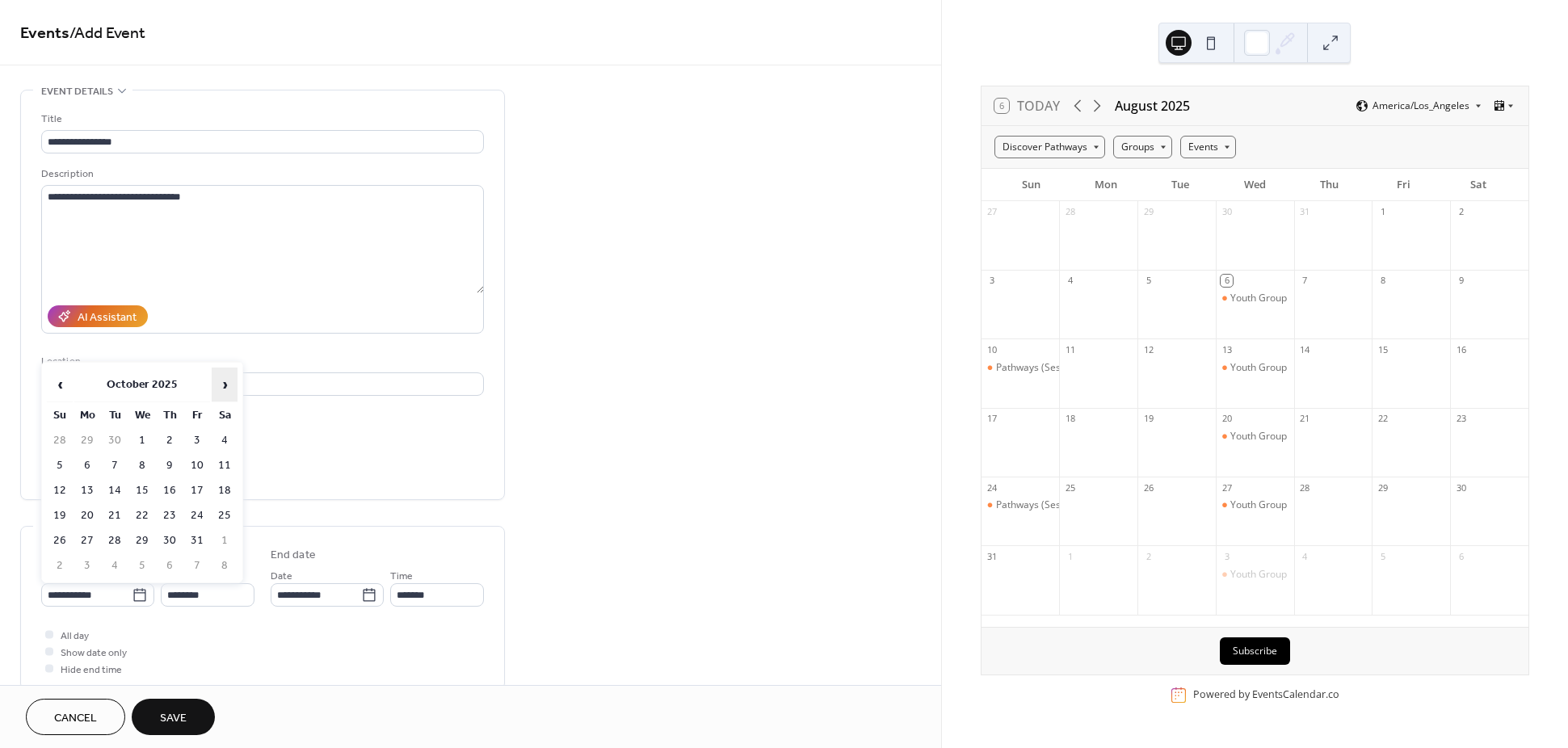 click on "›" at bounding box center [225, 385] 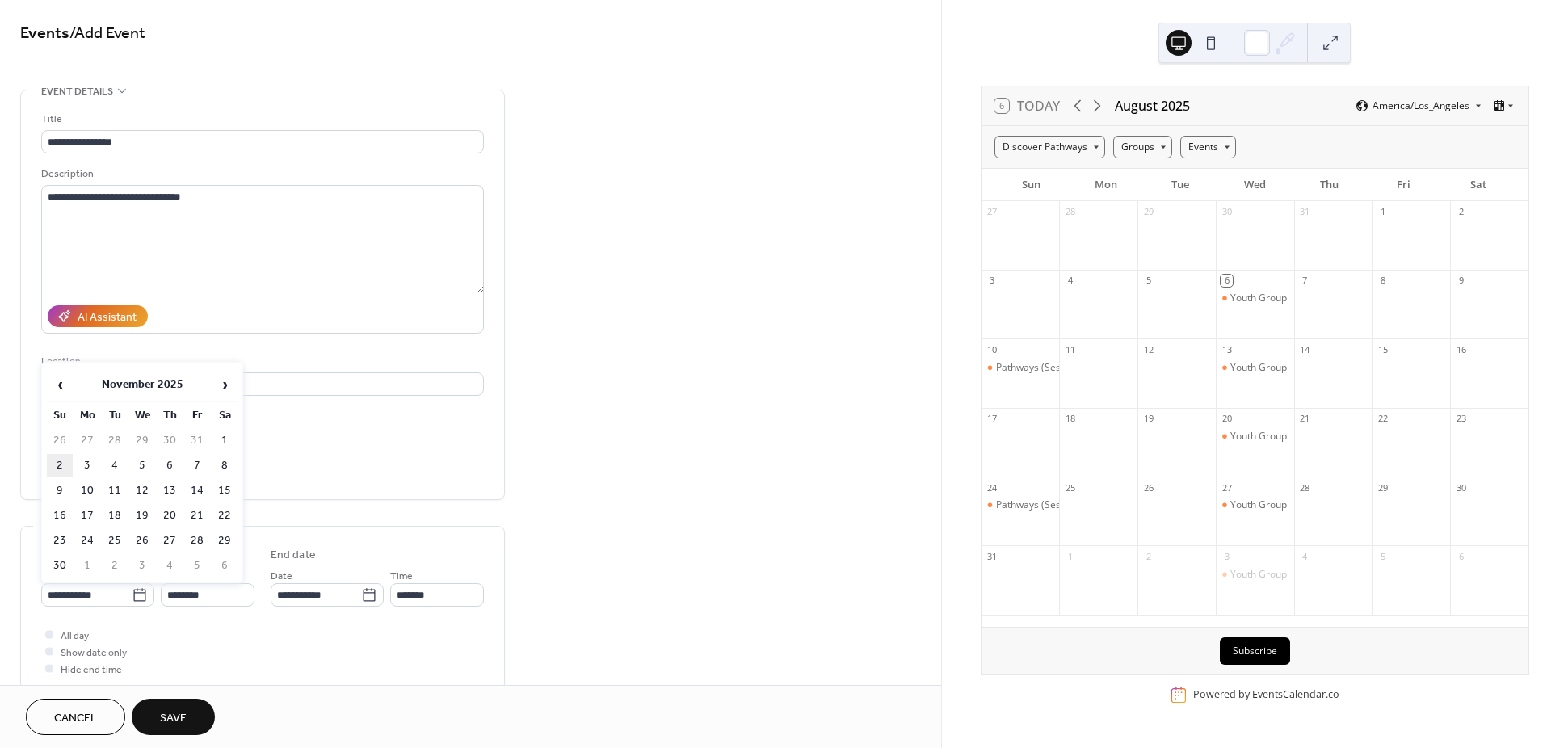 click on "2" at bounding box center [60, 465] 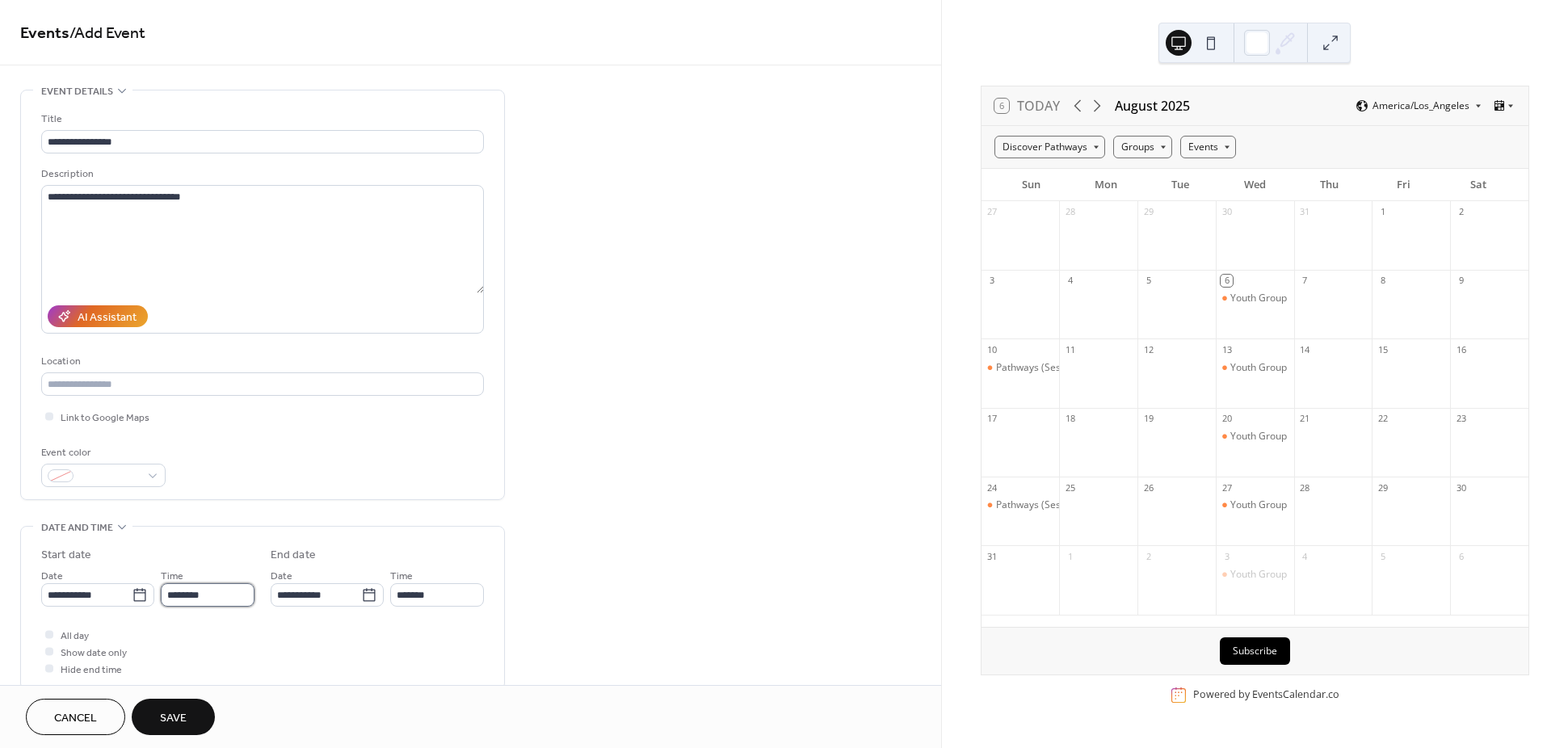 click on "********" at bounding box center [208, 595] 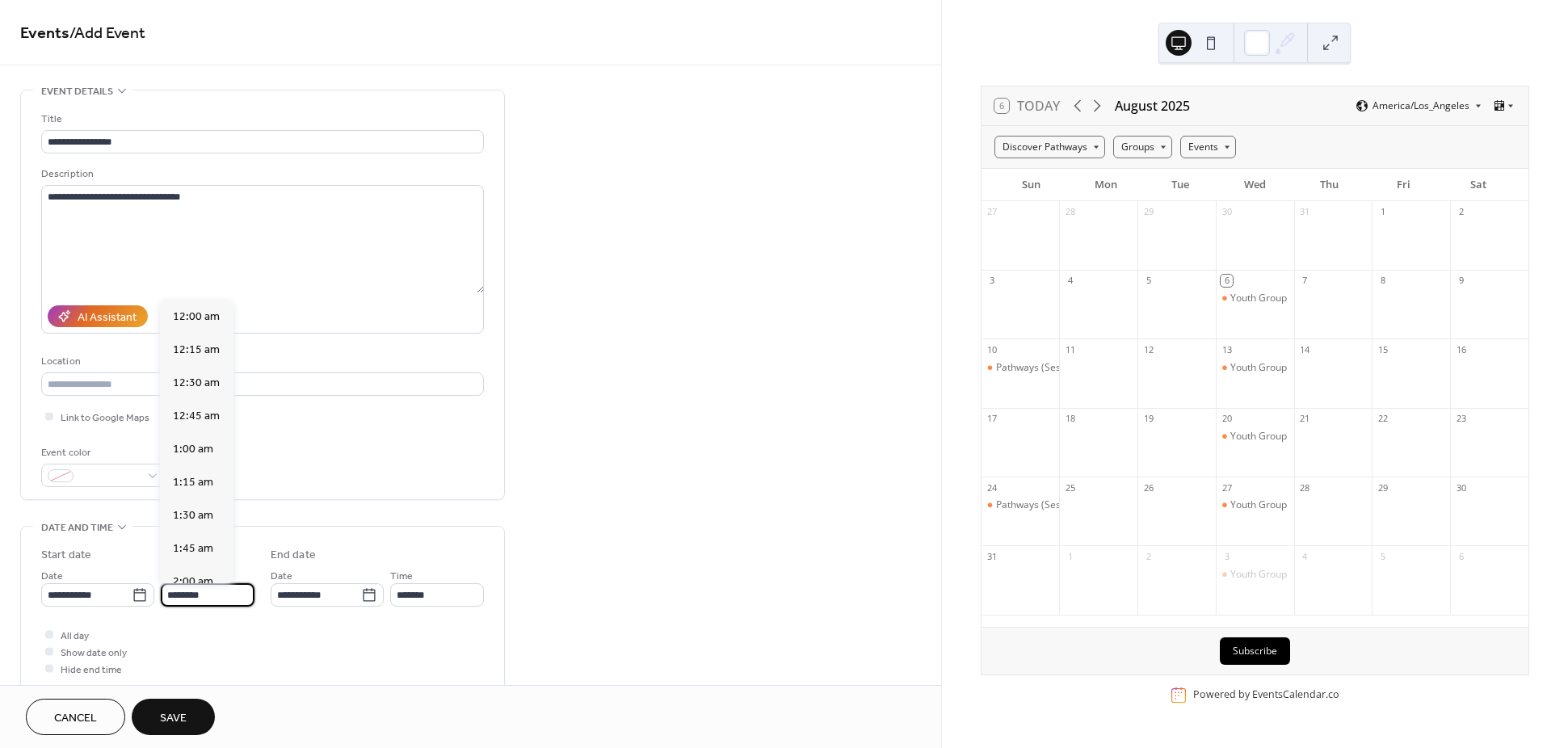 click on "********" at bounding box center [208, 595] 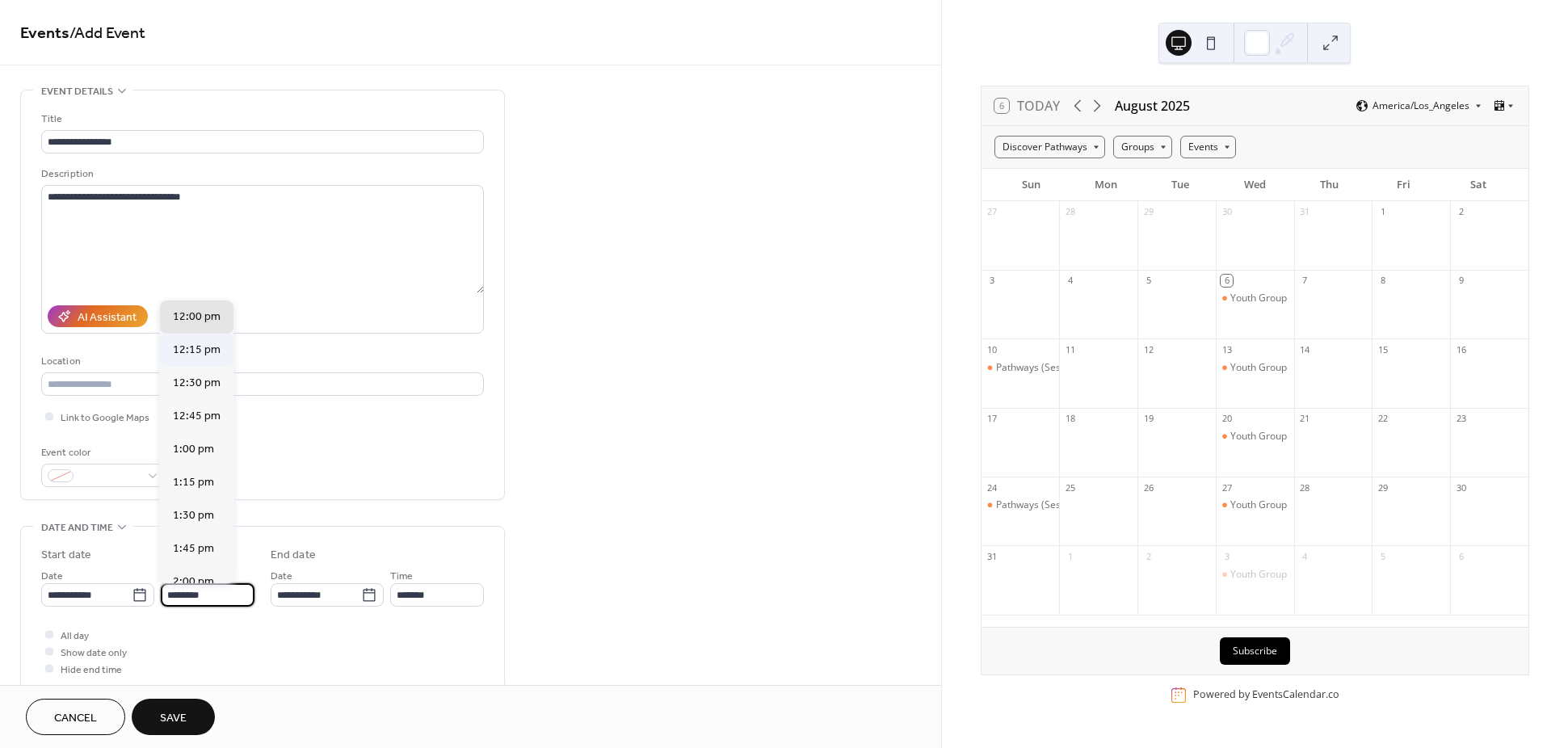 scroll, scrollTop: 1226, scrollLeft: 0, axis: vertical 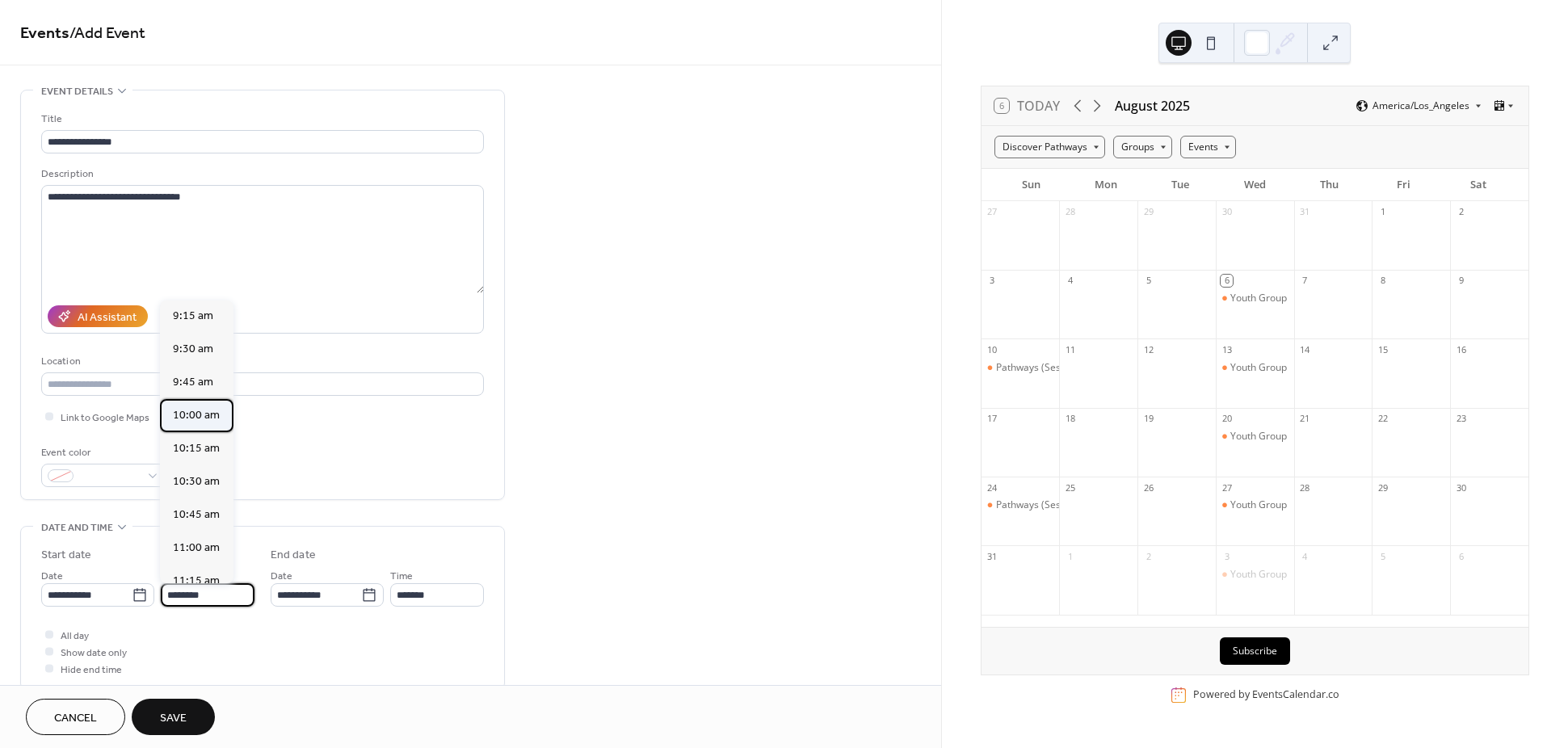 click on "10:00 am" at bounding box center (196, 415) 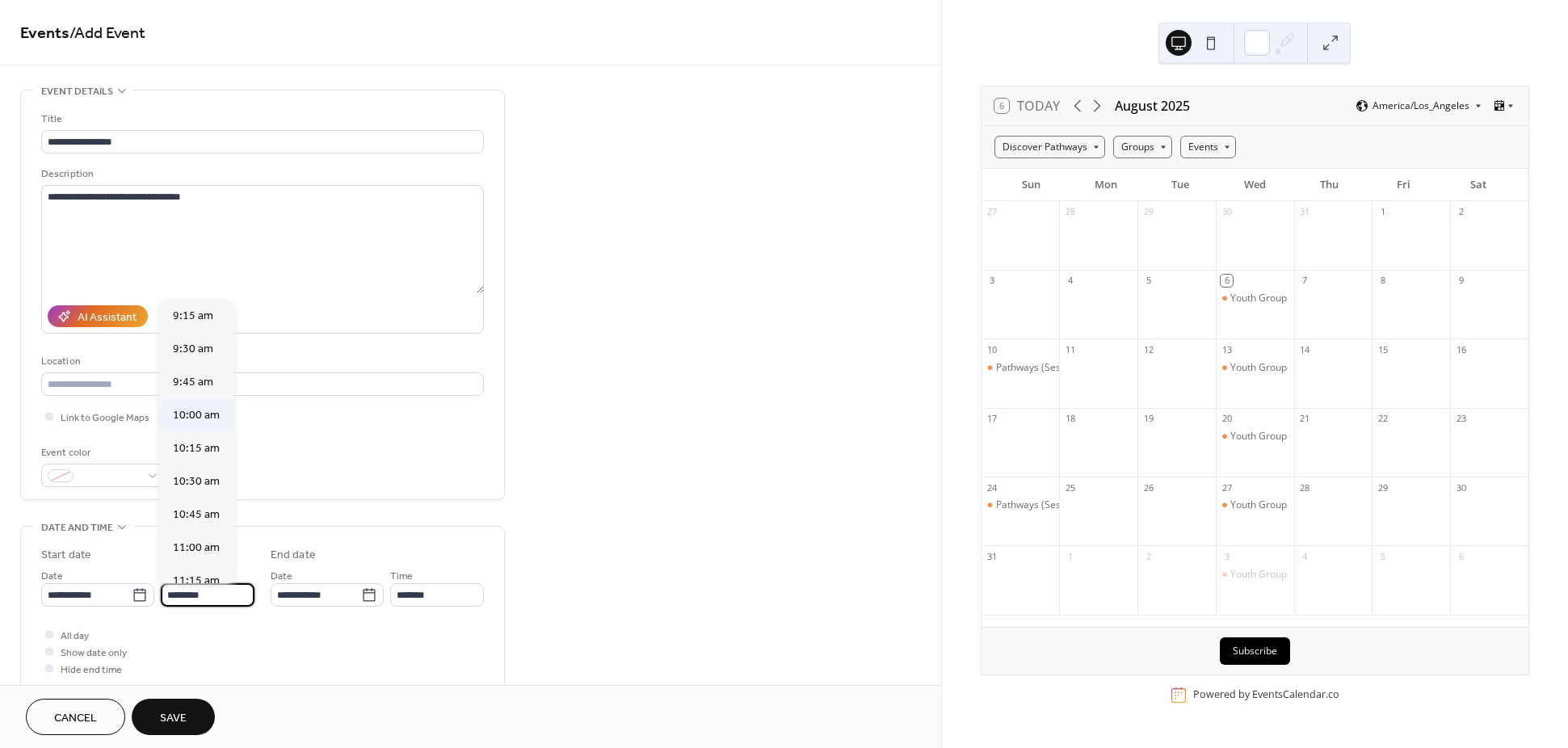 type on "********" 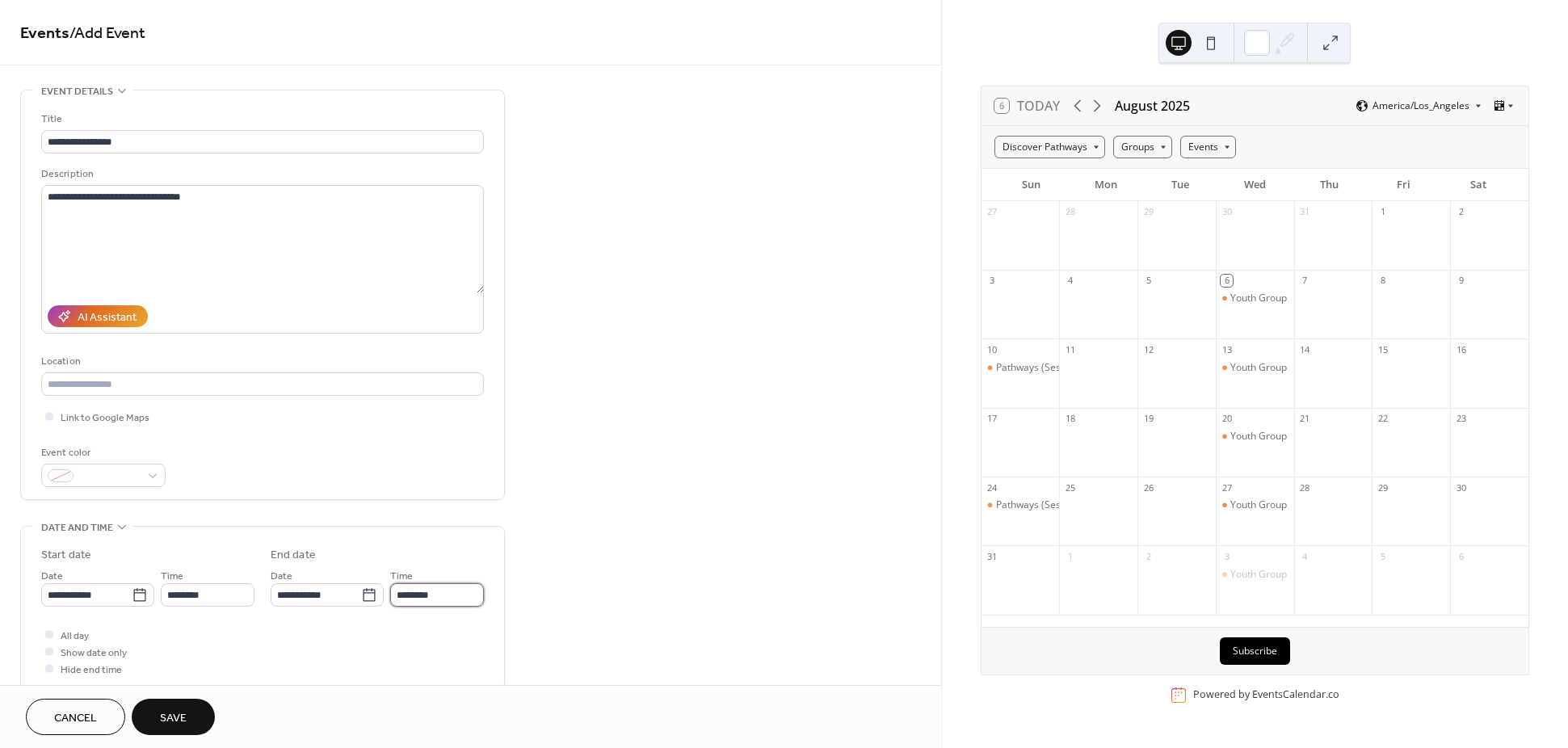 click on "********" at bounding box center (437, 595) 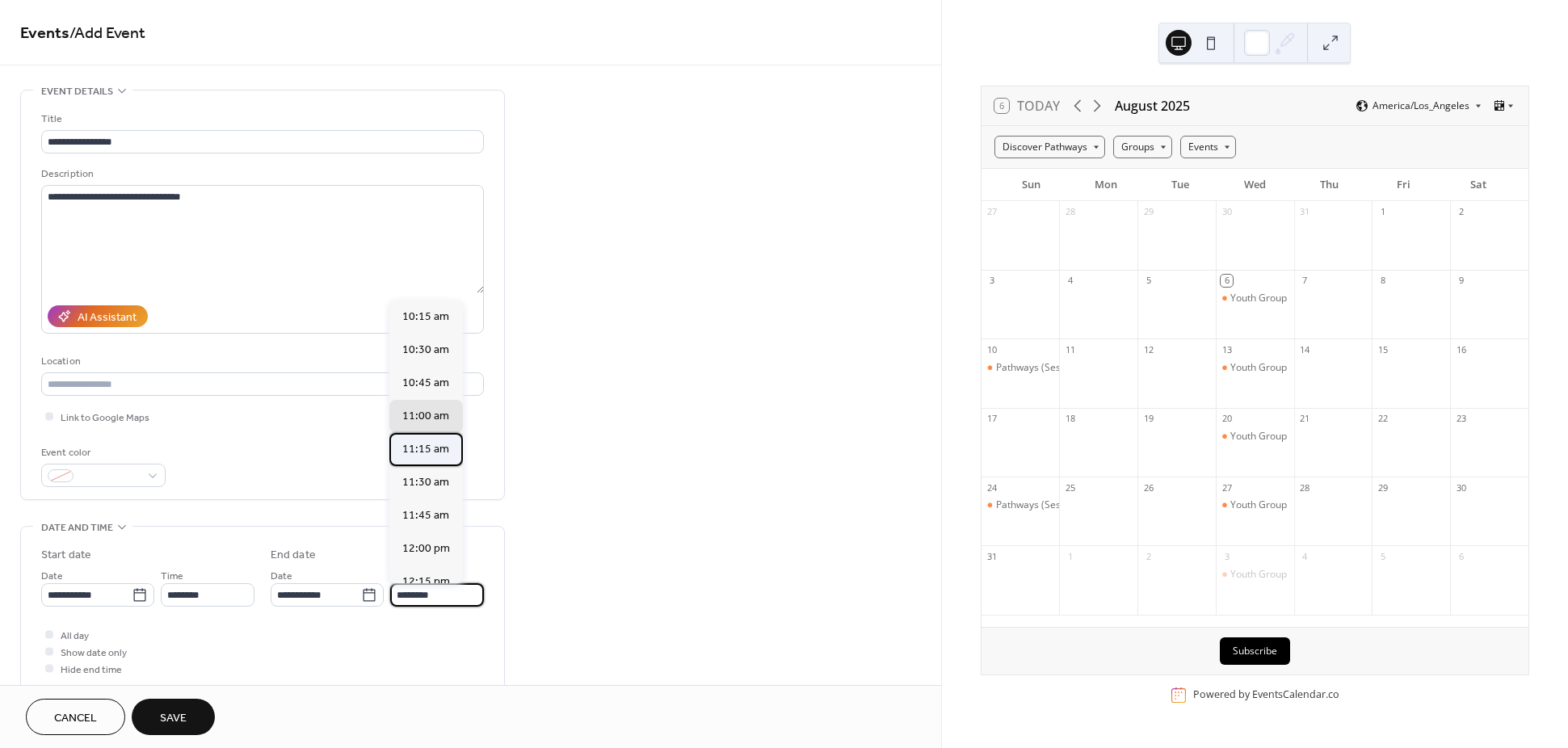 click on "11:15 am" at bounding box center [426, 449] 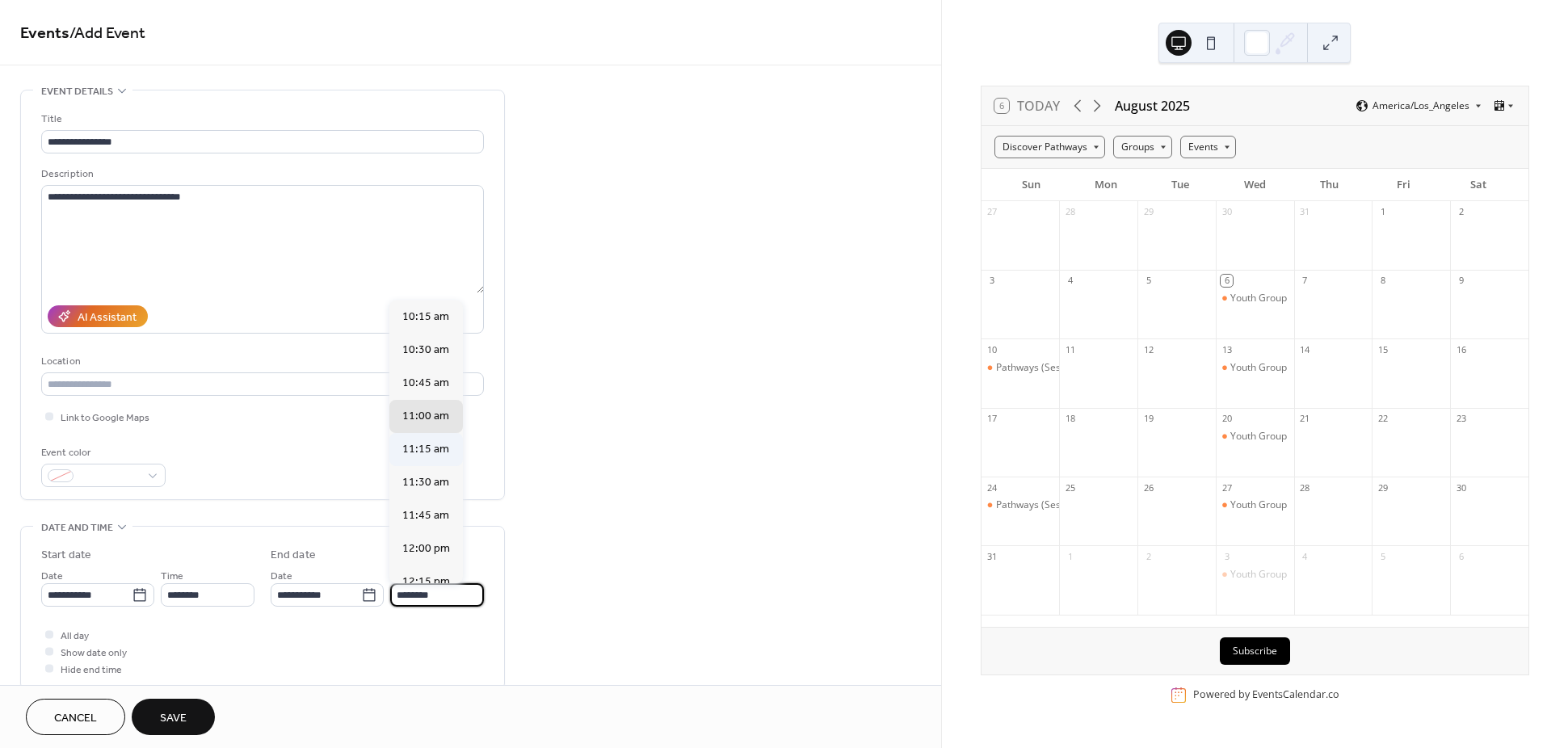 type on "********" 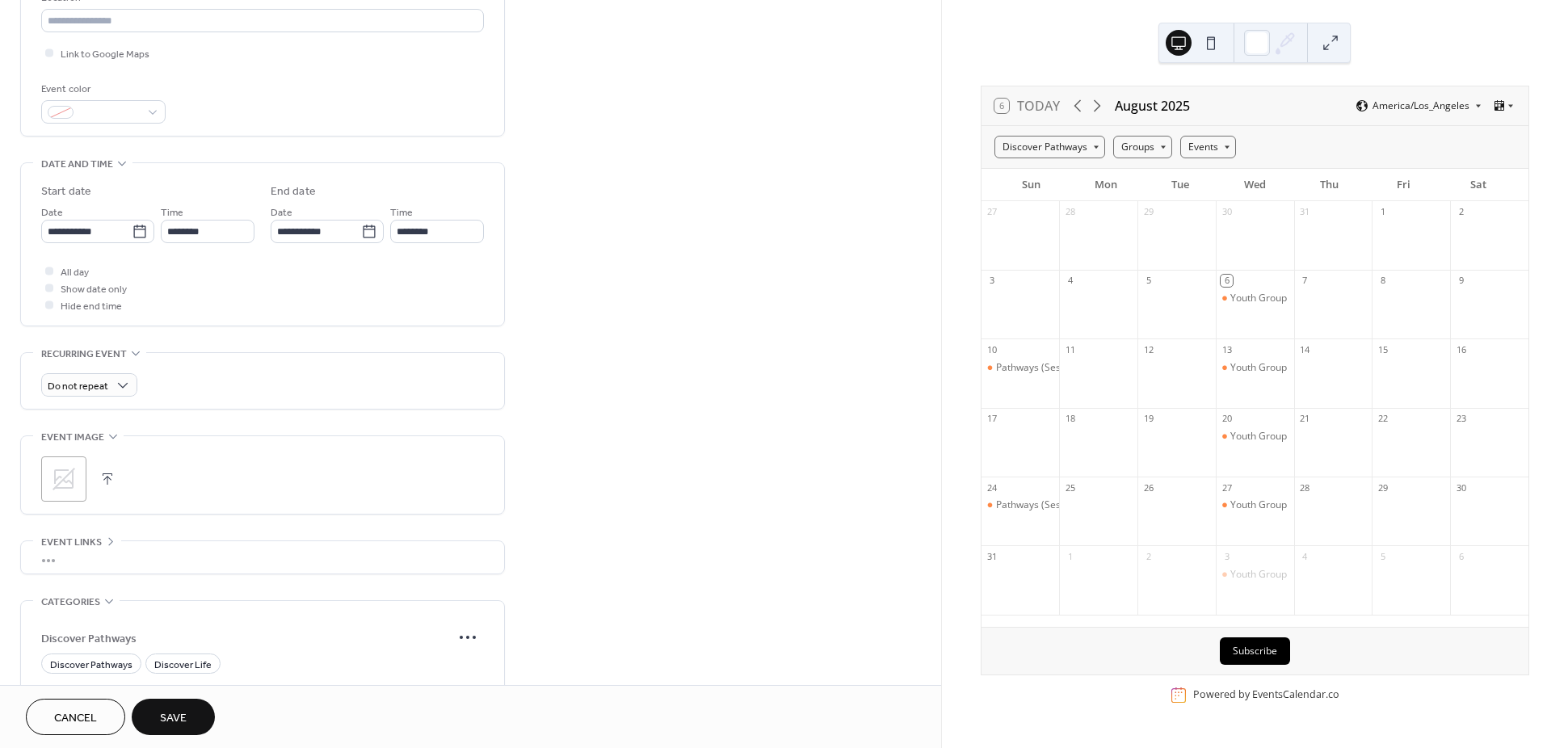 scroll, scrollTop: 726, scrollLeft: 0, axis: vertical 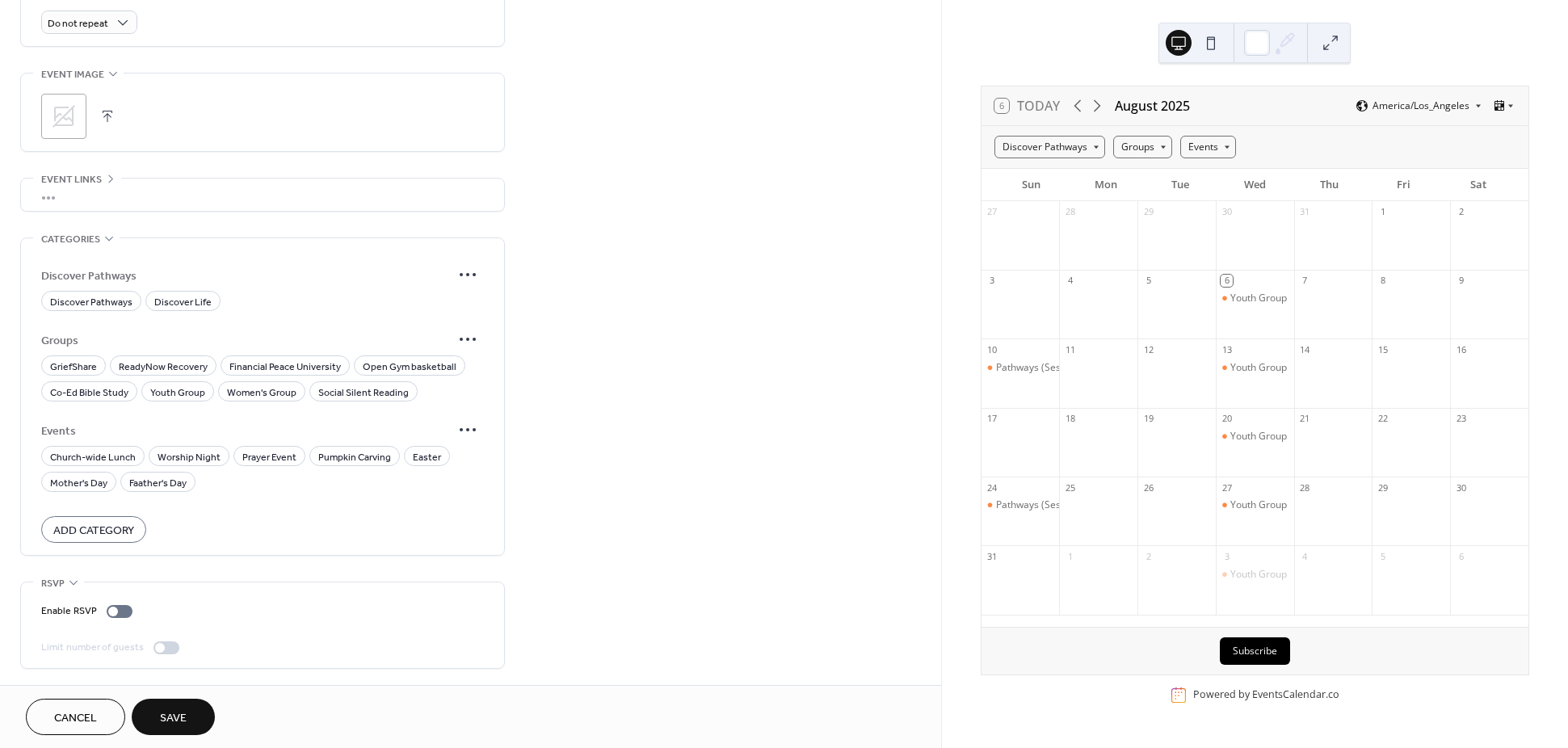click on "•••" at bounding box center [263, 195] 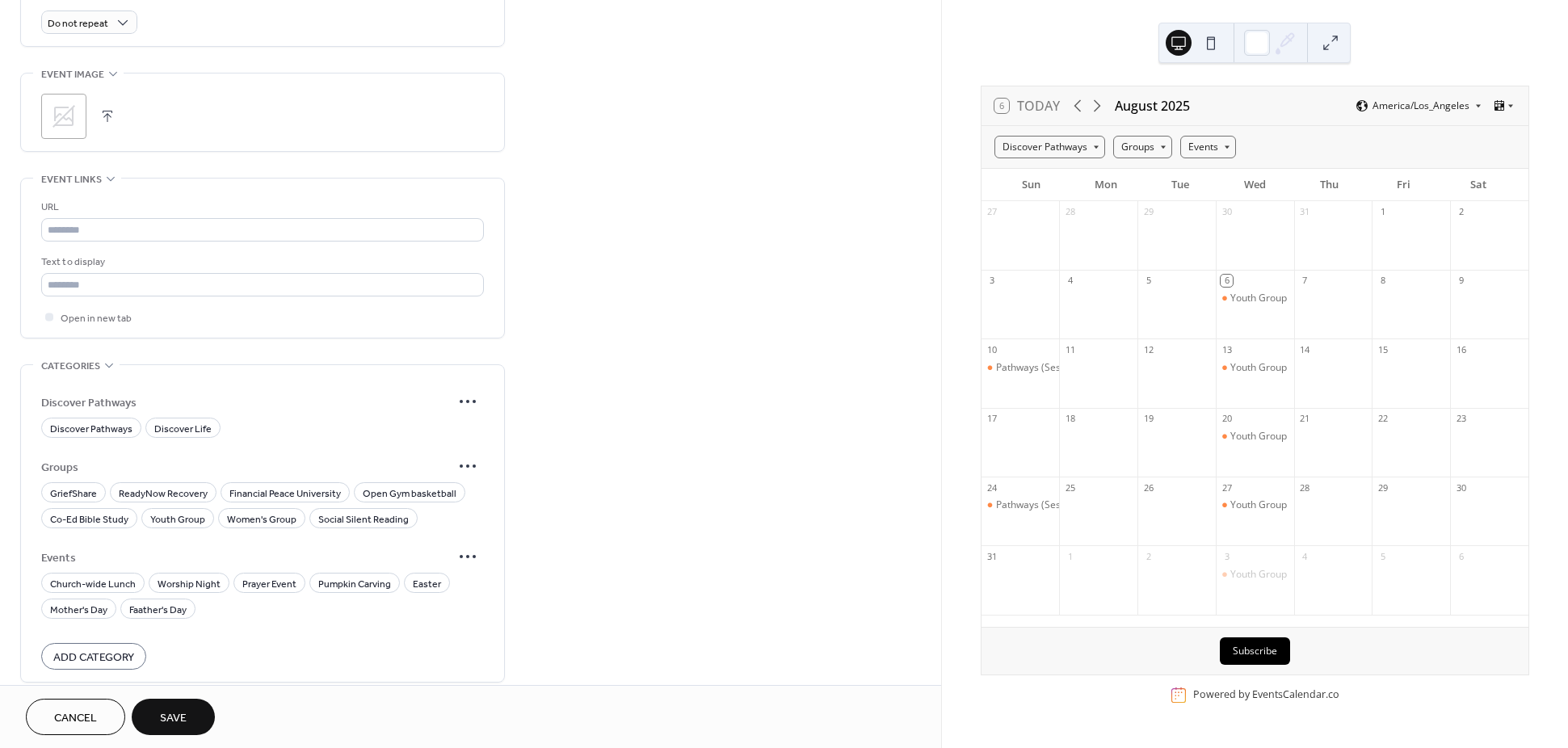 scroll, scrollTop: 0, scrollLeft: 0, axis: both 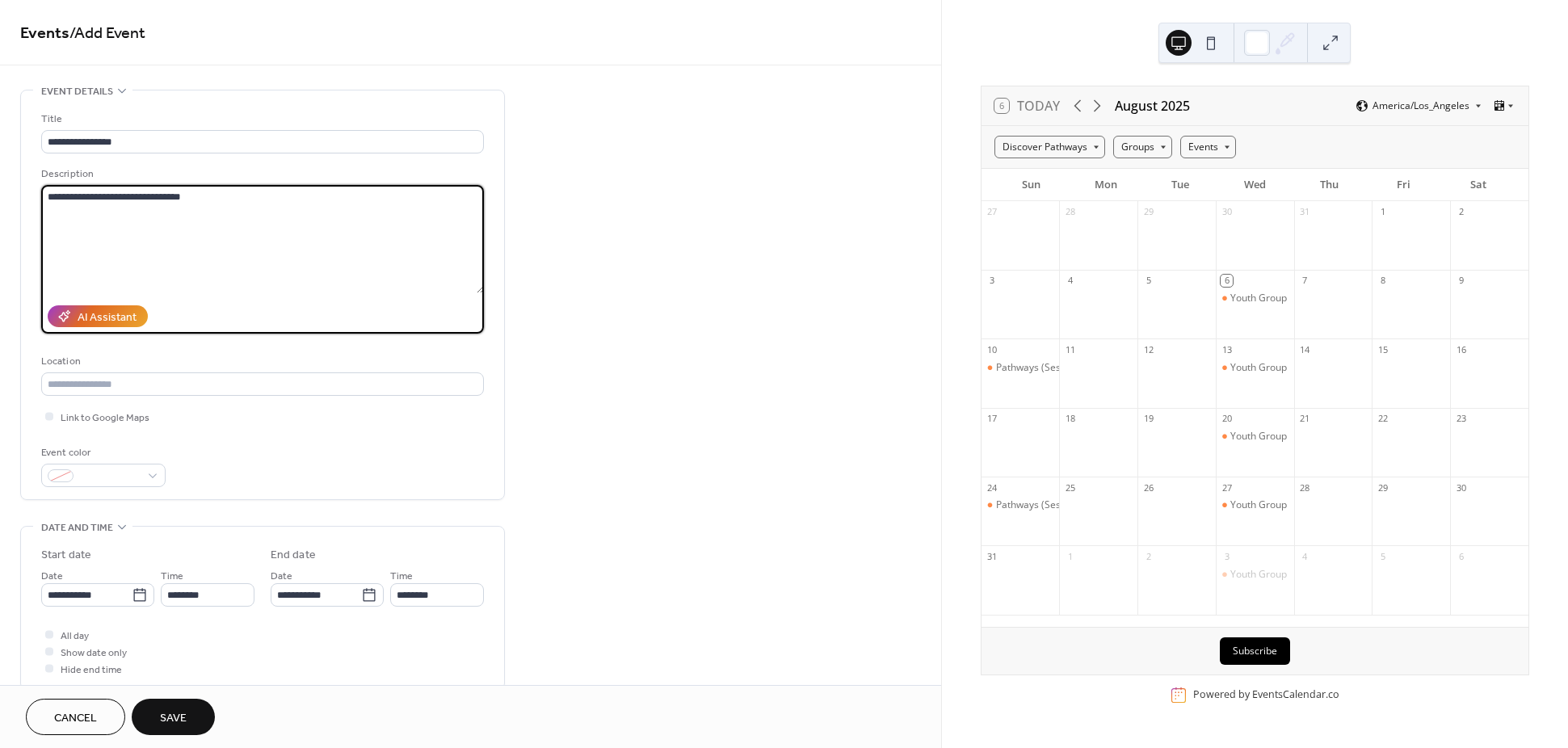 click on "**********" at bounding box center (263, 239) 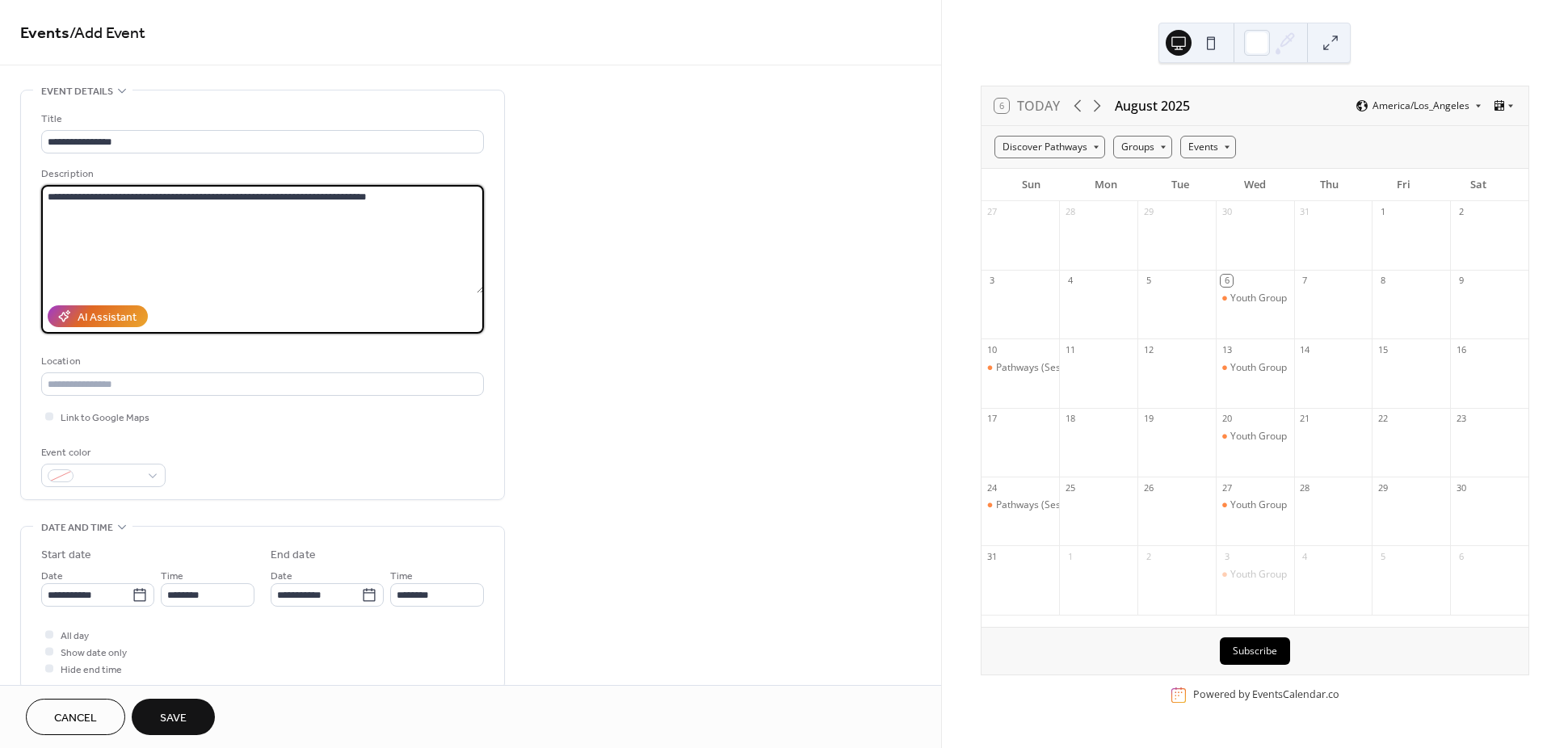 type on "**********" 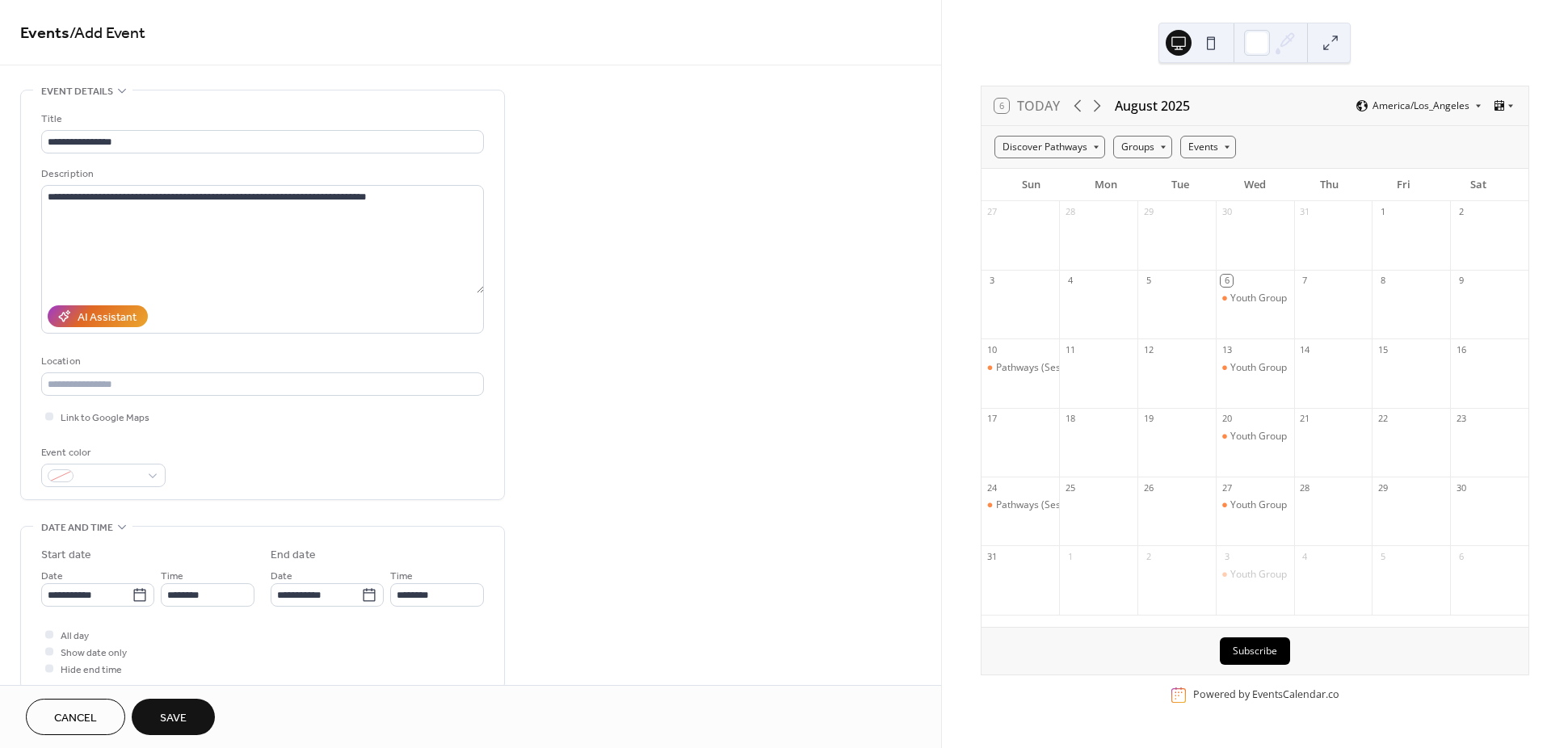scroll, scrollTop: 363, scrollLeft: 0, axis: vertical 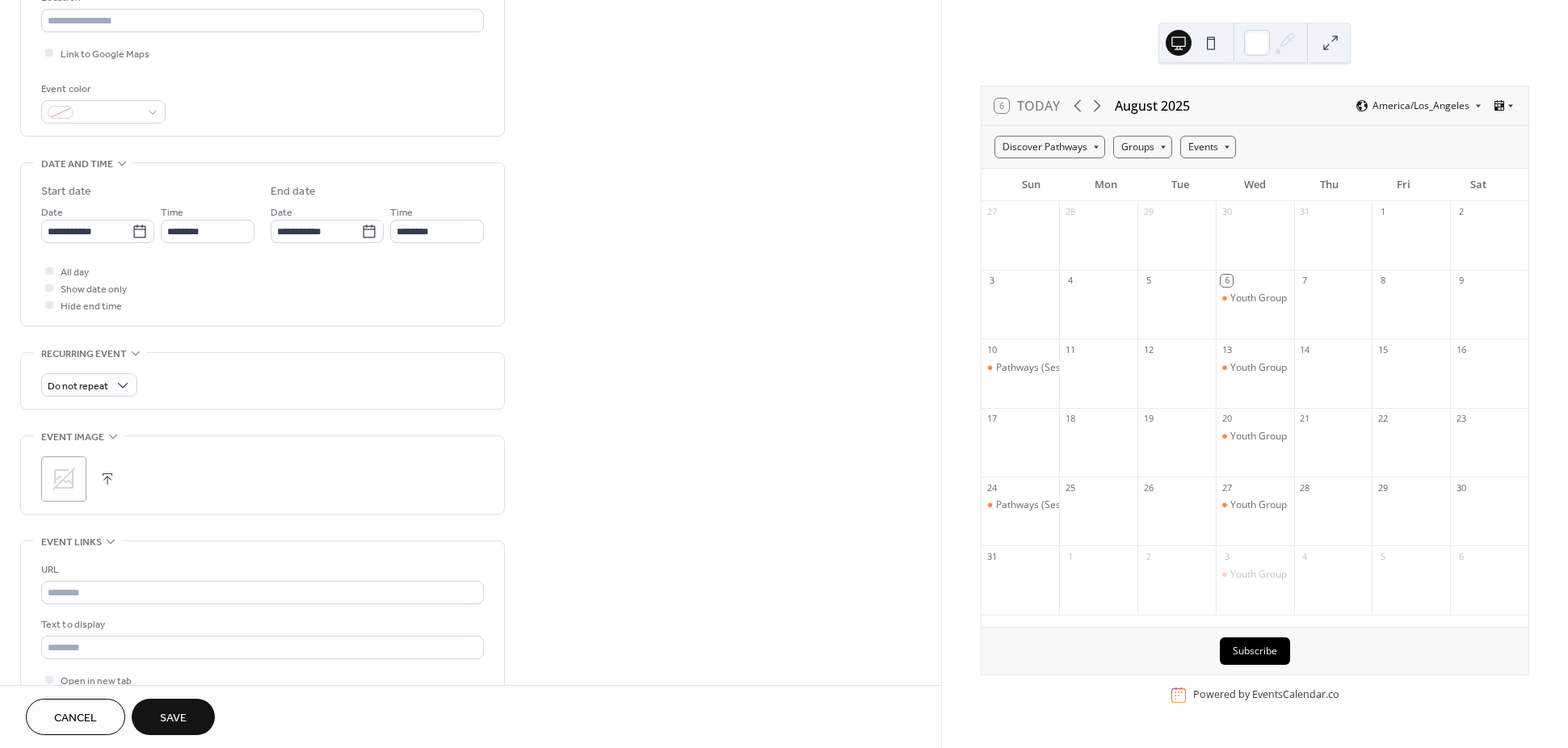 click at bounding box center (107, 479) 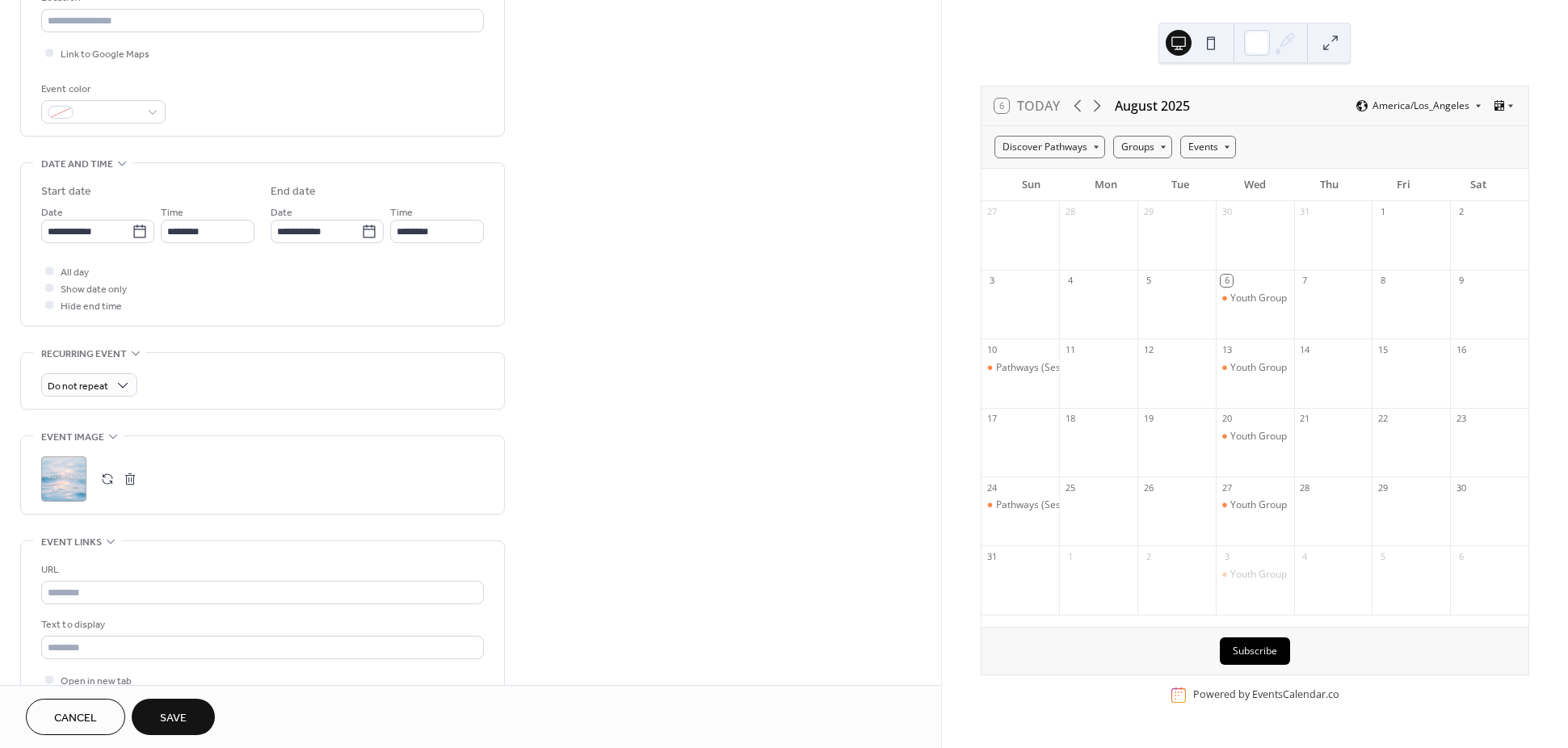 click on "Save" at bounding box center [173, 718] 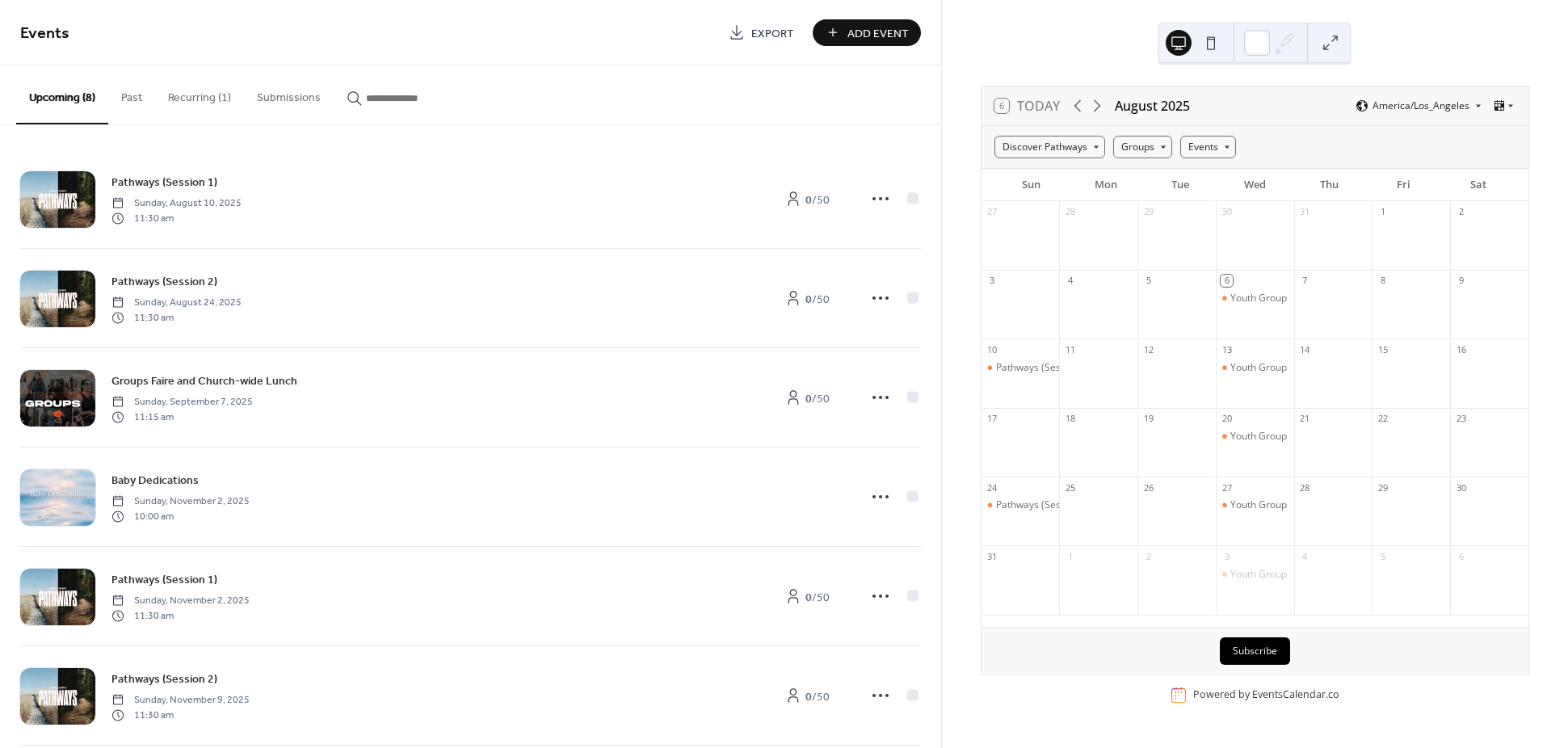 click on "Recurring (1)" at bounding box center (200, 94) 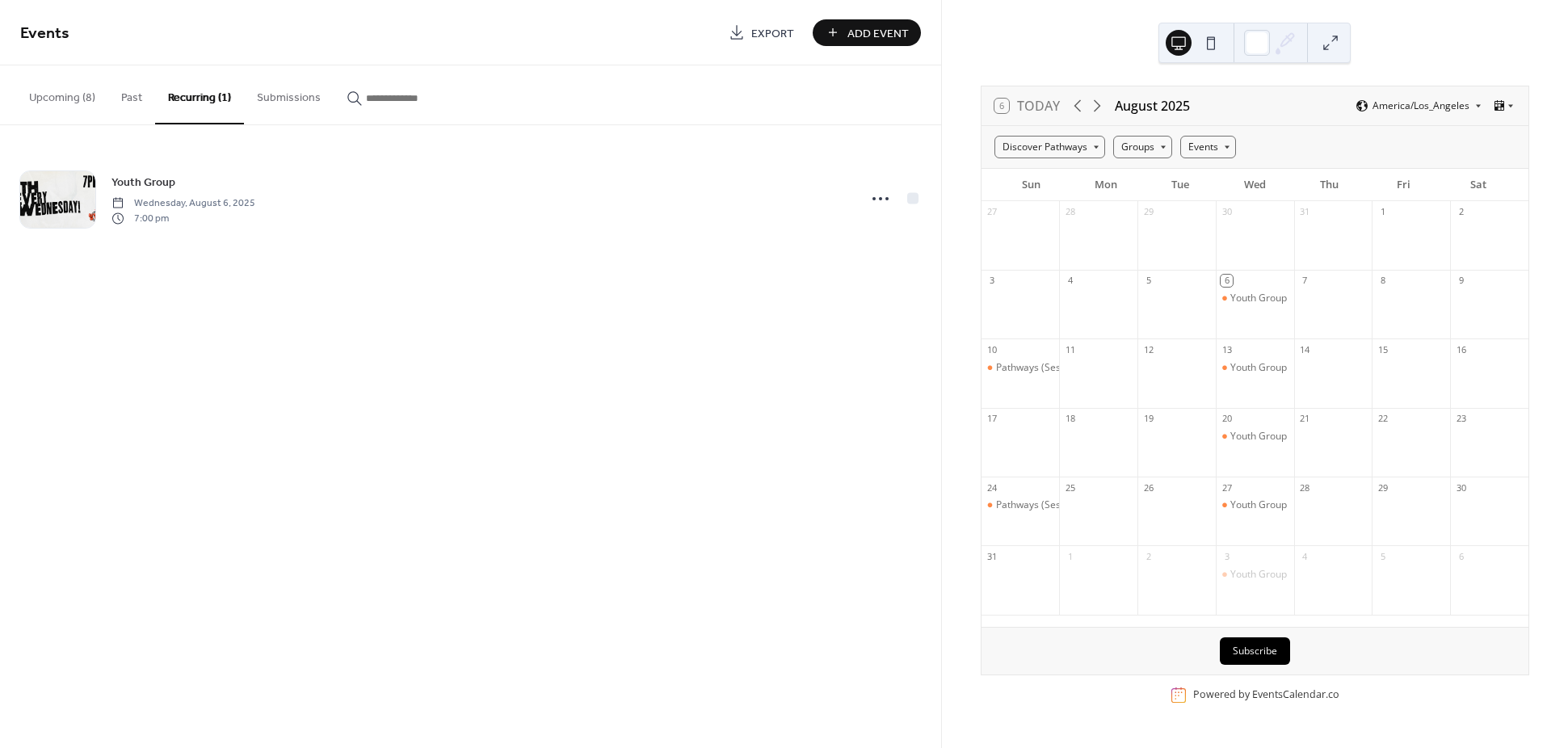 click on "Add Event" at bounding box center [878, 33] 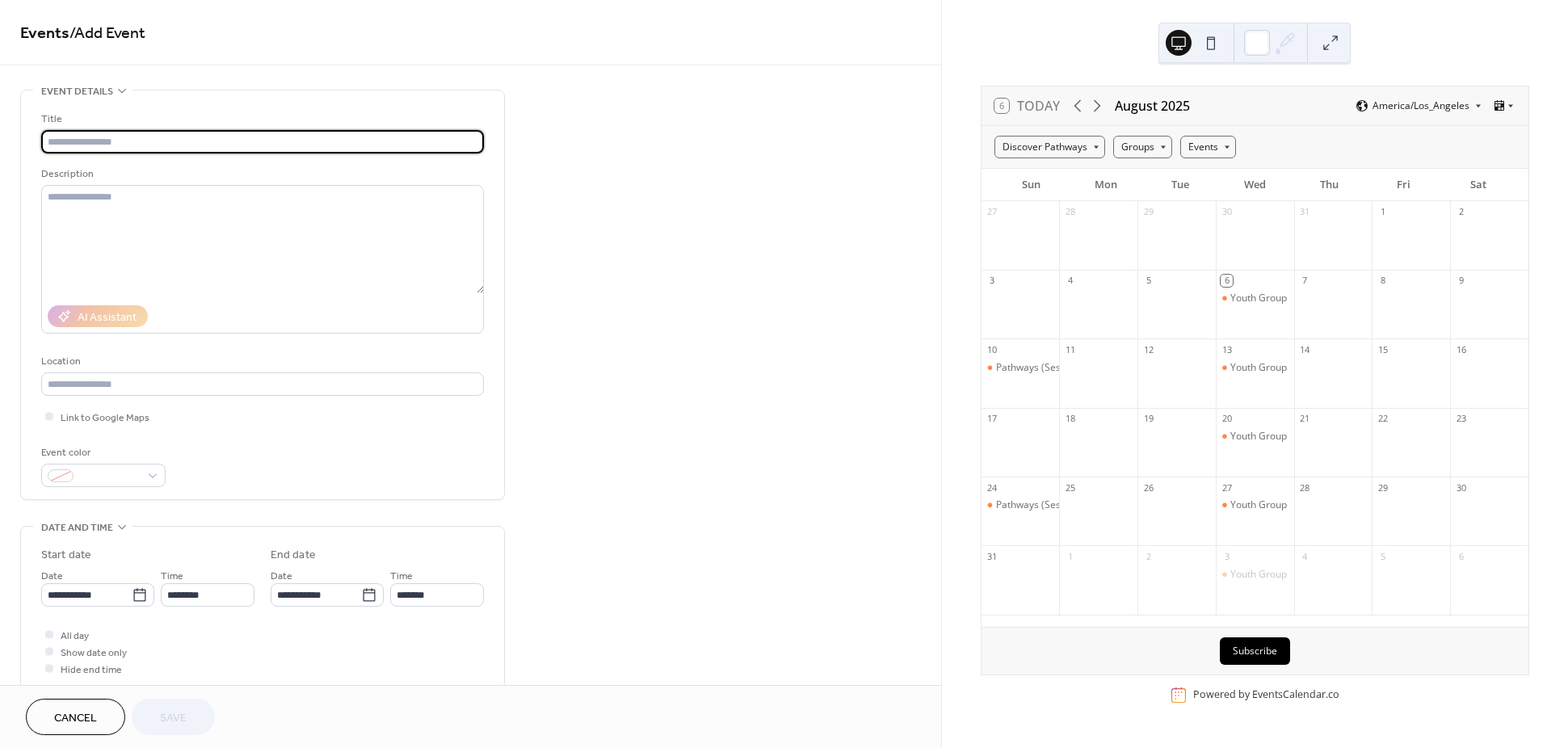 click at bounding box center [263, 141] 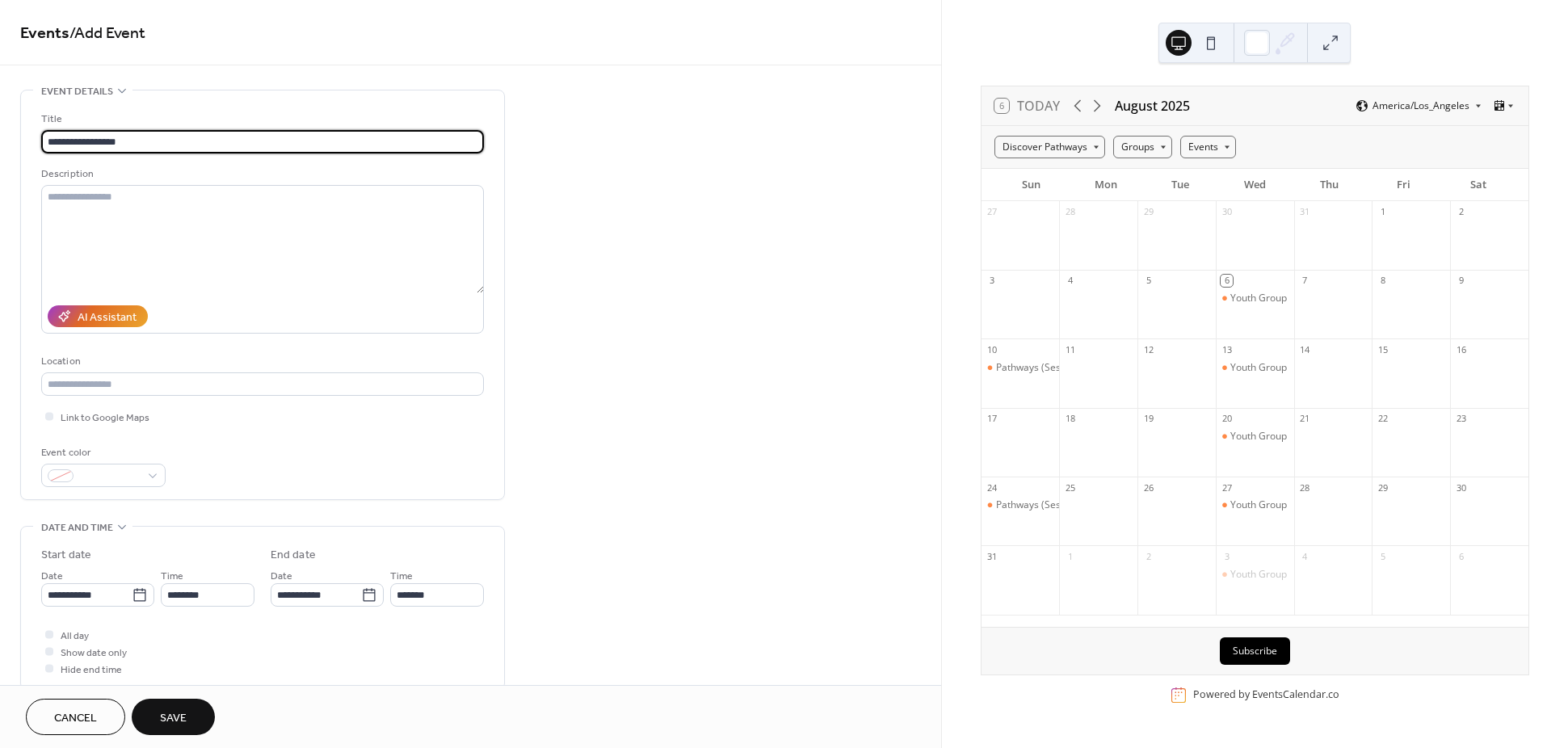 type on "**********" 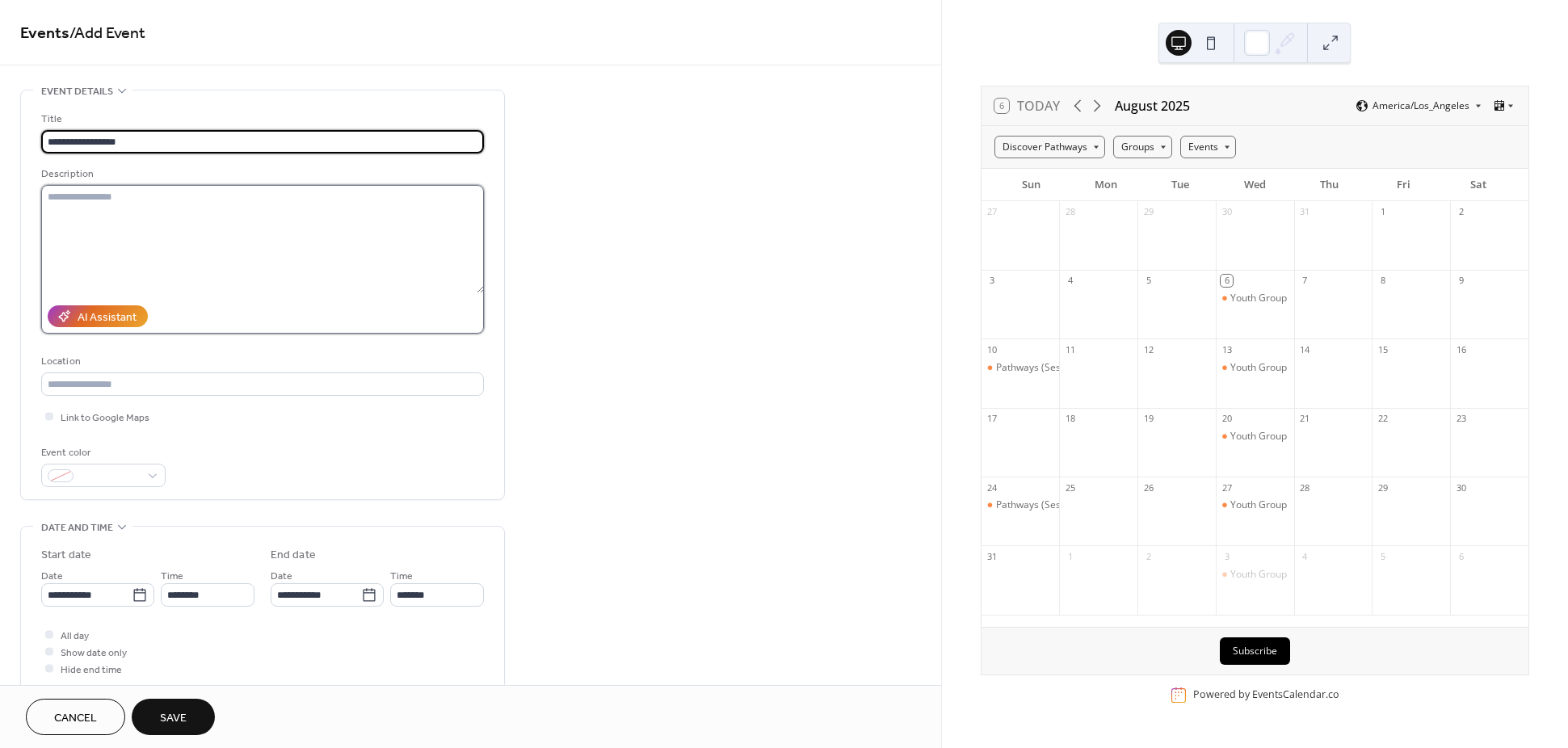 click at bounding box center [263, 239] 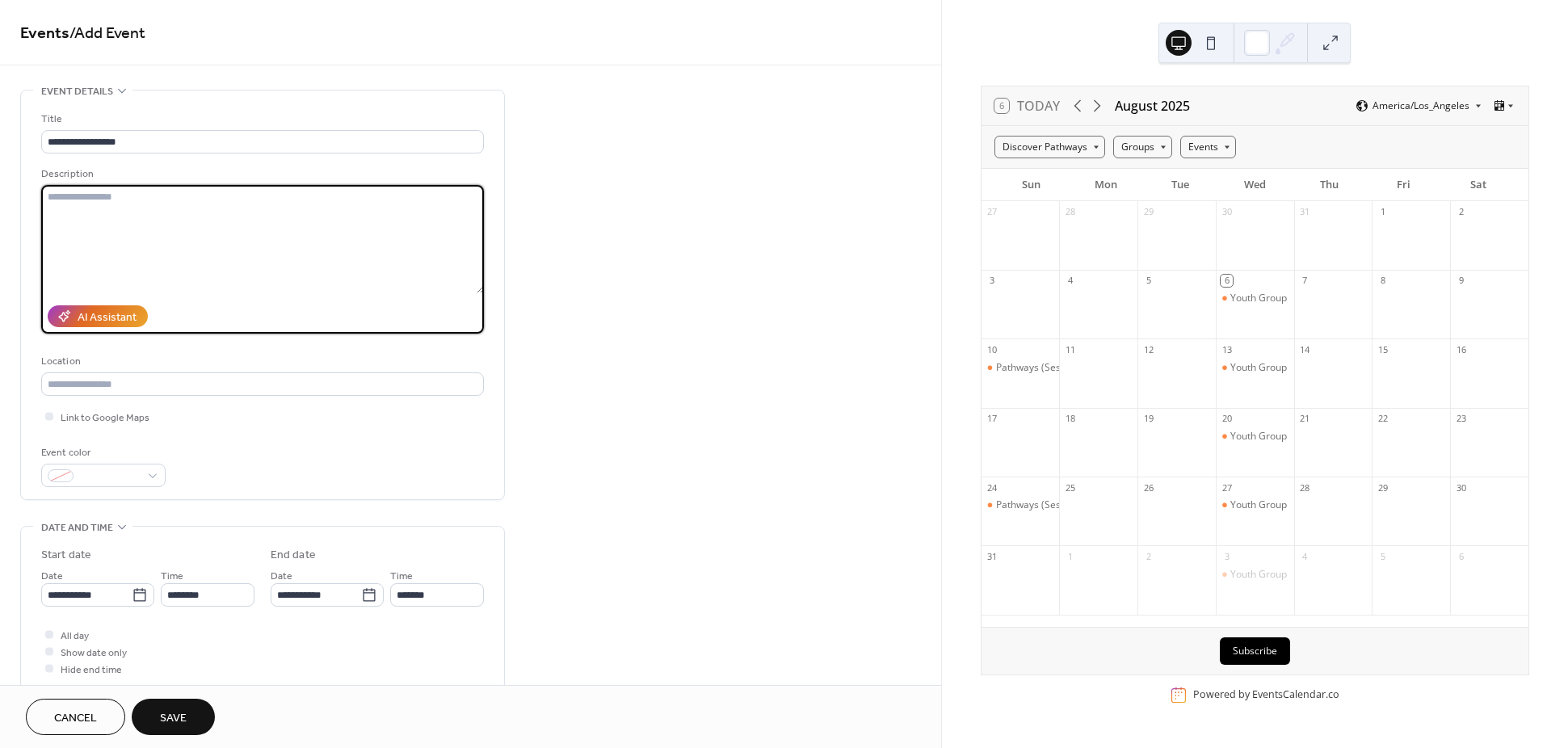 paste on "**********" 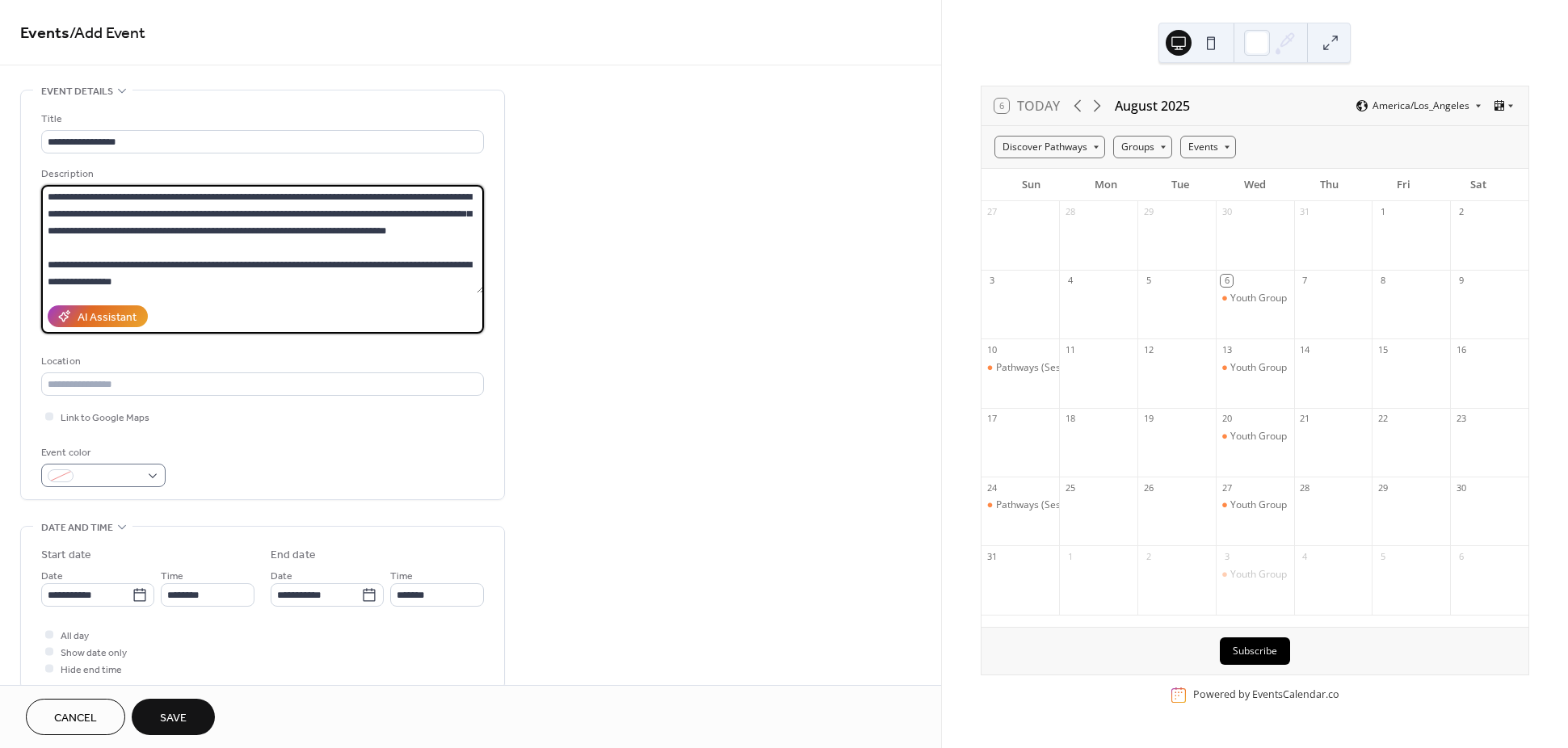 type on "**********" 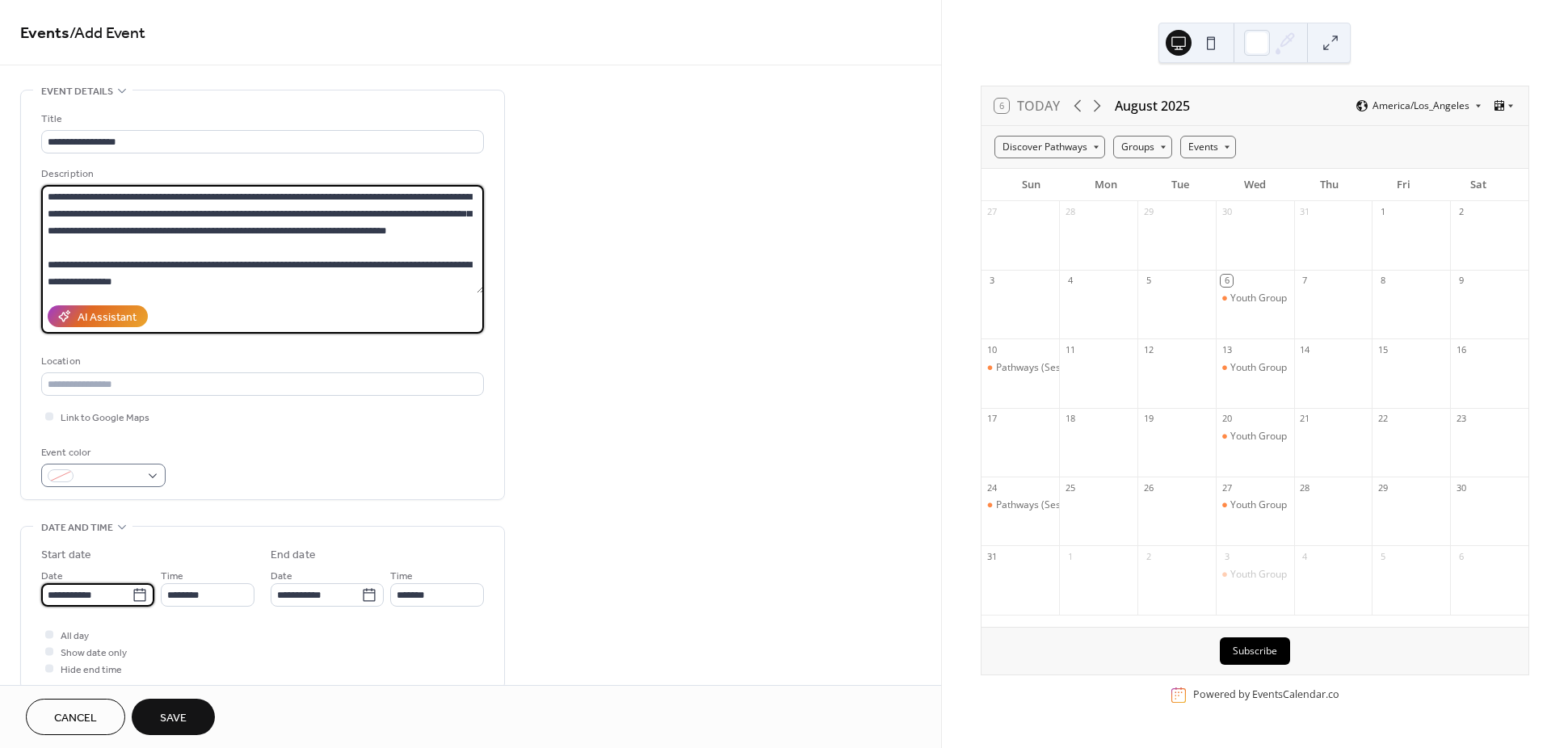 click on "**********" at bounding box center [86, 595] 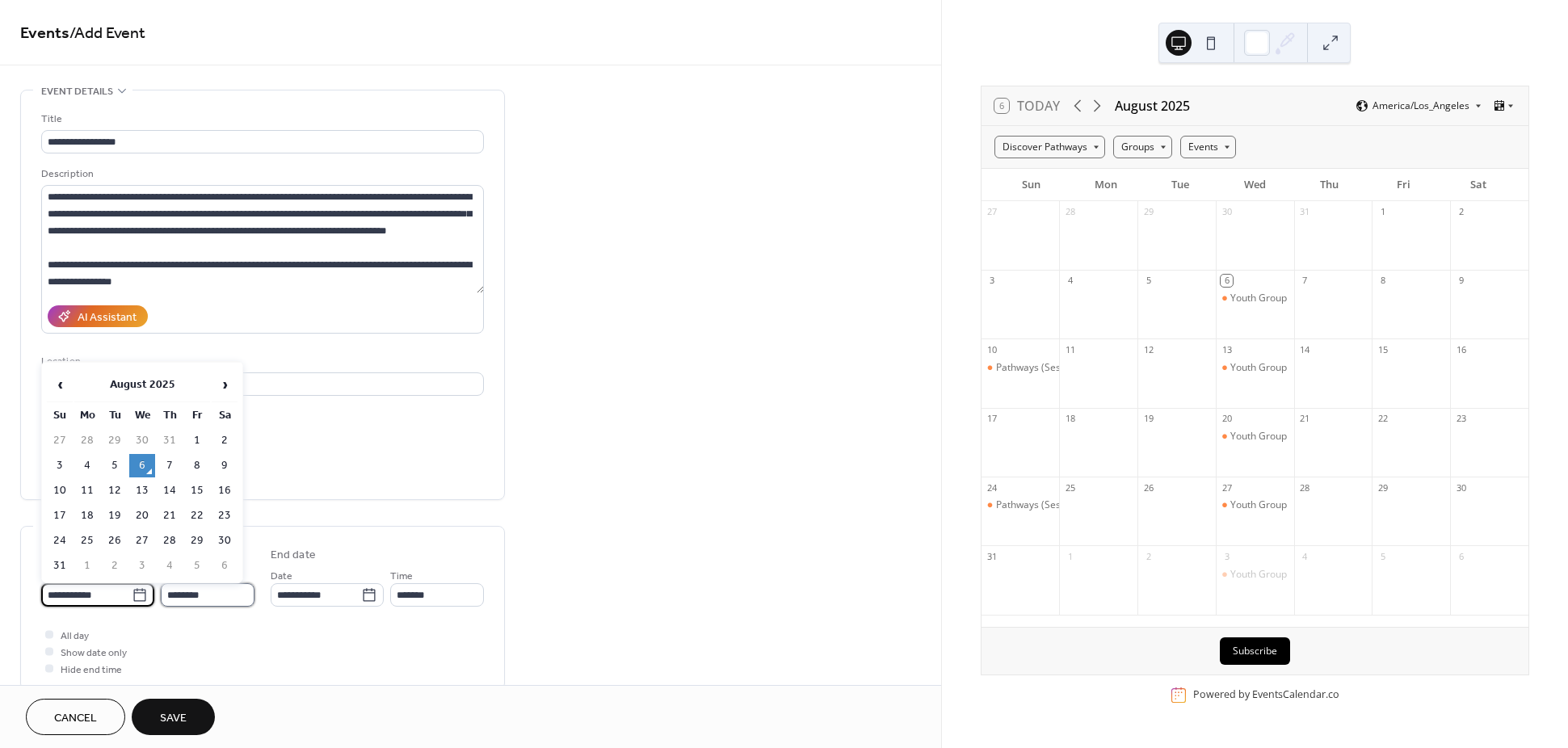 click on "********" at bounding box center (208, 595) 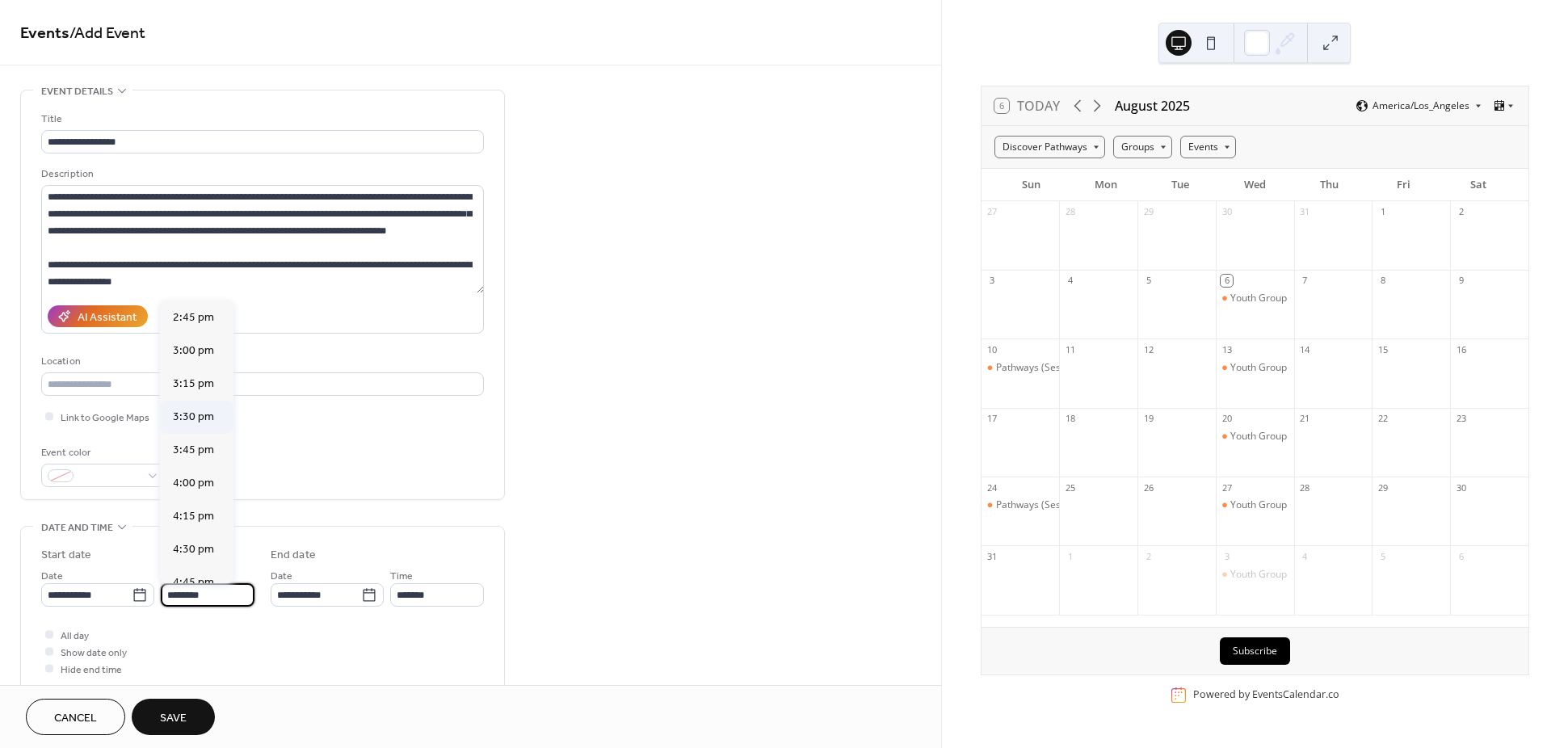 scroll, scrollTop: 2317, scrollLeft: 0, axis: vertical 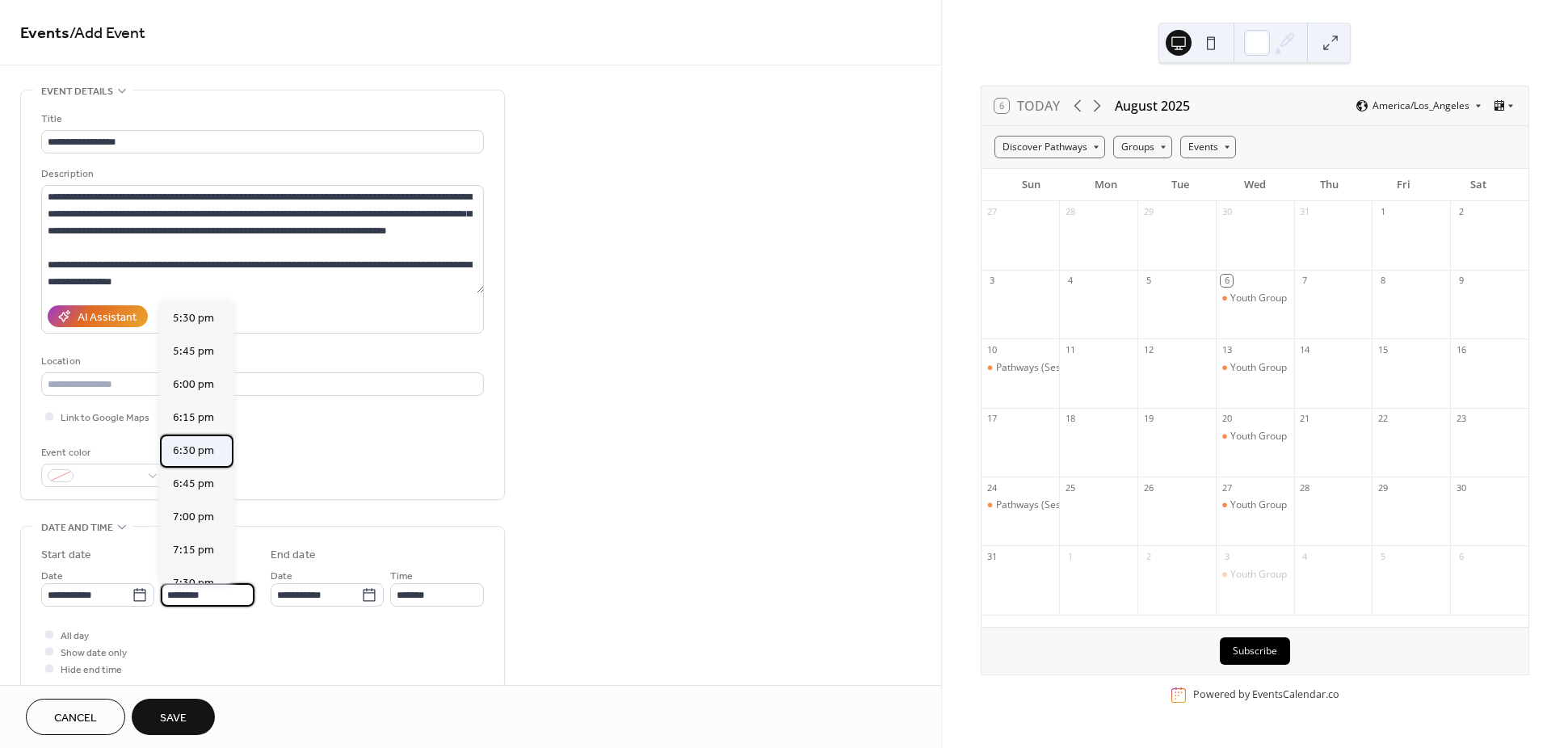 click on "6:30 pm" at bounding box center [193, 451] 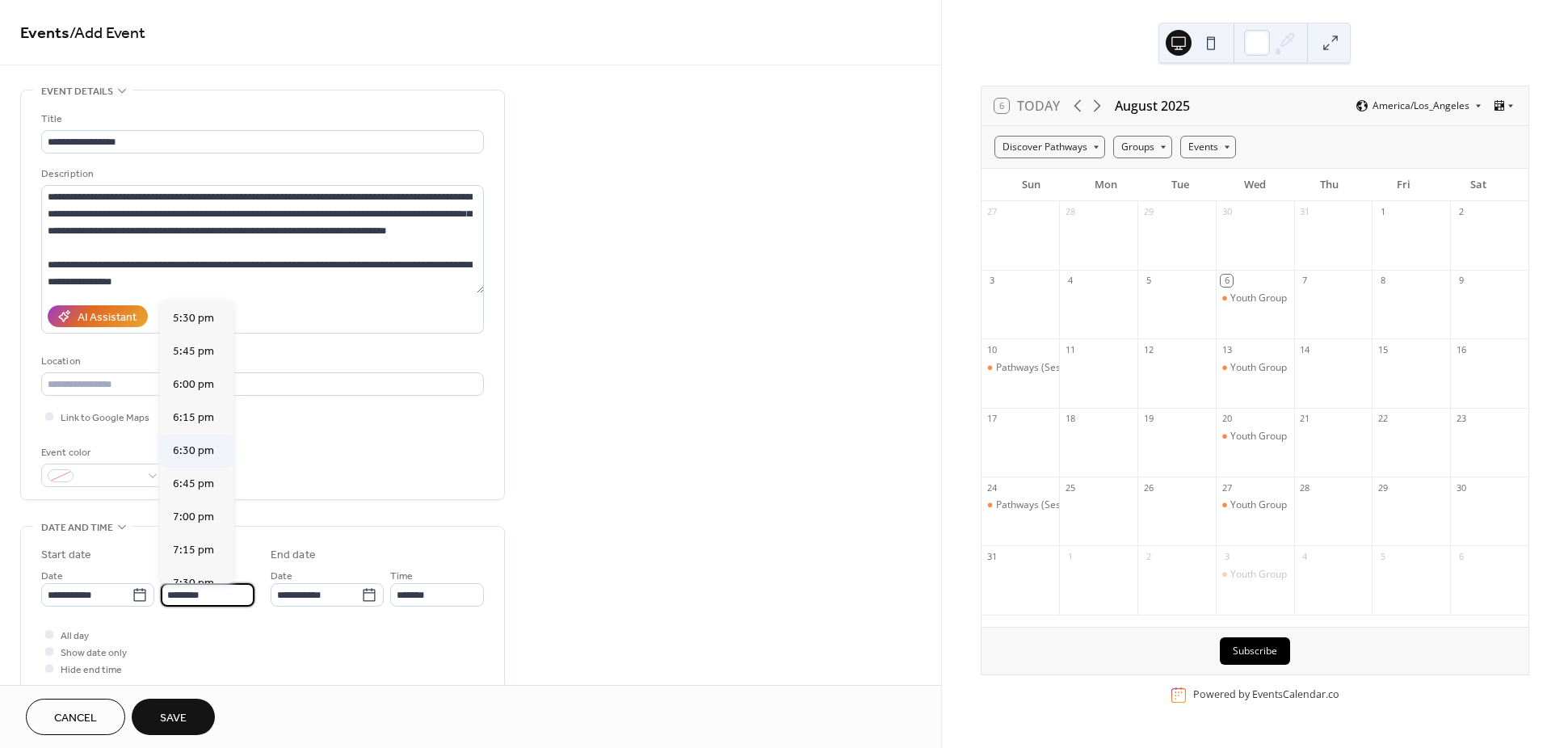 type on "*******" 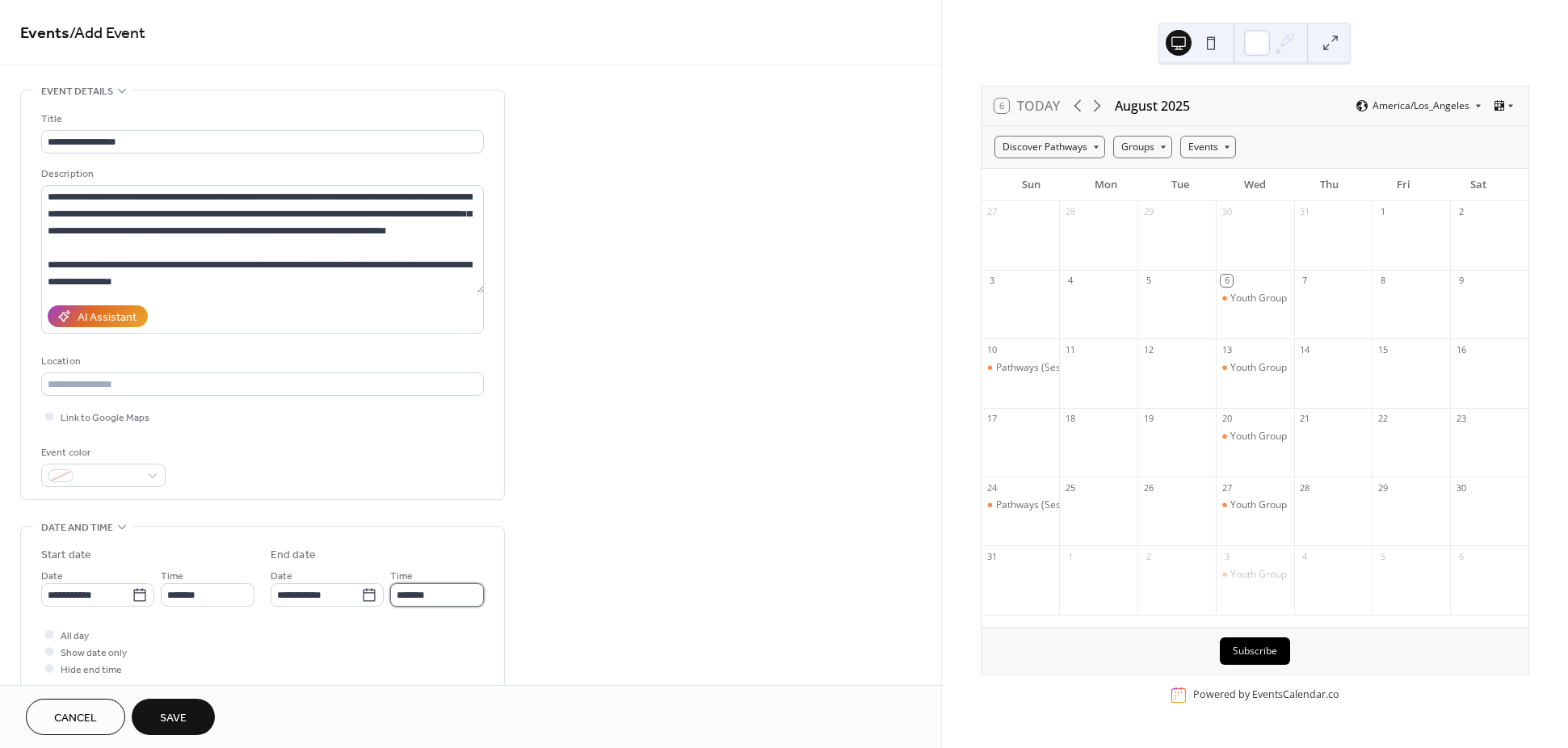 click on "*******" at bounding box center (437, 595) 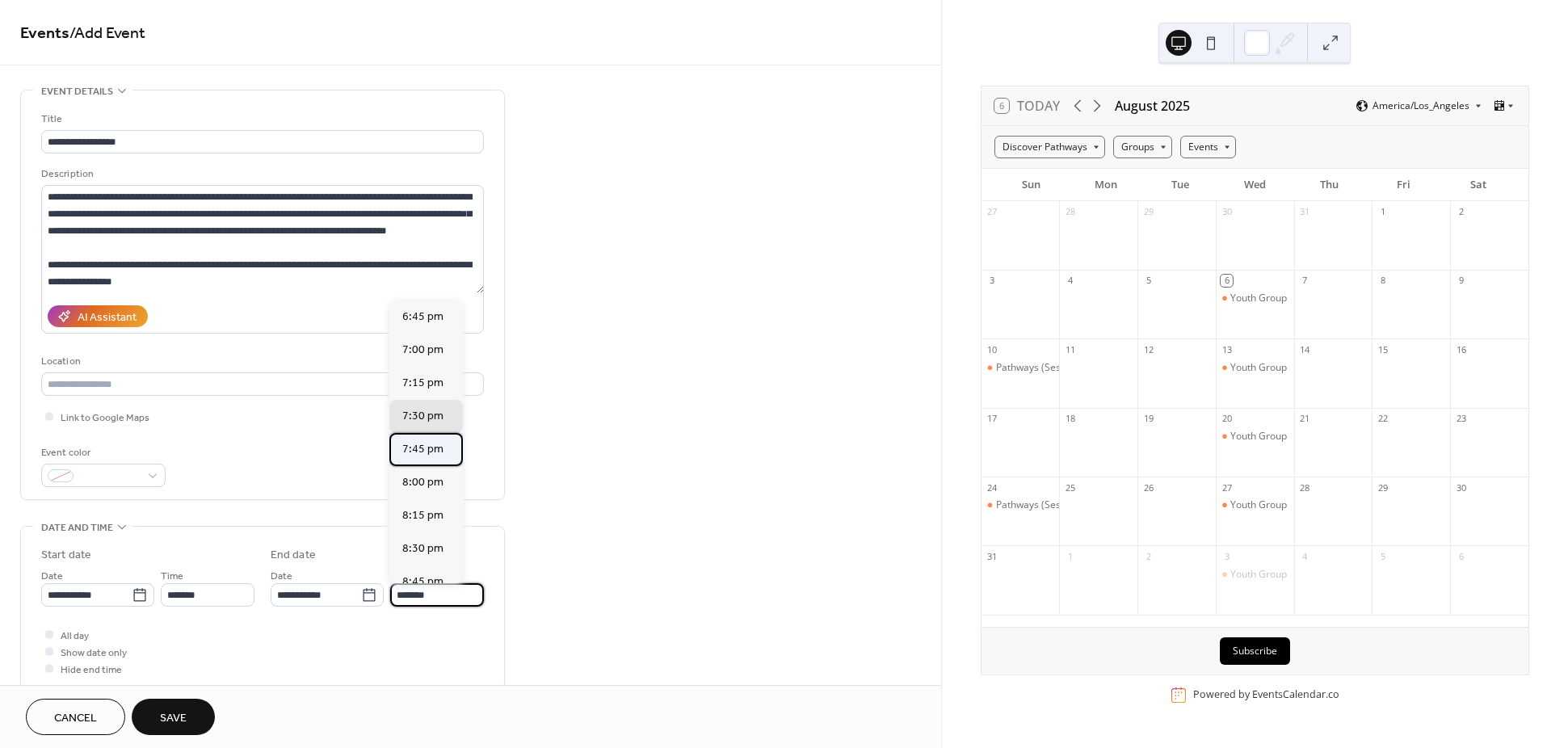 click on "7:45 pm" at bounding box center (422, 449) 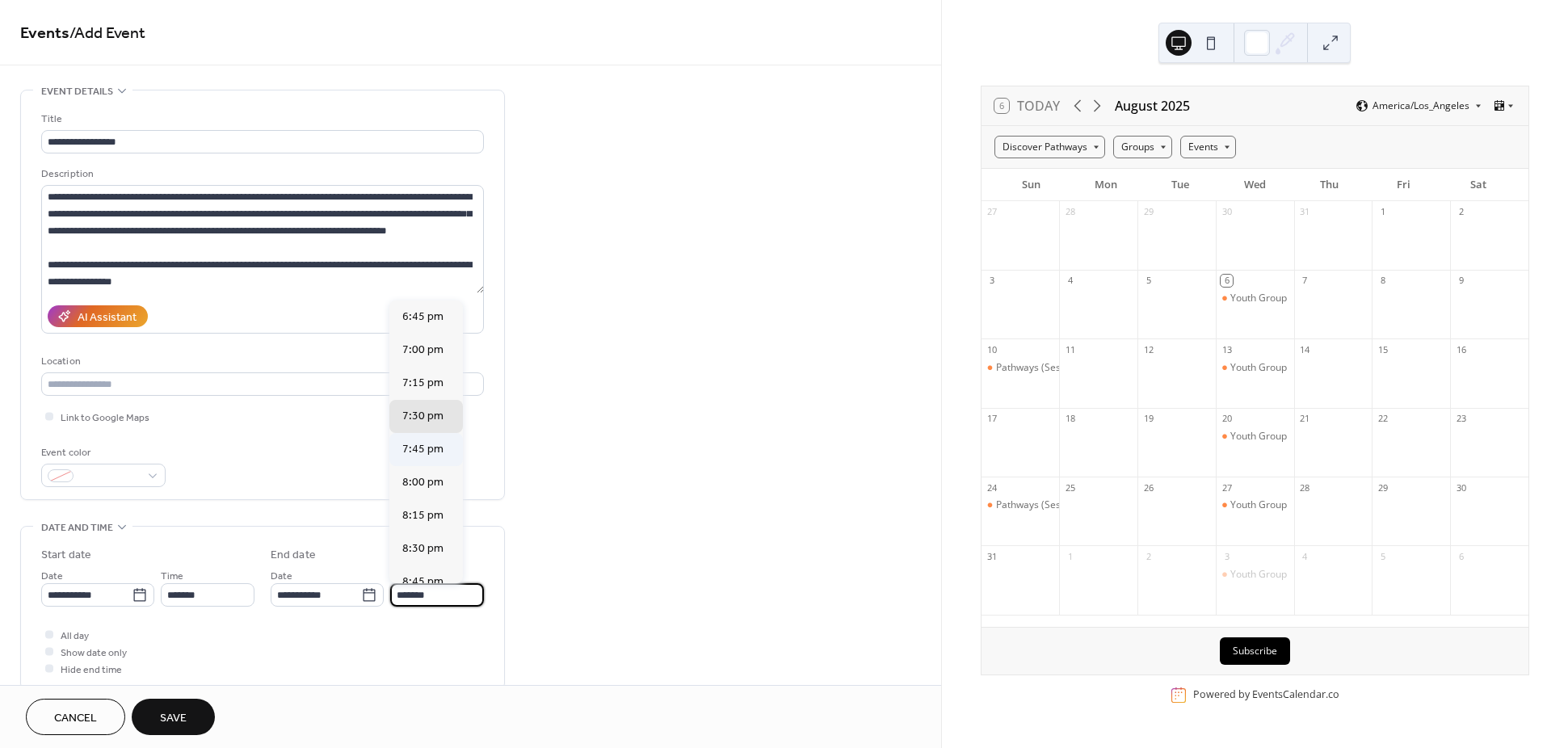 type on "*******" 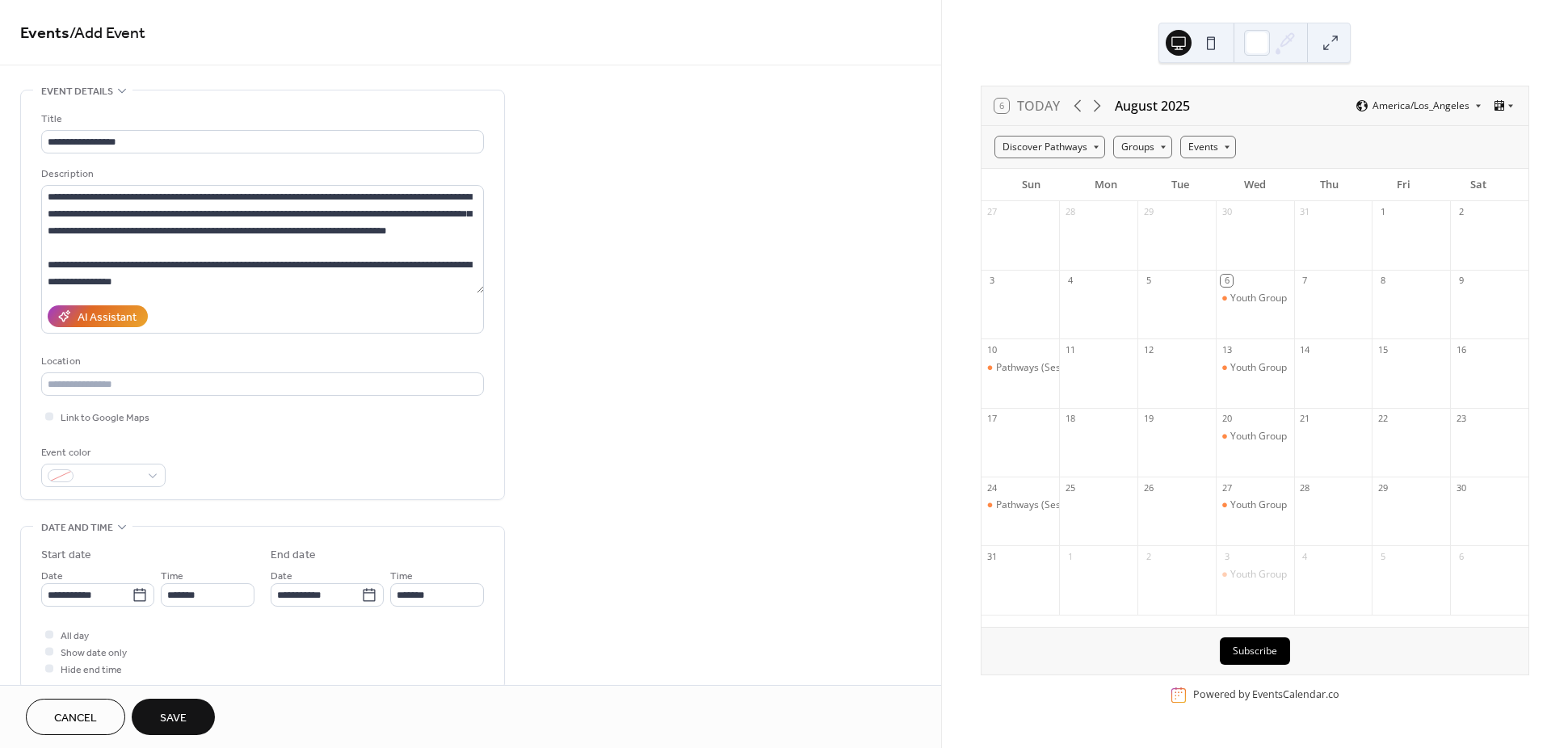 scroll, scrollTop: 363, scrollLeft: 0, axis: vertical 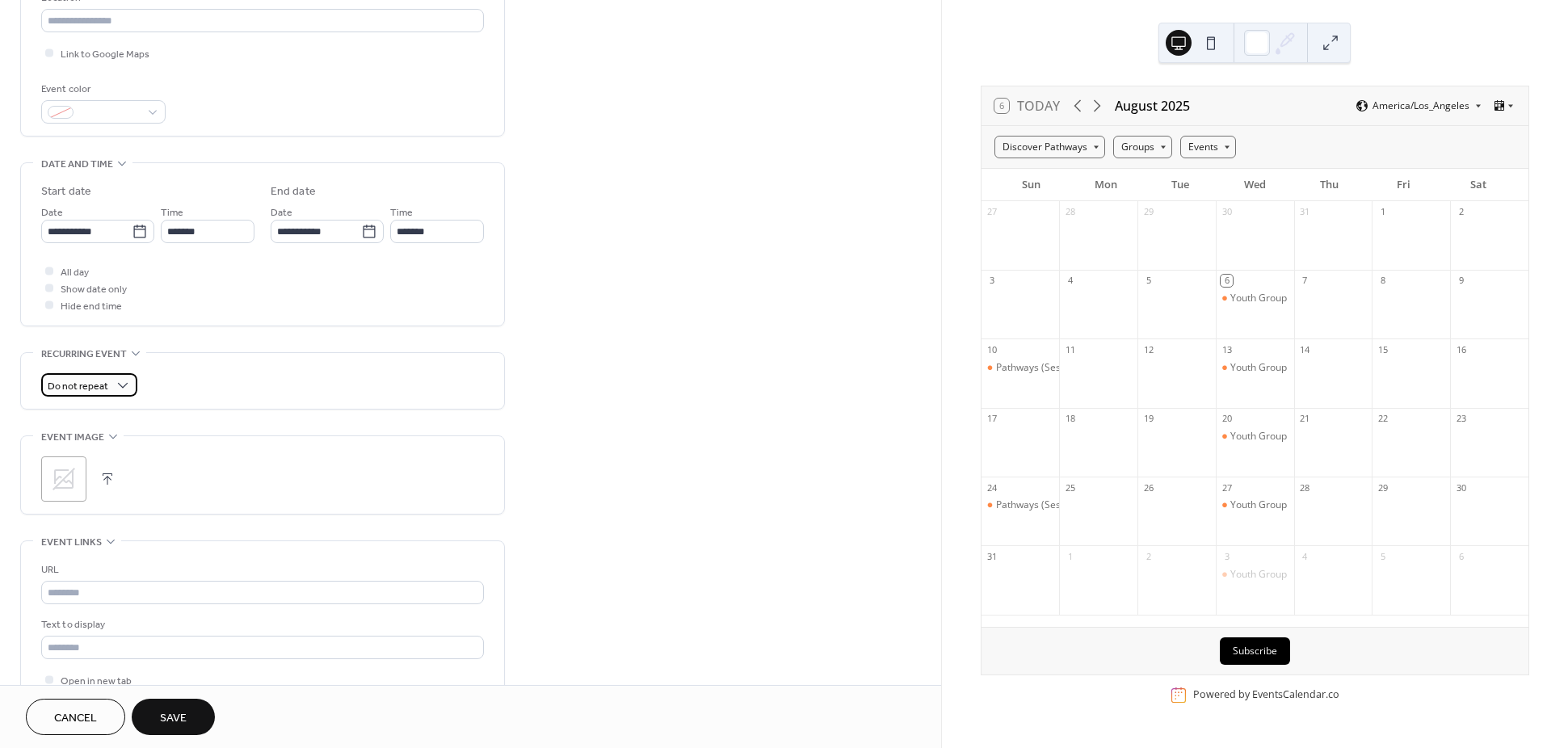 click on "Do not repeat" at bounding box center (78, 386) 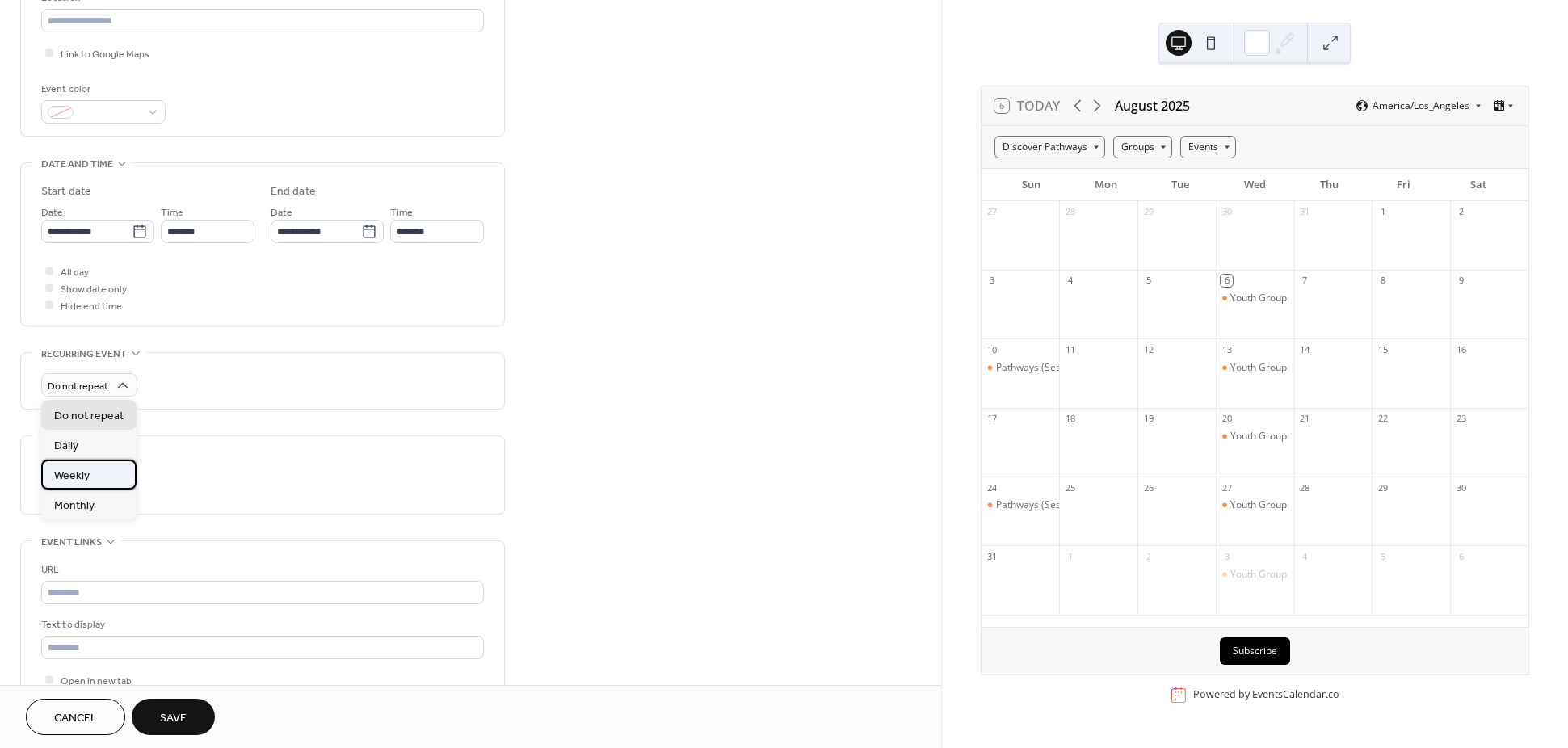 click on "Weekly" at bounding box center (72, 476) 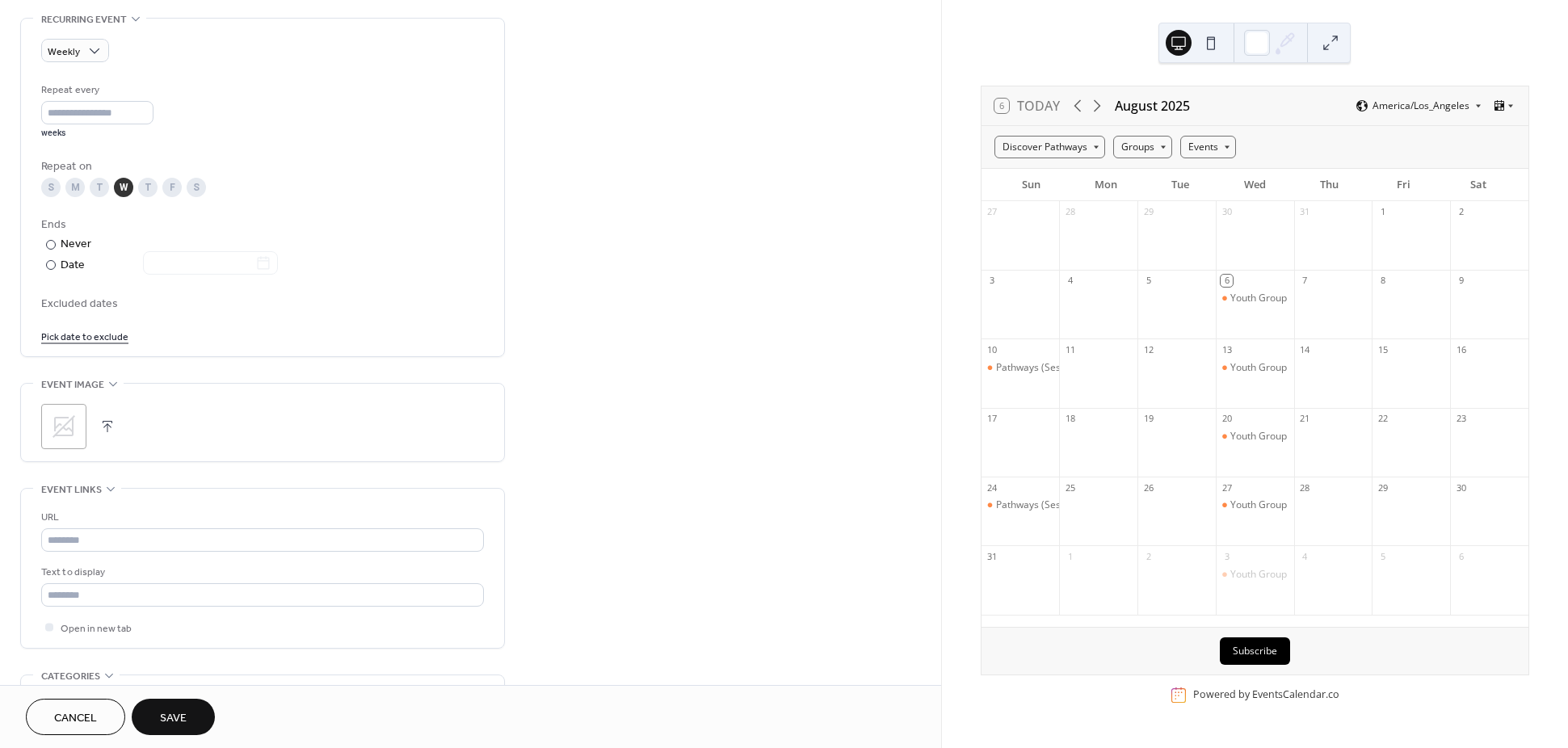 scroll, scrollTop: 727, scrollLeft: 0, axis: vertical 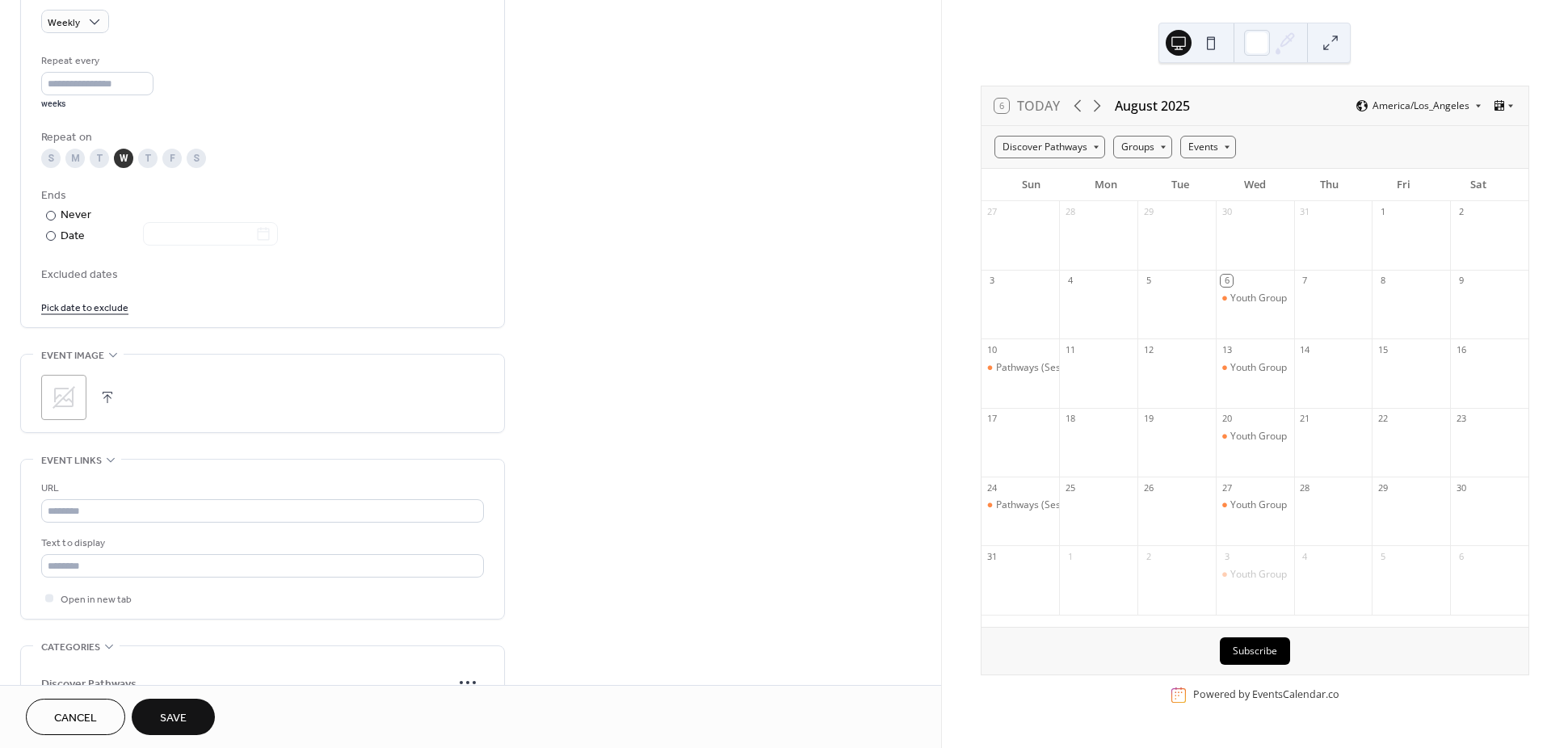 click at bounding box center [107, 397] 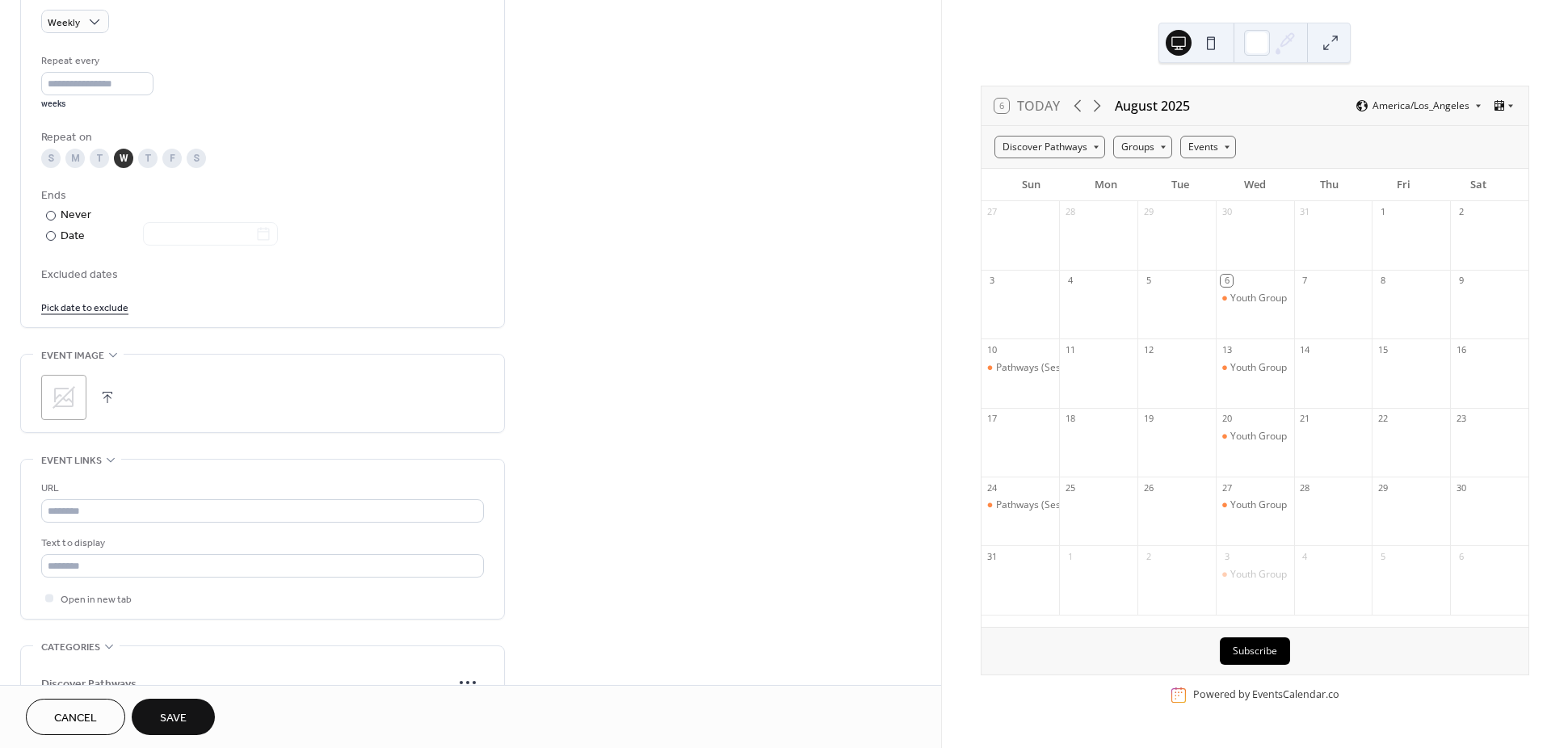 click at bounding box center [107, 397] 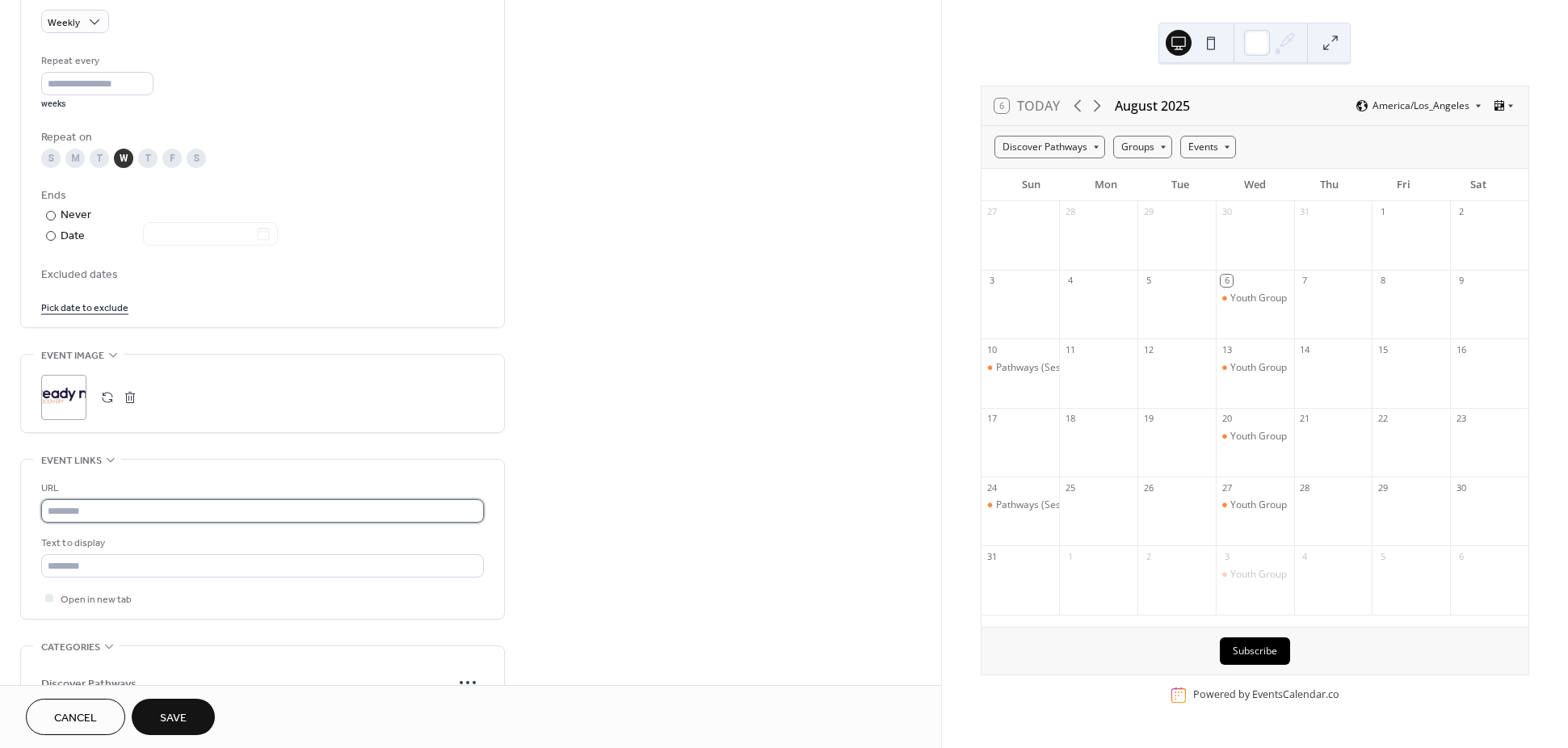click at bounding box center (263, 511) 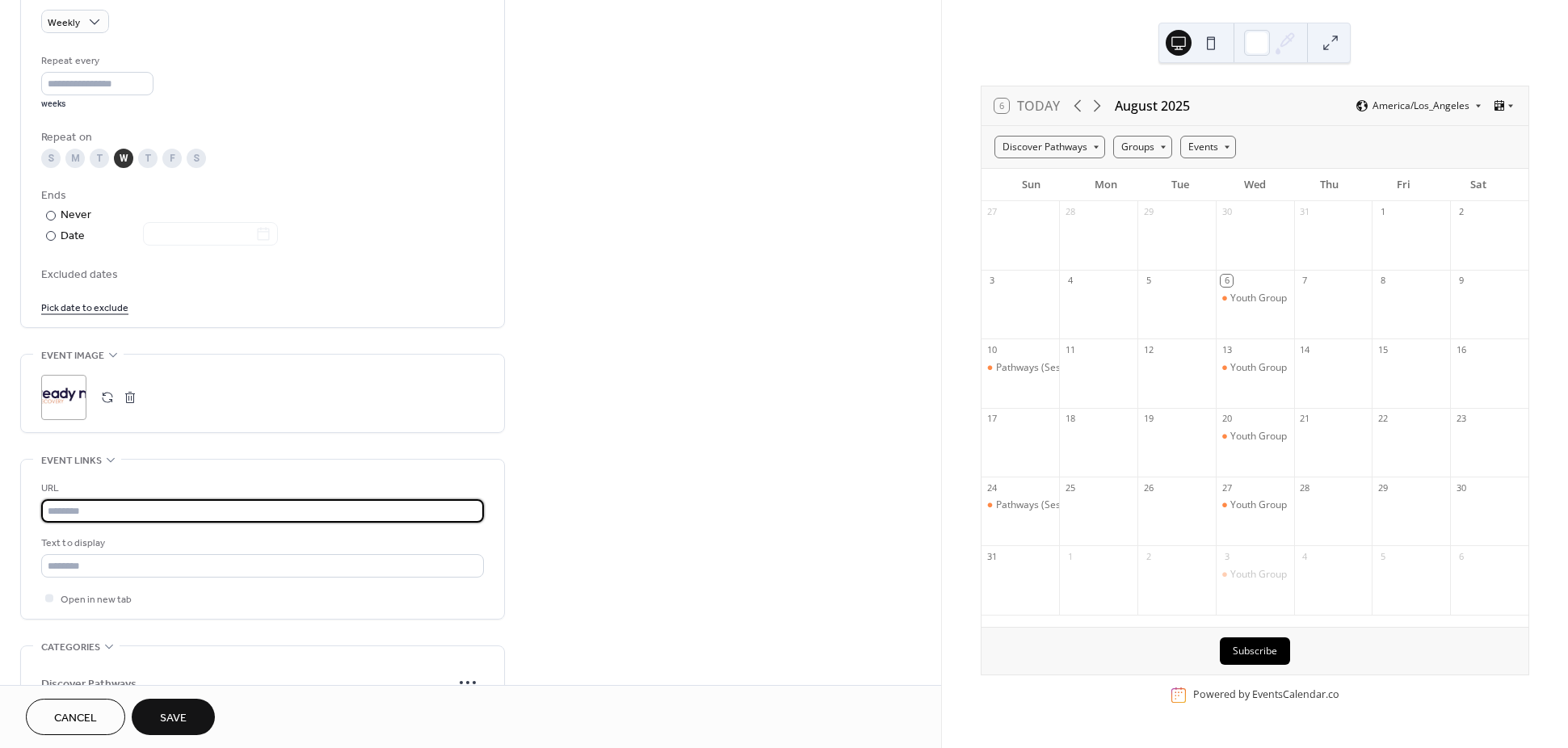 paste on "**********" 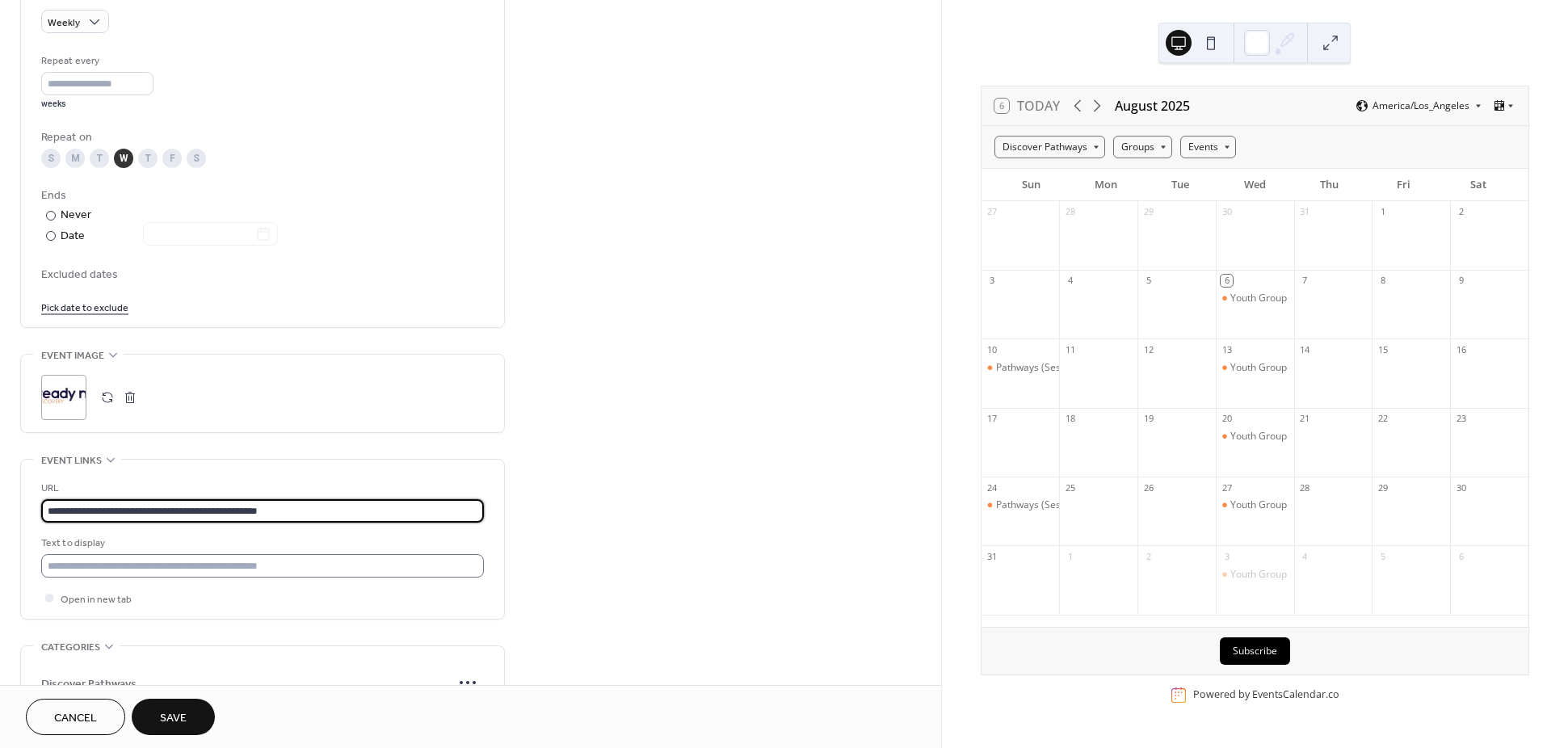 type on "**********" 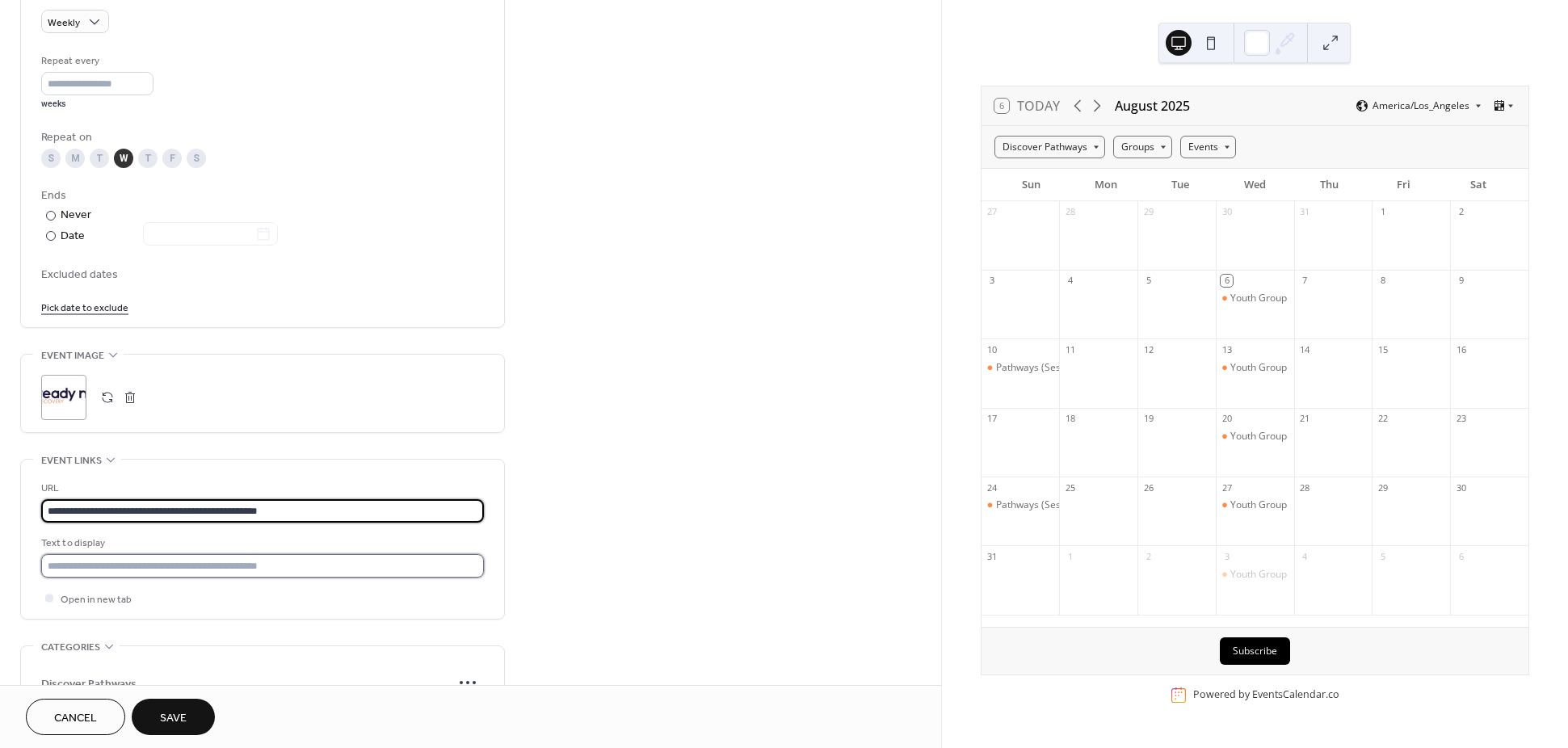 click at bounding box center [263, 565] 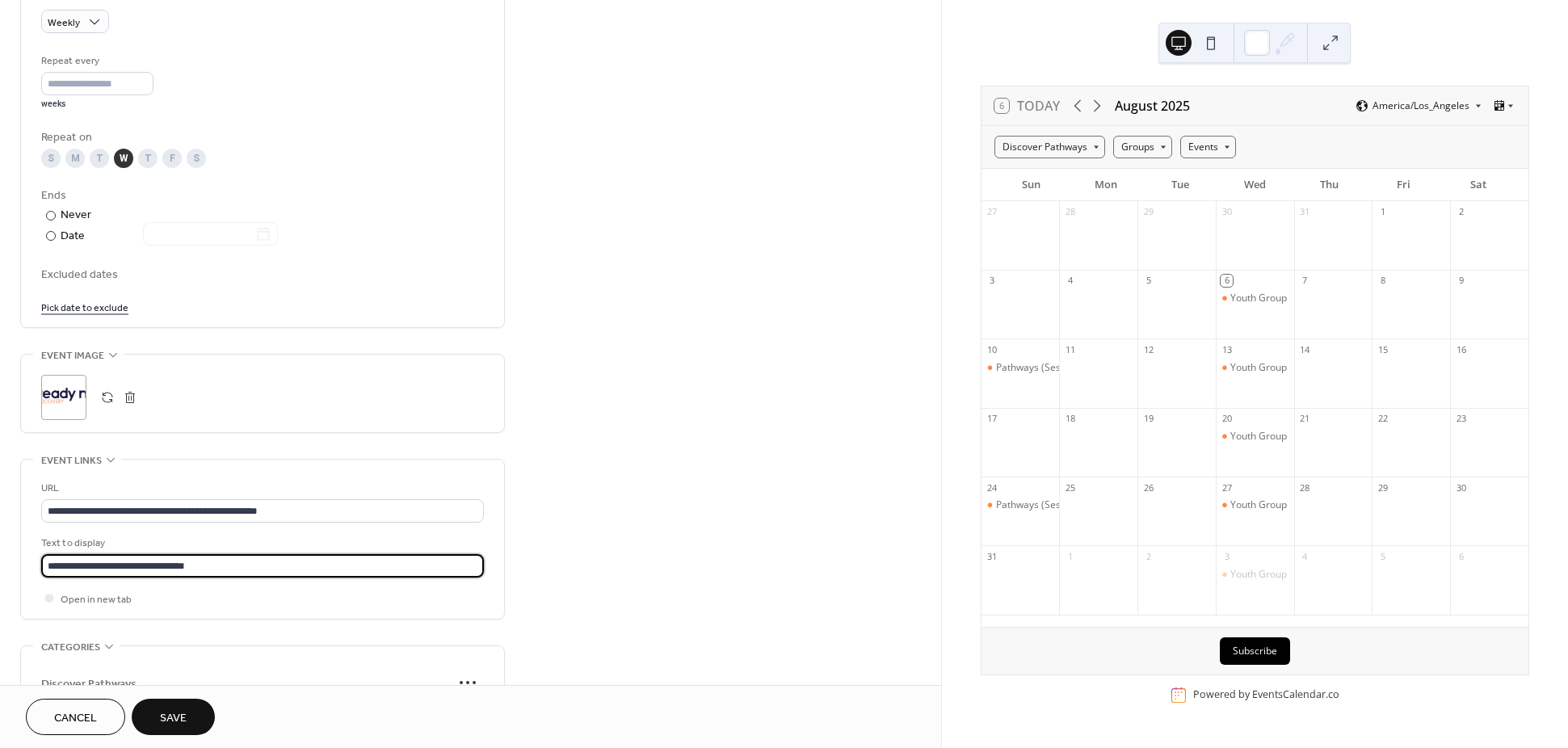 scroll, scrollTop: 0, scrollLeft: 0, axis: both 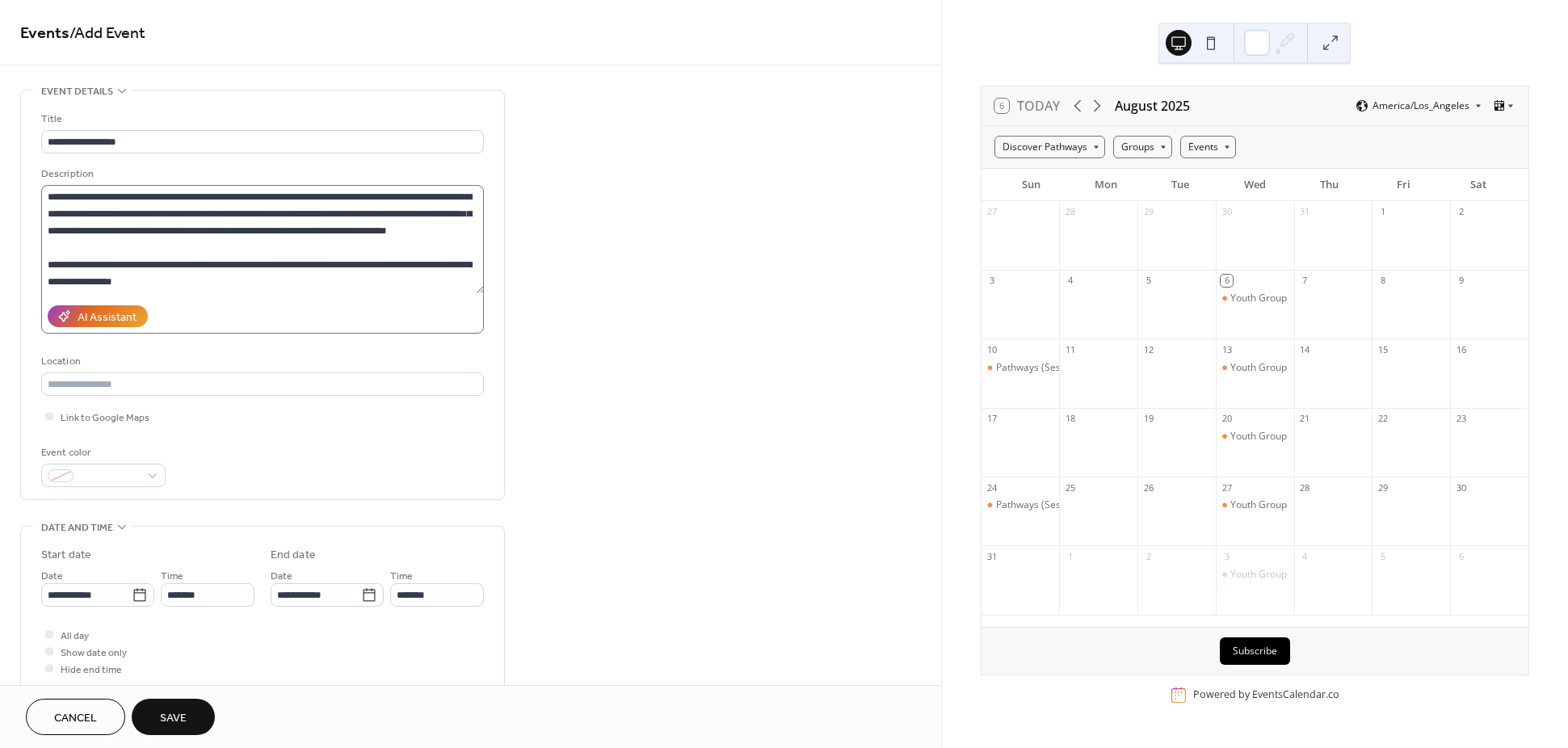 type on "**********" 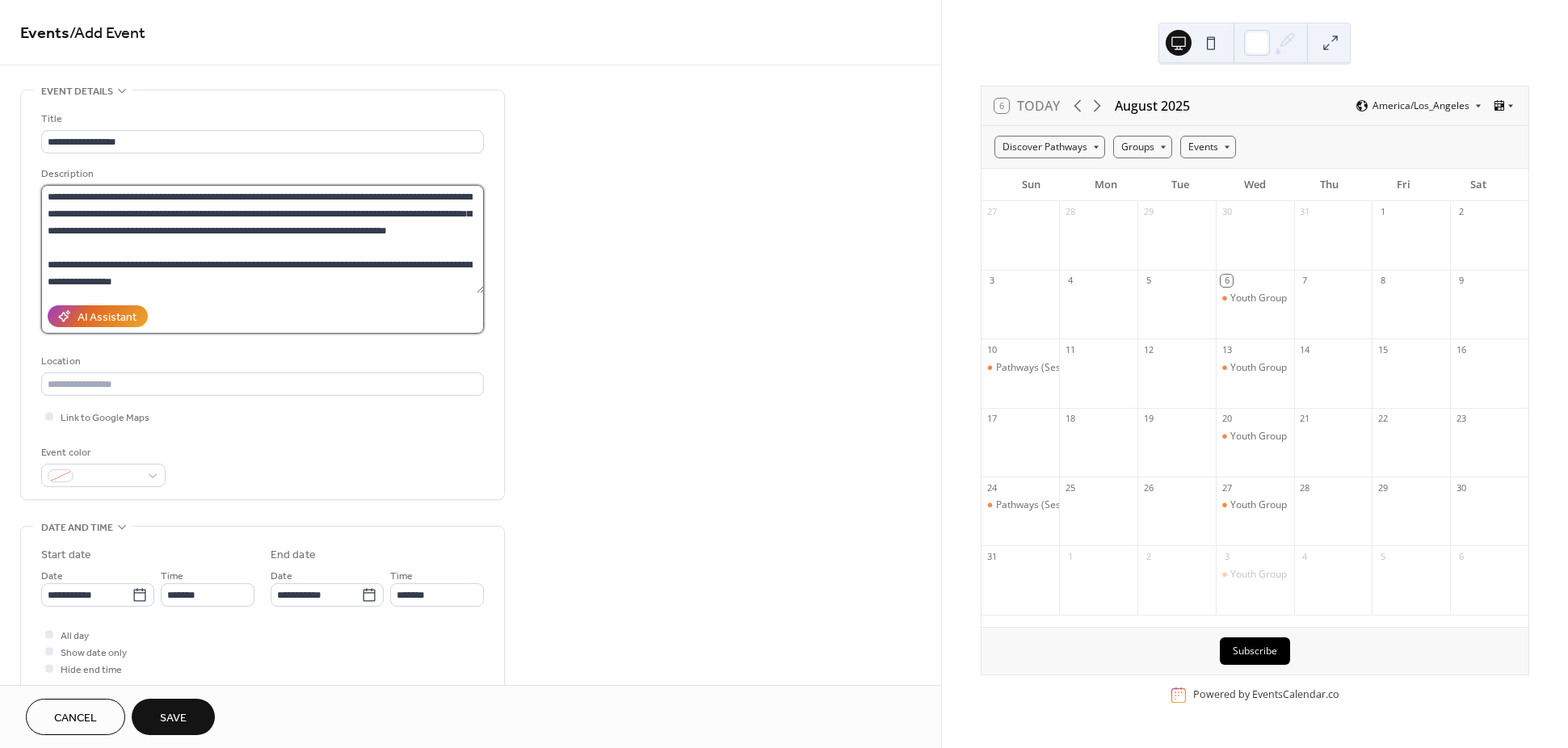click on "**********" at bounding box center (263, 239) 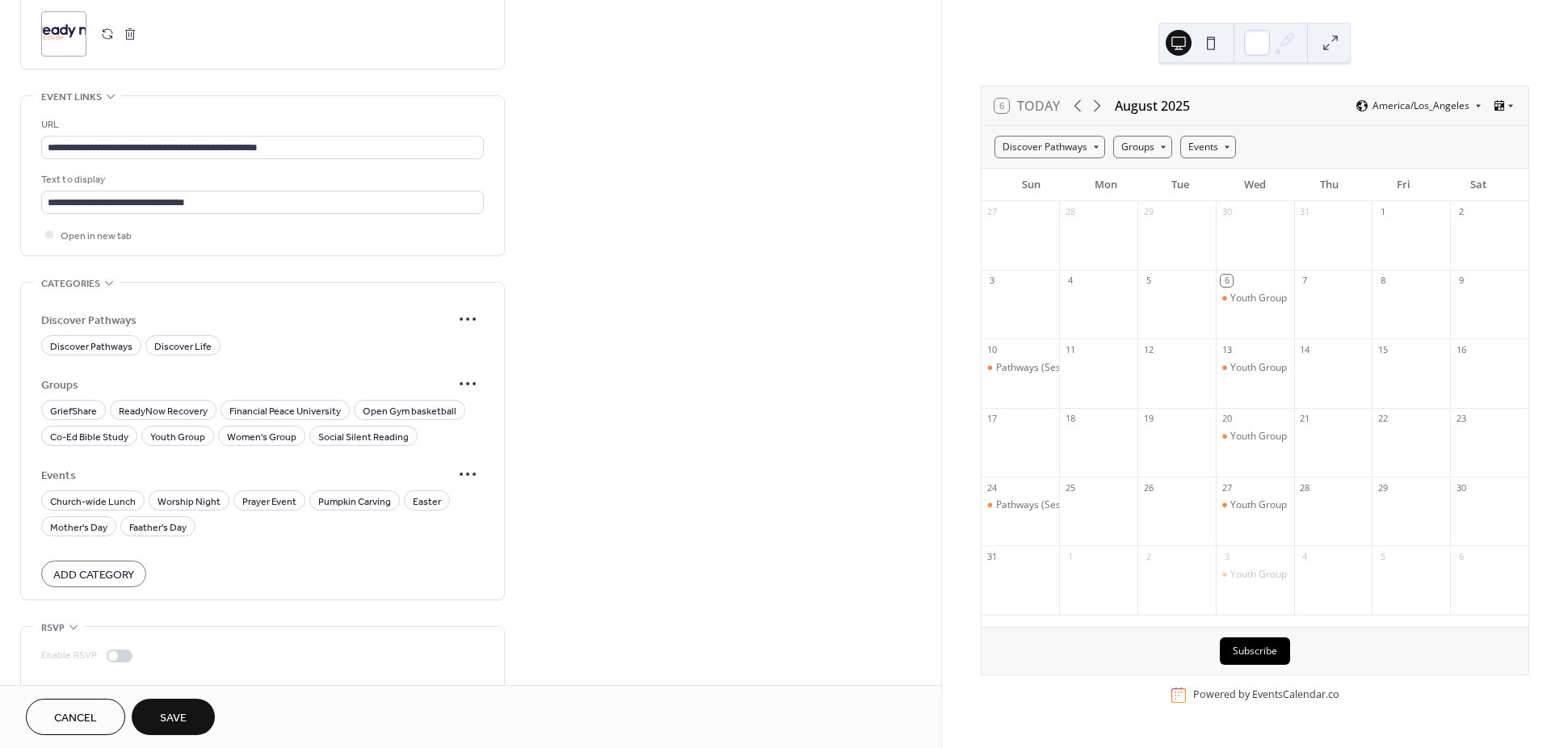 scroll, scrollTop: 1135, scrollLeft: 0, axis: vertical 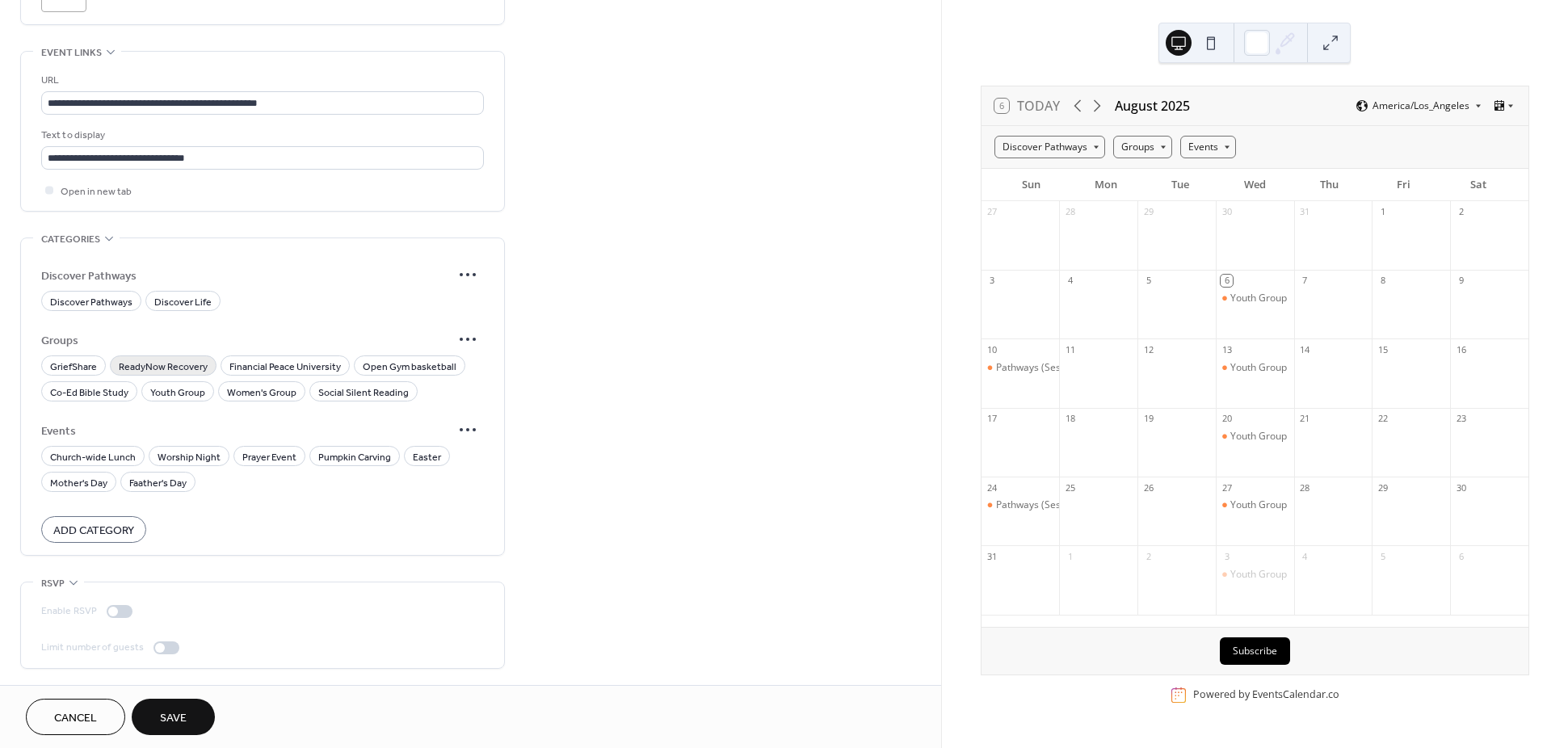 type on "**********" 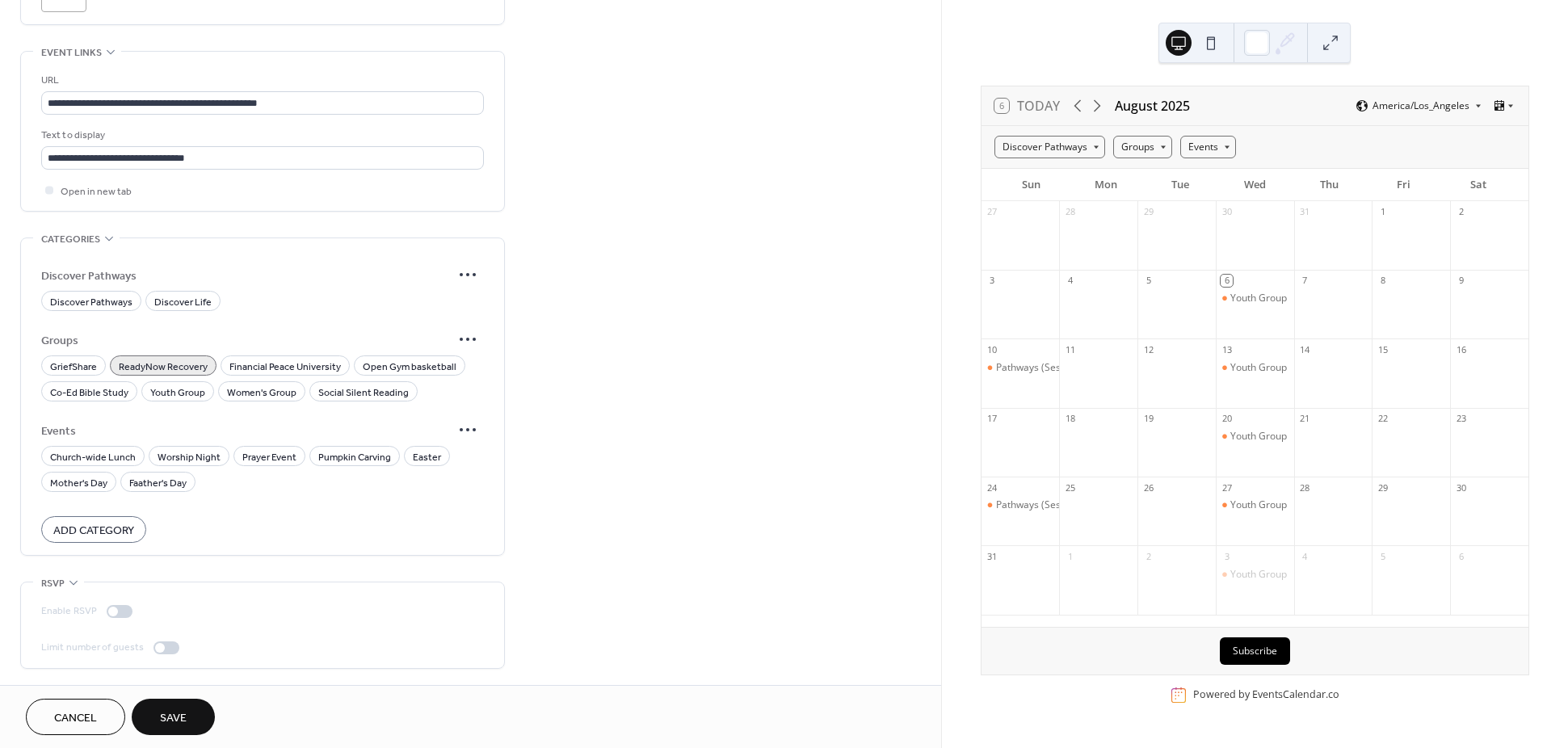 click on "Save" at bounding box center [173, 718] 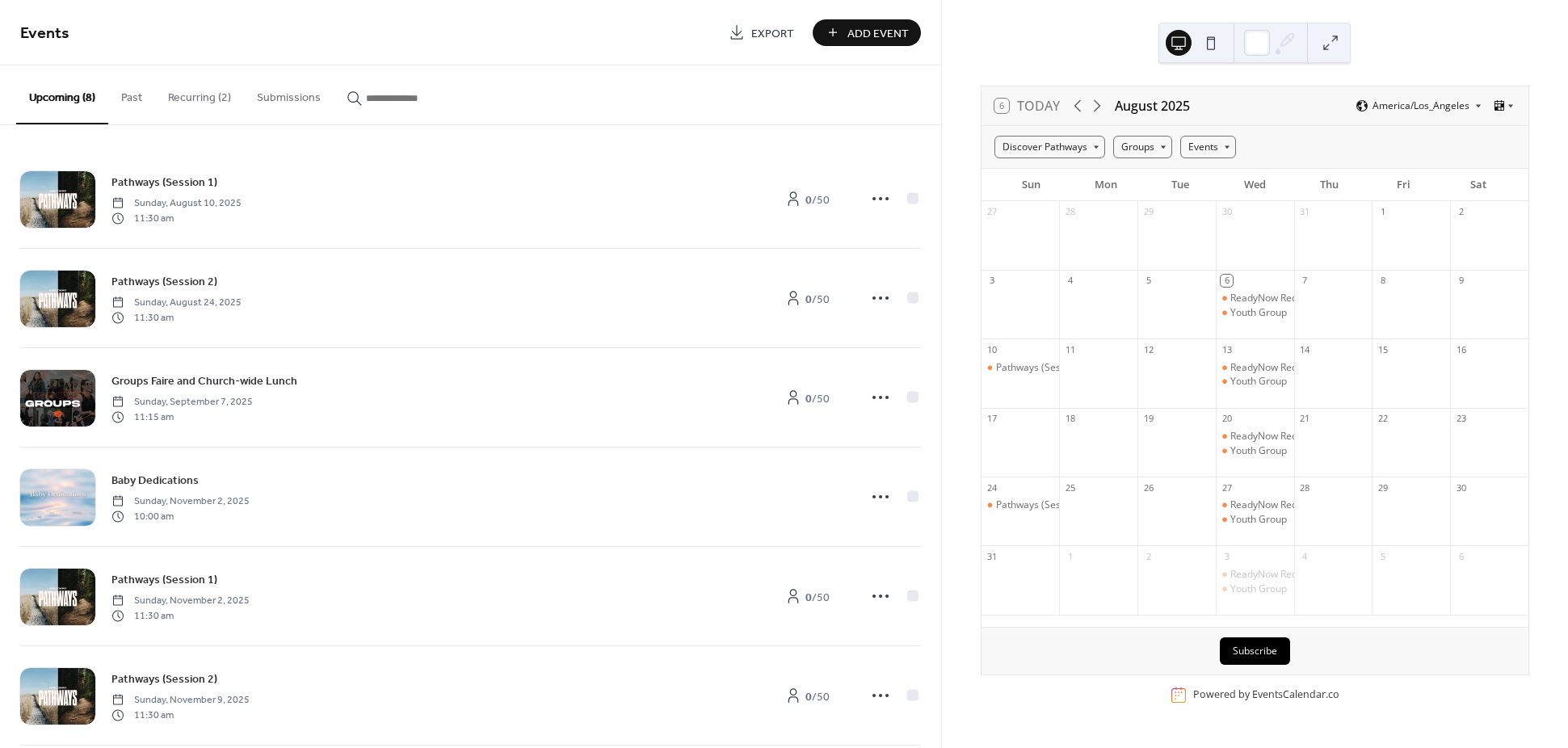 click on "Add Event" at bounding box center [878, 33] 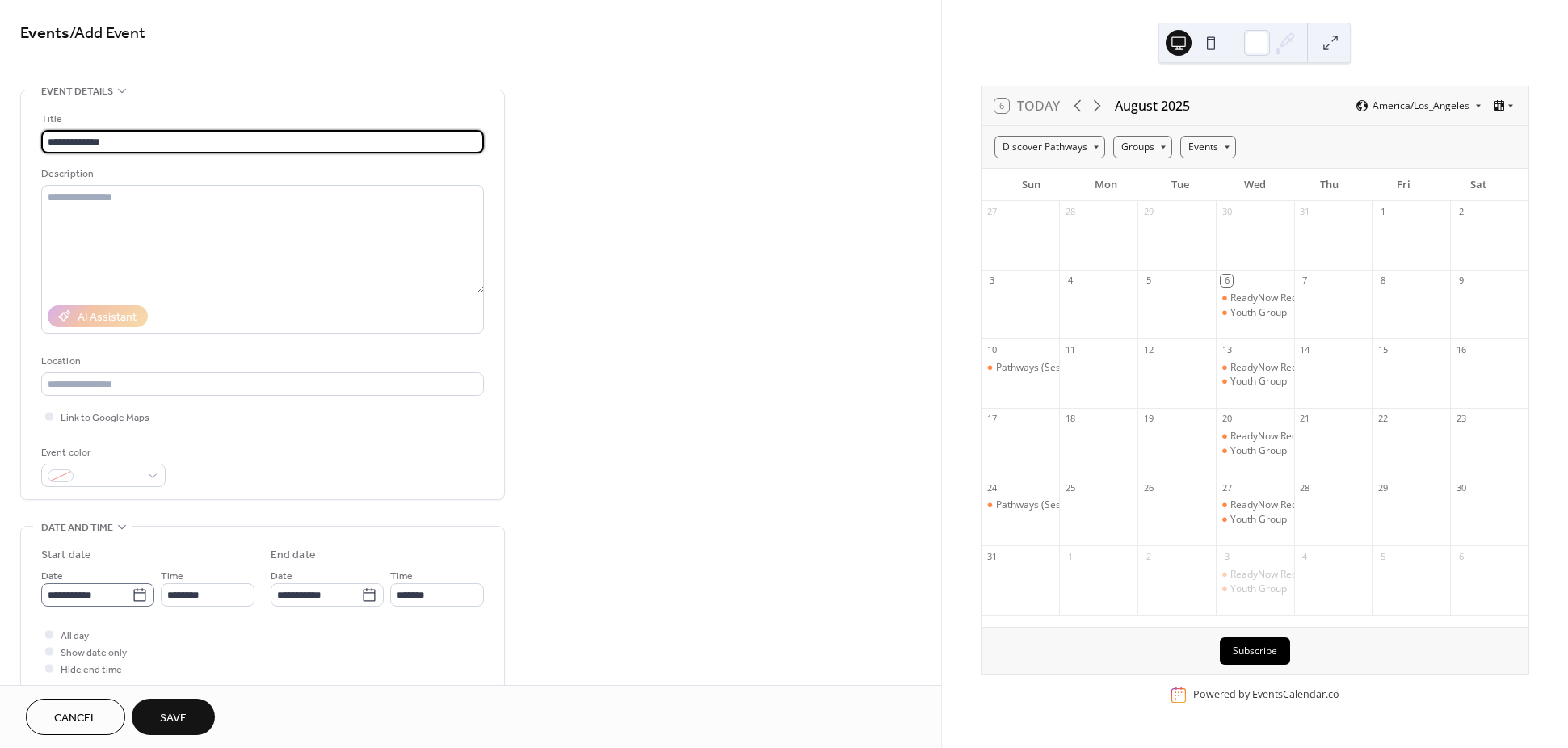 type on "**********" 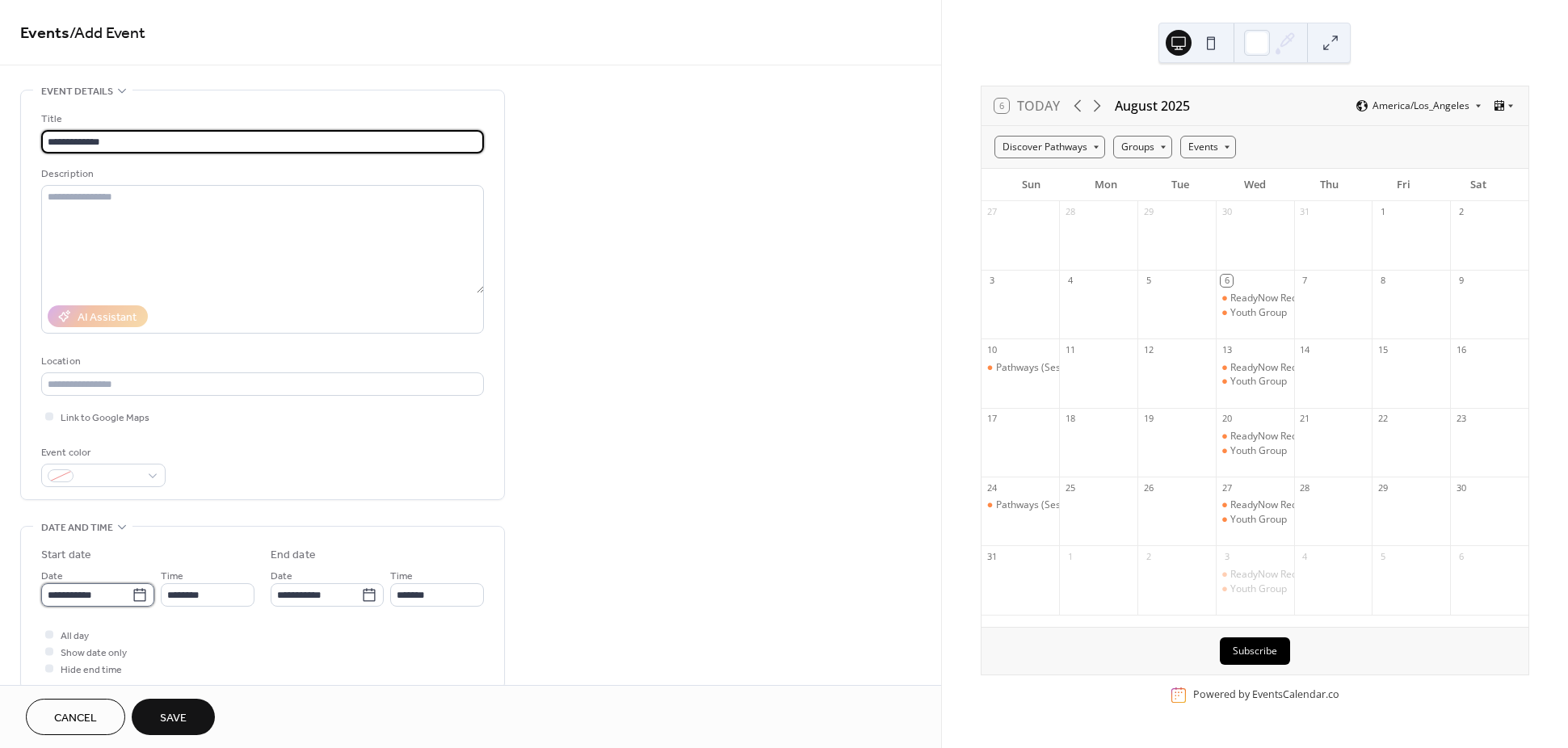 click on "**********" at bounding box center (86, 595) 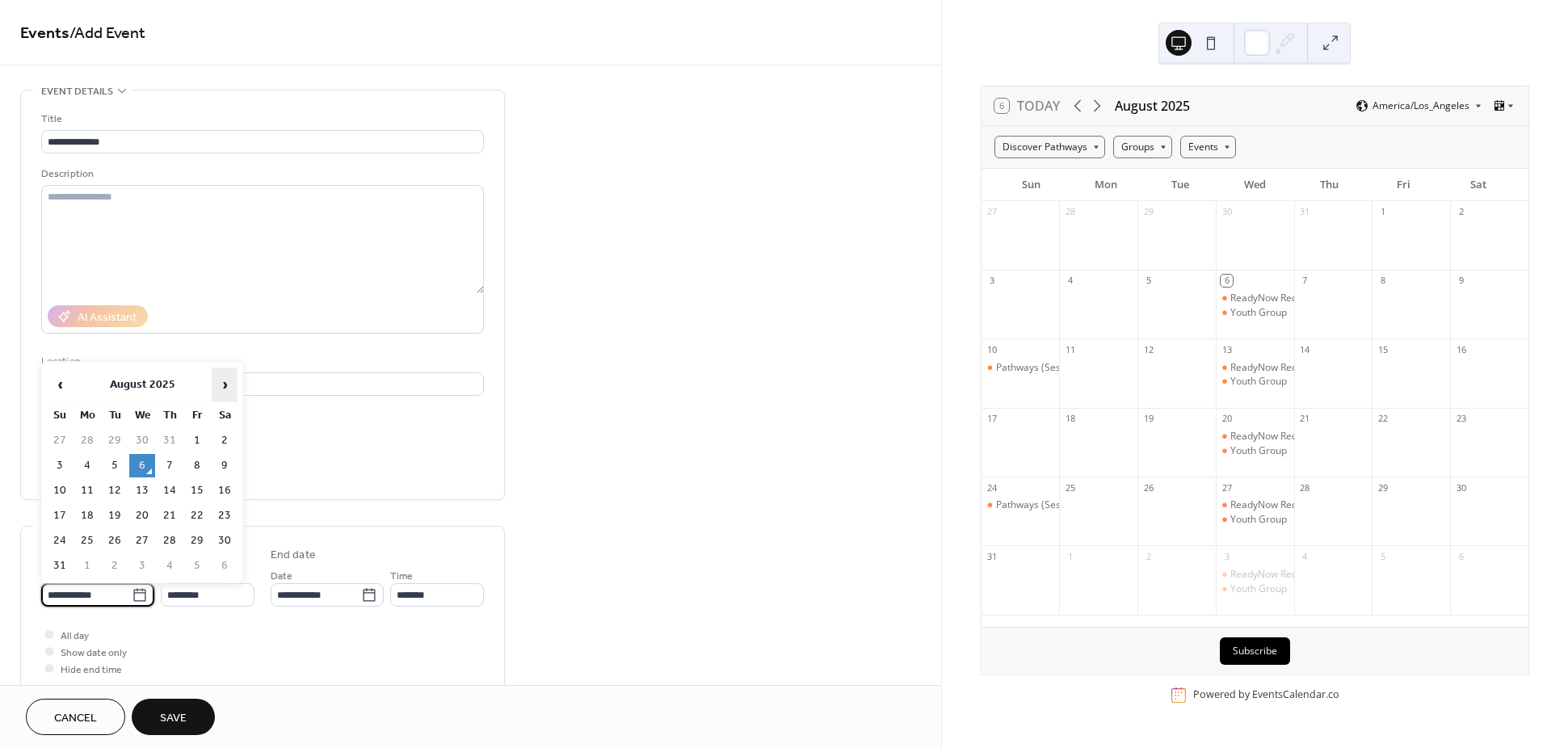 click on "›" at bounding box center (225, 385) 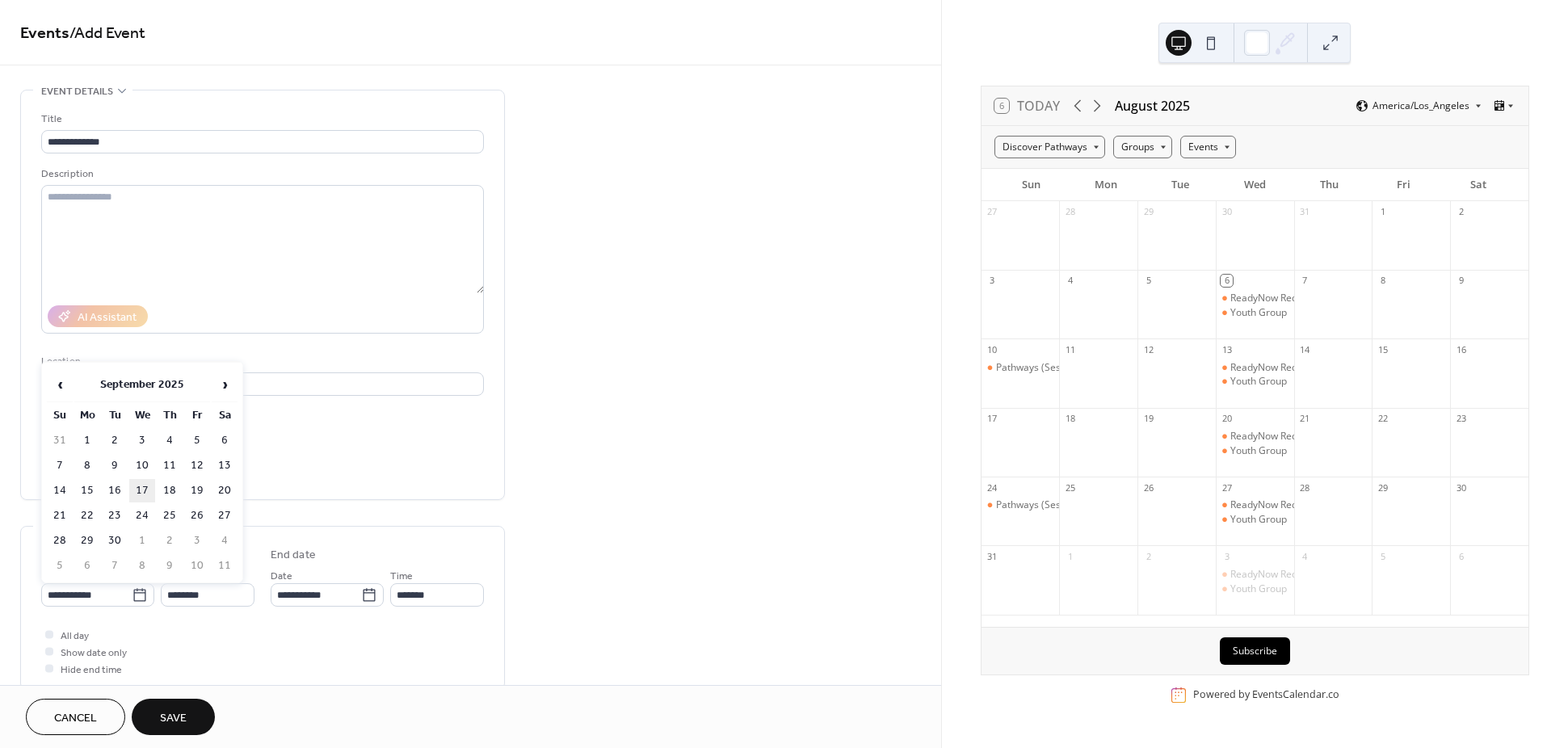 click on "17" at bounding box center [142, 490] 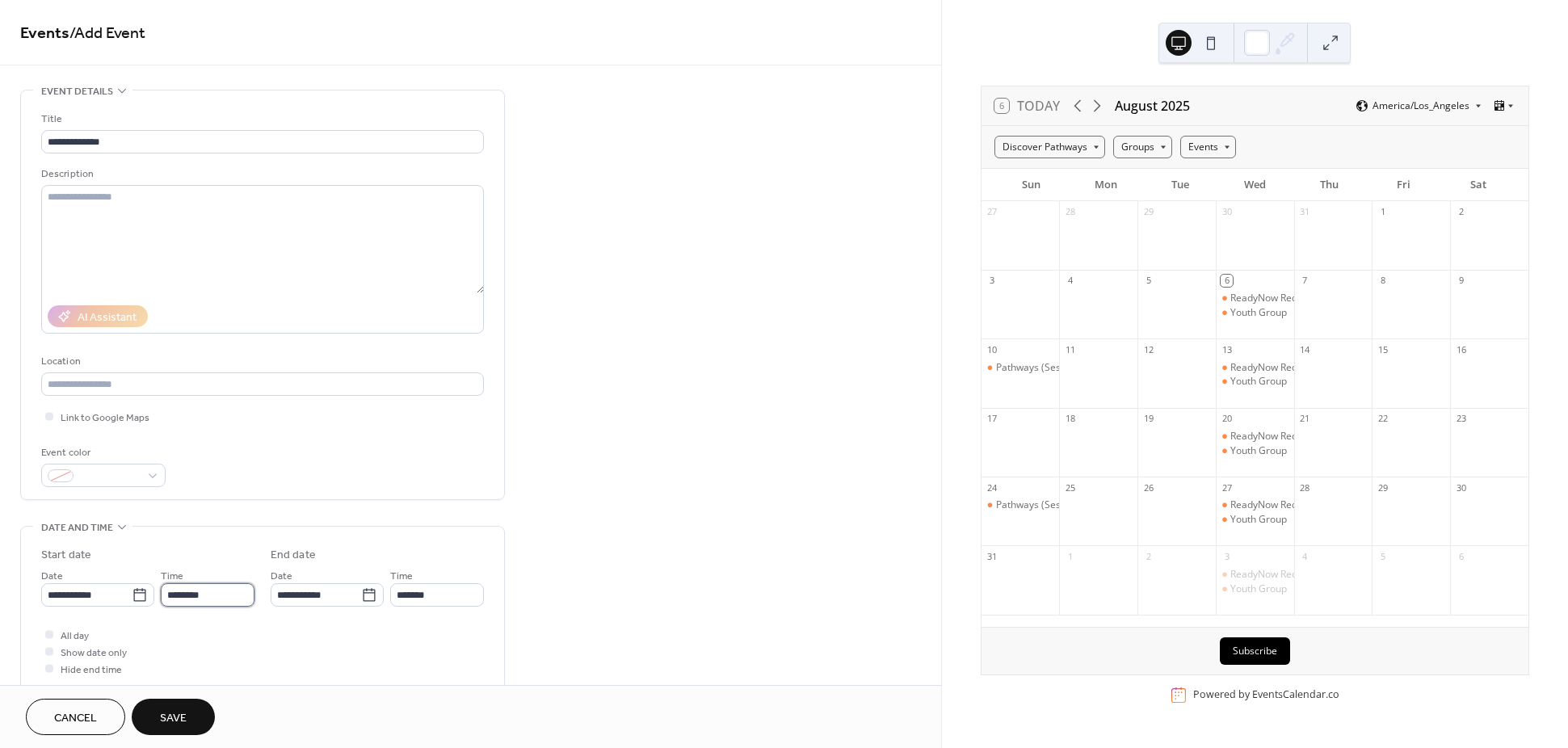 click on "********" at bounding box center (208, 595) 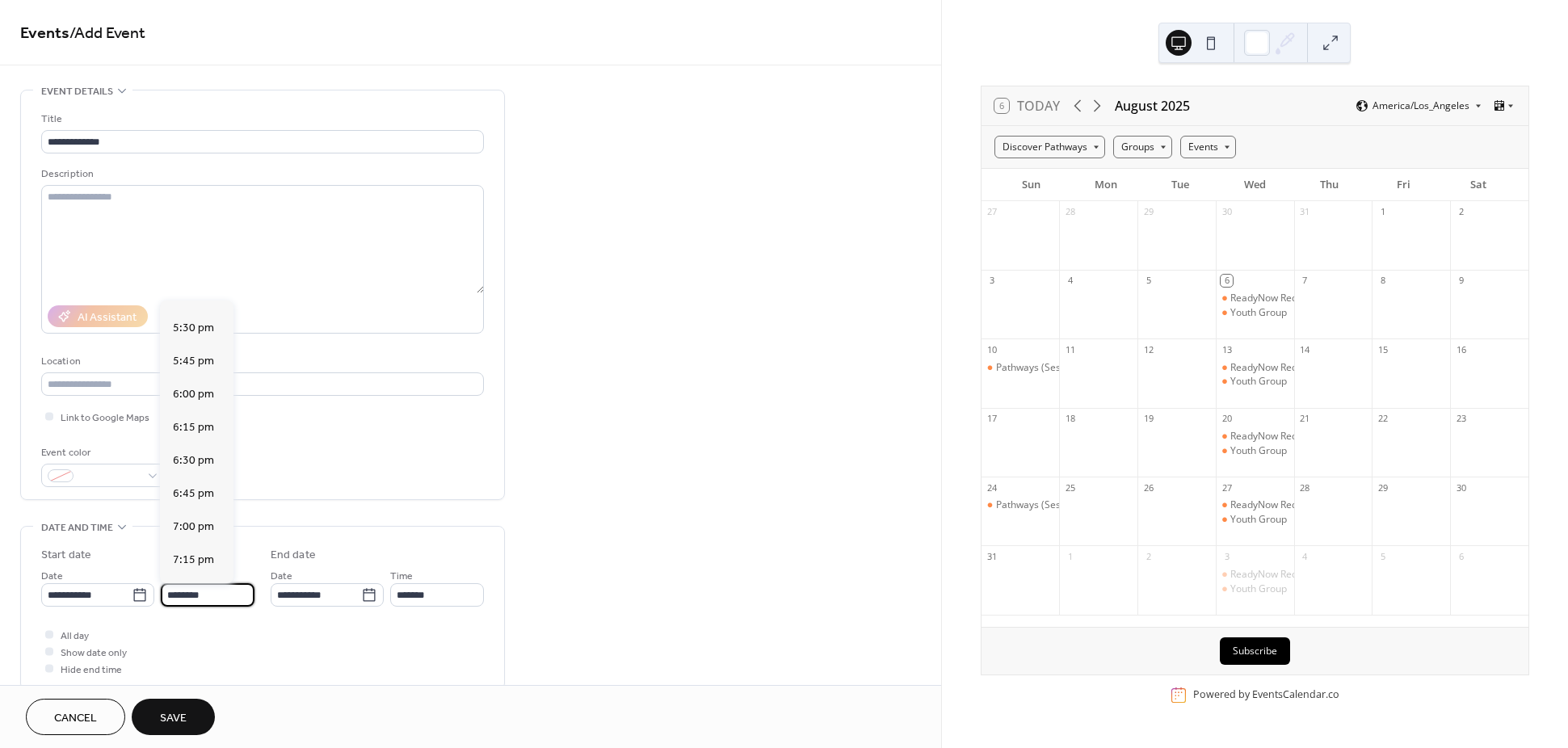 scroll, scrollTop: 2317, scrollLeft: 0, axis: vertical 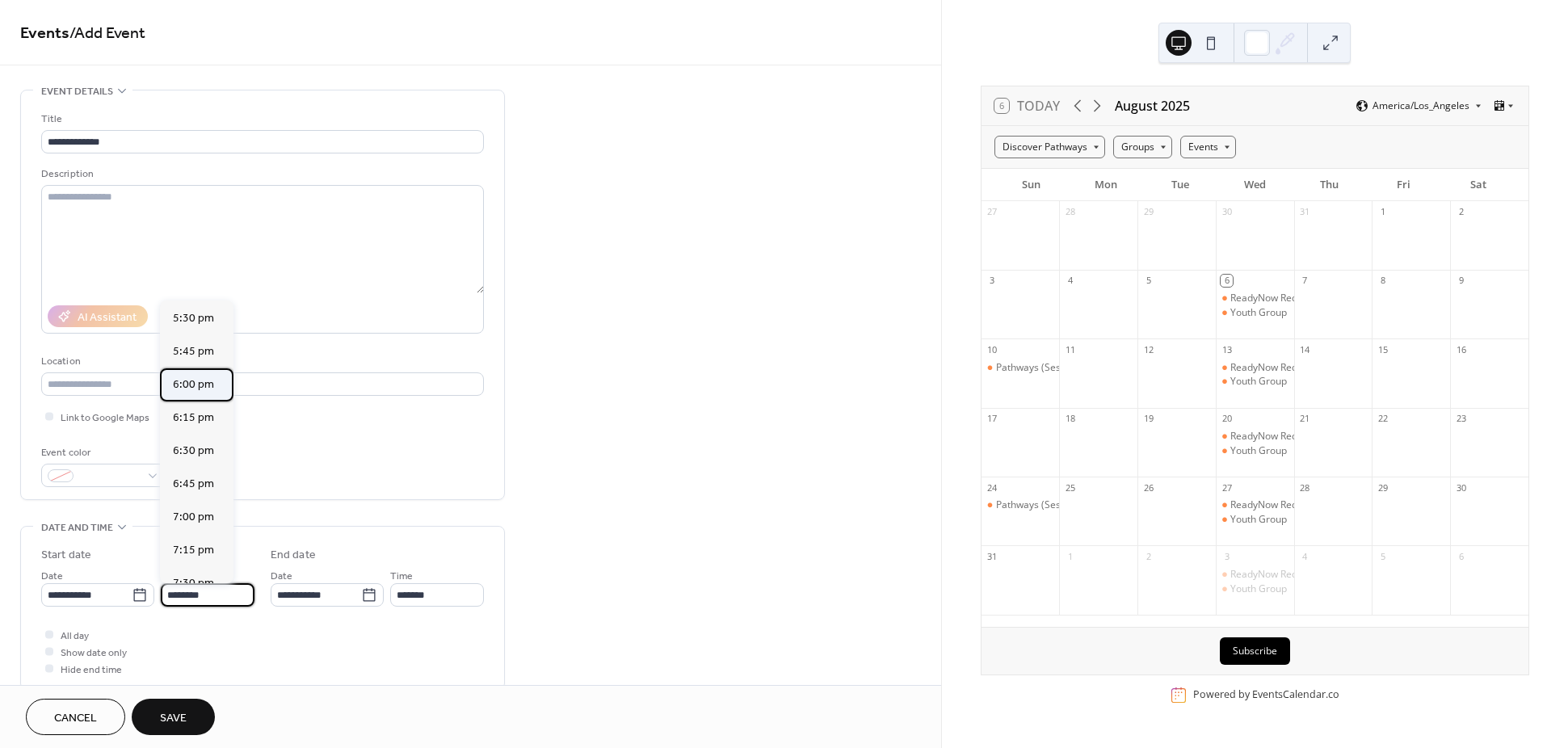 click on "6:00 pm" at bounding box center [193, 385] 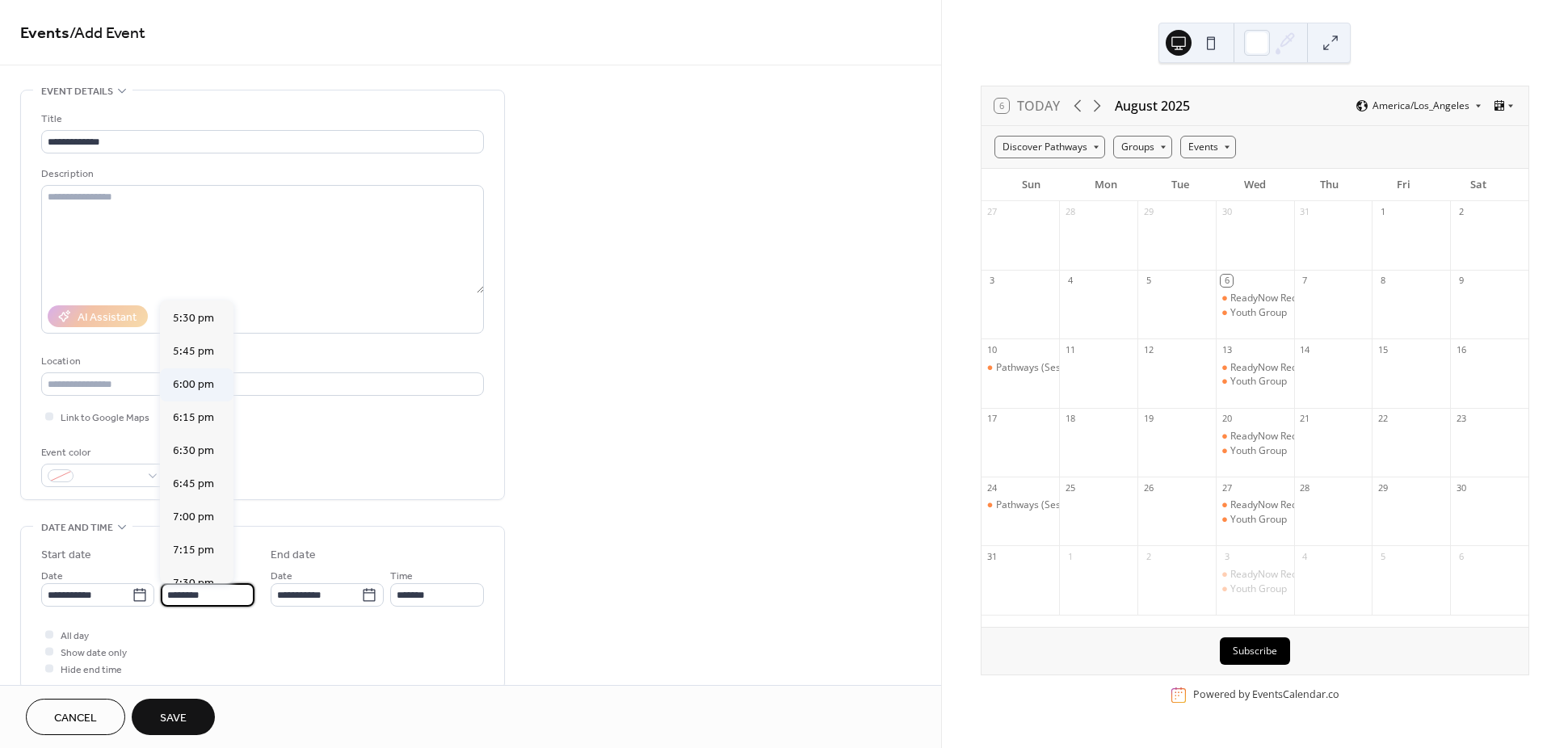 type on "*******" 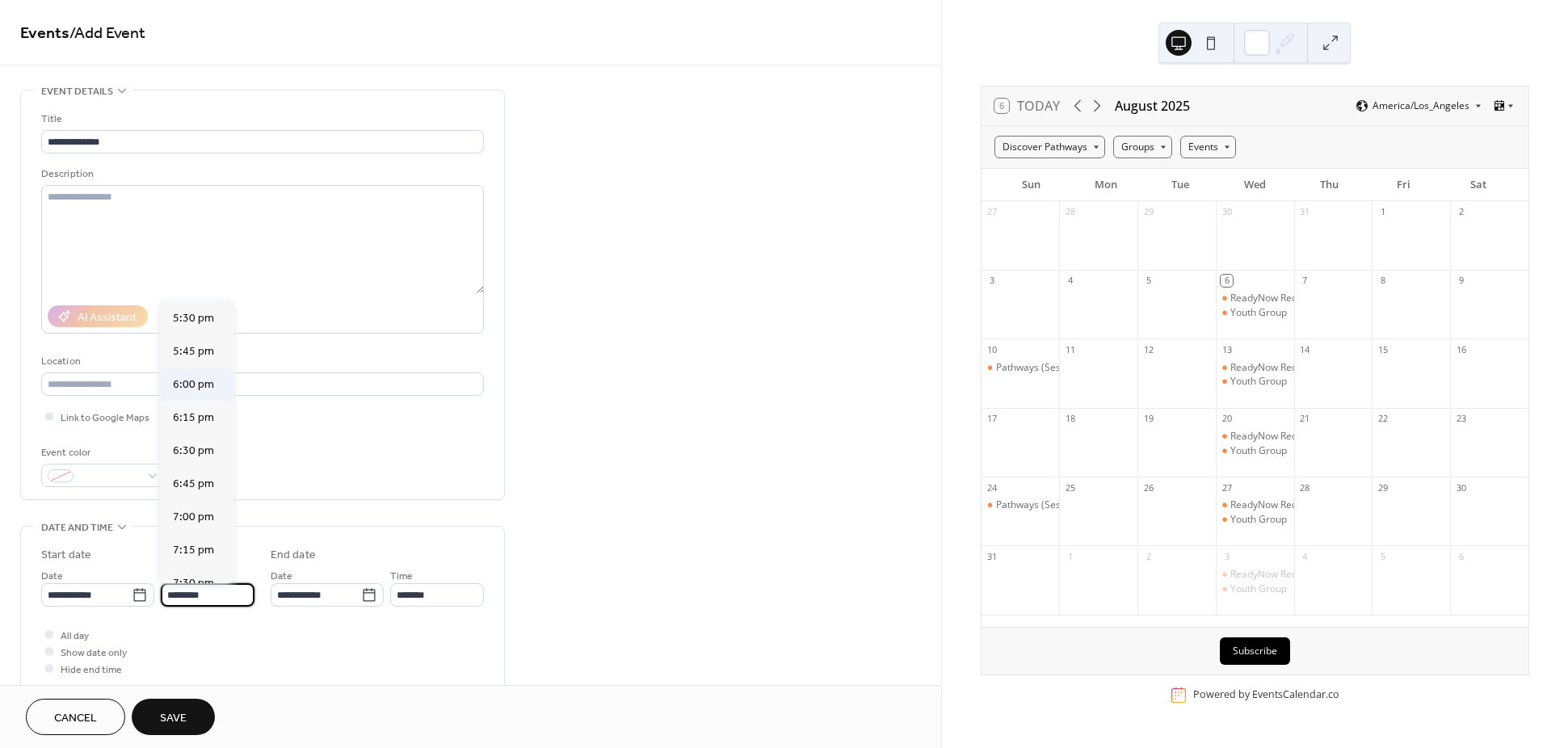 type on "*******" 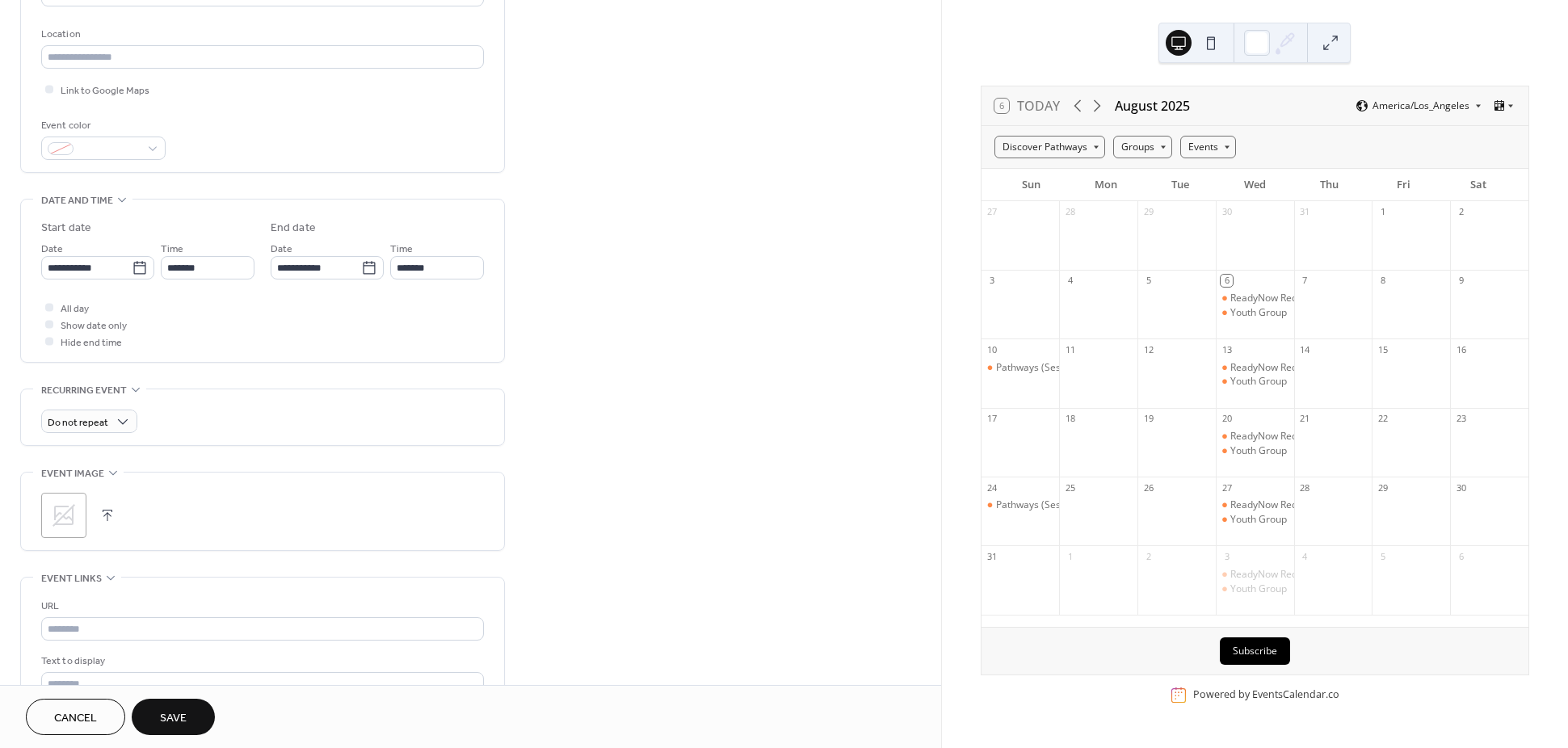scroll, scrollTop: 363, scrollLeft: 0, axis: vertical 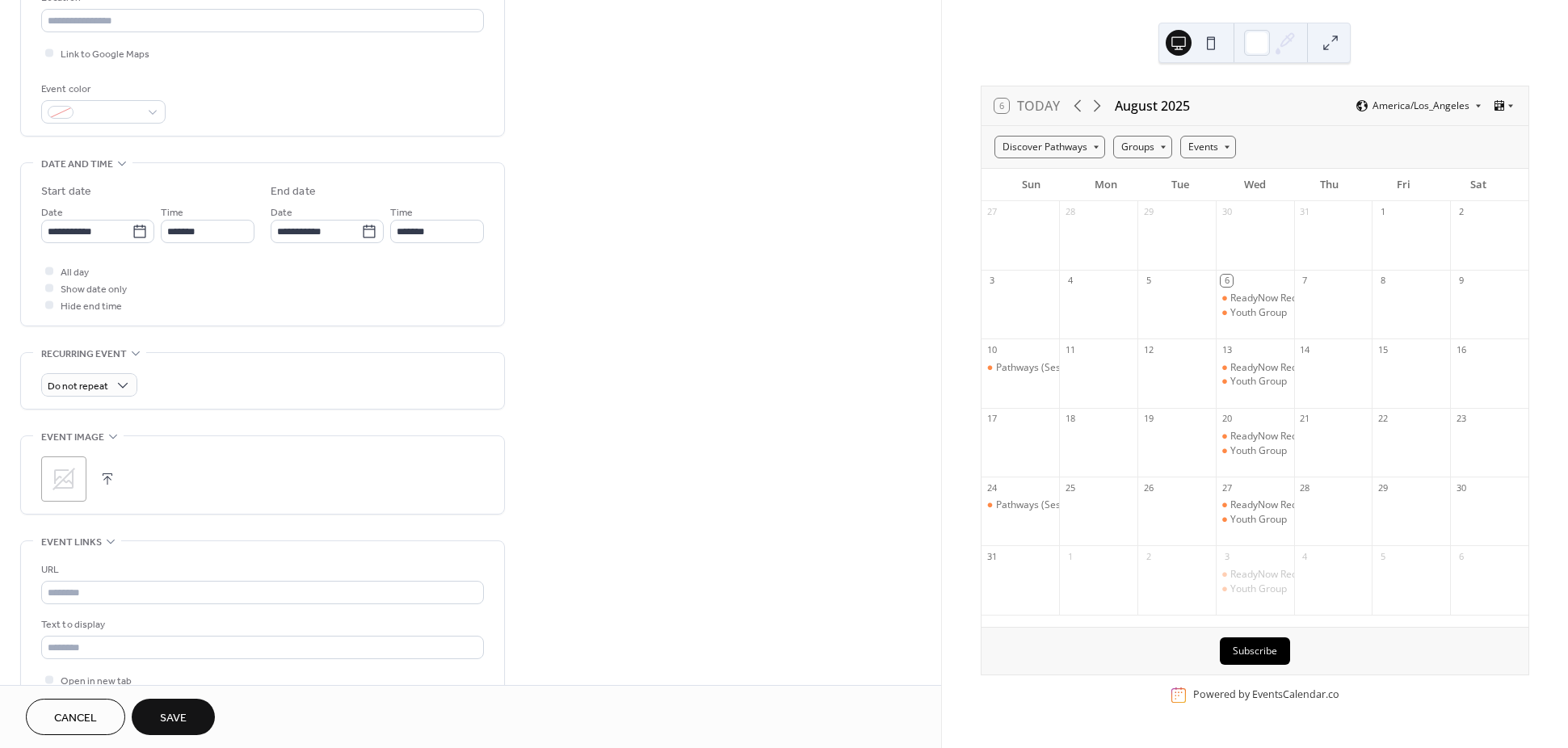 click at bounding box center [107, 479] 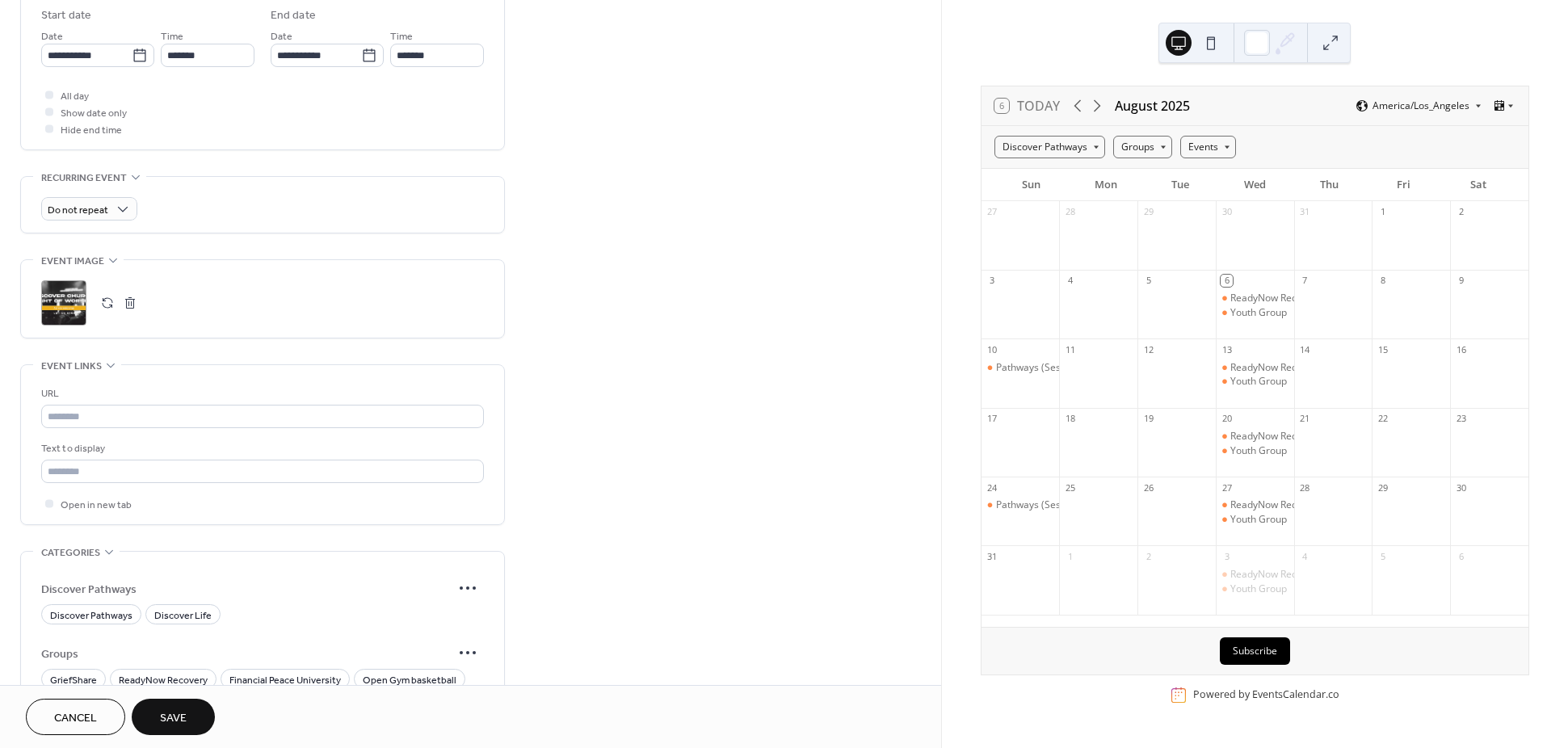 scroll, scrollTop: 727, scrollLeft: 0, axis: vertical 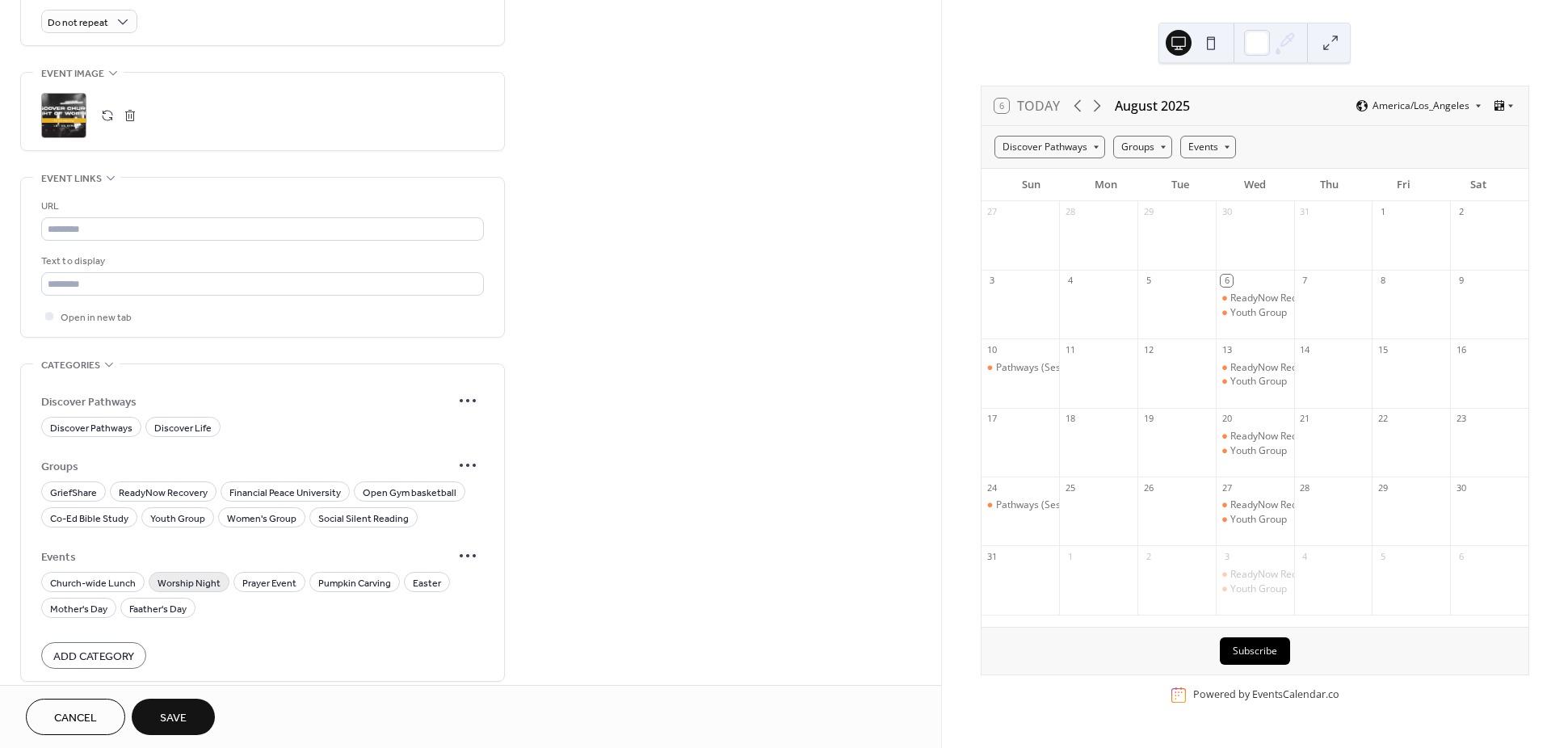 click on "Worship Night" at bounding box center [189, 583] 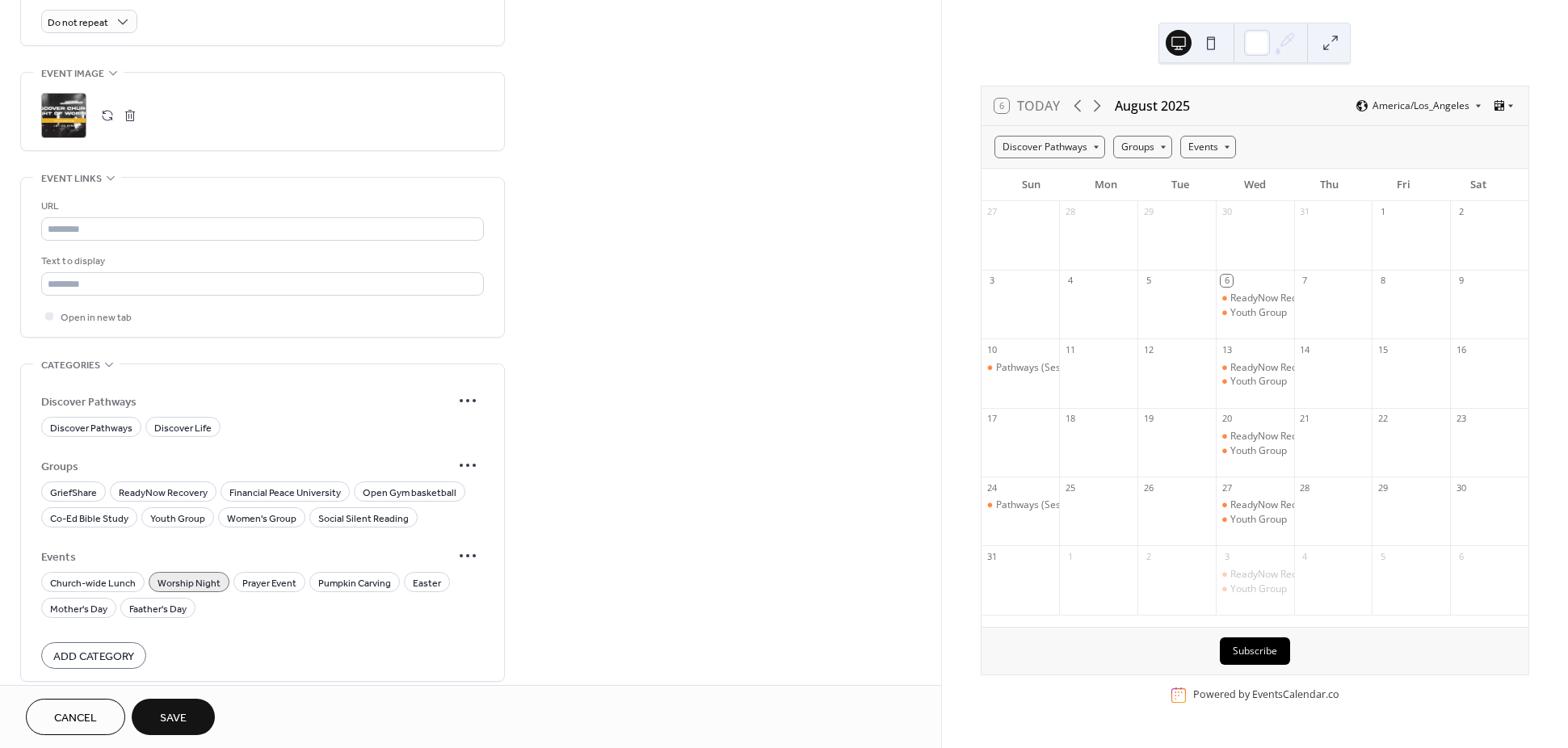 scroll, scrollTop: 853, scrollLeft: 0, axis: vertical 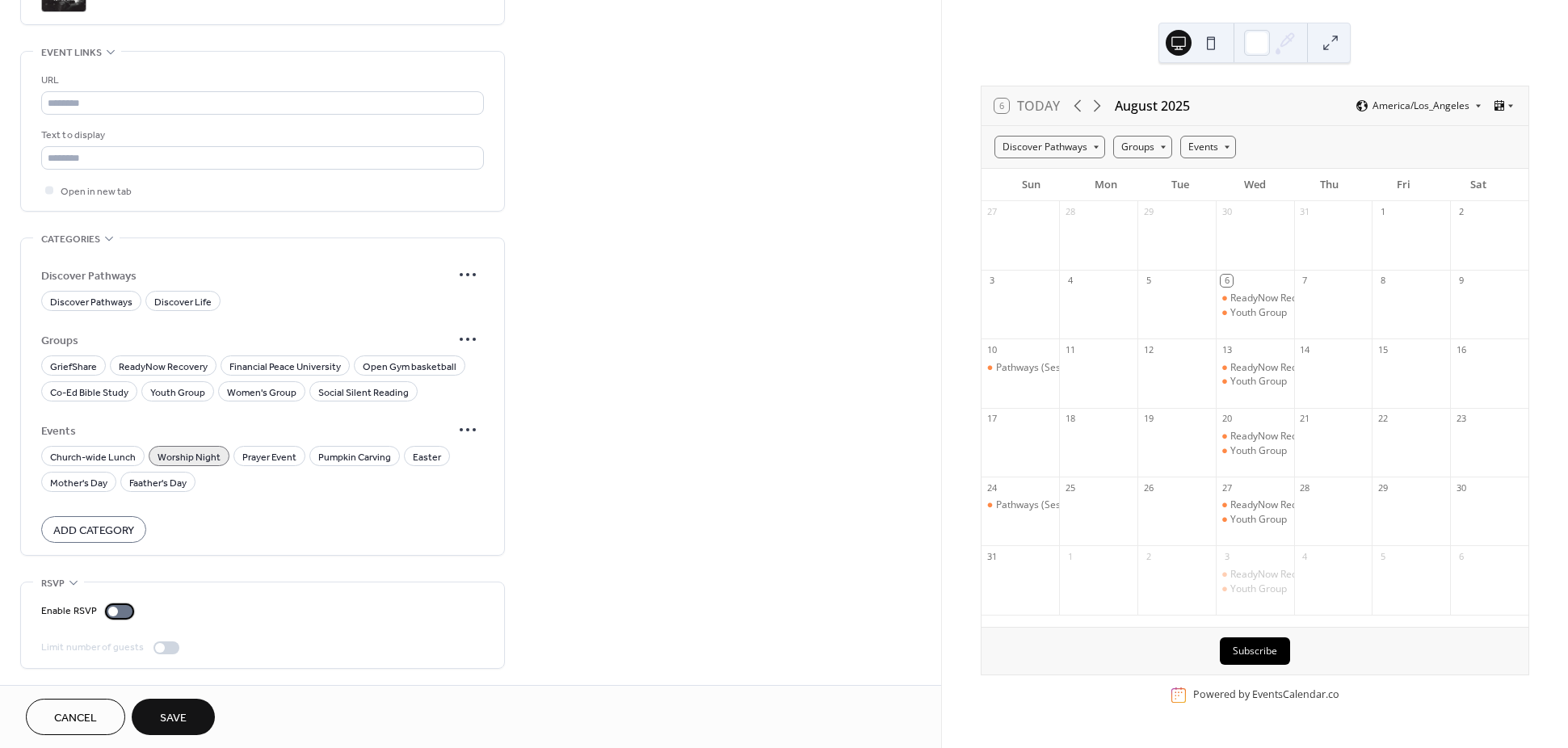 click at bounding box center (120, 611) 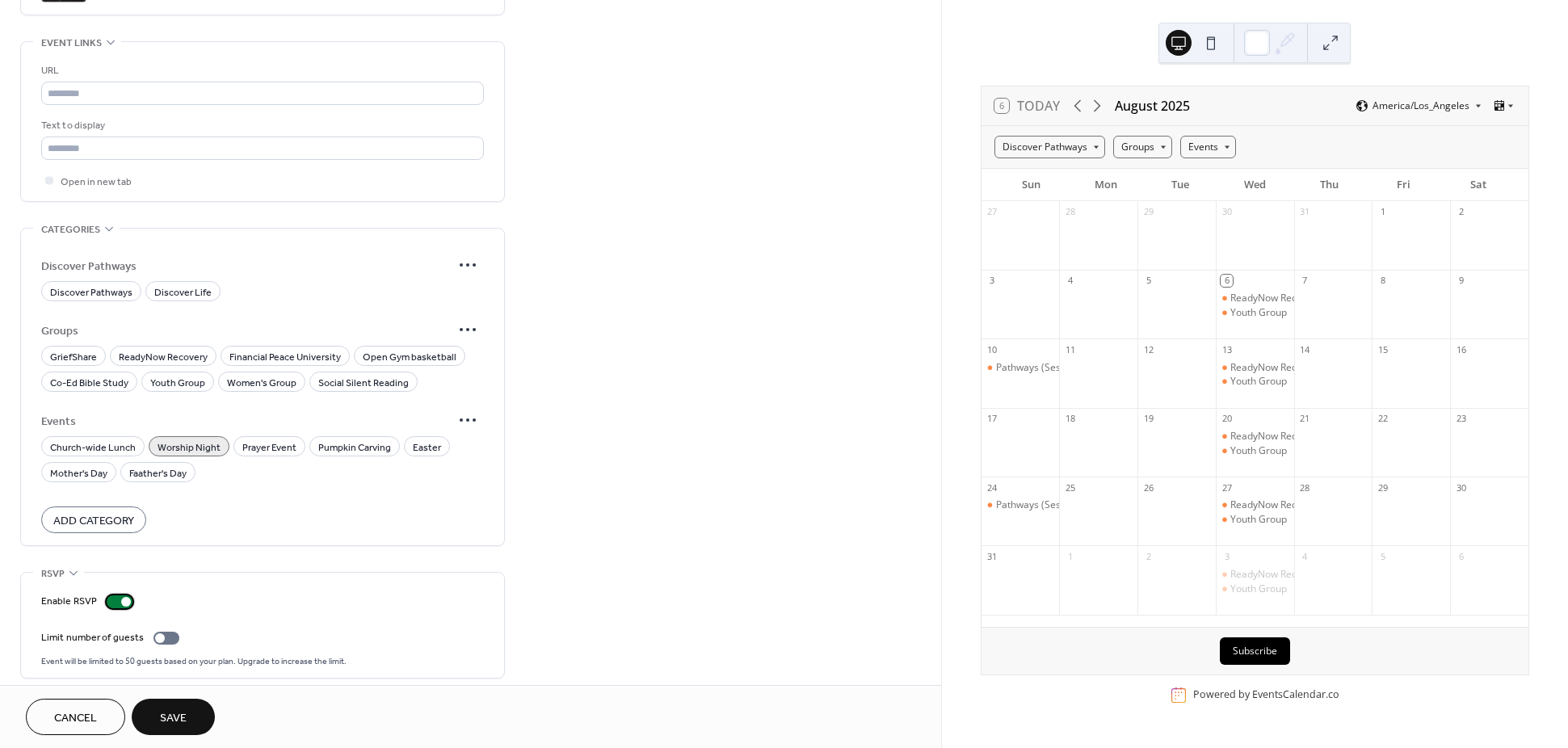 scroll, scrollTop: 872, scrollLeft: 0, axis: vertical 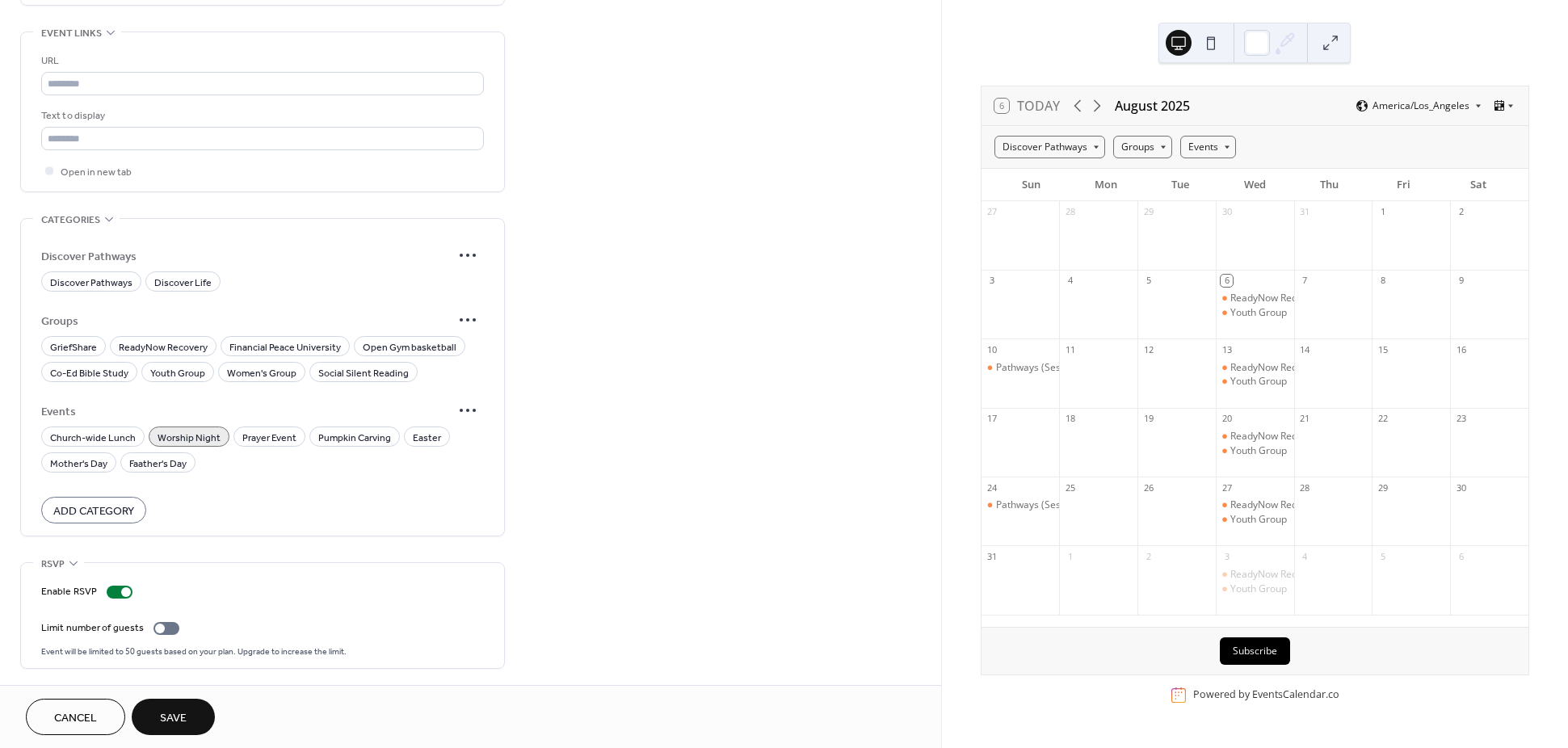 click on "Save" at bounding box center (173, 716) 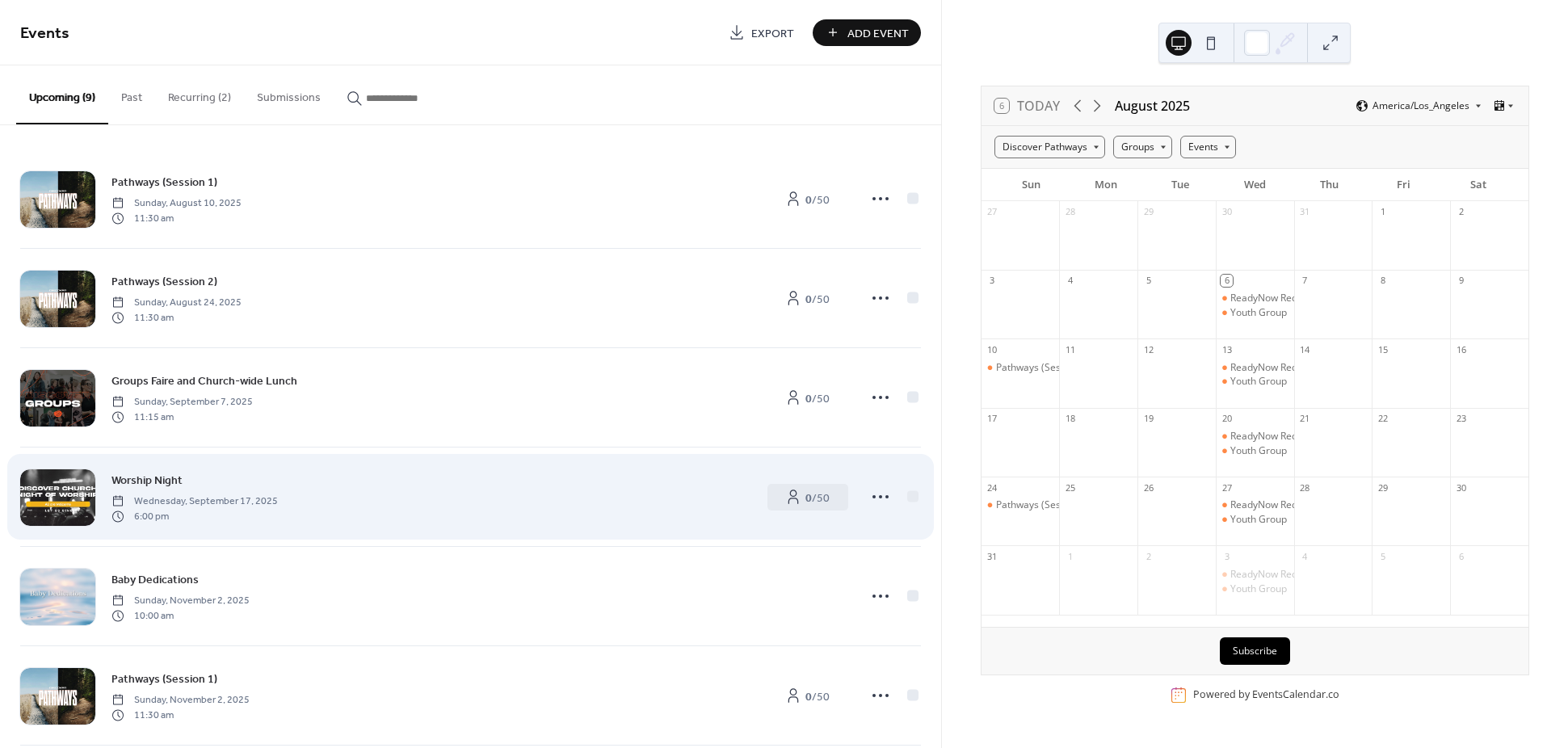 scroll, scrollTop: 319, scrollLeft: 0, axis: vertical 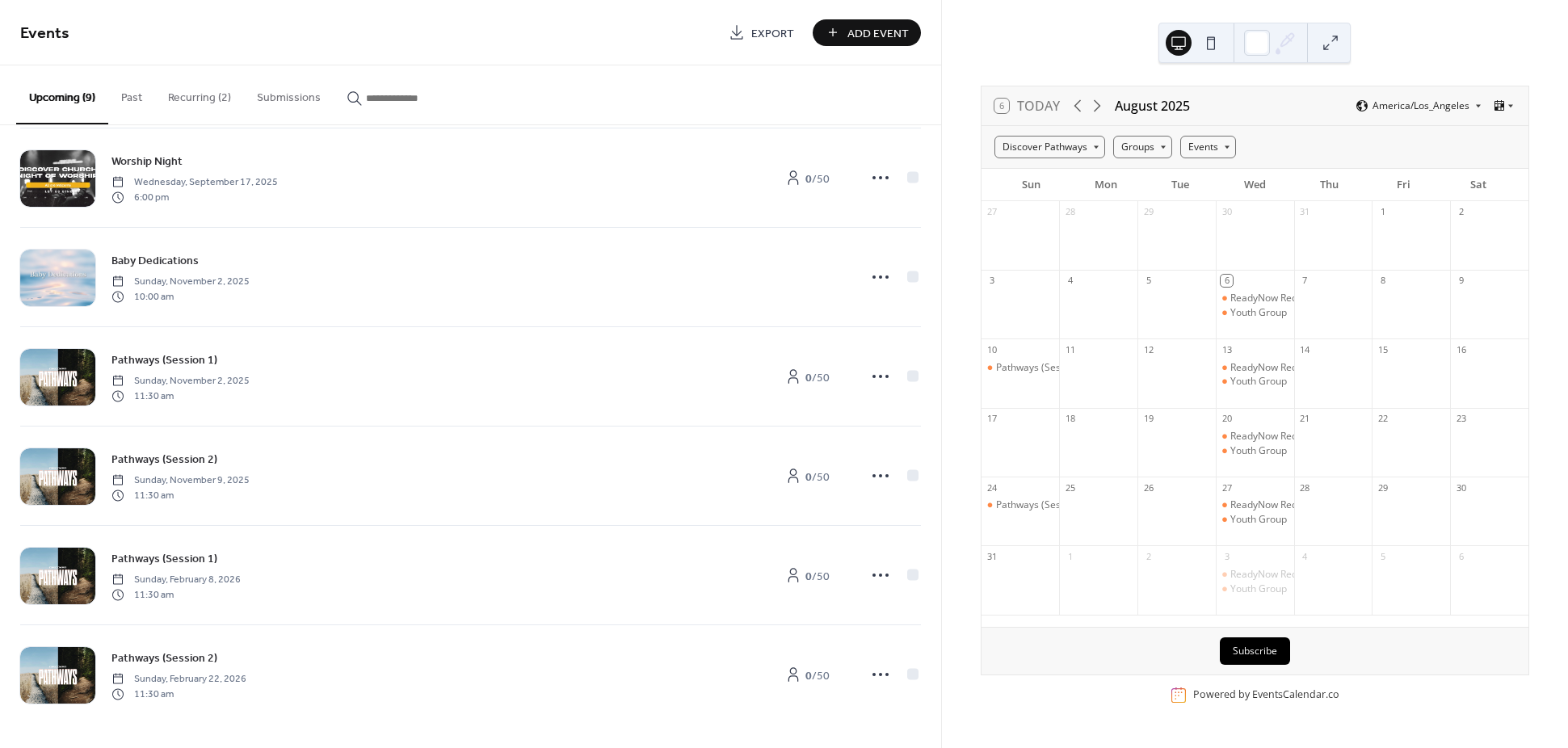 click on "Add Event" at bounding box center [878, 33] 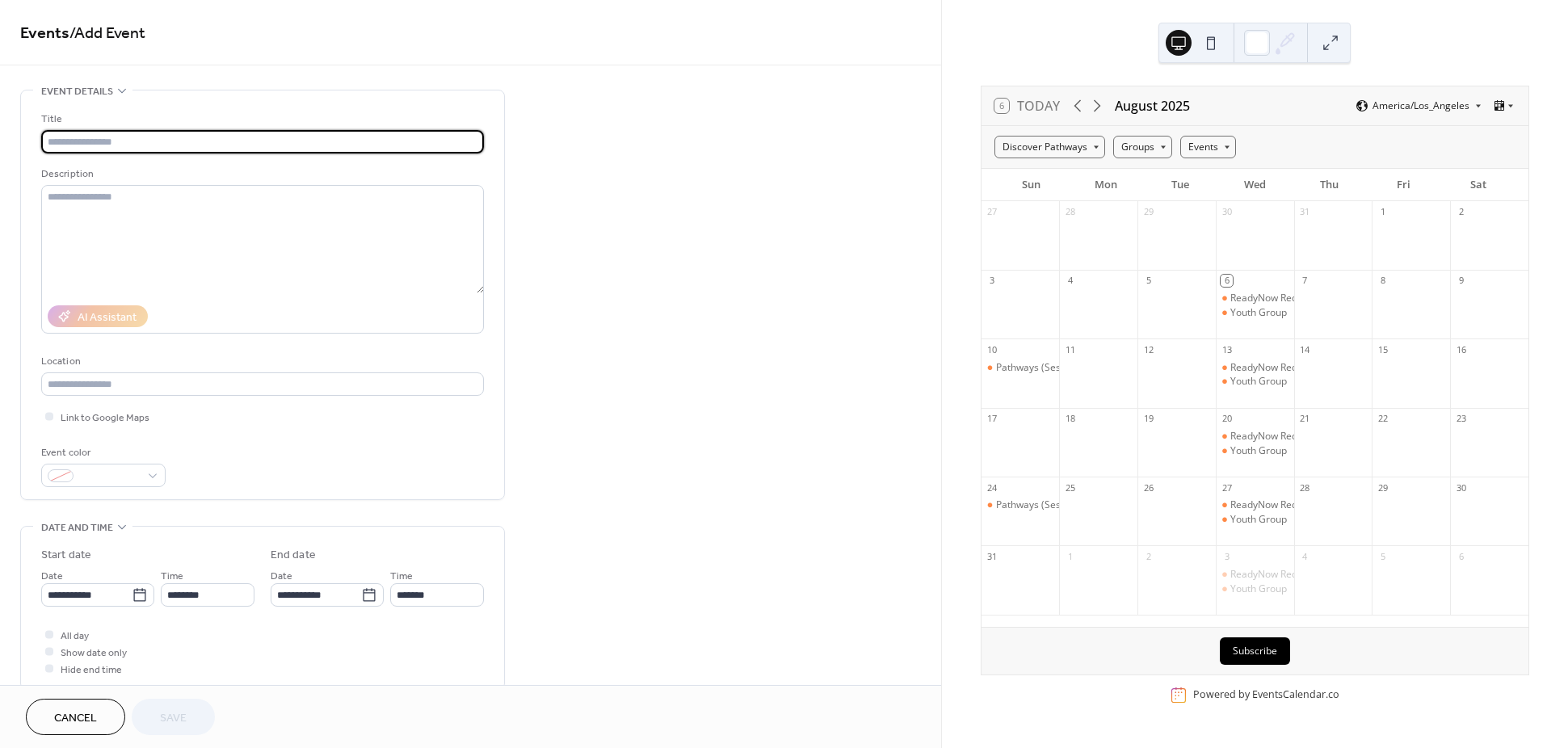 scroll, scrollTop: 363, scrollLeft: 0, axis: vertical 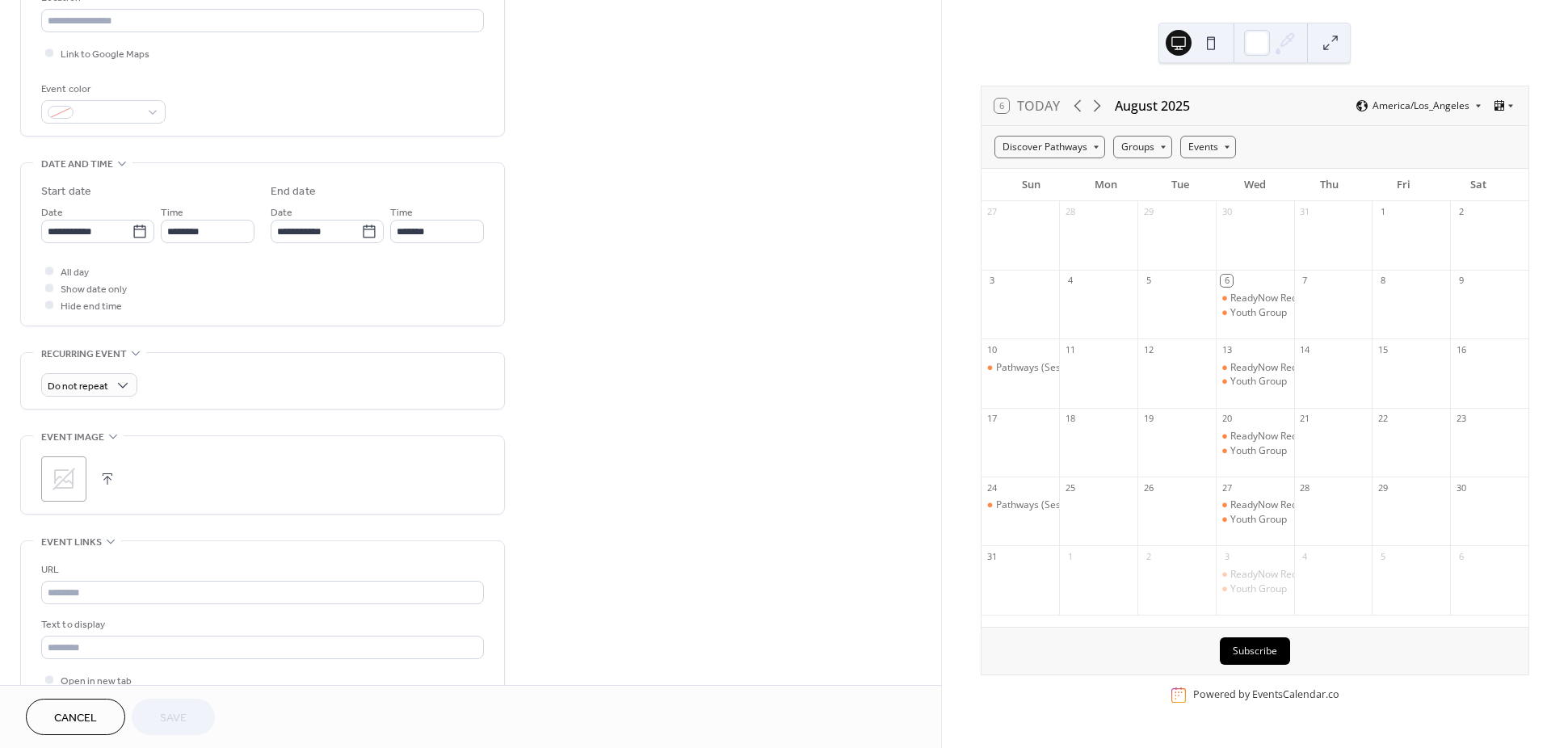 click on "Cancel" at bounding box center (75, 718) 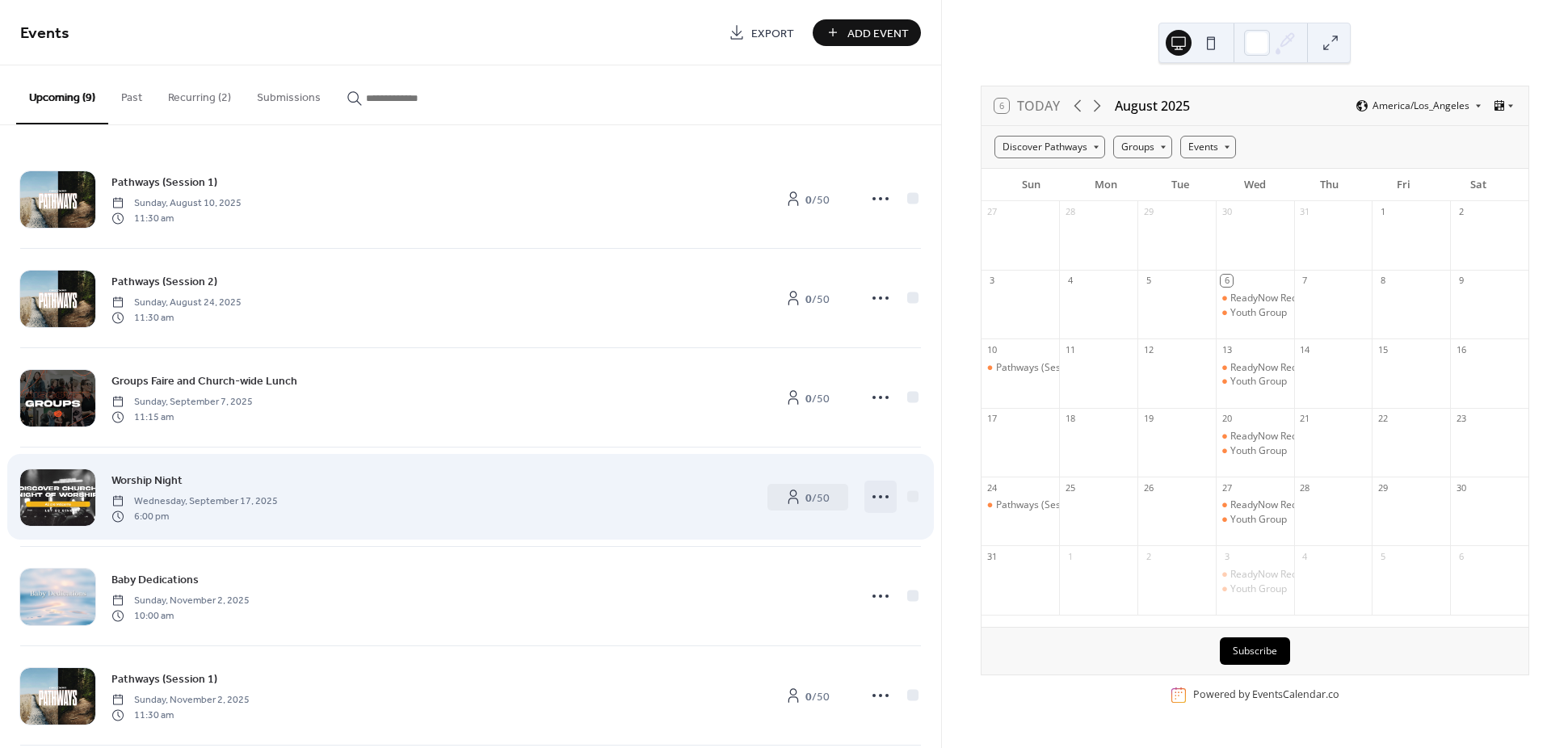 click 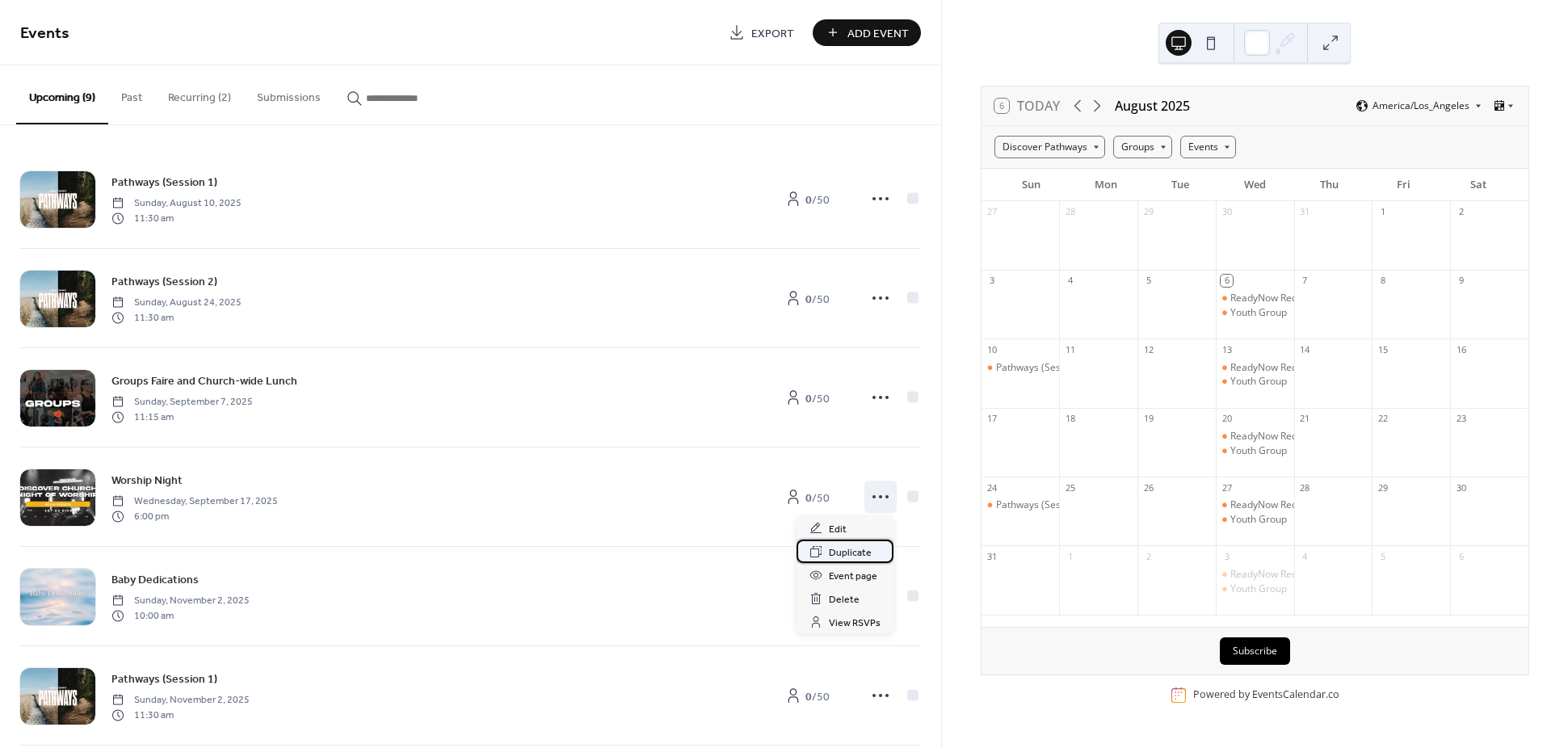 click on "Duplicate" at bounding box center [850, 553] 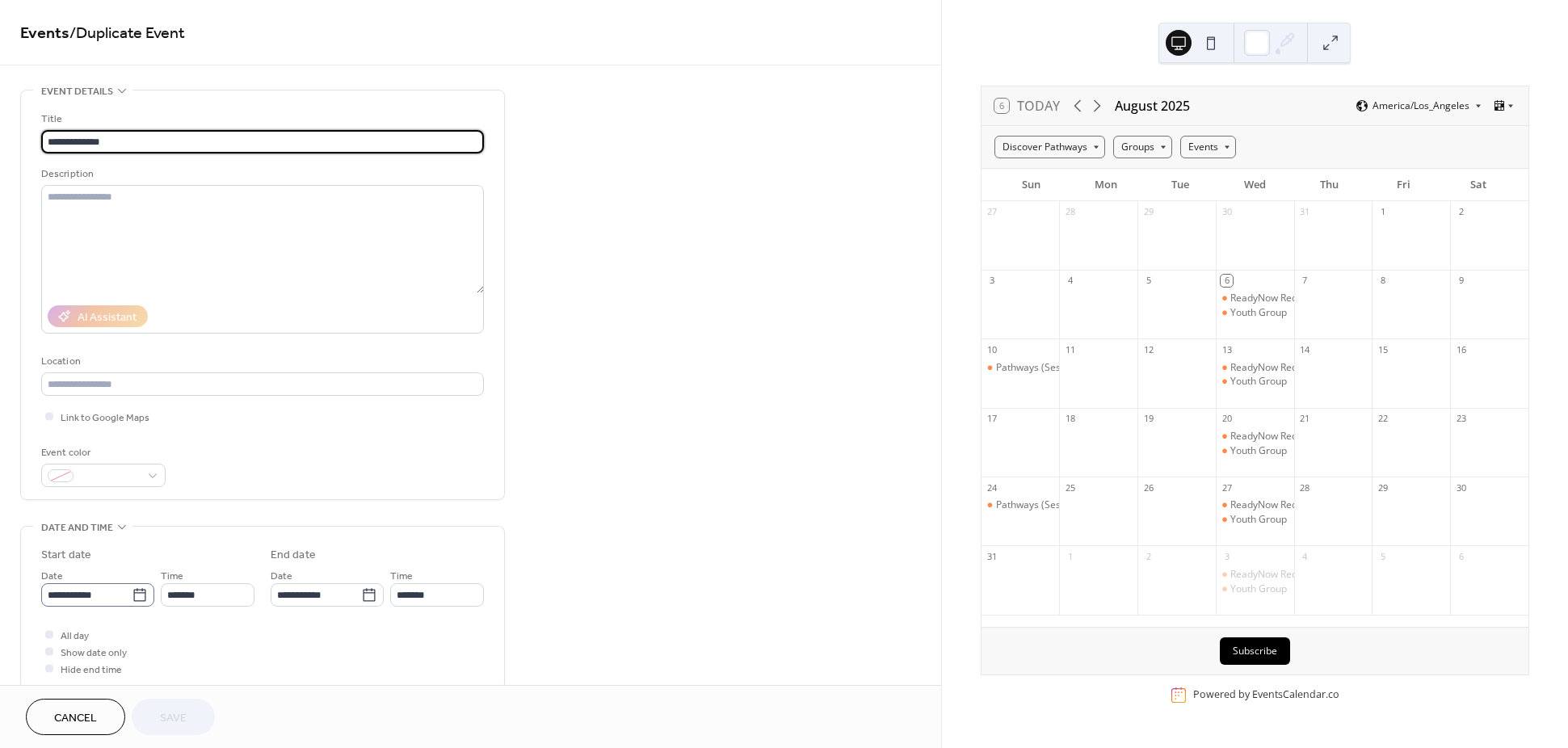 click 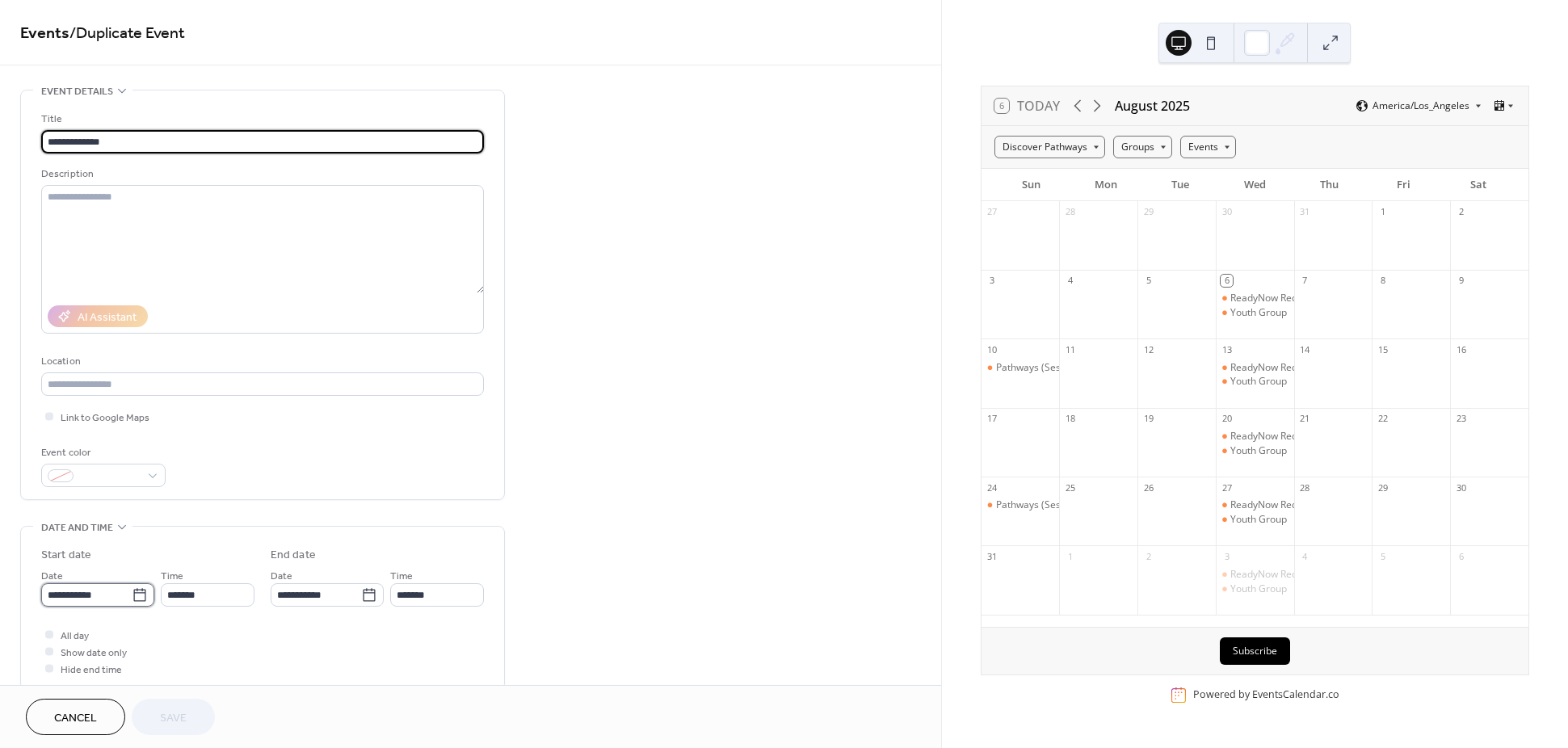 click on "**********" at bounding box center (86, 595) 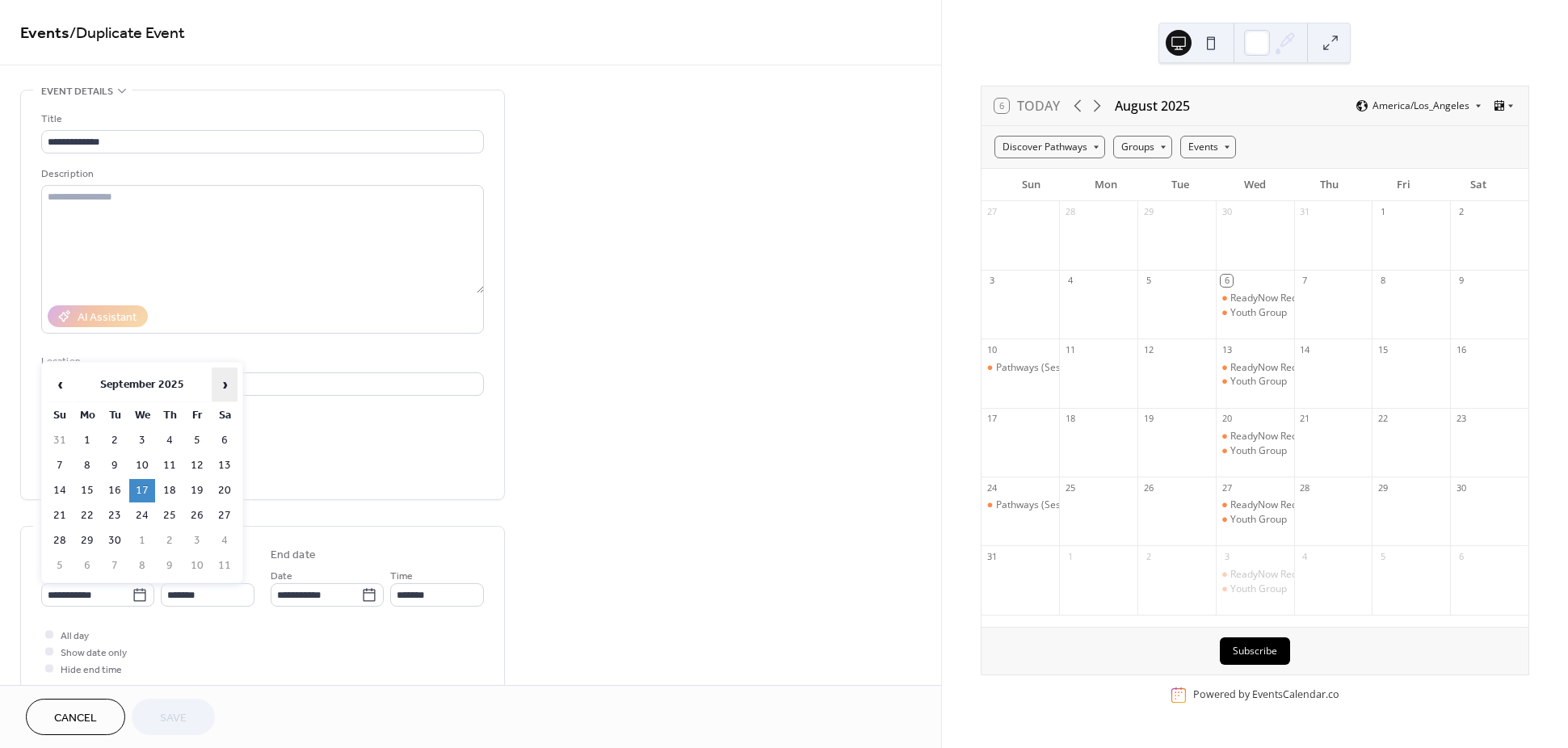 click on "›" at bounding box center [225, 385] 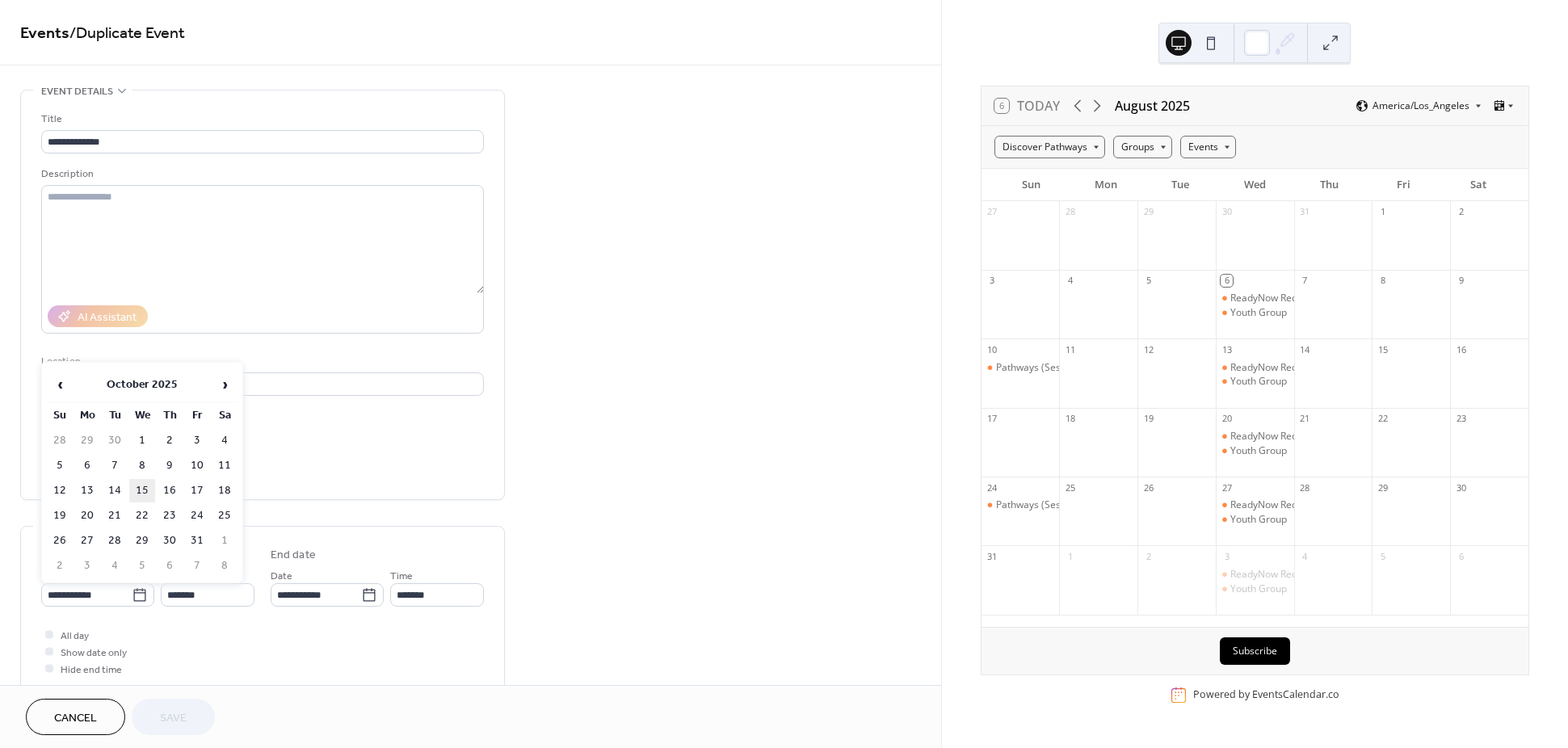 click on "15" at bounding box center (142, 490) 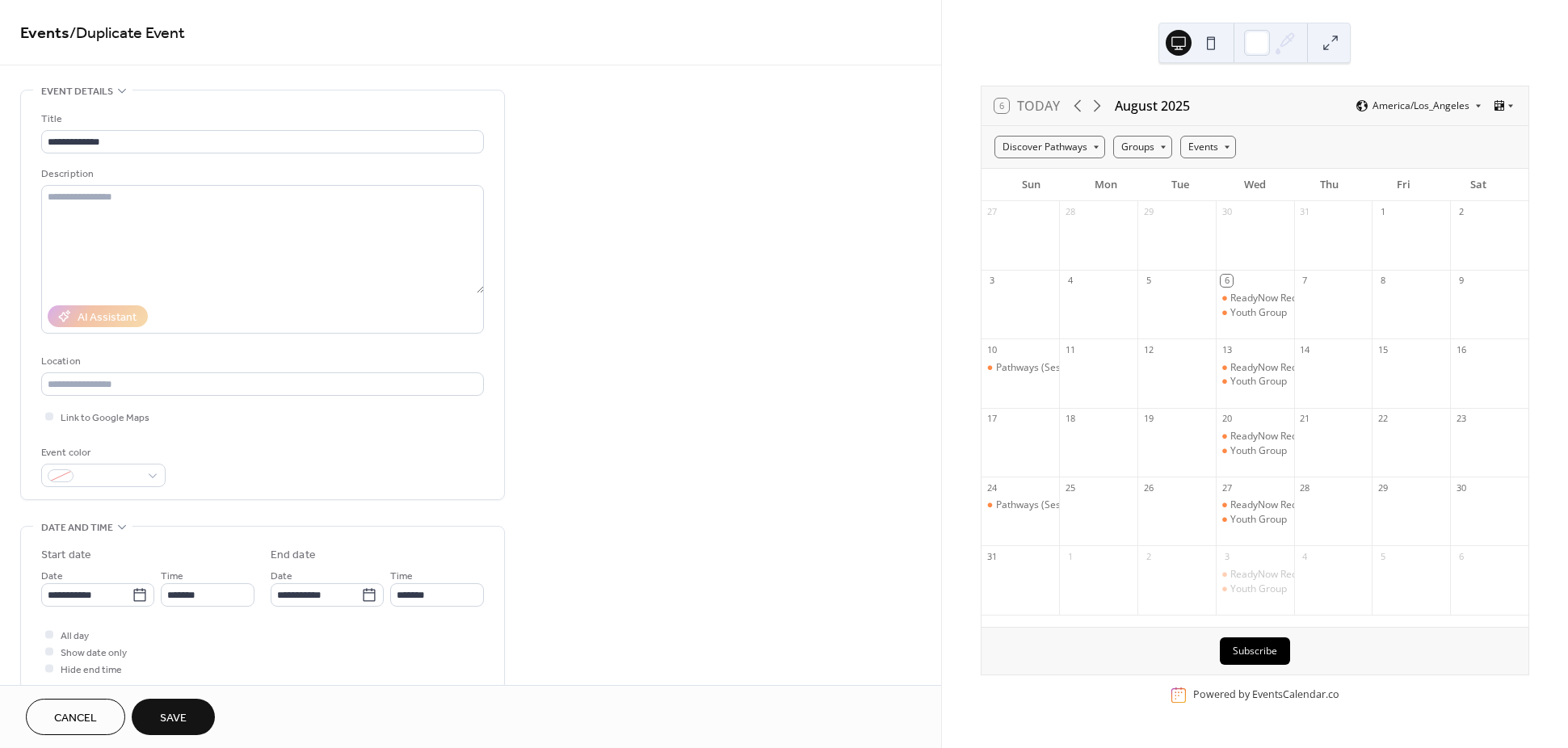 click on "Save" at bounding box center [173, 718] 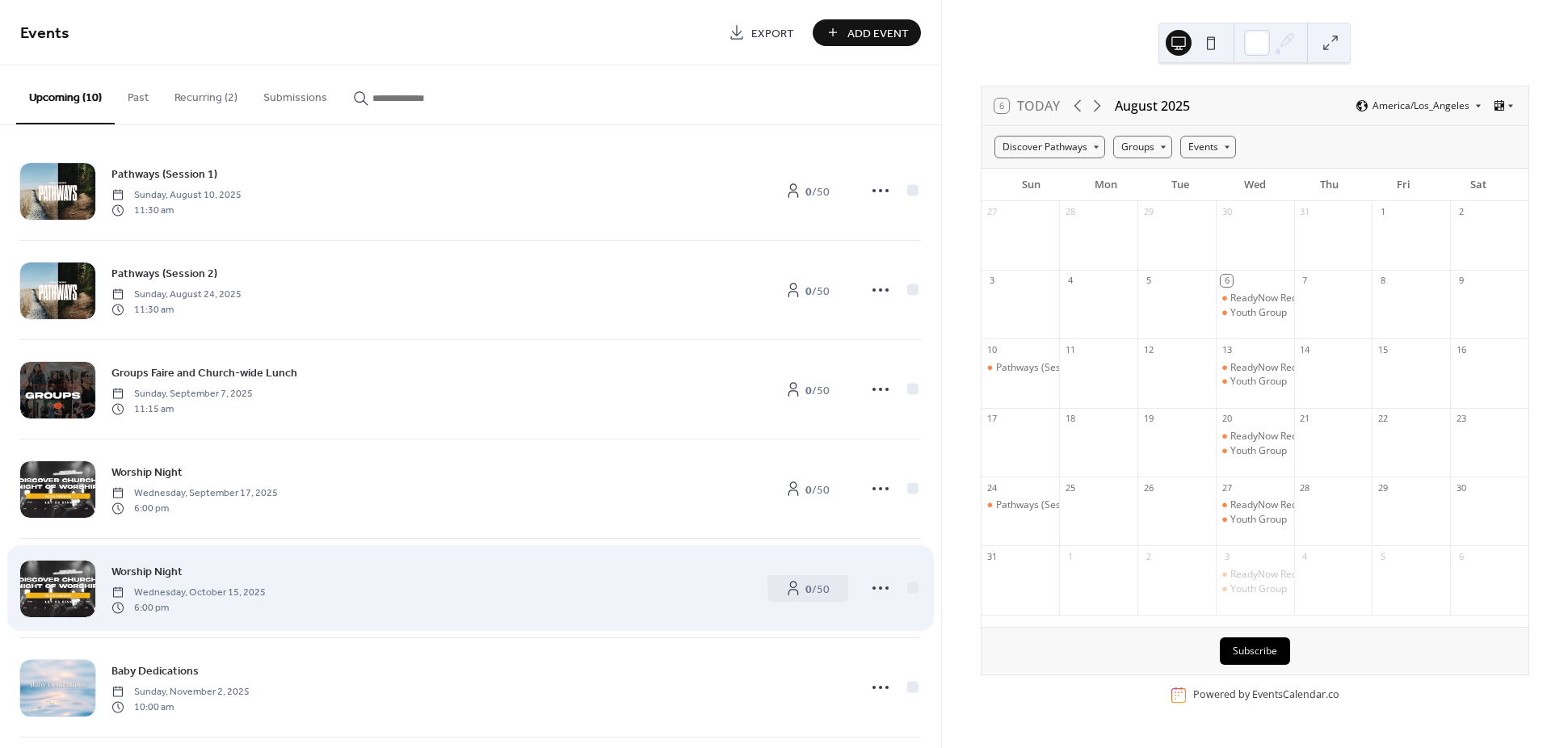 scroll, scrollTop: 0, scrollLeft: 0, axis: both 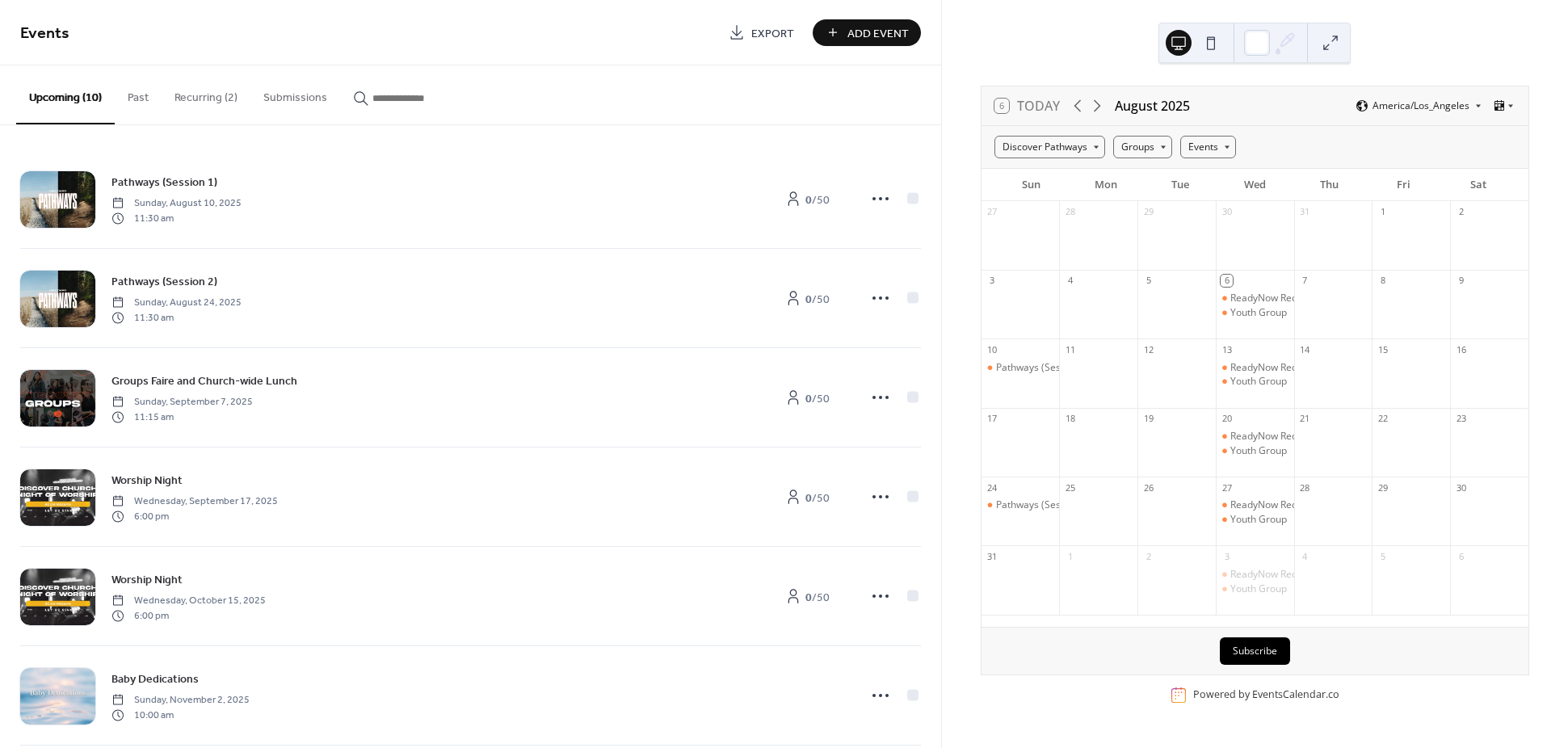 click on "Add Event" at bounding box center [878, 33] 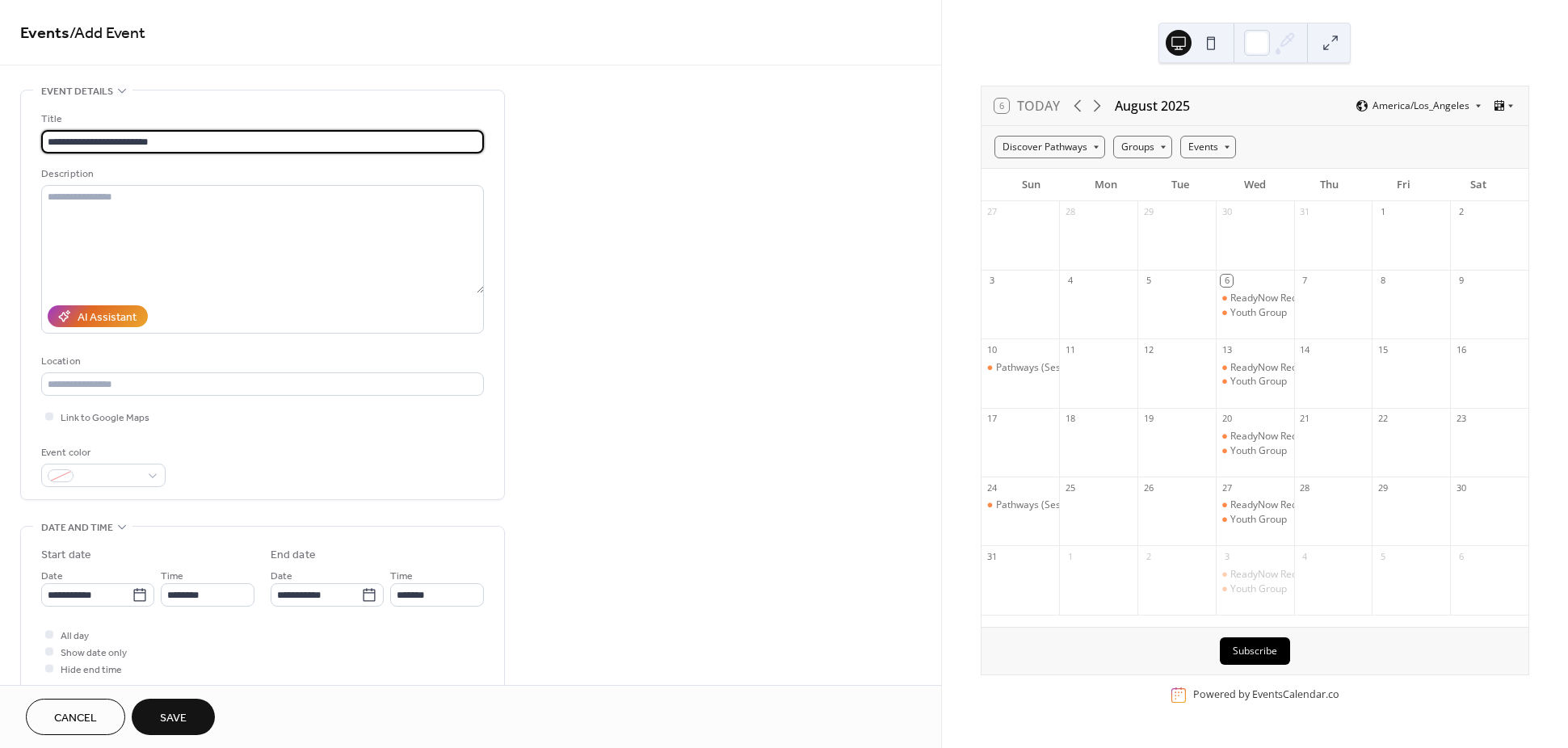 click on "**********" at bounding box center [263, 141] 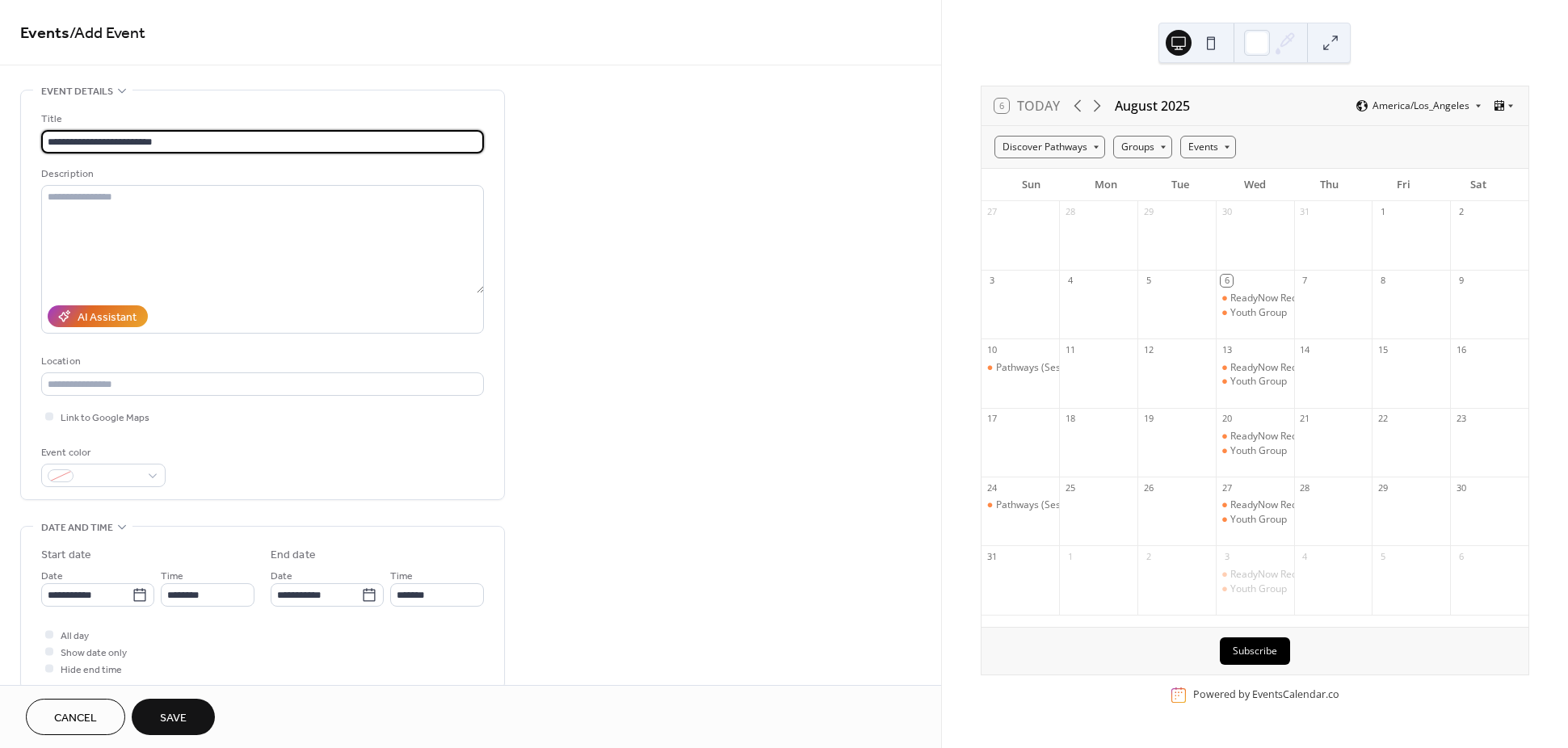 type on "**********" 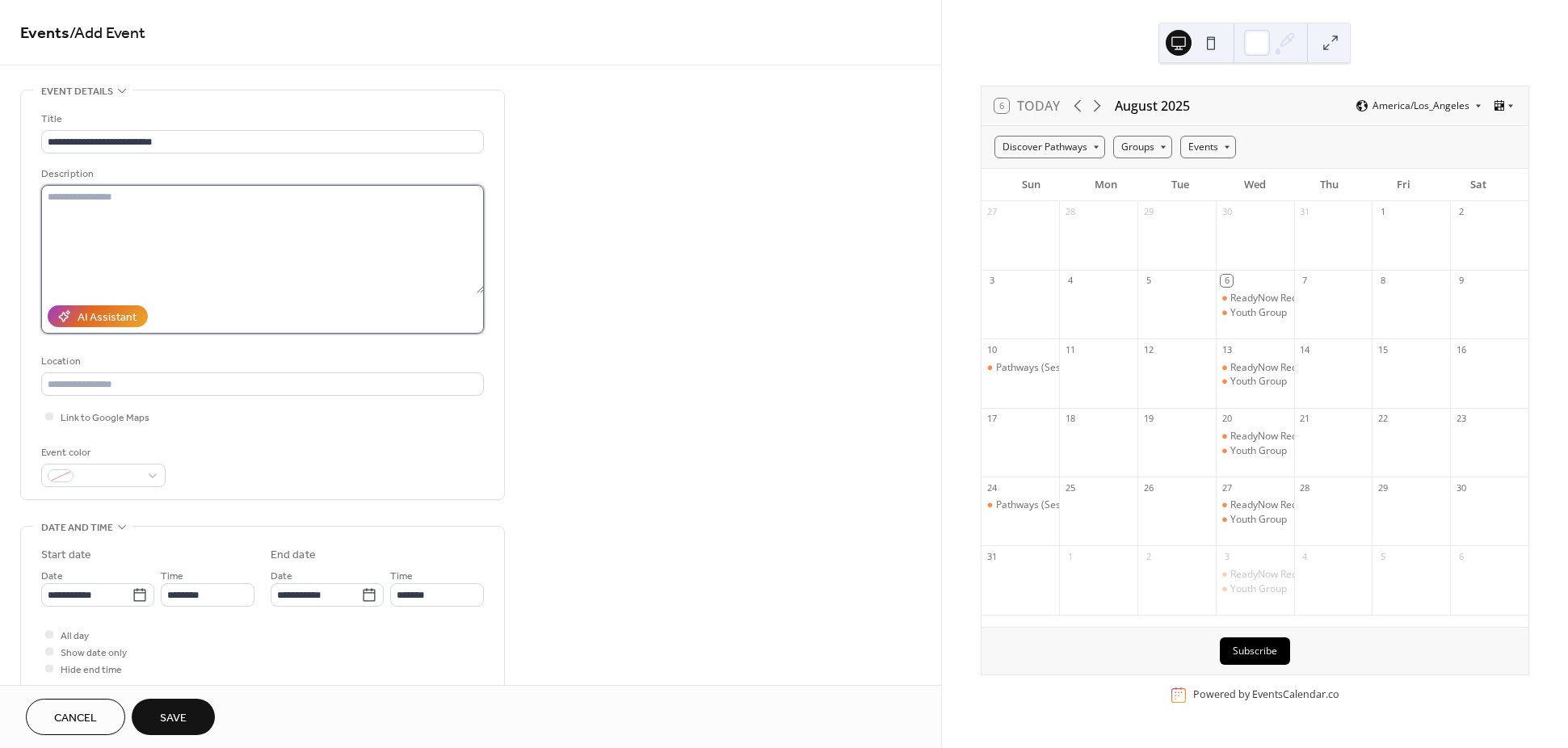 click at bounding box center (263, 239) 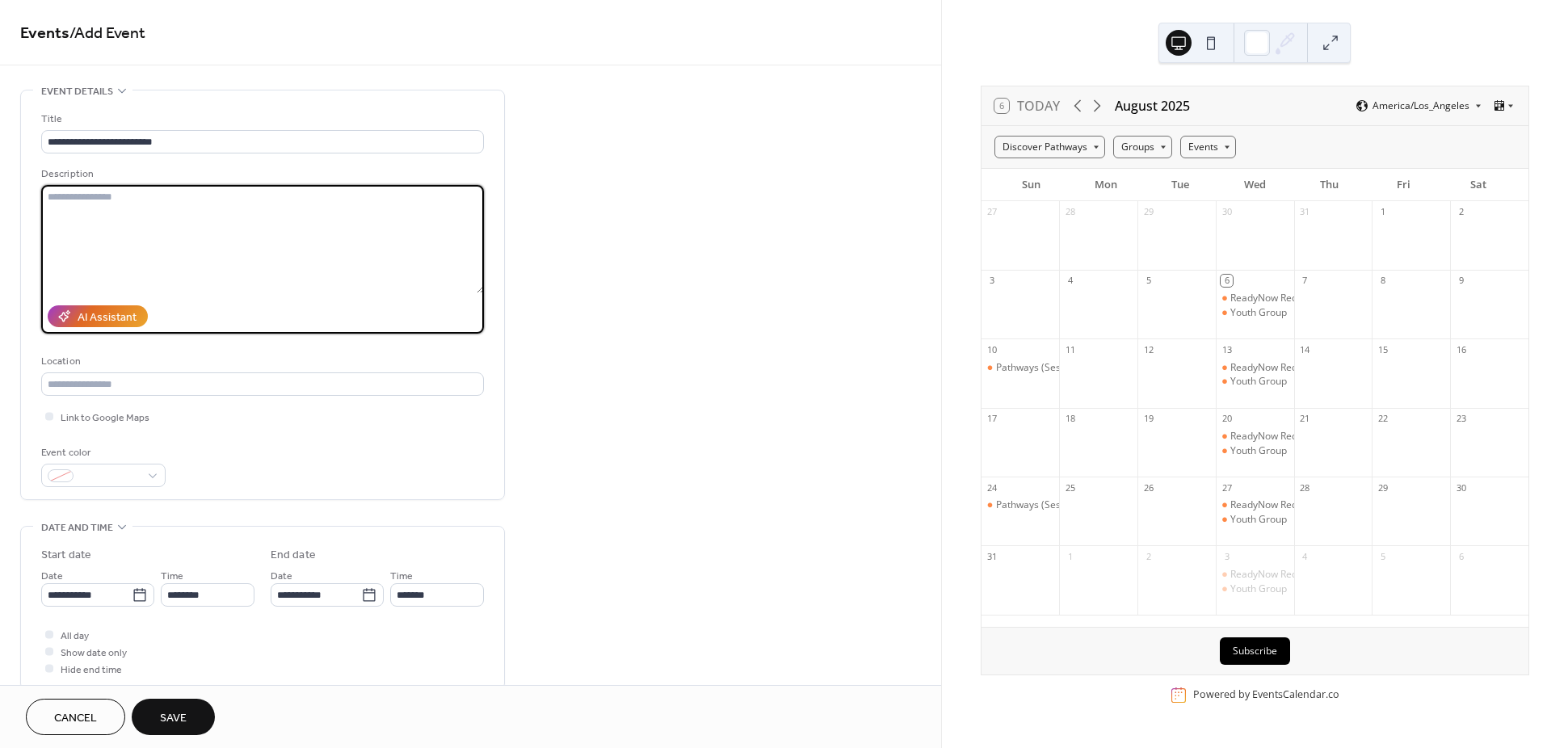 paste on "**********" 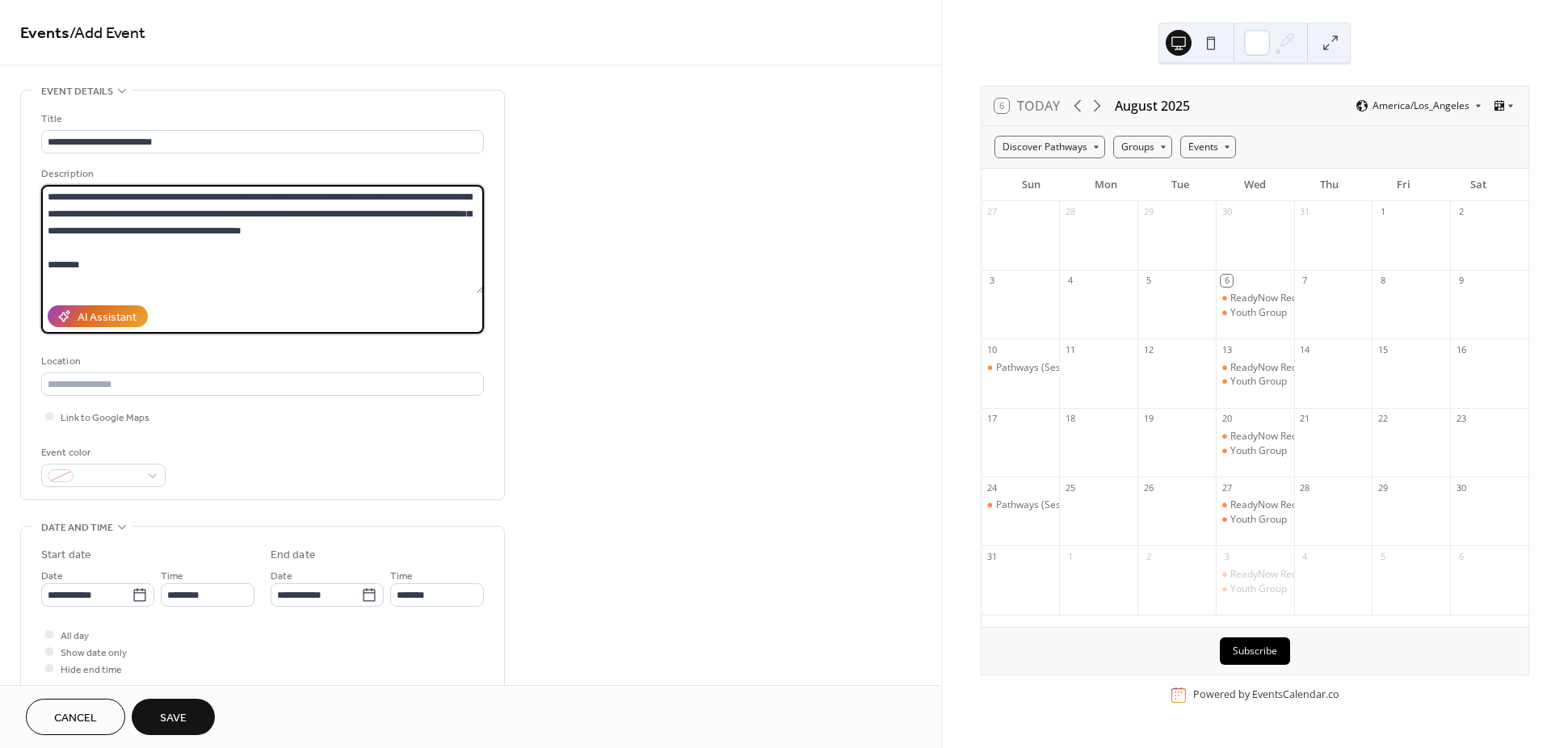 type on "**********" 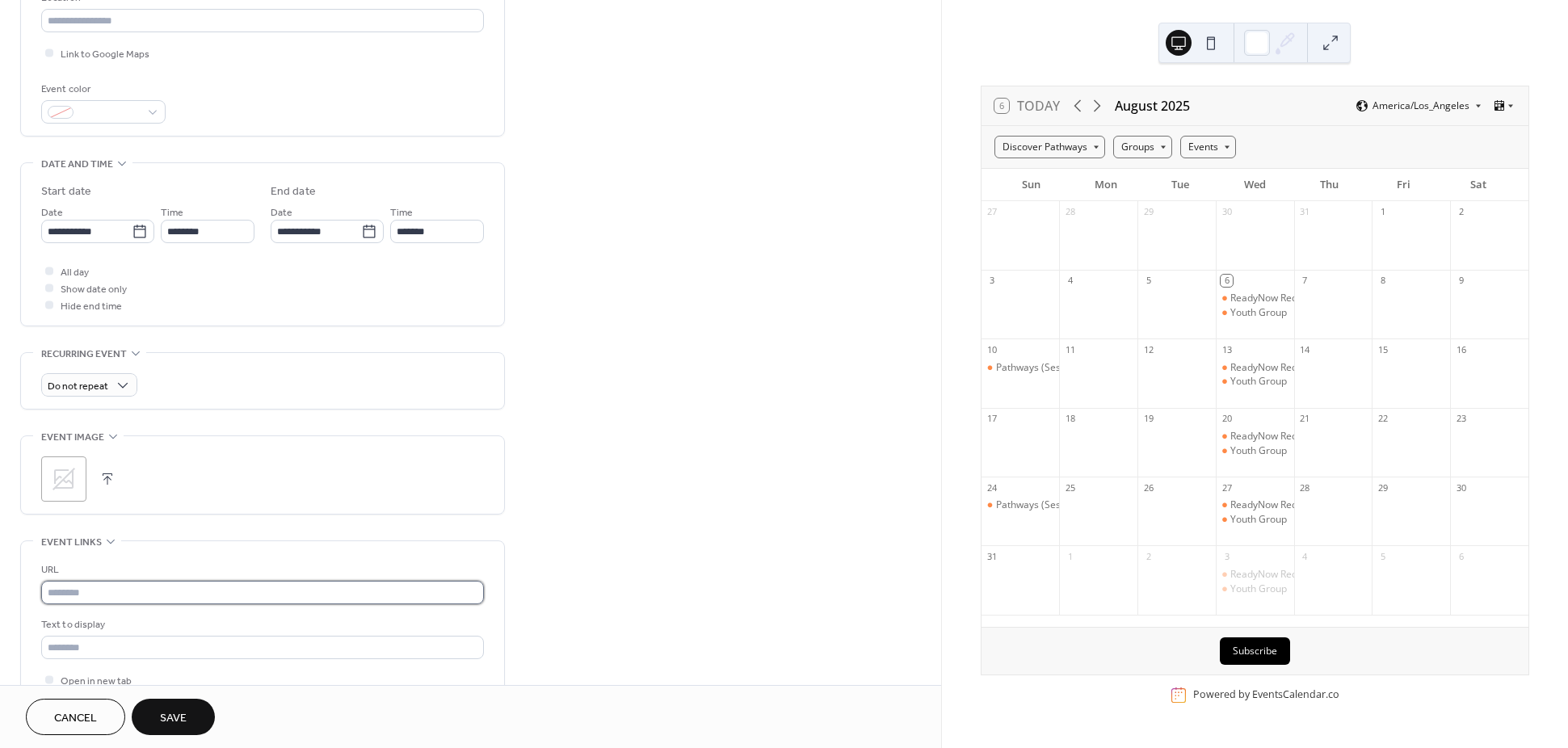 click at bounding box center [263, 592] 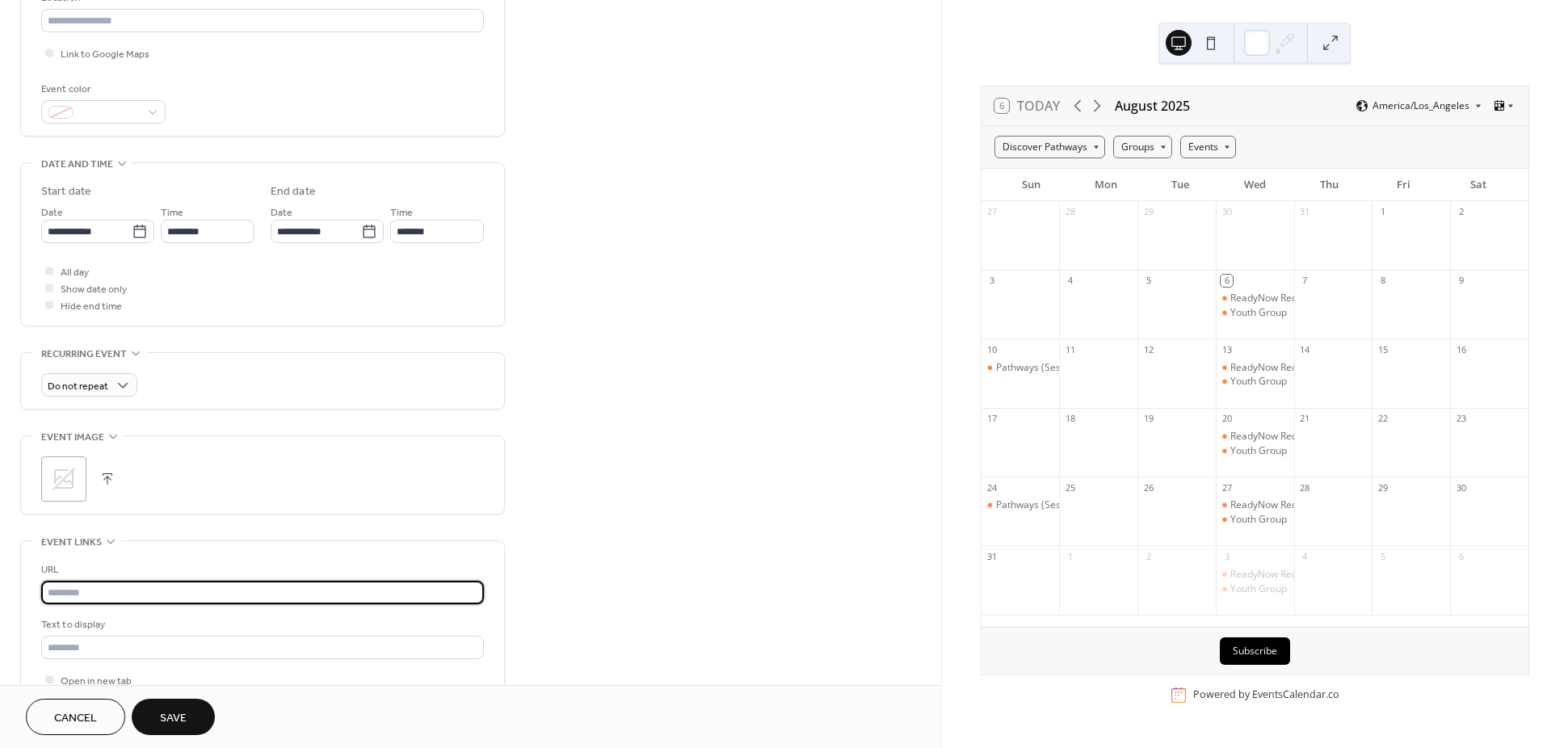 paste on "**********" 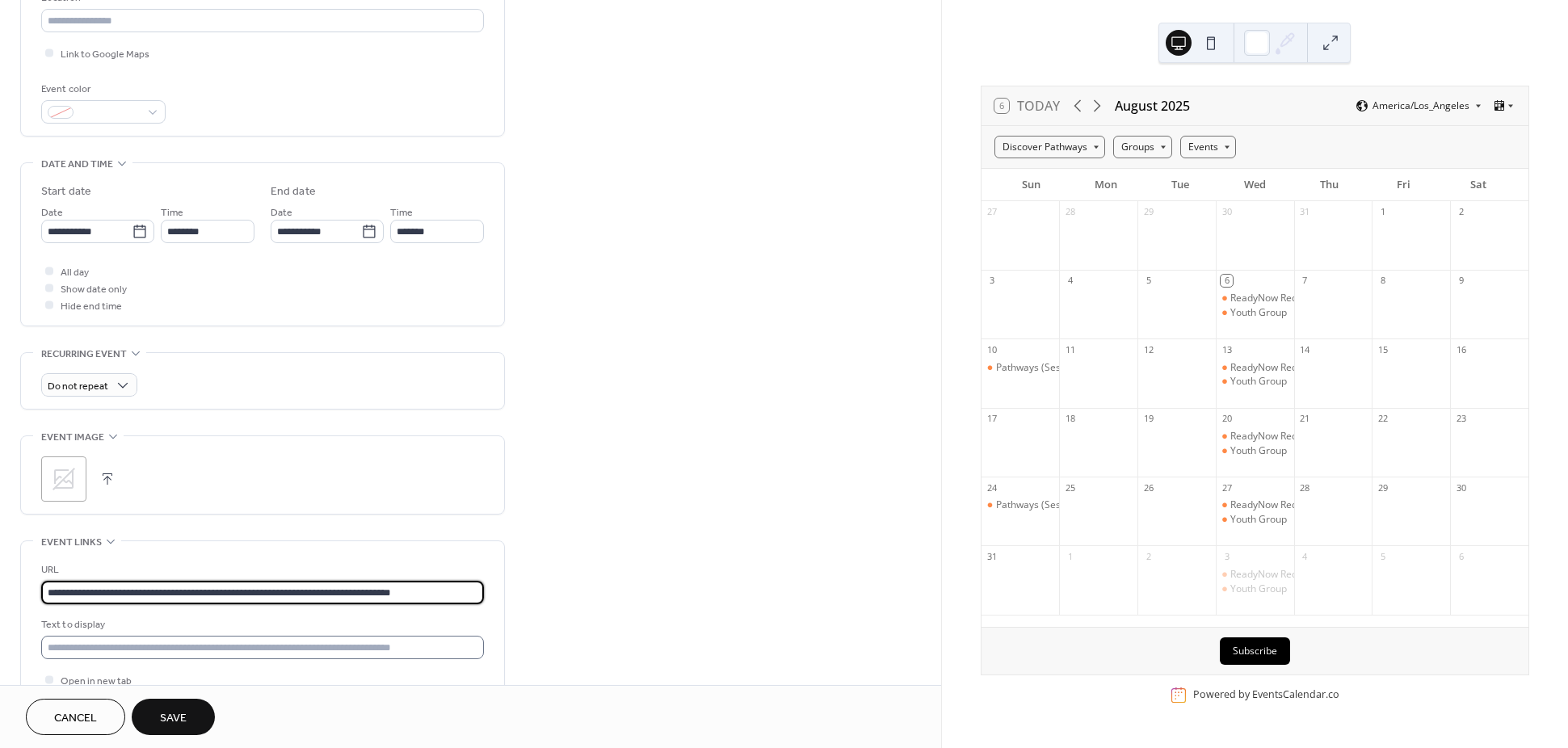 type on "**********" 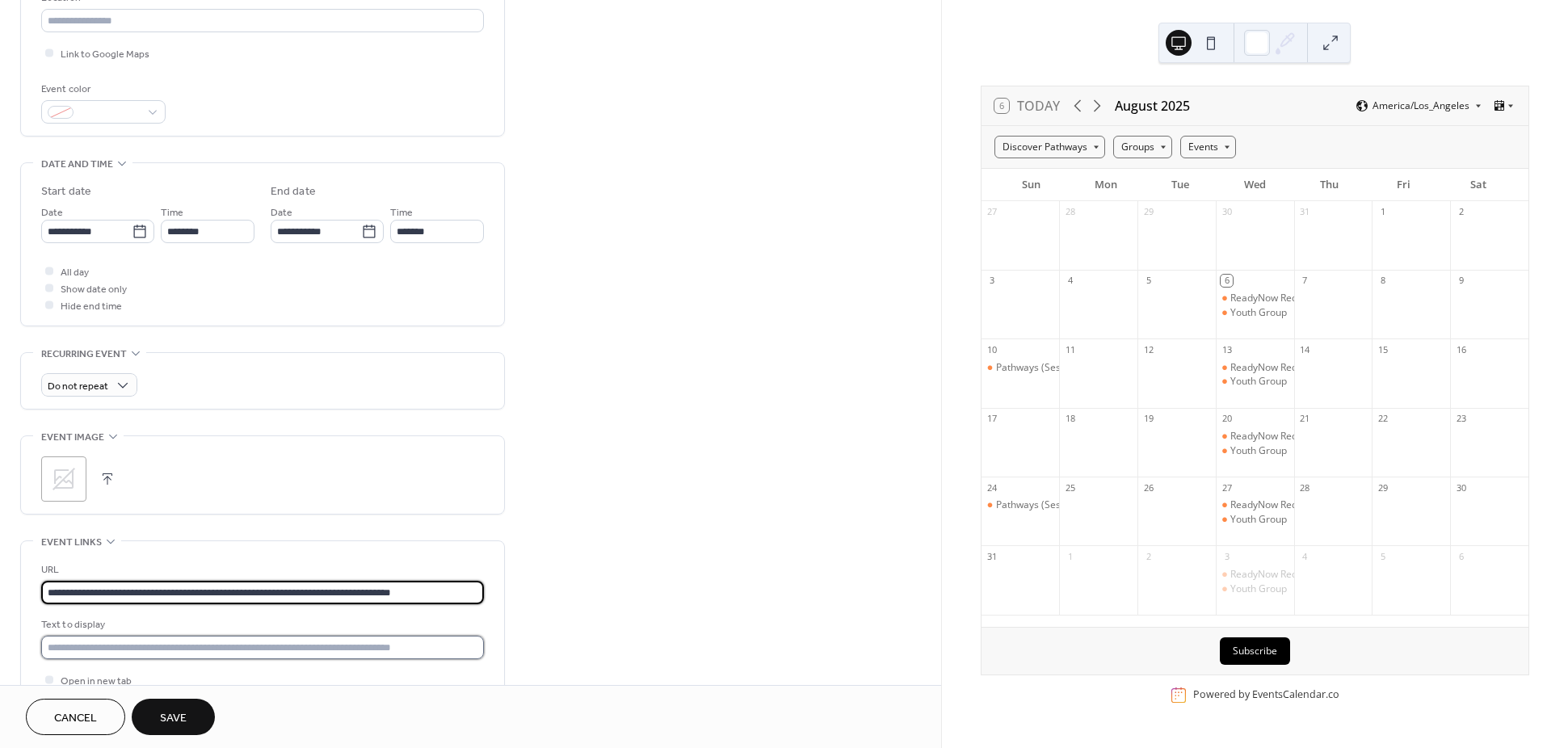 click at bounding box center (263, 647) 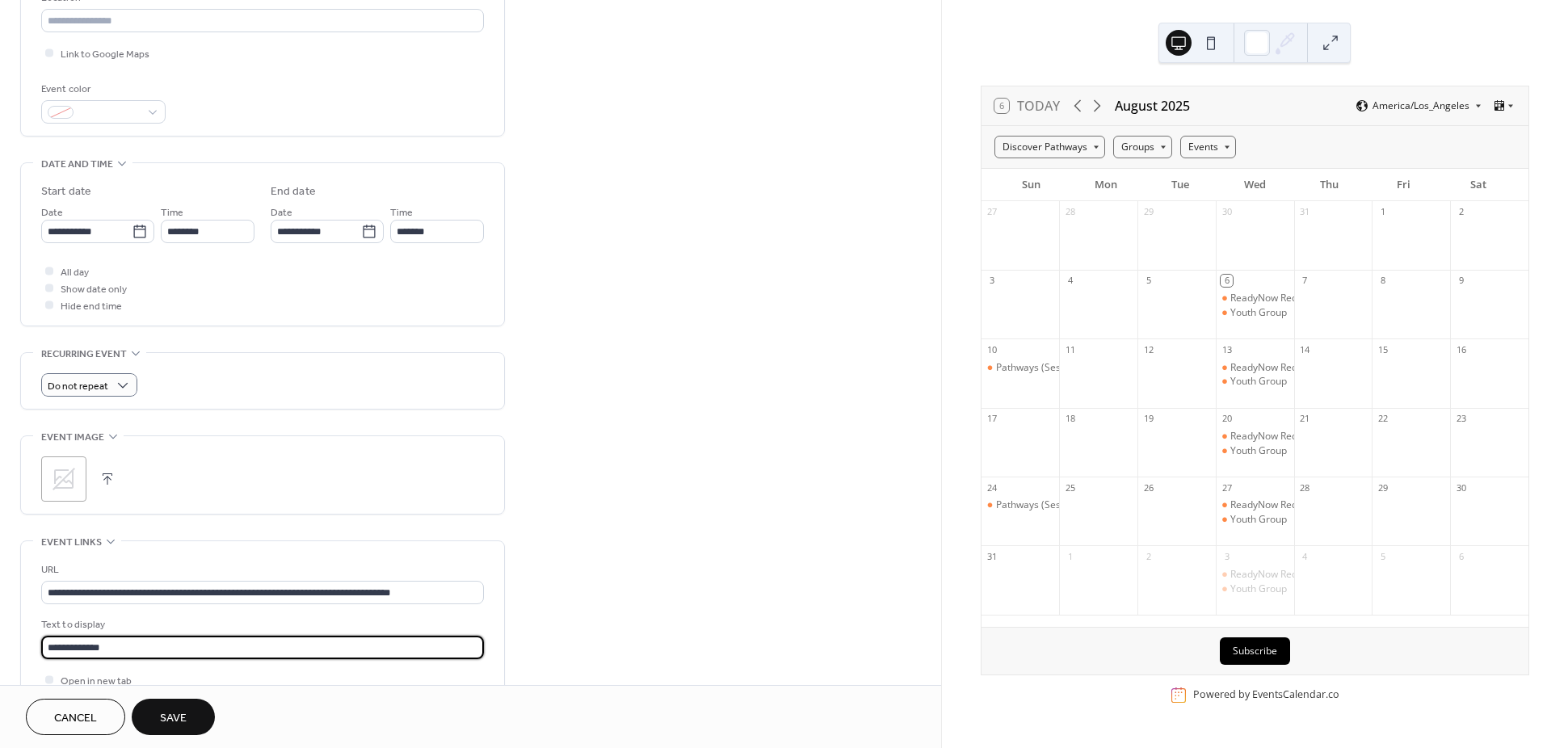 type on "**********" 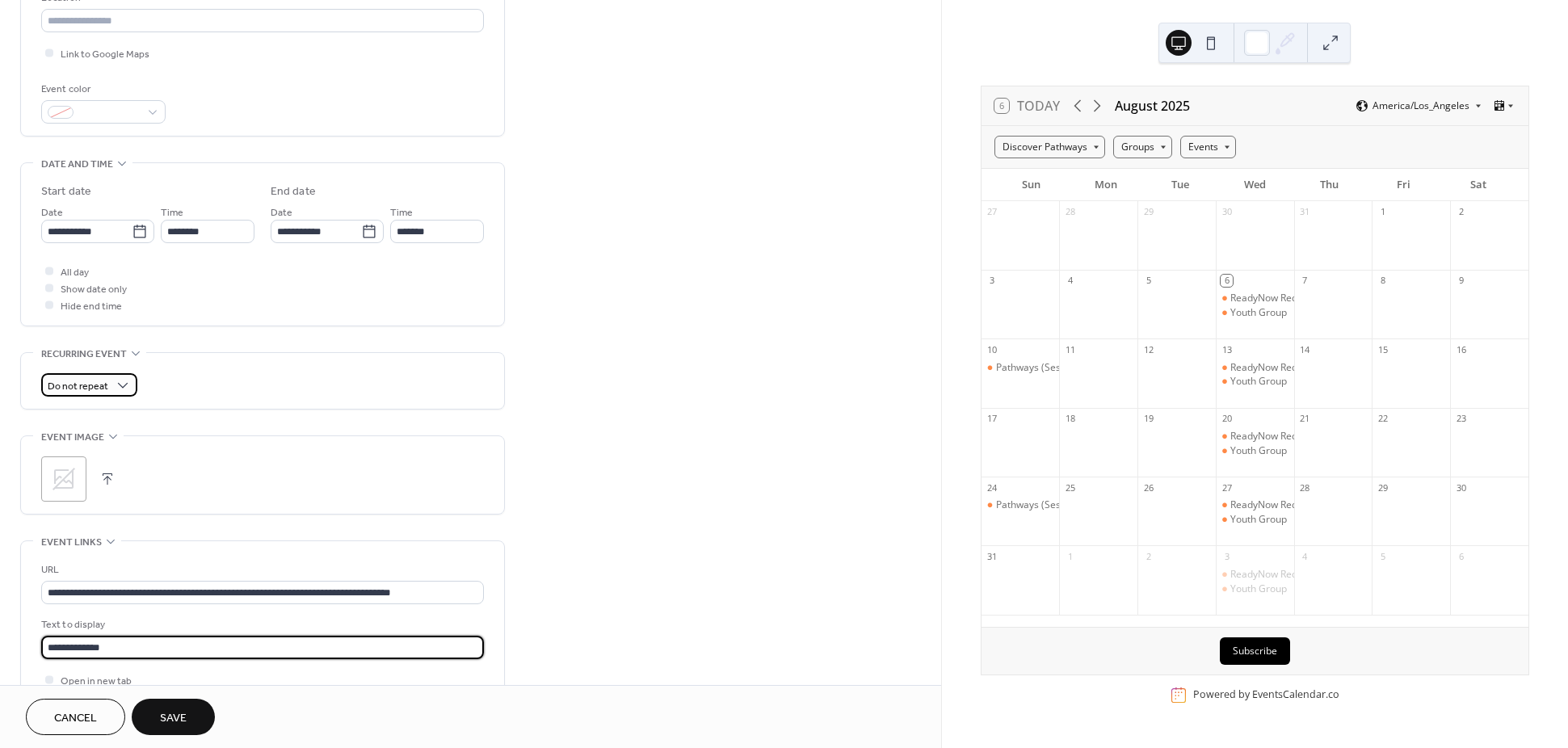 click on "Do not repeat" at bounding box center (78, 386) 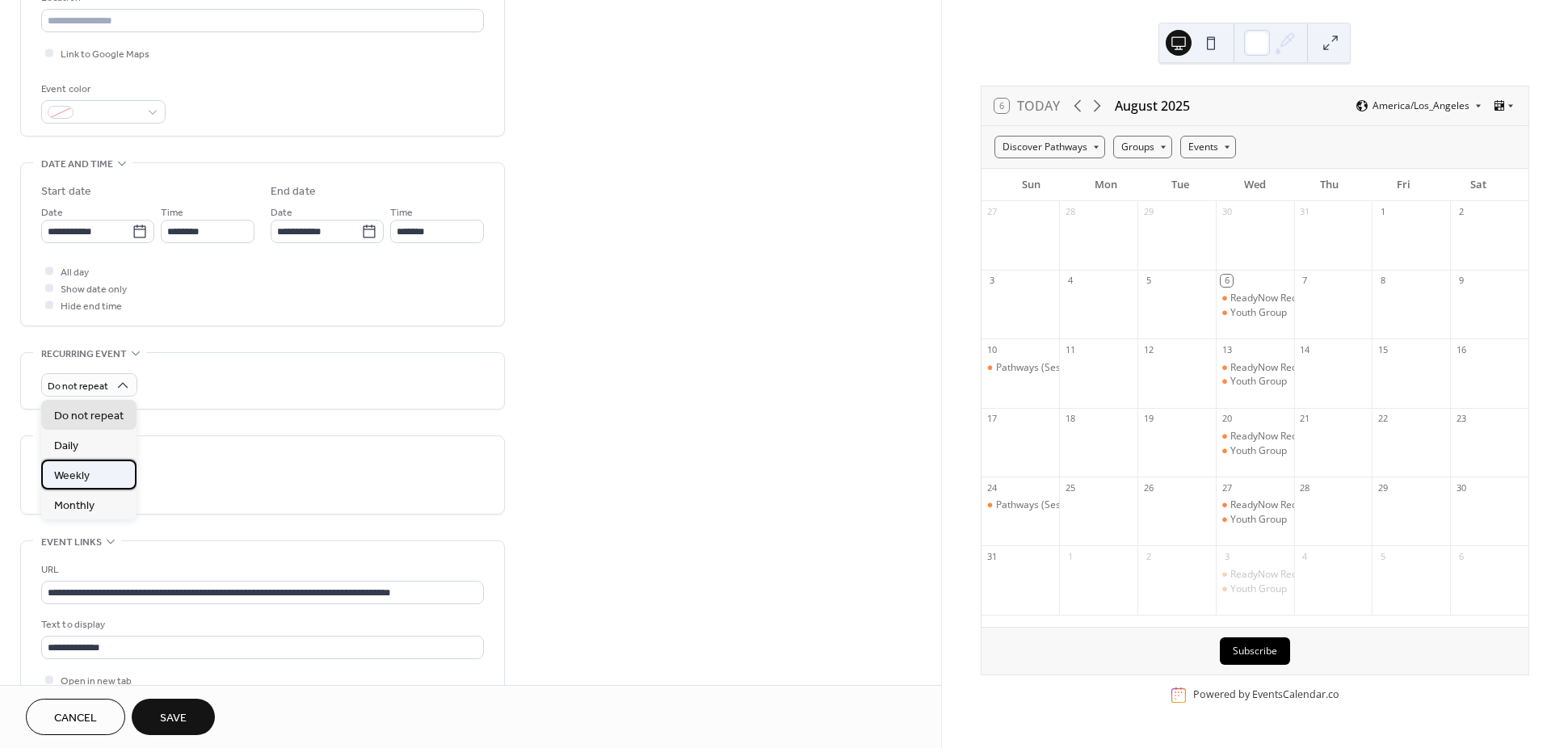 click on "Weekly" at bounding box center [89, 474] 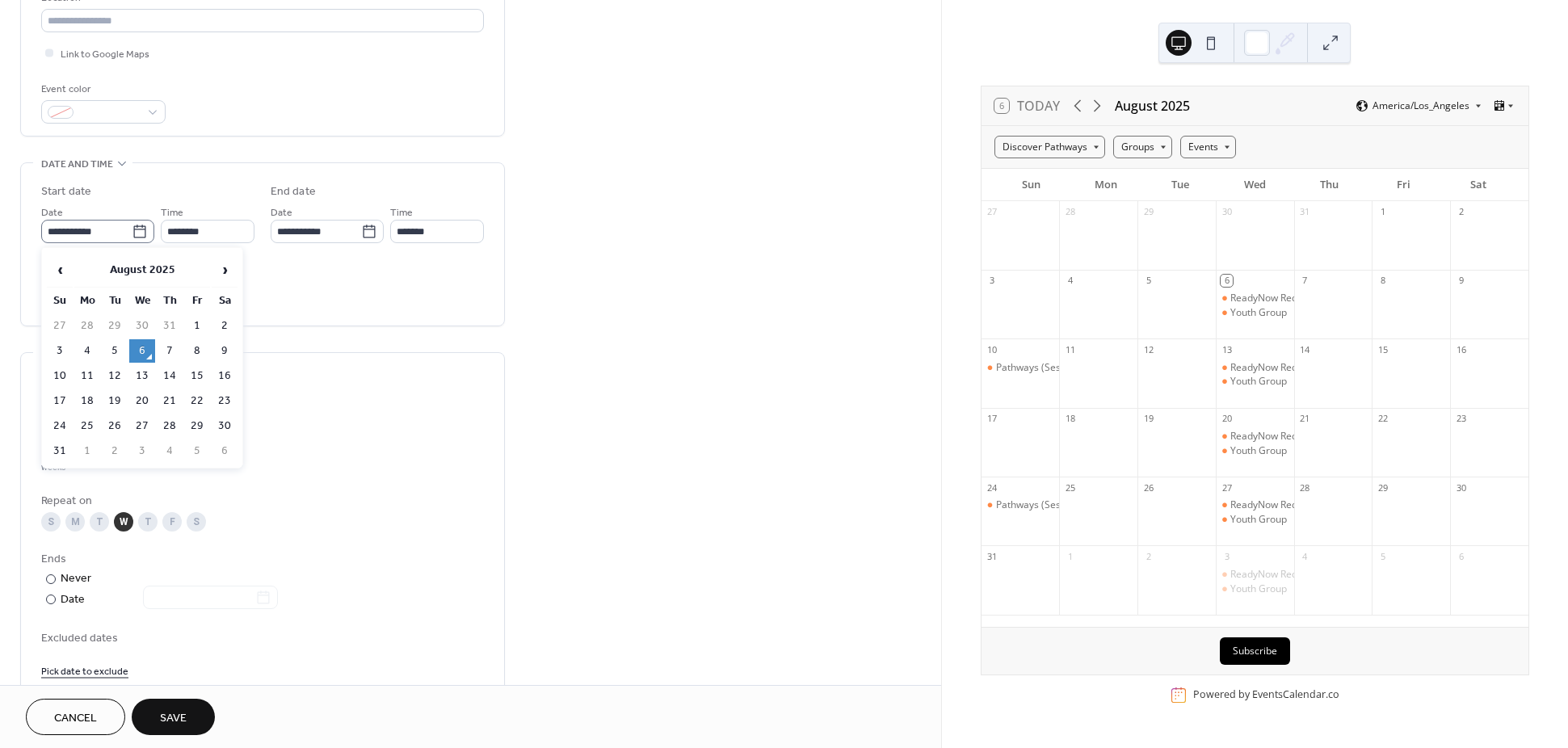 click 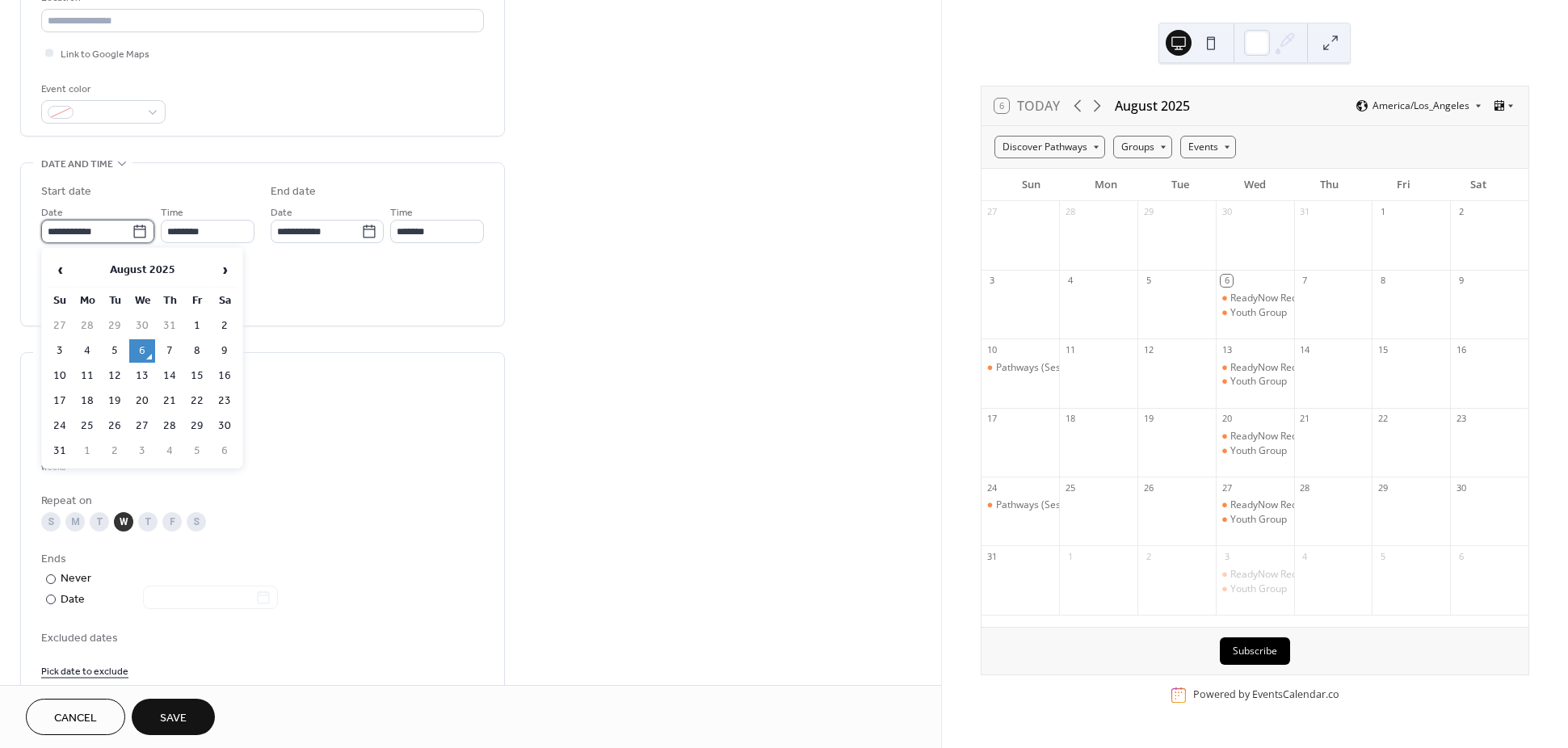 click on "**********" at bounding box center [86, 231] 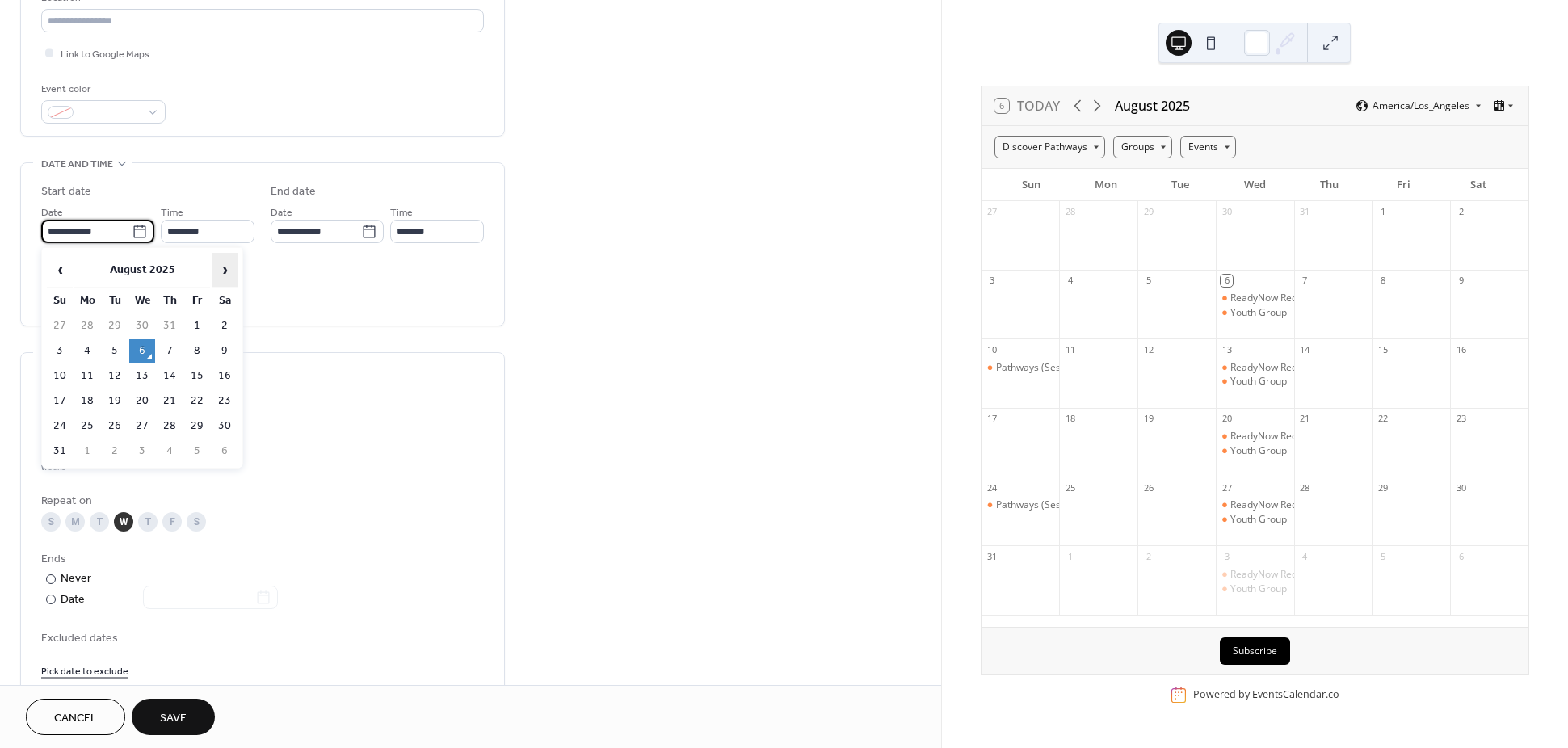 click on "›" at bounding box center (225, 270) 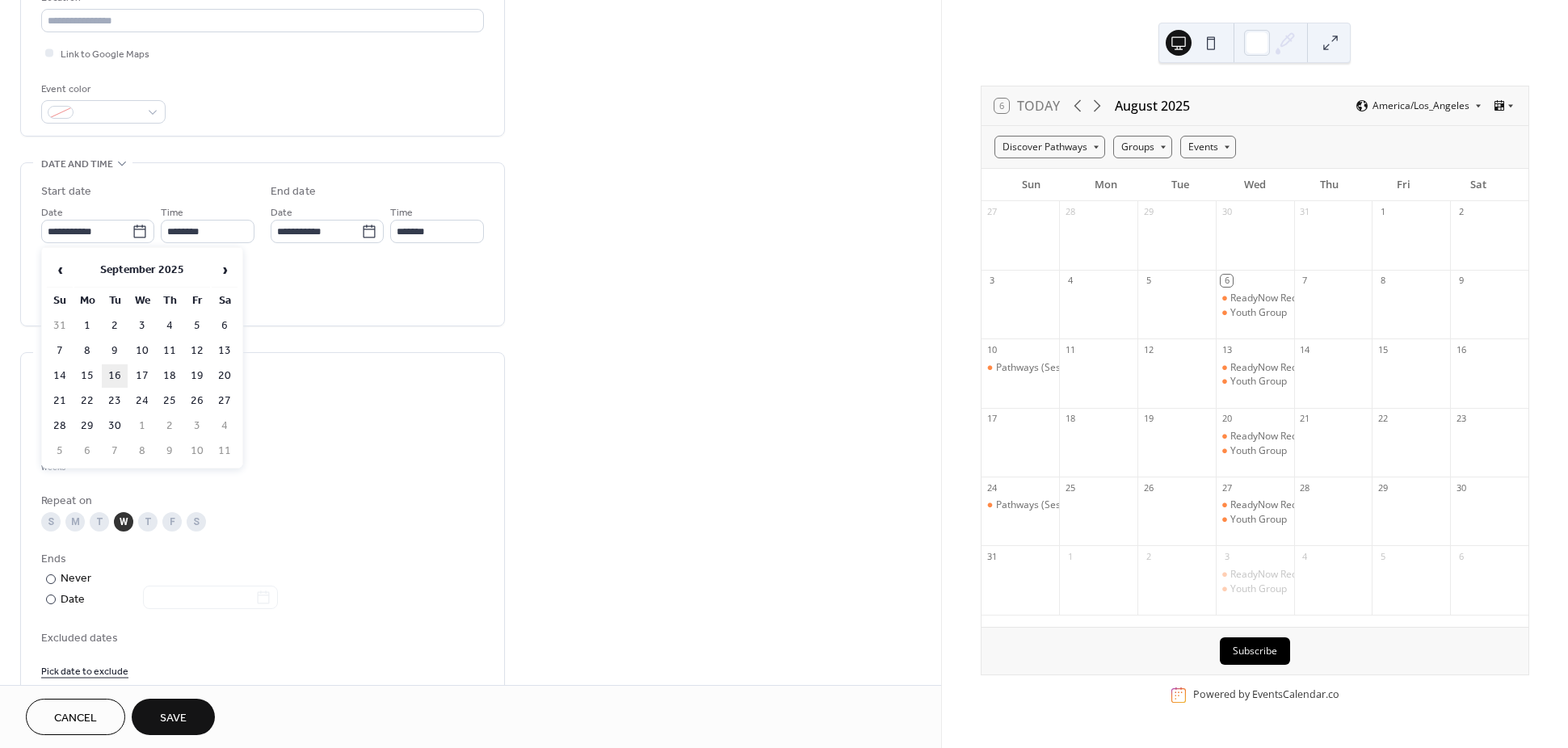 click on "16" at bounding box center [115, 376] 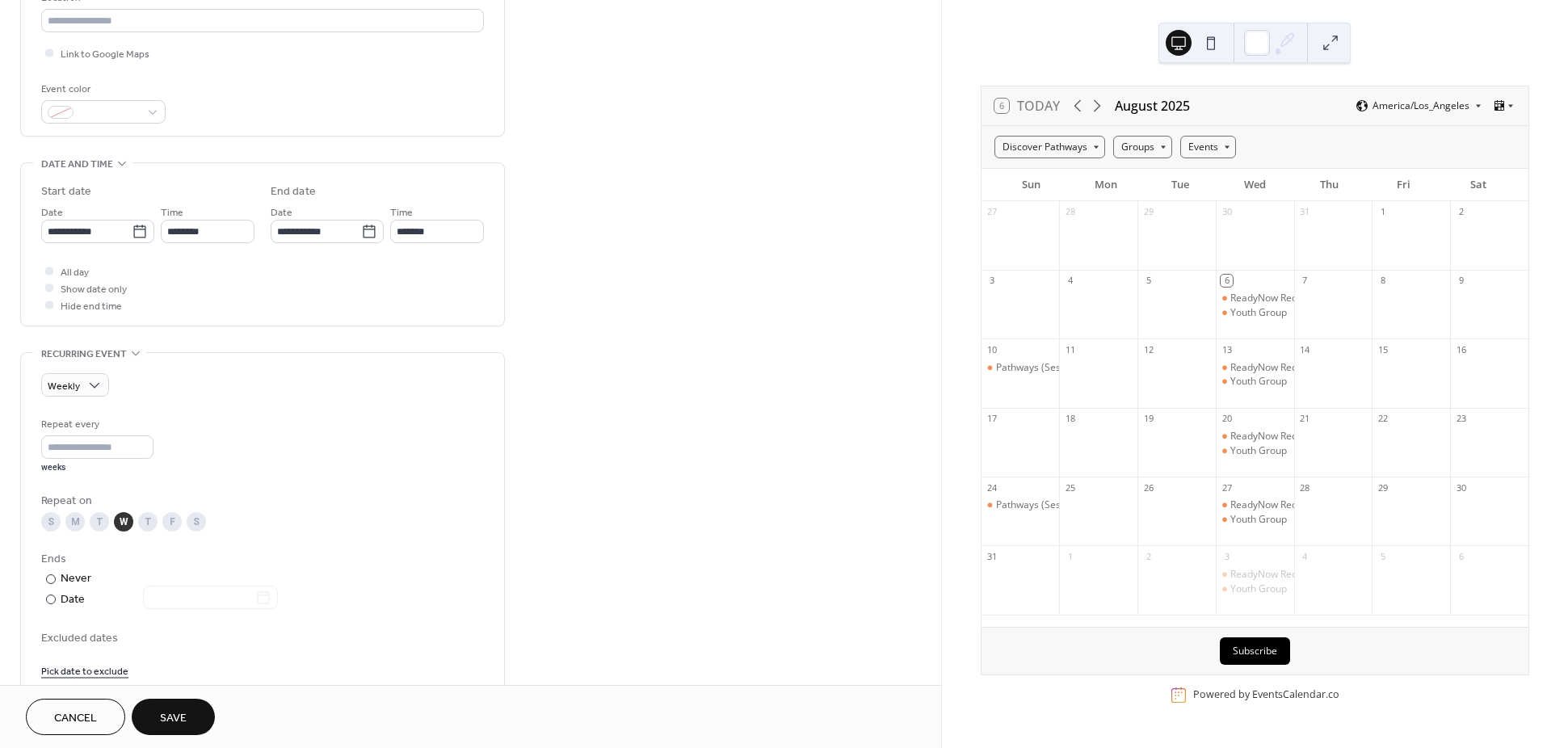click on "Pick date to exclude" at bounding box center [85, 670] 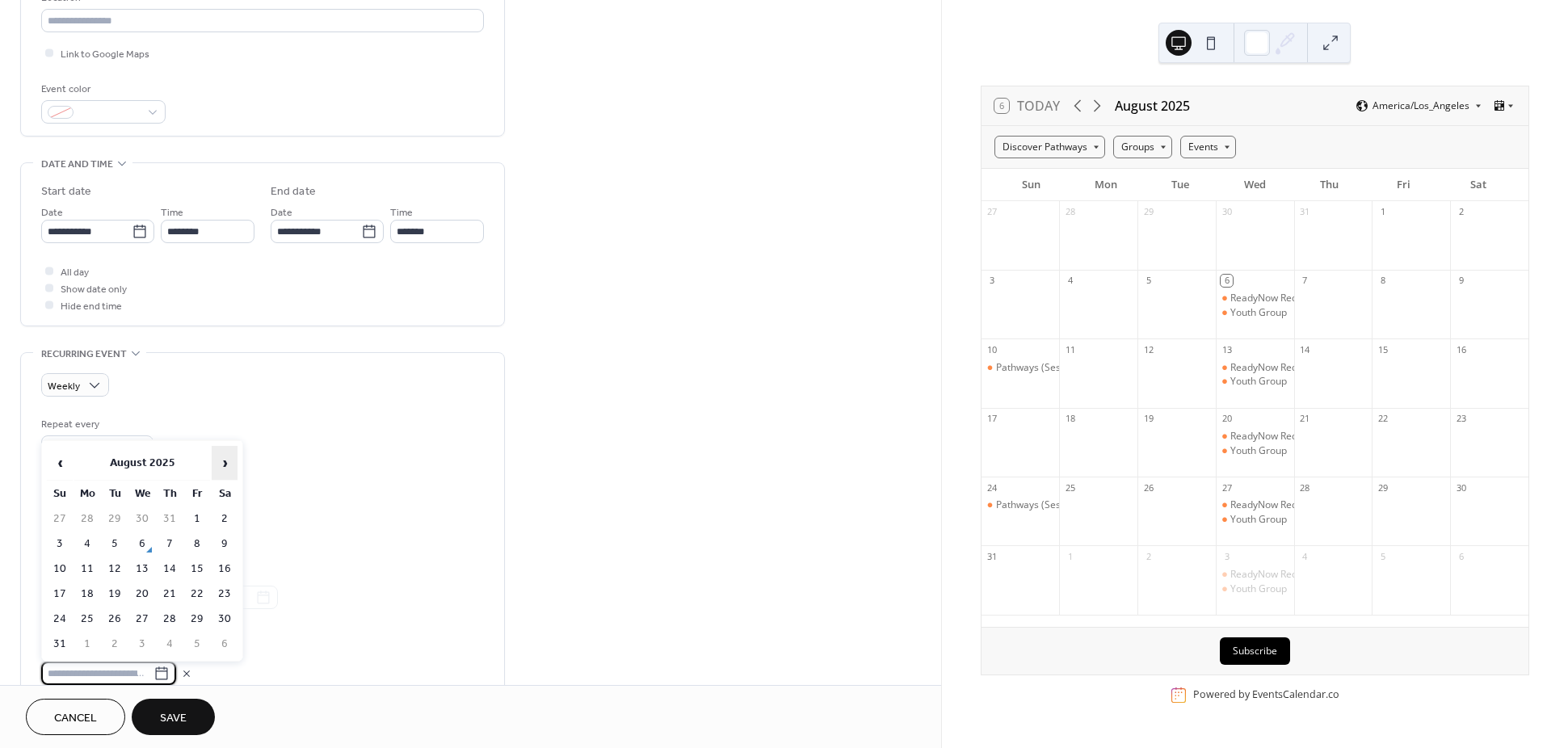 click on "›" at bounding box center [225, 463] 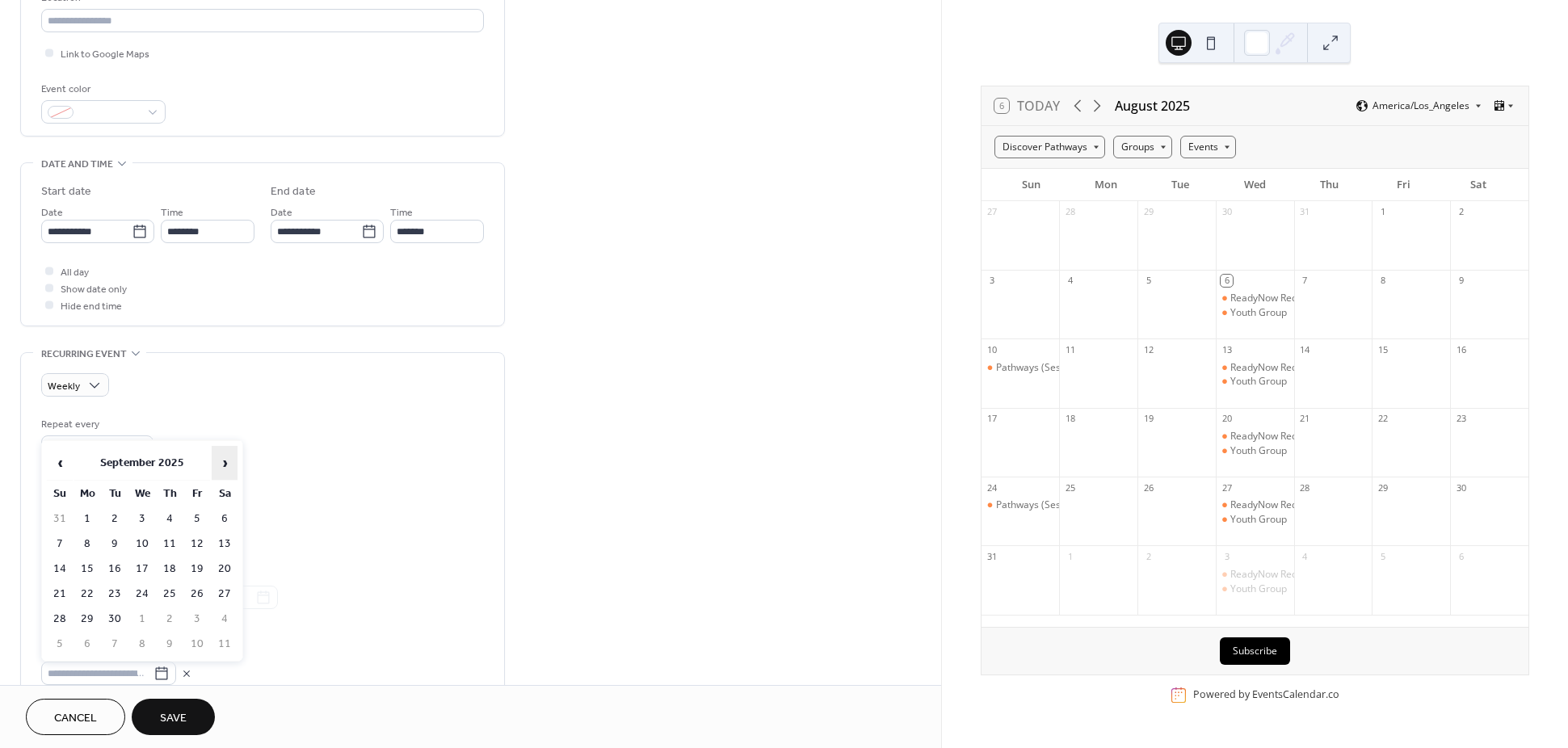 click on "›" at bounding box center [225, 463] 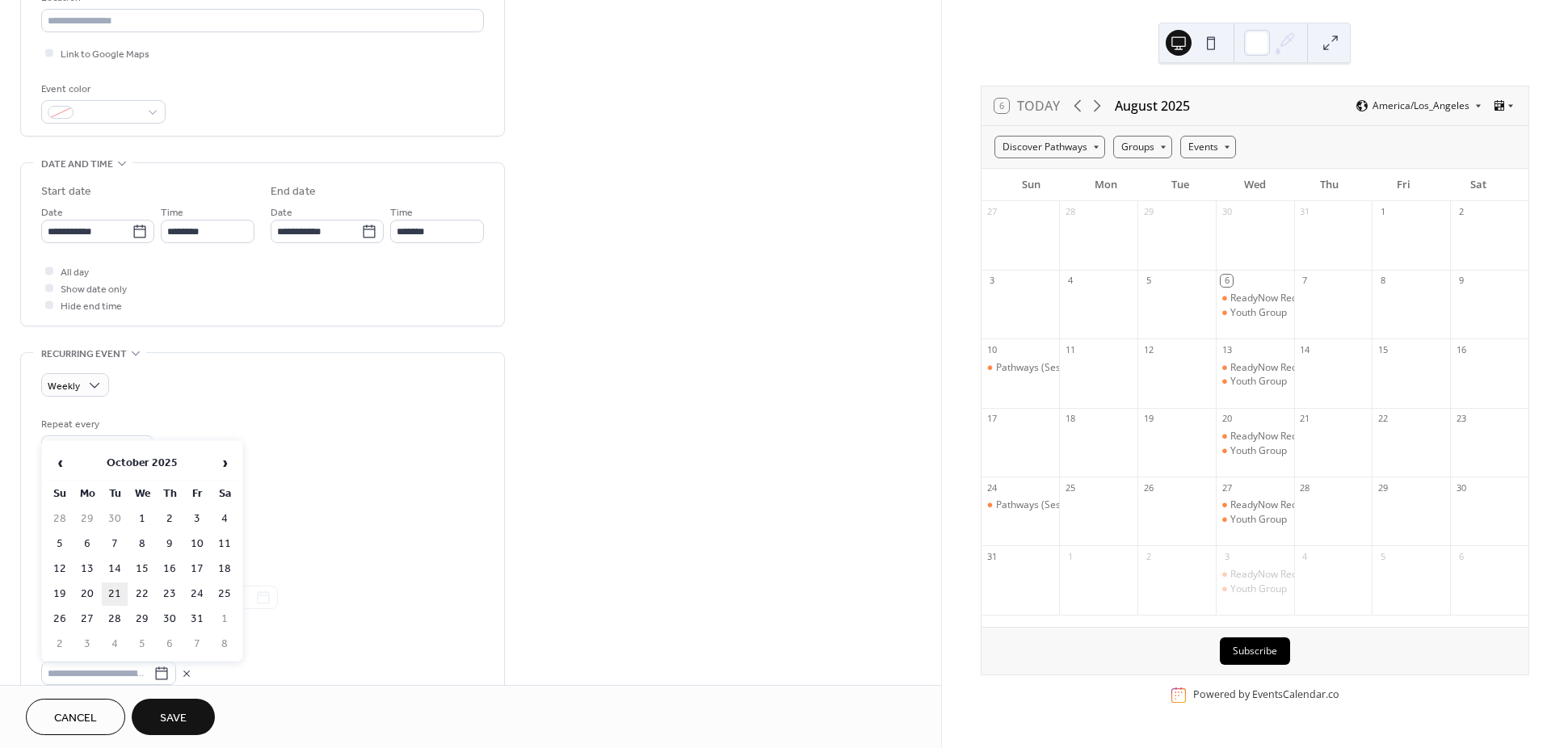 click on "21" at bounding box center [115, 594] 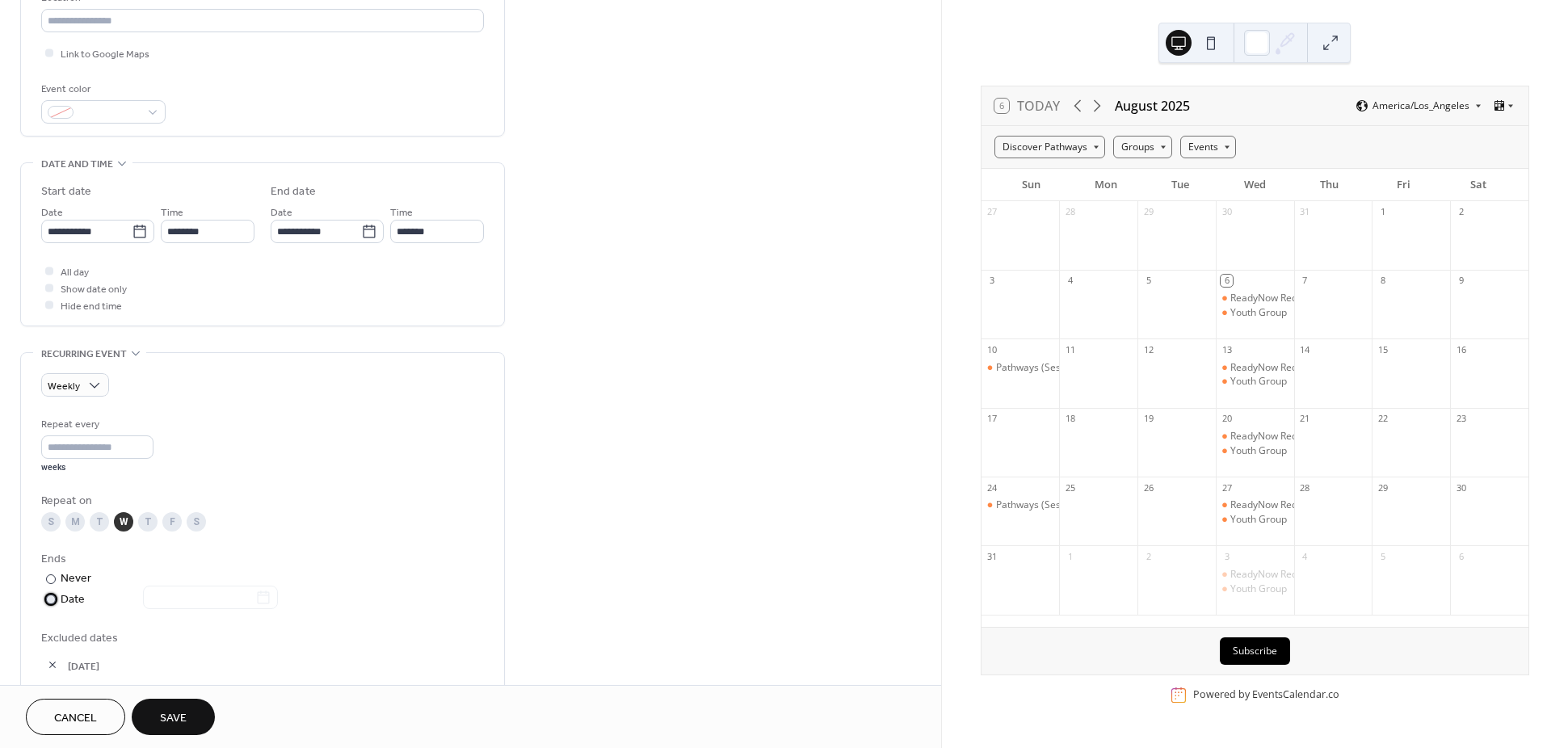 click on "Date" at bounding box center (169, 599) 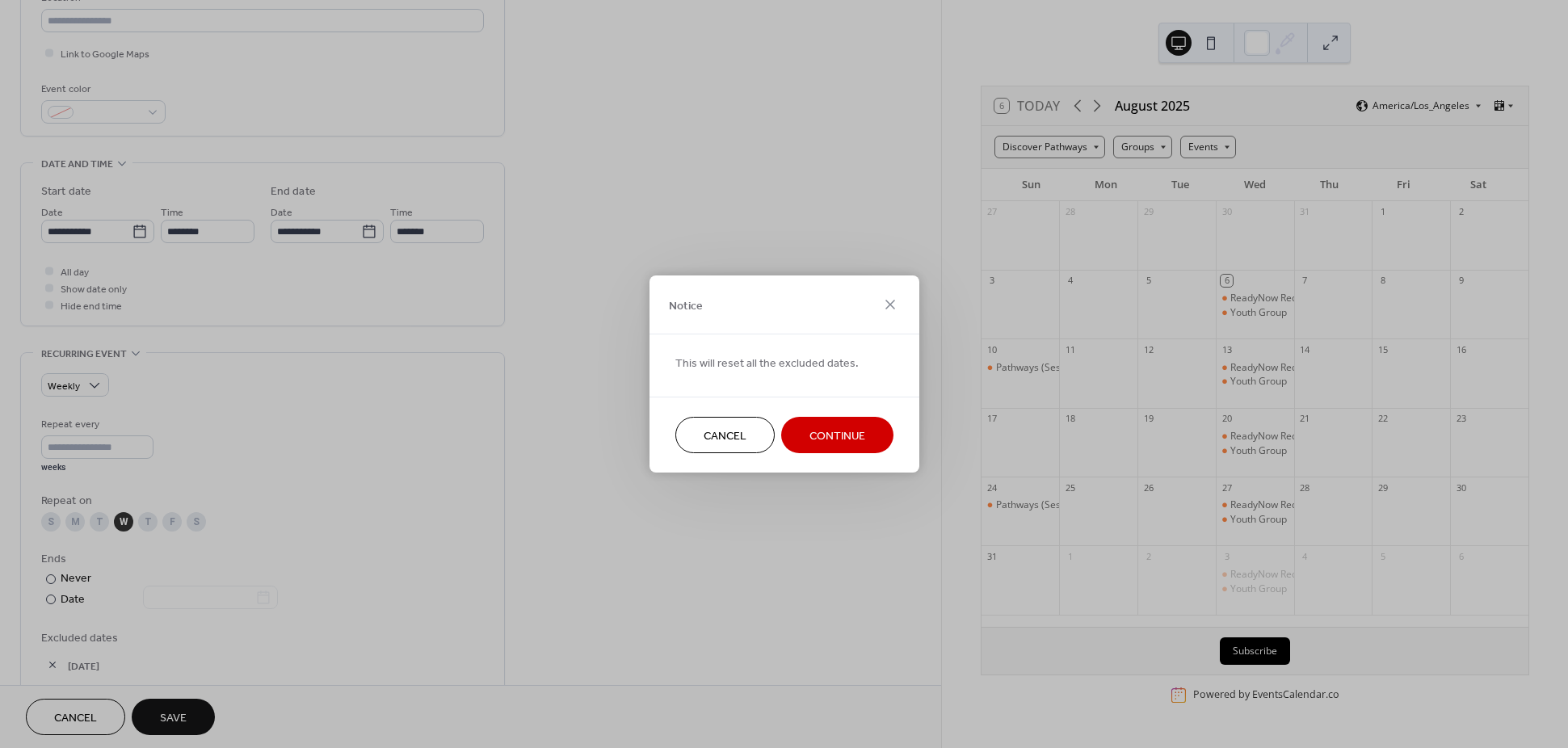click on "Continue" at bounding box center [837, 436] 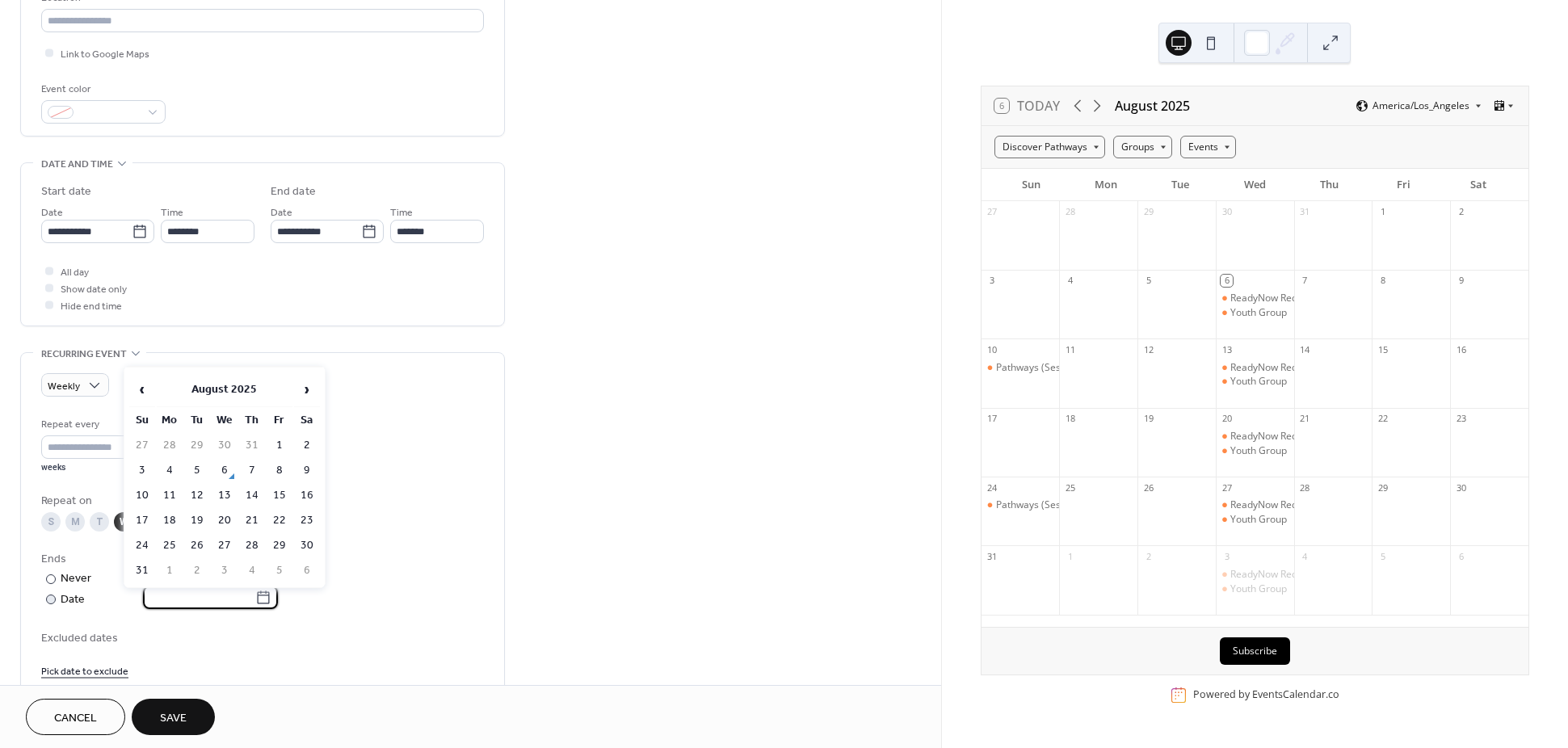 click at bounding box center (199, 597) 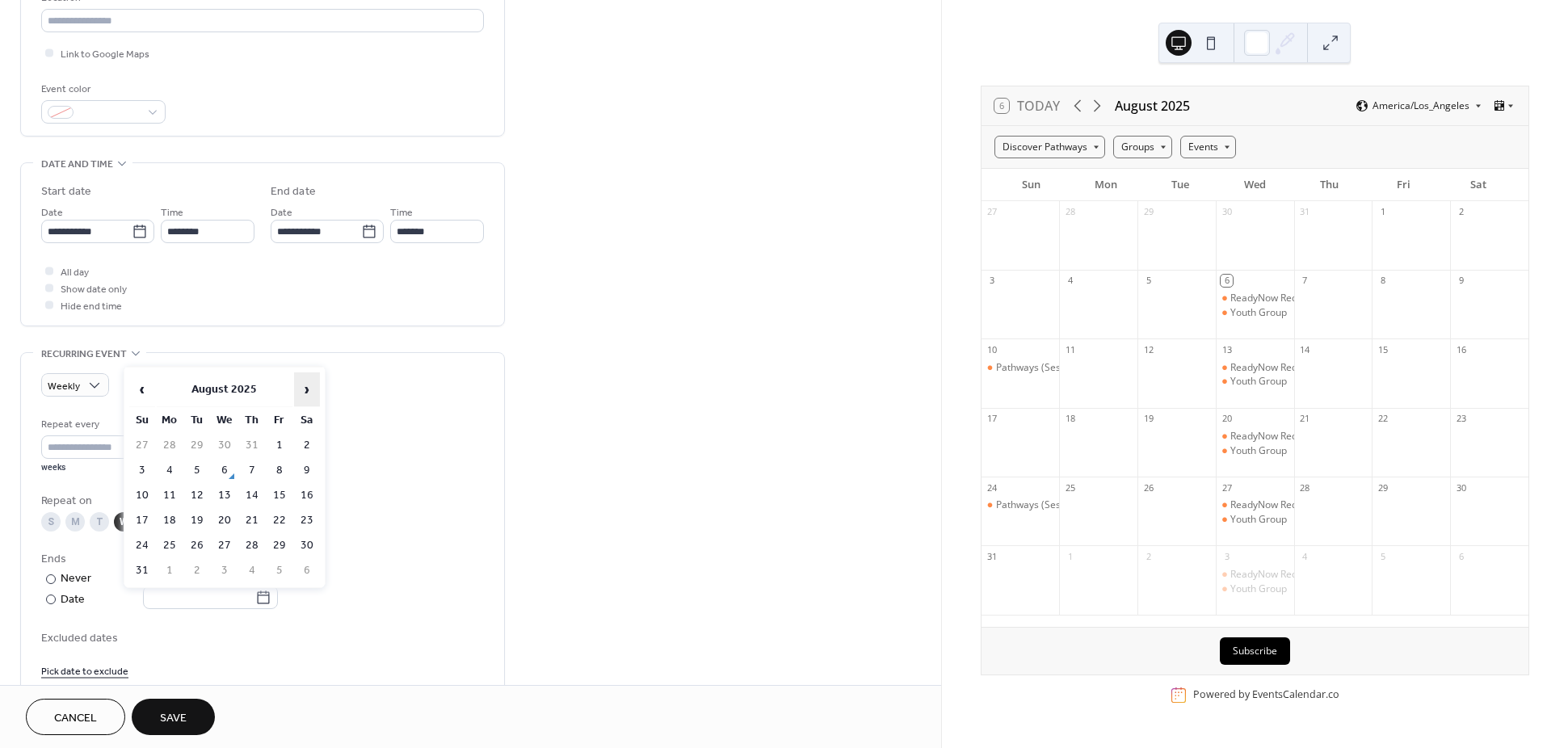 click on "›" at bounding box center (307, 389) 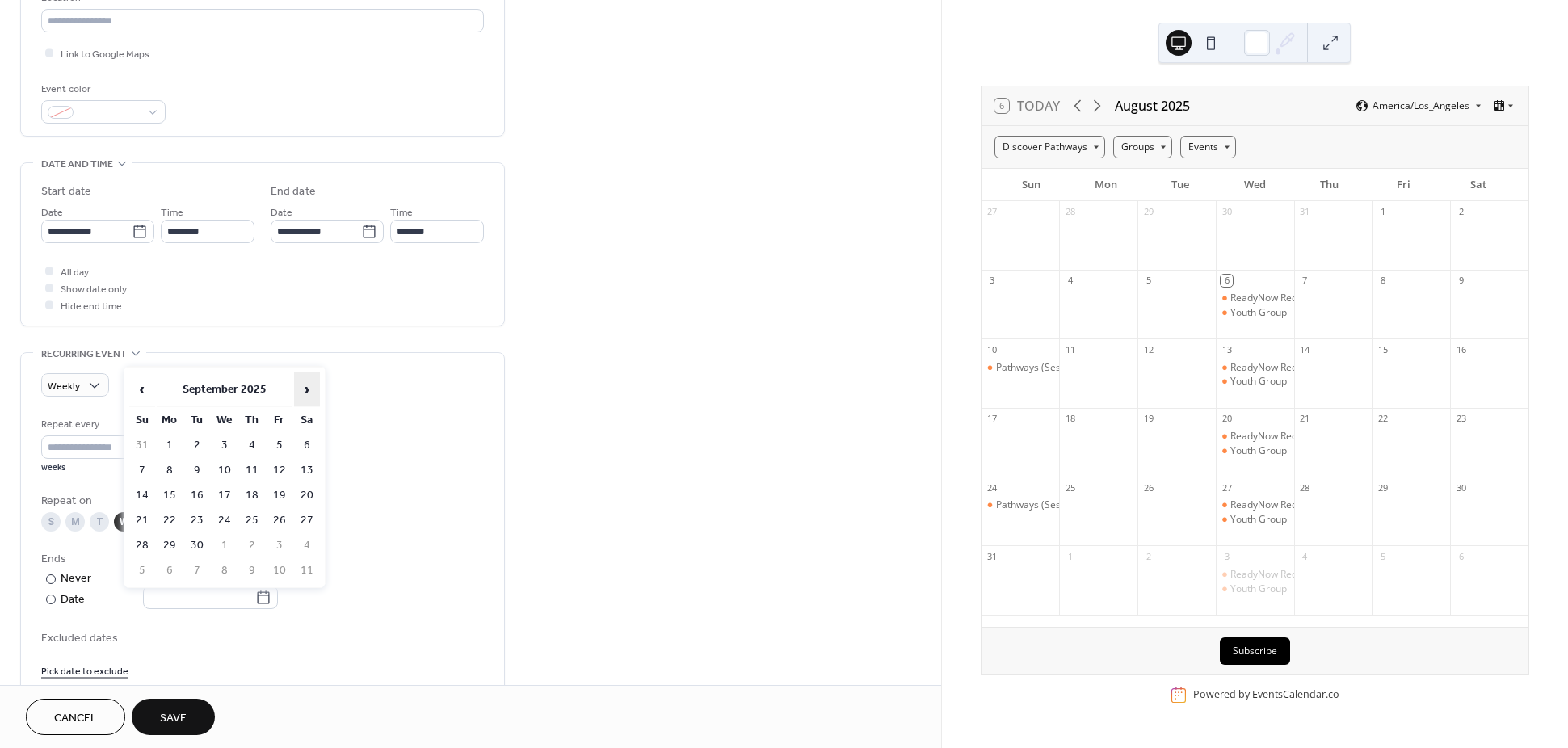 click on "›" at bounding box center [307, 389] 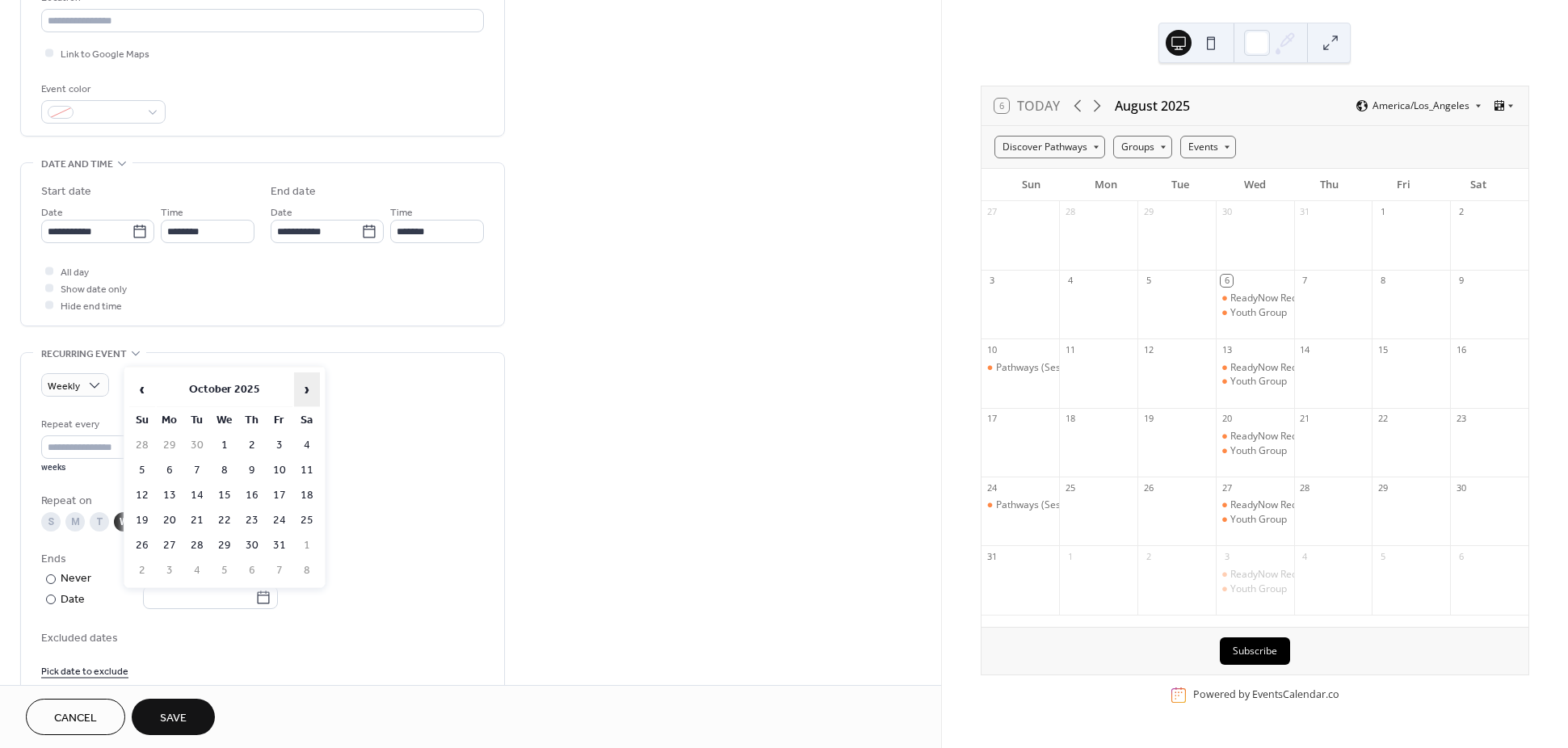 click on "›" at bounding box center [307, 389] 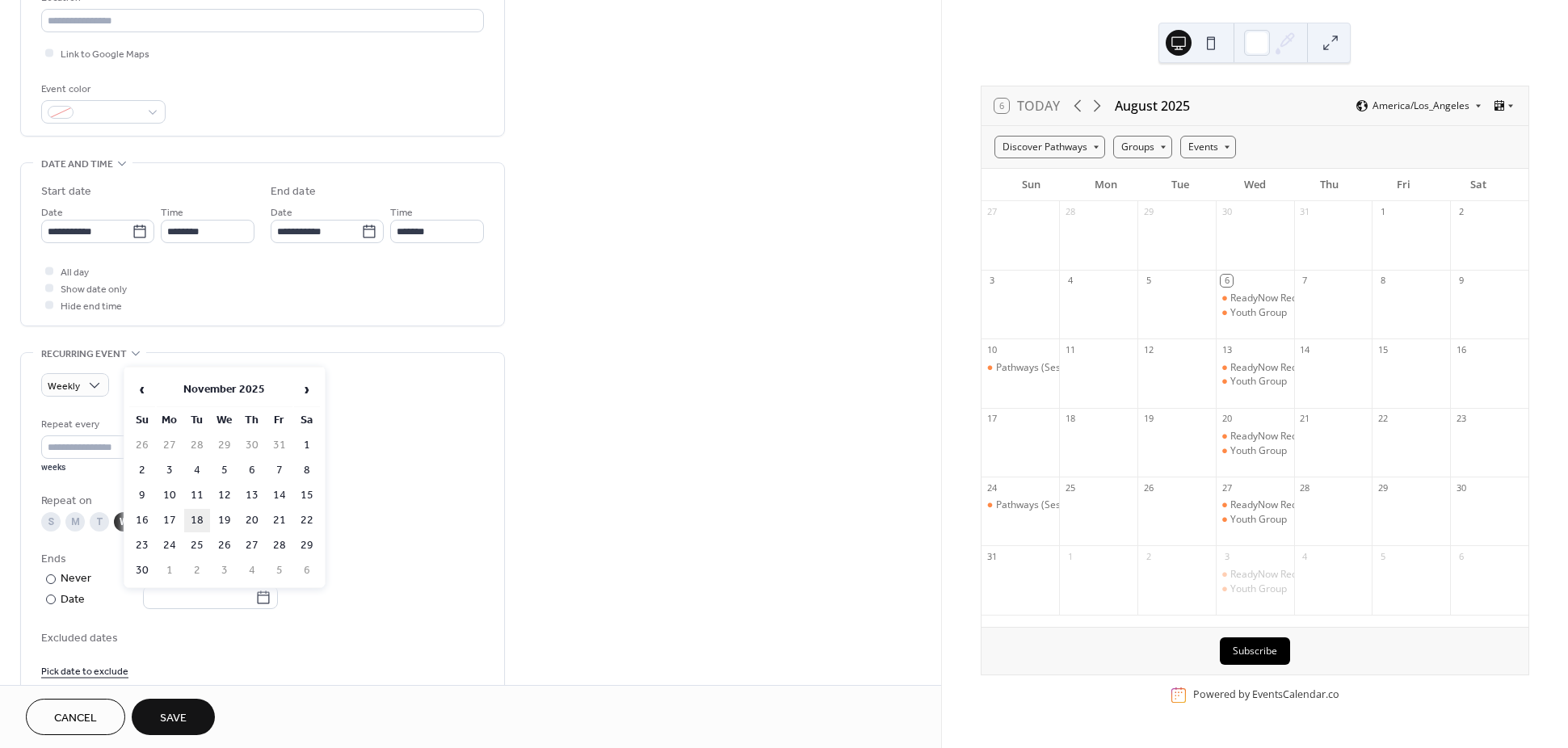 click on "18" at bounding box center [197, 520] 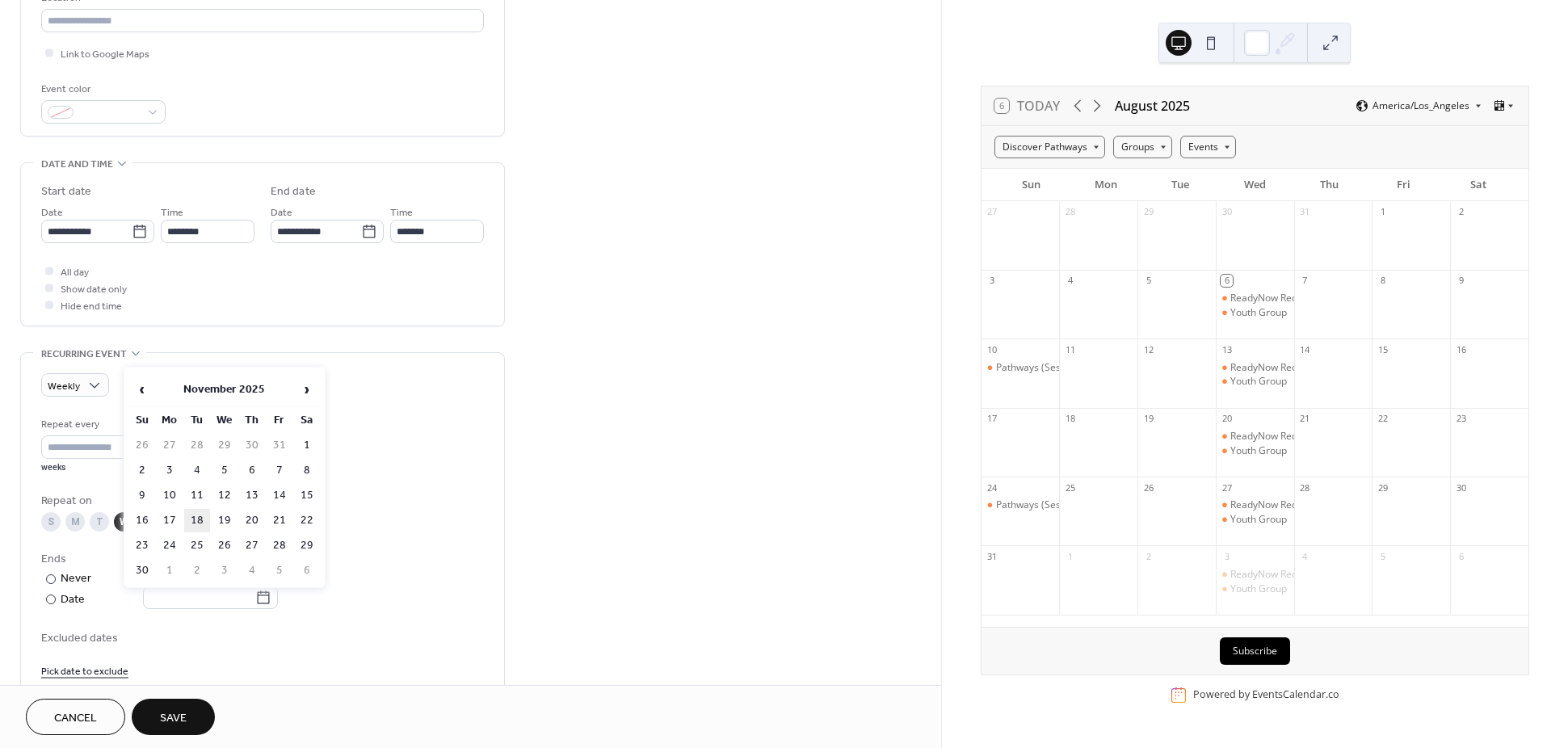 type on "**********" 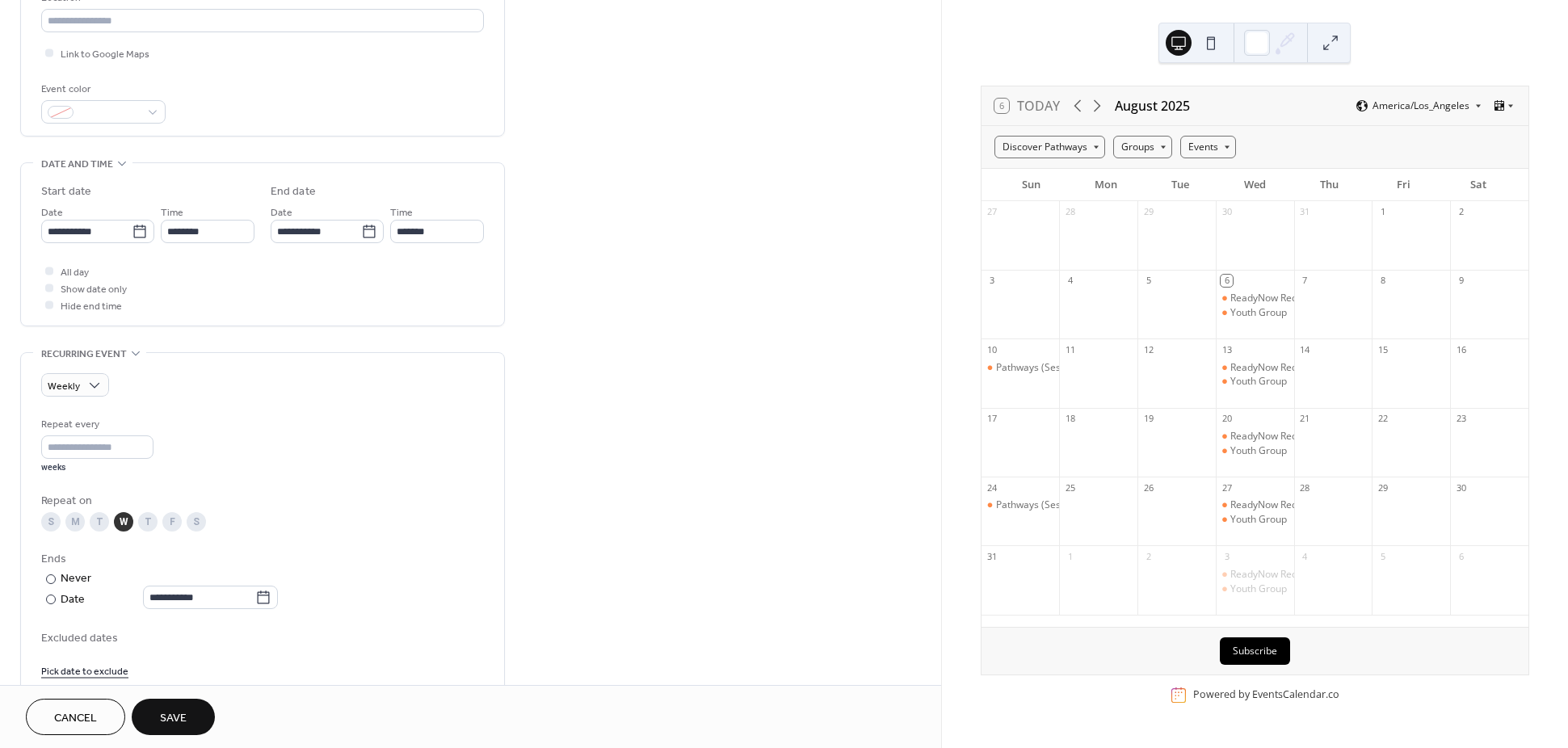 click on "Pick date to exclude" at bounding box center [85, 670] 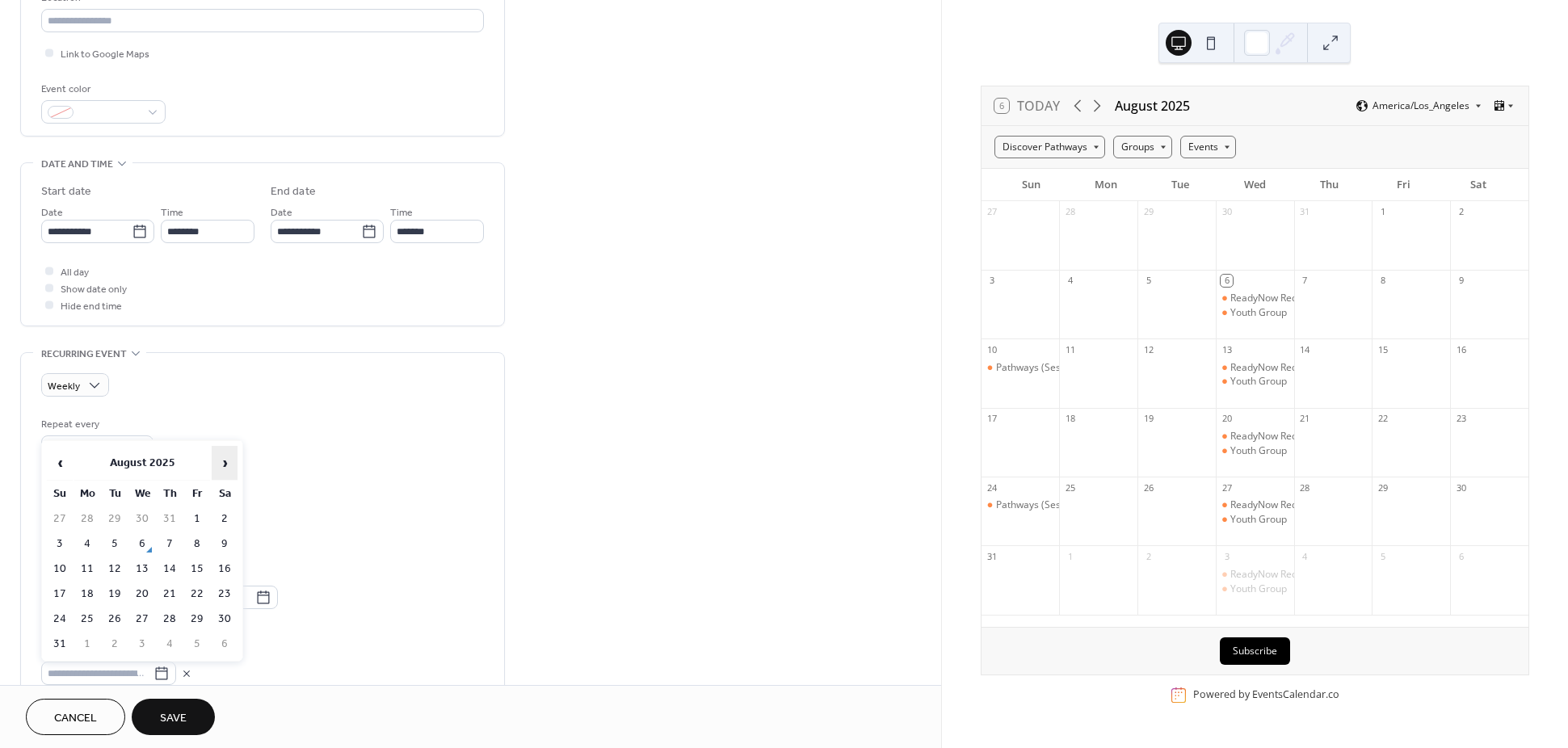 click on "›" at bounding box center (225, 463) 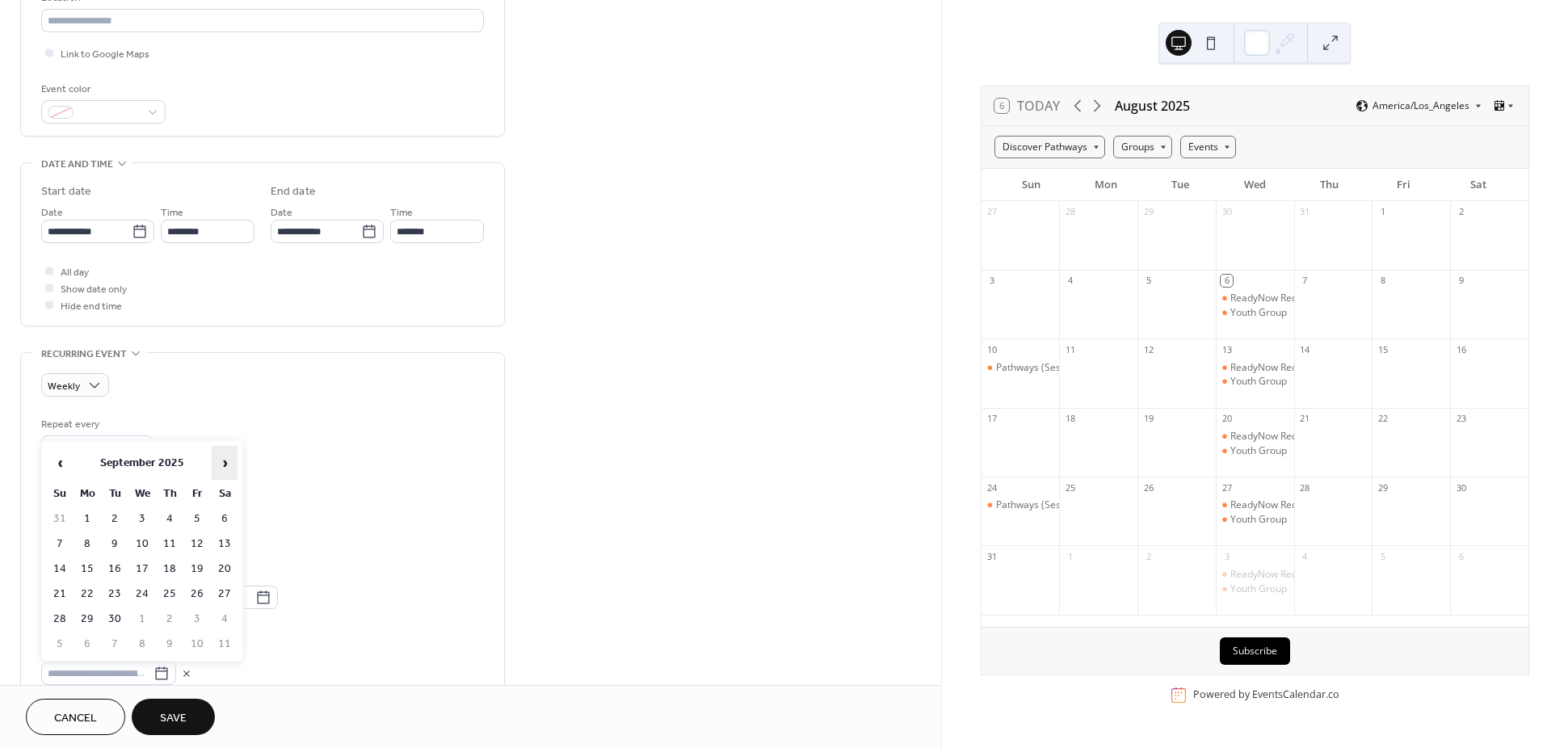 click on "›" at bounding box center (225, 463) 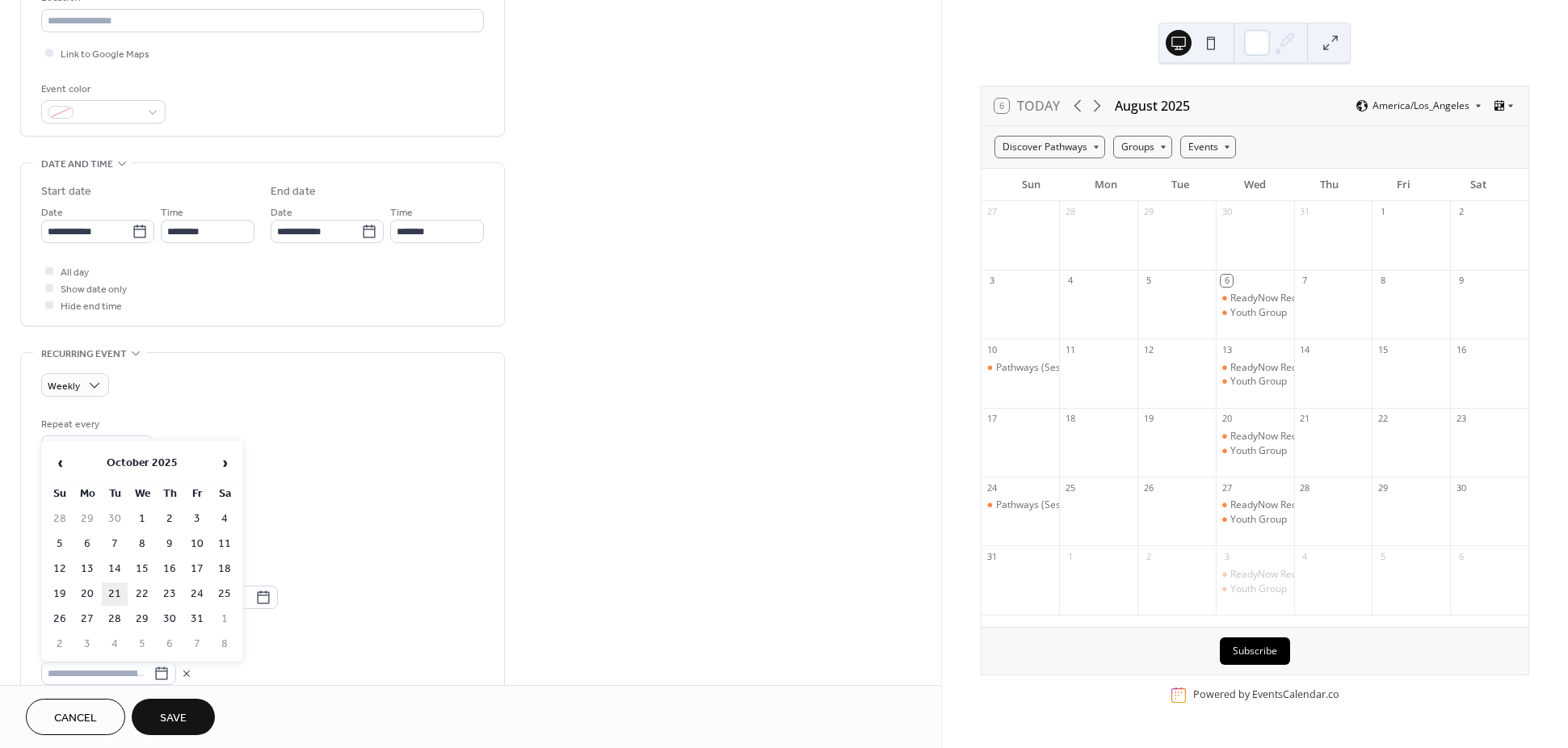 click on "21" at bounding box center [115, 594] 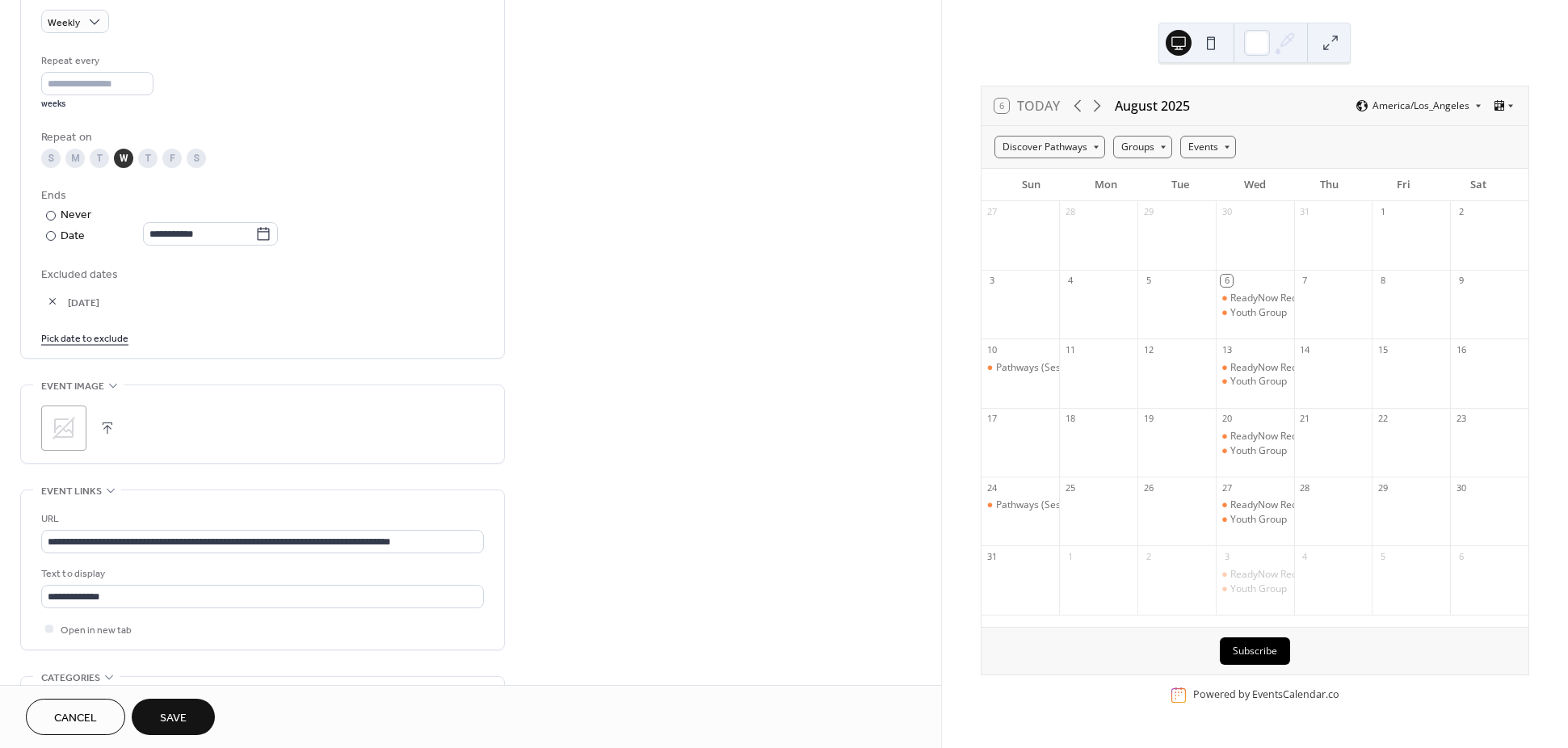 scroll, scrollTop: 1090, scrollLeft: 0, axis: vertical 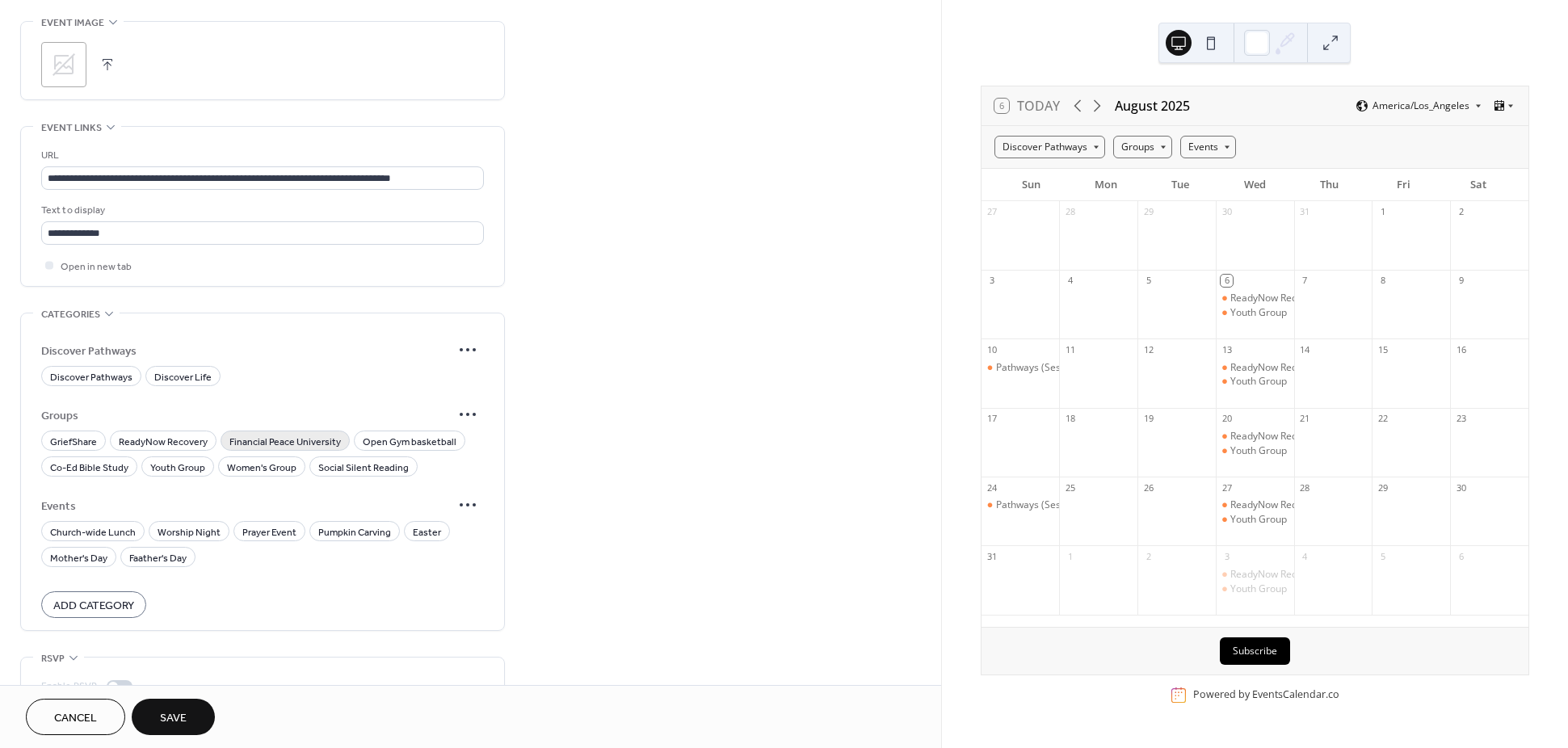 click on "Financial Peace University" at bounding box center [285, 442] 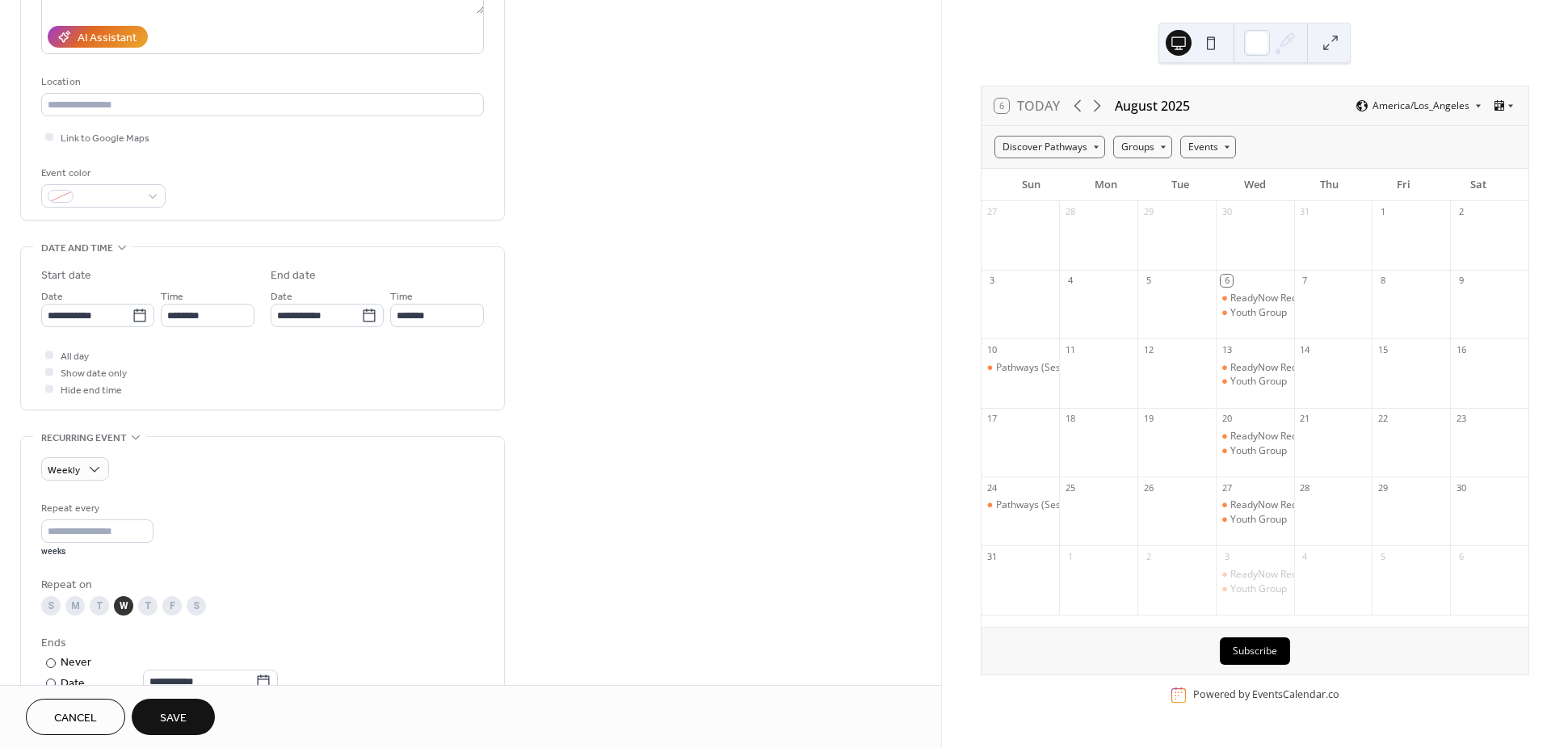 scroll, scrollTop: 75, scrollLeft: 0, axis: vertical 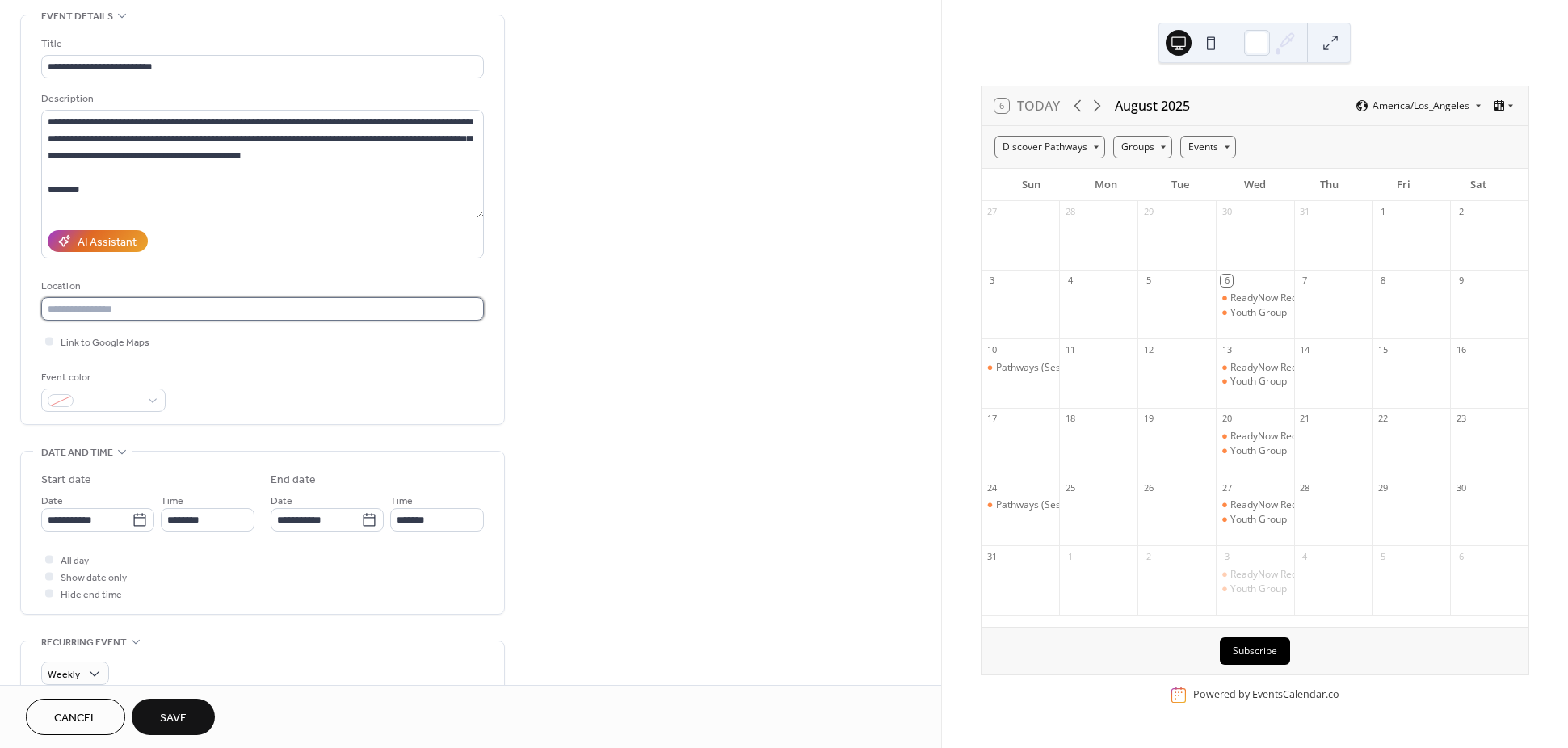 click at bounding box center (263, 309) 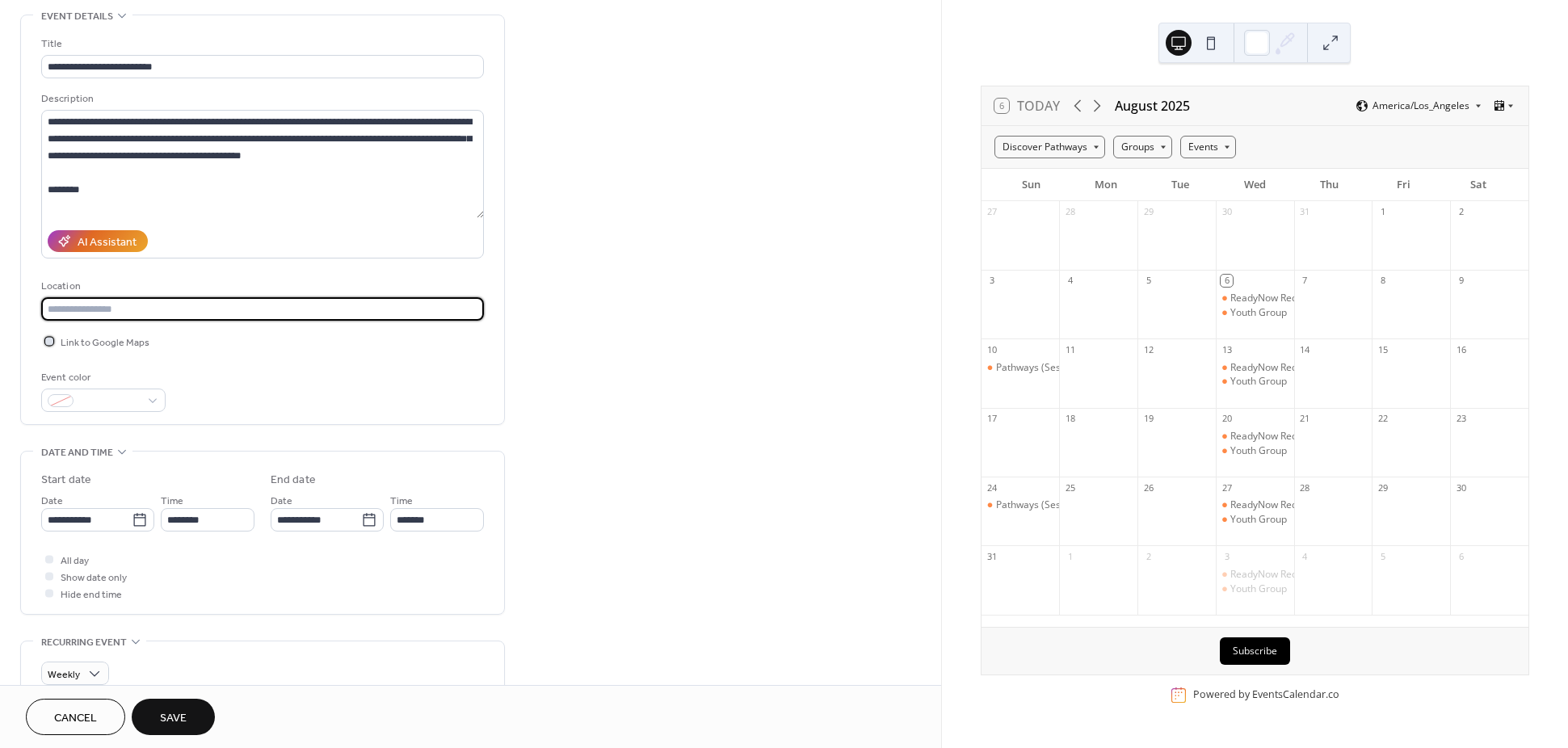 click at bounding box center [49, 341] 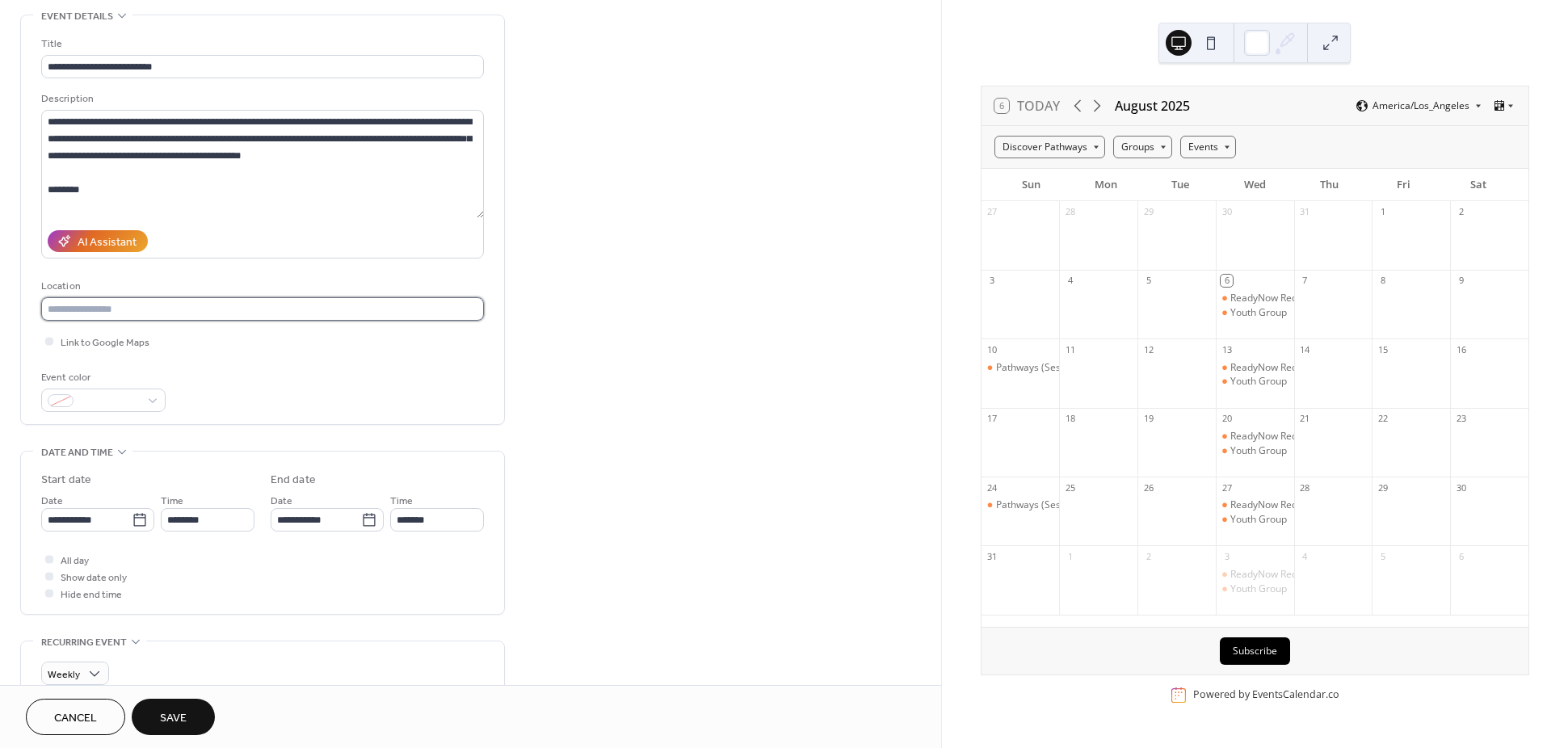 click at bounding box center (263, 309) 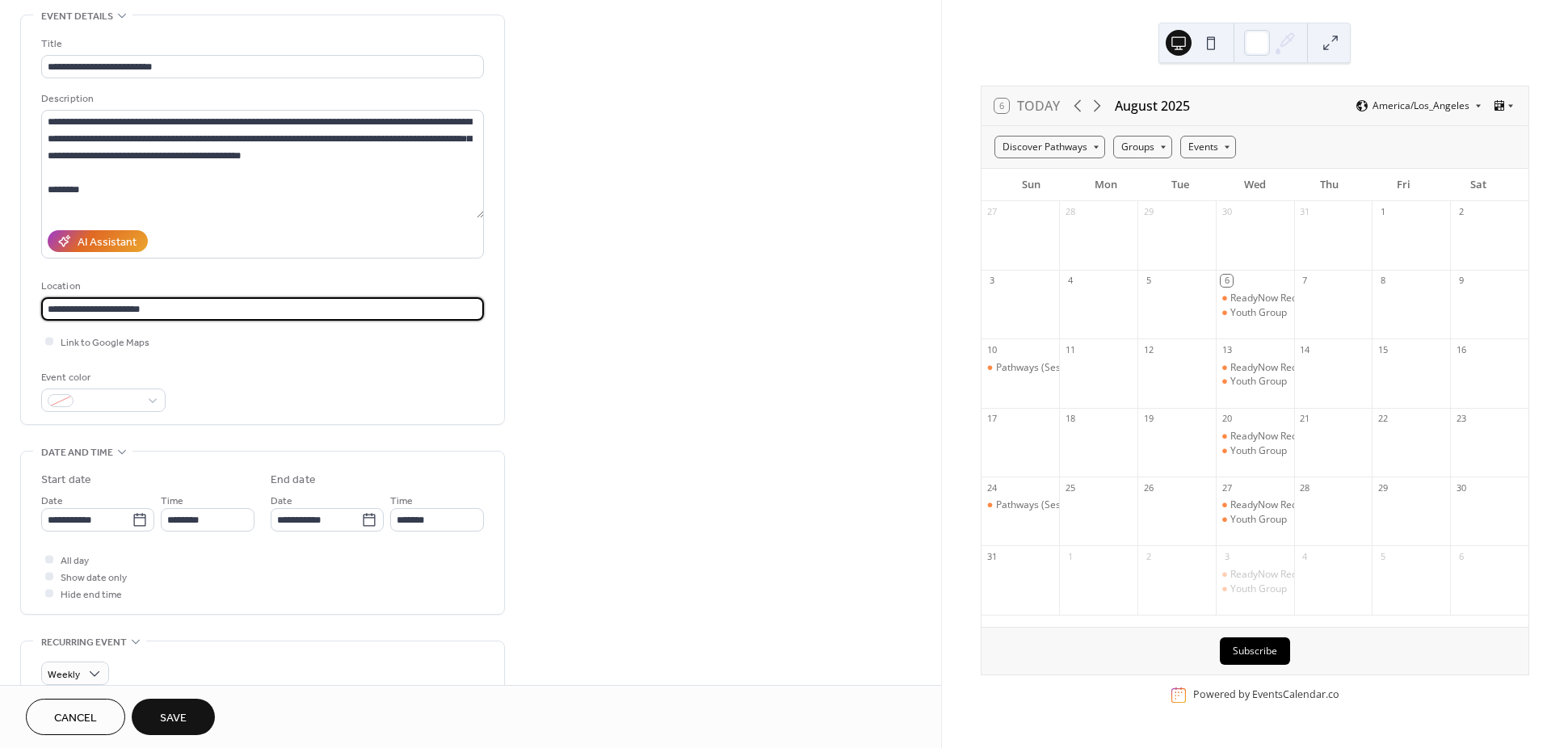 click on "**********" at bounding box center [263, 309] 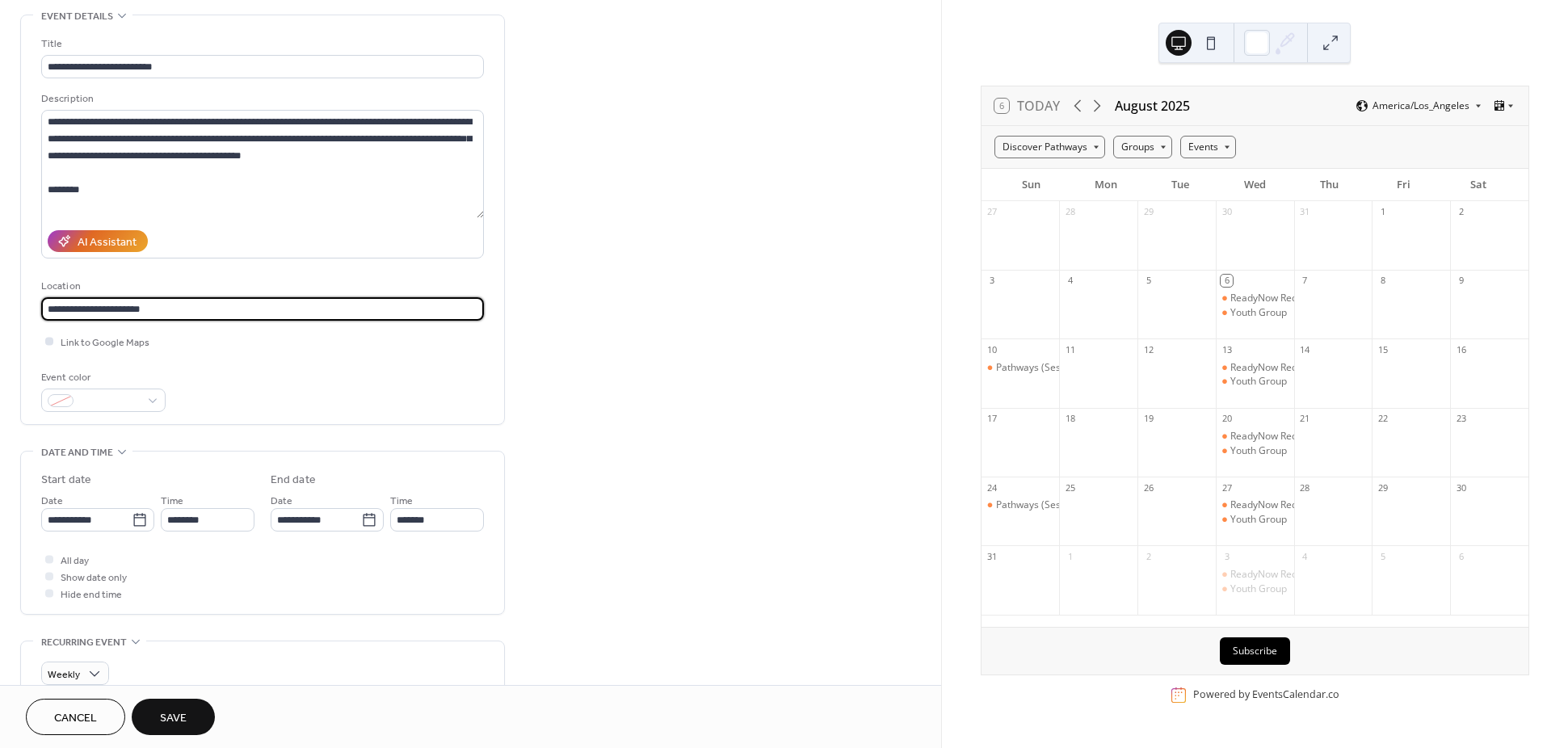 type on "**********" 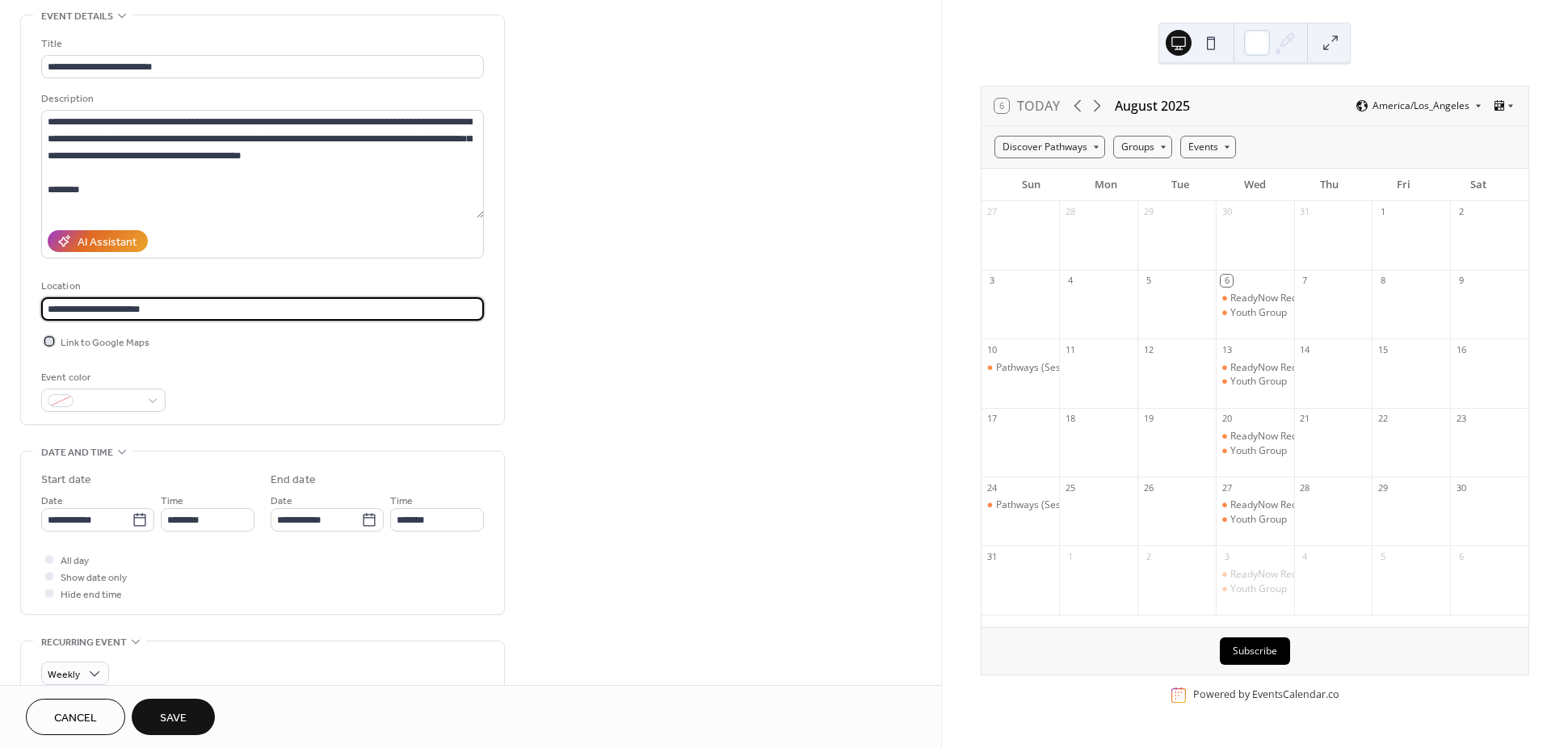 click at bounding box center (49, 341) 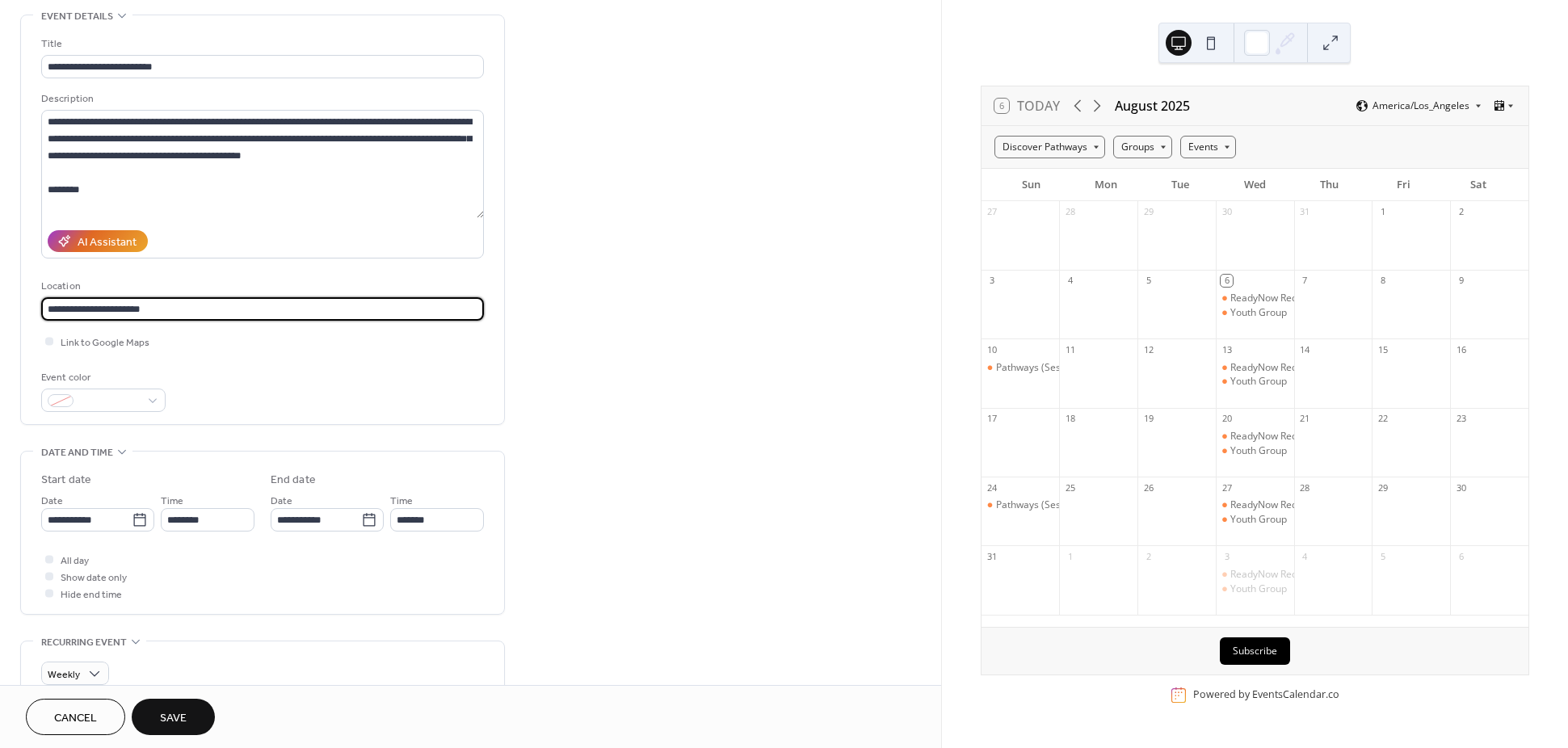 drag, startPoint x: 158, startPoint y: 308, endPoint x: -6, endPoint y: 309, distance: 164.00305 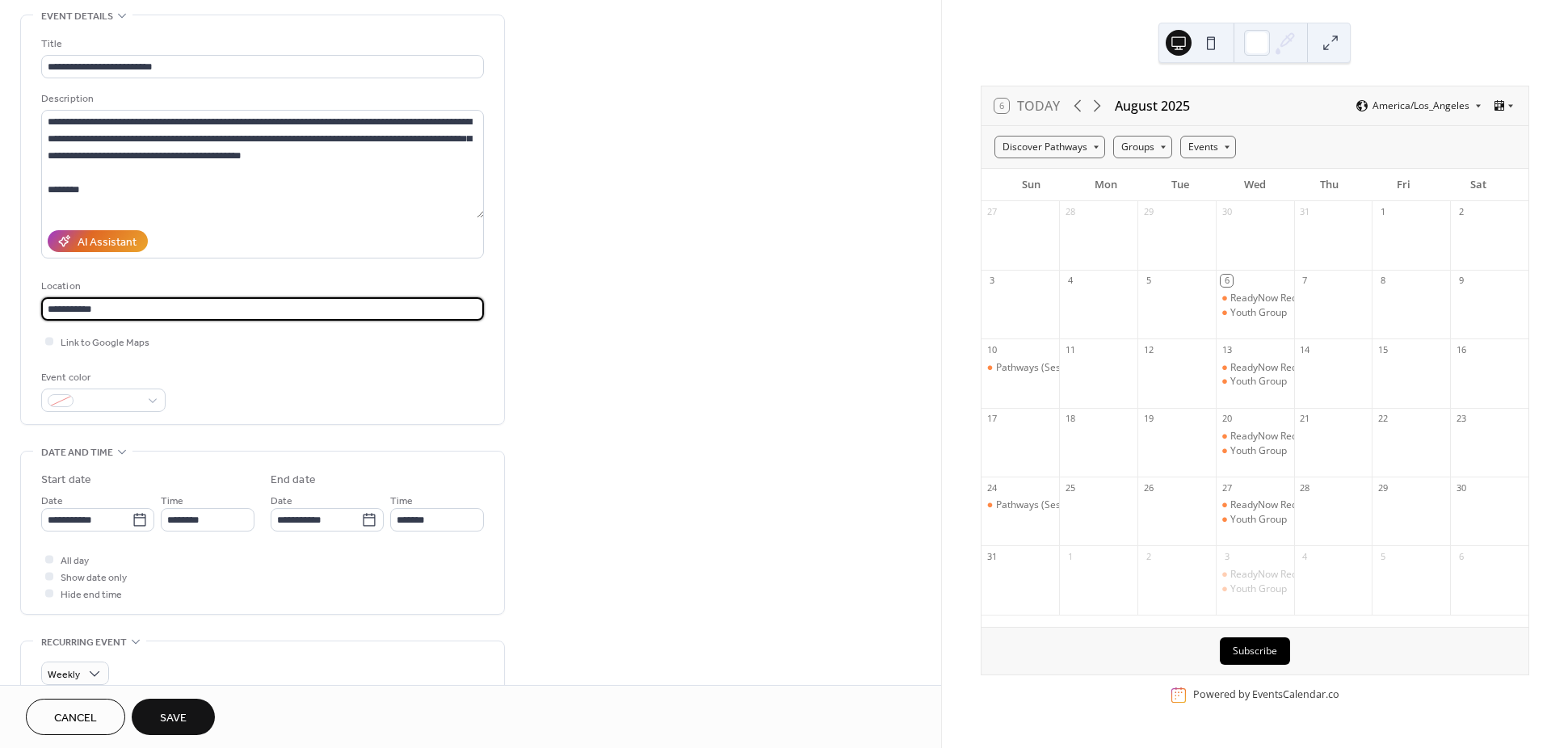 type on "**********" 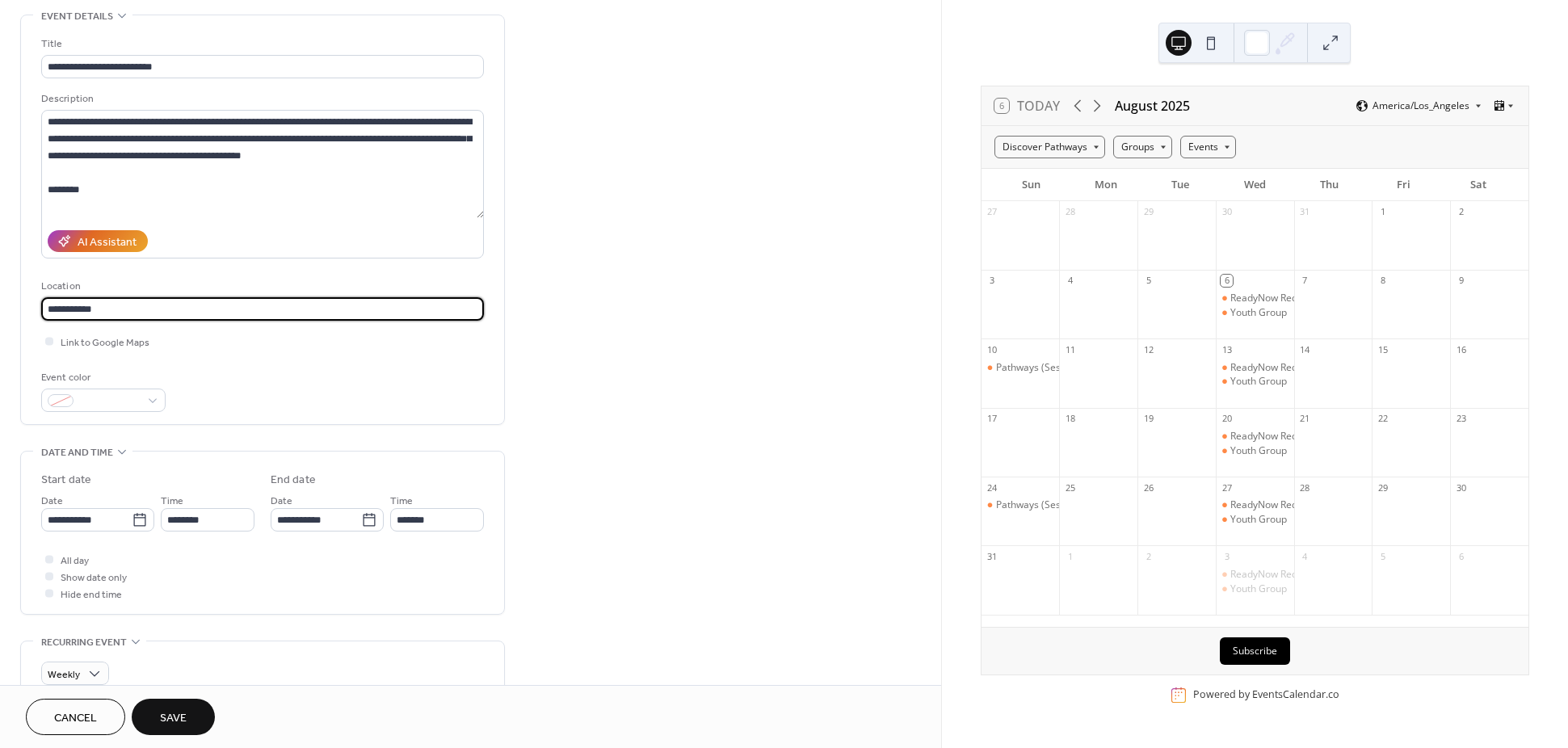 click on "**********" at bounding box center [470, 895] 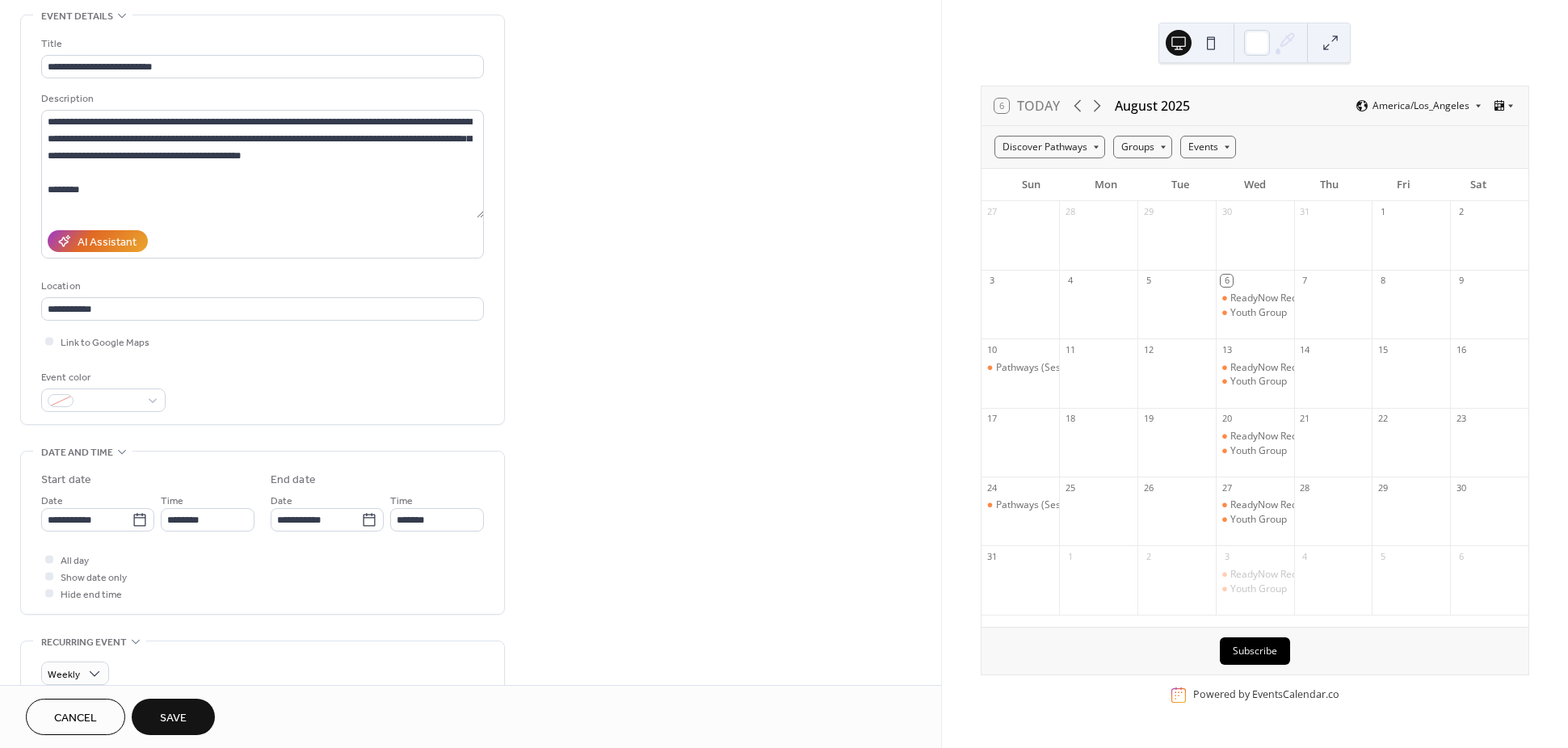 click on "Save" at bounding box center [173, 716] 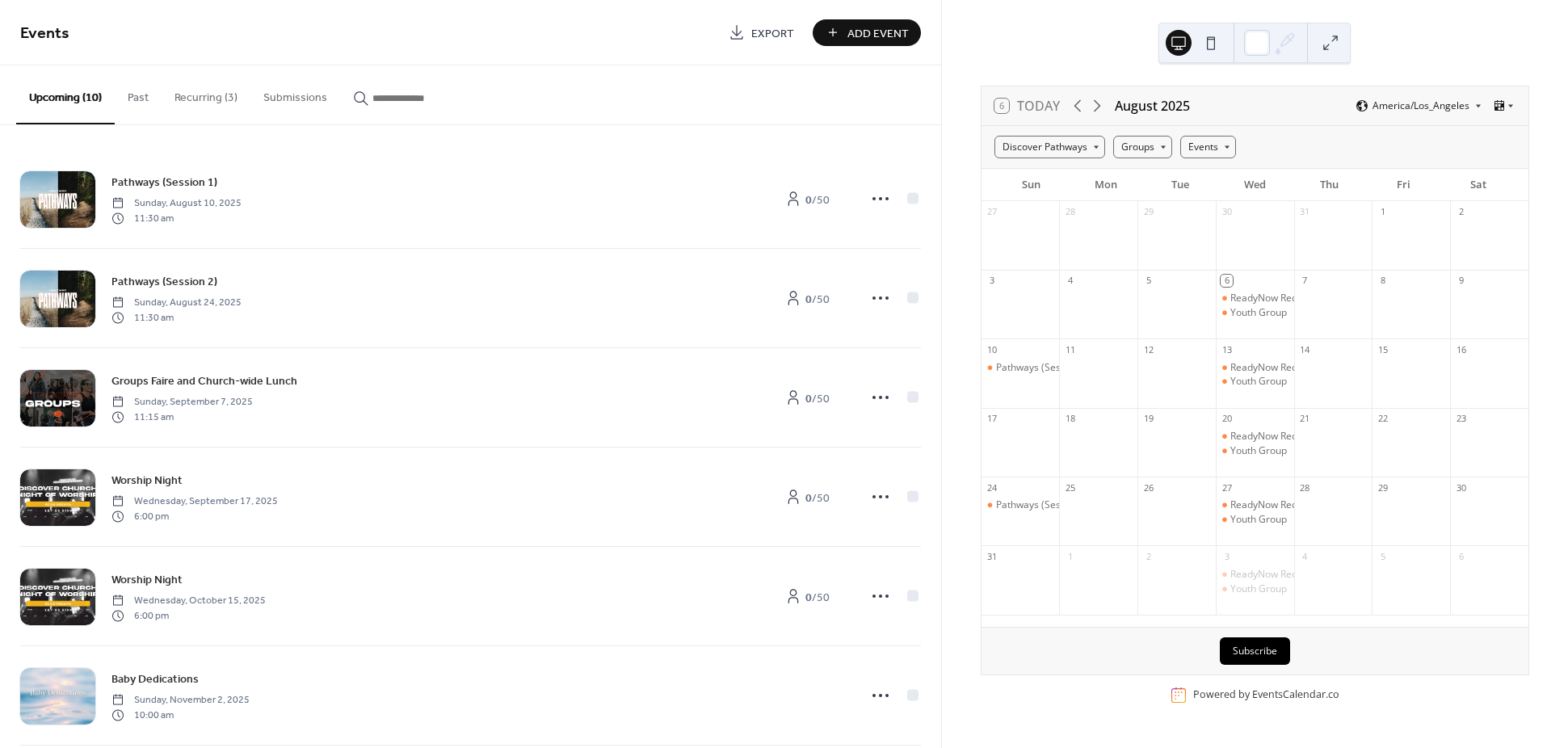 click on "Recurring (3)" at bounding box center (206, 94) 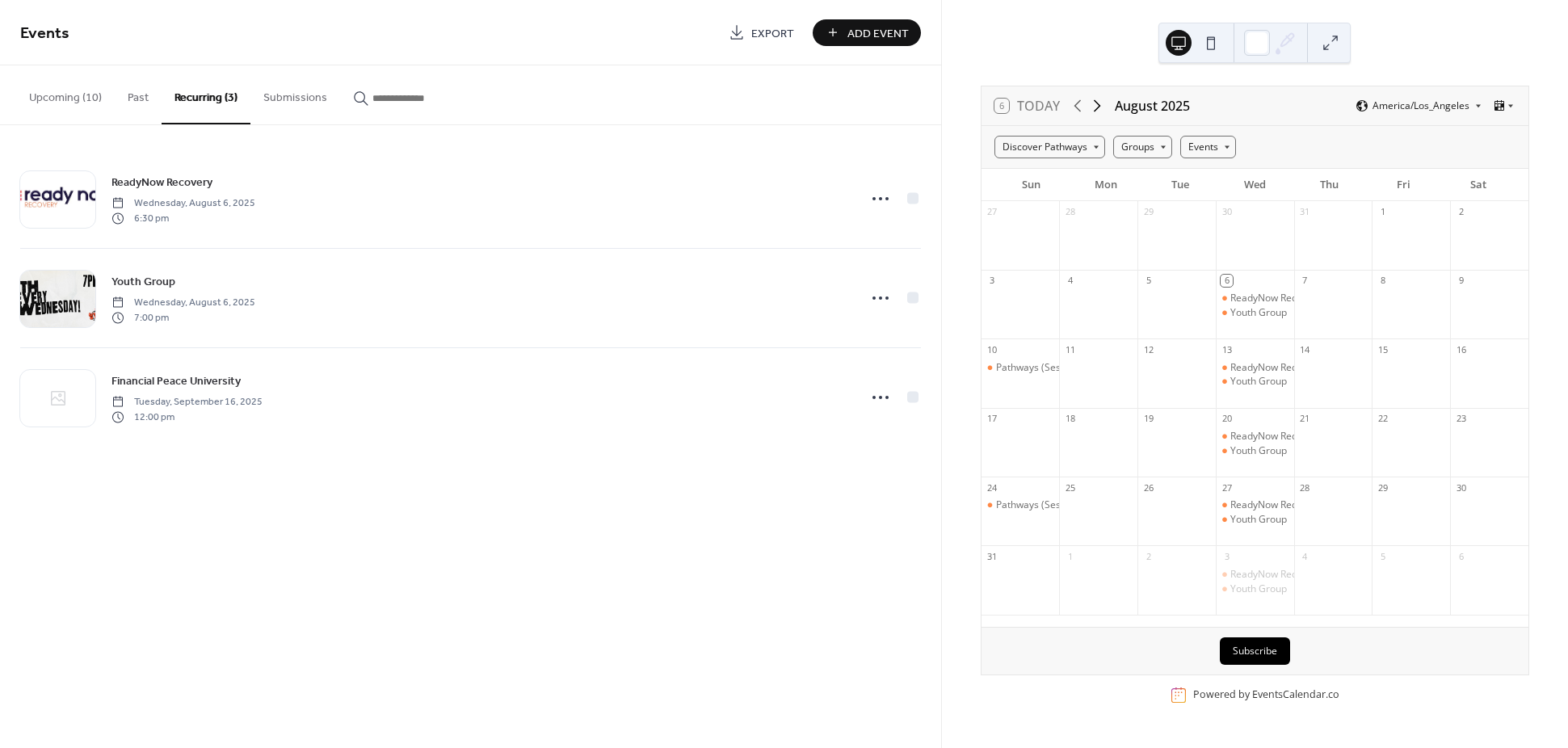 click 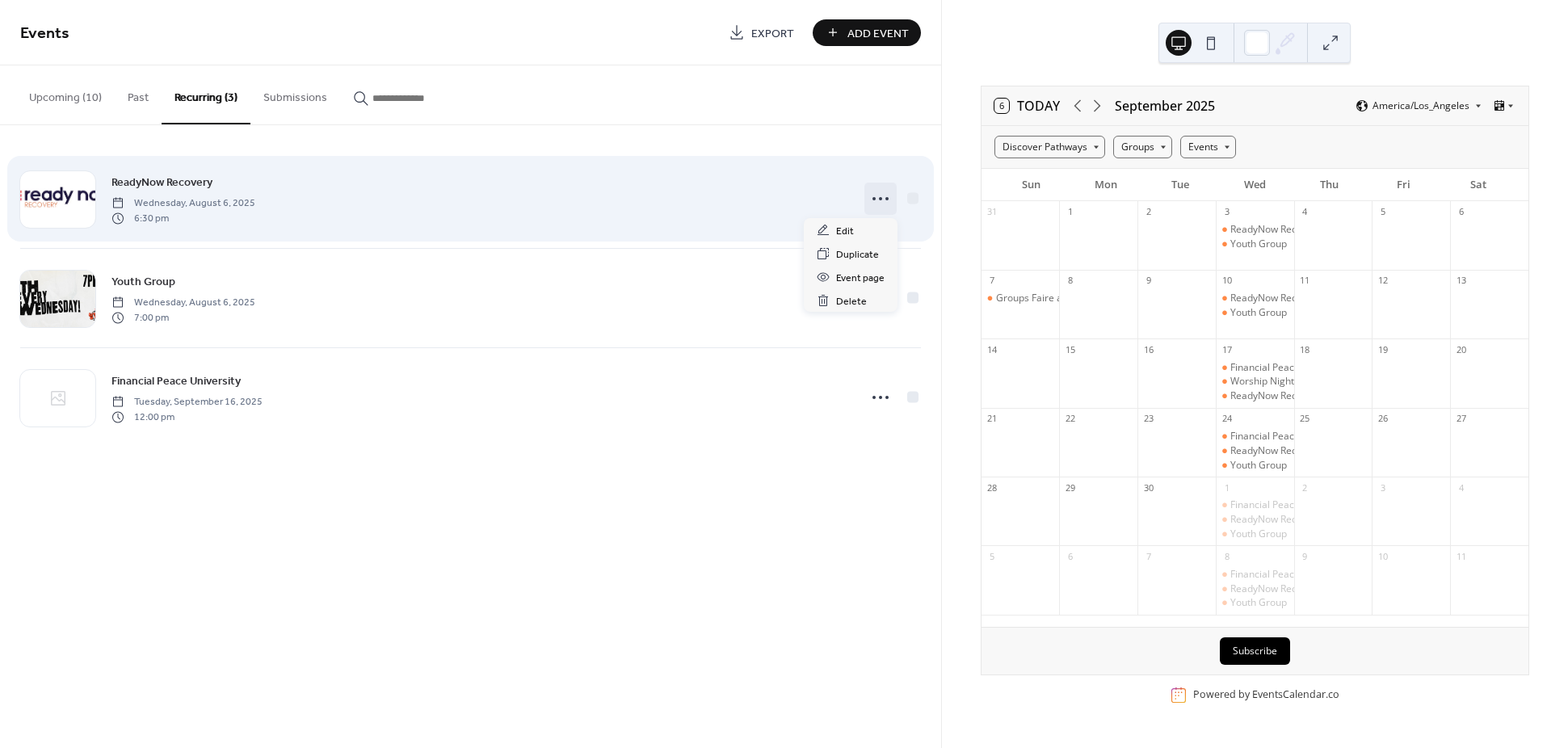 click 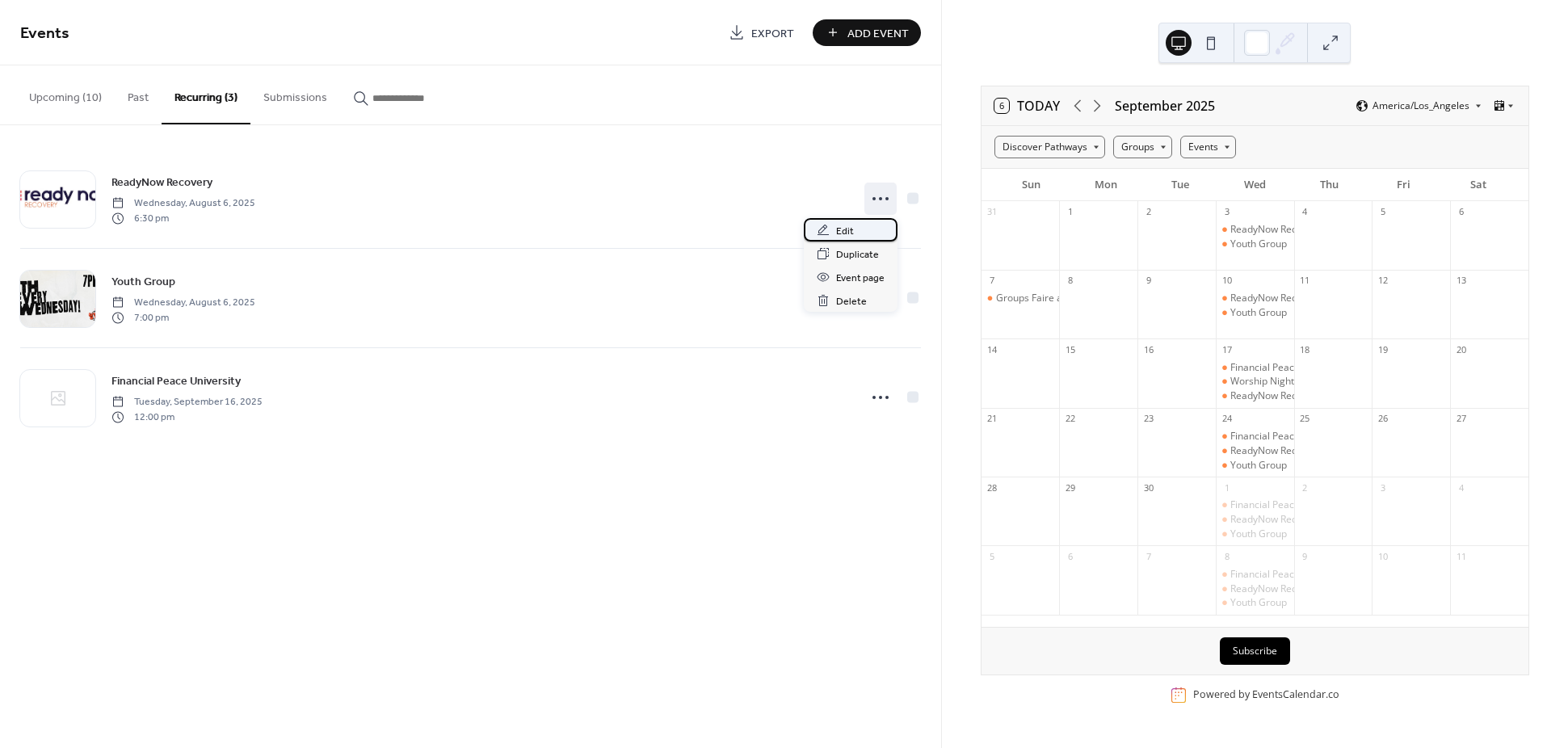click on "Edit" at bounding box center (851, 229) 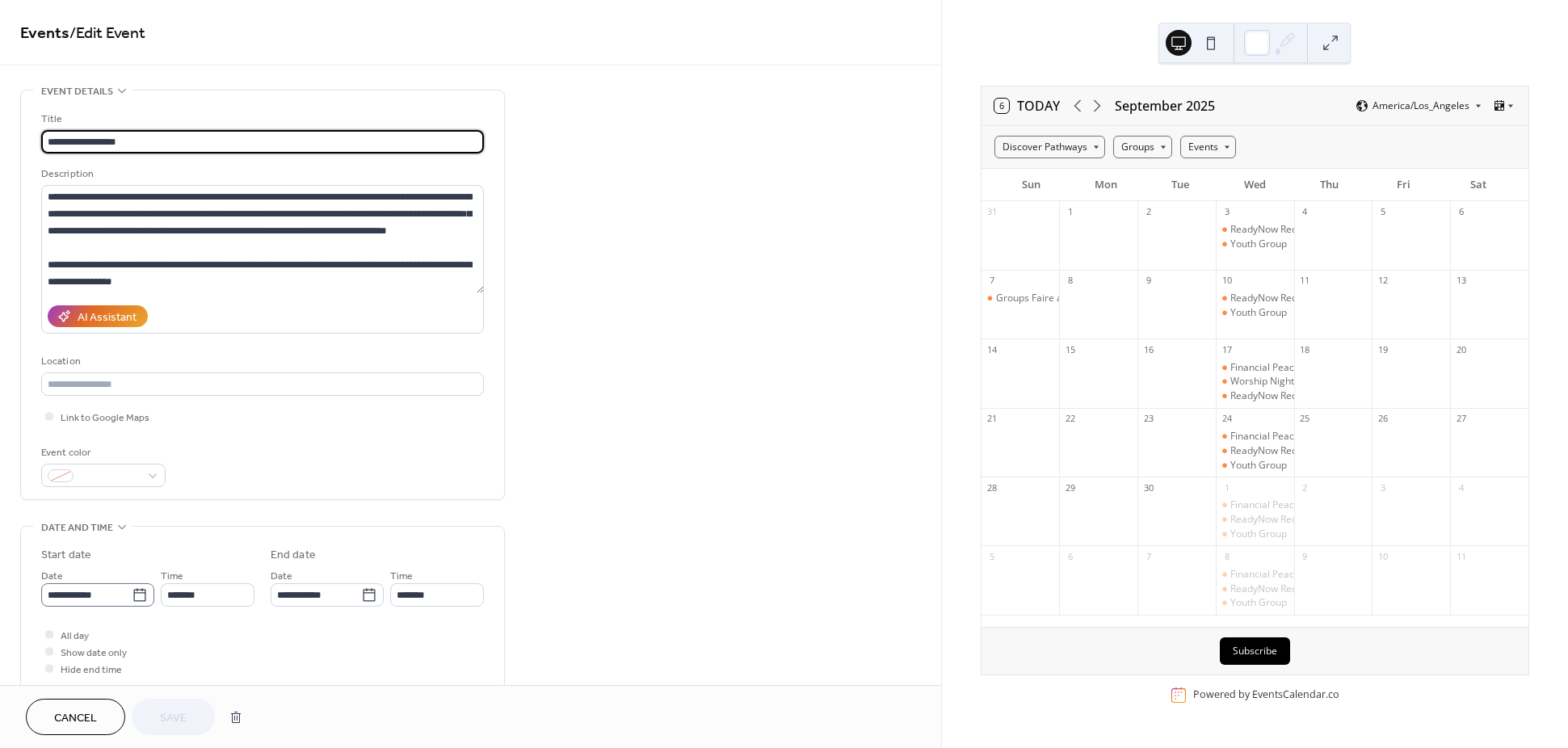 click 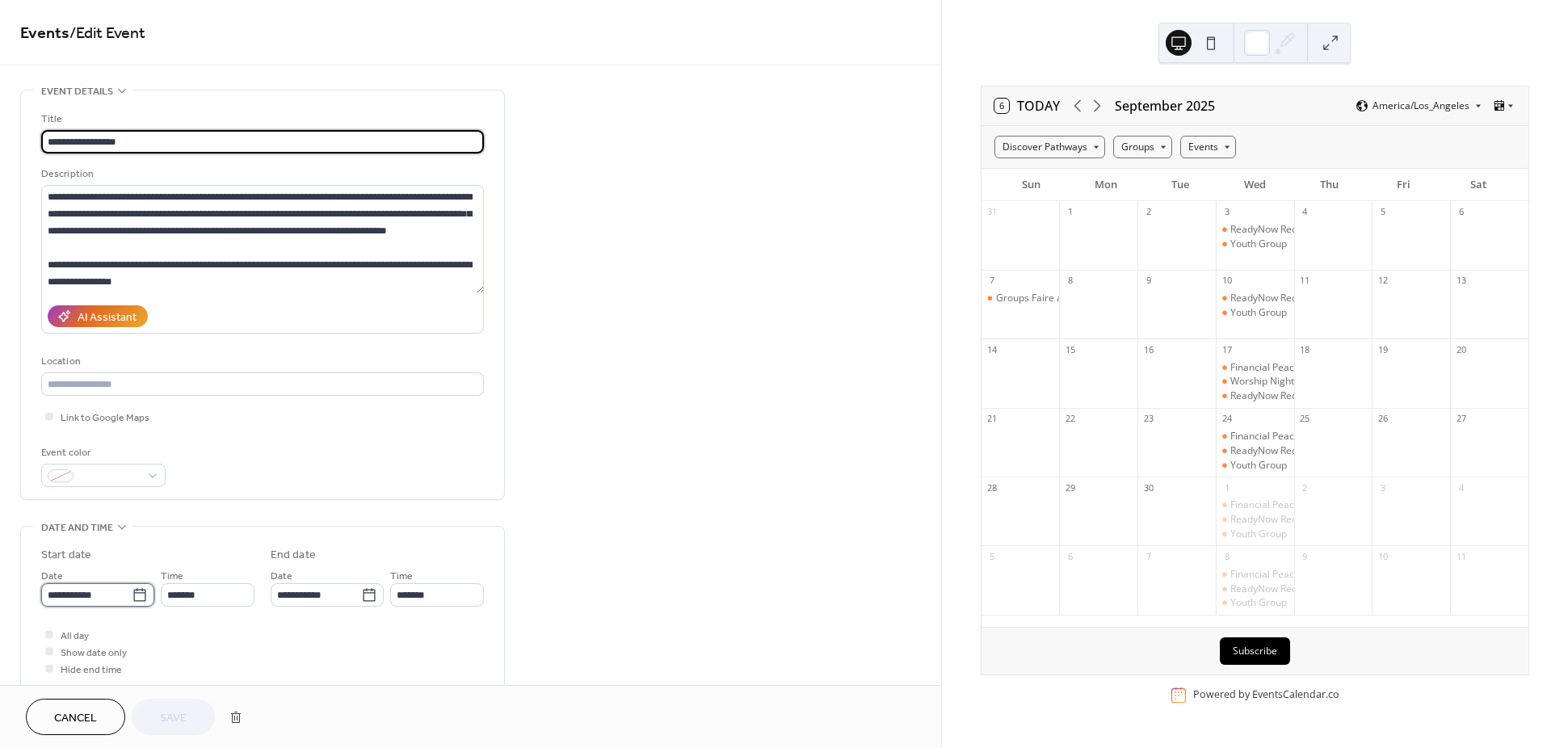click on "**********" at bounding box center (86, 595) 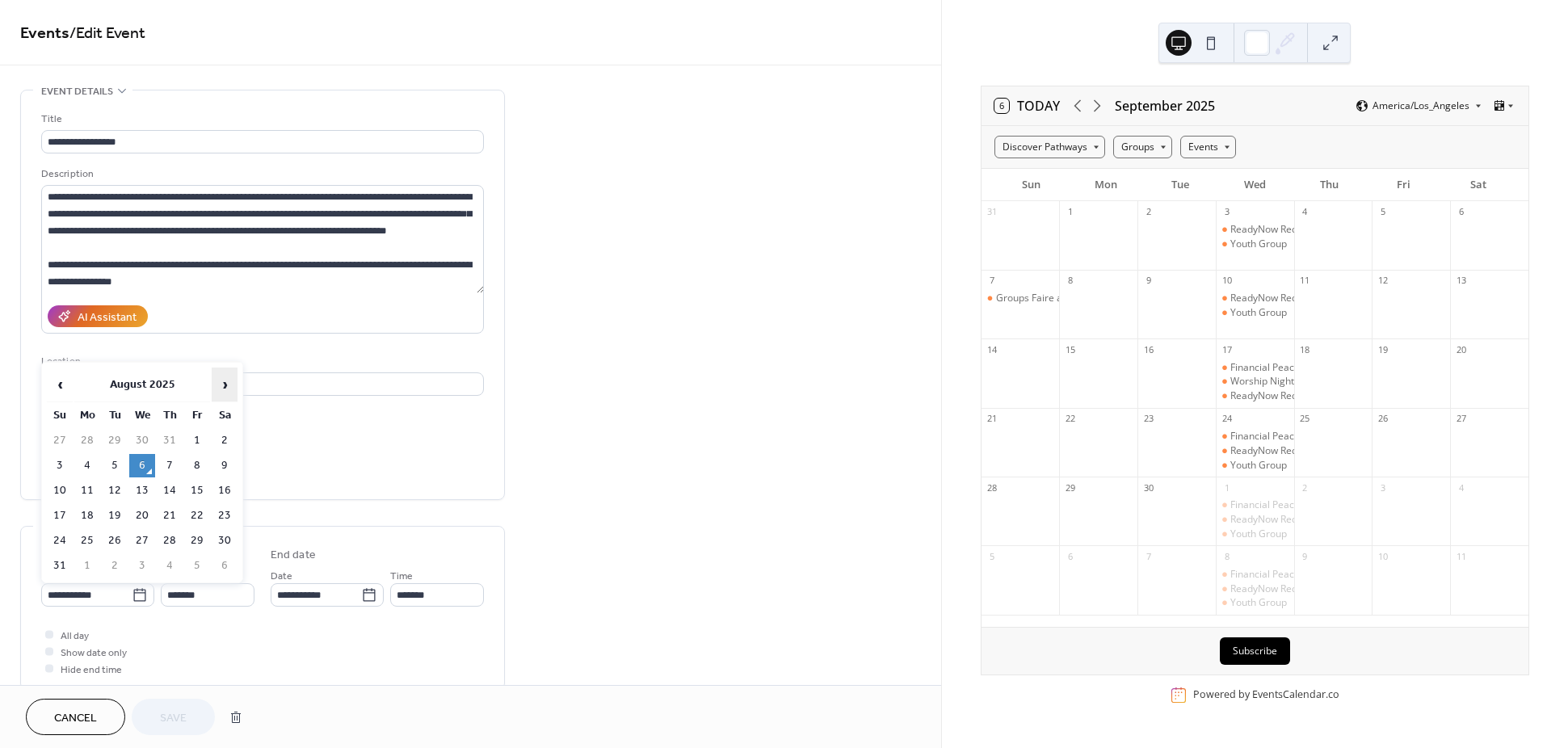click on "›" at bounding box center [225, 385] 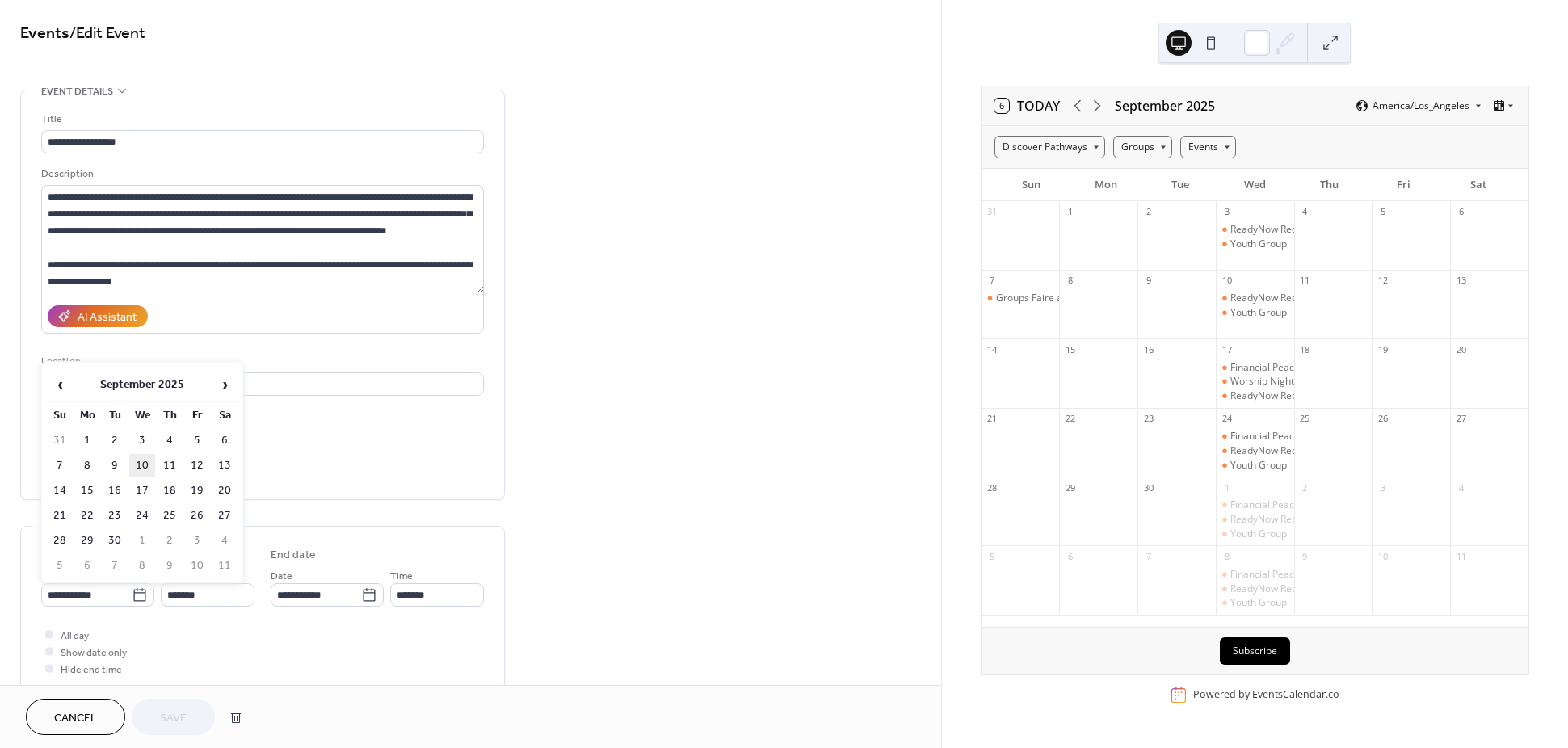 click on "10" at bounding box center [142, 465] 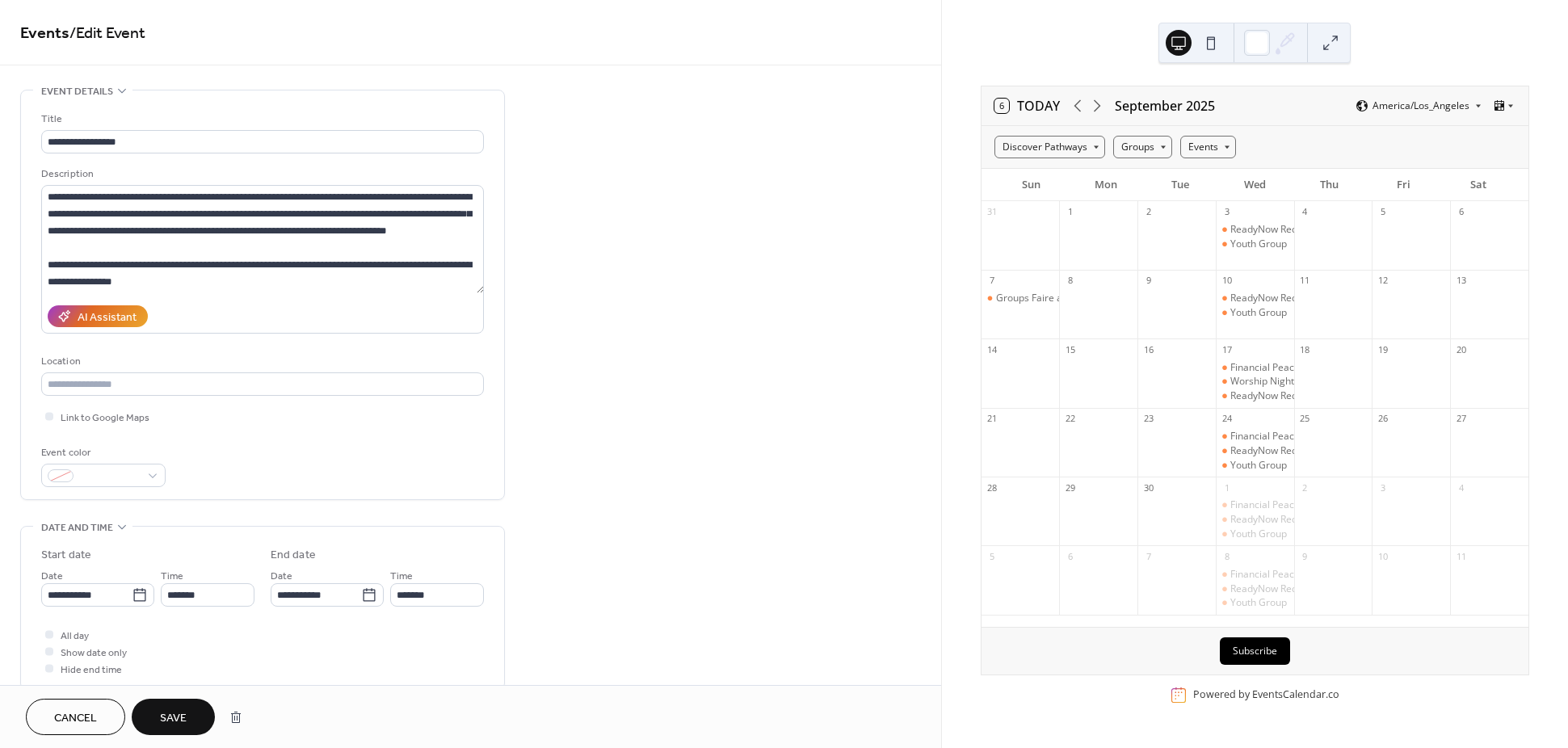 click on "Save" at bounding box center (173, 718) 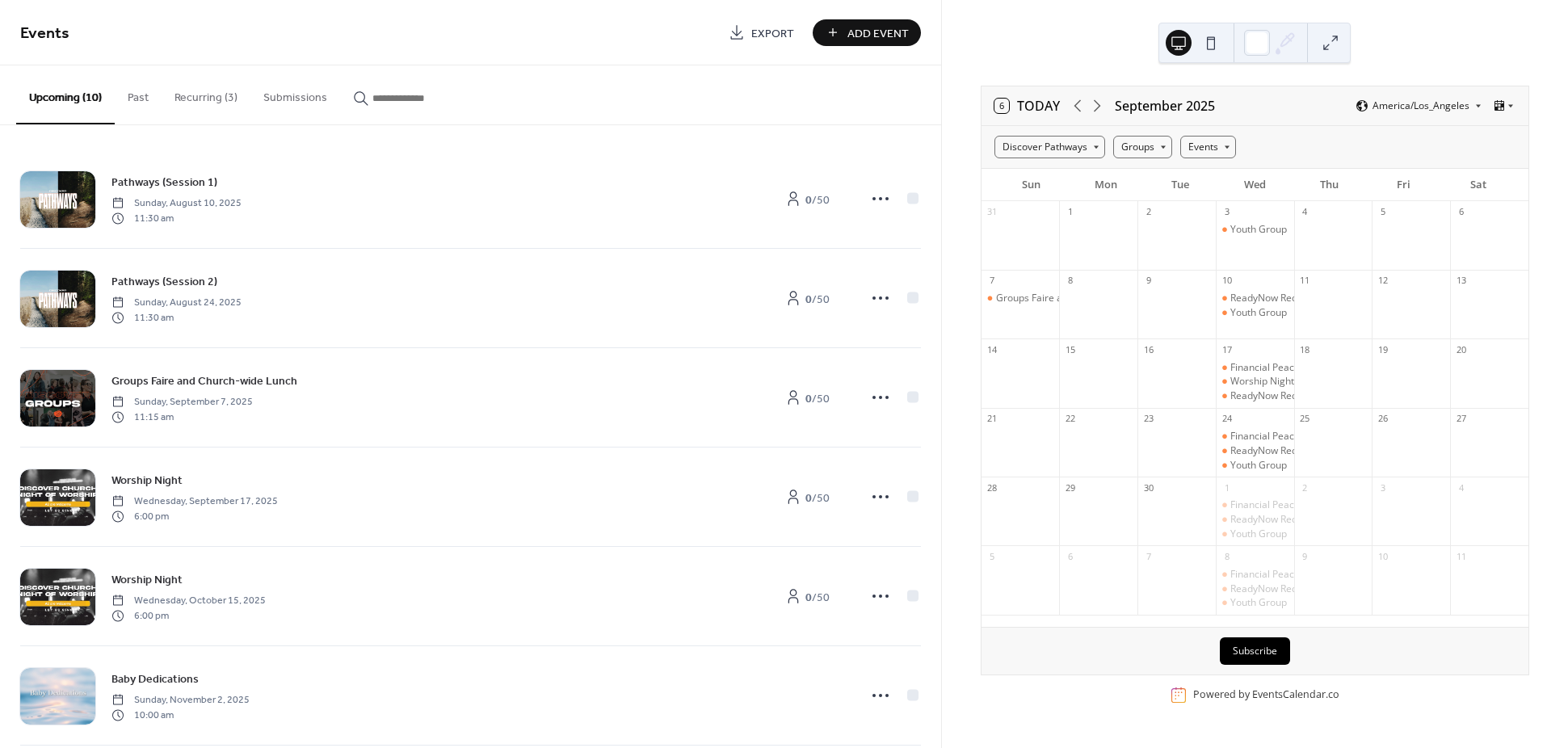 click on "Recurring (3)" at bounding box center (206, 94) 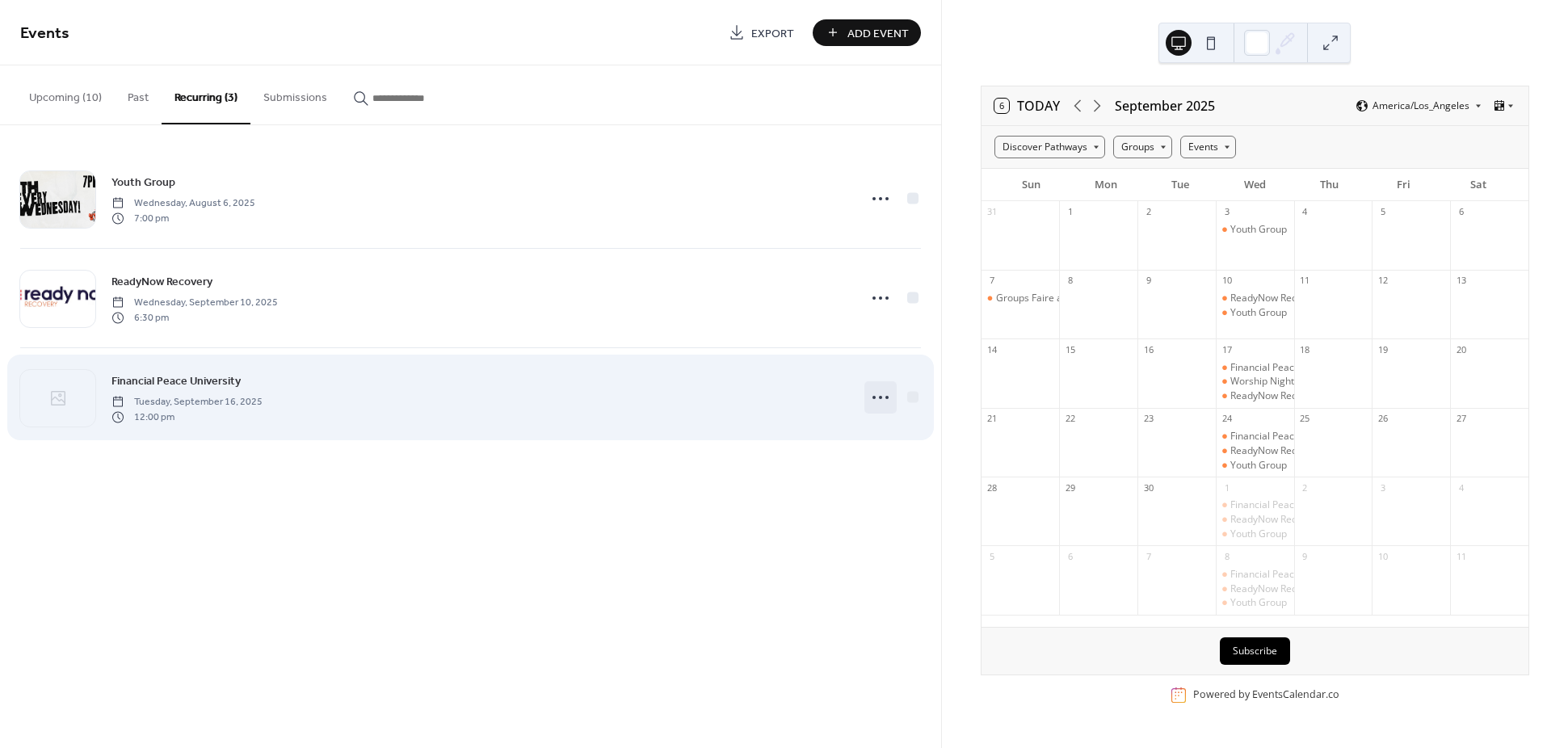click 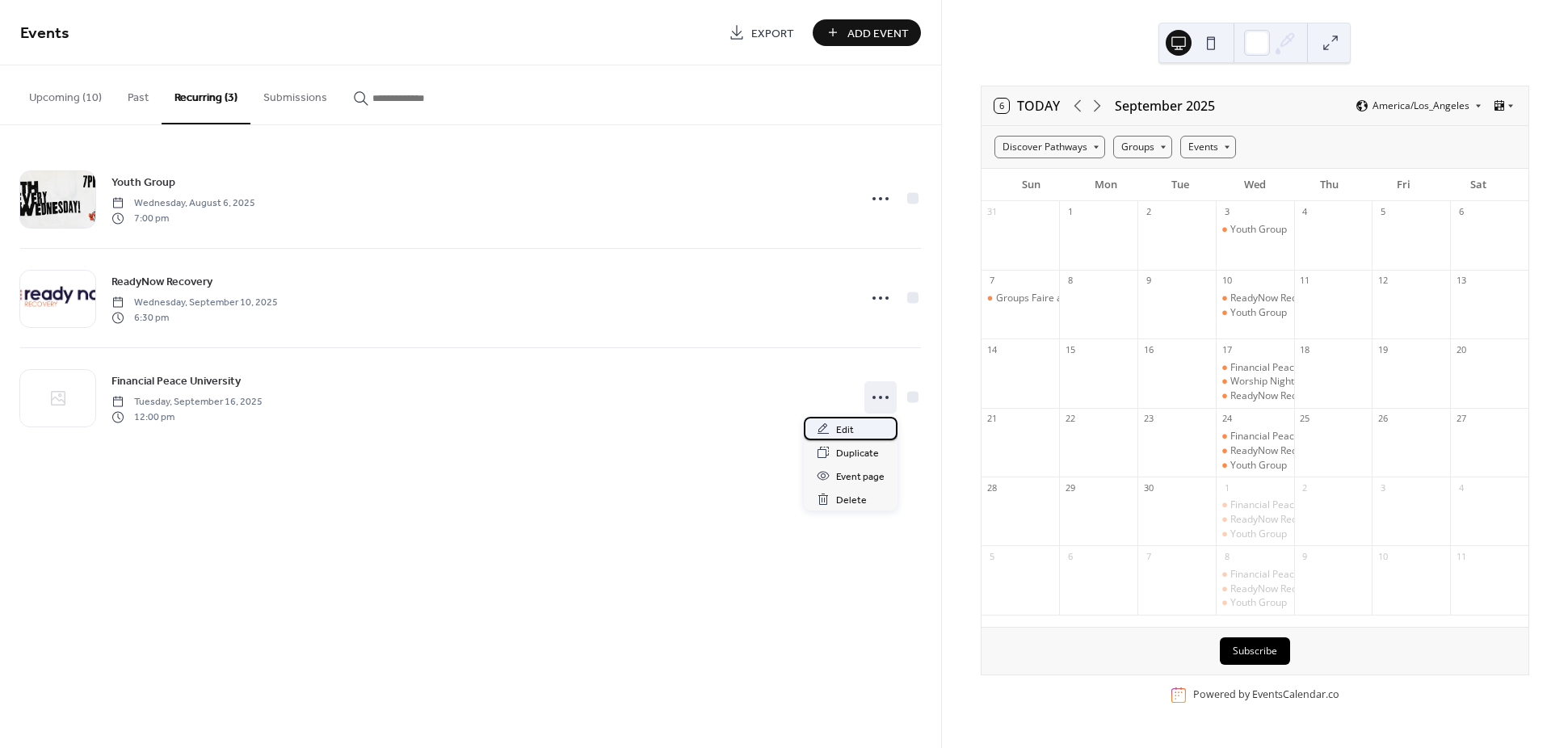 click on "Edit" at bounding box center [845, 430] 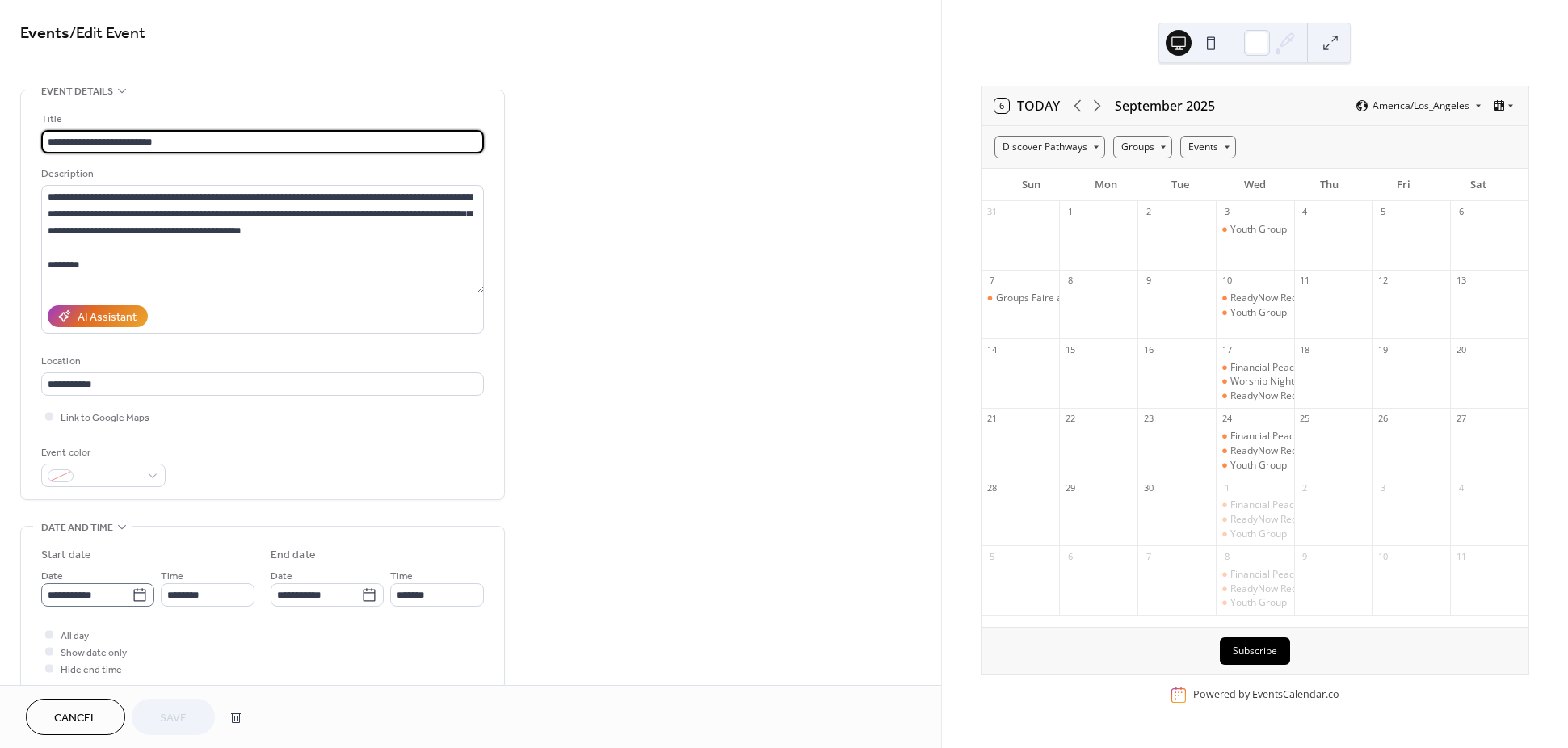 click 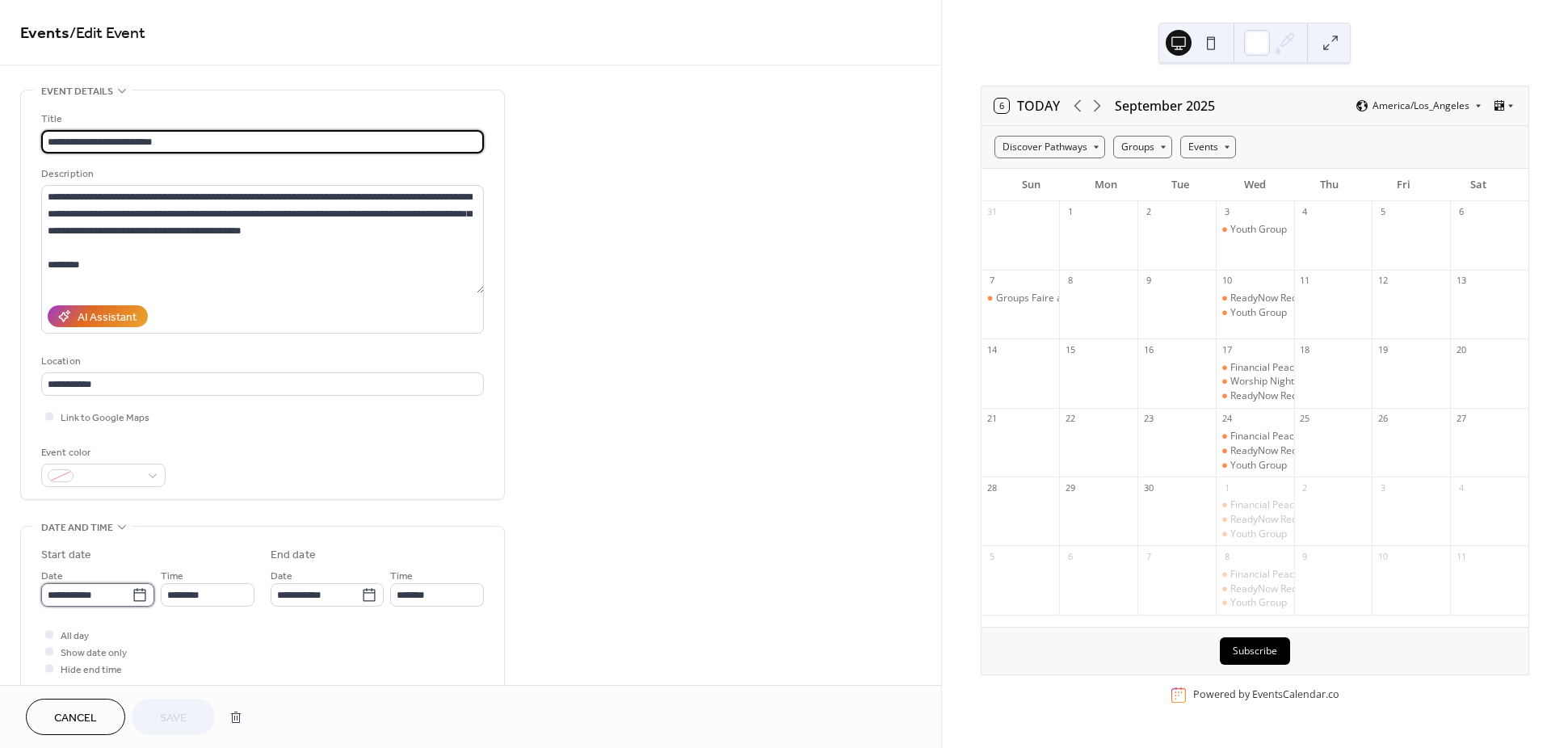 click on "**********" at bounding box center (86, 595) 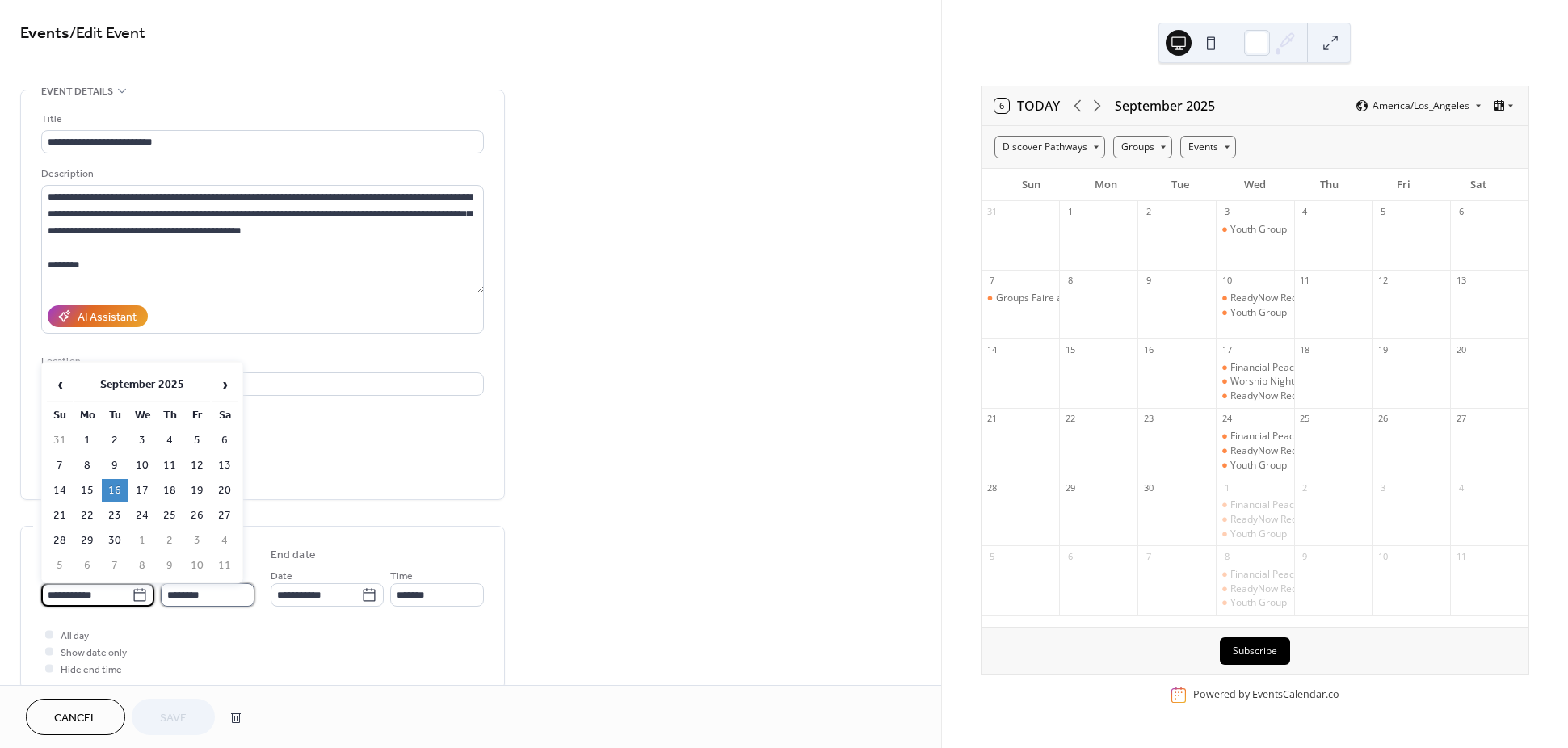 click on "********" at bounding box center (208, 595) 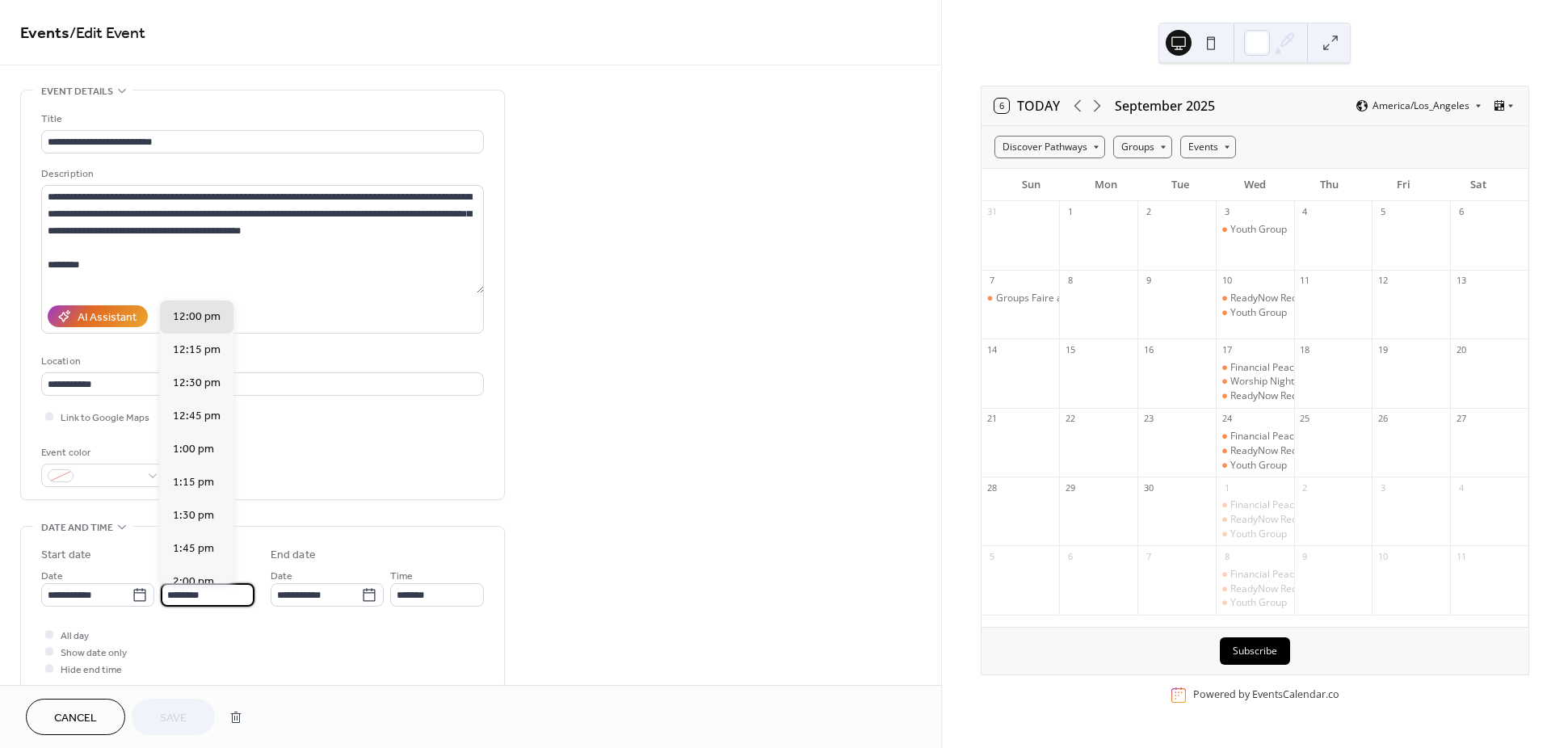 scroll, scrollTop: 2317, scrollLeft: 0, axis: vertical 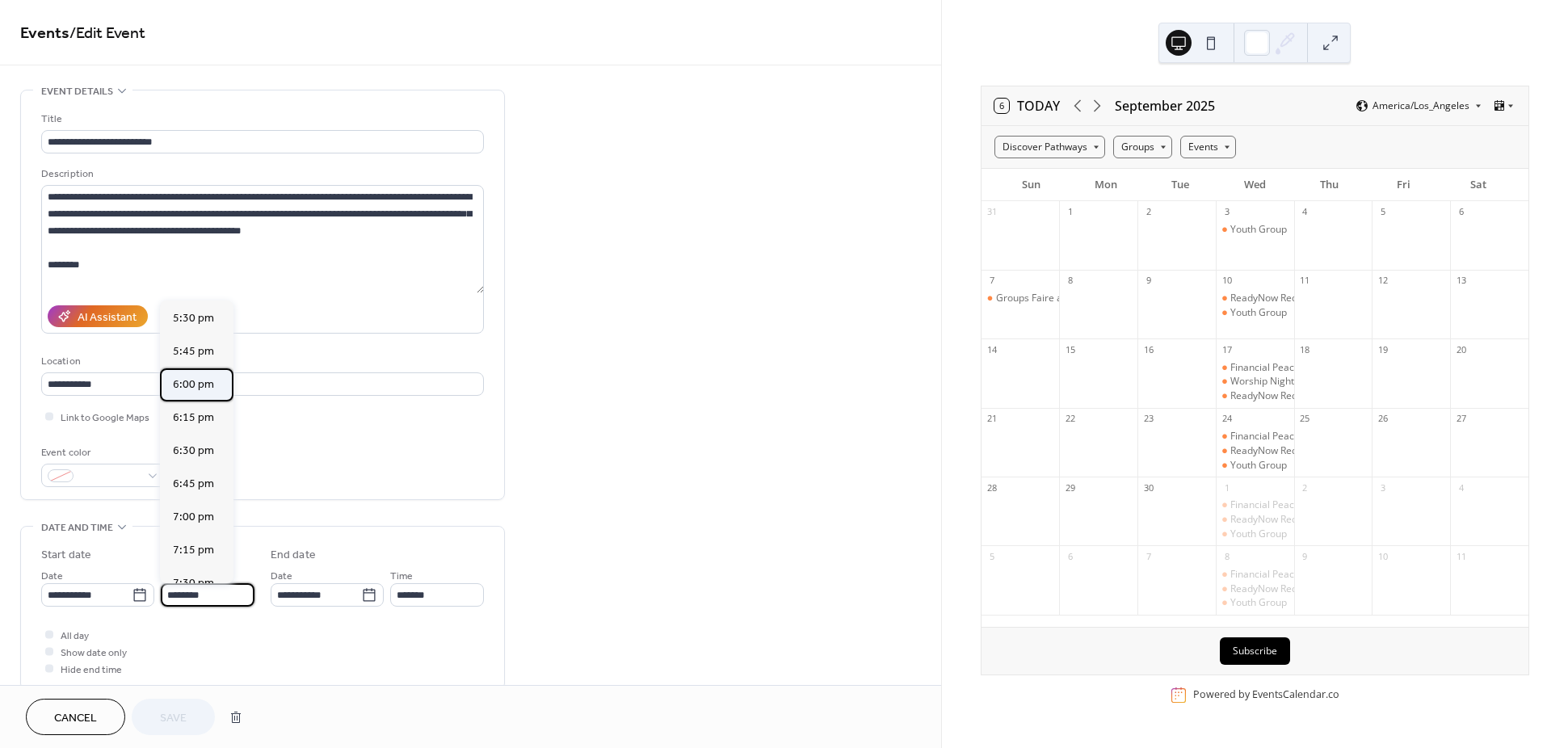 click on "6:00 pm" at bounding box center [196, 385] 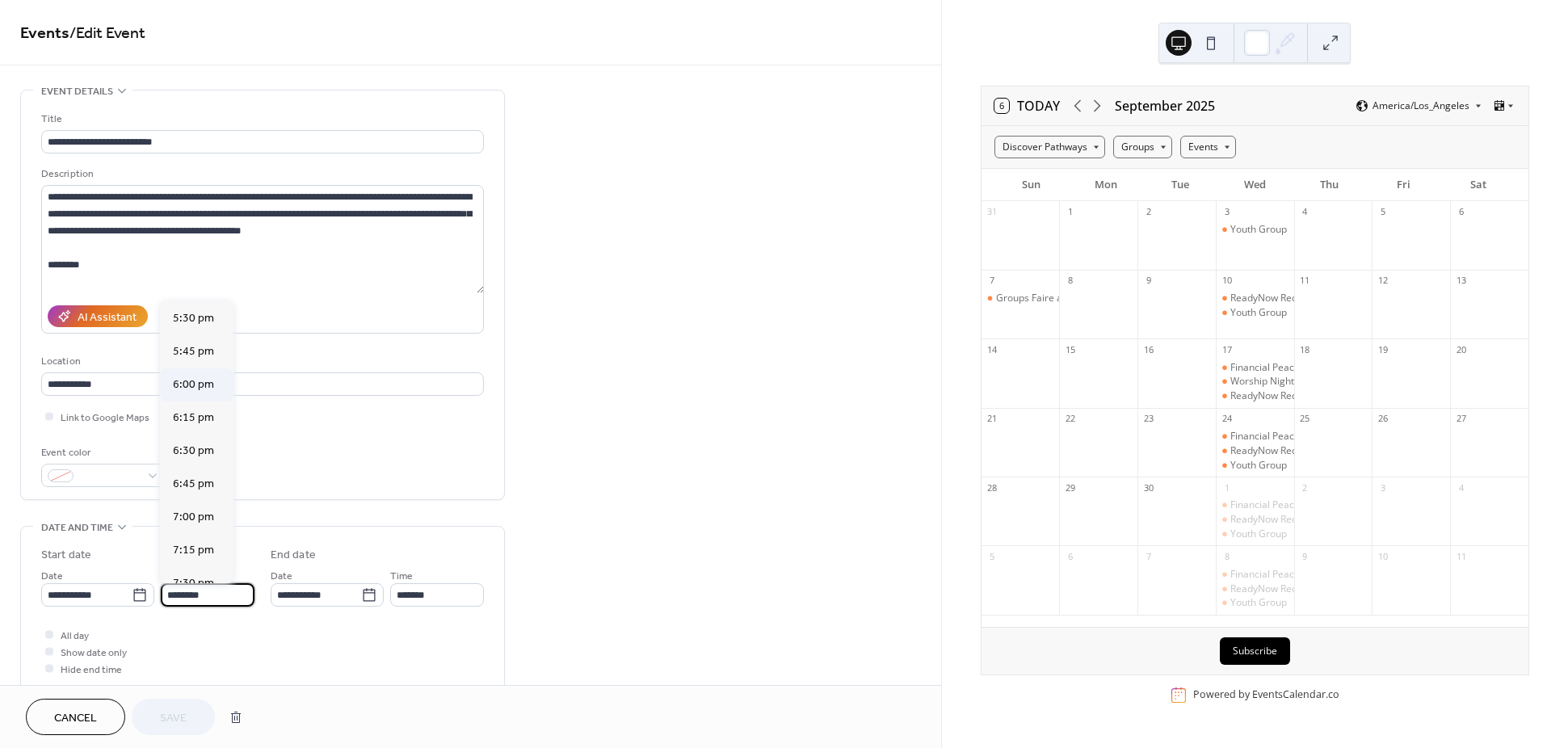 type on "*******" 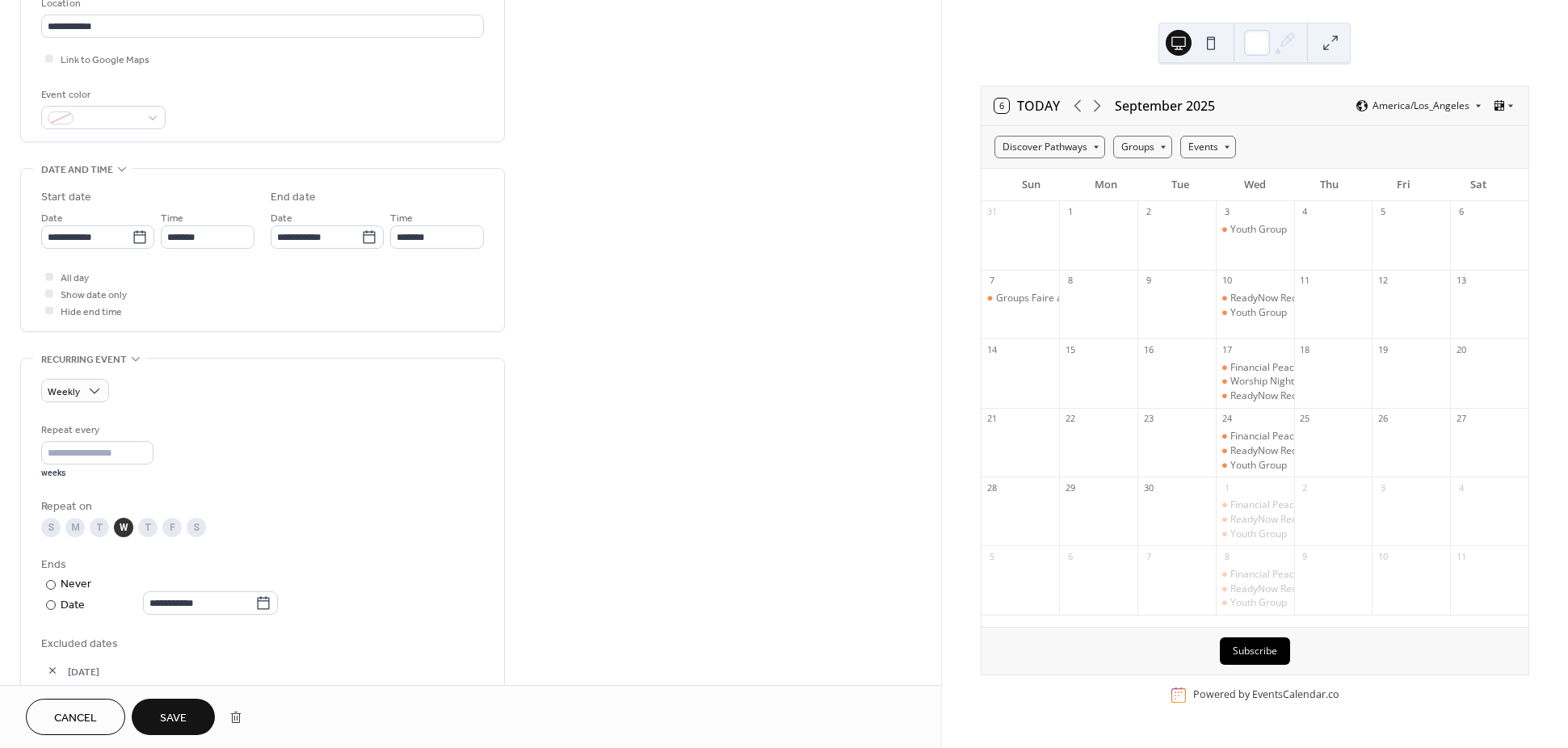 scroll, scrollTop: 363, scrollLeft: 0, axis: vertical 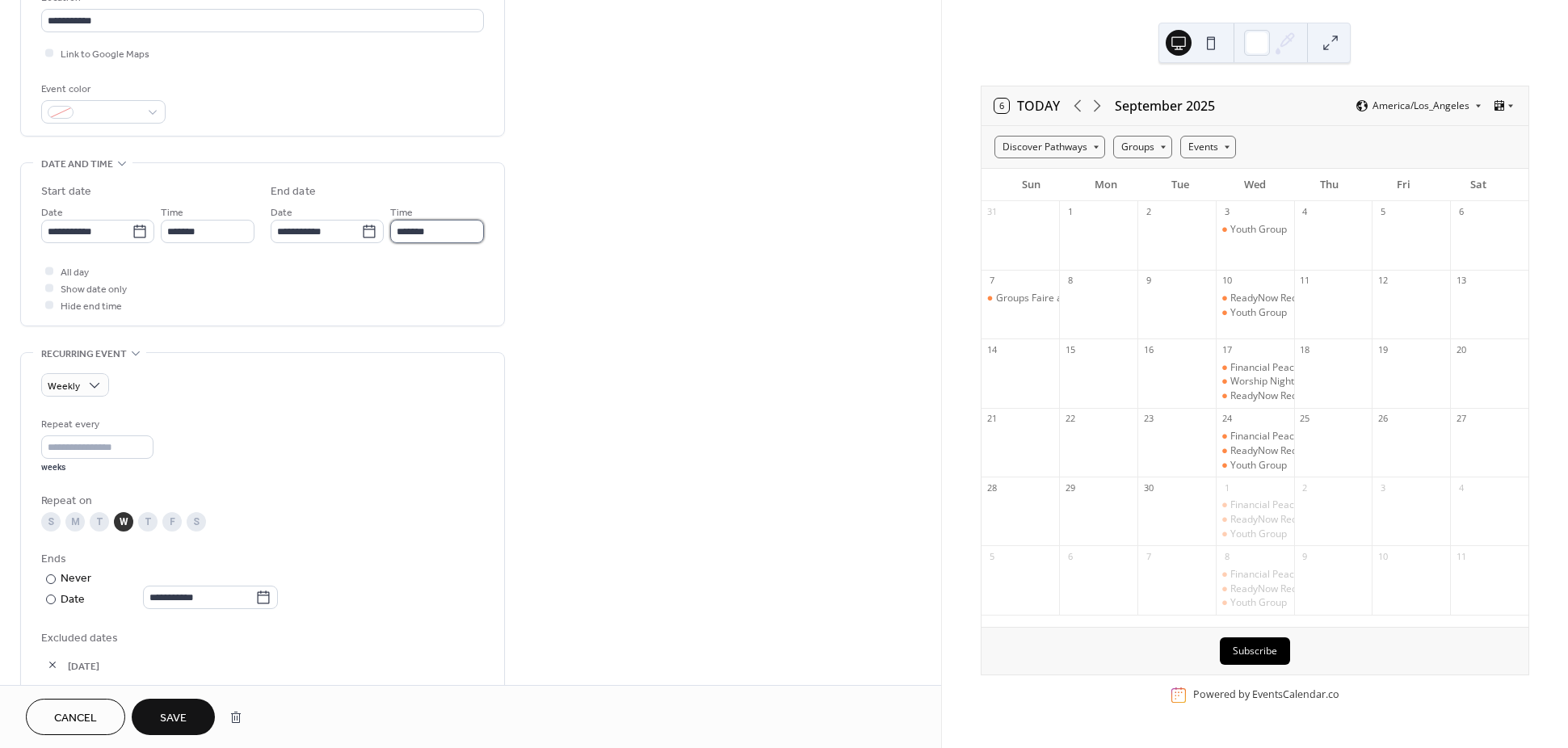 click on "*******" at bounding box center (437, 231) 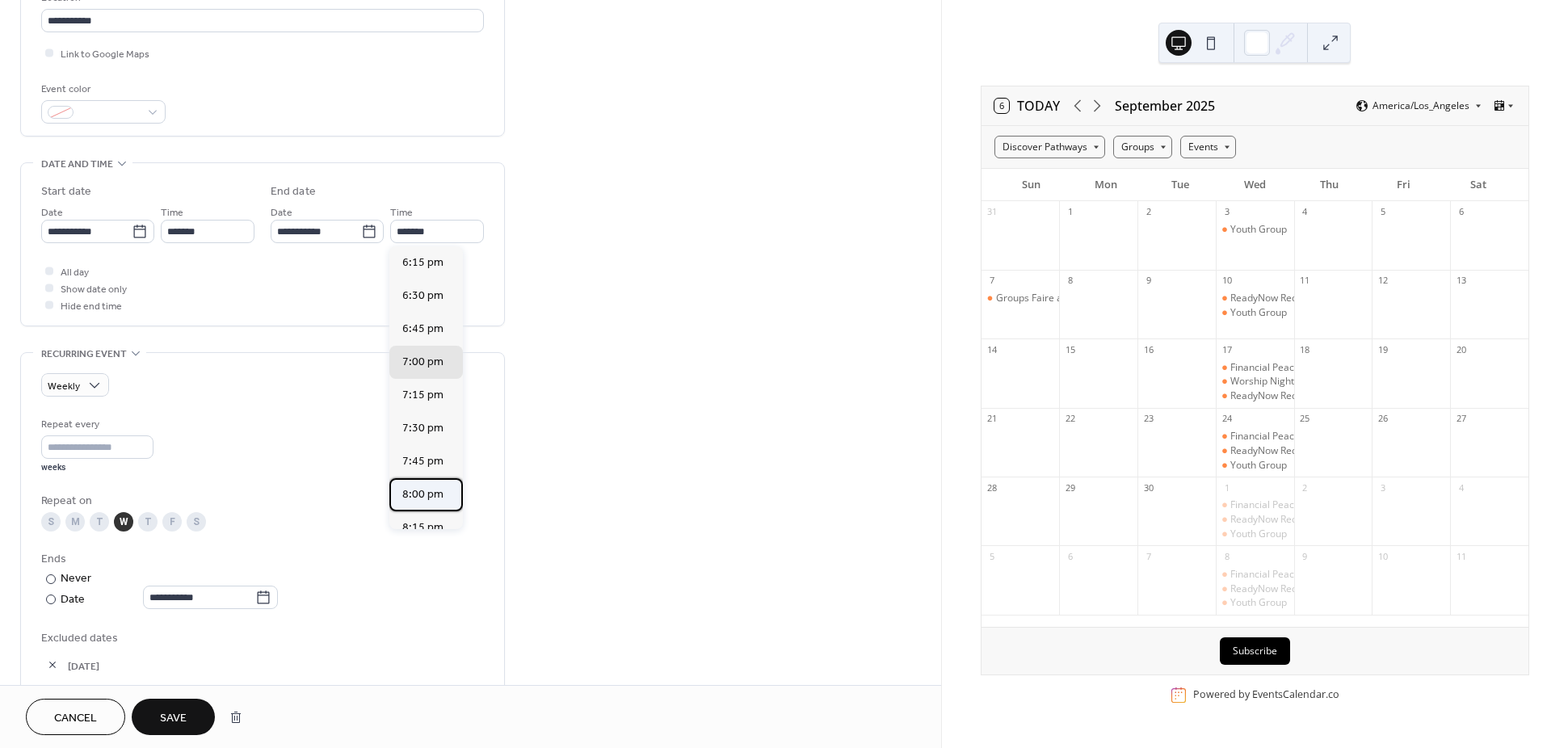 click on "8:00 pm" at bounding box center [422, 494] 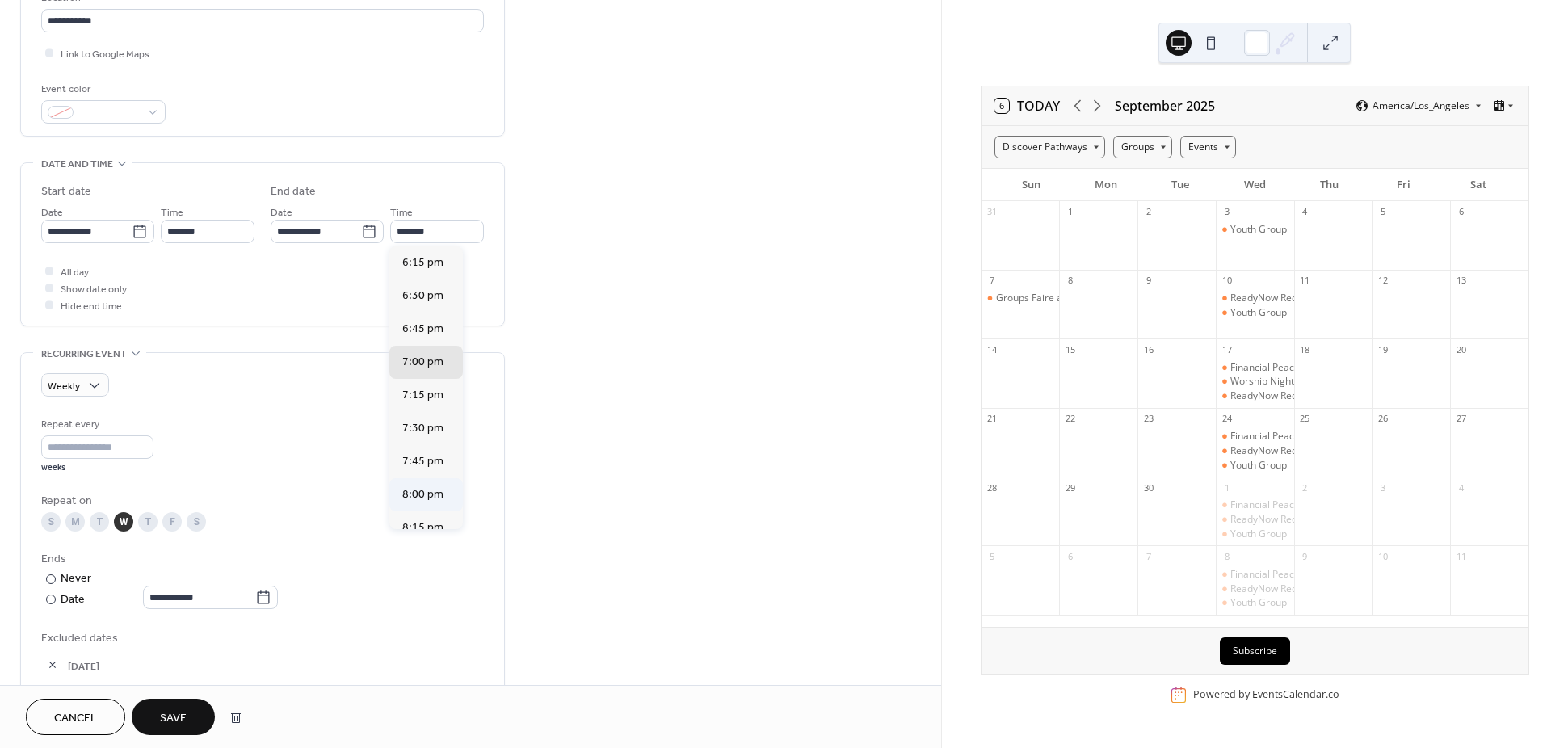 type on "*******" 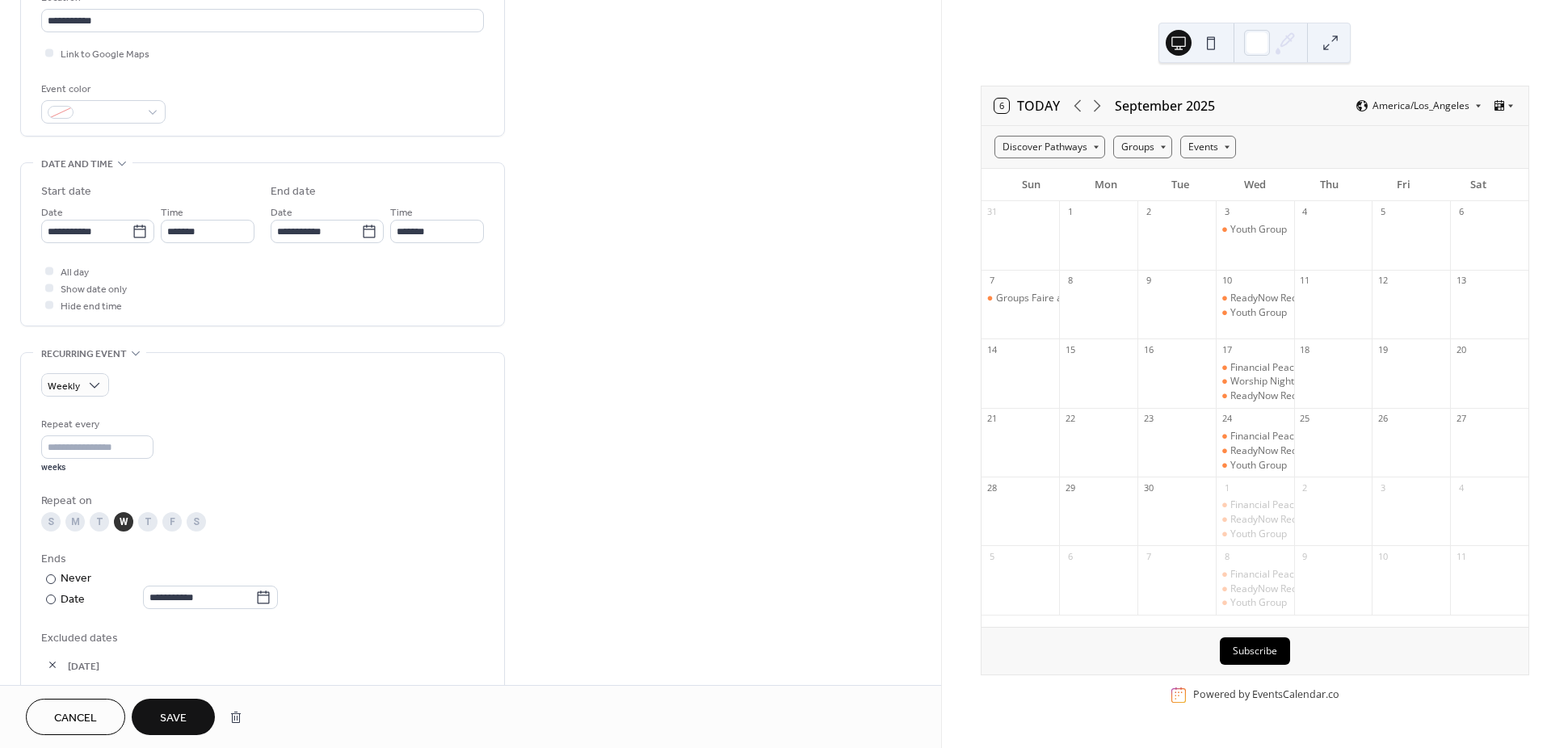 click on "Save" at bounding box center [173, 718] 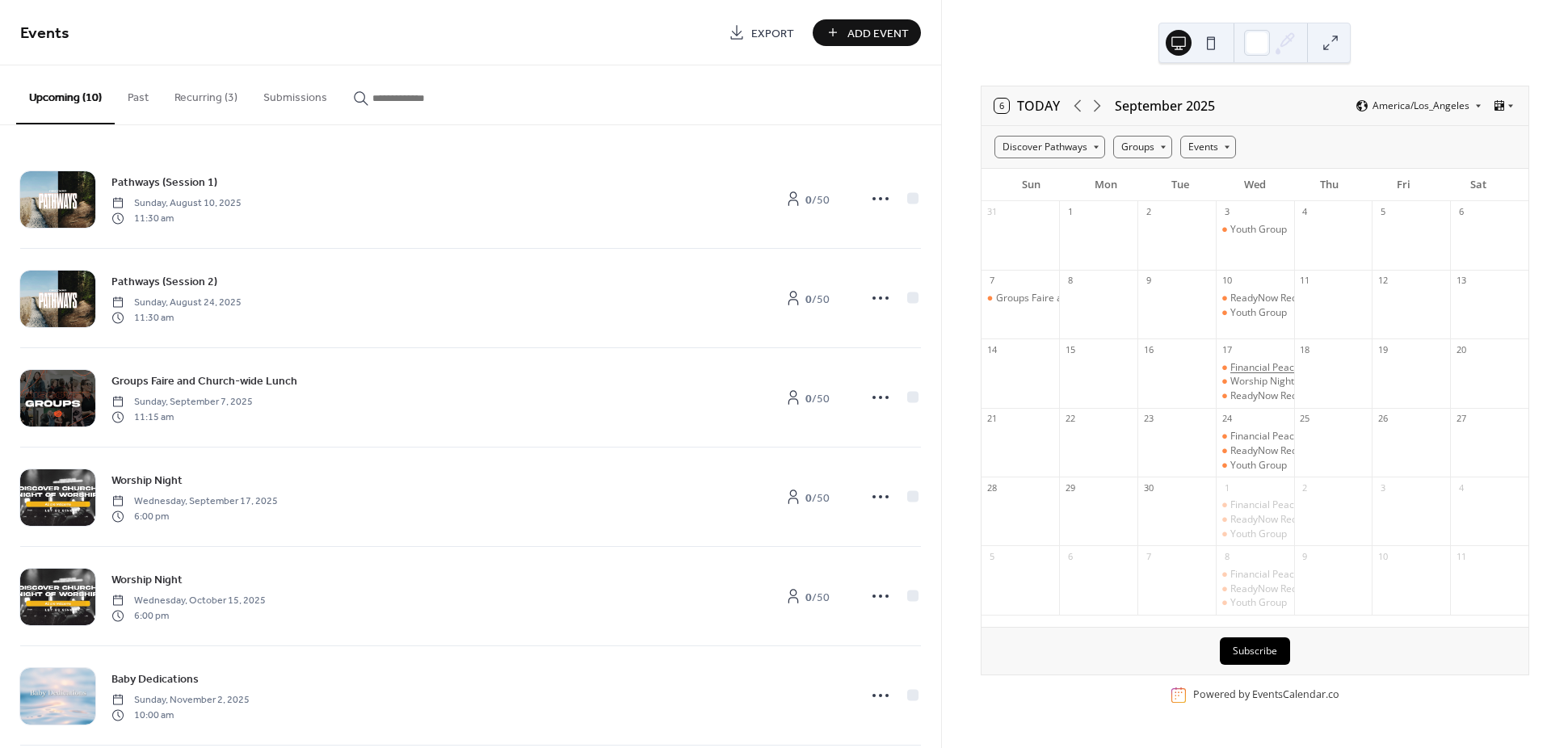 click on "Financial Peace University" at bounding box center [1288, 368] 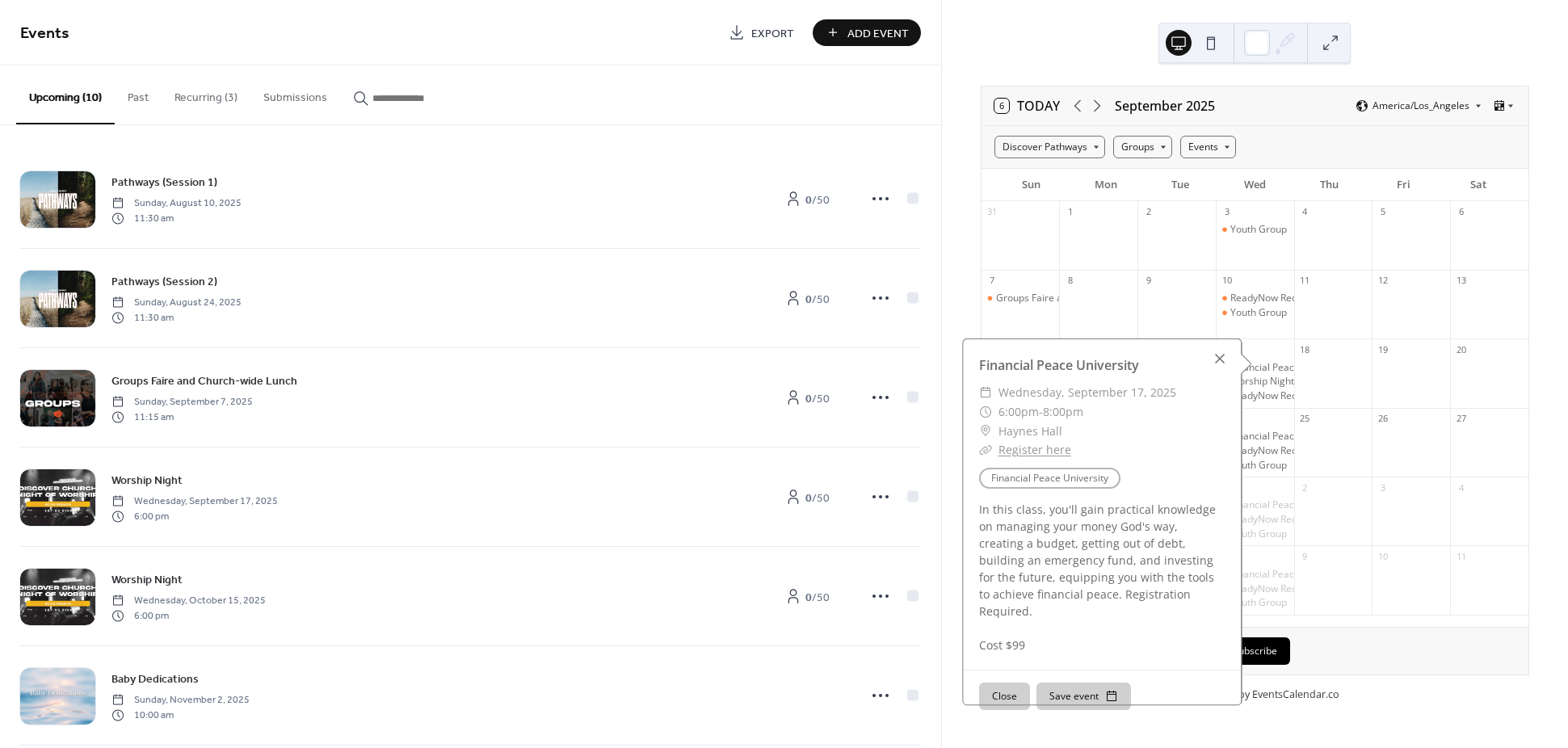 click at bounding box center (1220, 359) 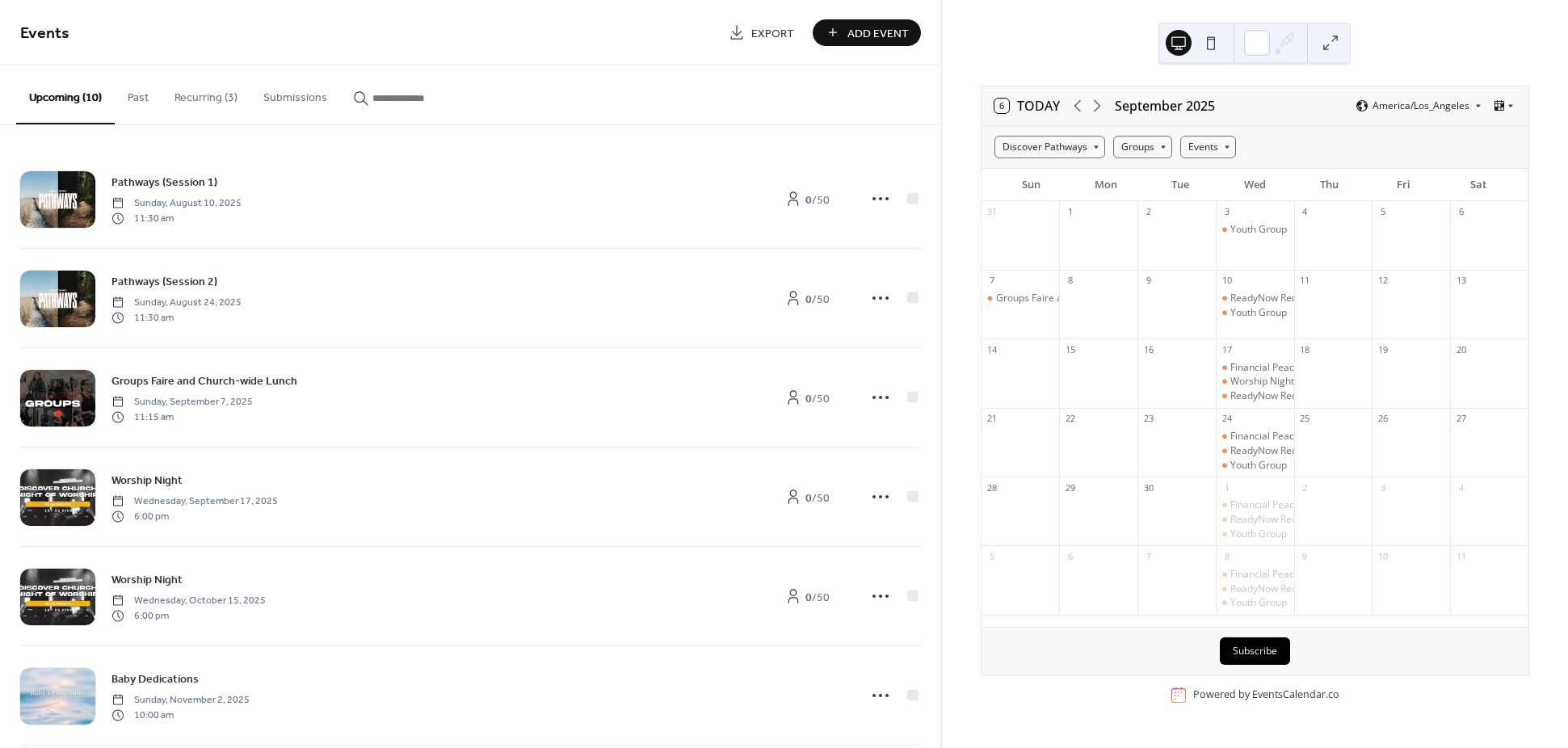 click on "Recurring (3)" at bounding box center (206, 94) 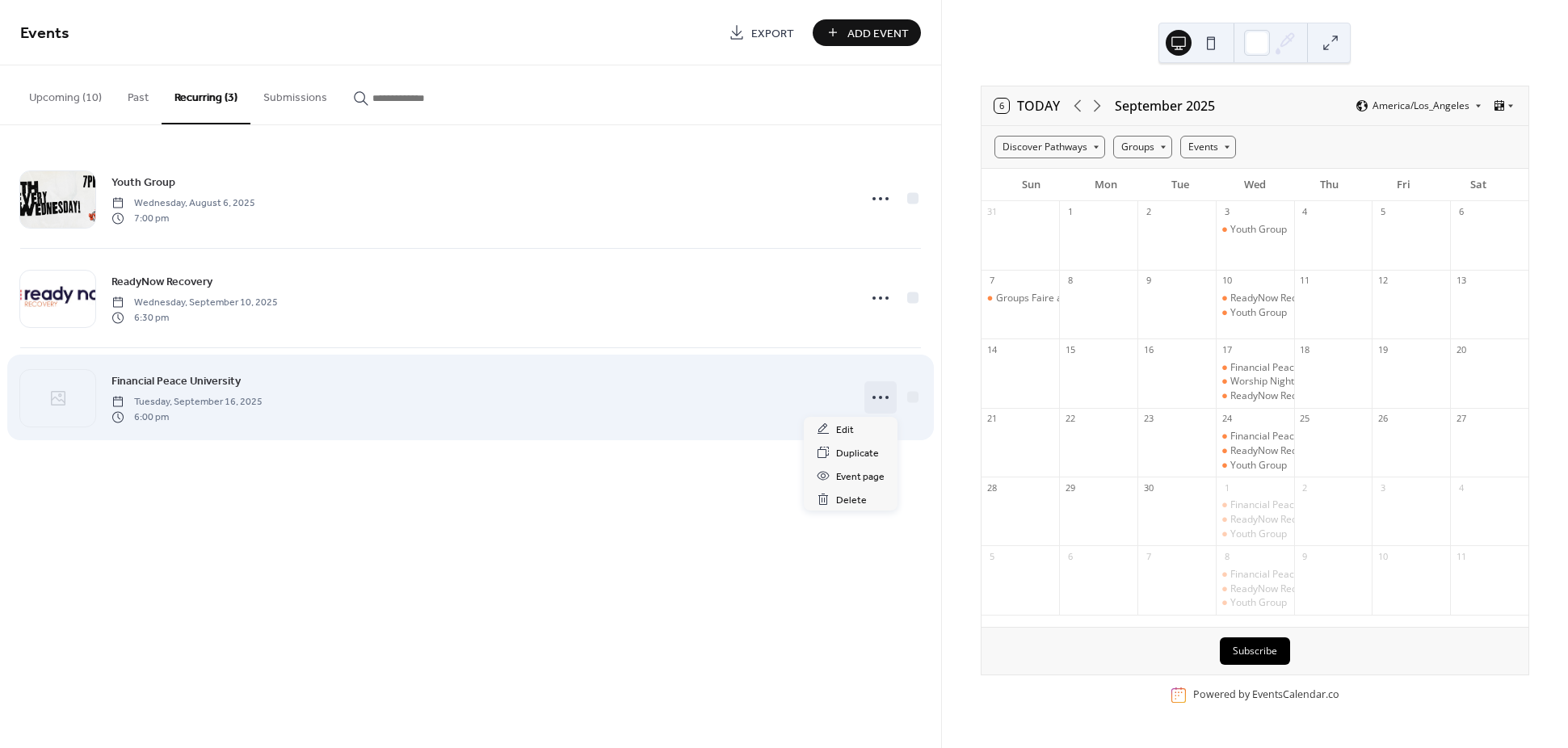 click 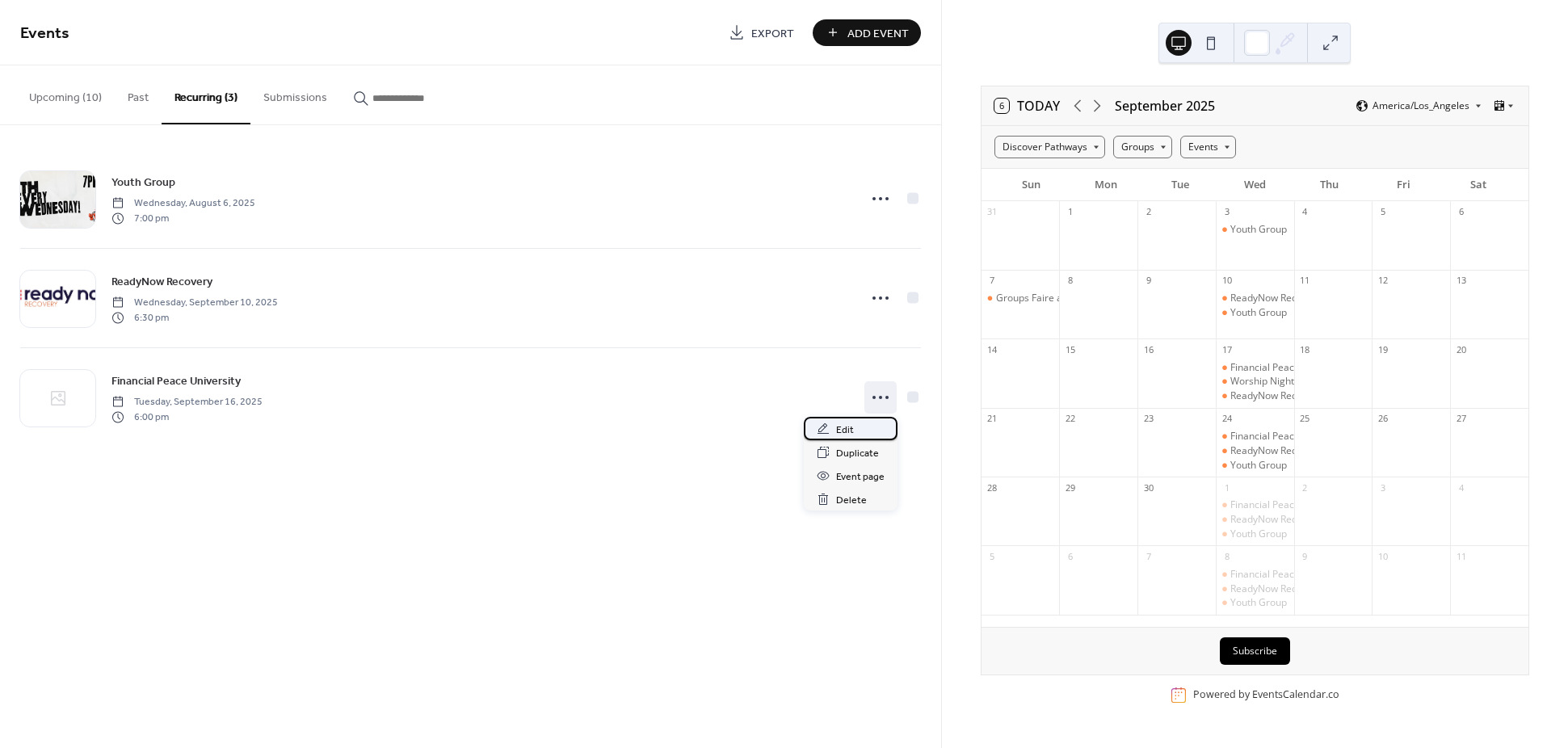 click on "Edit" at bounding box center [851, 428] 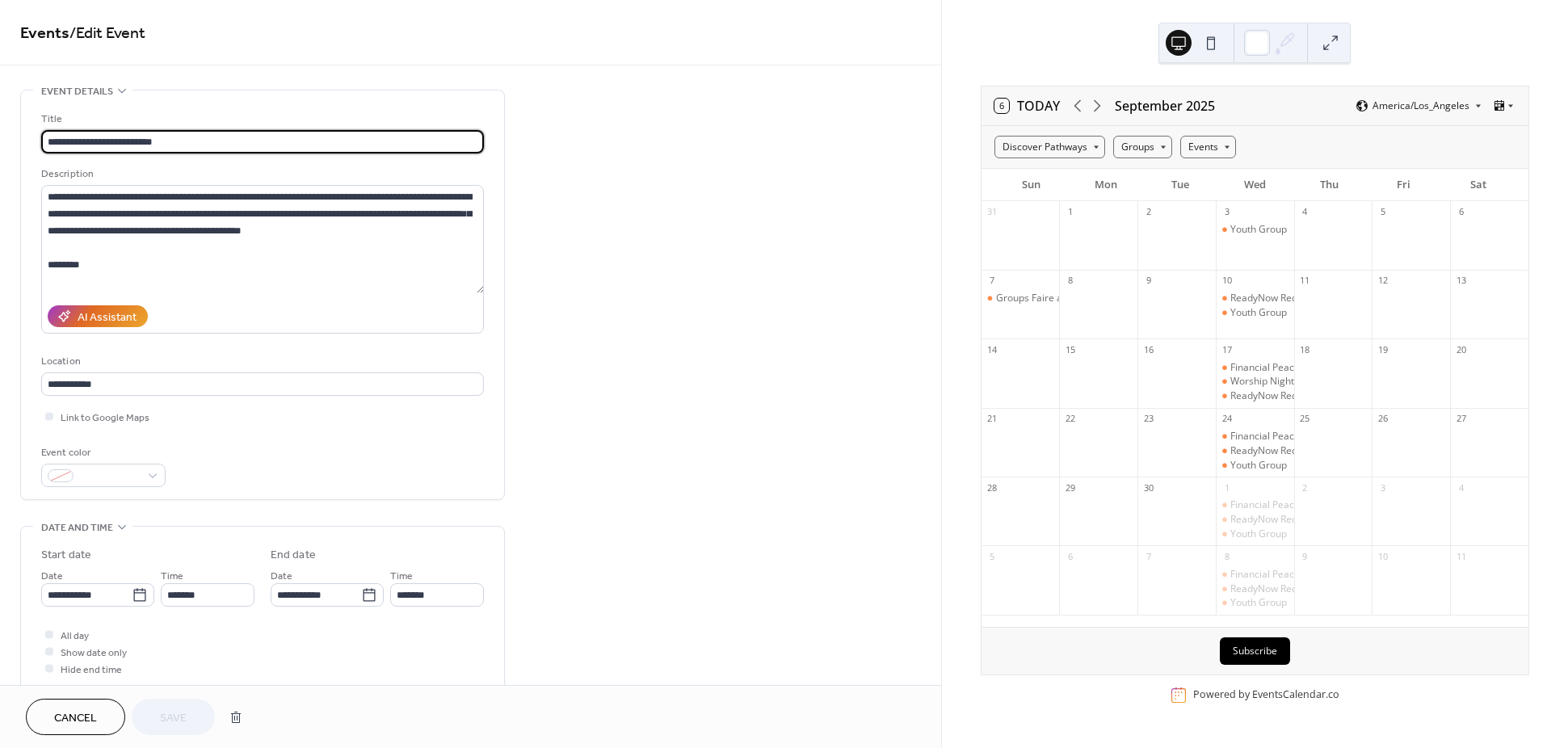 type on "**********" 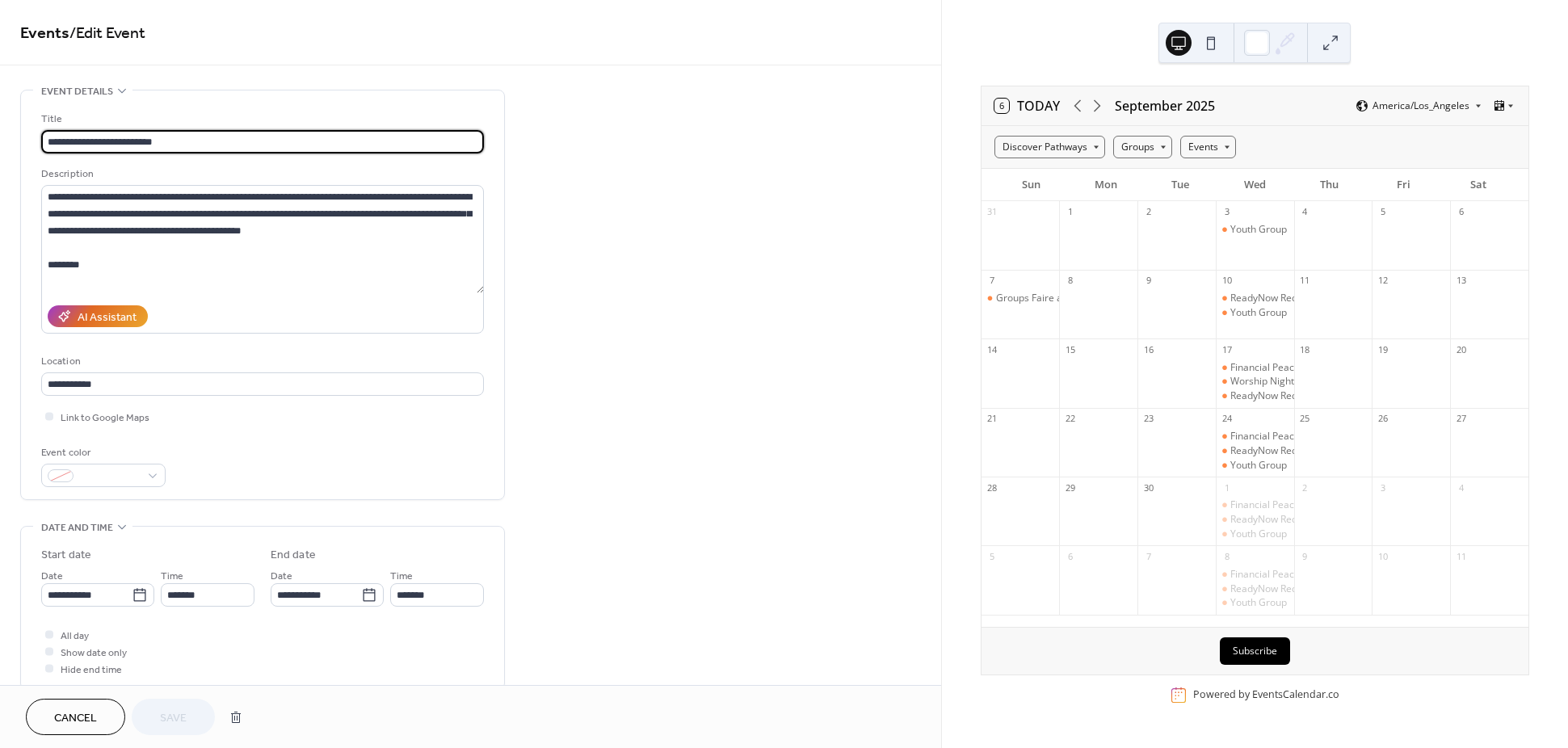 click on "**********" at bounding box center [470, 970] 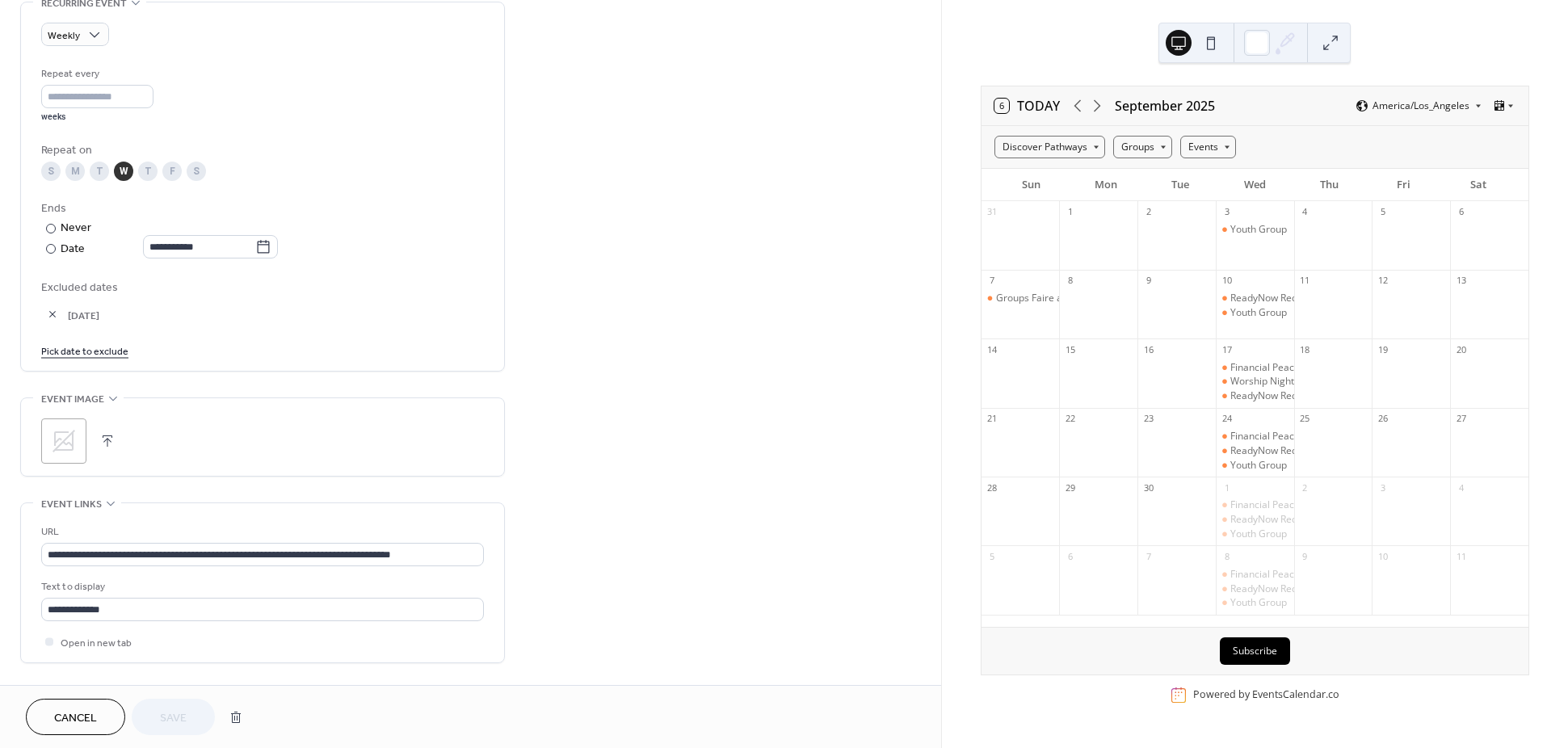 scroll, scrollTop: 727, scrollLeft: 0, axis: vertical 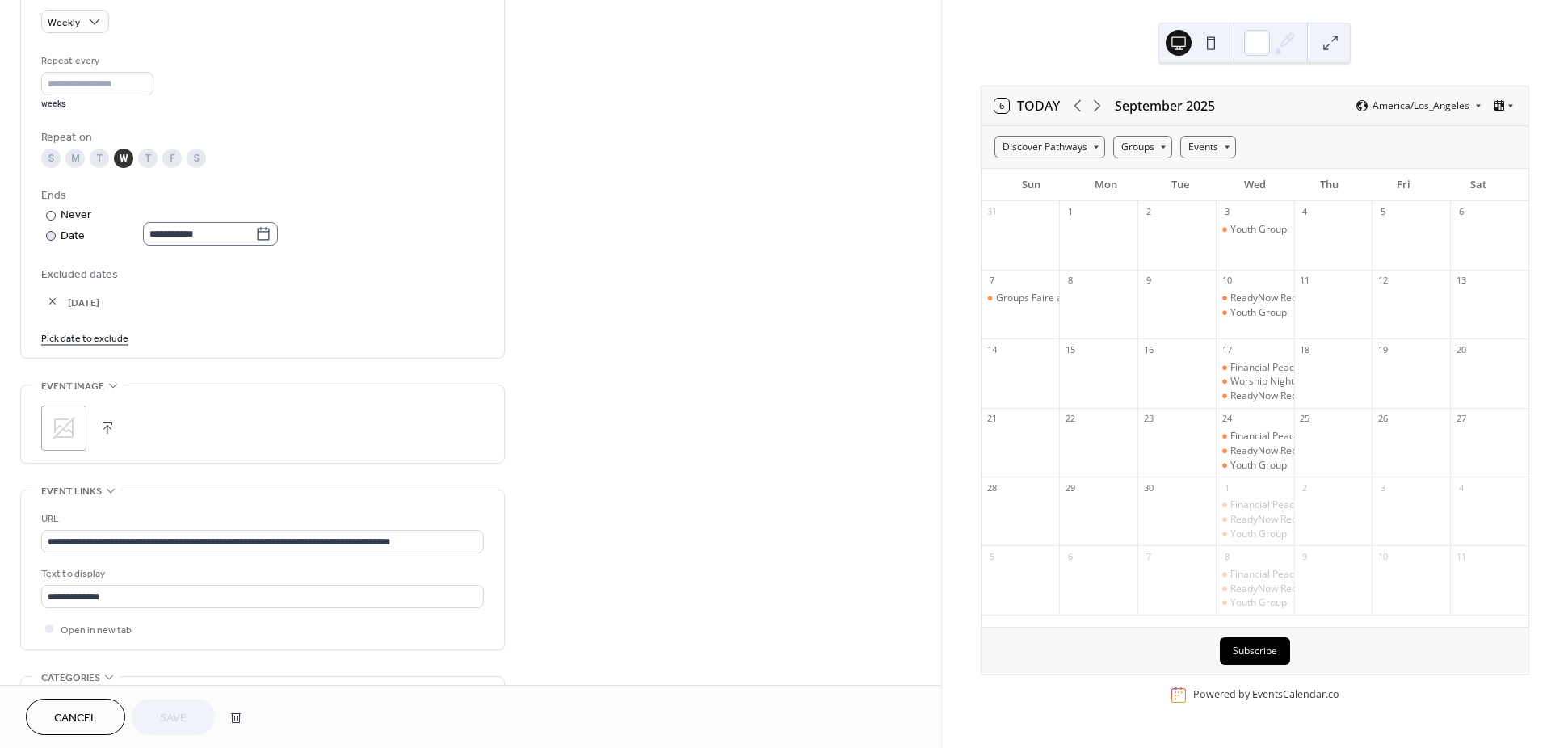 click on "**********" at bounding box center (210, 233) 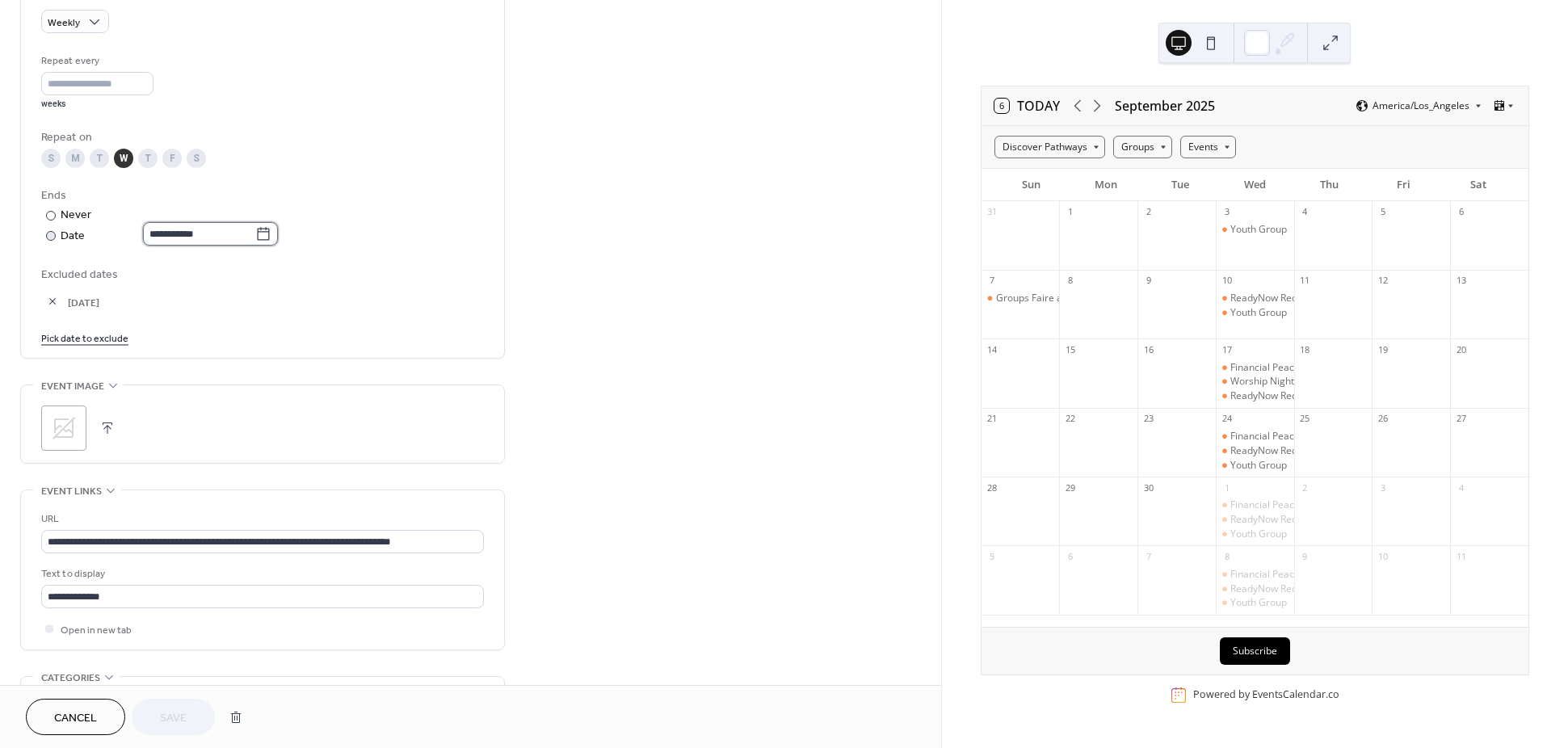 click on "**********" at bounding box center [199, 233] 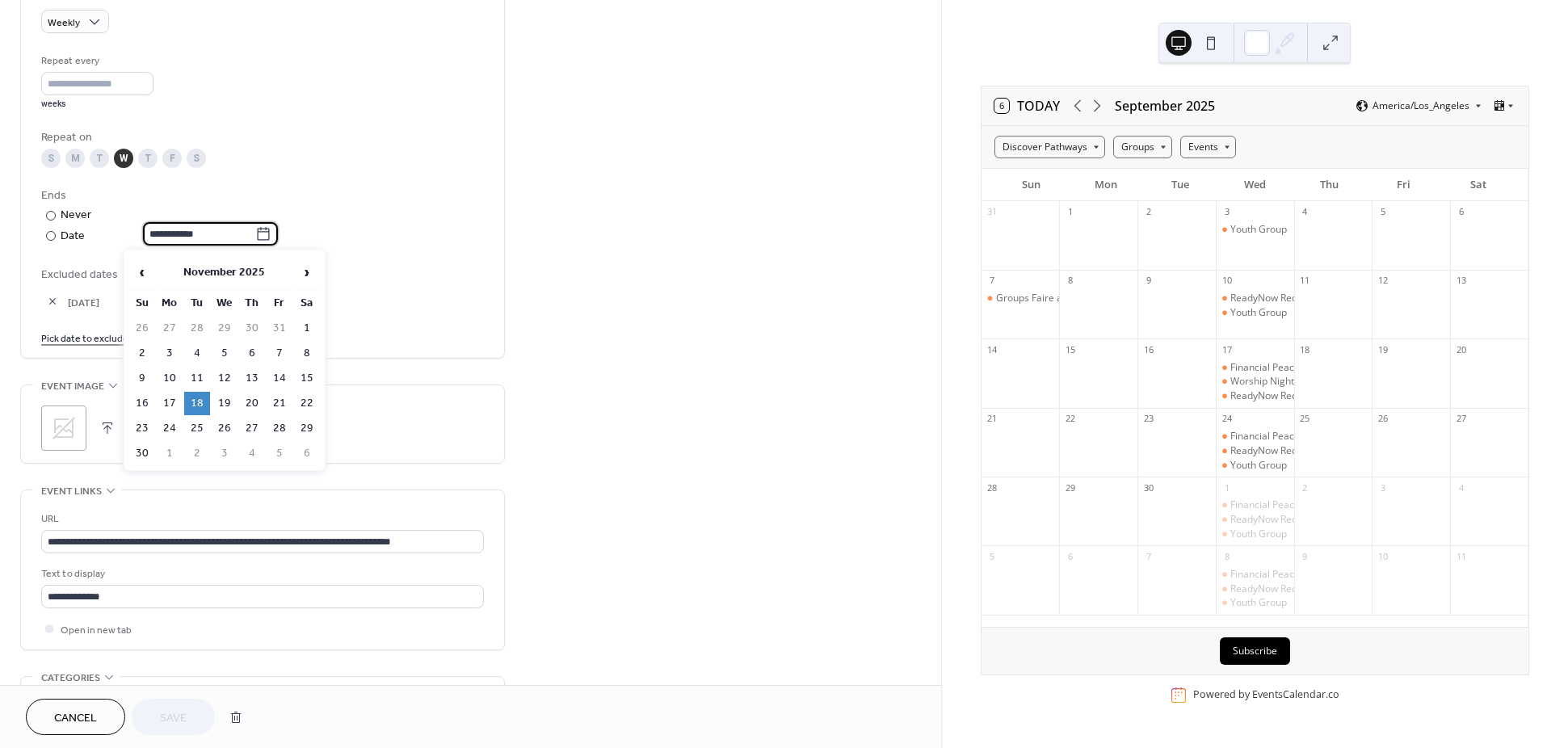 click on "**********" at bounding box center [470, 243] 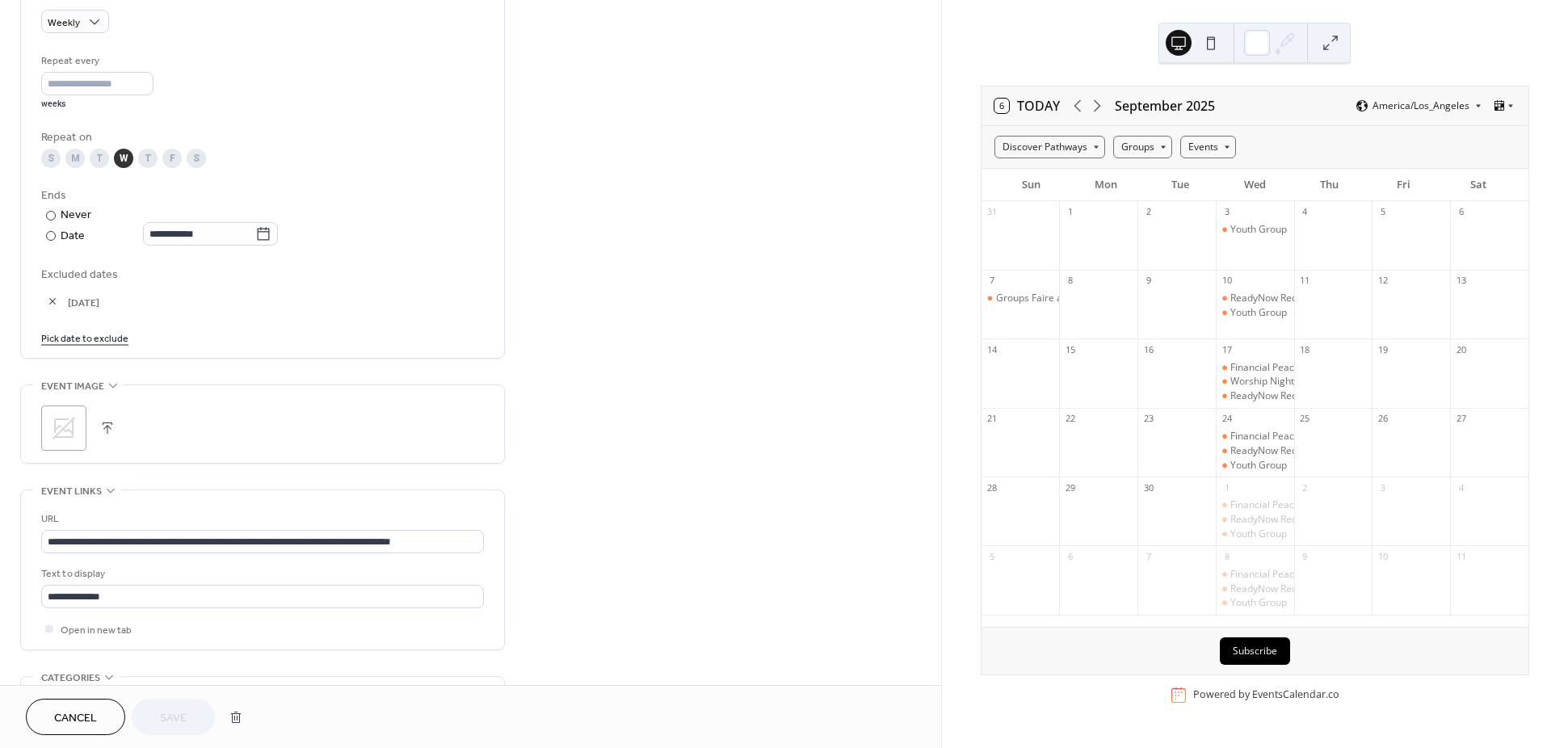 click at bounding box center (53, 301) 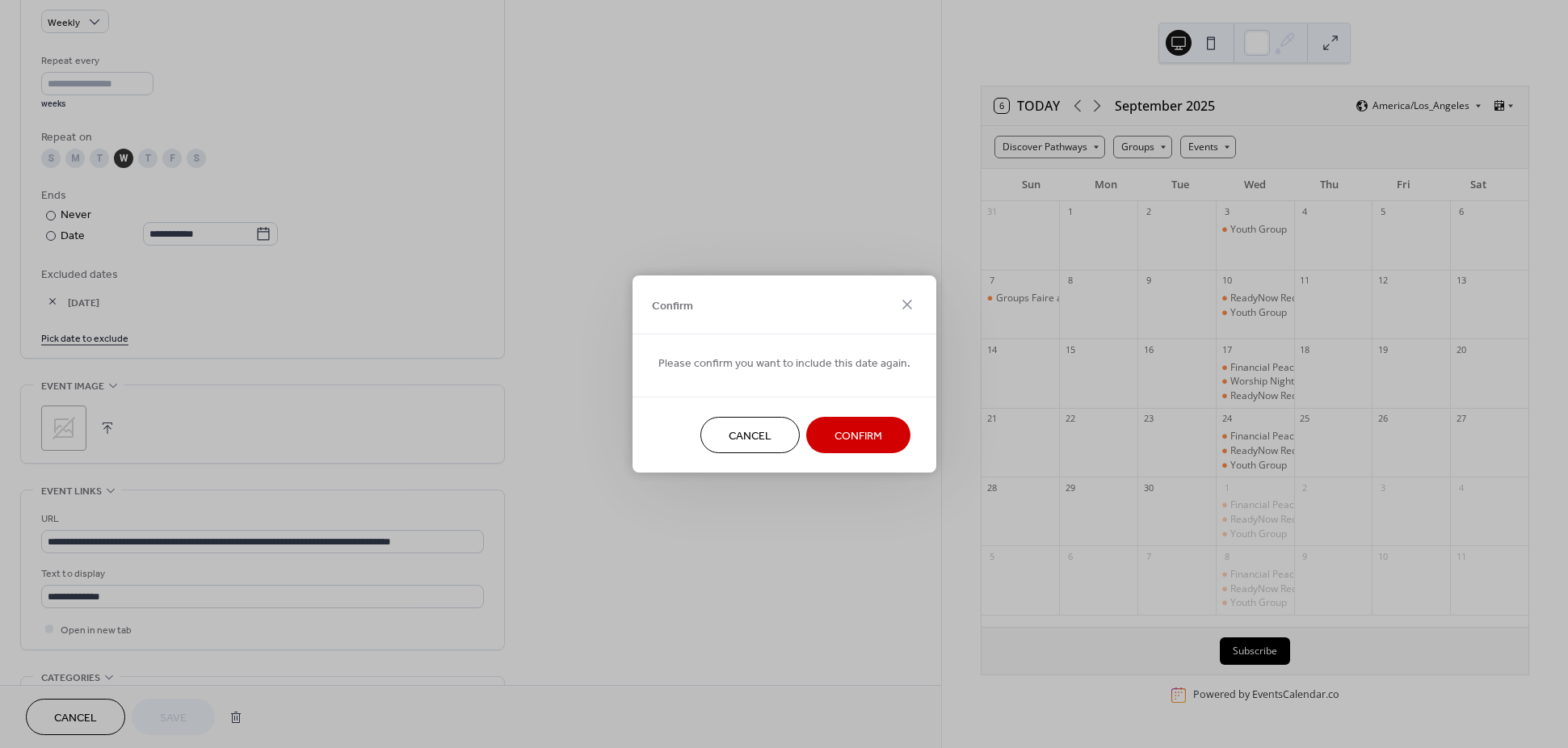 click on "Confirm" at bounding box center (858, 436) 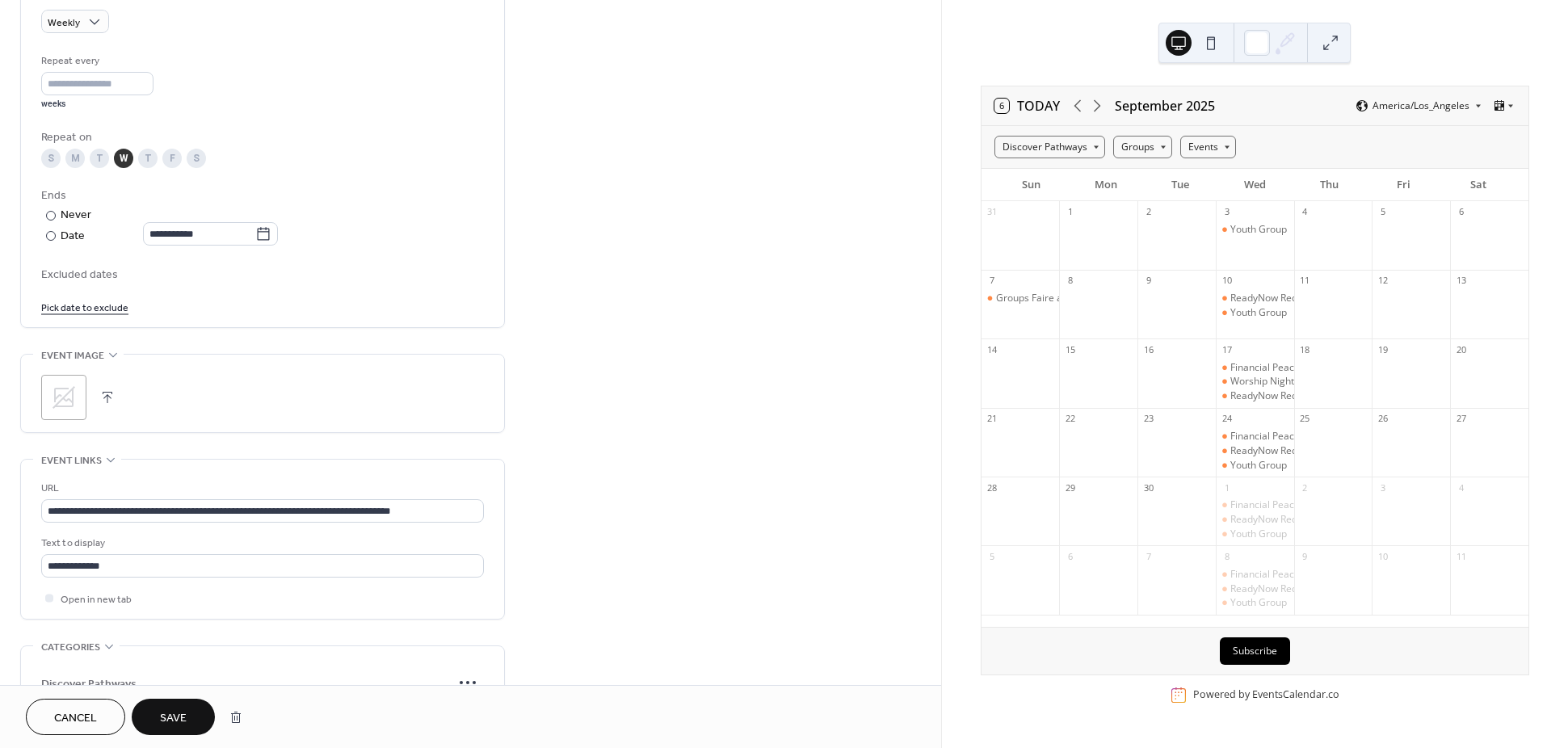 click on "Pick date to exclude" at bounding box center (85, 306) 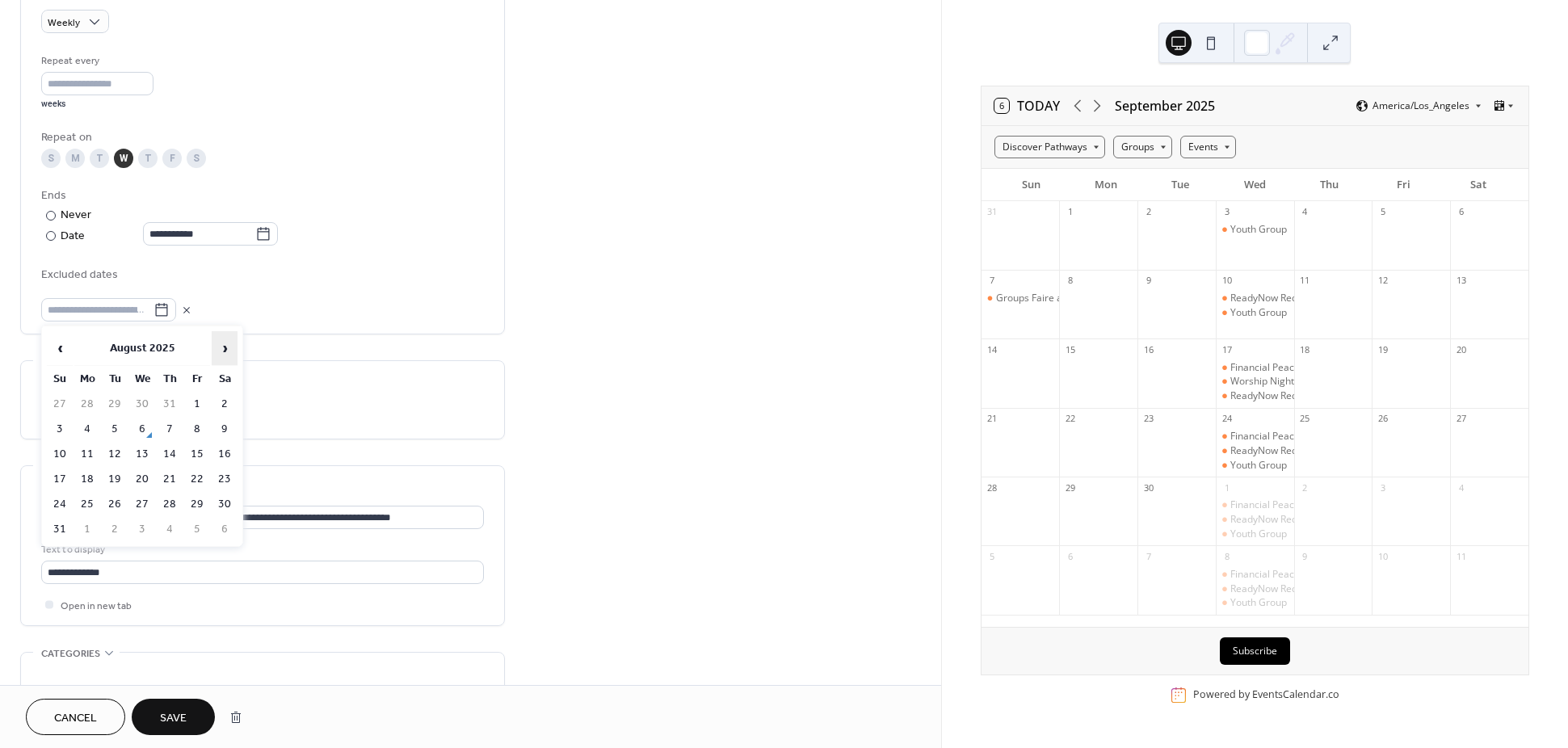 click on "›" at bounding box center [225, 348] 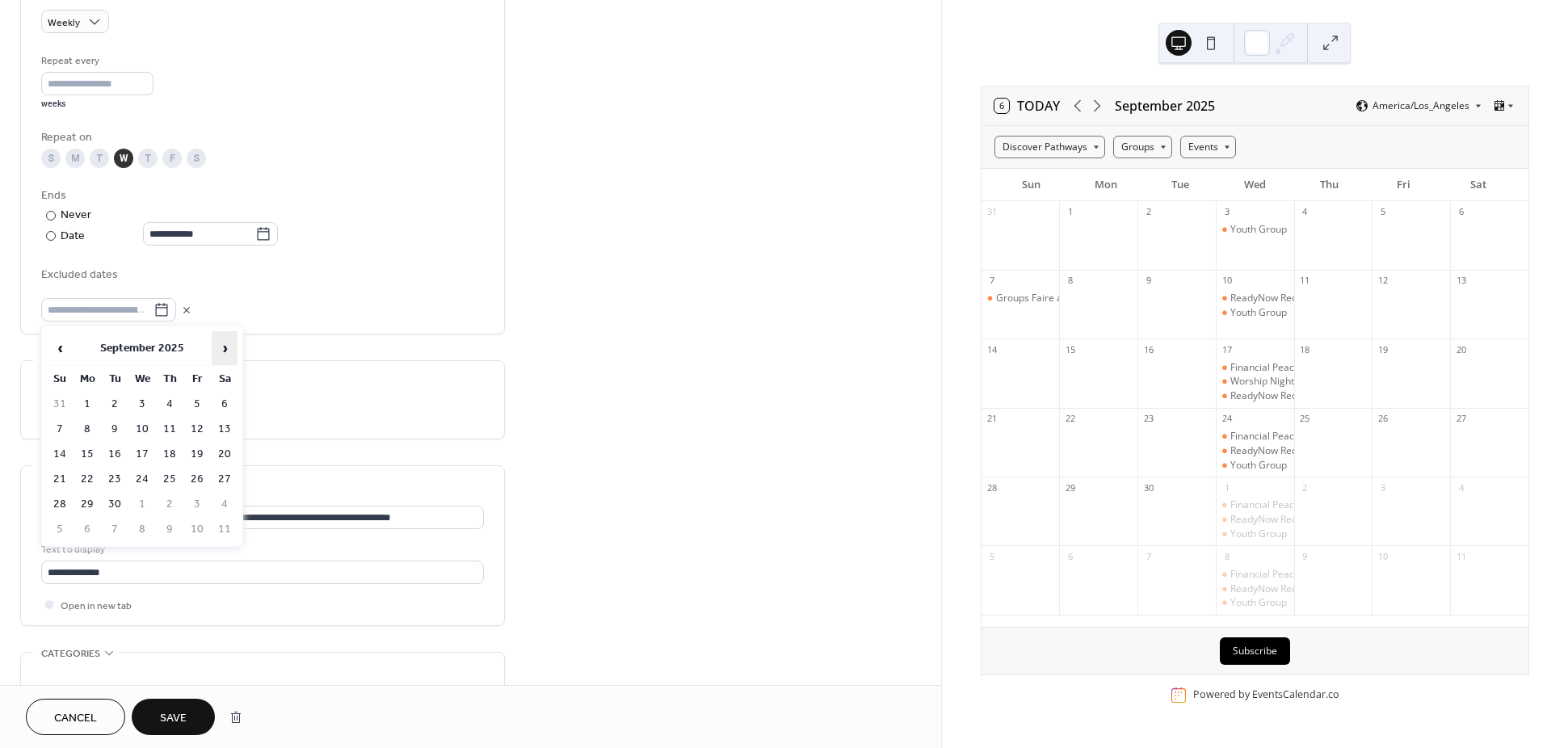 click on "›" at bounding box center (225, 348) 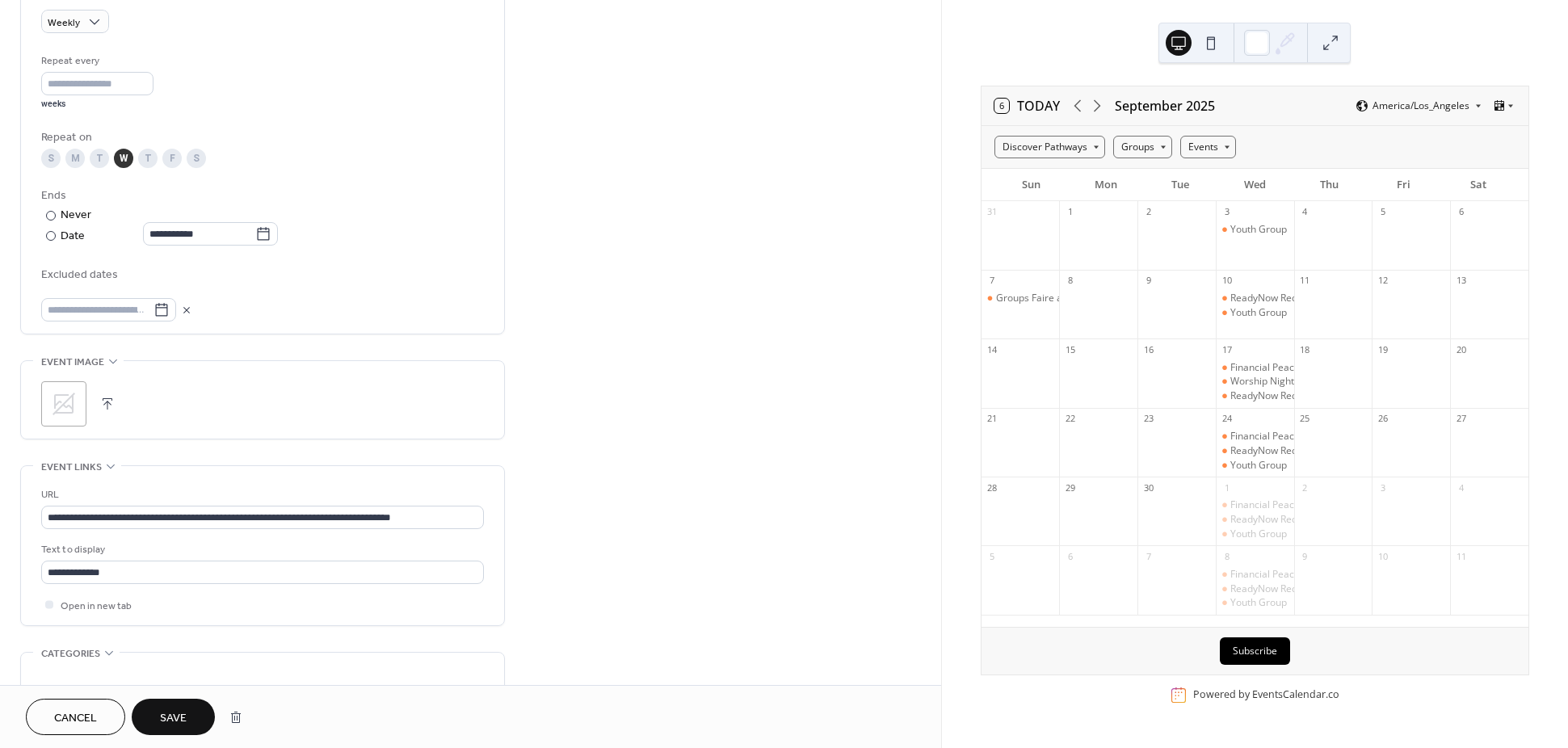 click on "6 Today September 2025 America/Los_Angeles Discover Pathways Groups Events Sun Mon Tue Wed Thu Fri Sat 31 1 2 3 Youth Group 4 5 6 7 Groups Faire and Church-wide Lunch 8 9 10 ReadyNow Recovery Youth Group 11 12 13 14 15 16 17 Financial Peace University Worship Night ReadyNow Recovery 18 19 20 21 22 23 24 Financial Peace University ReadyNow Recovery Youth Group 25 26 27 28 29 30 1 Financial Peace University ReadyNow Recovery Youth Group 2 3 4 5 6 7 8 Financial Peace University ReadyNow Recovery Youth Group 9 10 11 Subscribe Powered by   EventsCalendar.co" at bounding box center (1255, 398) 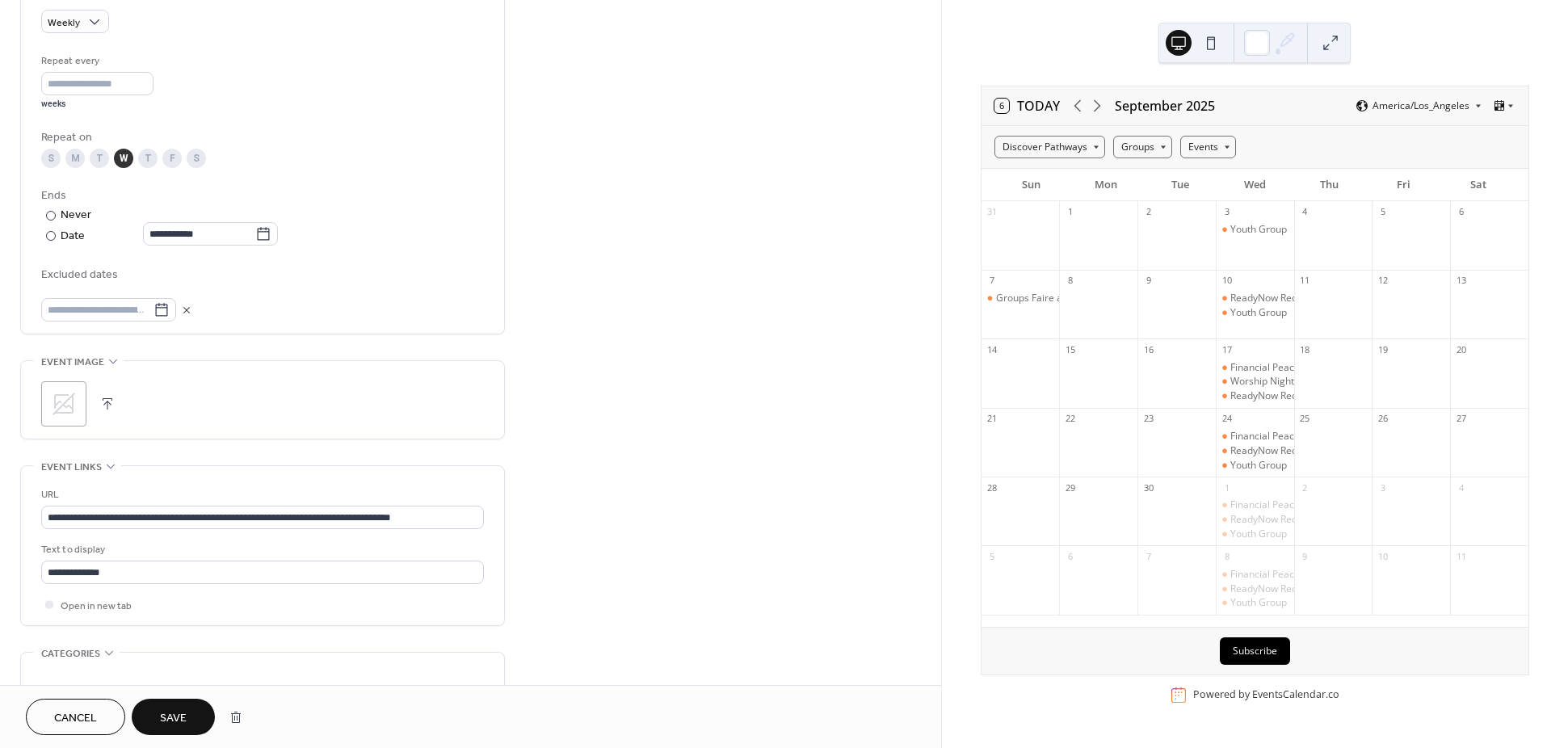 click on "Save" at bounding box center (173, 718) 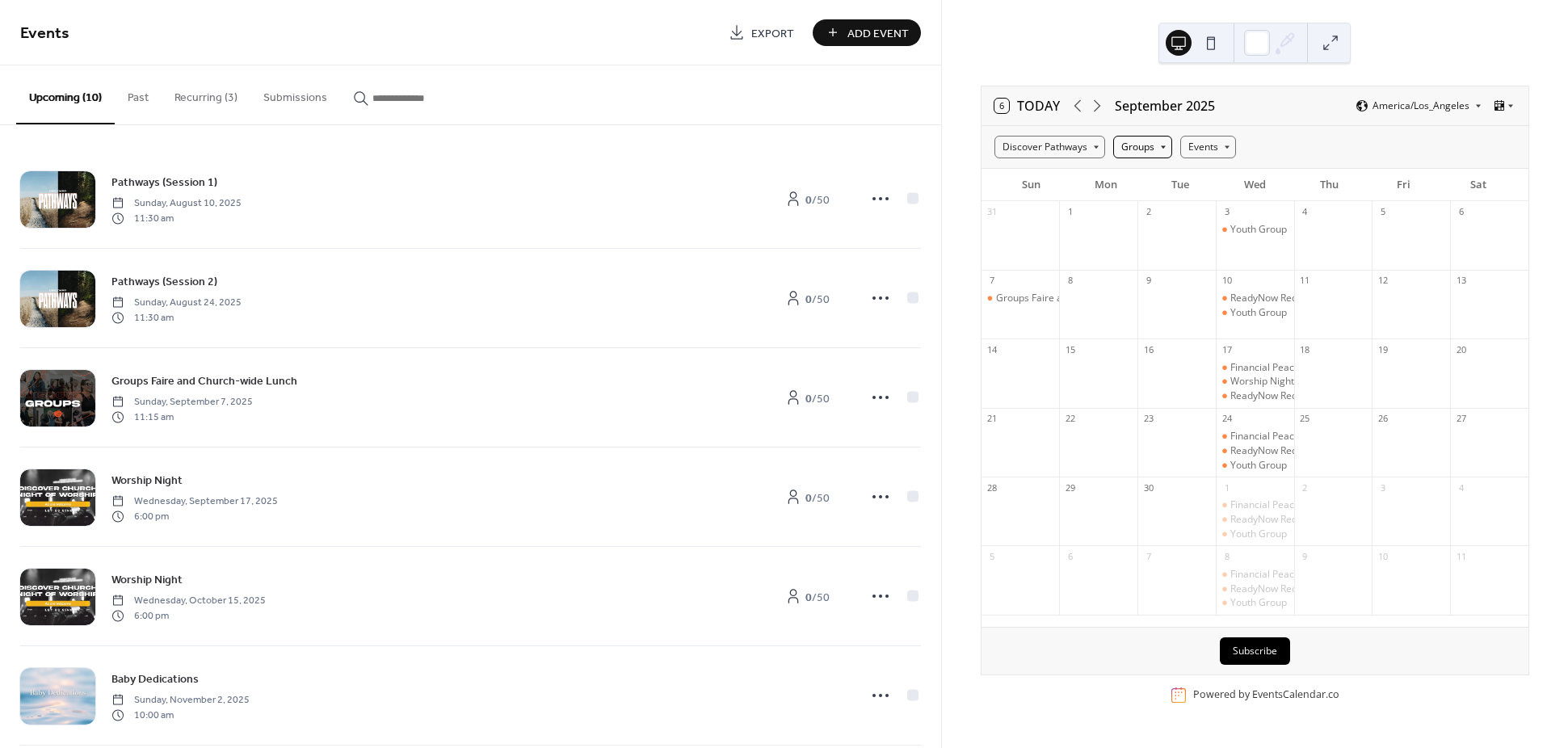 click on "Groups" at bounding box center [1142, 147] 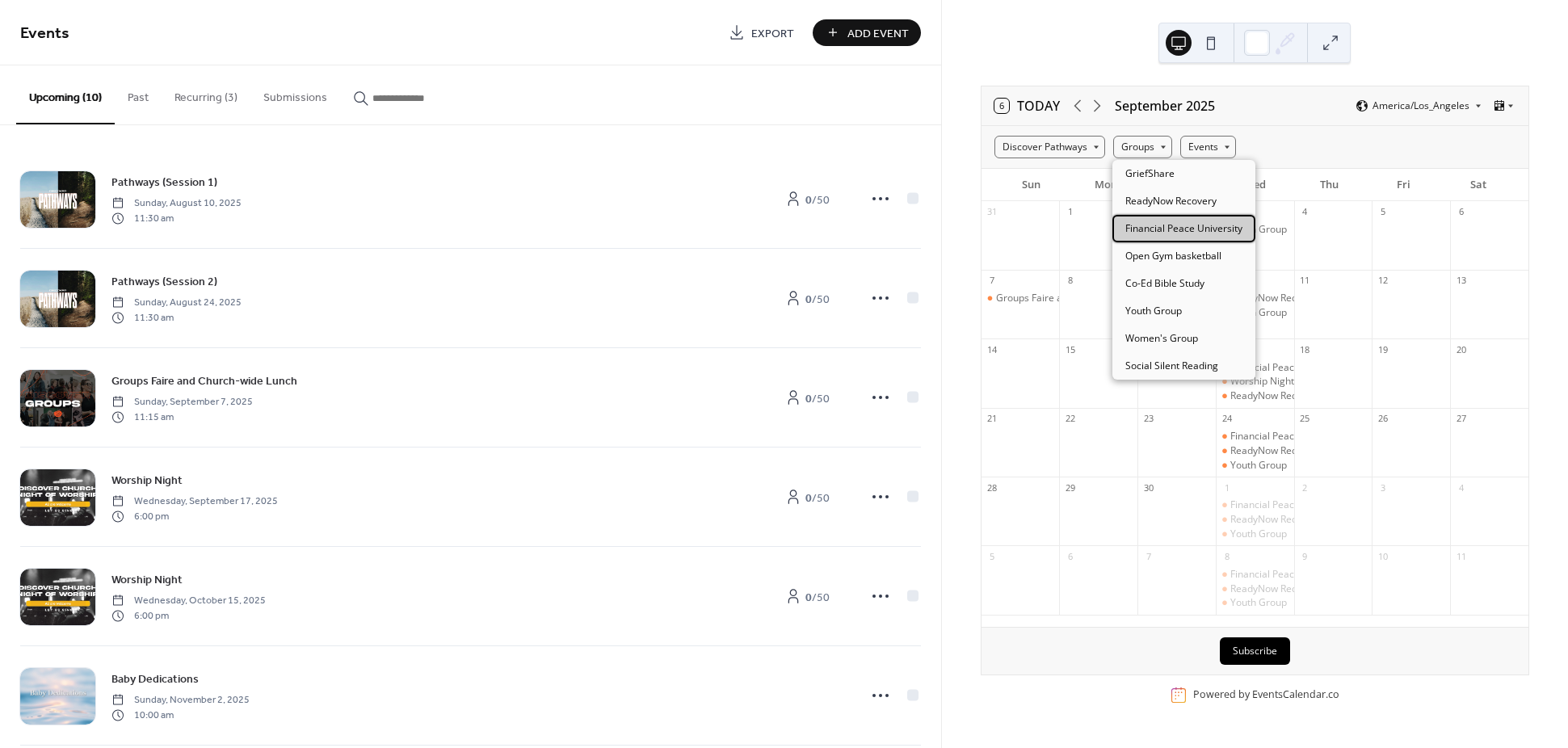 click on "Financial Peace University" at bounding box center (1183, 229) 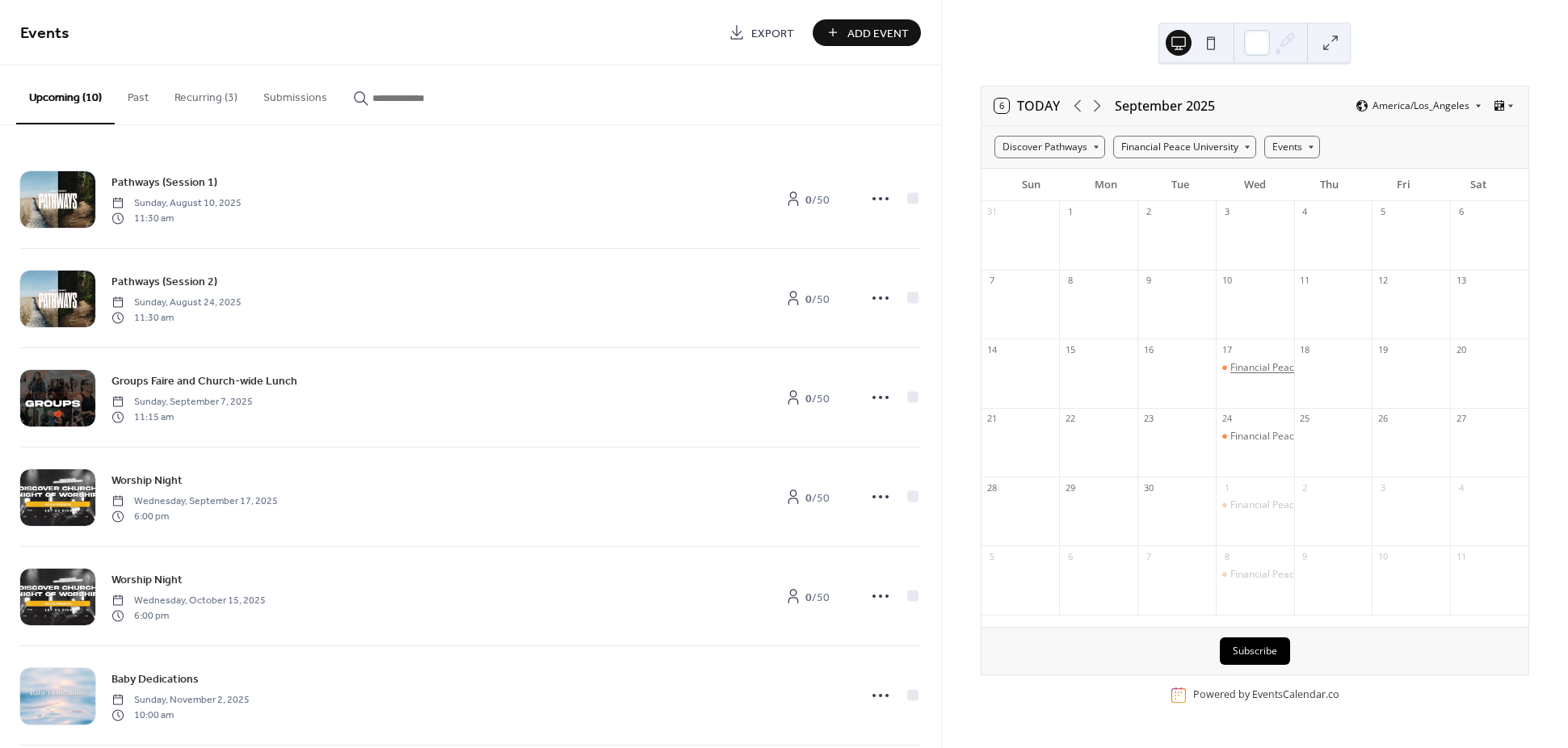 click on "Financial Peace University" at bounding box center [1288, 368] 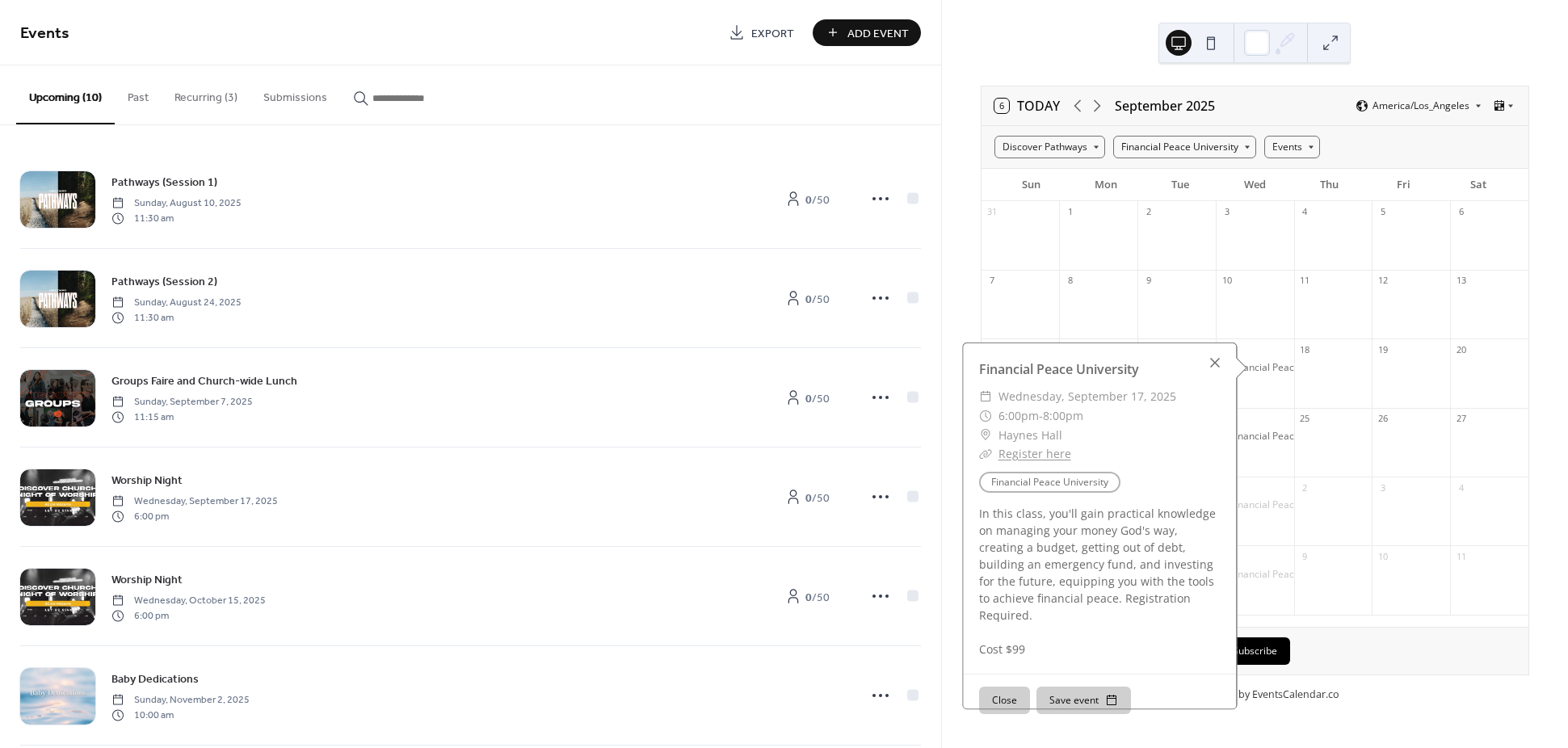 click at bounding box center [1215, 363] 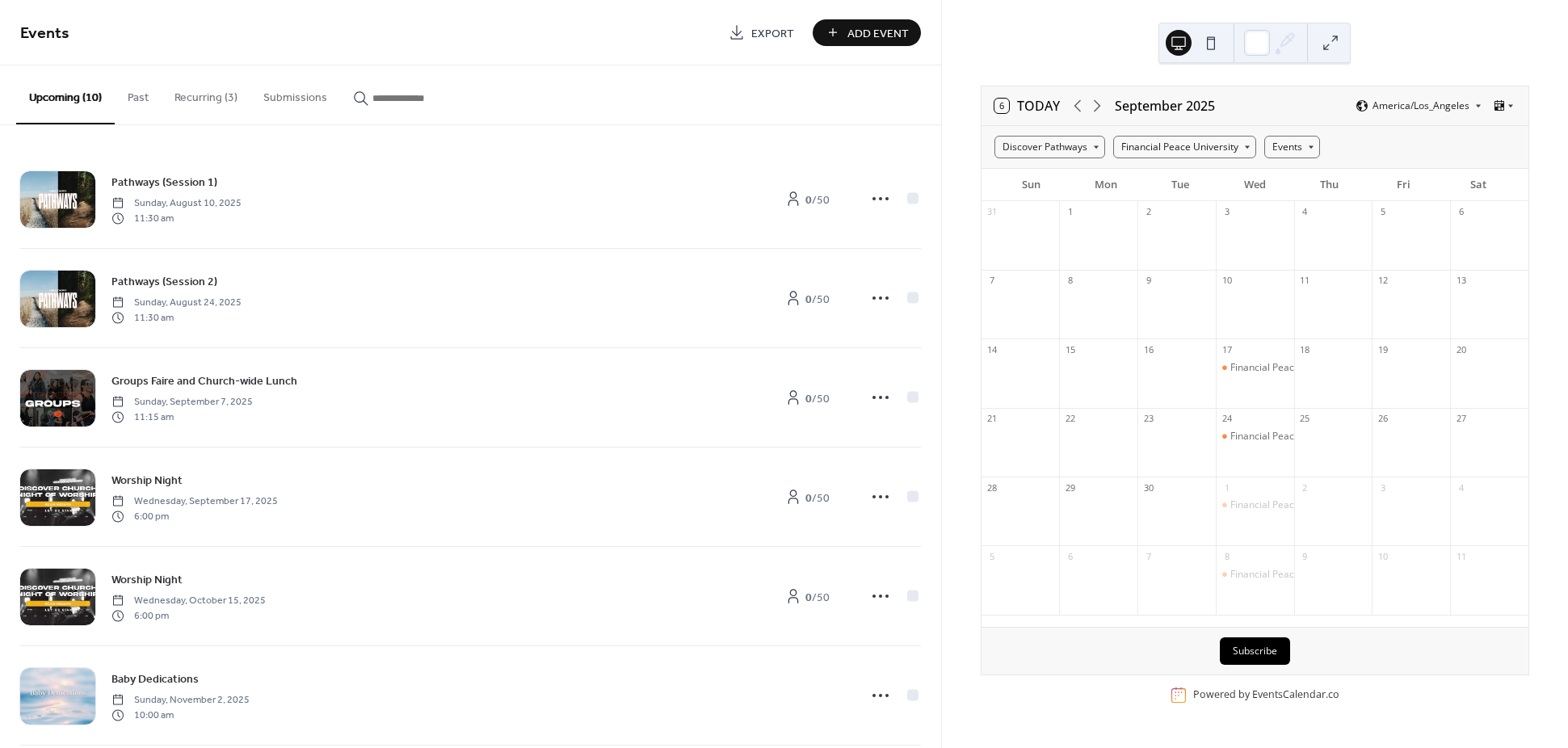 click on "Recurring (3)" at bounding box center (206, 94) 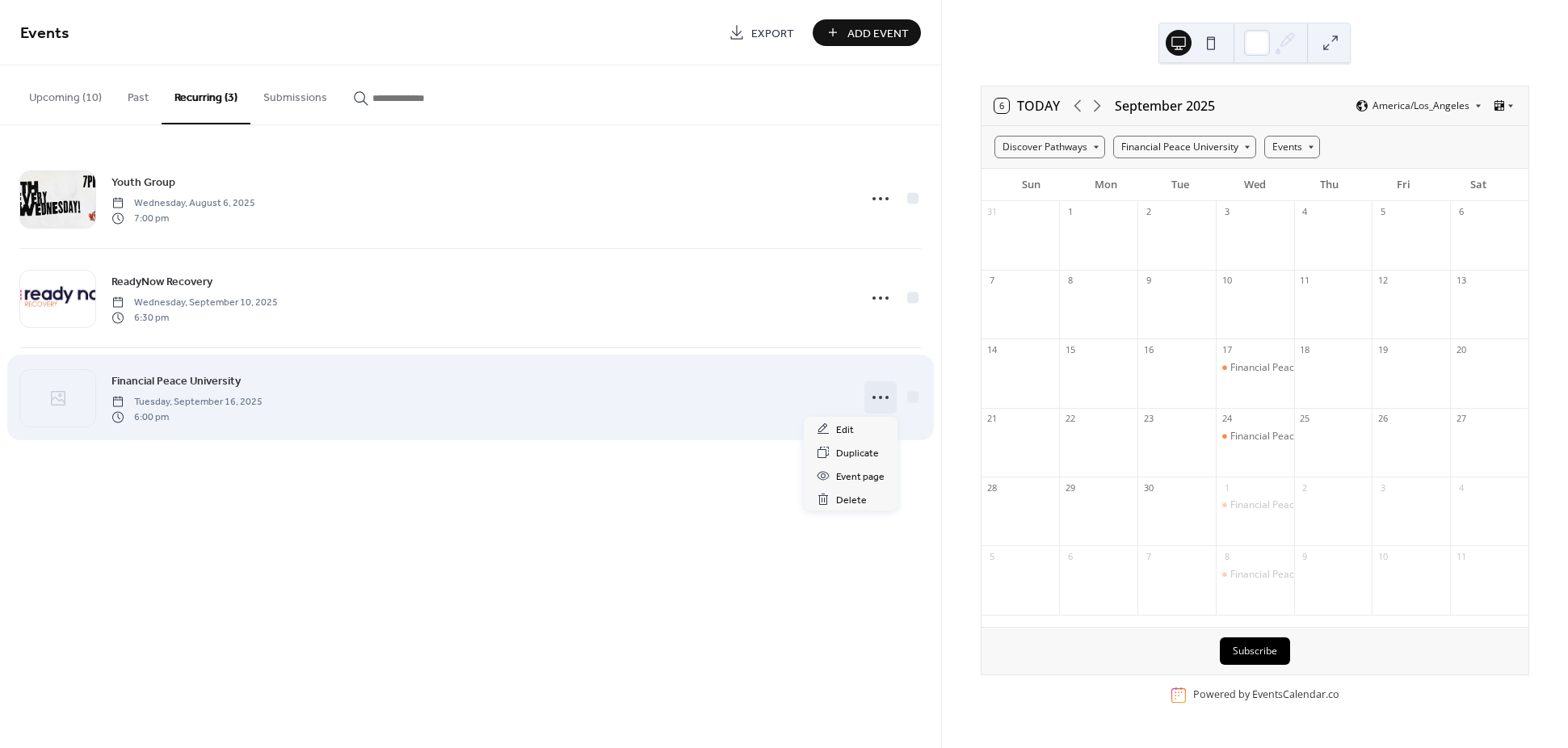 click 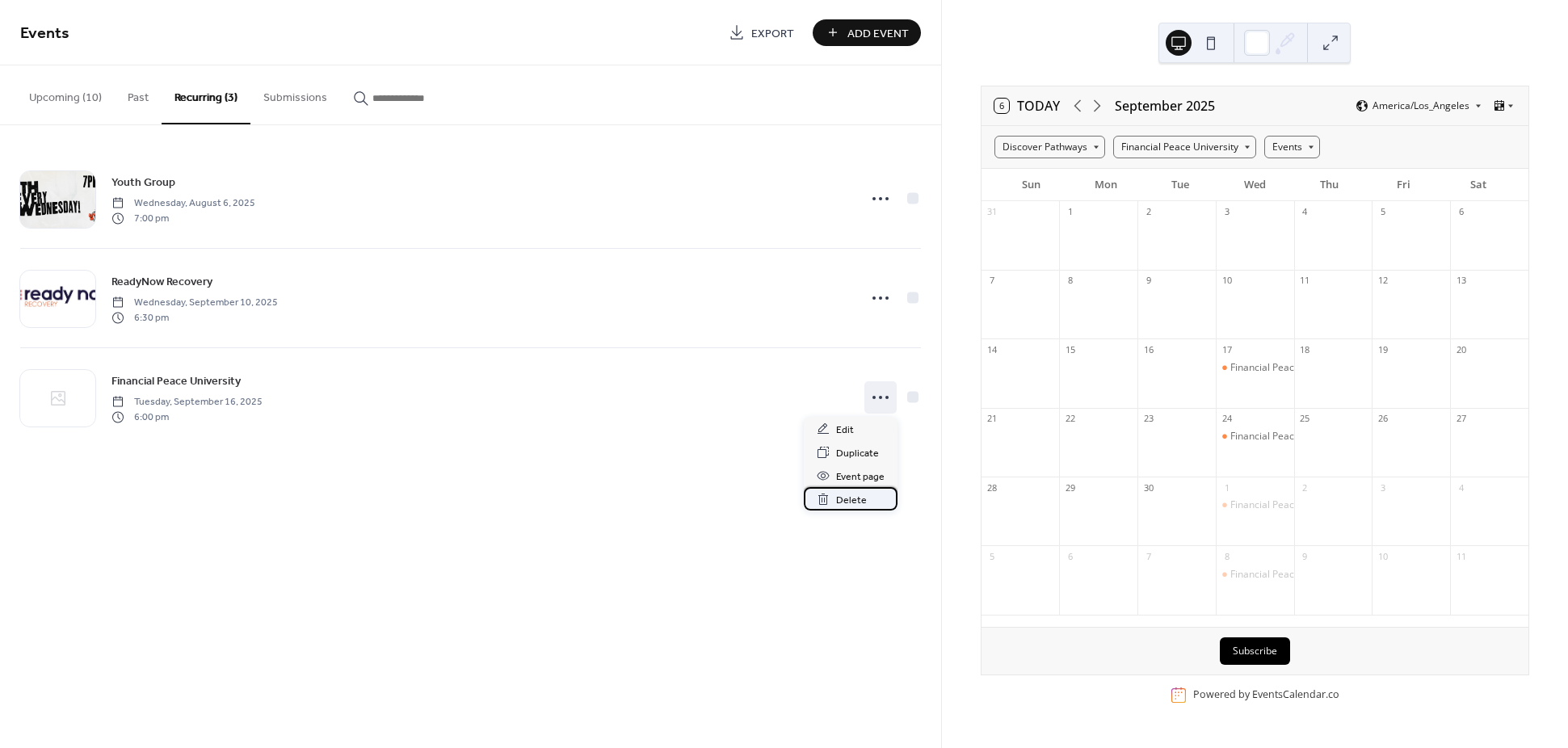 click on "Delete" at bounding box center [851, 500] 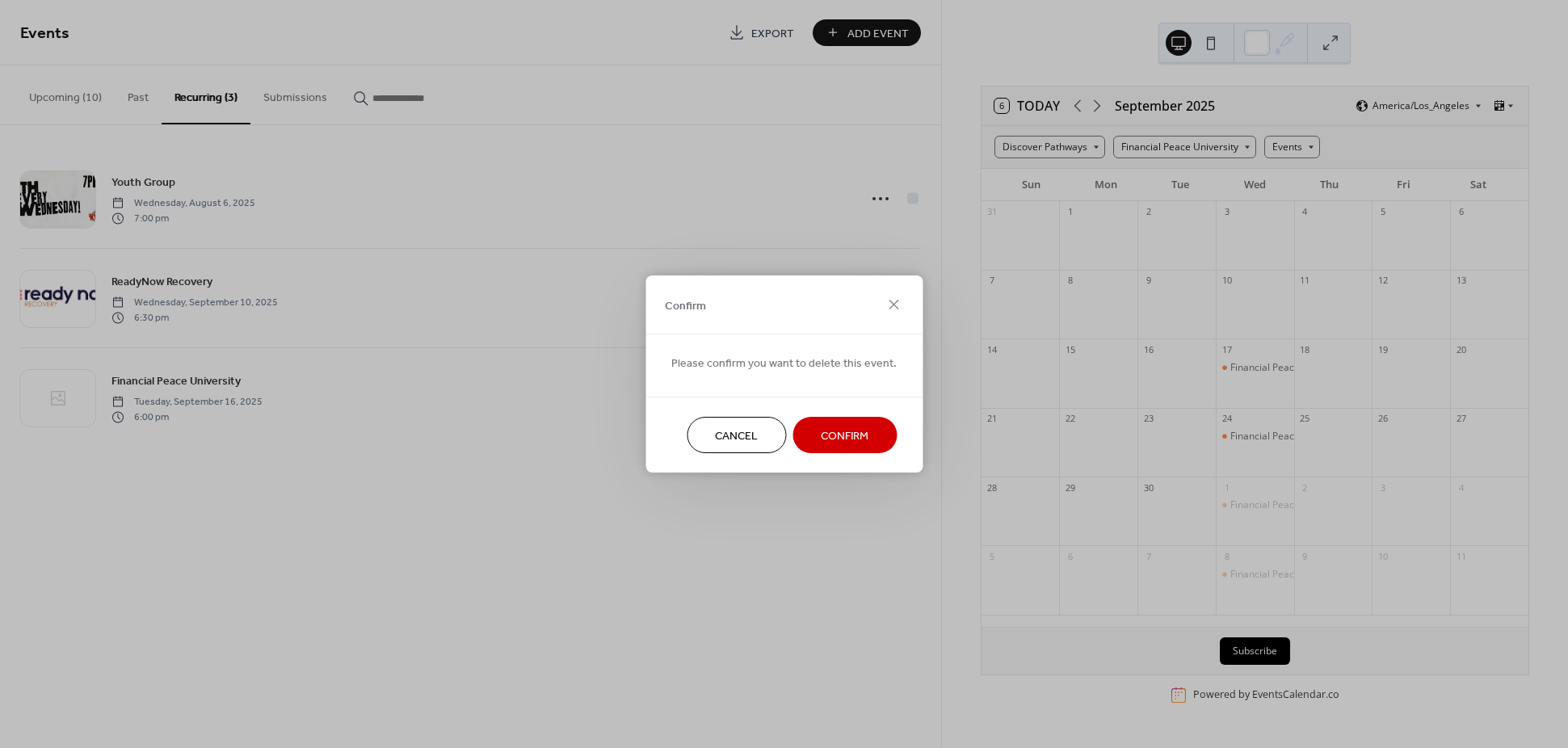 click on "Confirm" at bounding box center (844, 436) 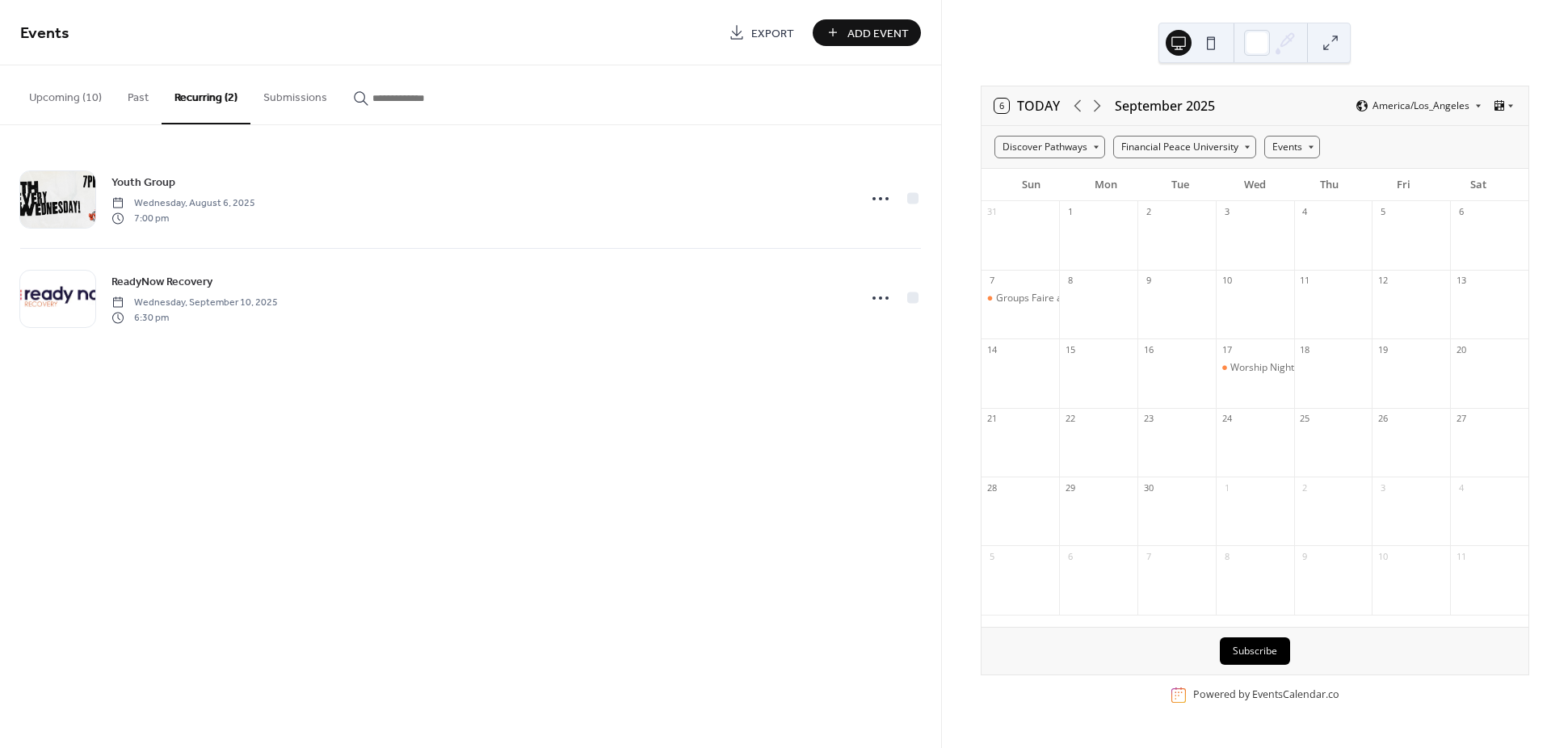 click on "Add Event" at bounding box center [878, 33] 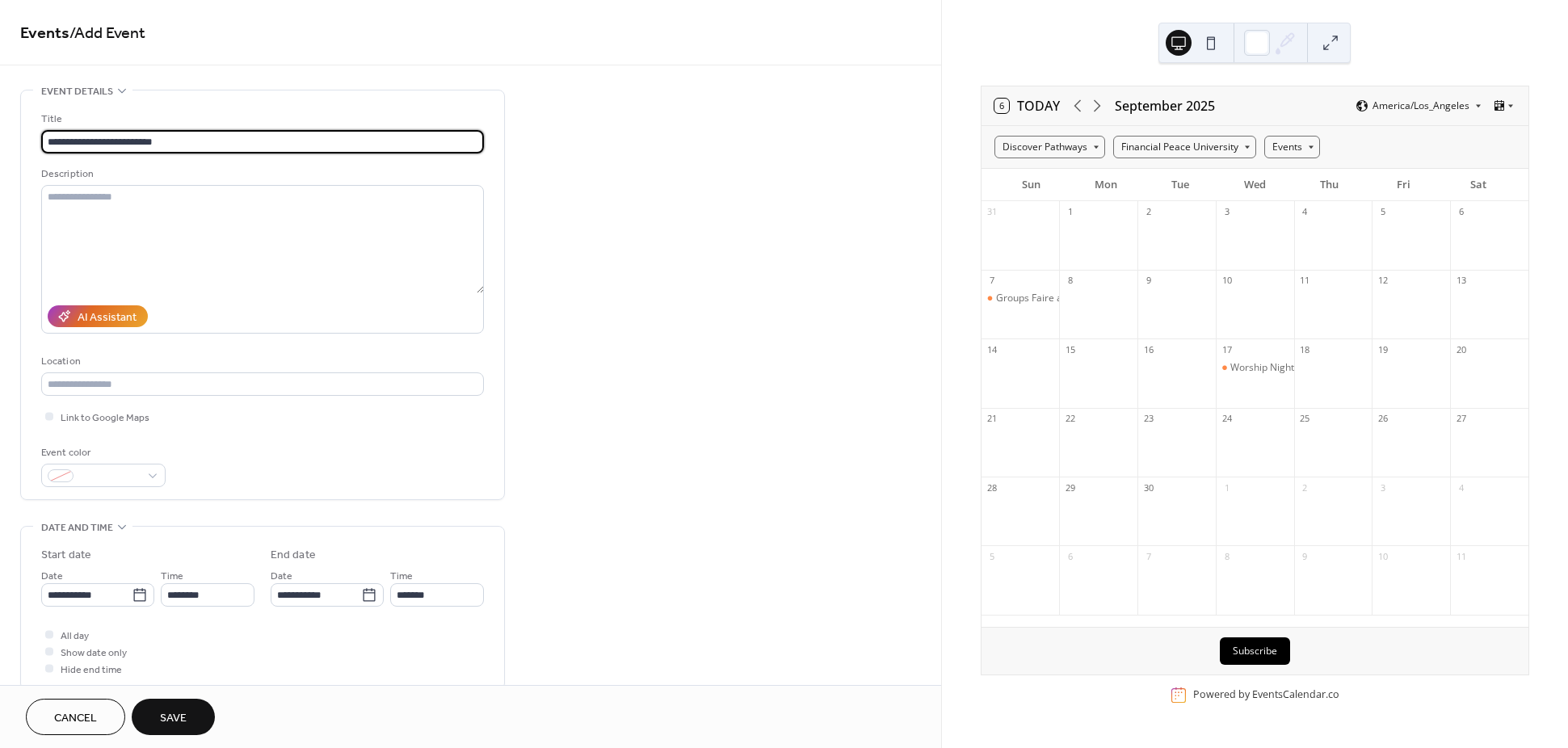 type on "**********" 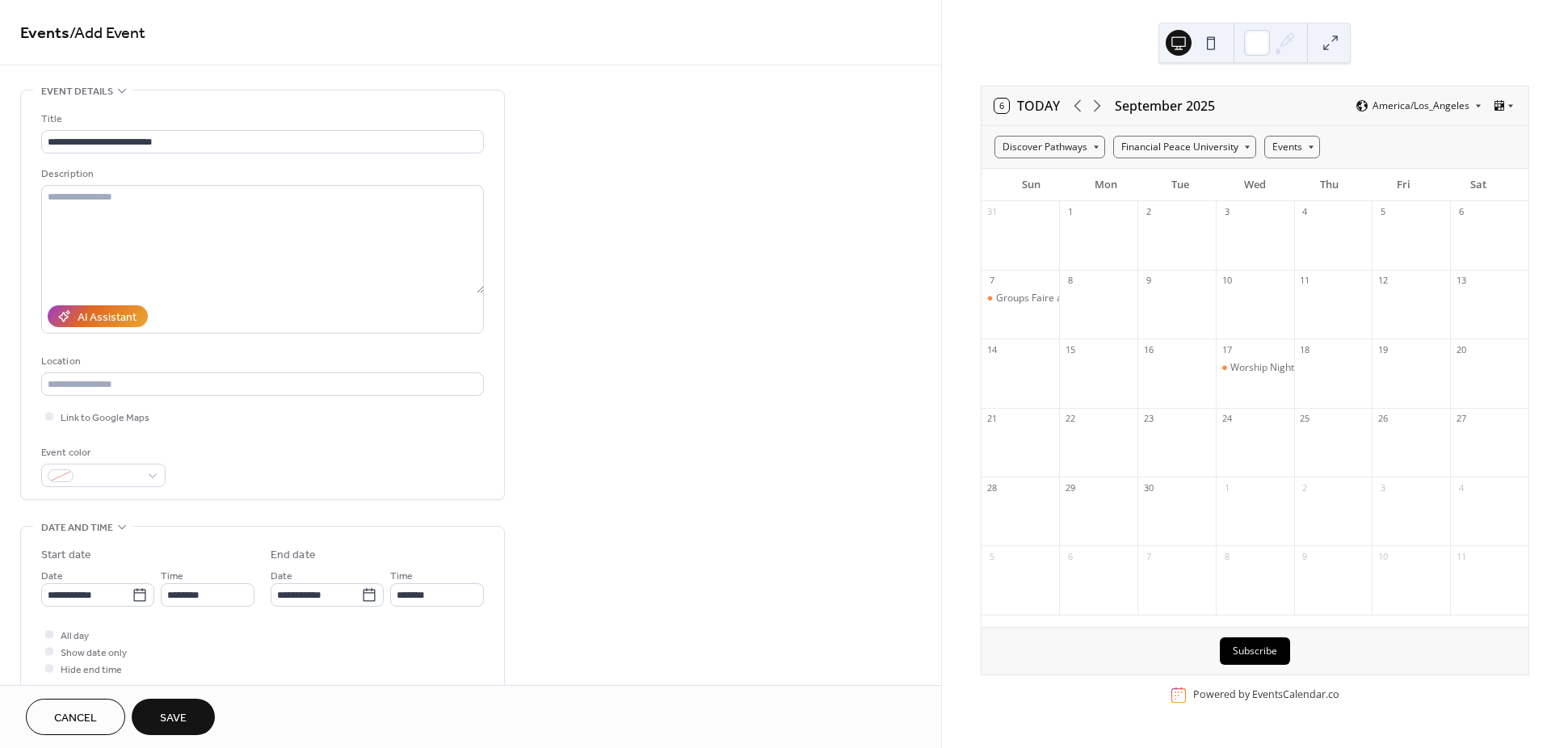 scroll, scrollTop: 727, scrollLeft: 0, axis: vertical 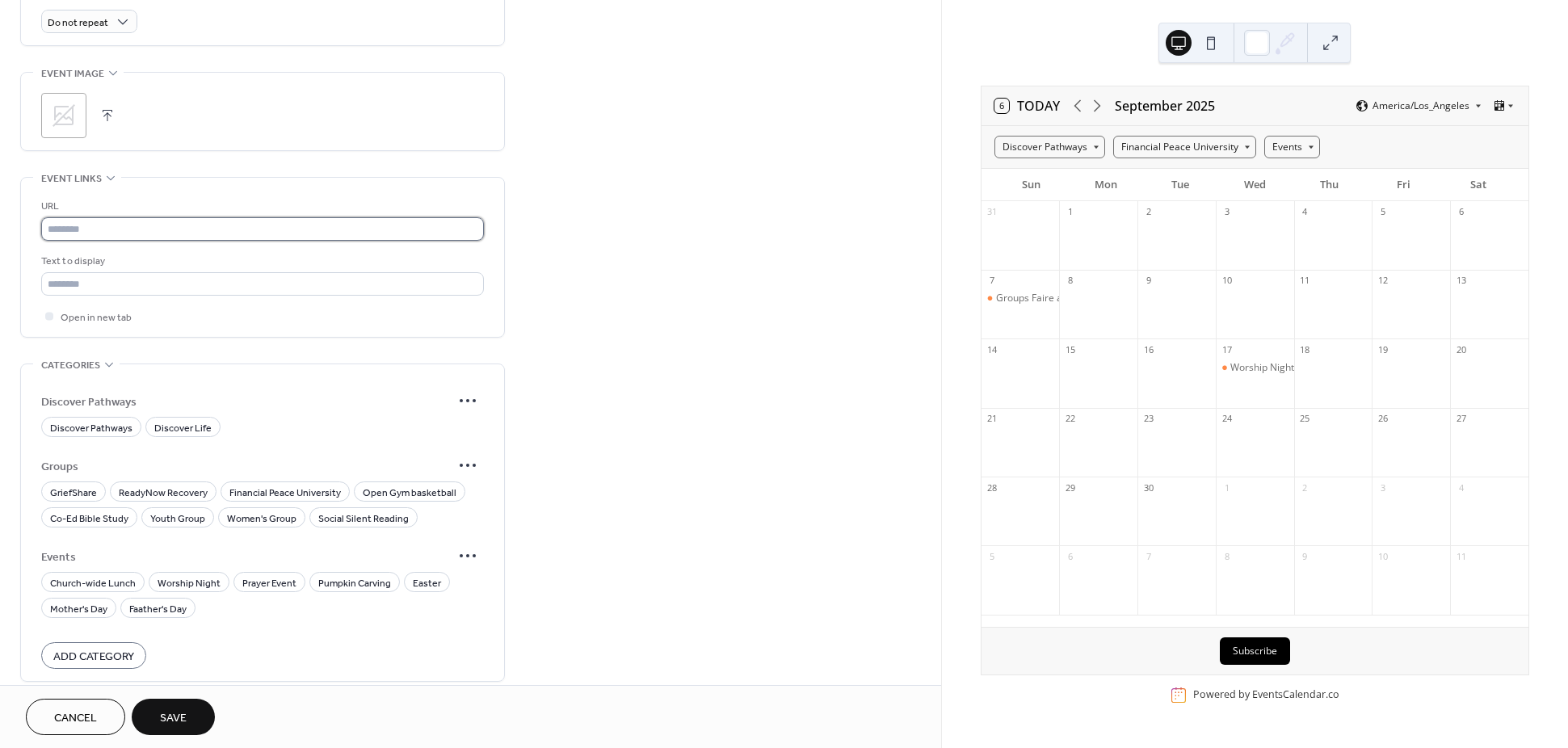 click at bounding box center [263, 229] 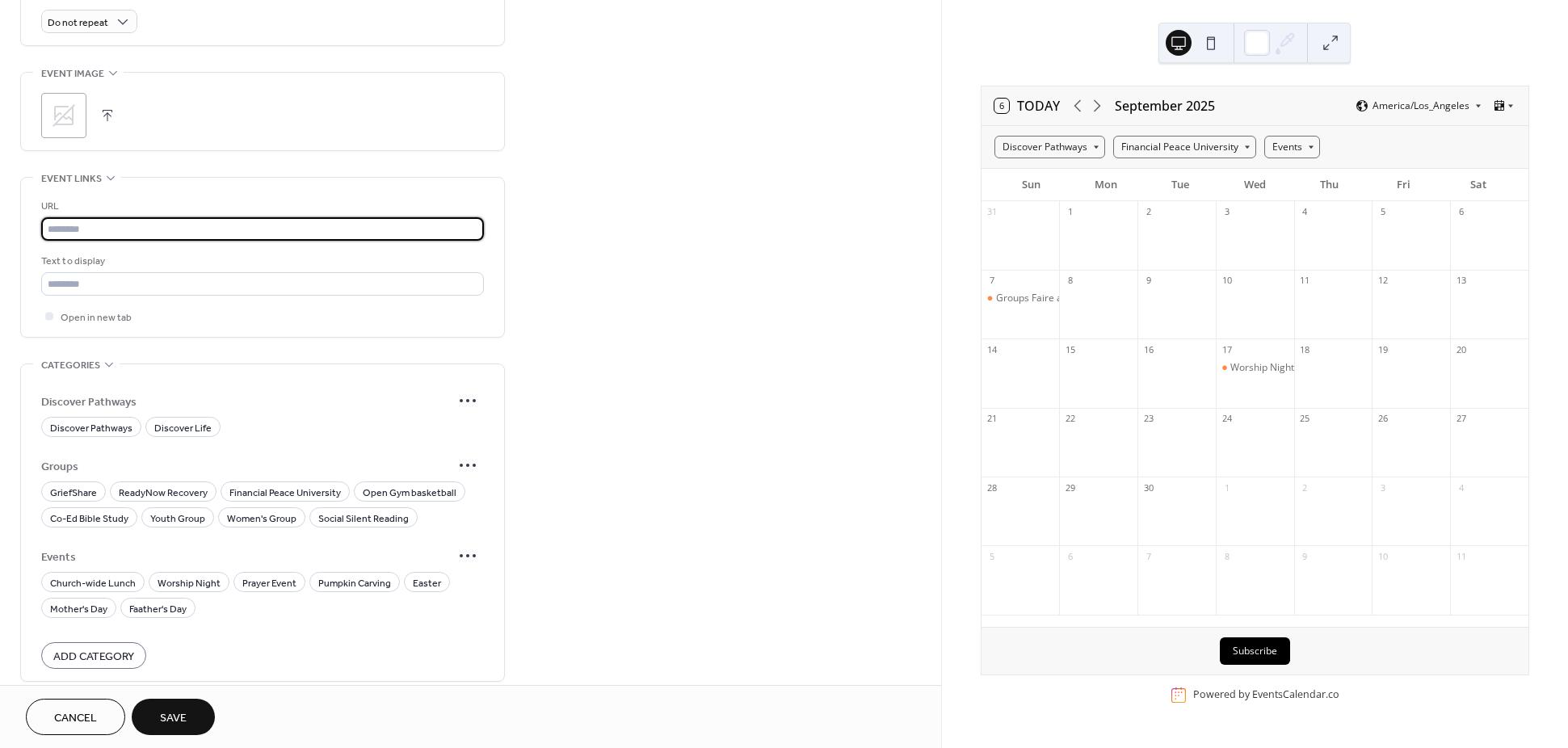 paste on "**********" 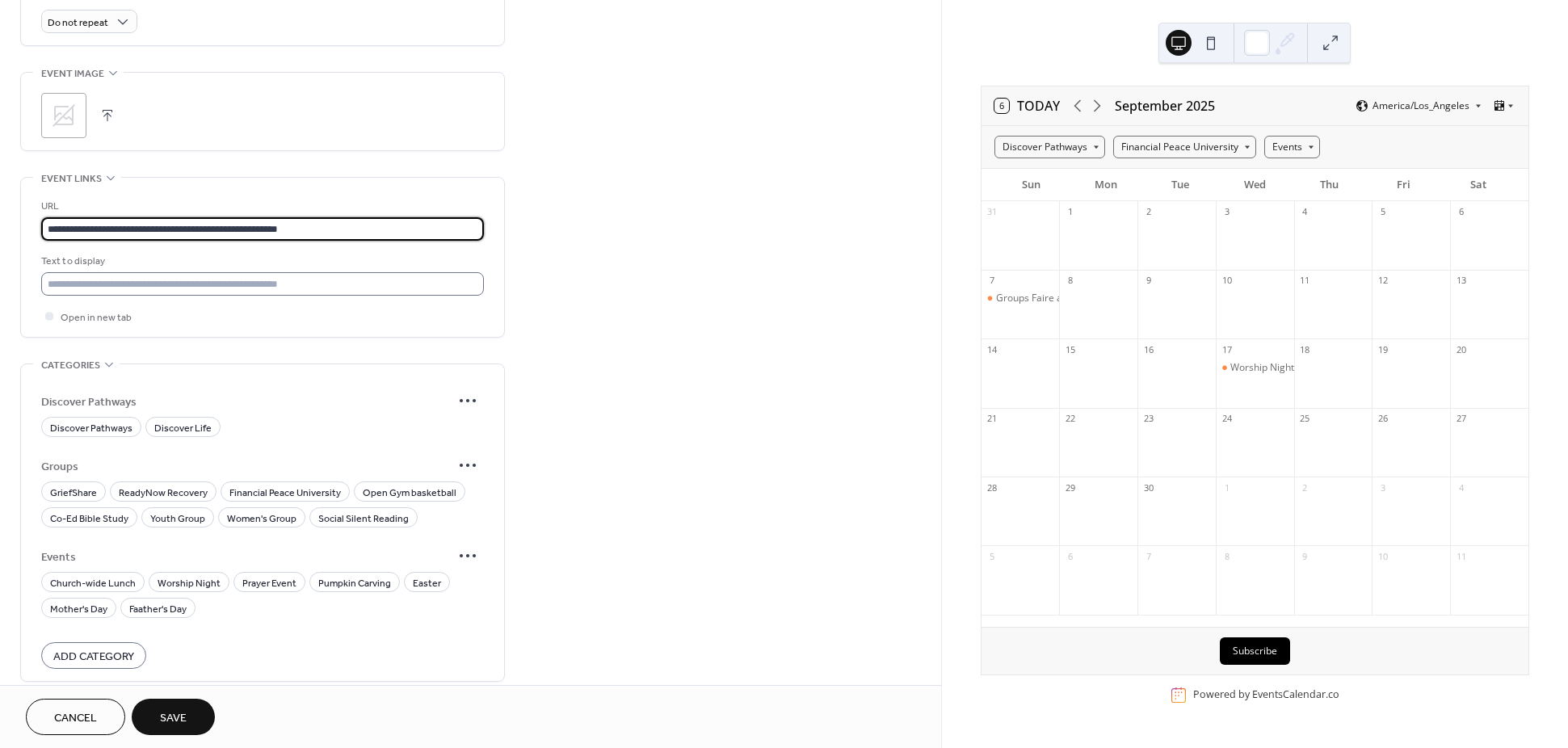 type on "**********" 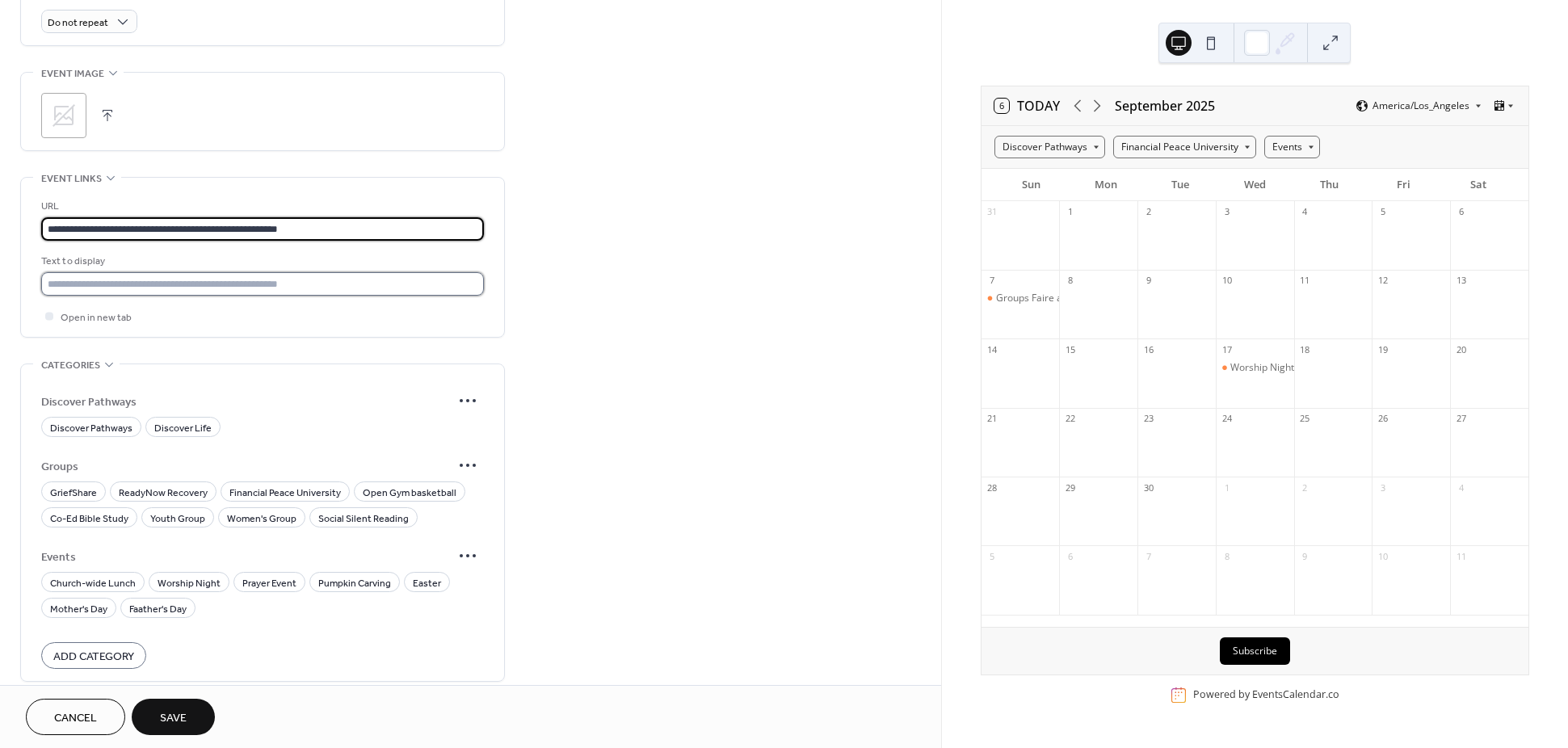 click at bounding box center (263, 284) 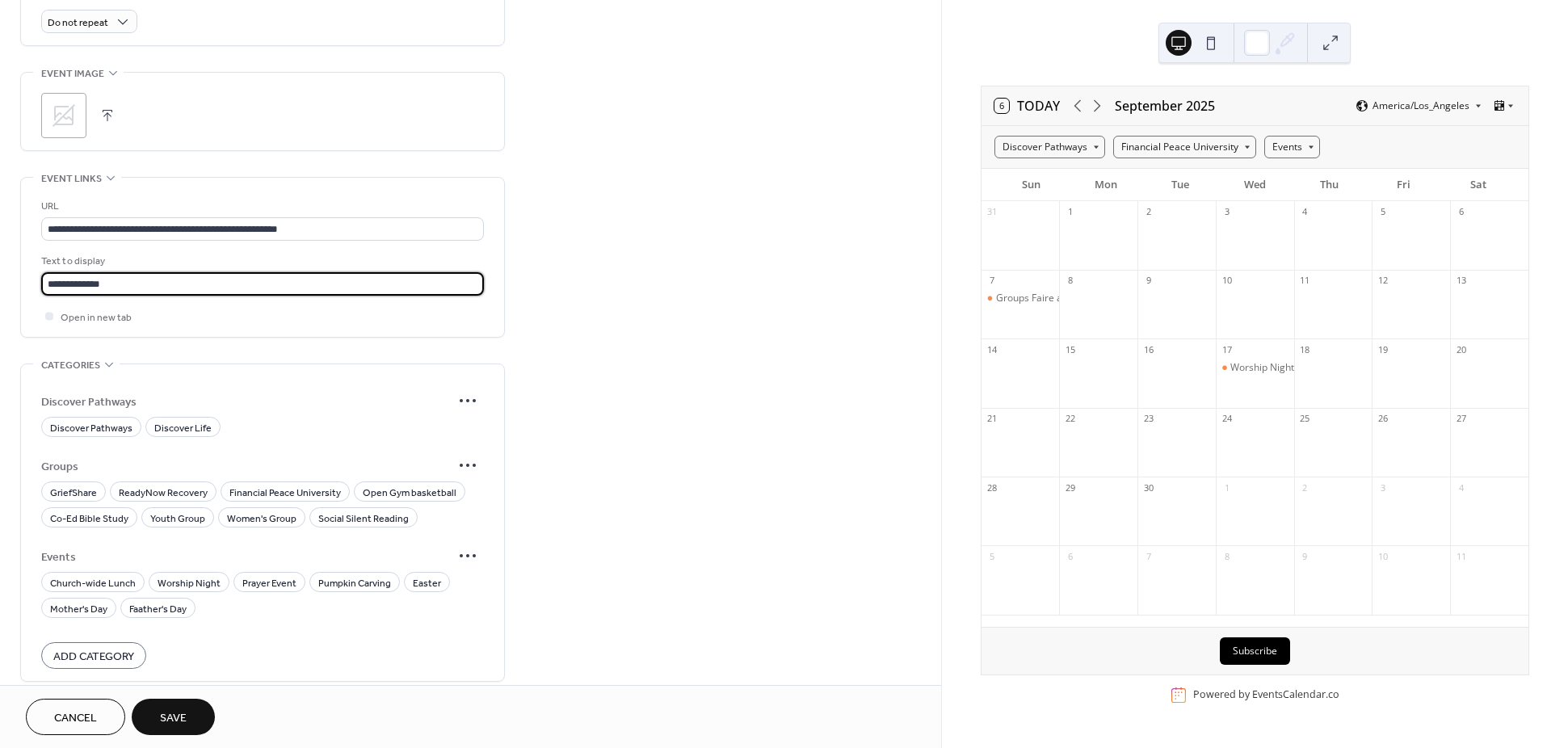 type on "**********" 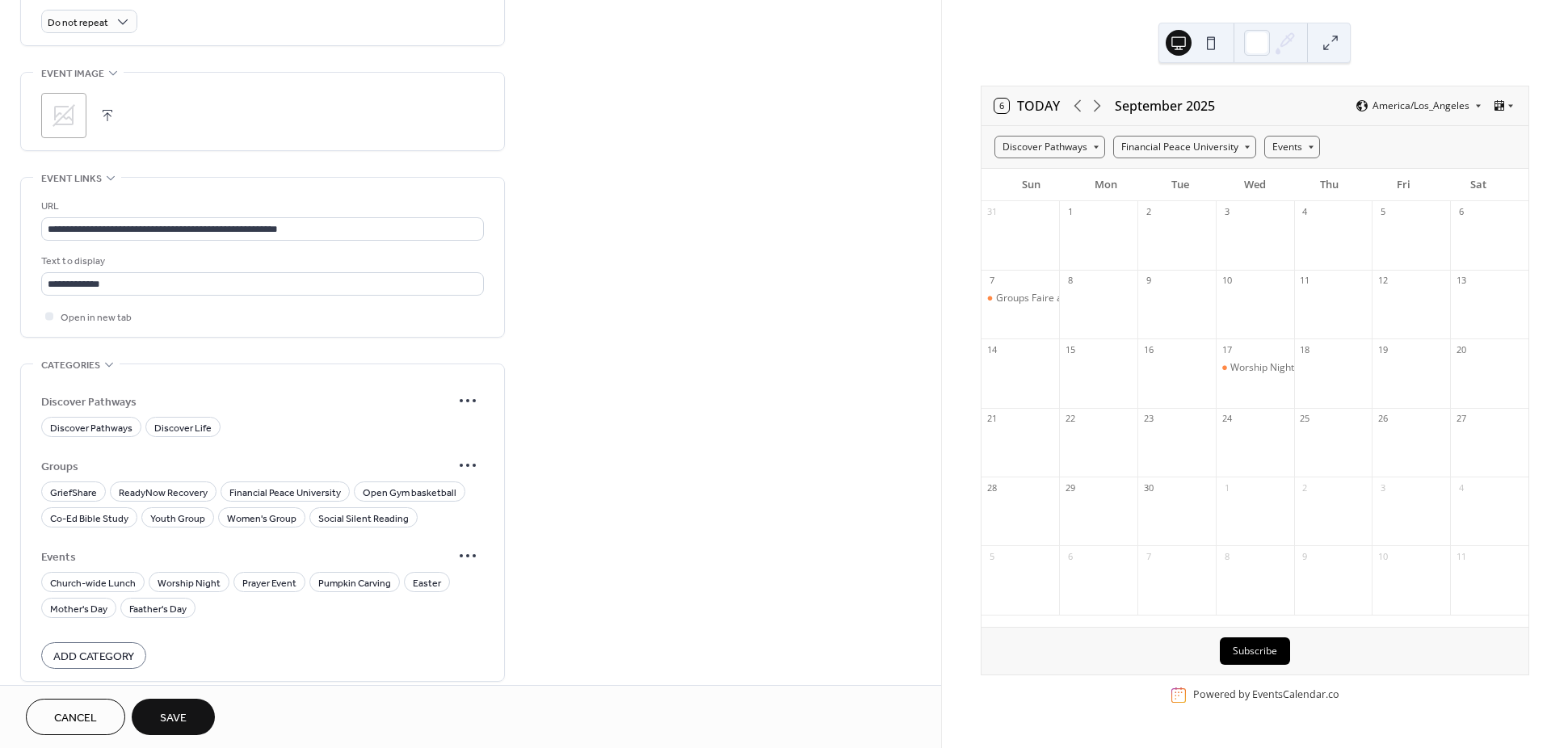 click on "**********" at bounding box center [470, 86] 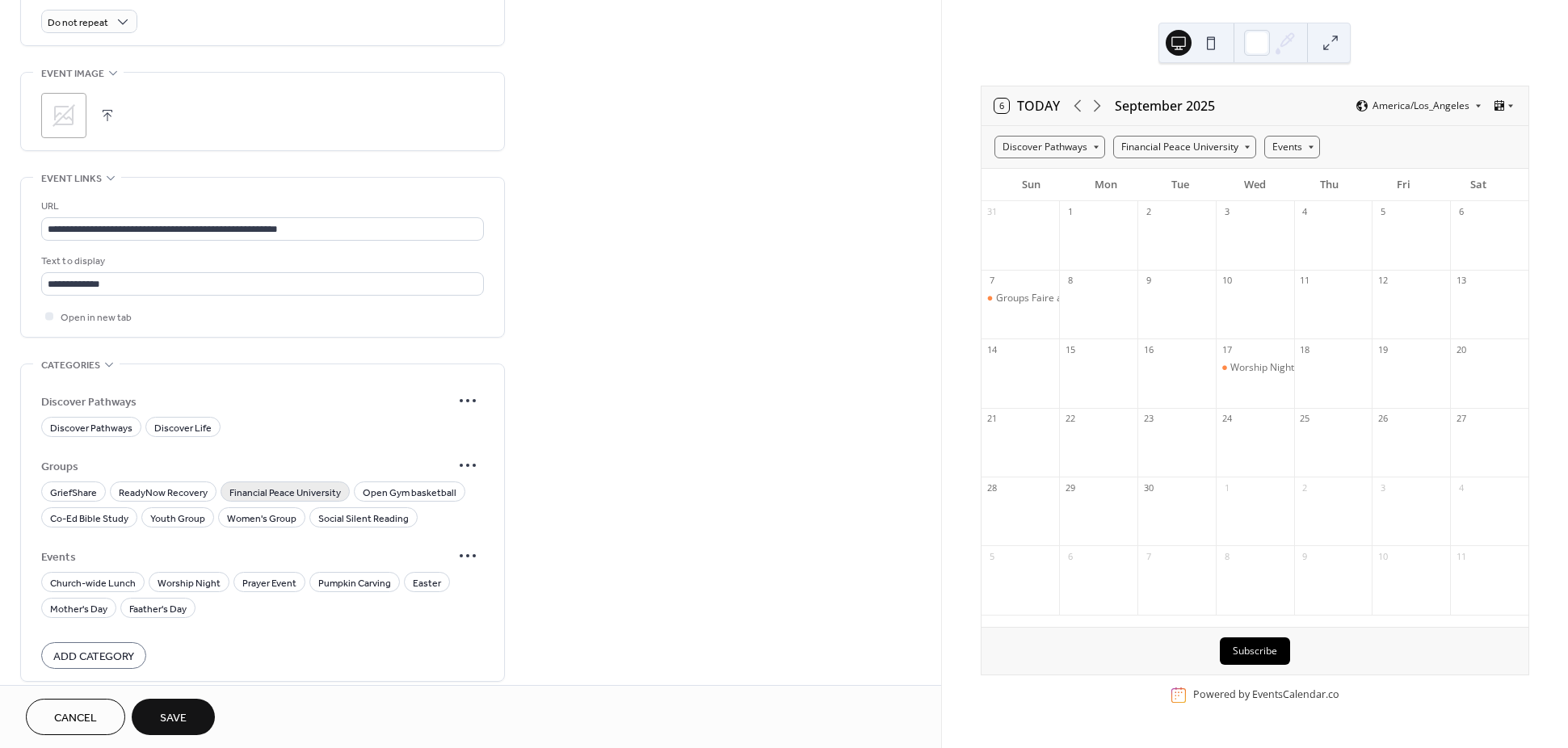 click on "Financial Peace University" at bounding box center [285, 493] 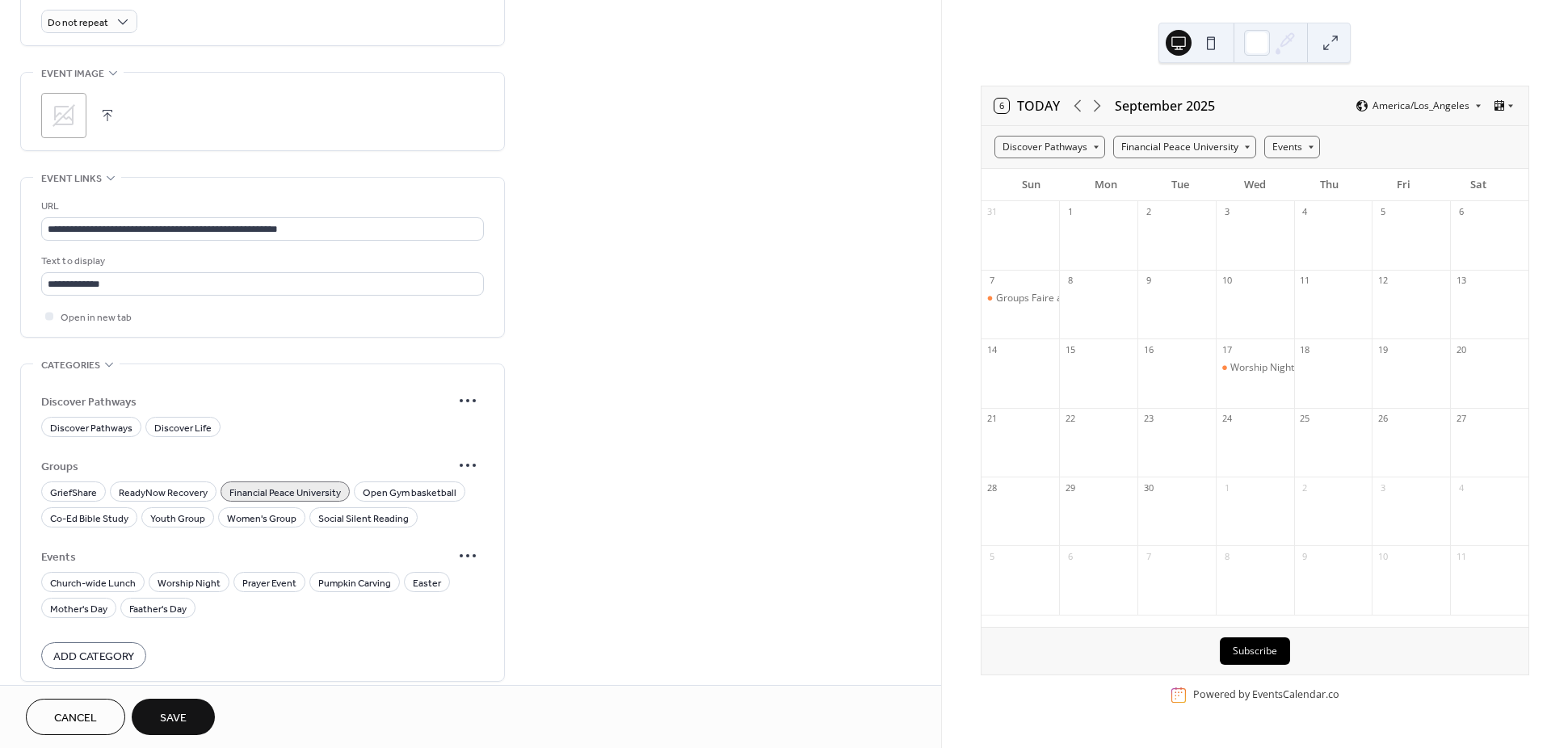 scroll, scrollTop: 853, scrollLeft: 0, axis: vertical 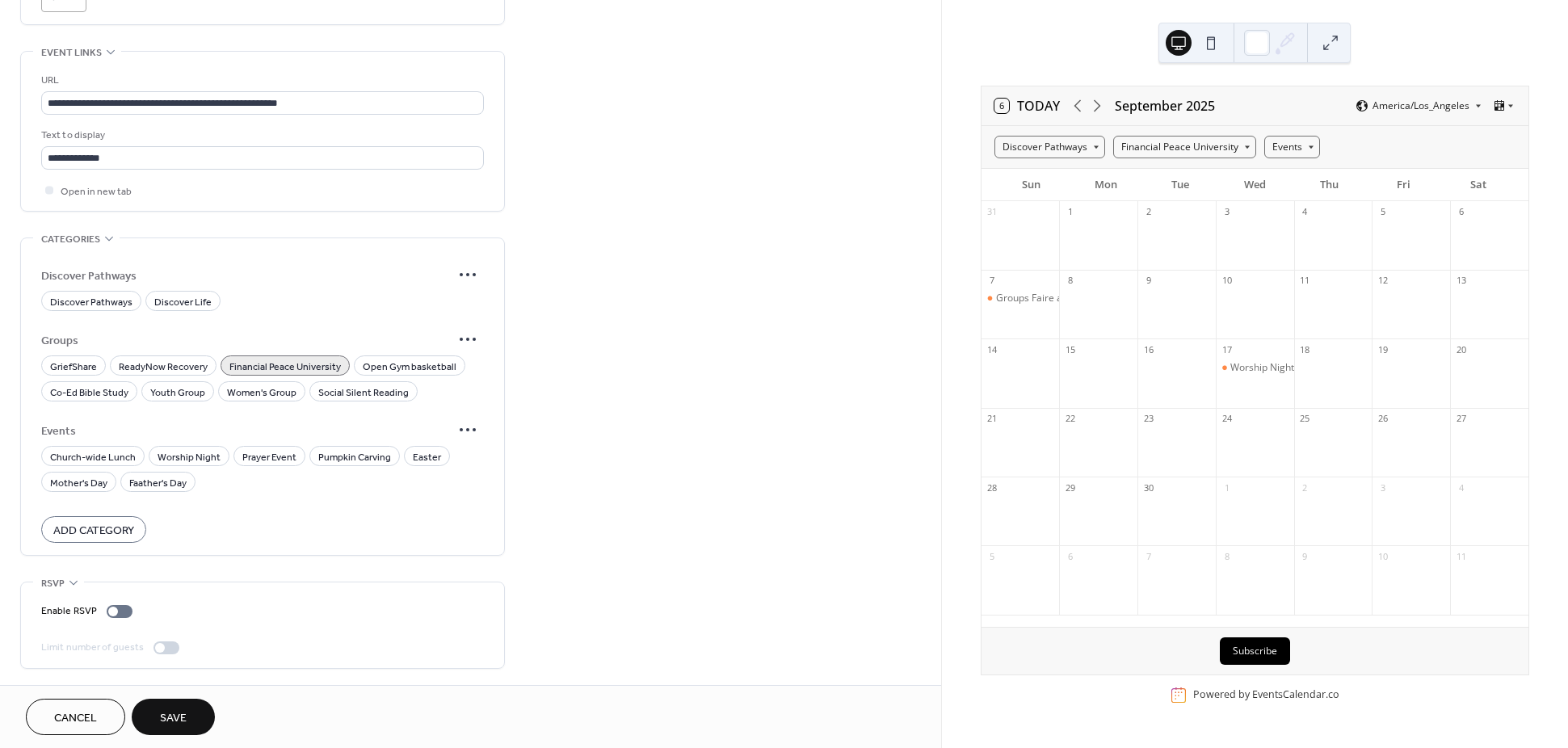 click on "Save" at bounding box center [173, 718] 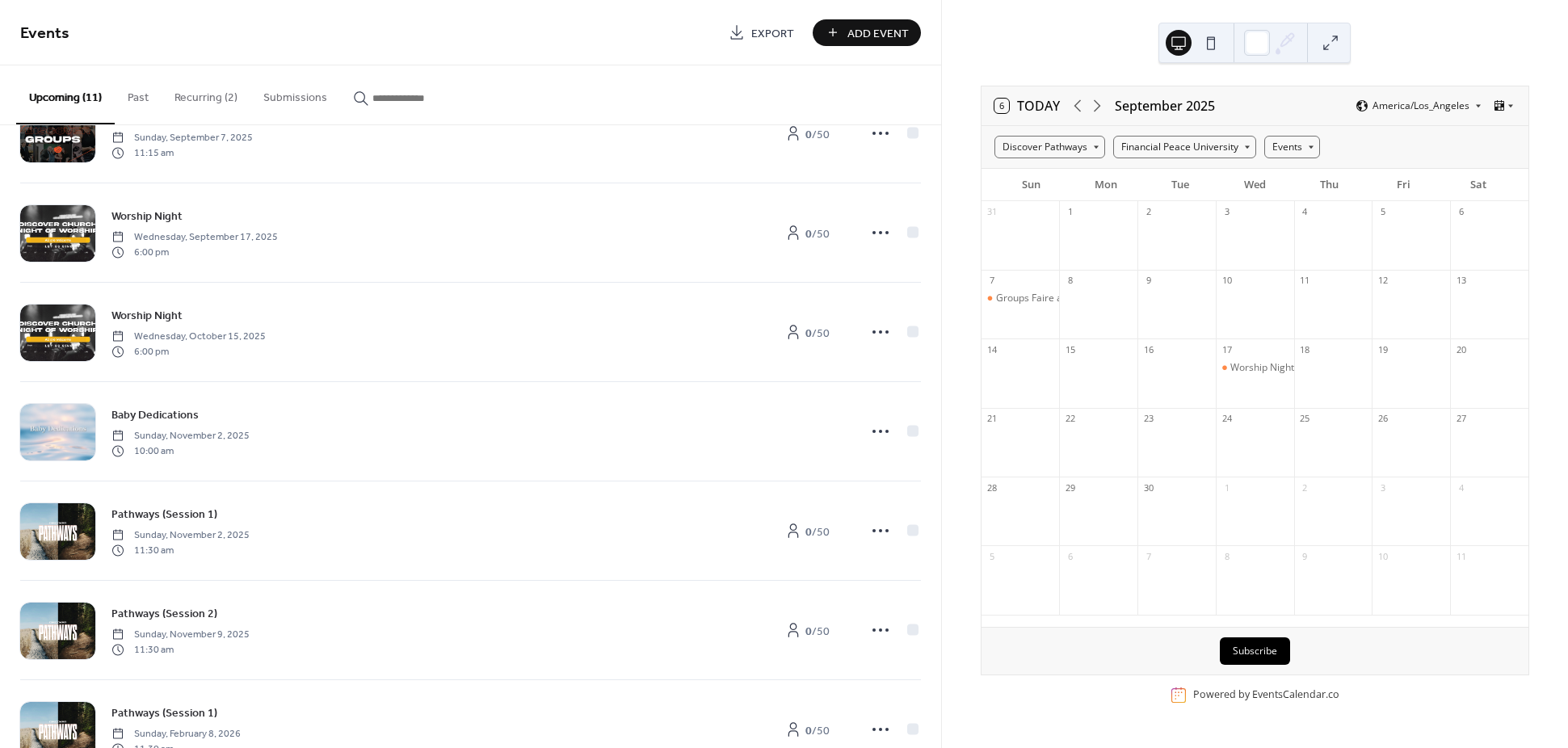scroll, scrollTop: 0, scrollLeft: 0, axis: both 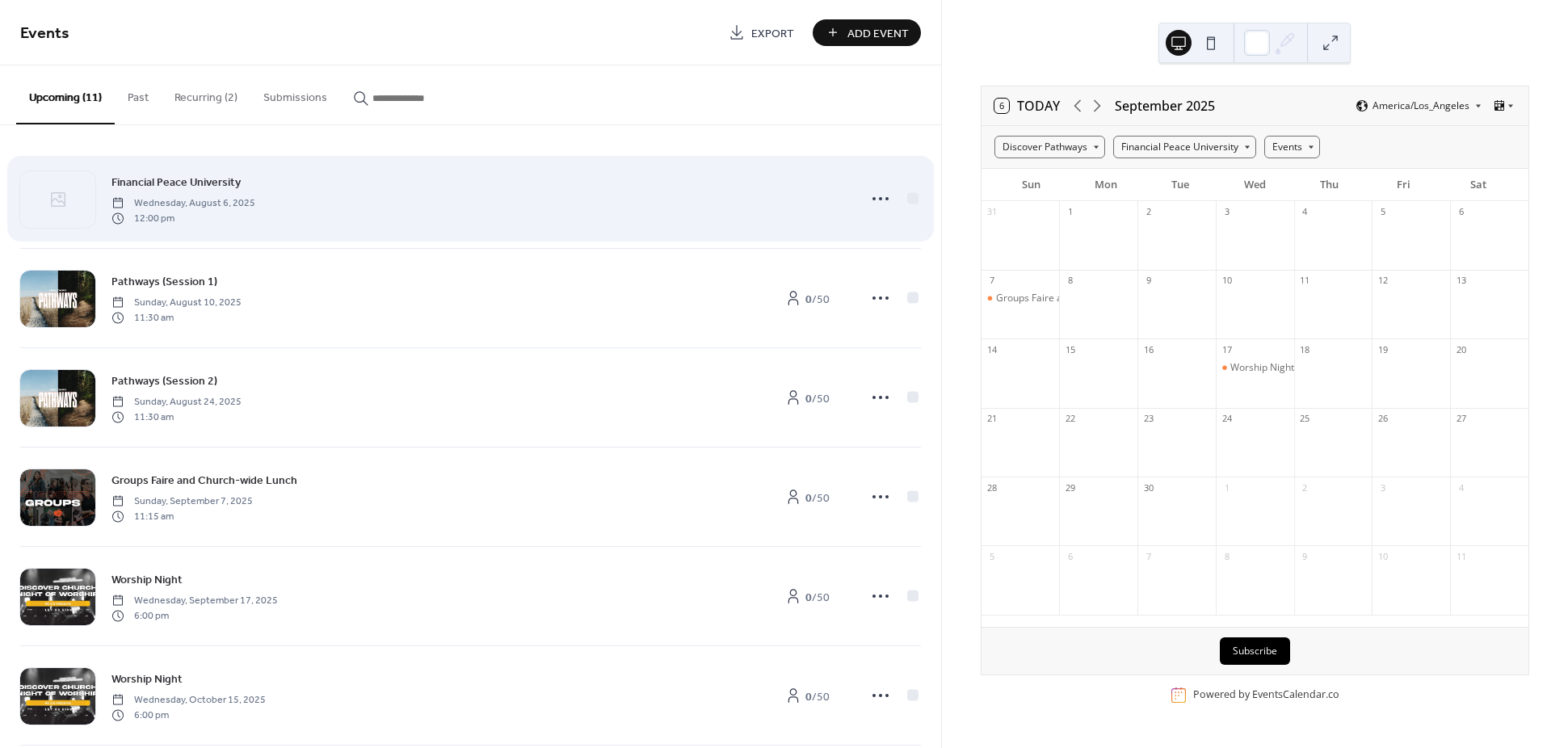 click on "Financial Peace University Wednesday, August 6, 2025 12:00 pm" at bounding box center (479, 199) 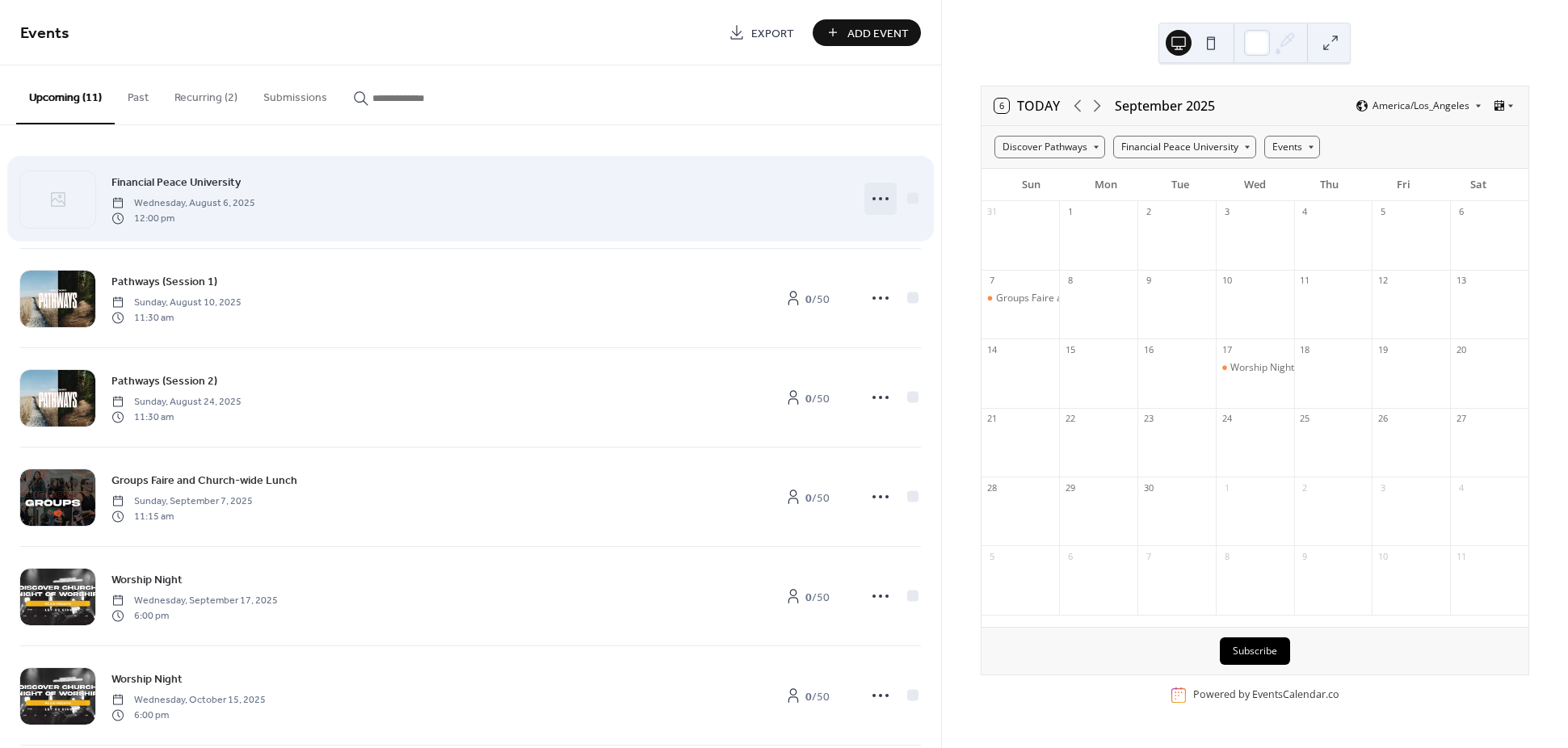 click 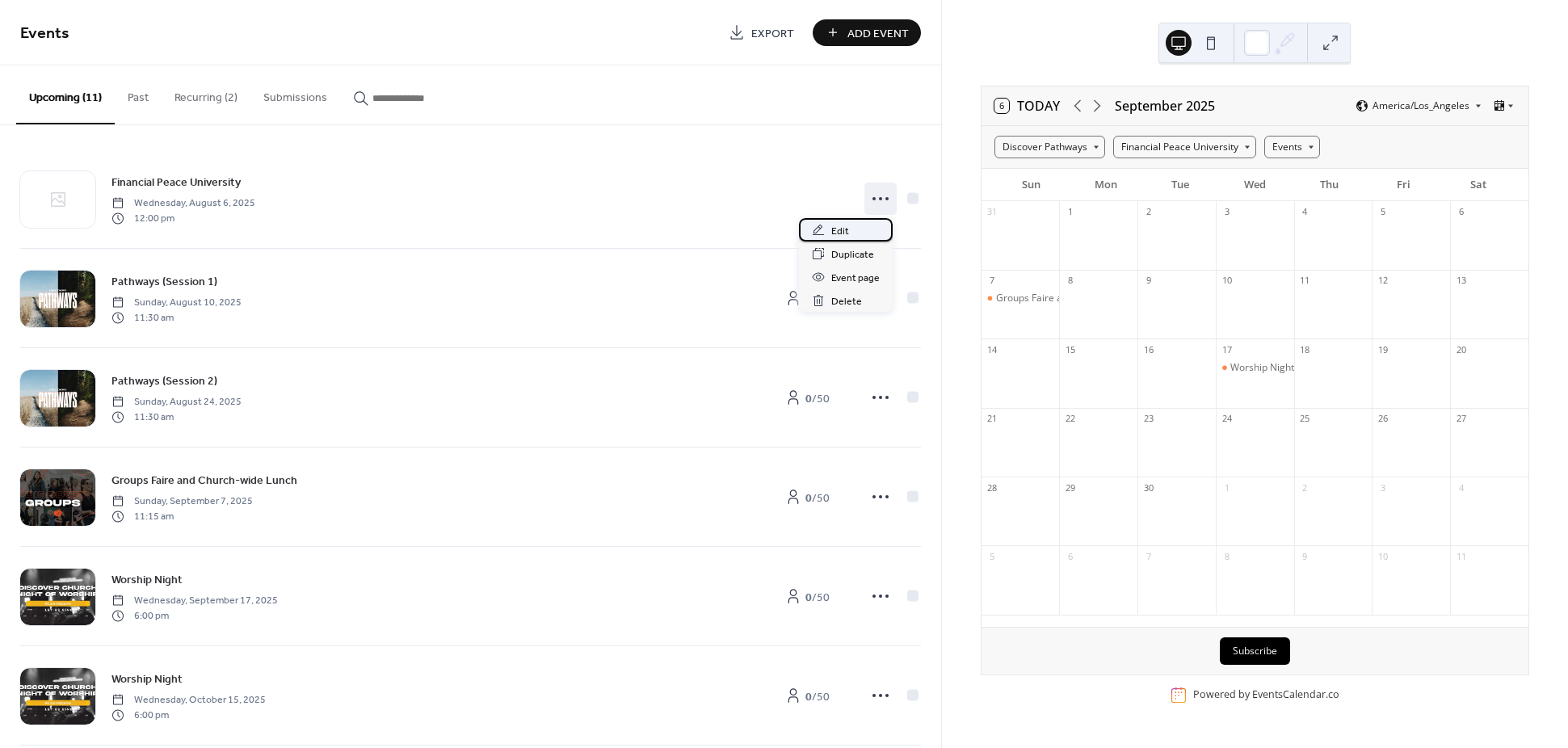 click on "Edit" at bounding box center (846, 229) 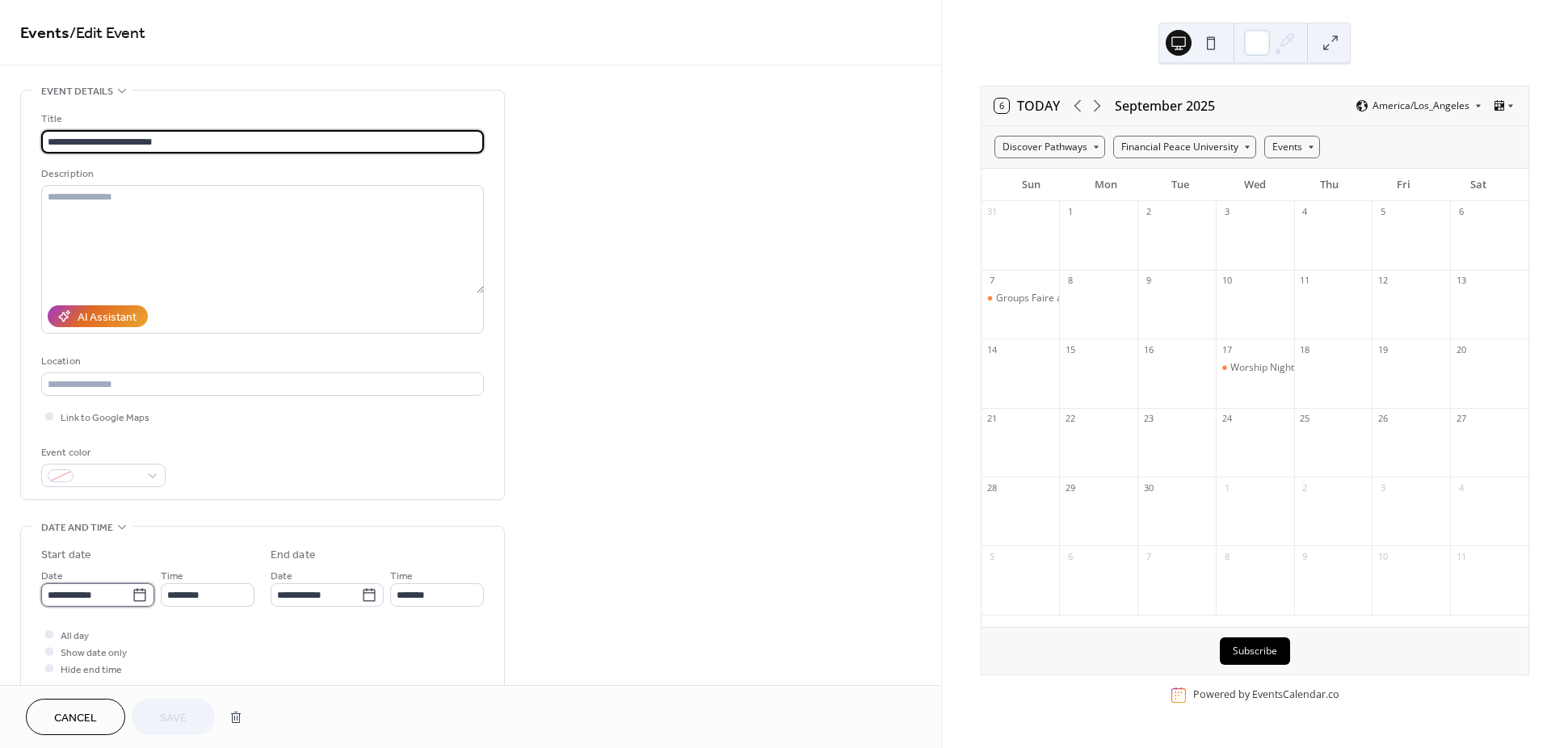 click on "**********" at bounding box center [86, 595] 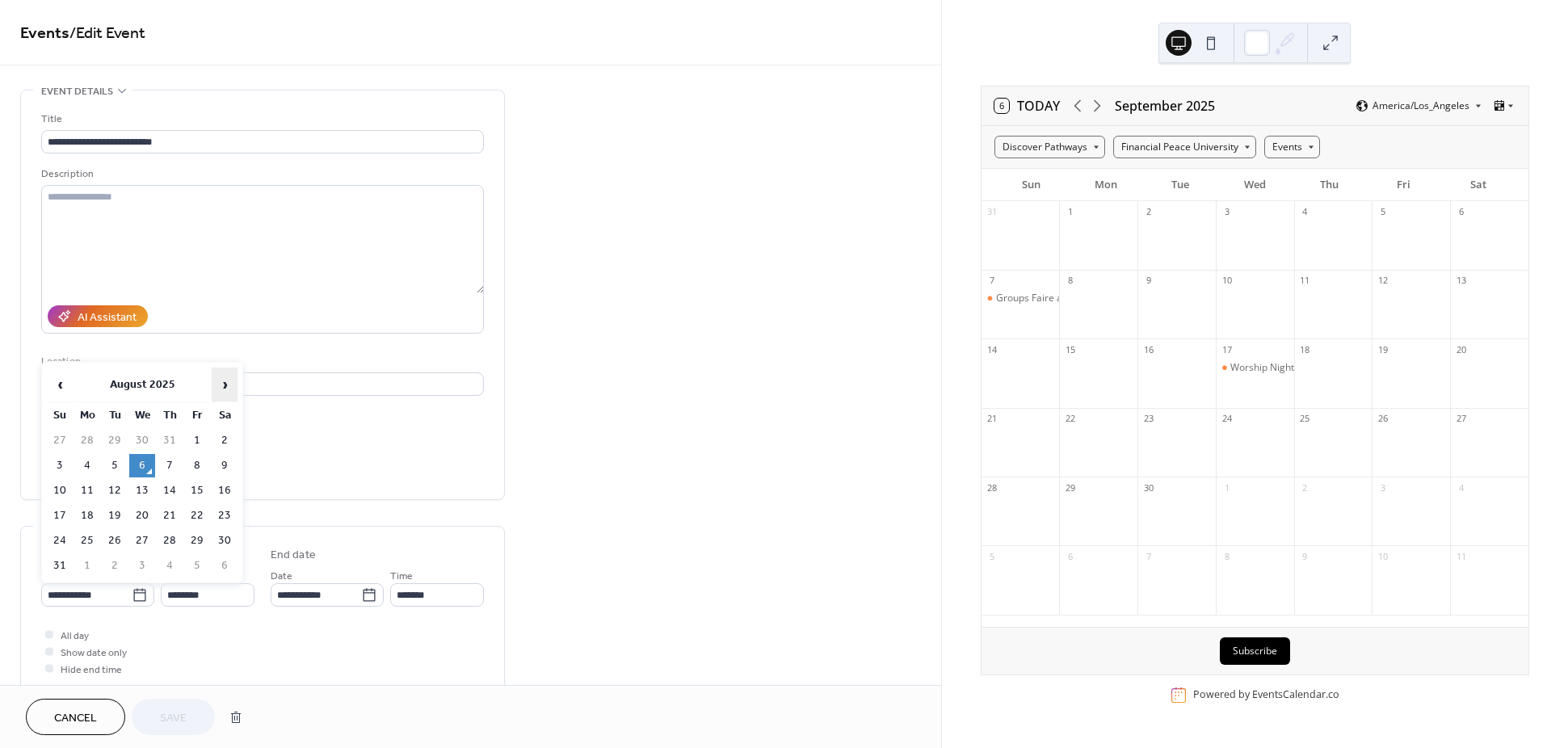 click on "›" at bounding box center [225, 385] 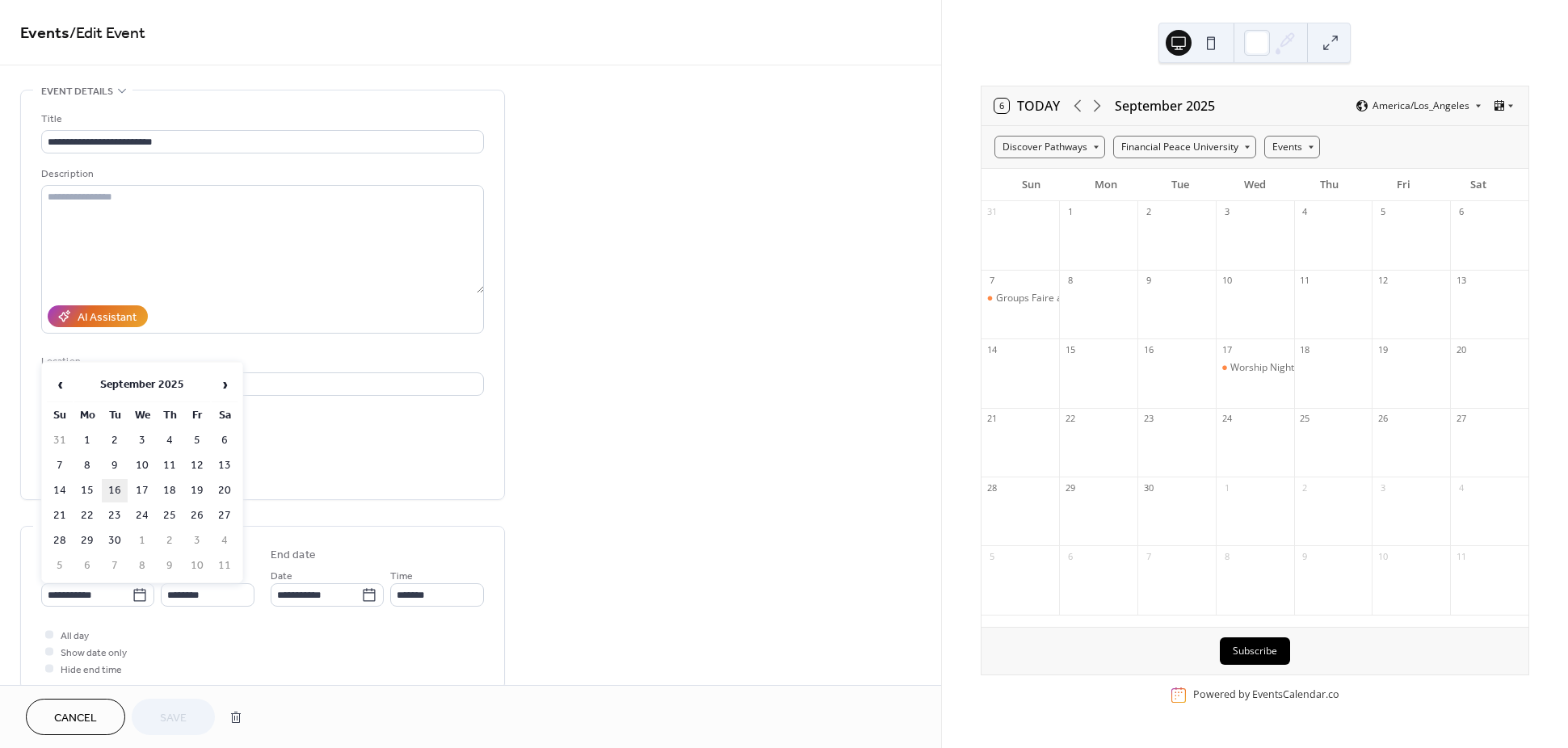 click on "16" at bounding box center (115, 490) 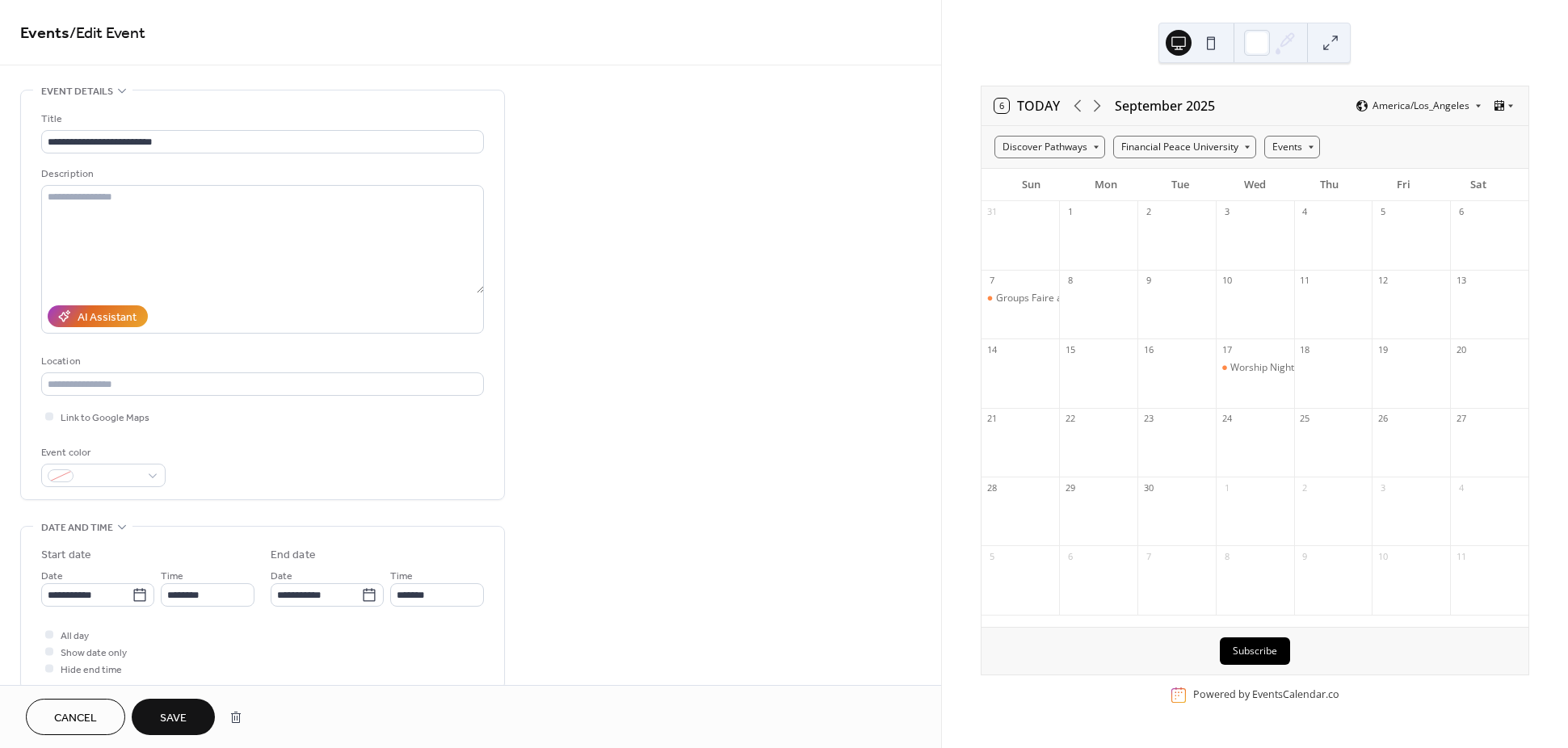 click on "Save" at bounding box center [173, 718] 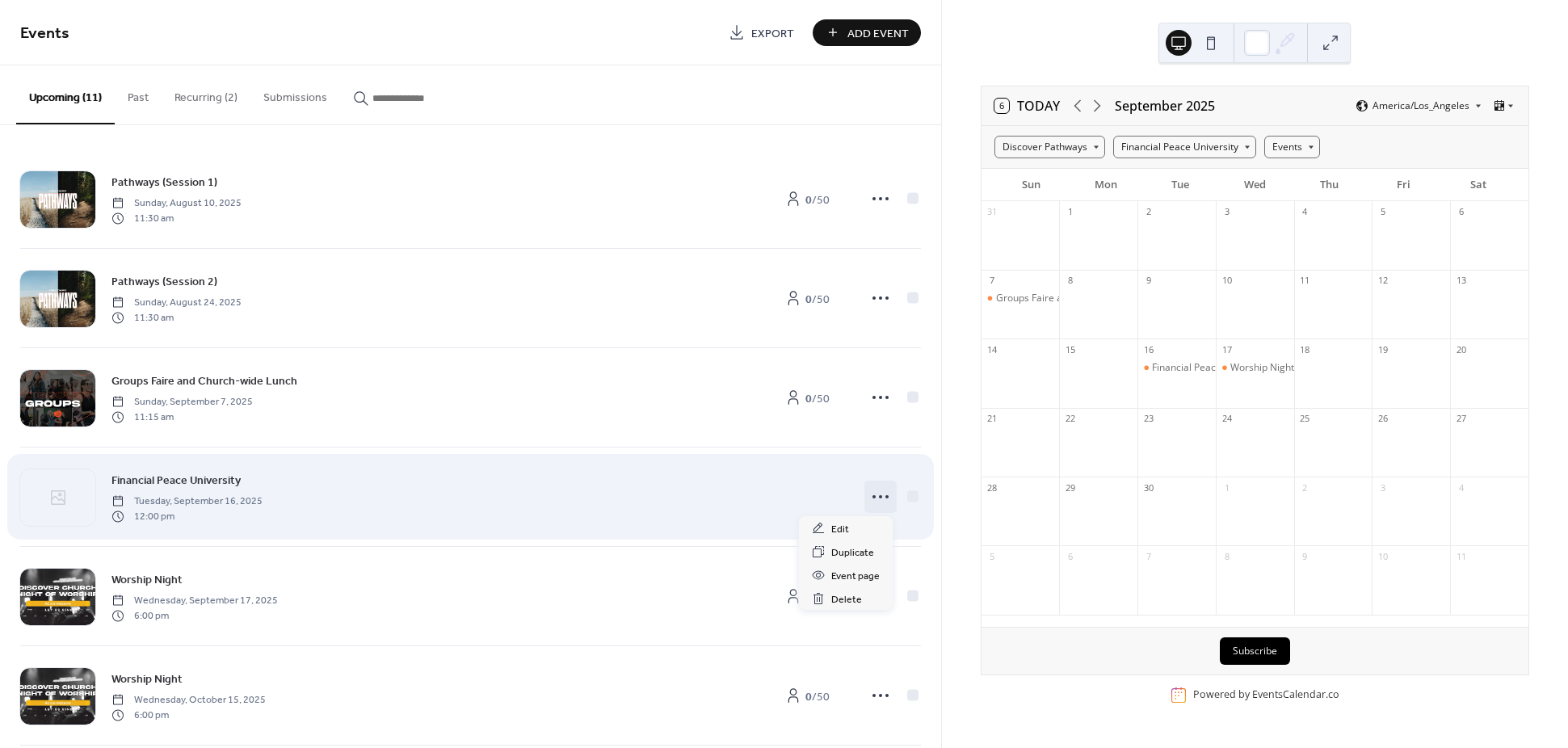click 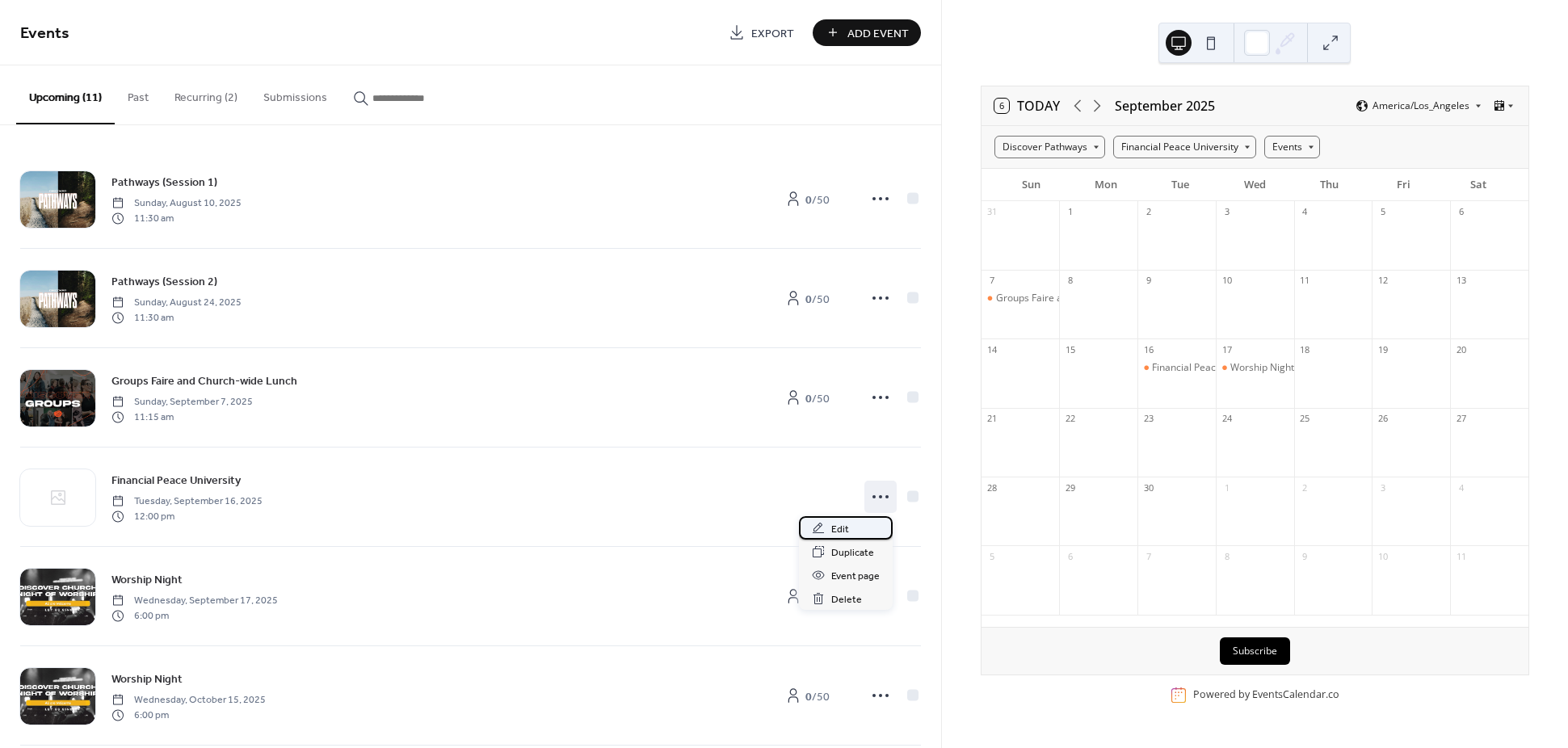 click on "Edit" at bounding box center [840, 529] 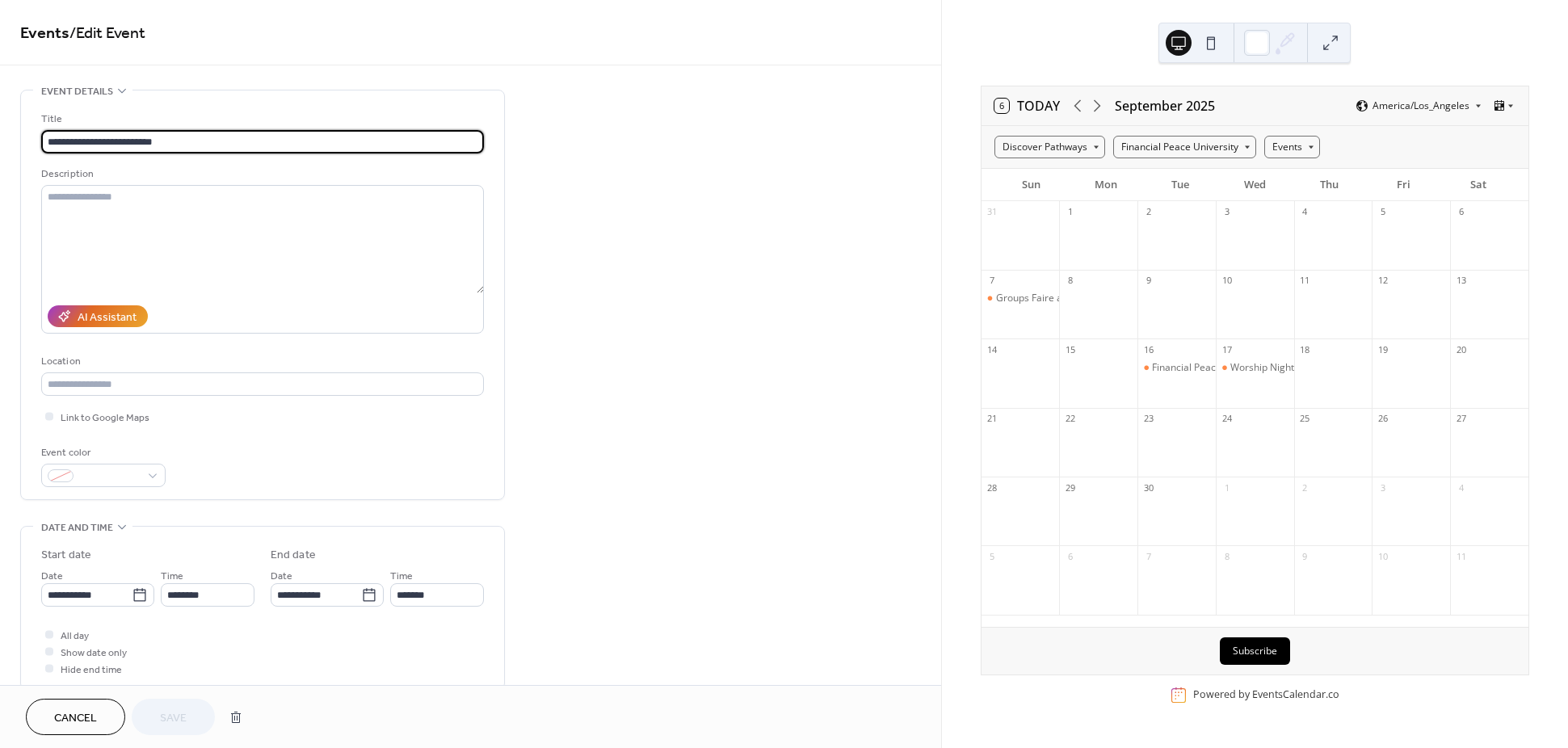 scroll, scrollTop: 363, scrollLeft: 0, axis: vertical 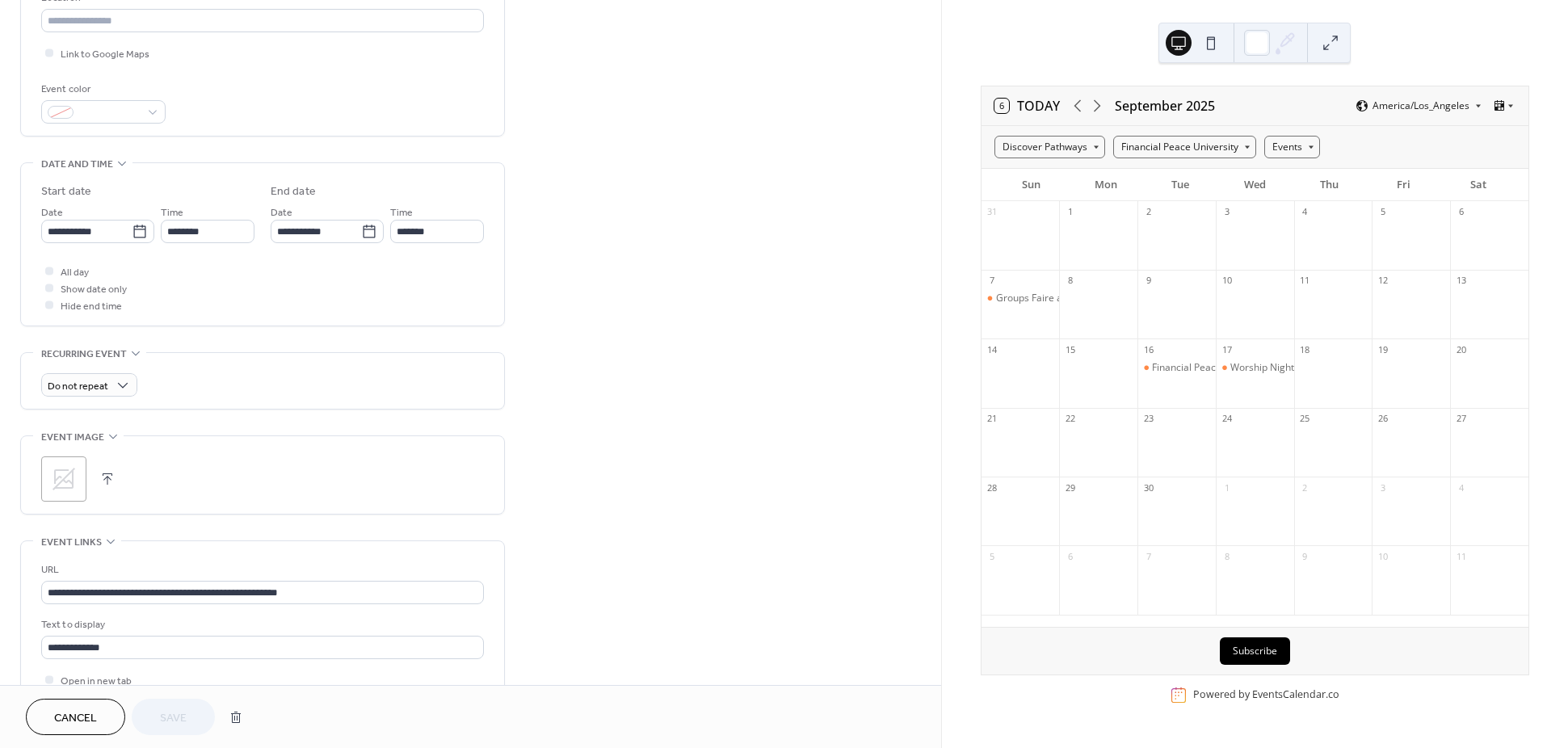 click at bounding box center (107, 479) 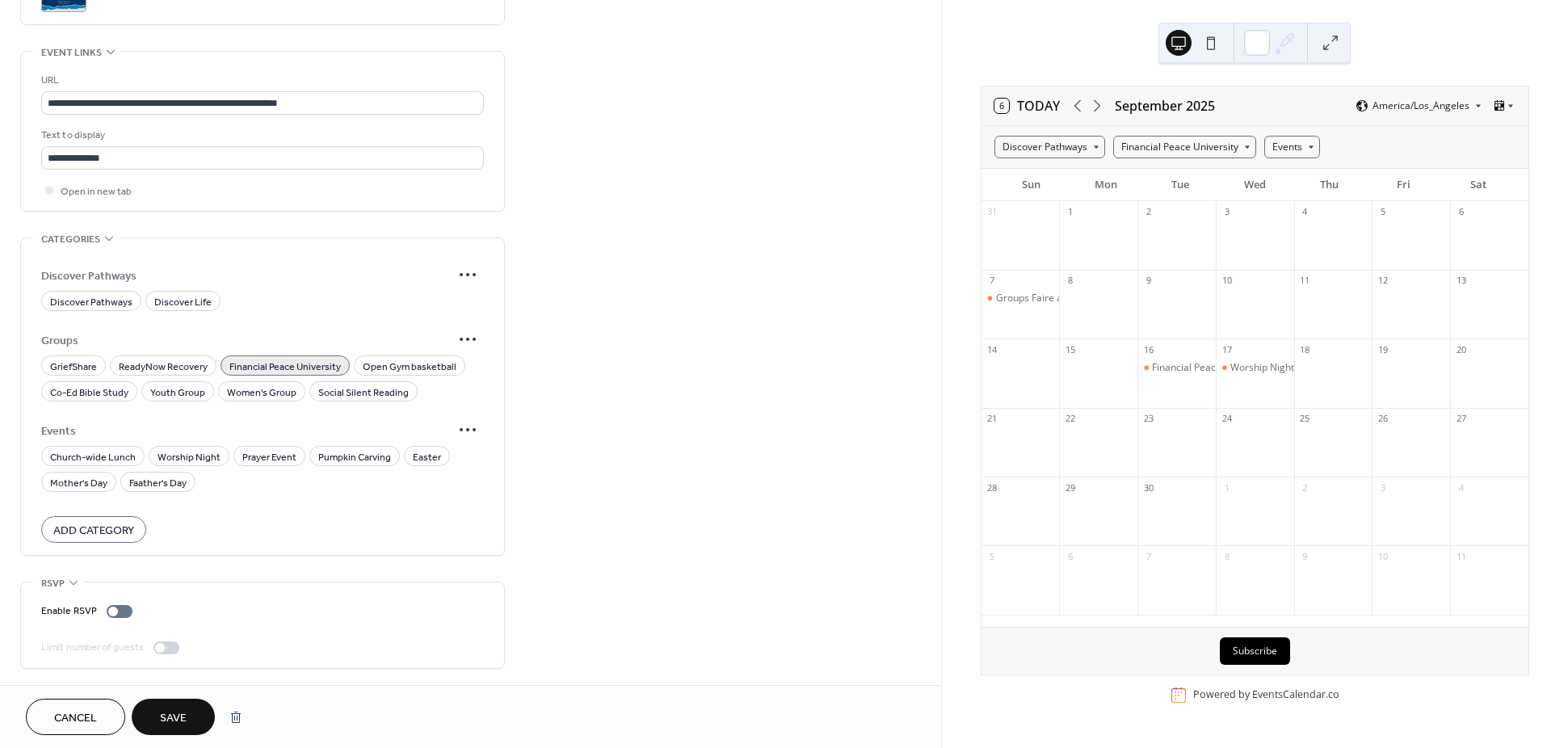 scroll, scrollTop: 490, scrollLeft: 0, axis: vertical 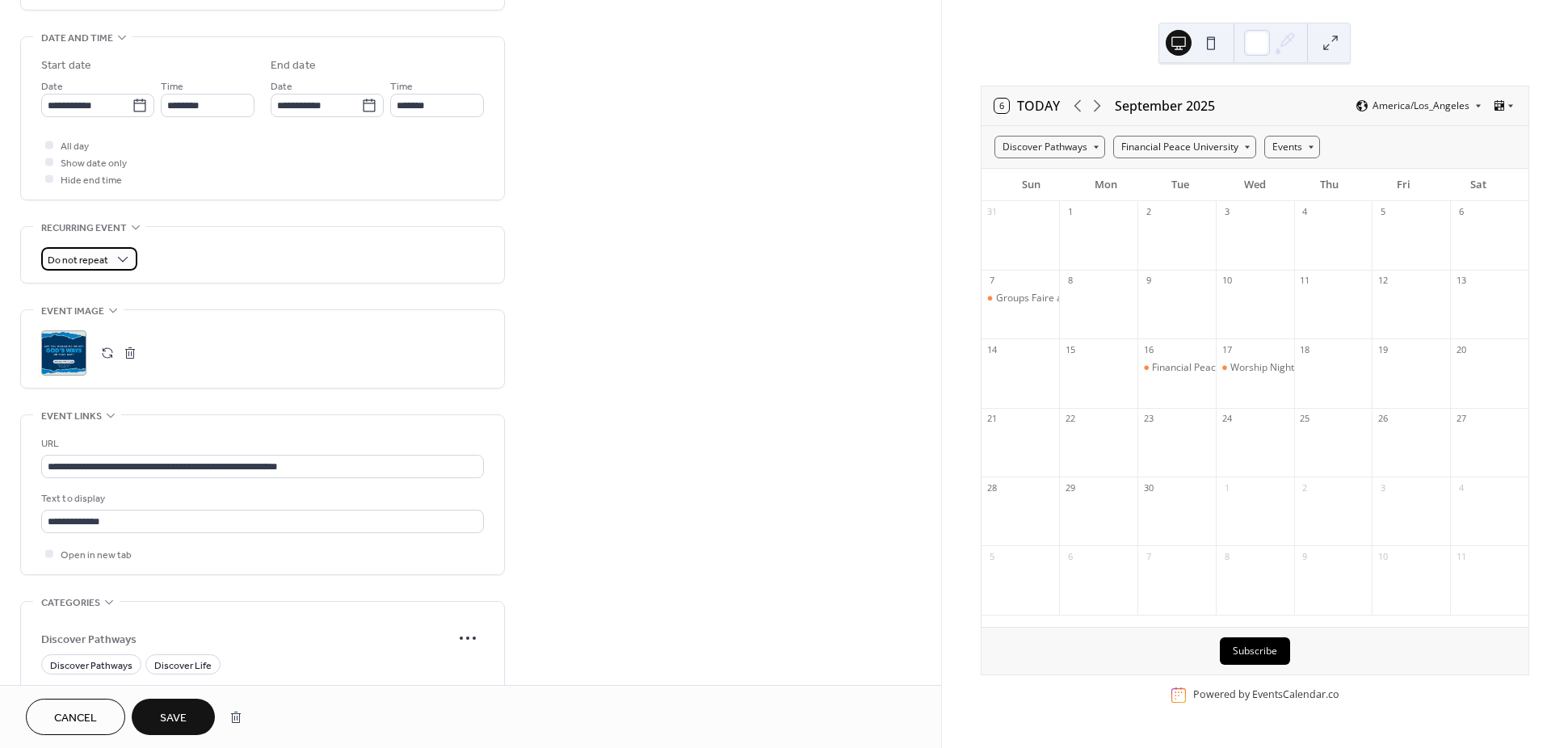 click on "Do not repeat" at bounding box center [78, 260] 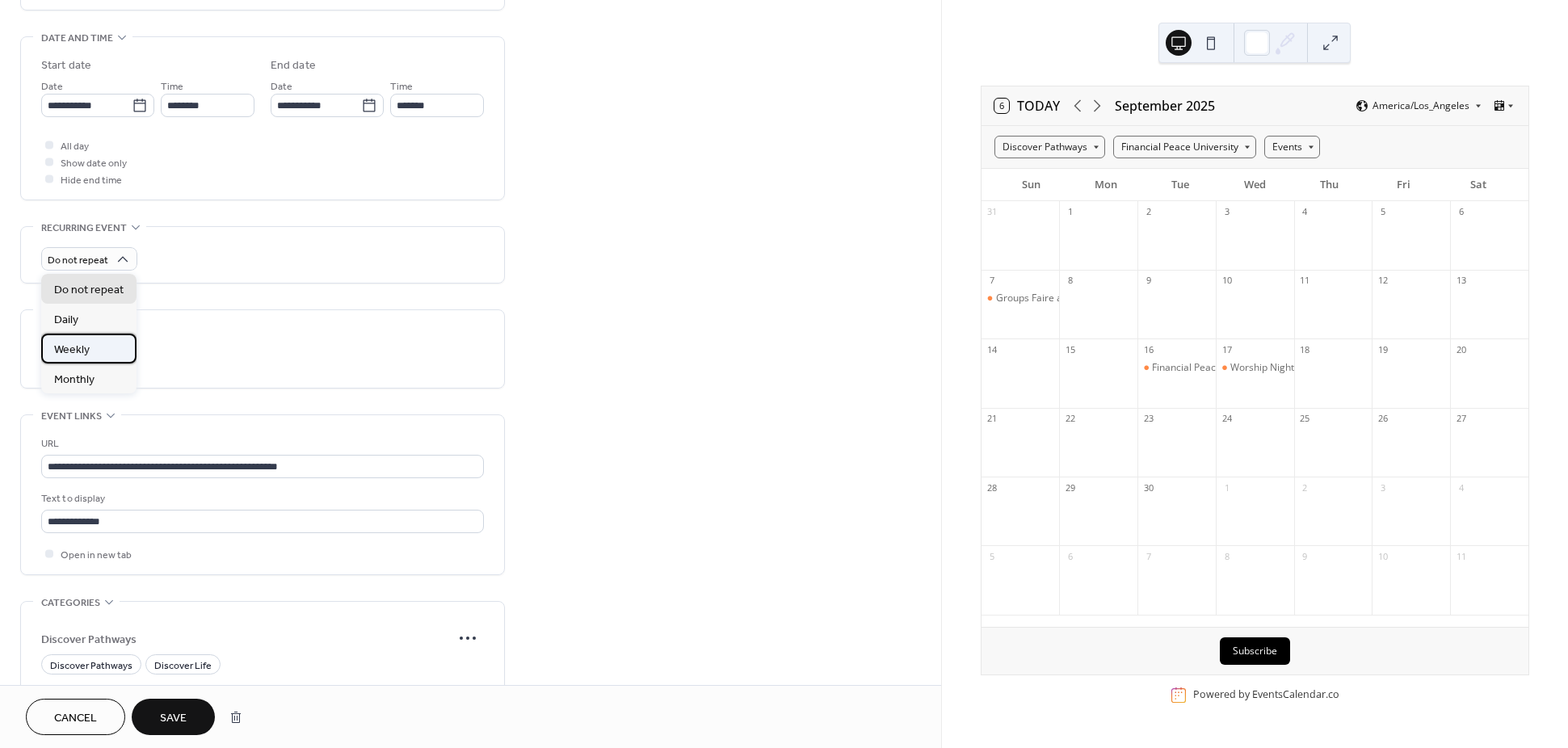 click on "Weekly" at bounding box center [89, 348] 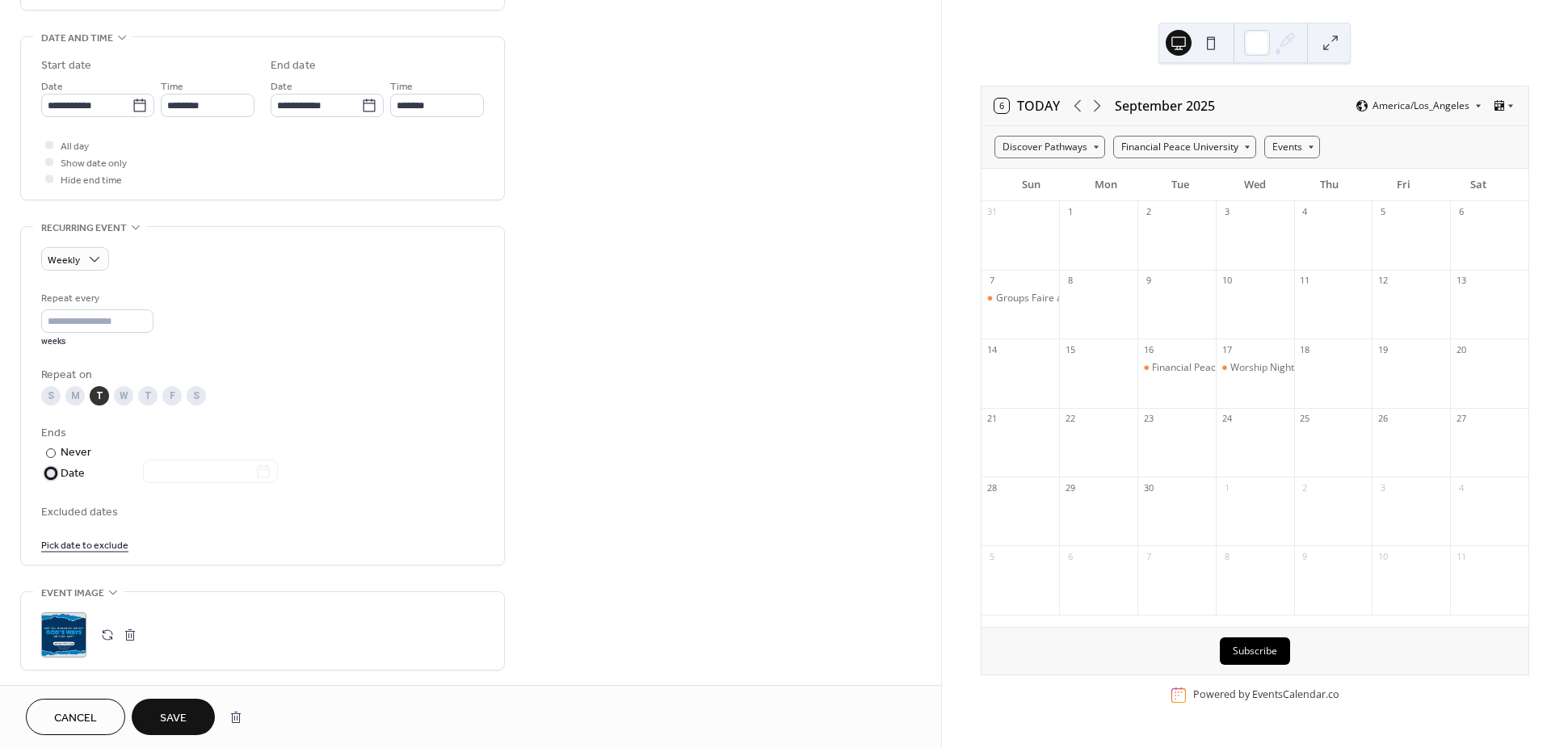 click at bounding box center [200, 473] 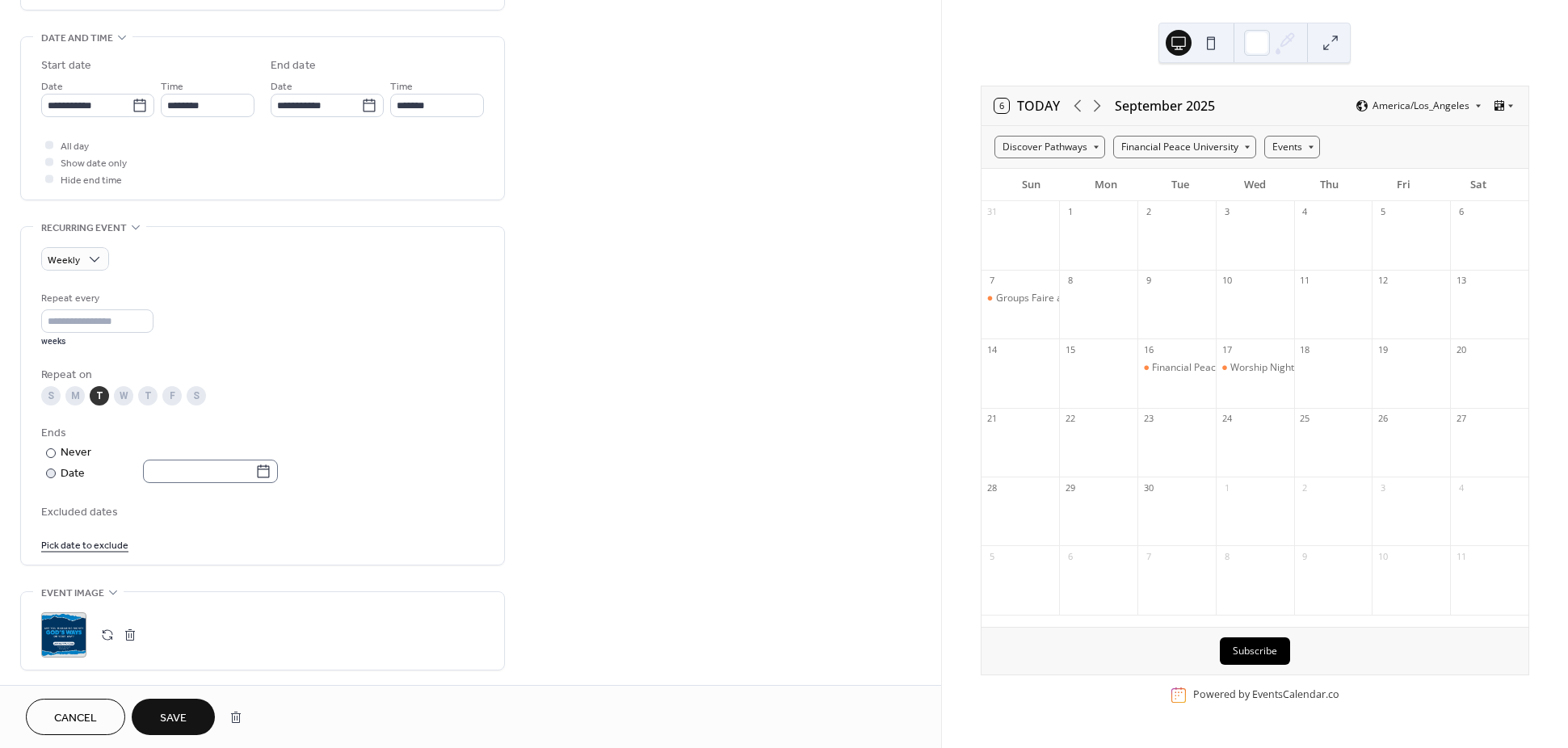 click 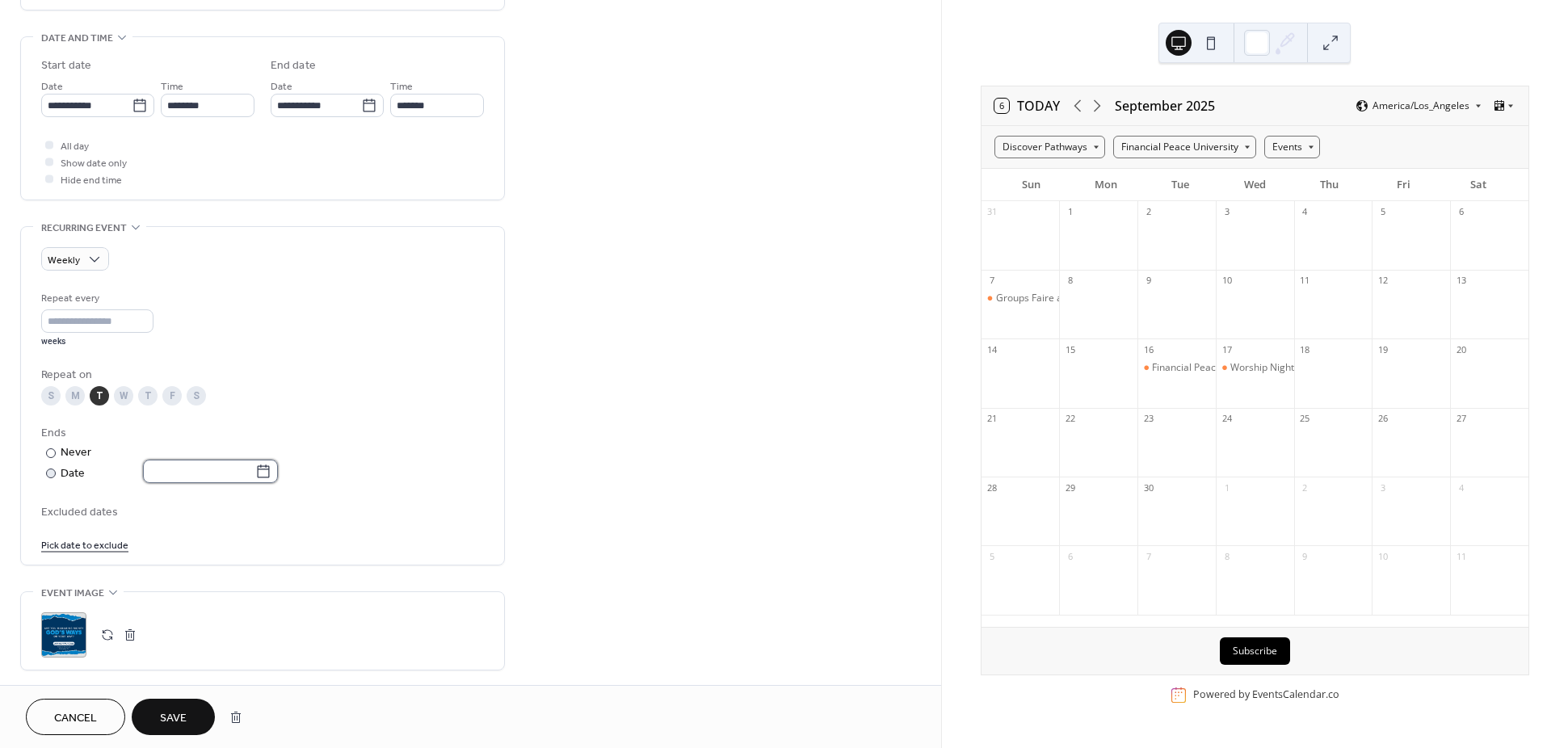 click at bounding box center (199, 471) 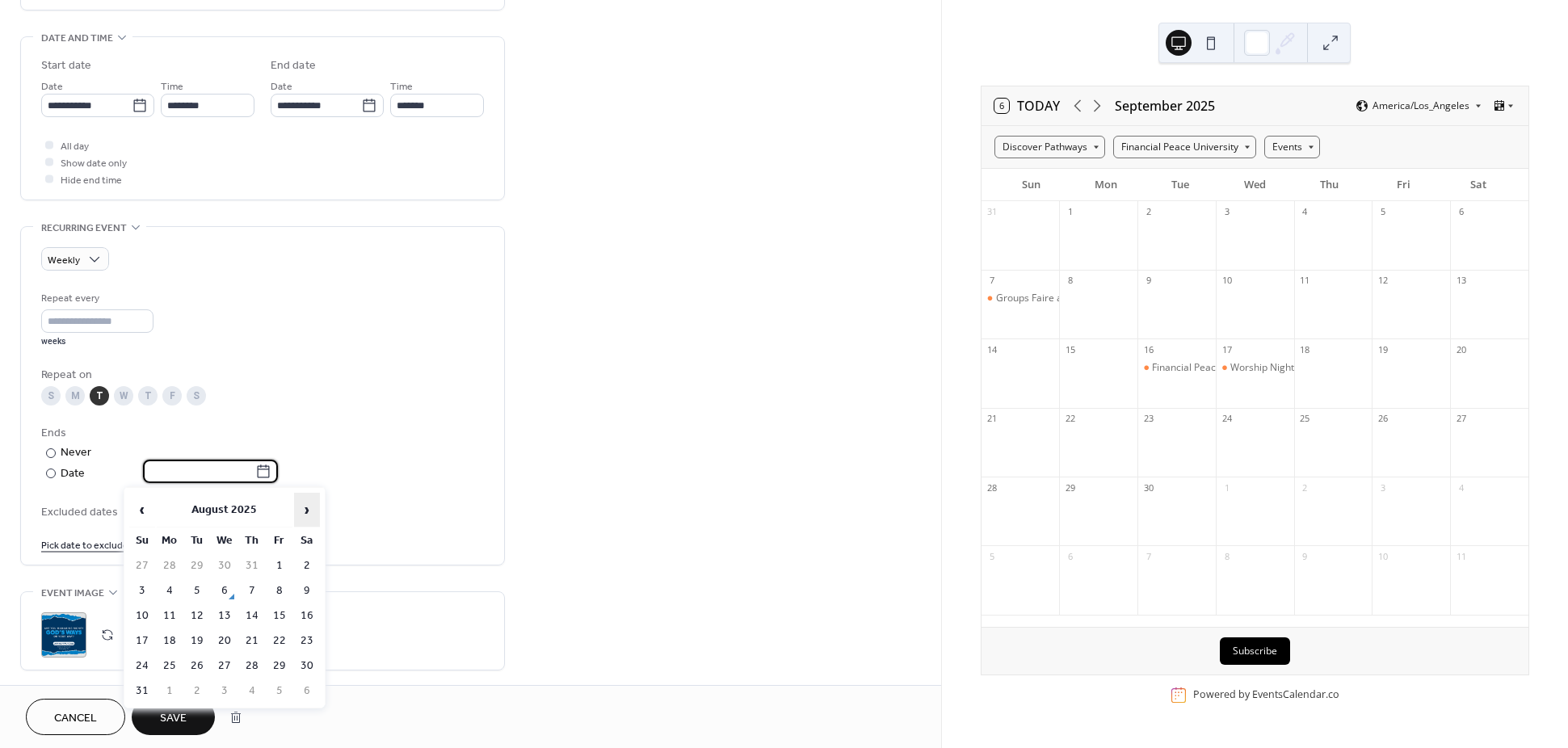 click on "›" at bounding box center (307, 510) 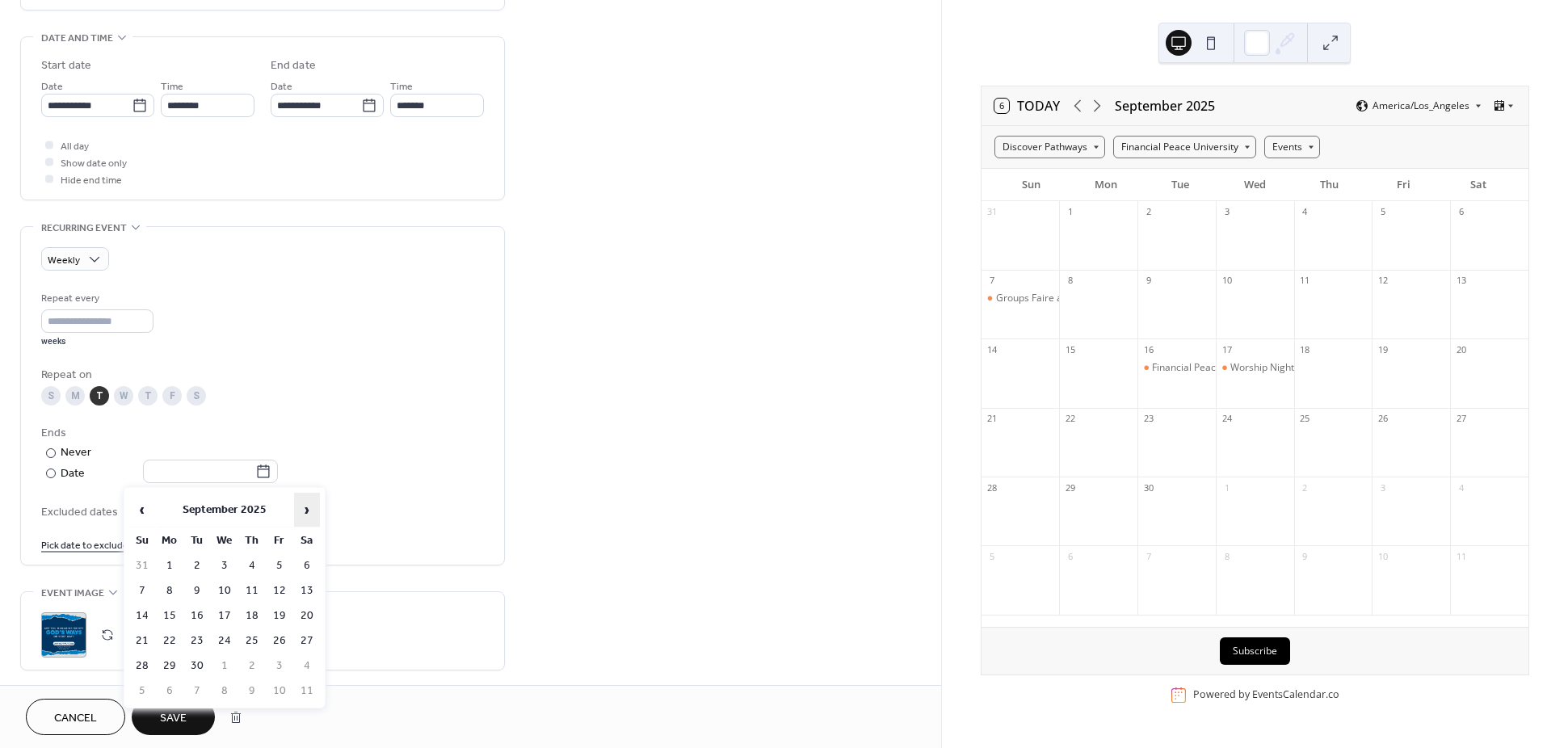 click on "›" at bounding box center [307, 510] 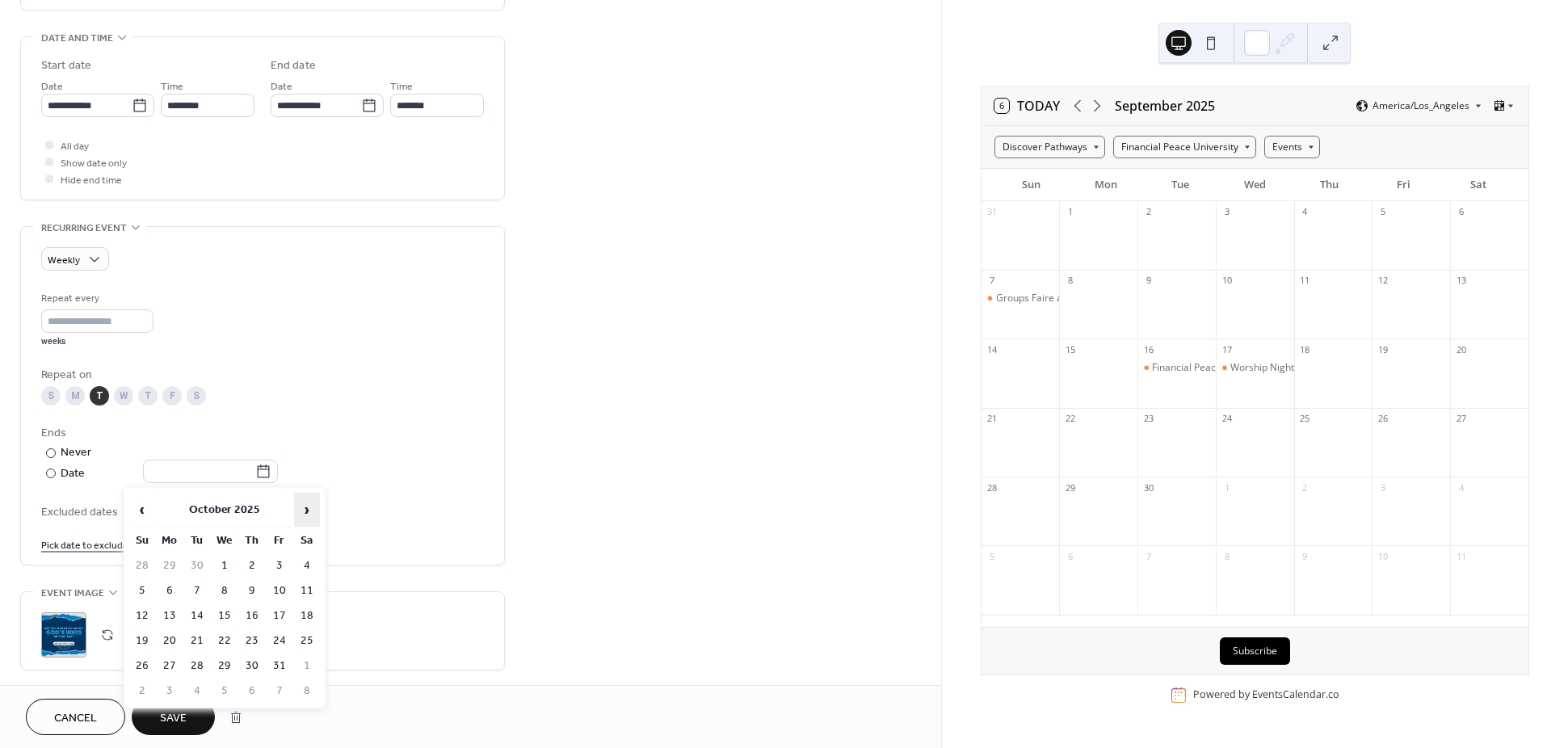 click on "›" at bounding box center (307, 510) 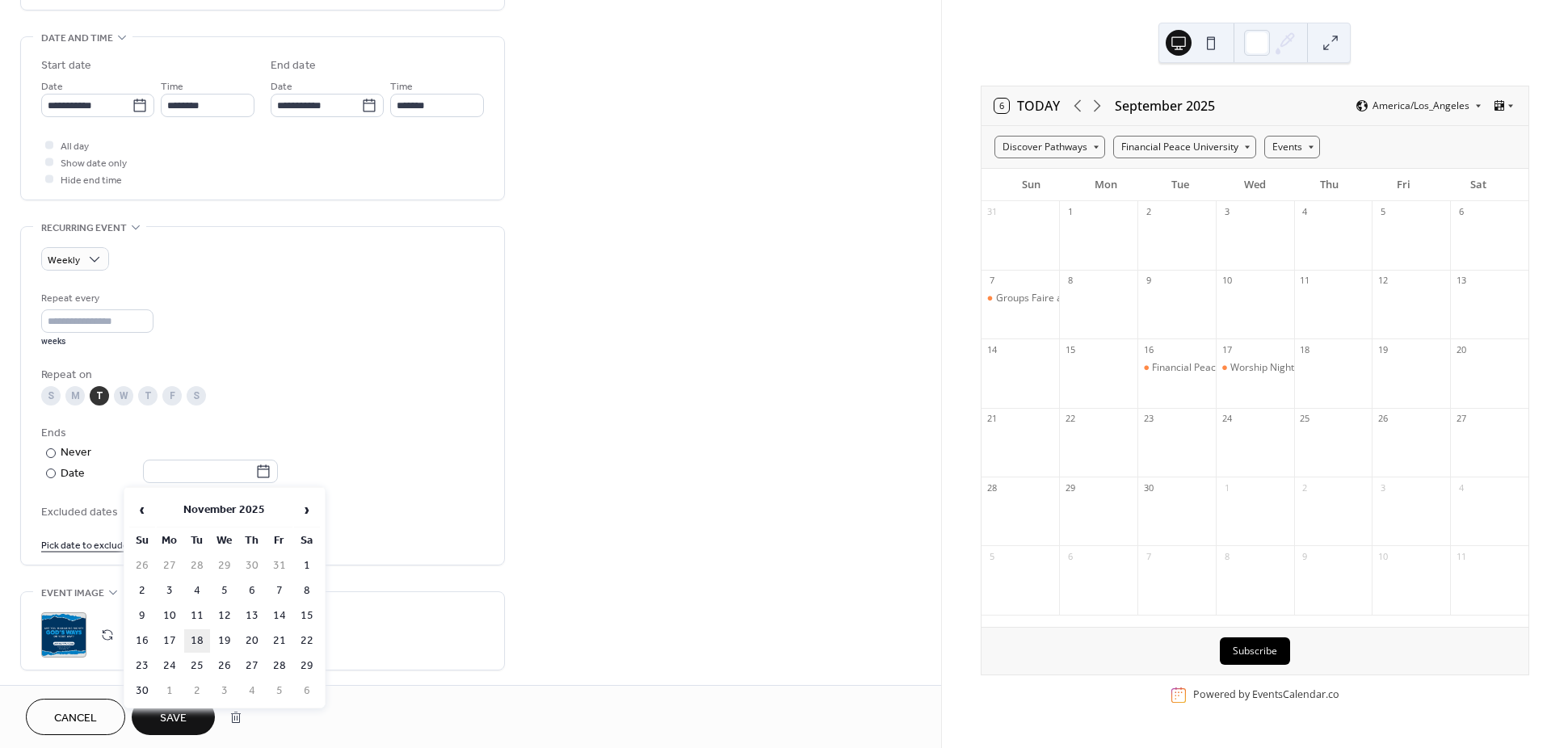 click on "18" at bounding box center [197, 641] 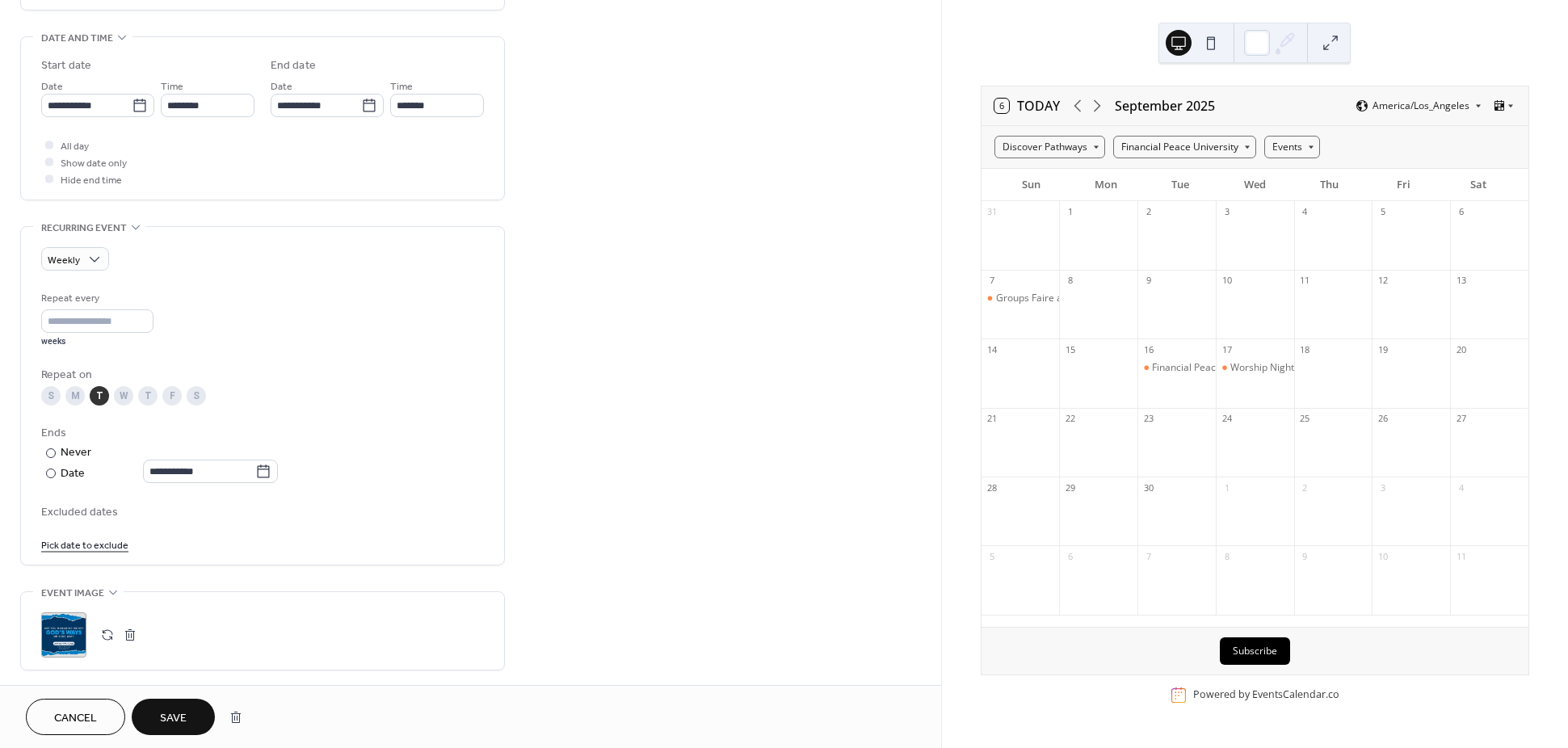 click on "Excluded dates   Pick date to exclude" at bounding box center [263, 527] 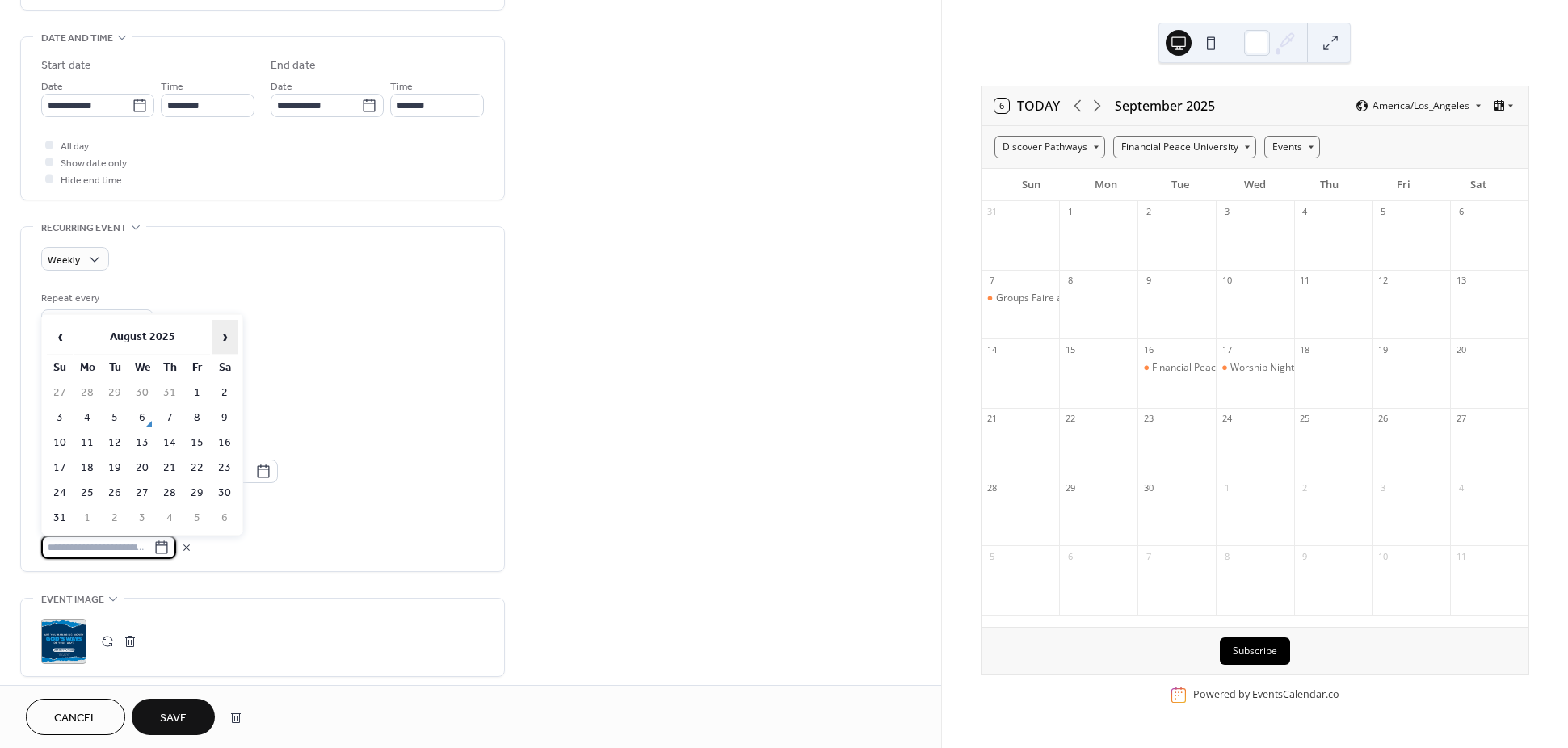 click on "›" at bounding box center (225, 337) 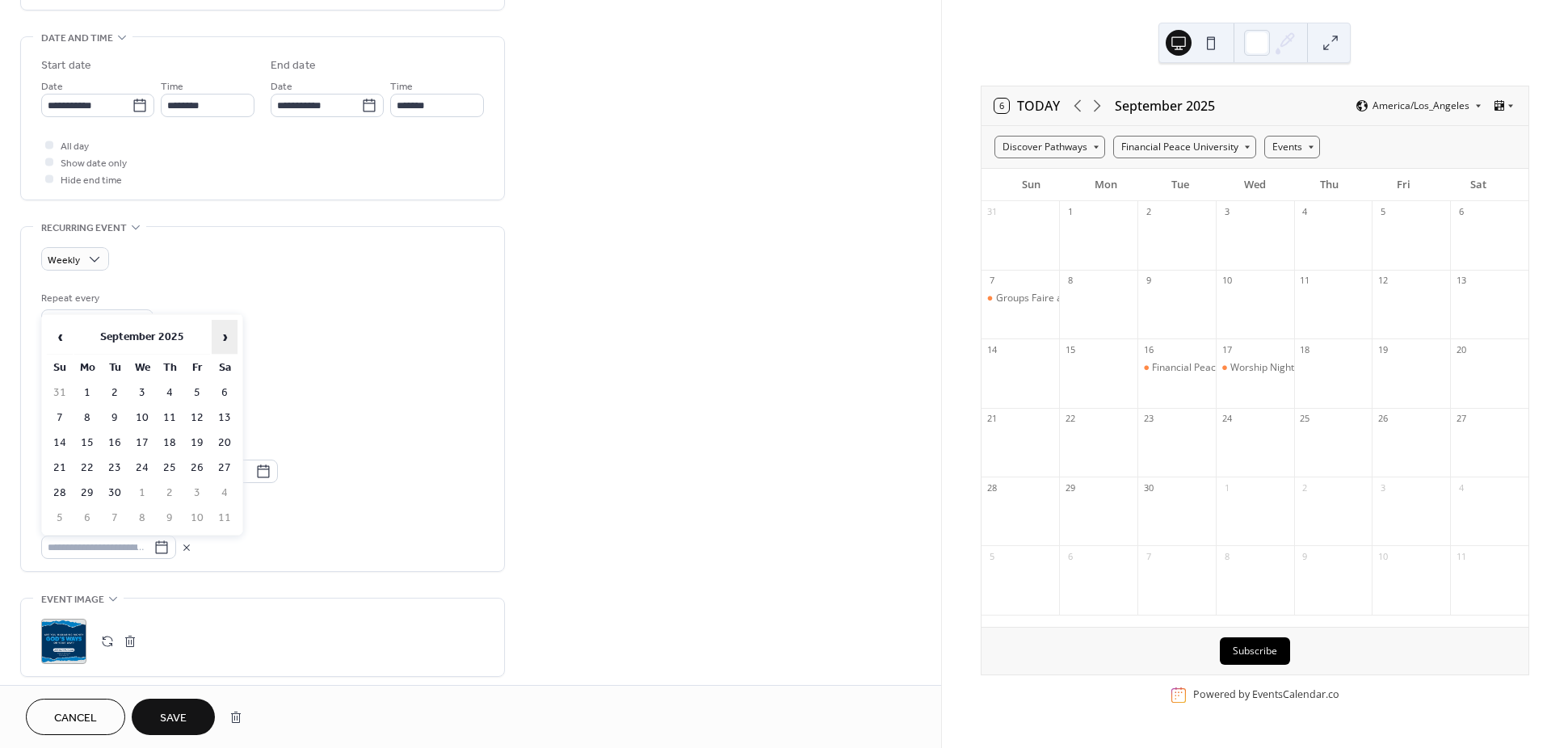 click on "›" at bounding box center [225, 337] 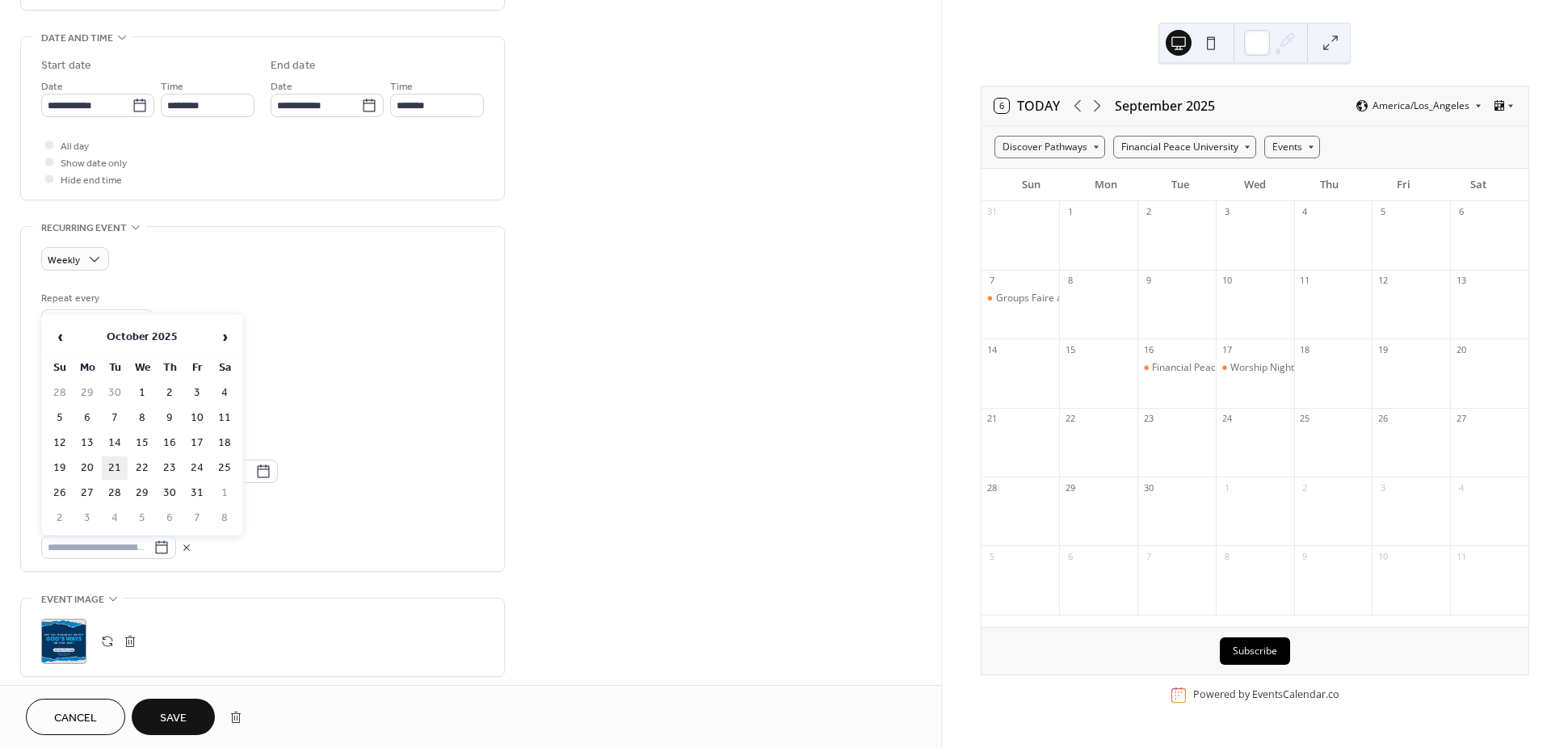 click on "21" at bounding box center [115, 468] 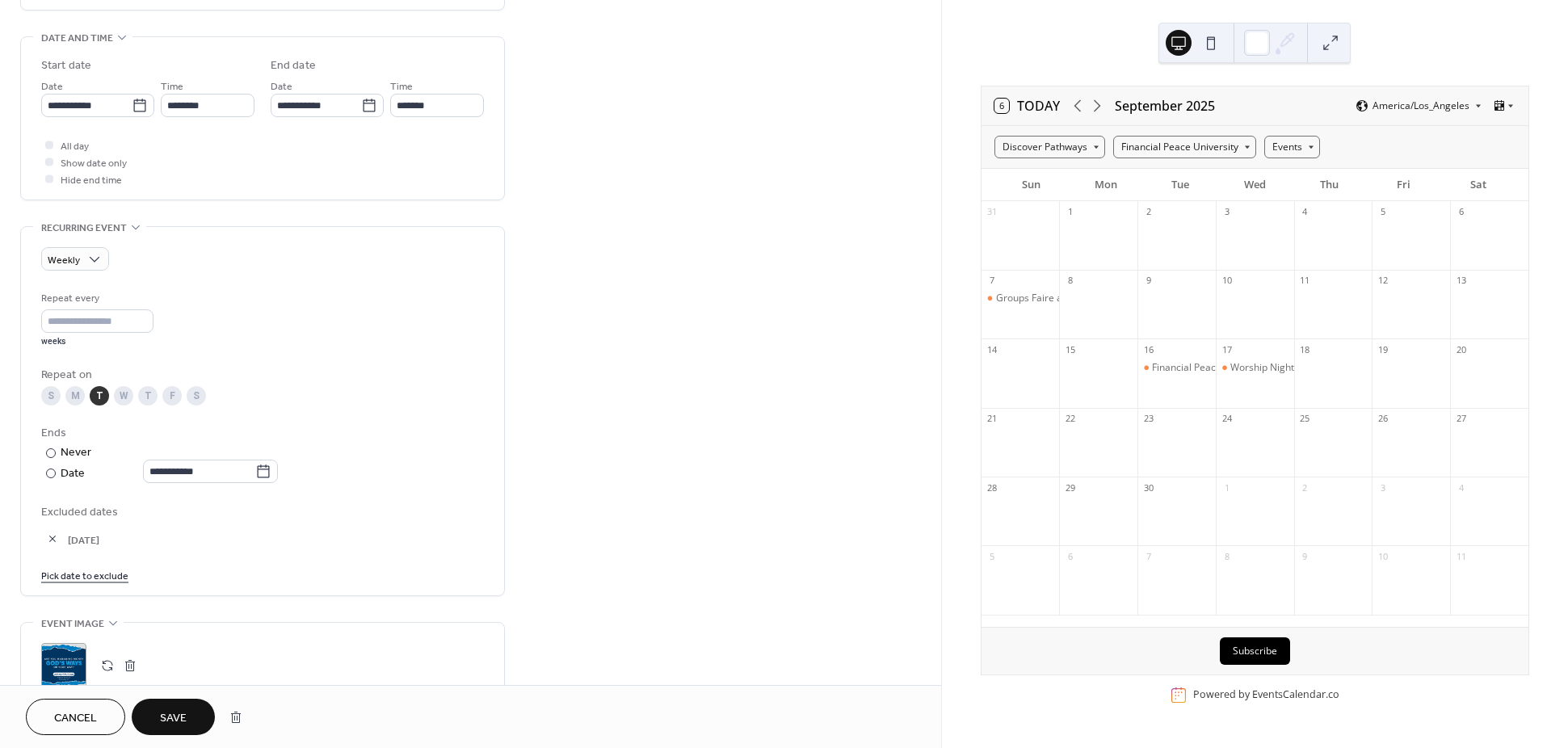 click on "**********" at bounding box center (470, 481) 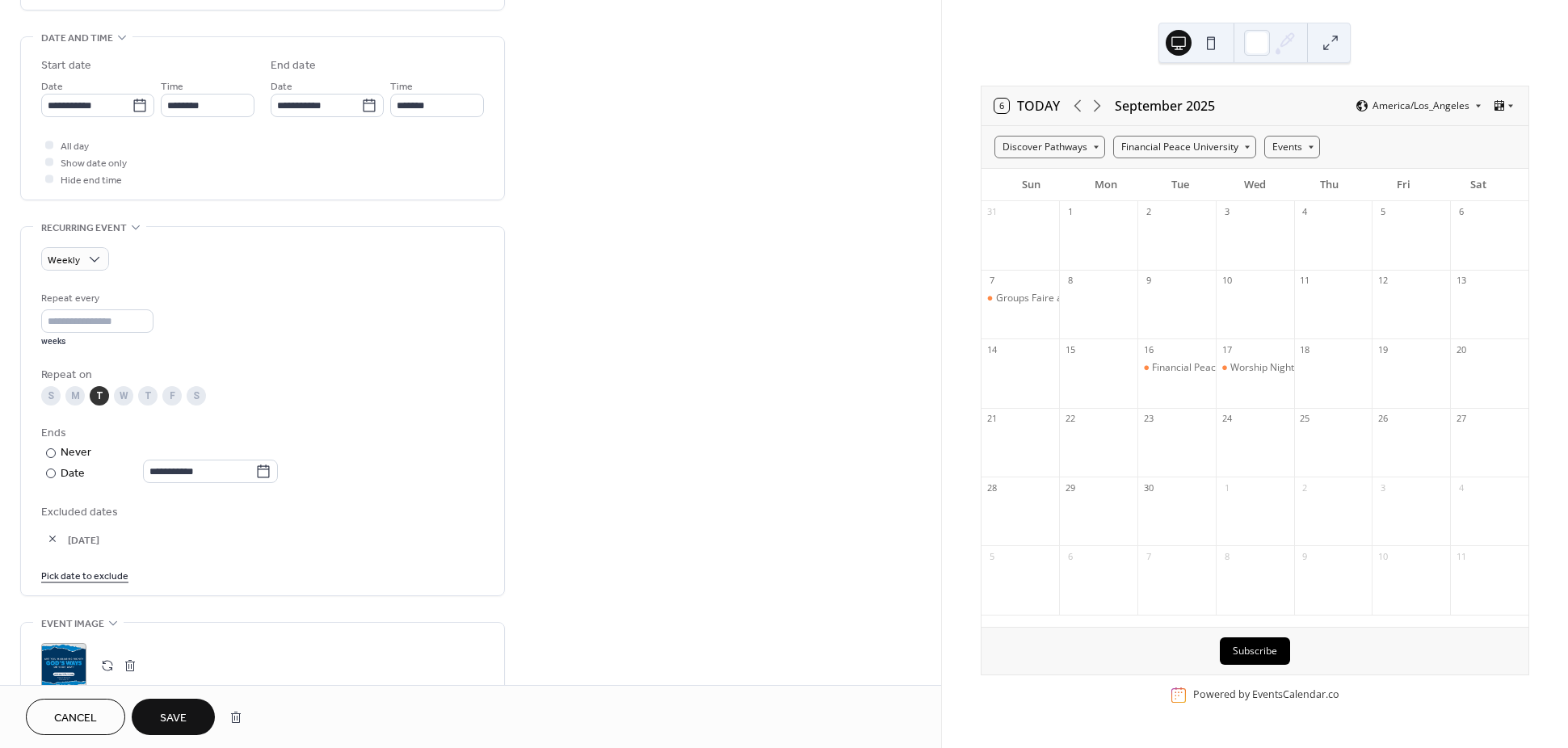 click on "Save" at bounding box center (173, 718) 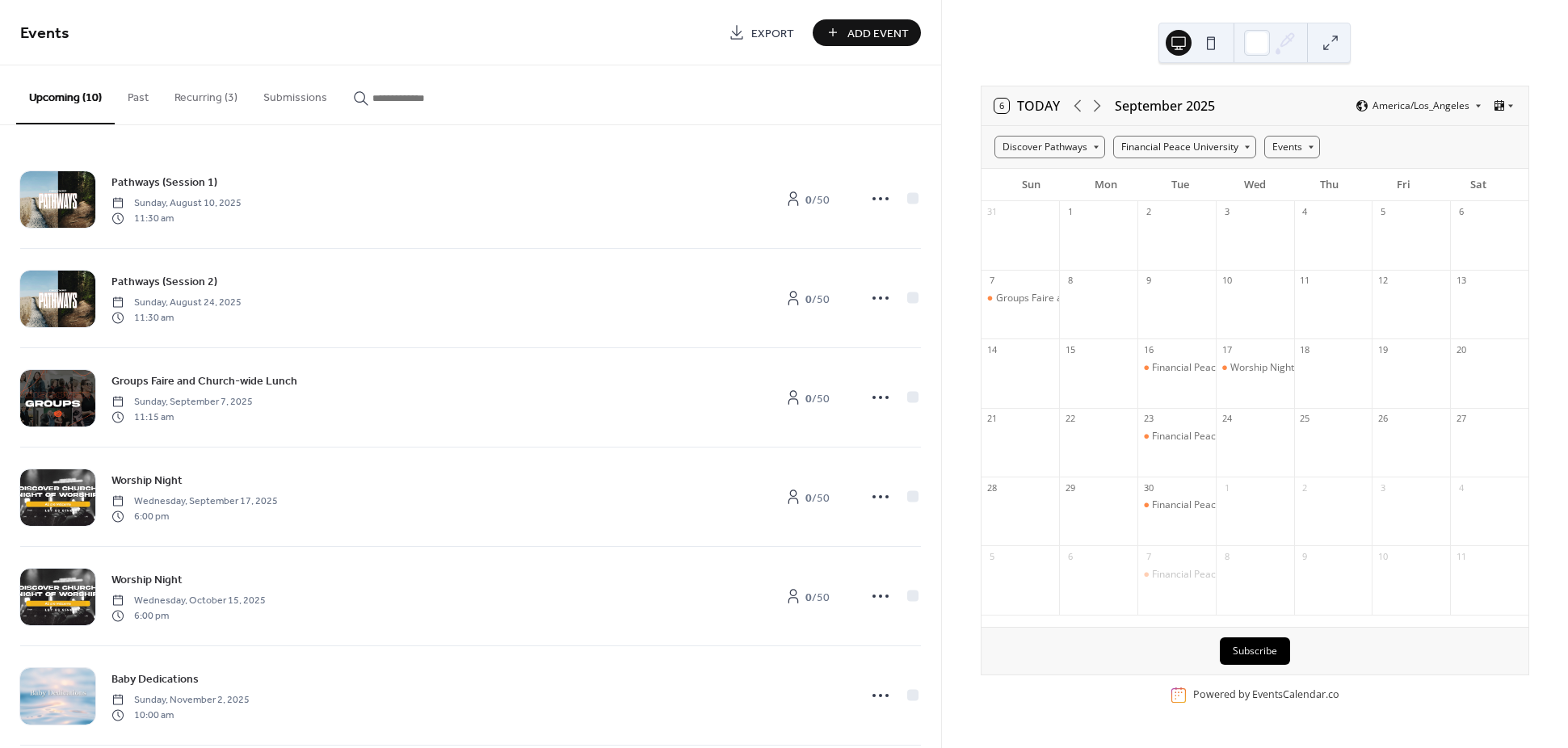 click on "Recurring (3)" at bounding box center [206, 94] 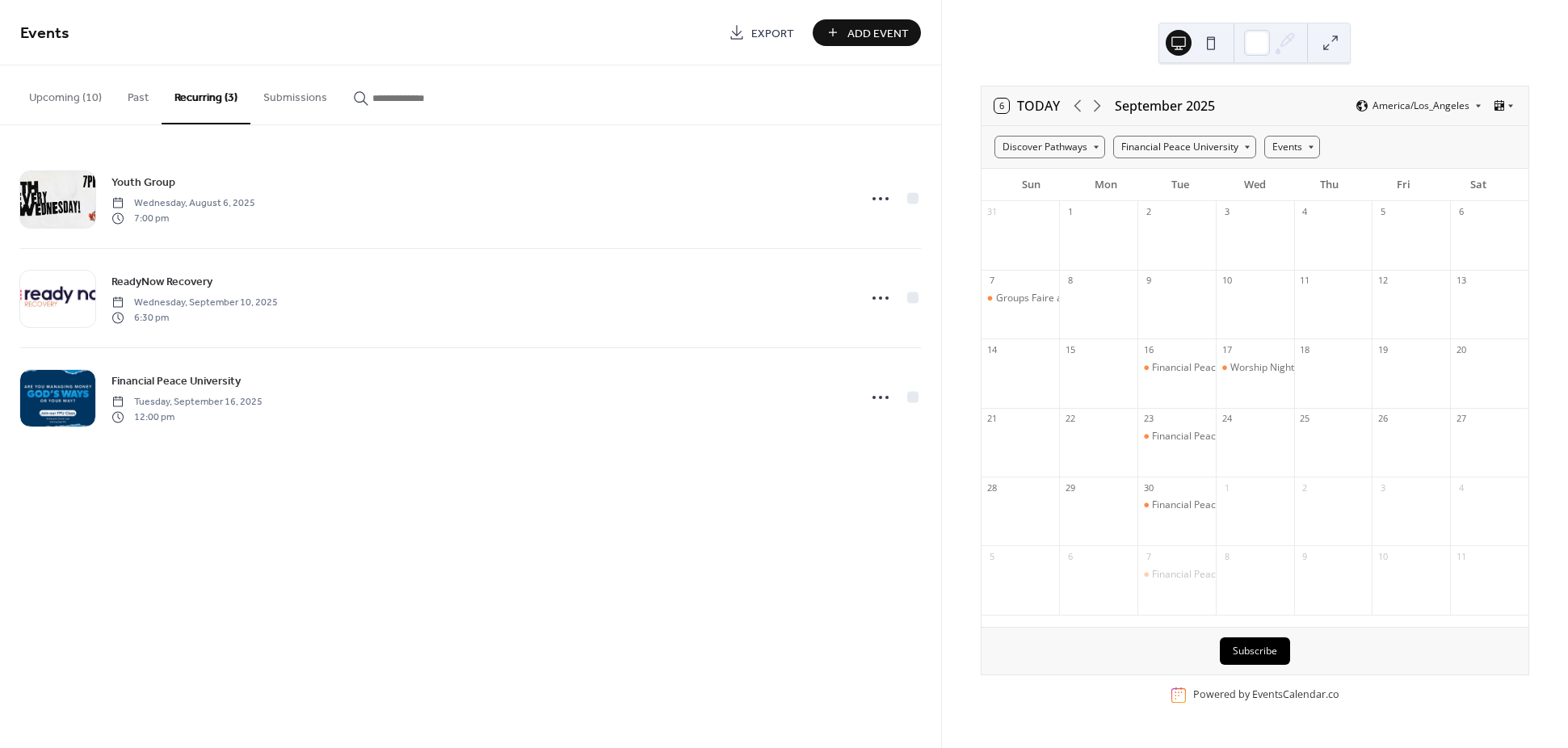 click on "Add Event" at bounding box center [878, 33] 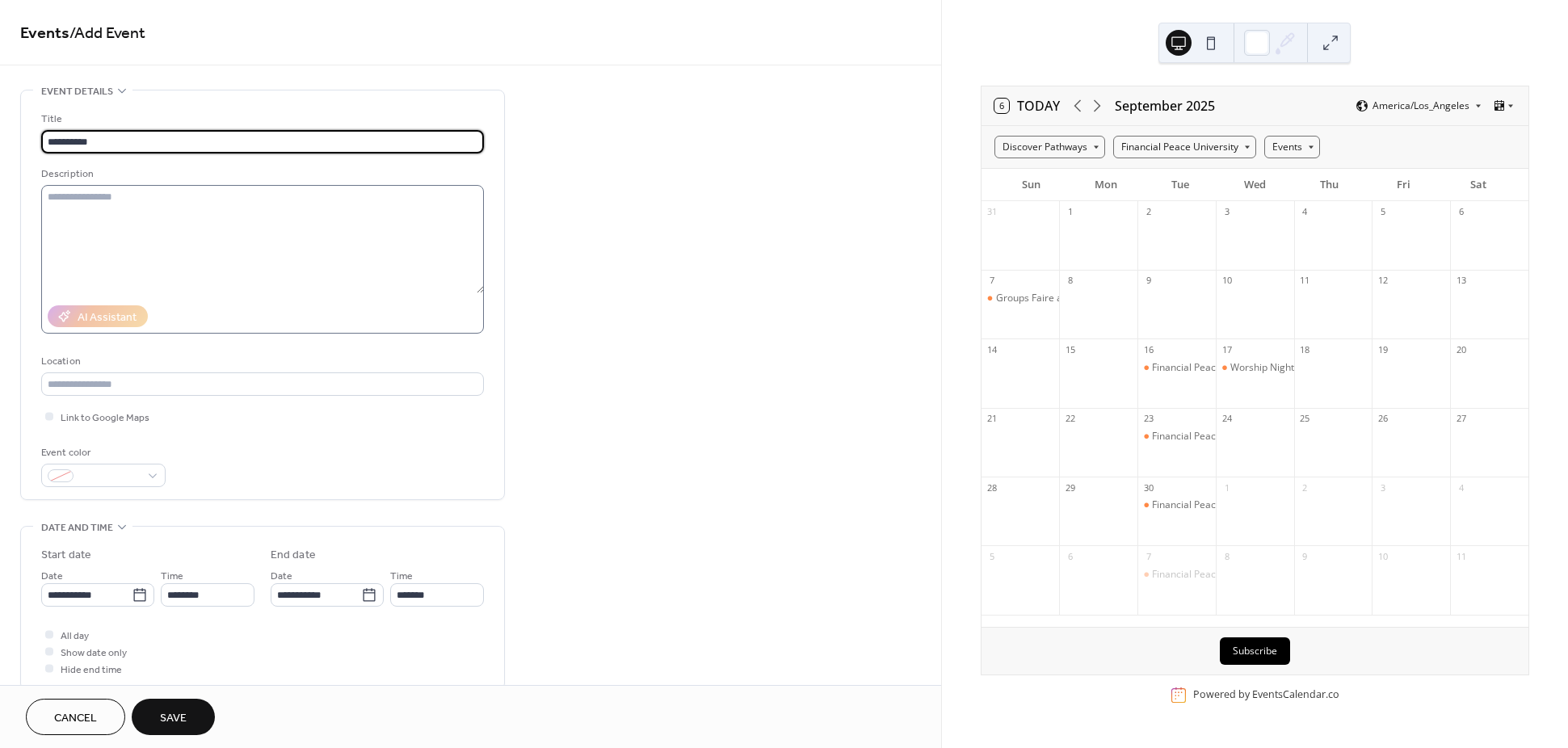 type on "**********" 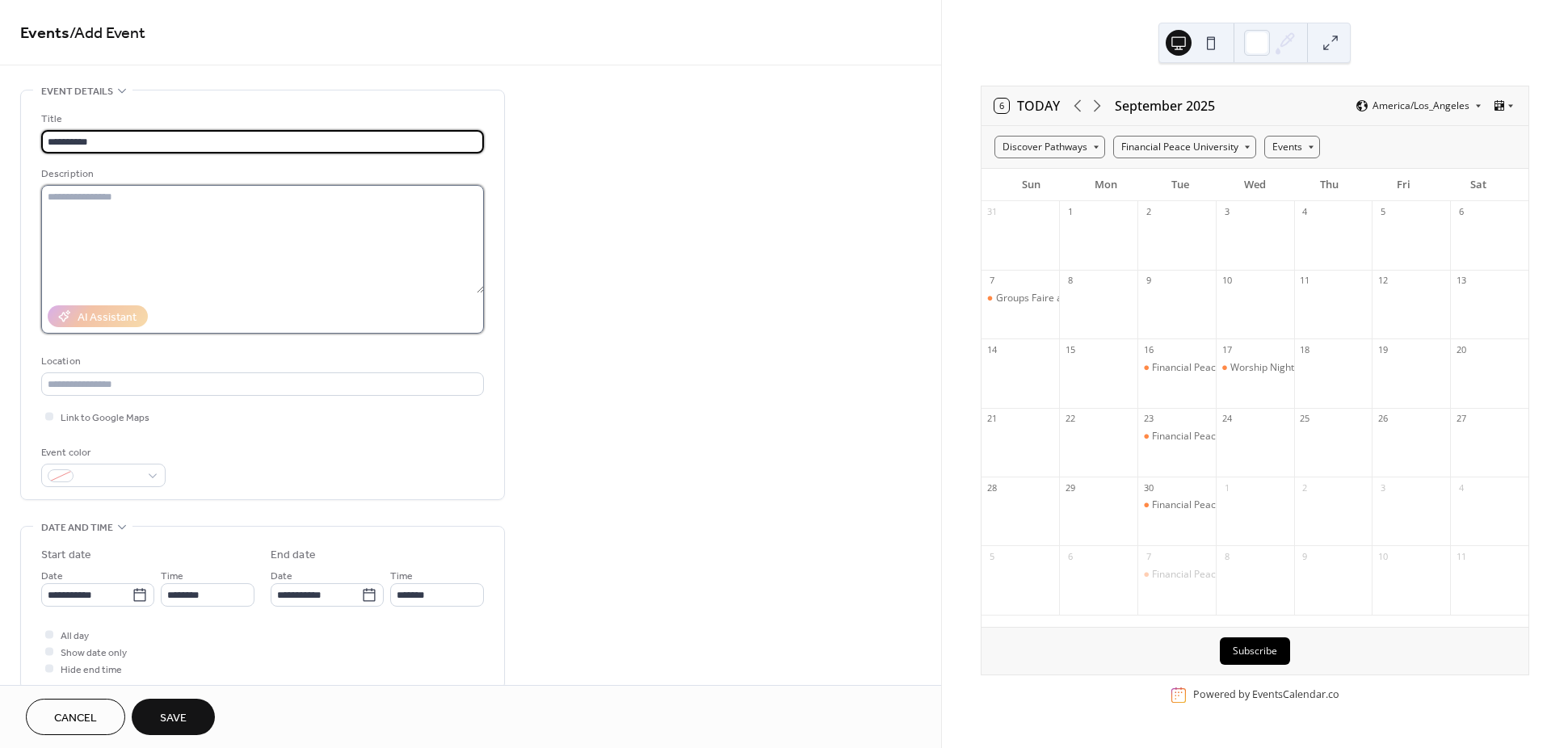 click at bounding box center (263, 239) 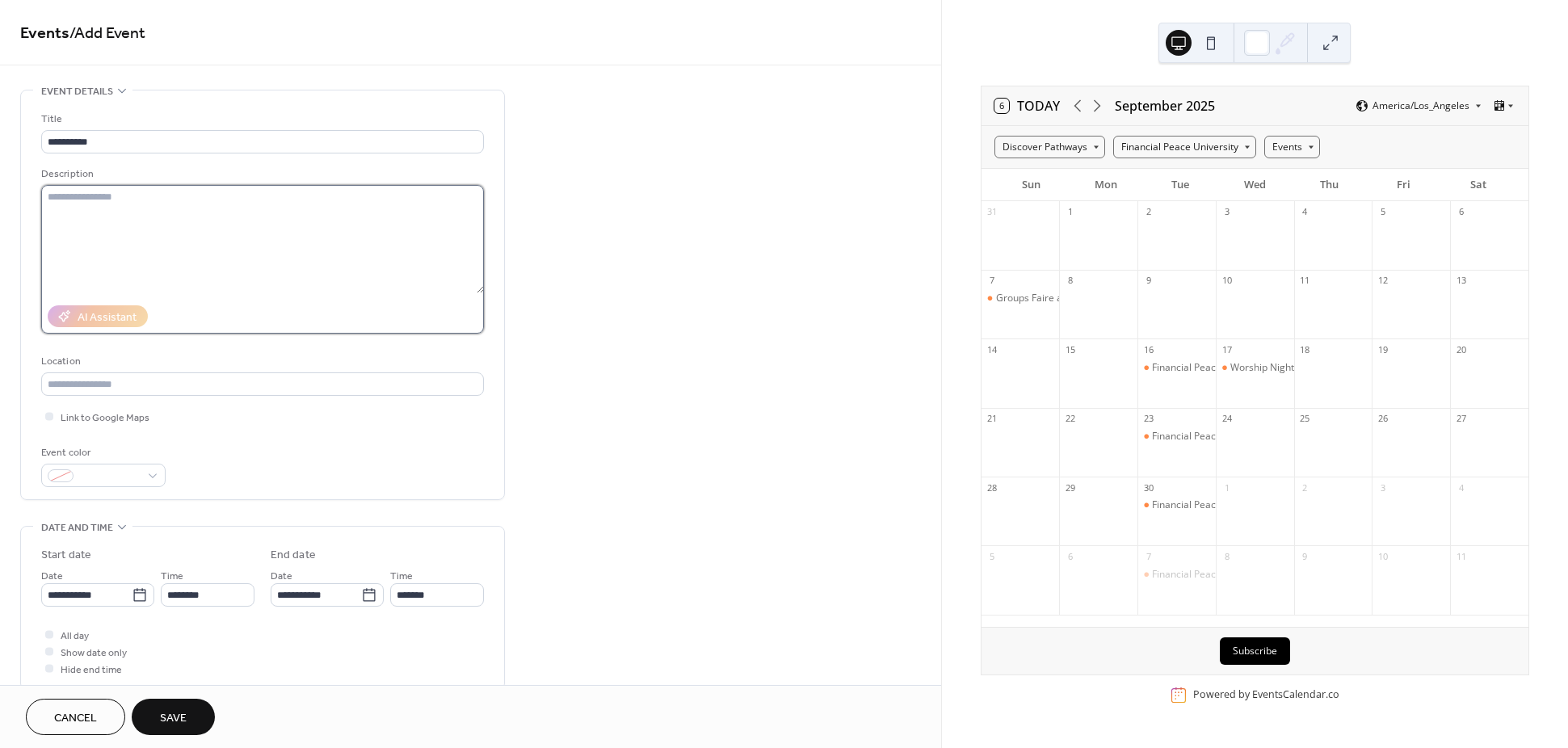 click at bounding box center (263, 239) 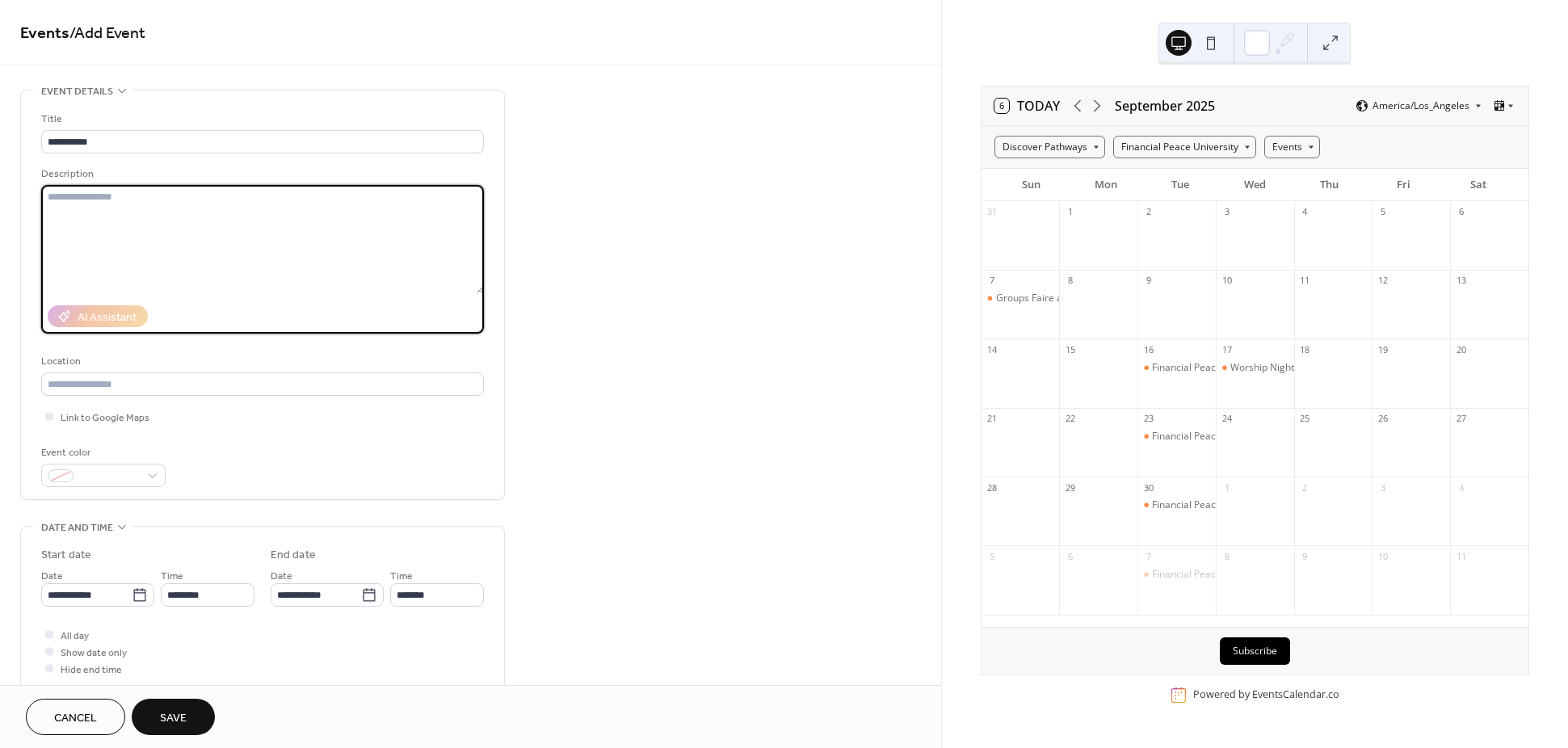 paste on "**********" 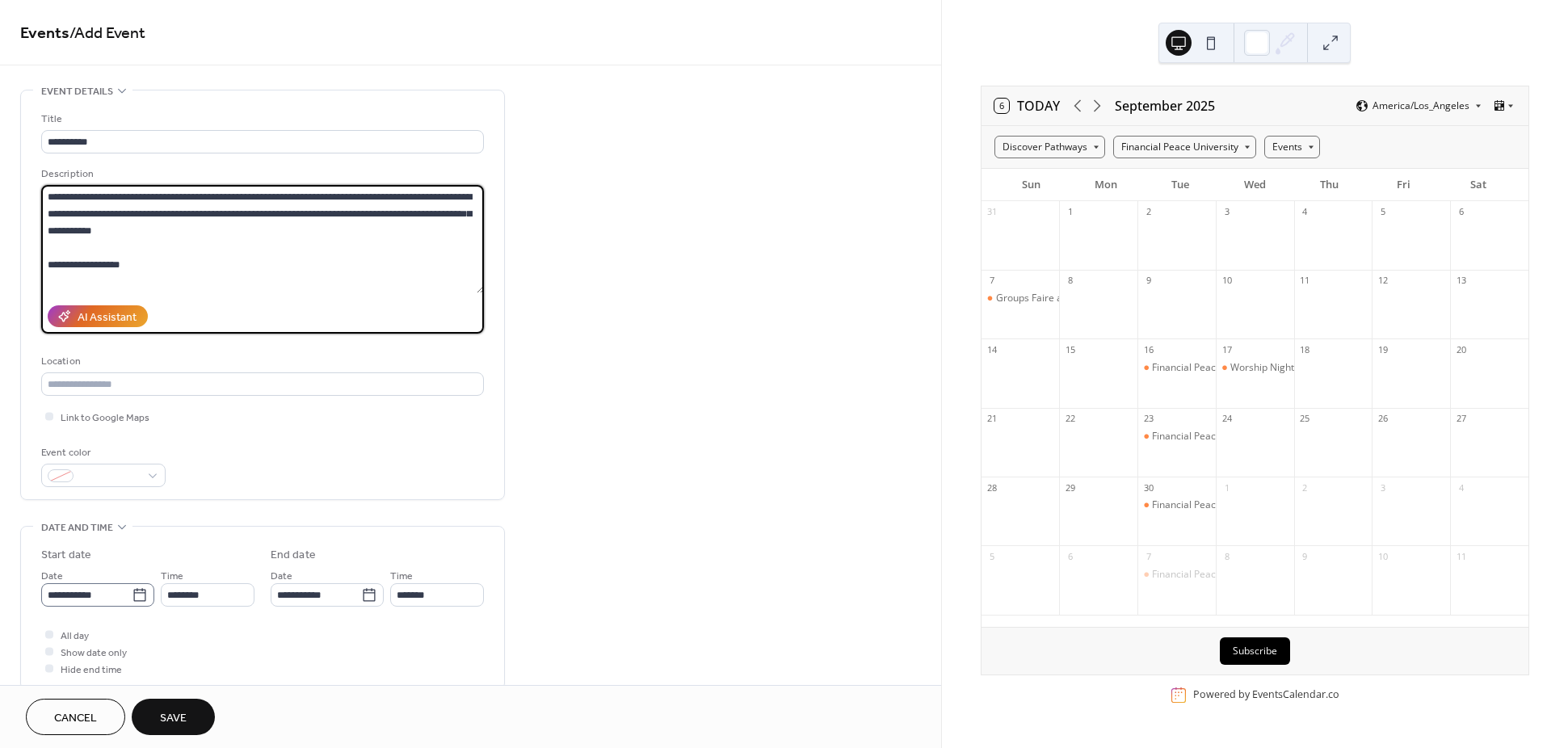 type on "**********" 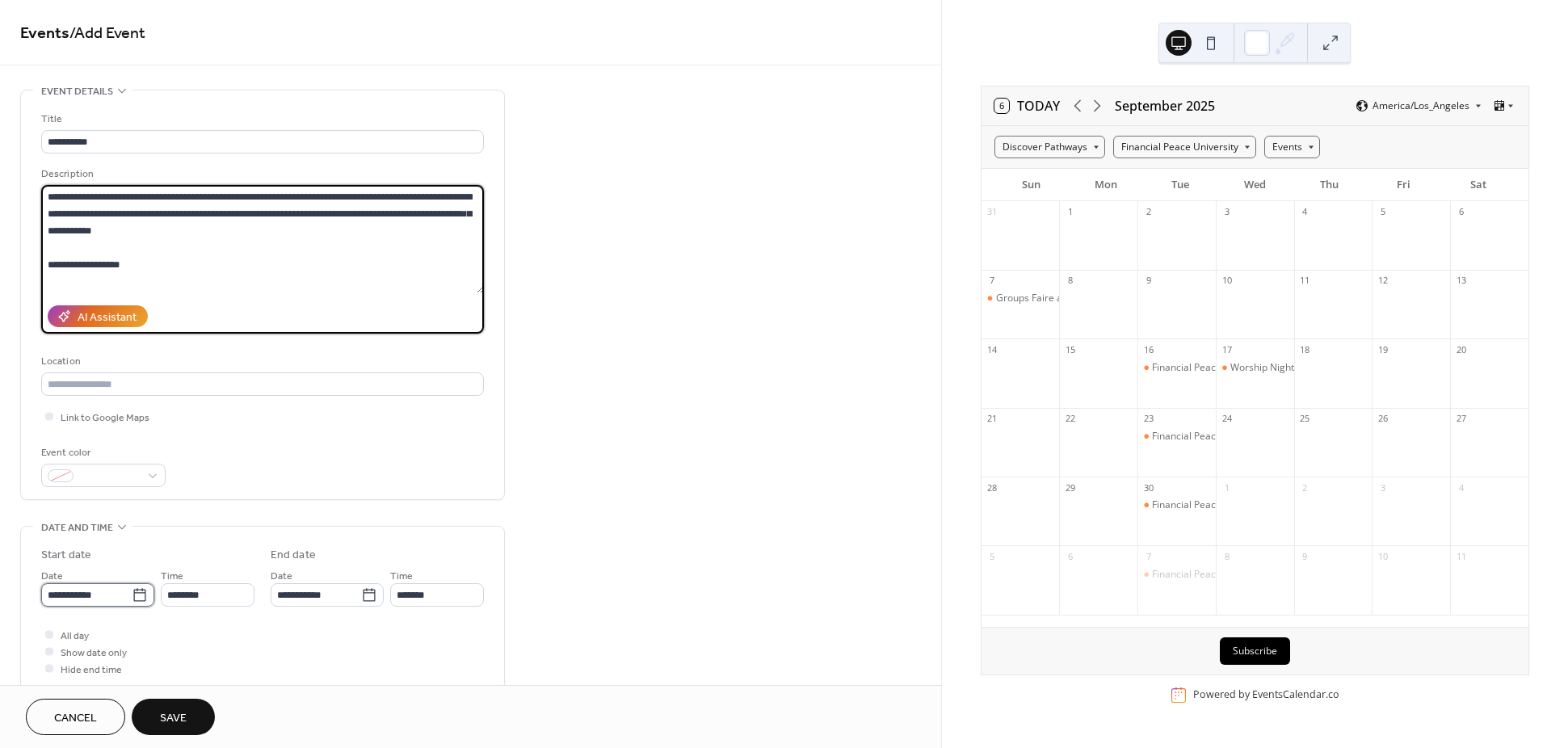 click on "**********" at bounding box center (86, 595) 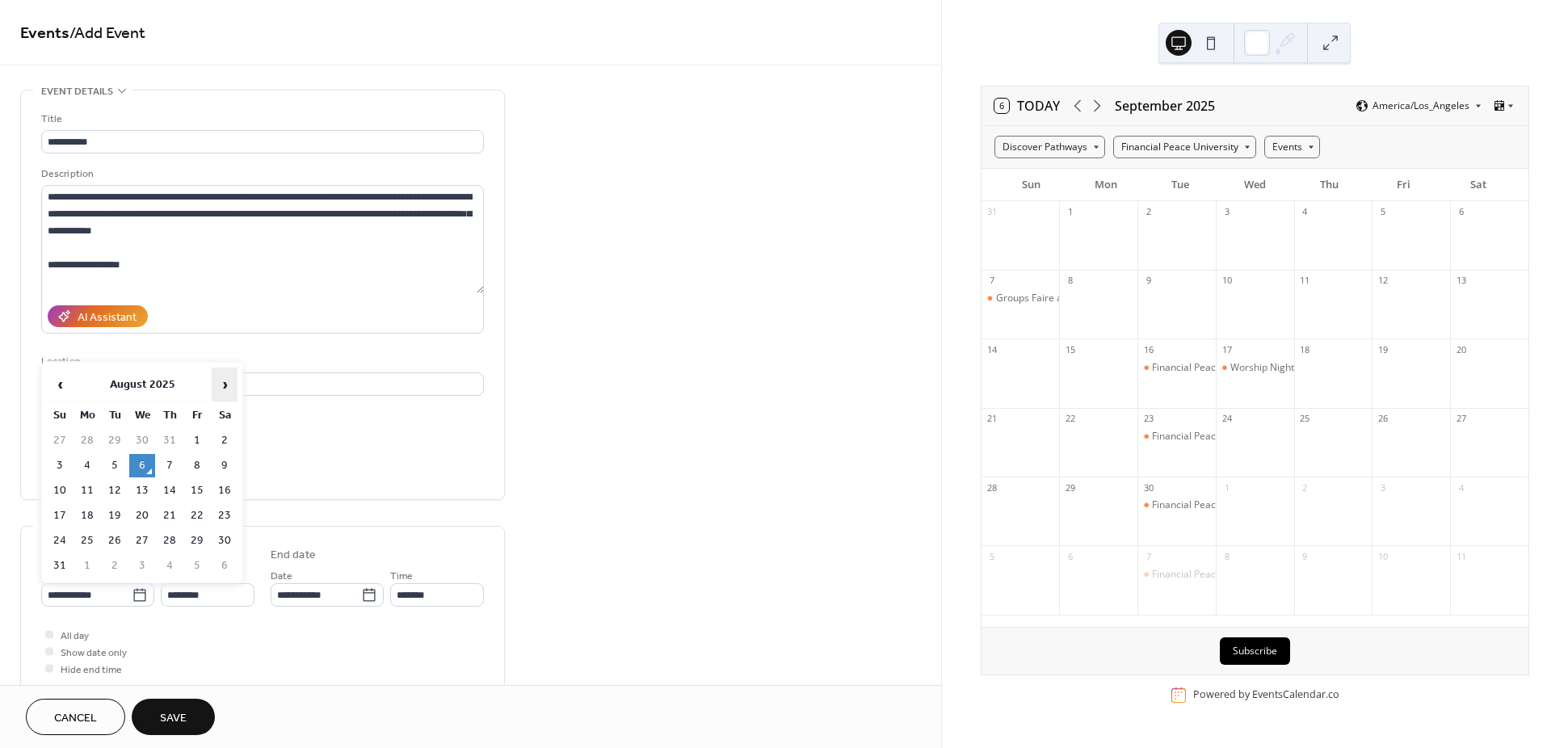 click on "›" at bounding box center [225, 385] 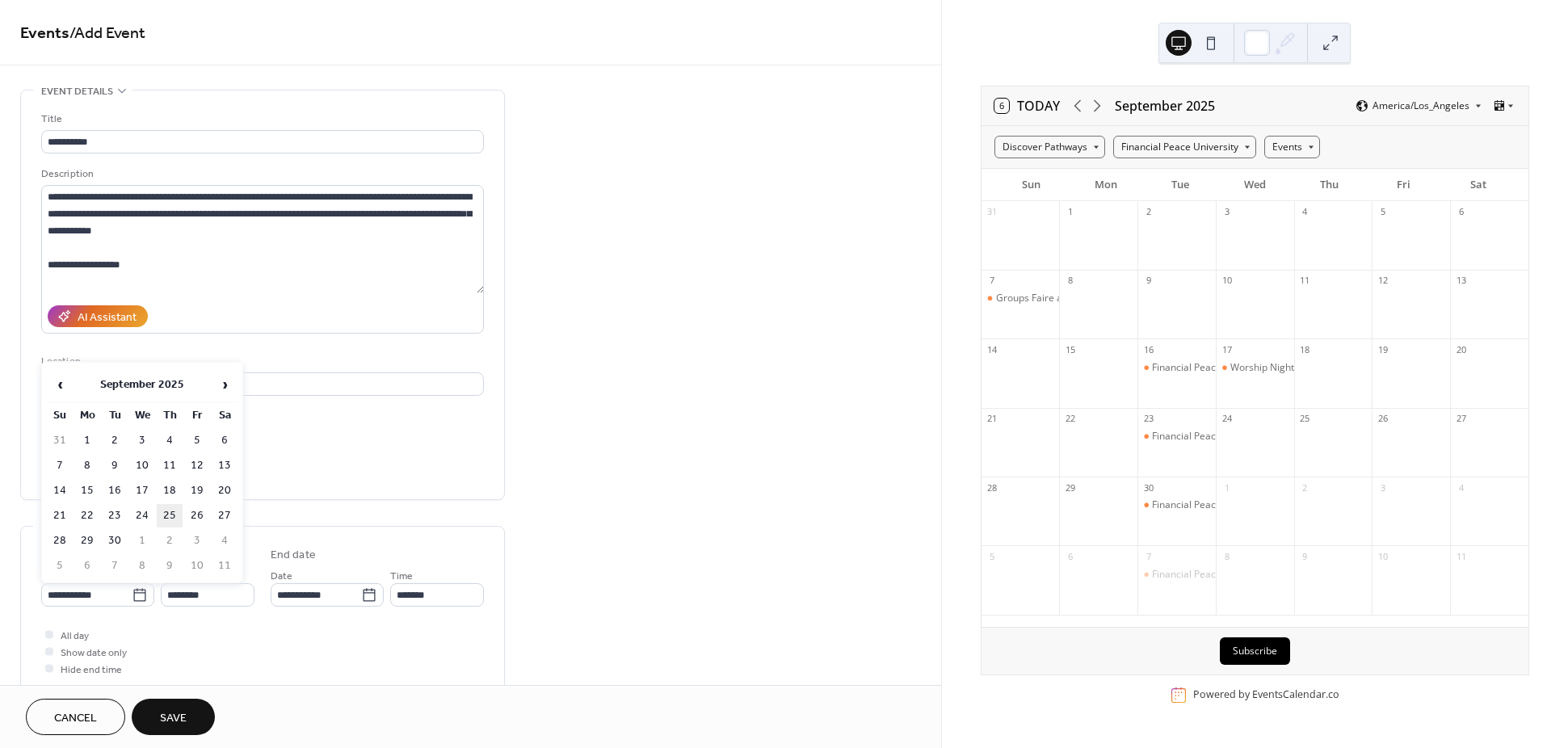 click on "25" at bounding box center [170, 515] 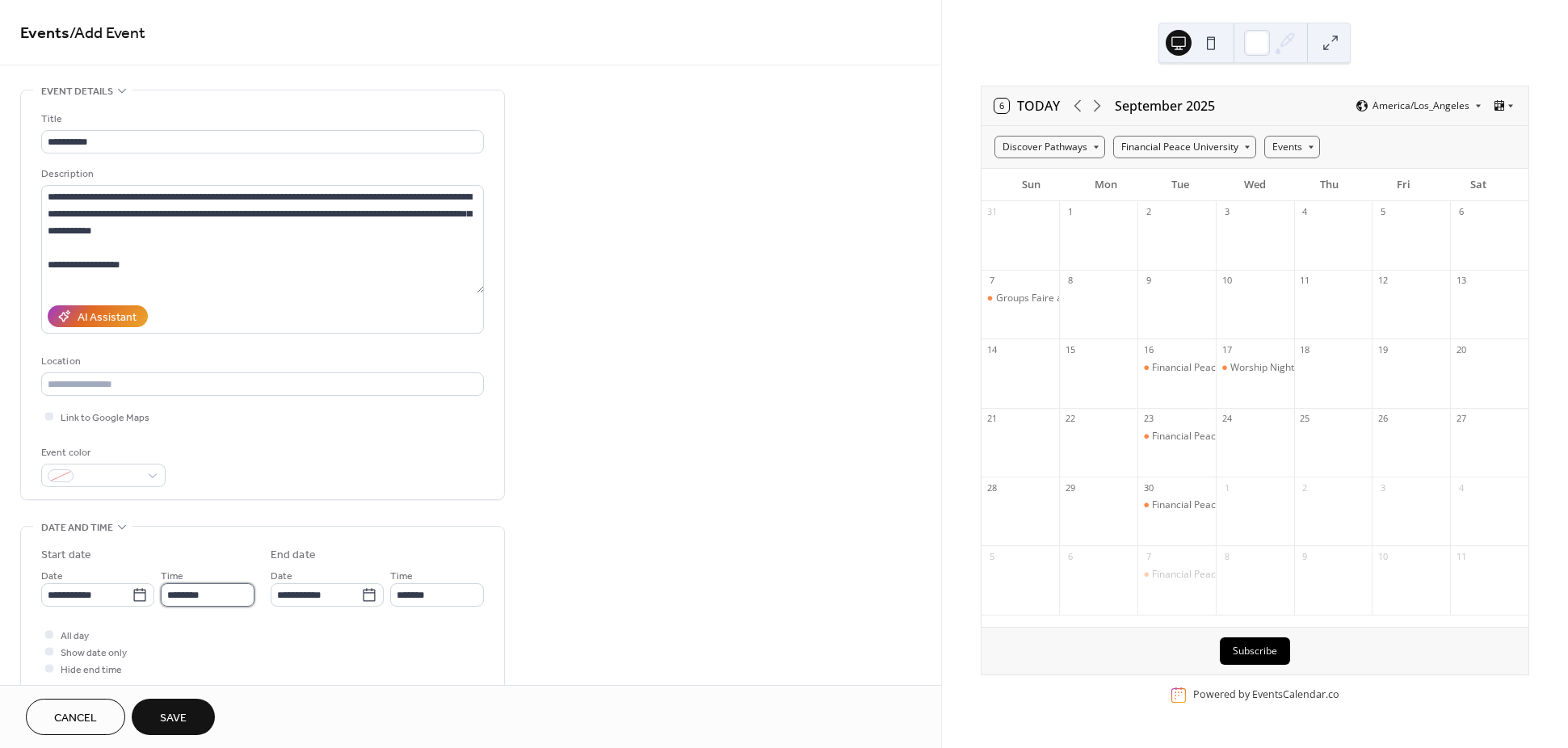 click on "********" at bounding box center [208, 595] 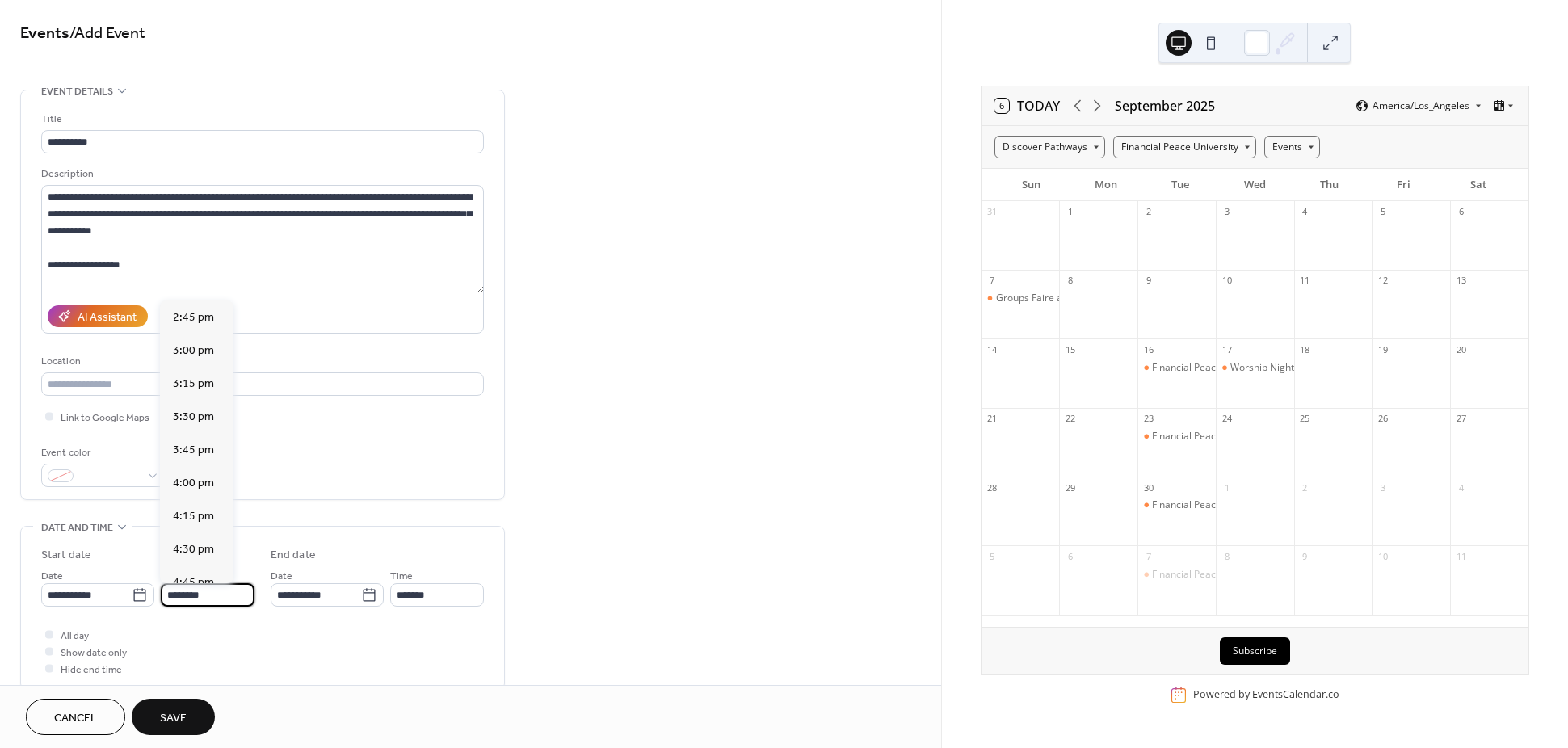 scroll, scrollTop: 2317, scrollLeft: 0, axis: vertical 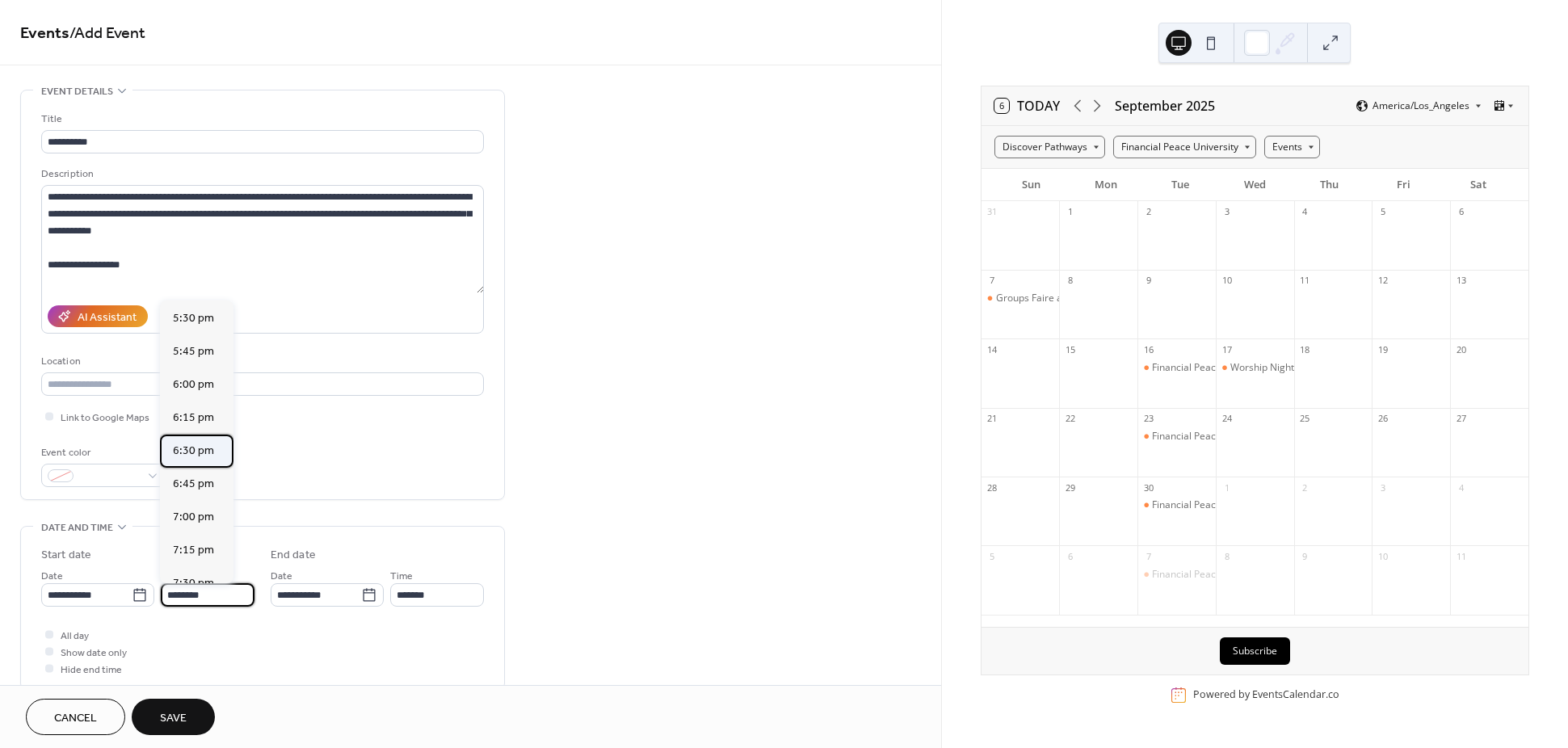 click on "6:30 pm" at bounding box center (193, 451) 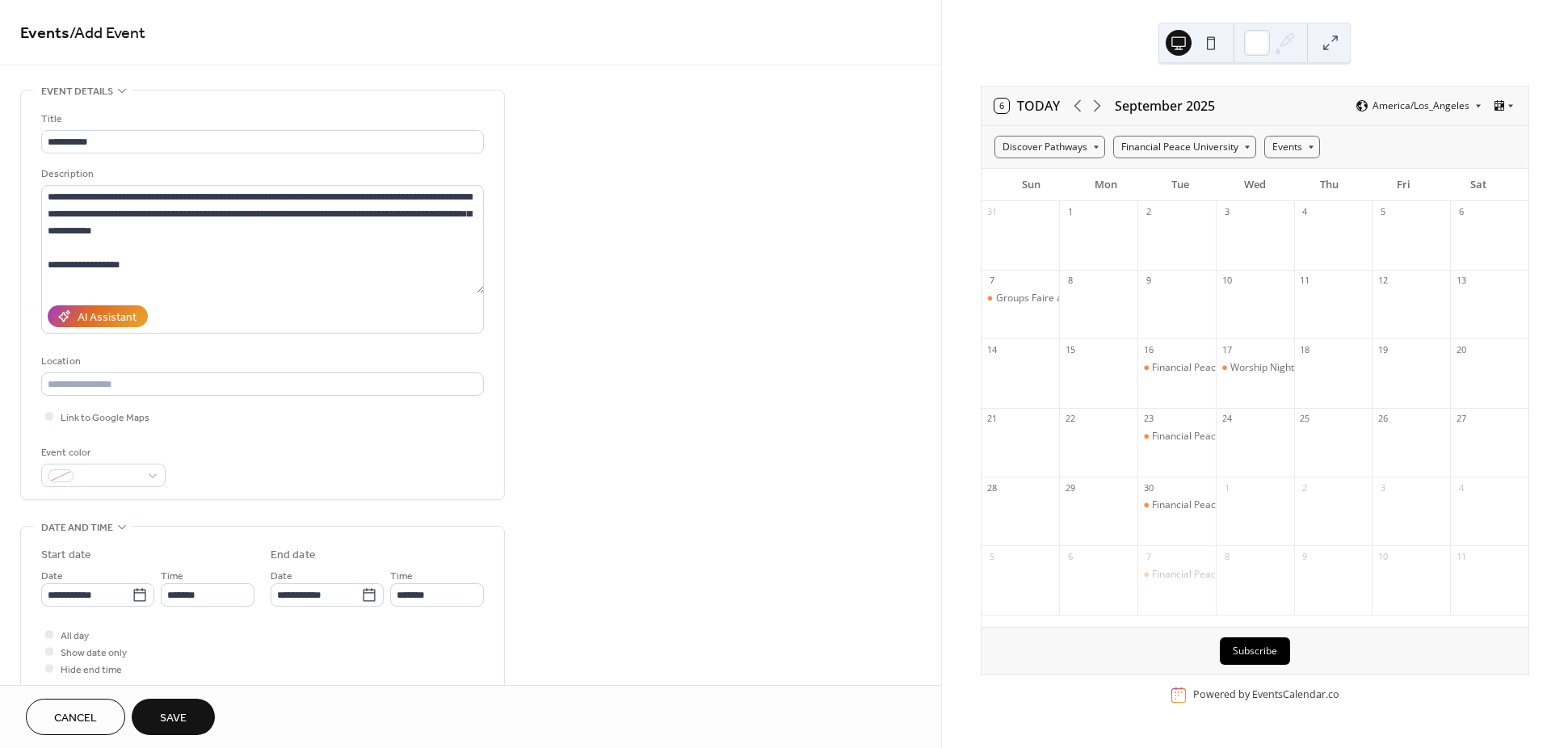 type on "*******" 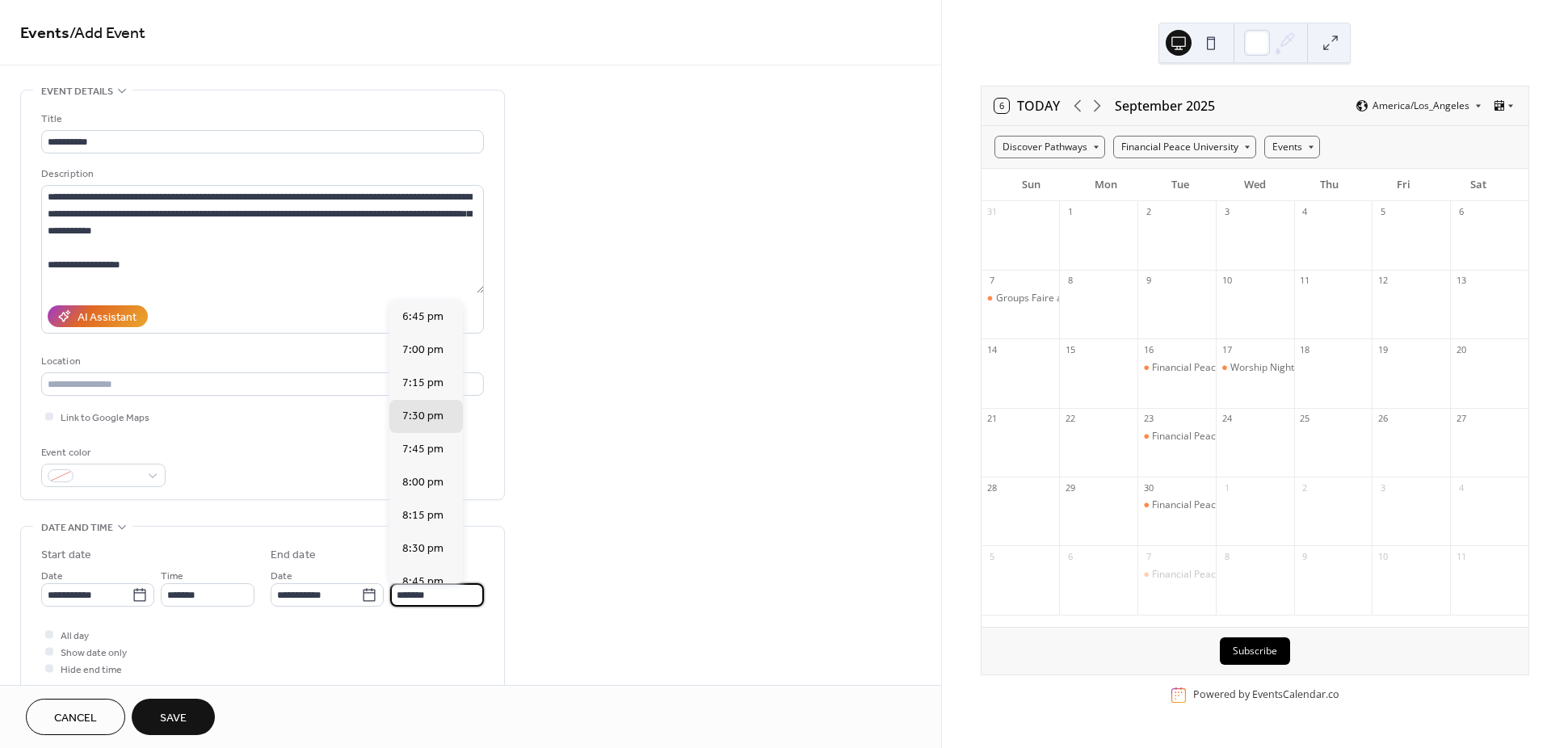 click on "*******" at bounding box center [437, 595] 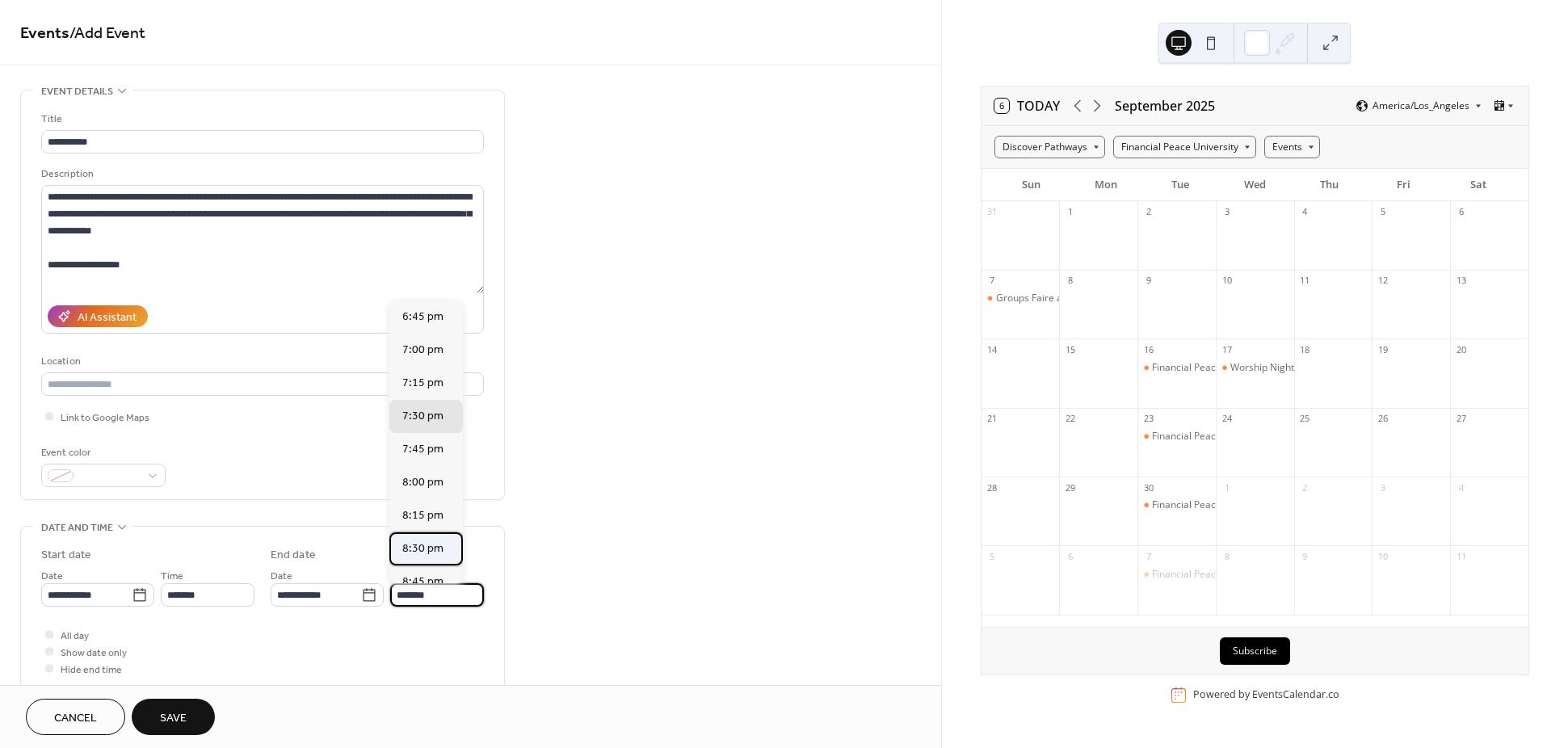 click on "8:30 pm" at bounding box center (422, 548) 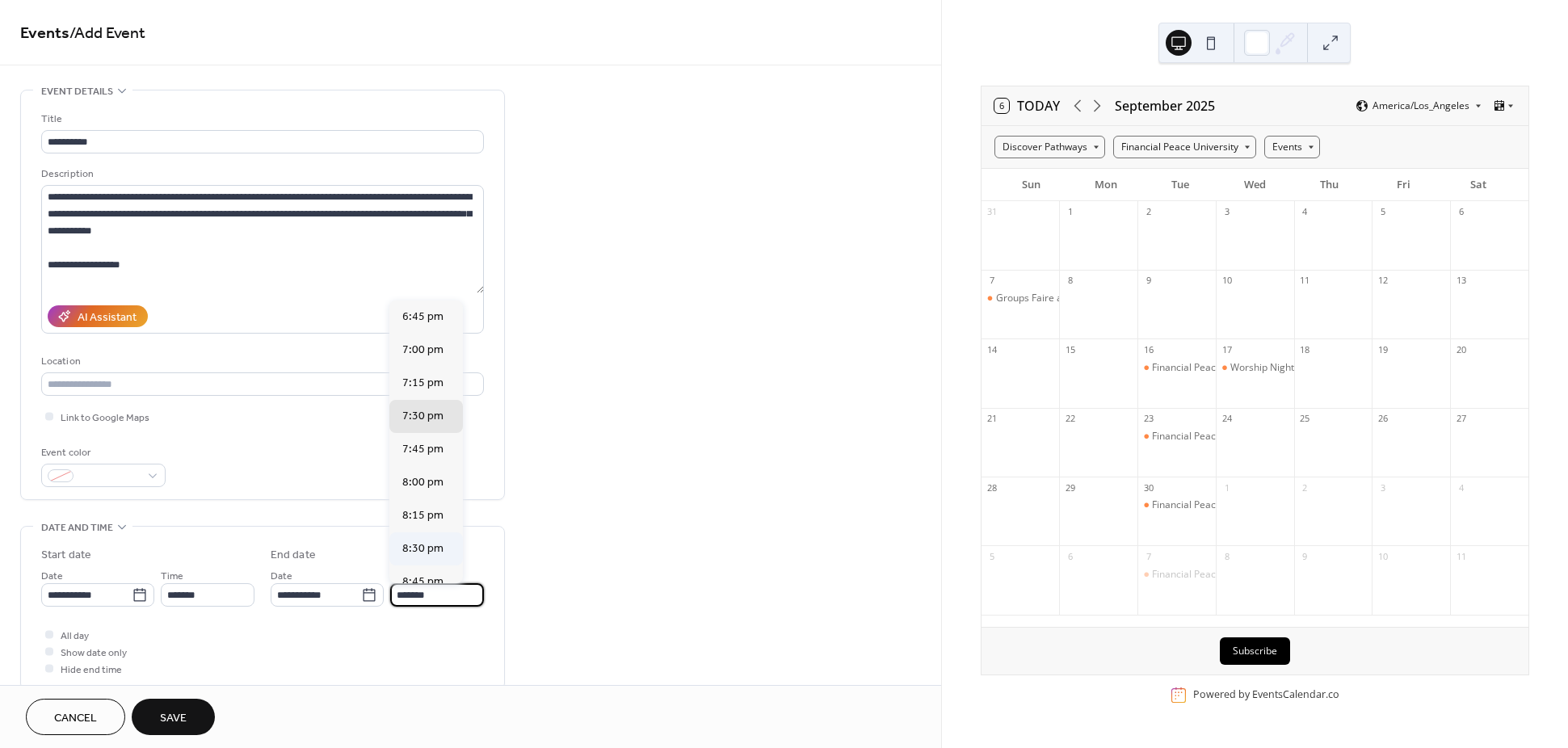 type on "*******" 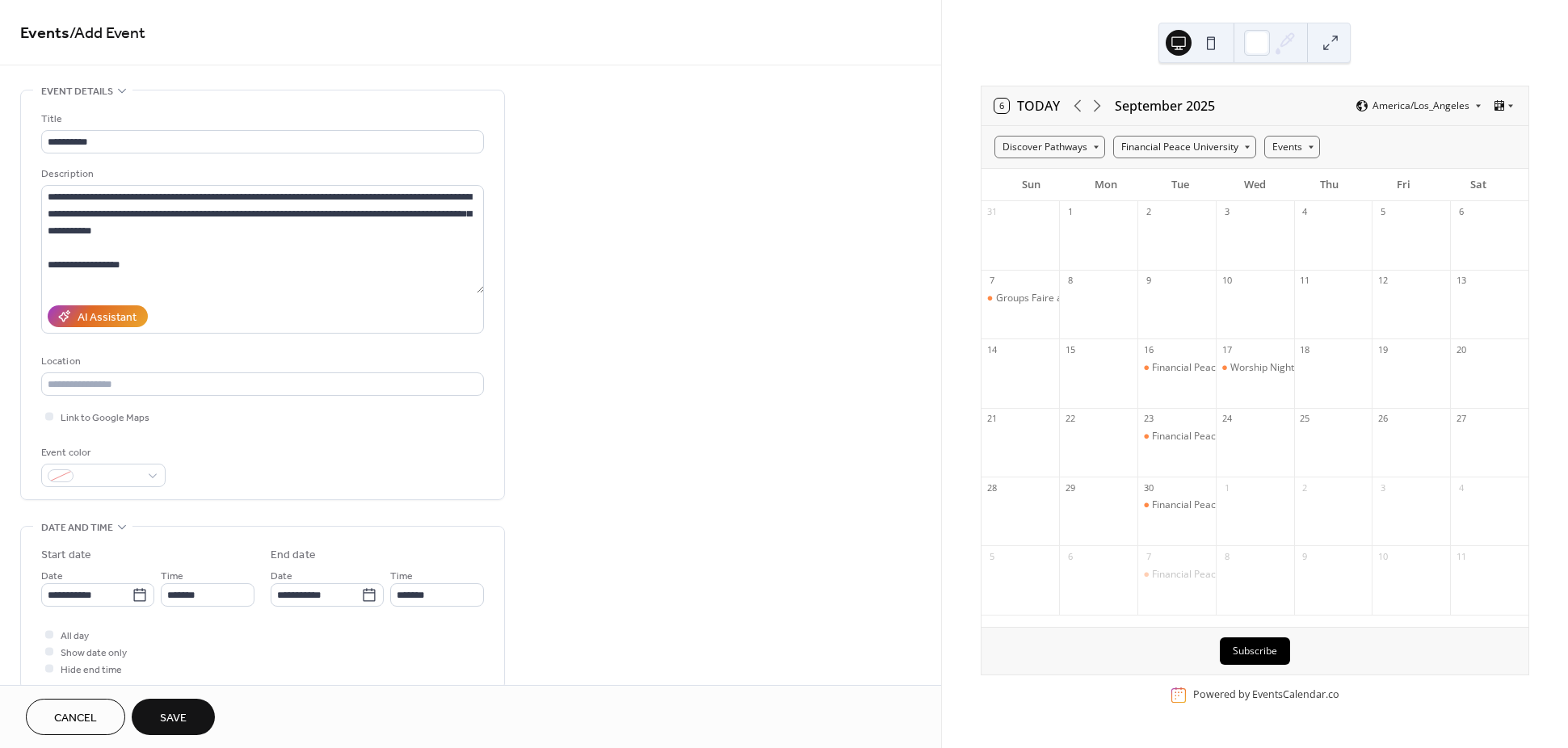 scroll, scrollTop: 363, scrollLeft: 0, axis: vertical 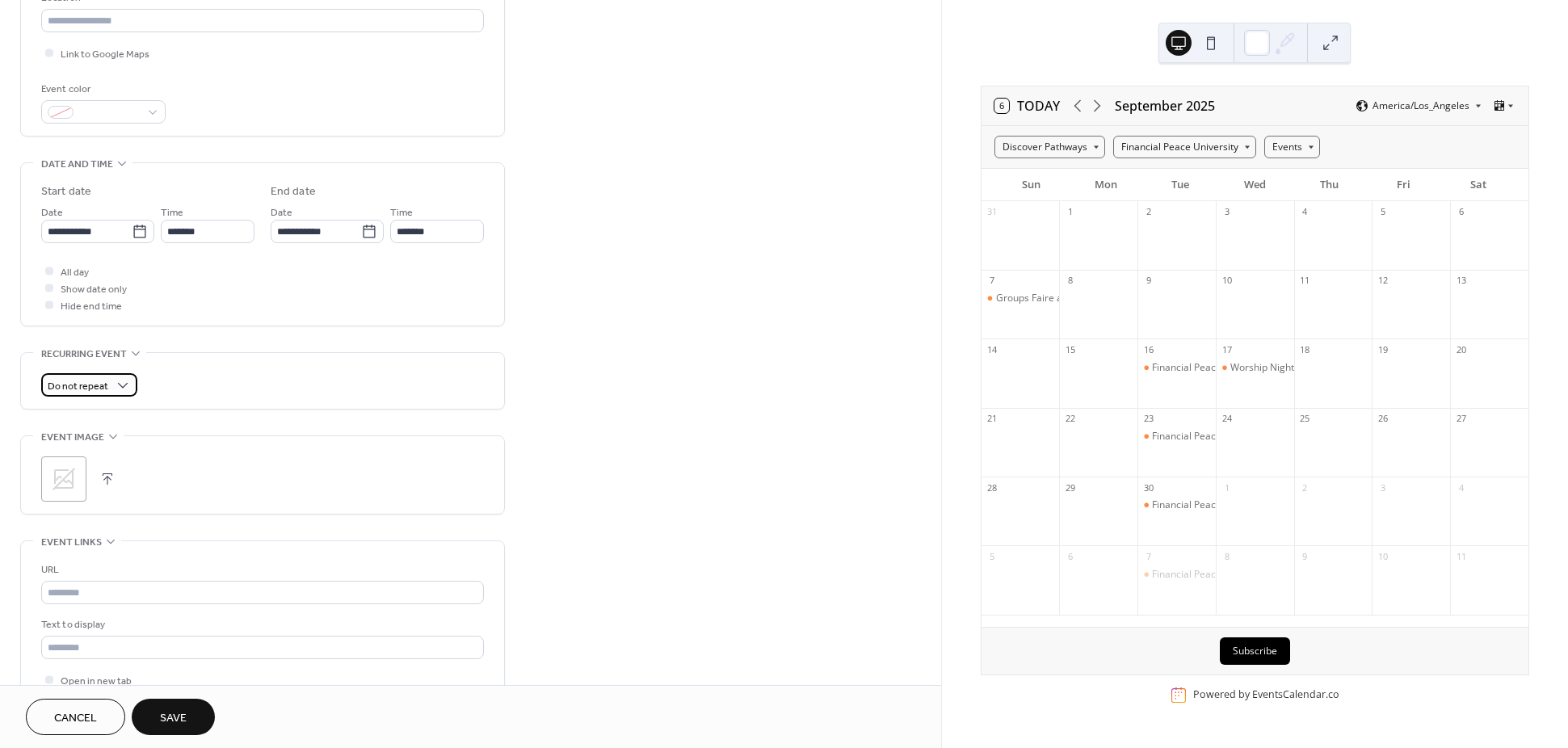 click on "Do not repeat" at bounding box center (78, 386) 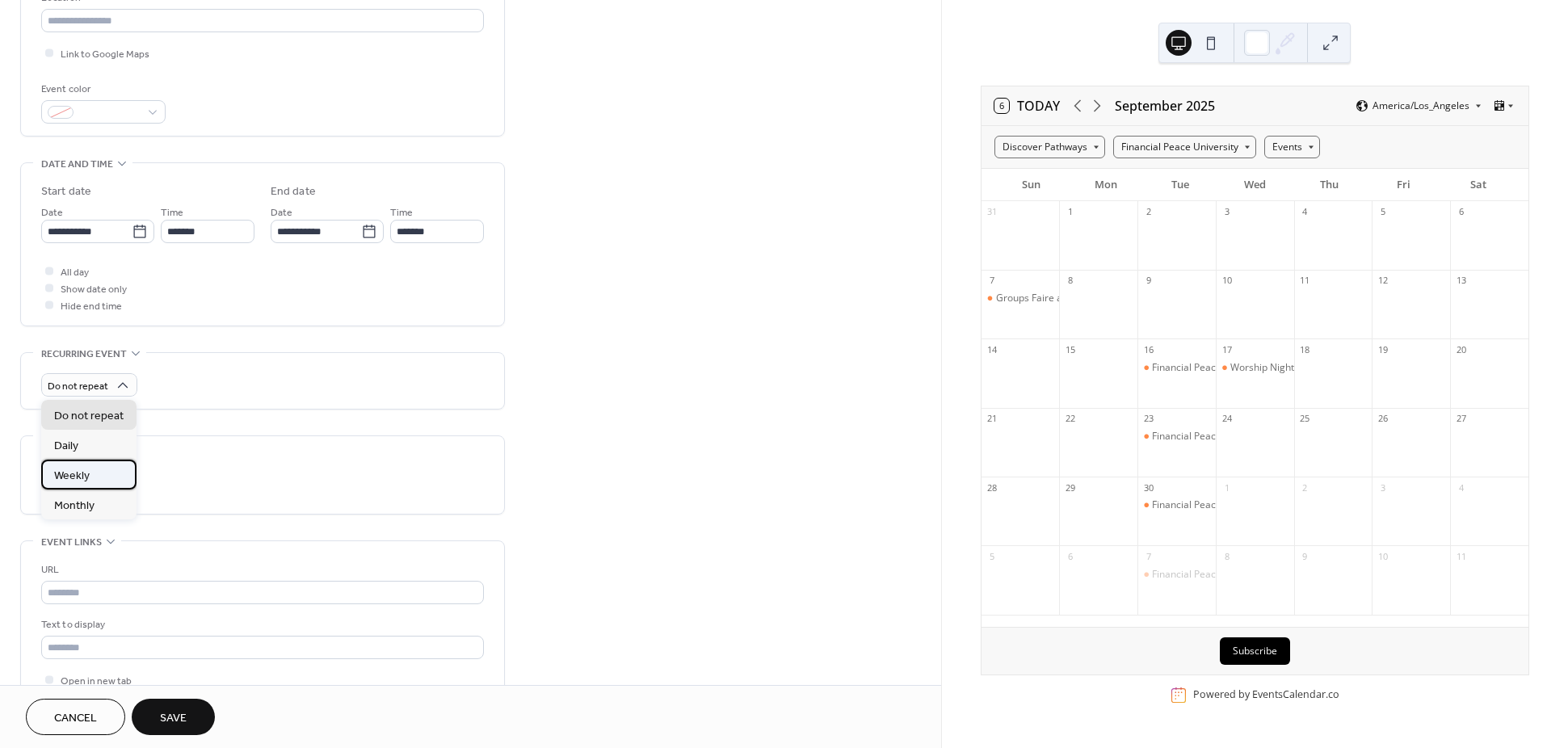 click on "Weekly" at bounding box center [89, 474] 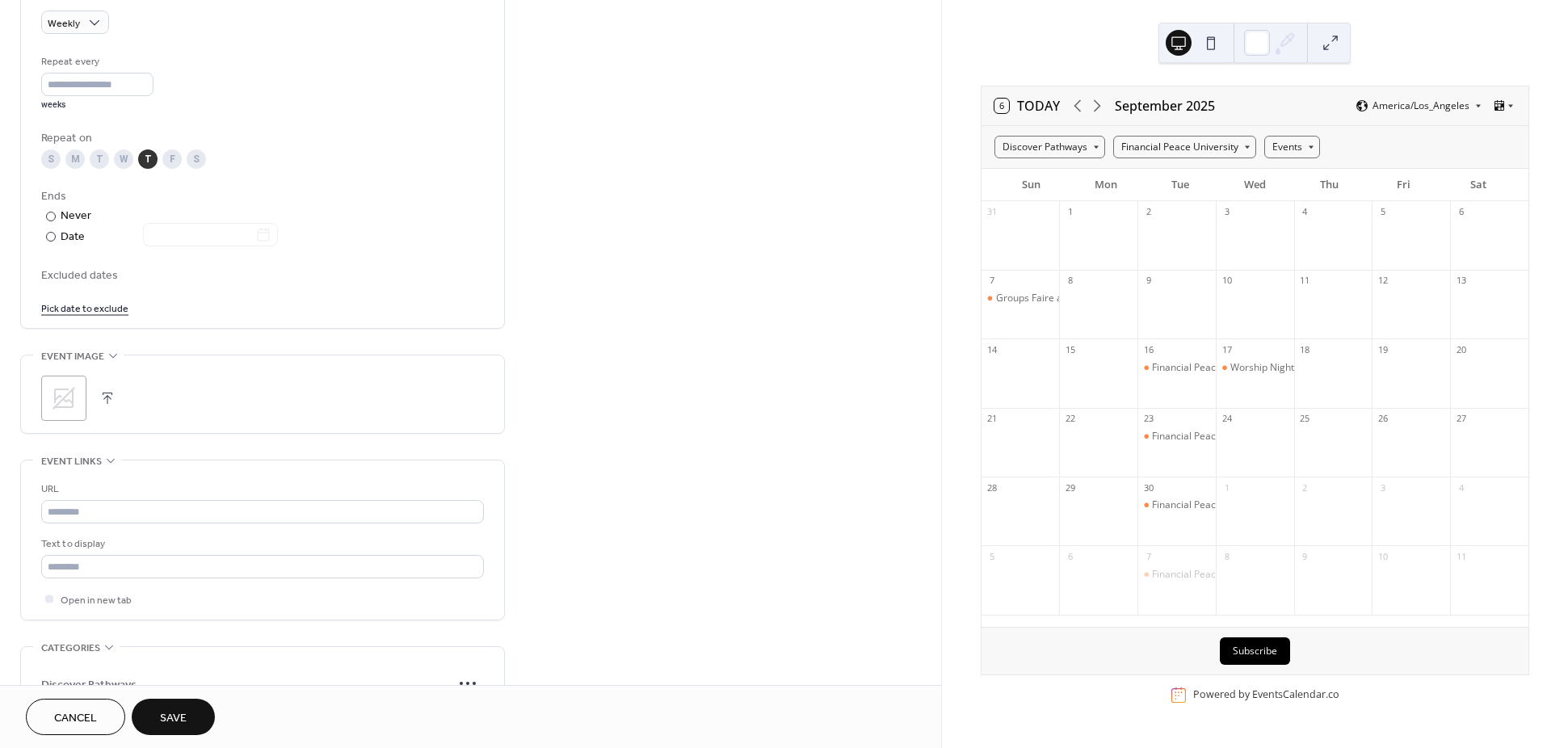 scroll, scrollTop: 727, scrollLeft: 0, axis: vertical 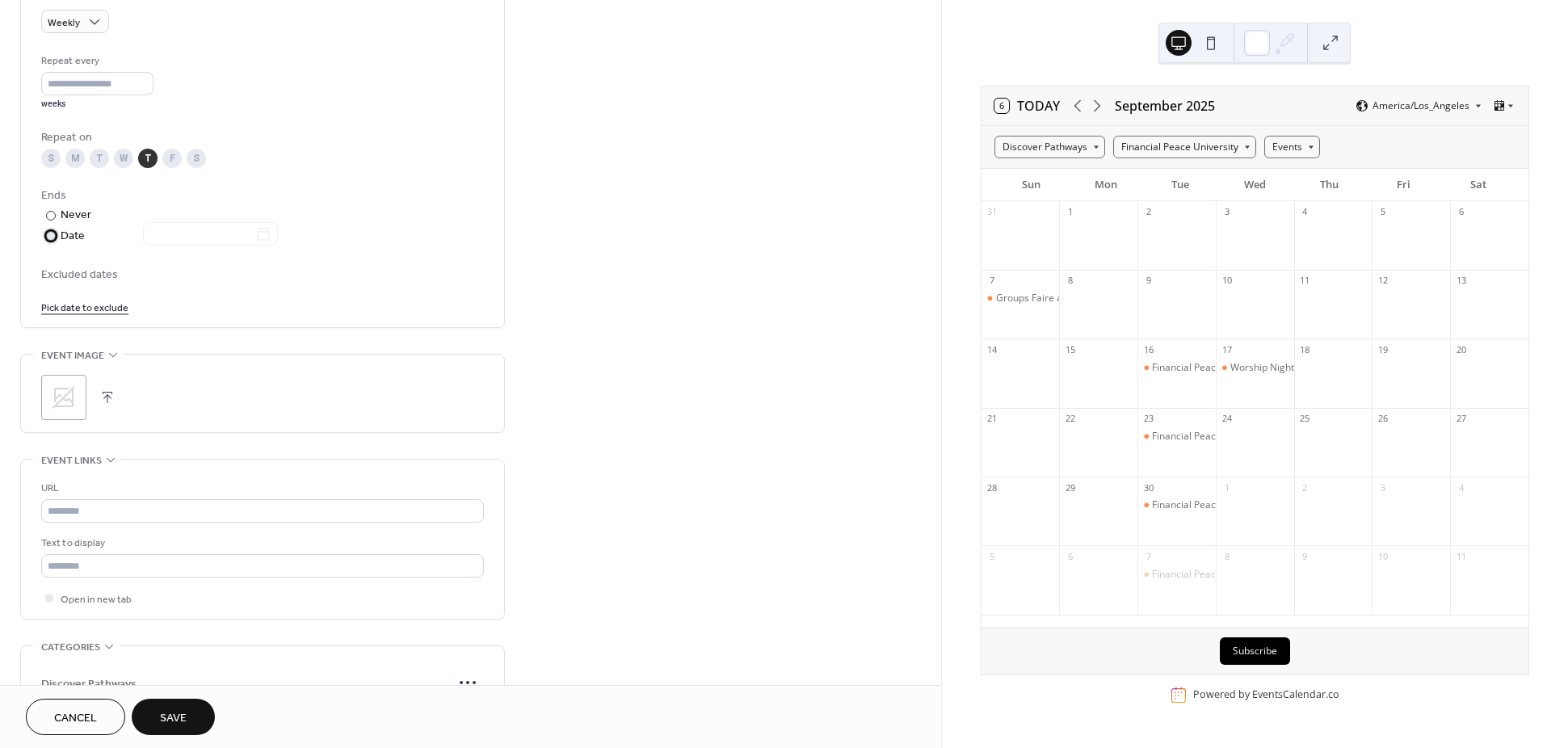 click on "Date" at bounding box center (169, 236) 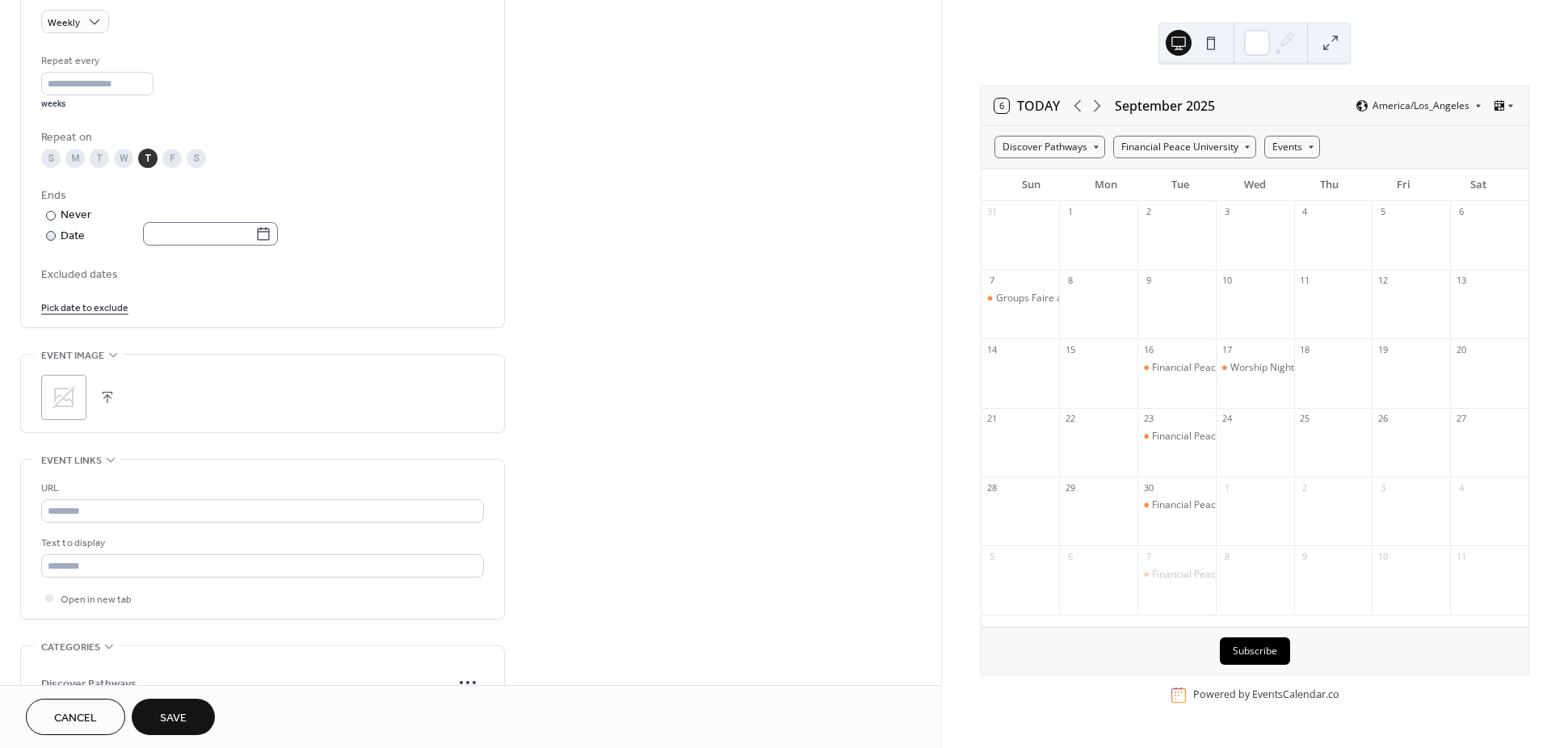 click 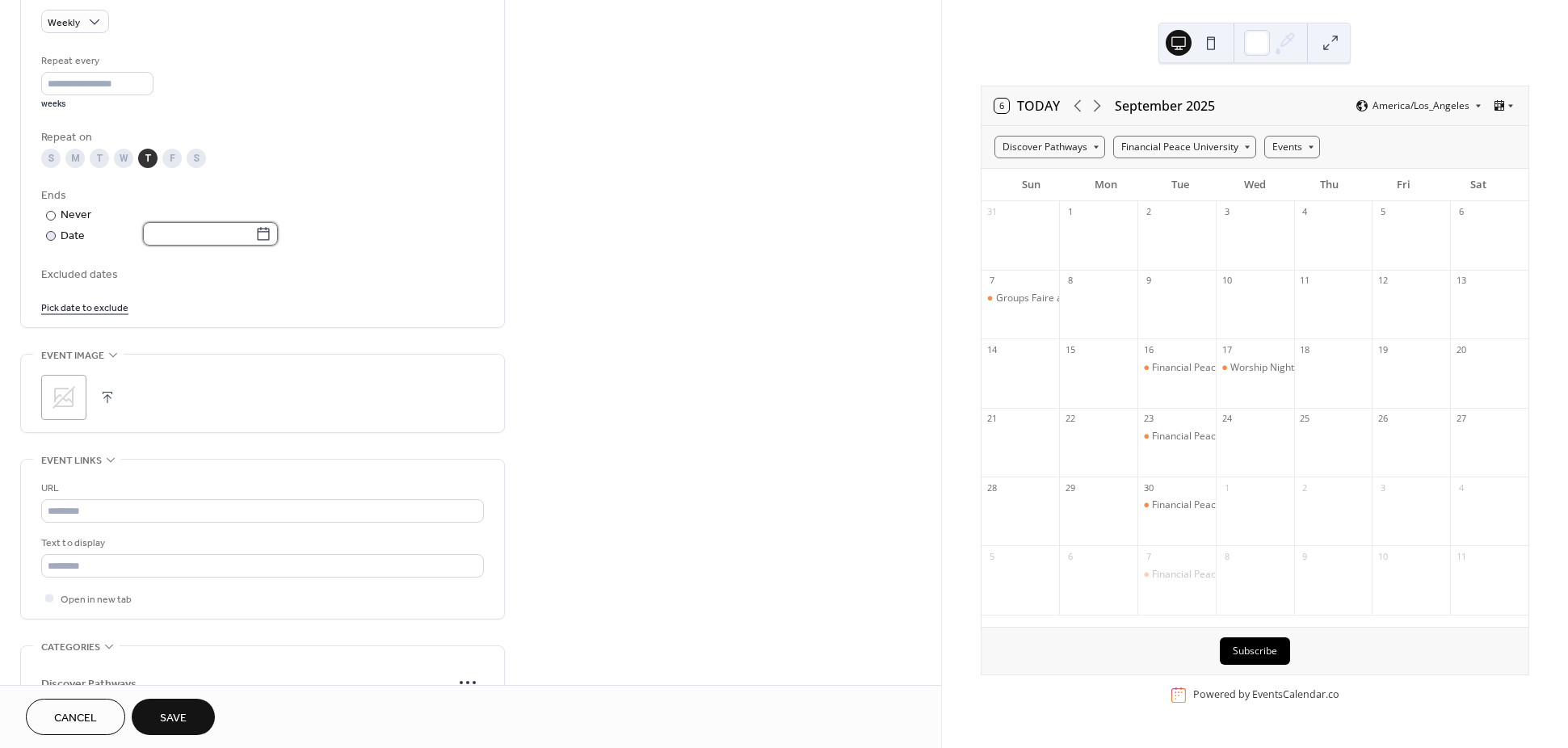 click at bounding box center (199, 233) 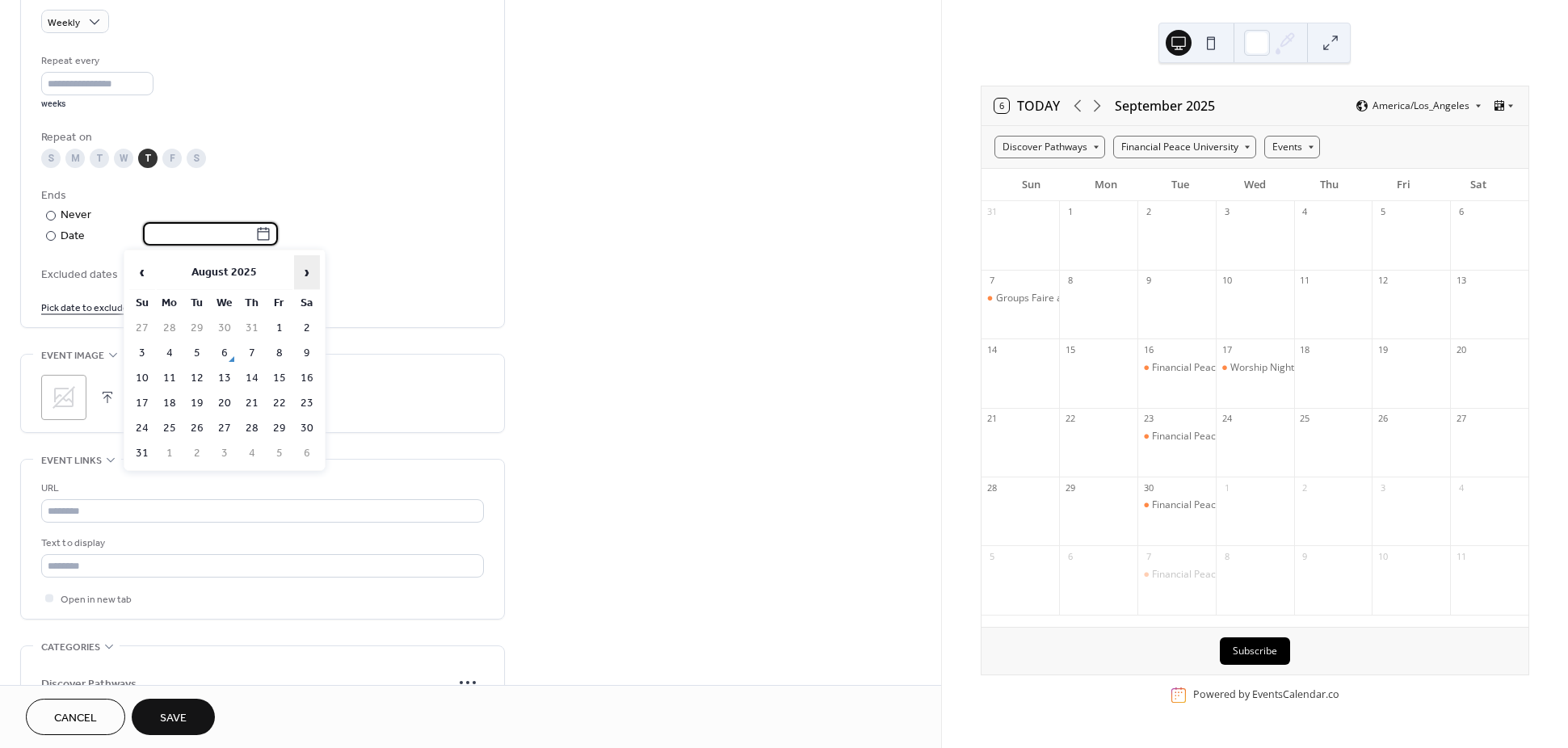 click on "›" at bounding box center (307, 272) 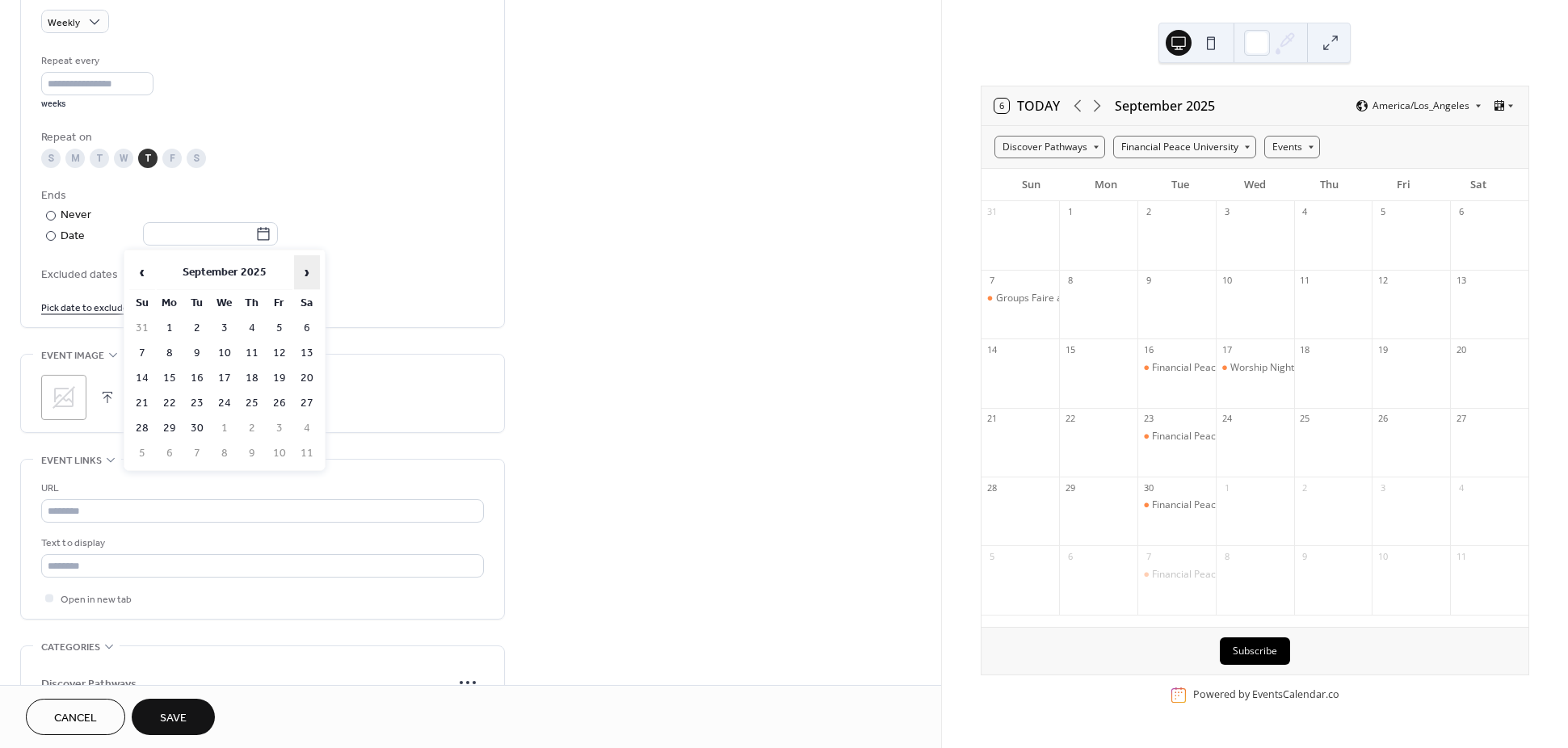 click on "›" at bounding box center (307, 272) 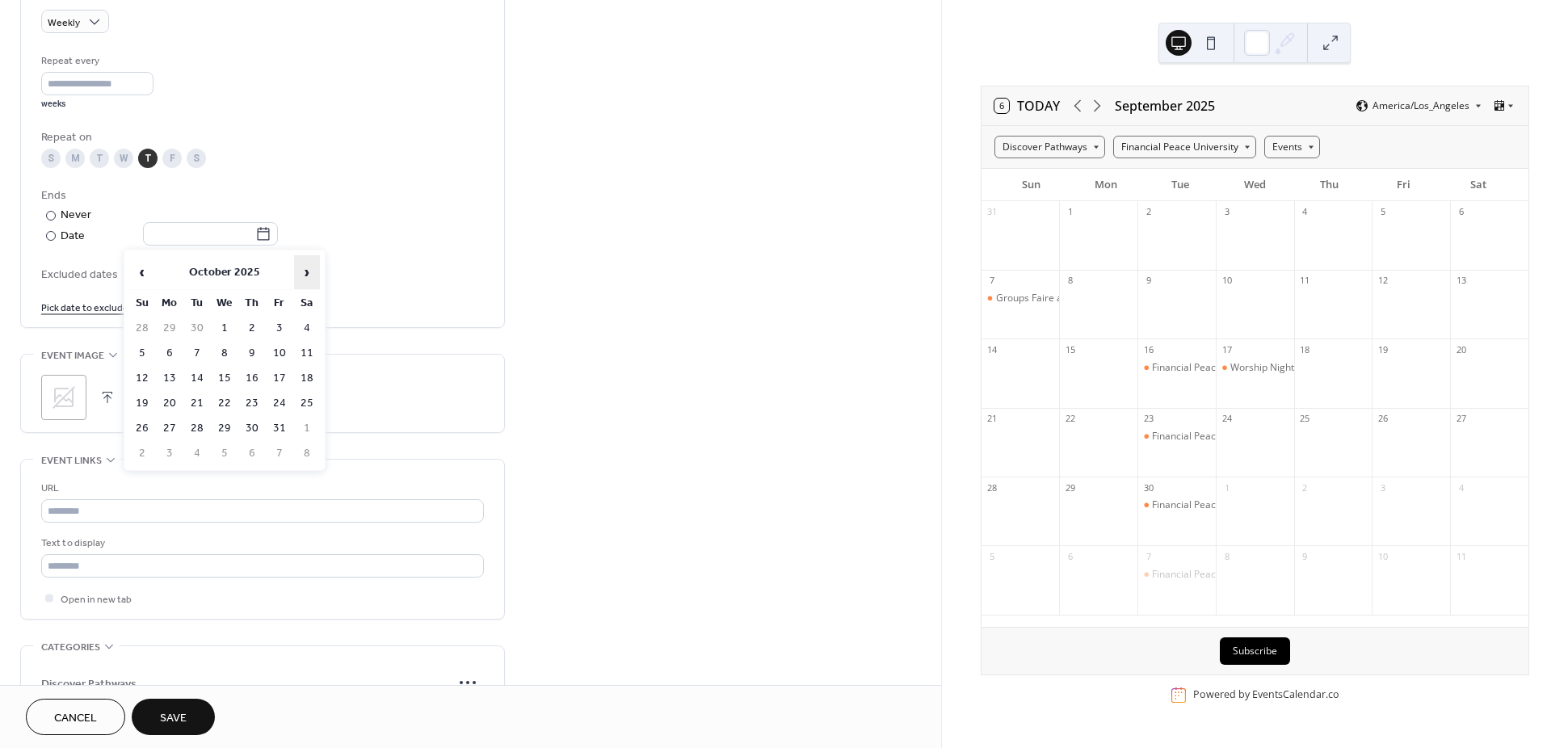 click on "›" at bounding box center (307, 272) 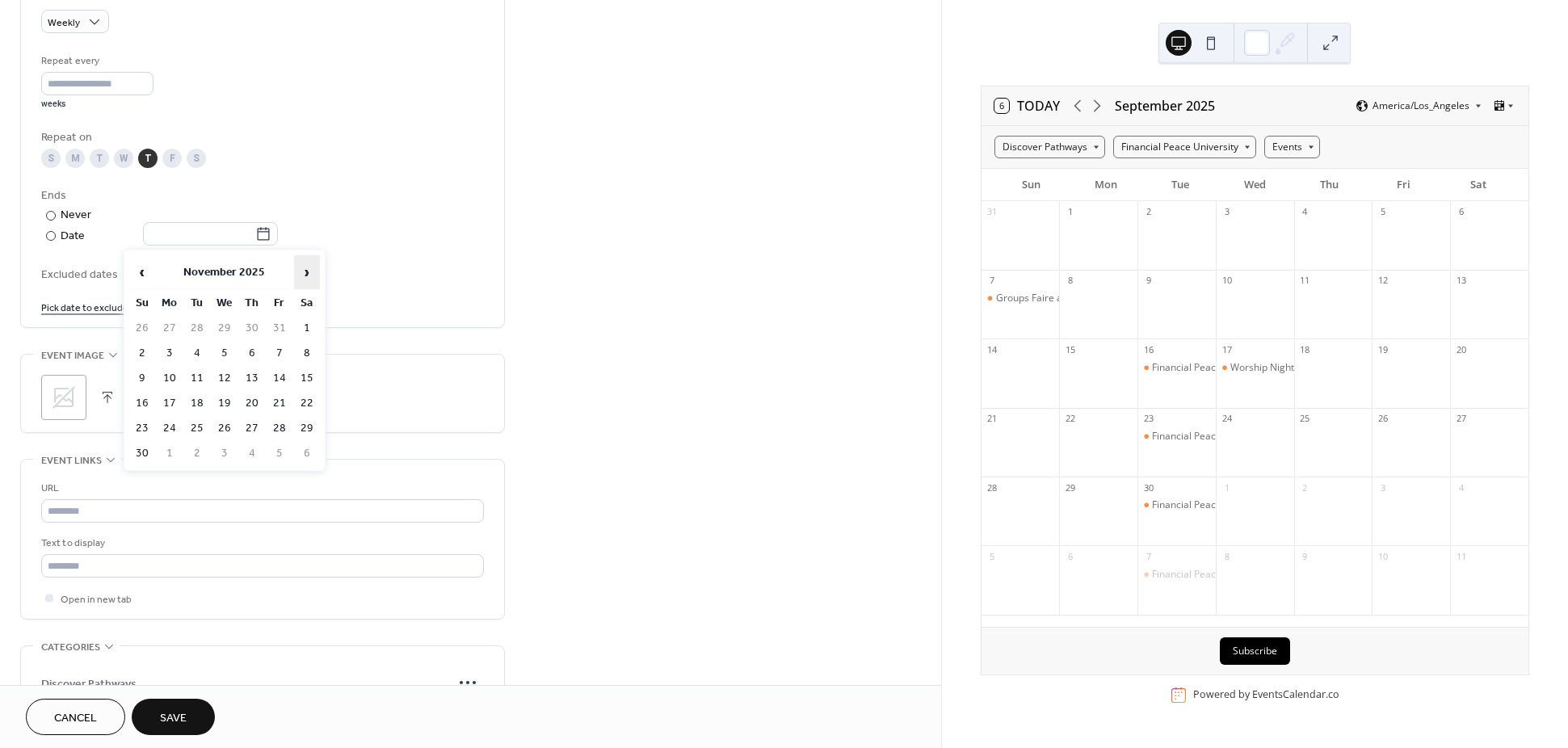 click on "›" at bounding box center [307, 272] 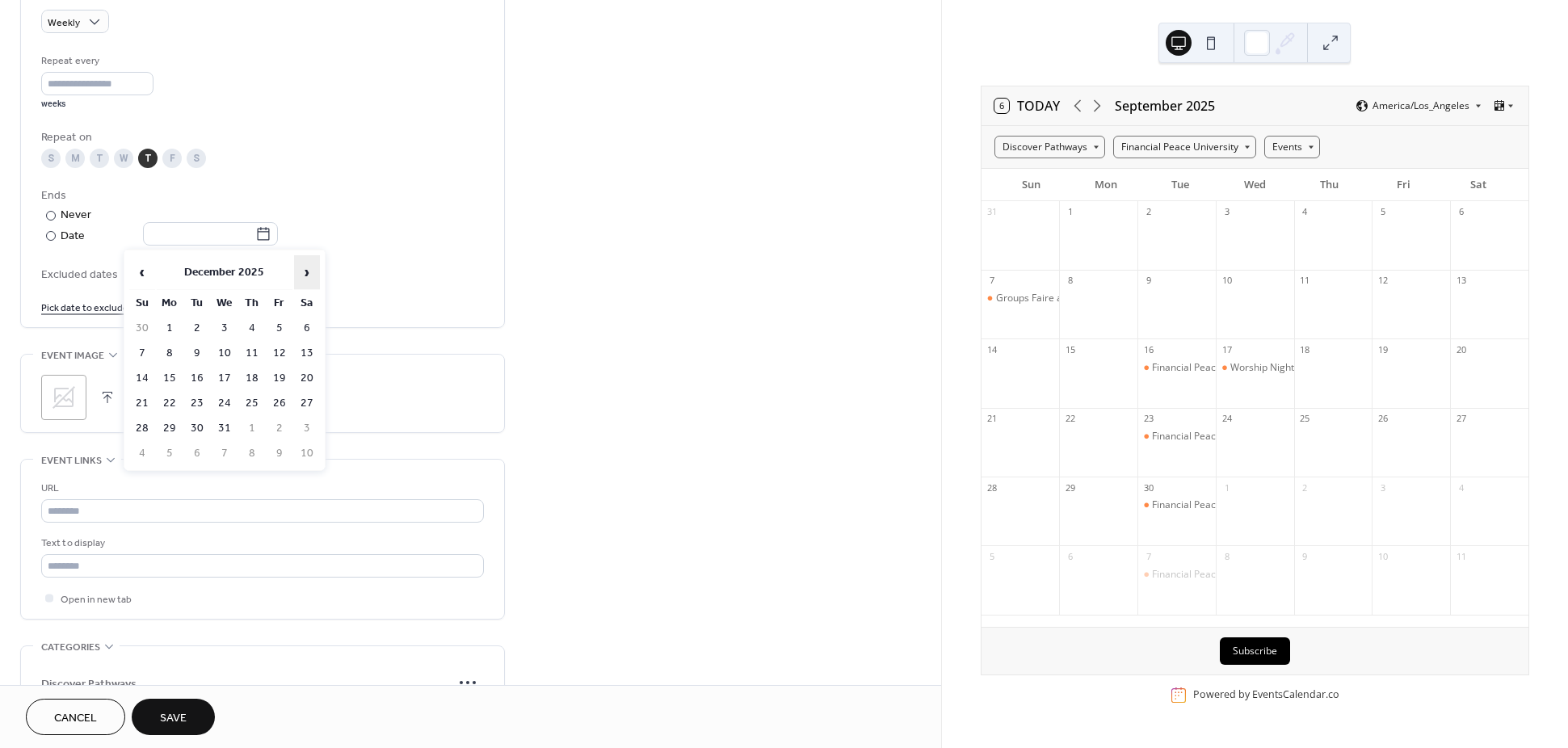 click on "›" at bounding box center [307, 272] 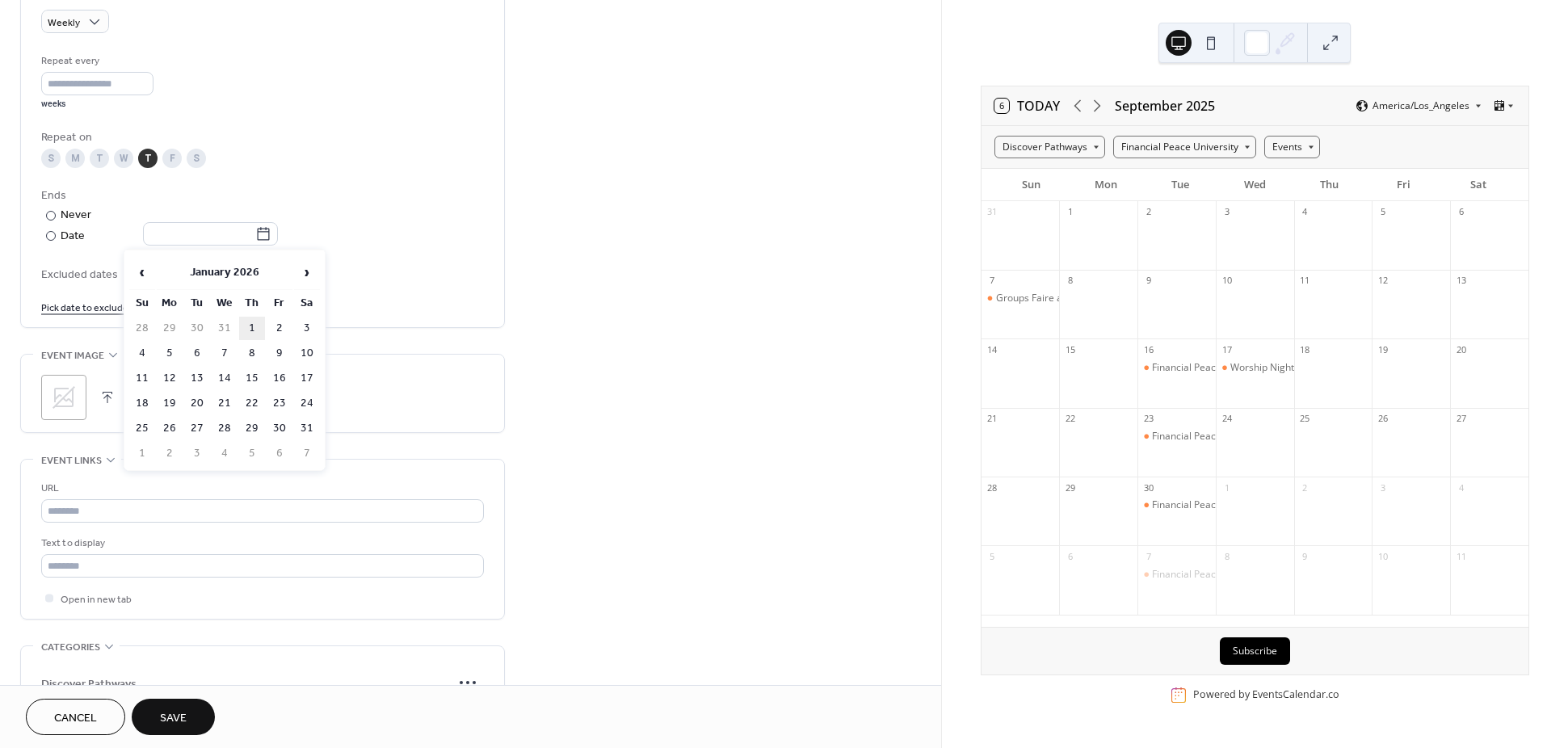 click on "1" at bounding box center (252, 328) 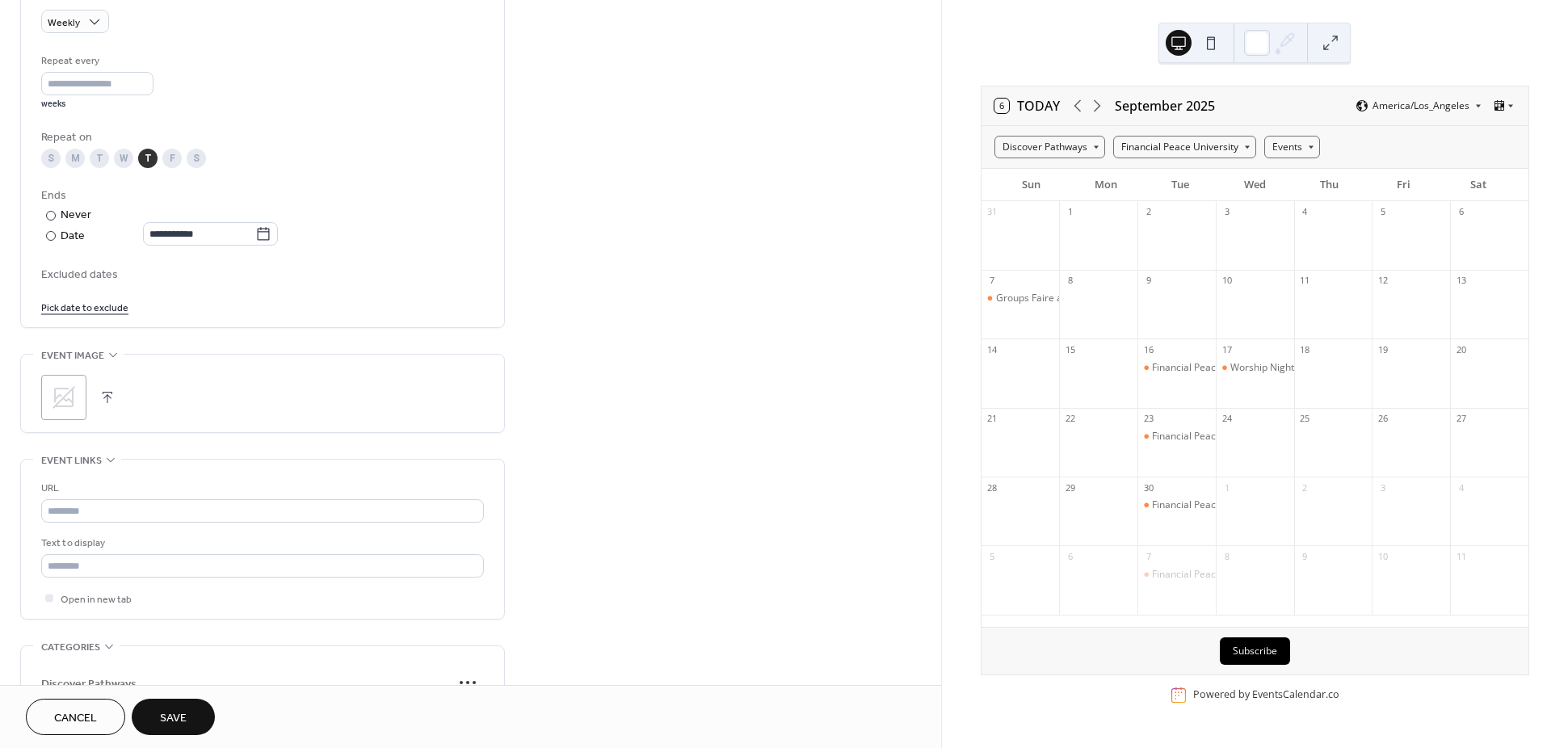 click on "Pick date to exclude" at bounding box center [85, 306] 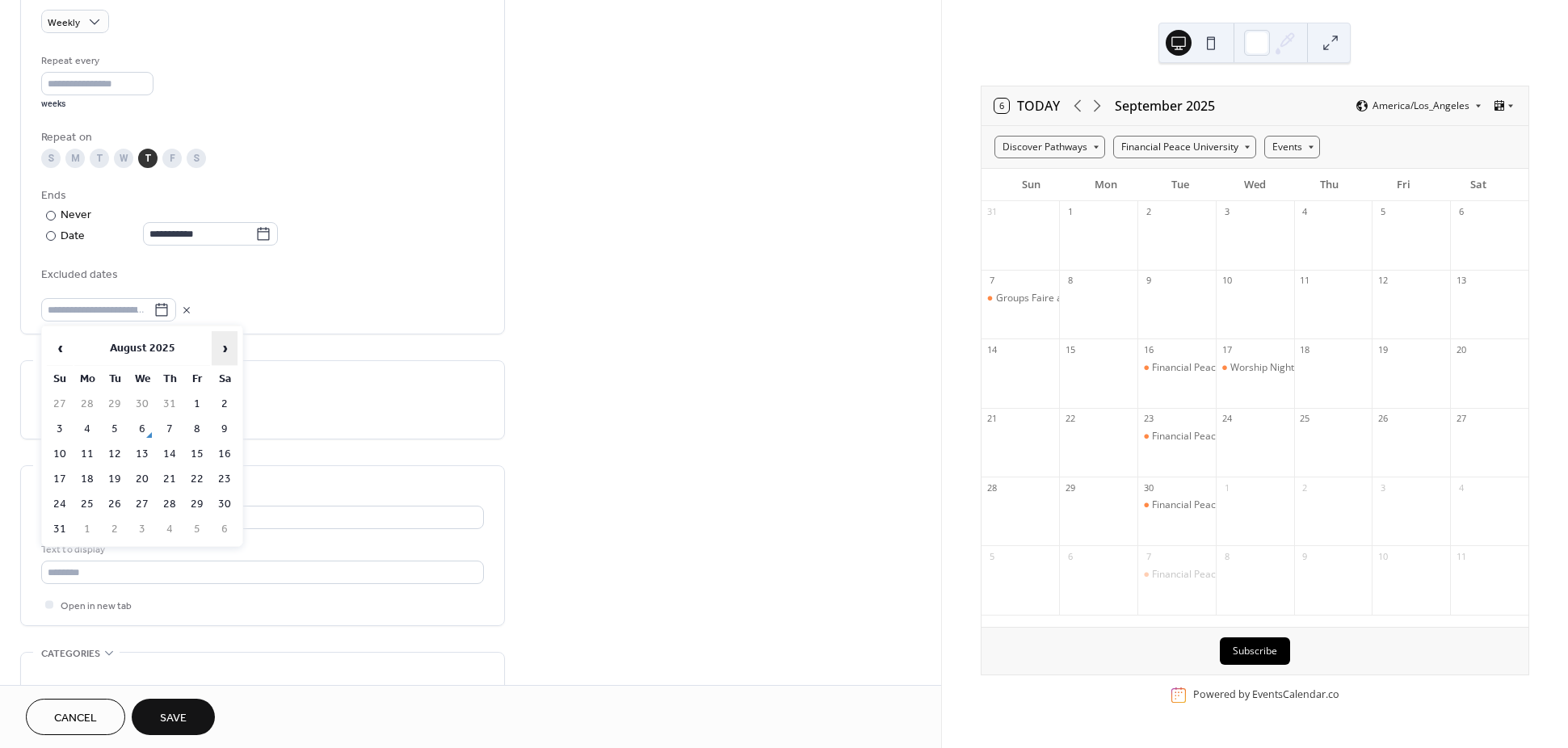 click on "›" at bounding box center (225, 348) 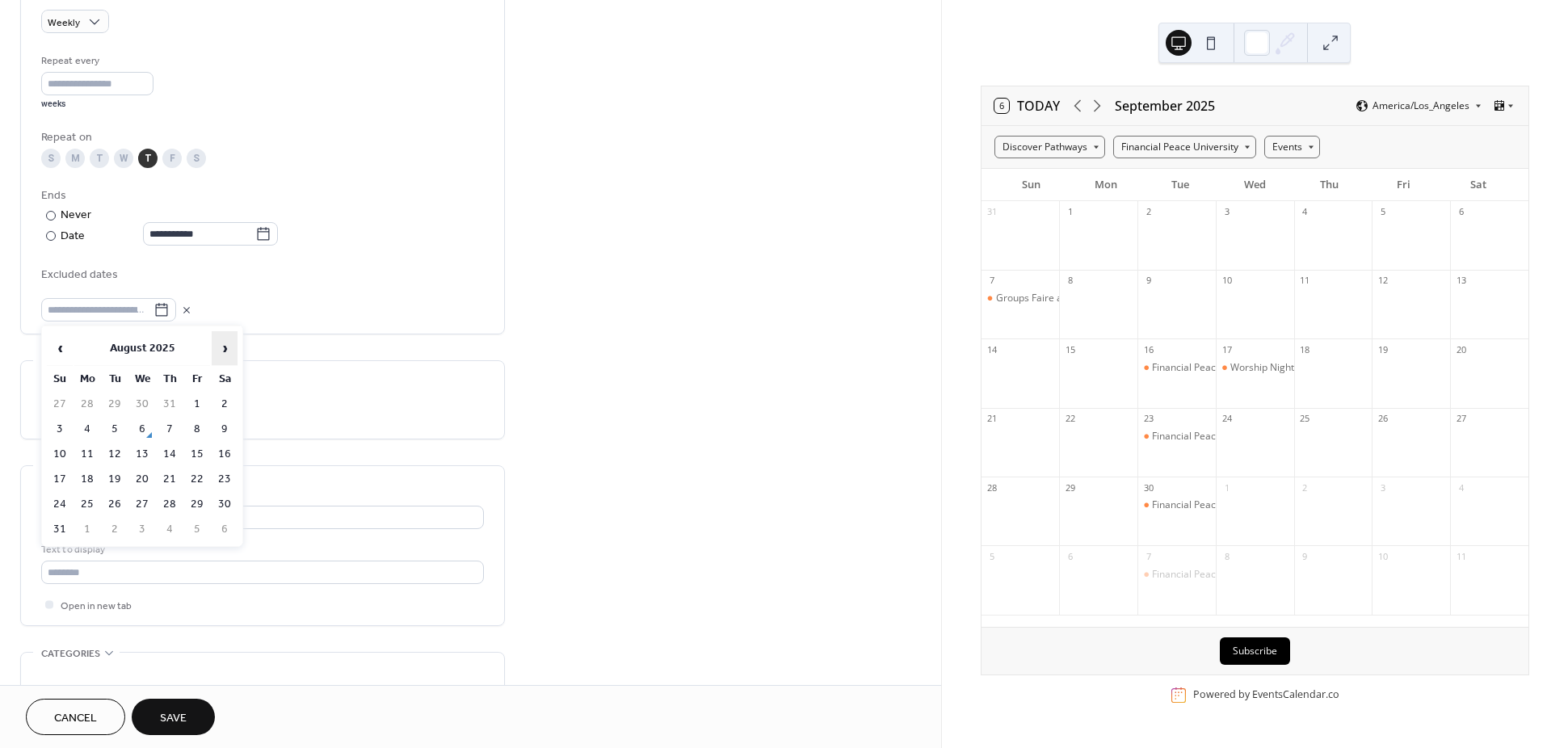 click on "›" at bounding box center [225, 348] 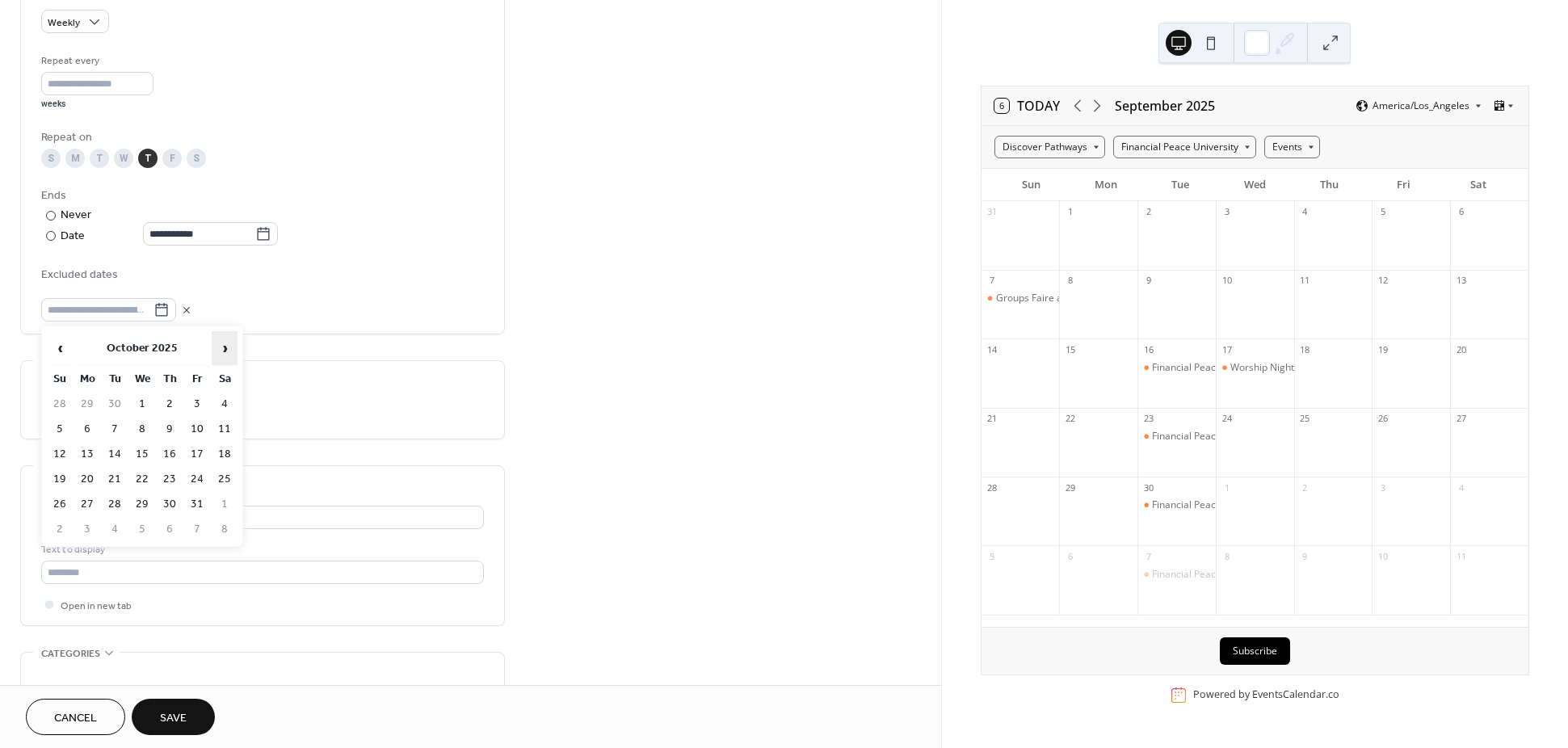 click on "›" at bounding box center (225, 348) 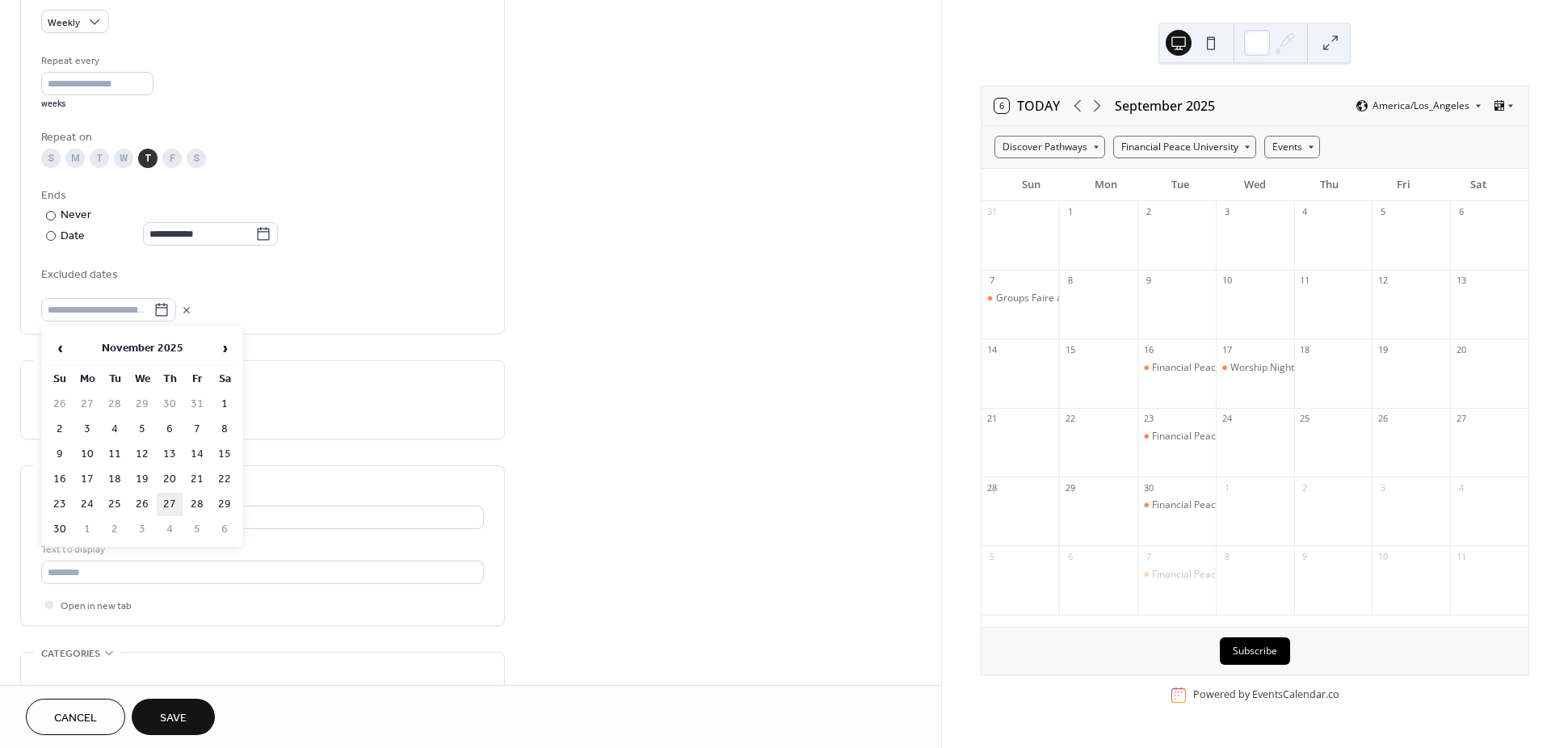 click on "27" at bounding box center (170, 504) 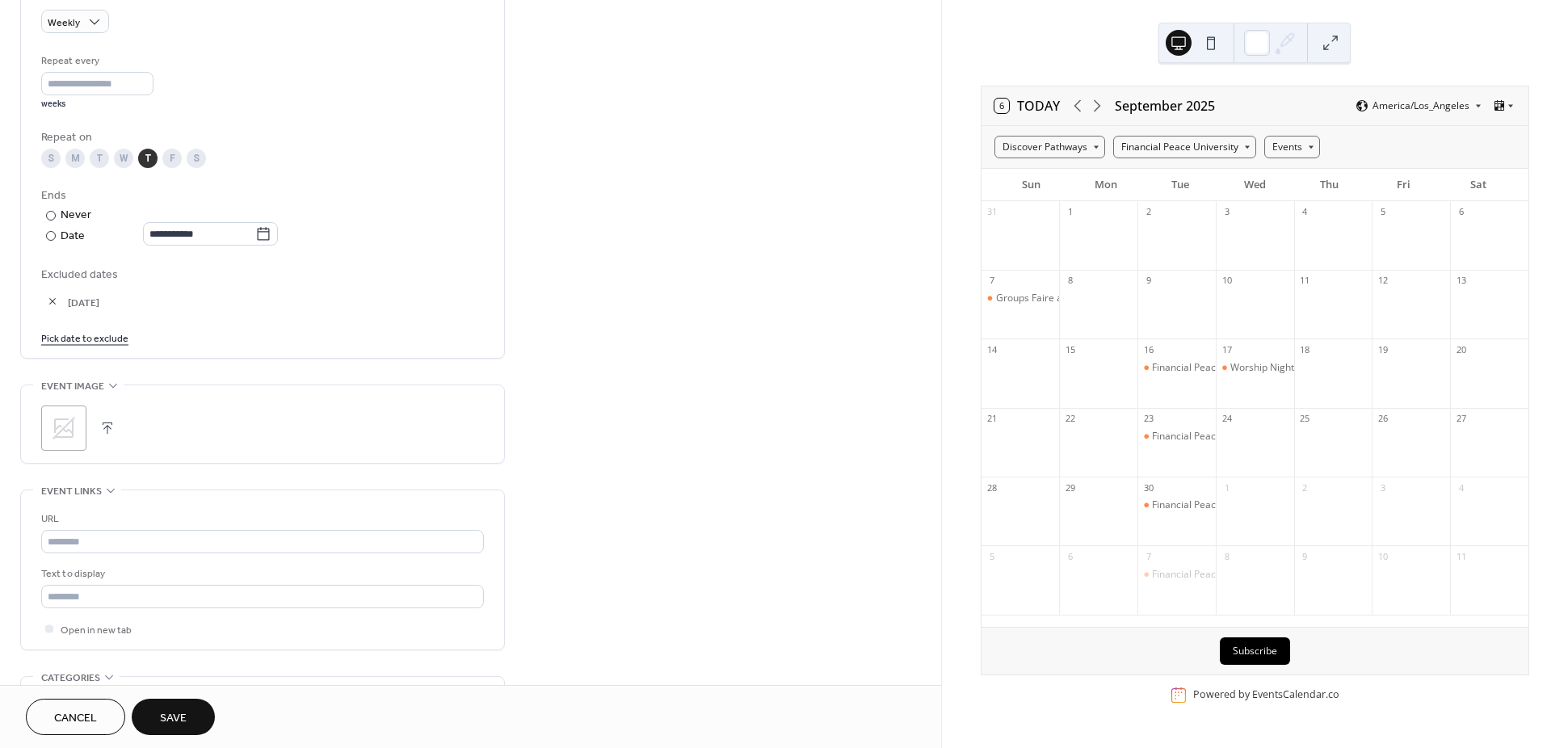 click on "Pick date to exclude" at bounding box center (85, 337) 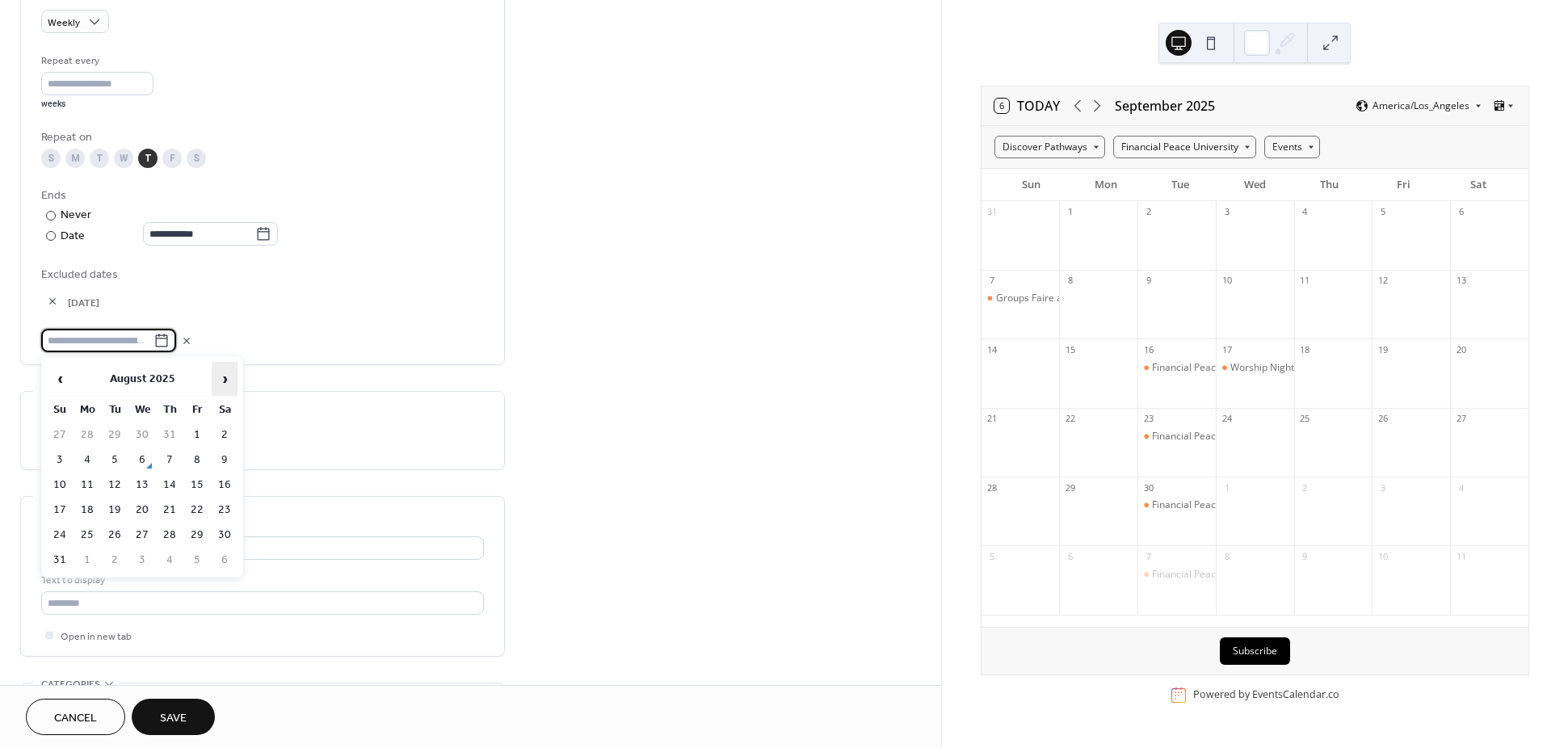 click on "›" at bounding box center [225, 379] 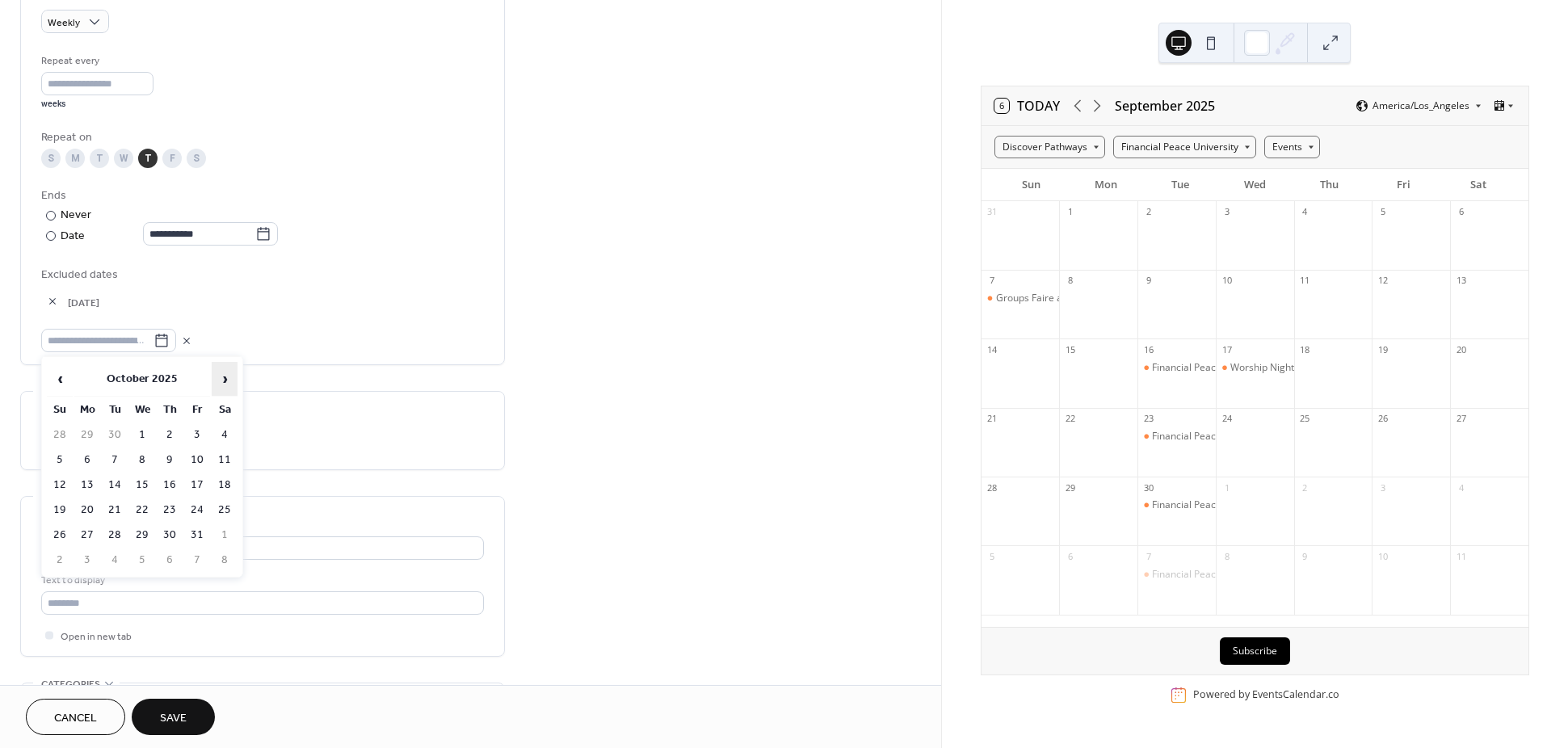 click on "›" at bounding box center [225, 379] 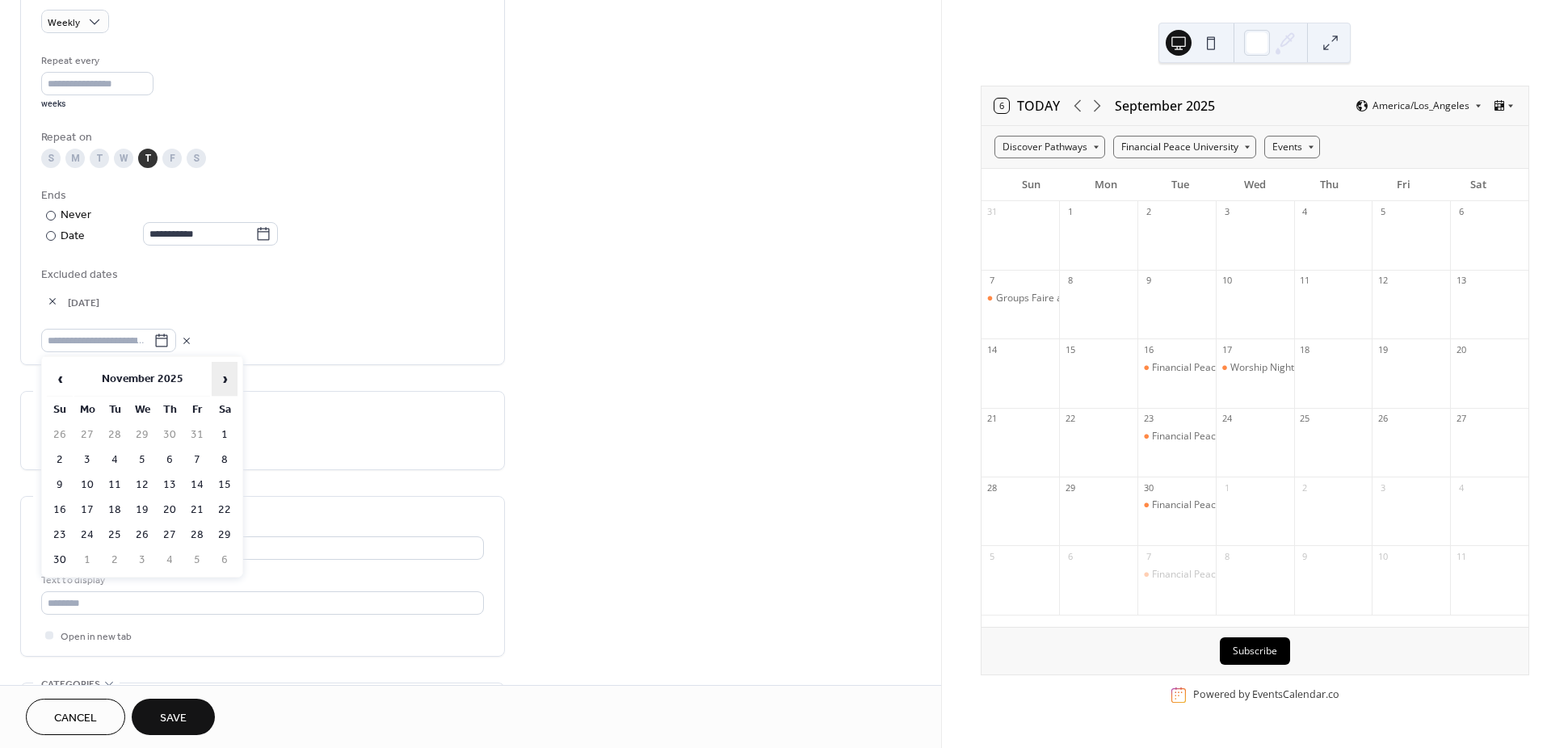 click on "›" at bounding box center [225, 379] 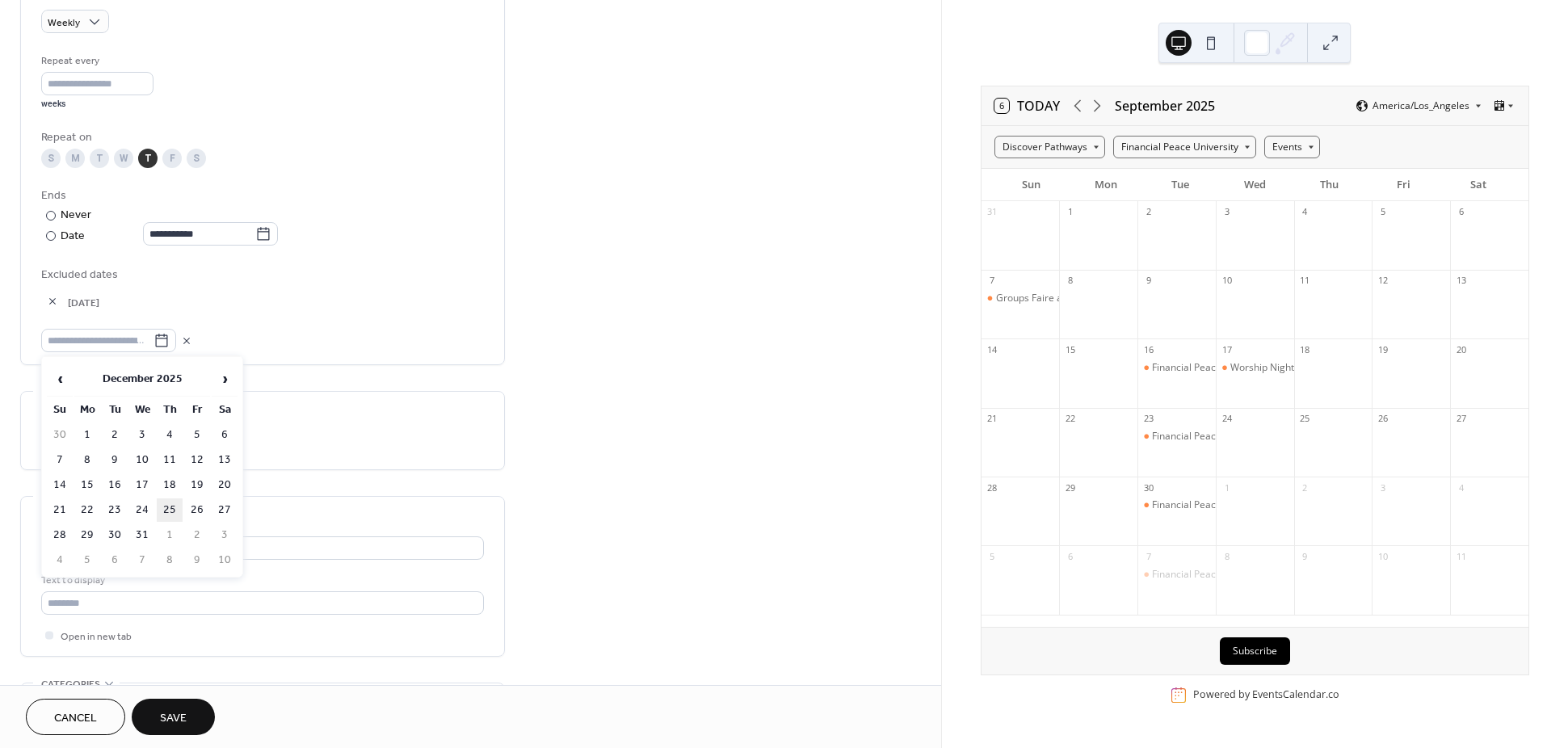 click on "25" at bounding box center [170, 510] 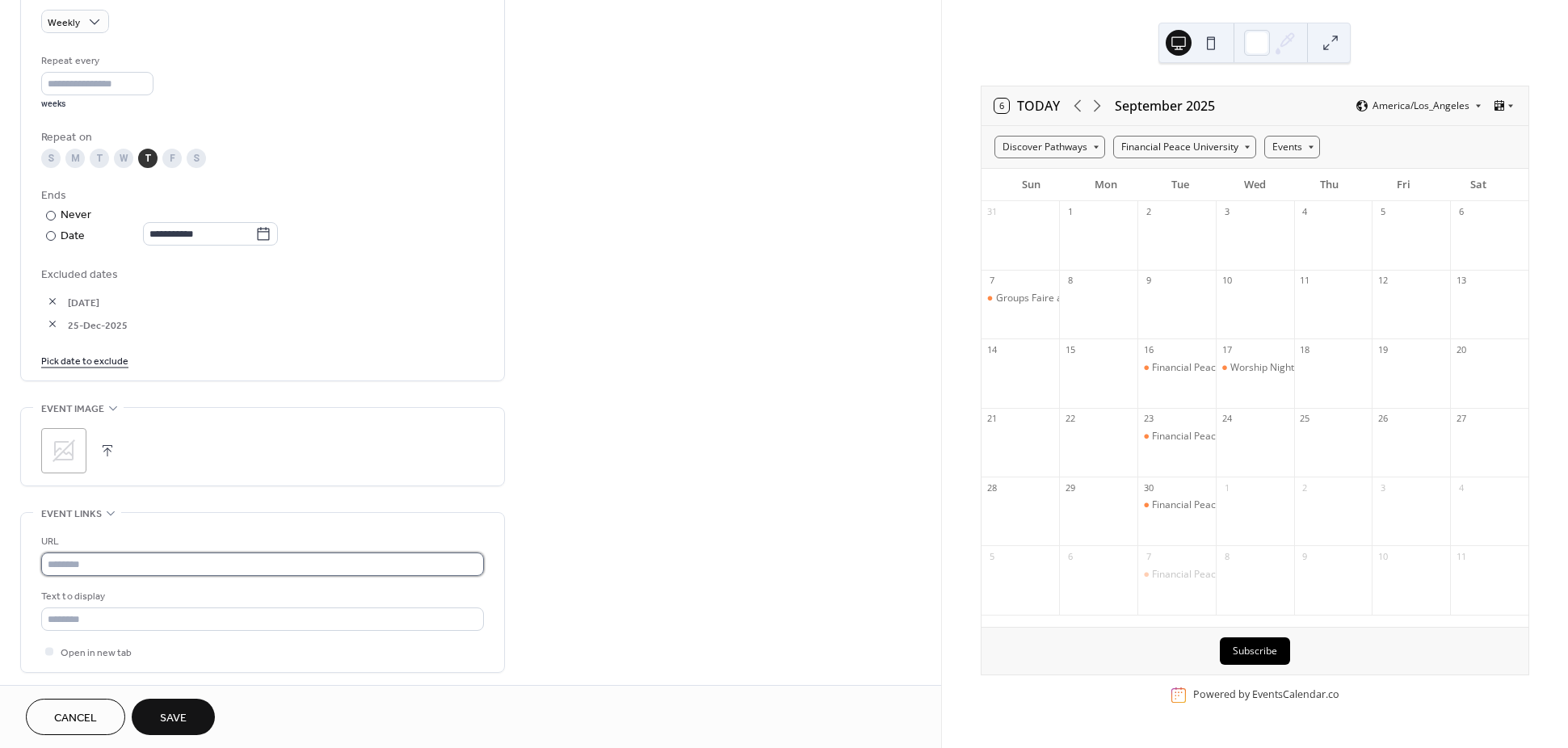 click at bounding box center [263, 564] 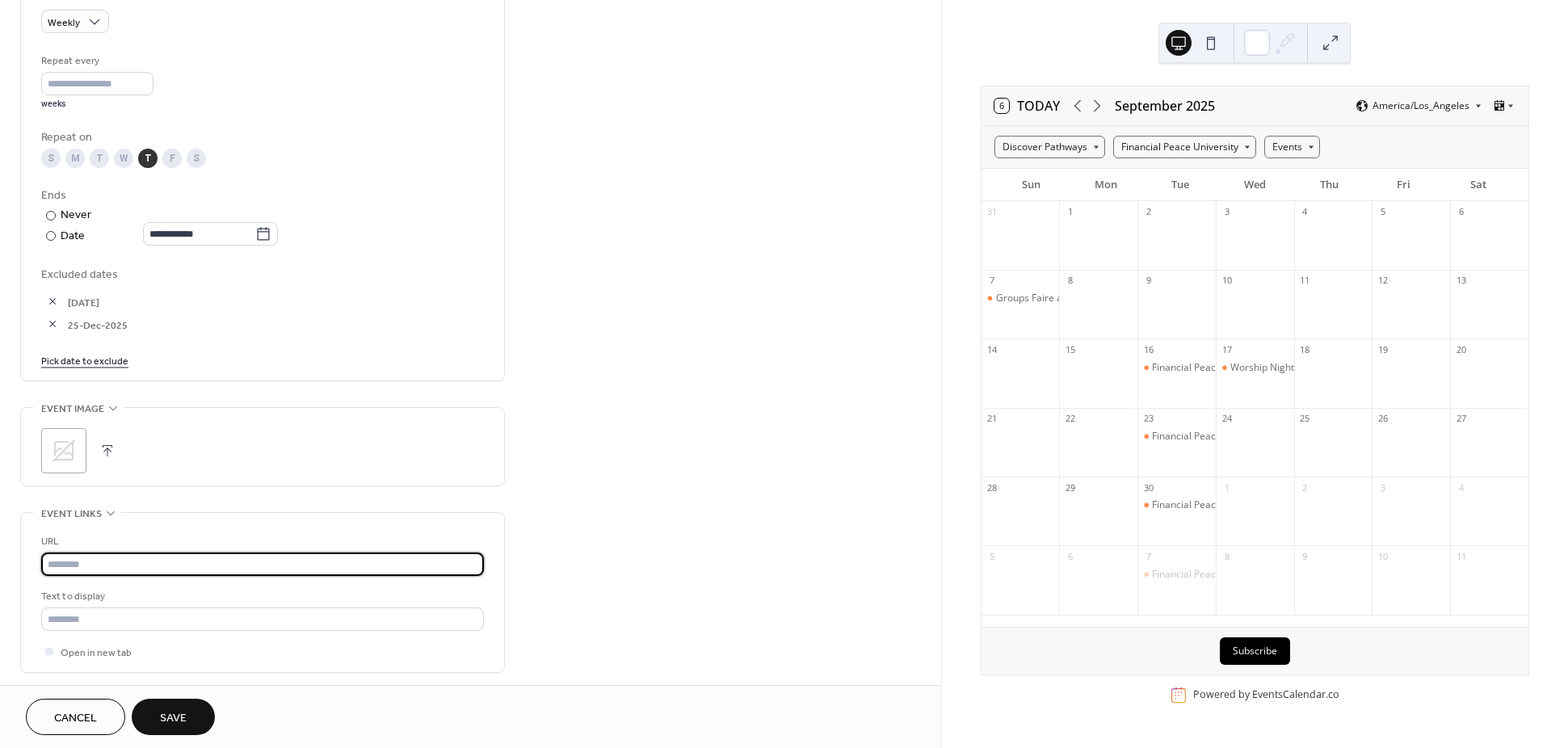 paste on "**********" 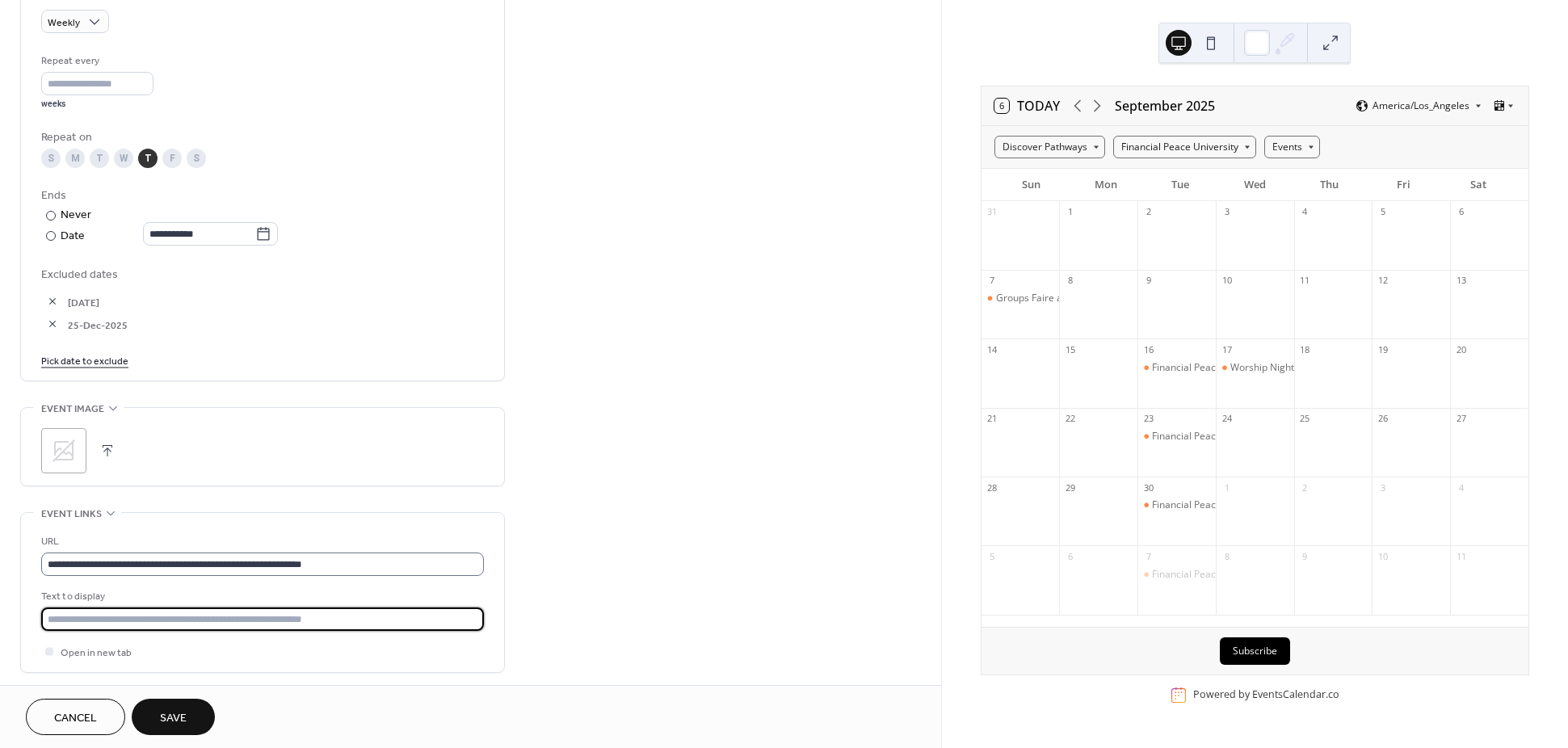 click at bounding box center (263, 619) 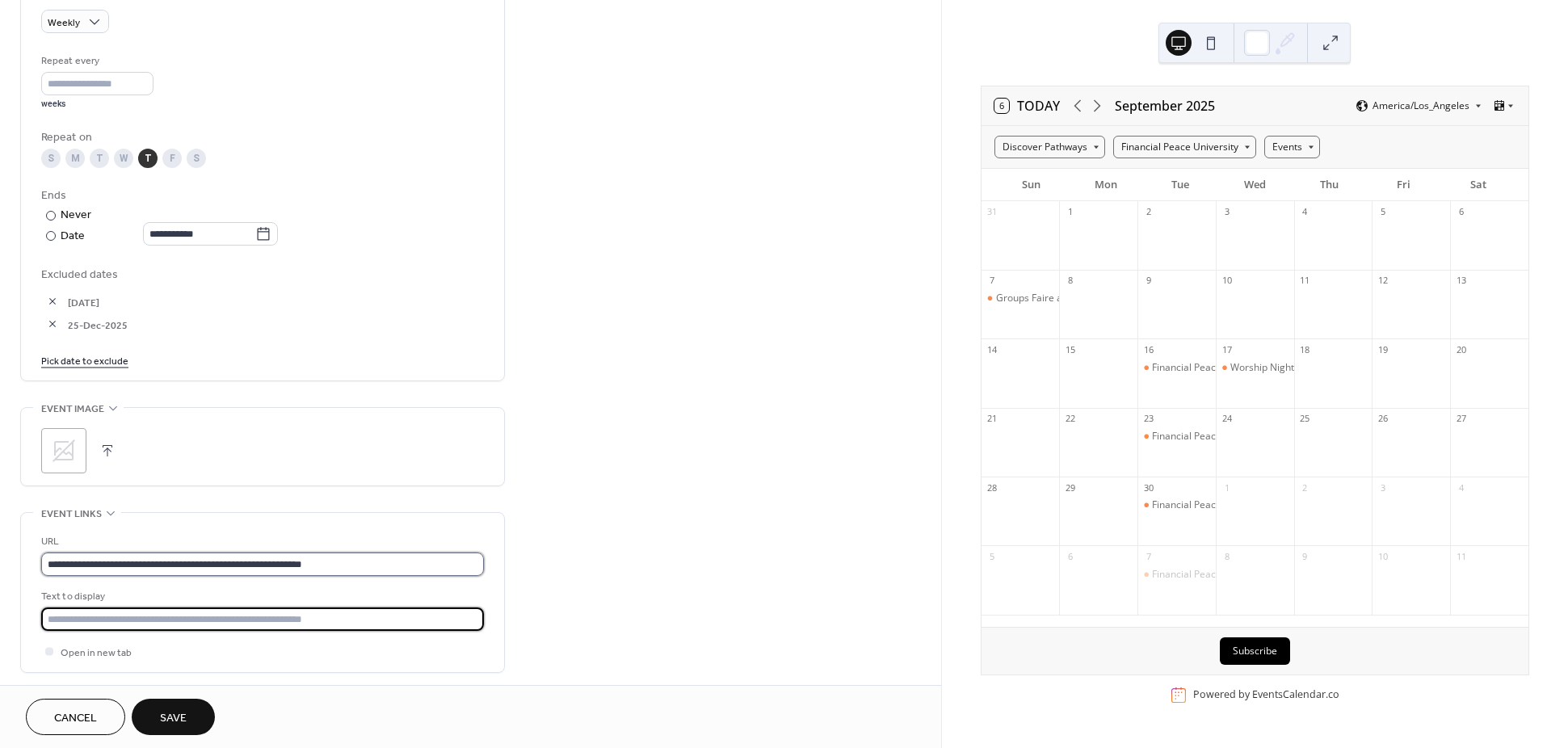 click on "**********" at bounding box center (263, 564) 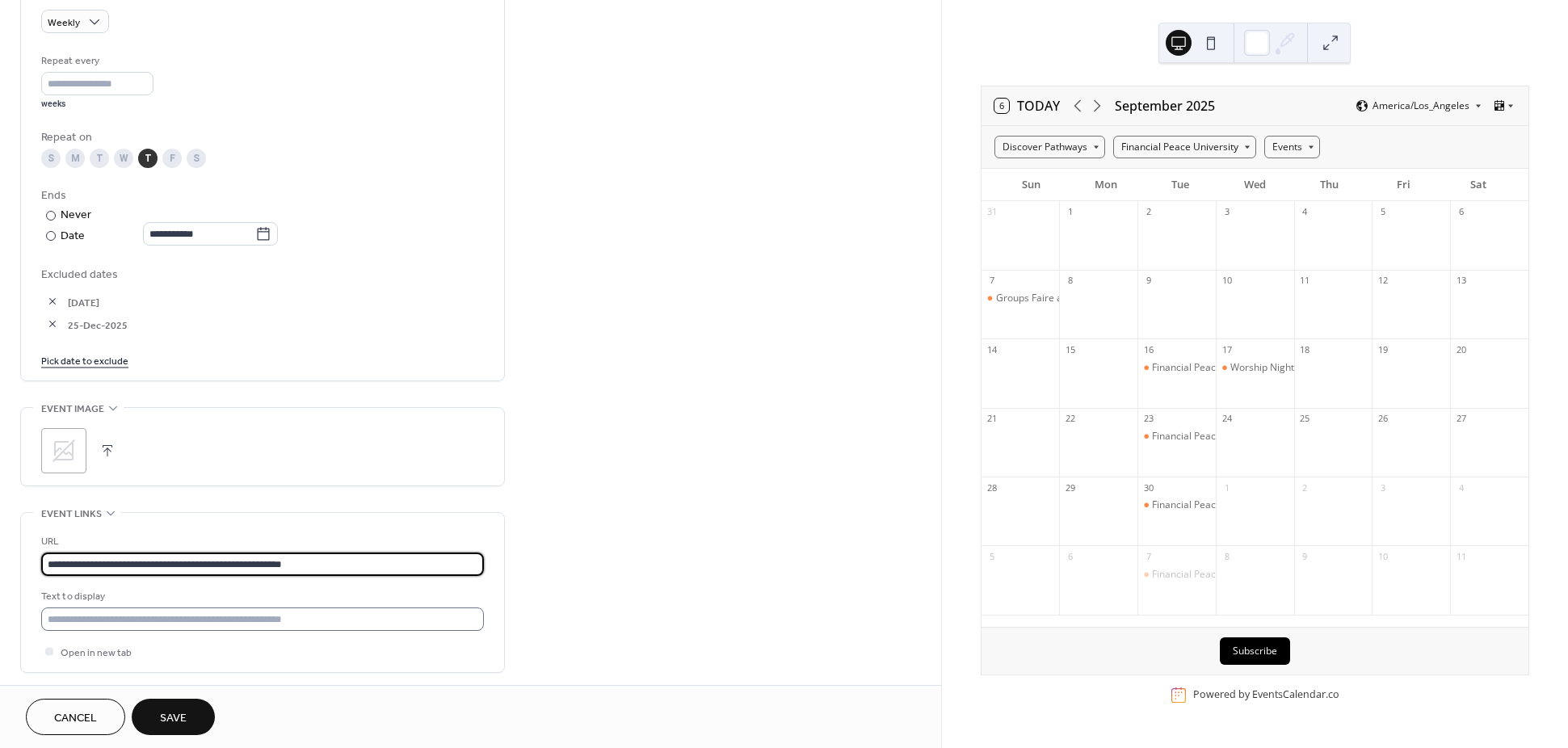 type on "**********" 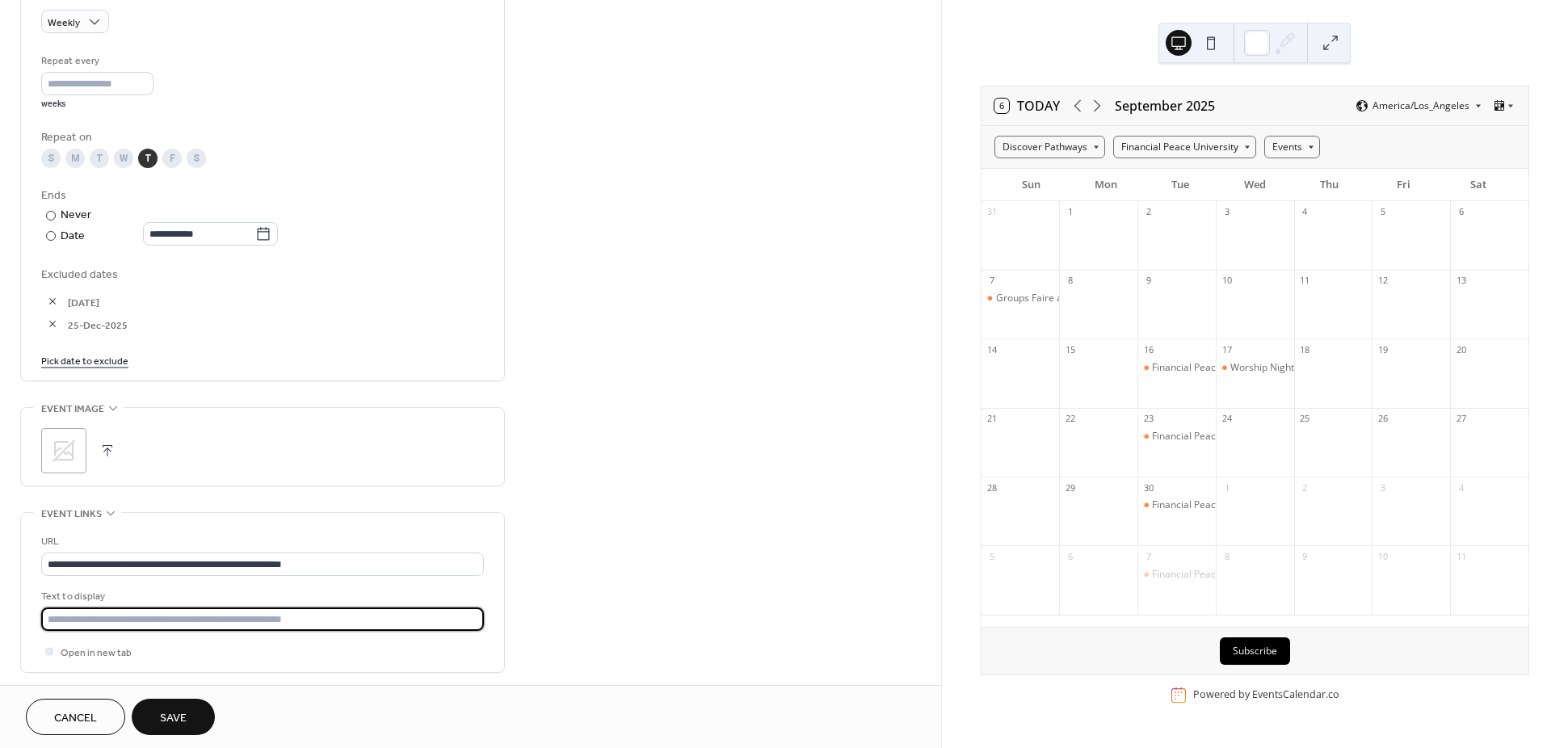 click at bounding box center (263, 619) 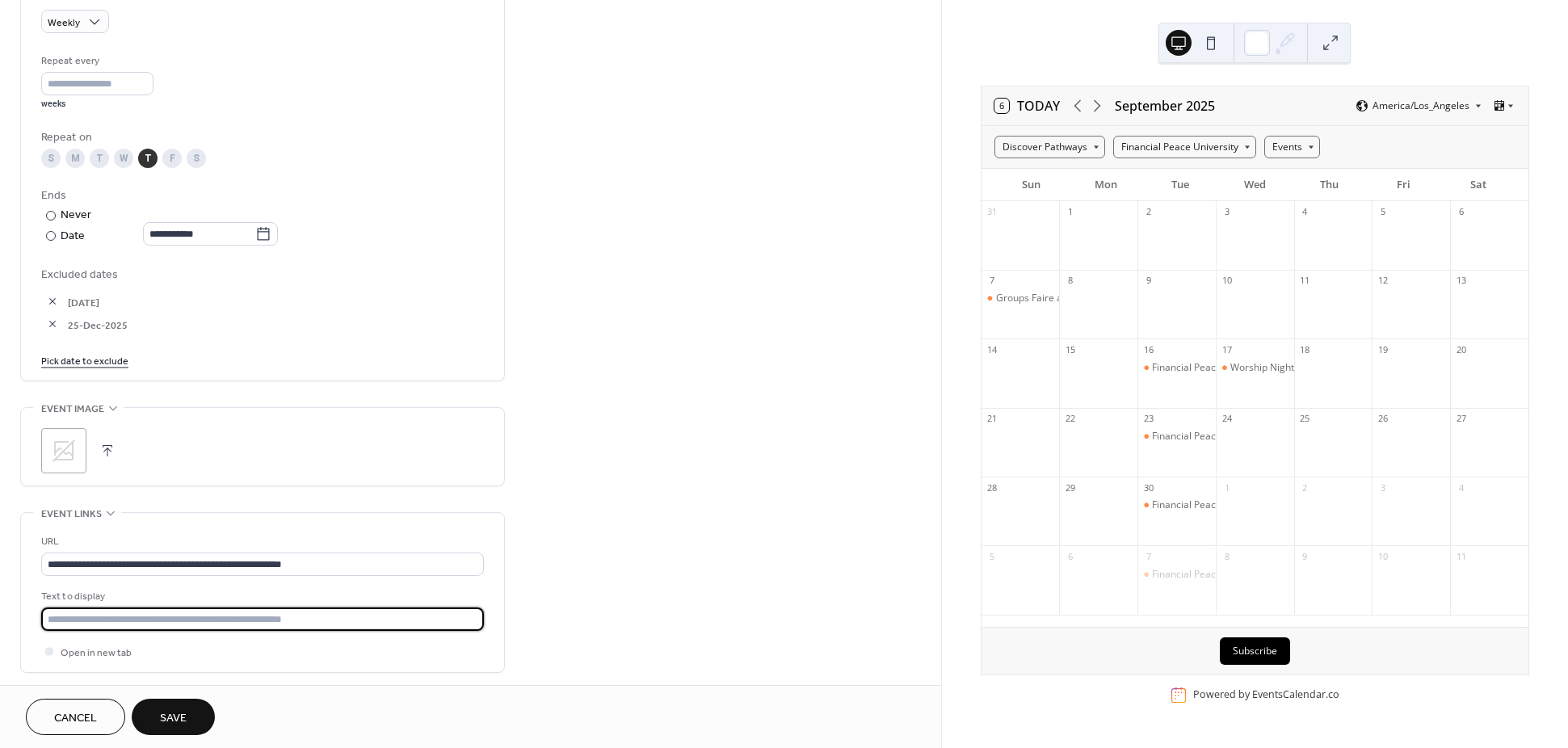 type on "**********" 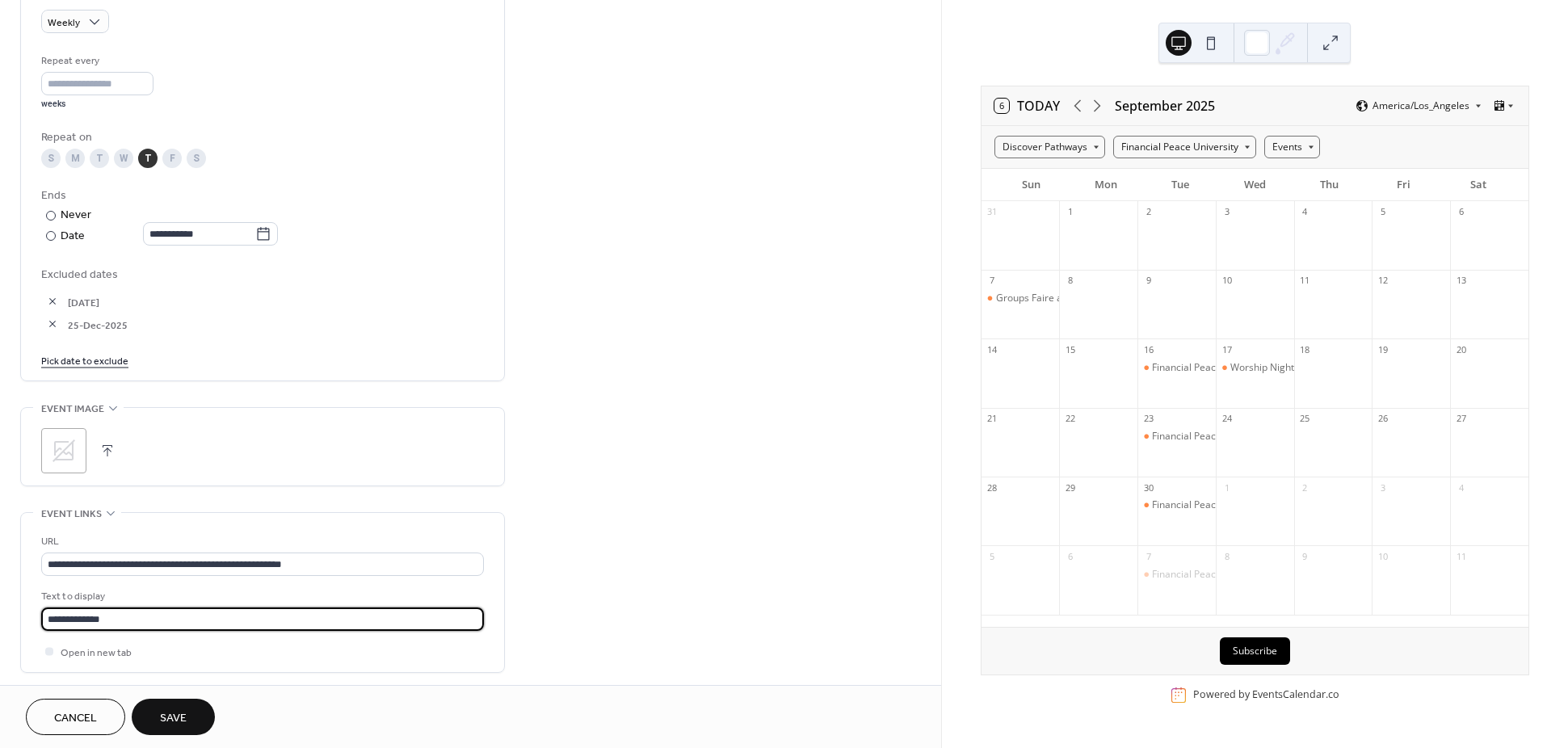 scroll, scrollTop: 1188, scrollLeft: 0, axis: vertical 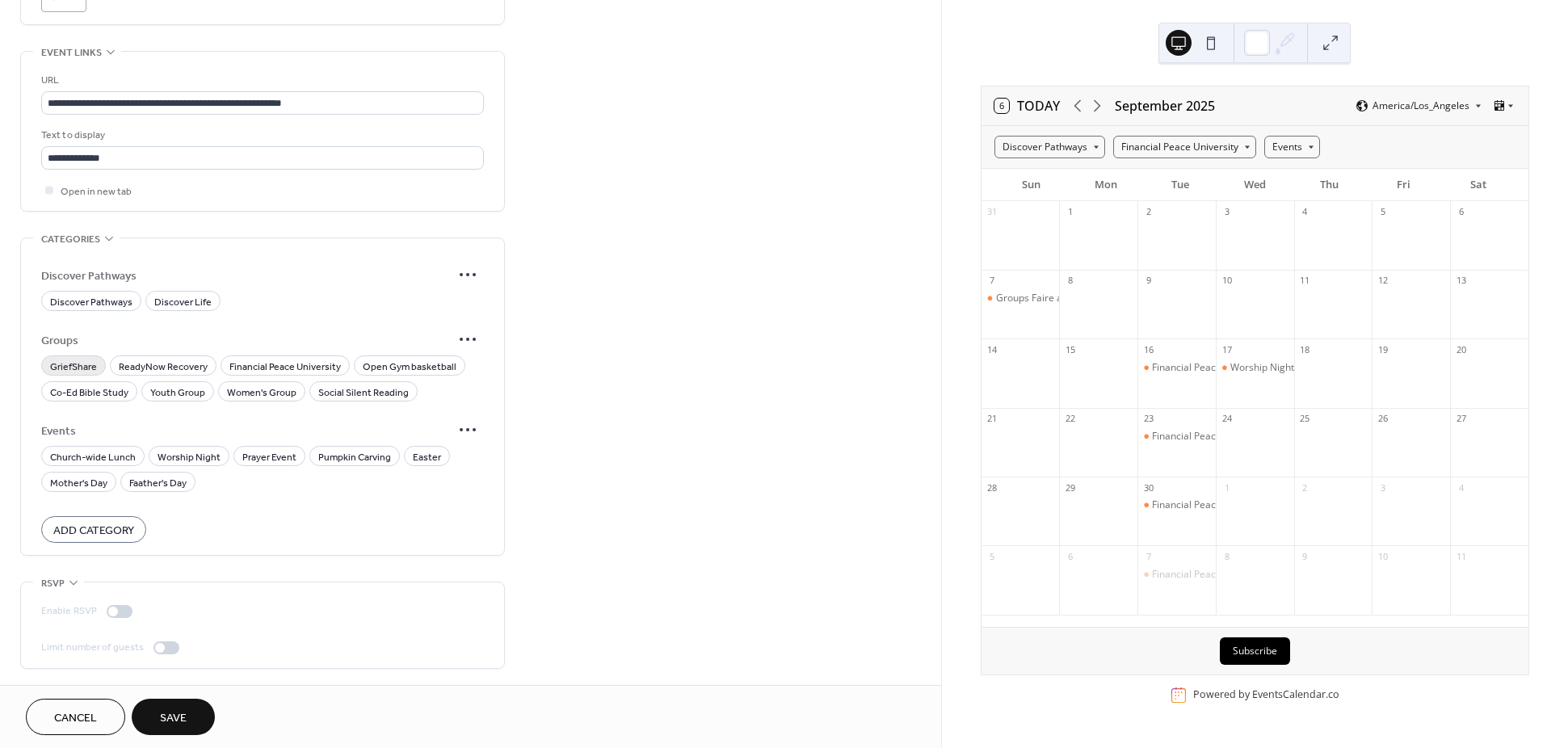 click on "GriefShare" at bounding box center [74, 367] 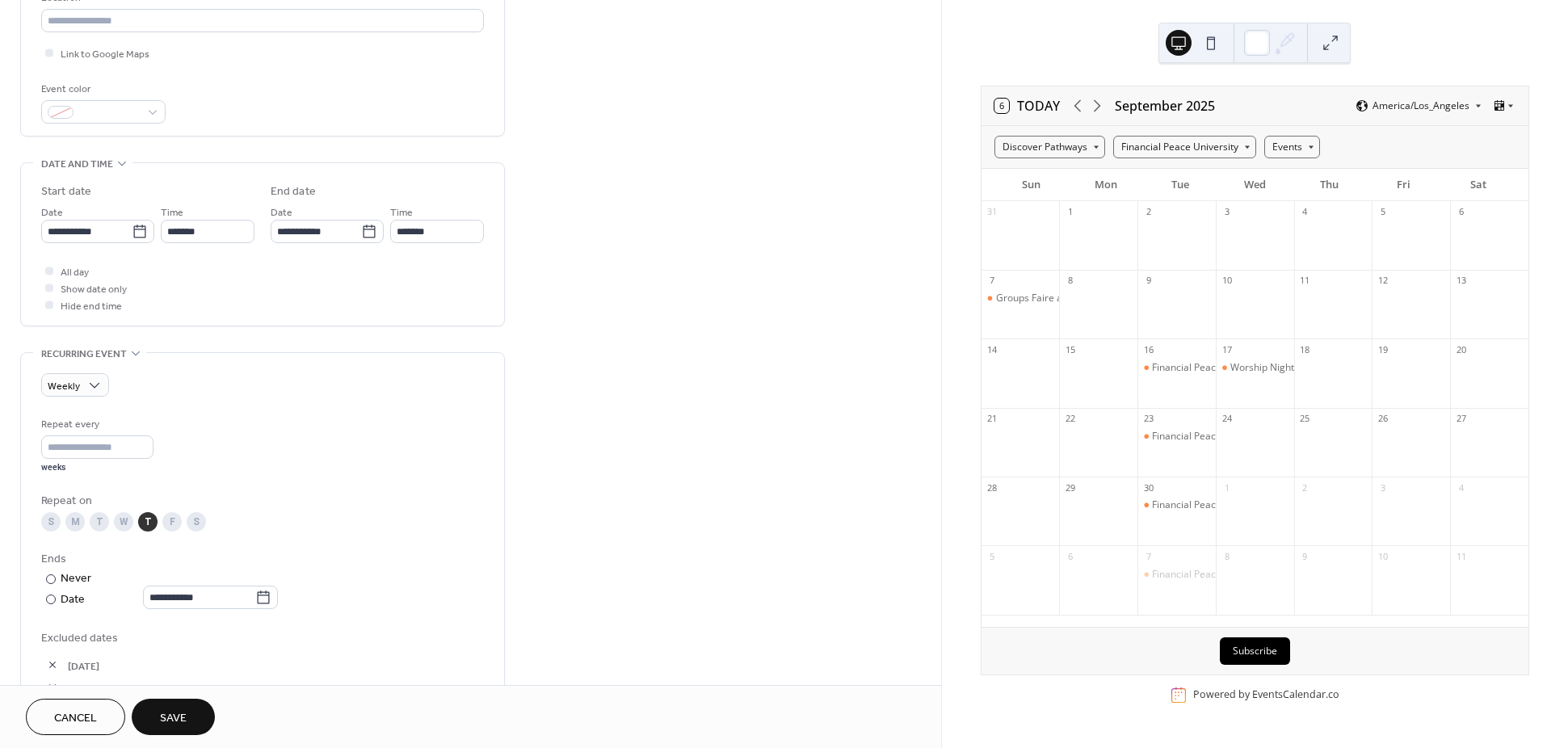 scroll, scrollTop: 727, scrollLeft: 0, axis: vertical 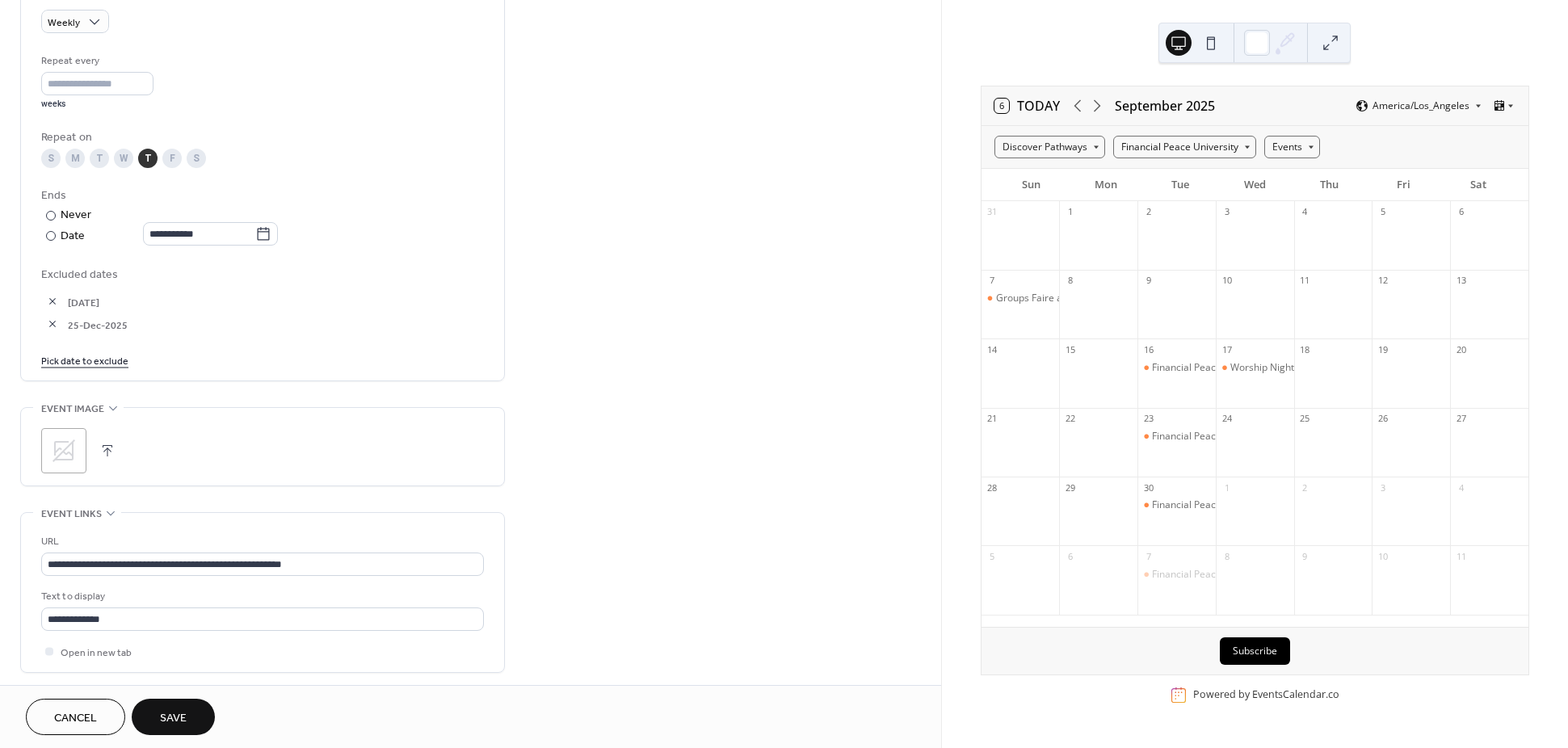 click on "Save" at bounding box center [173, 718] 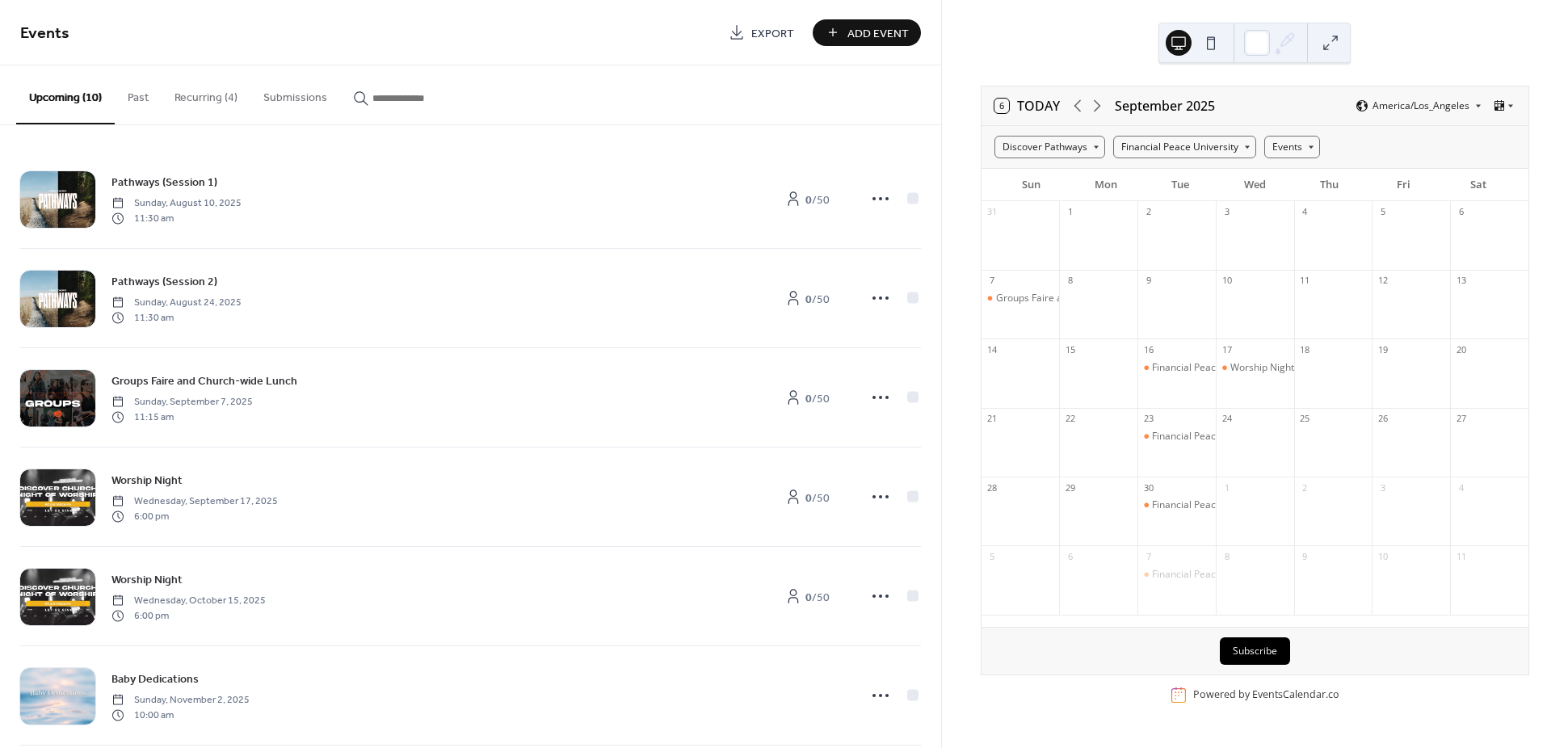 click on "Recurring (4)" at bounding box center [206, 94] 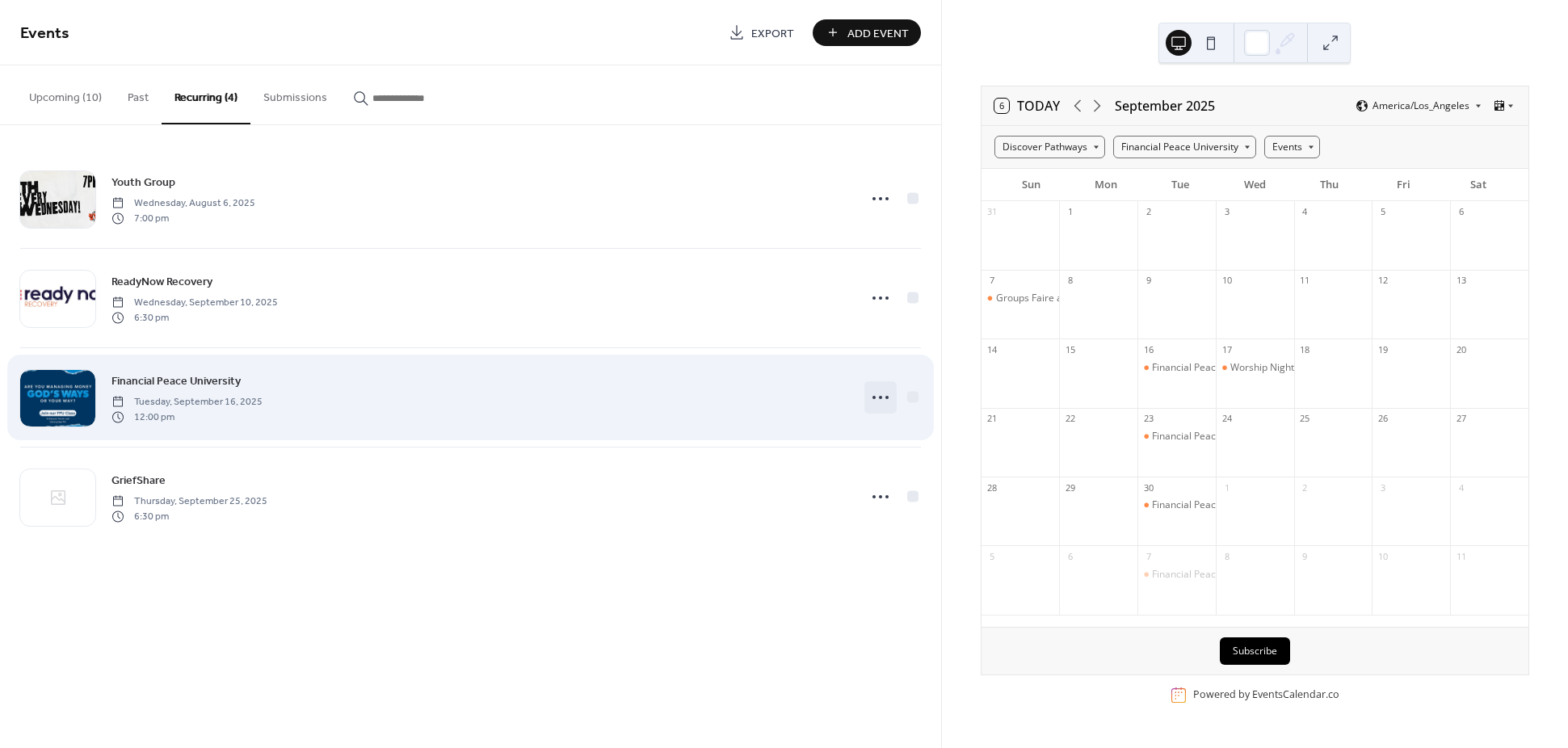 click 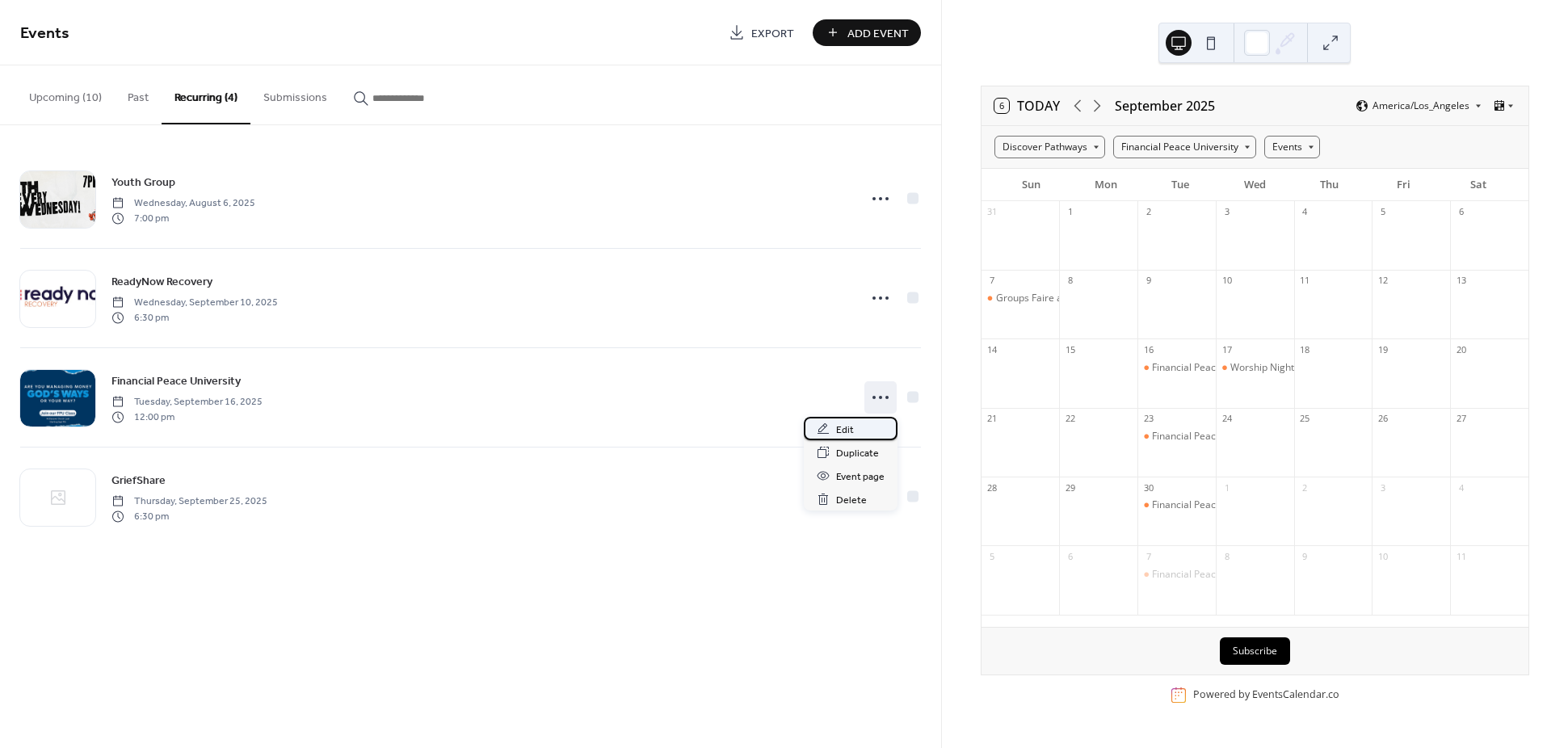 click on "Edit" at bounding box center (845, 430) 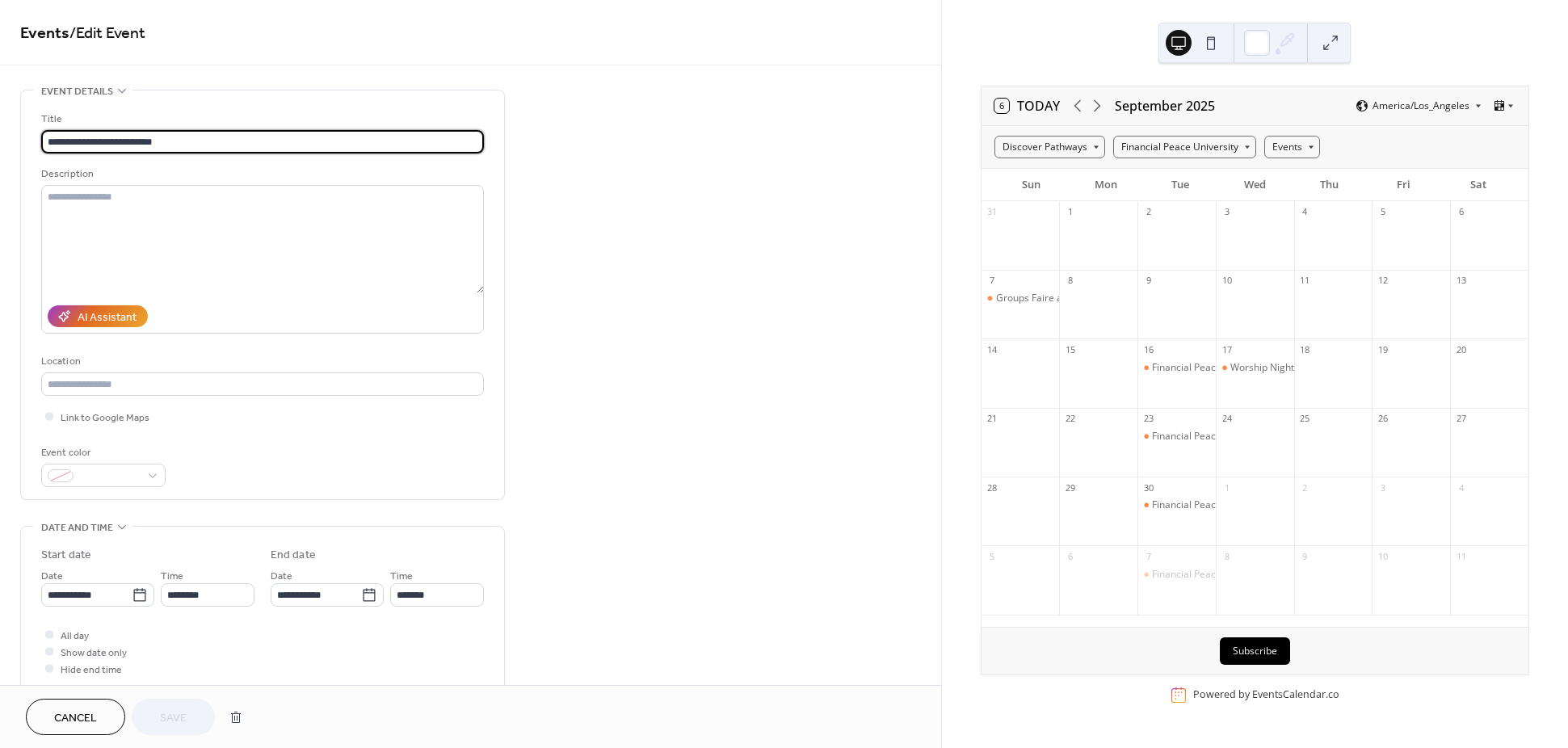 type on "**********" 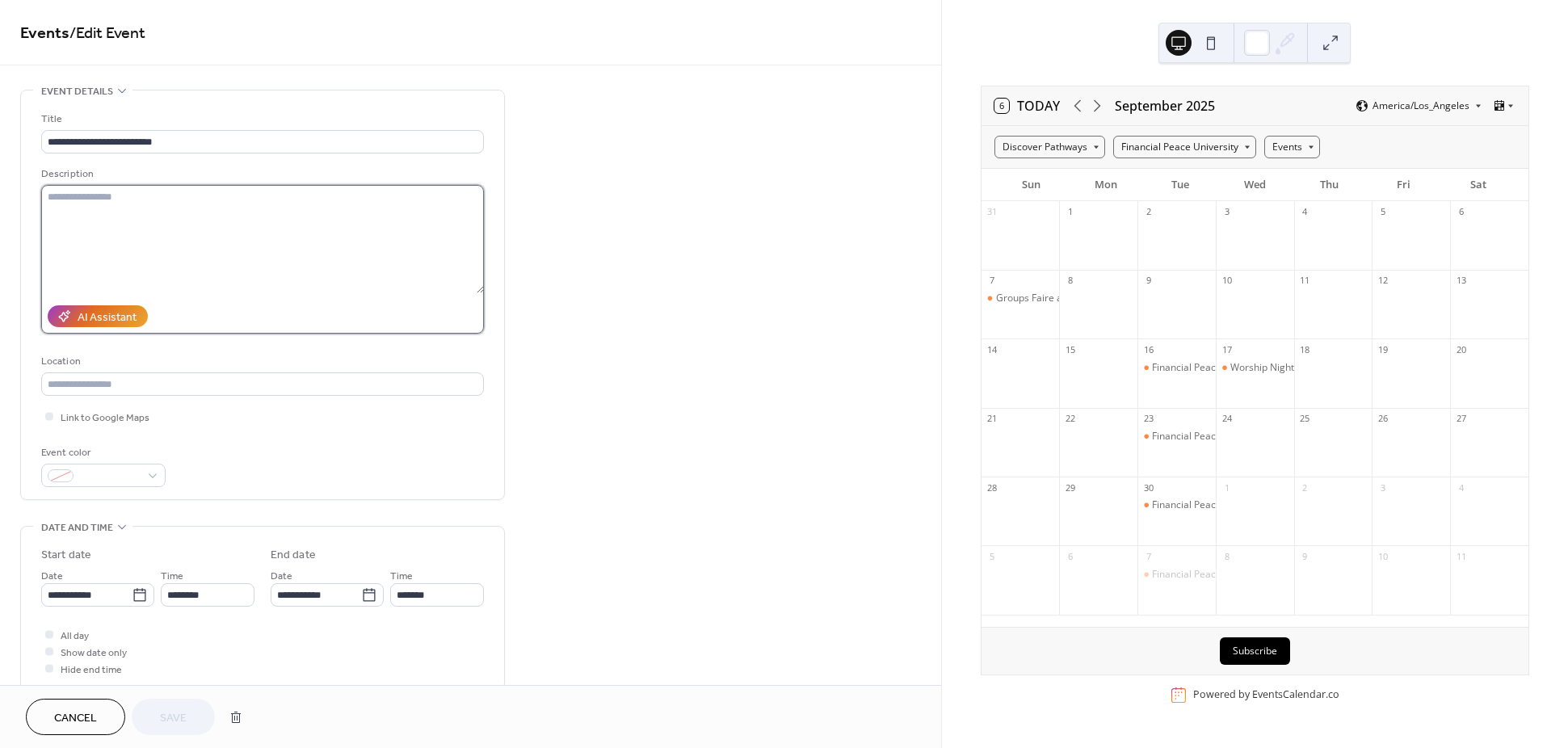 click at bounding box center [263, 239] 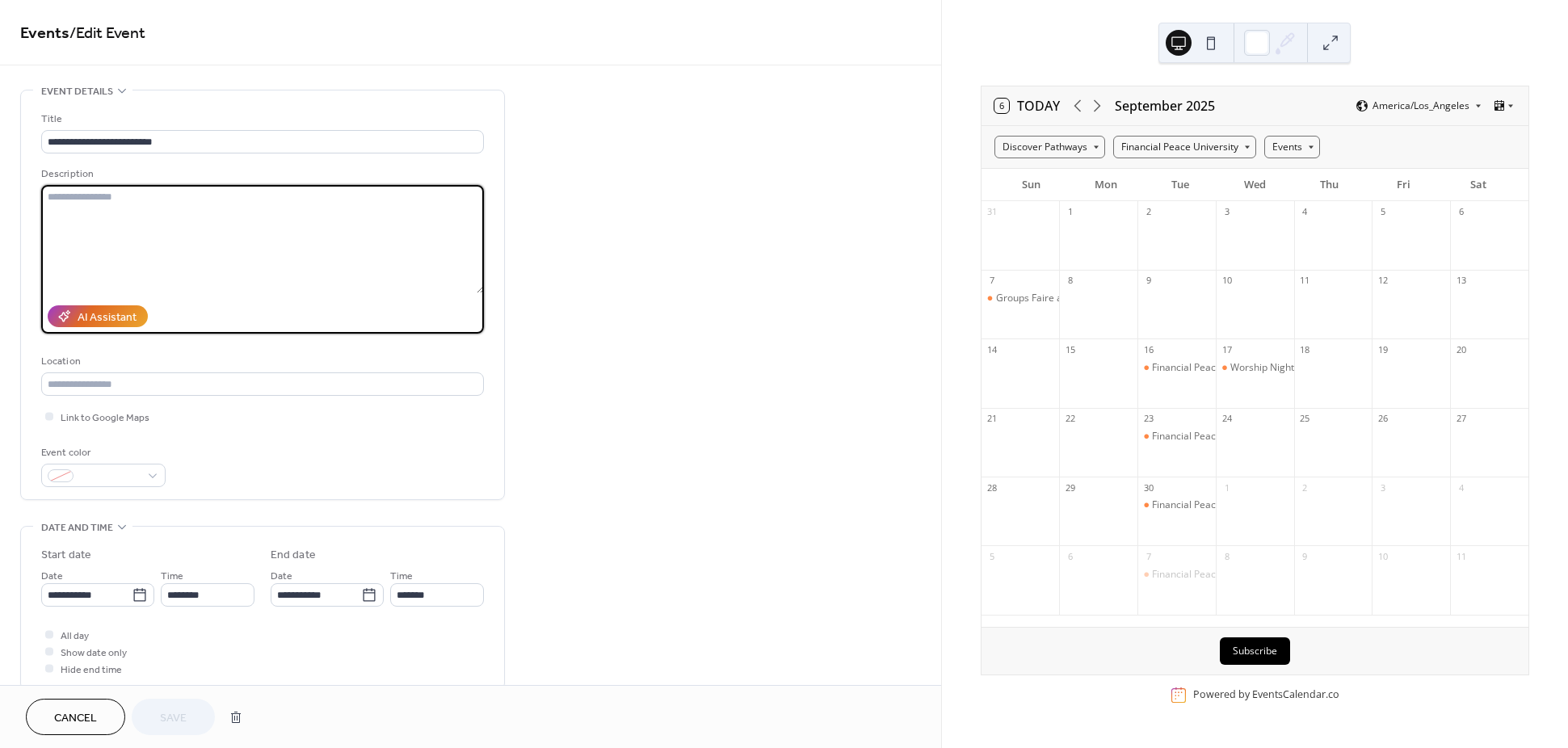 paste on "**********" 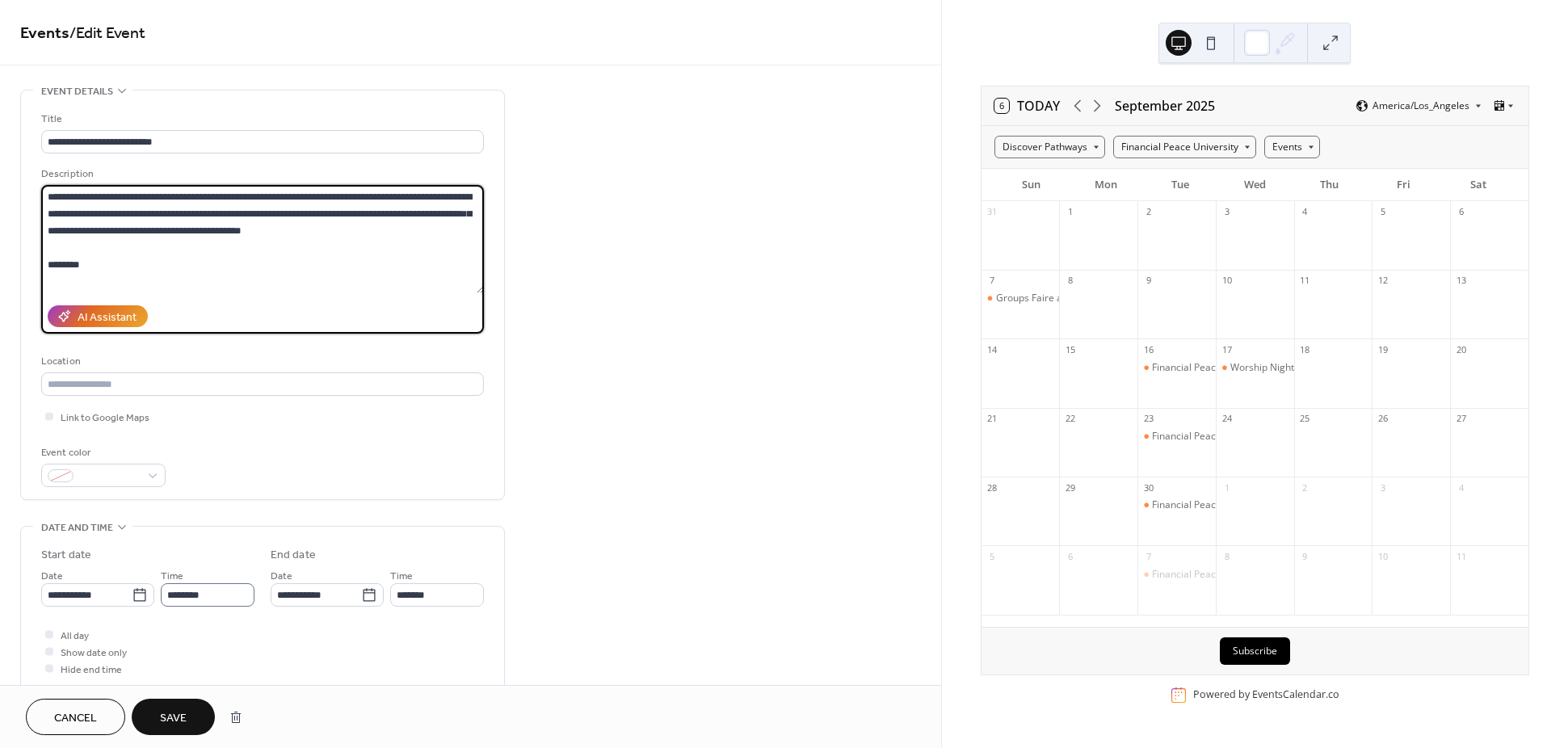 type on "**********" 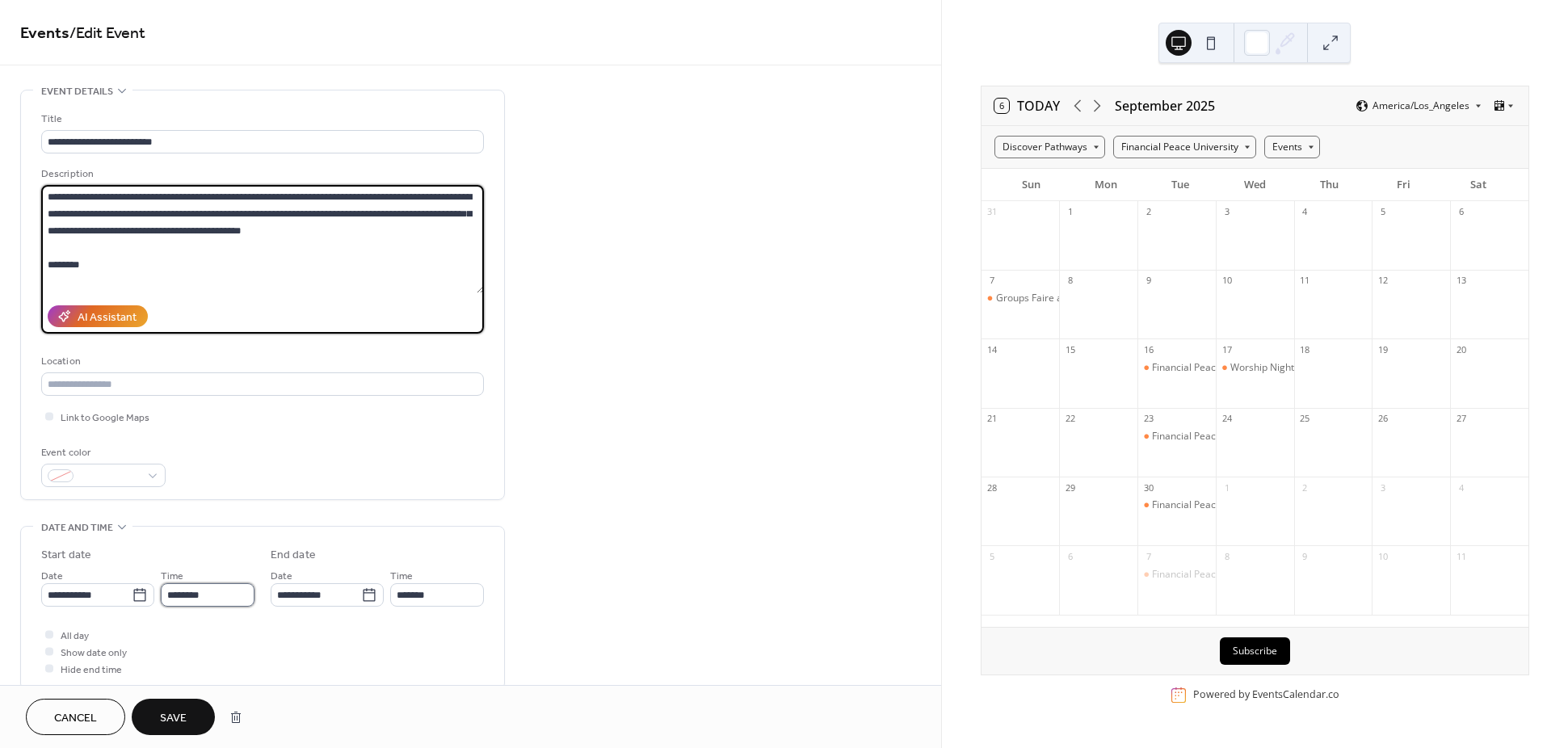 click on "********" at bounding box center (208, 595) 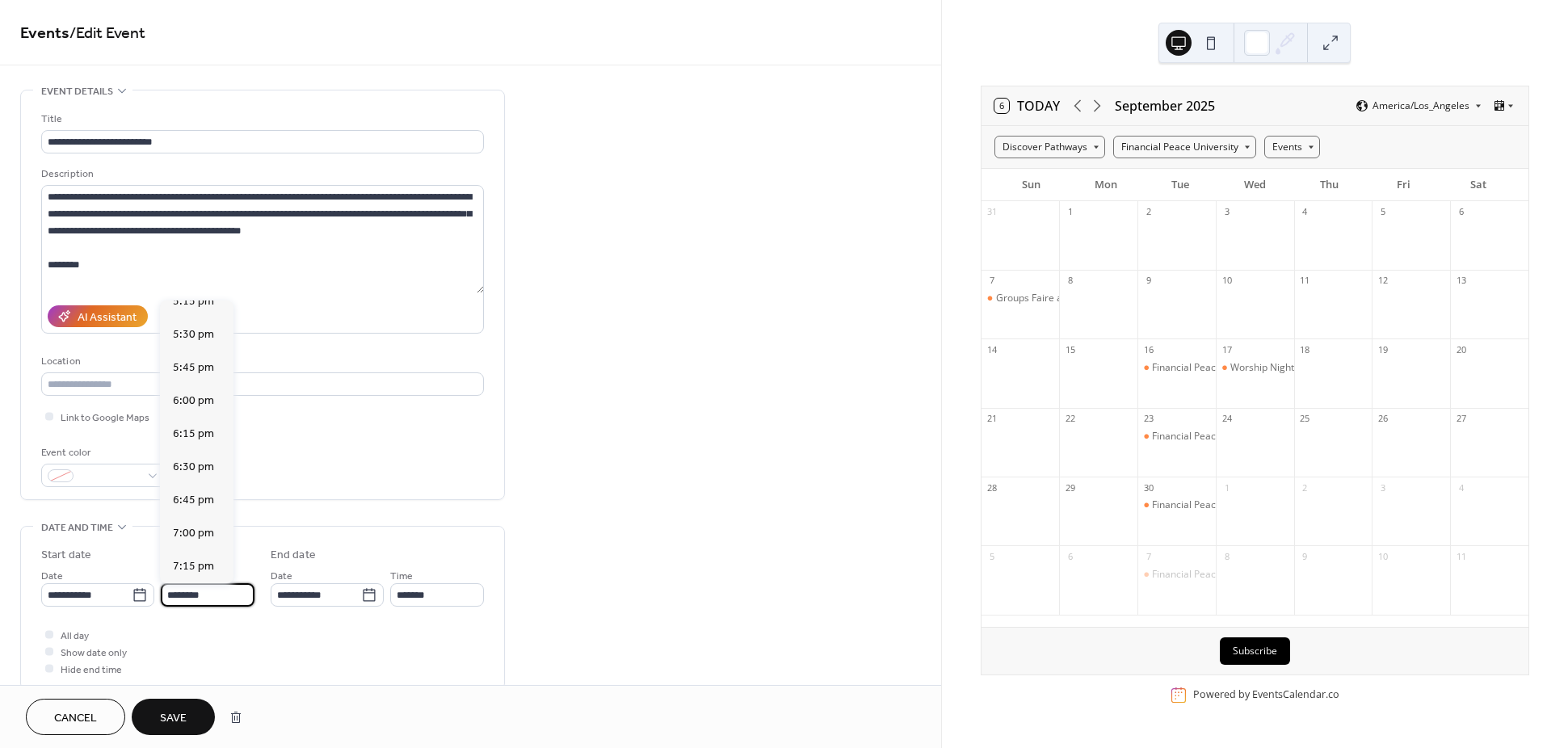 scroll, scrollTop: 2317, scrollLeft: 0, axis: vertical 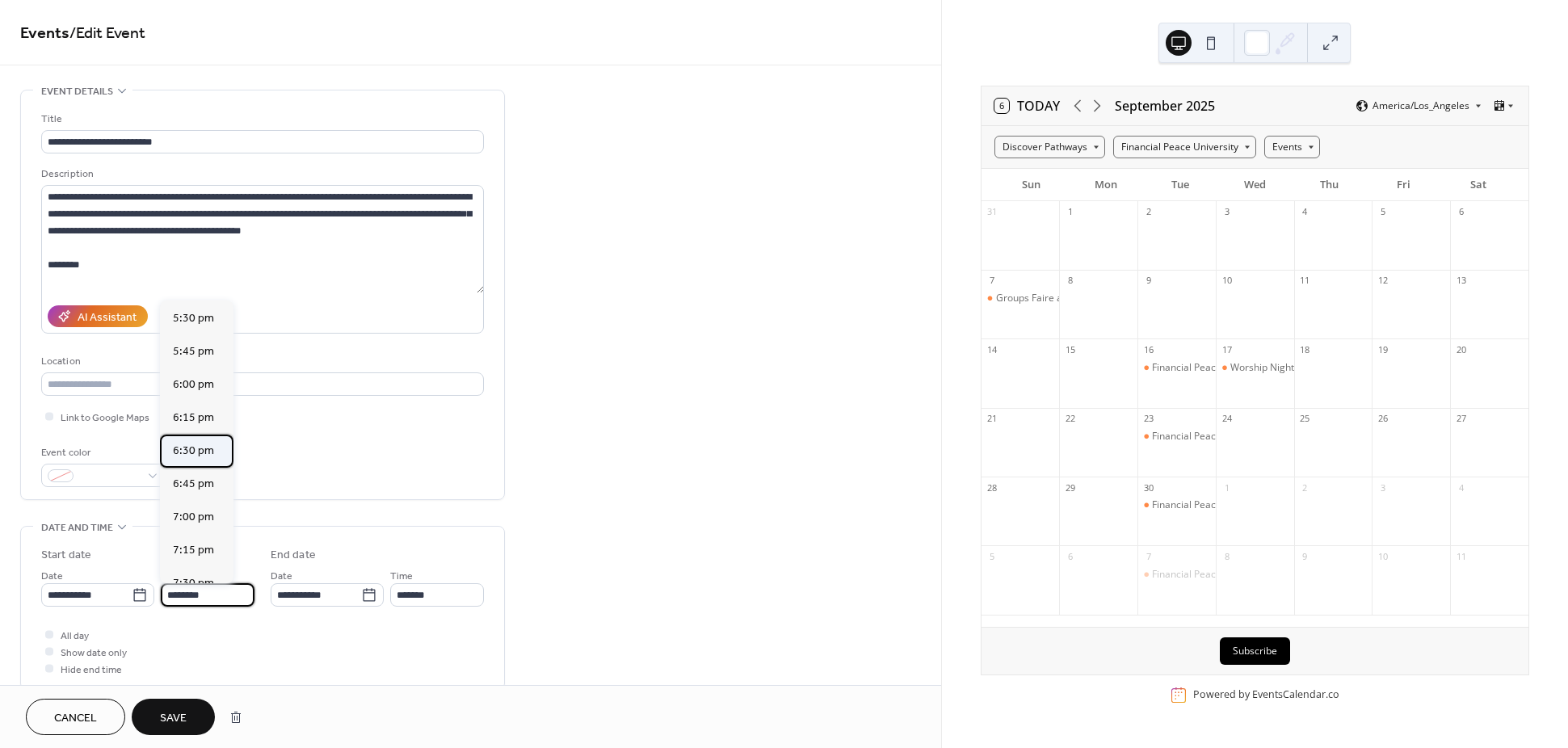 click on "6:30 pm" at bounding box center (193, 451) 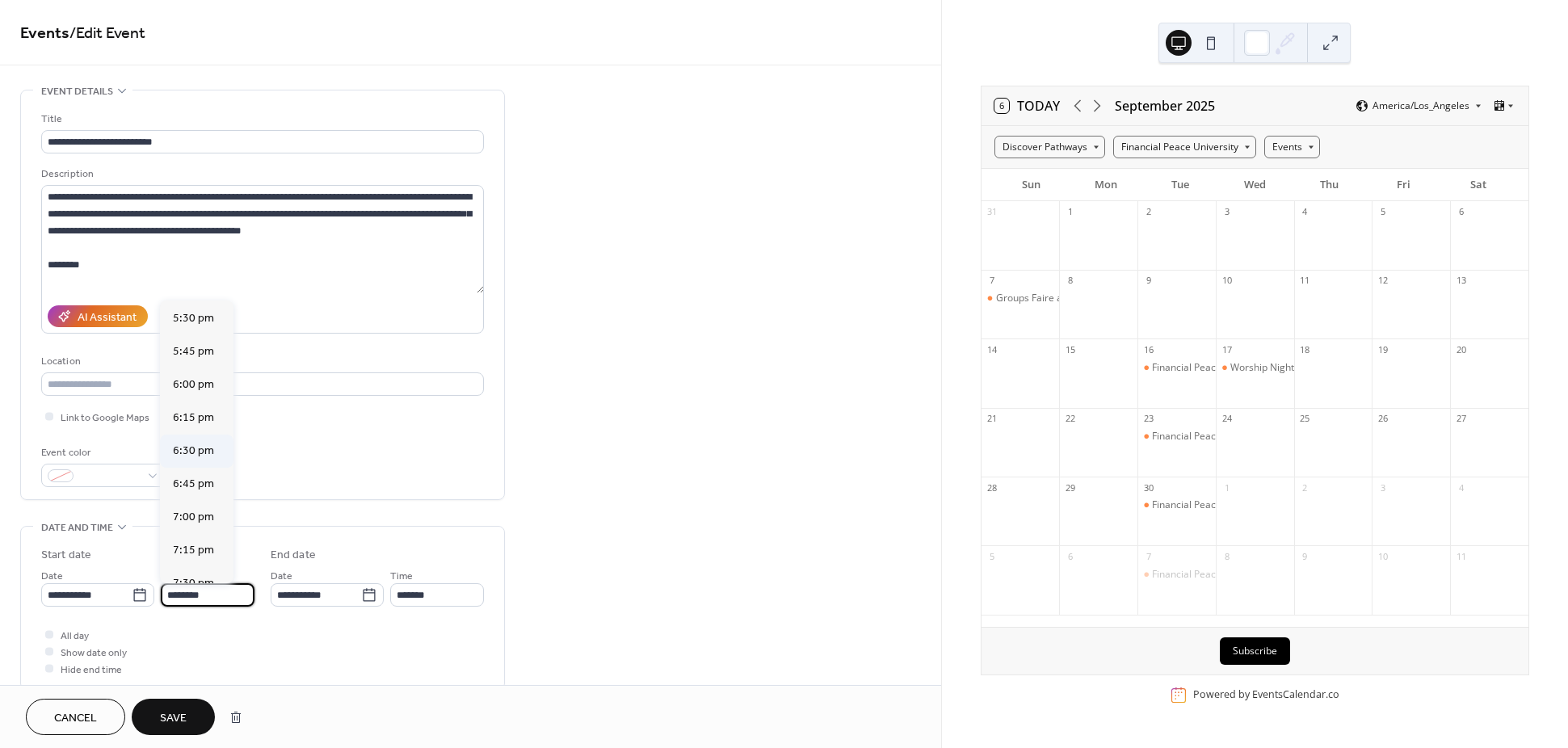 type on "*******" 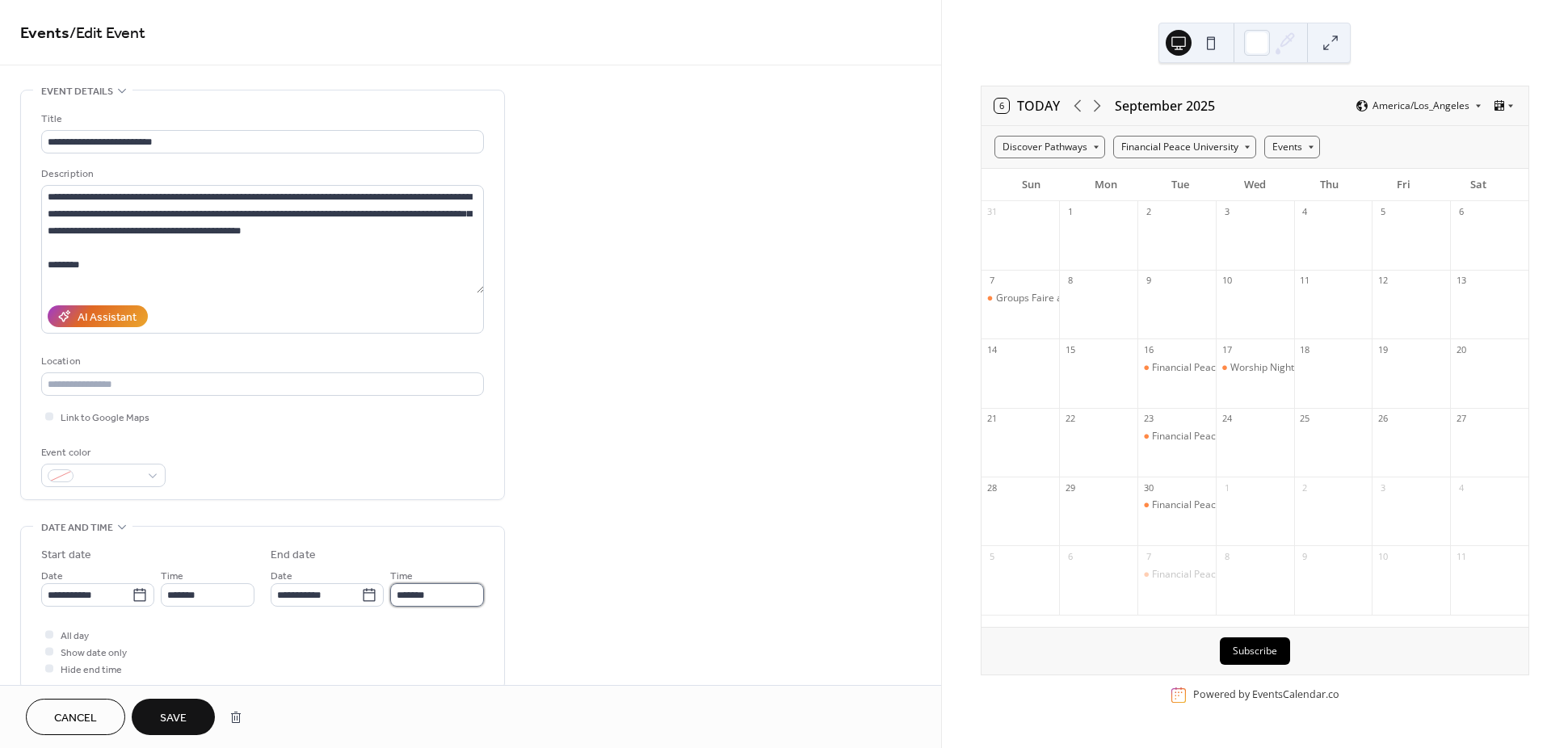 click on "*******" at bounding box center [437, 595] 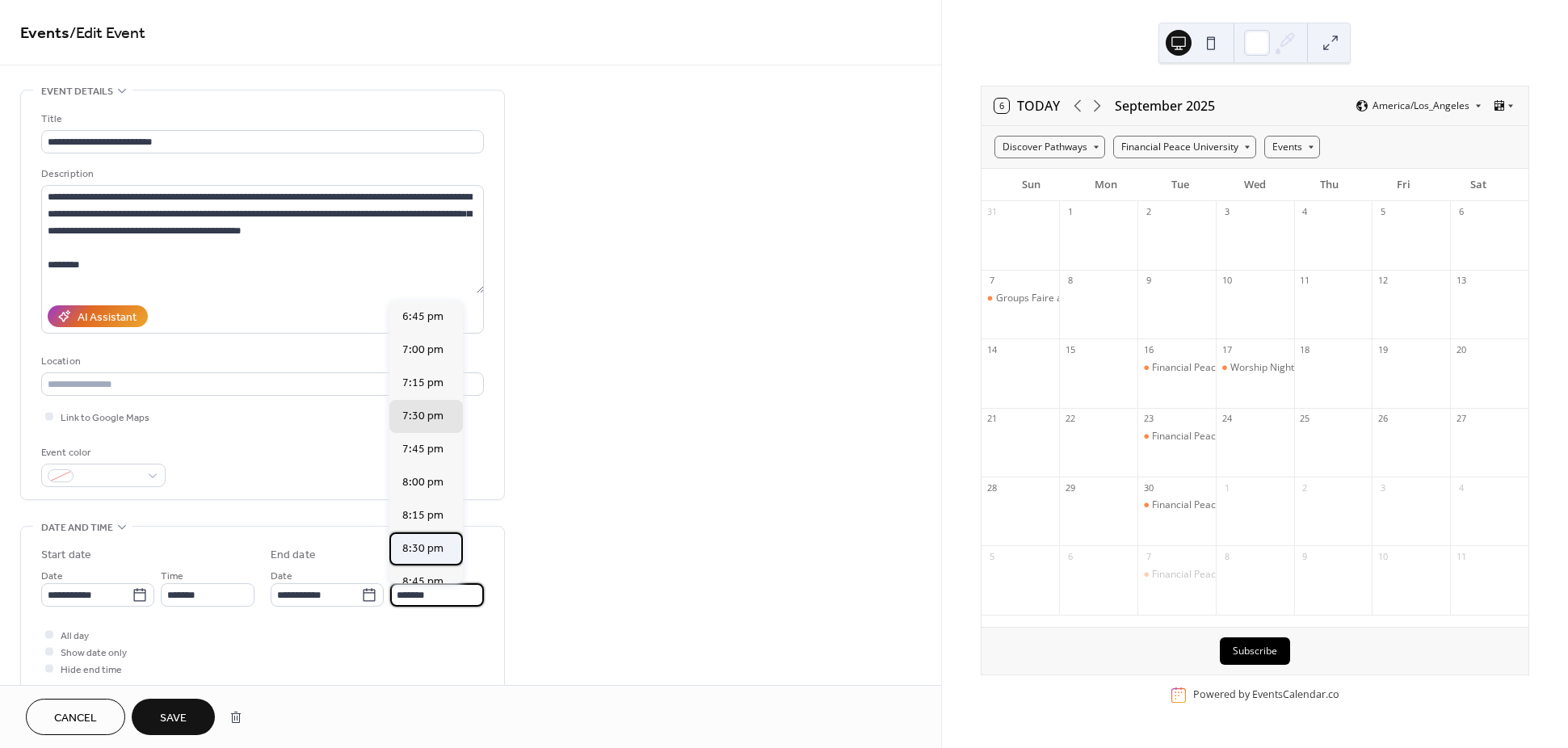 click on "8:30 pm" at bounding box center [422, 548] 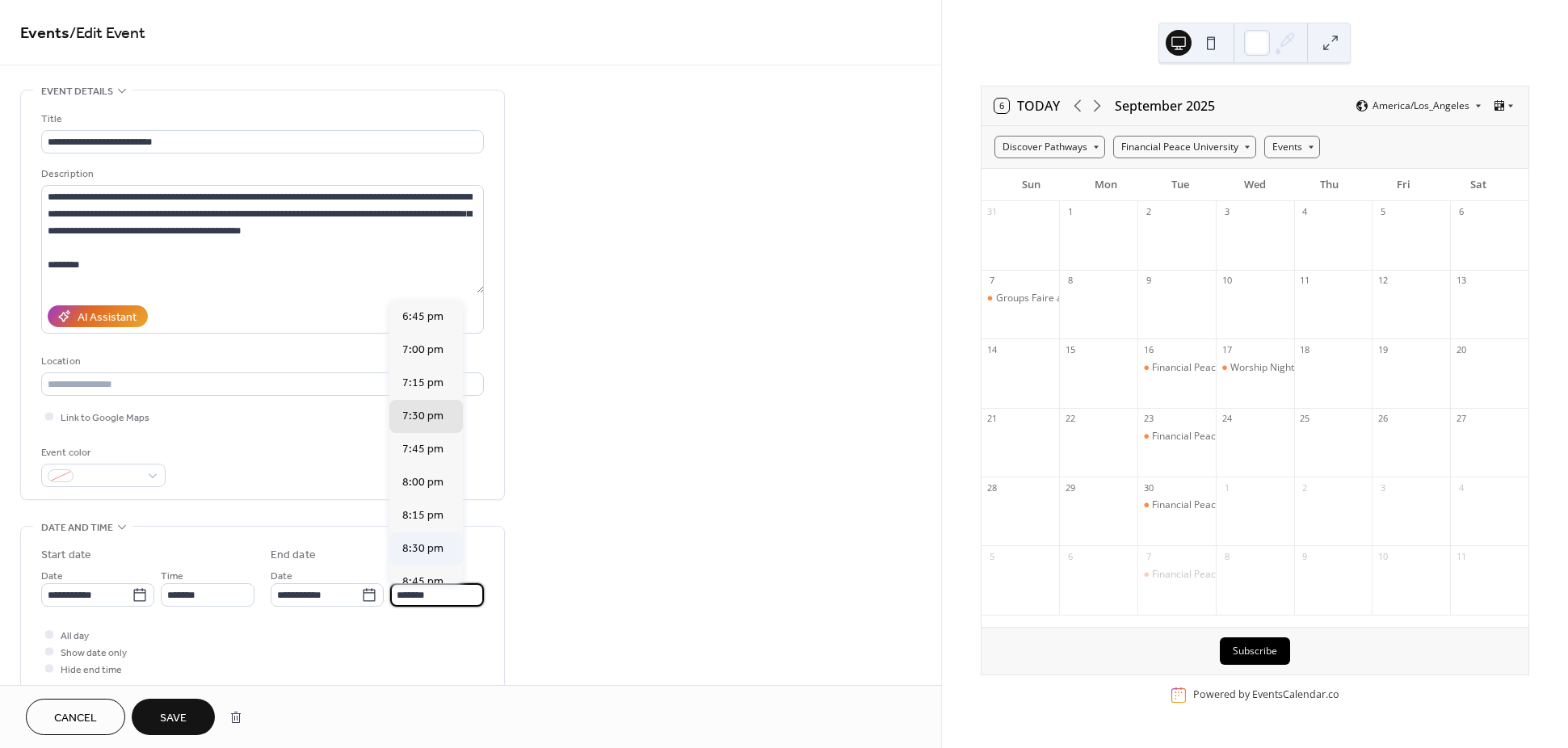 type on "*******" 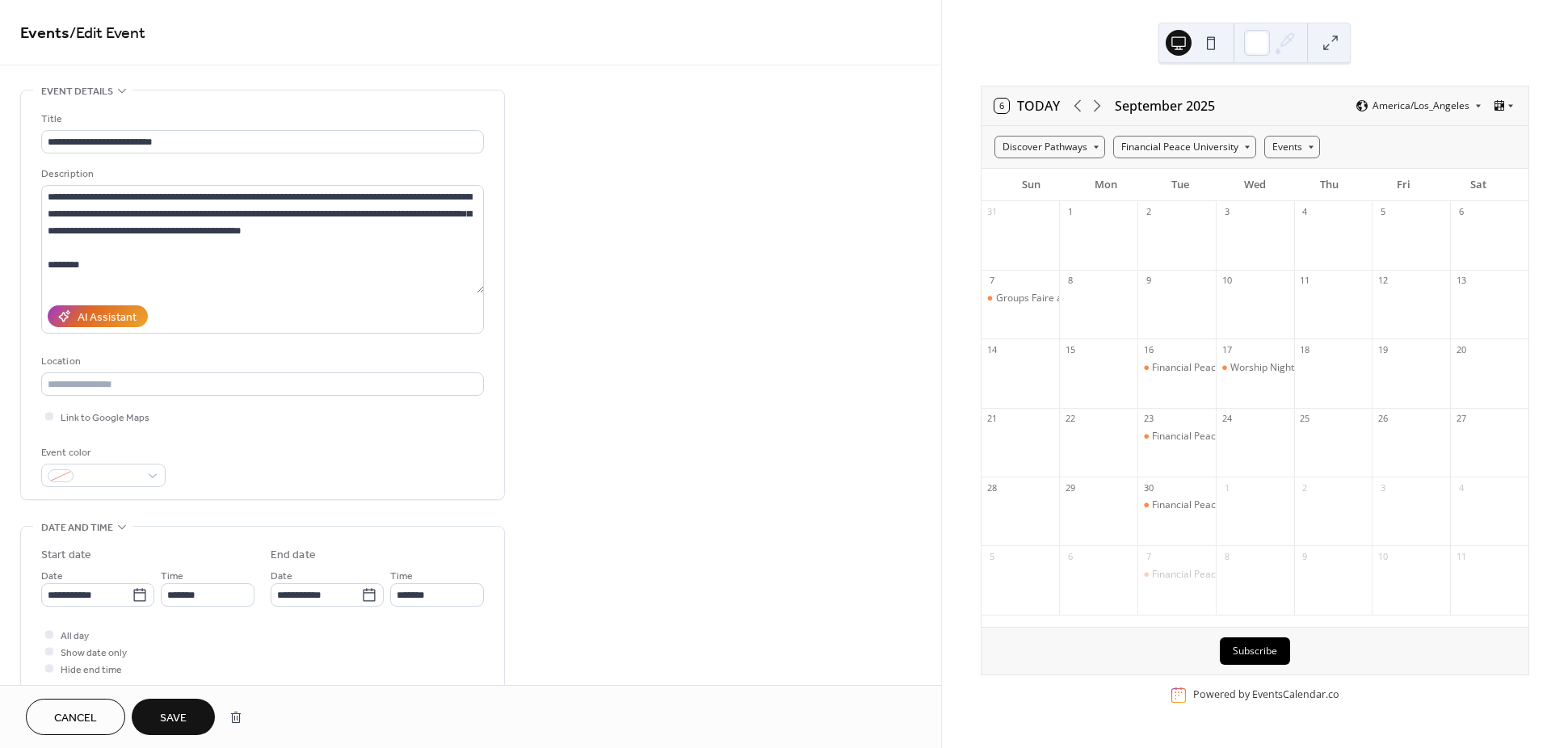 click on "Save" at bounding box center [173, 718] 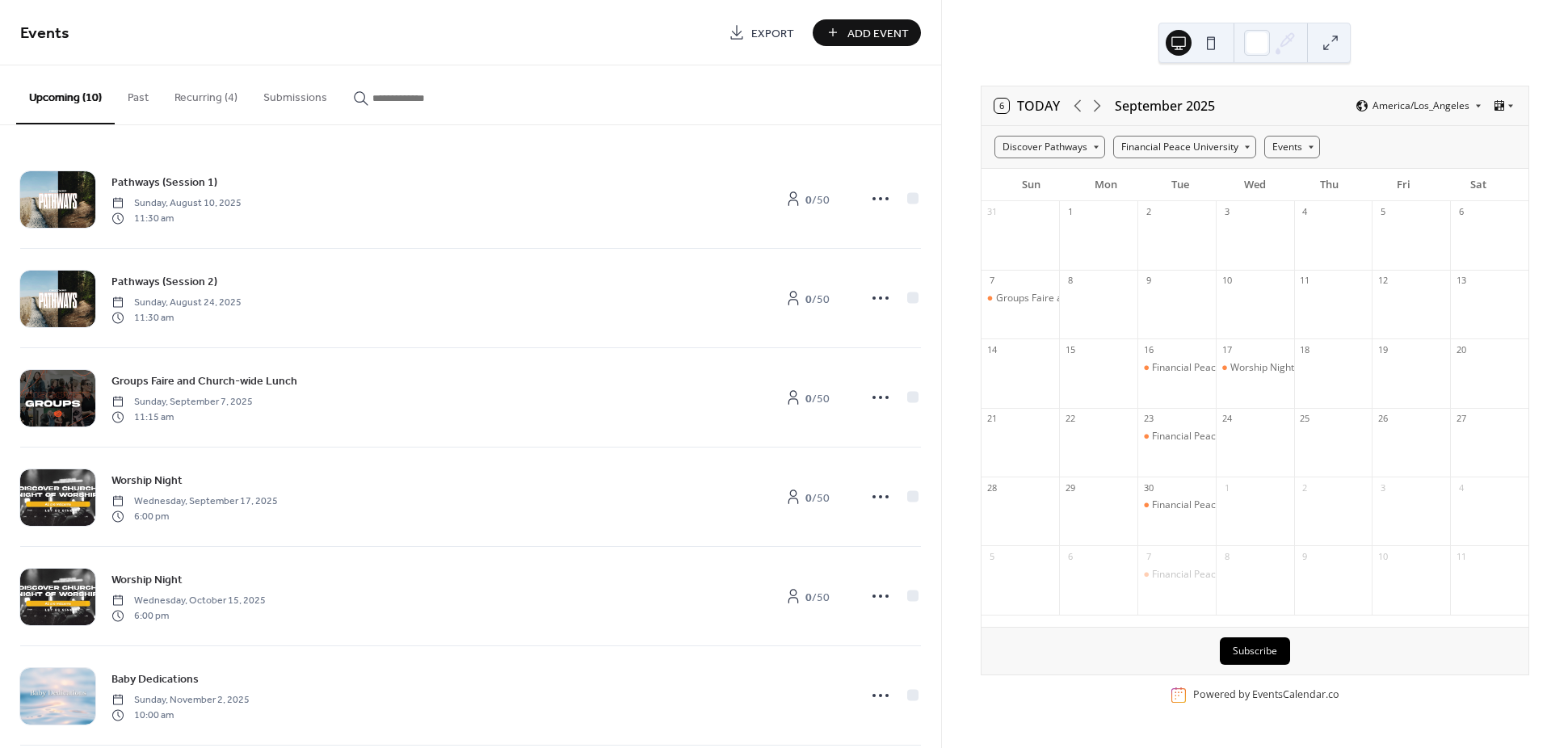 click on "Recurring (4)" at bounding box center [206, 94] 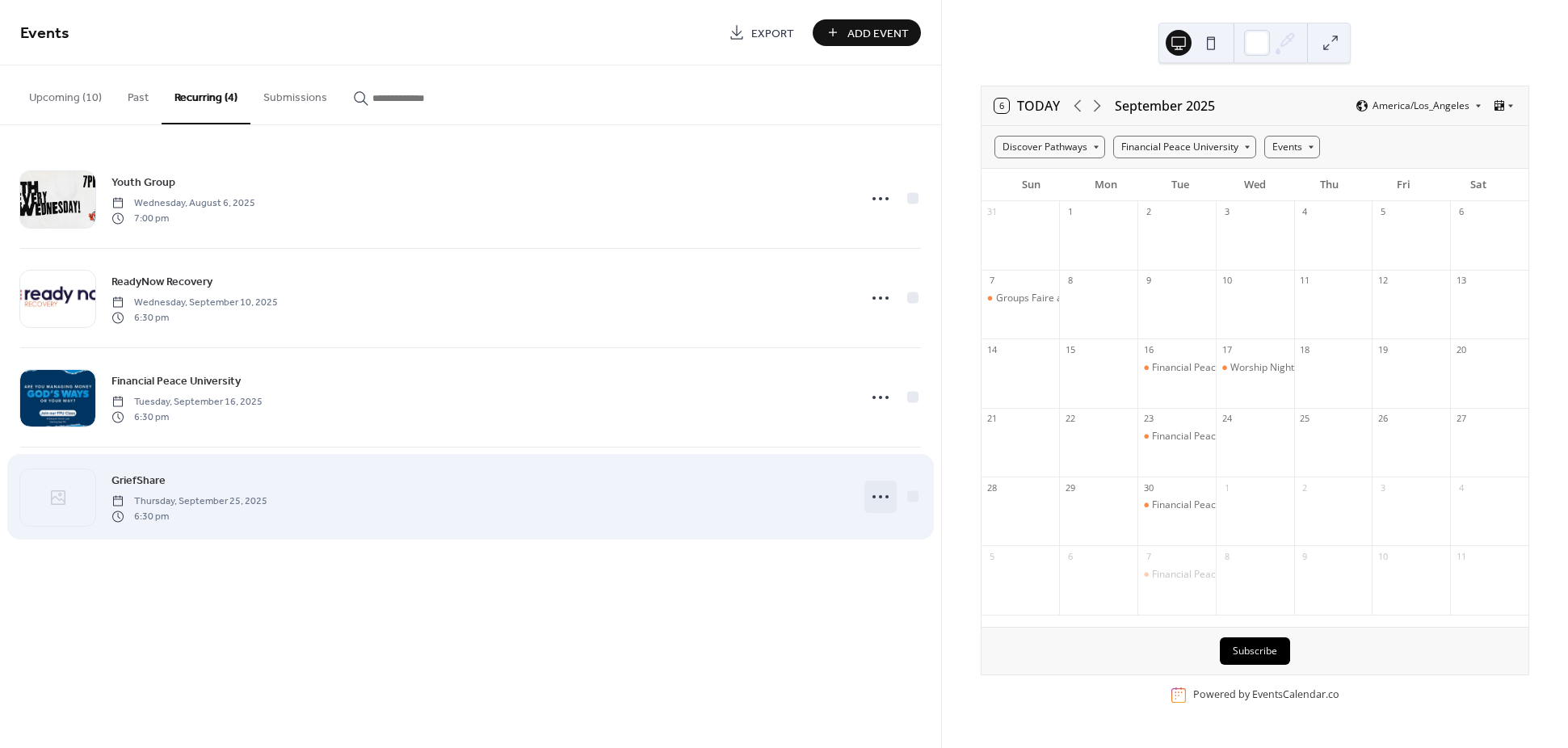 click 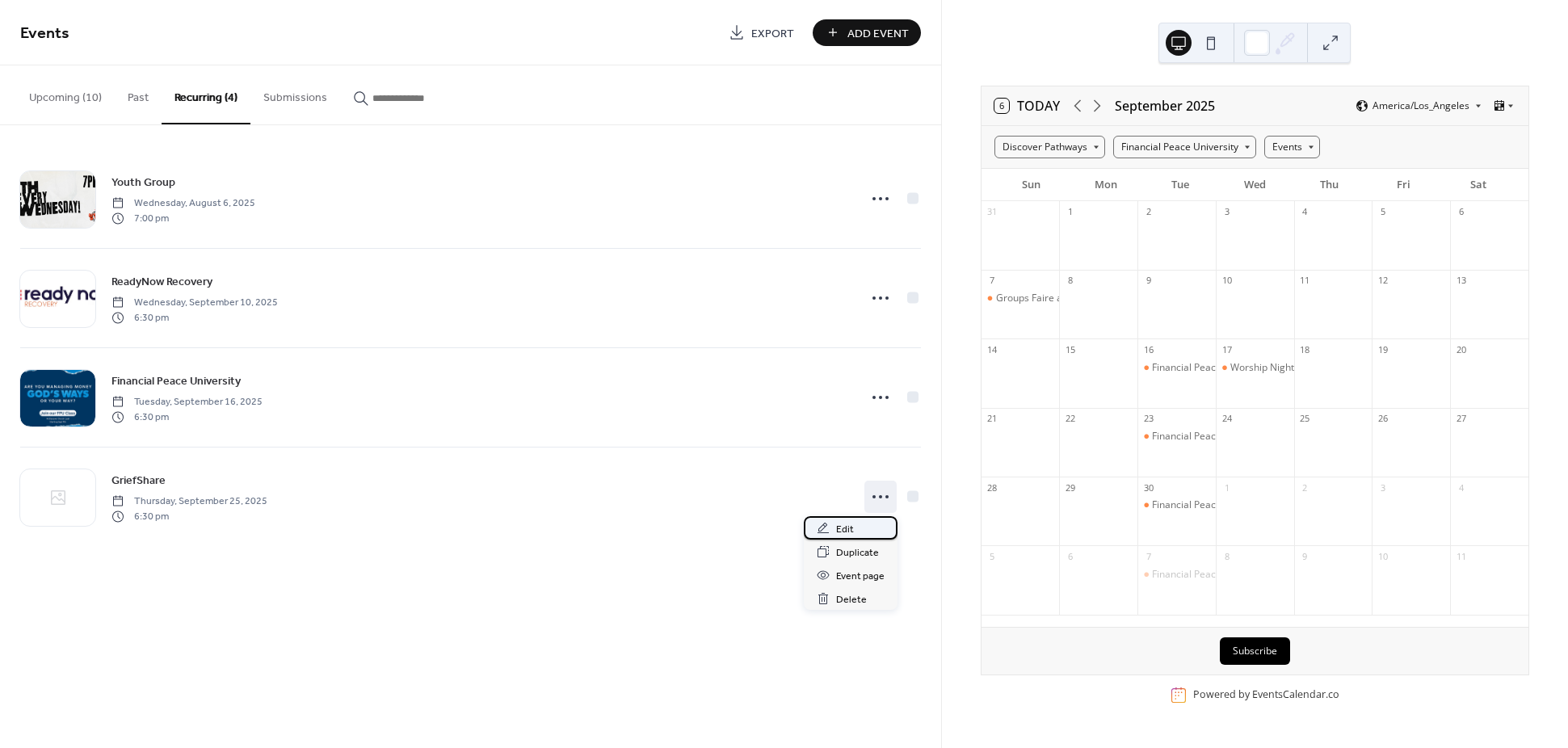 click on "Edit" at bounding box center (845, 529) 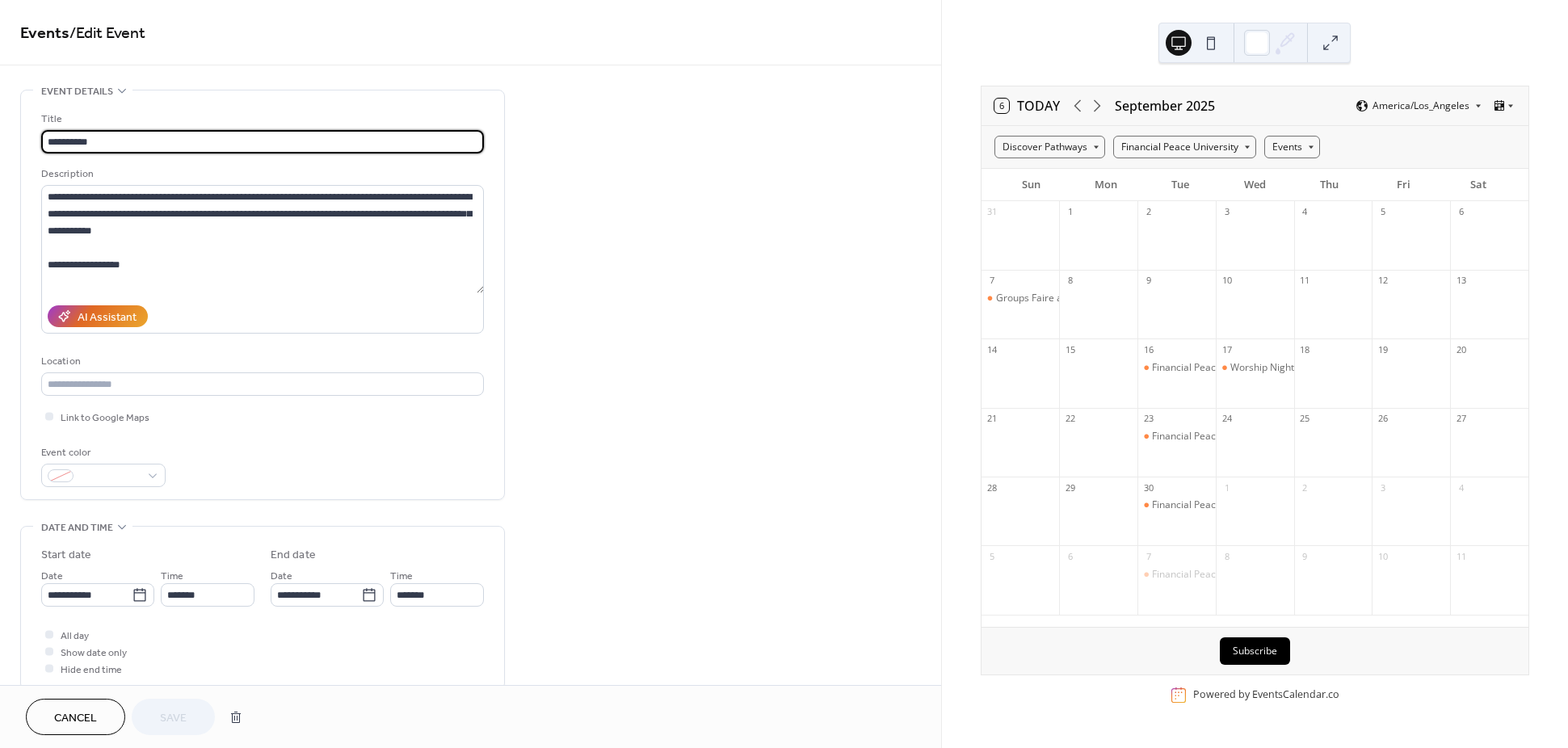 type on "**********" 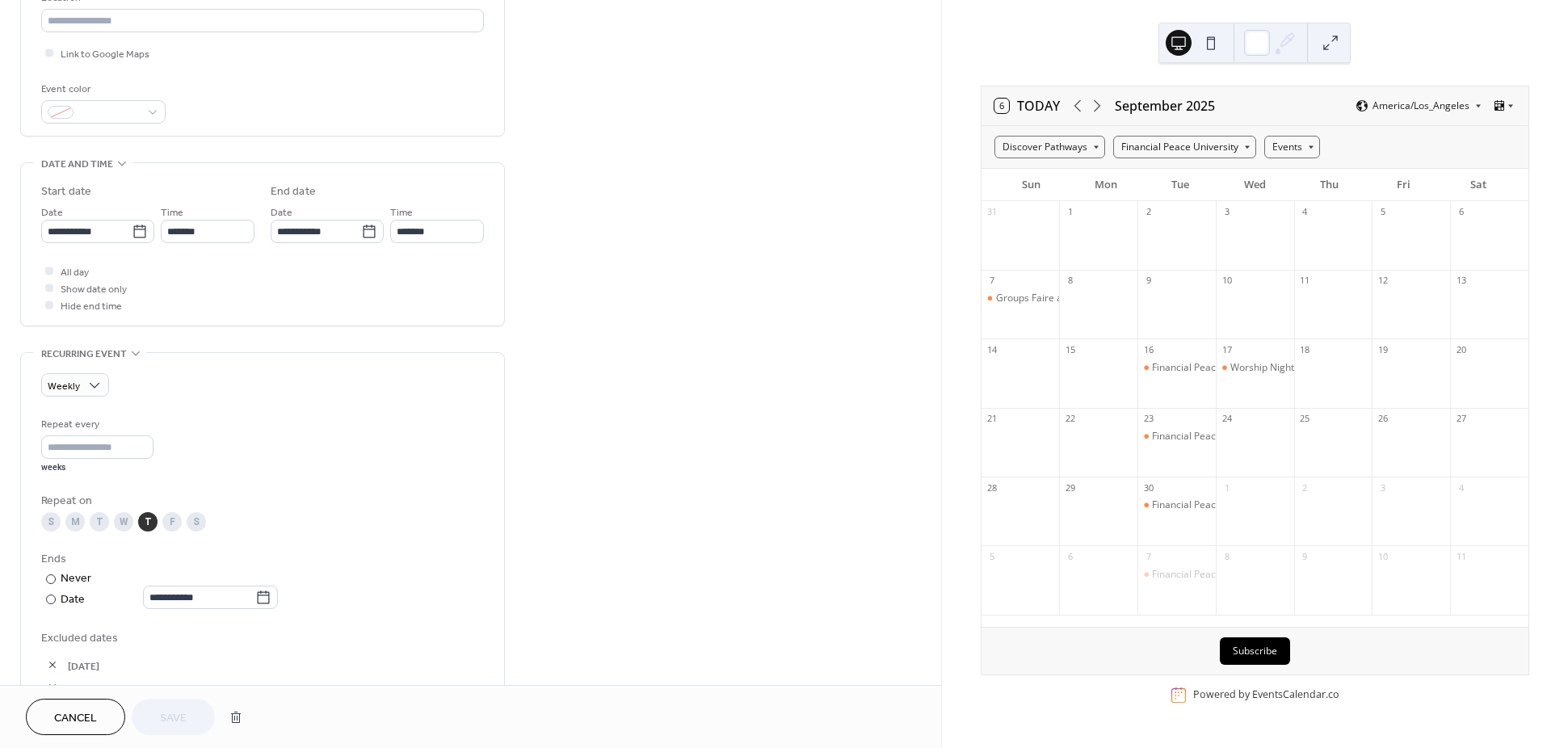 scroll, scrollTop: 727, scrollLeft: 0, axis: vertical 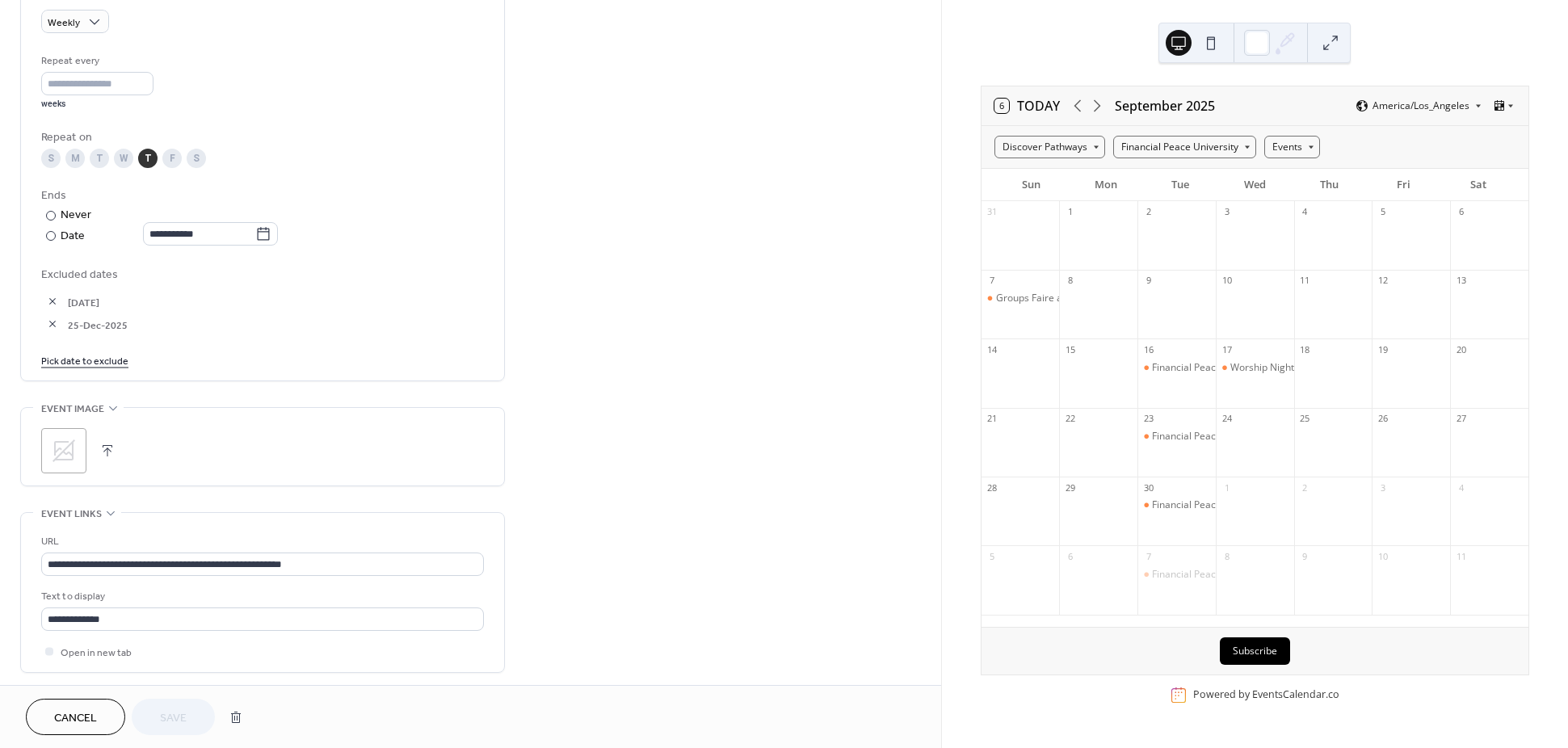 click at bounding box center (107, 451) 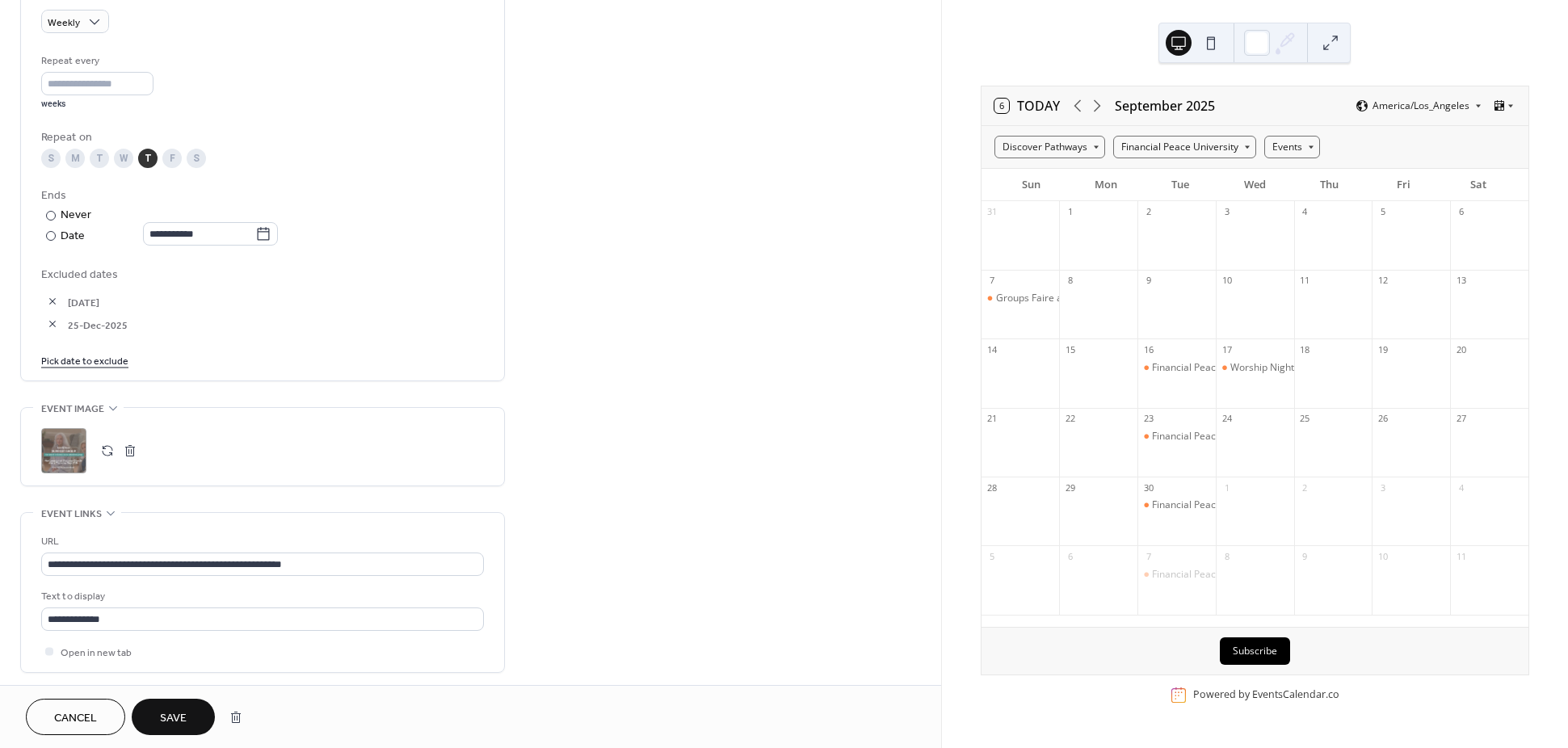 click on "Save" at bounding box center [173, 718] 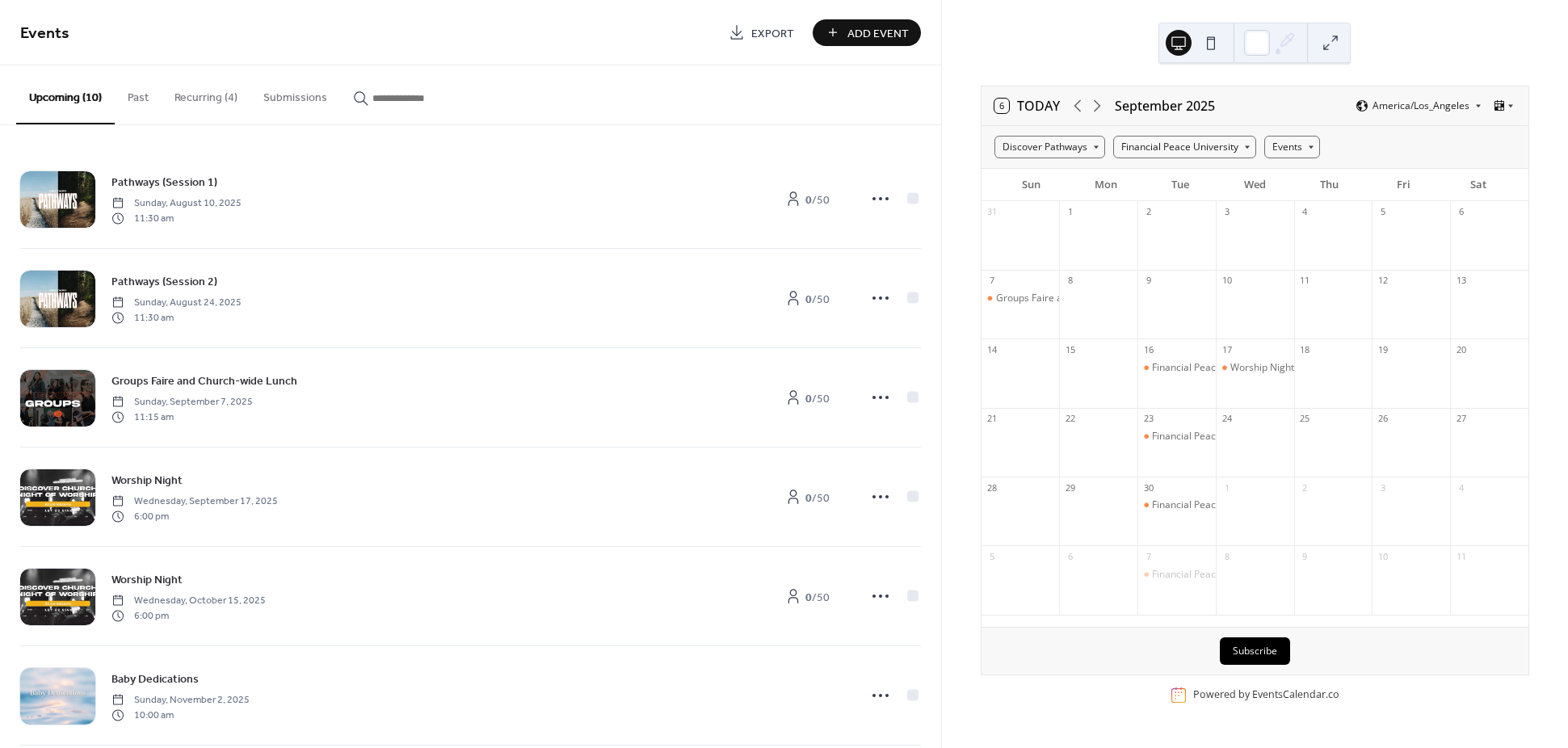 click on "Recurring (4)" at bounding box center (206, 94) 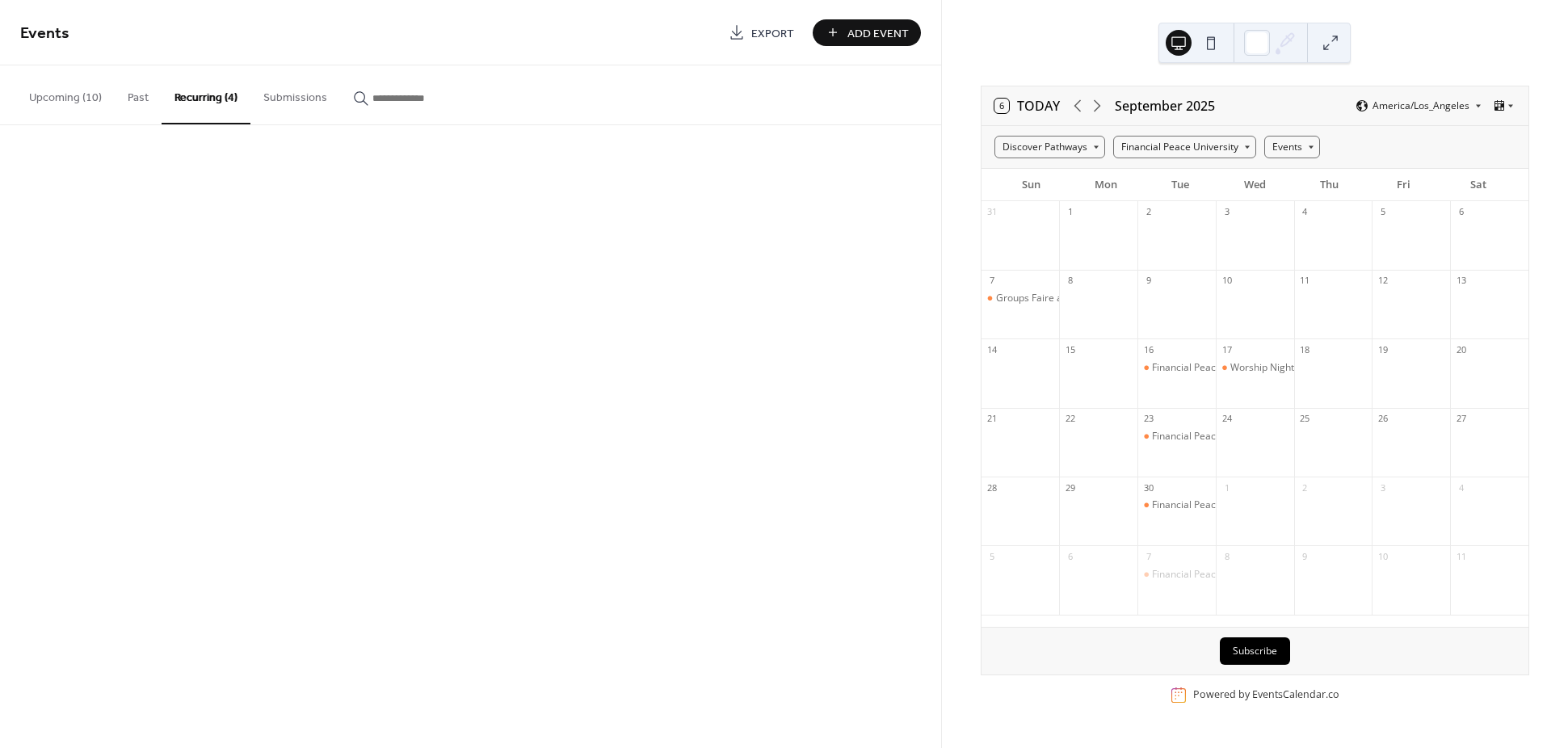 click on "Past" at bounding box center (138, 94) 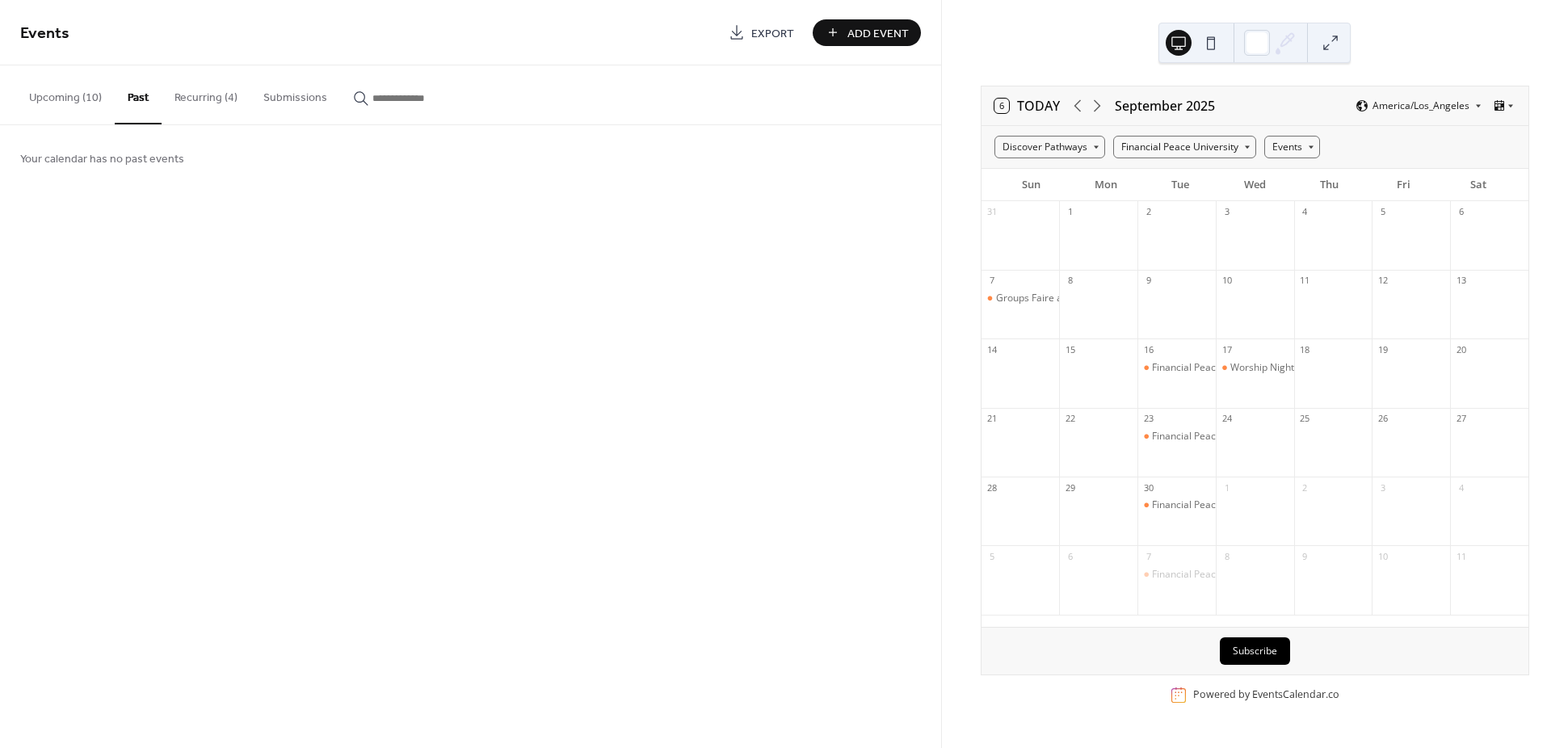 click on "Recurring (4)" at bounding box center [206, 94] 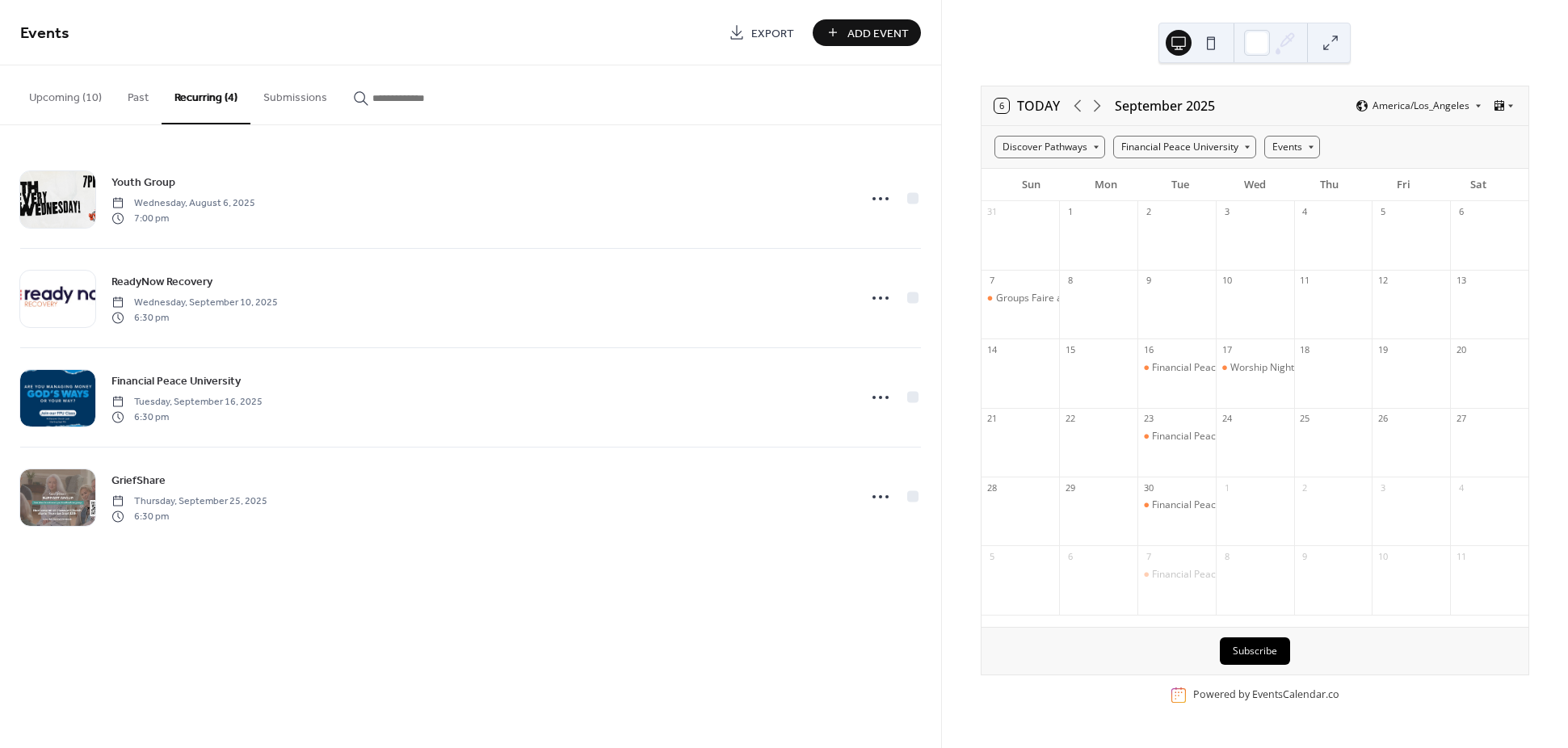click on "Add Event" at bounding box center [878, 33] 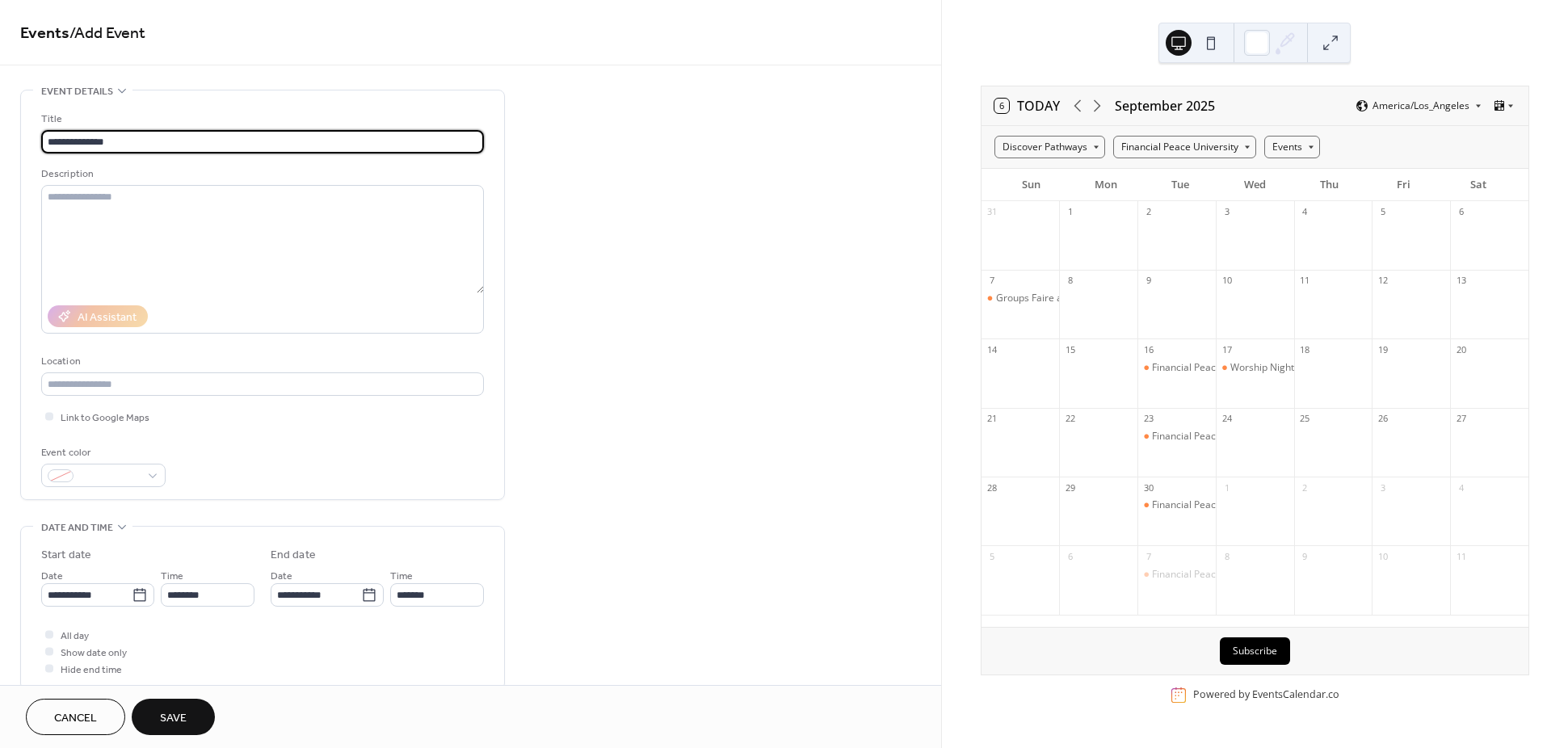 type on "**********" 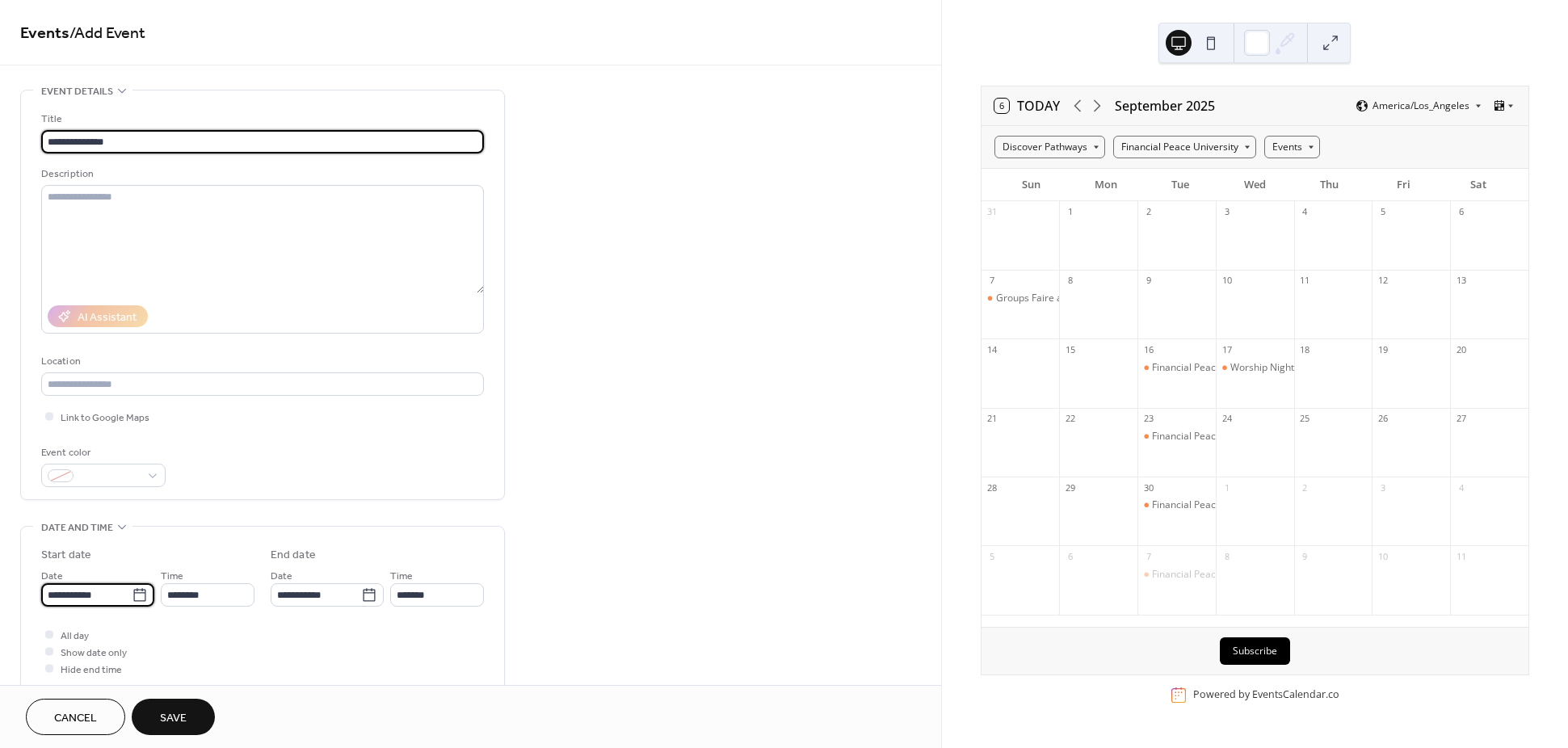 click on "**********" at bounding box center (86, 595) 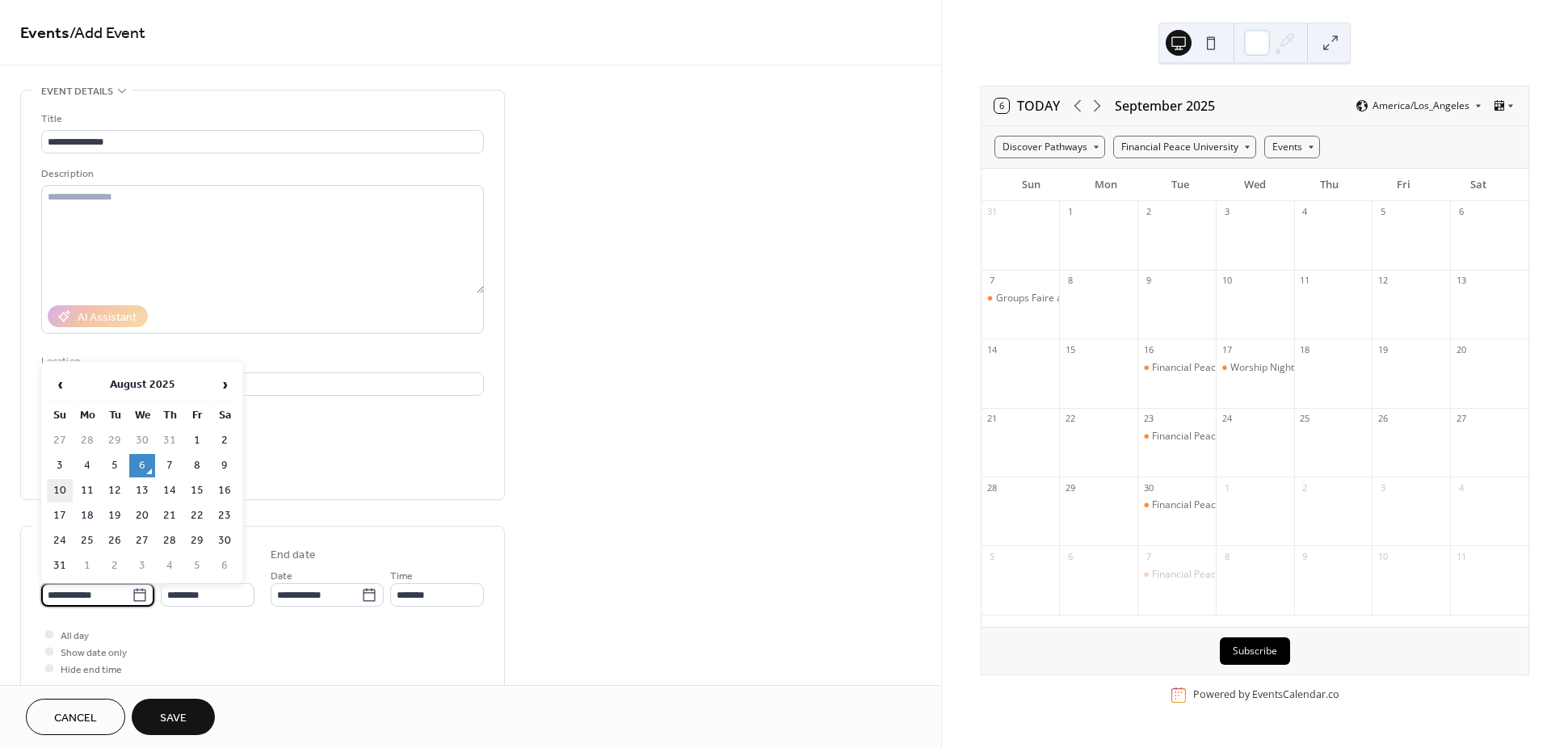 click on "10" at bounding box center [60, 490] 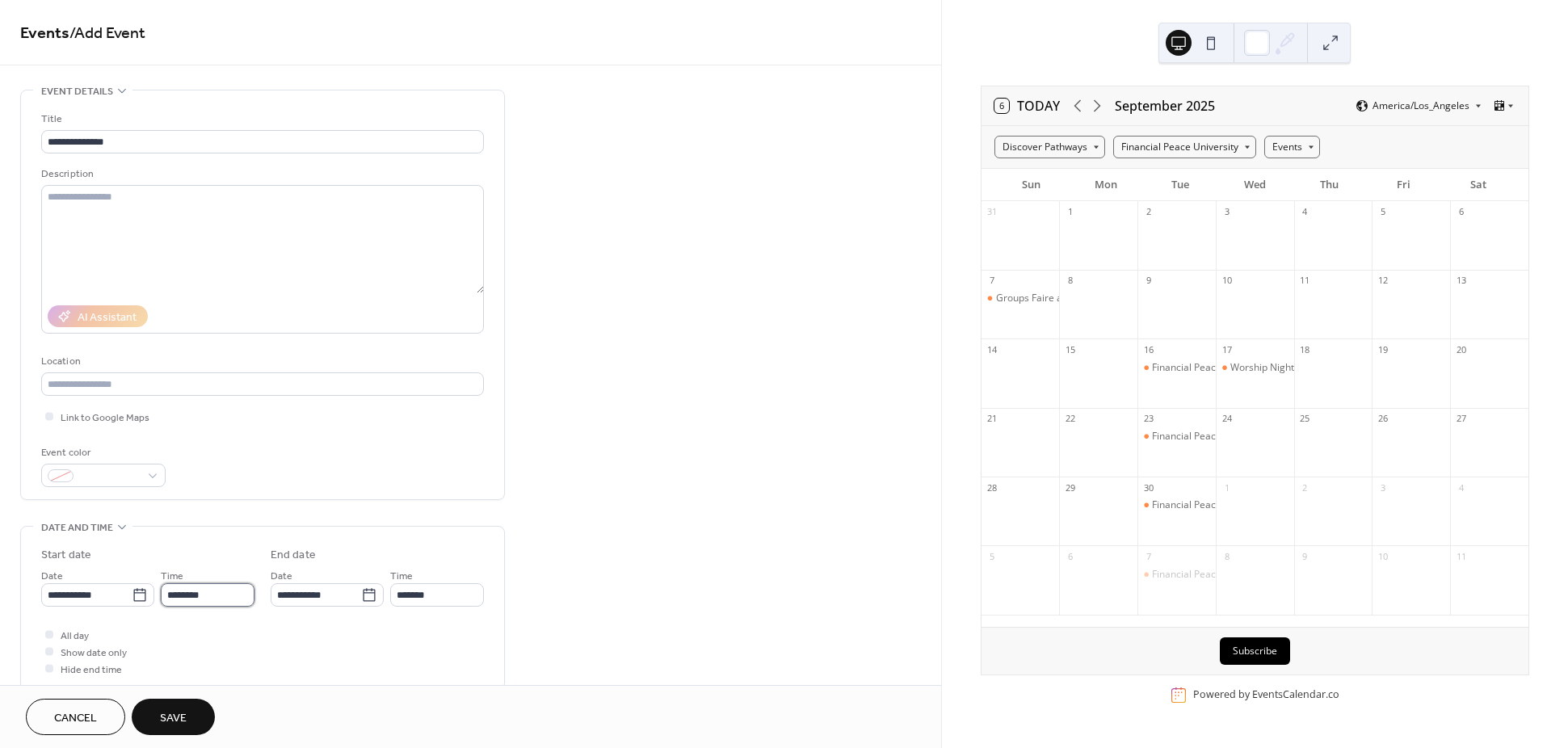 click on "********" at bounding box center (208, 595) 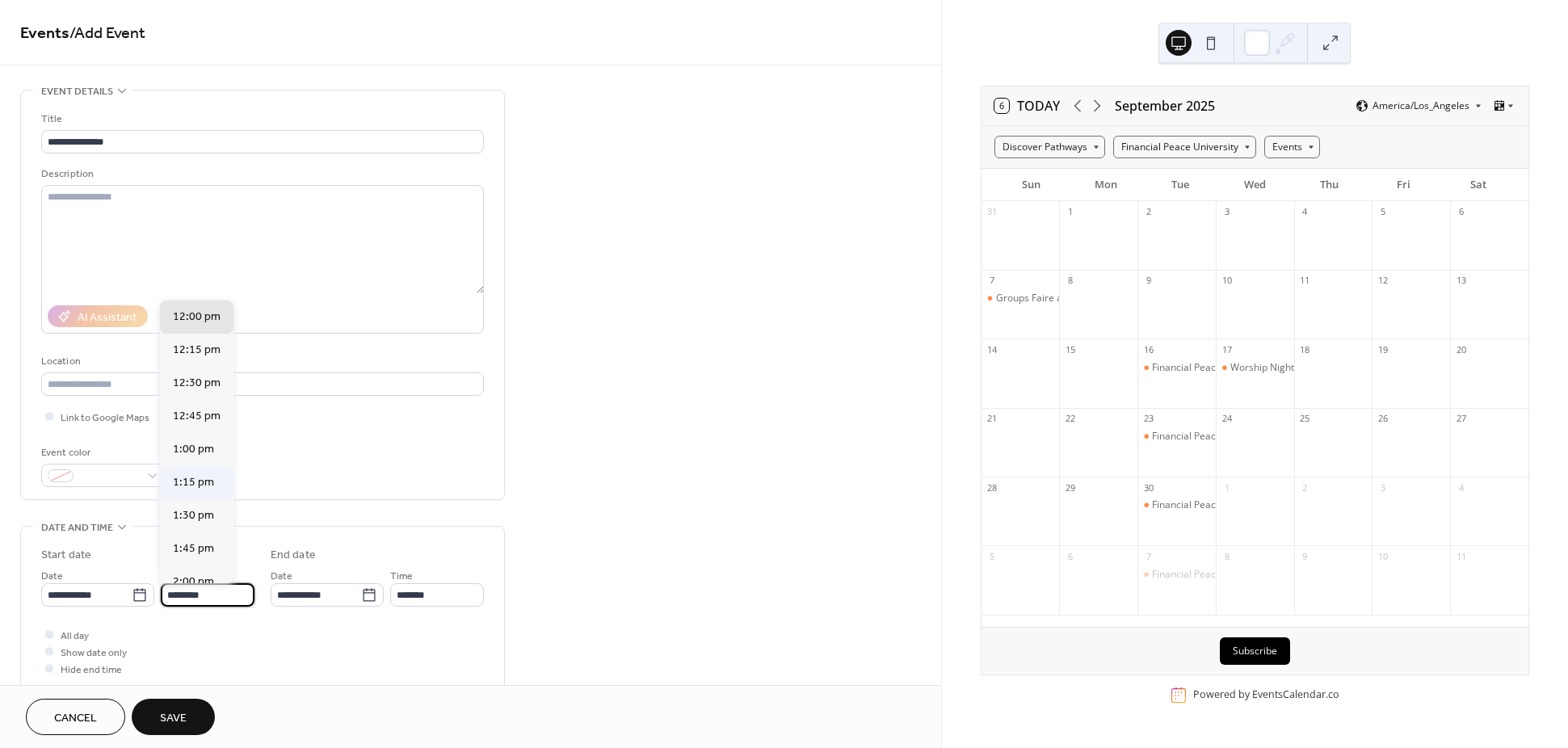 scroll, scrollTop: 1226, scrollLeft: 0, axis: vertical 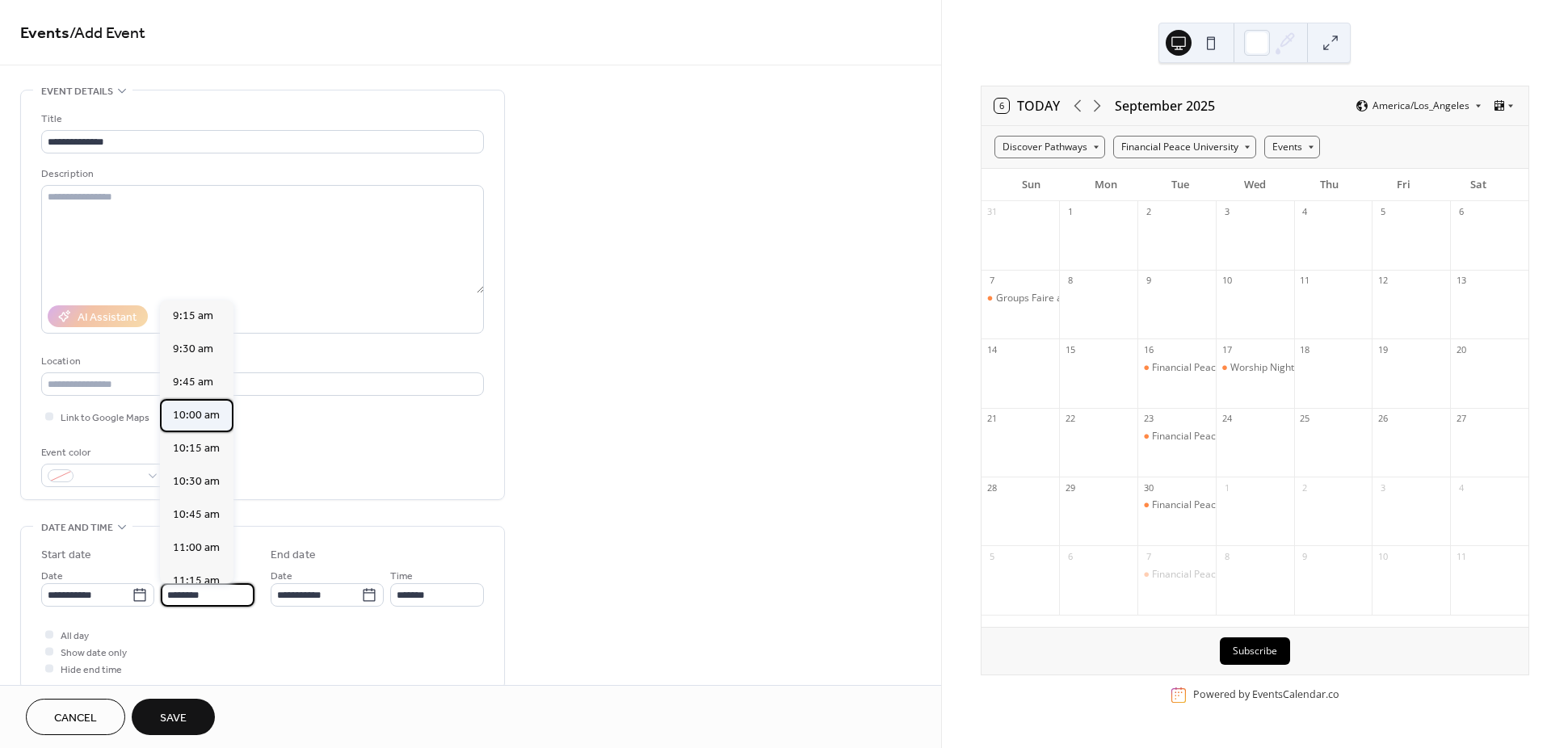 click on "10:00 am" at bounding box center [196, 415] 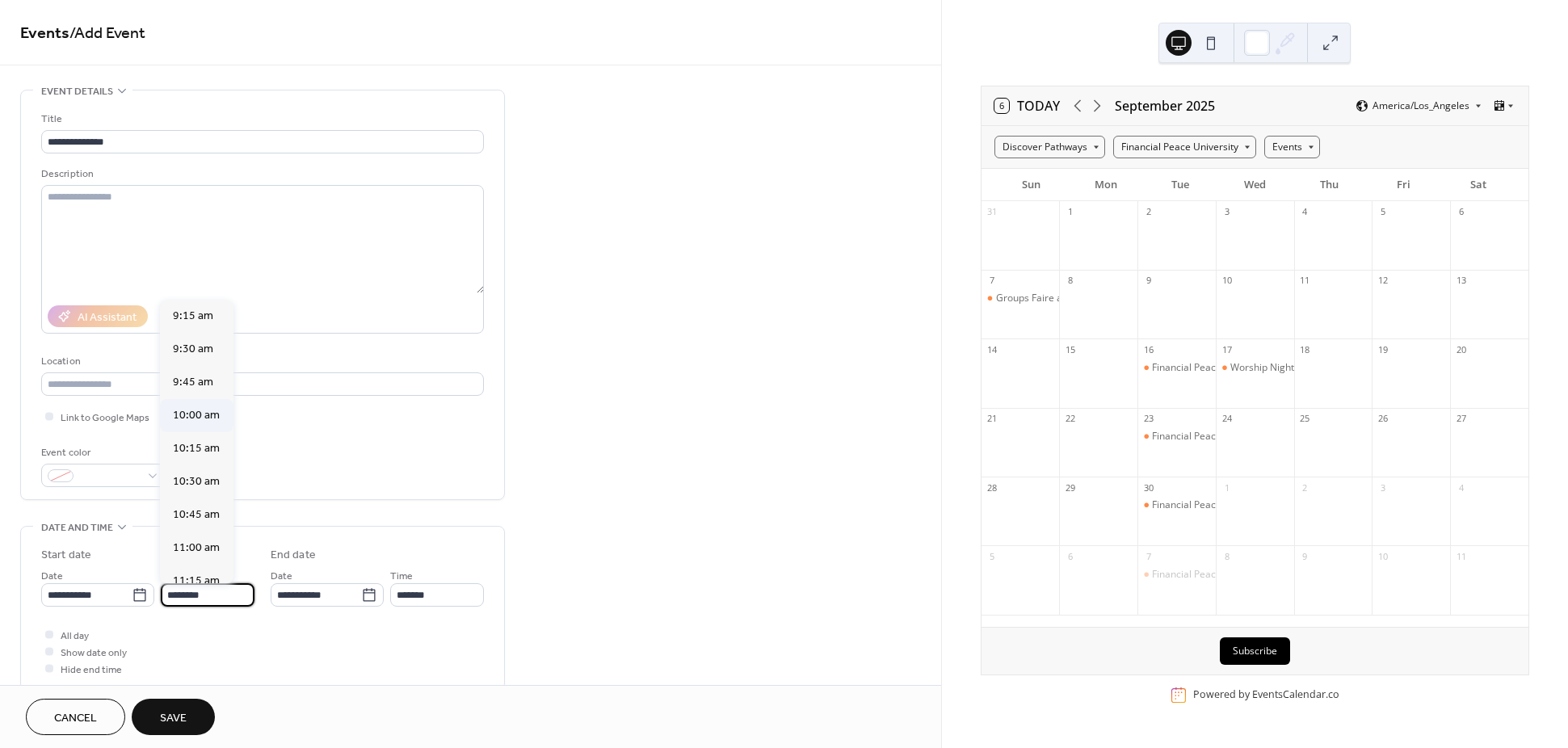 type on "********" 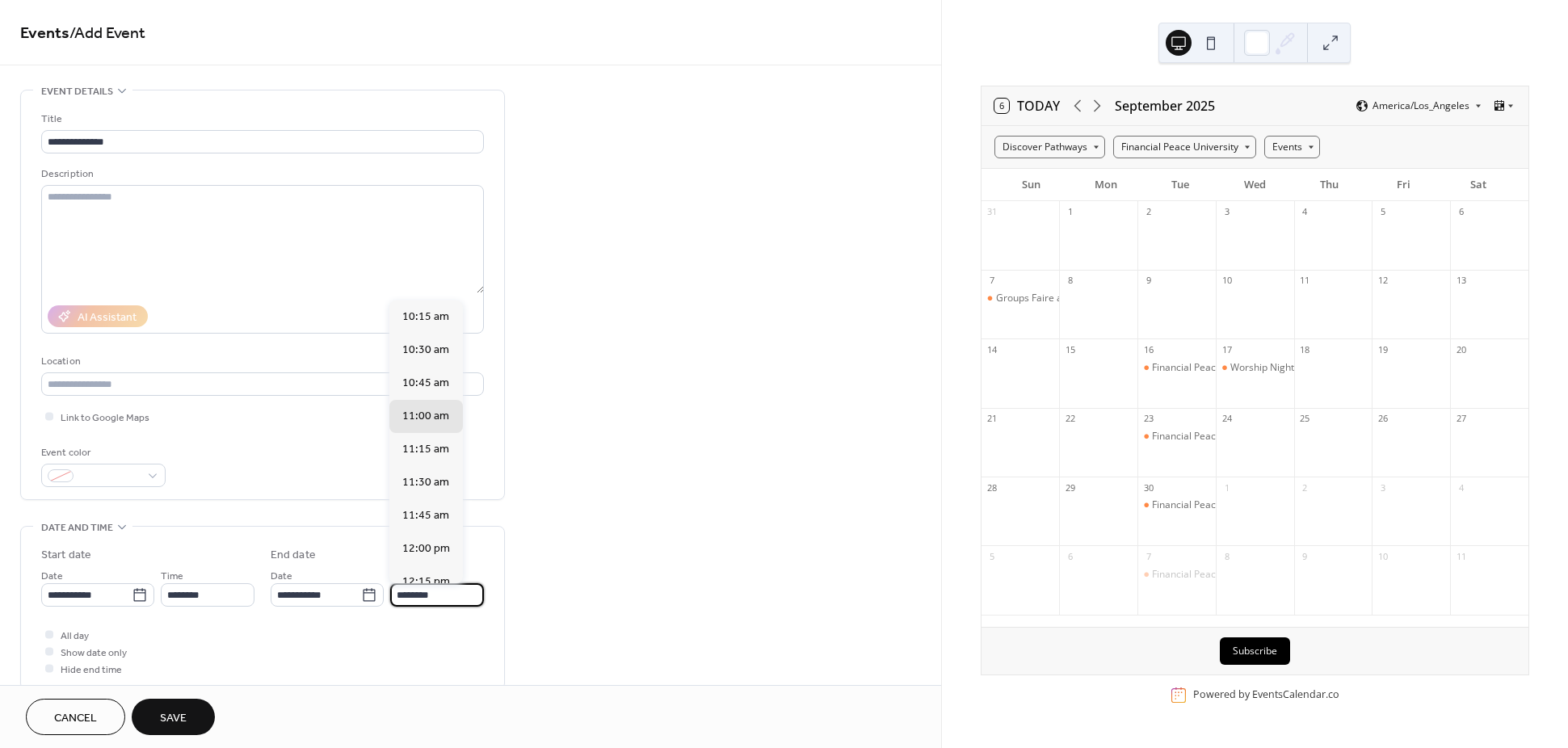 click on "********" at bounding box center (437, 595) 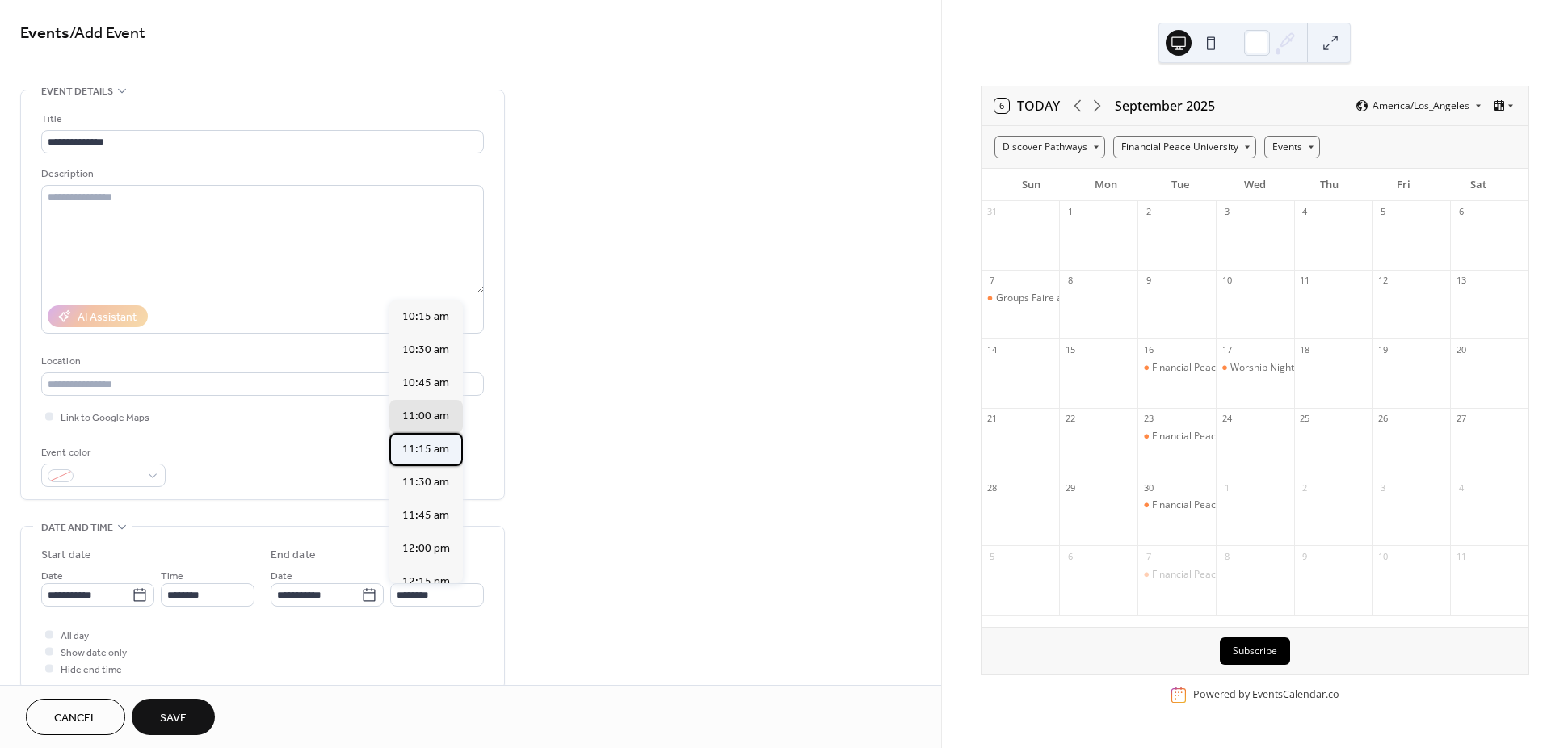 click on "11:15 am" at bounding box center (426, 449) 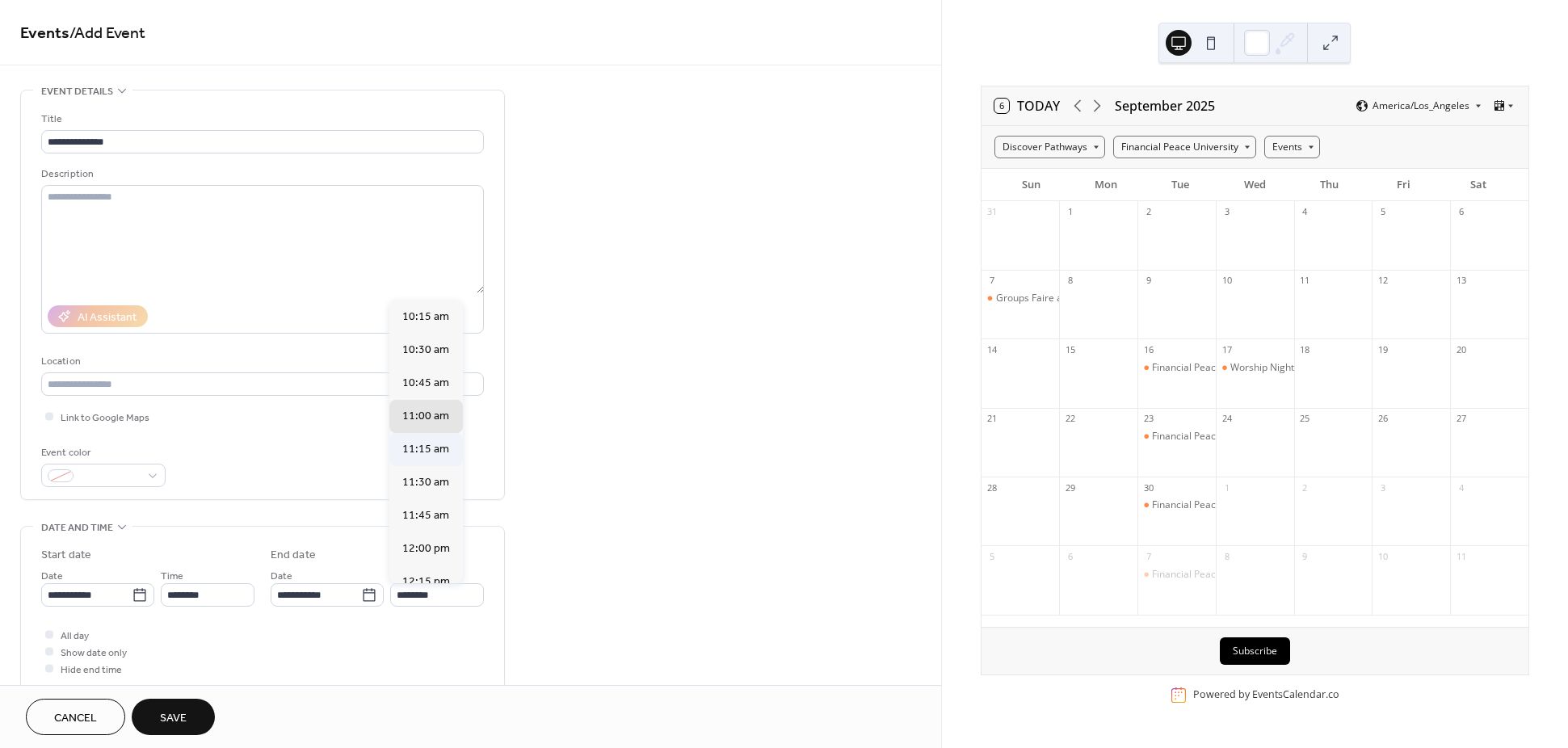 type on "********" 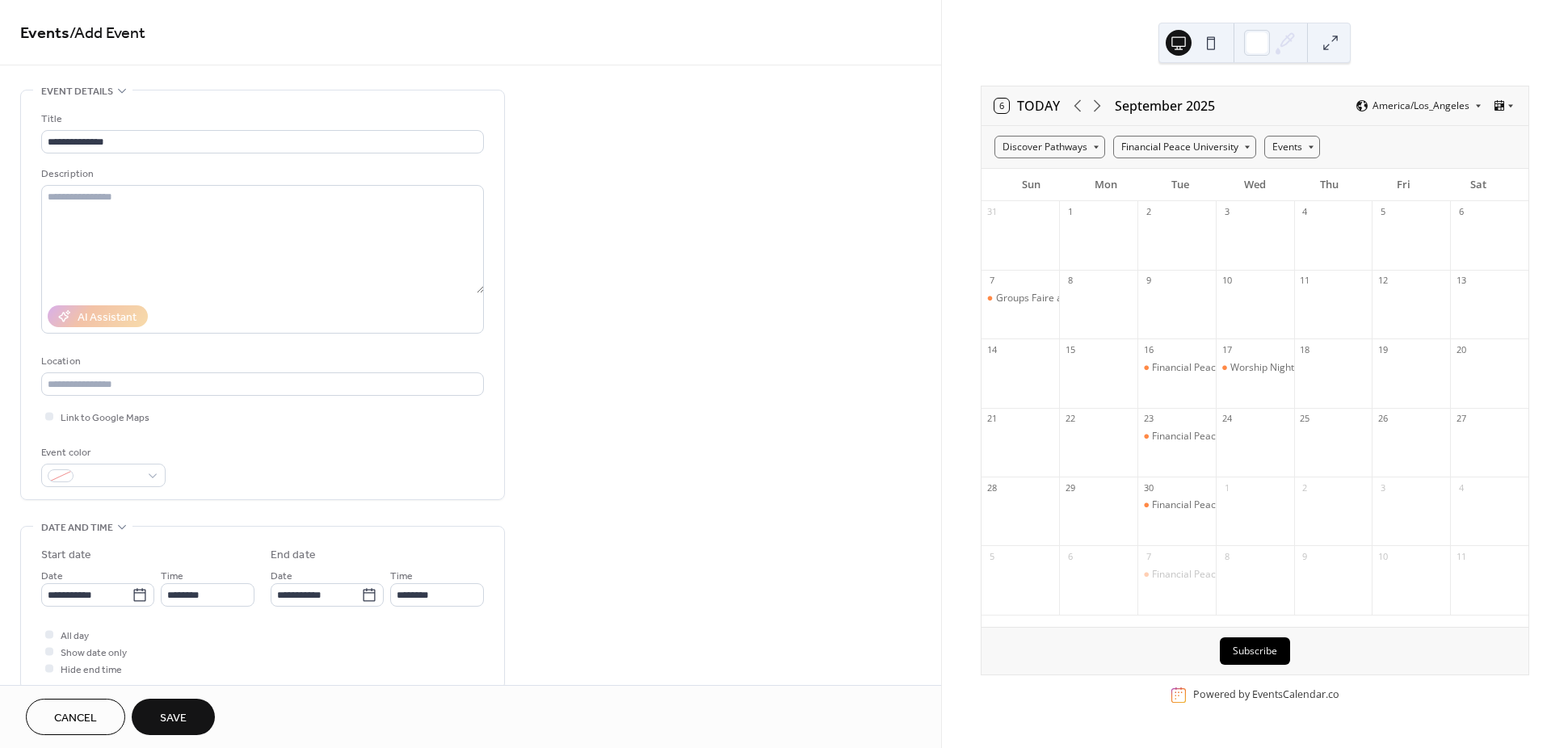 scroll, scrollTop: 363, scrollLeft: 0, axis: vertical 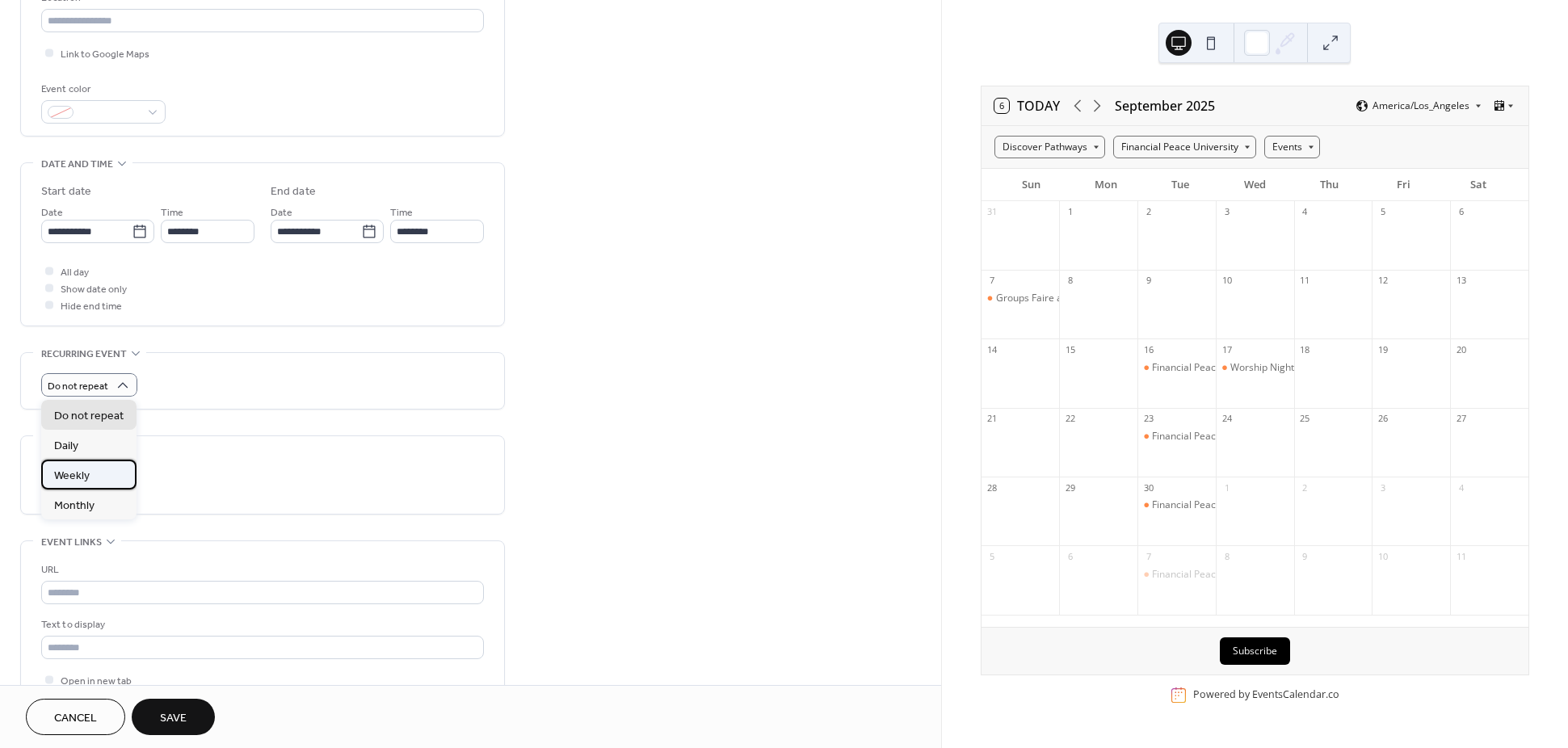 click on "Weekly" at bounding box center (89, 474) 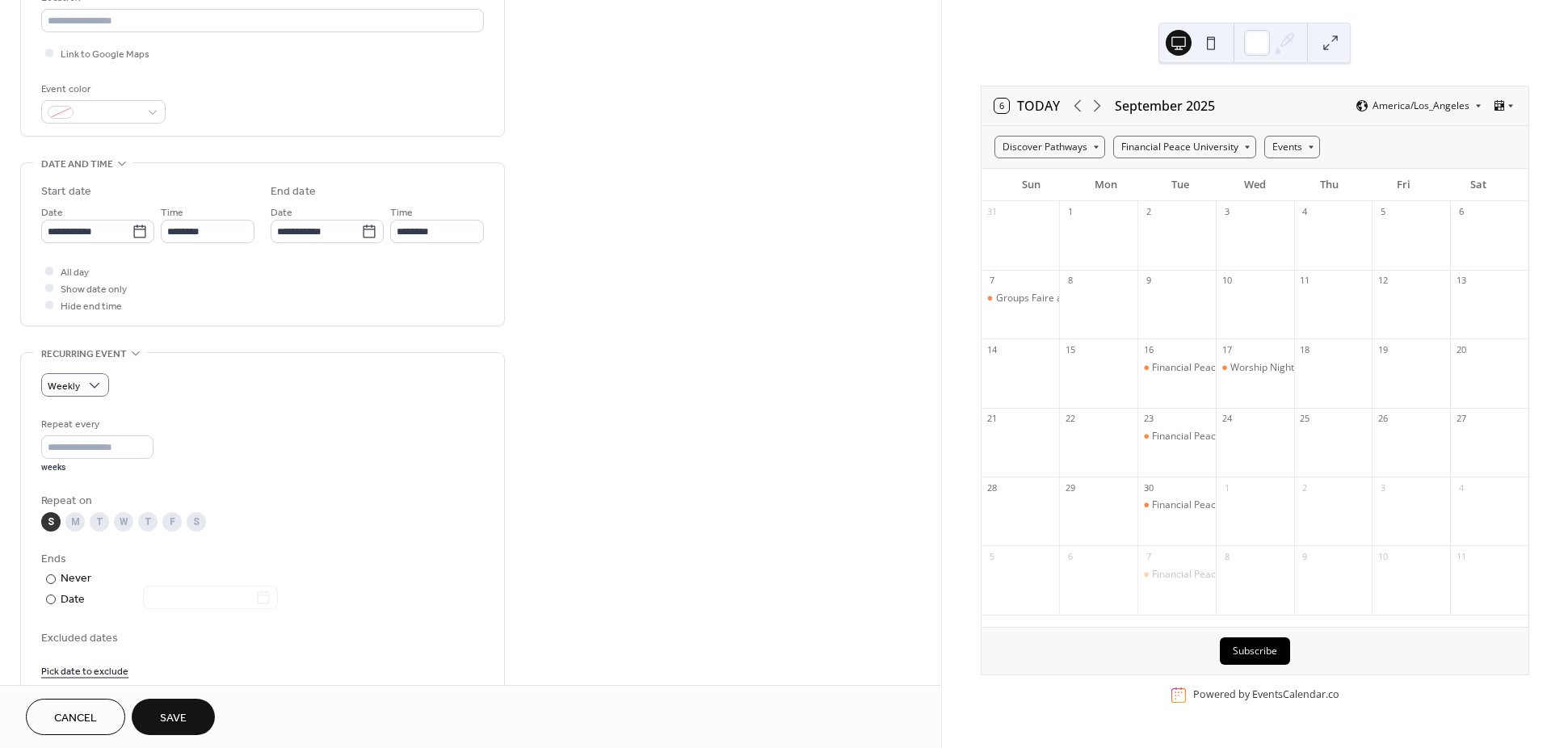 click on "**********" at bounding box center (470, 591) 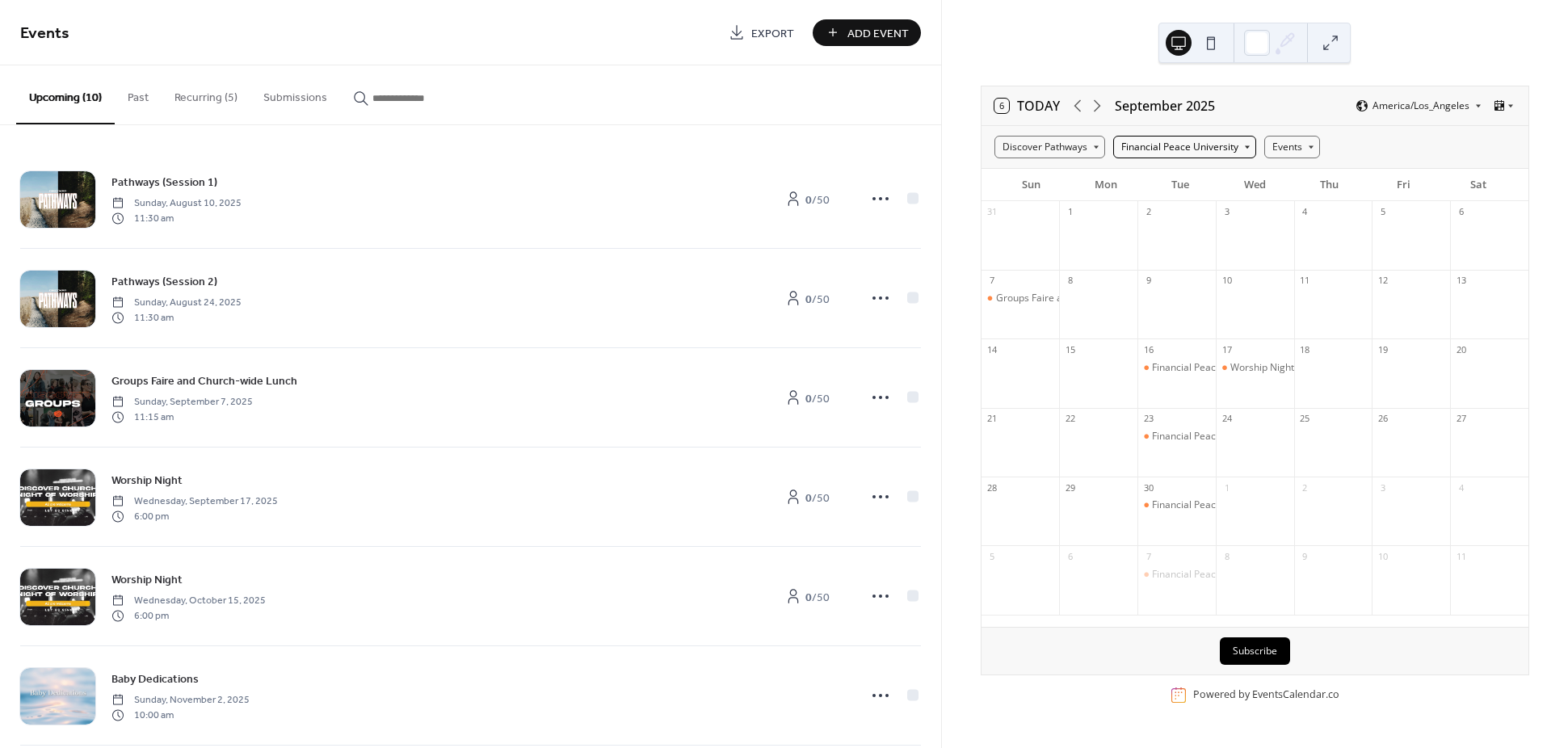 click on "Financial Peace University" at bounding box center (1184, 147) 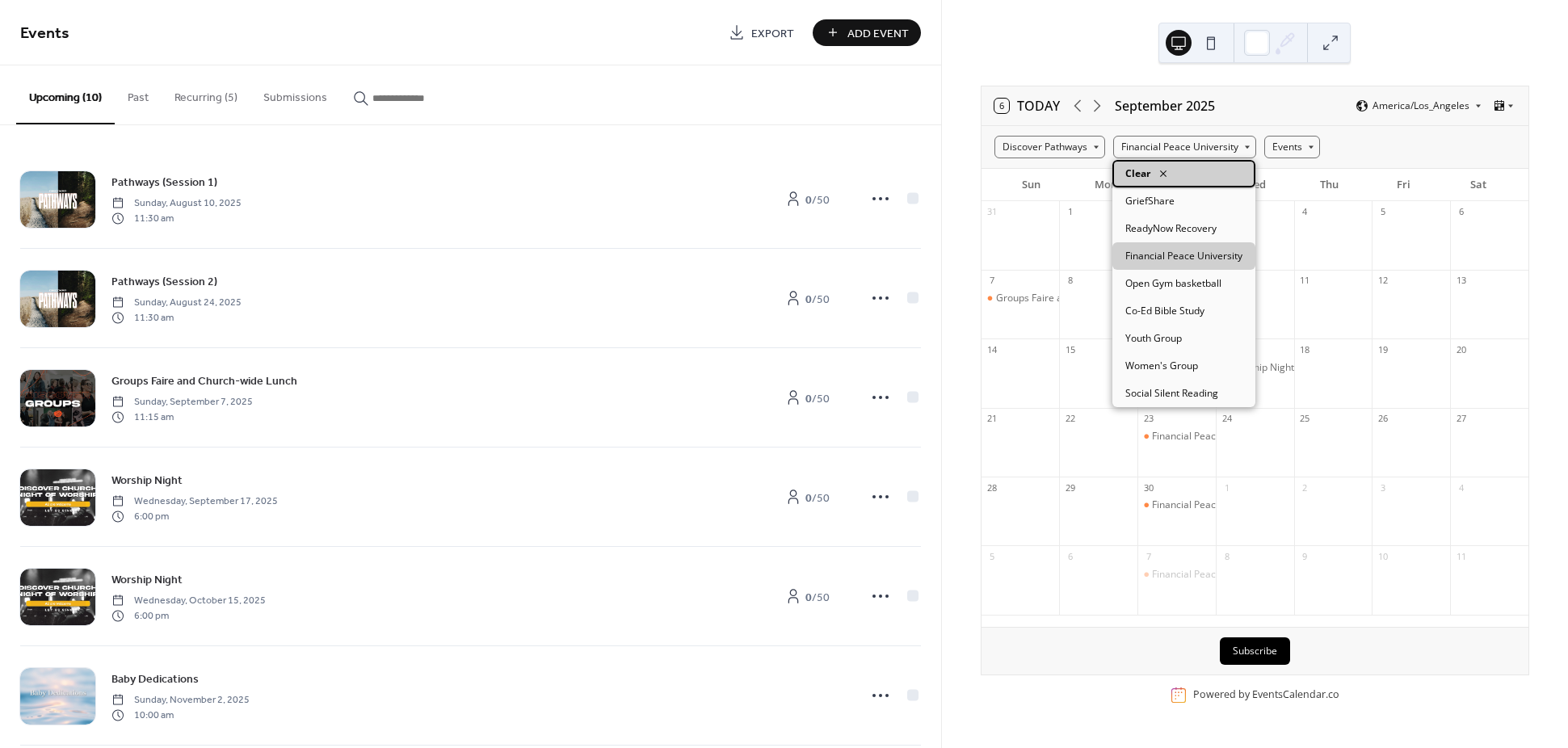 click on "Clear" at bounding box center (1183, 174) 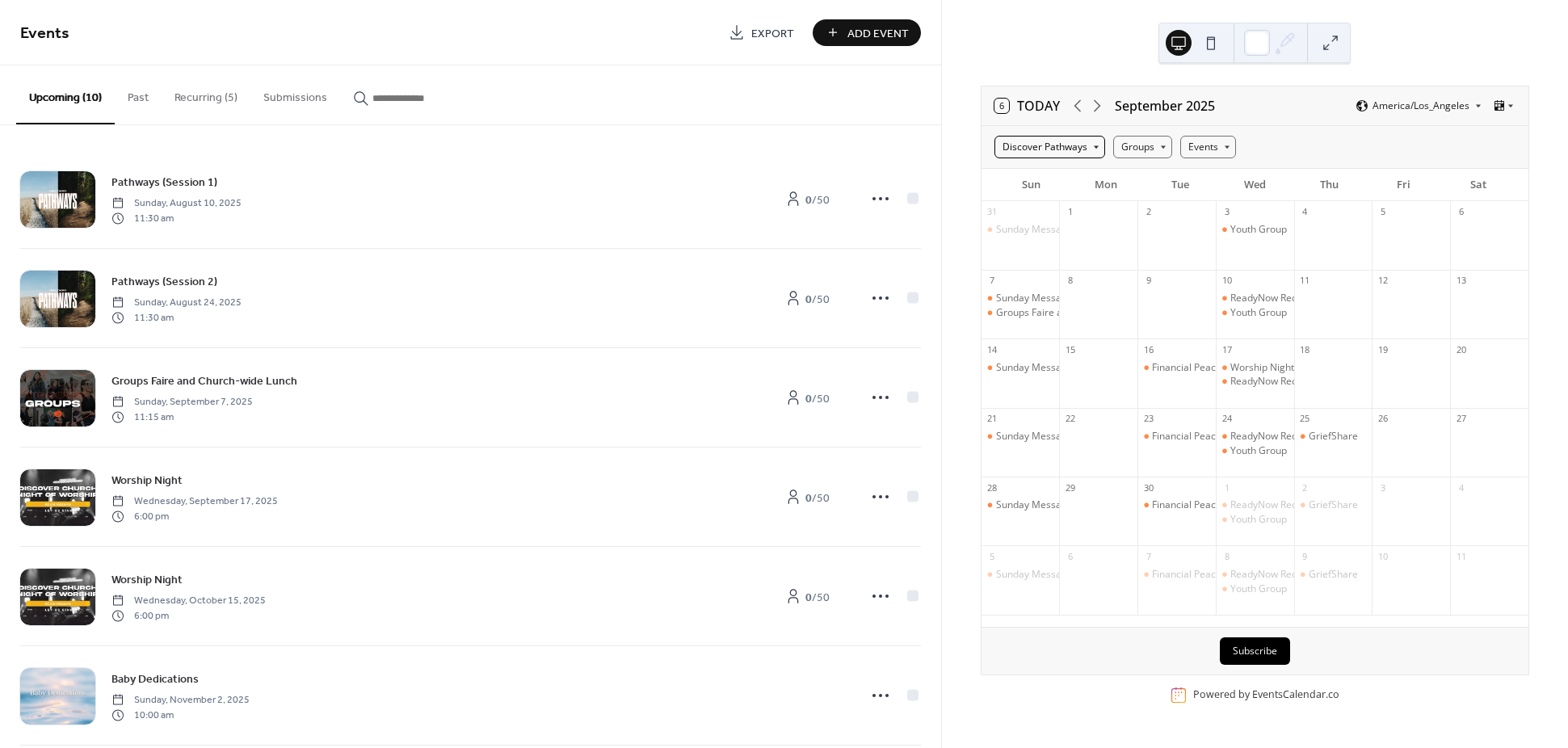 click on "Discover Pathways" at bounding box center [1049, 147] 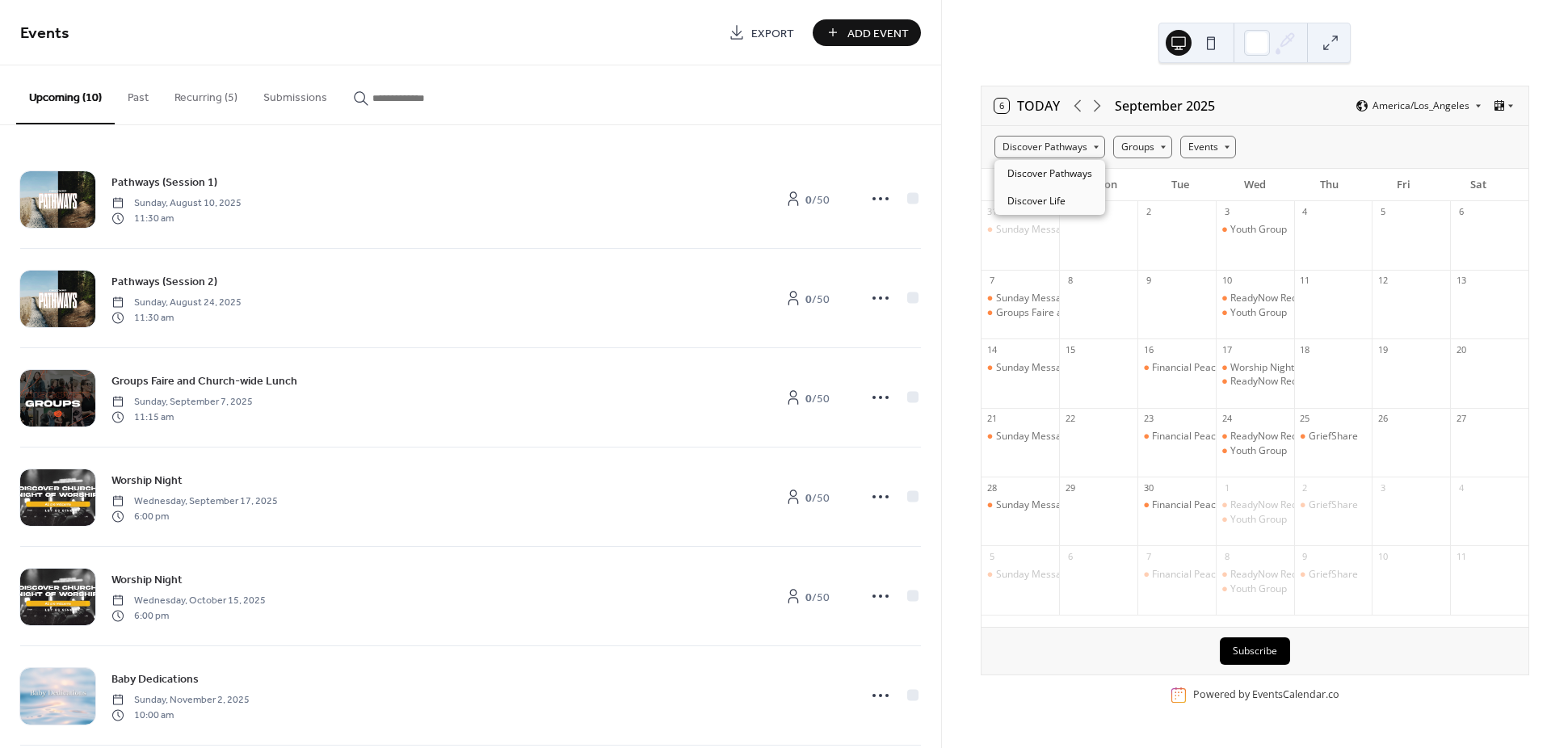 click on "Discover Pathways Groups Events" at bounding box center (1255, 147) 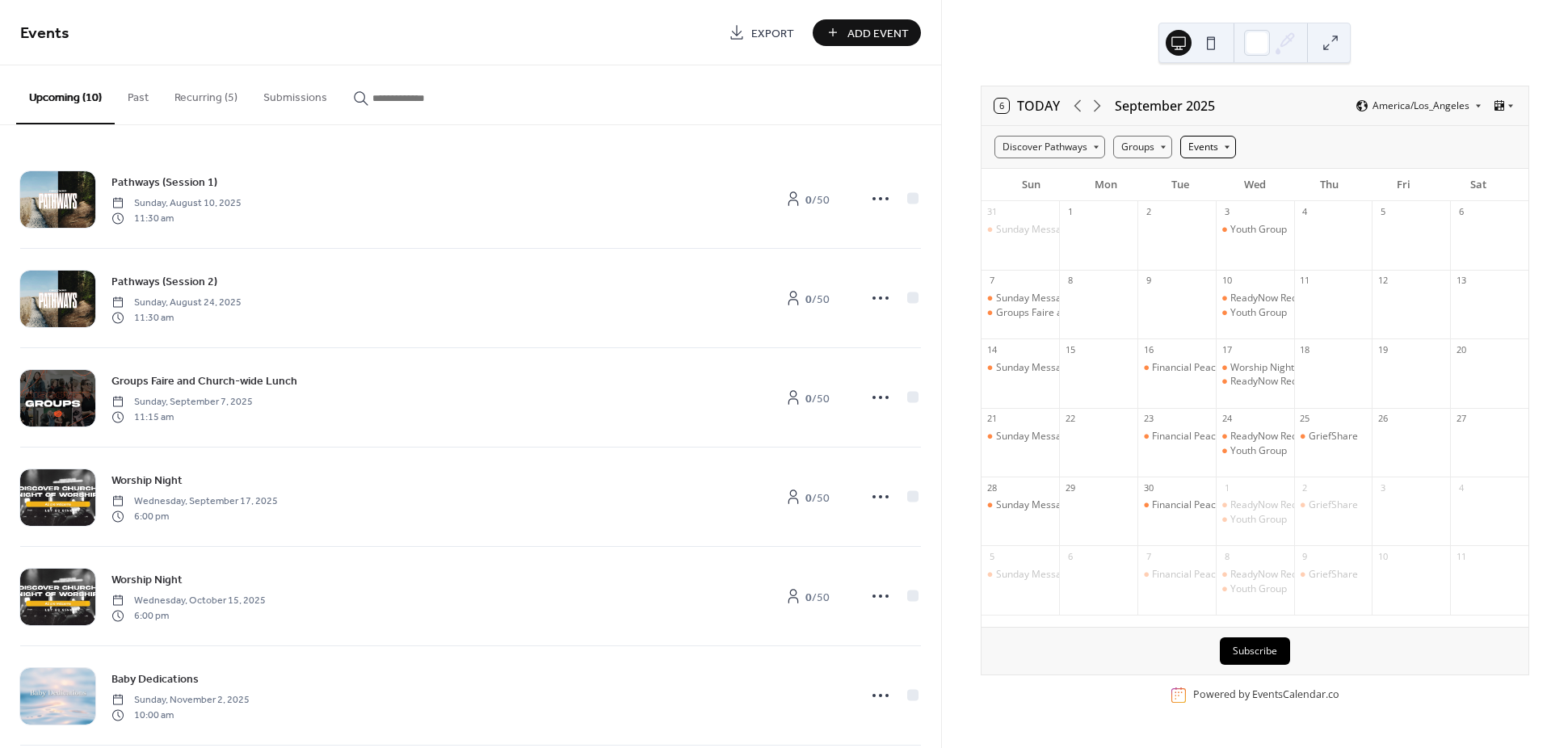 click on "Events" at bounding box center (1208, 147) 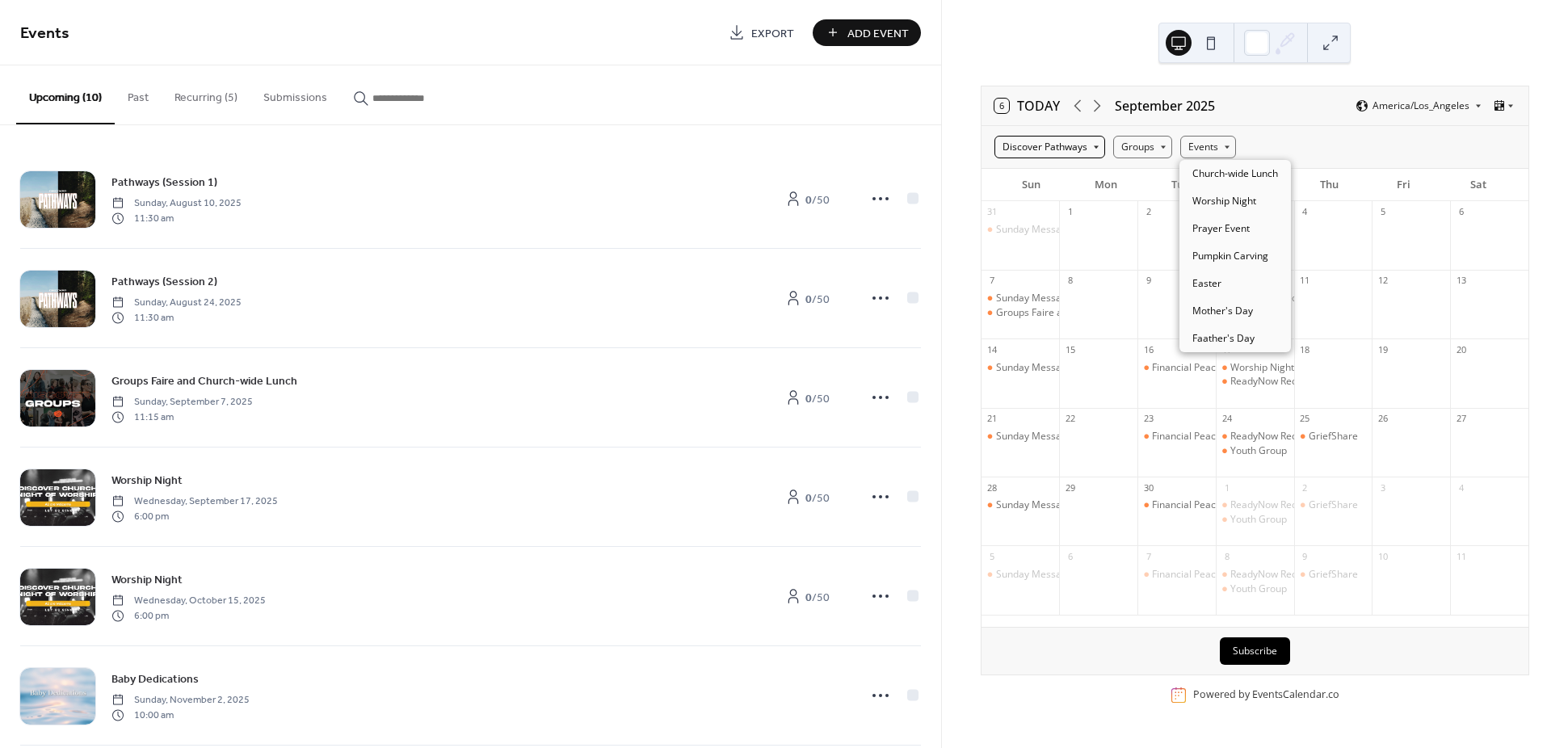 click on "Discover Pathways" at bounding box center [1049, 147] 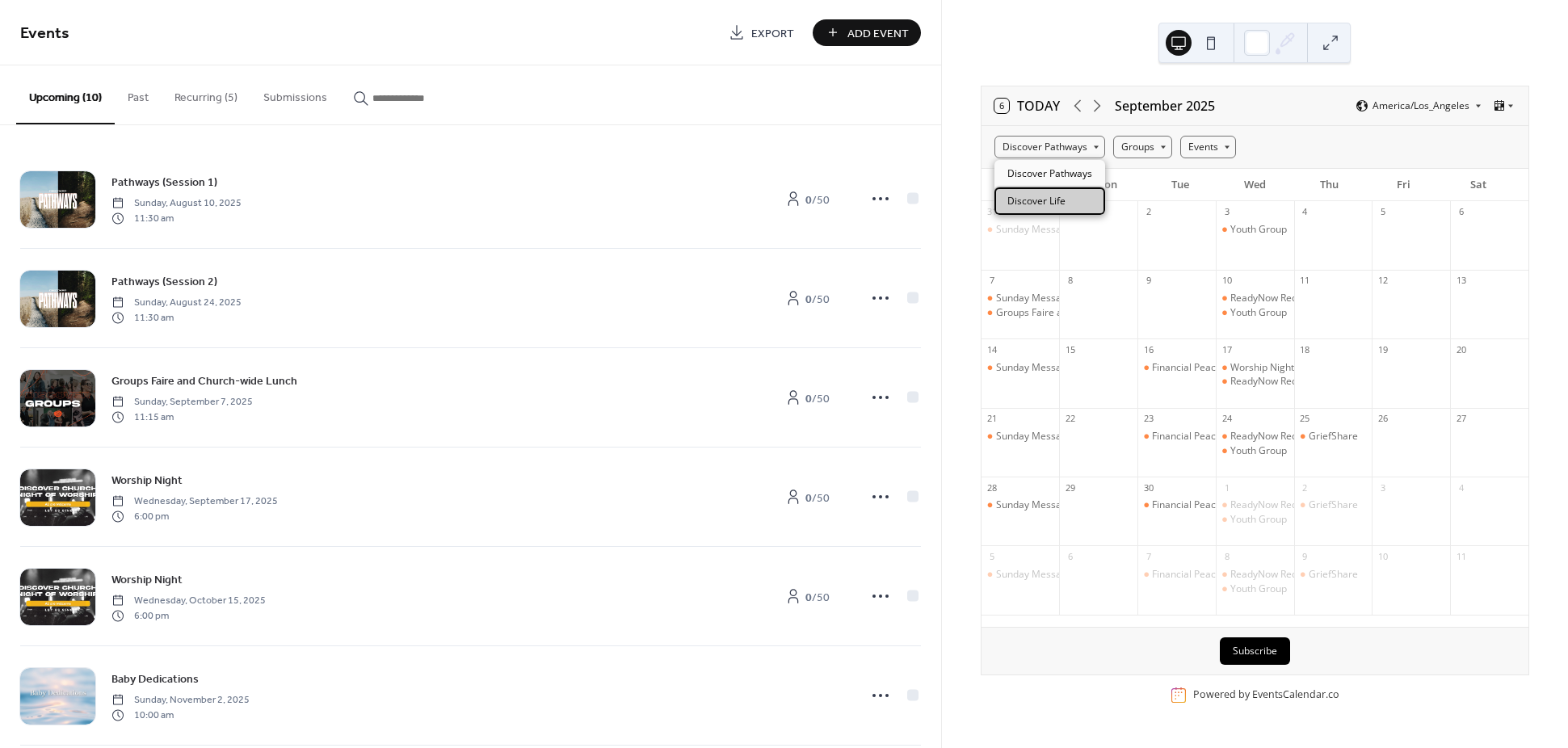 click on "Discover Life" at bounding box center (1049, 201) 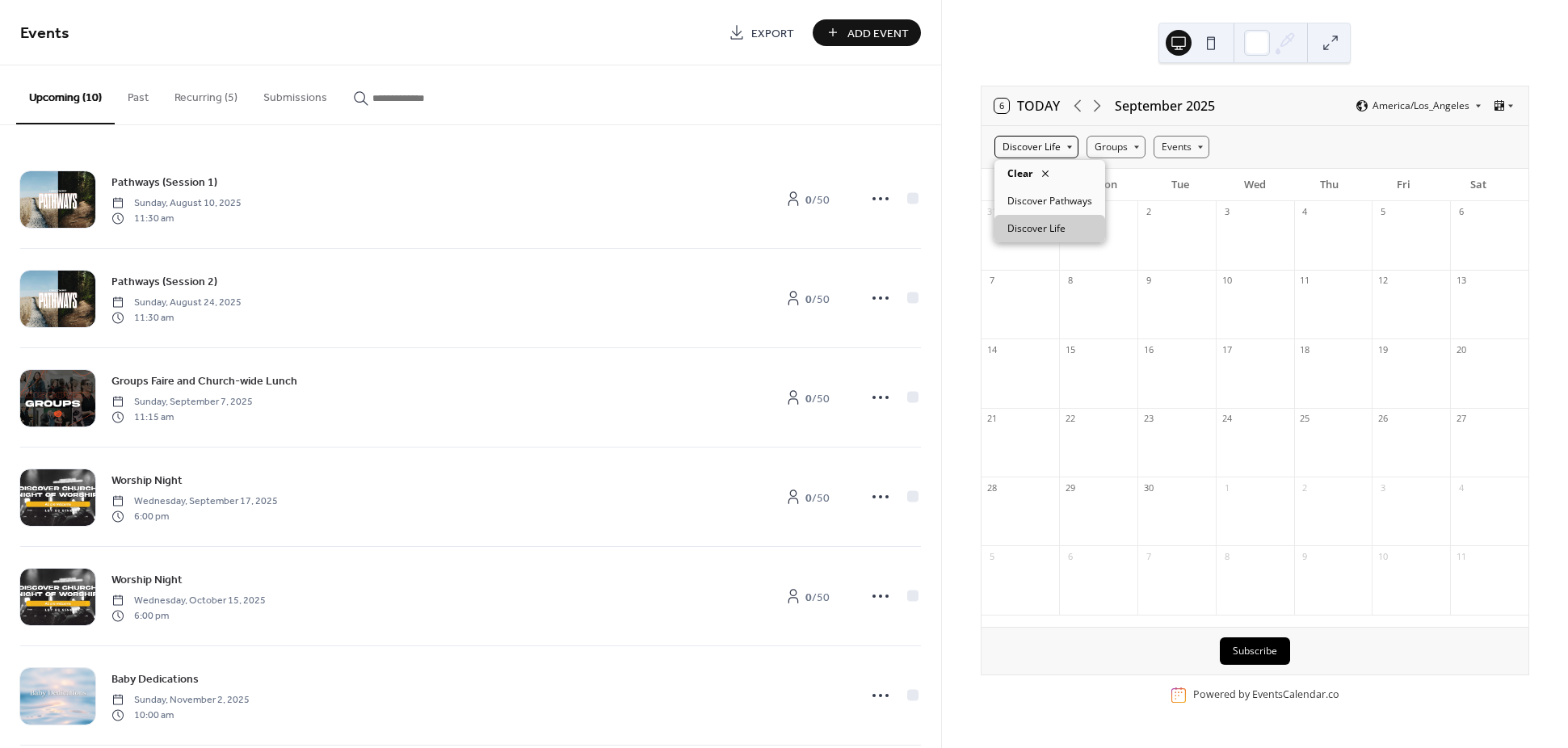 click on "Discover Life" at bounding box center (1036, 147) 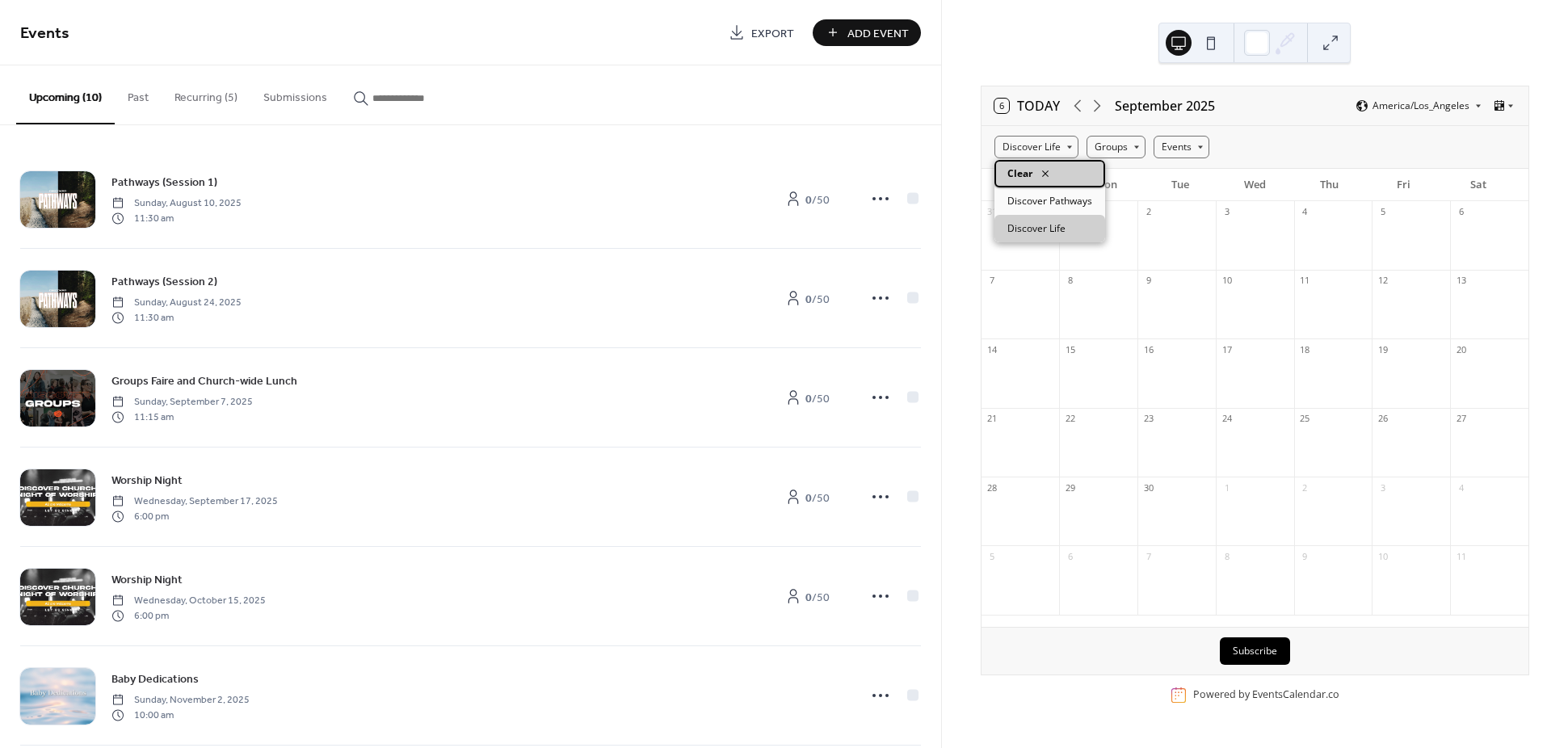 click 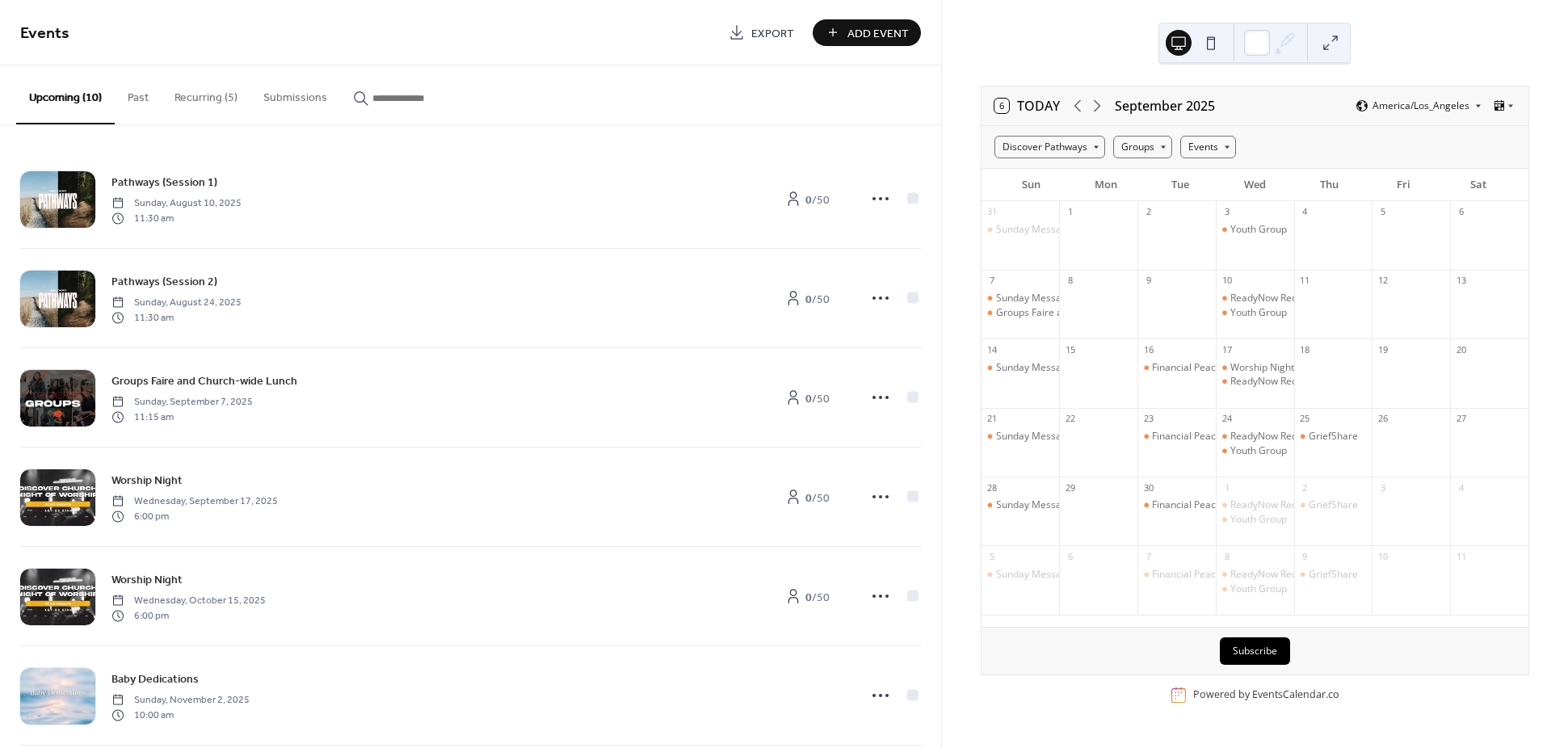 click on "Recurring (5)" at bounding box center (206, 94) 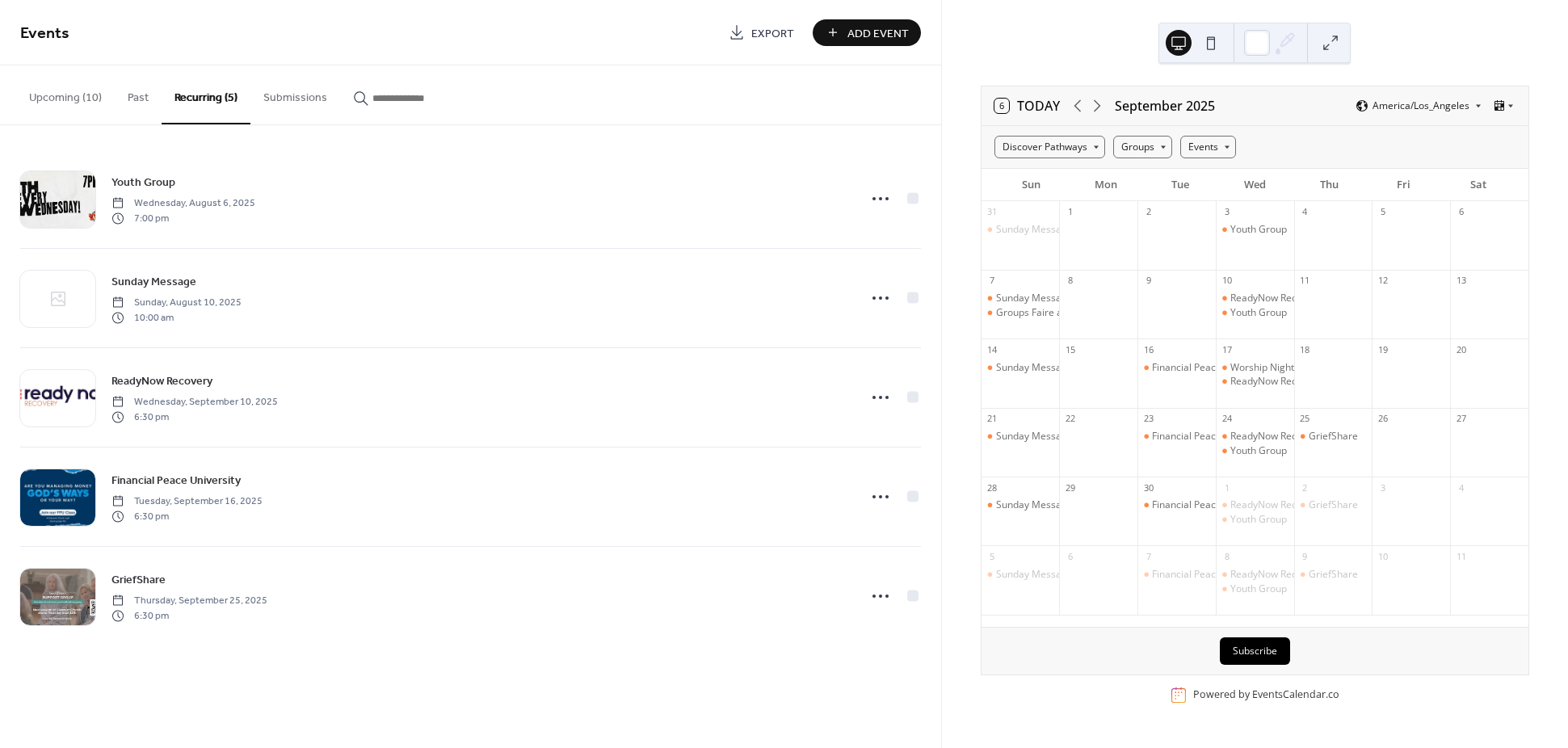 click on "Add Event" at bounding box center (878, 33) 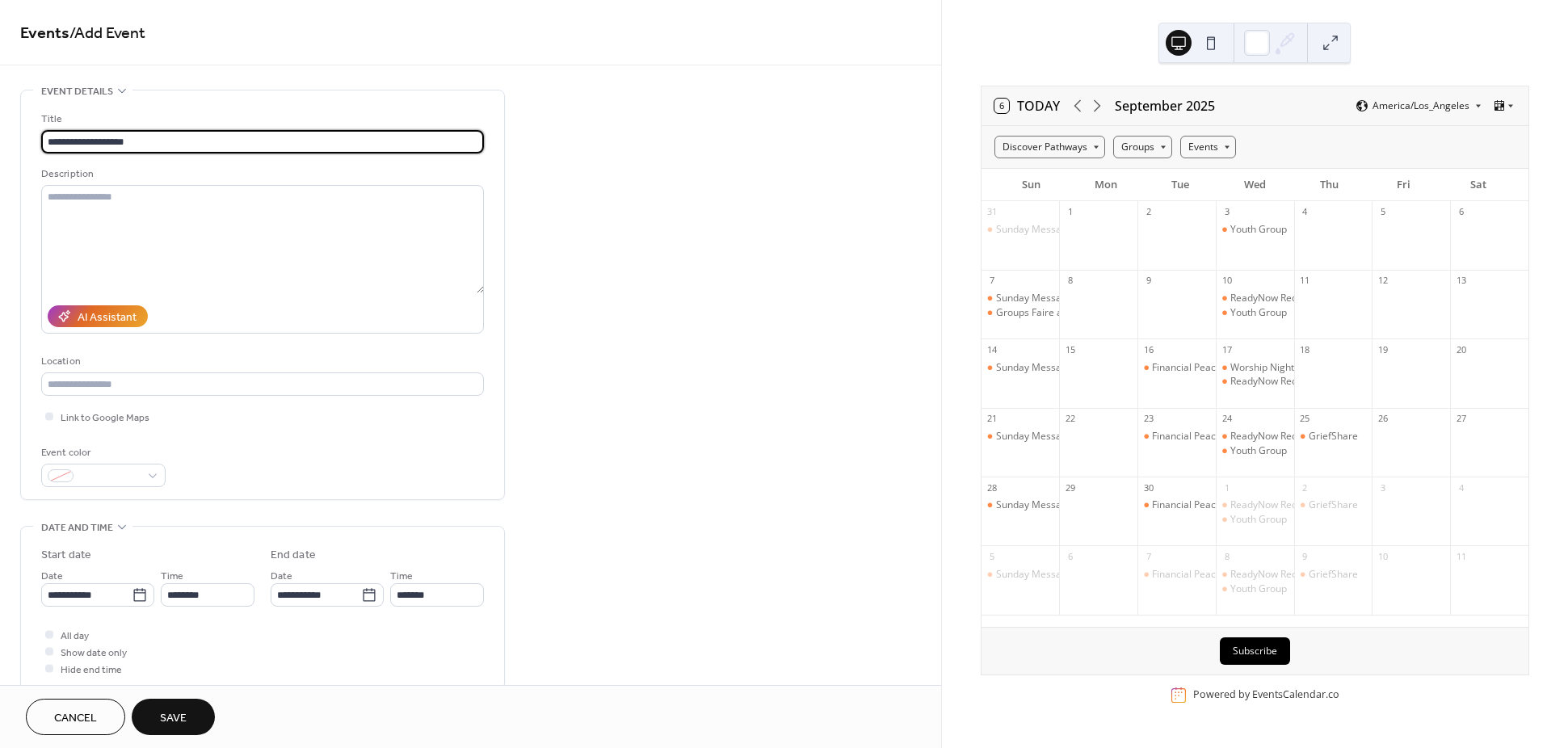 type on "**********" 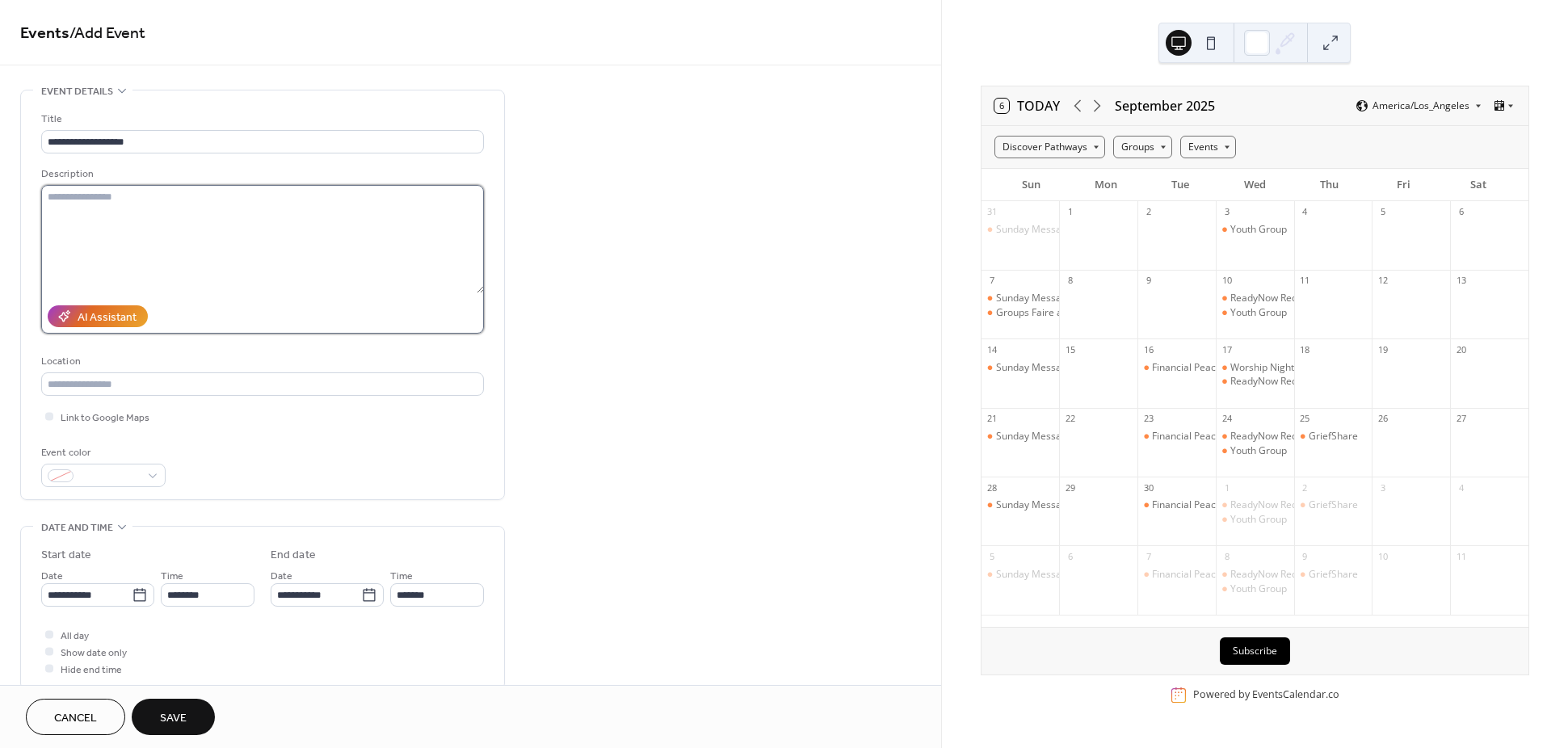 click at bounding box center (263, 239) 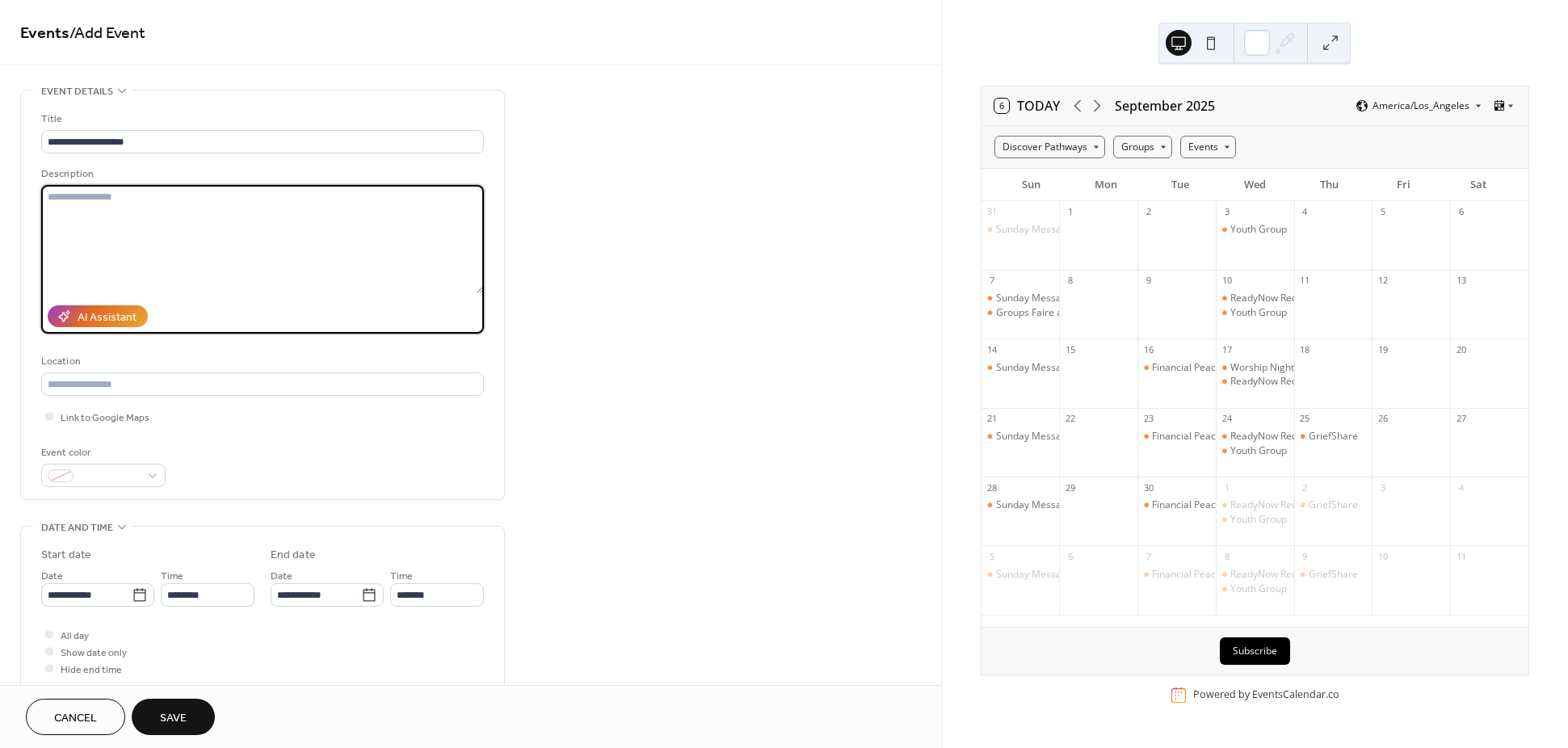 paste on "**********" 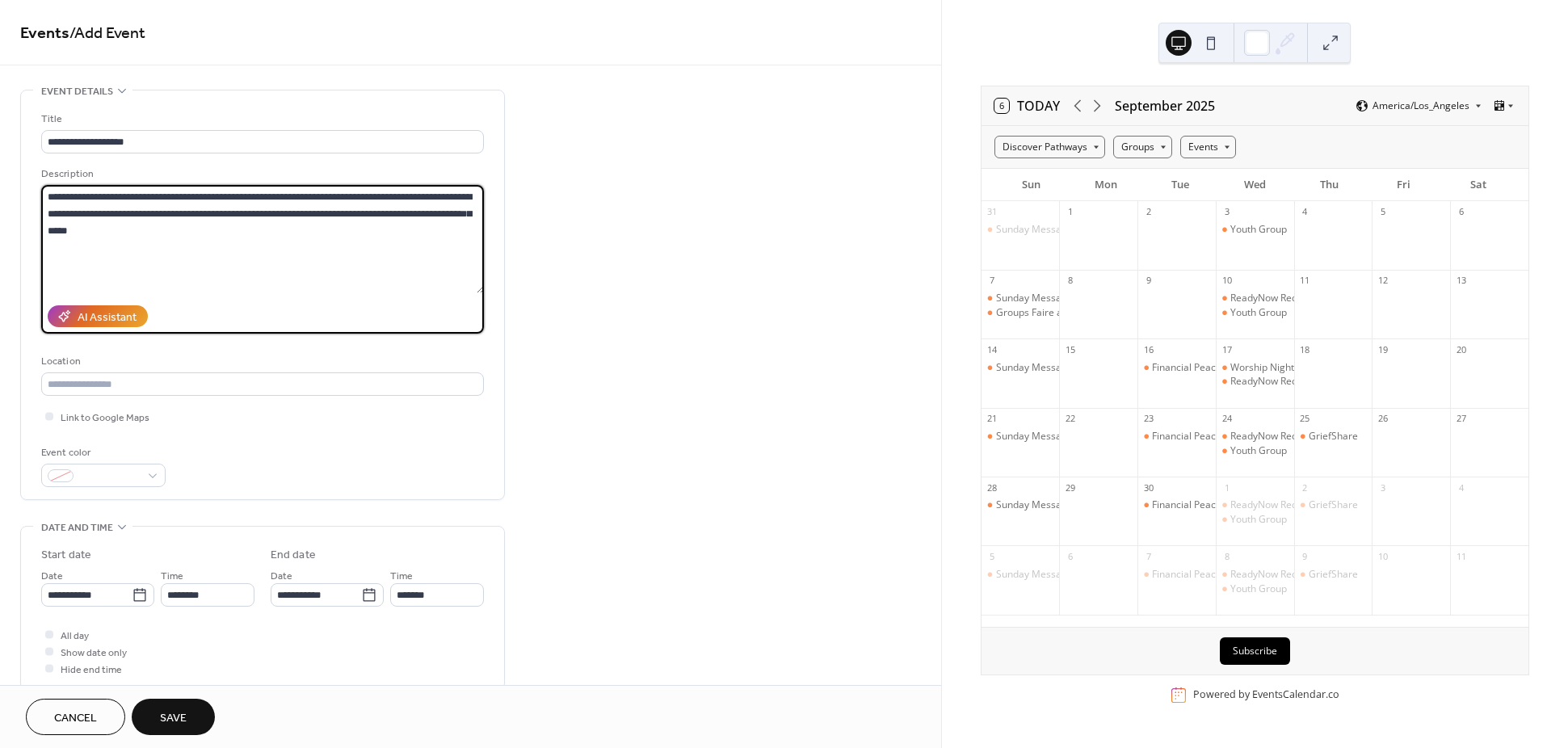 scroll, scrollTop: 363, scrollLeft: 0, axis: vertical 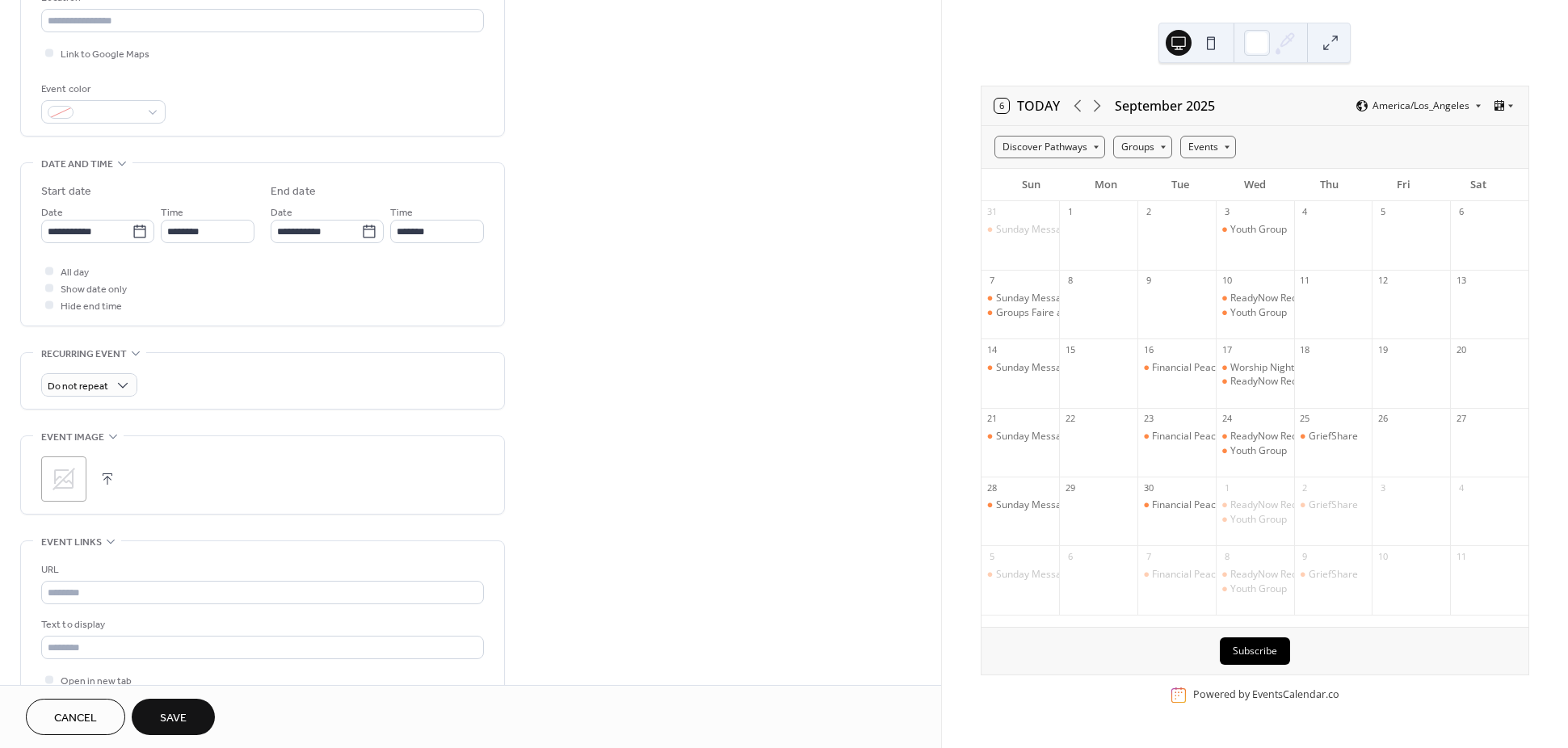 type on "**********" 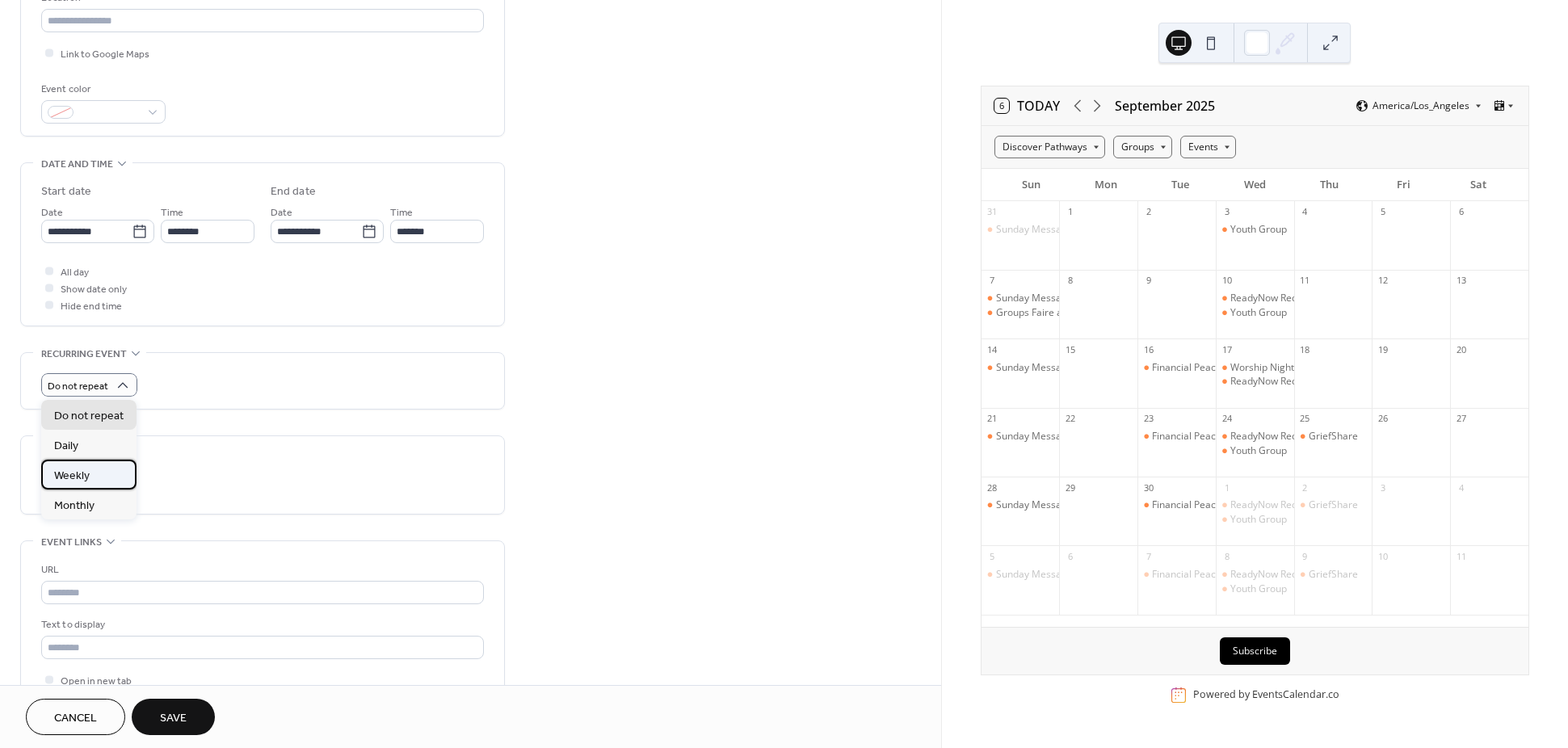 click on "Weekly" at bounding box center [89, 474] 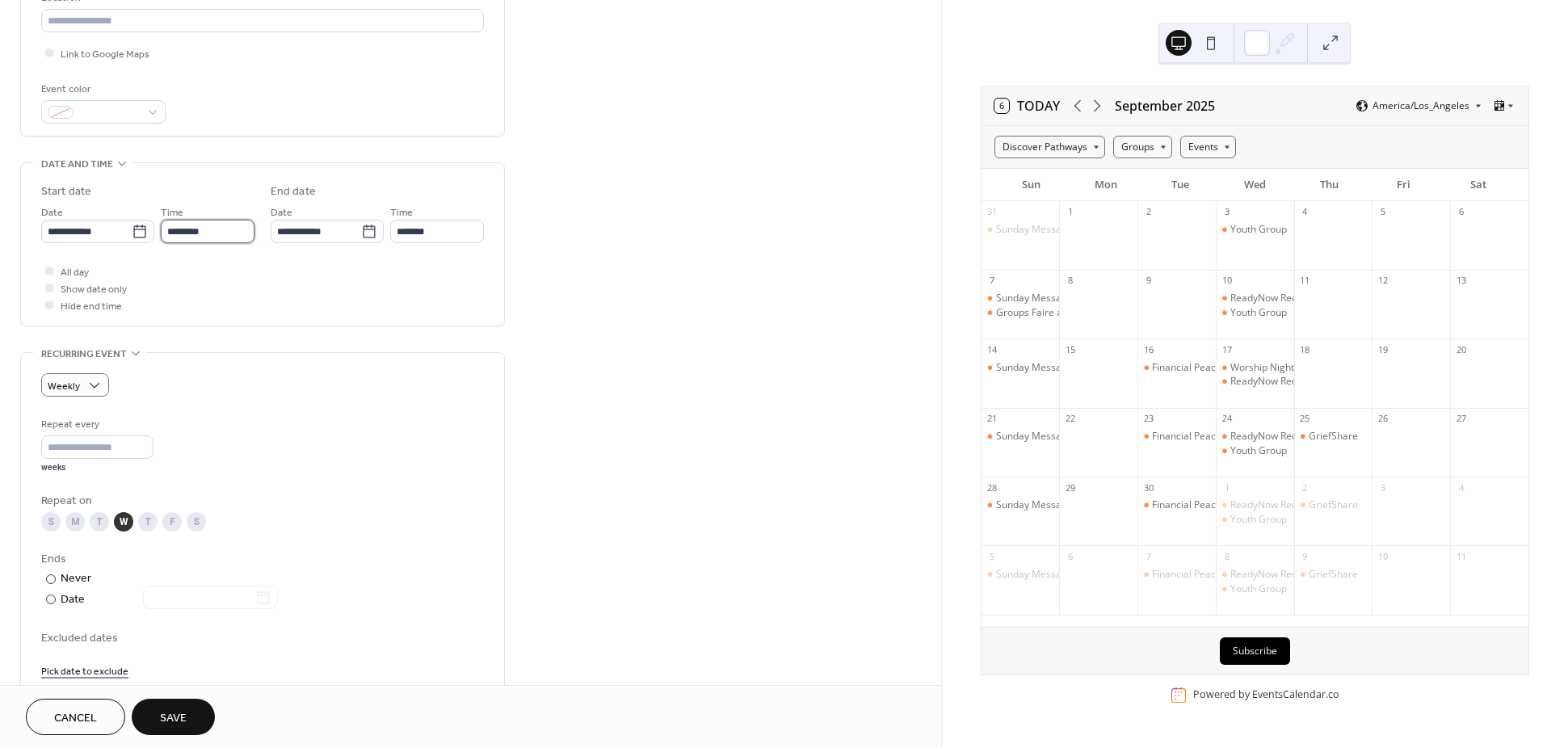 click on "********" at bounding box center (208, 231) 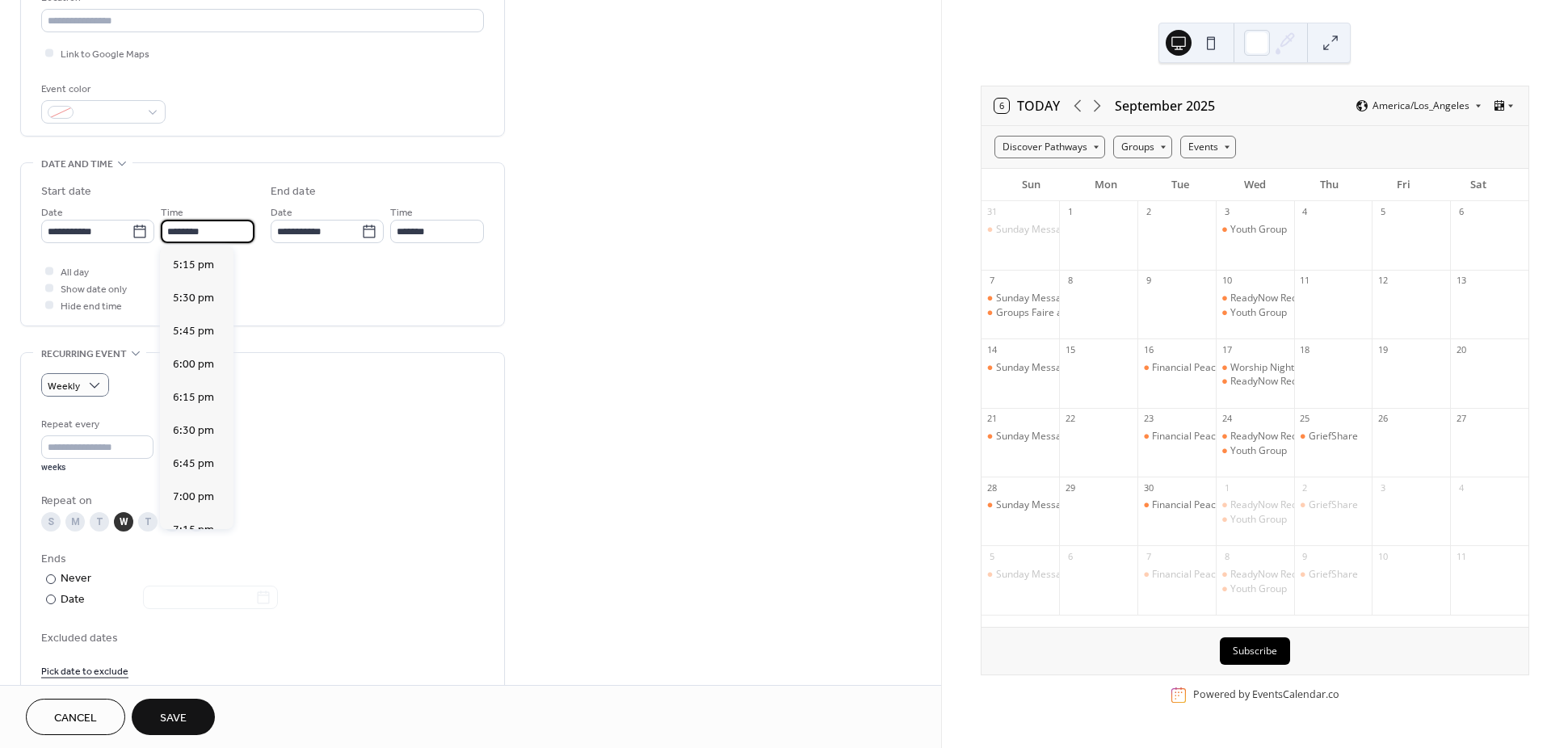 scroll, scrollTop: 2317, scrollLeft: 0, axis: vertical 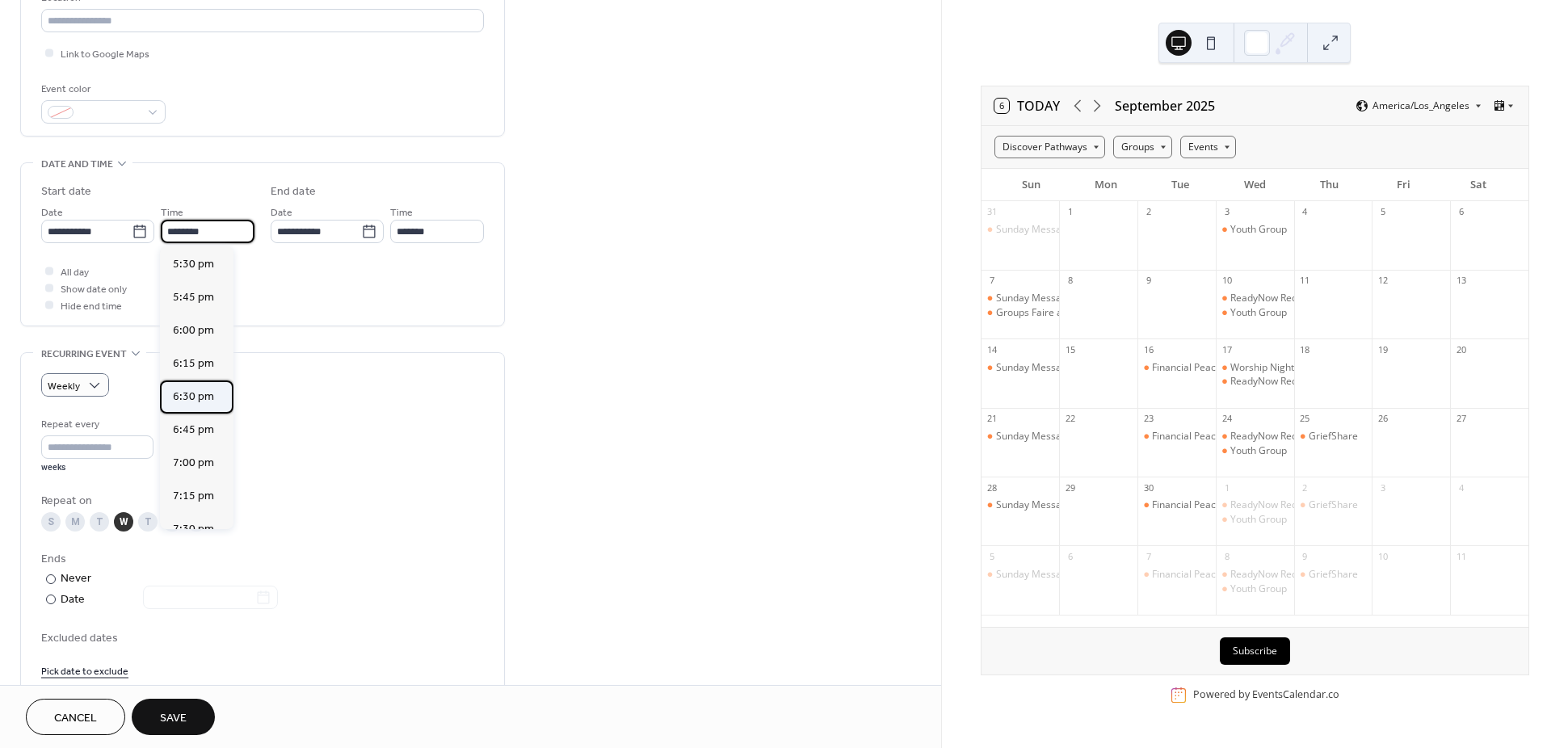 click on "6:30 pm" at bounding box center [193, 397] 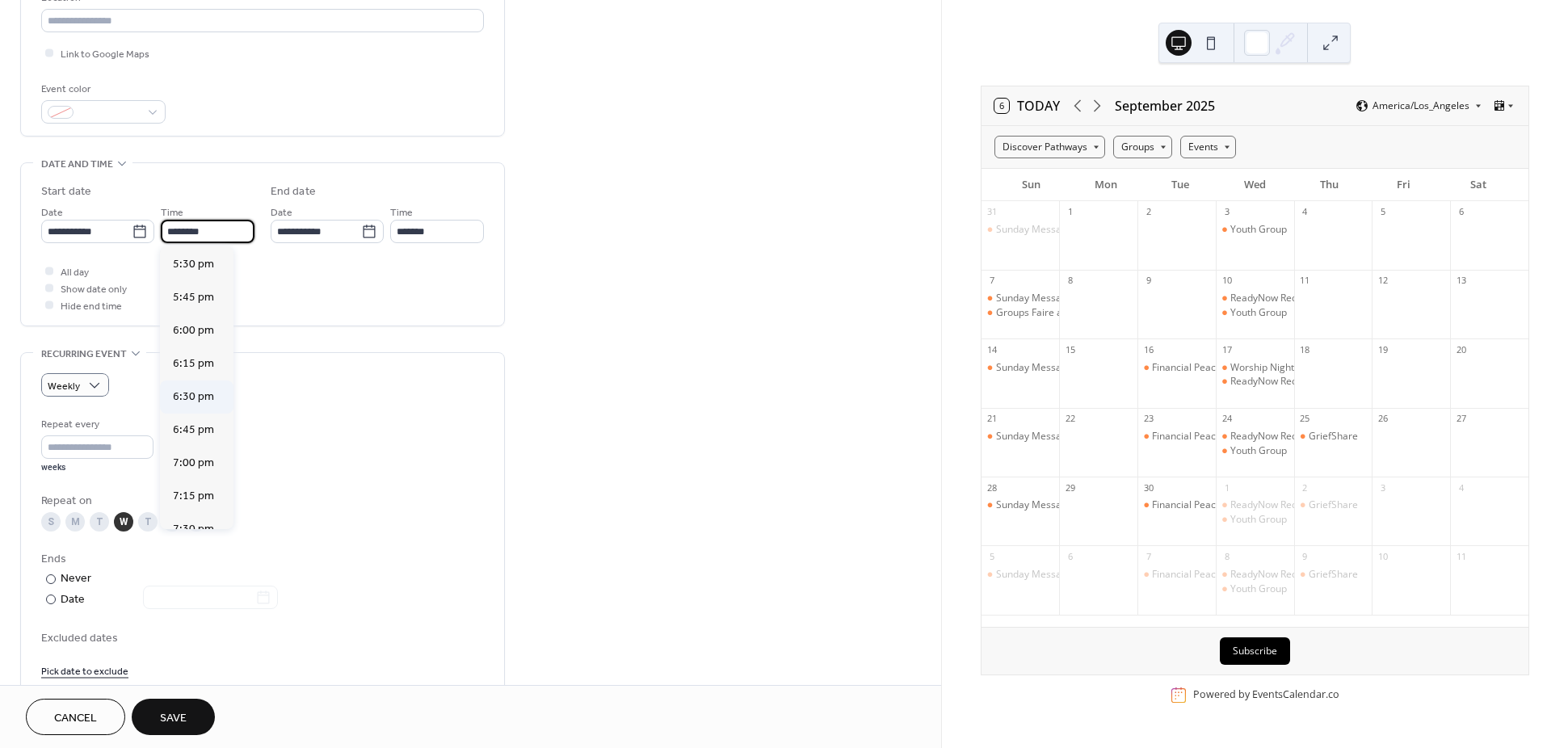 type on "*******" 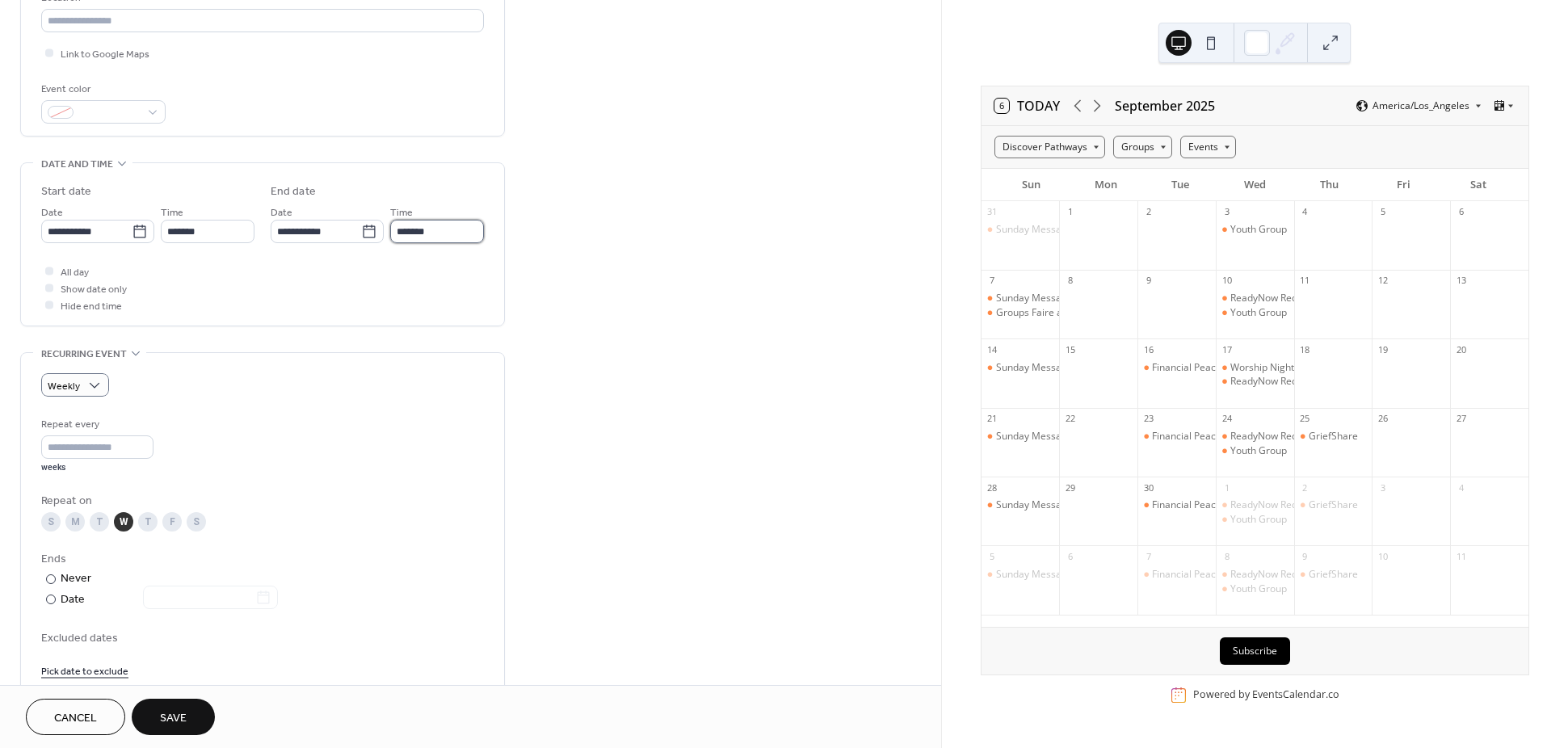 click on "*******" at bounding box center (437, 231) 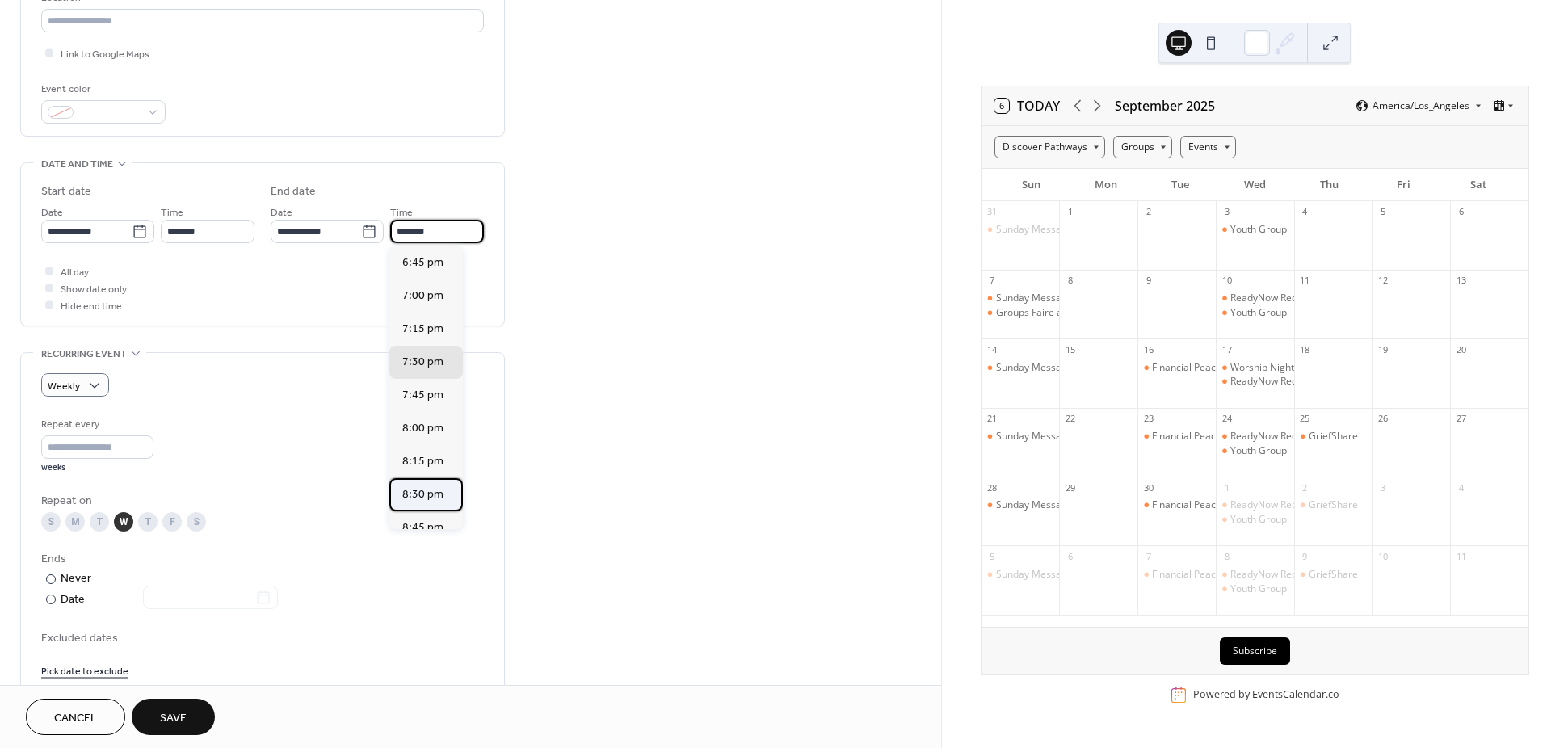 click on "8:30 pm" at bounding box center (422, 494) 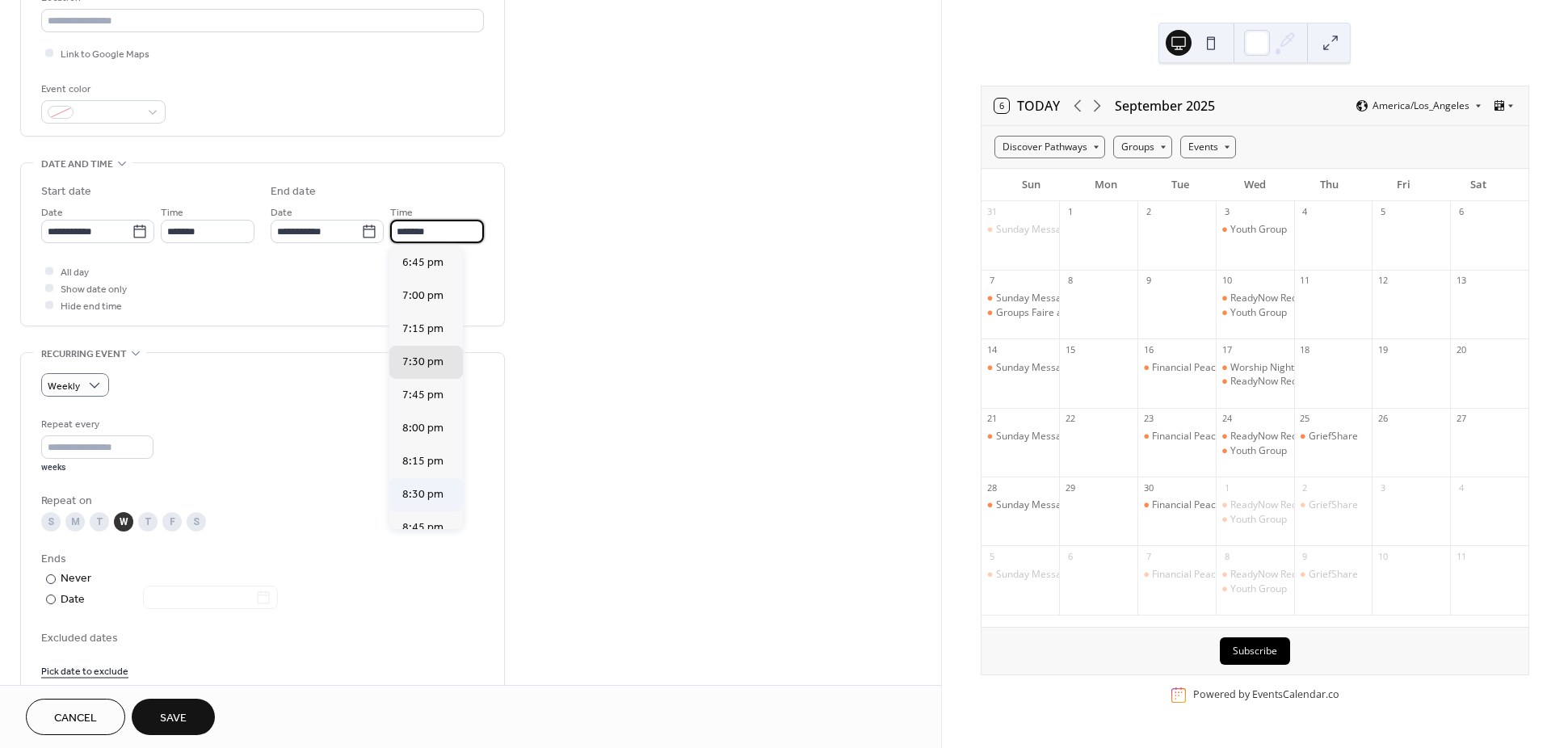 type on "*******" 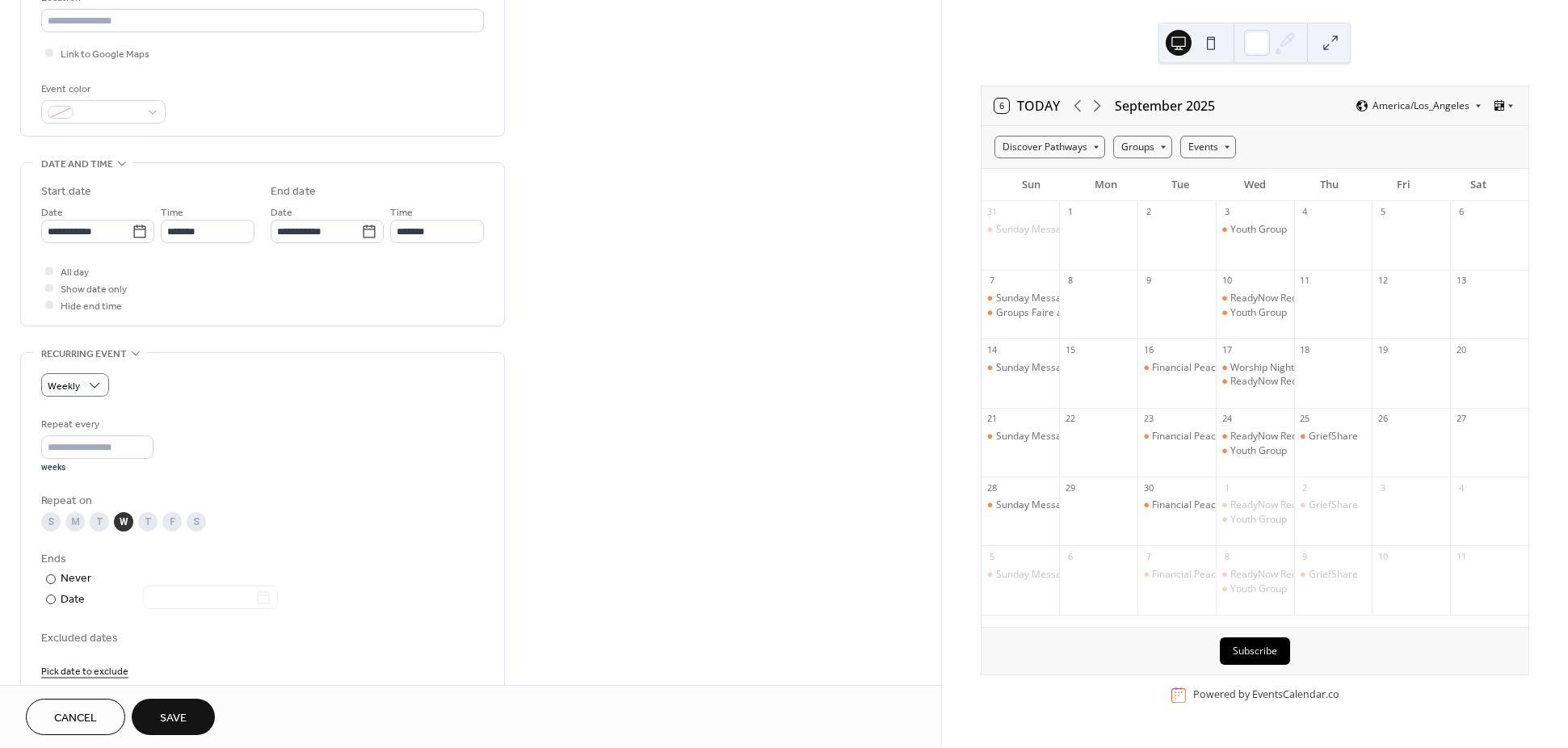 click on "Pick date to exclude" at bounding box center (85, 670) 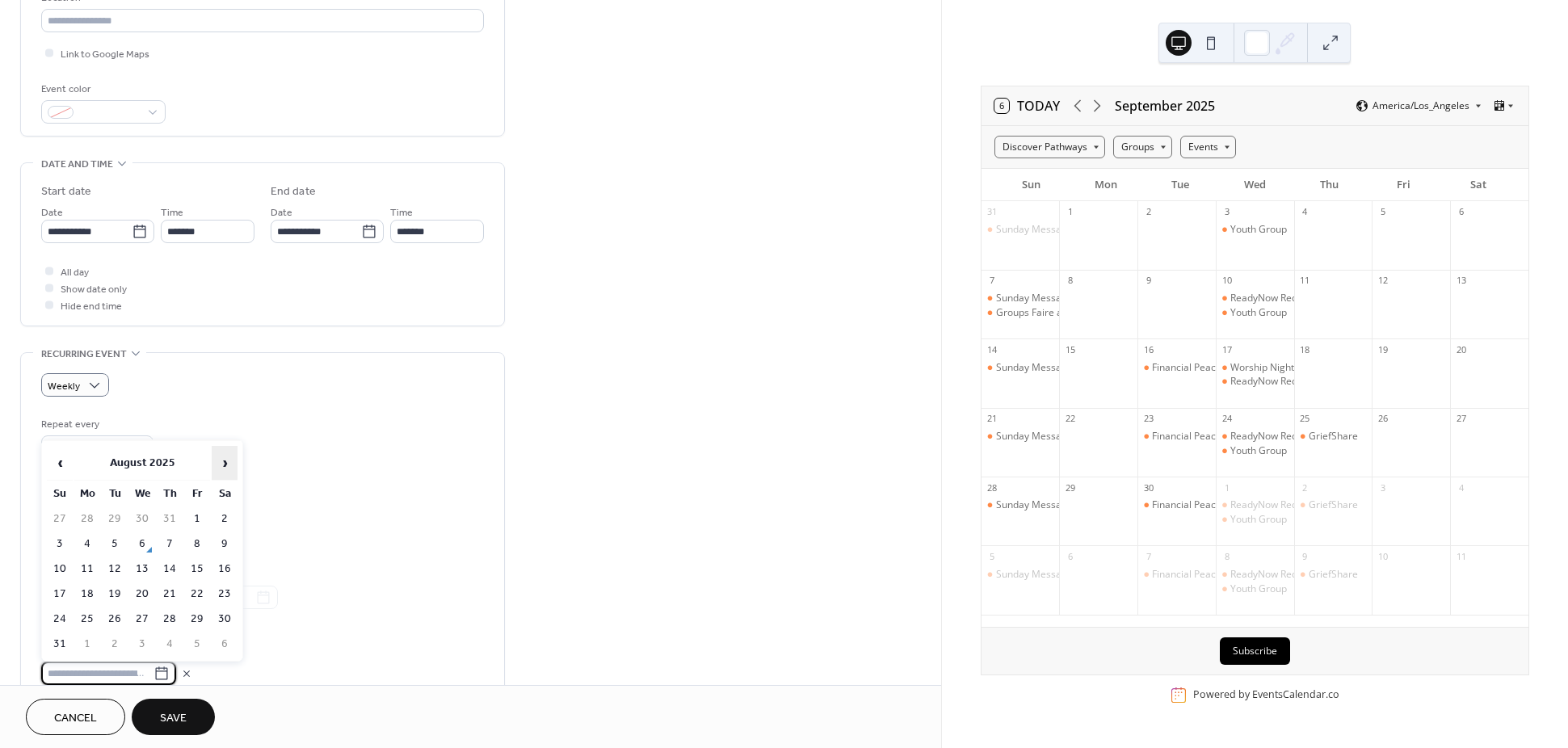 click on "›" at bounding box center [225, 463] 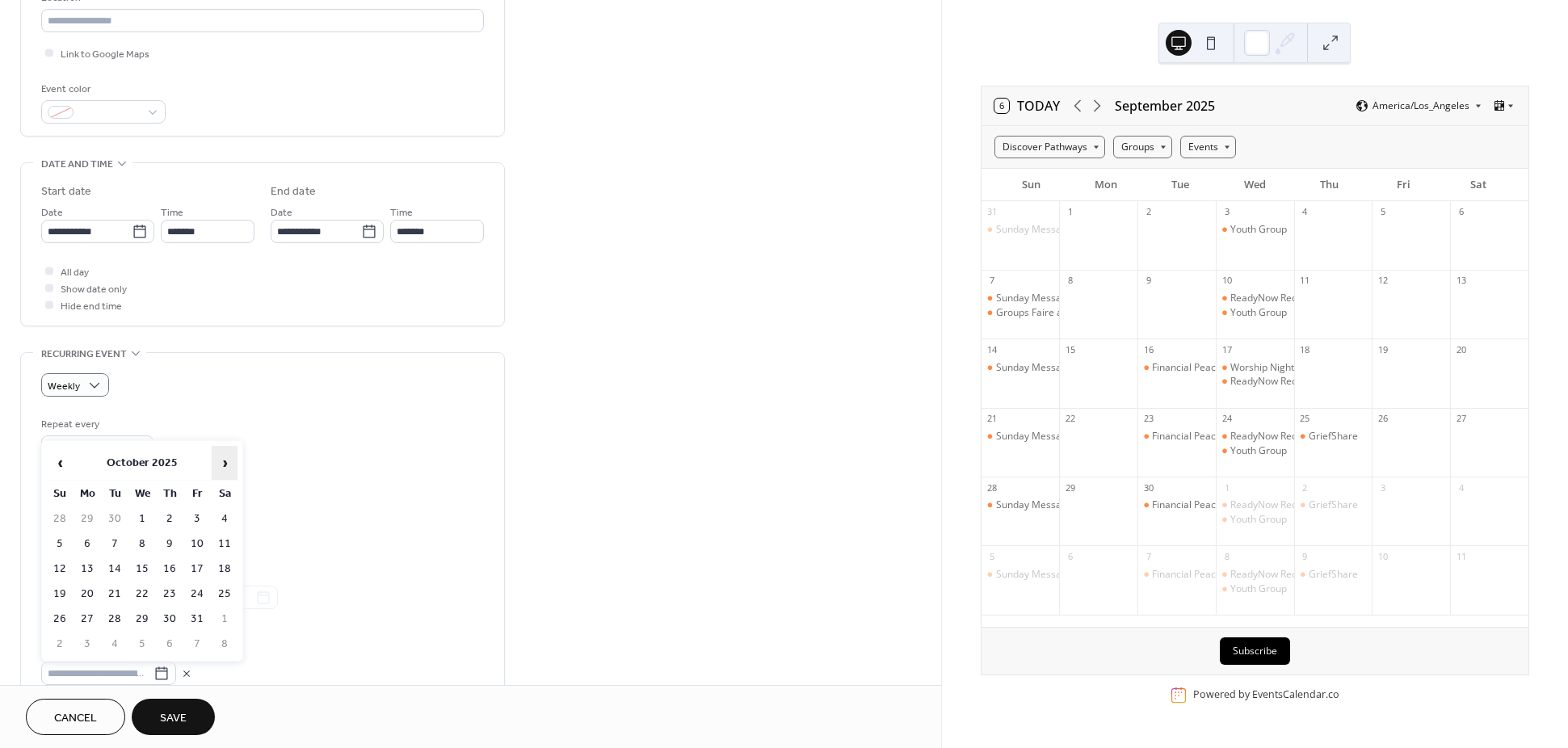 click on "›" at bounding box center (225, 463) 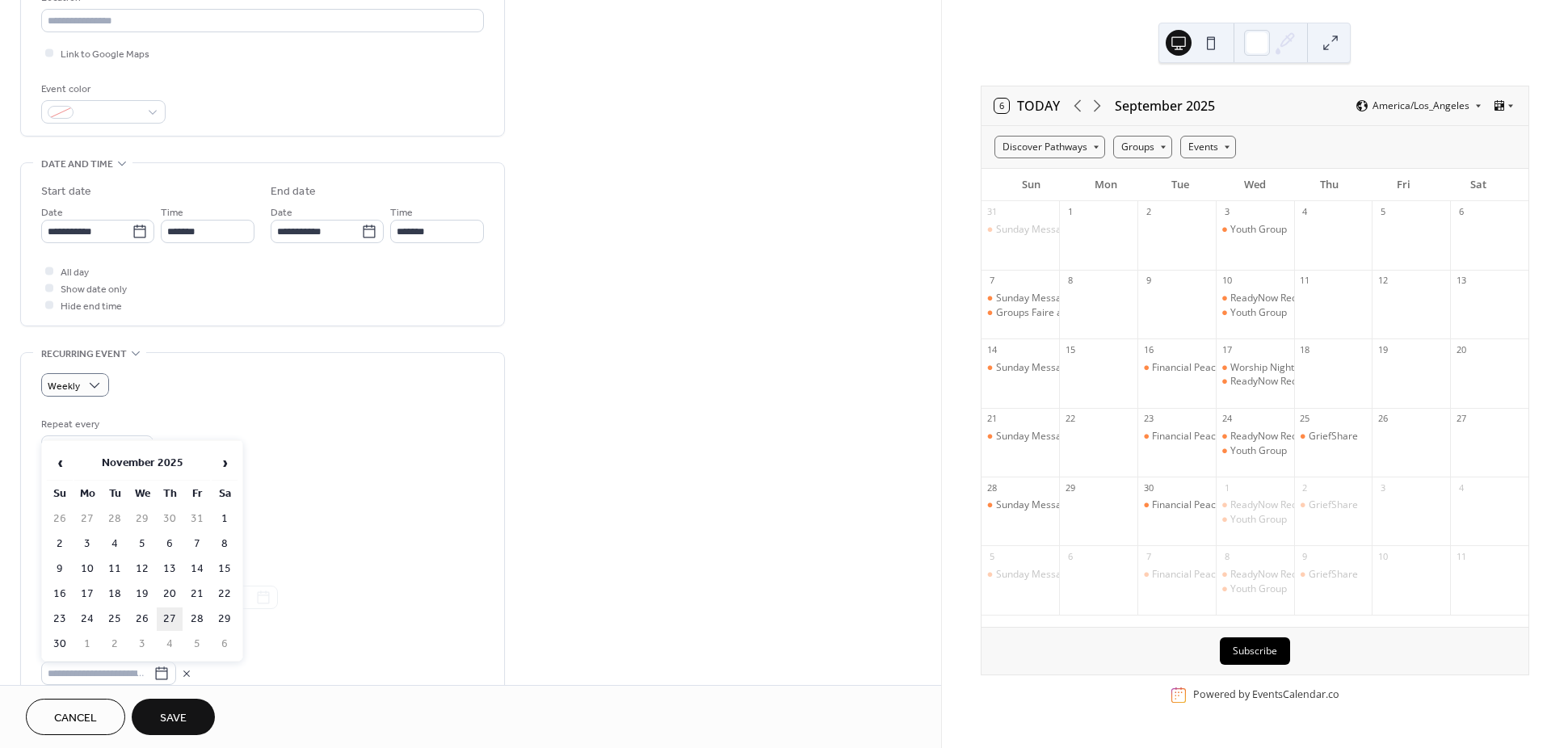 click on "27" at bounding box center (170, 619) 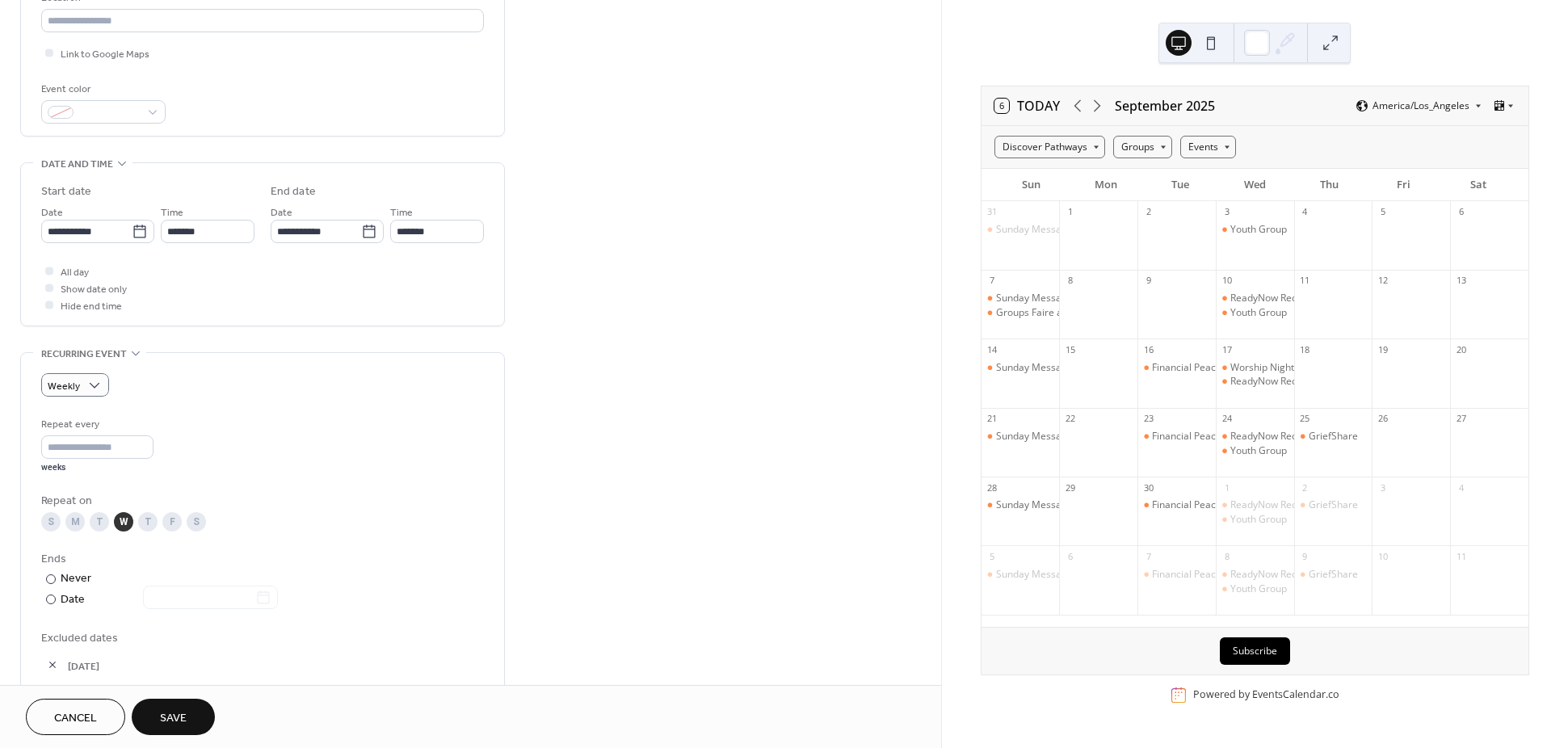scroll, scrollTop: 727, scrollLeft: 0, axis: vertical 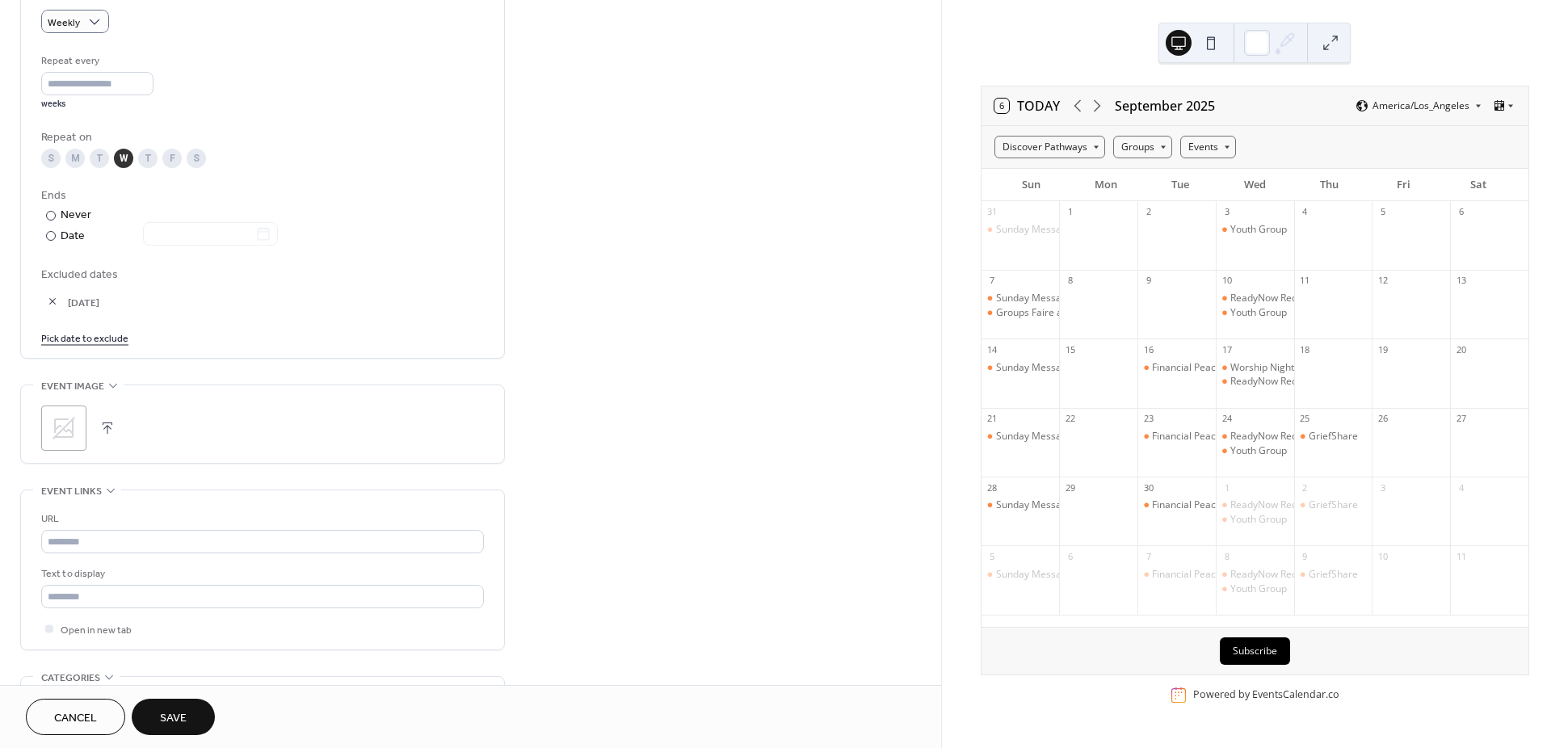 click on "Pick date to exclude" at bounding box center (85, 337) 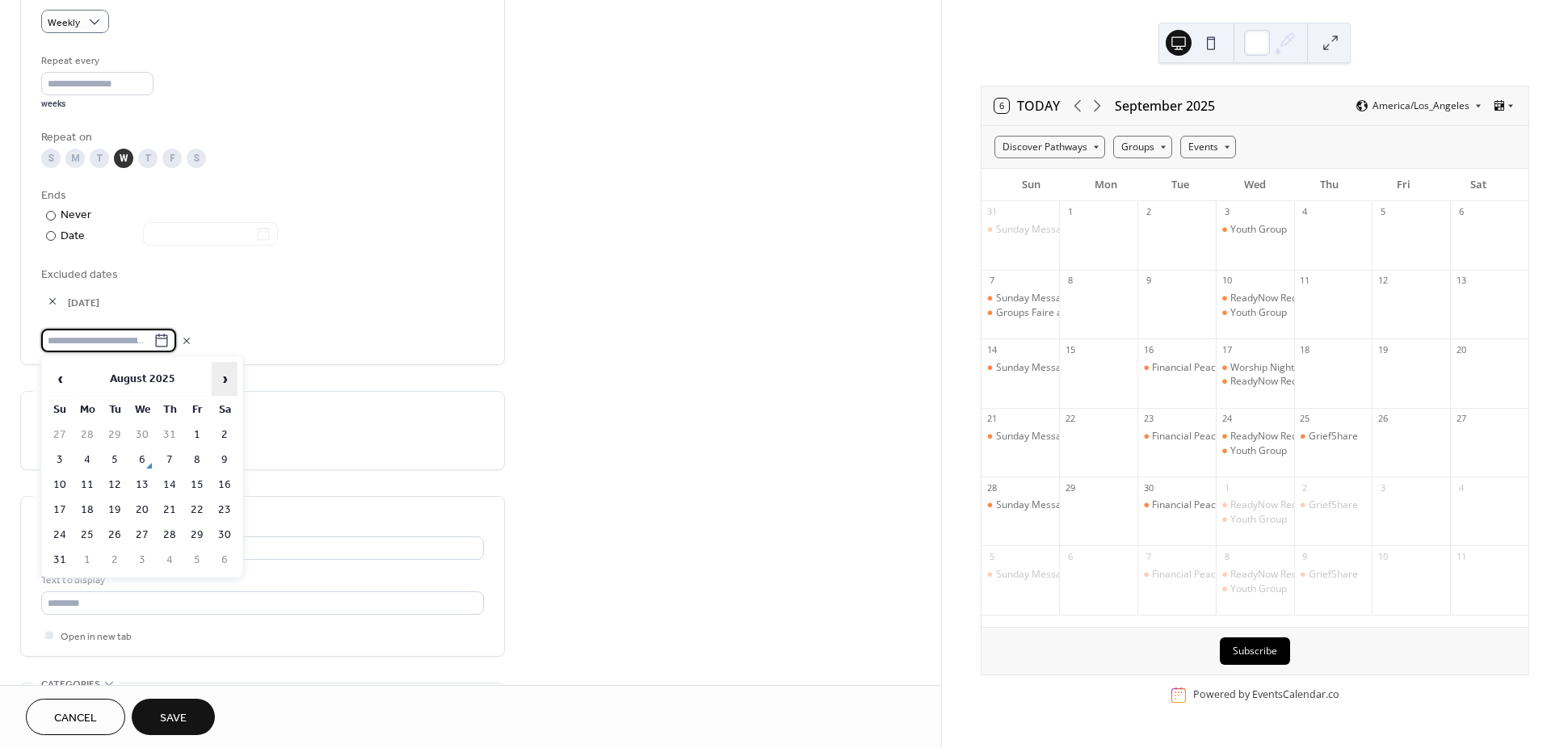 click on "›" at bounding box center (225, 379) 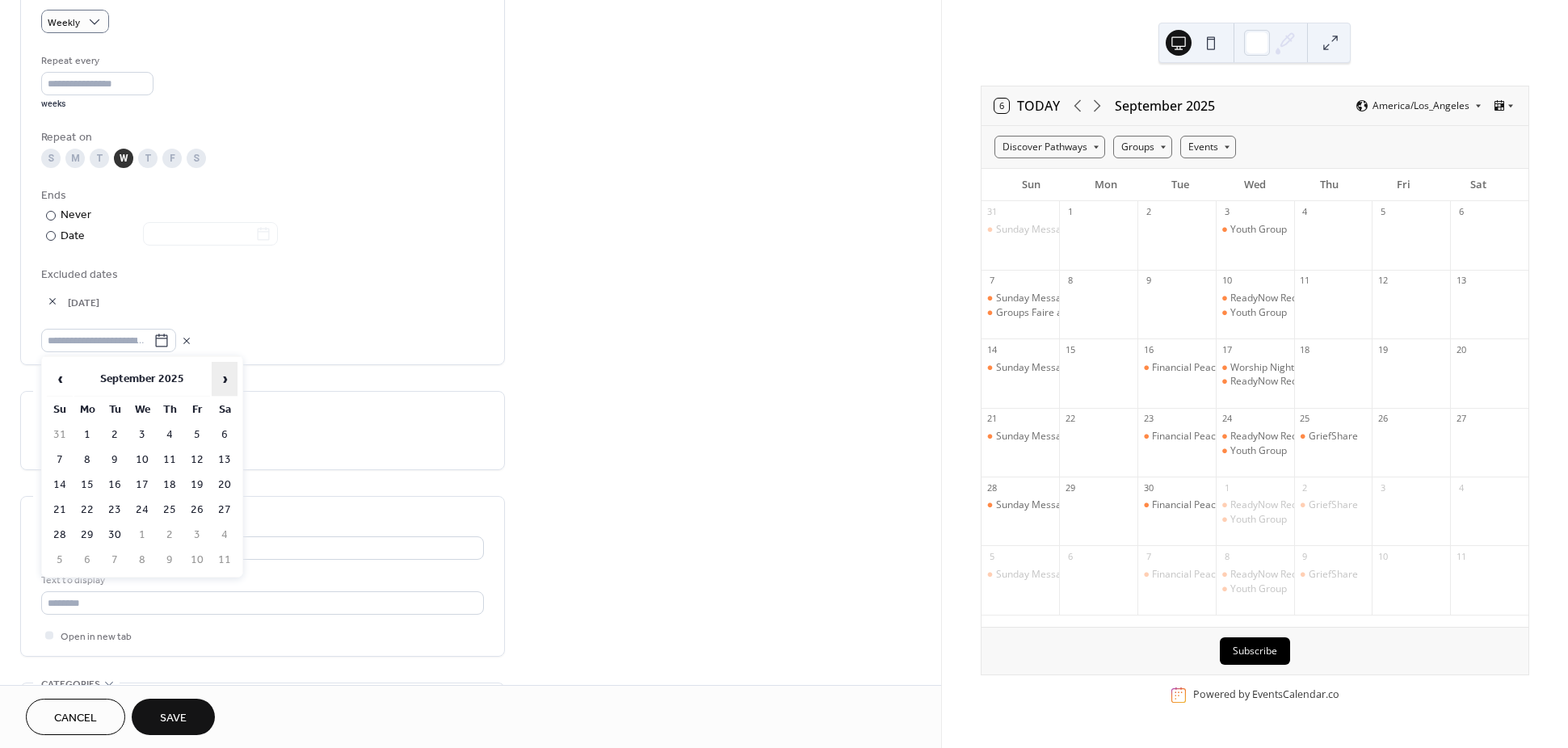 click on "›" at bounding box center [225, 379] 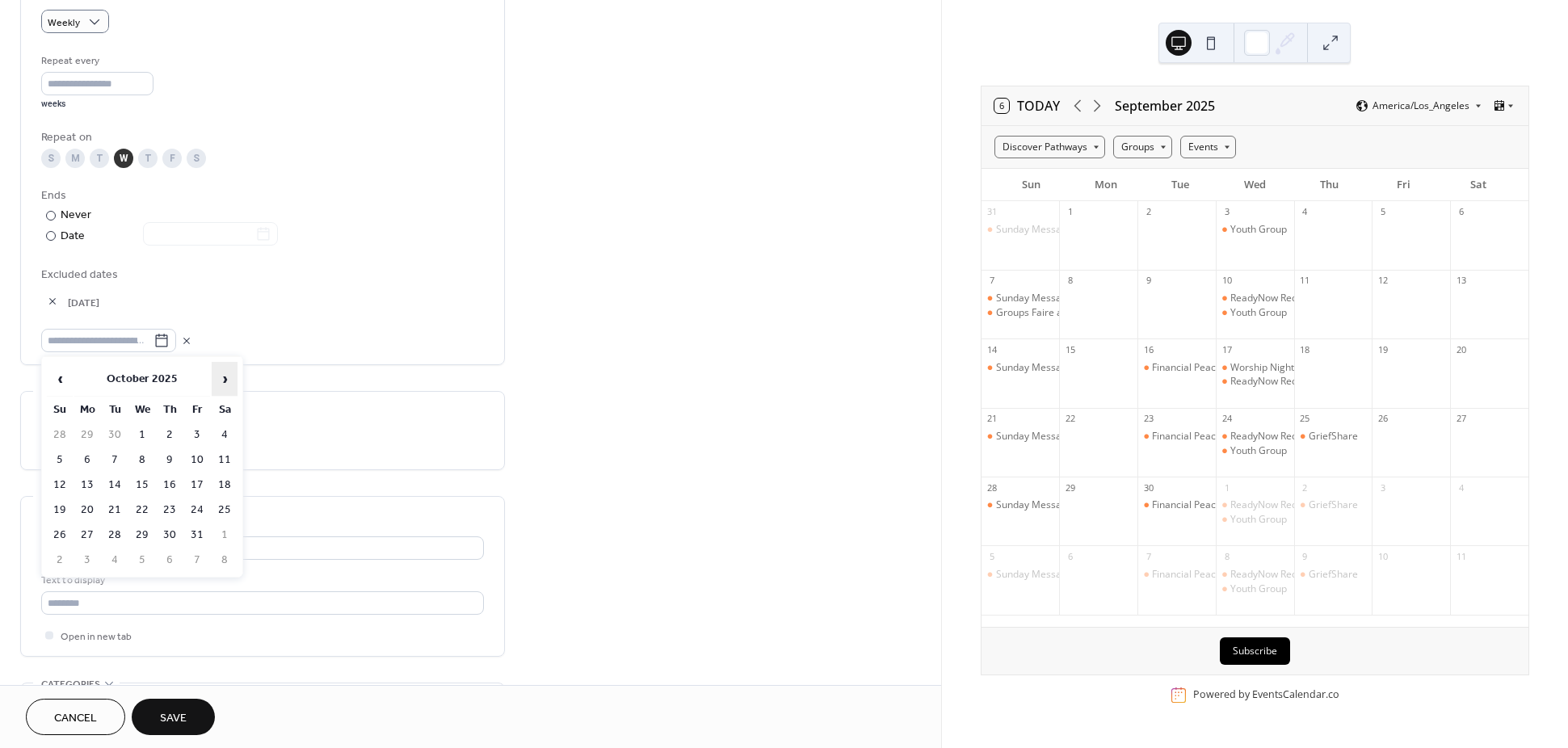 click on "›" at bounding box center (225, 379) 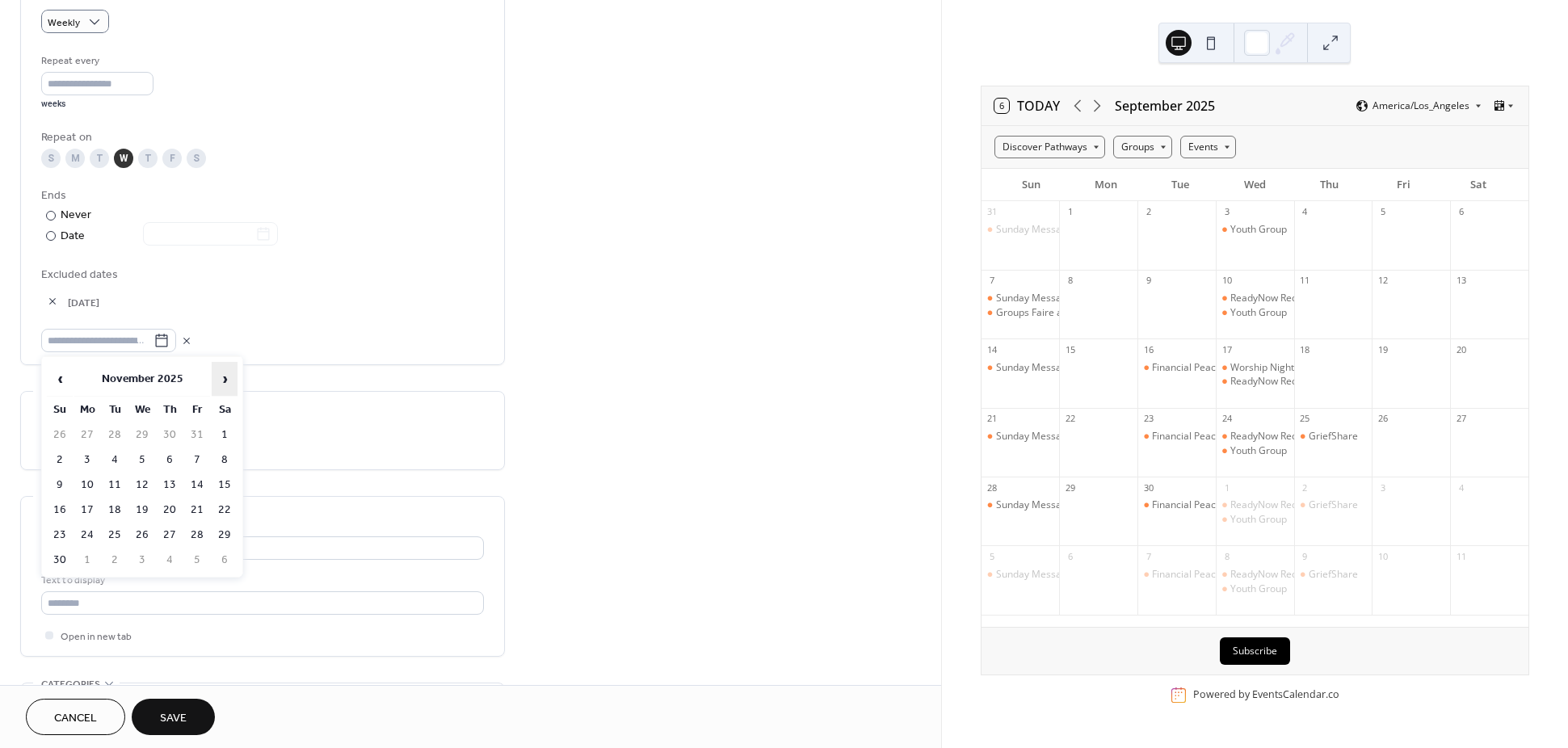 click on "›" at bounding box center [225, 379] 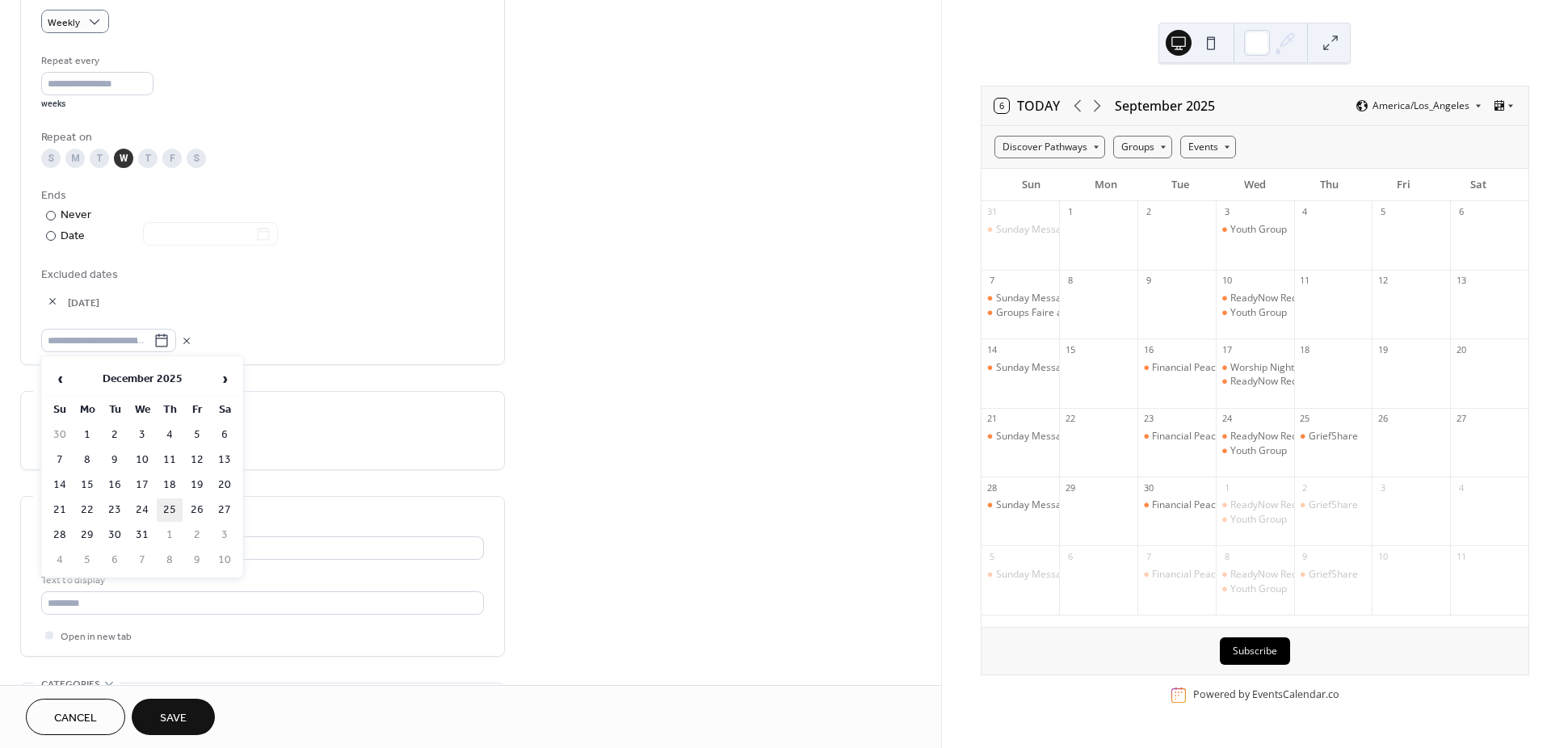 click on "25" at bounding box center [170, 510] 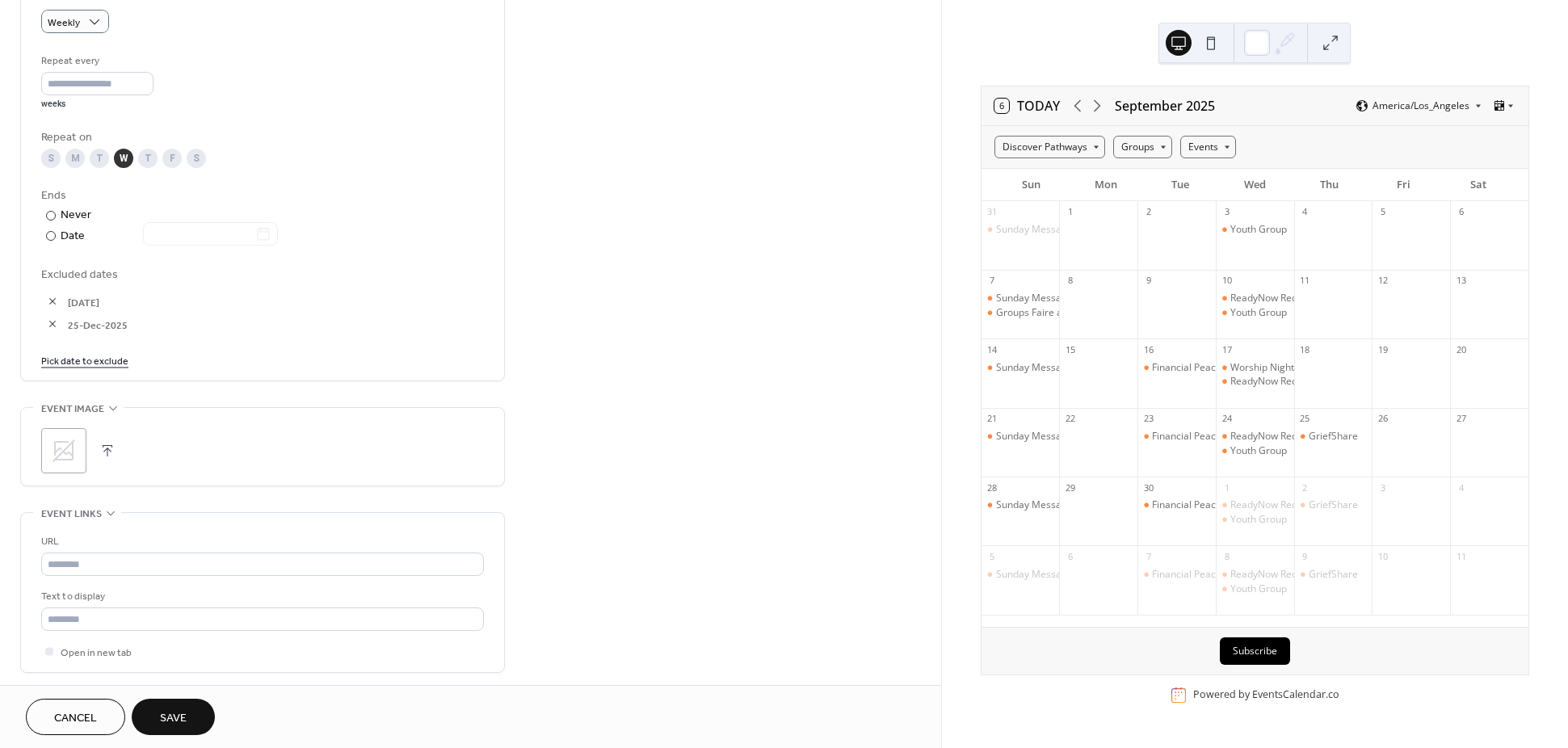 click on "Pick date to exclude" at bounding box center [85, 359] 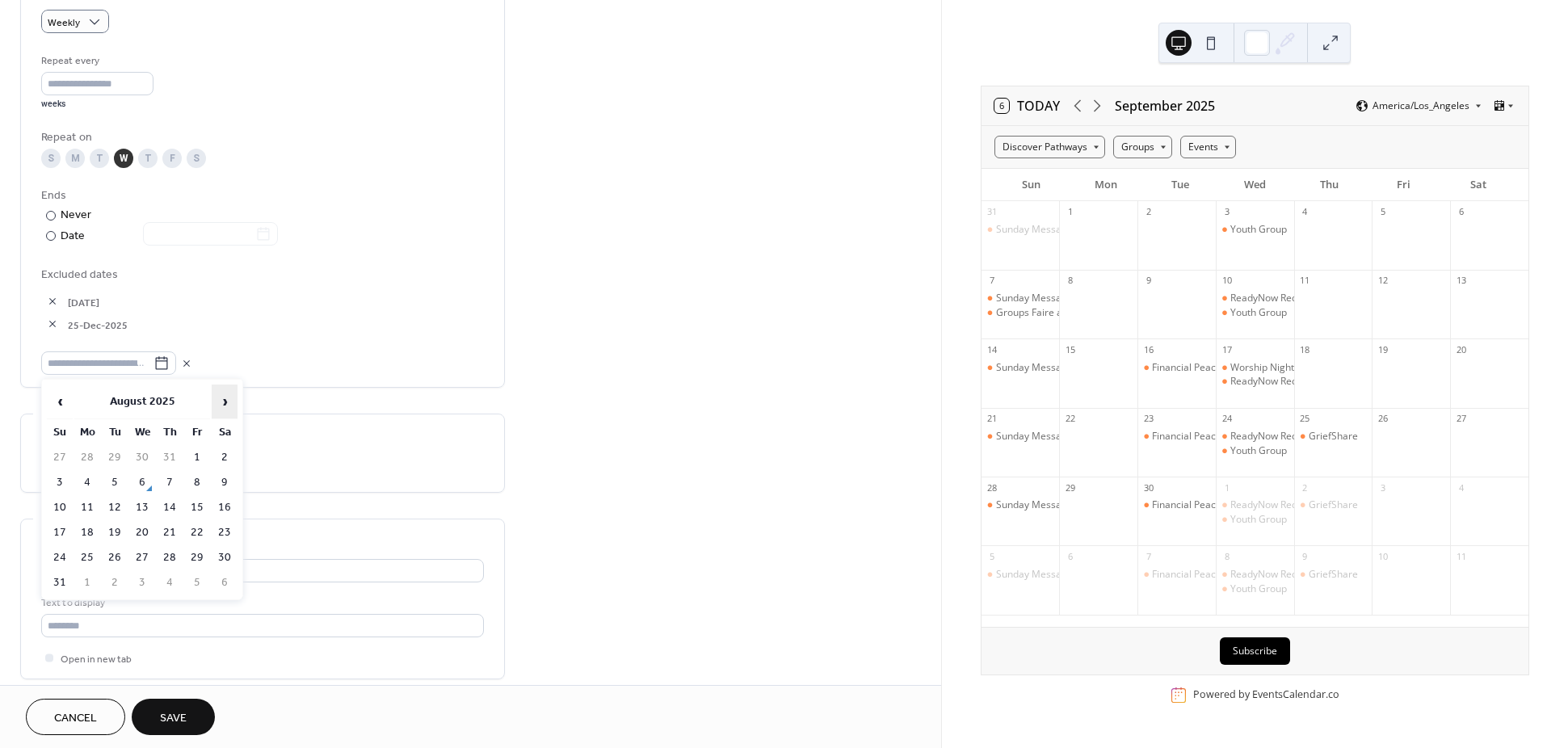 click on "›" at bounding box center (225, 401) 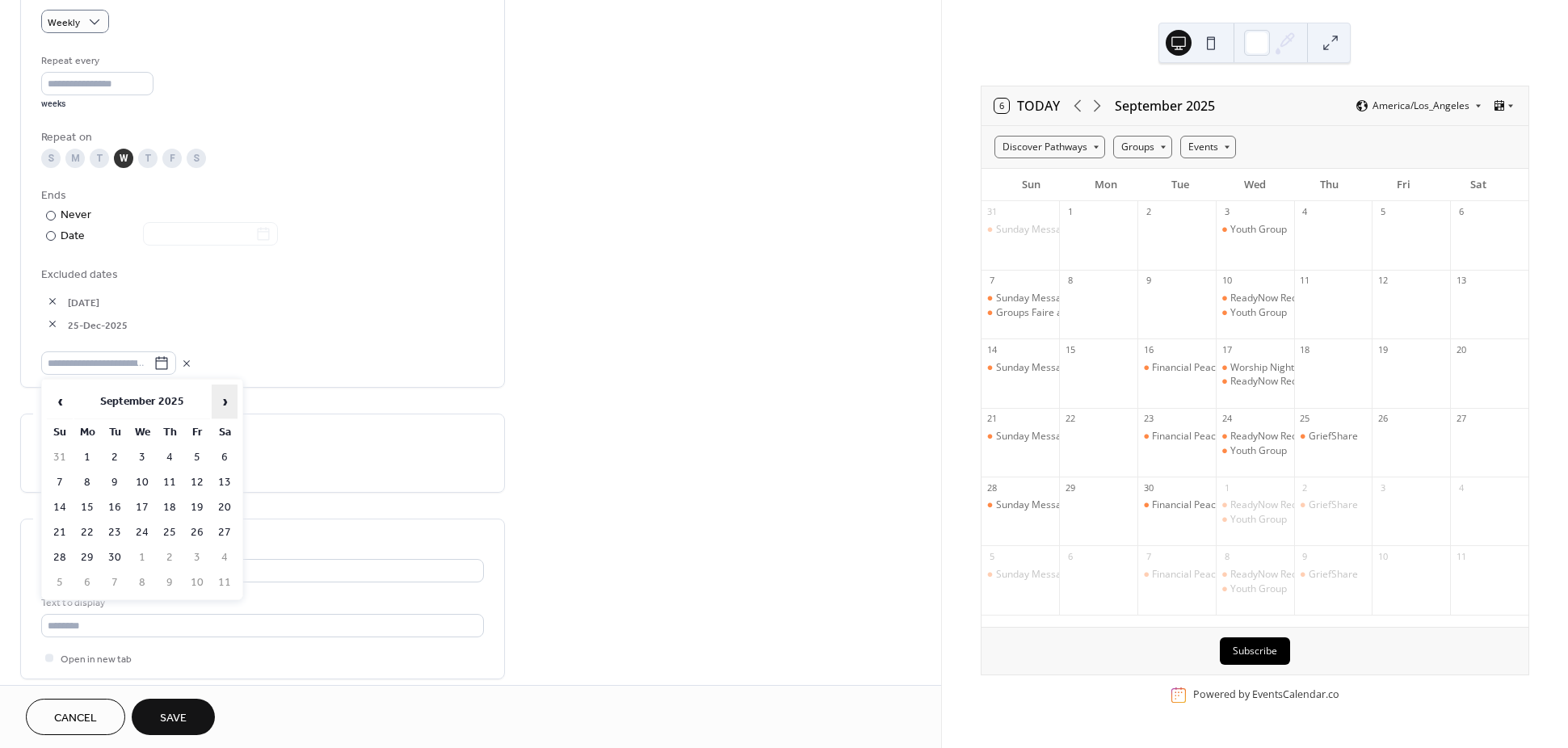 click on "›" at bounding box center [225, 401] 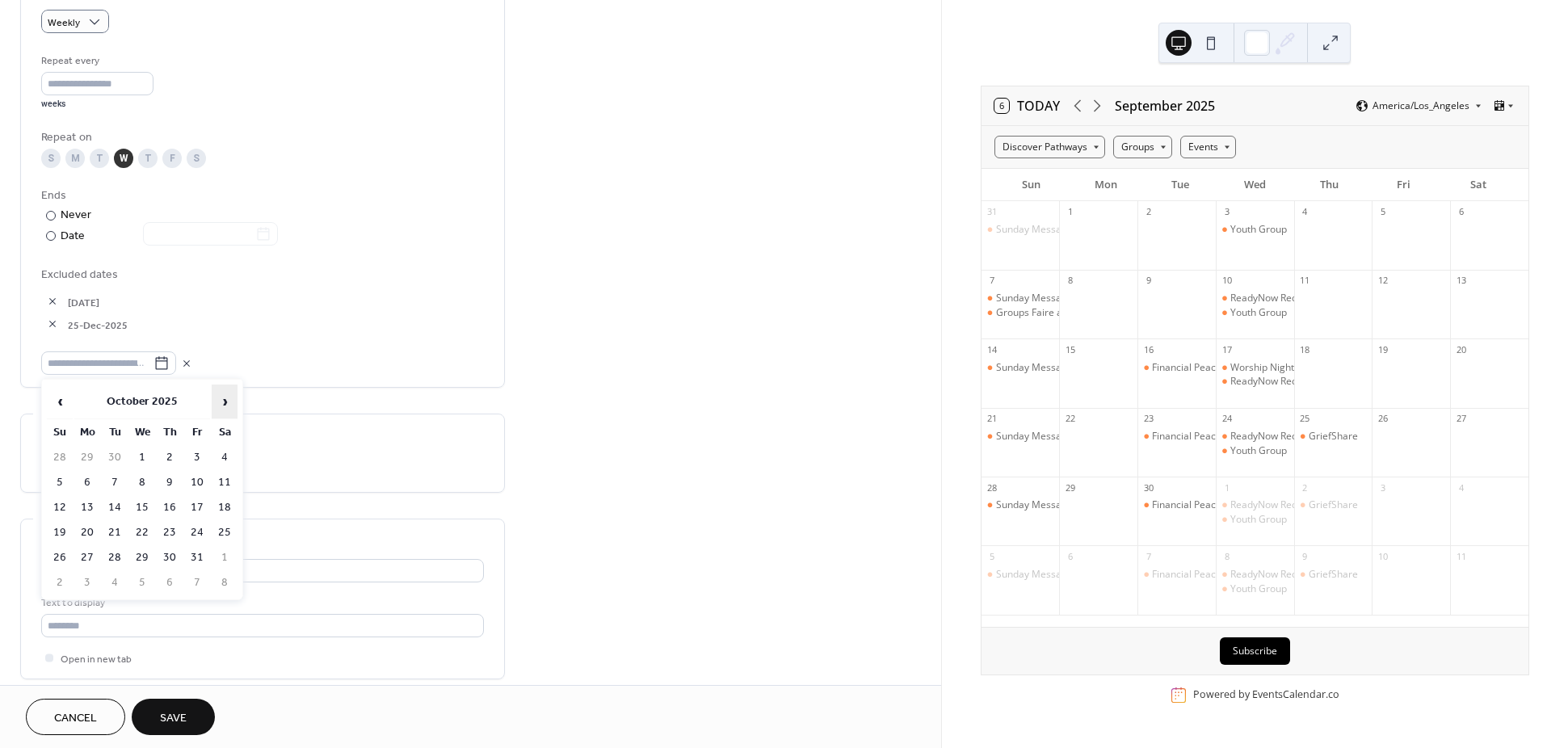 click on "›" at bounding box center (225, 401) 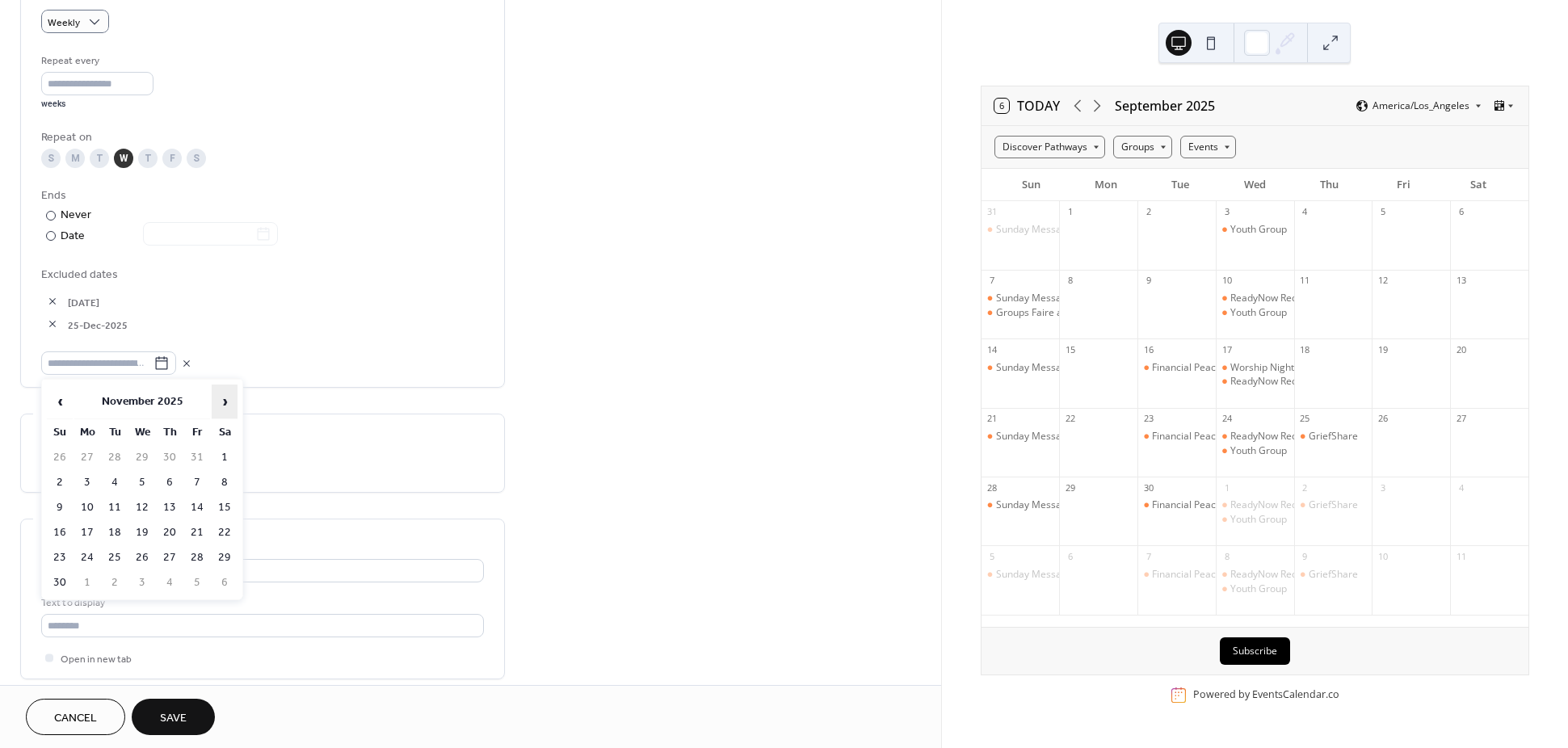 click on "›" at bounding box center (225, 401) 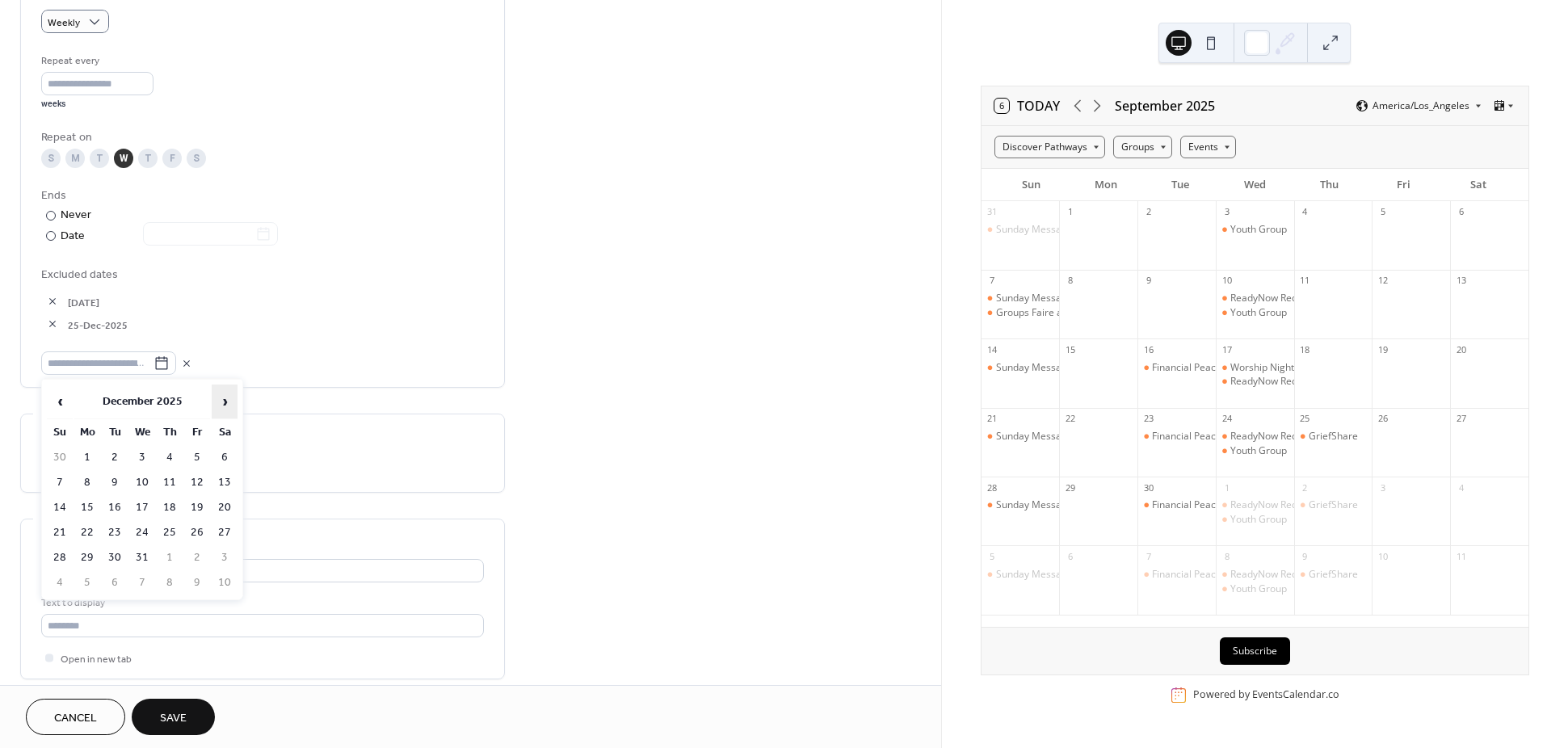 click on "›" at bounding box center (225, 401) 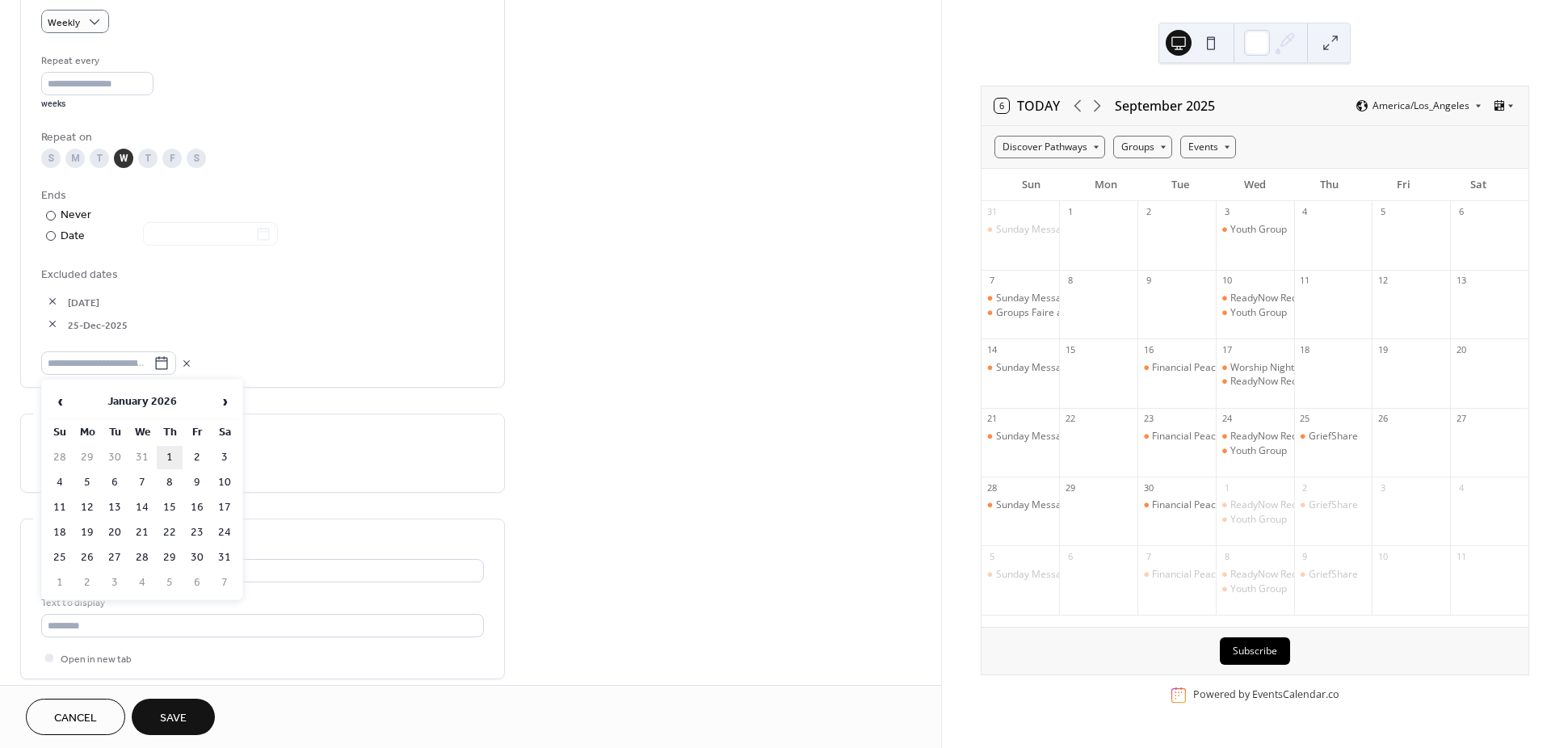 click on "1" at bounding box center [170, 457] 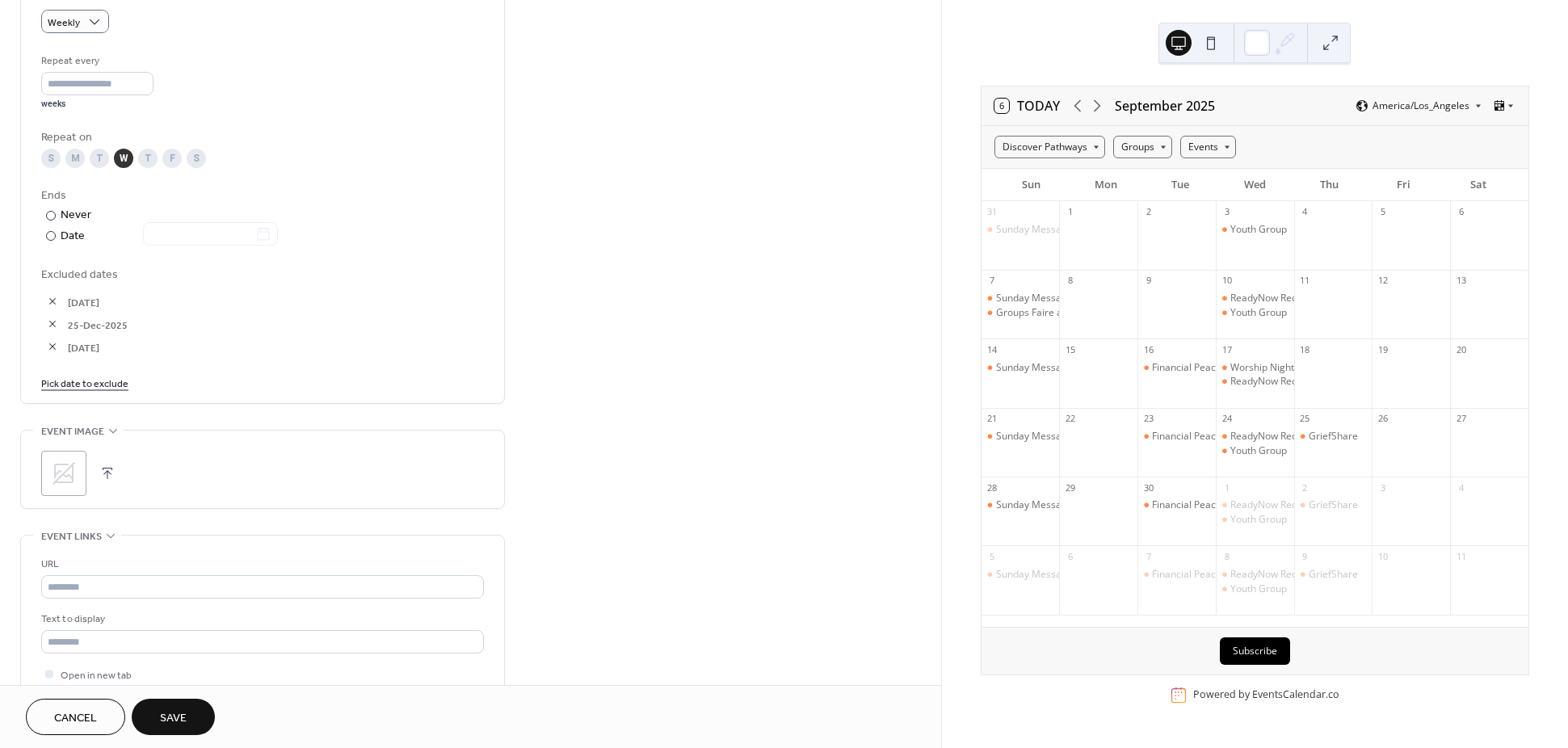 click on "**********" at bounding box center [470, 266] 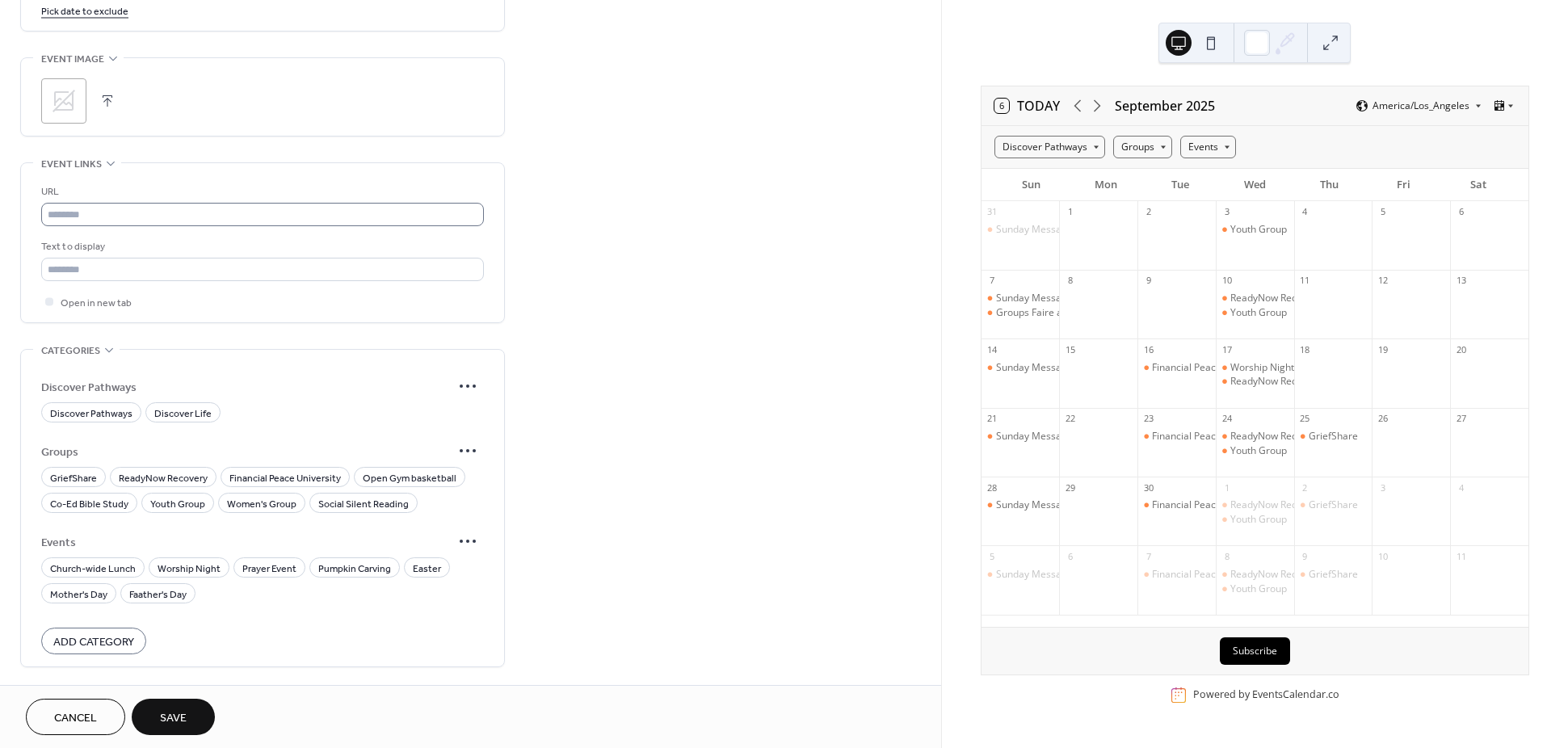 scroll, scrollTop: 1211, scrollLeft: 0, axis: vertical 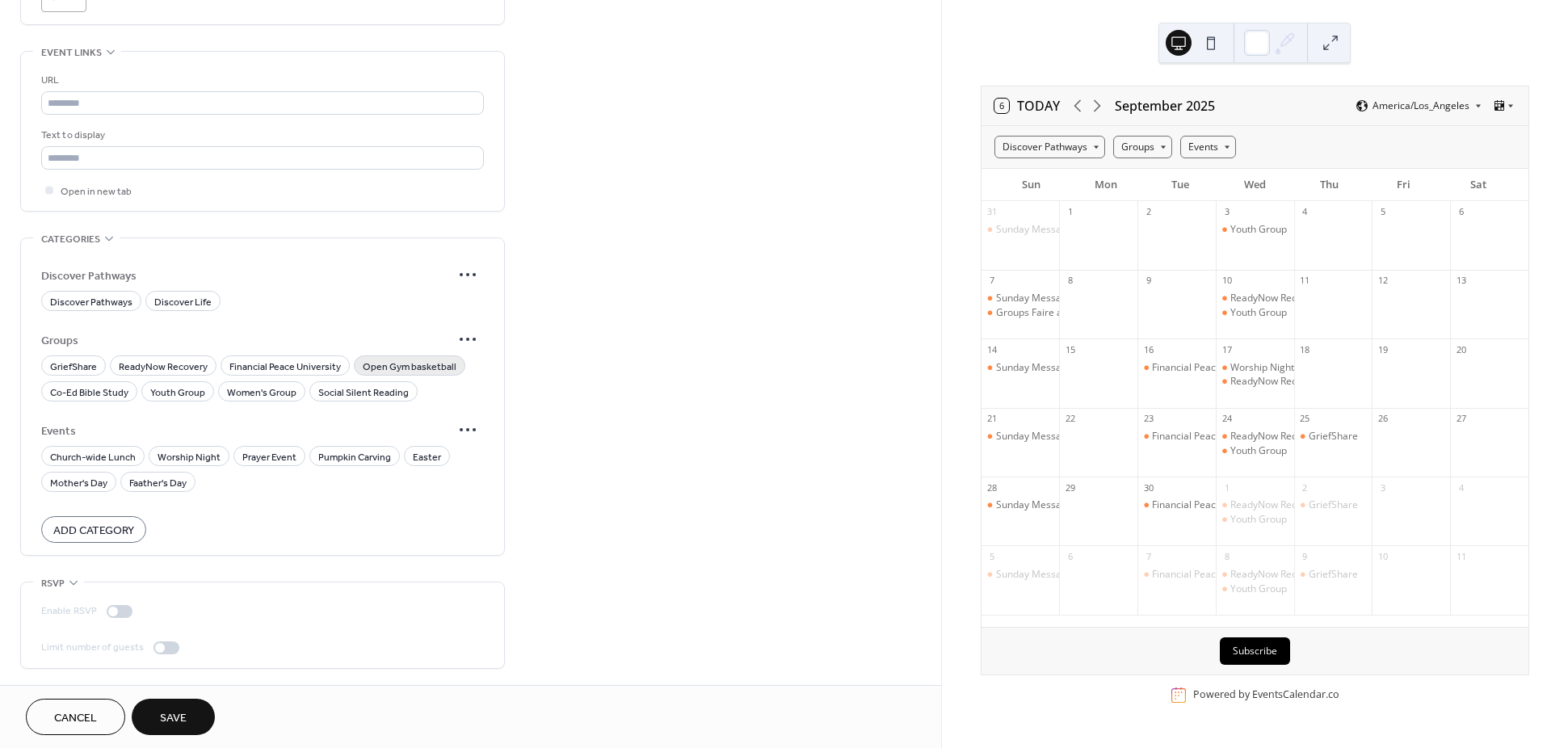 click on "Open Gym basketball" at bounding box center (410, 367) 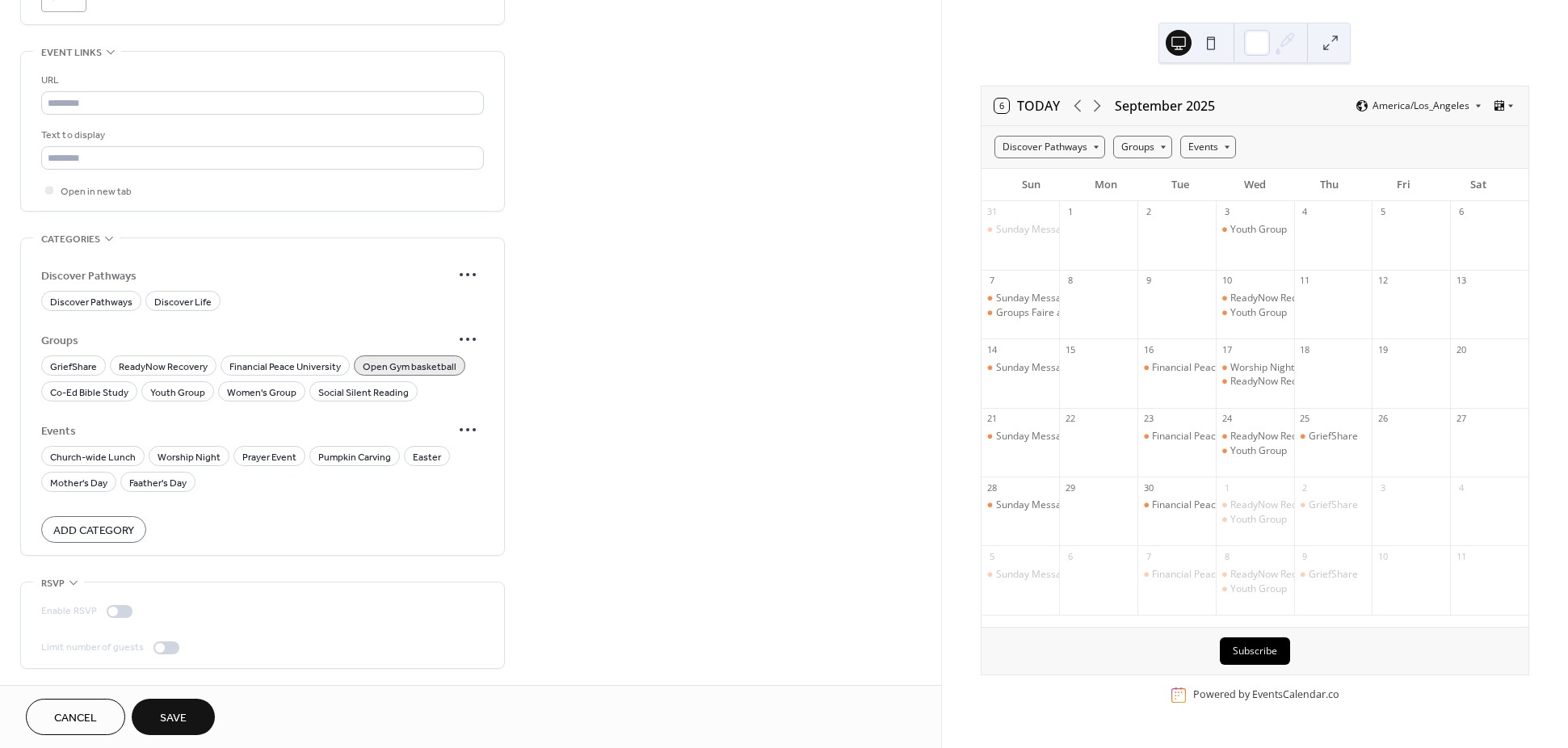 click on "Save" at bounding box center [173, 718] 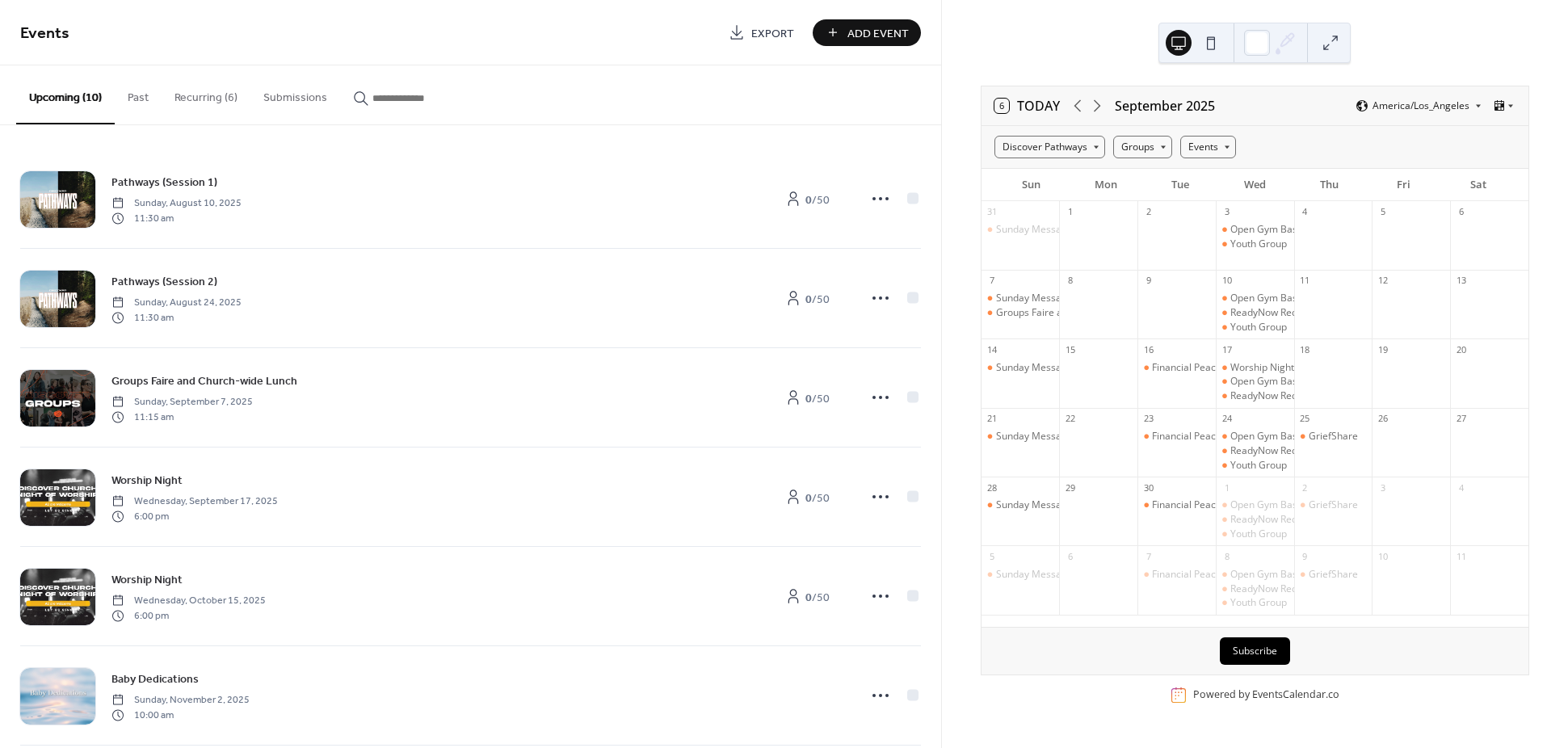 click on "Recurring (6)" at bounding box center (206, 94) 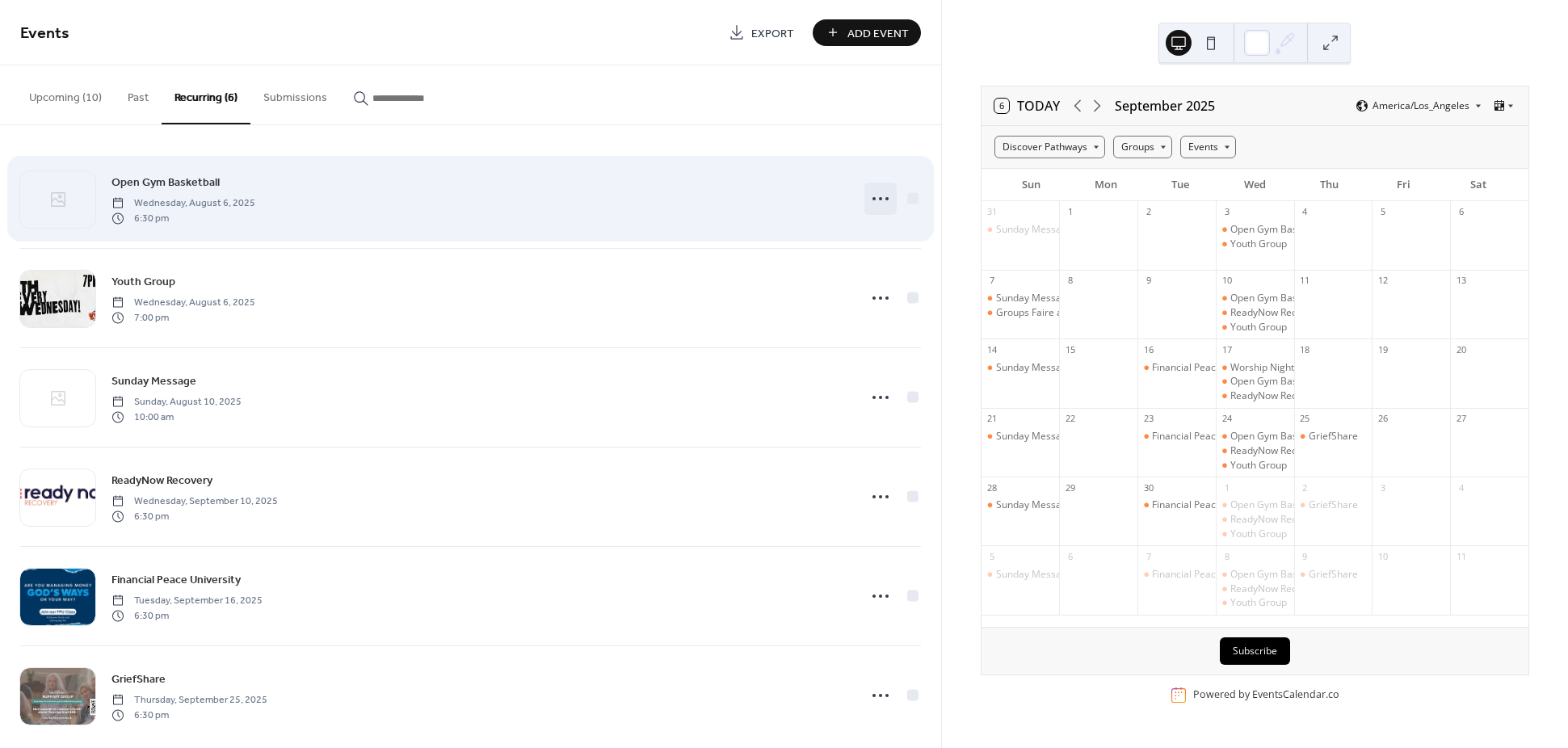 click 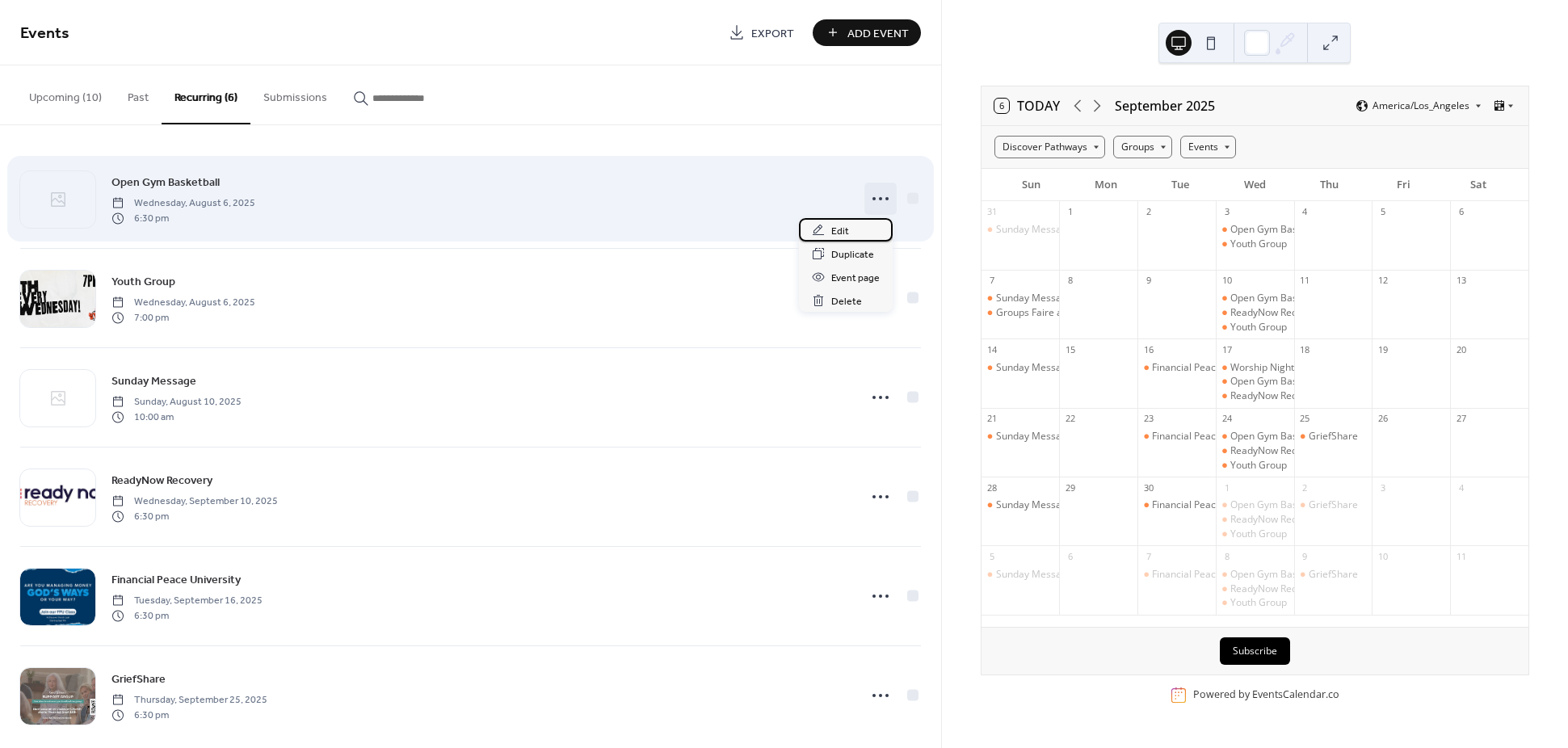 click on "Edit" at bounding box center [840, 231] 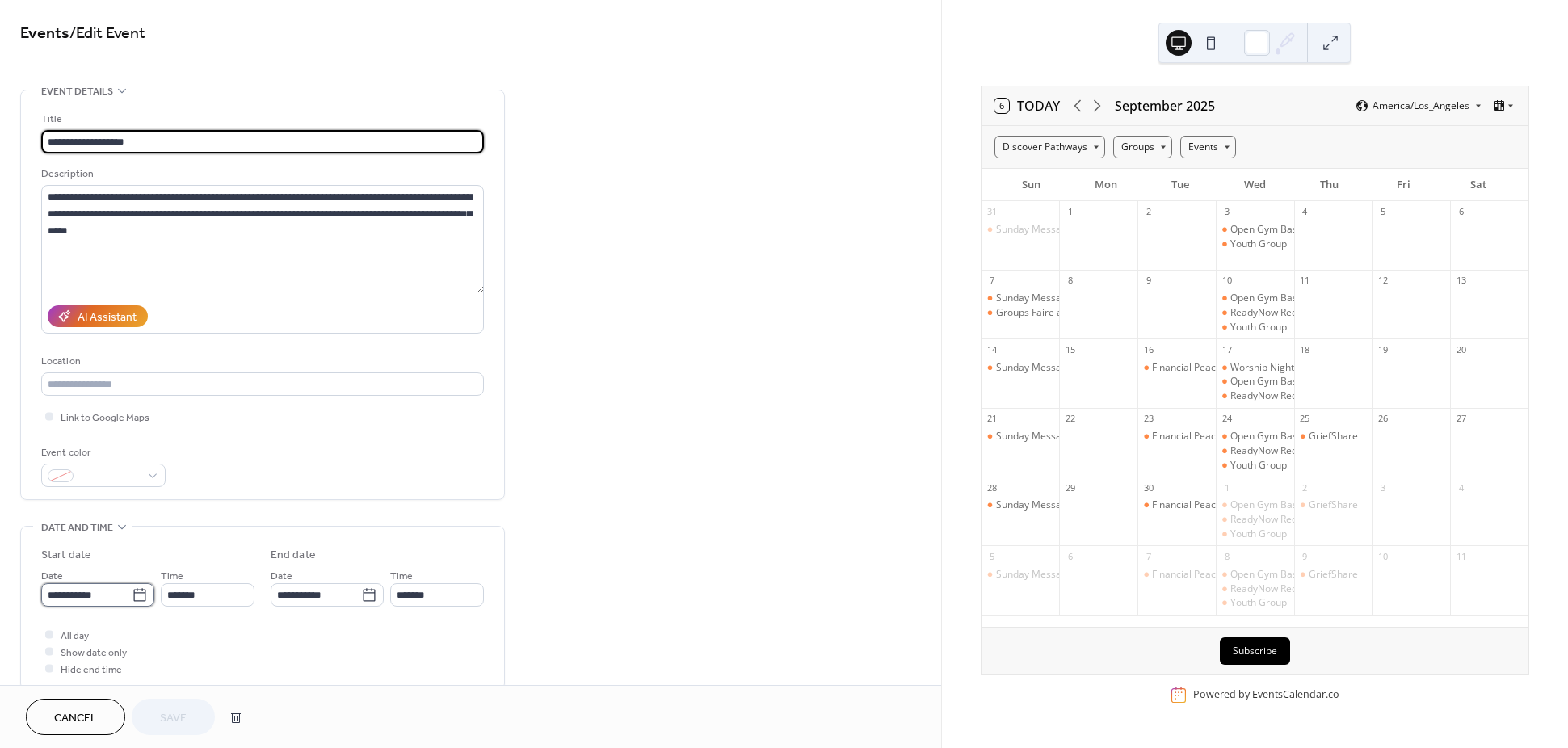 click on "**********" at bounding box center [86, 595] 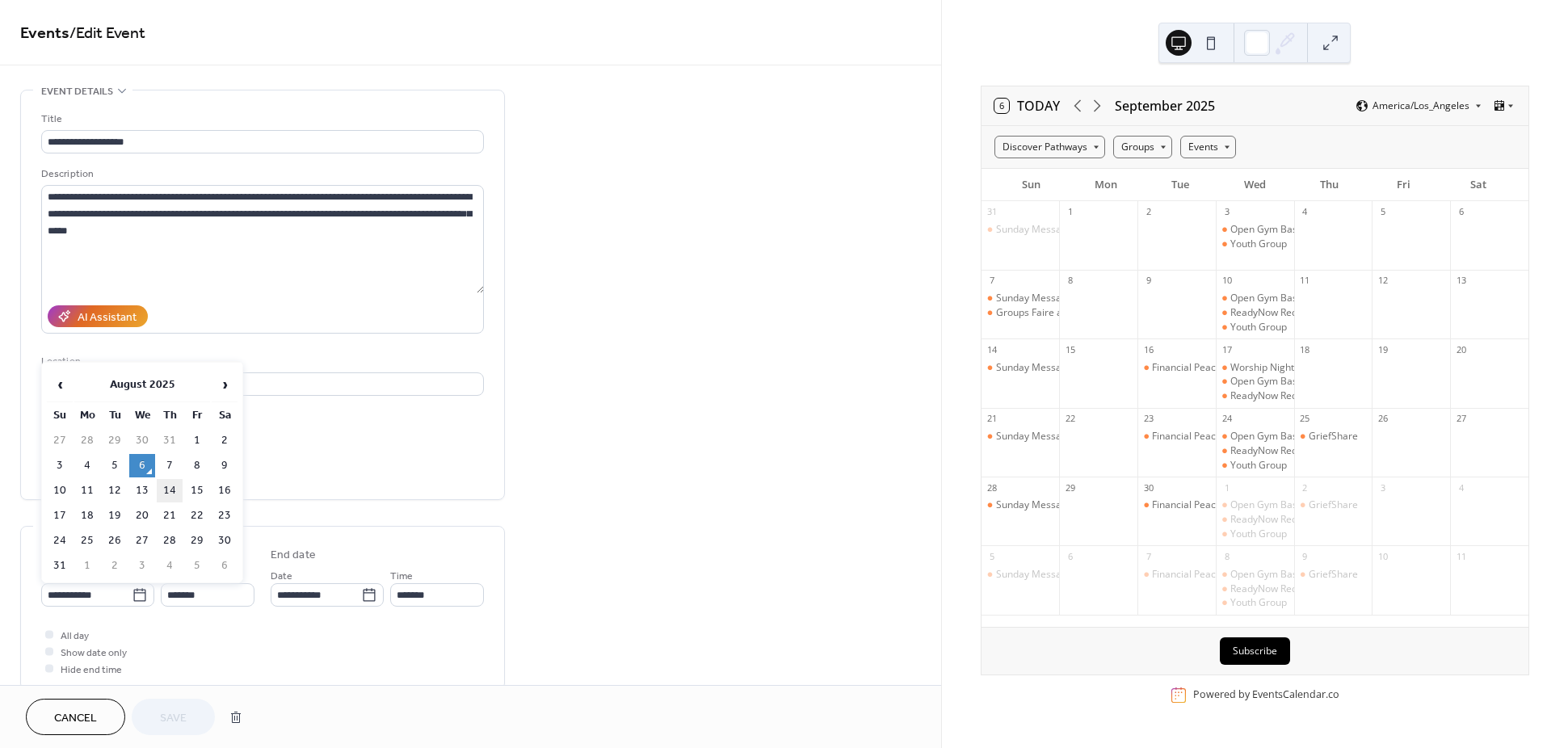 click on "14" at bounding box center (170, 490) 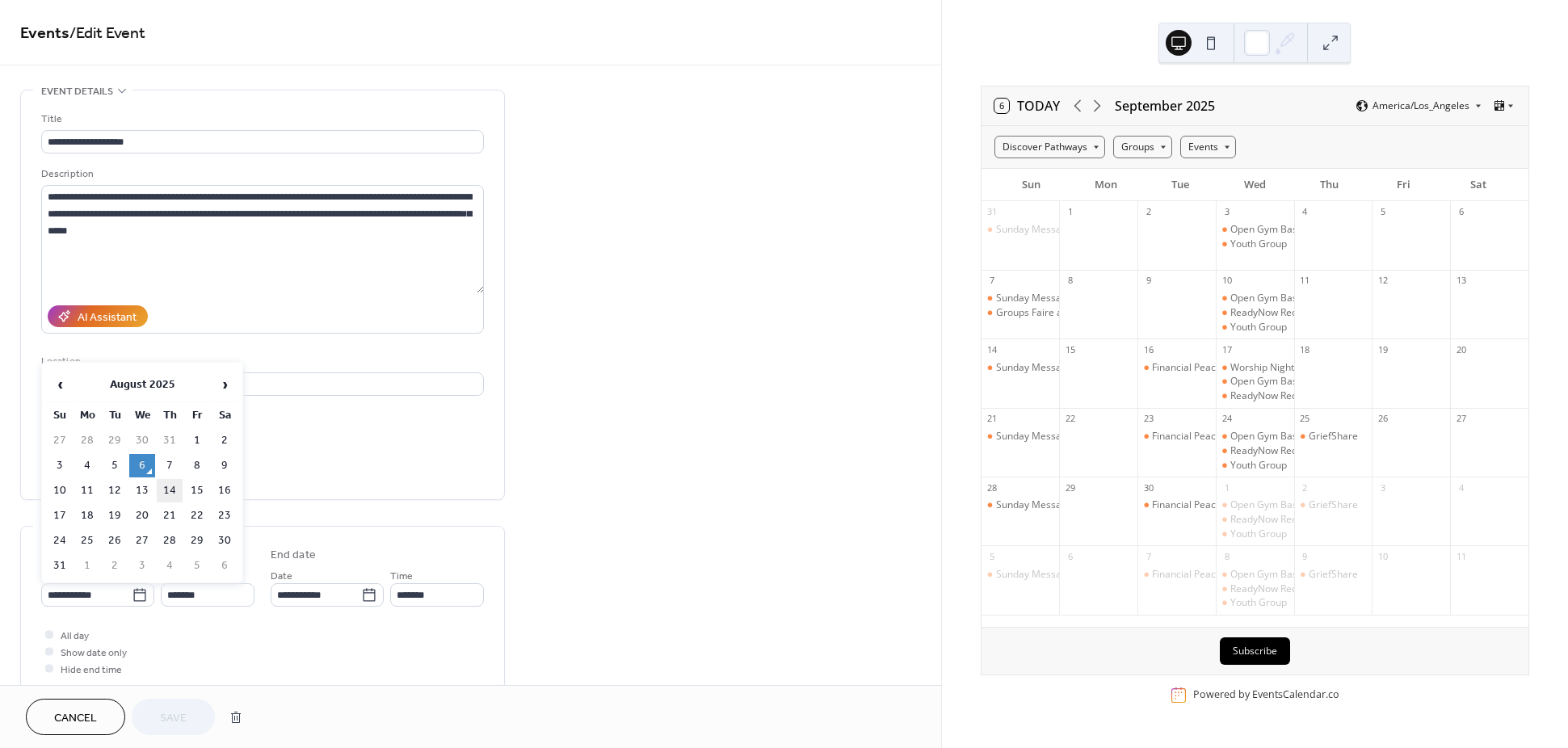 type on "**********" 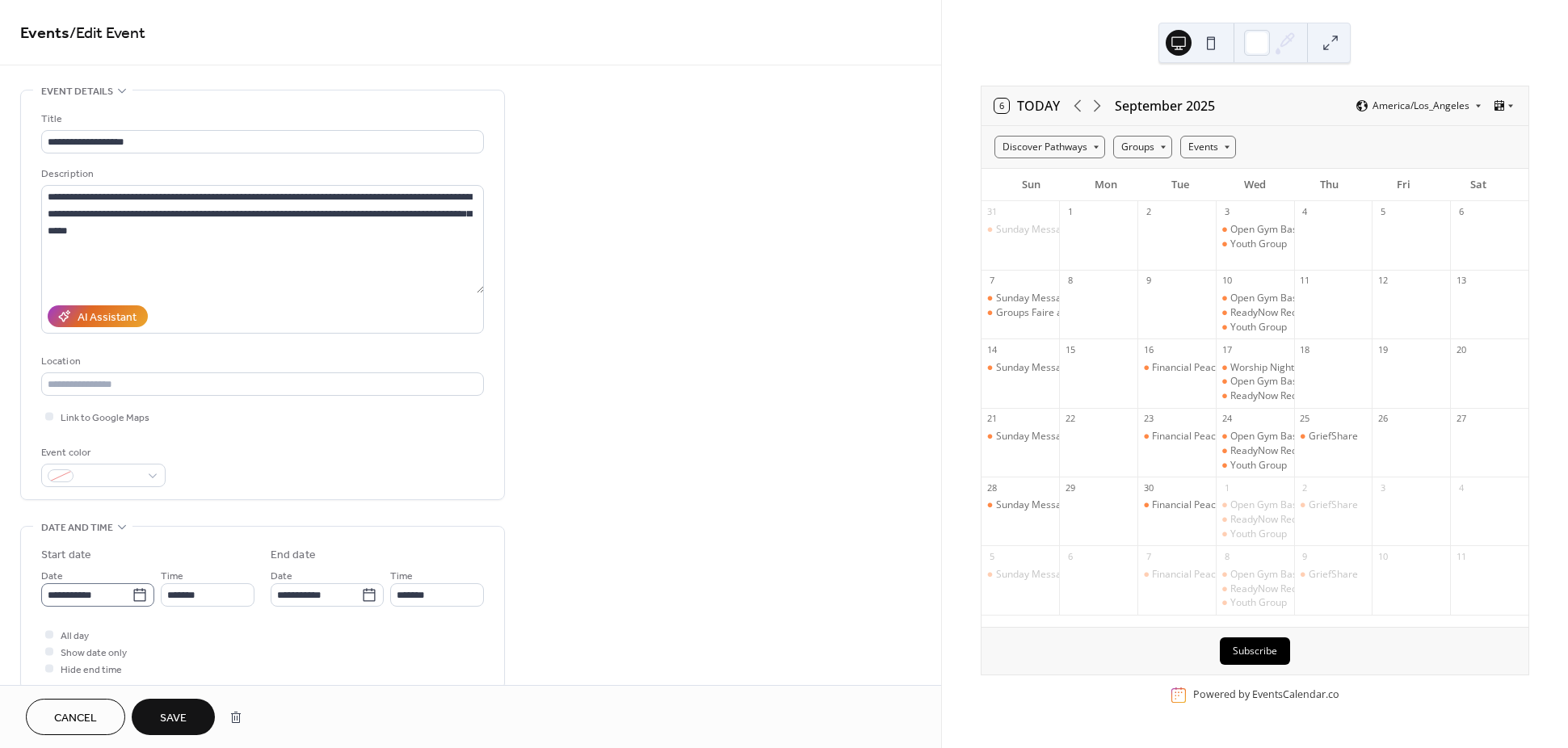 click 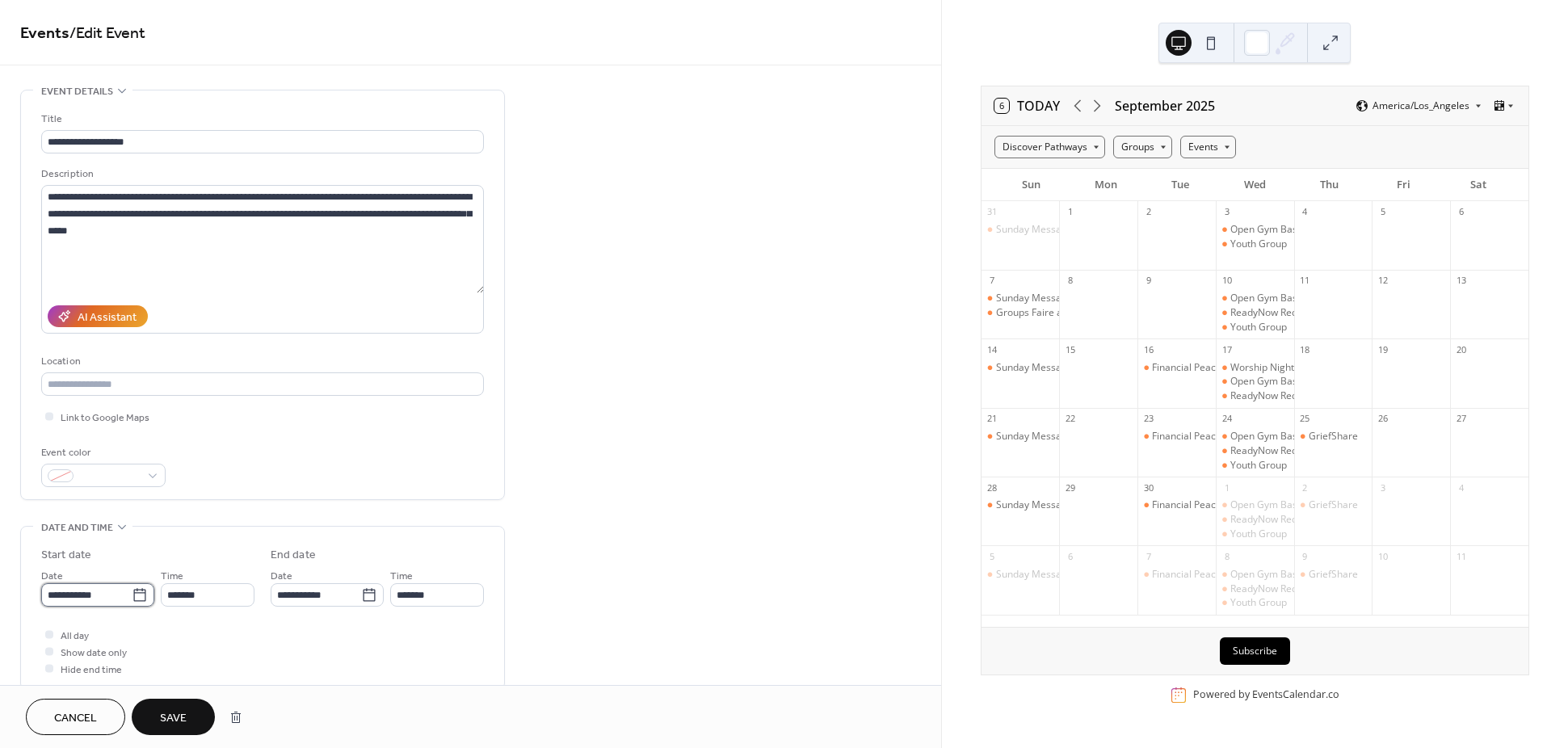 click on "**********" at bounding box center (86, 595) 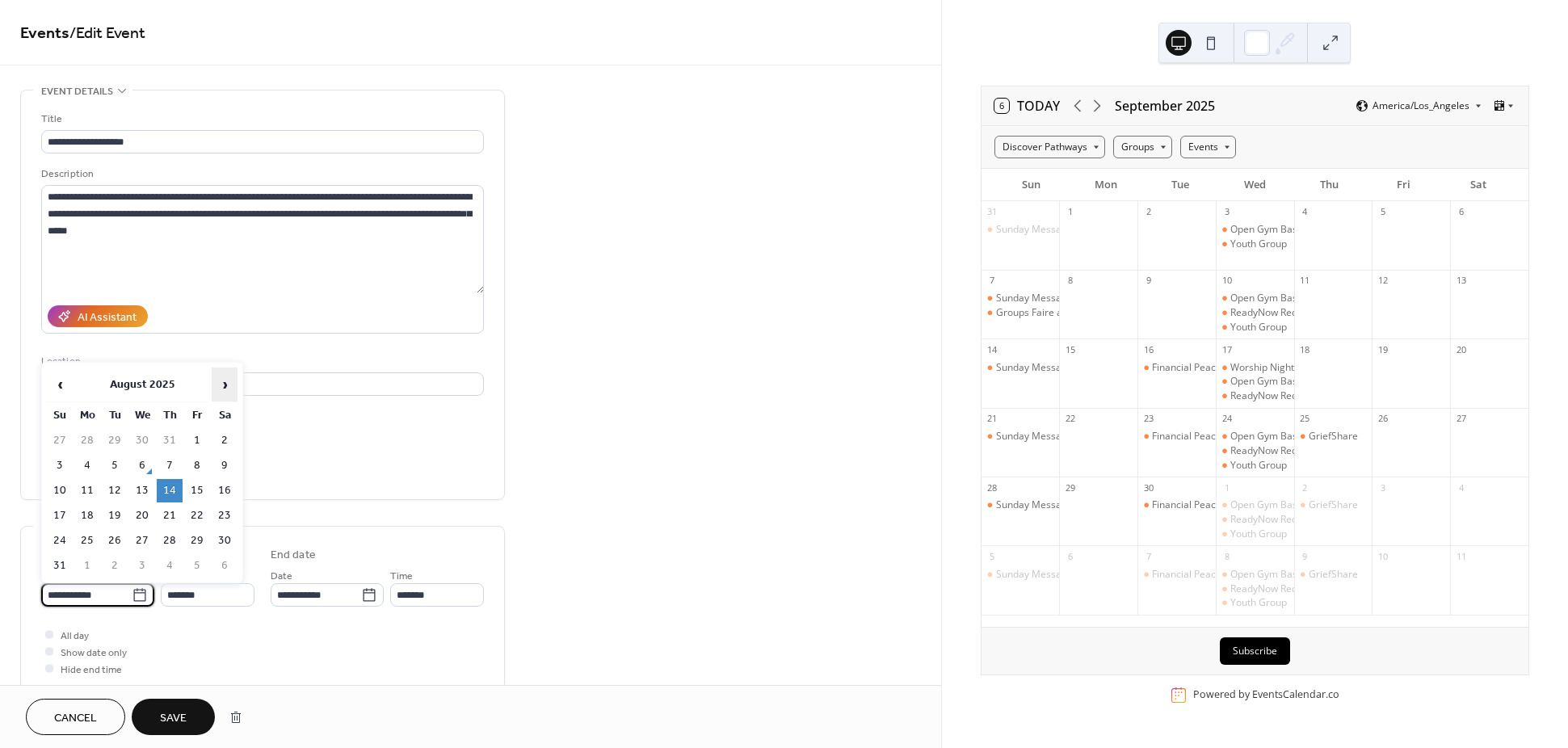 click on "›" at bounding box center [225, 385] 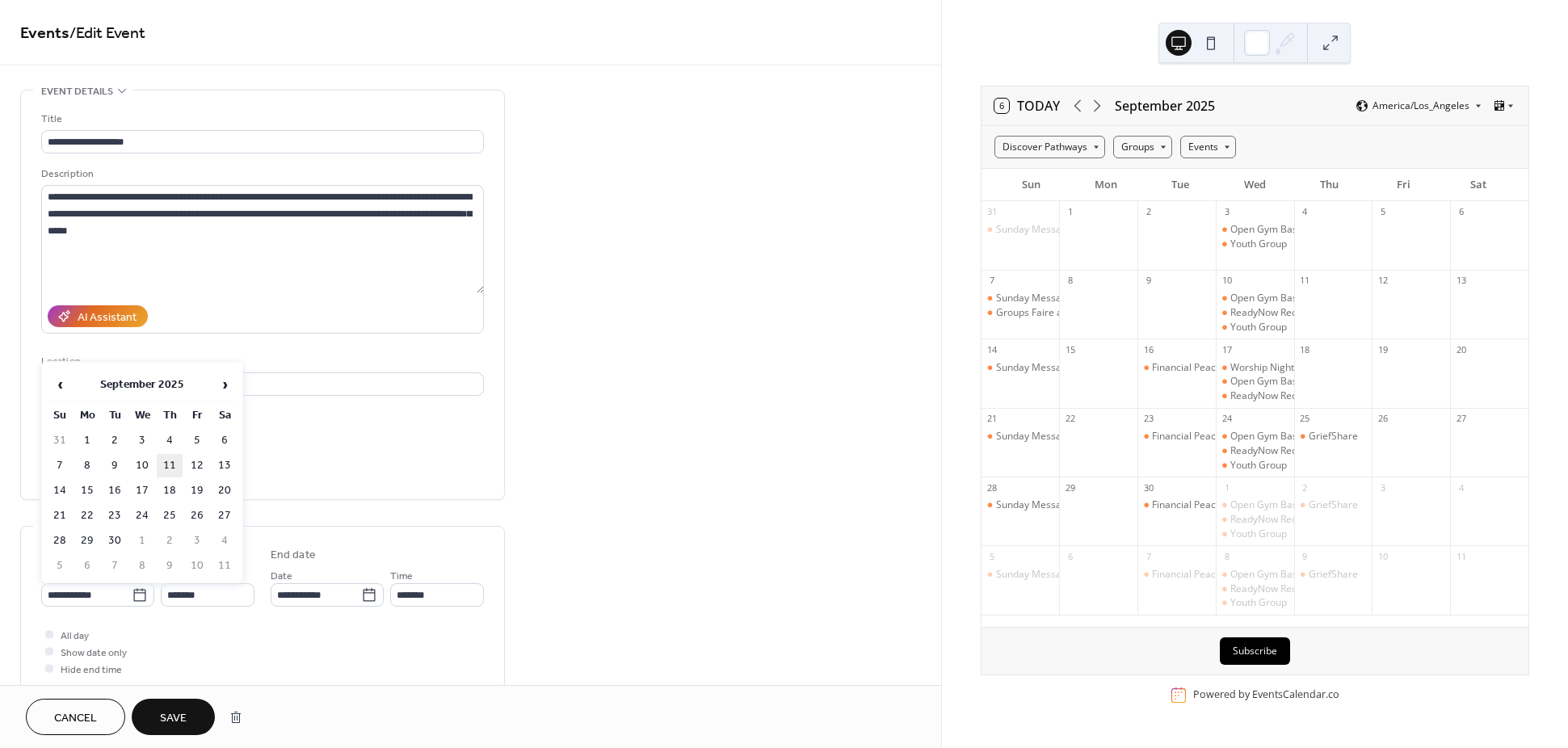 click on "11" at bounding box center [170, 465] 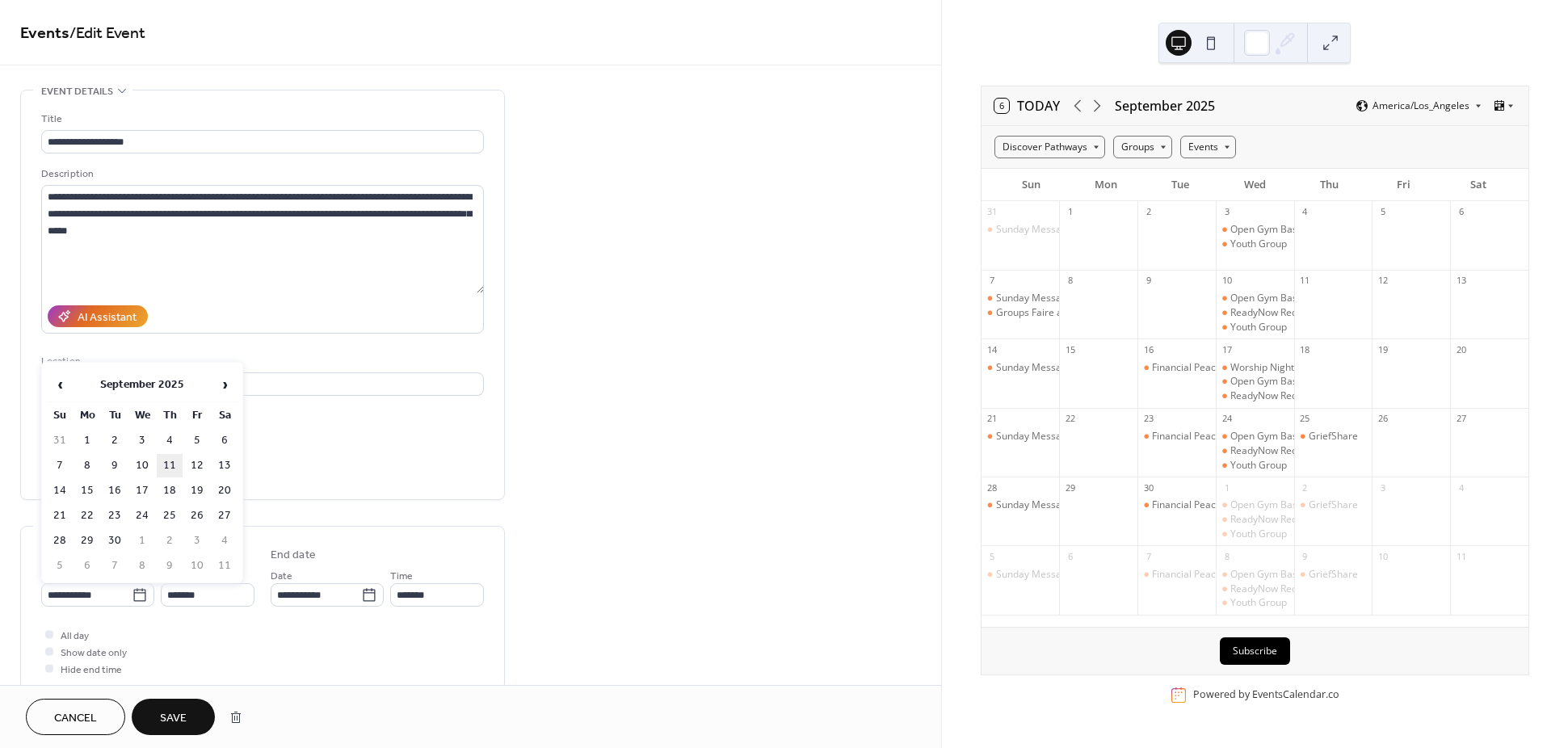 type on "**********" 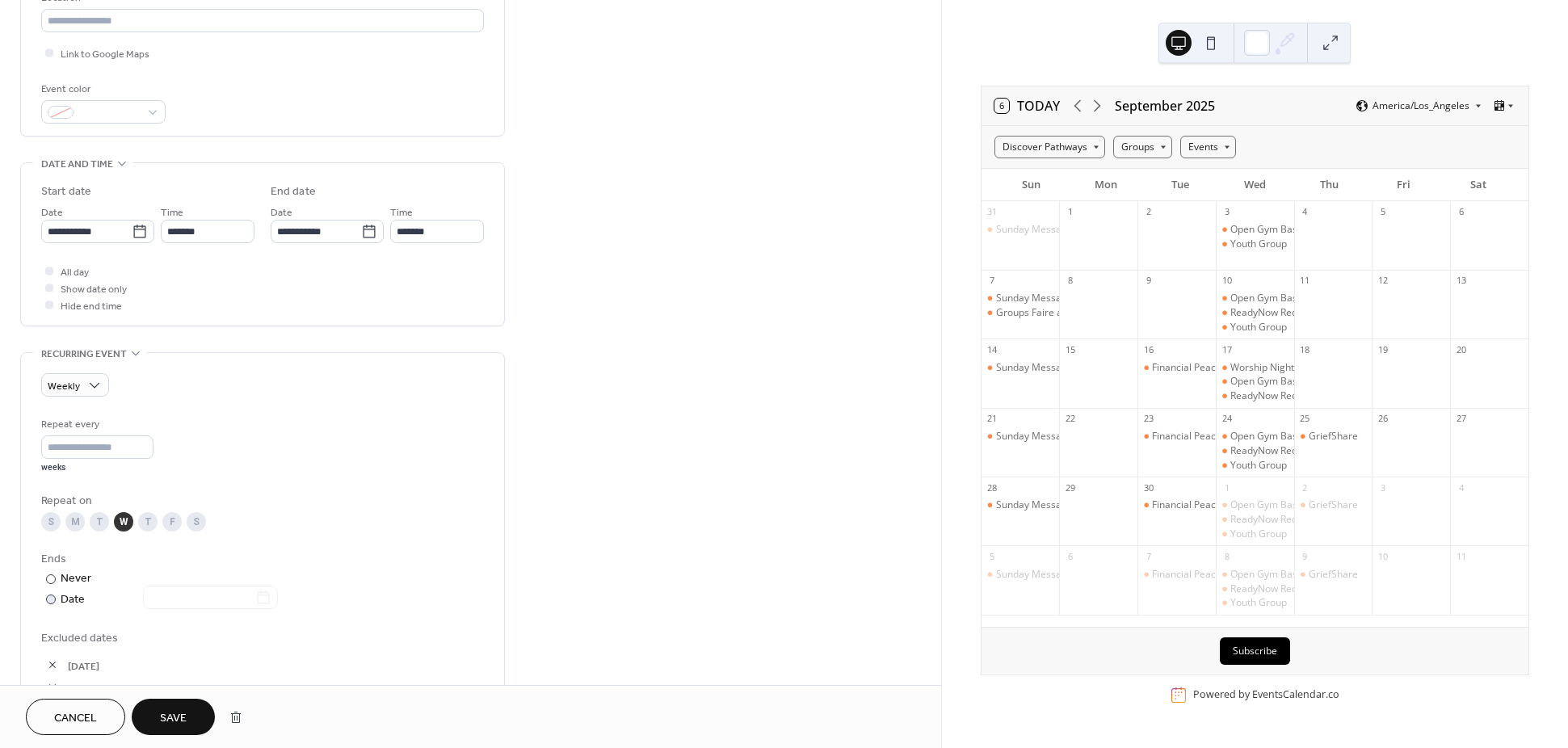 scroll, scrollTop: 727, scrollLeft: 0, axis: vertical 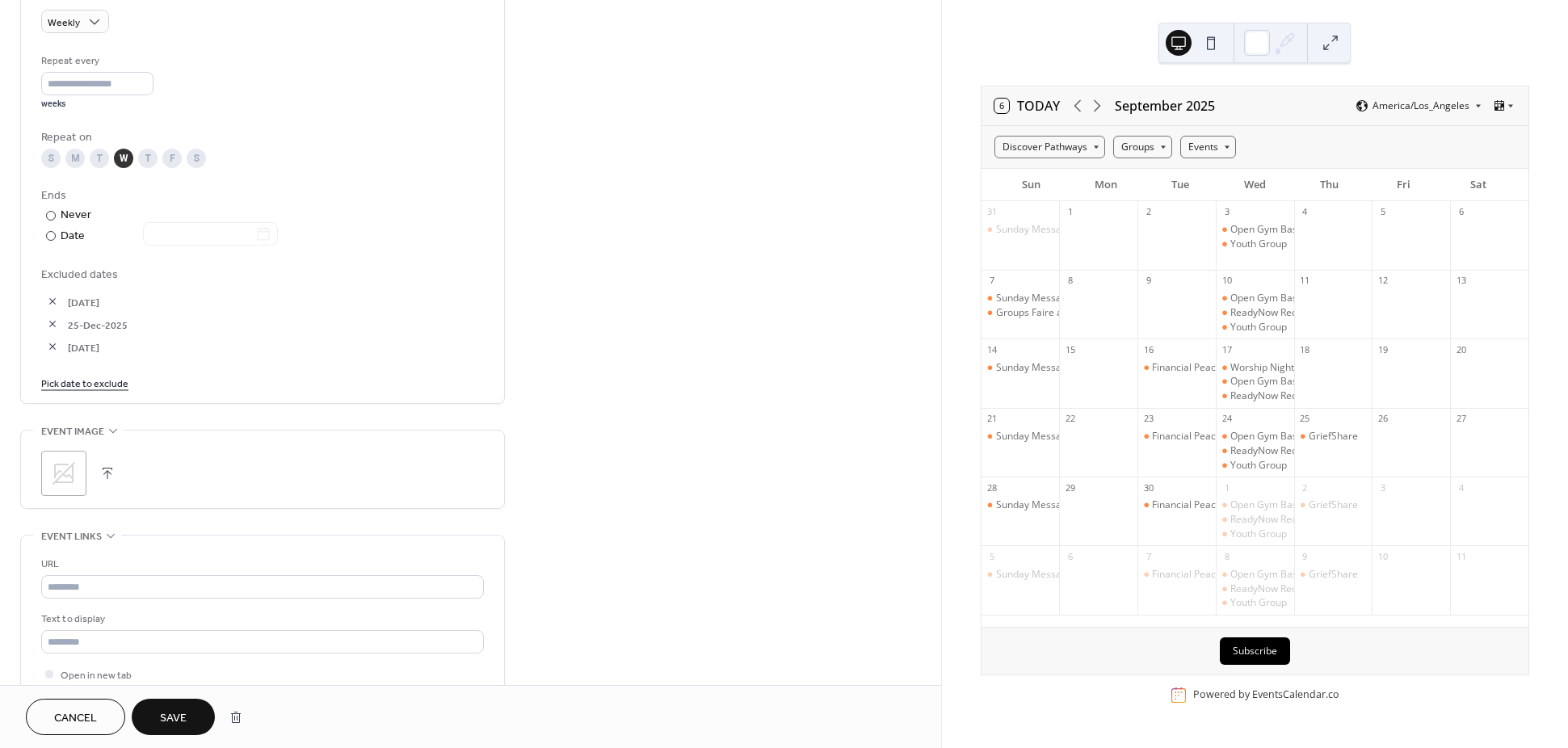 click on "Save" at bounding box center [173, 718] 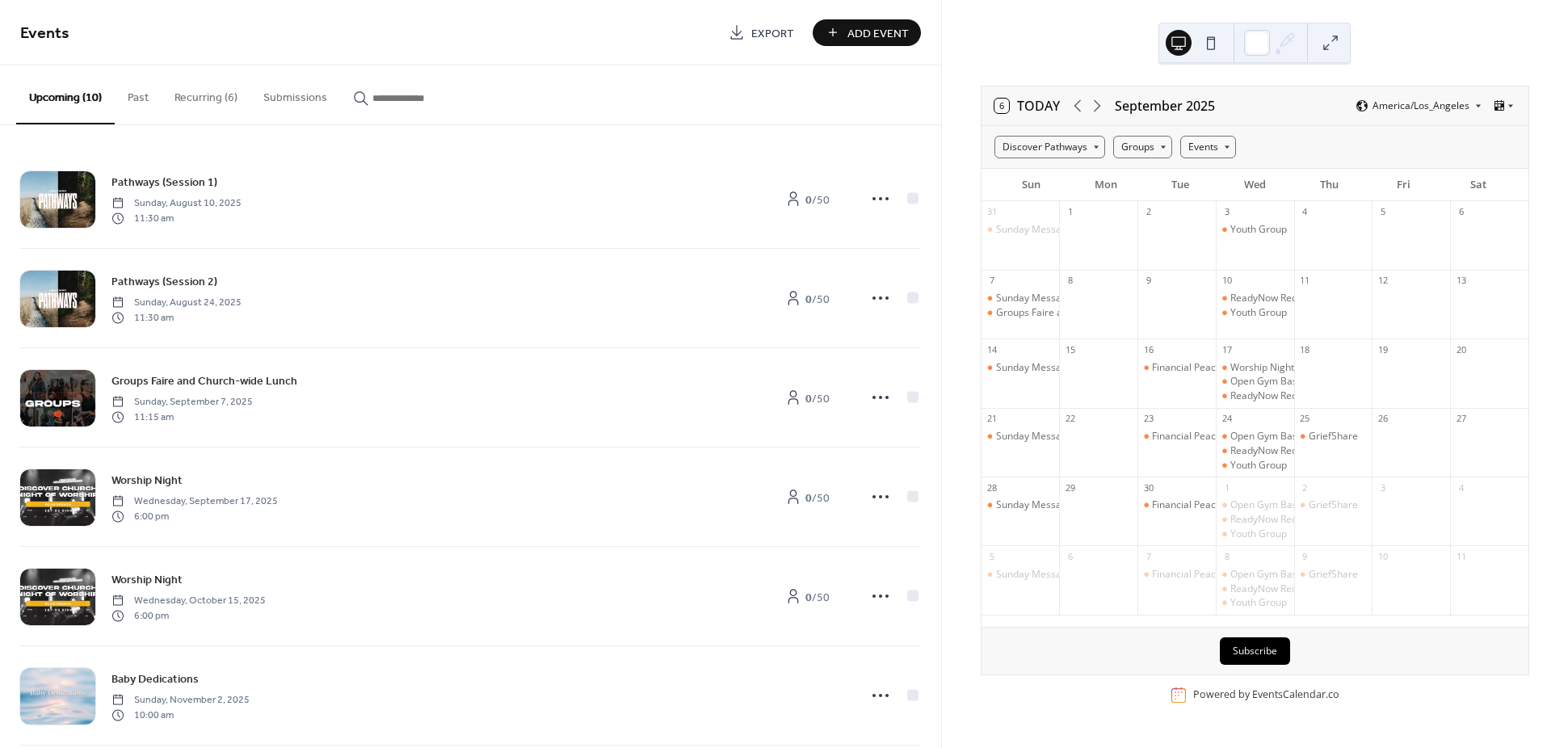 click on "Recurring (6)" at bounding box center (206, 94) 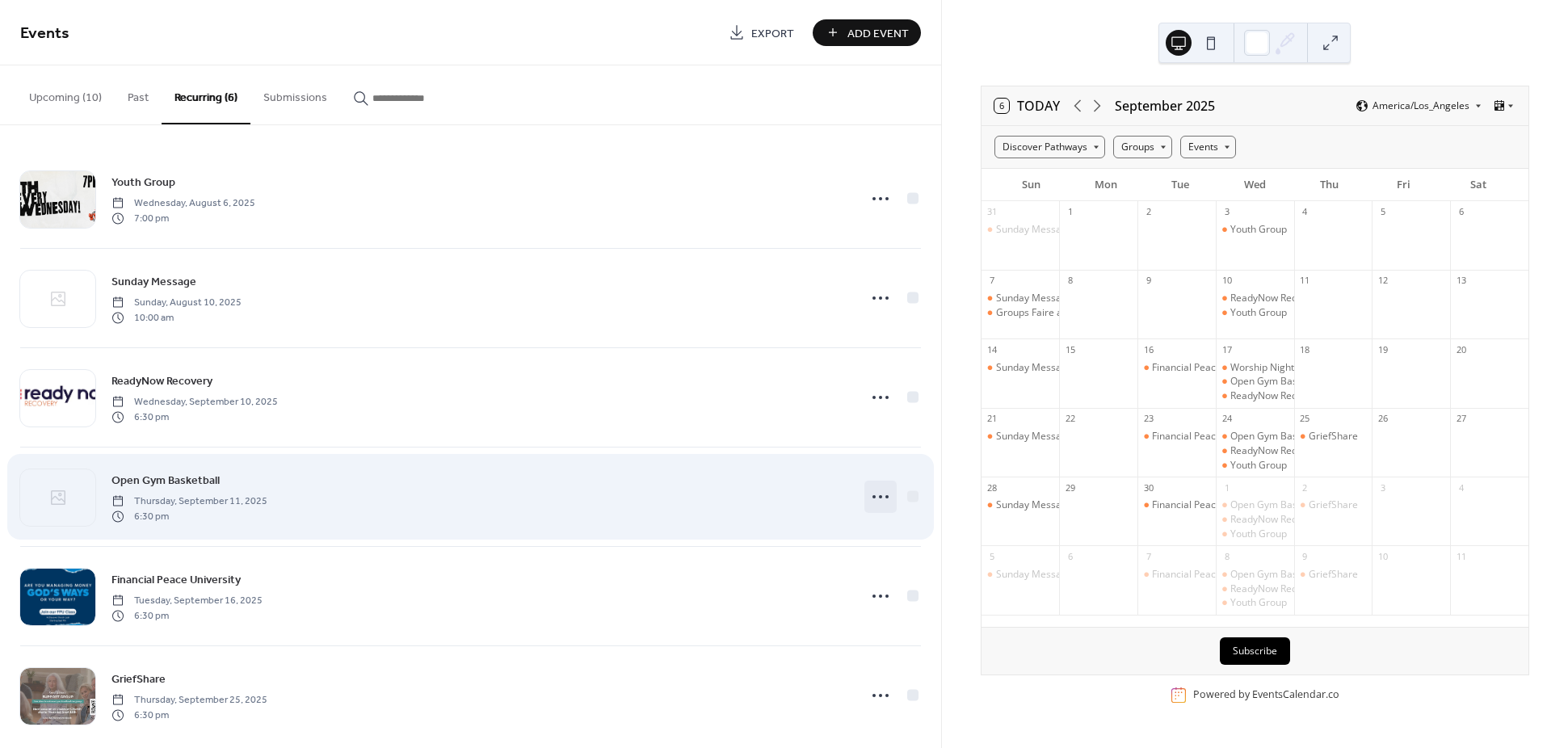 click 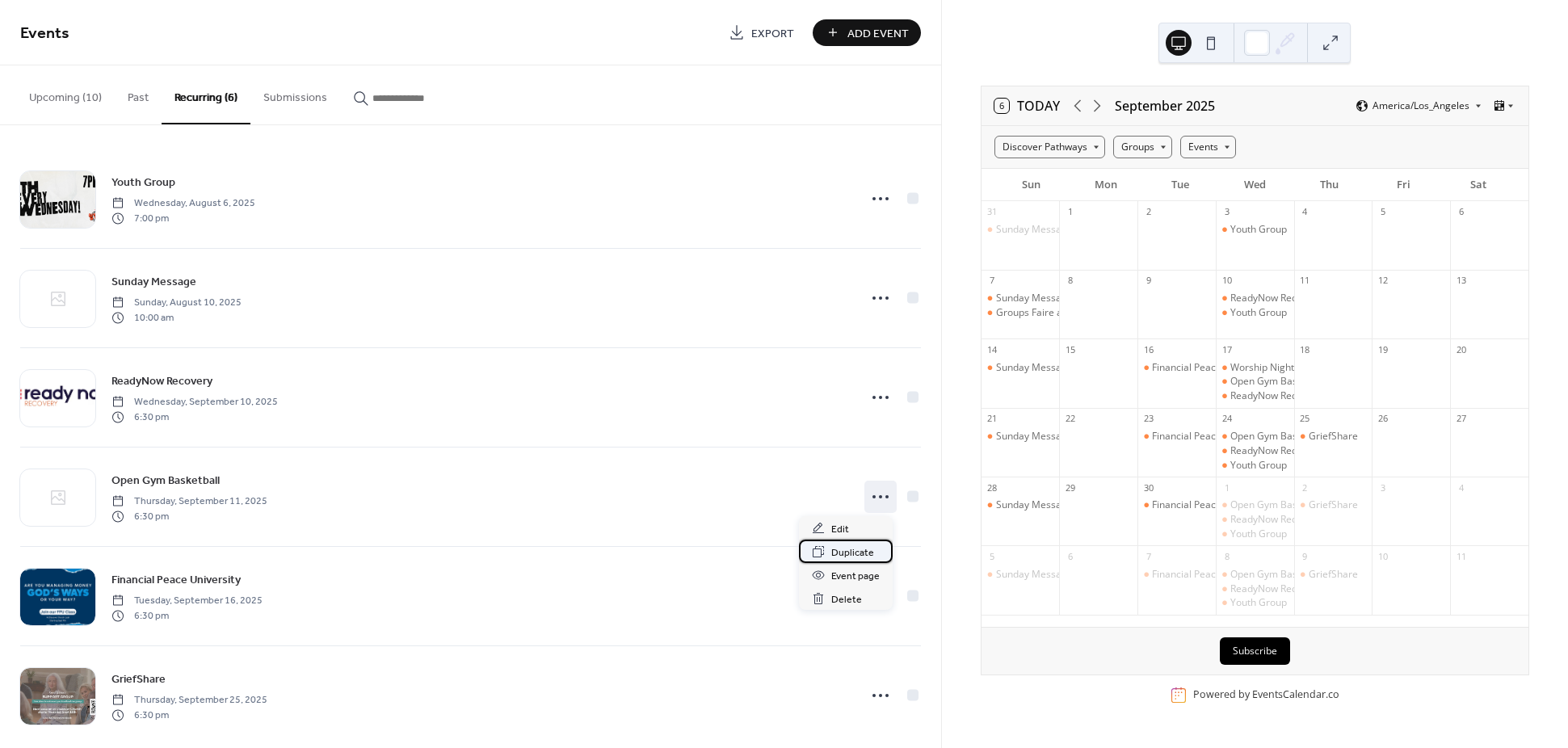 click on "Duplicate" at bounding box center (852, 553) 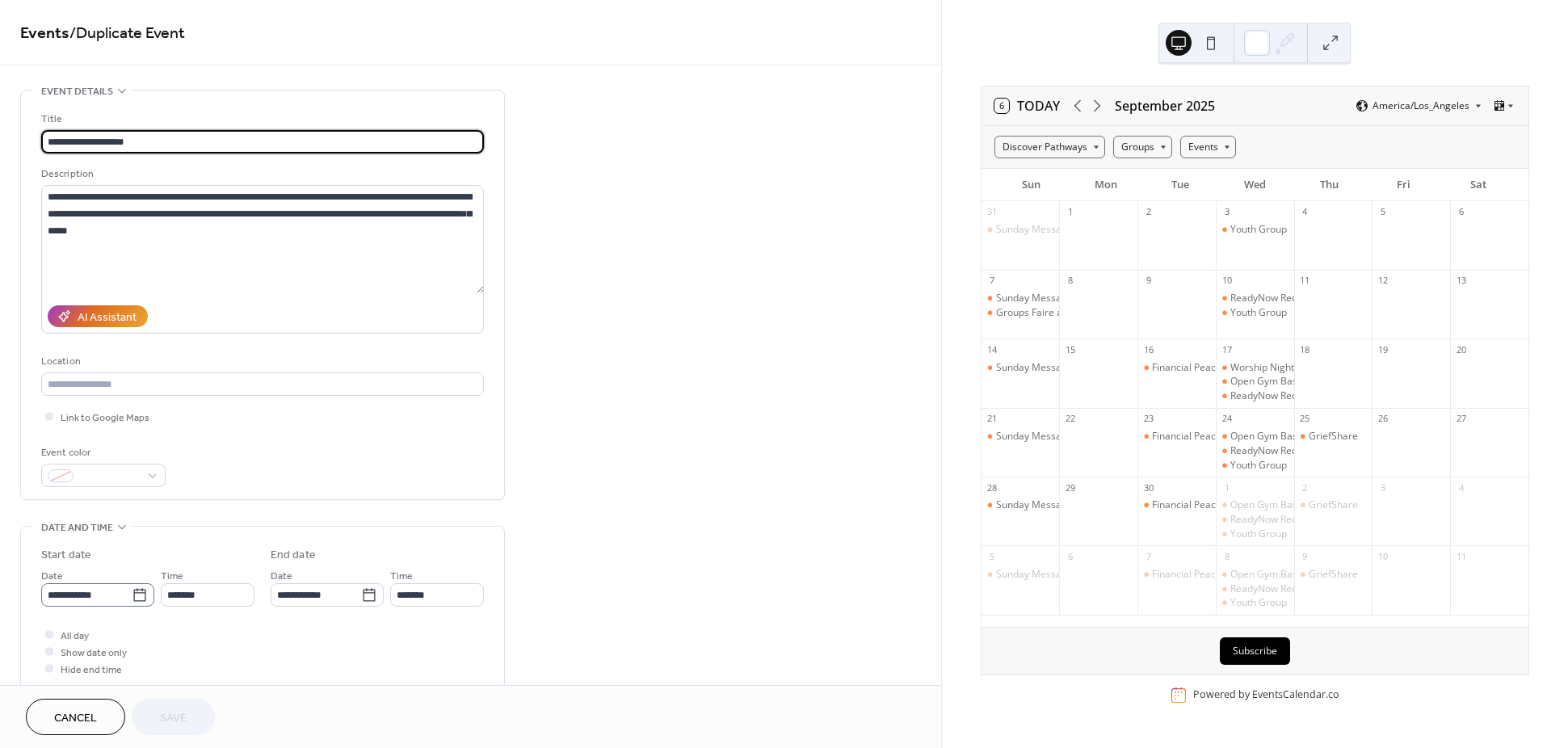 click 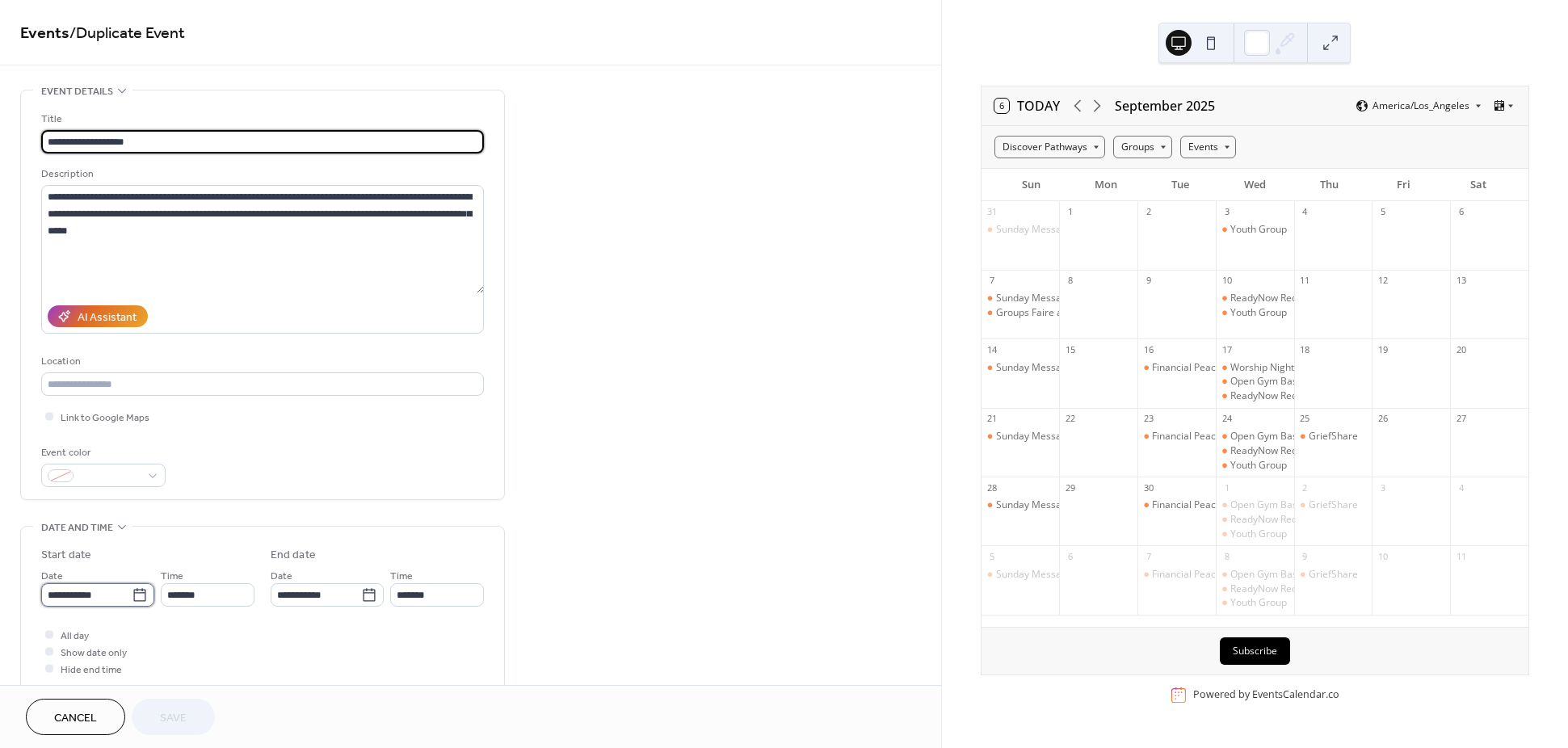 click on "**********" at bounding box center [86, 595] 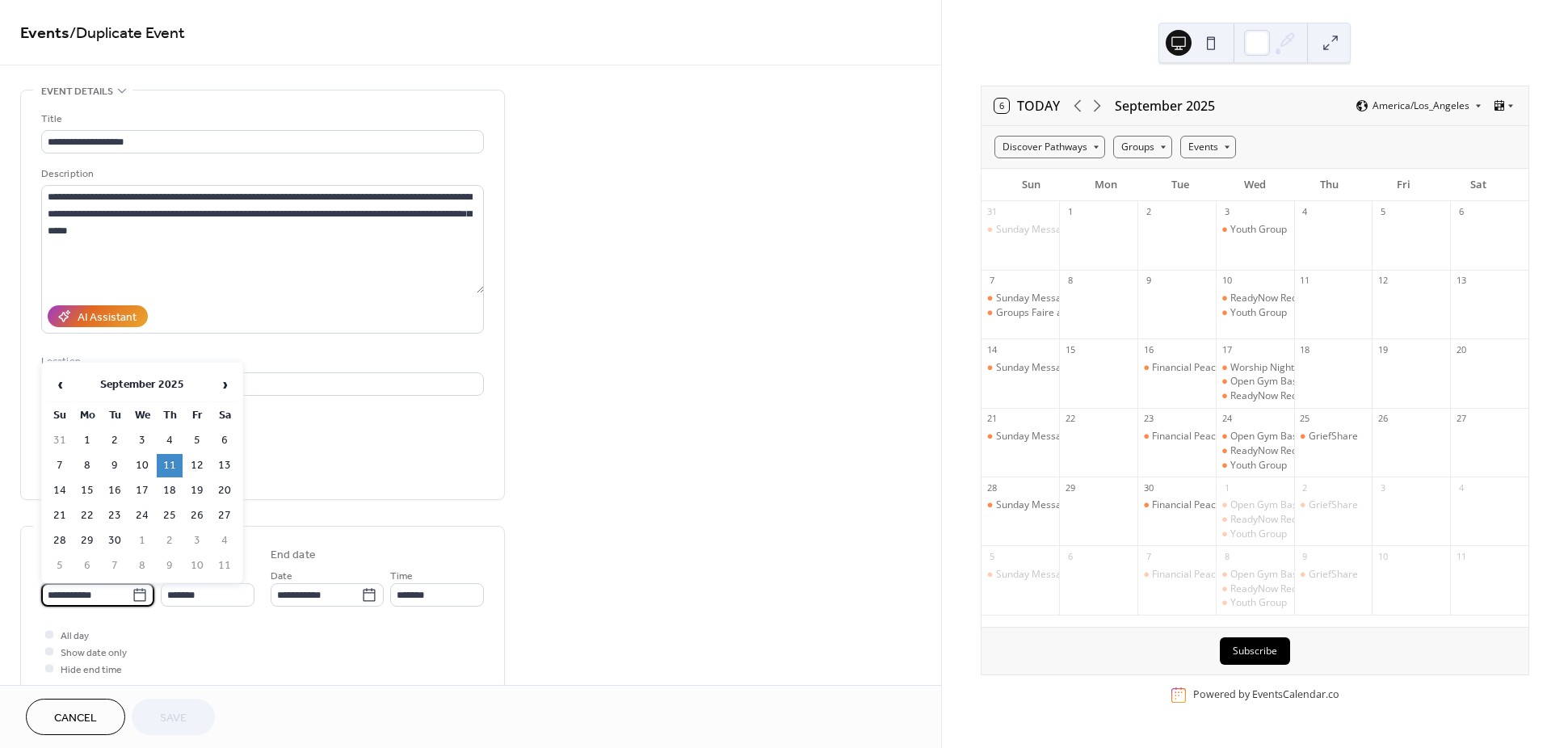 click on "**********" at bounding box center [470, 993] 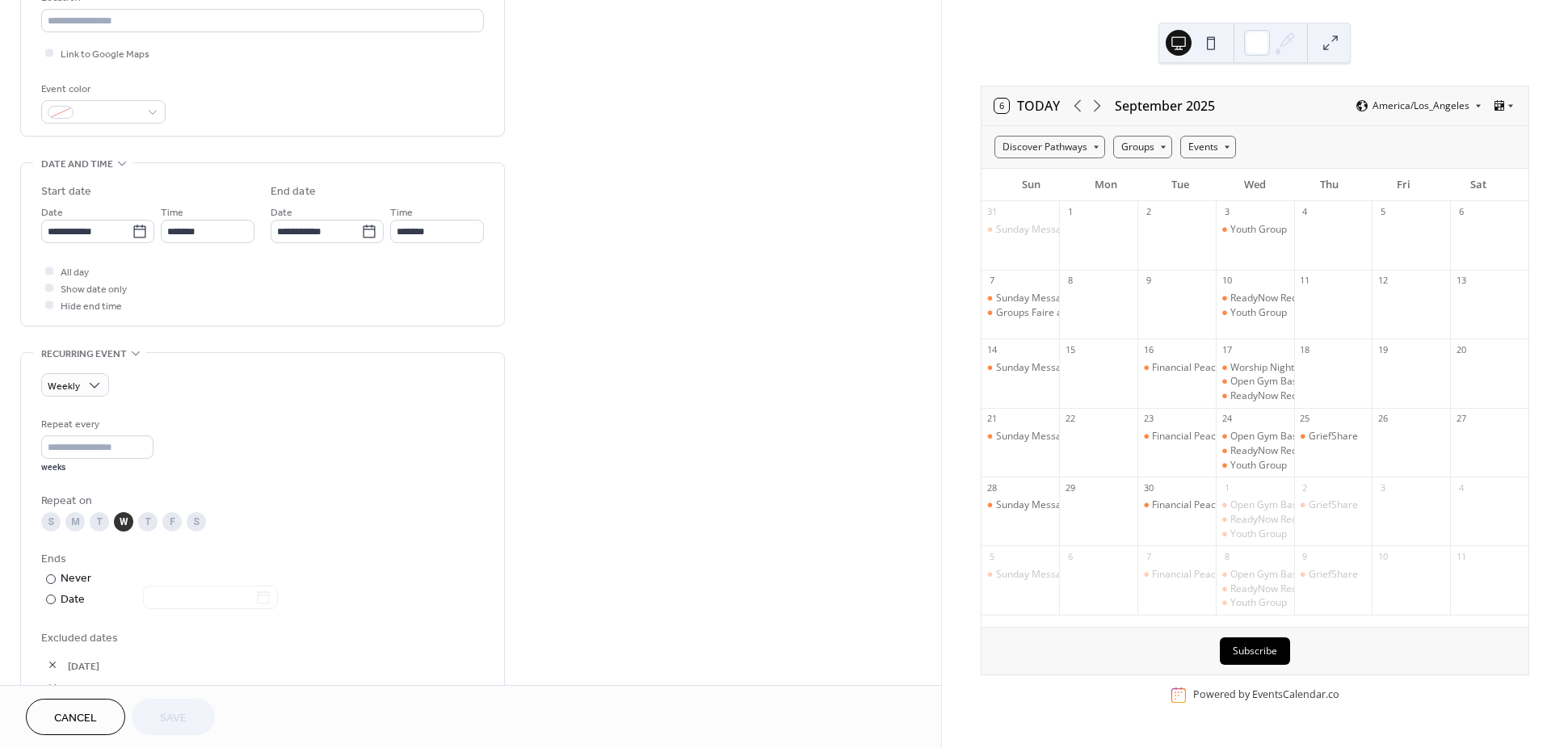 scroll, scrollTop: 727, scrollLeft: 0, axis: vertical 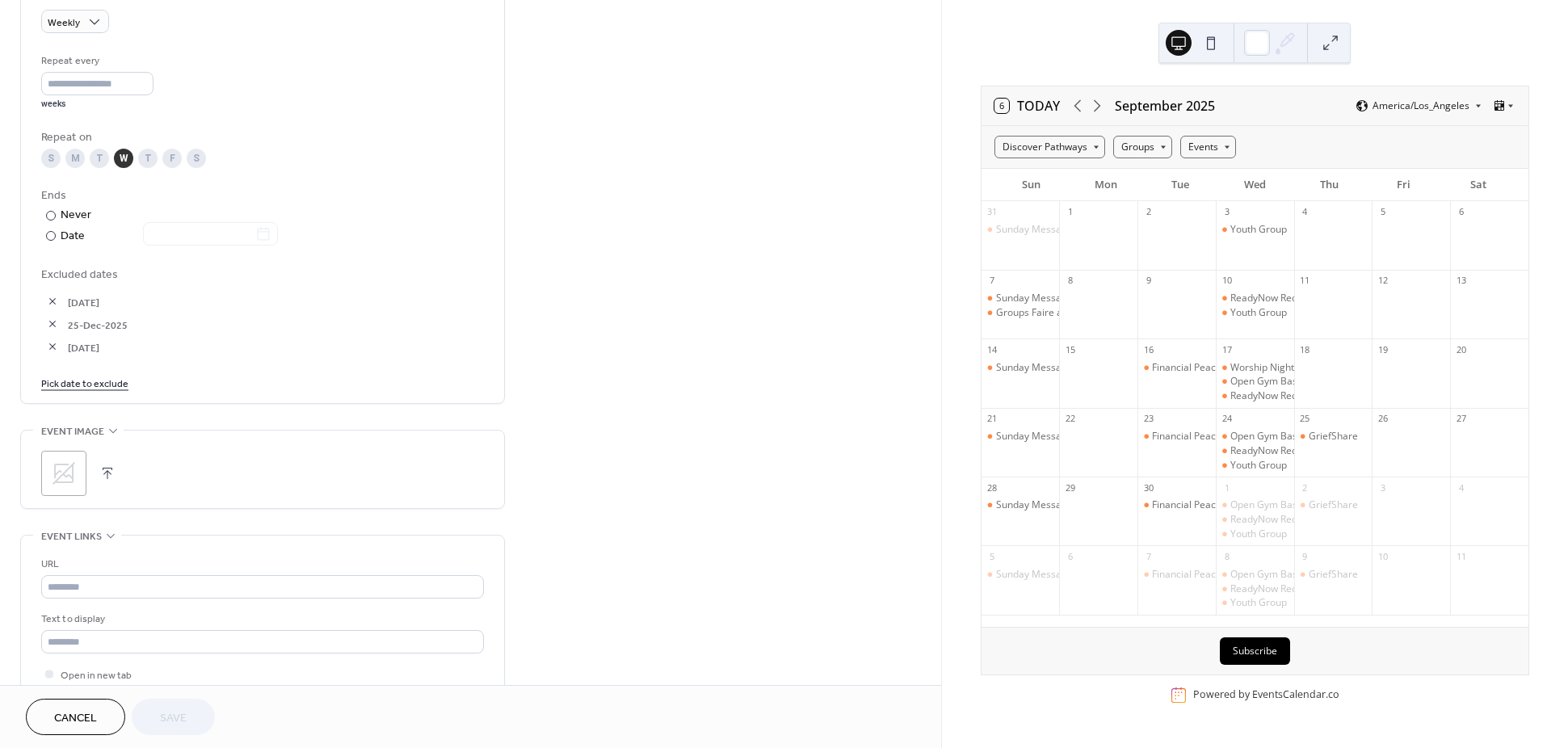 click on "Cancel" at bounding box center (75, 718) 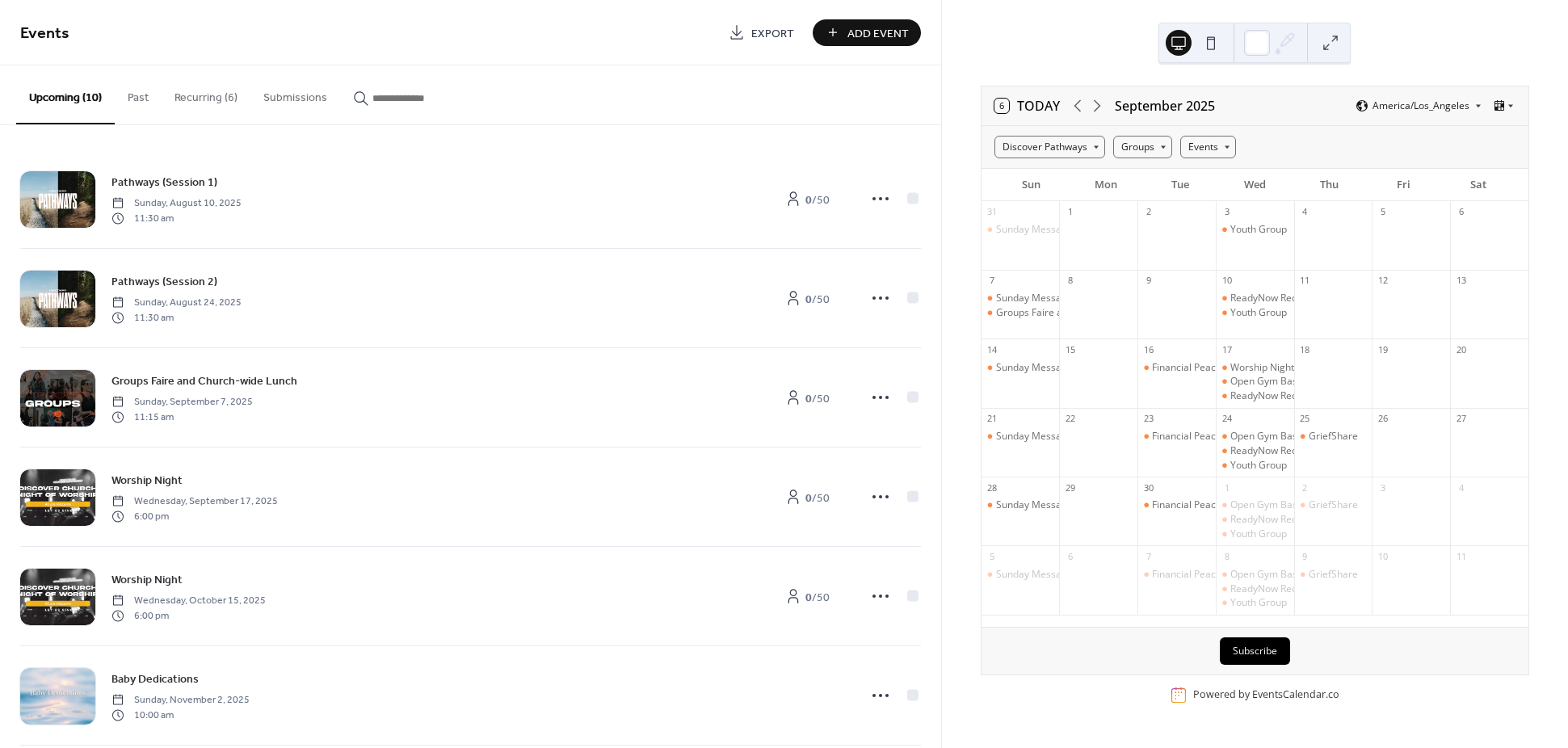 click on "Recurring (6)" at bounding box center (206, 94) 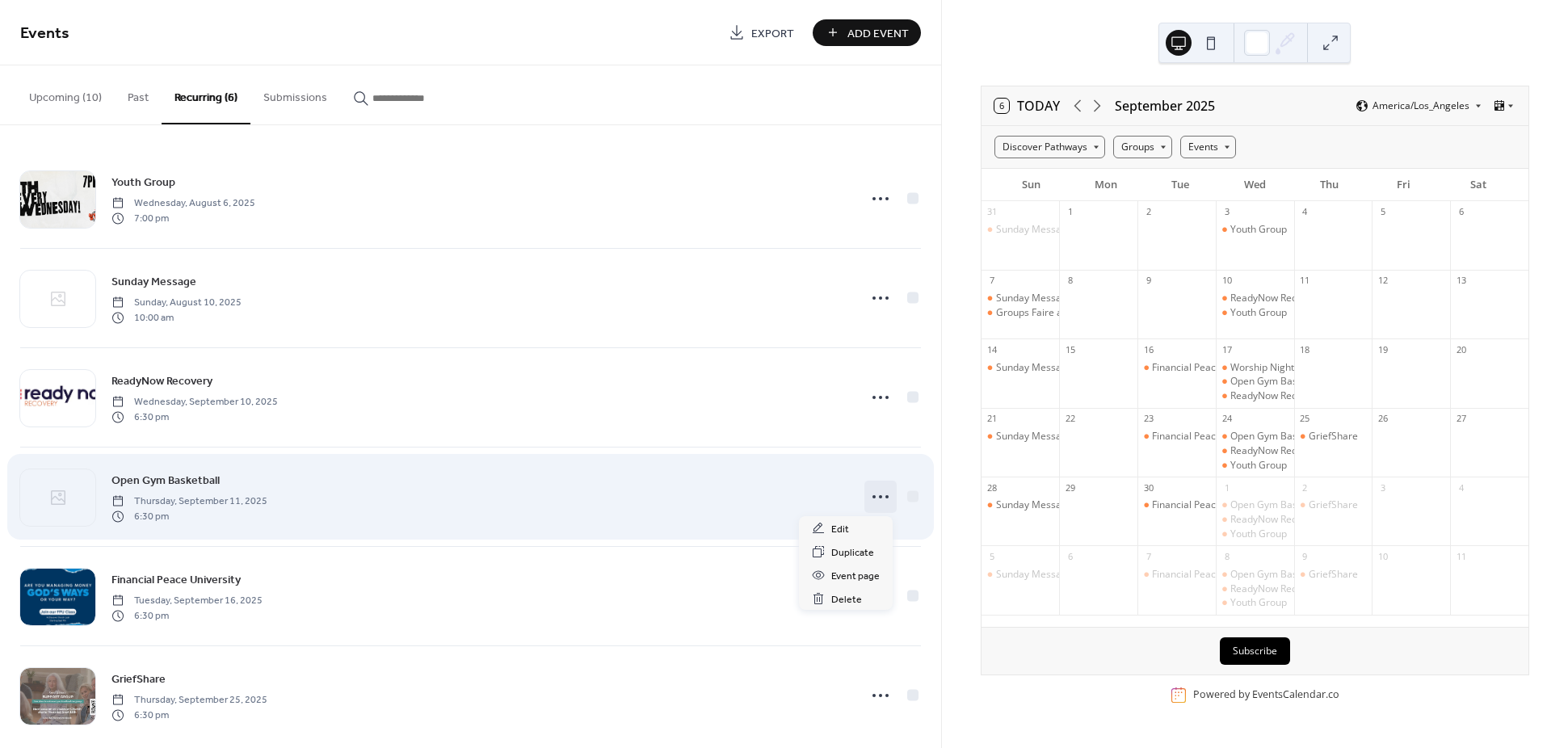 click 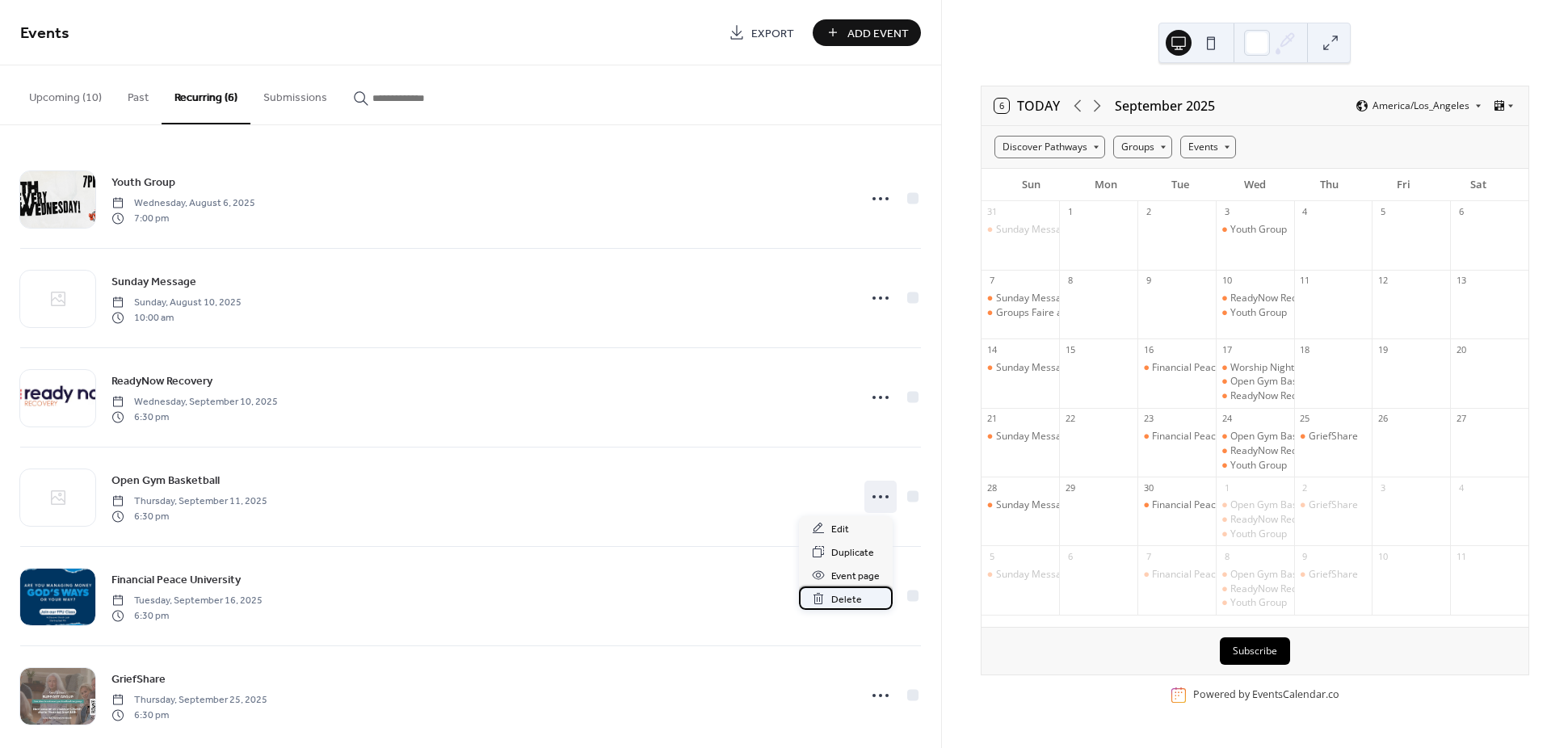 click on "Delete" at bounding box center (847, 599) 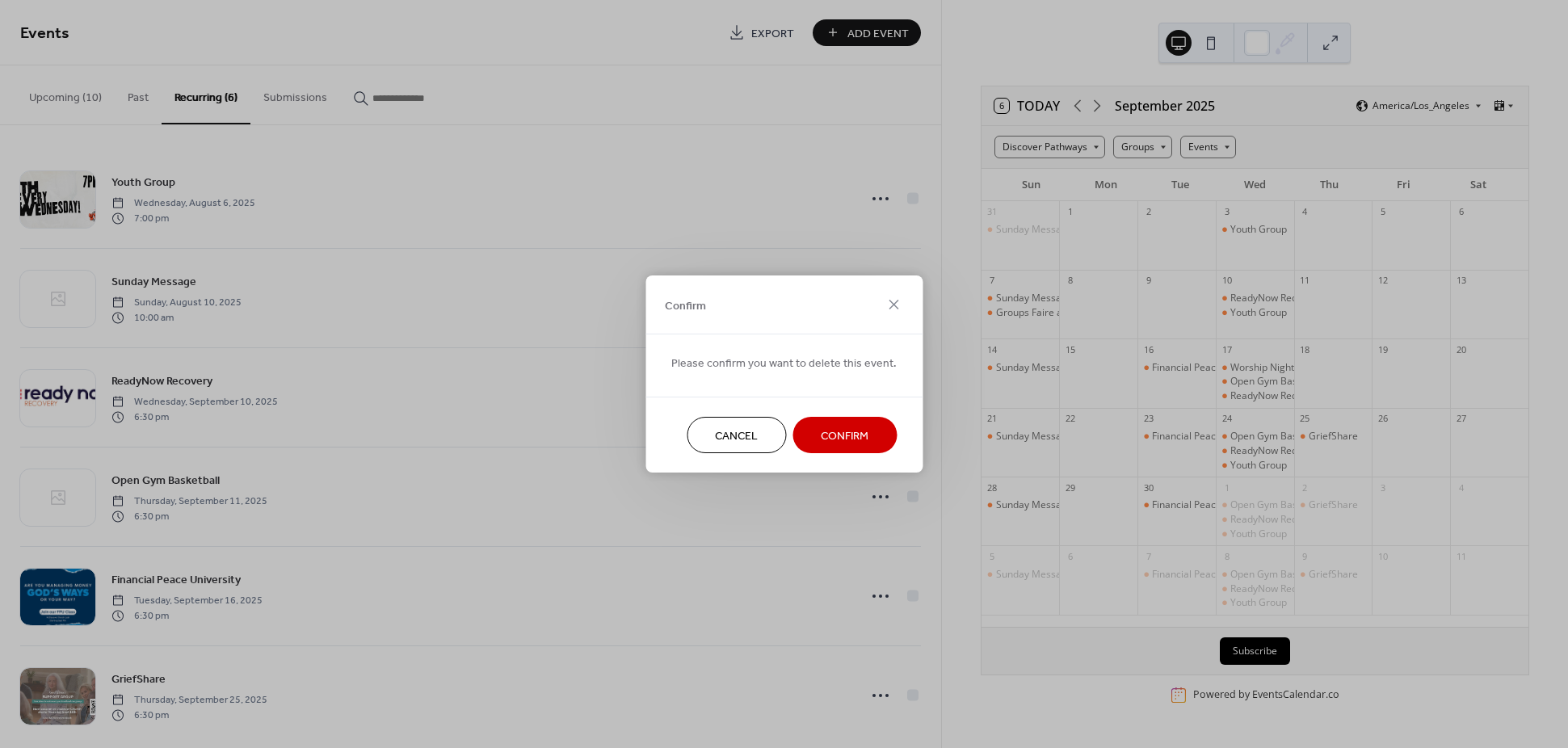 click on "Confirm" at bounding box center (844, 436) 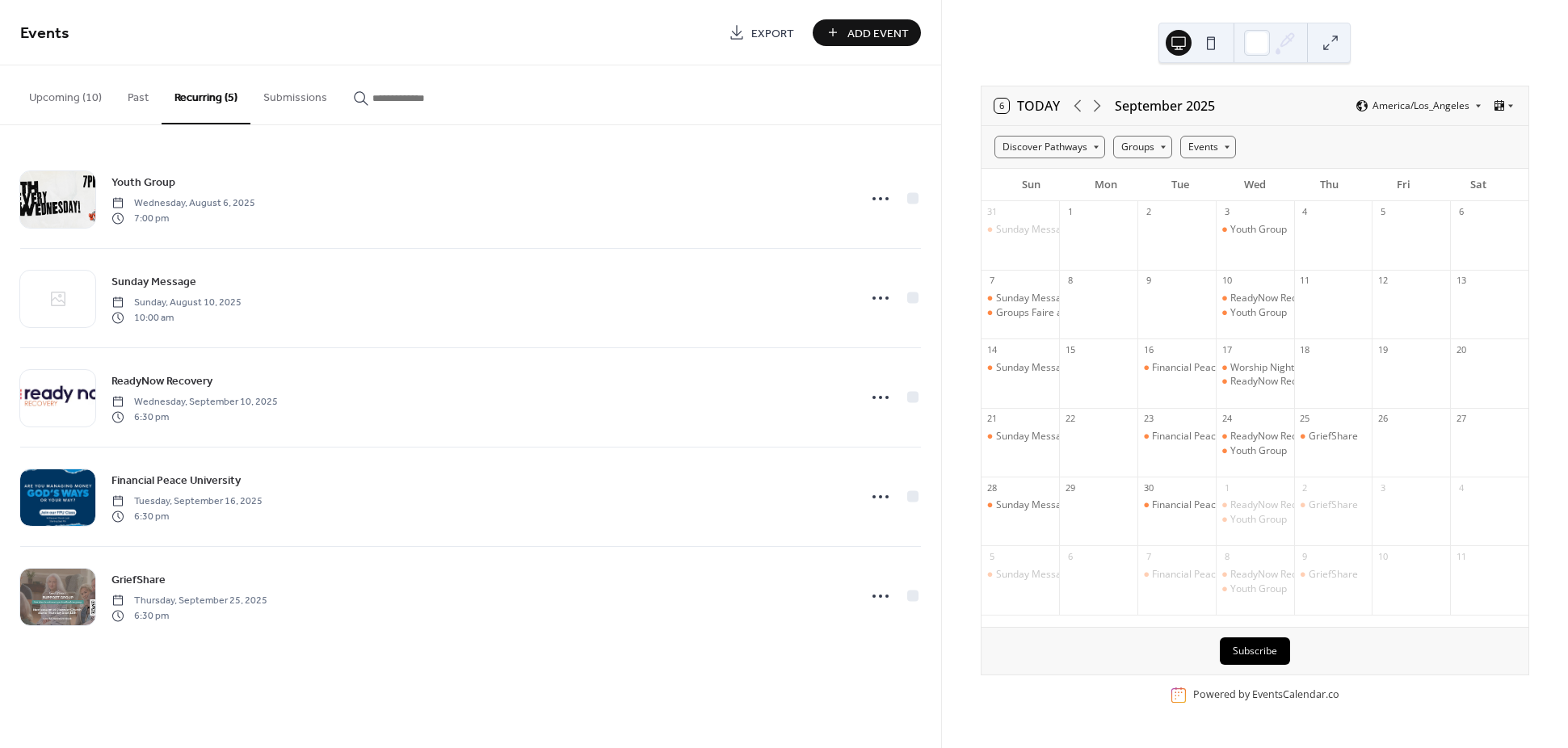 click on "Add Event" at bounding box center [878, 33] 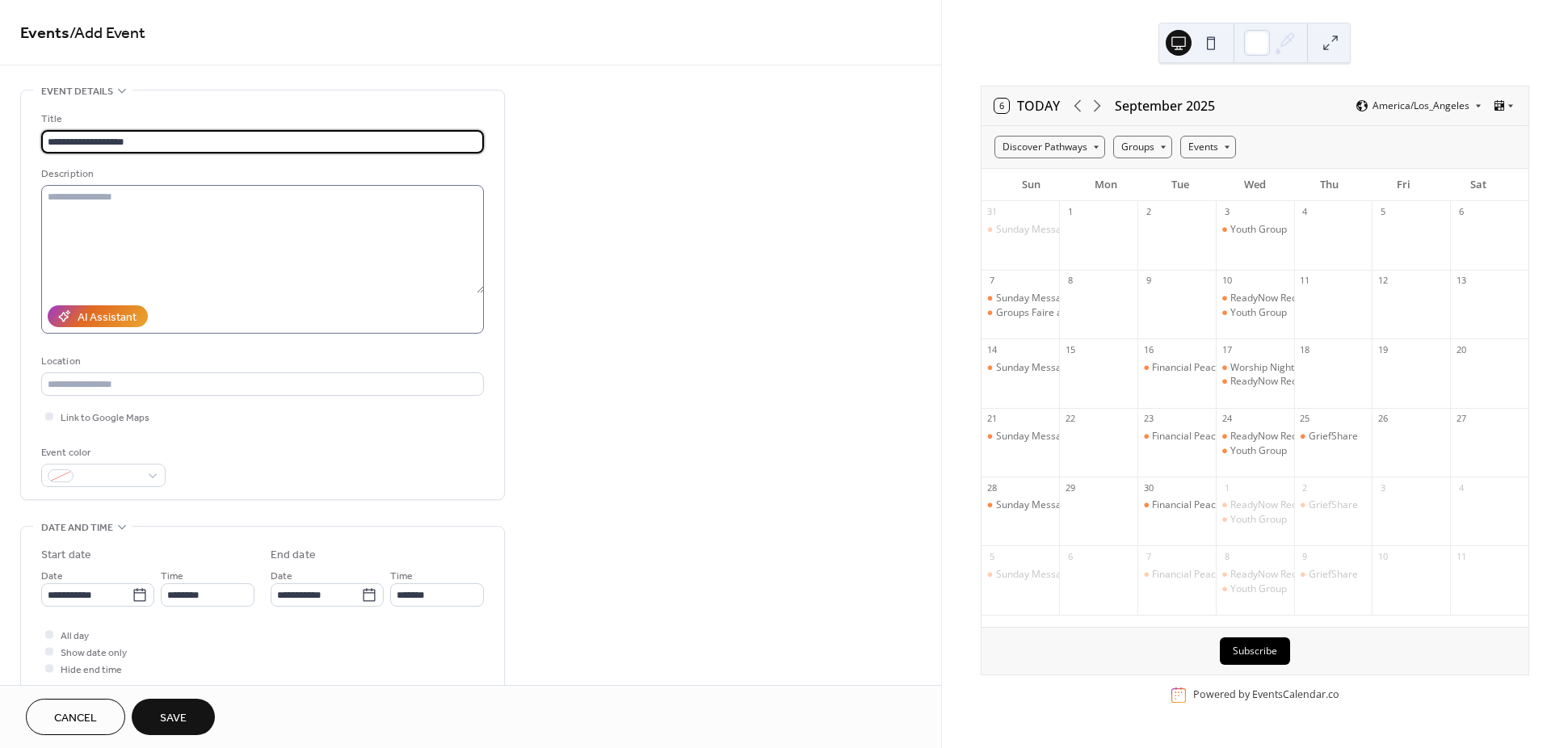 type on "**********" 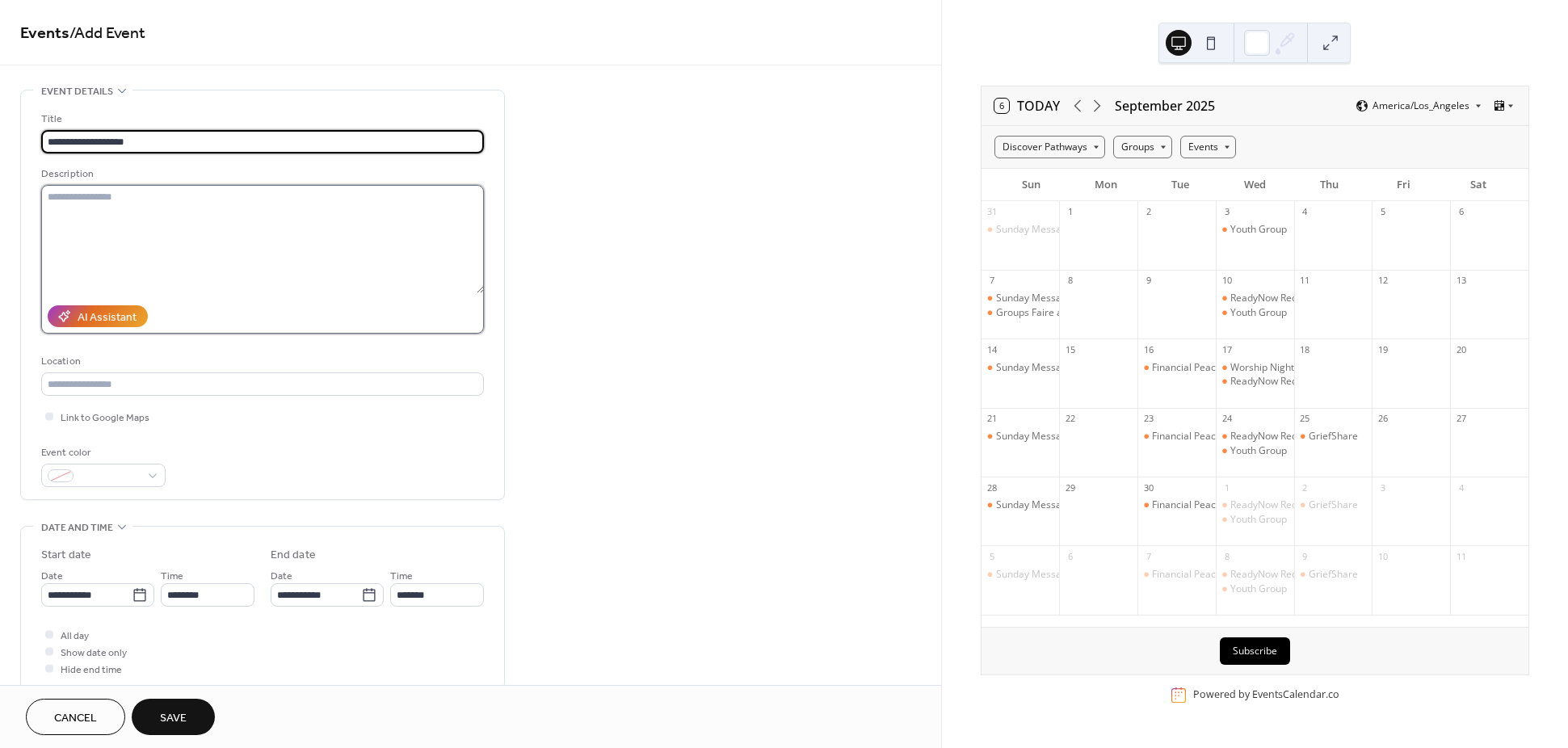 click at bounding box center (263, 239) 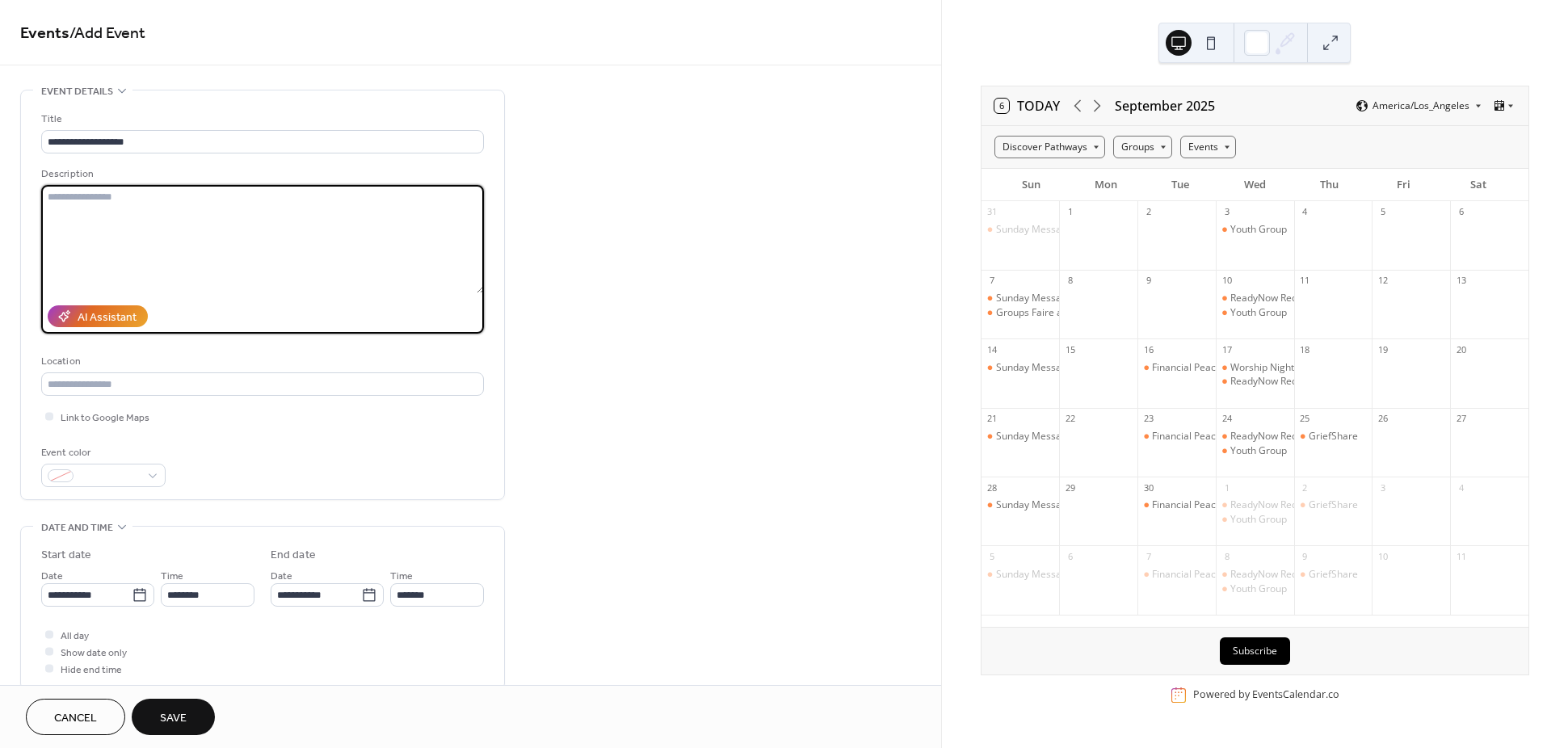 paste on "**********" 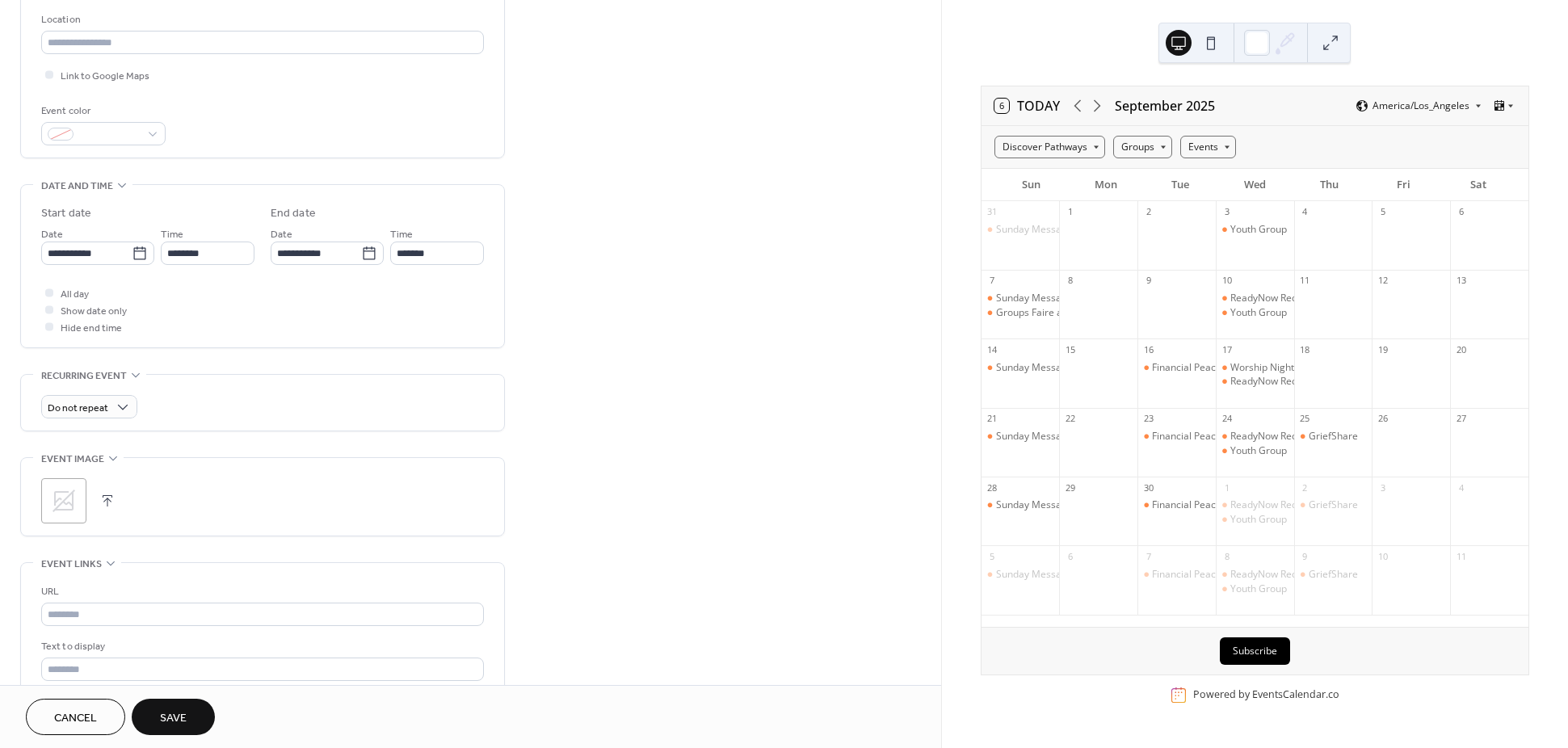 scroll, scrollTop: 363, scrollLeft: 0, axis: vertical 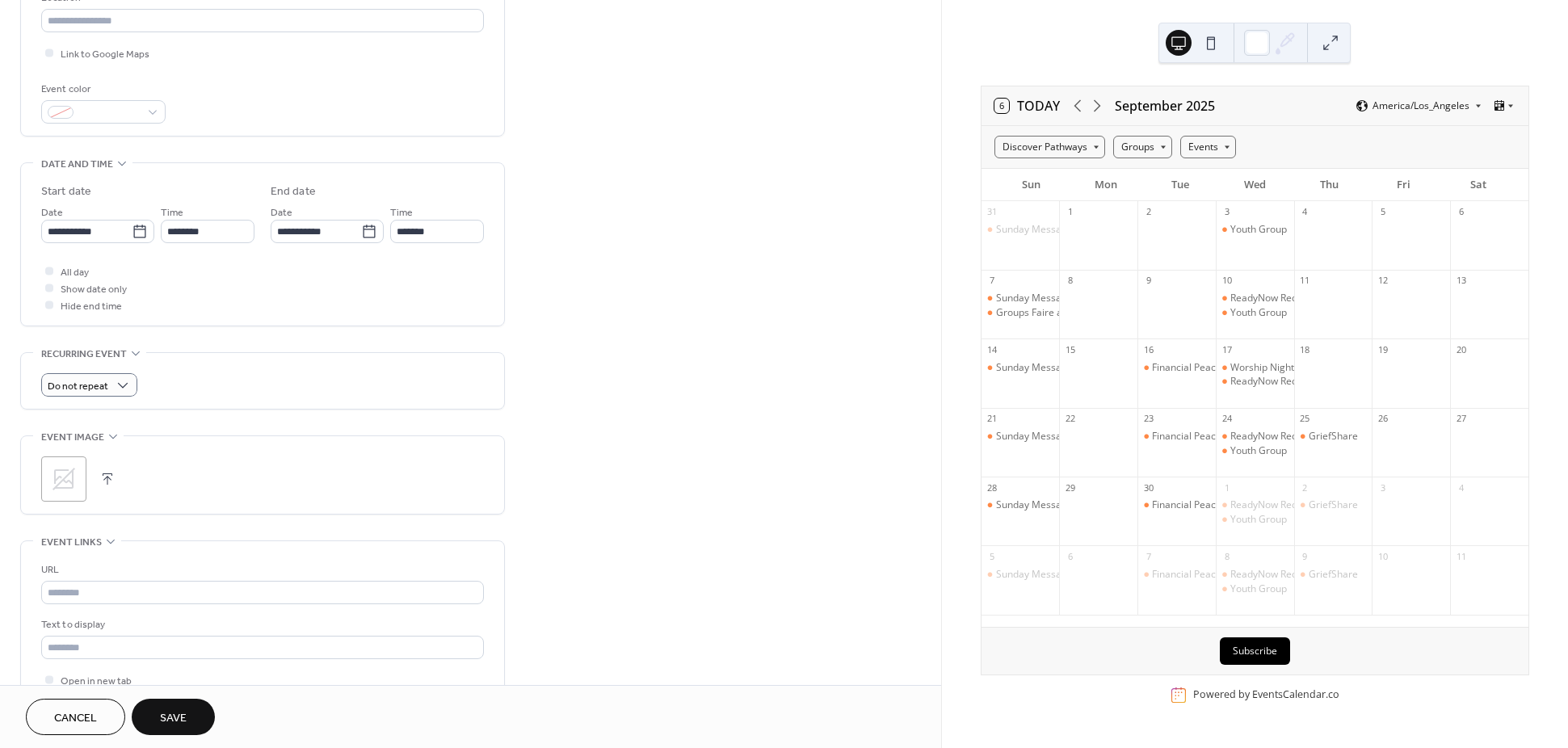 type on "**********" 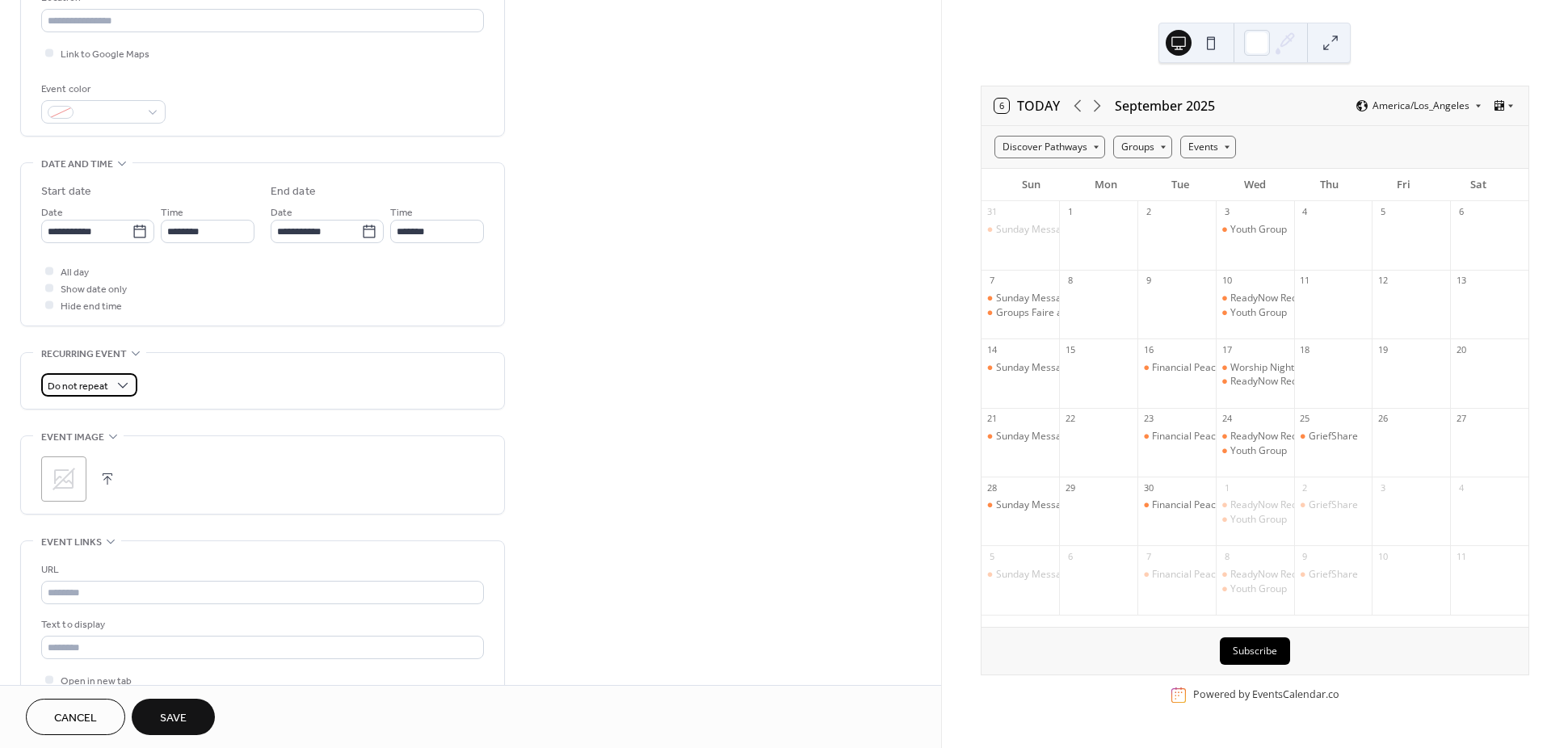 click on "Do not repeat" at bounding box center [78, 386] 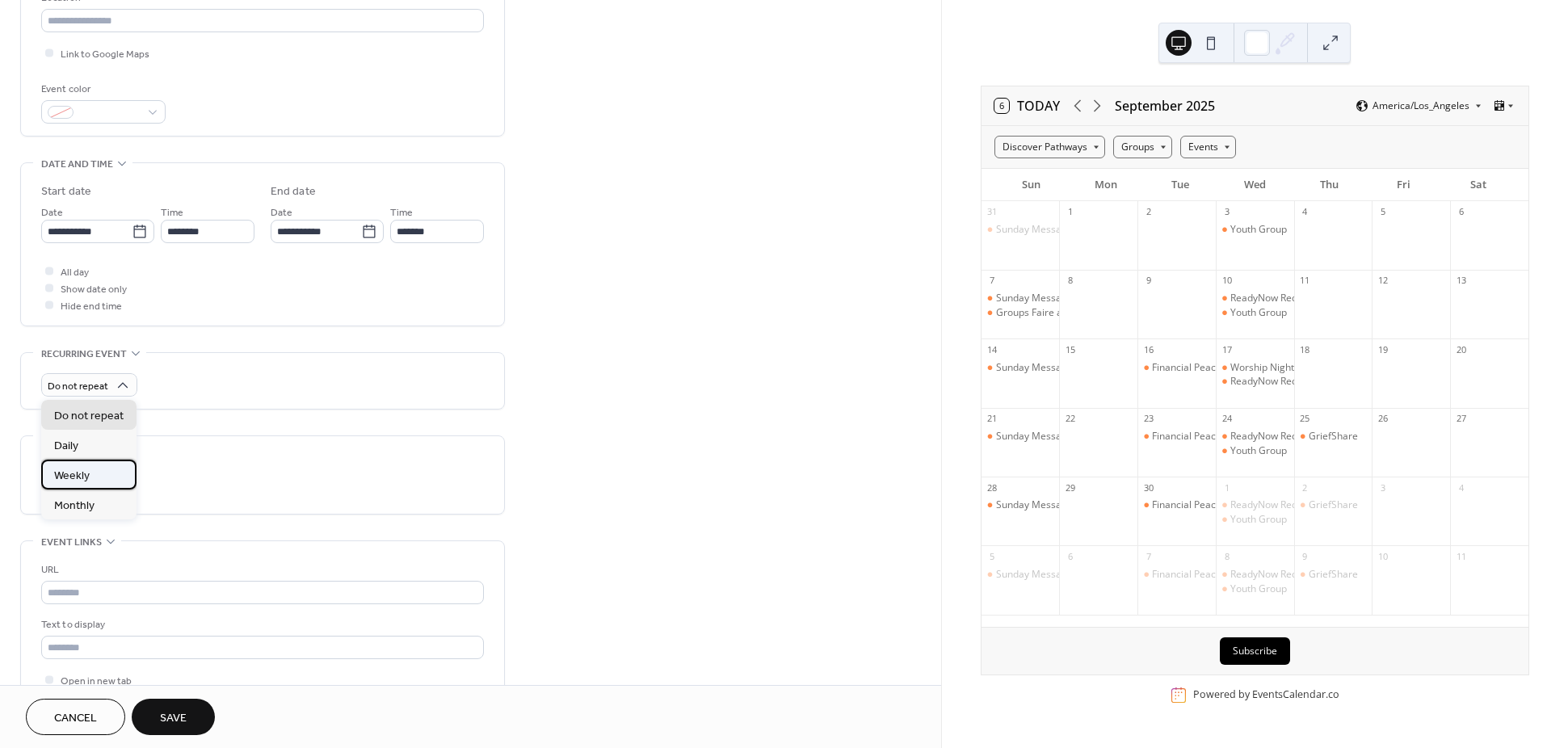 click on "Weekly" at bounding box center (89, 474) 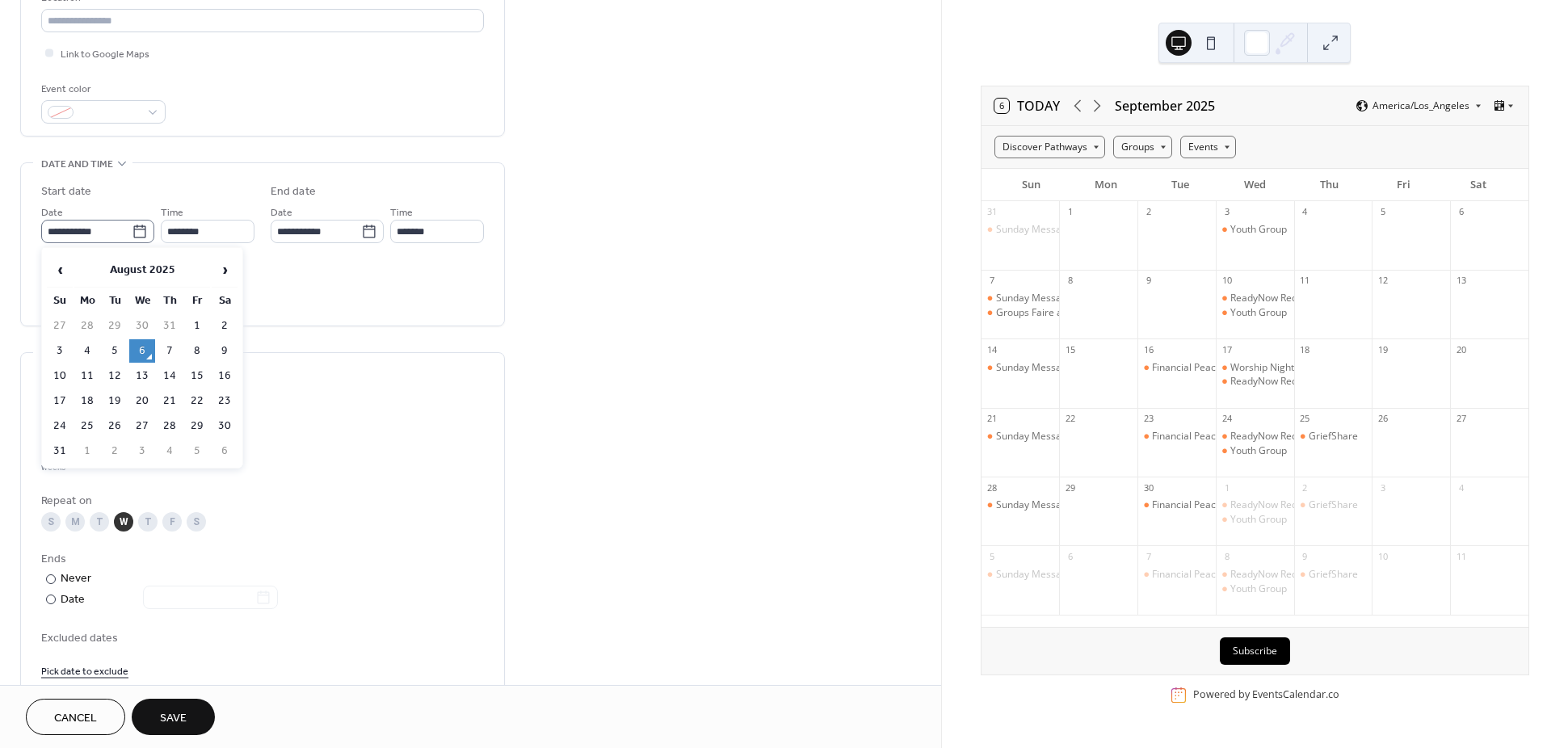 click 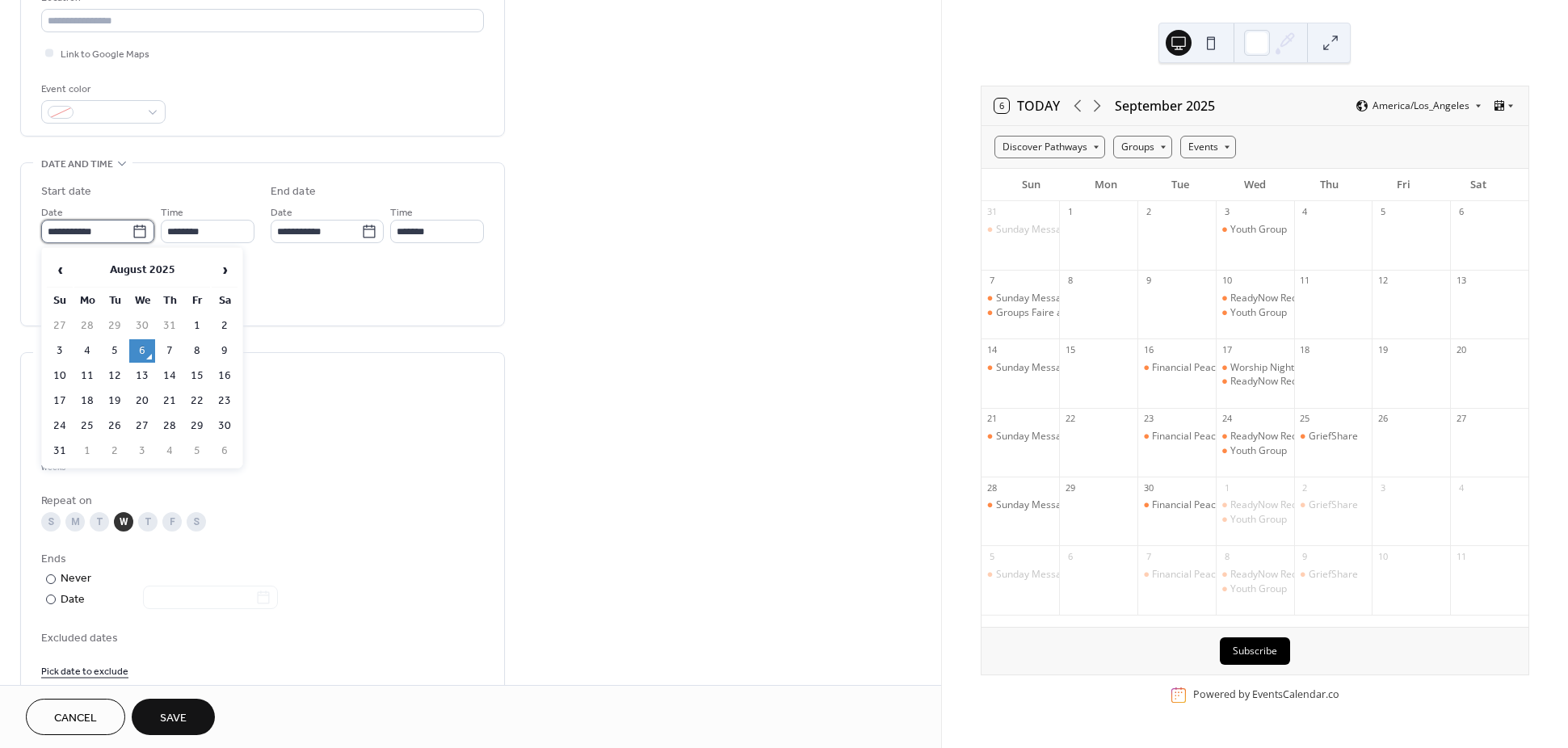 click on "**********" at bounding box center [86, 231] 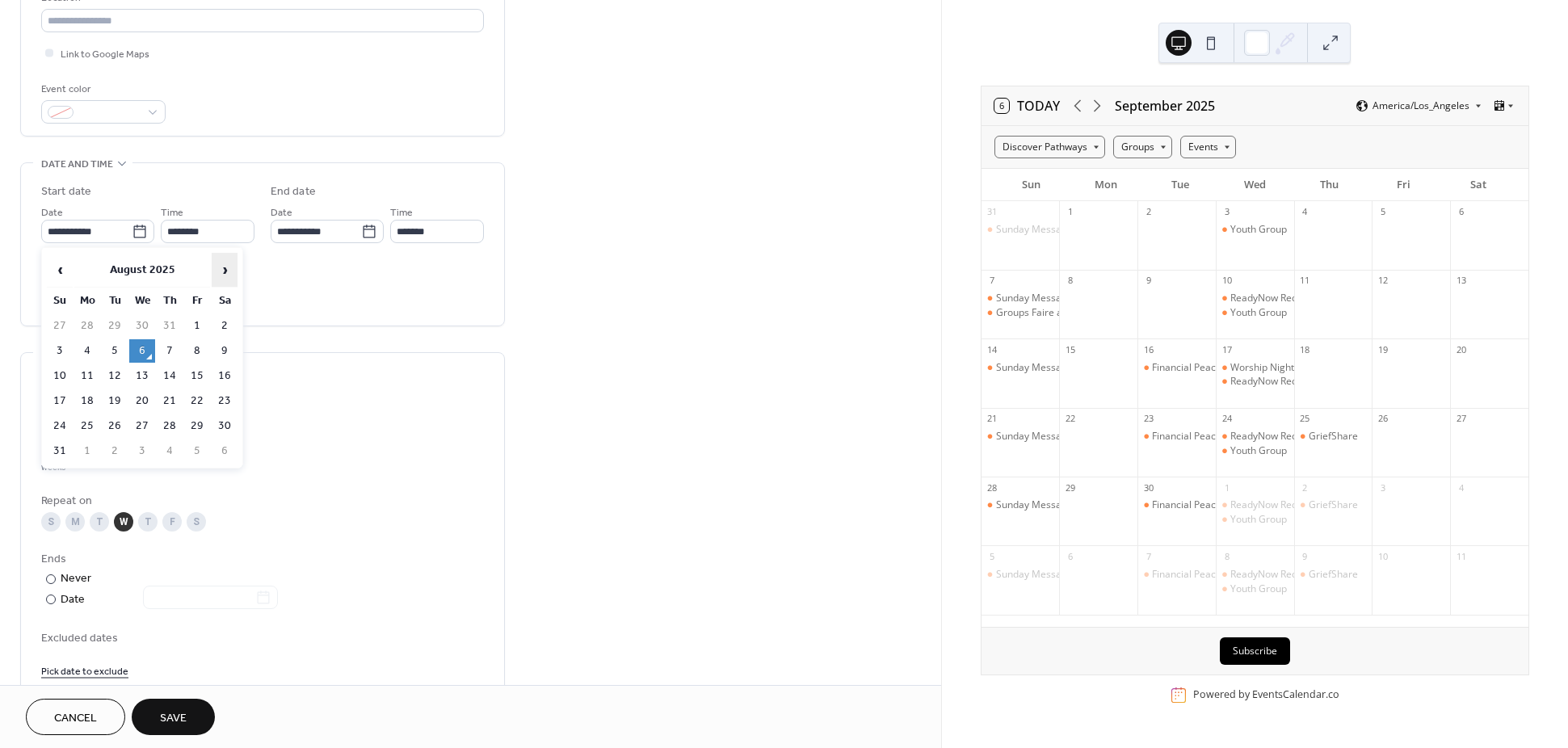 click on "›" at bounding box center [225, 270] 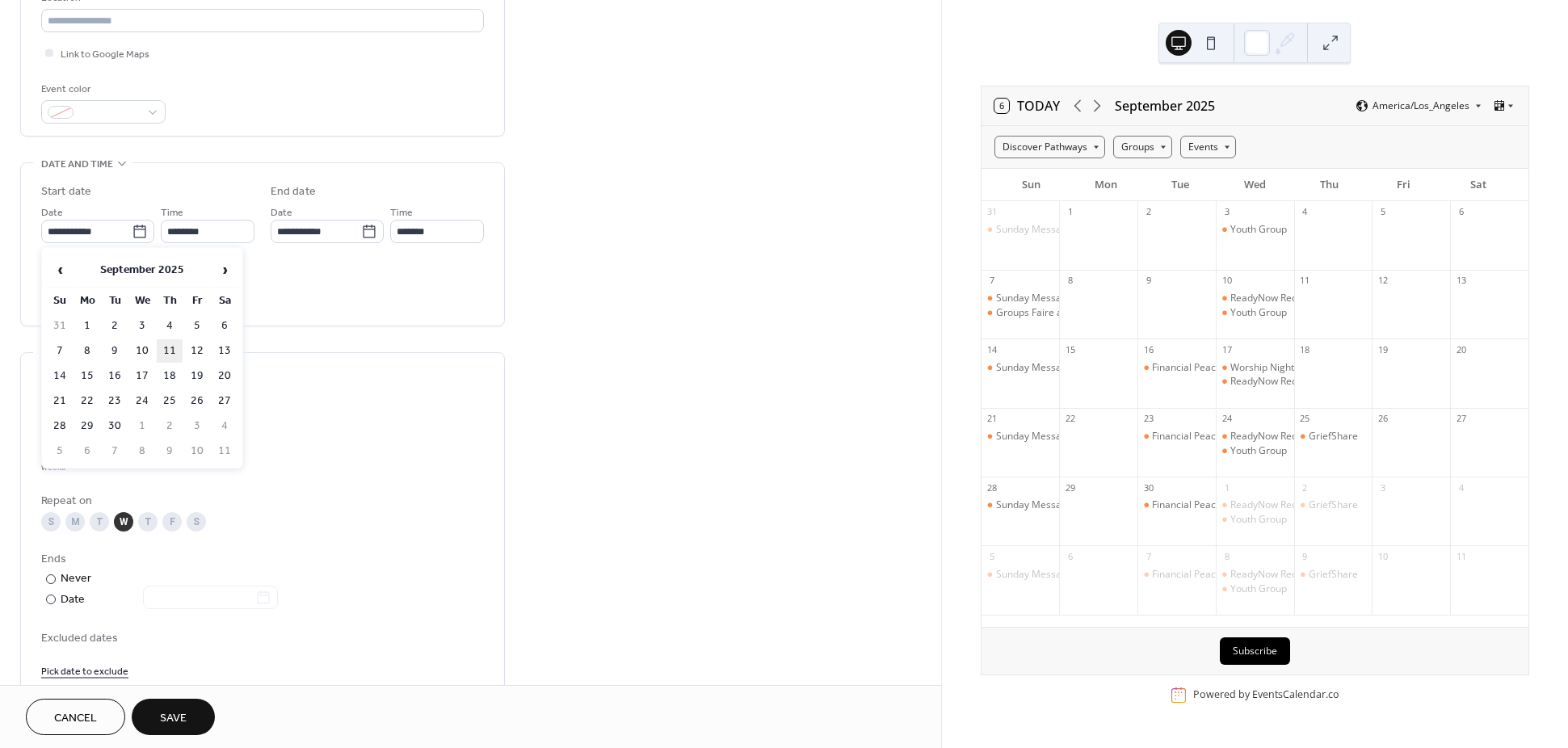 click on "11" at bounding box center [170, 351] 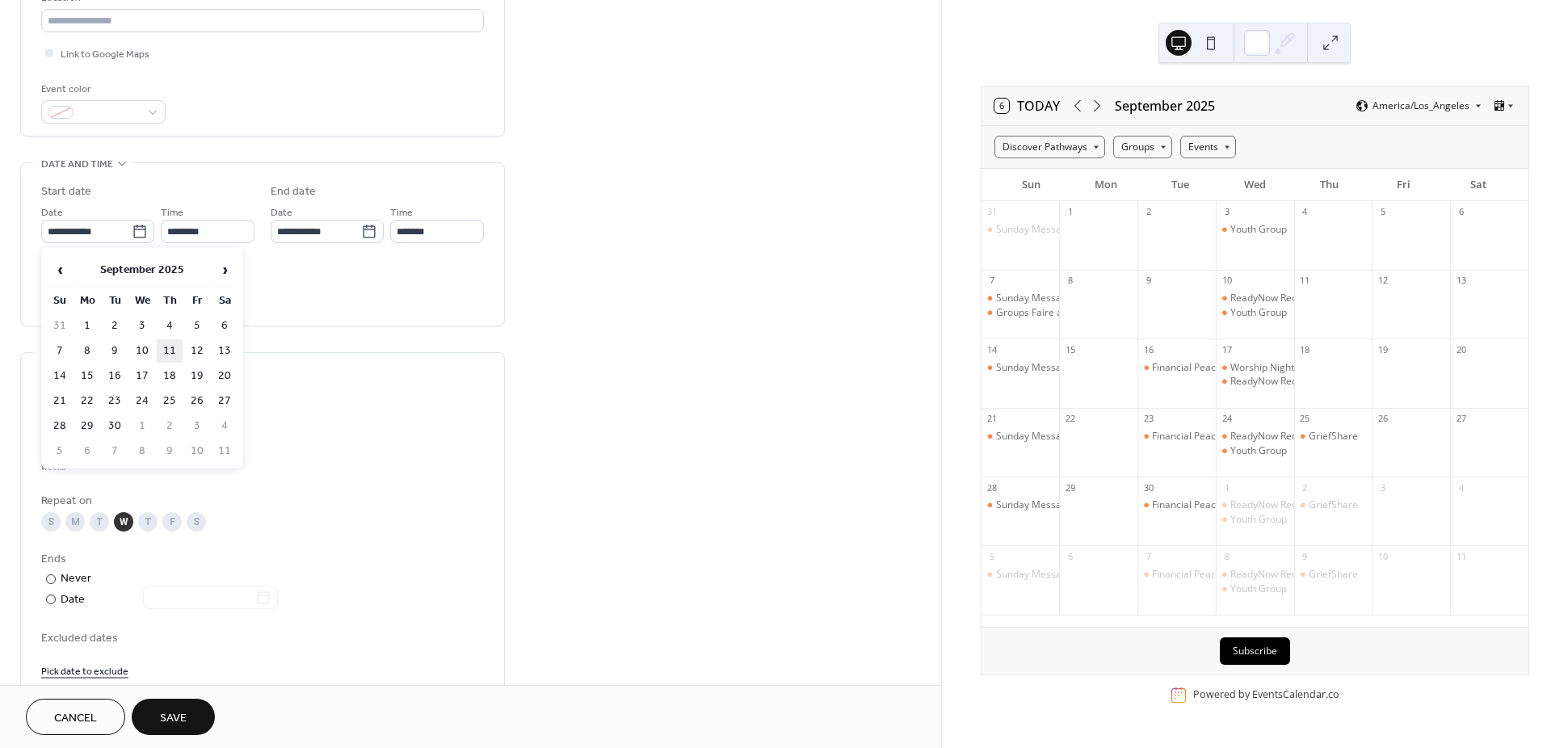 type on "**********" 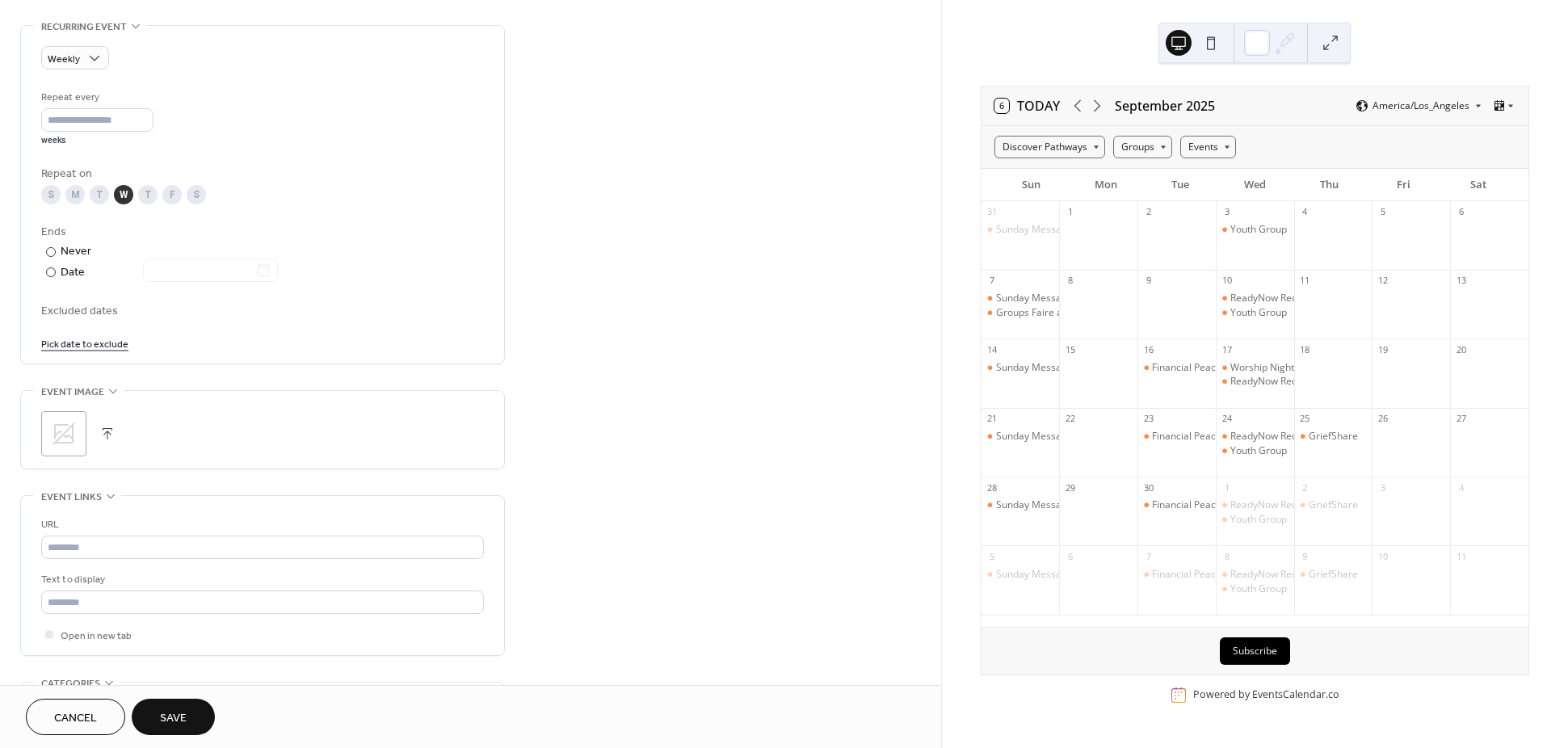 scroll, scrollTop: 727, scrollLeft: 0, axis: vertical 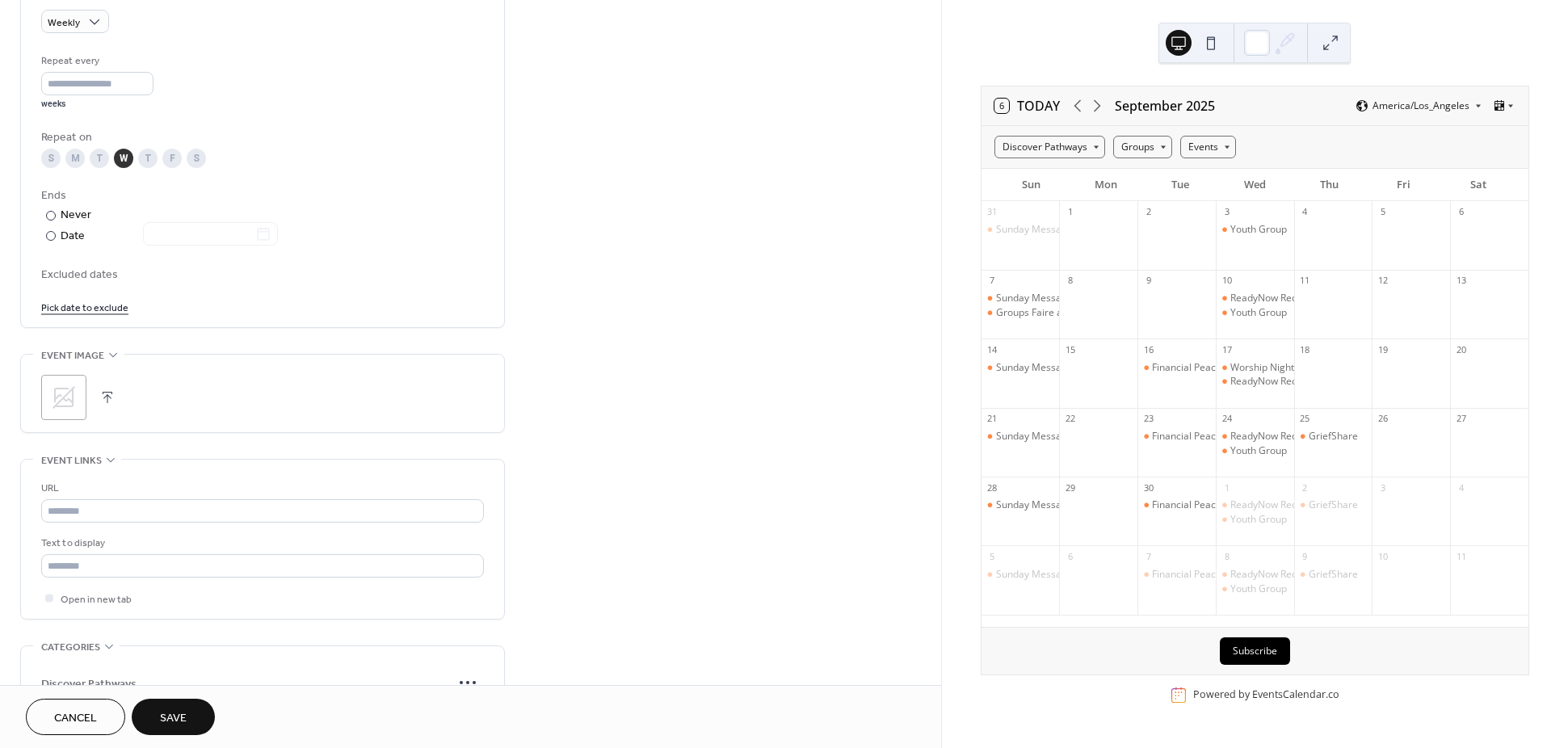 click on "Pick date to exclude" at bounding box center (85, 306) 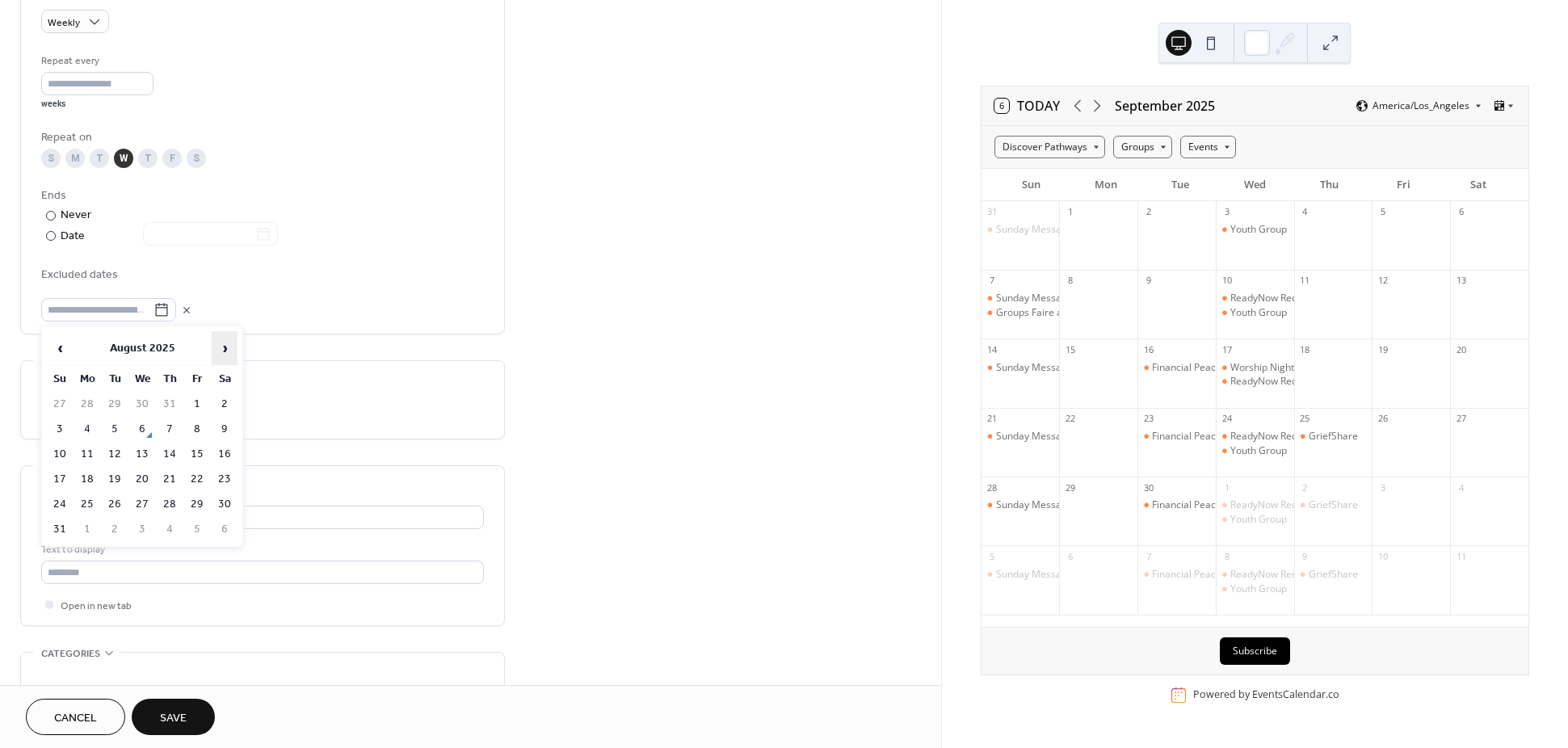 click on "›" at bounding box center [225, 348] 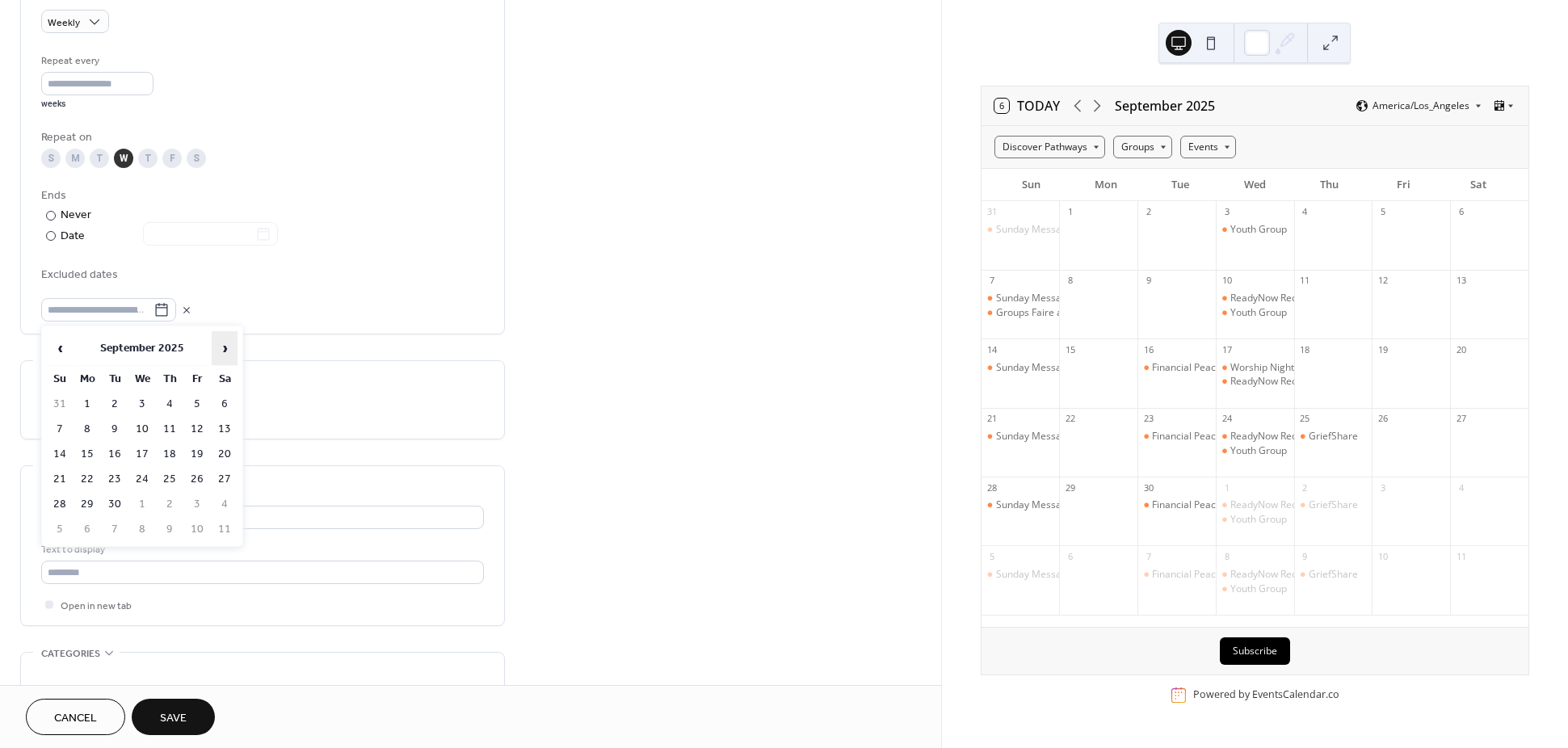 click on "›" at bounding box center (225, 348) 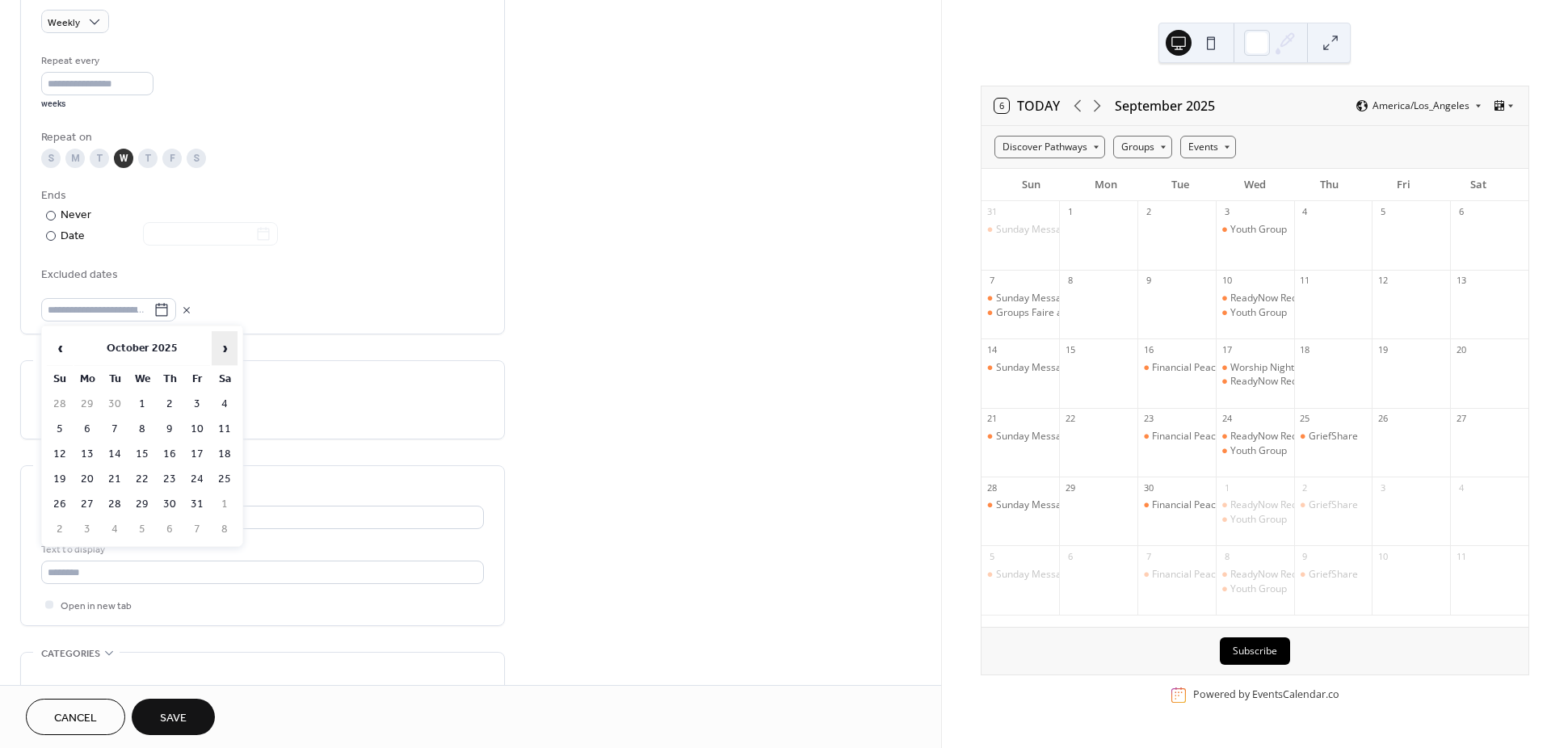 click on "›" at bounding box center [225, 348] 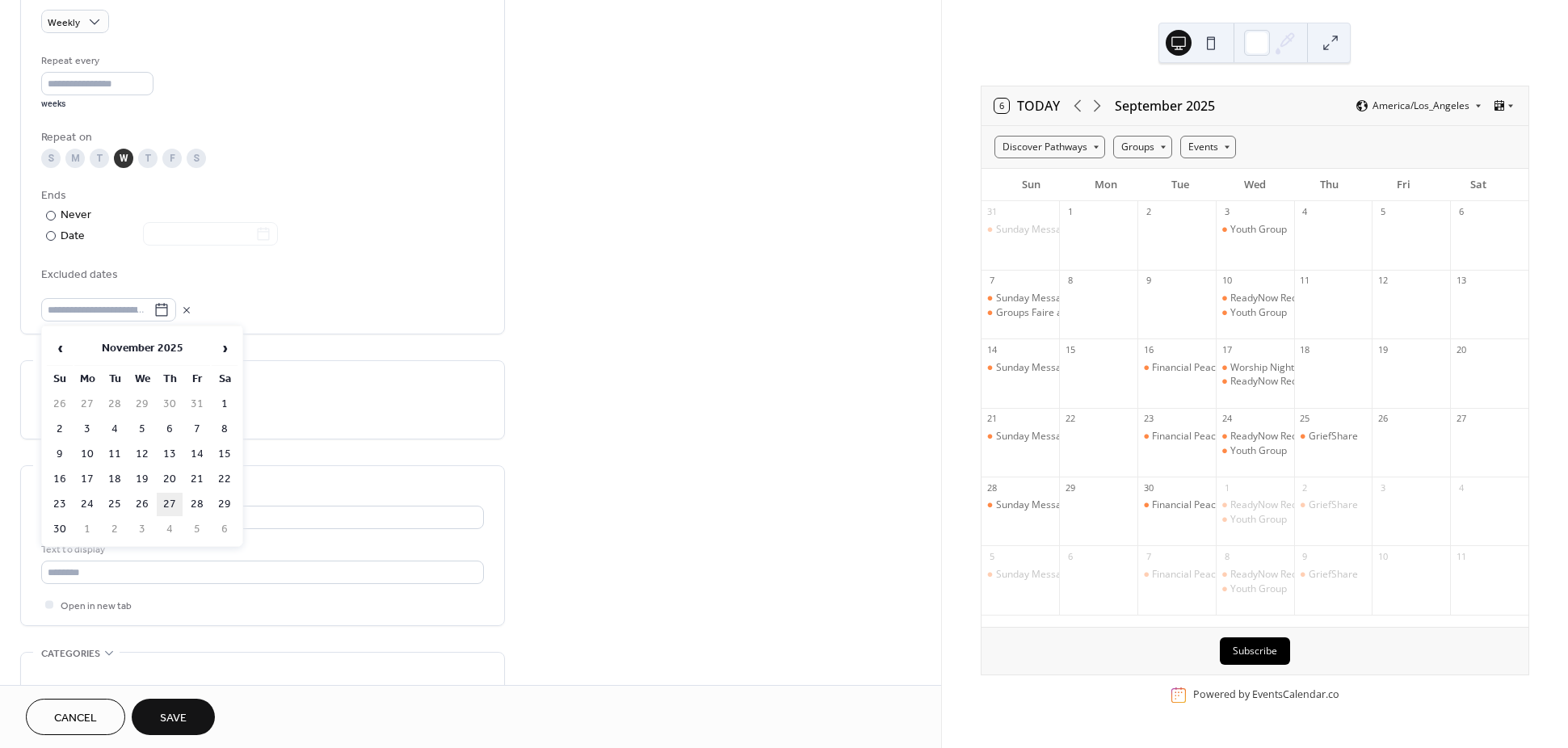click on "27" at bounding box center (170, 504) 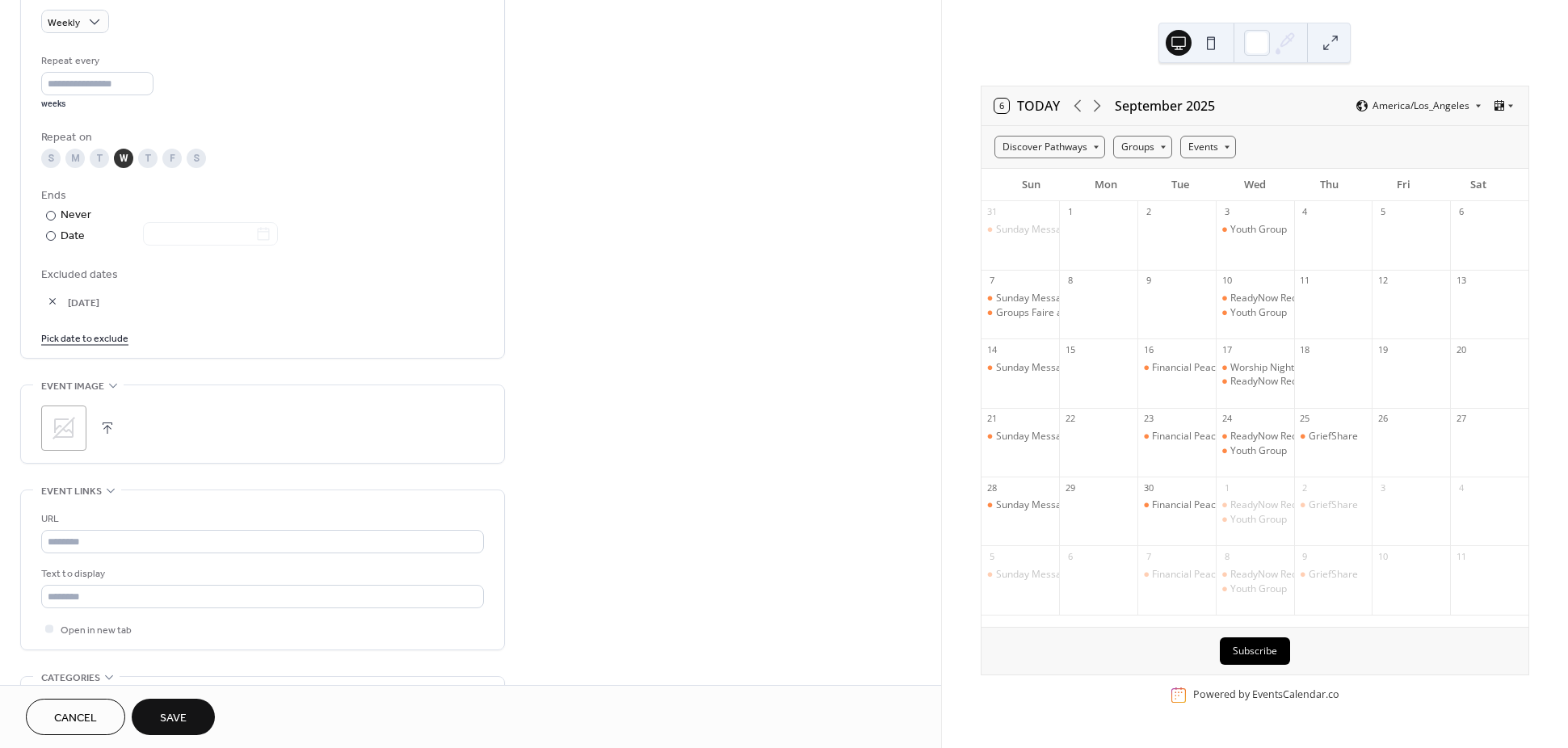 click on "Pick date to exclude" at bounding box center [85, 337] 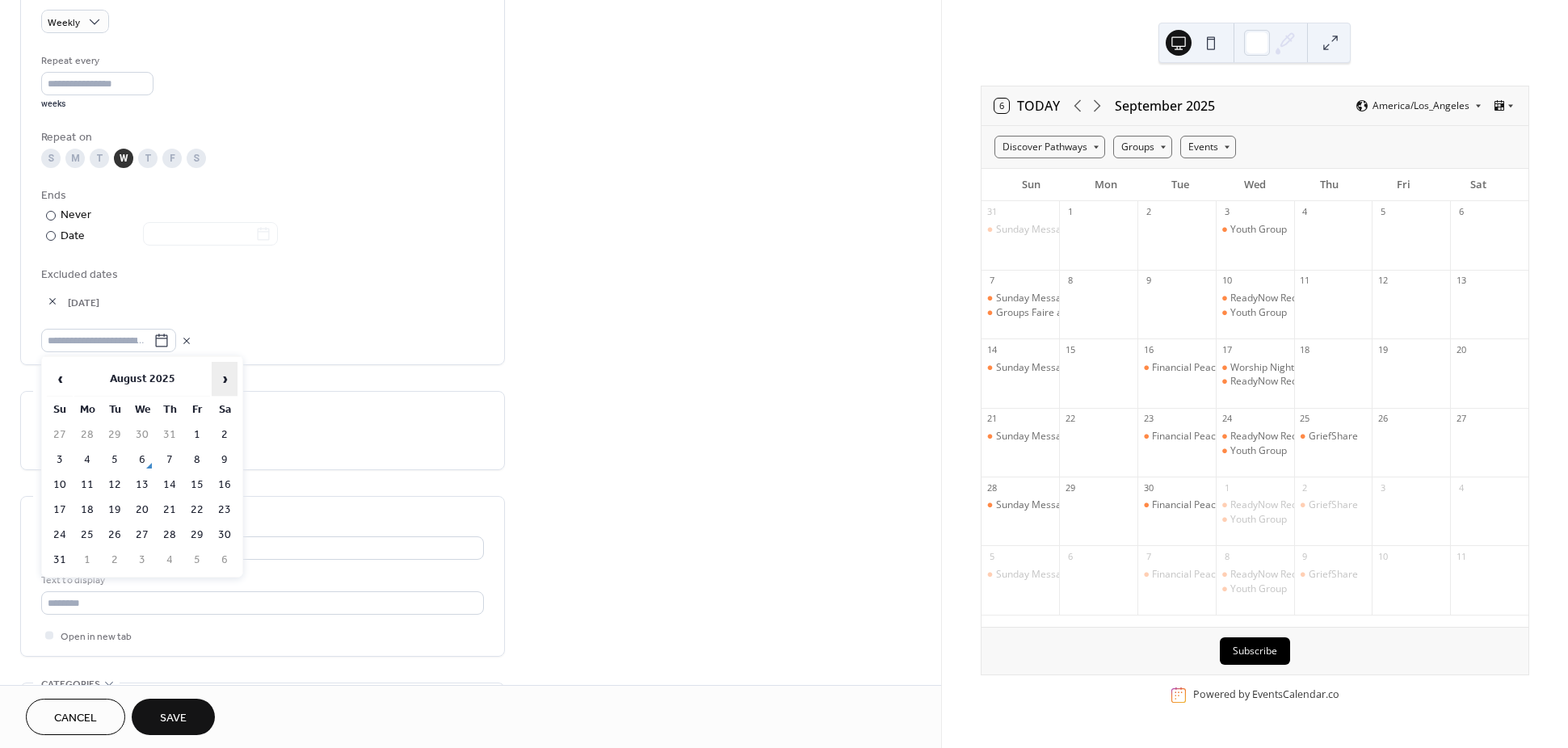click on "›" at bounding box center [225, 379] 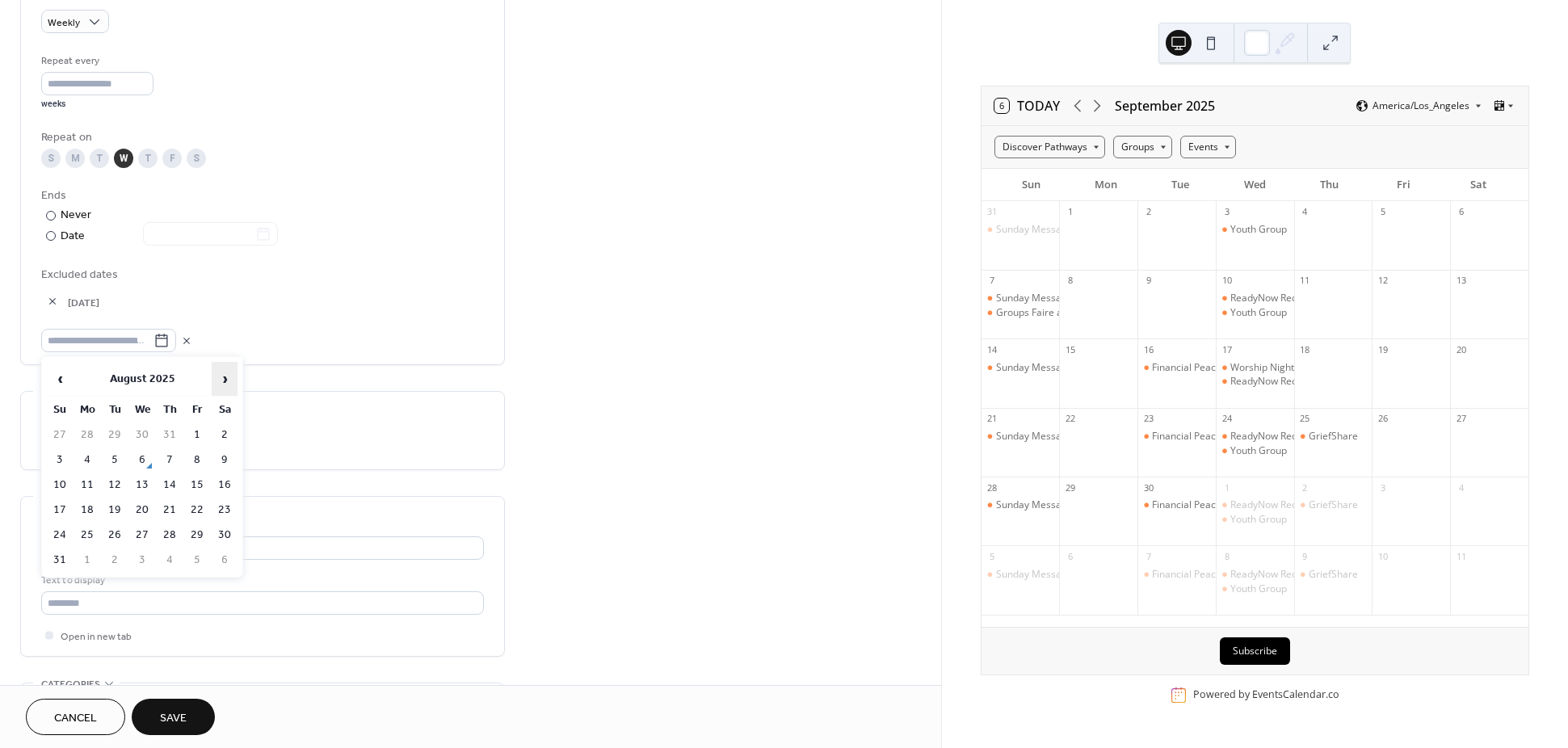 click on "›" at bounding box center [225, 379] 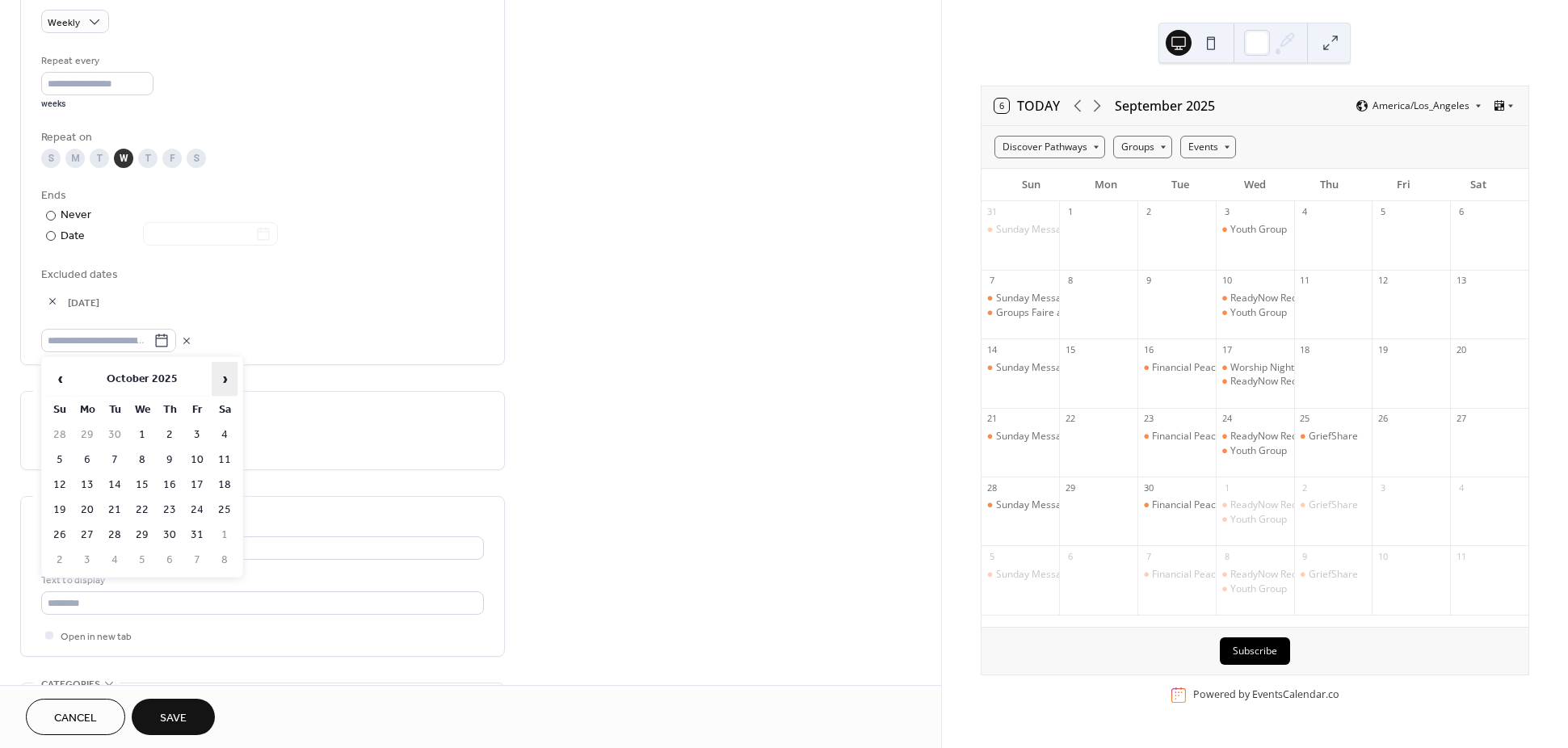 click on "›" at bounding box center [225, 379] 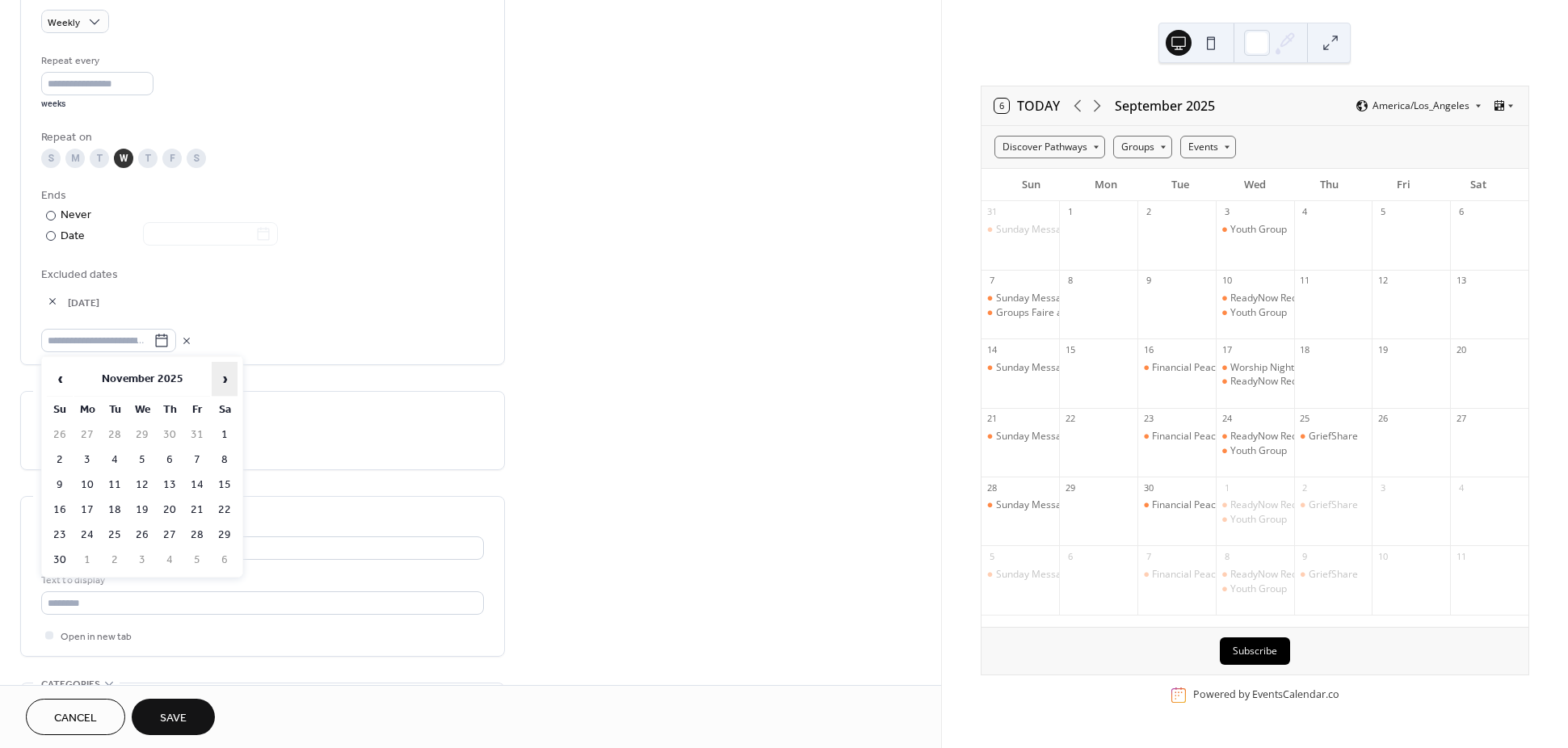 click on "›" at bounding box center [225, 379] 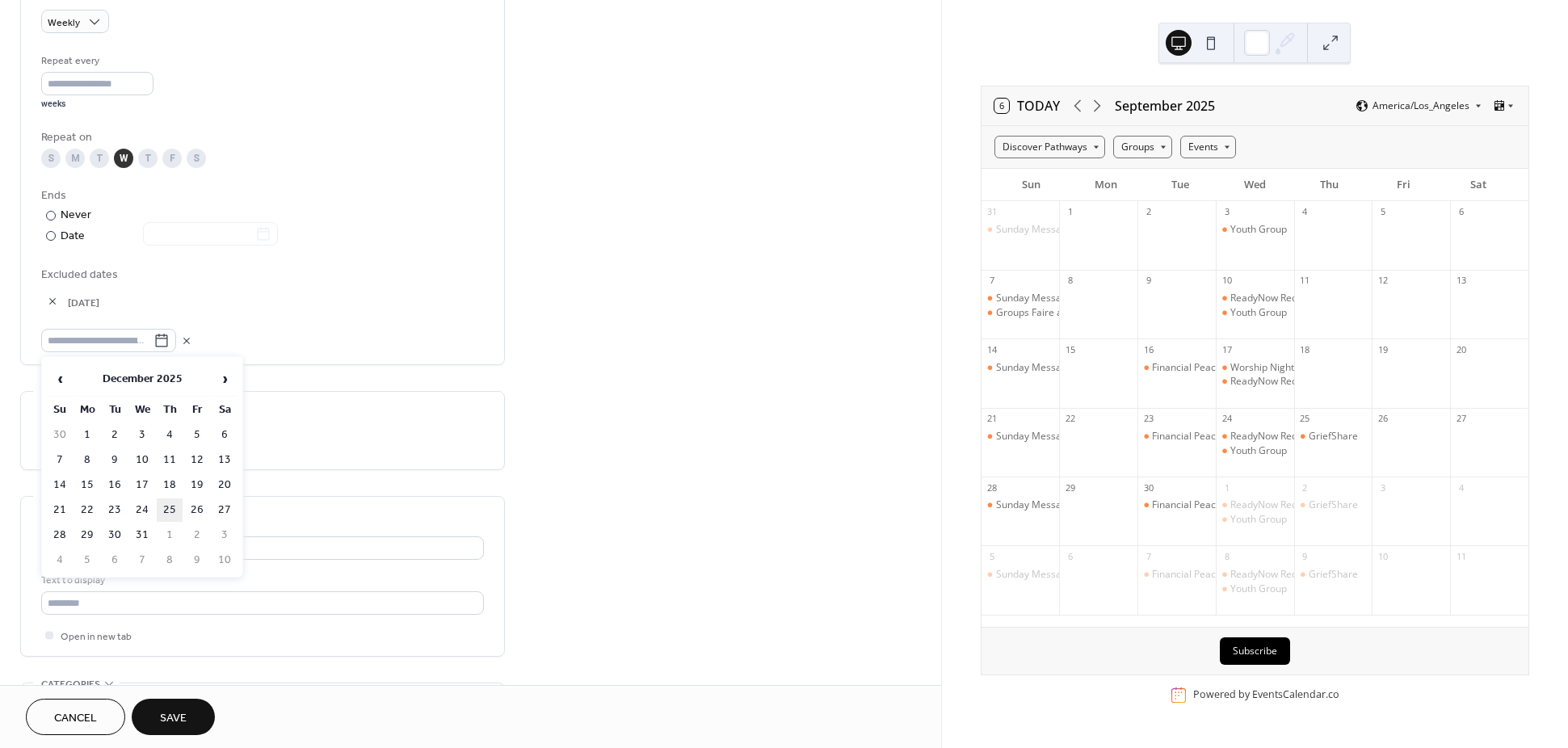 click on "25" at bounding box center [170, 510] 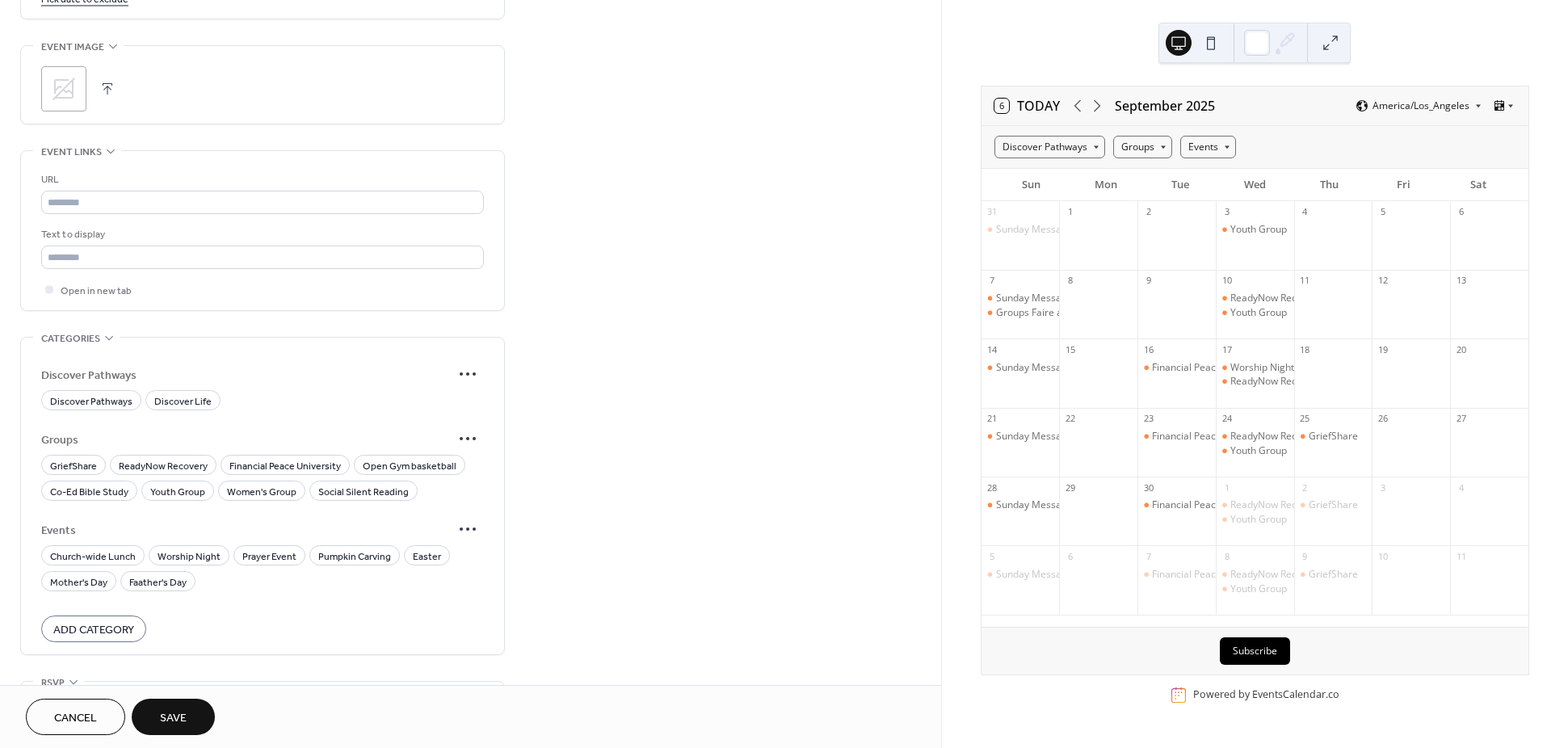 scroll, scrollTop: 1090, scrollLeft: 0, axis: vertical 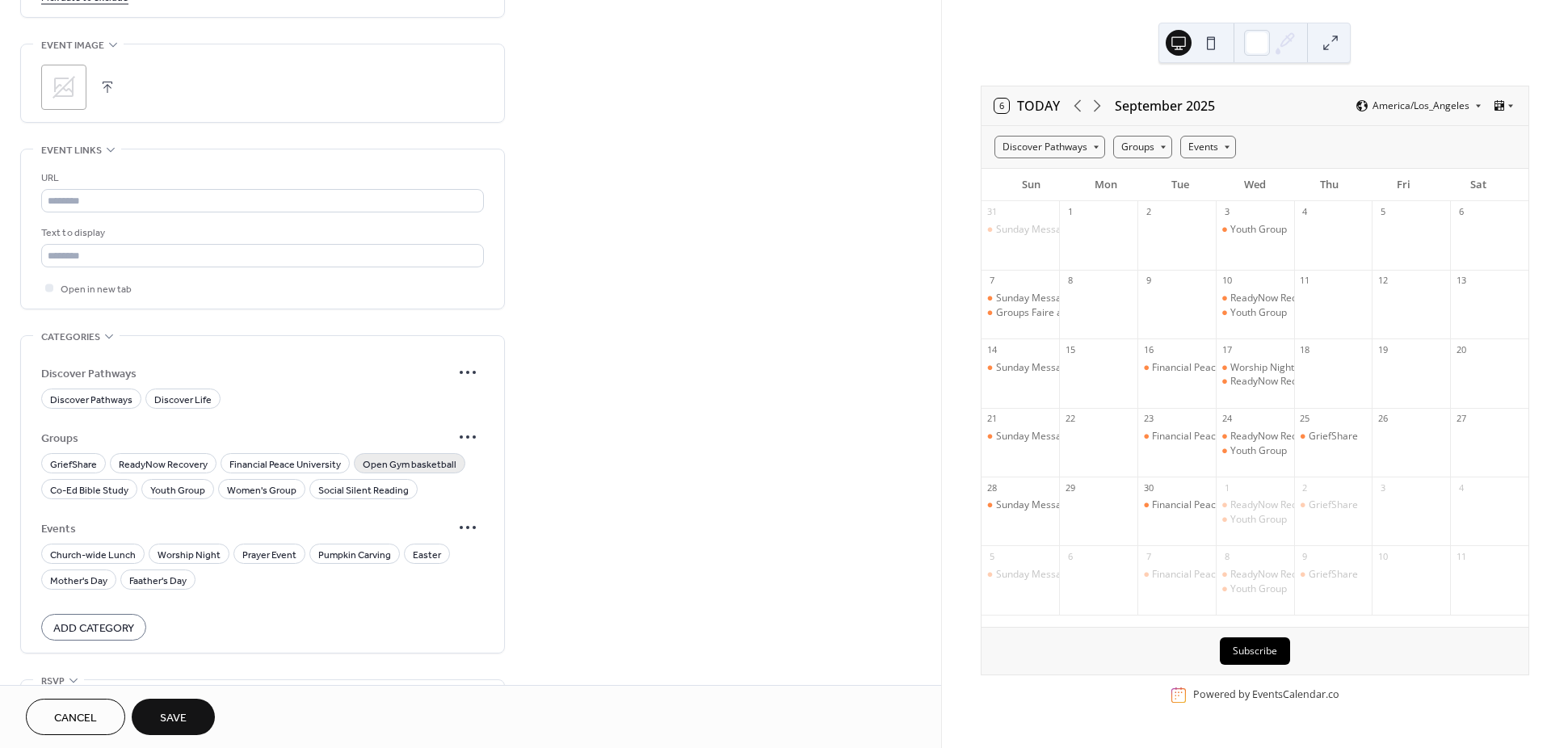 click on "Open Gym basketball" at bounding box center [410, 464] 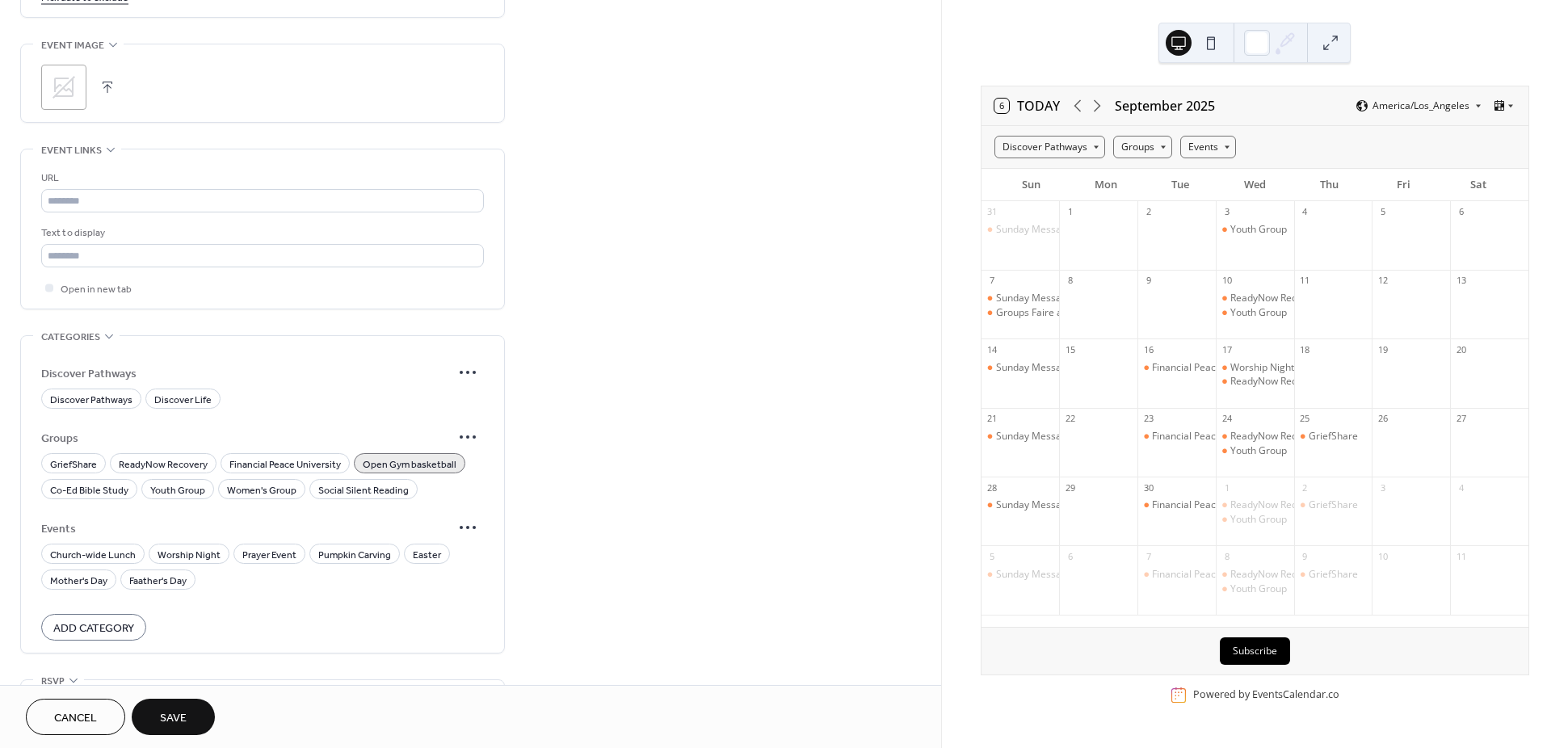 click on "Save" at bounding box center [173, 718] 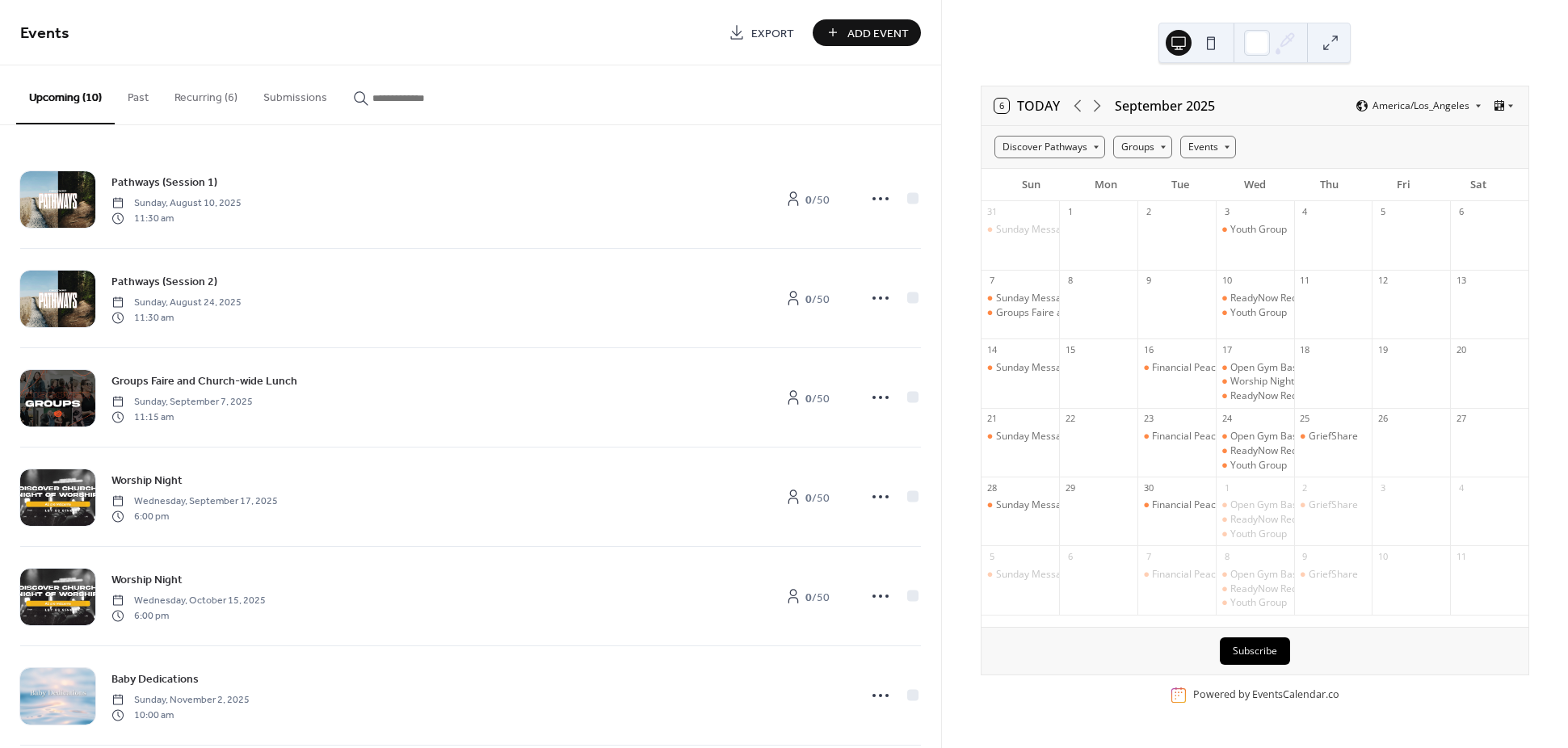 click on "Recurring (6)" at bounding box center (206, 94) 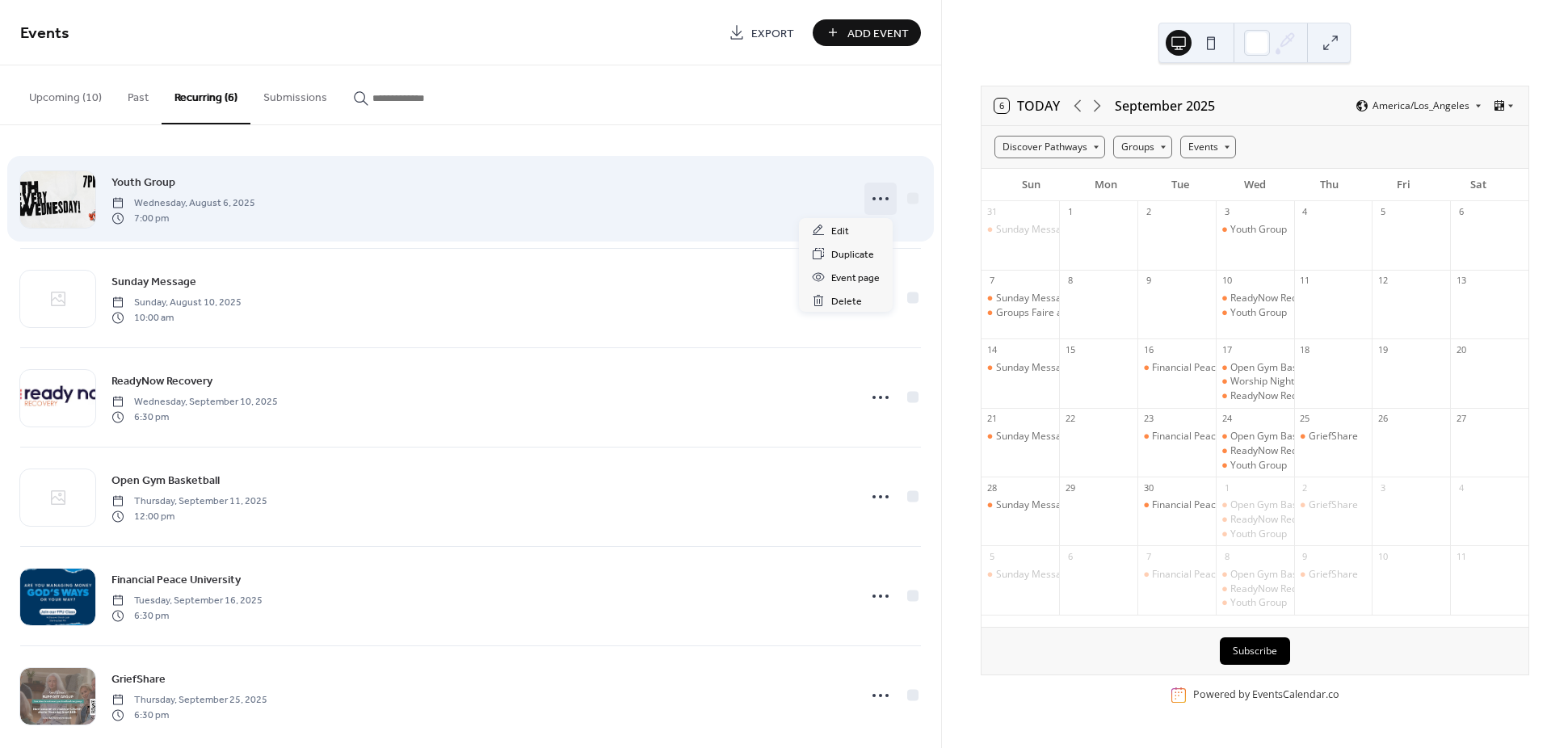 click 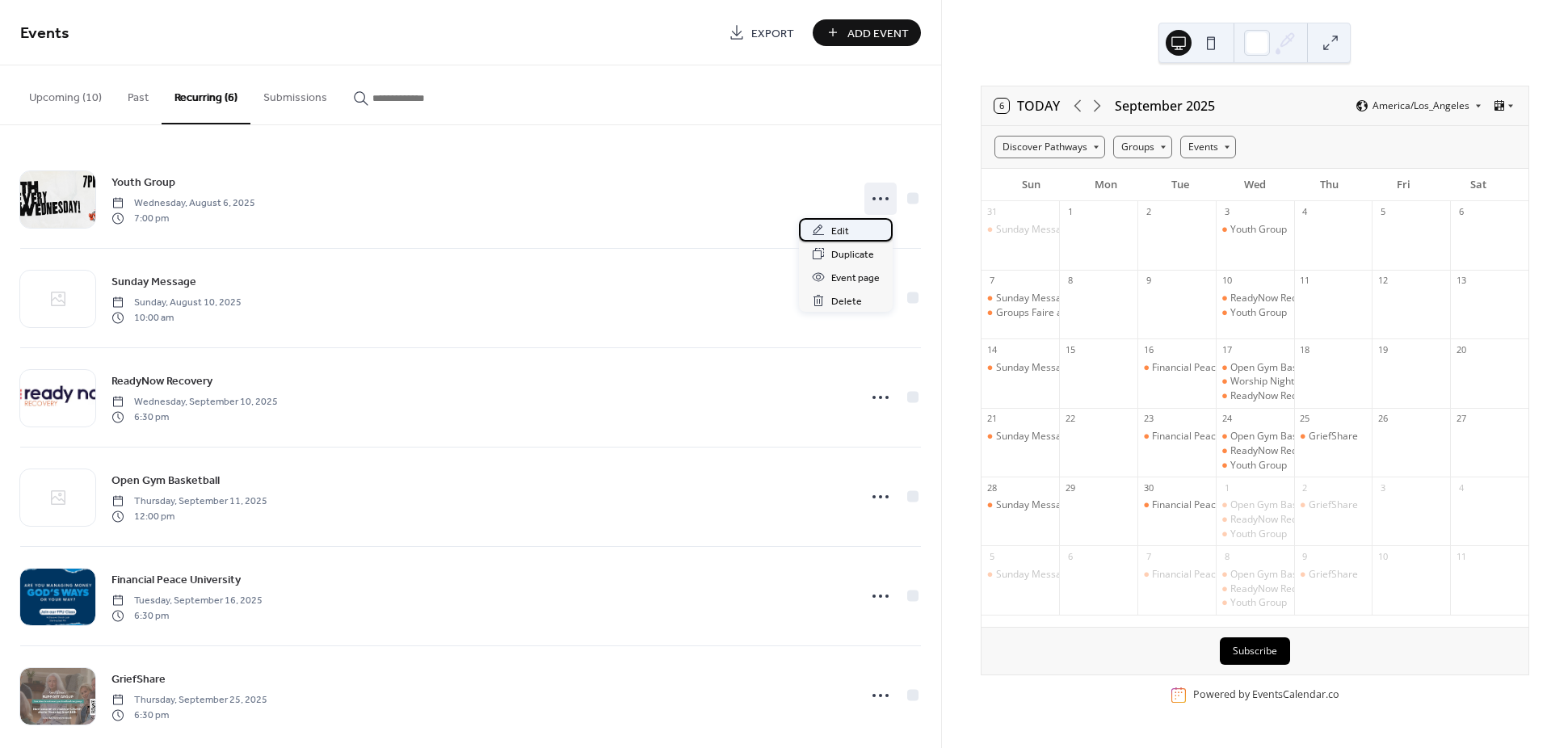 click on "Edit" at bounding box center (846, 229) 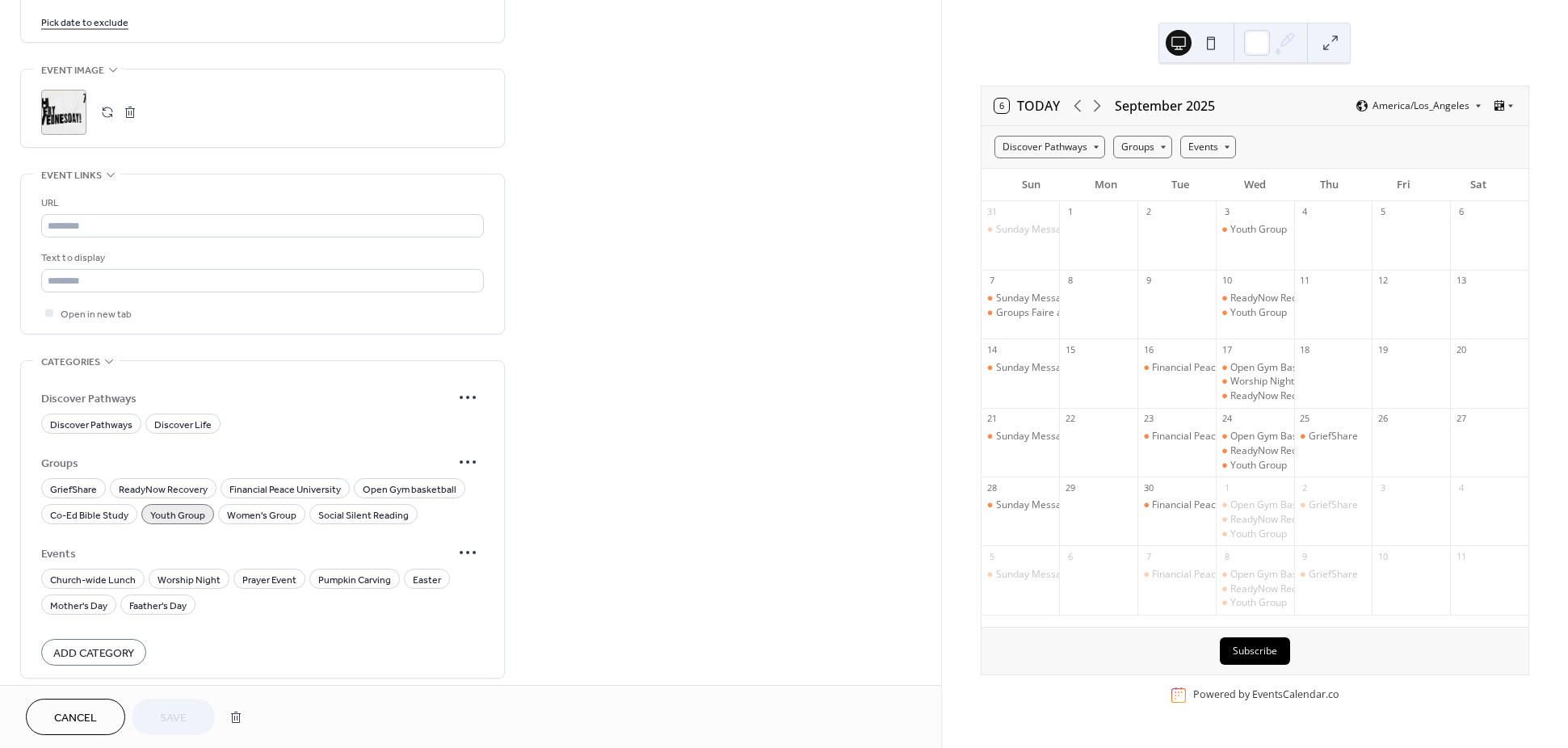 scroll, scrollTop: 1090, scrollLeft: 0, axis: vertical 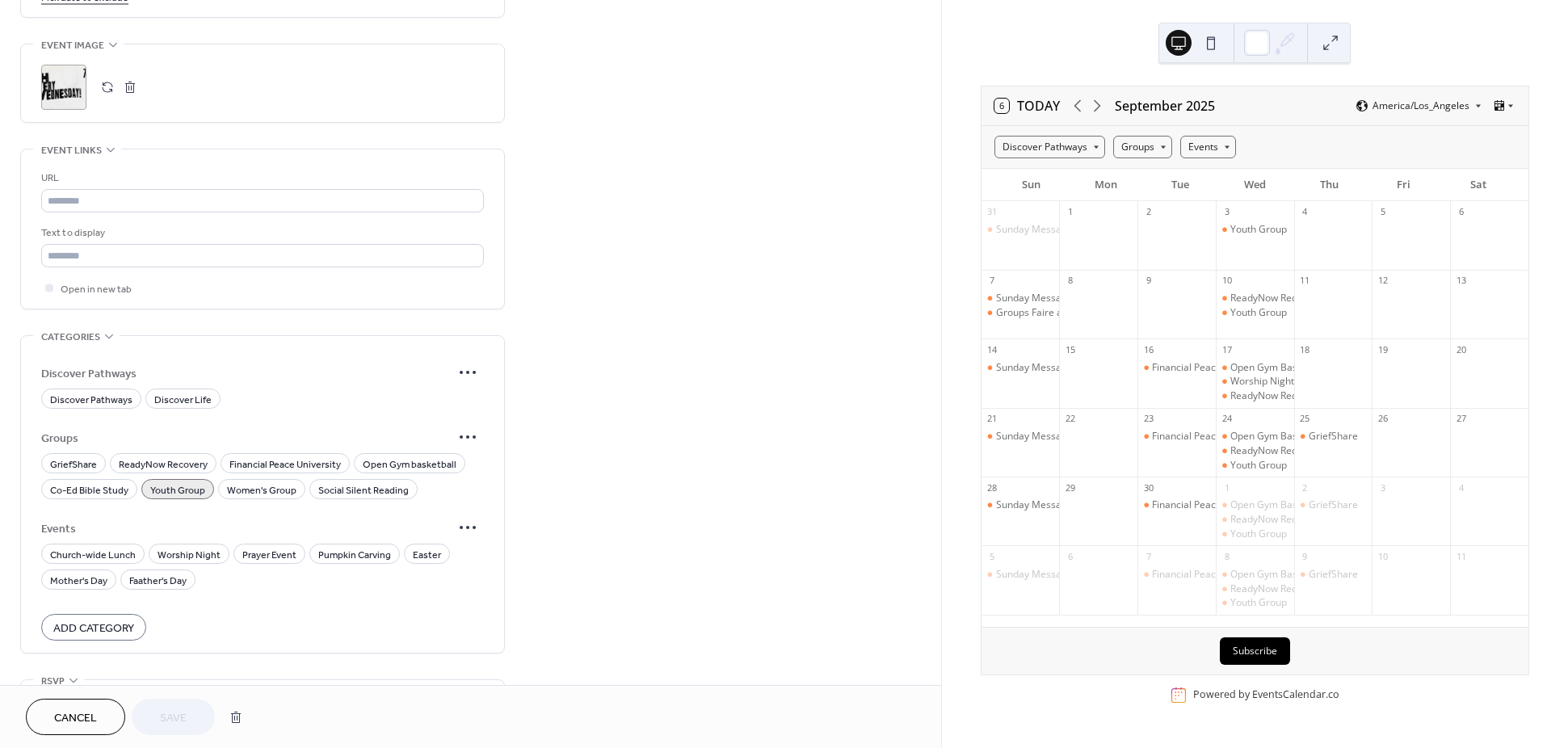 click on "Cancel" at bounding box center [75, 718] 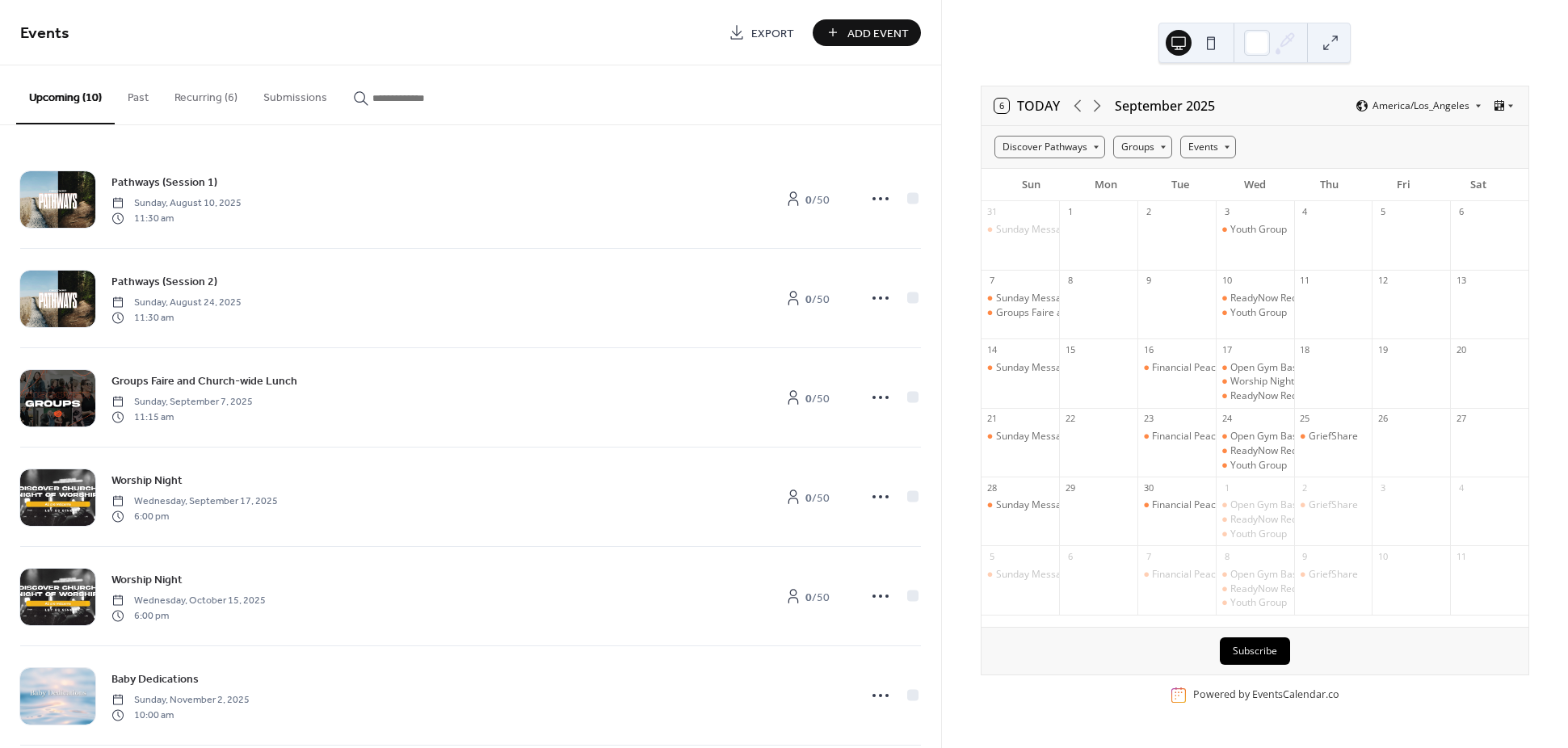 click on "Recurring (6)" at bounding box center [206, 94] 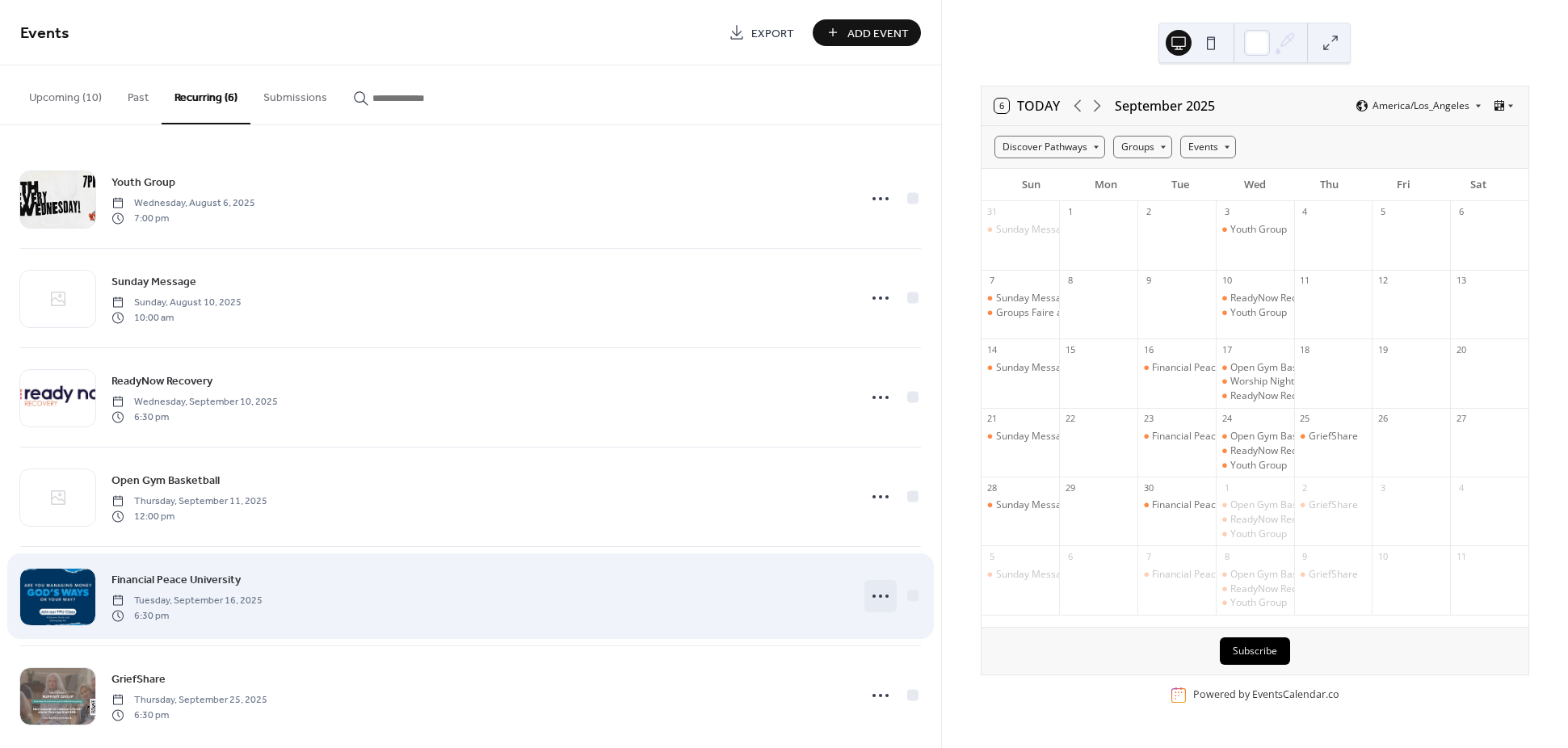 click 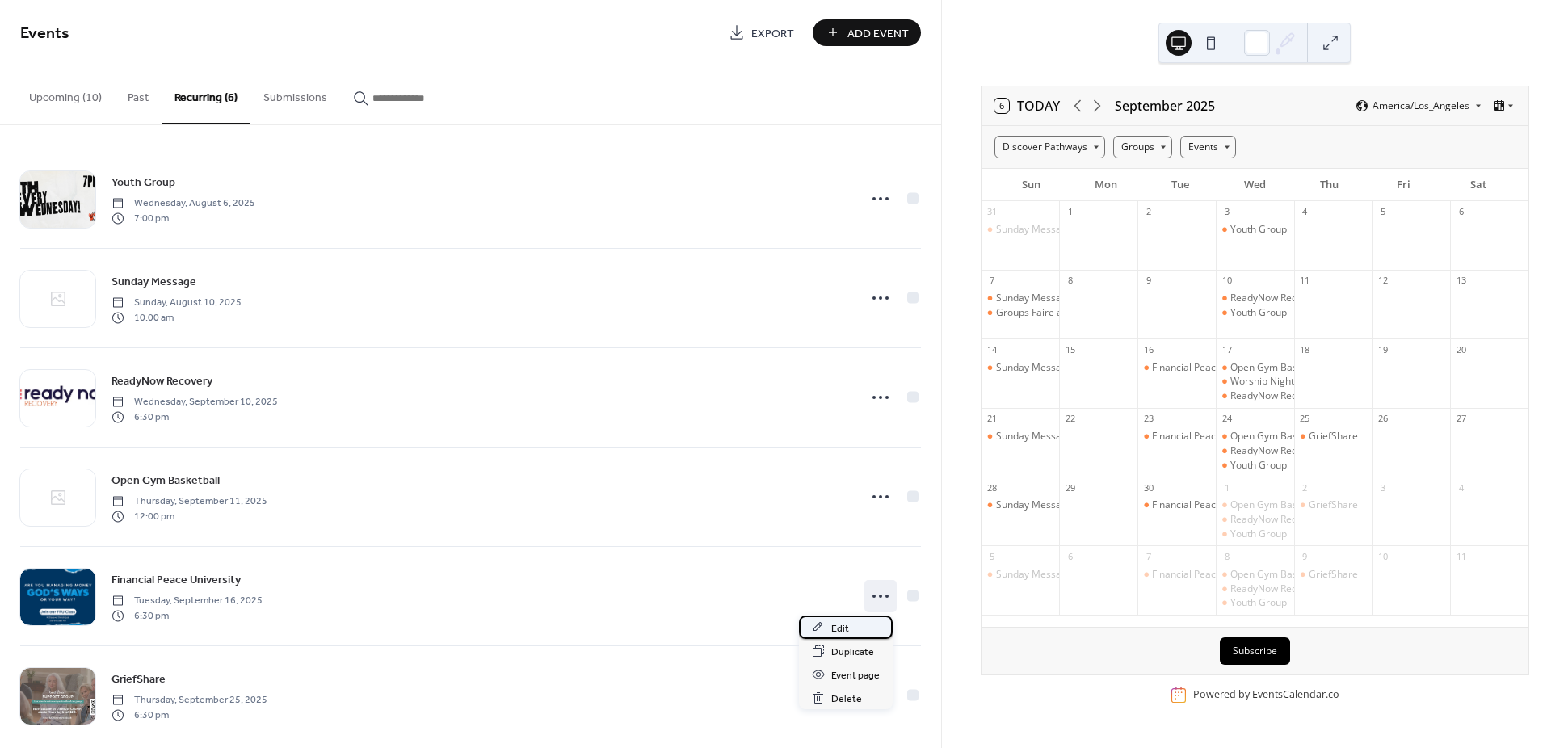 click on "Edit" at bounding box center [840, 628] 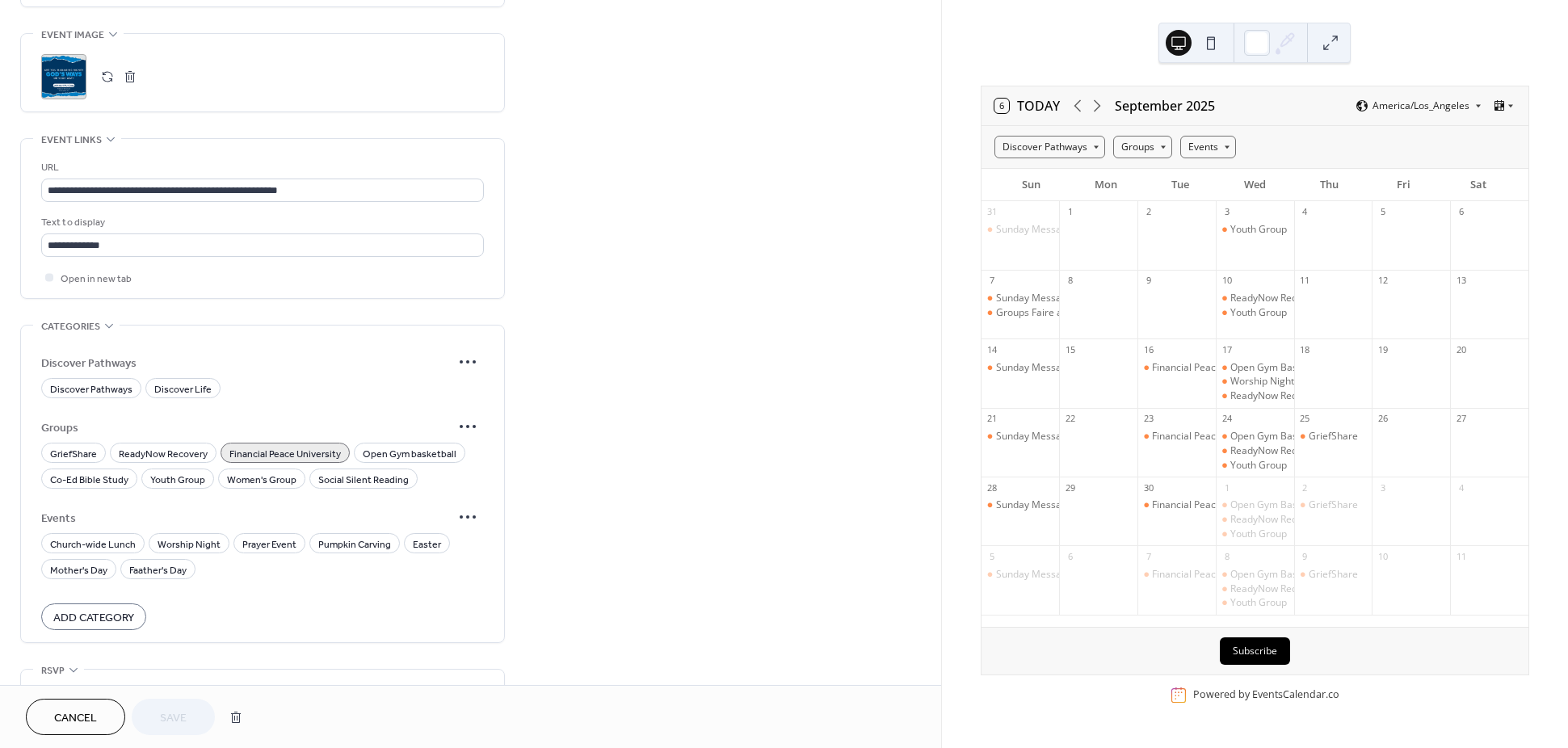 scroll, scrollTop: 1090, scrollLeft: 0, axis: vertical 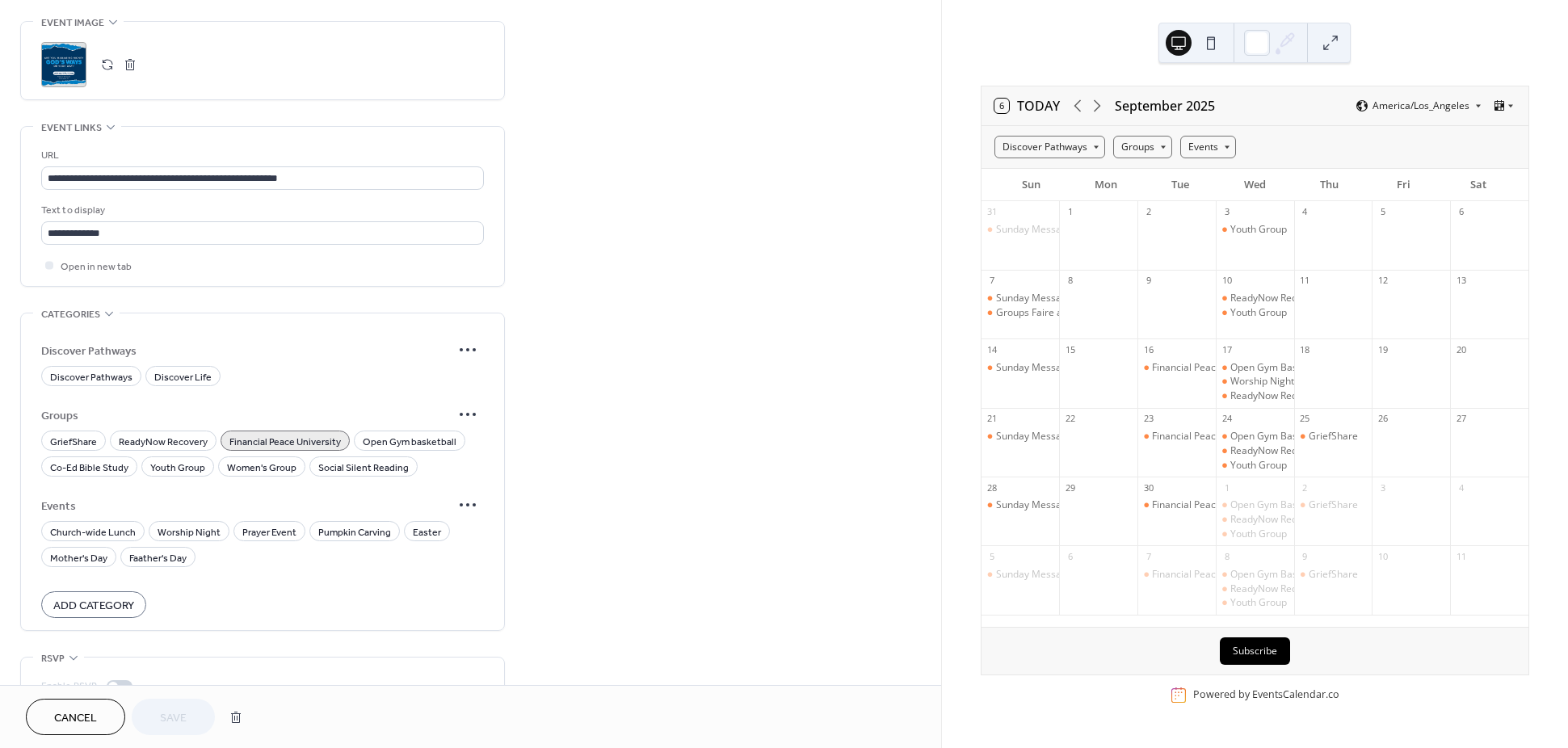 click on "Cancel" at bounding box center [75, 718] 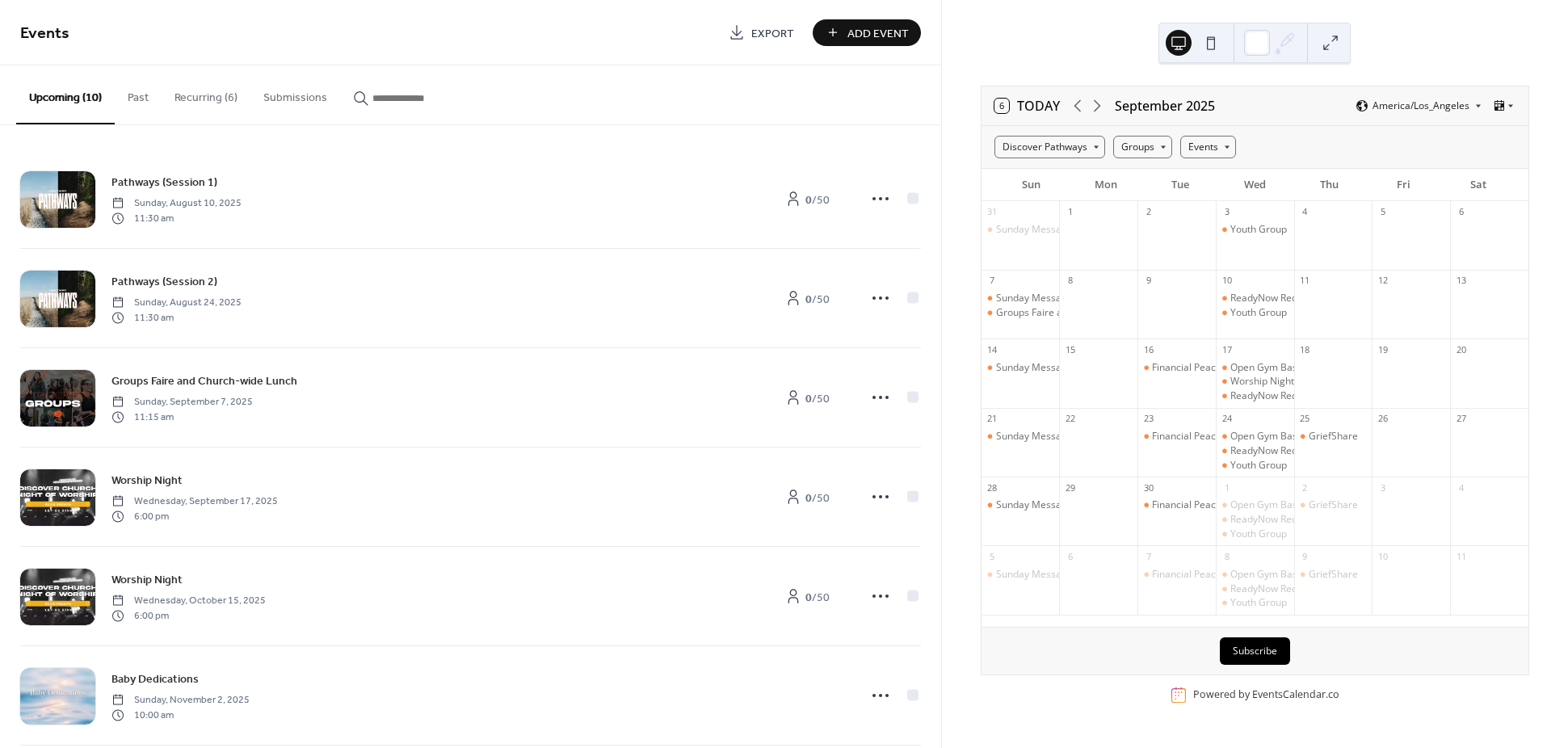 click on "Recurring (6)" at bounding box center [206, 94] 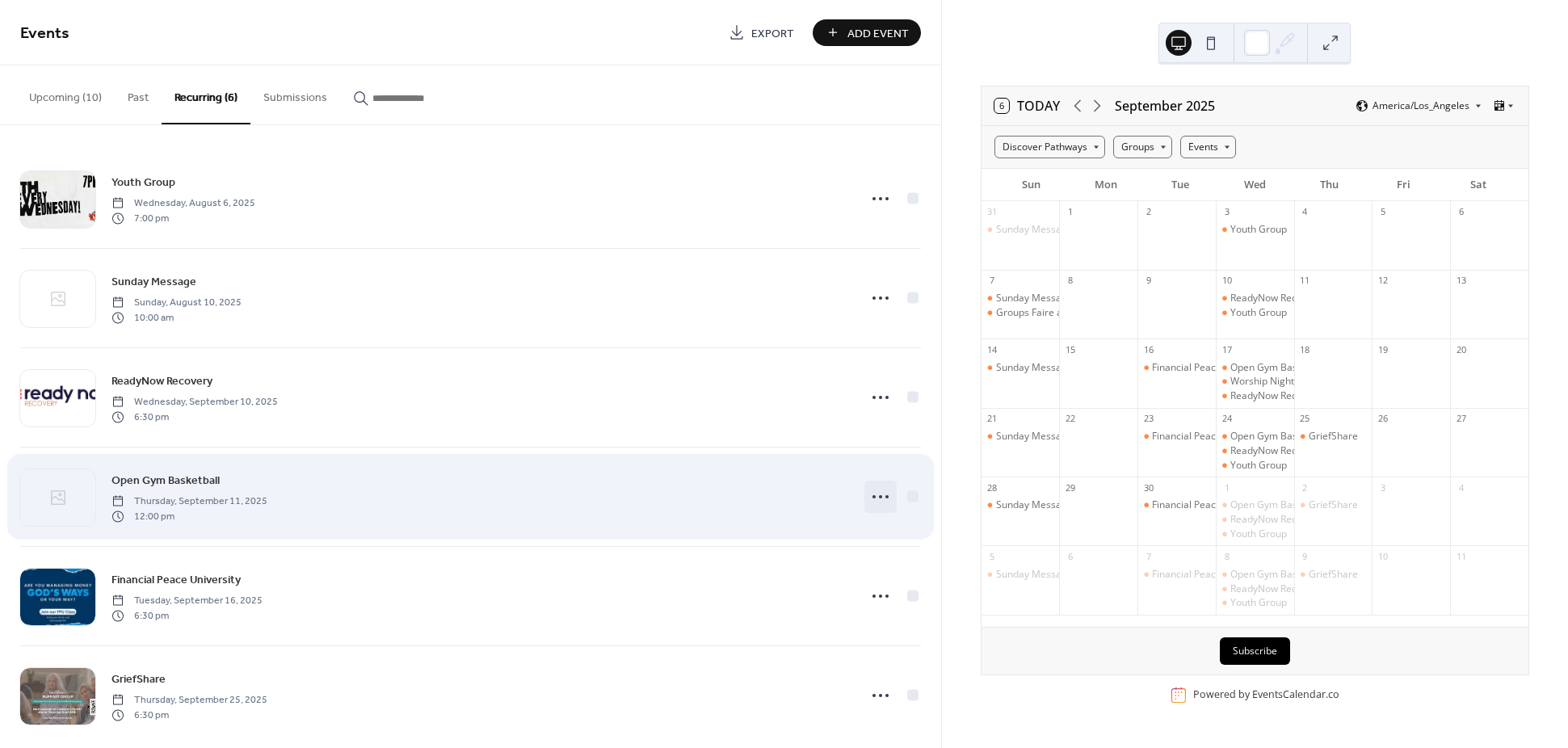 click 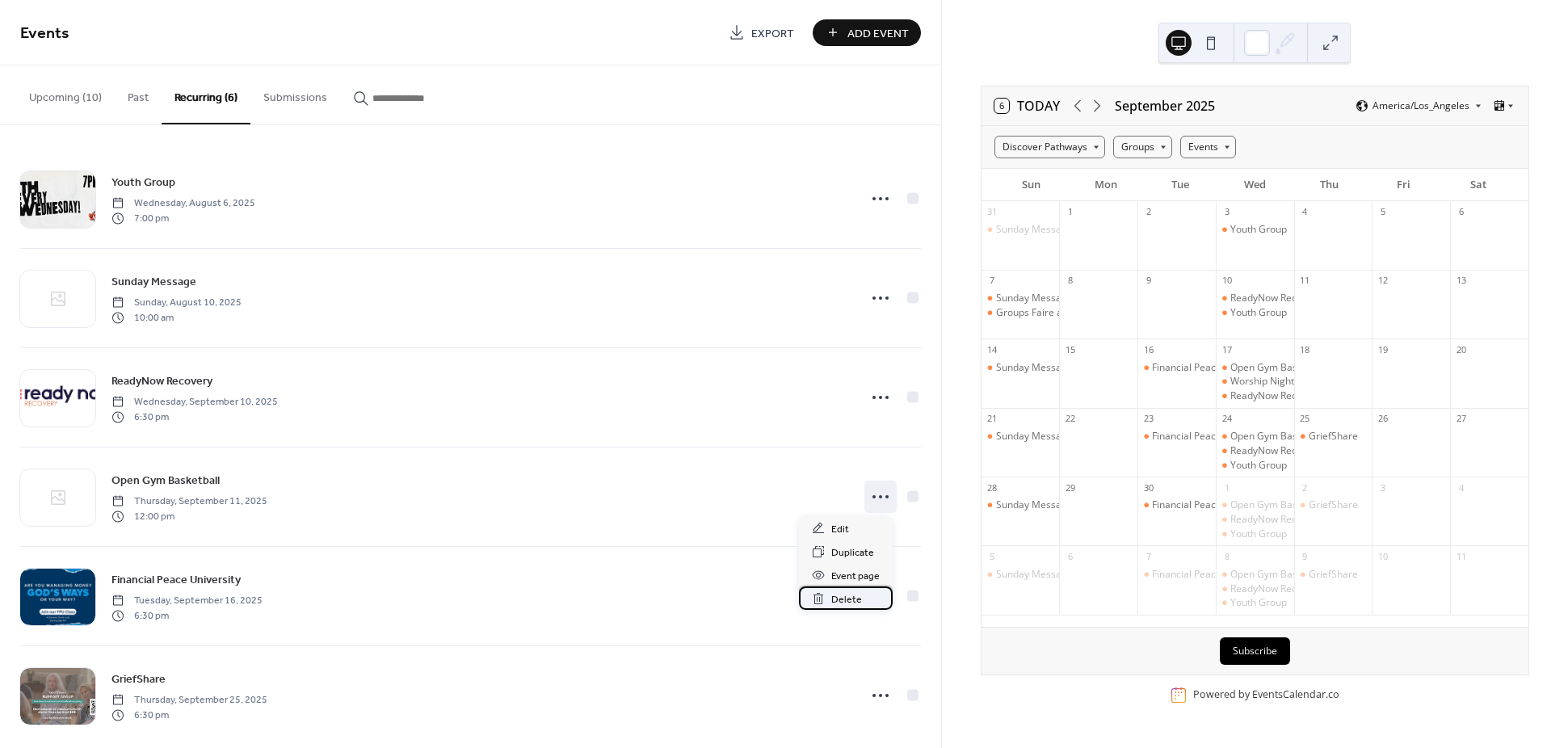 click on "Delete" at bounding box center [847, 599] 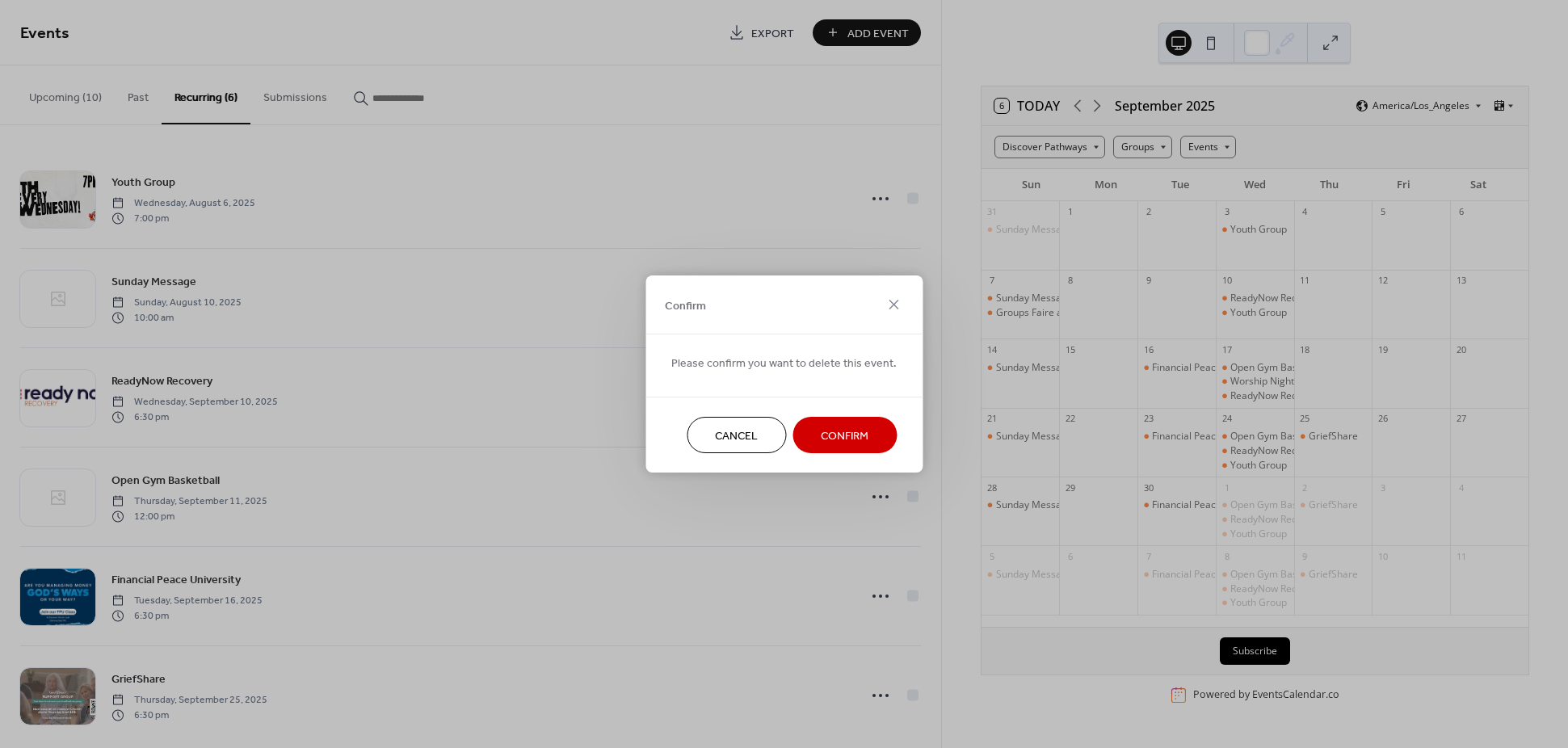 click on "Confirm" at bounding box center [844, 435] 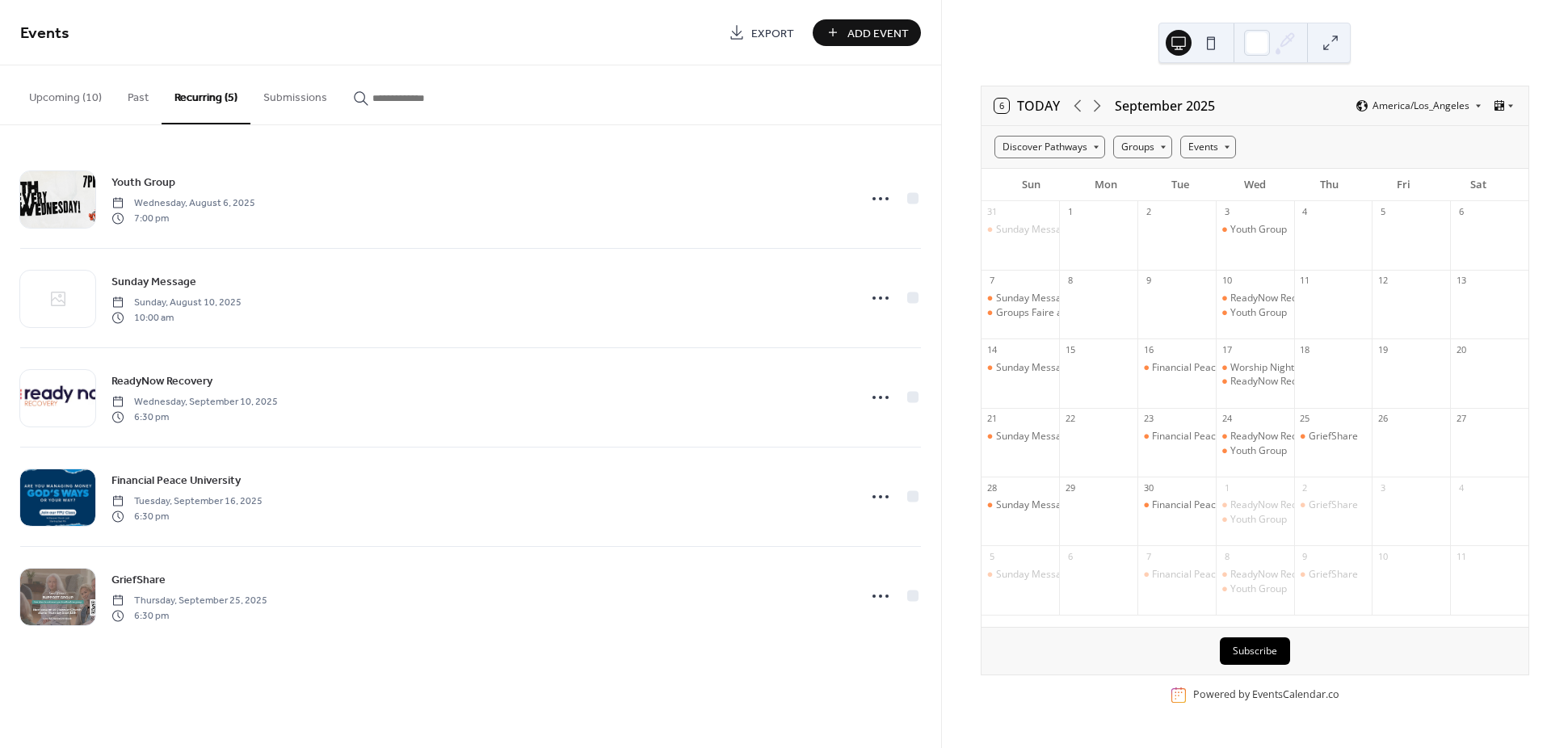 click on "Add Event" at bounding box center (878, 33) 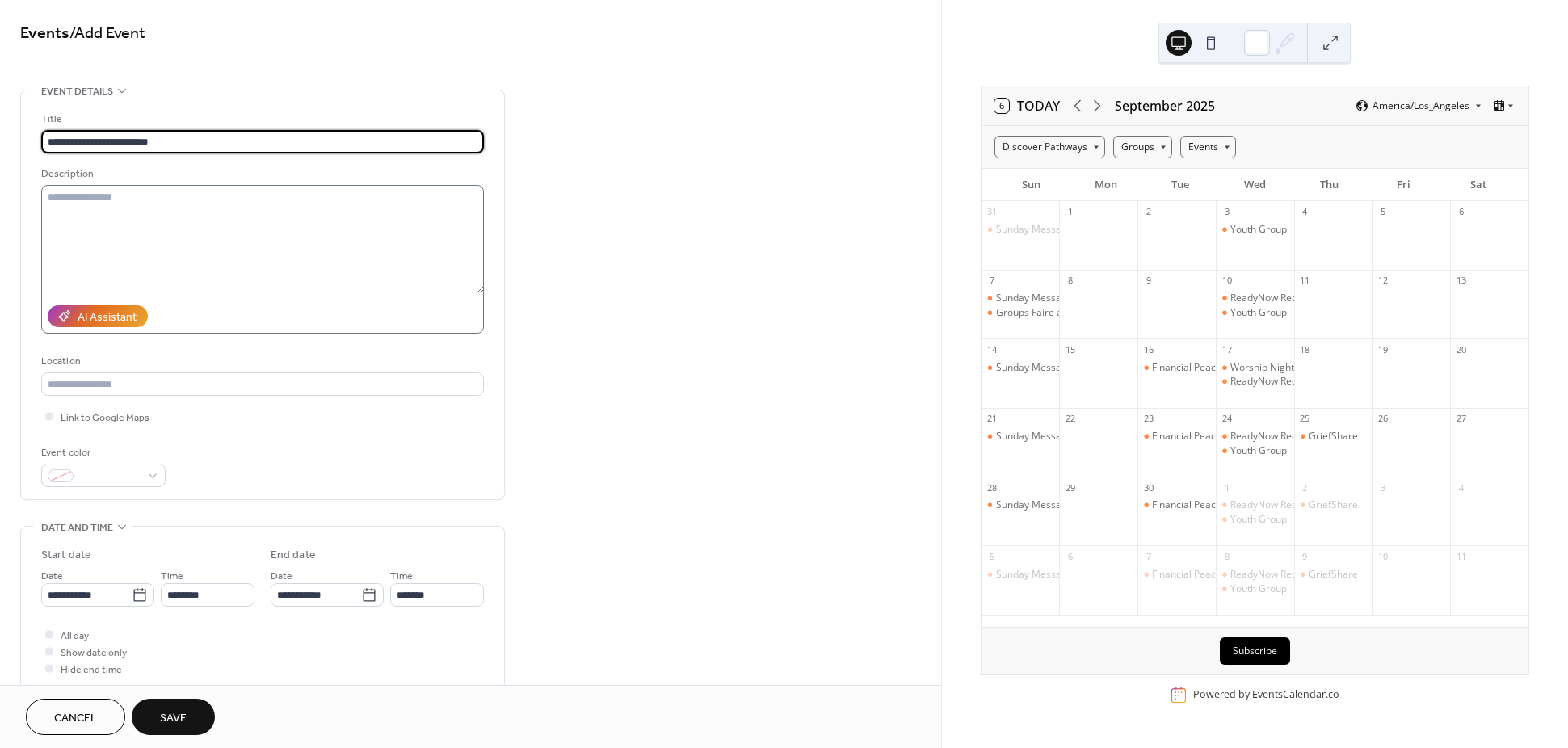 type on "**********" 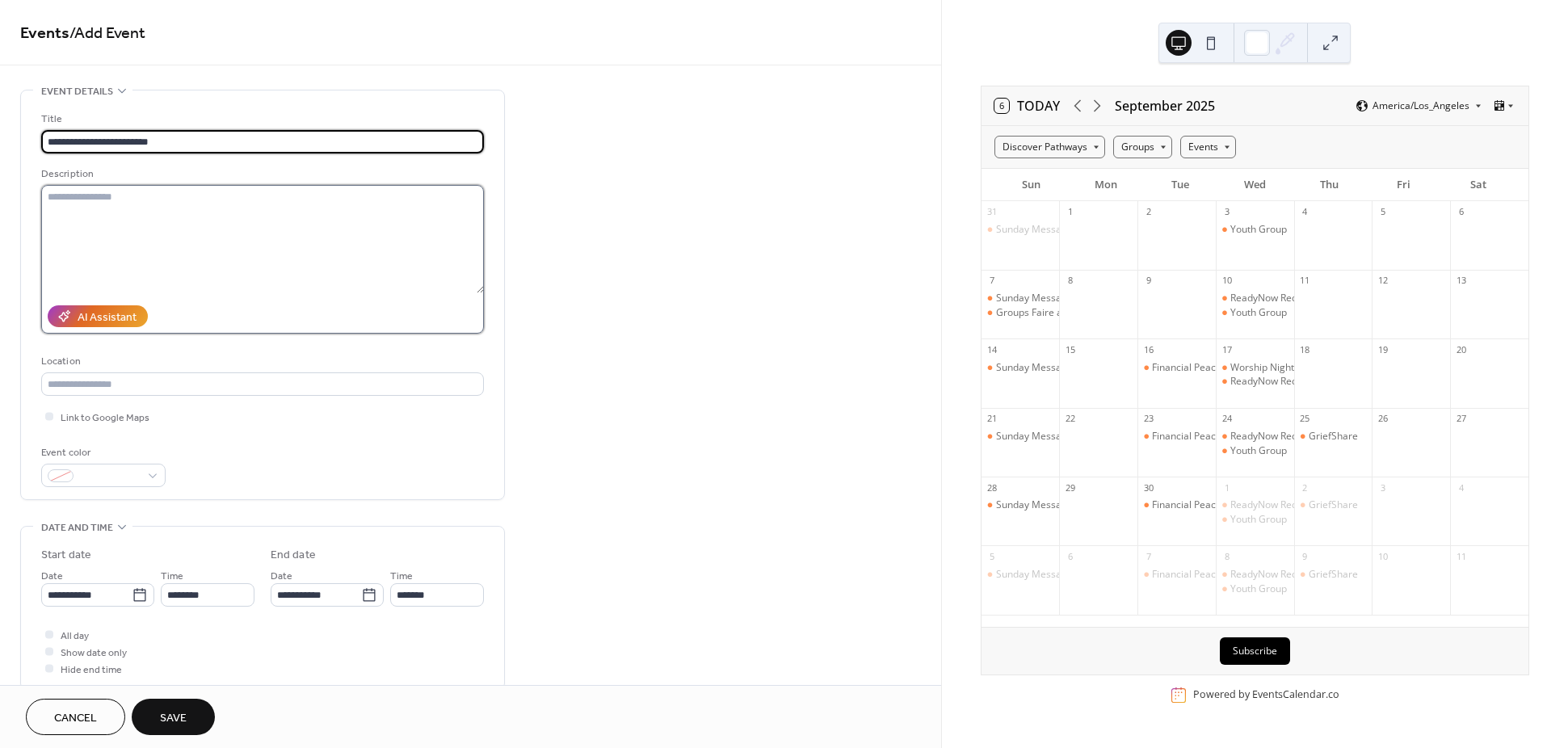 click at bounding box center (263, 239) 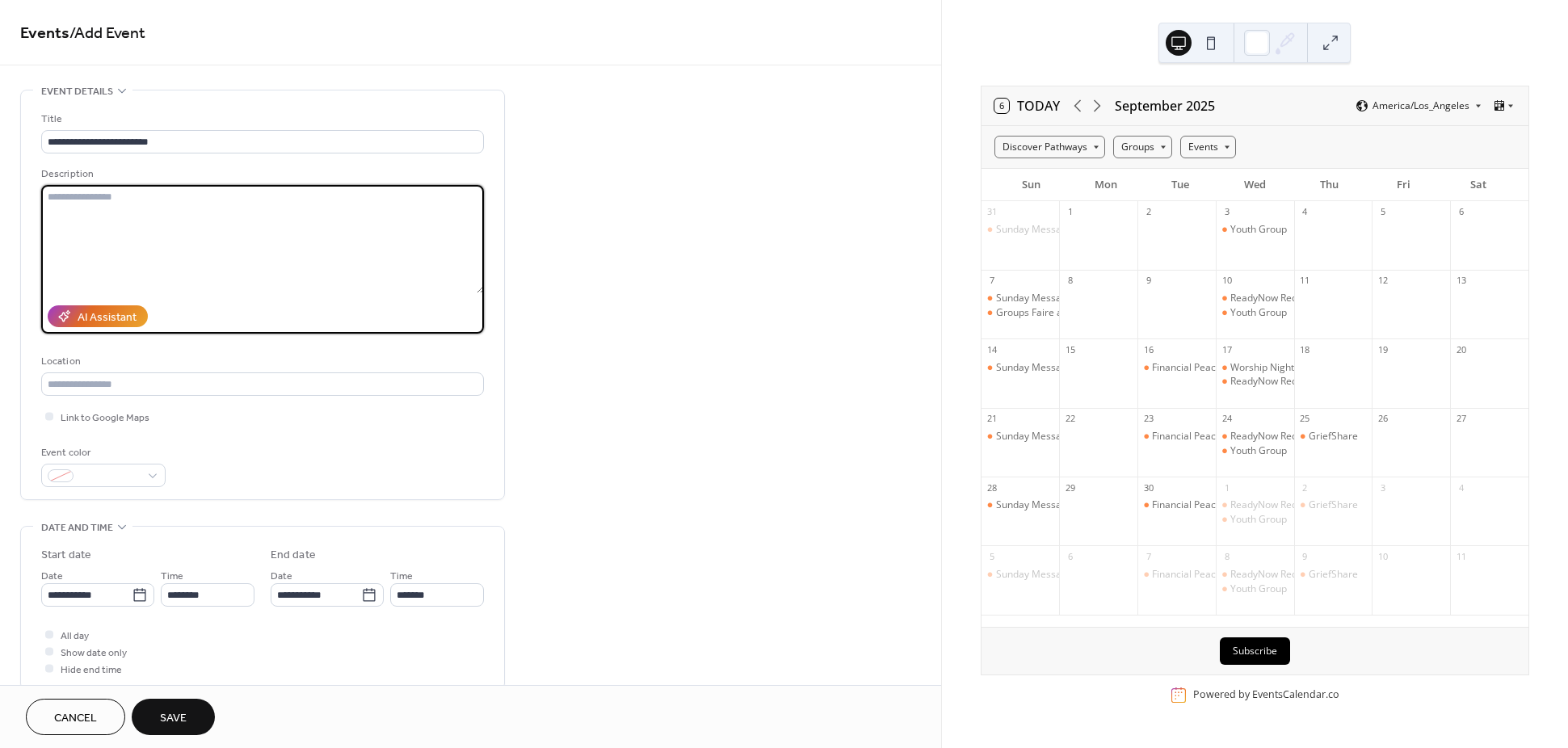 paste on "**********" 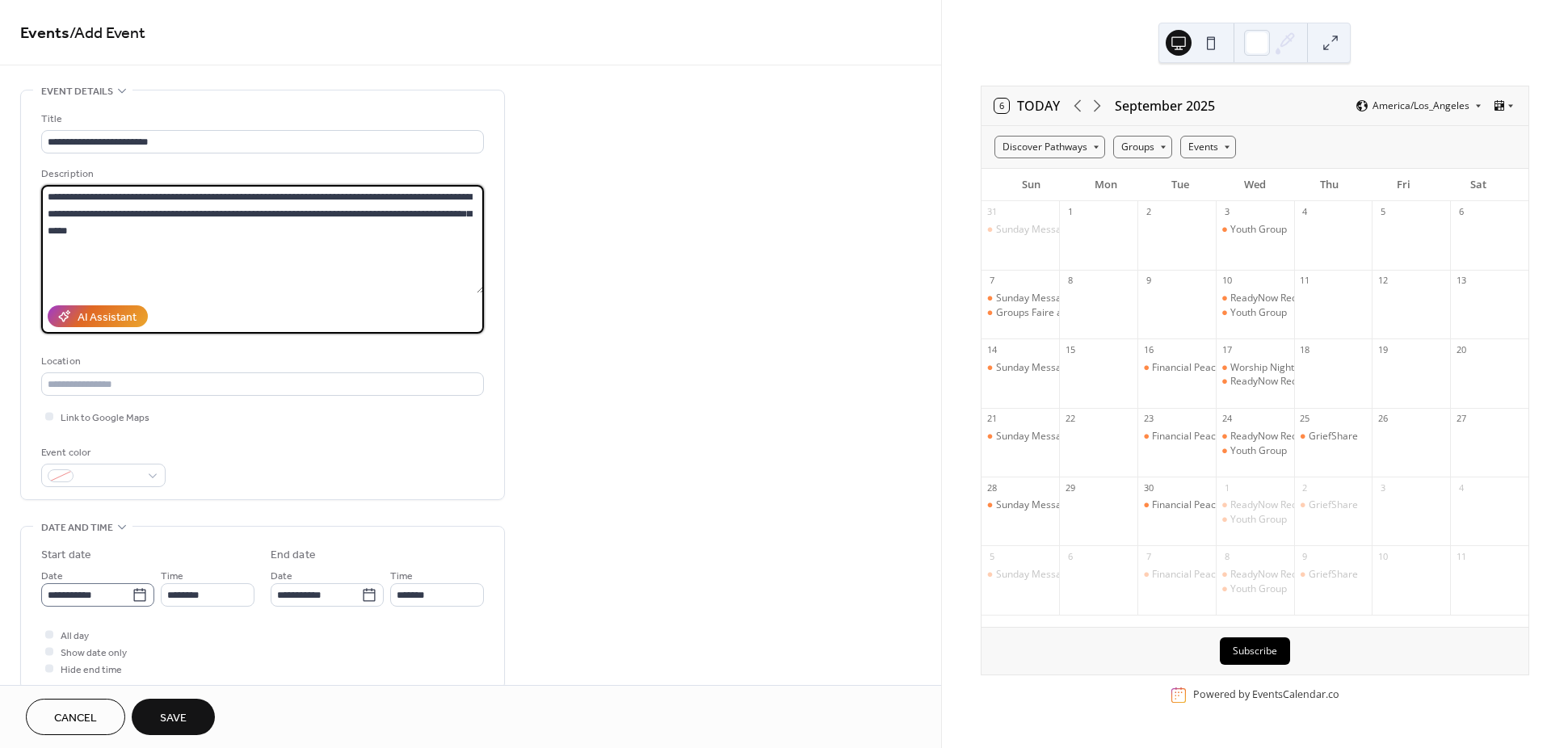 type on "**********" 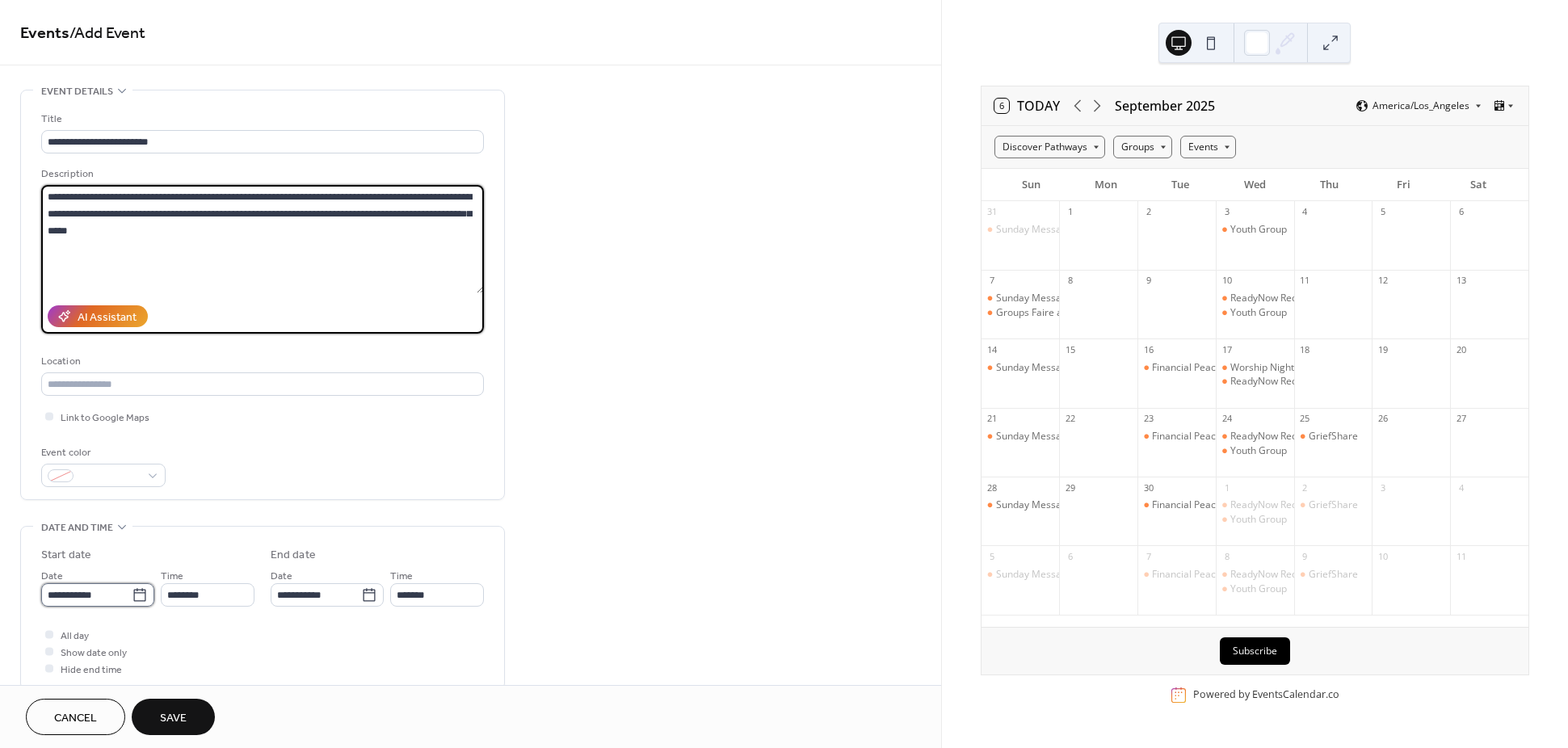 click on "**********" at bounding box center (86, 595) 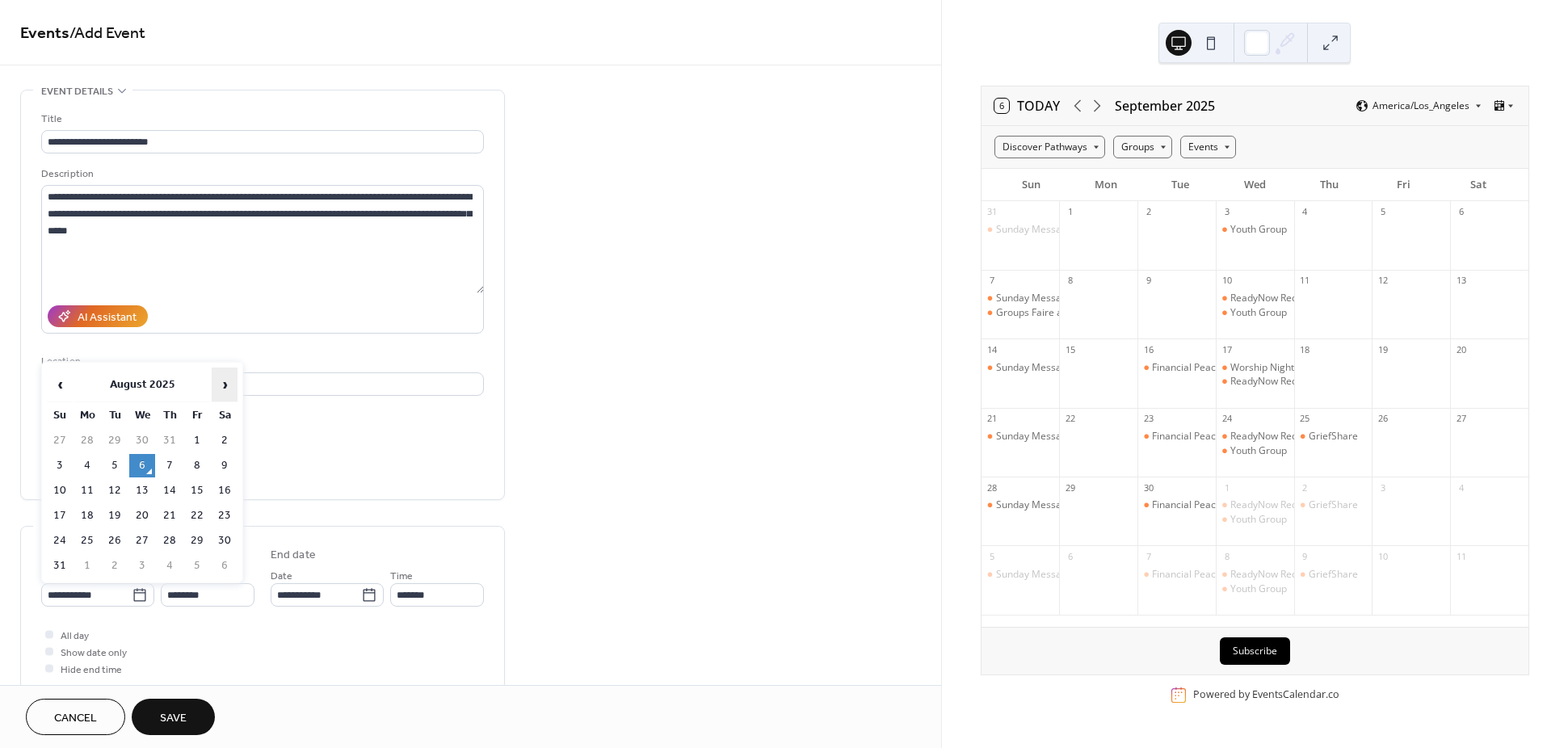 click on "›" at bounding box center [225, 385] 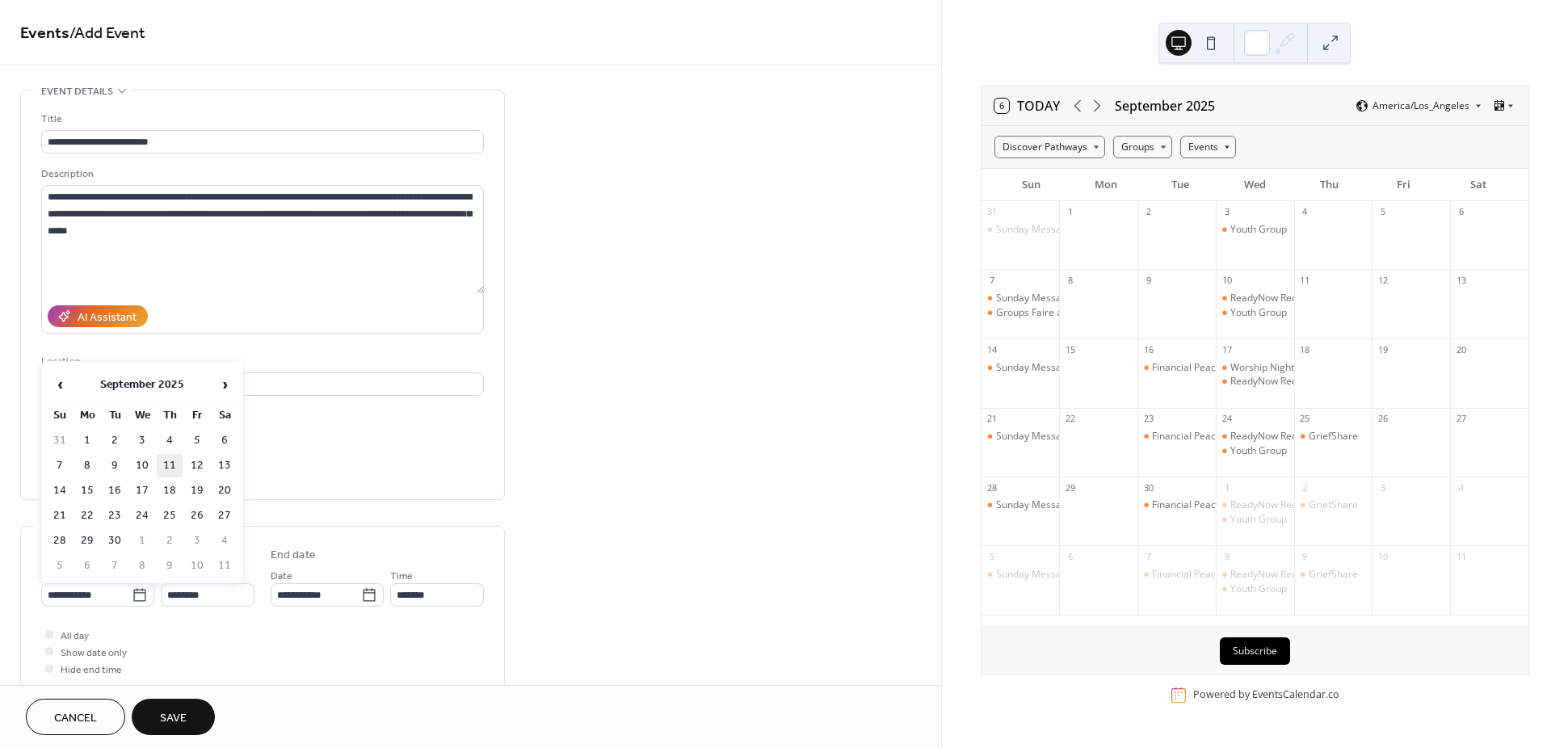 click on "11" at bounding box center (170, 465) 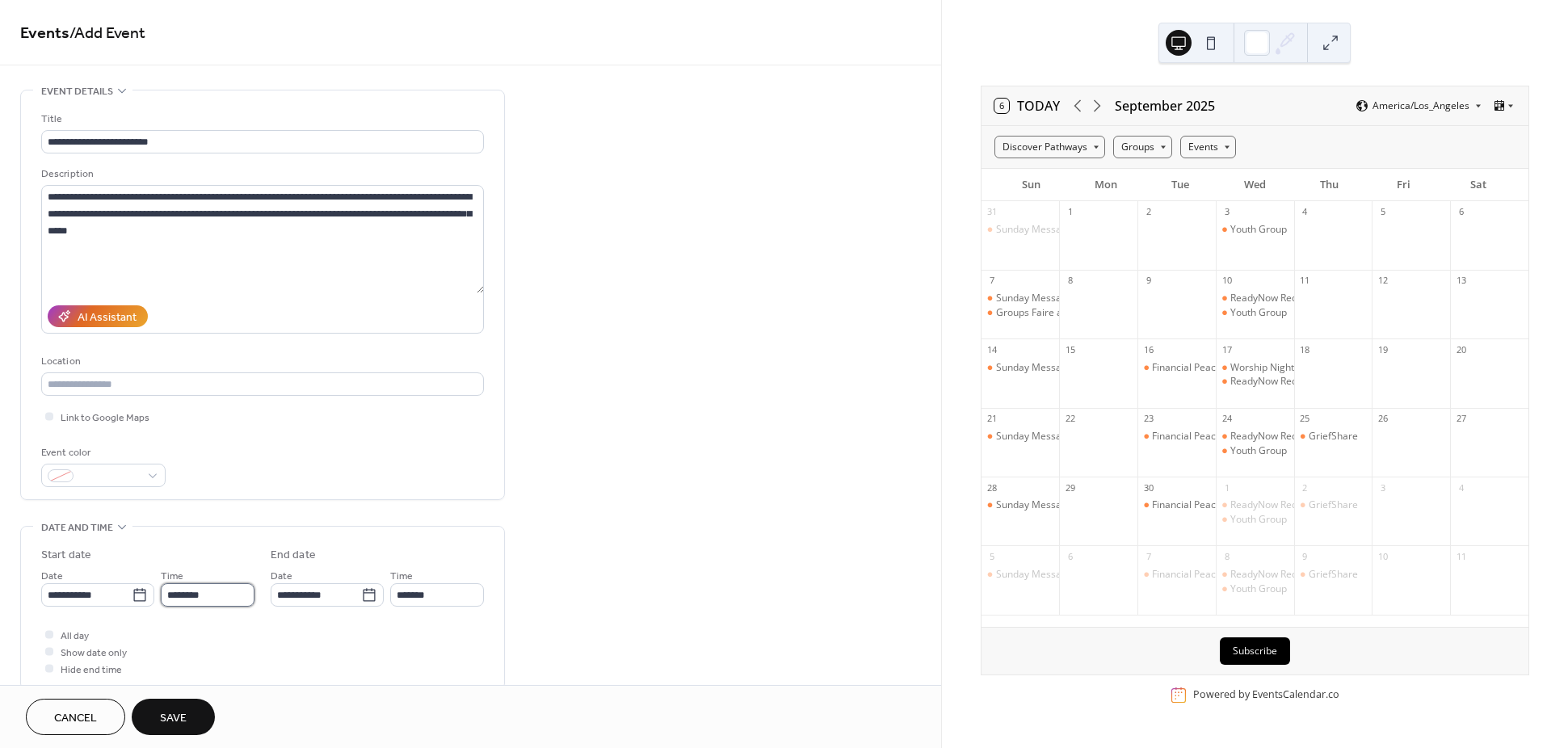click on "********" at bounding box center [208, 595] 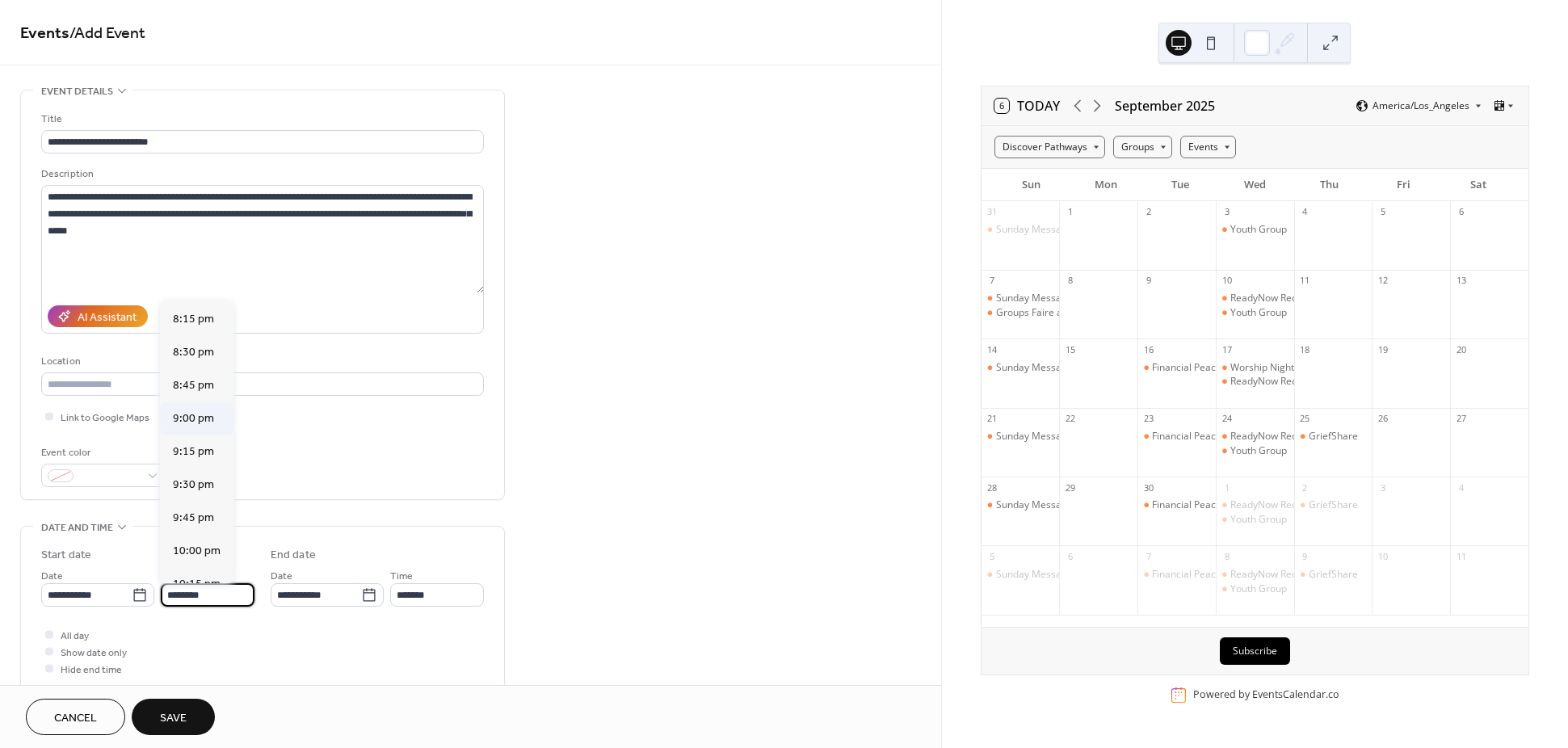 scroll, scrollTop: 2317, scrollLeft: 0, axis: vertical 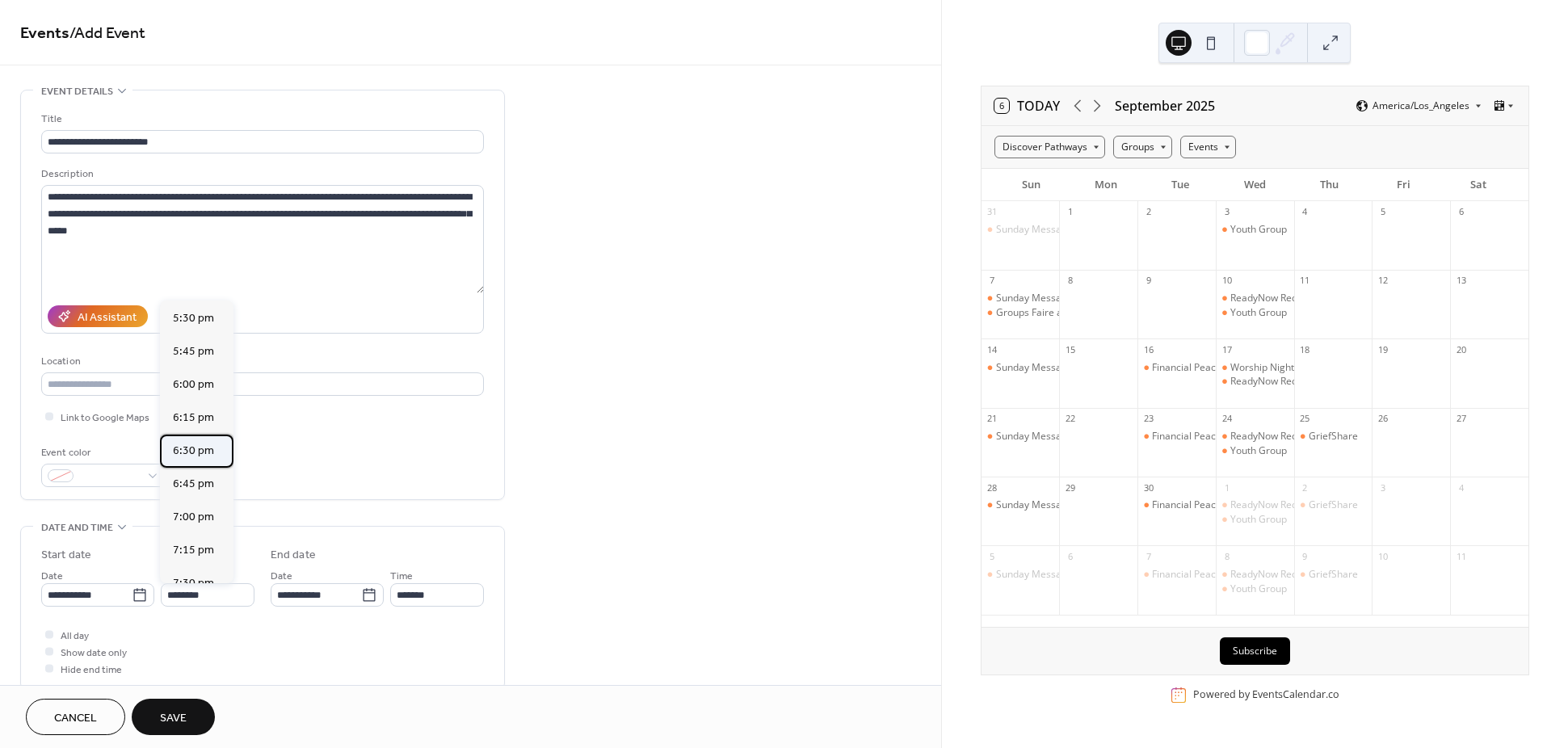 click on "6:30 pm" at bounding box center (193, 451) 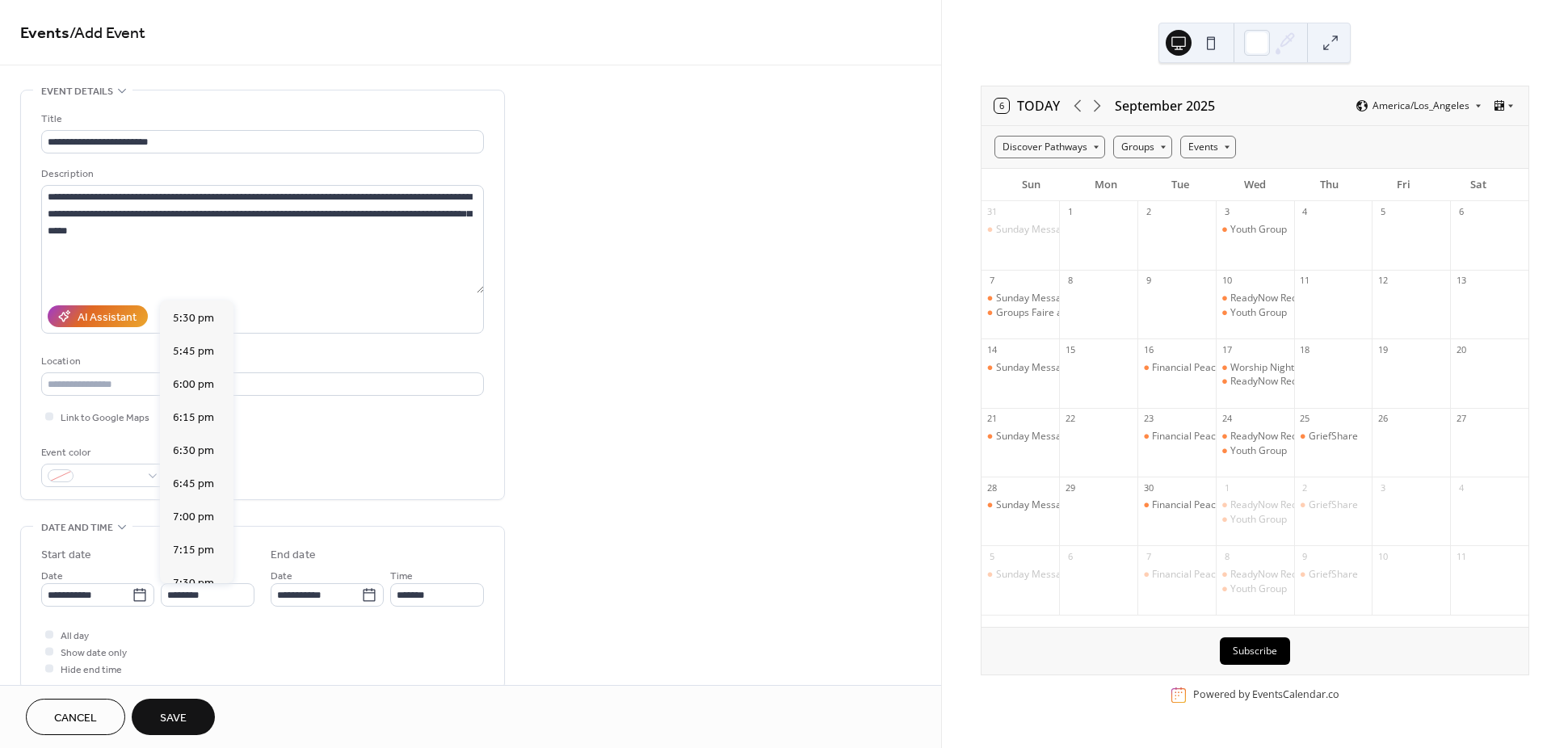 type on "*******" 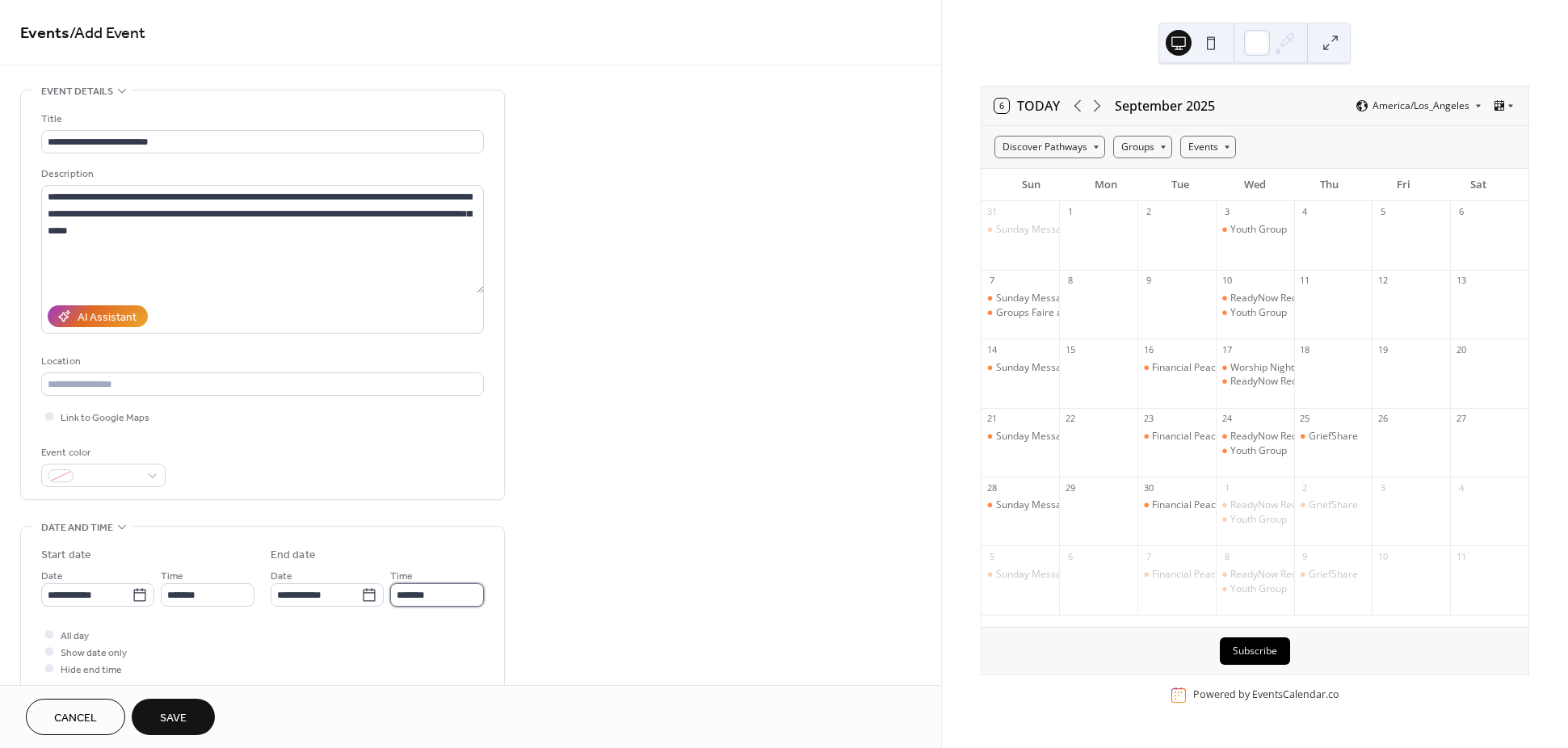 click on "*******" at bounding box center [437, 595] 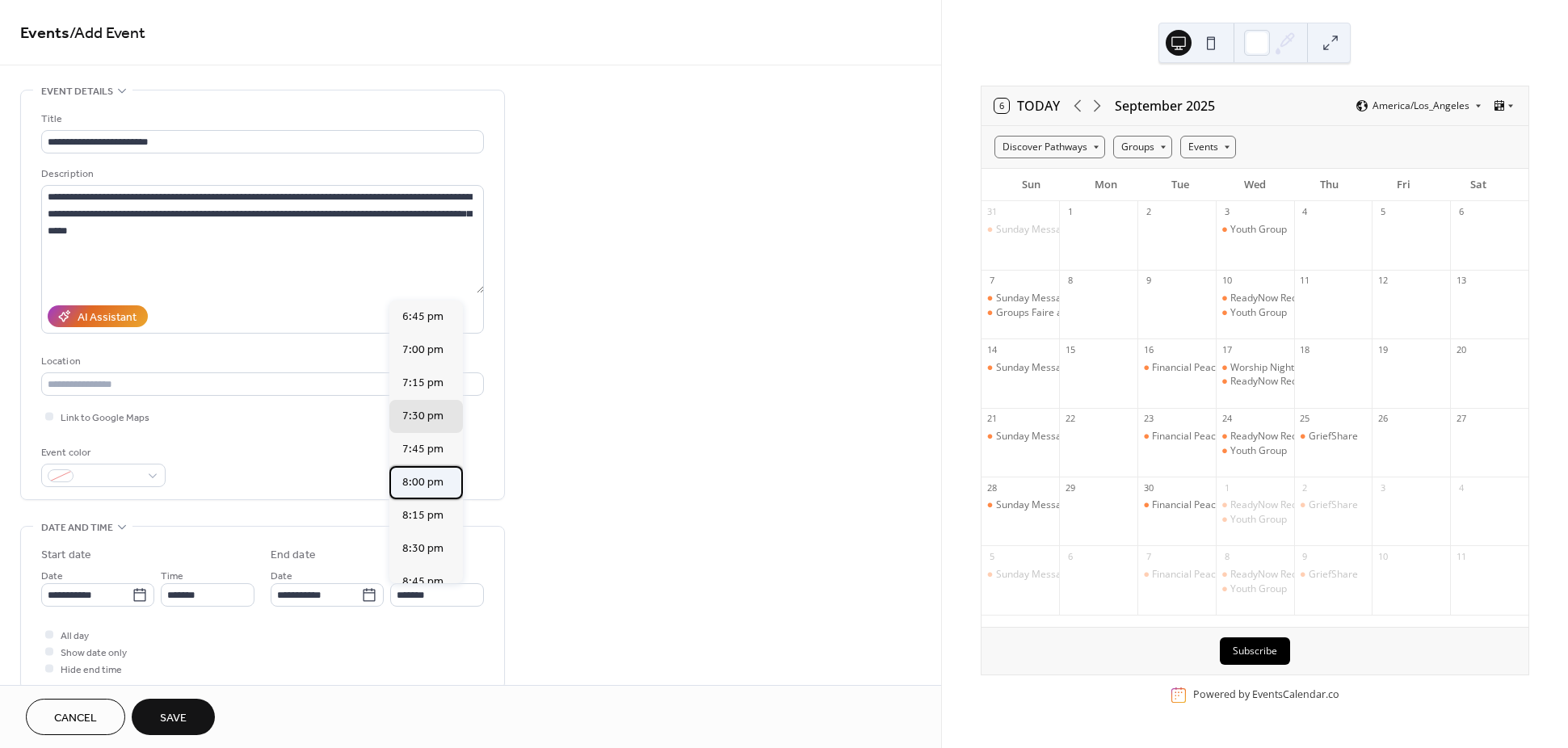 click on "8:00 pm" at bounding box center [422, 482] 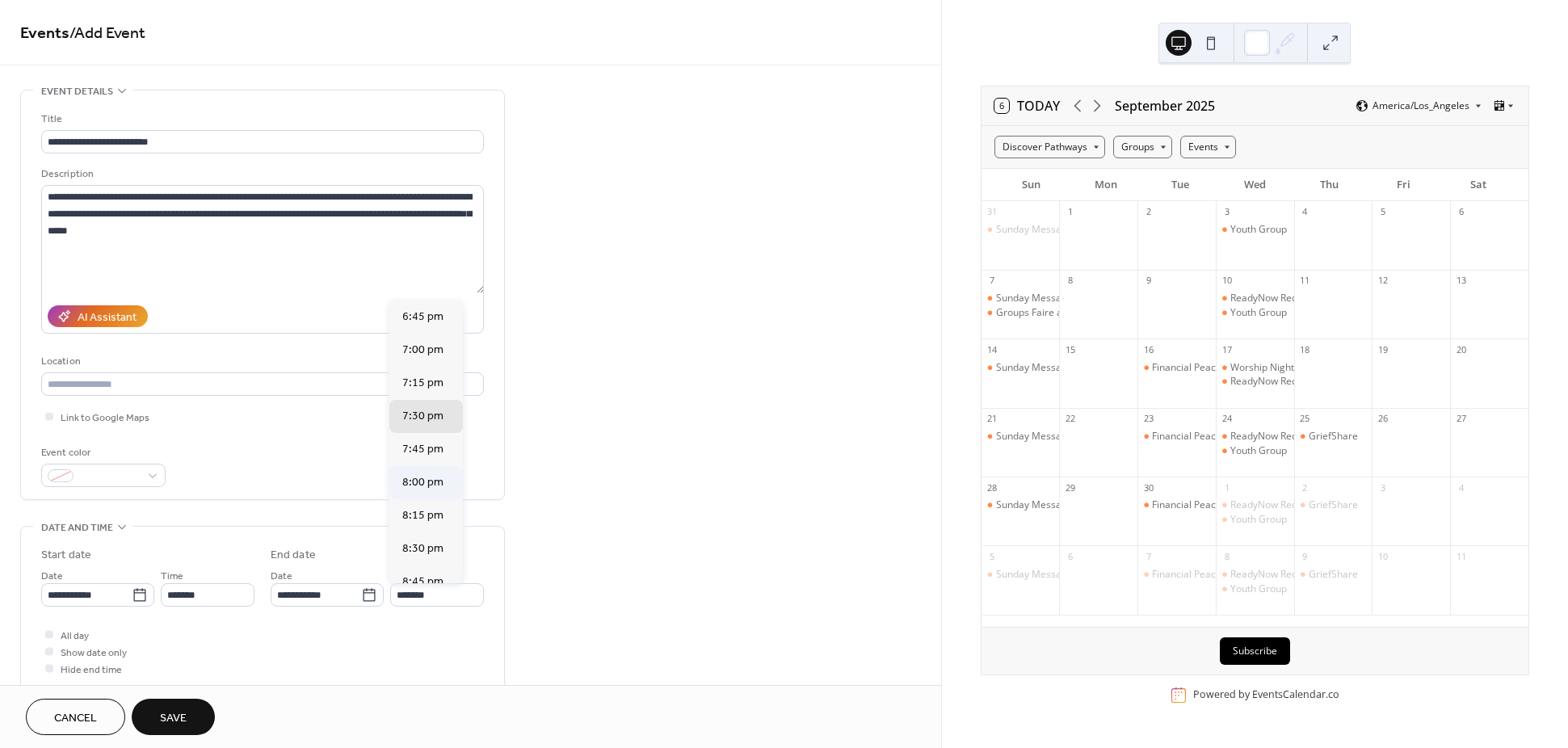 type on "*******" 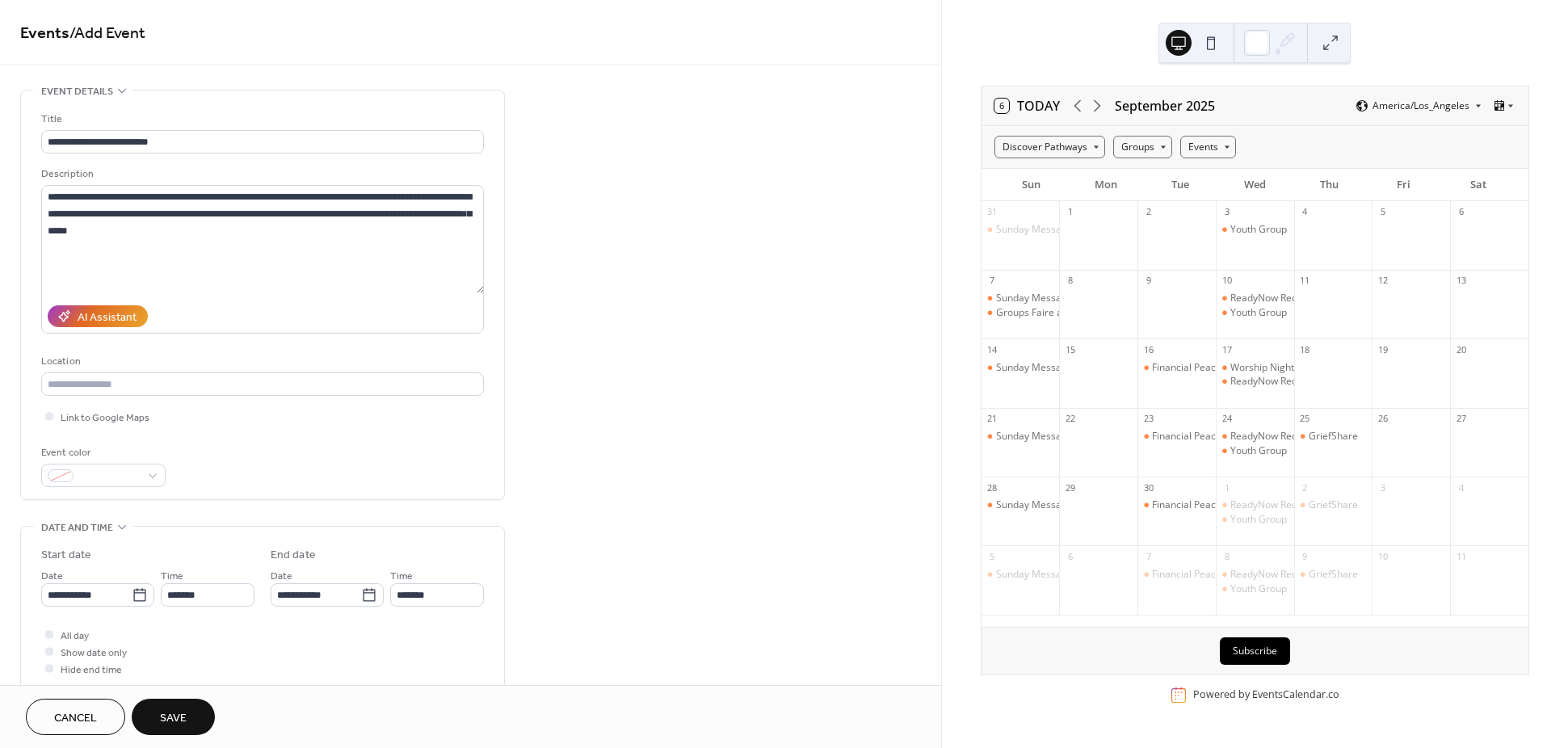 click on "**********" at bounding box center [470, 813] 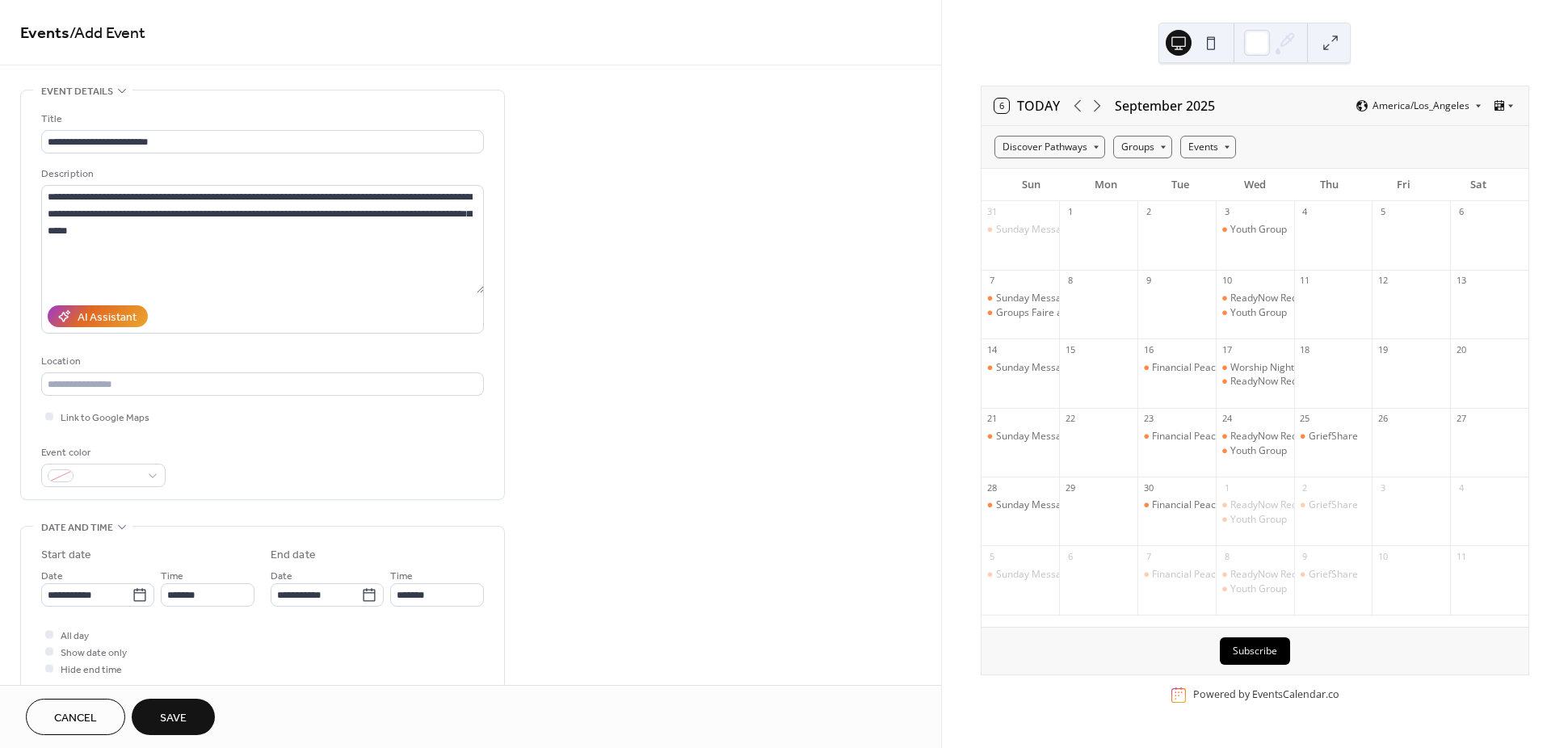 scroll, scrollTop: 727, scrollLeft: 0, axis: vertical 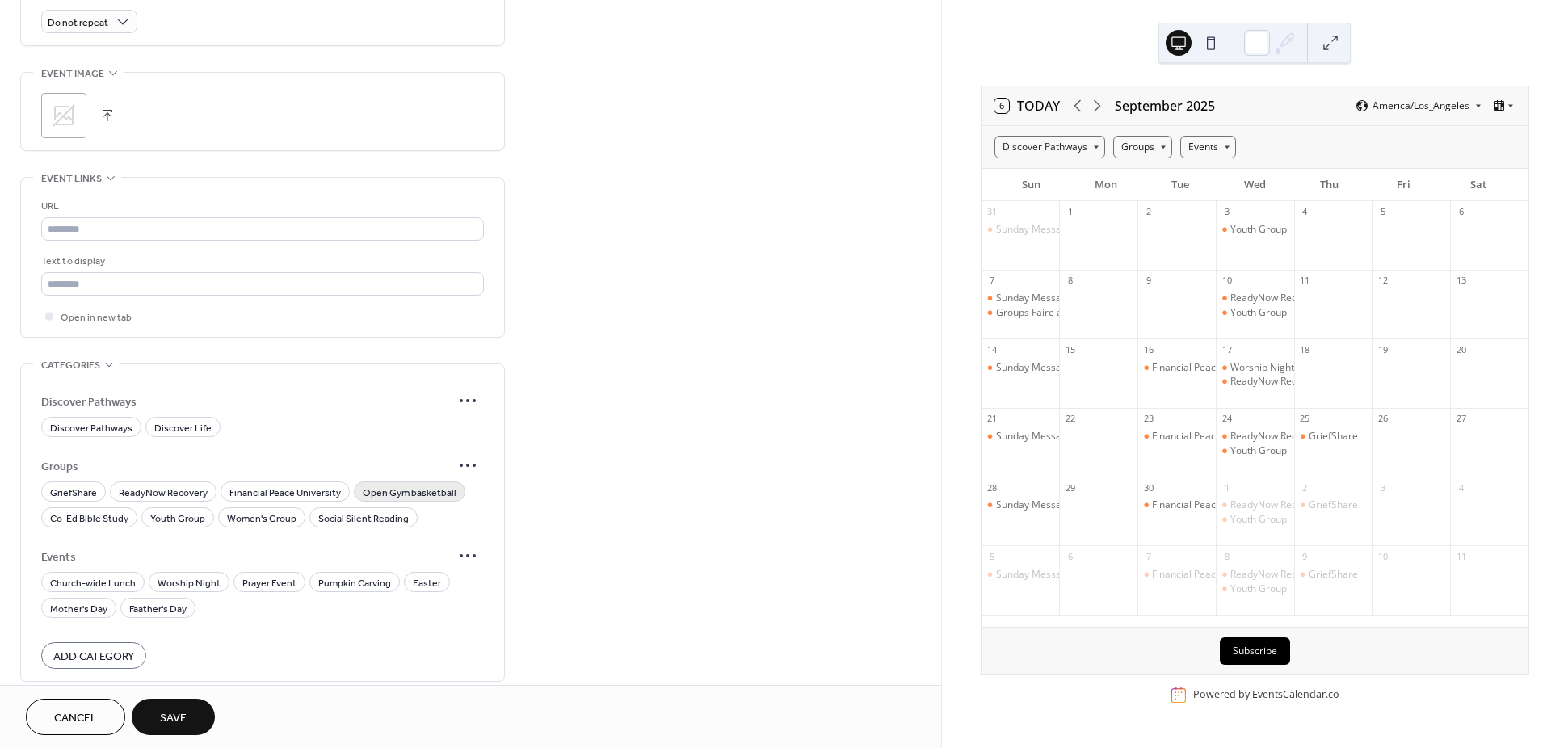 click on "Open Gym basketball" at bounding box center [410, 493] 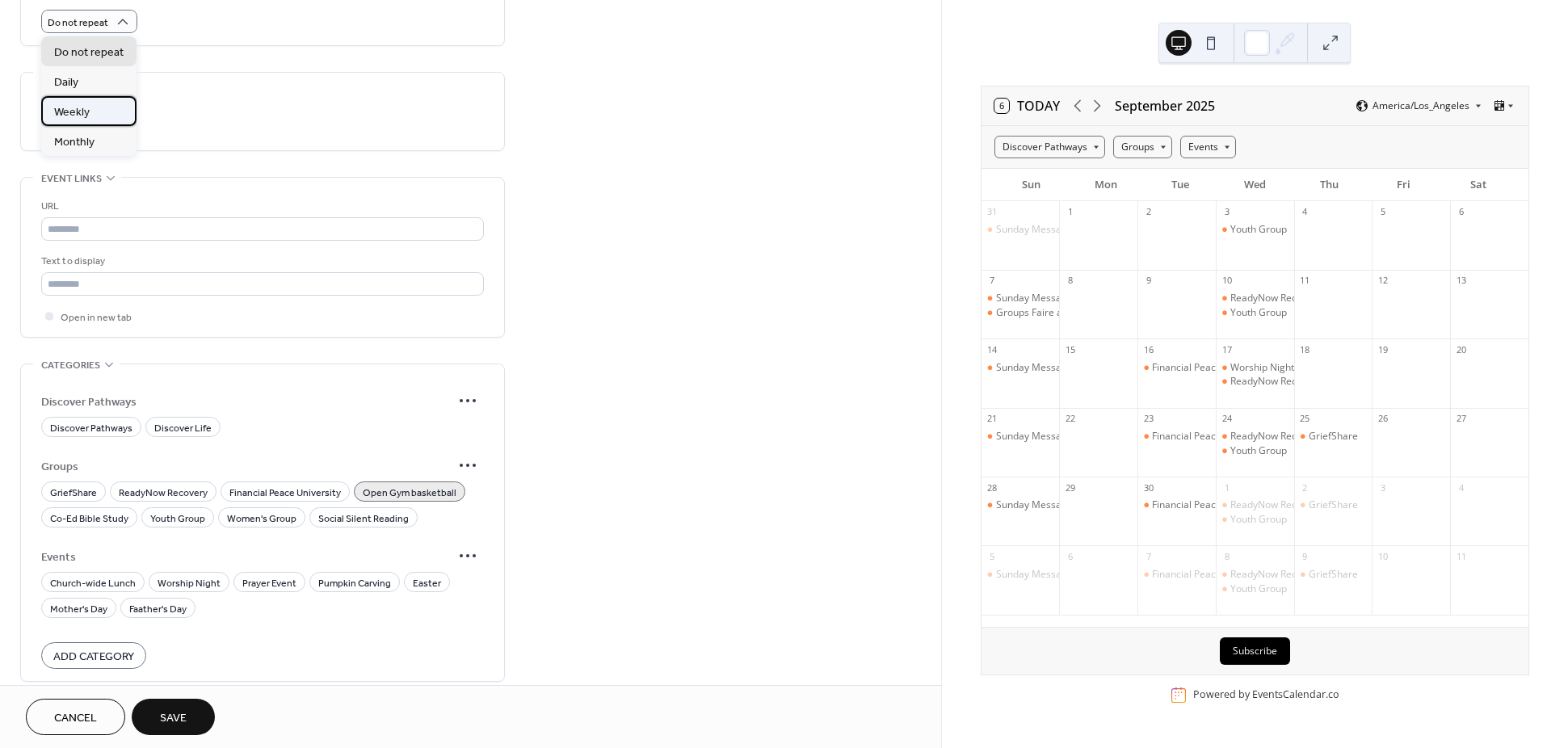 click on "Weekly" at bounding box center [89, 111] 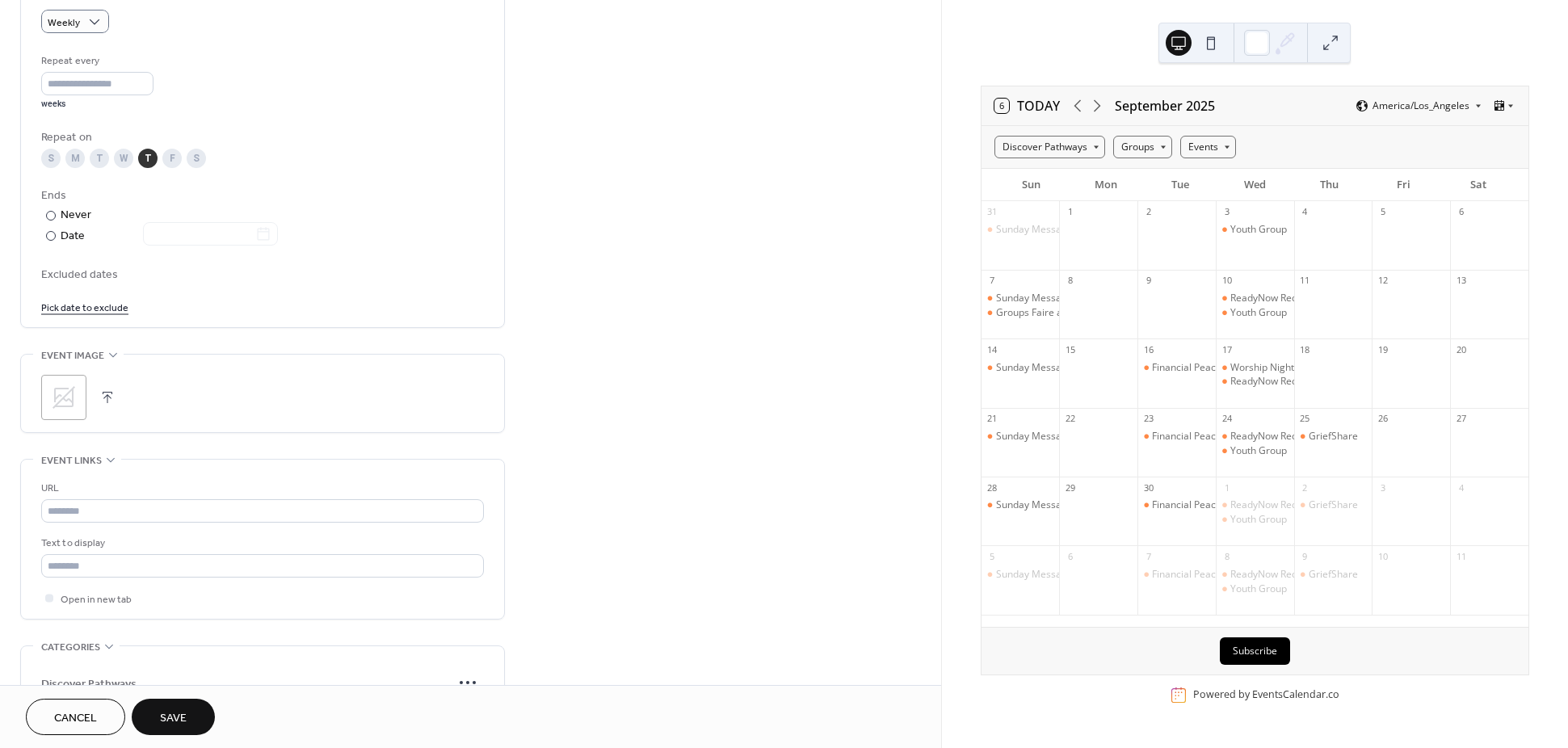 click on "Save" at bounding box center (173, 718) 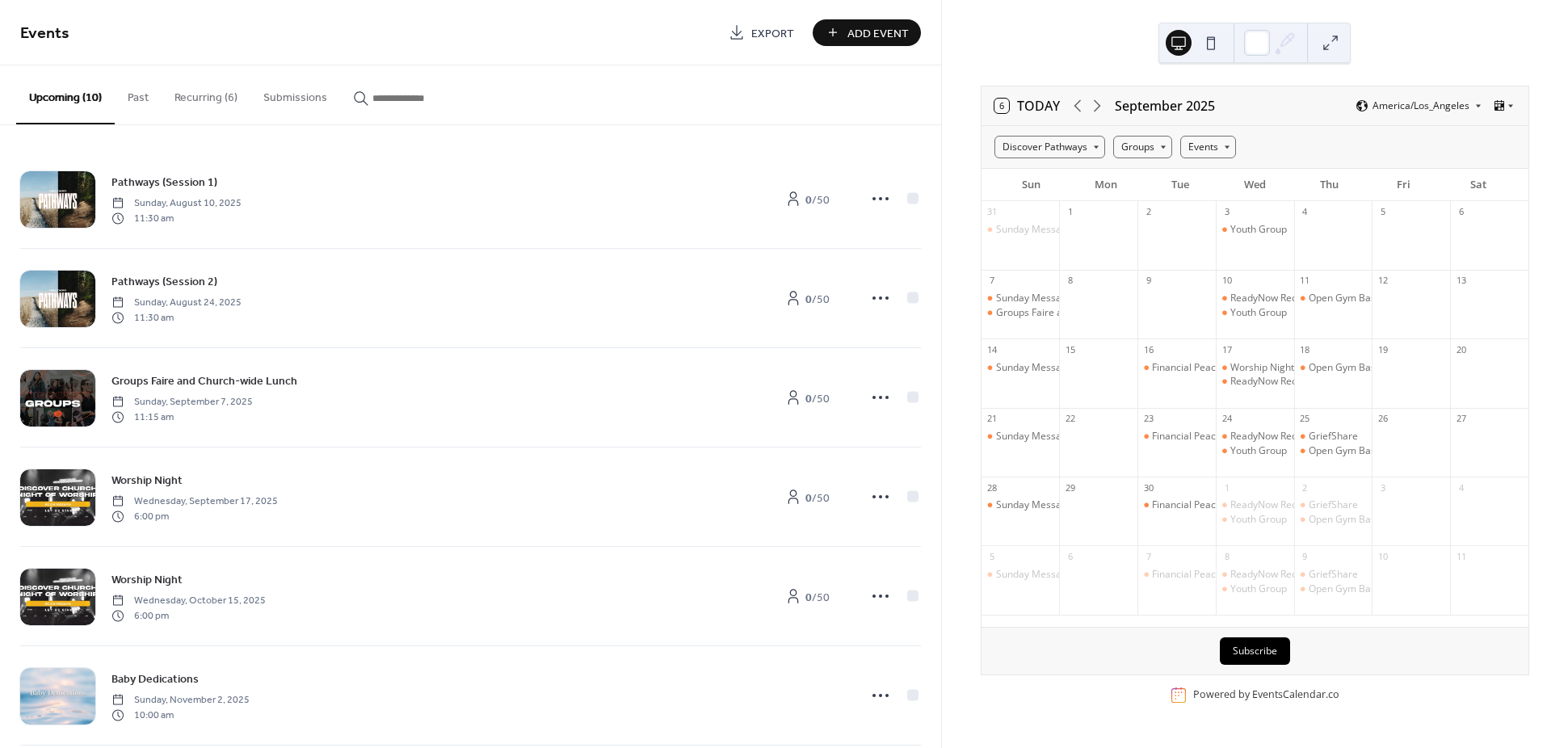 click on "Add Event" at bounding box center [878, 33] 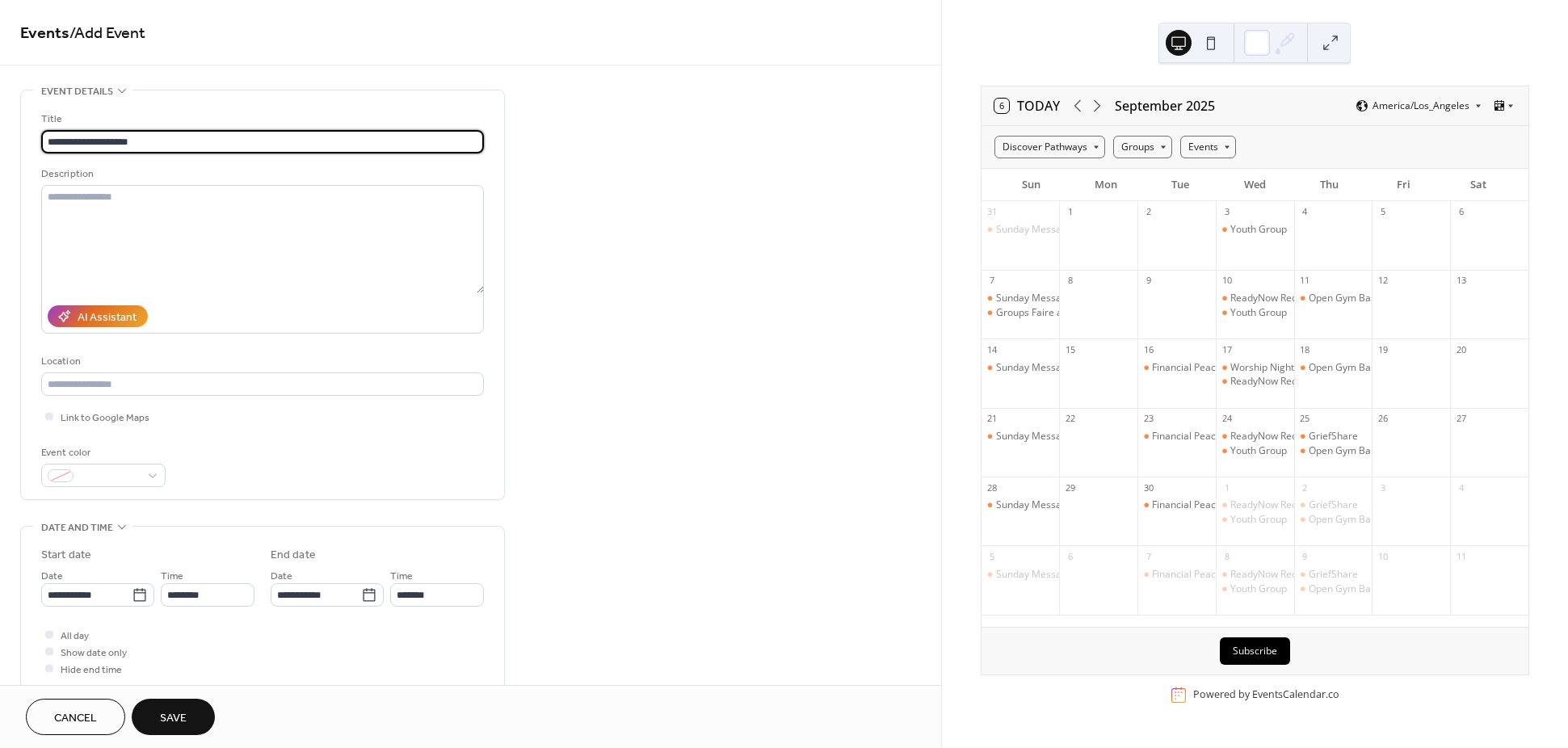 type on "**********" 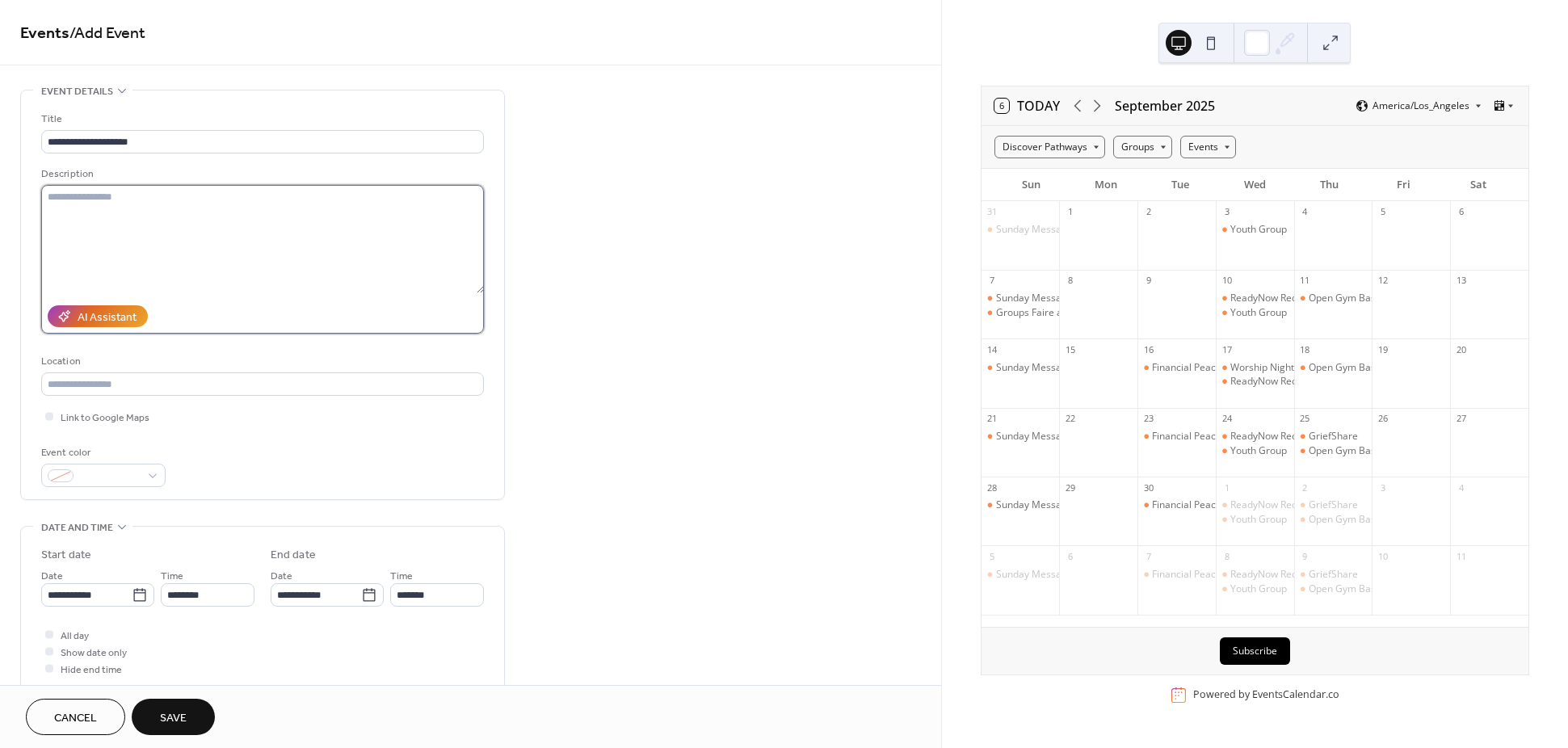 click at bounding box center [263, 239] 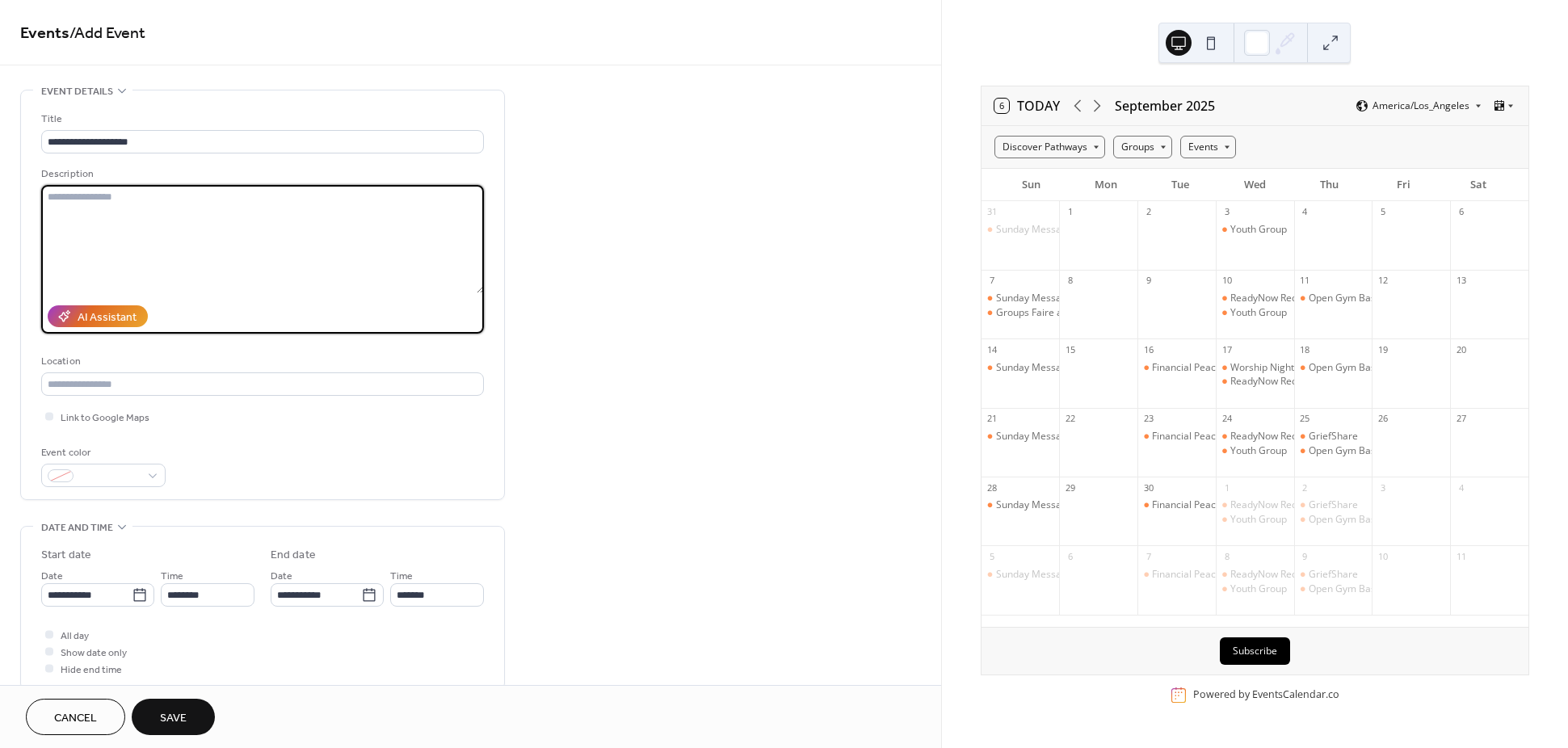 paste on "**********" 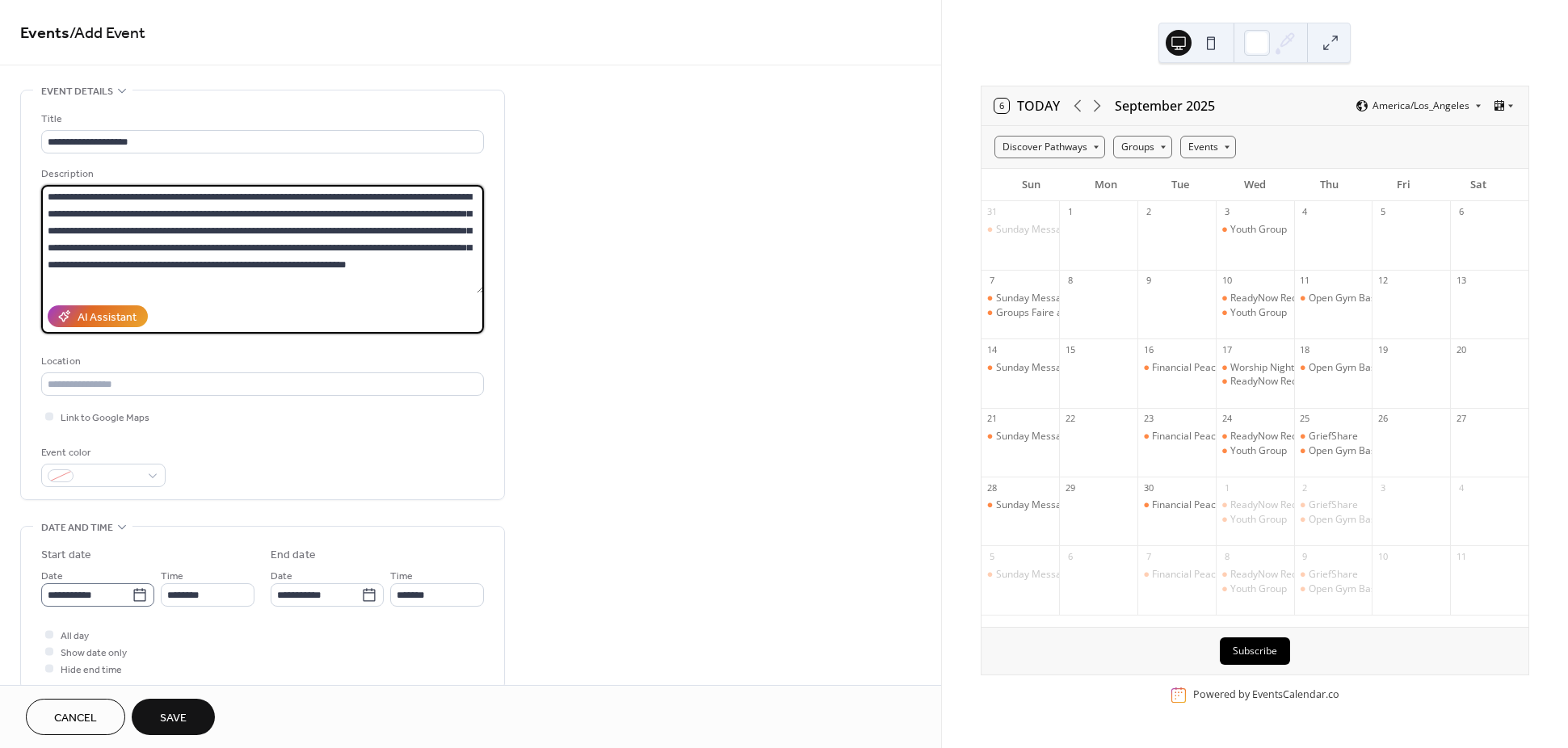 type on "**********" 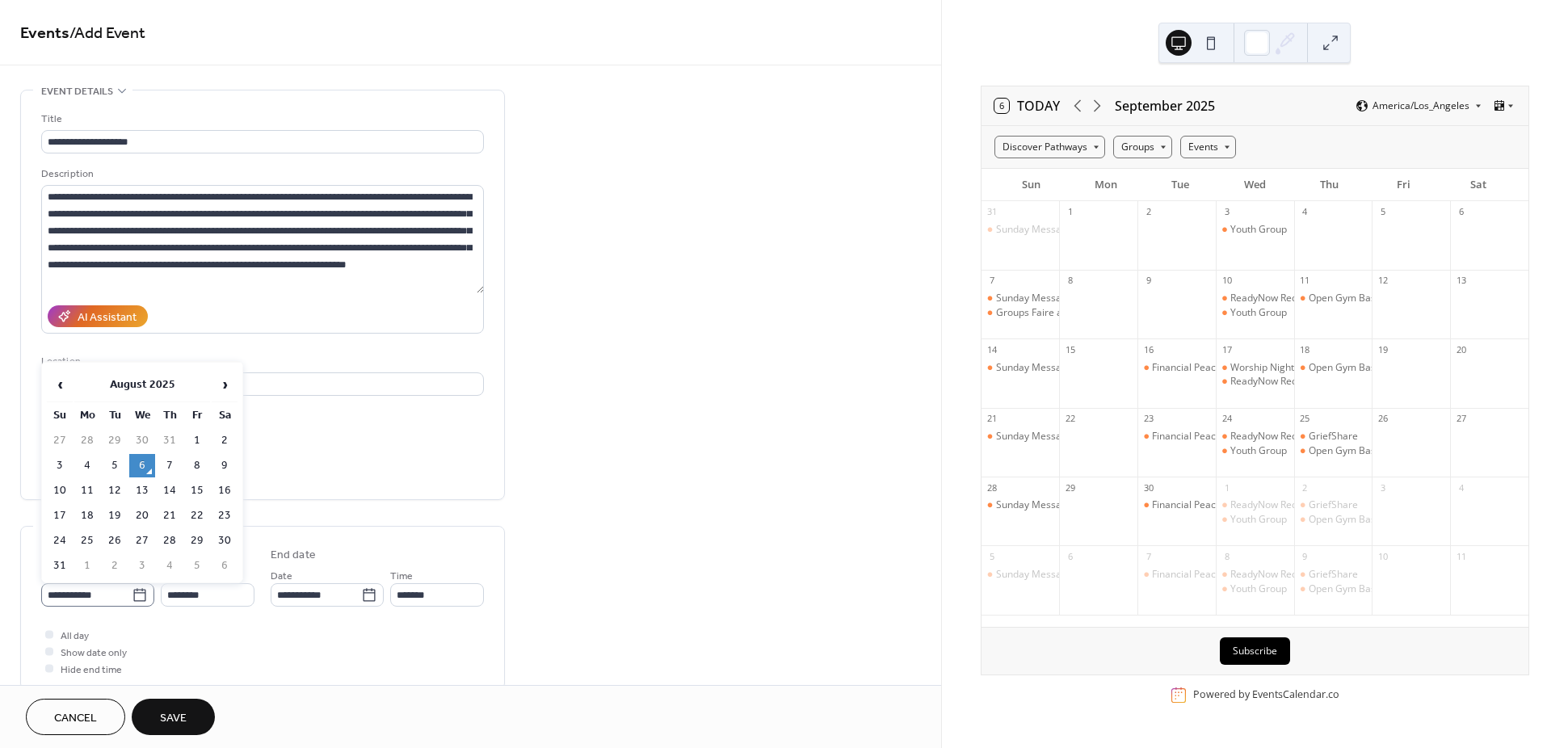 click 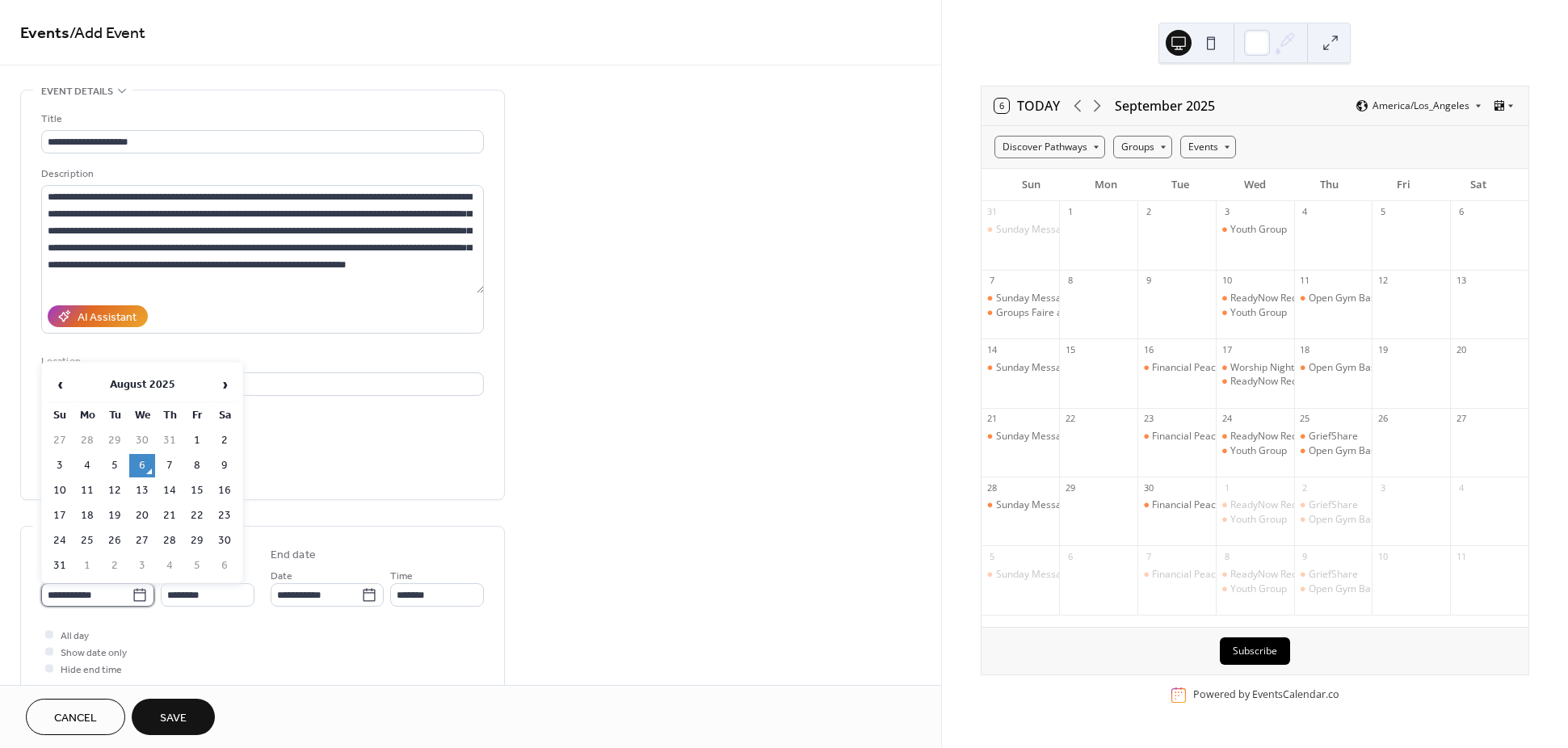 click on "**********" at bounding box center (86, 595) 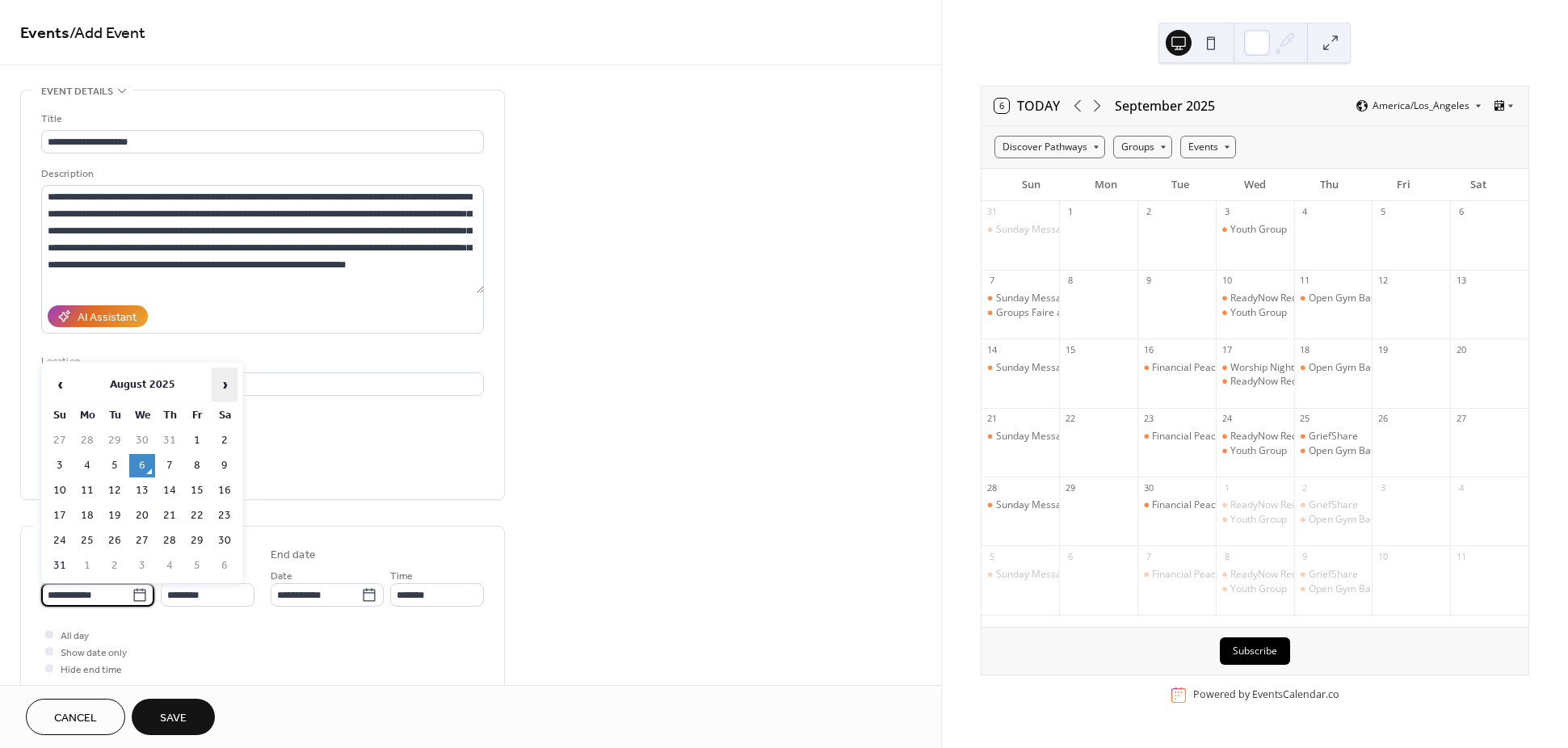 click on "›" at bounding box center [225, 385] 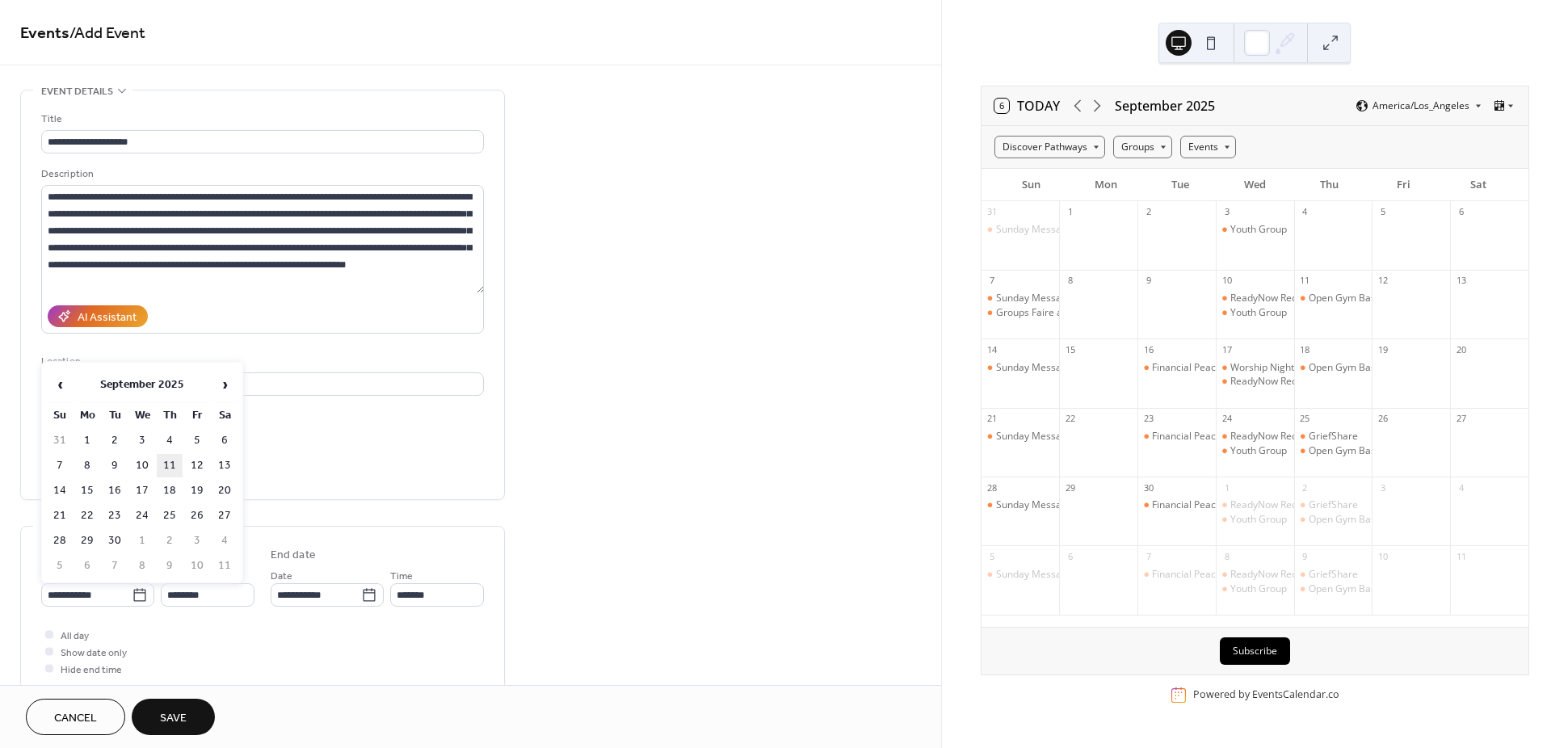 click on "11" at bounding box center (170, 465) 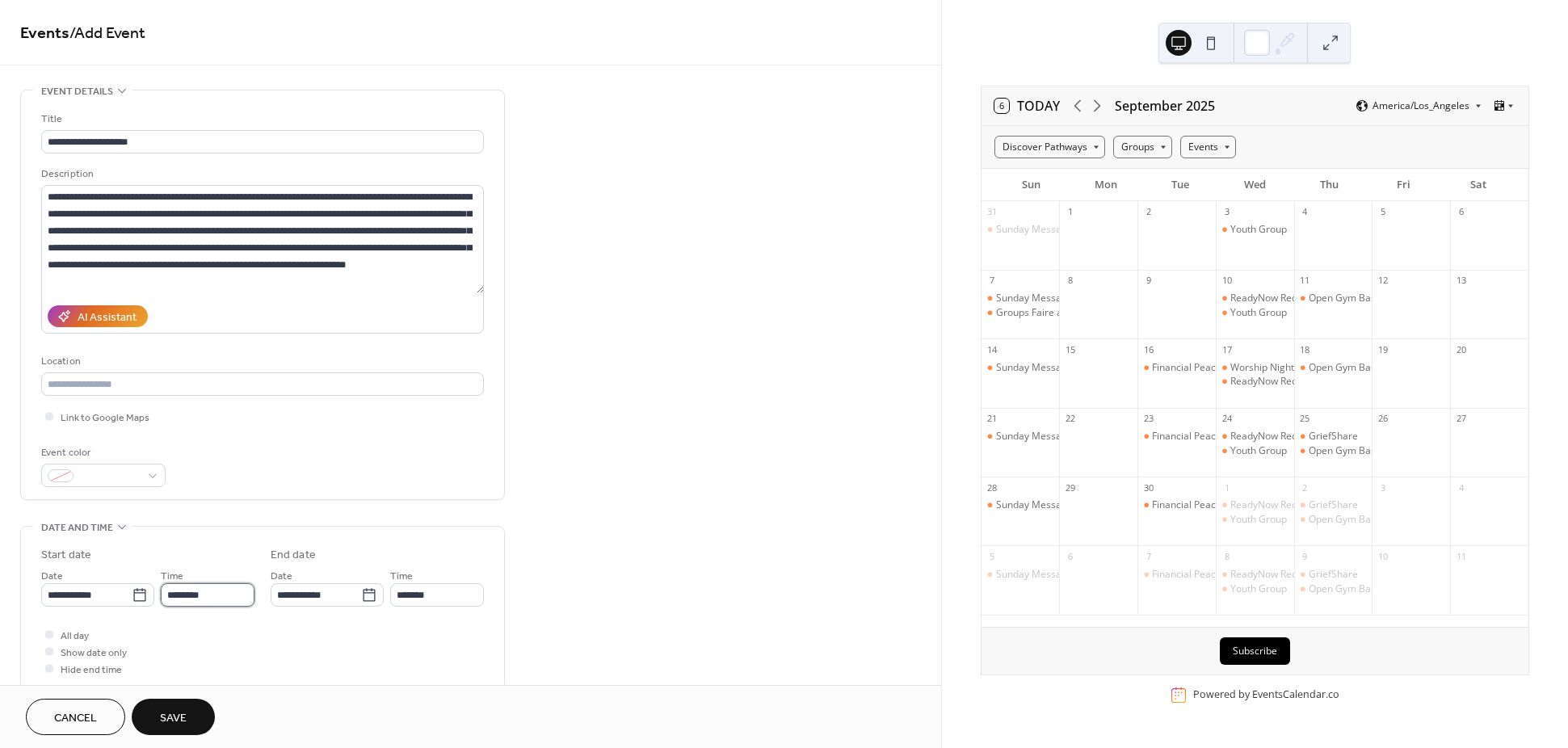 click on "********" at bounding box center (208, 595) 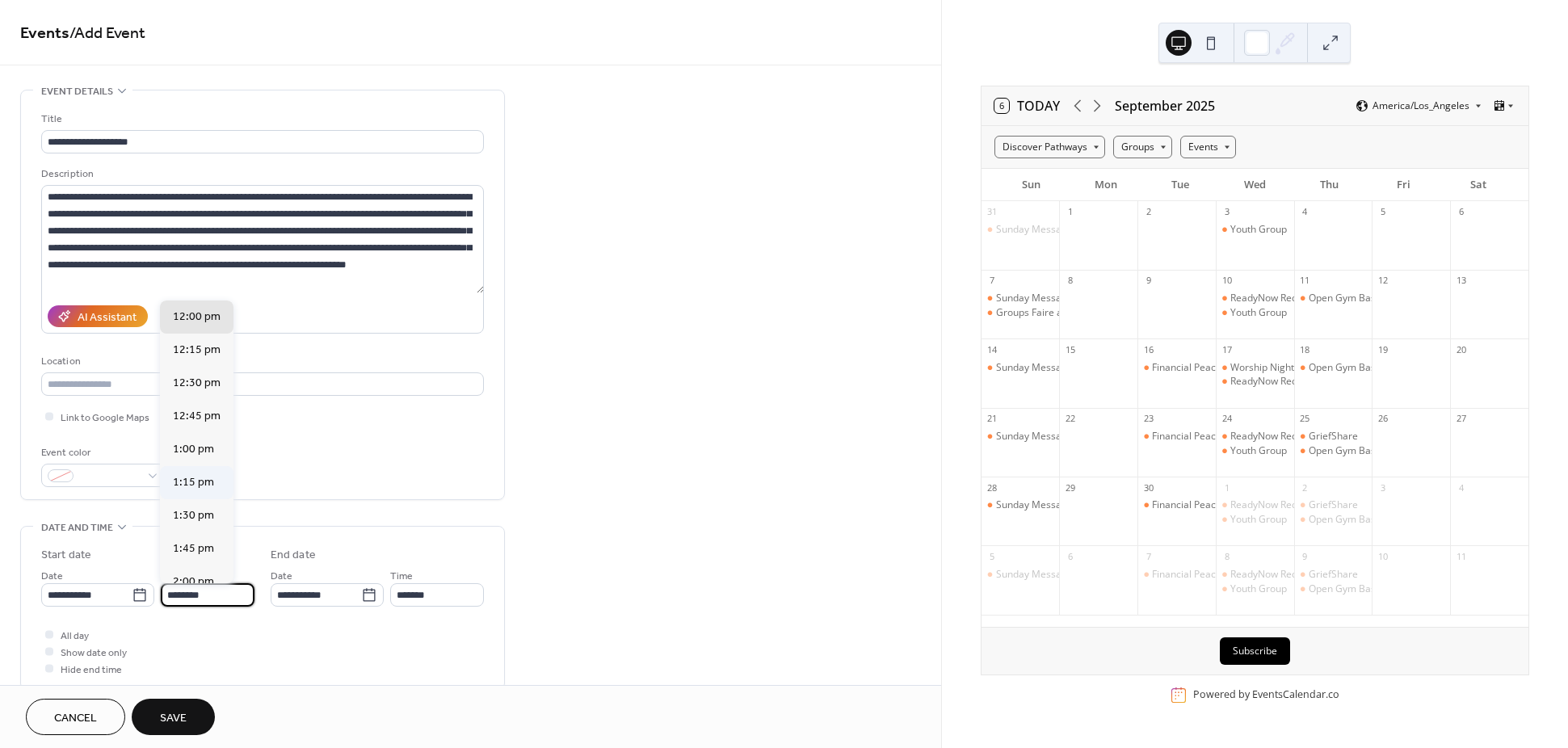 scroll, scrollTop: 2317, scrollLeft: 0, axis: vertical 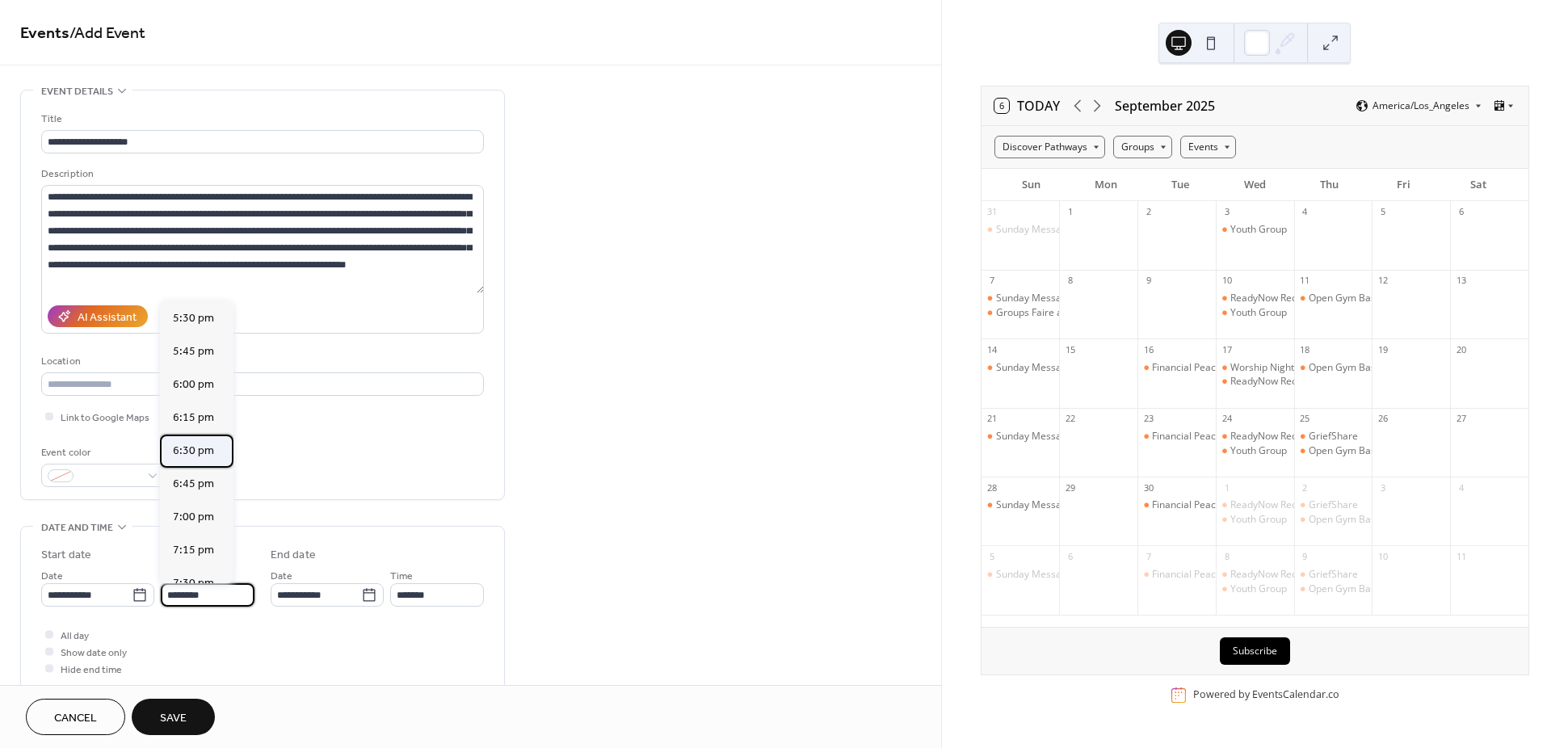 click on "6:30 pm" at bounding box center [193, 451] 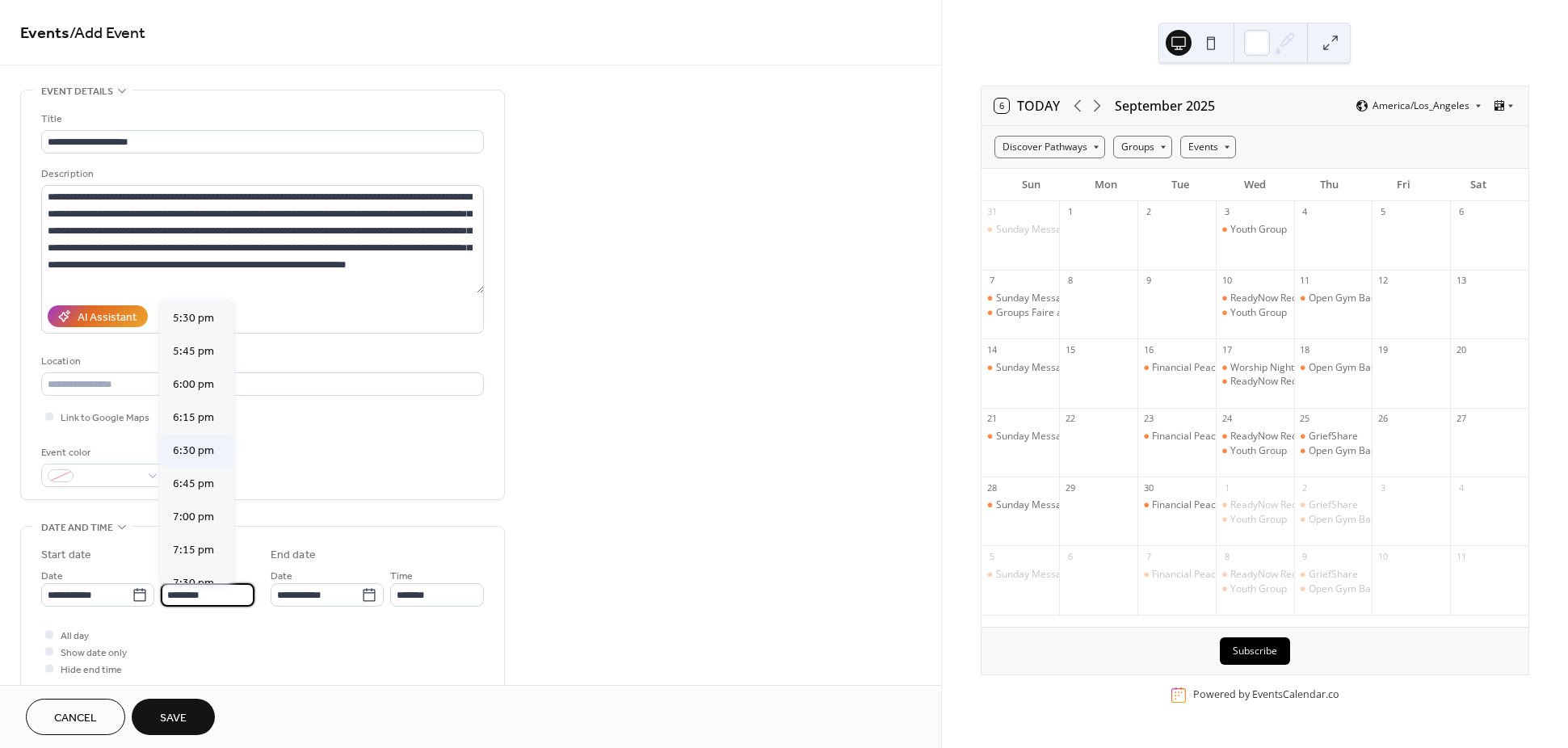 type on "*******" 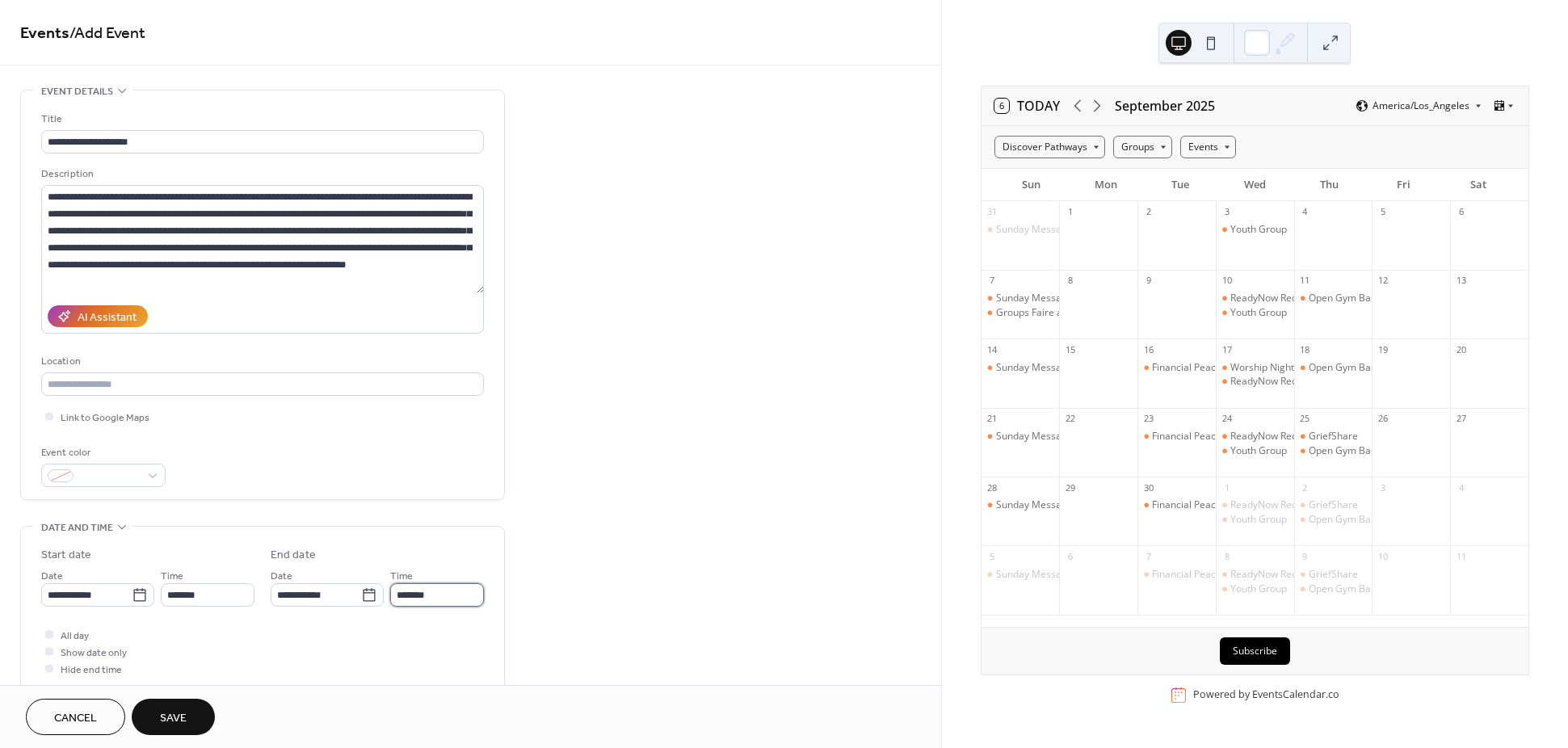 click on "*******" at bounding box center [437, 595] 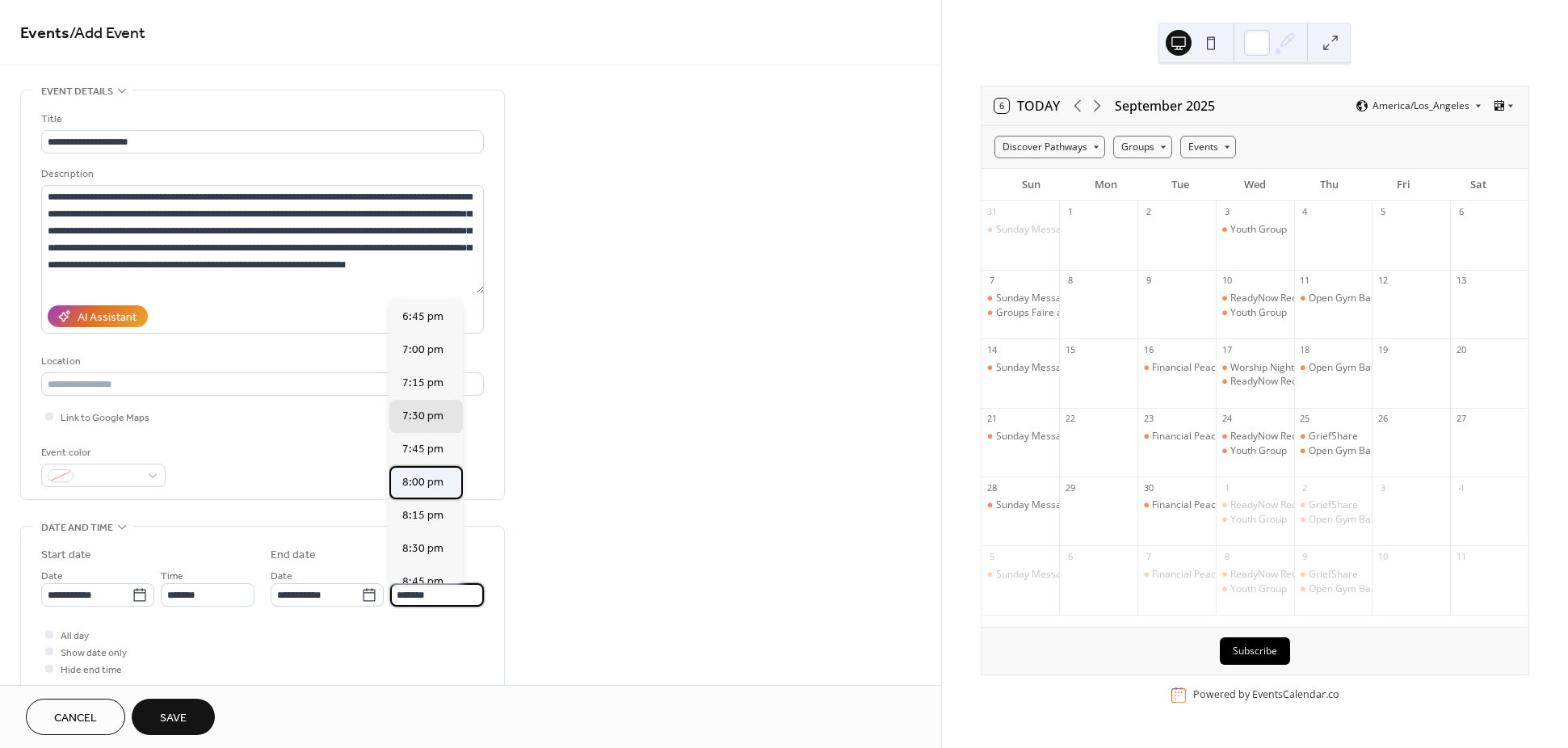 click on "8:00 pm" at bounding box center [422, 482] 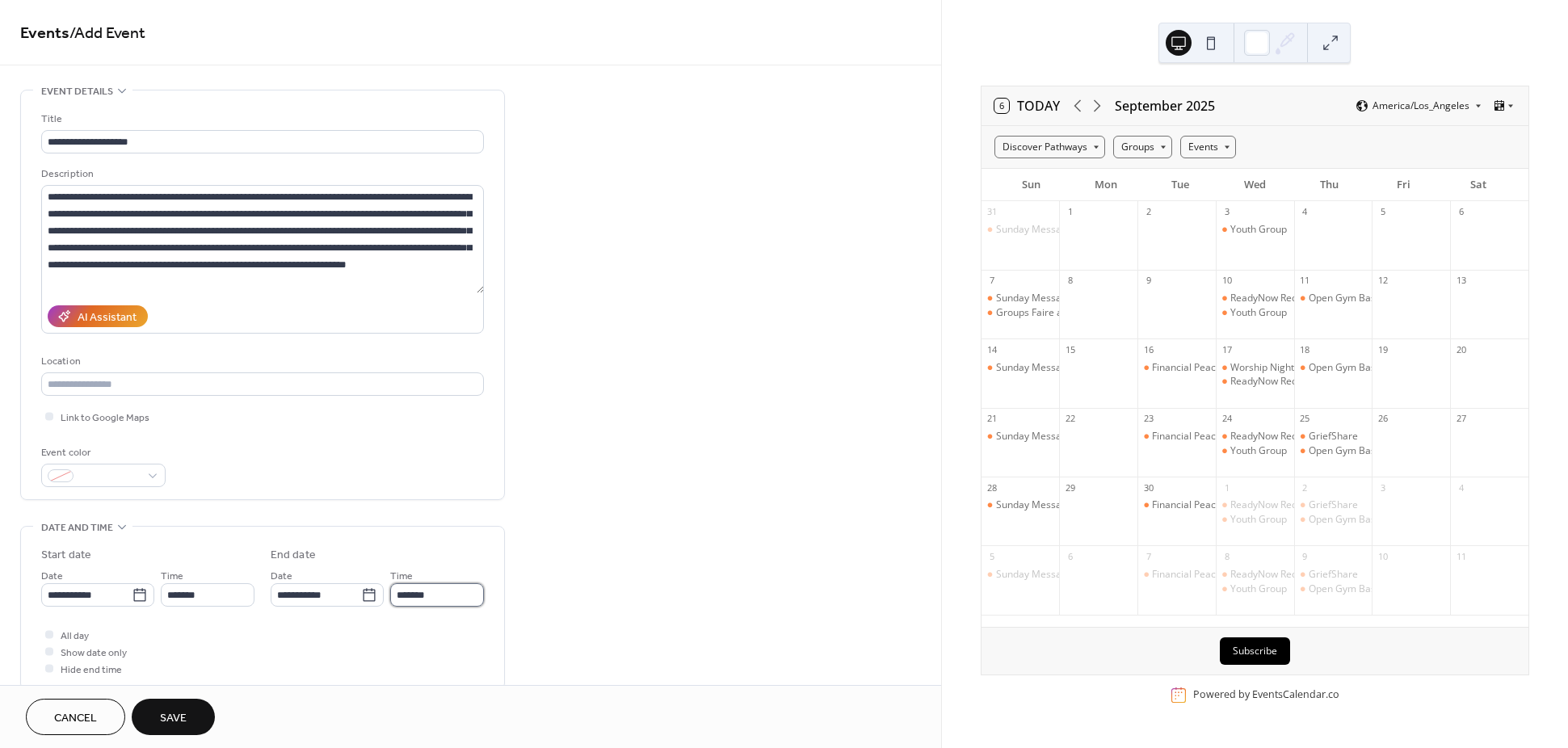 click on "*******" at bounding box center (437, 595) 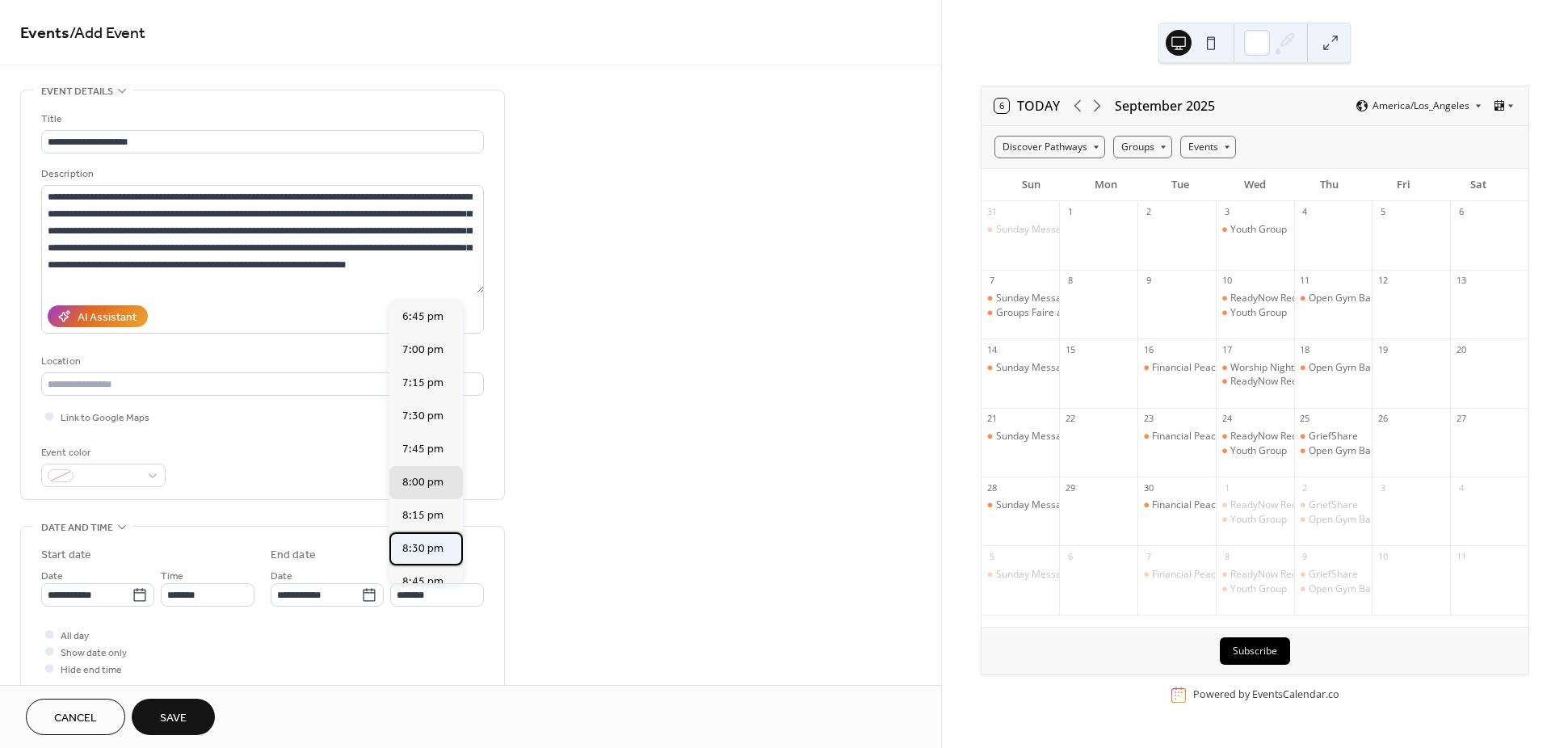 click on "8:30 pm" at bounding box center [422, 548] 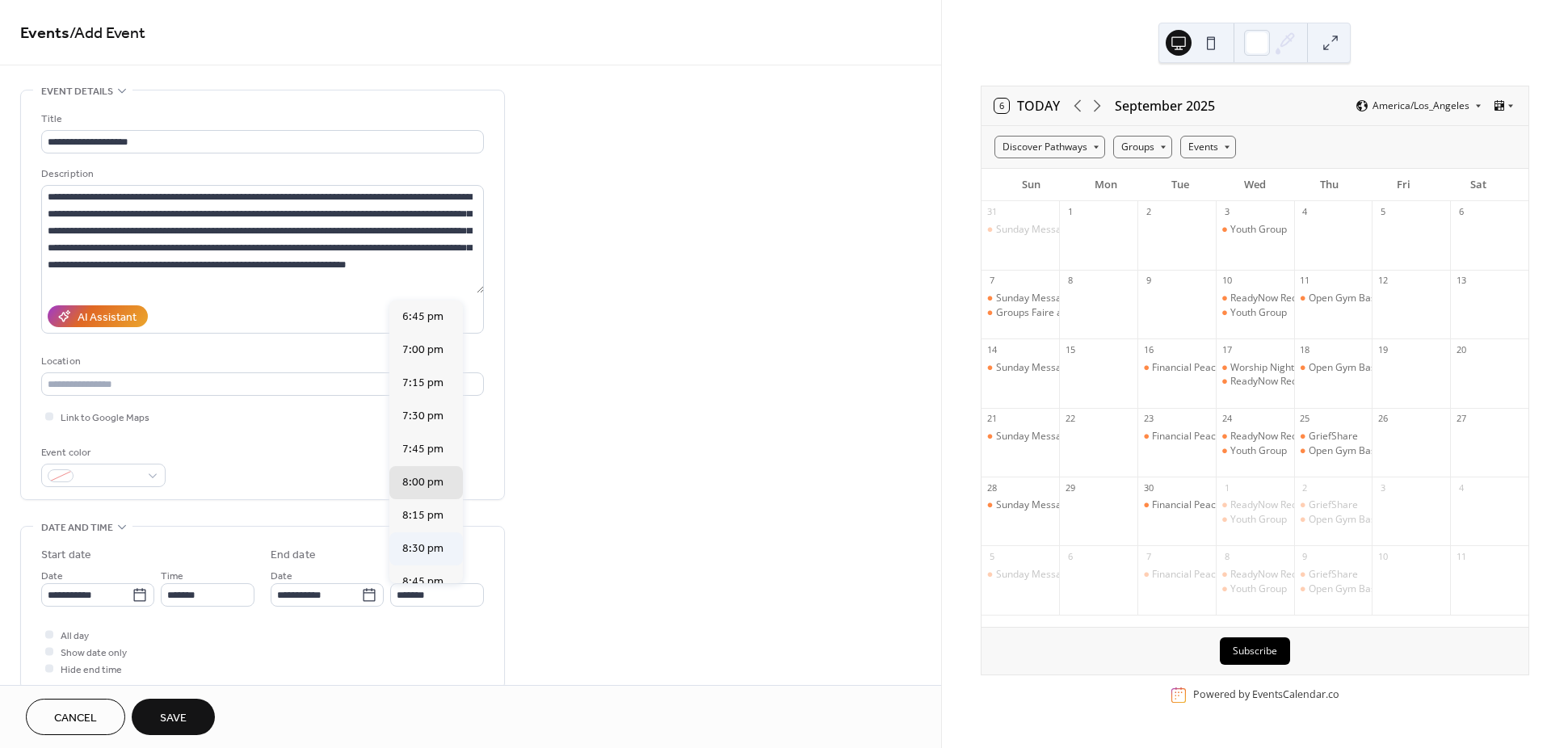 type on "*******" 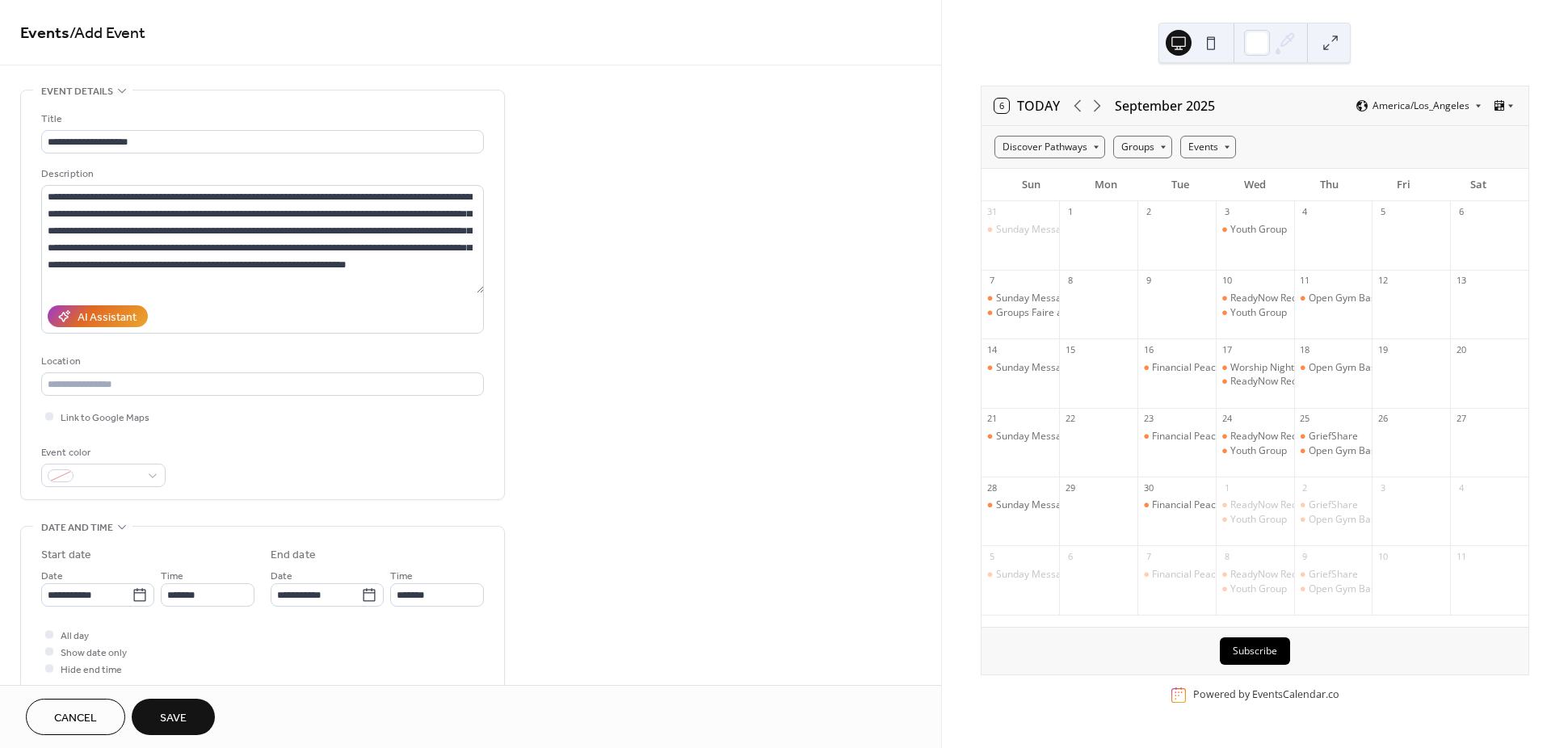 scroll, scrollTop: 363, scrollLeft: 0, axis: vertical 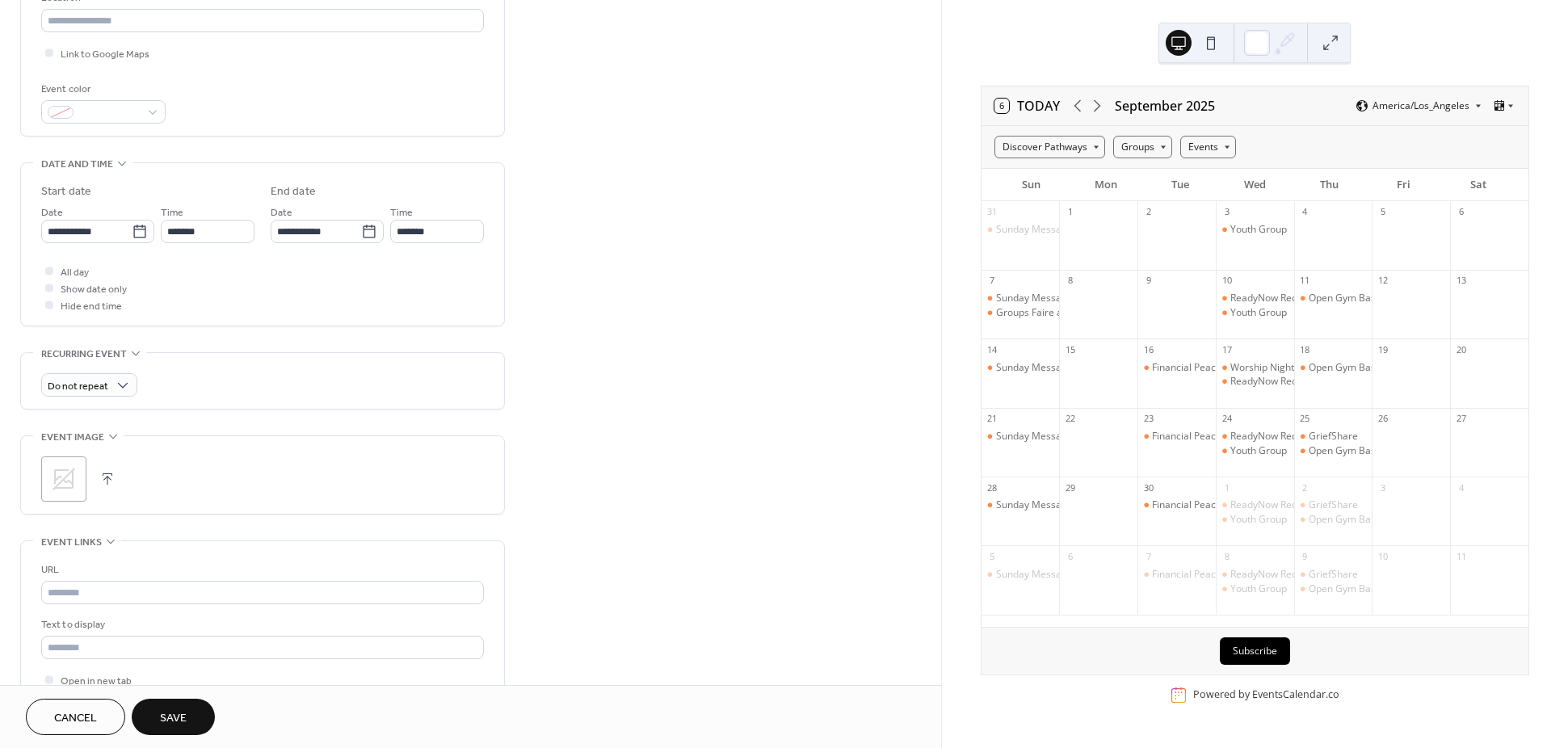 click at bounding box center [107, 479] 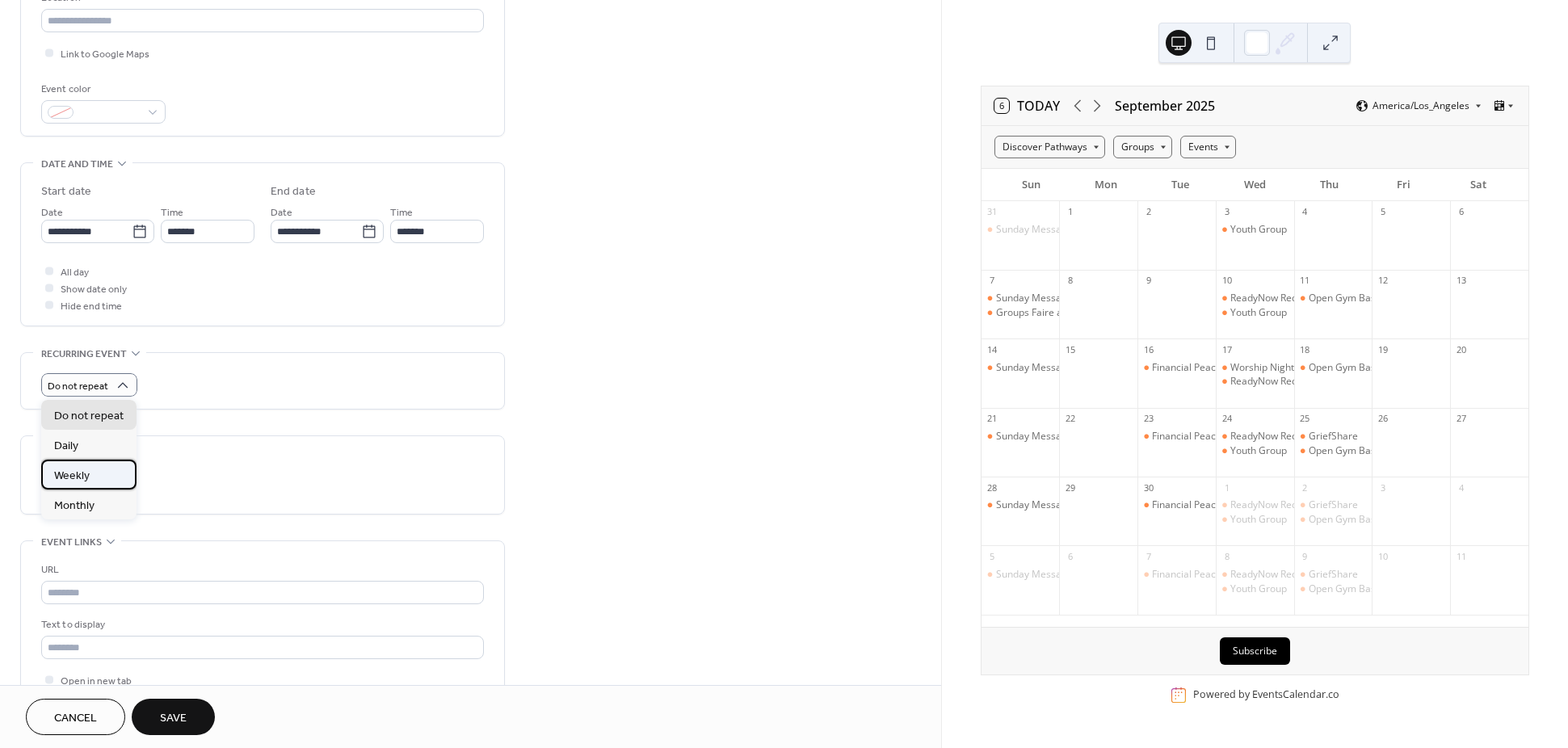 click on "Weekly" at bounding box center (89, 474) 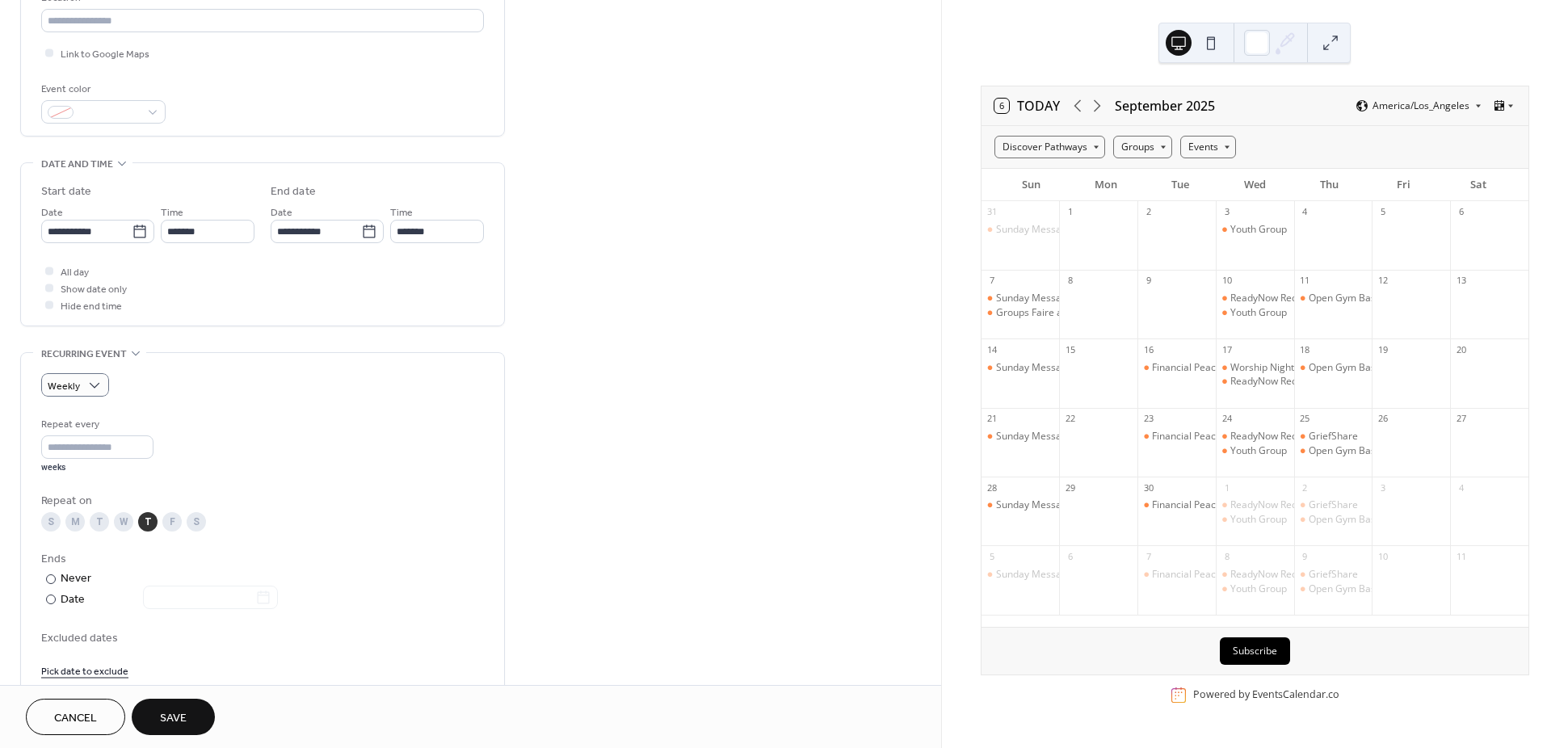 scroll, scrollTop: 727, scrollLeft: 0, axis: vertical 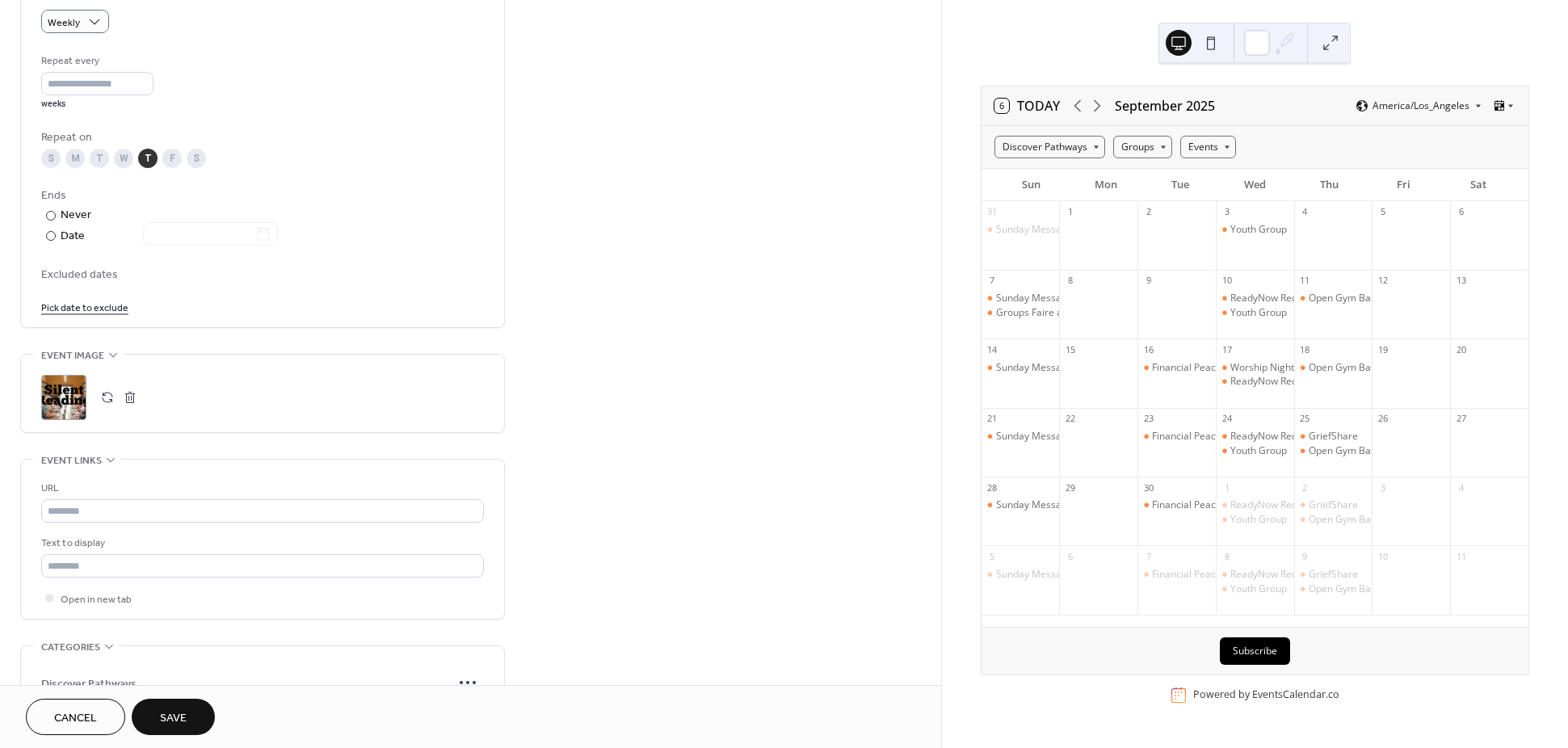 click on "Save" at bounding box center (173, 718) 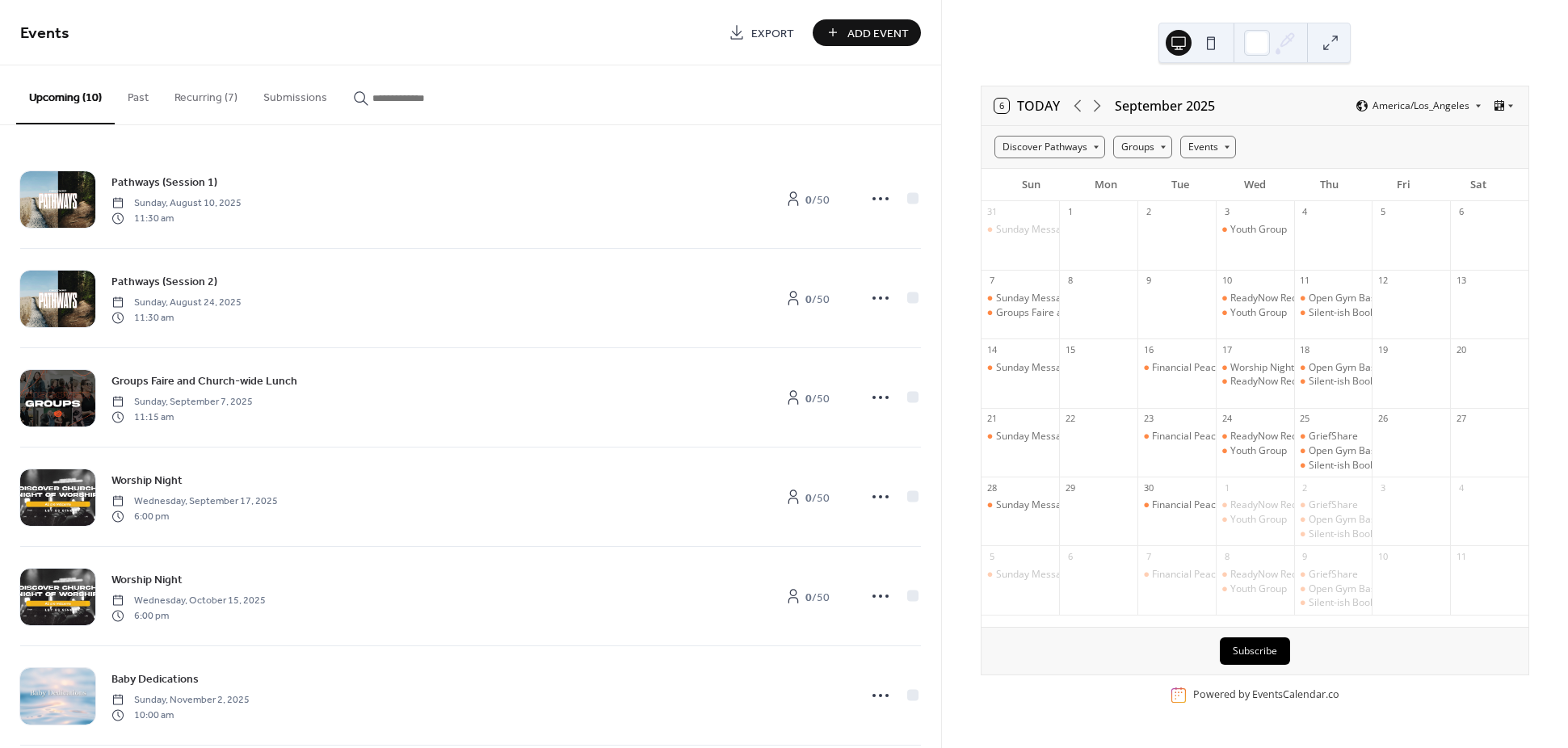 click on "Recurring (7)" at bounding box center [206, 94] 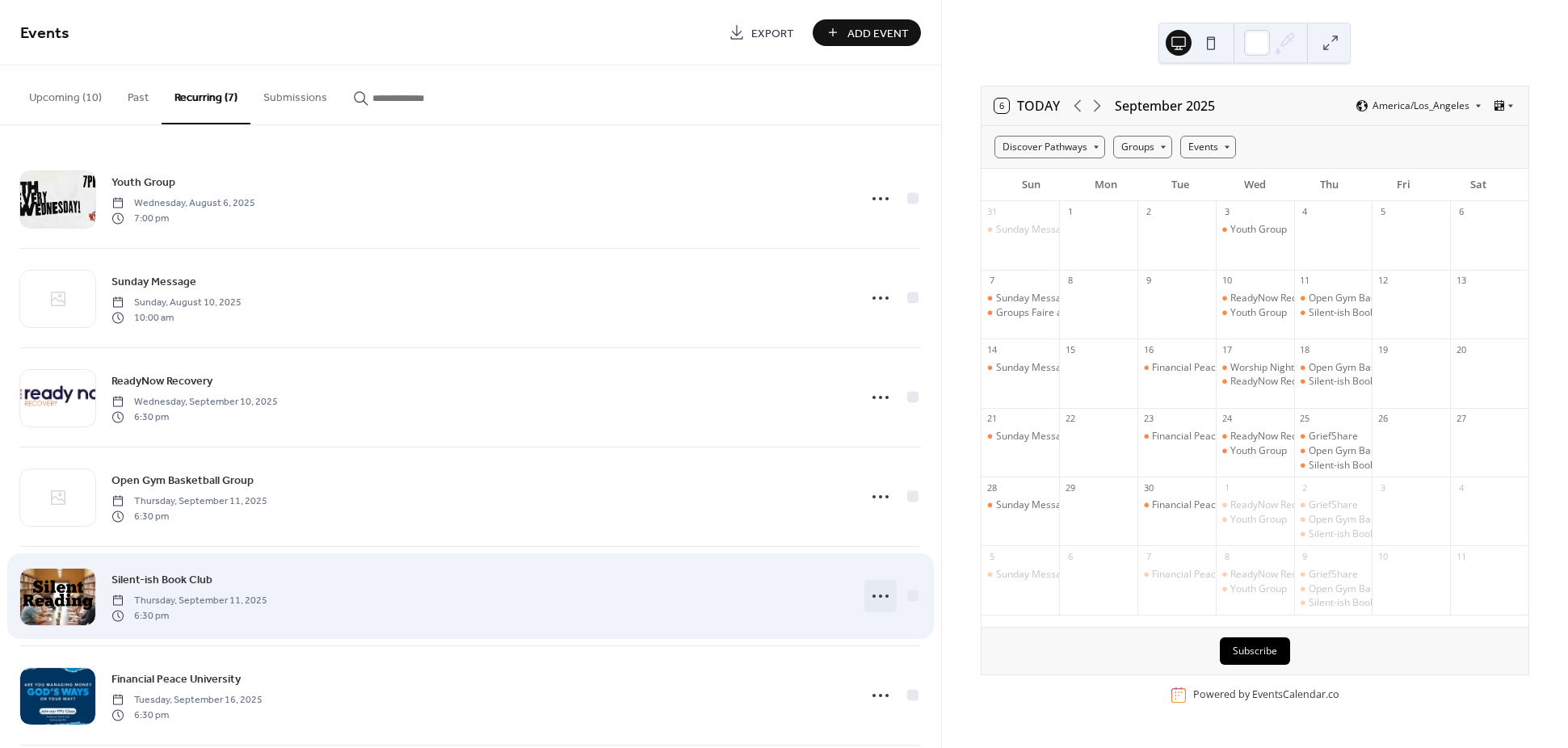 click 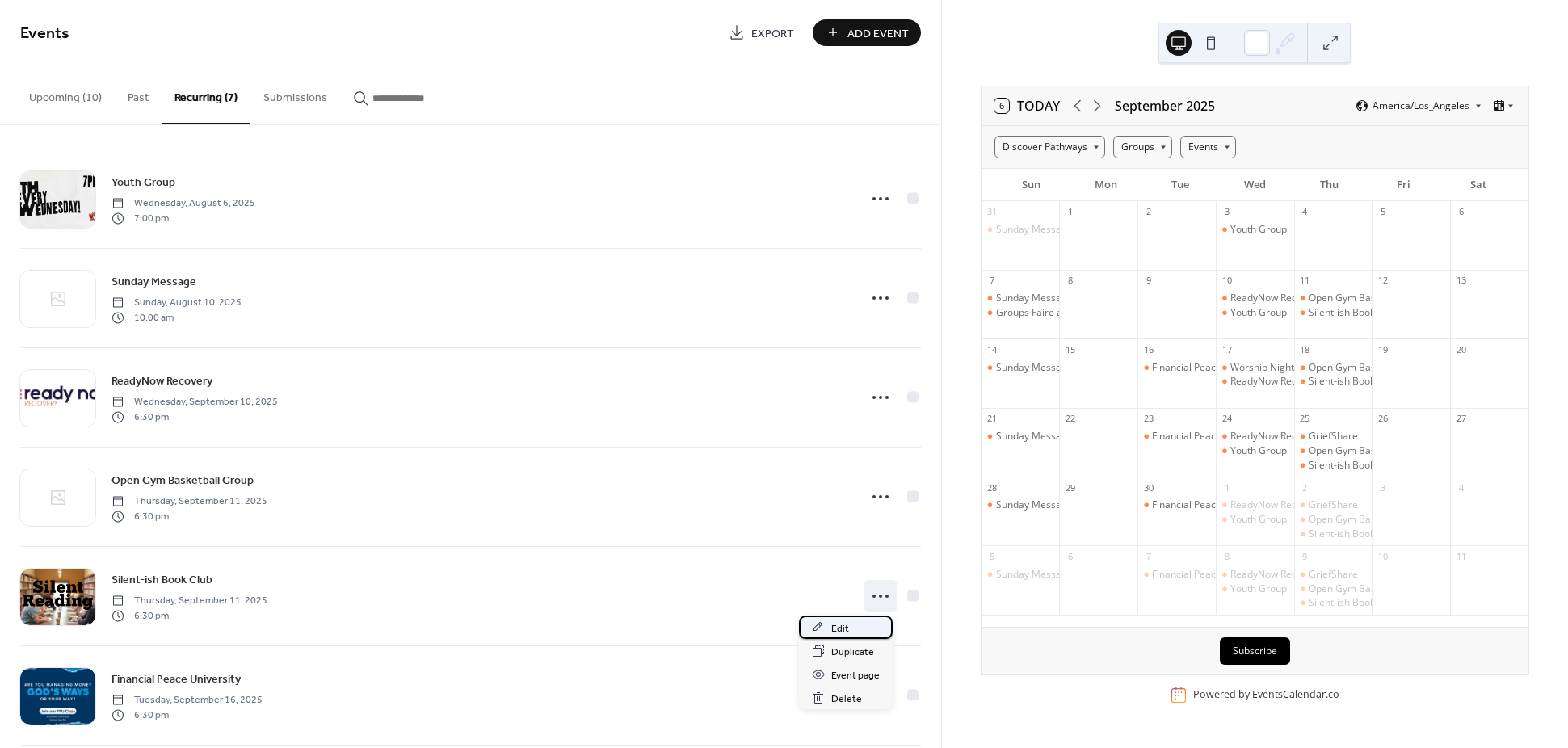 click on "Edit" at bounding box center (846, 627) 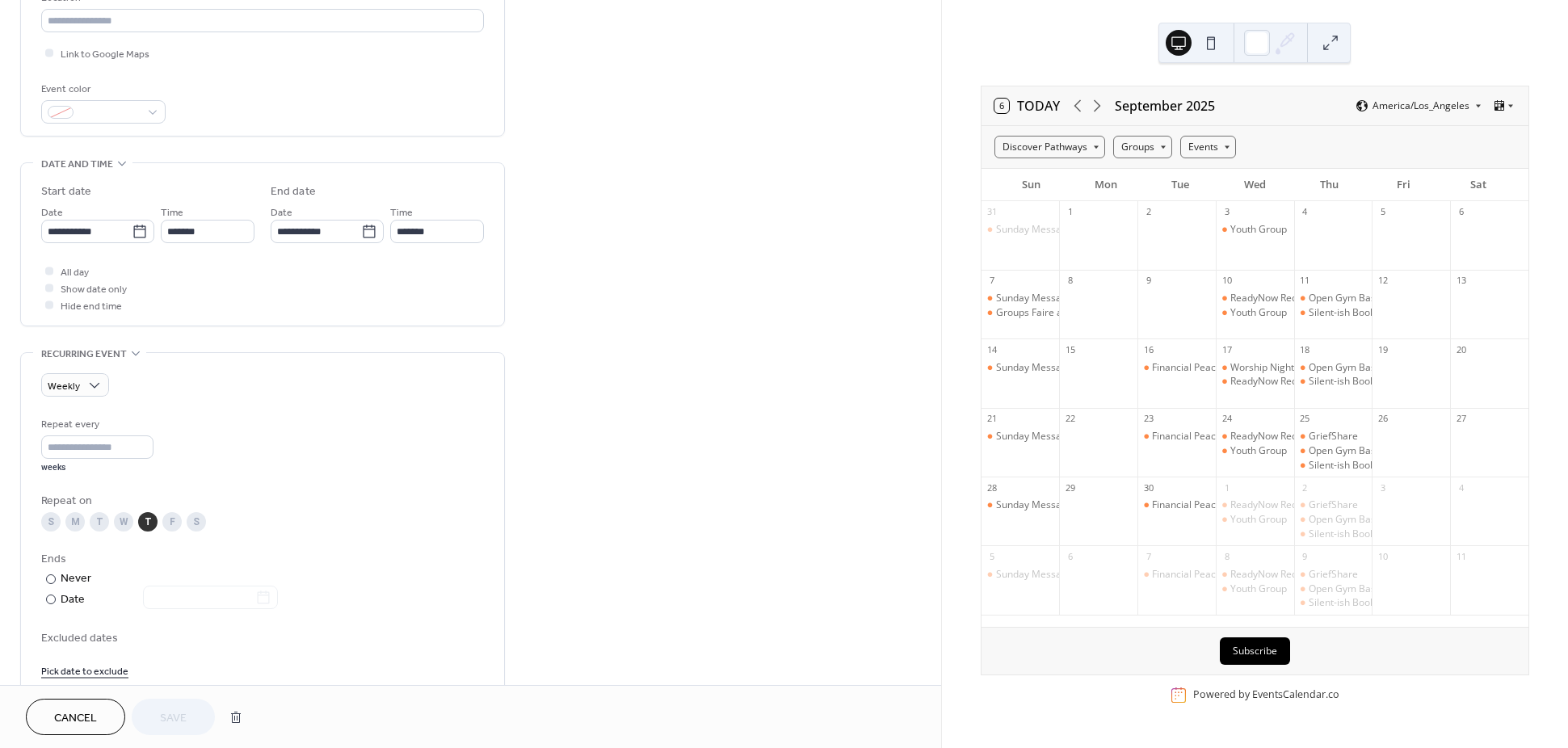 scroll, scrollTop: 727, scrollLeft: 0, axis: vertical 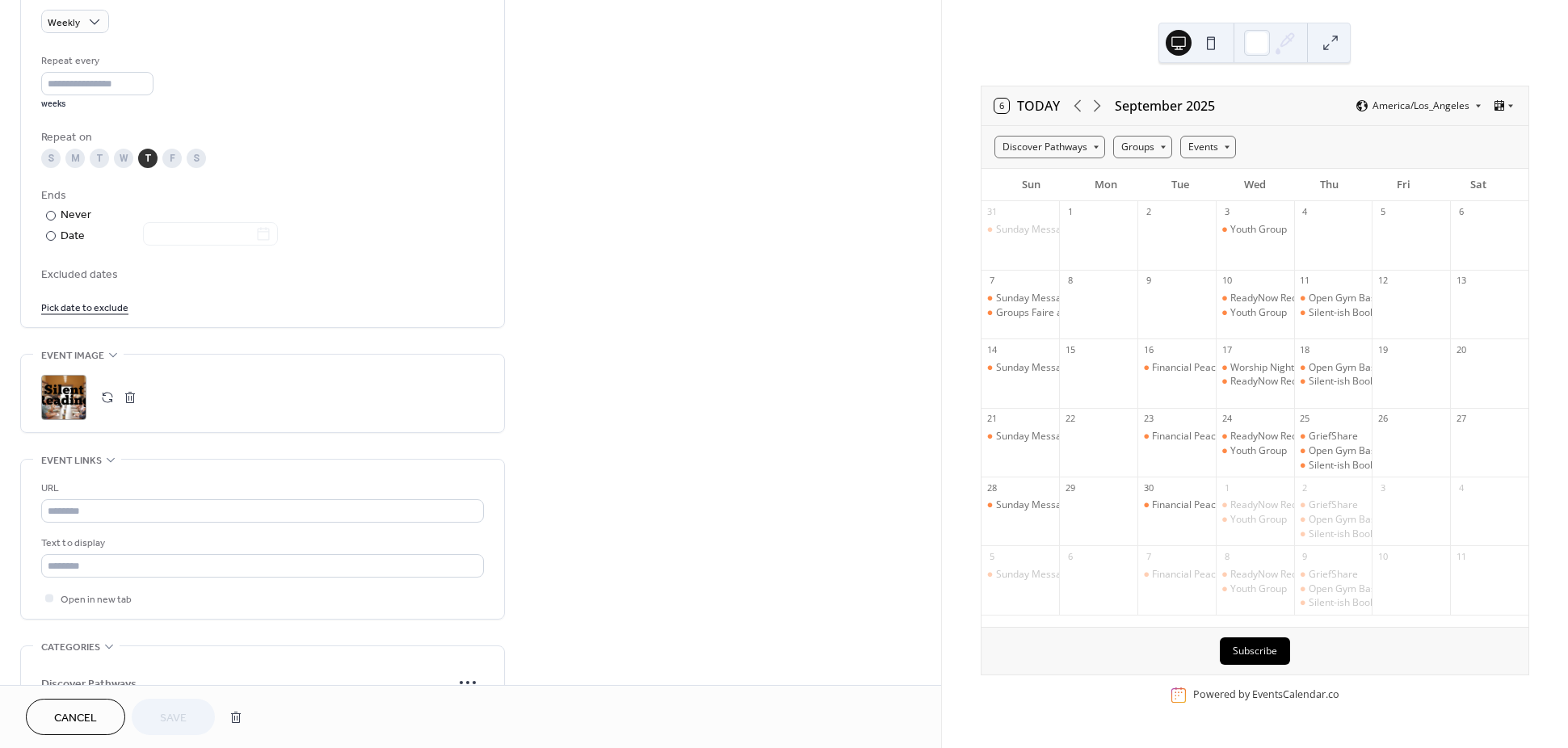 click on "Pick date to exclude" at bounding box center [85, 306] 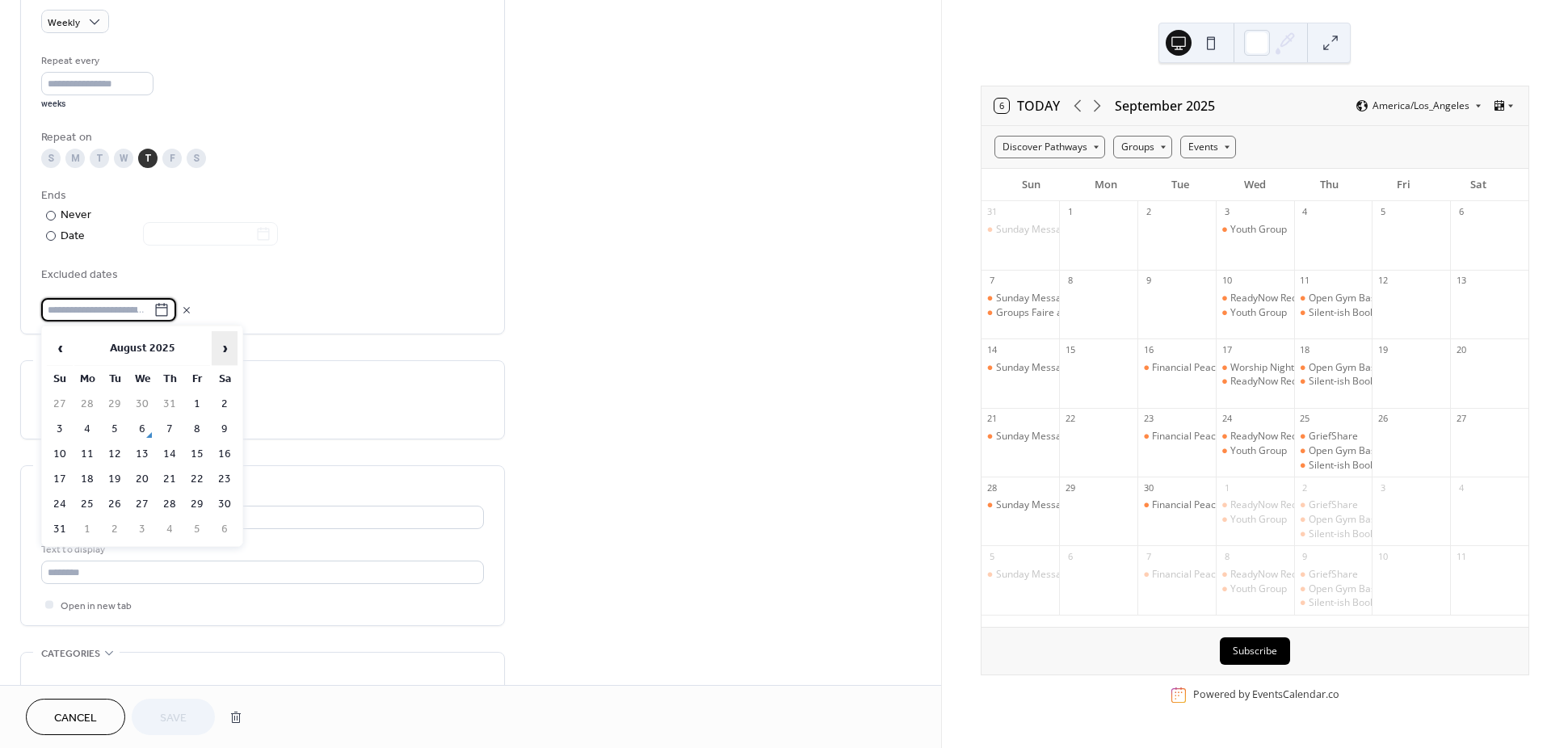 click on "›" at bounding box center (225, 348) 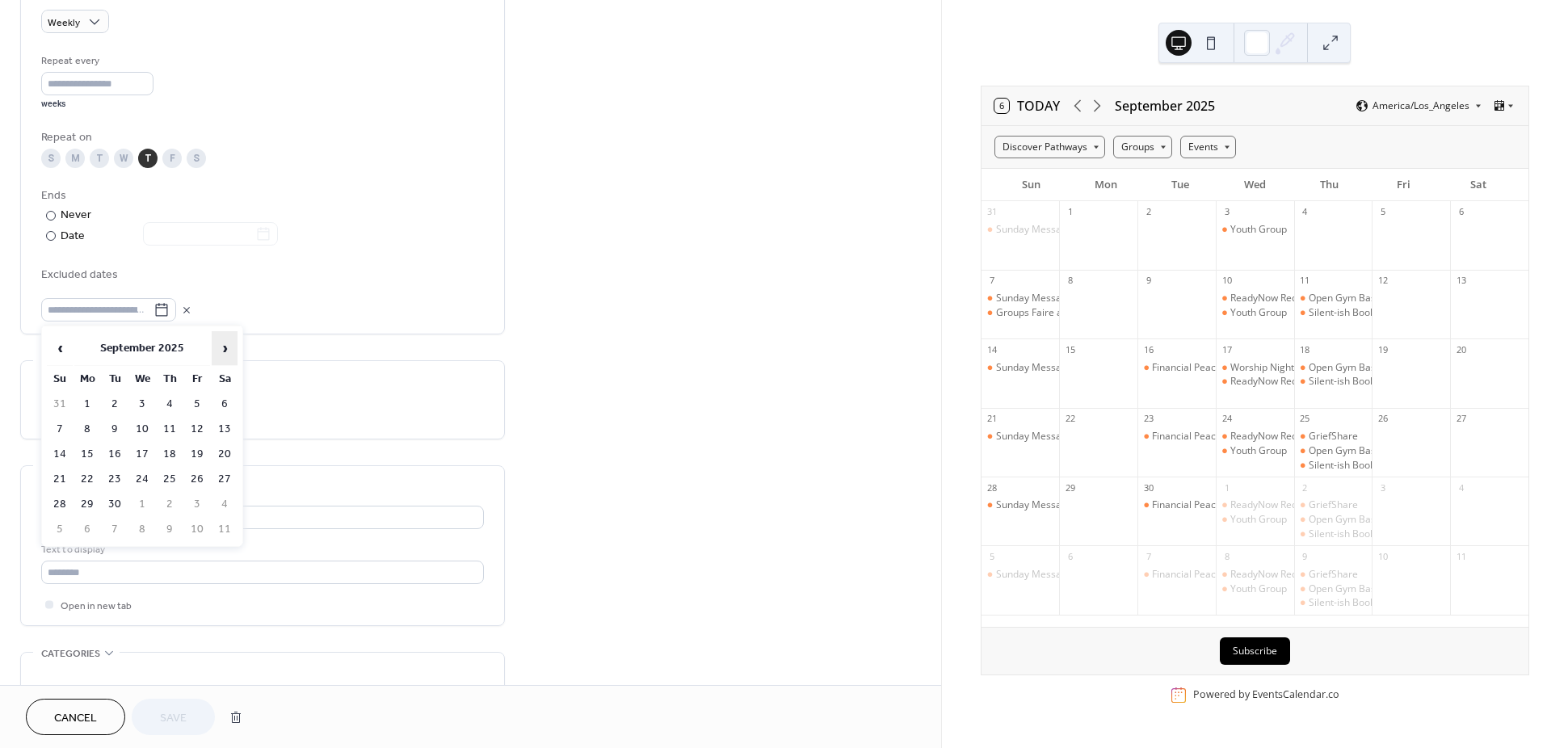 click on "›" at bounding box center [225, 348] 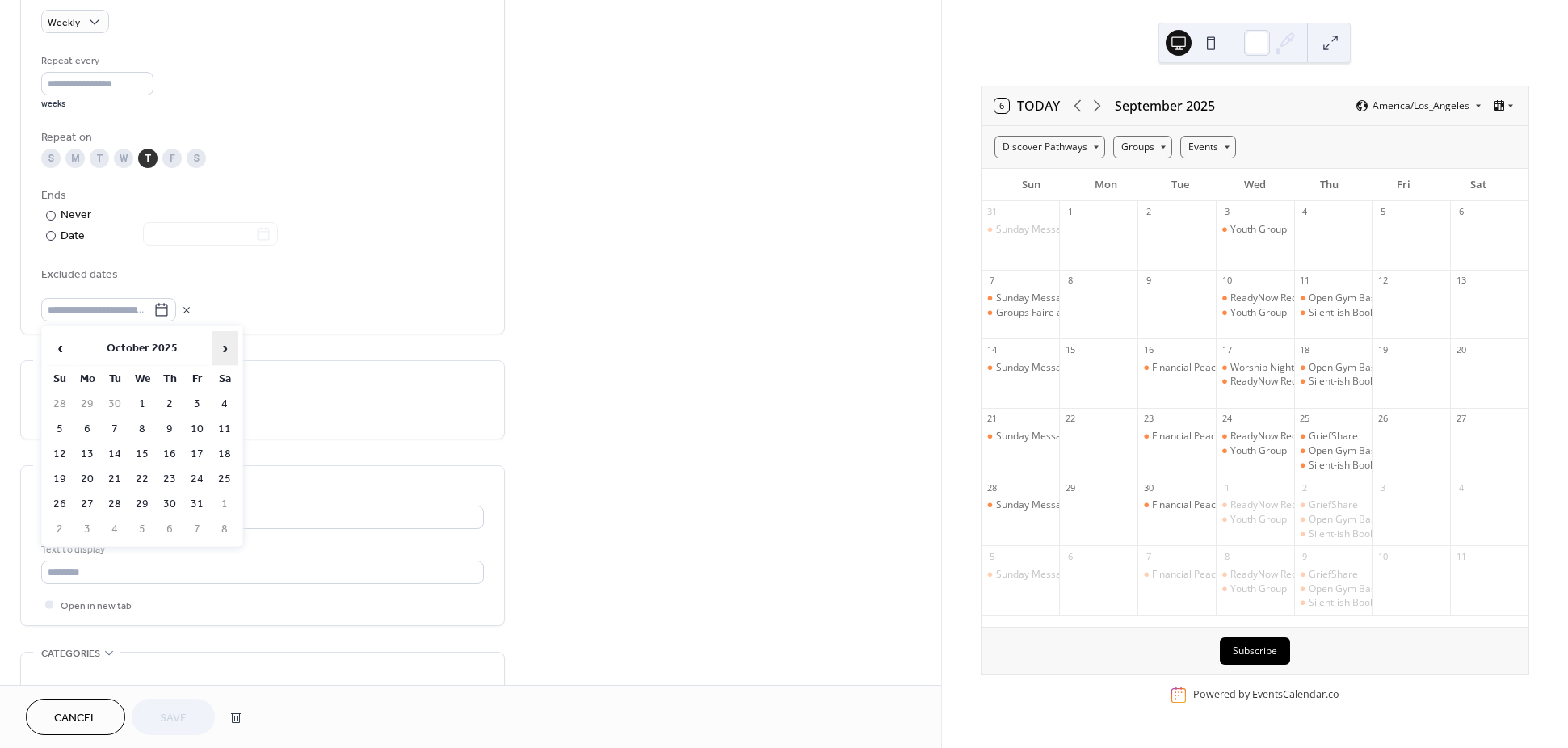 click on "›" at bounding box center (225, 348) 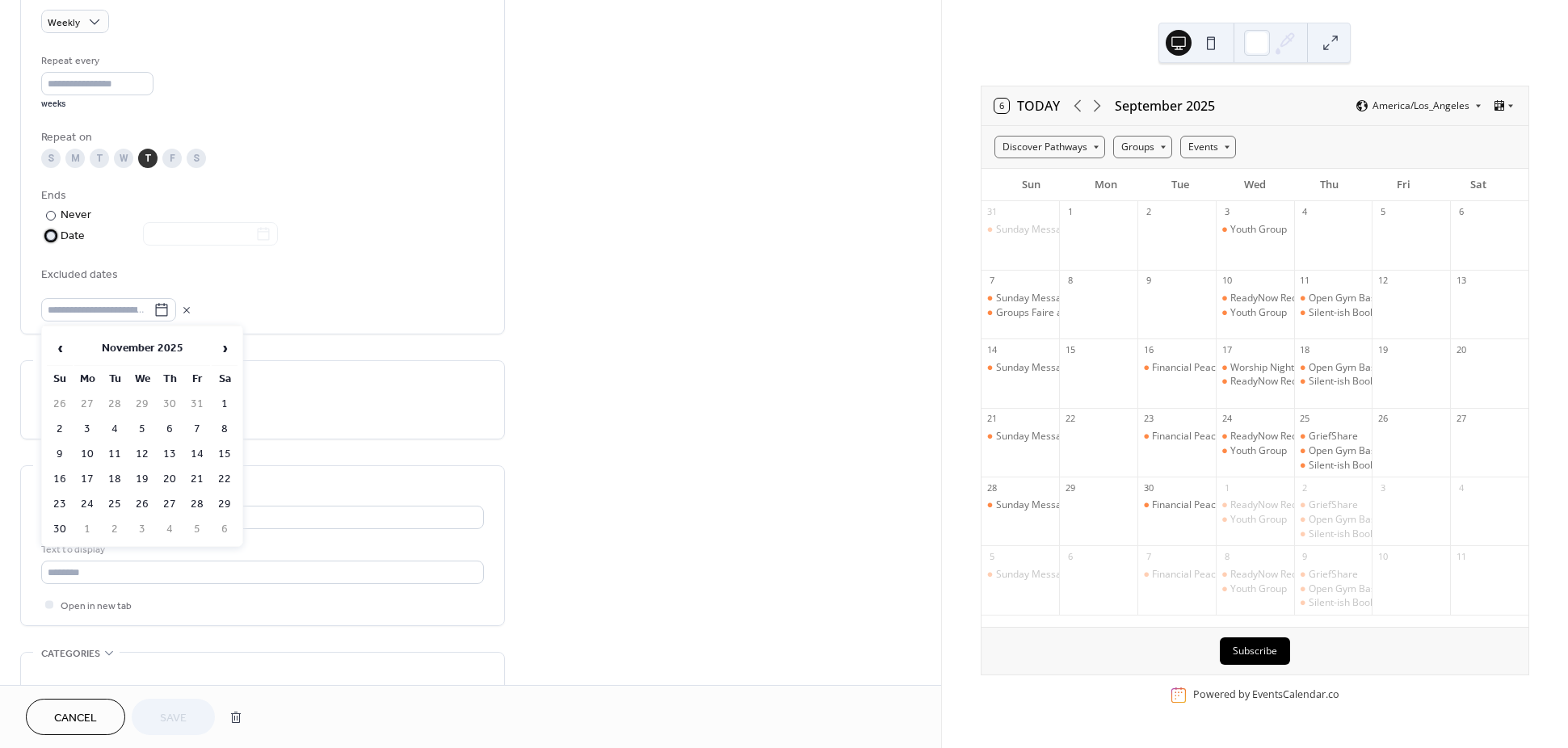 click on "Date" at bounding box center (169, 236) 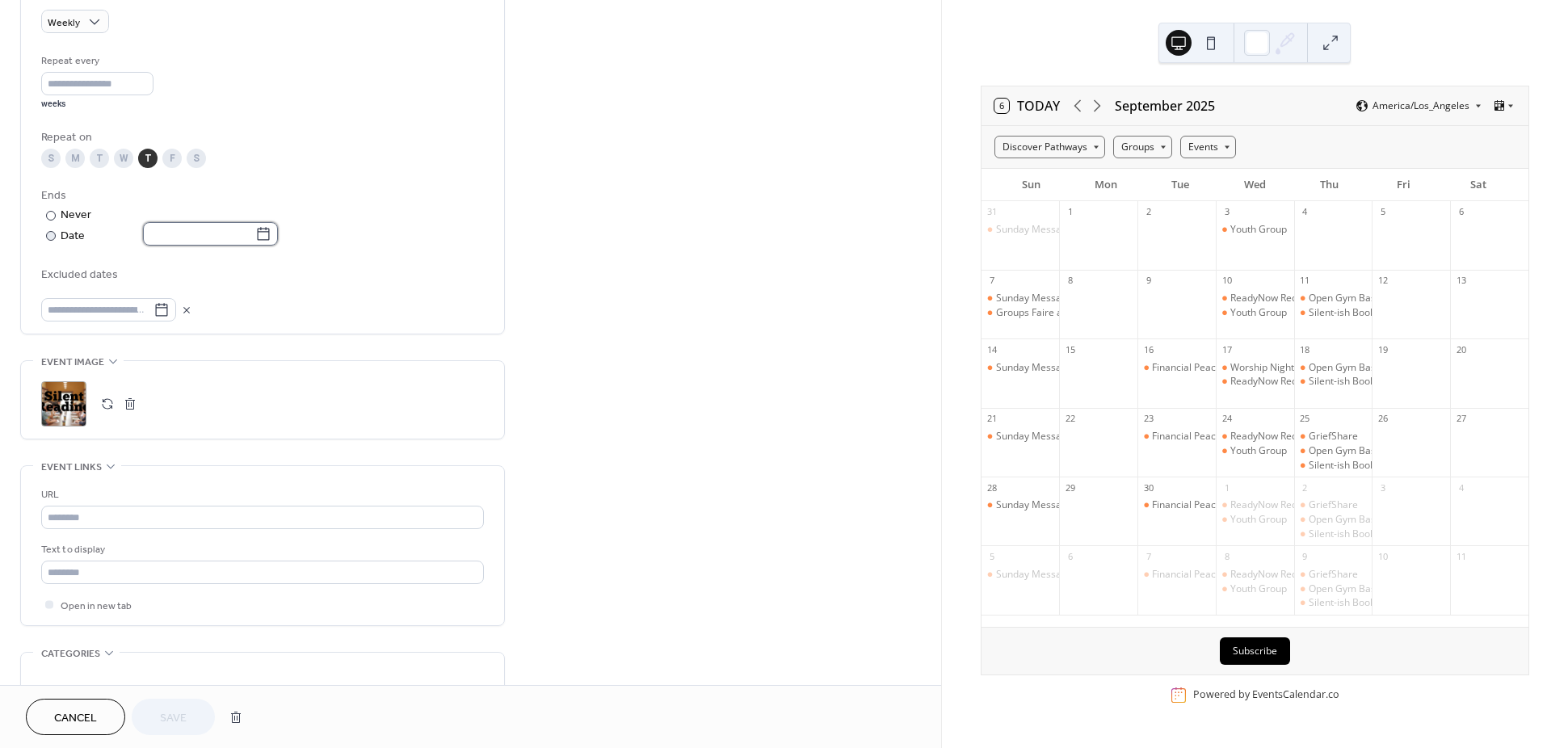 click at bounding box center (199, 233) 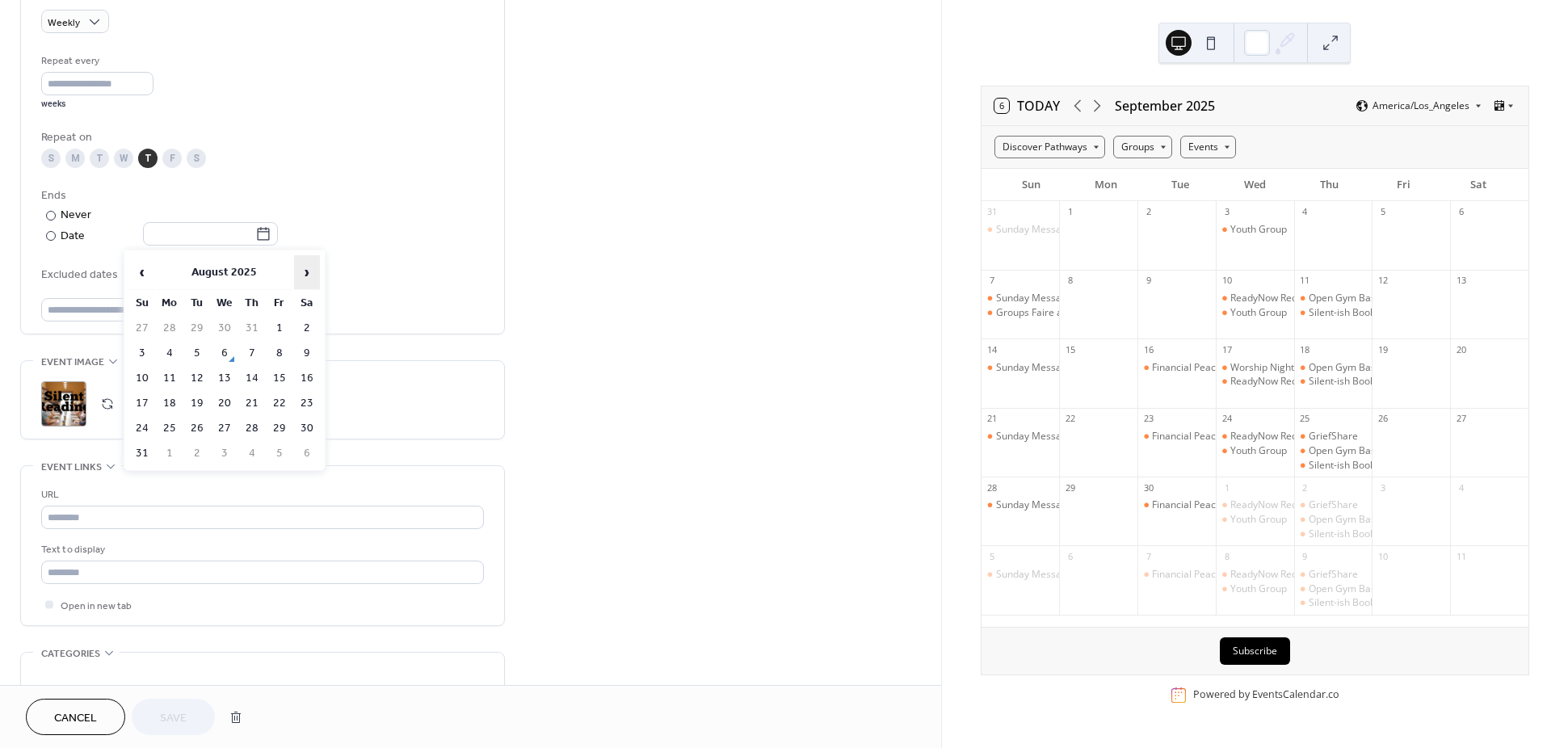 click on "›" at bounding box center (307, 272) 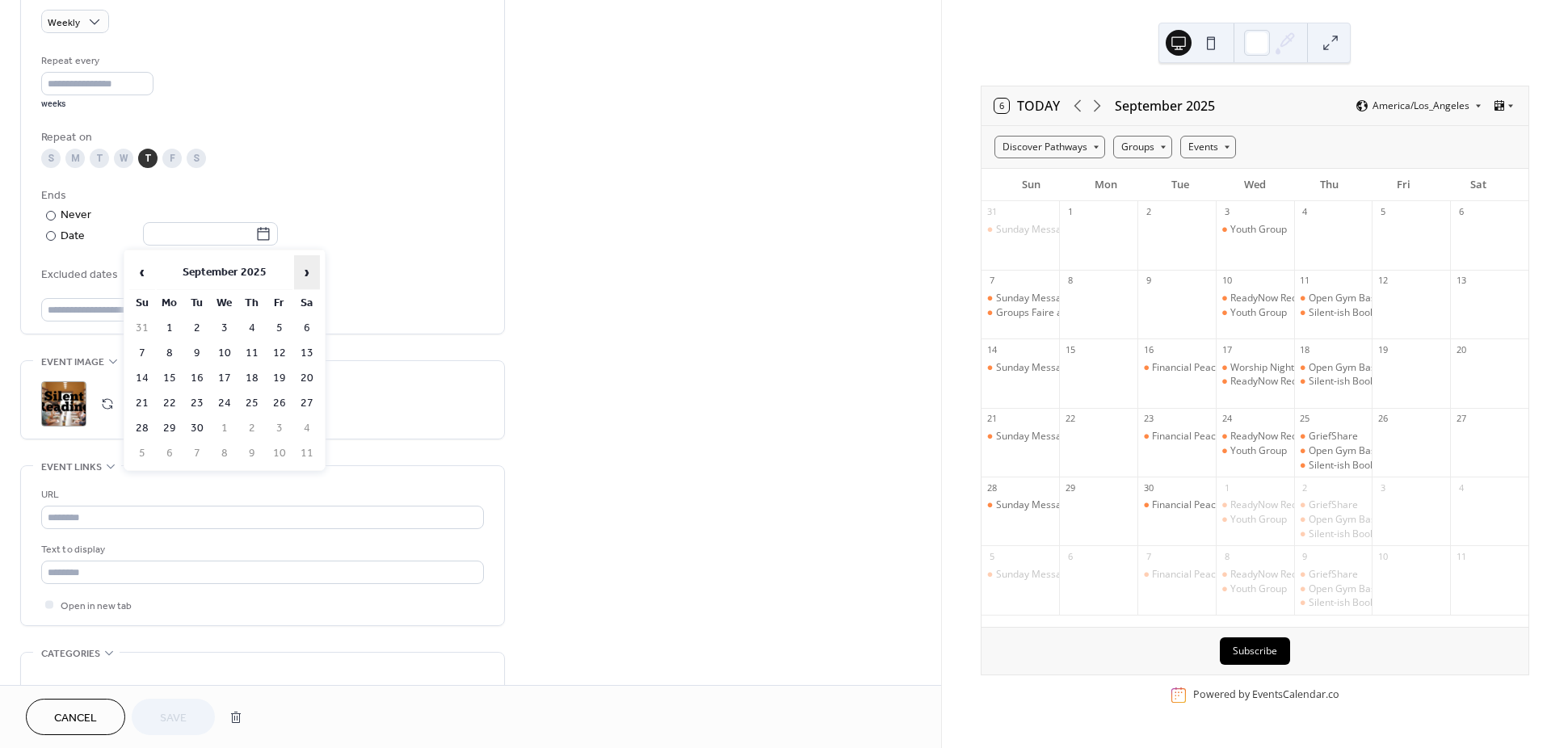 click on "›" at bounding box center [307, 272] 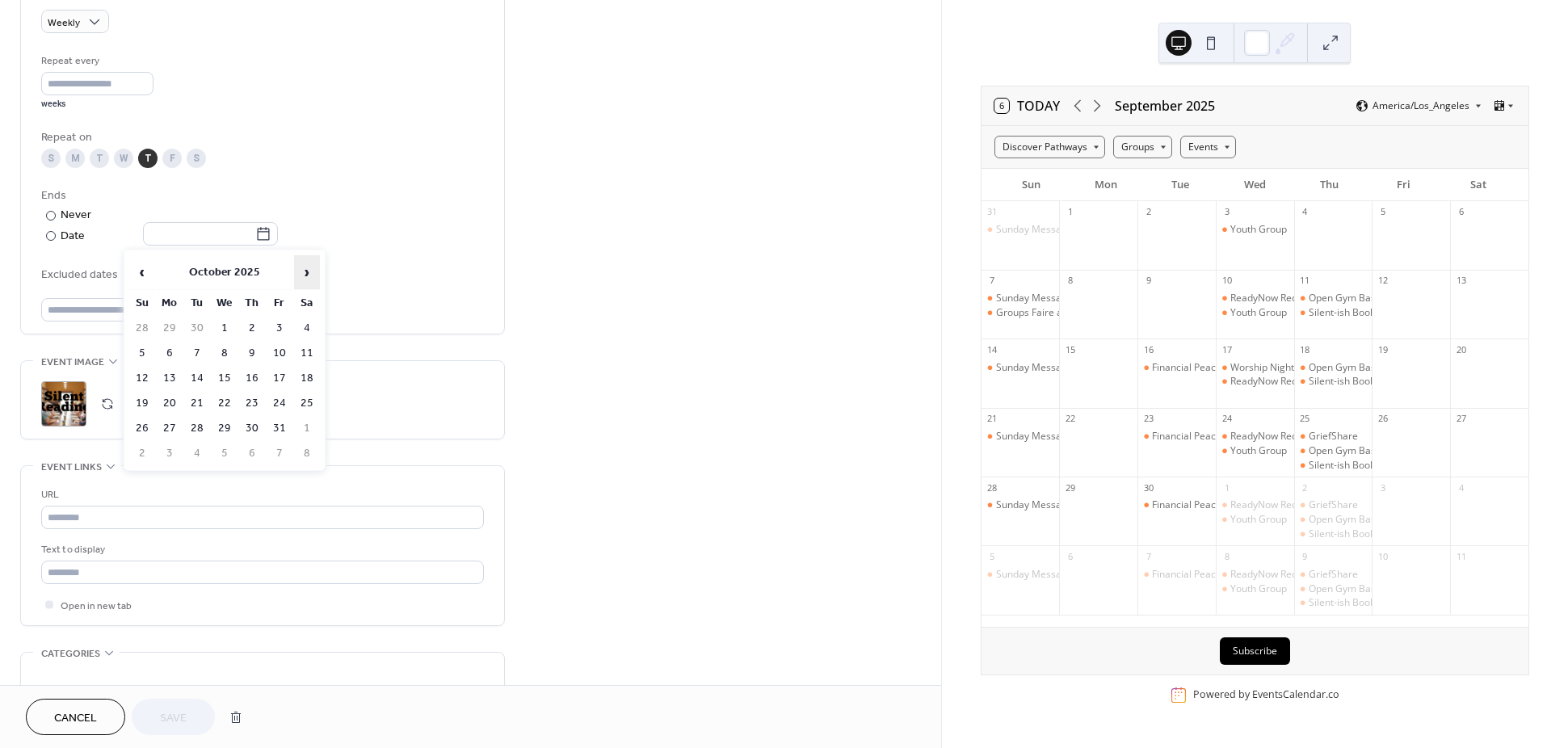 click on "›" at bounding box center (307, 272) 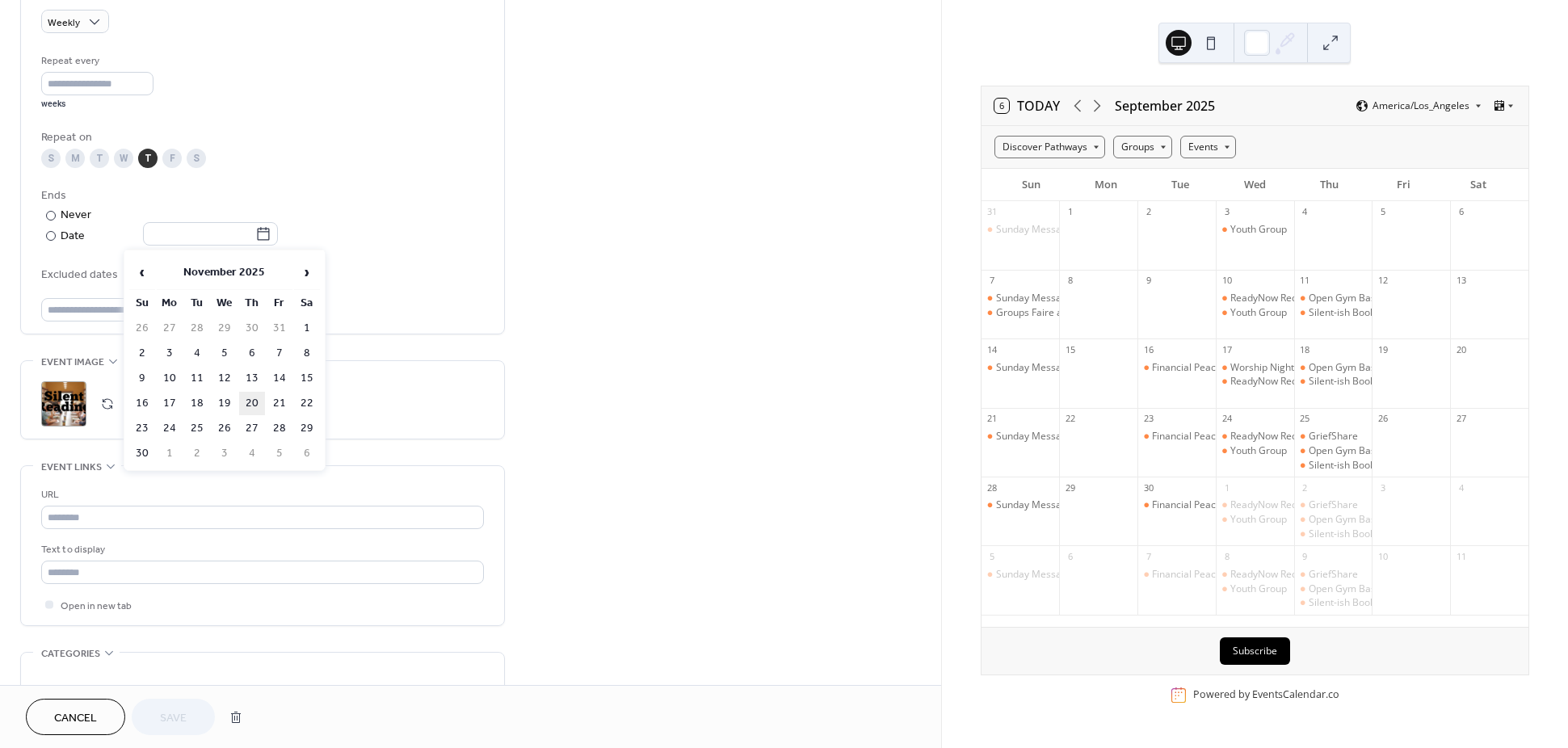 click on "20" at bounding box center (252, 403) 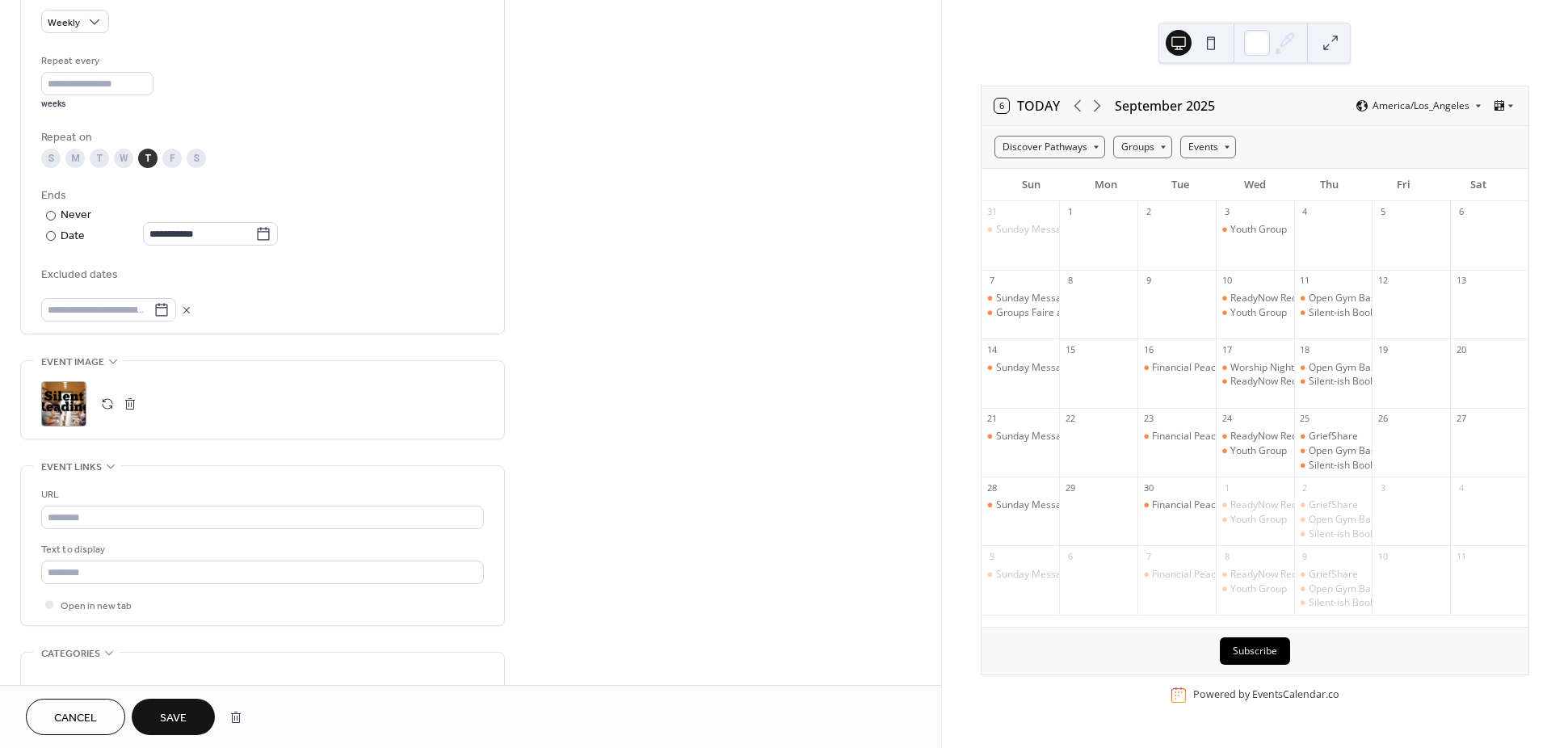 click on "Save" at bounding box center (173, 718) 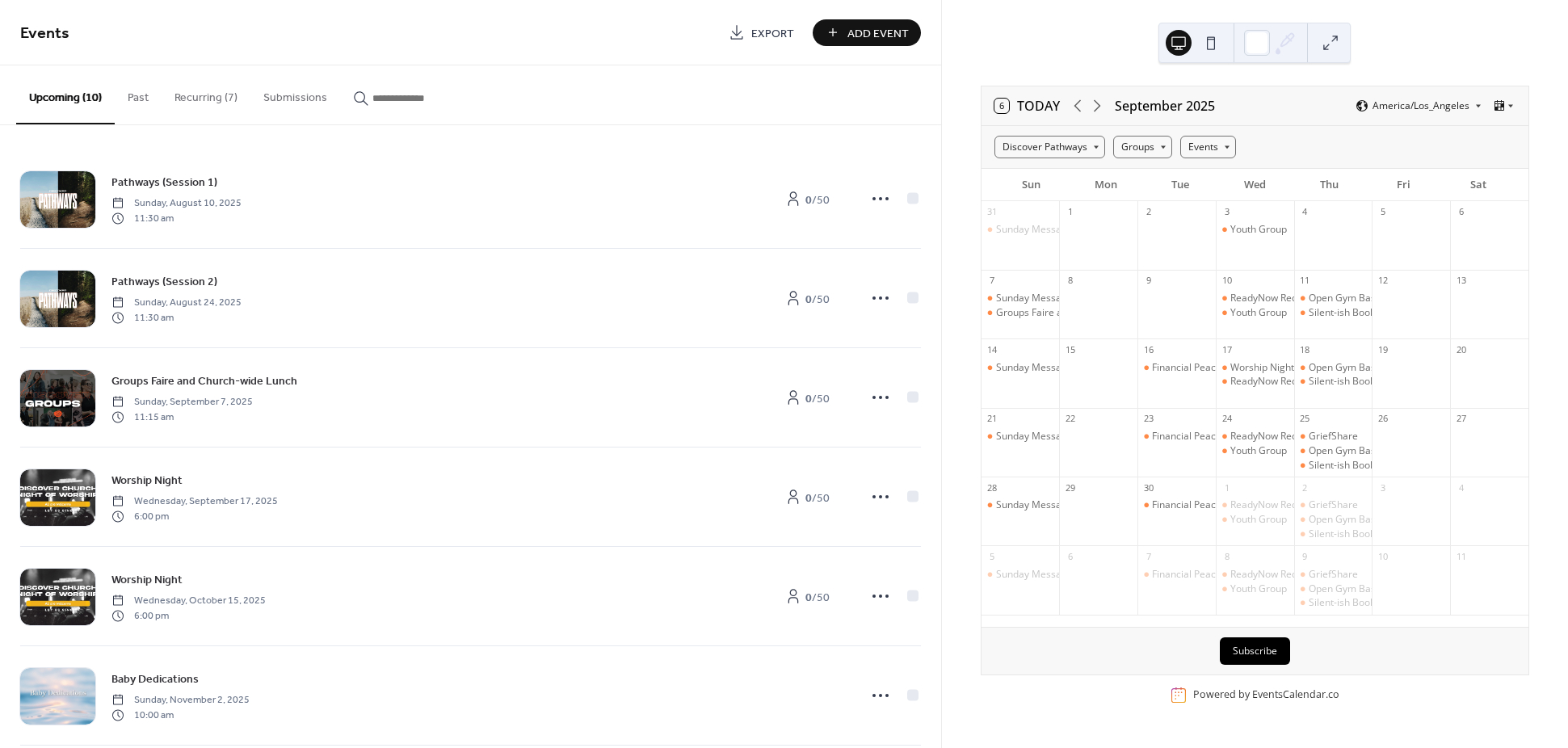 click on "Recurring (7)" at bounding box center (206, 94) 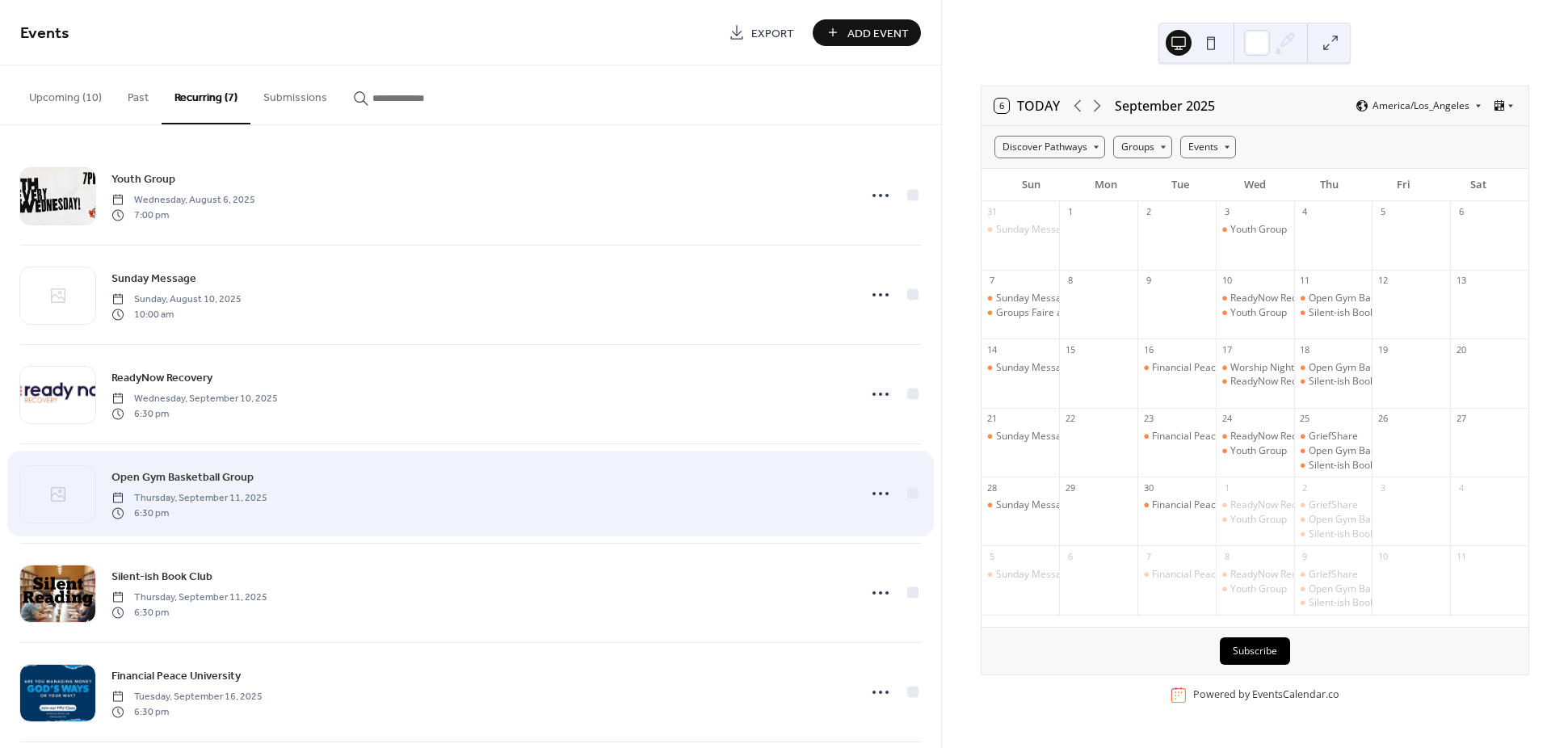 scroll, scrollTop: 0, scrollLeft: 0, axis: both 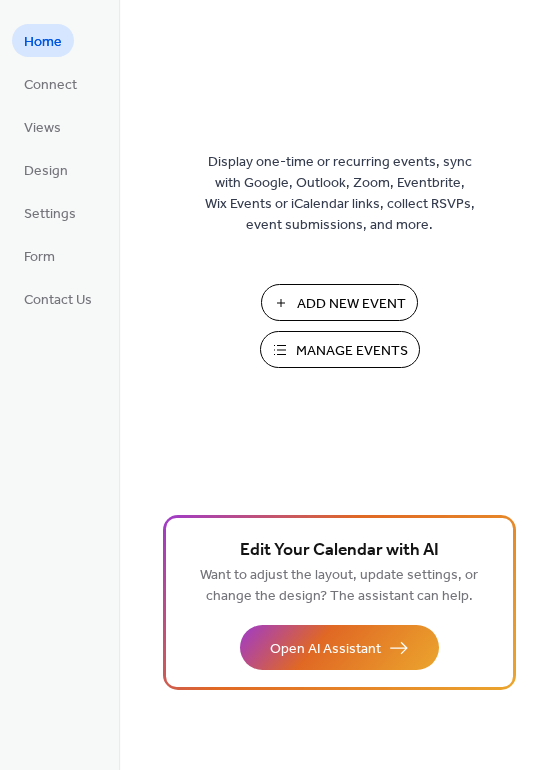 click on "Manage Events" at bounding box center (352, 351) 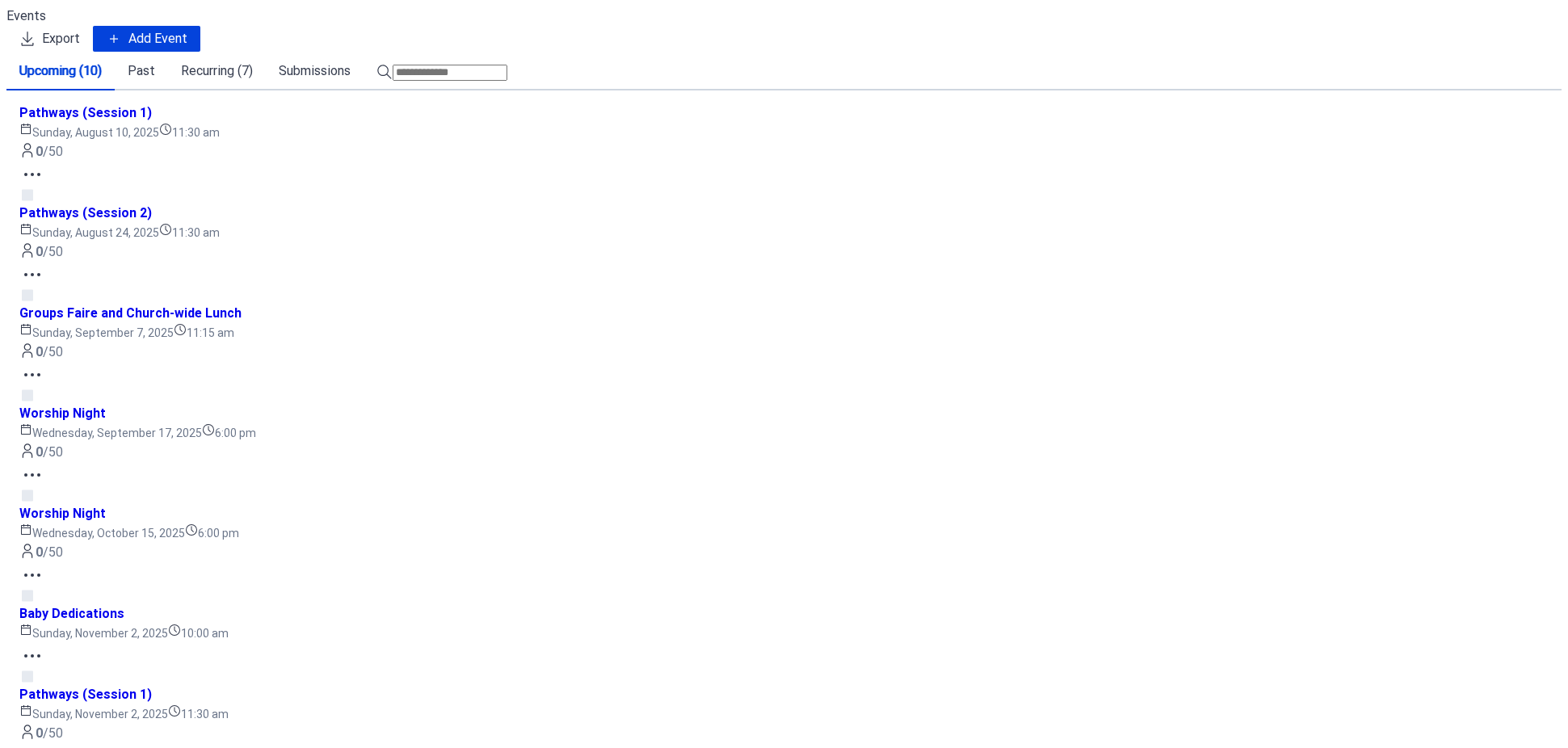 scroll, scrollTop: 0, scrollLeft: 0, axis: both 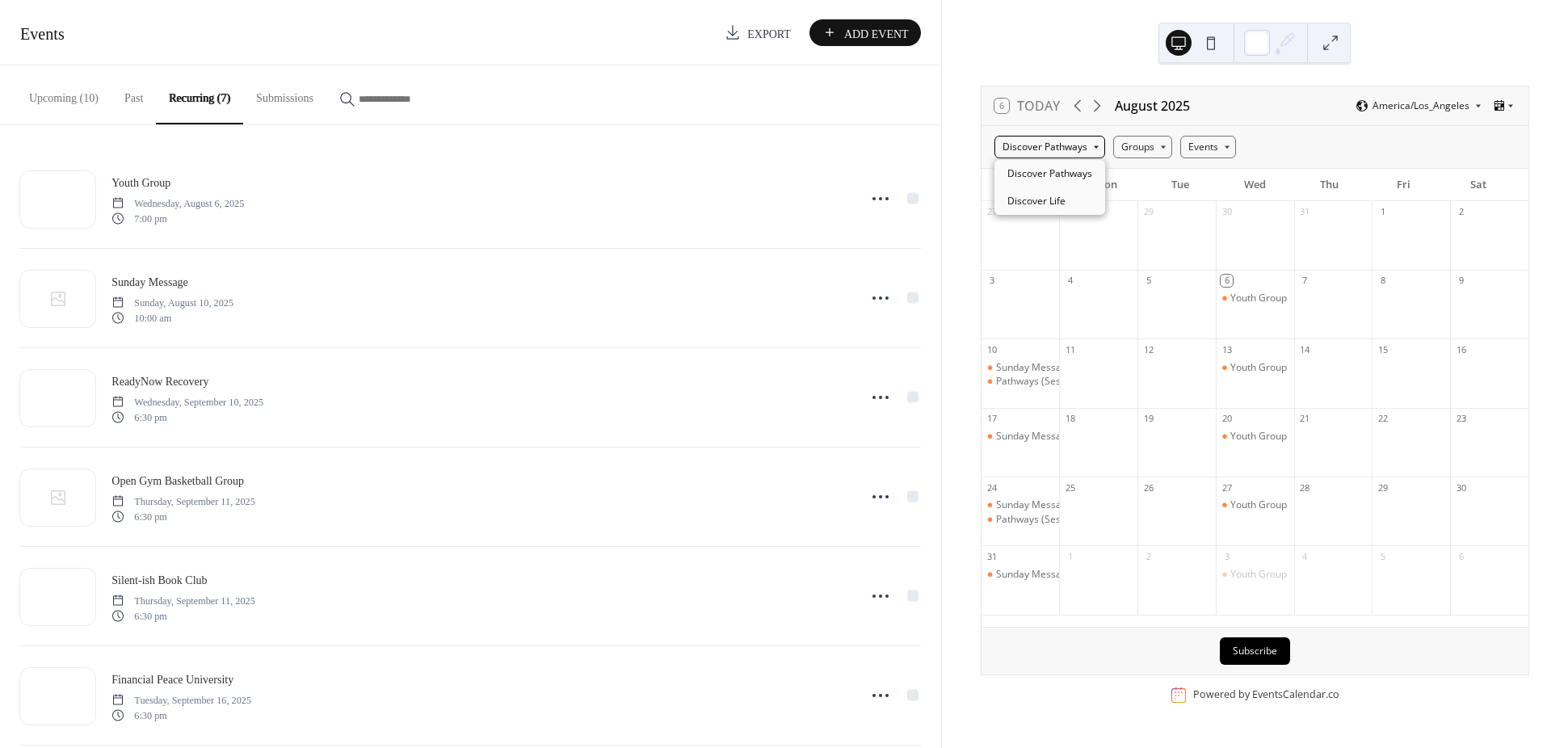 click on "Discover Pathways" at bounding box center [1049, 147] 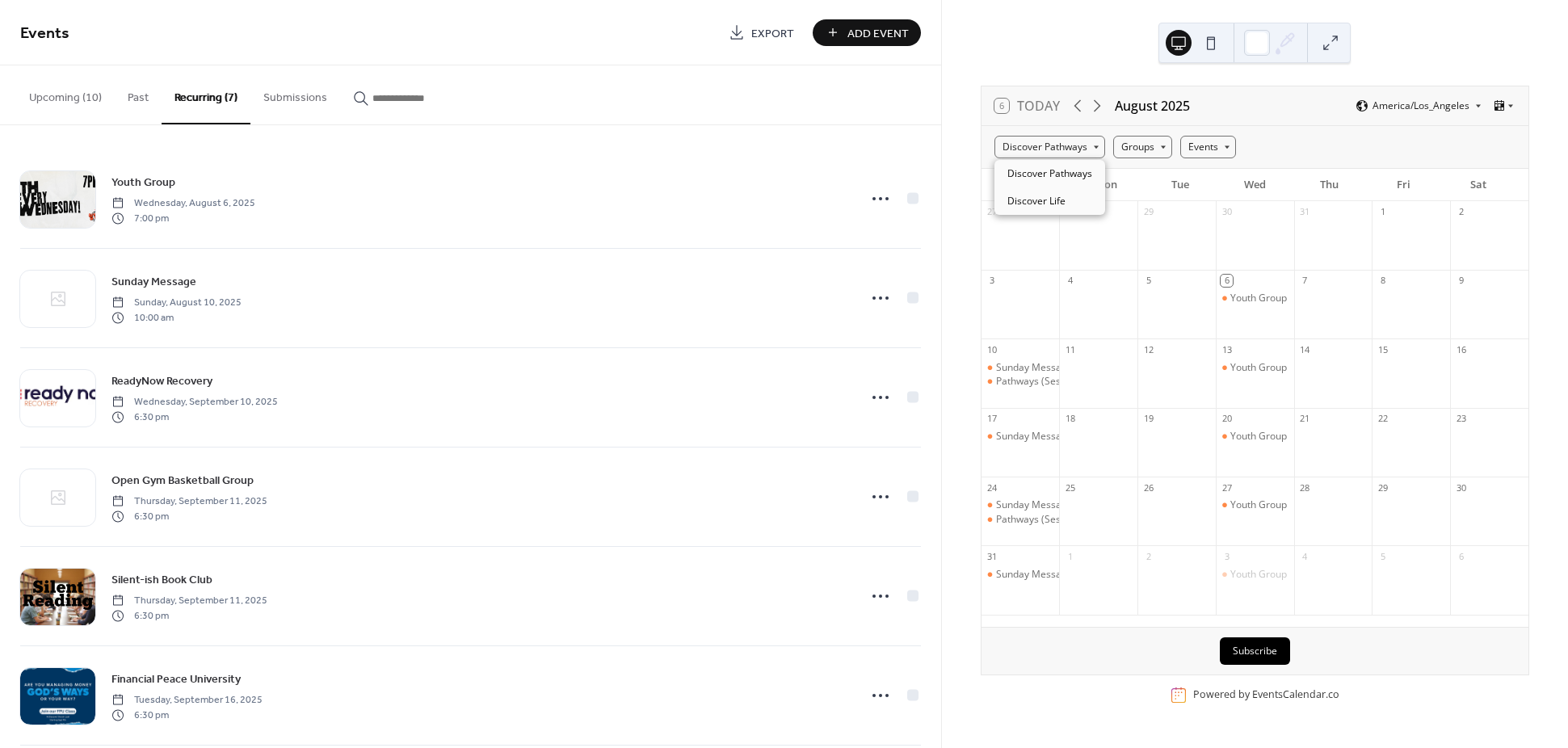 click on "6 Today August 2025 America/Los_Angeles Discover Pathways Groups Events Sun Mon Tue Wed Thu Fri Sat 27 28 29 30 31 1 2 3 4 5 6 Youth Group 7 8 9 10 Sunday Message  Pathways (Session 1) 11 12 13 Youth Group 14 15 16 17 Sunday Message 18 19 20 Youth Group 21 22 23 24 Sunday Message  Pathways (Session 2) 25 26 27 Youth Group 28 29 30 31 Sunday Message 1 2 3 Youth Group 4 5 6 Subscribe Powered by   EventsCalendar.co" at bounding box center (1255, 374) 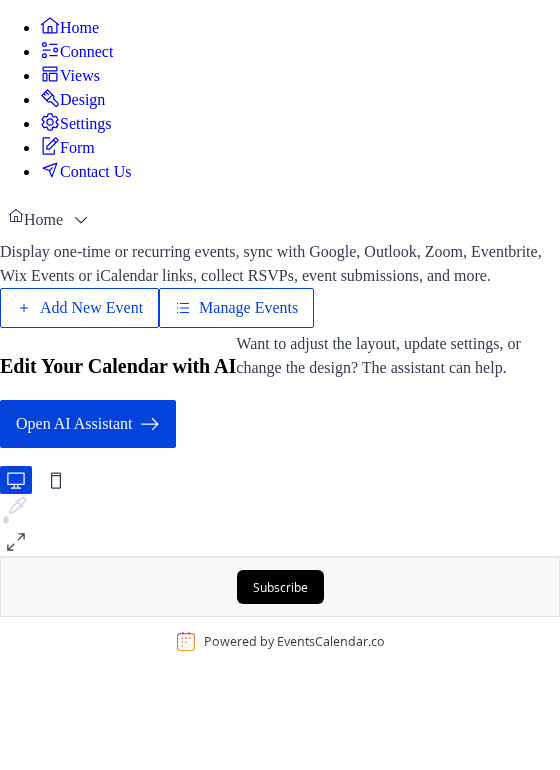 scroll, scrollTop: 0, scrollLeft: 0, axis: both 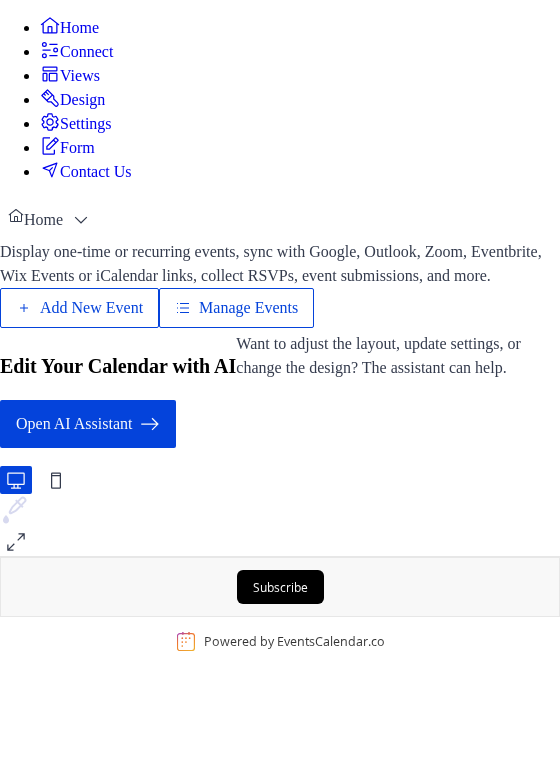 click on "Settings" at bounding box center [76, 123] 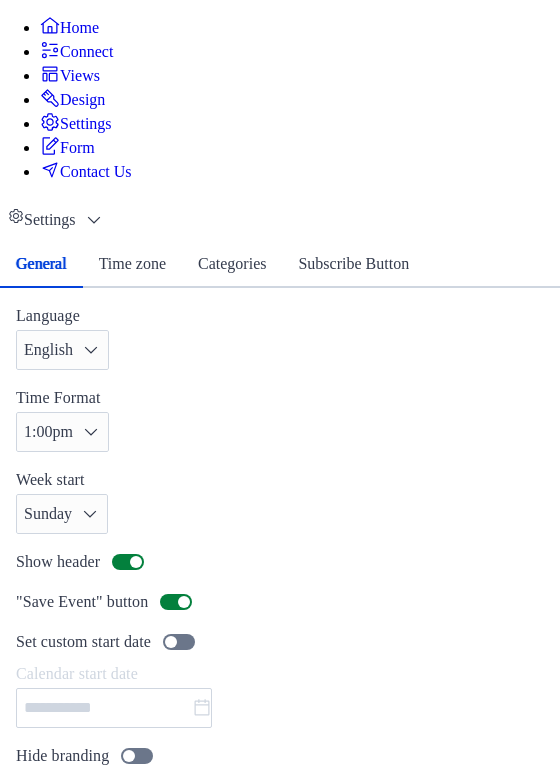 click on "Design" at bounding box center [72, 99] 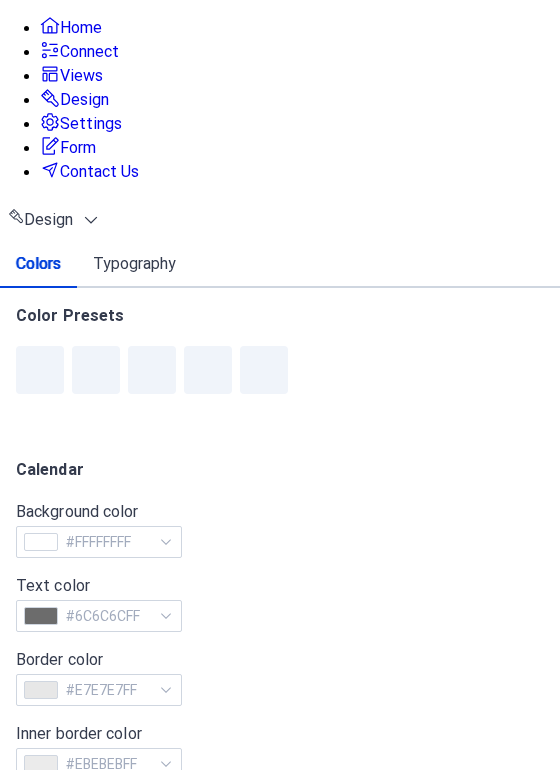 click on "Views" at bounding box center (81, 76) 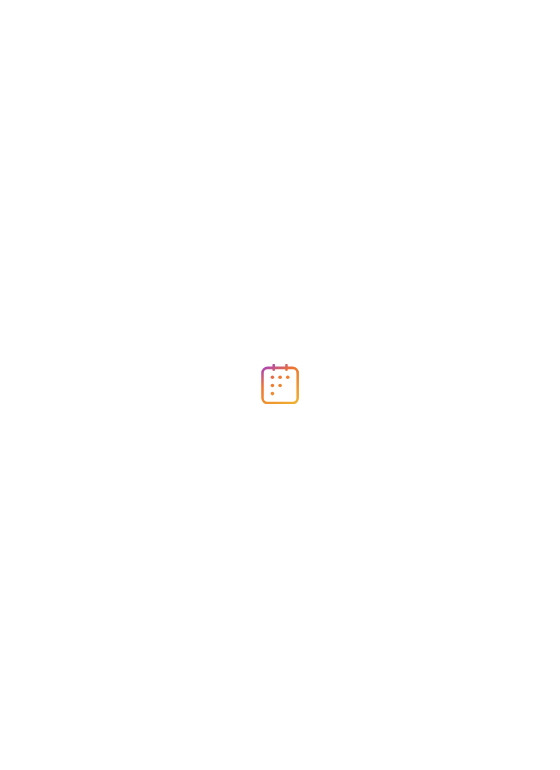 scroll, scrollTop: 0, scrollLeft: 0, axis: both 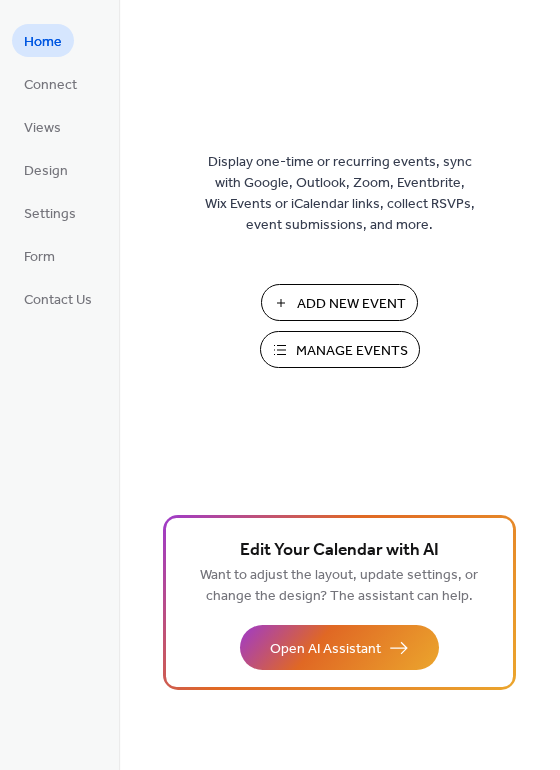 click on "Manage Events" at bounding box center [352, 351] 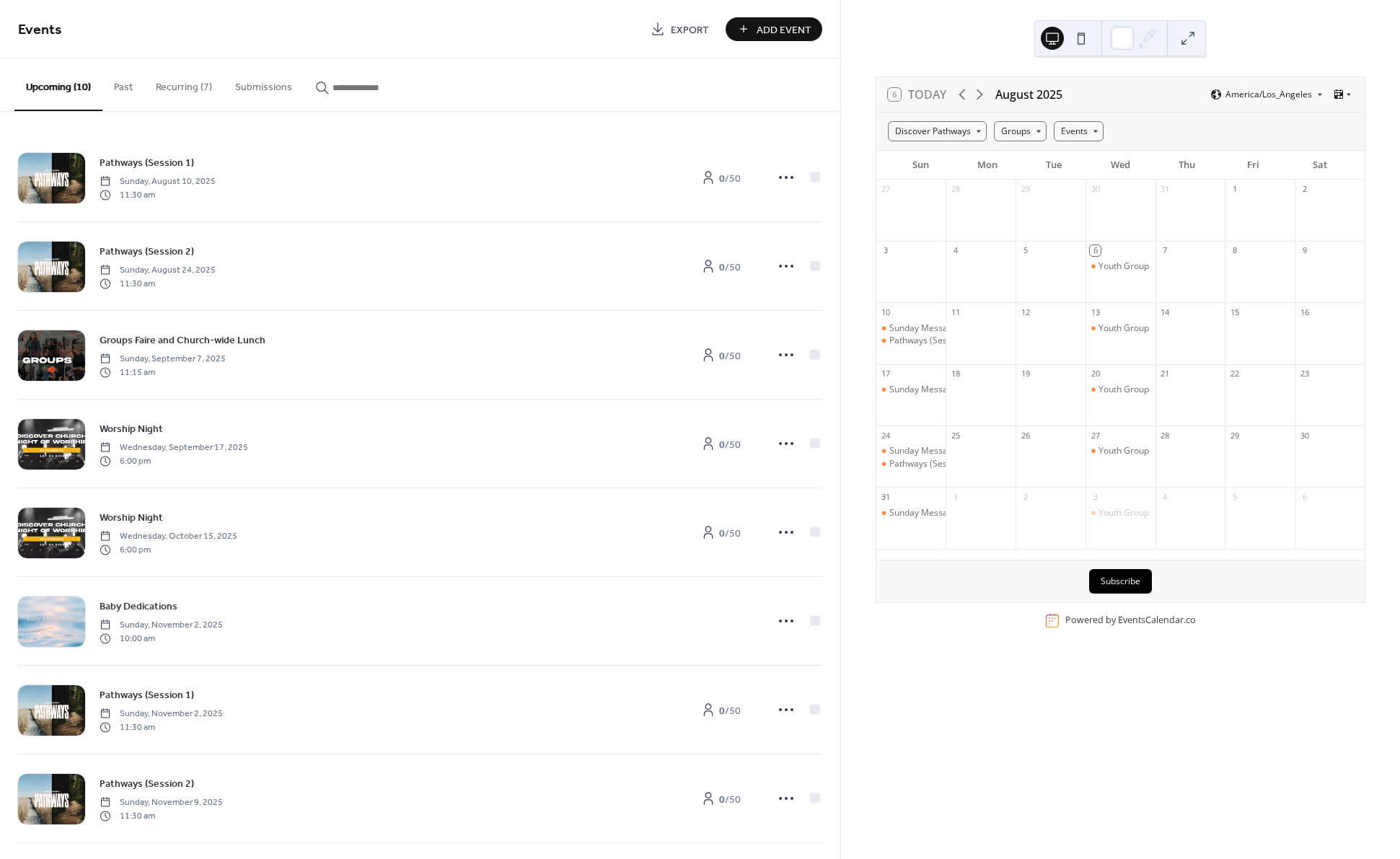 scroll, scrollTop: 0, scrollLeft: 0, axis: both 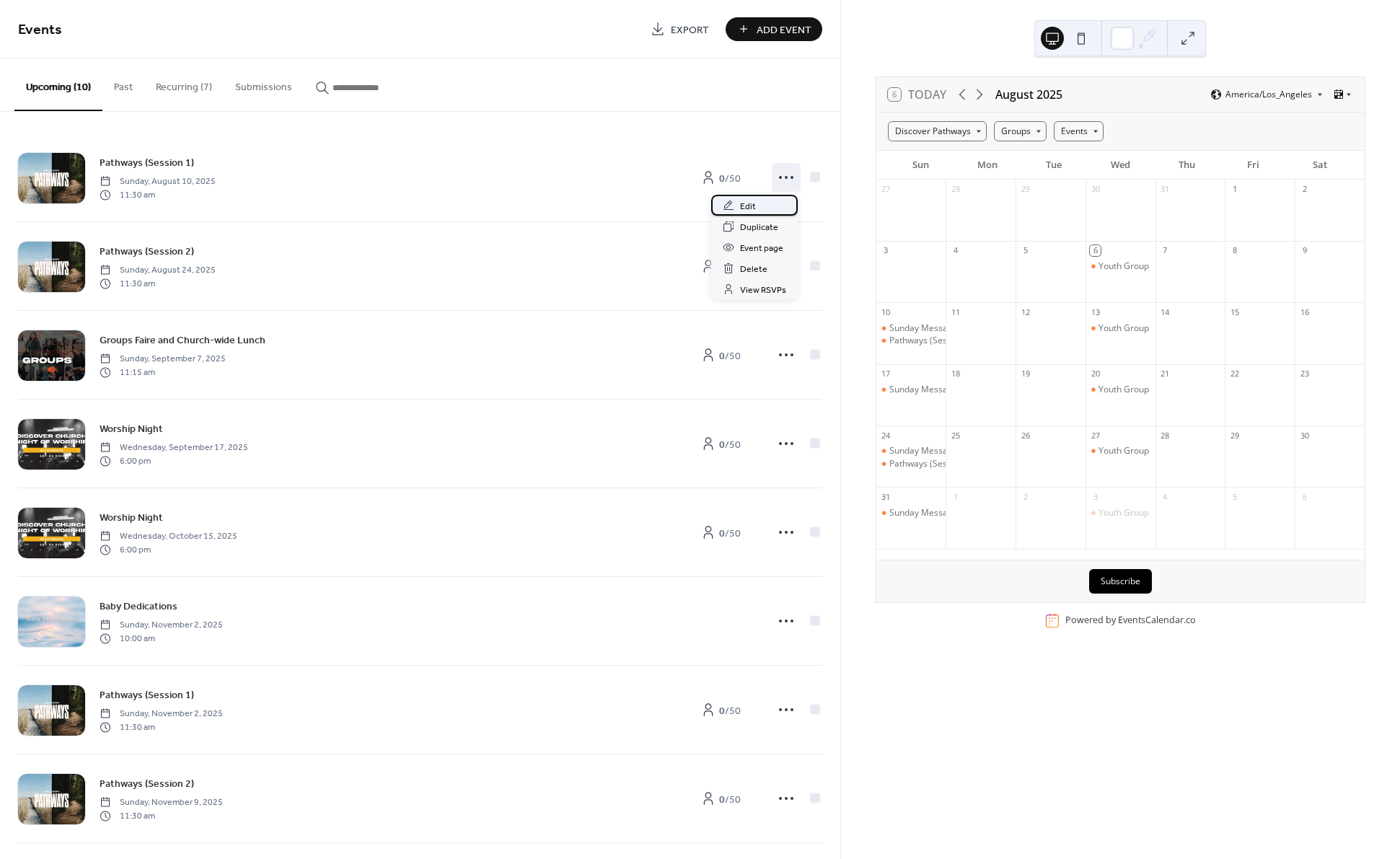click on "Edit" at bounding box center [748, 206] 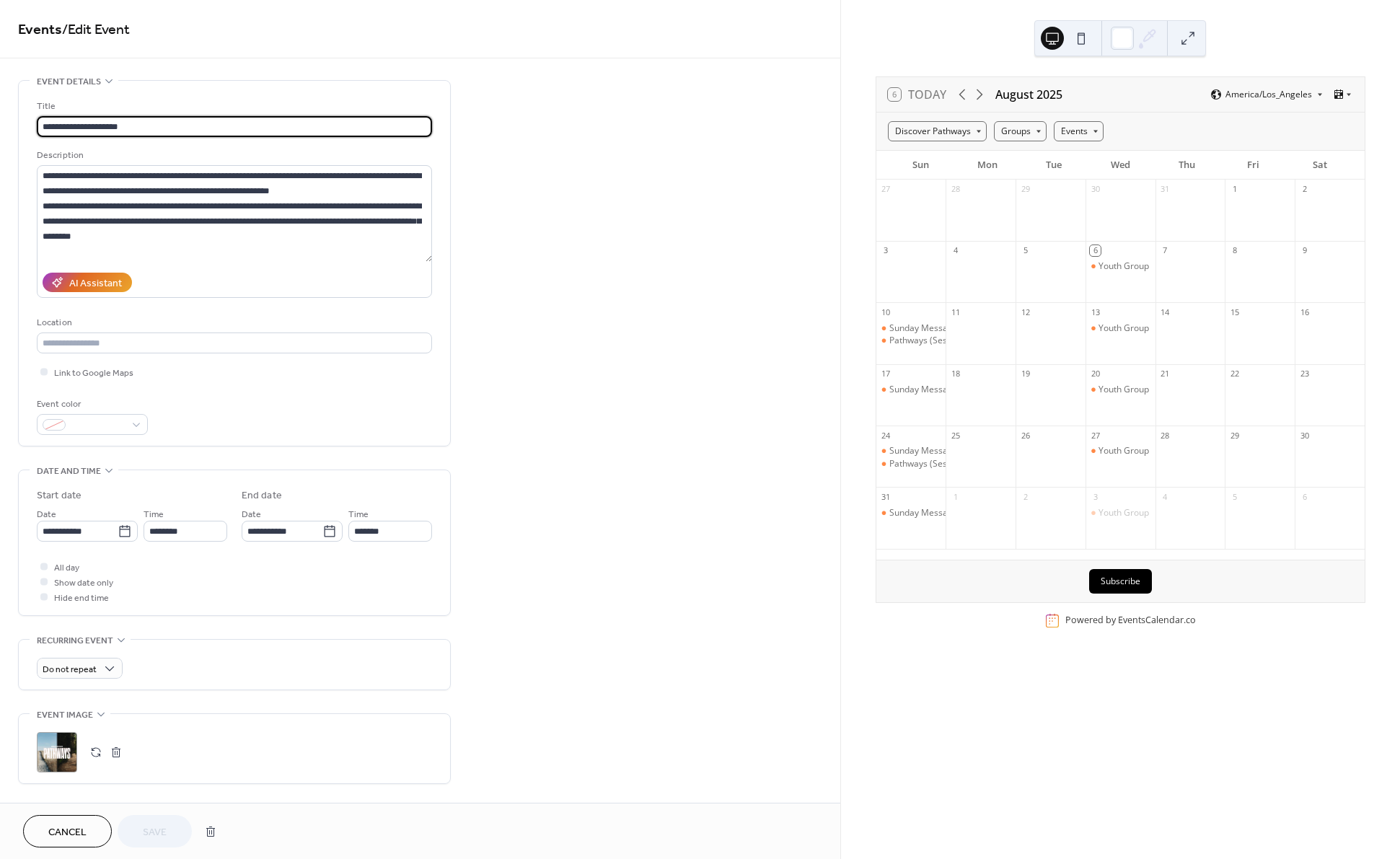 click on "**********" at bounding box center [420, 735] 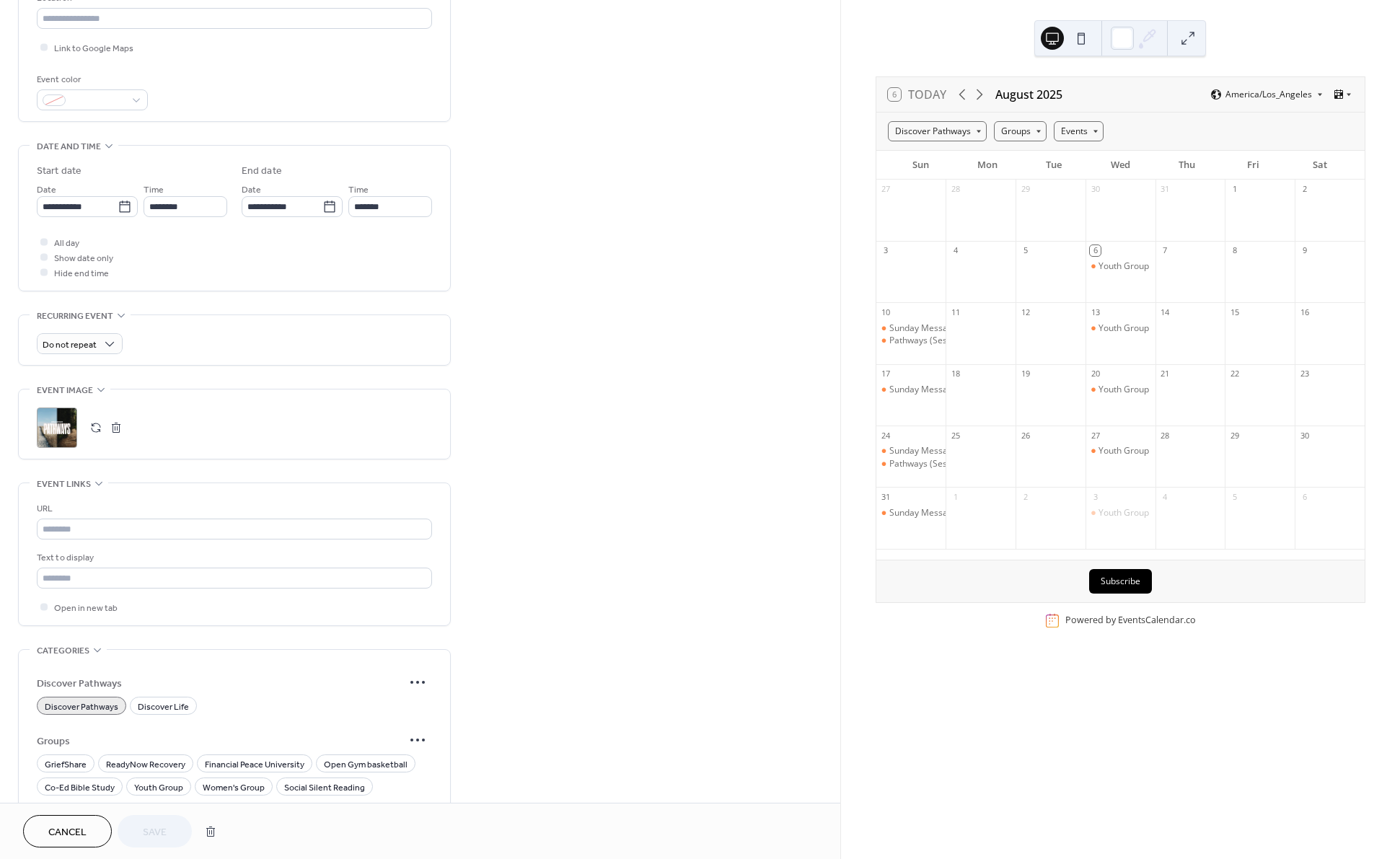 scroll, scrollTop: 588, scrollLeft: 0, axis: vertical 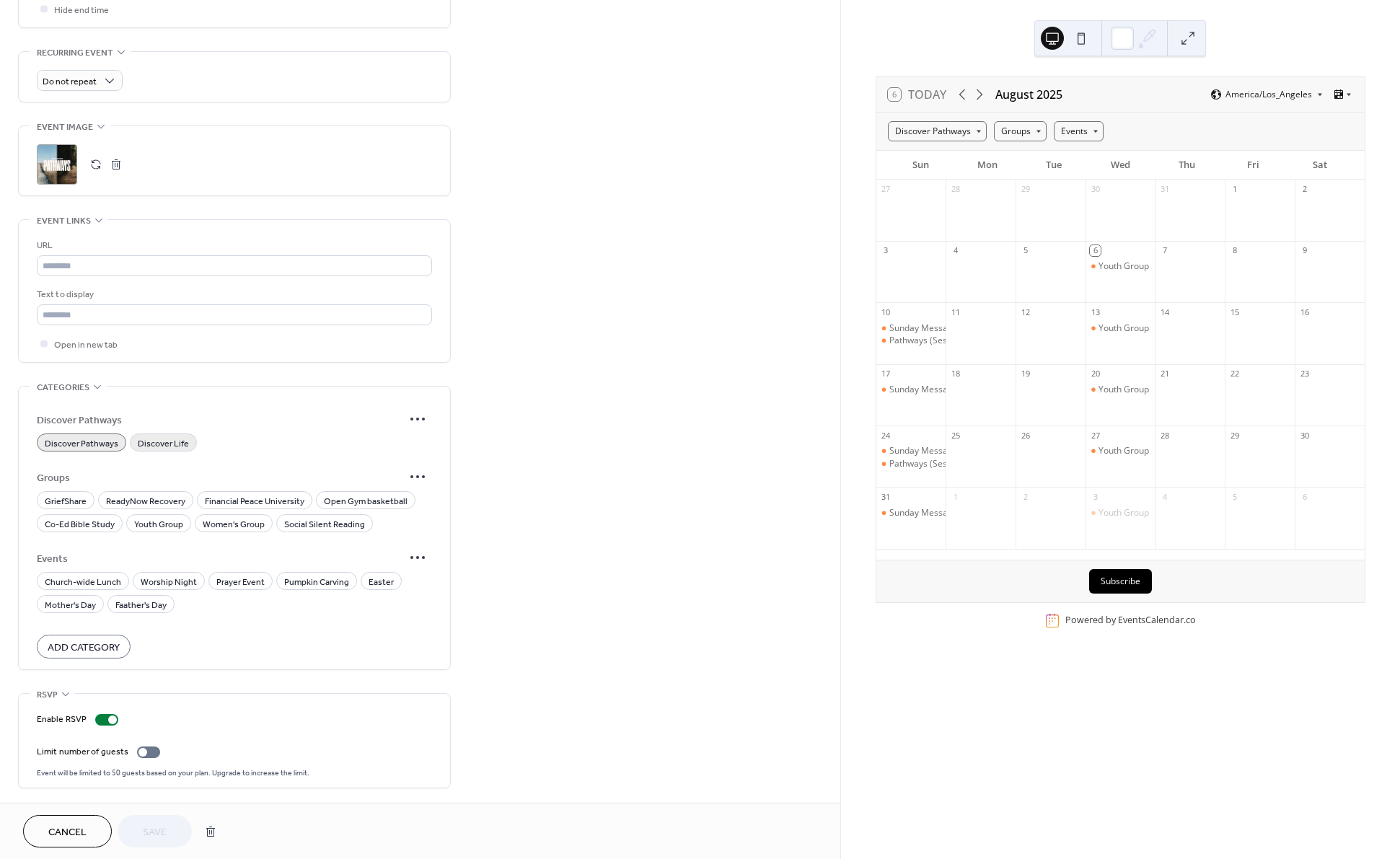 click on "Discover Life" at bounding box center [163, 444] 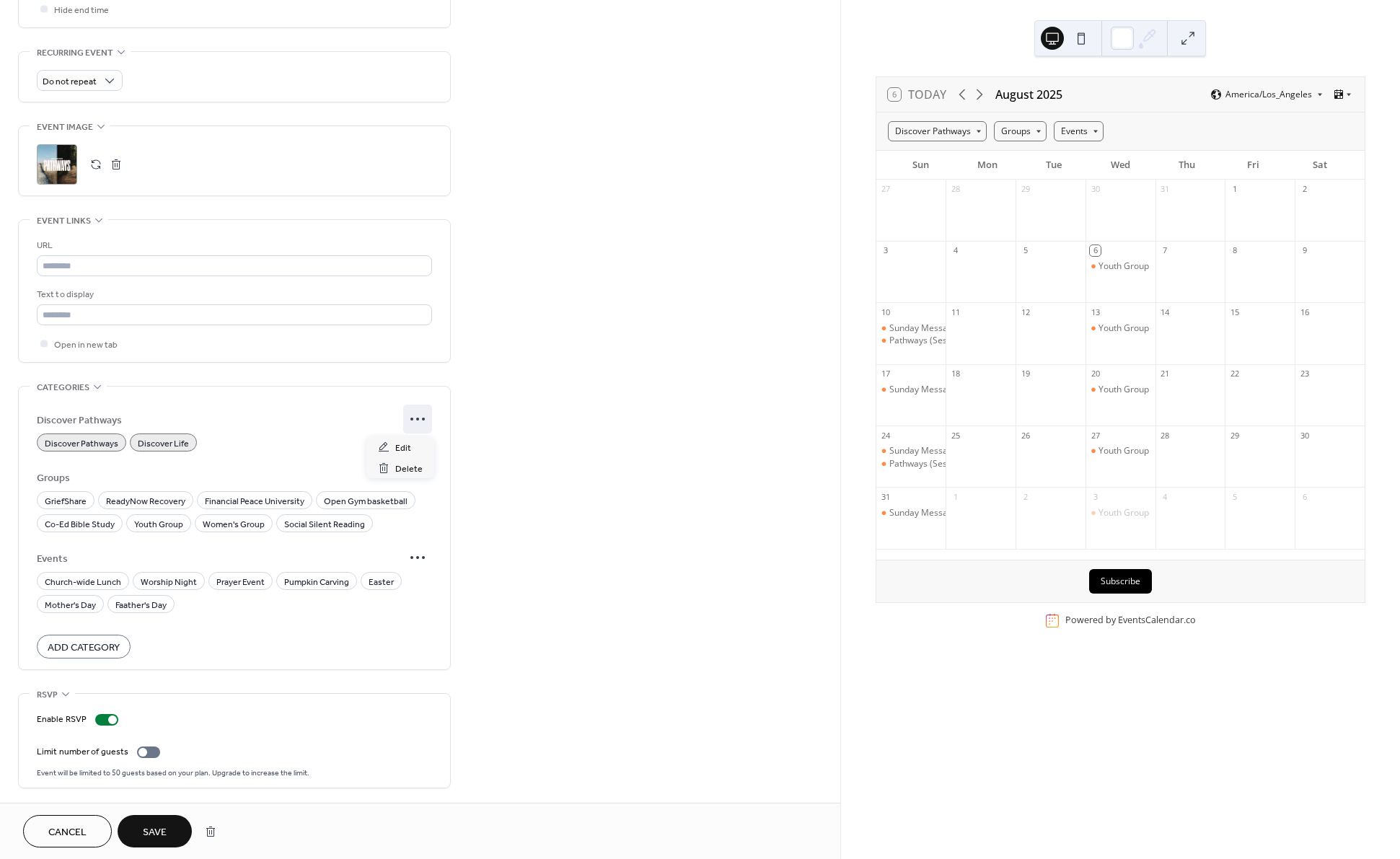 click 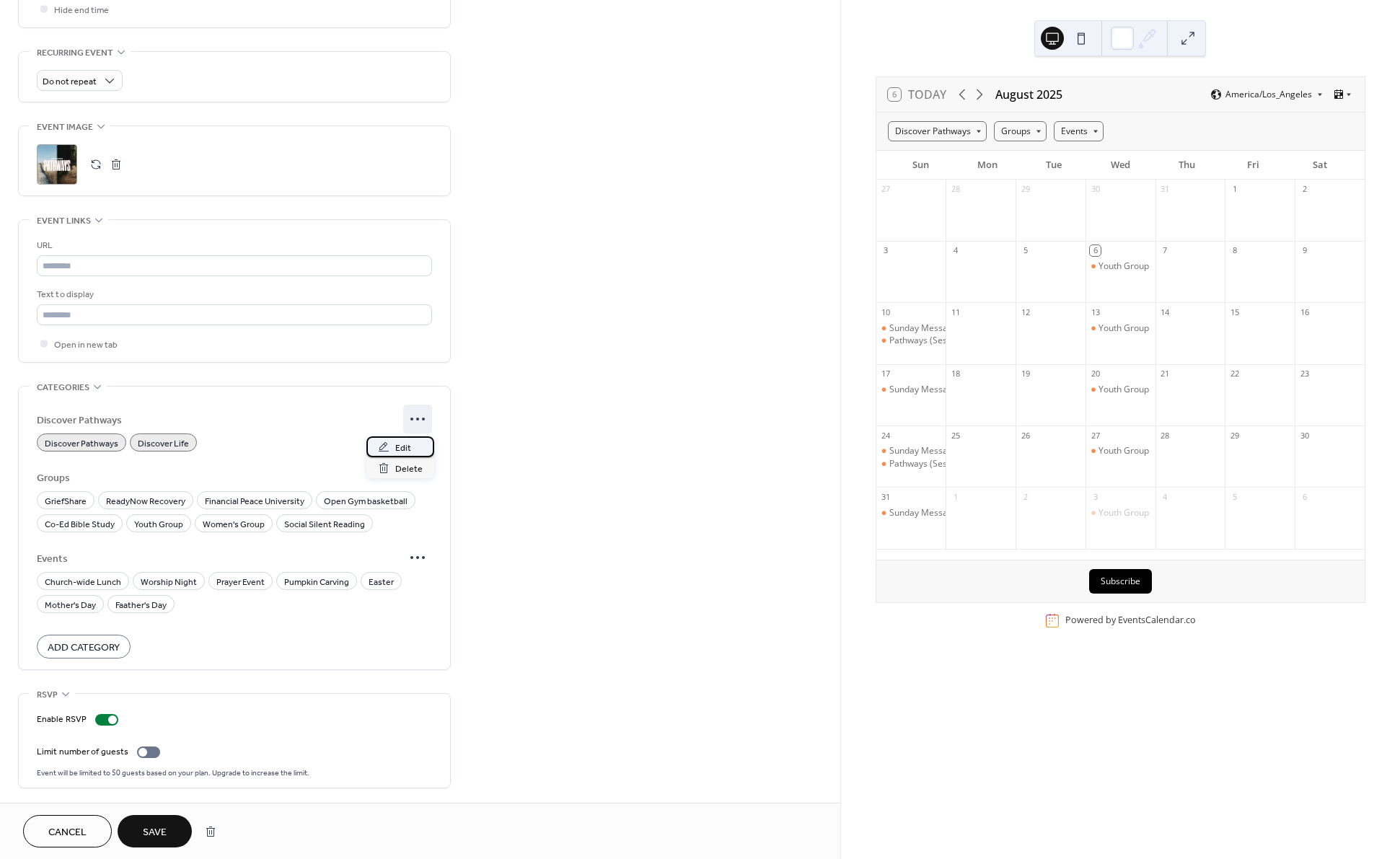 click on "Edit" at bounding box center (400, 446) 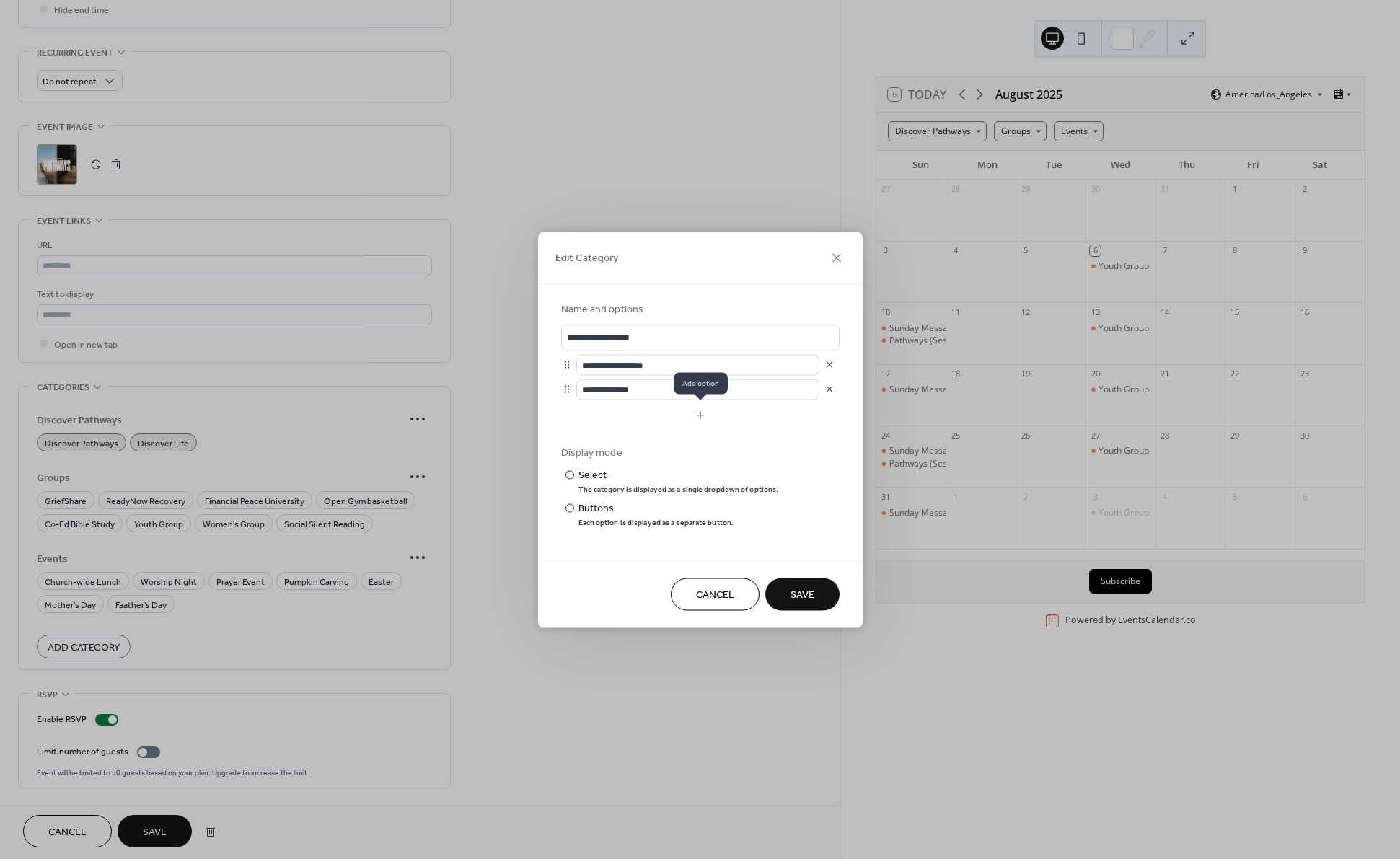 click on "**********" at bounding box center [700, 429] 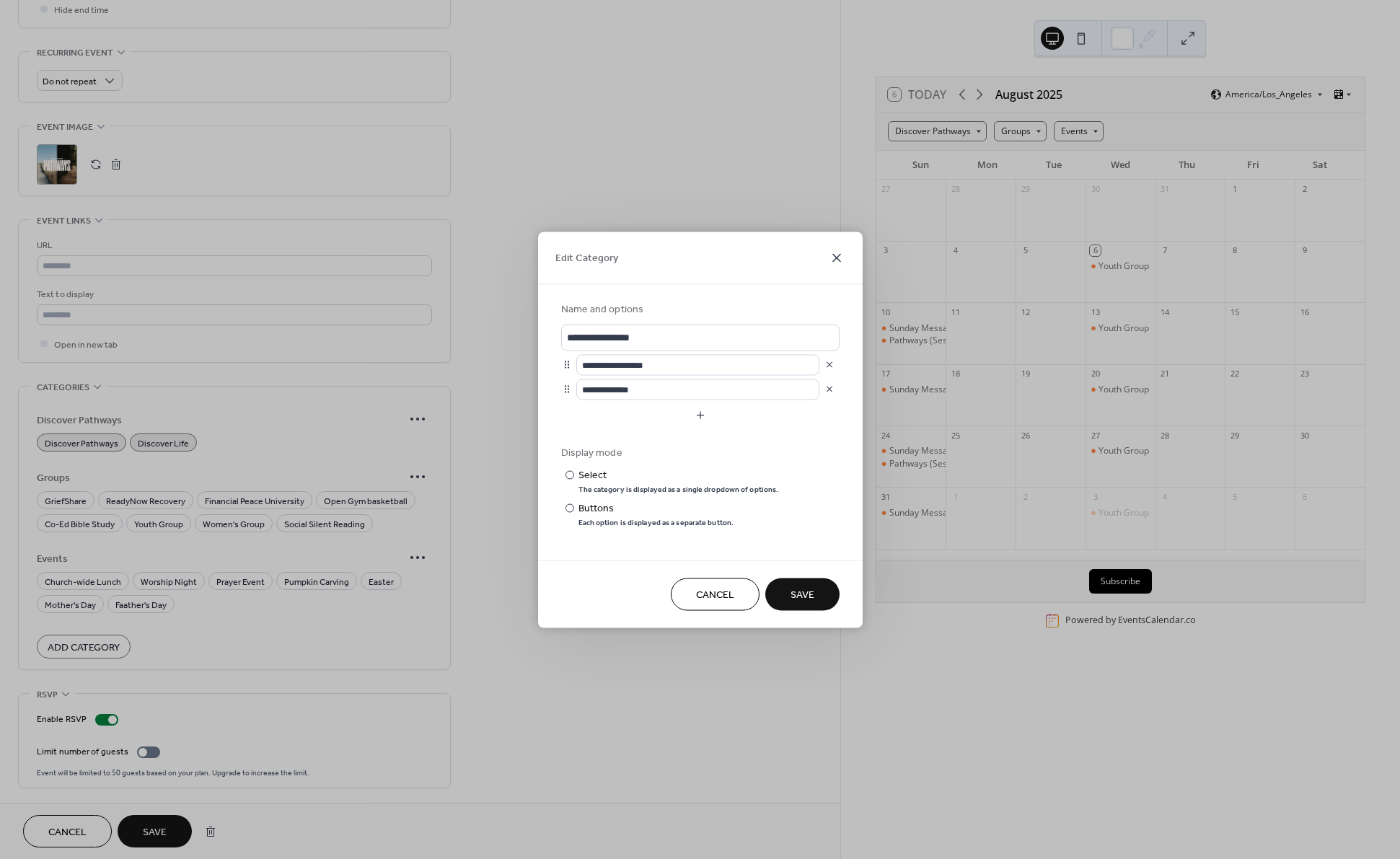 click 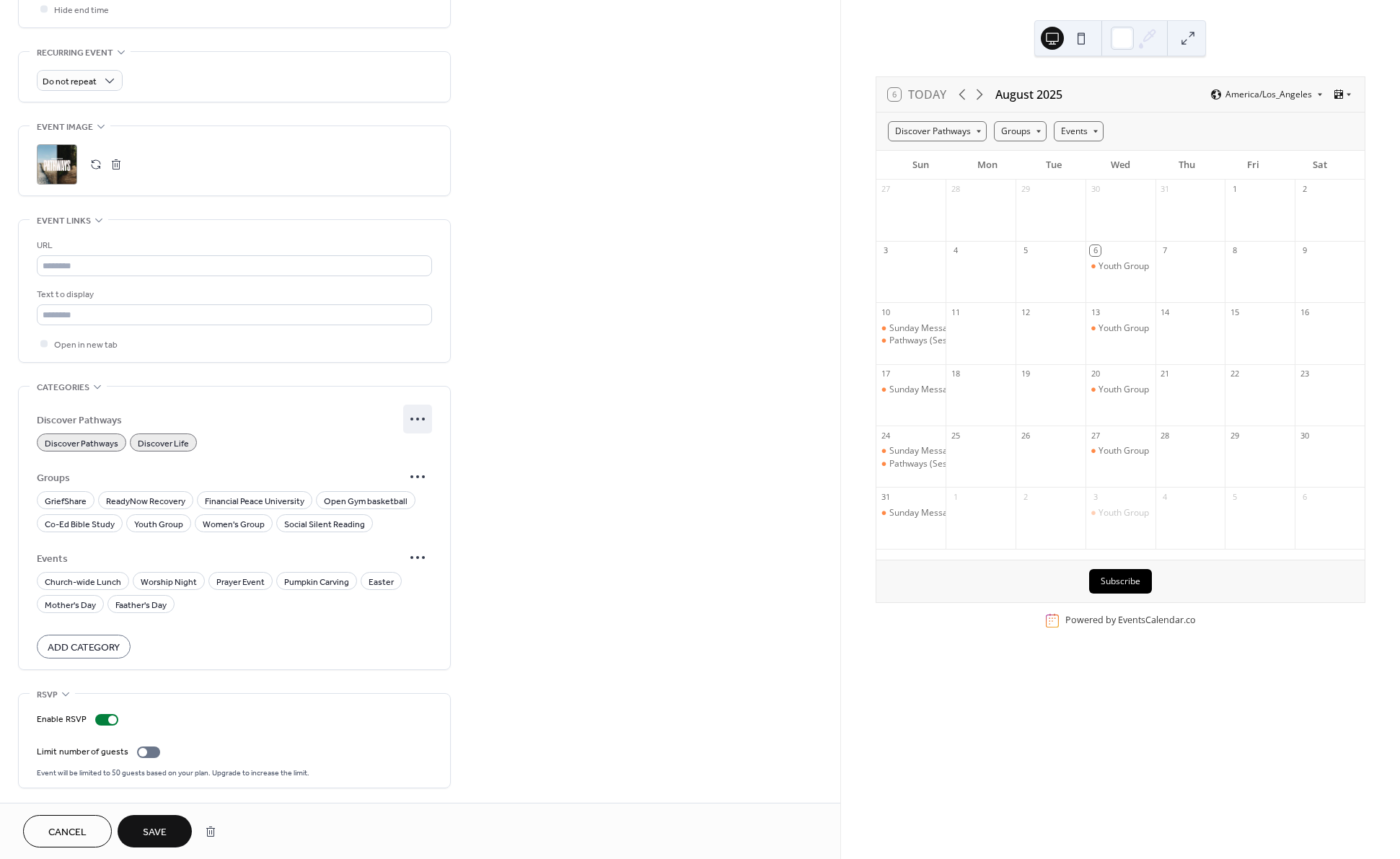 click 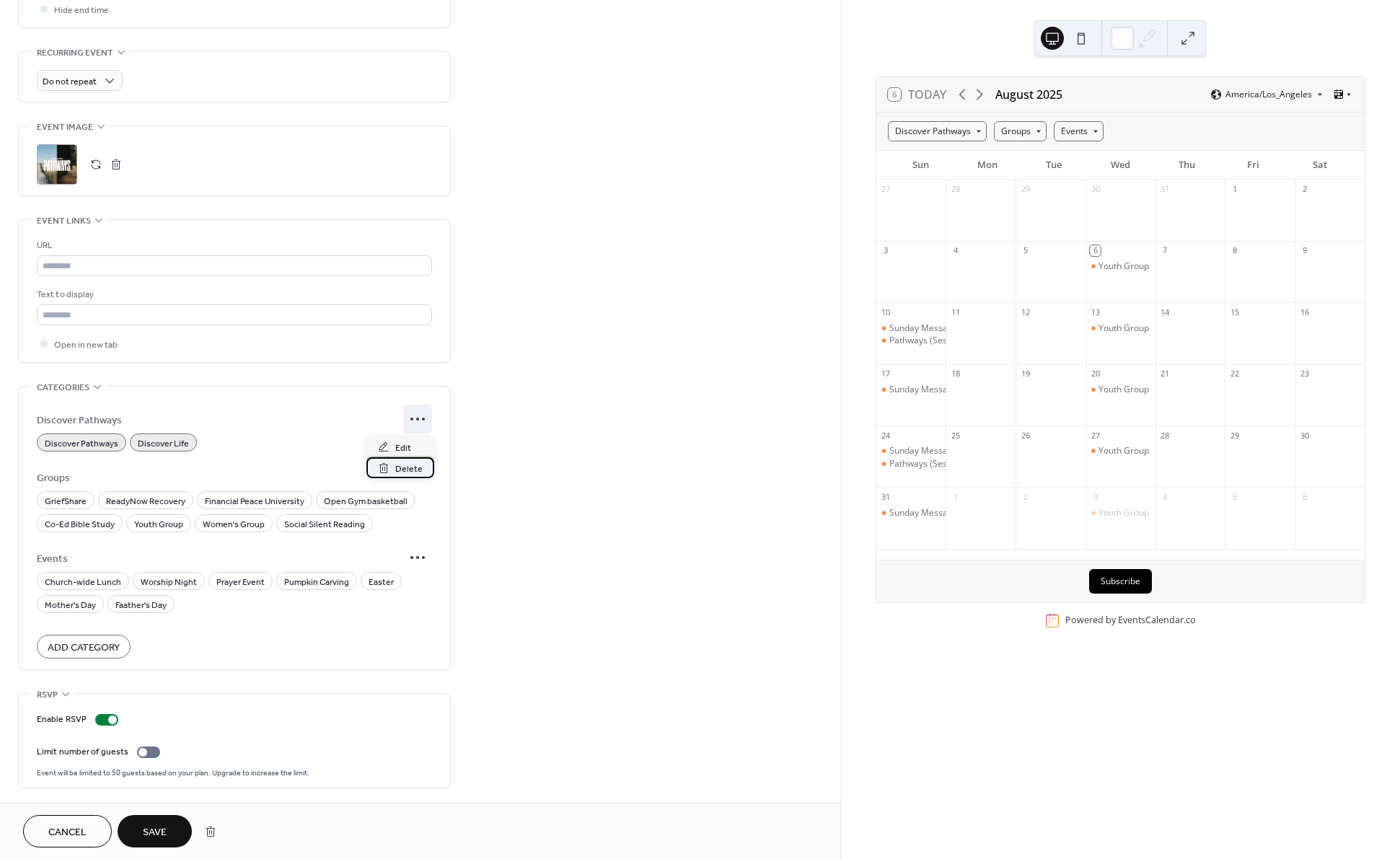 click on "Delete" at bounding box center (409, 469) 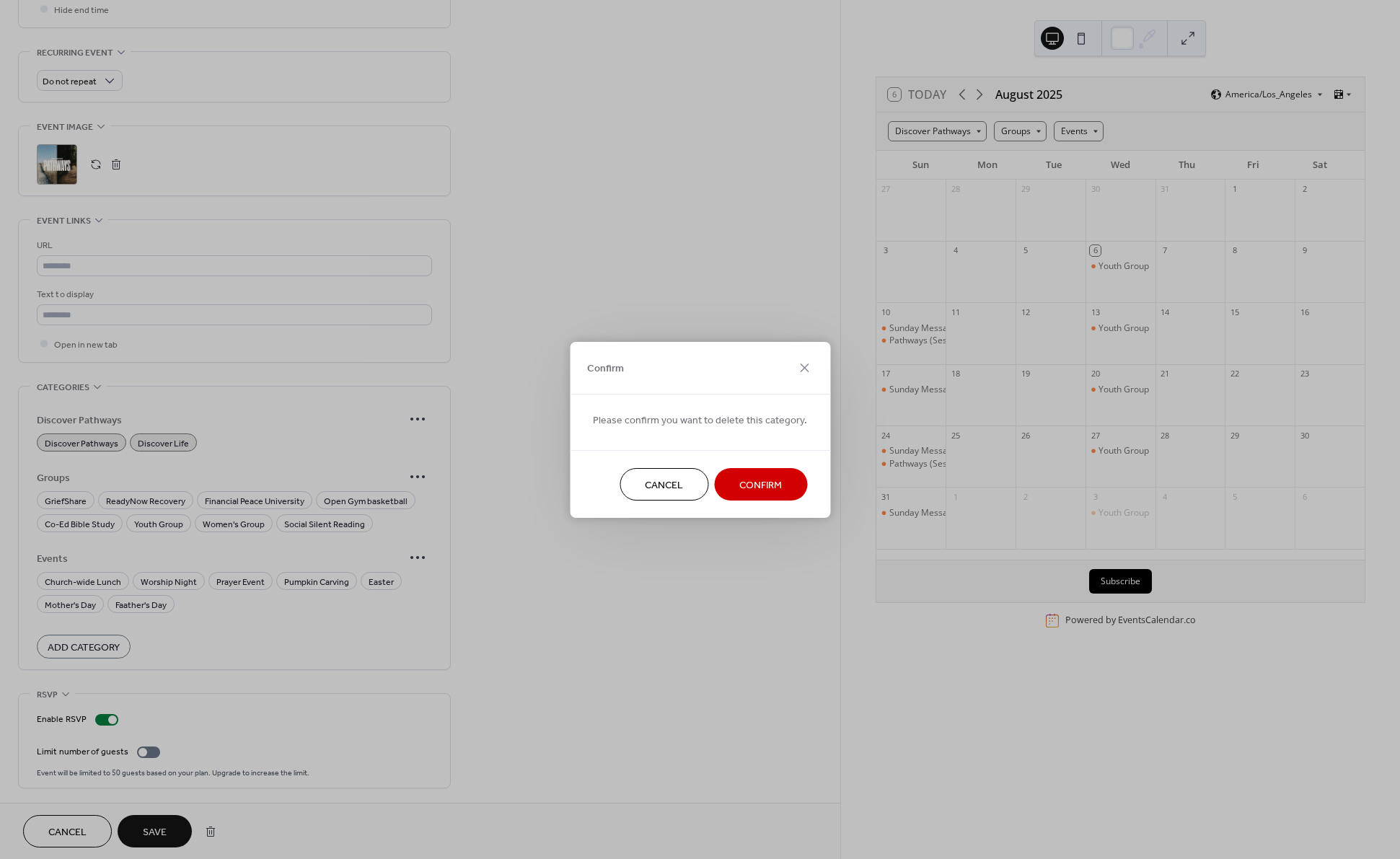click on "Confirm" at bounding box center [760, 485] 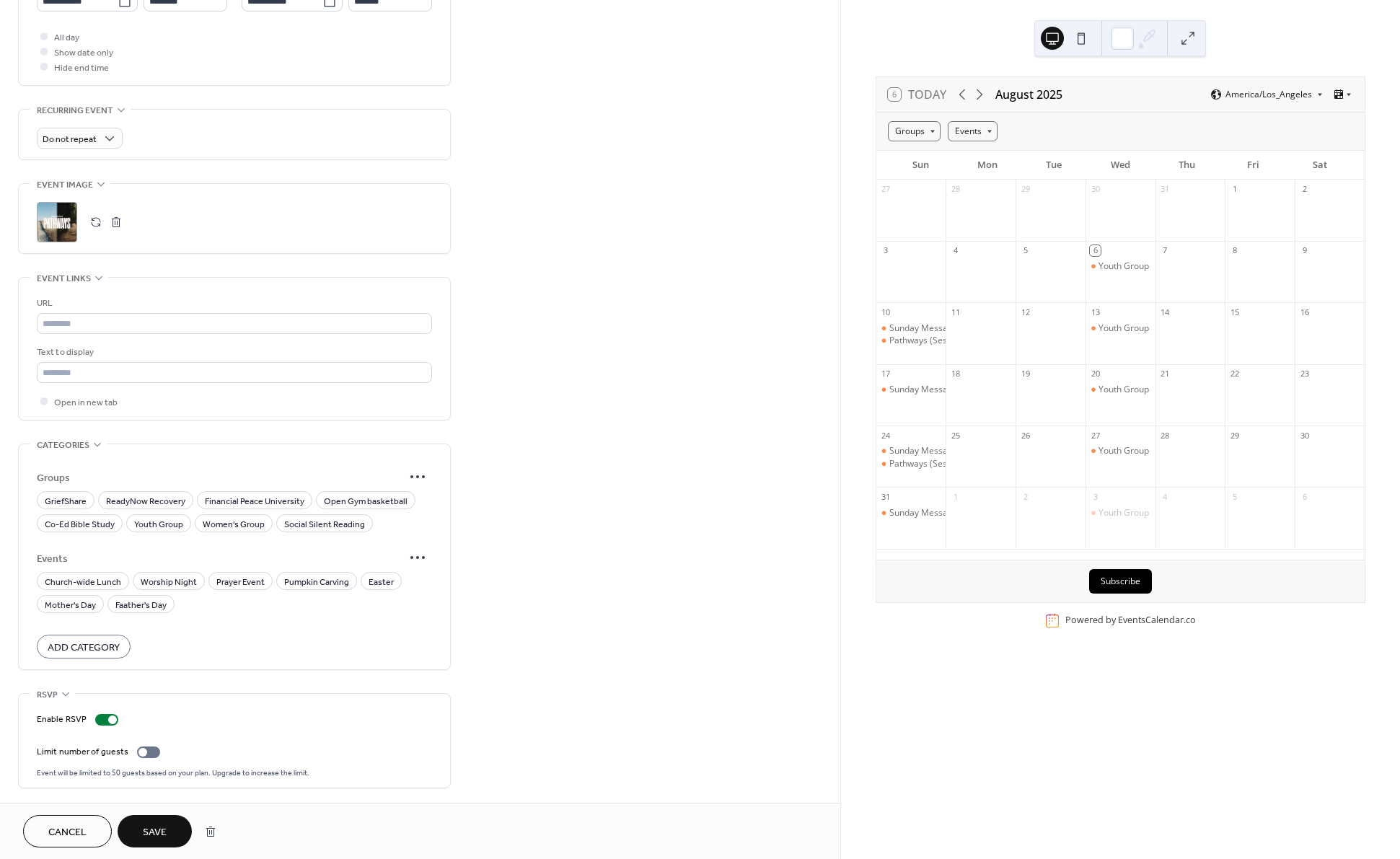 scroll, scrollTop: 530, scrollLeft: 0, axis: vertical 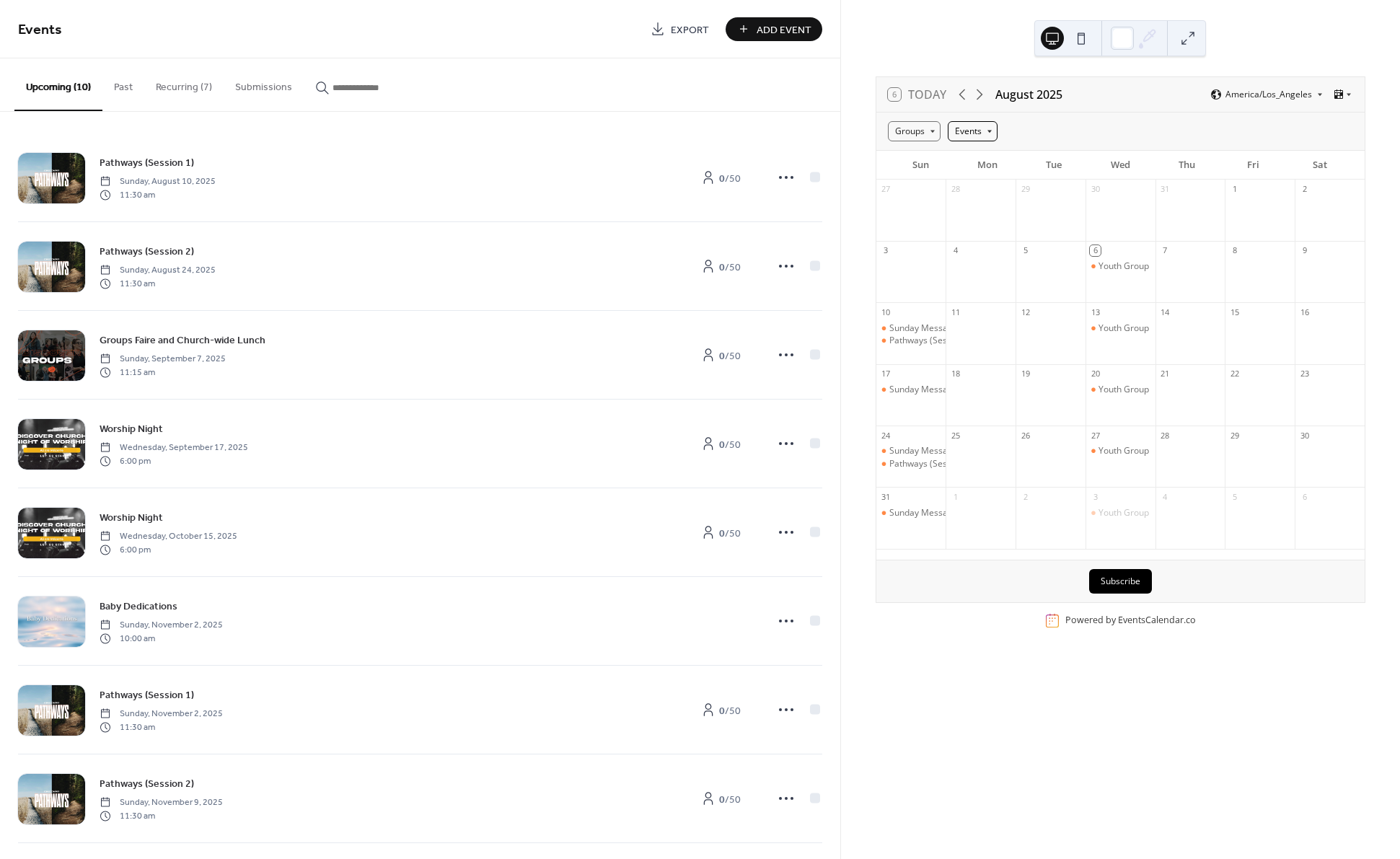 click 